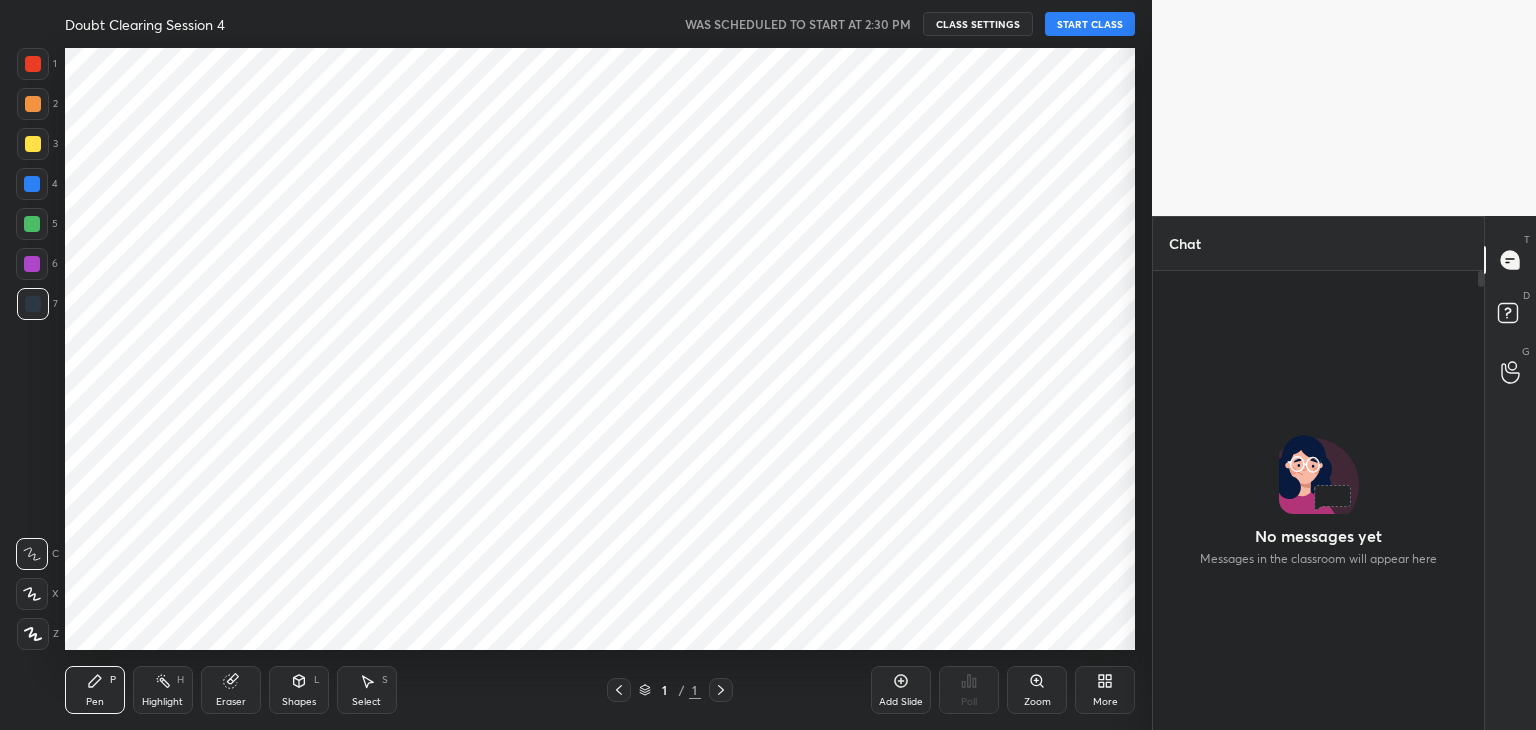 scroll, scrollTop: 0, scrollLeft: 0, axis: both 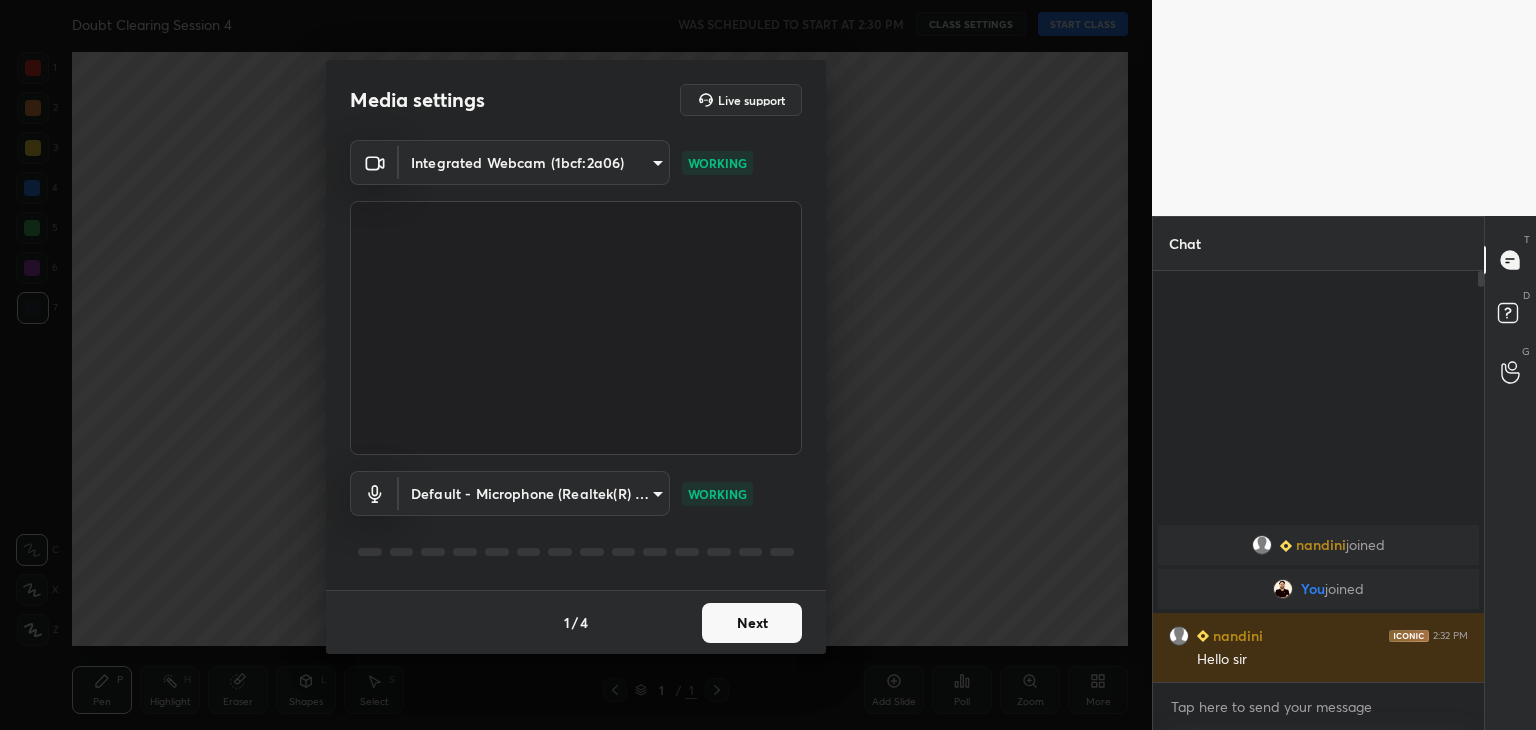 click on "Next" at bounding box center (752, 623) 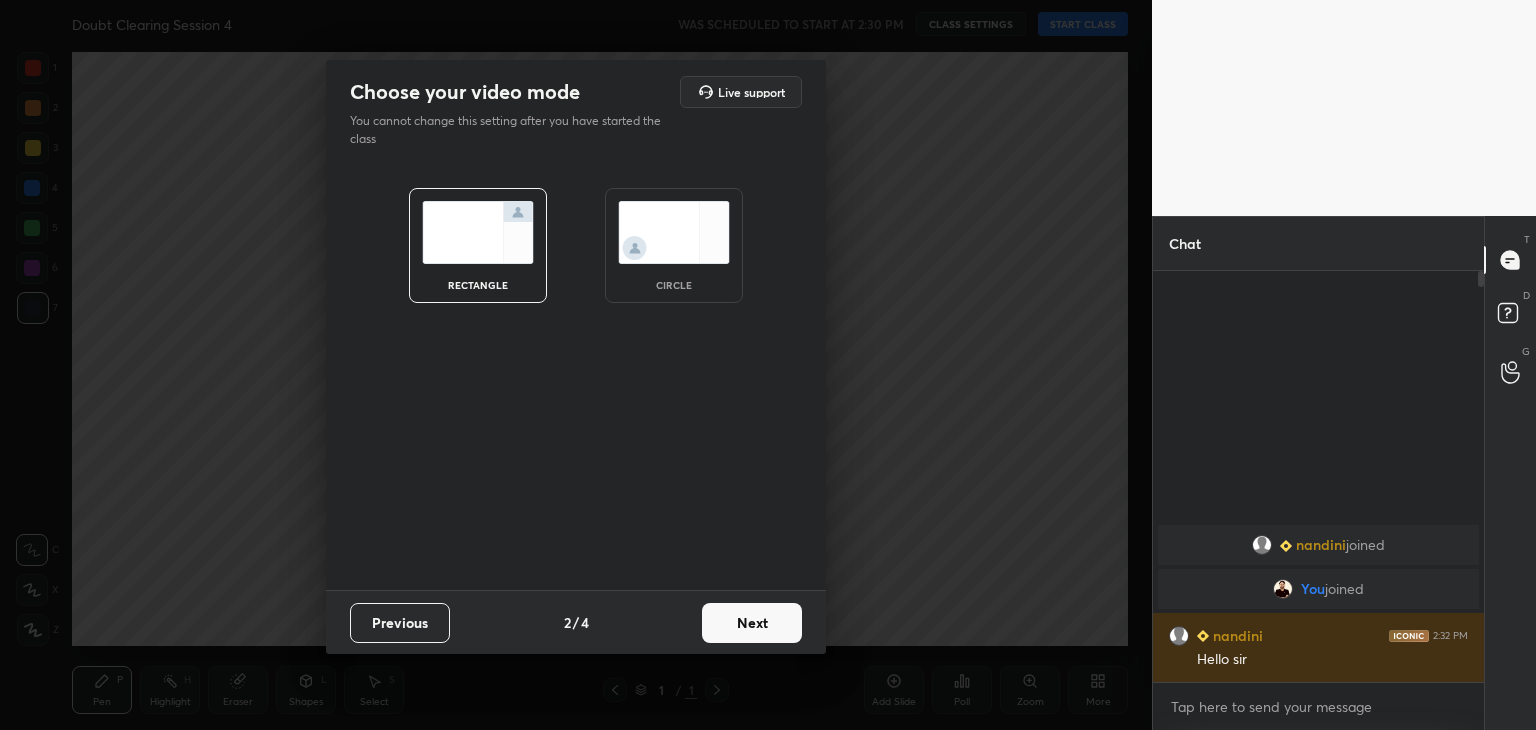 click at bounding box center (674, 232) 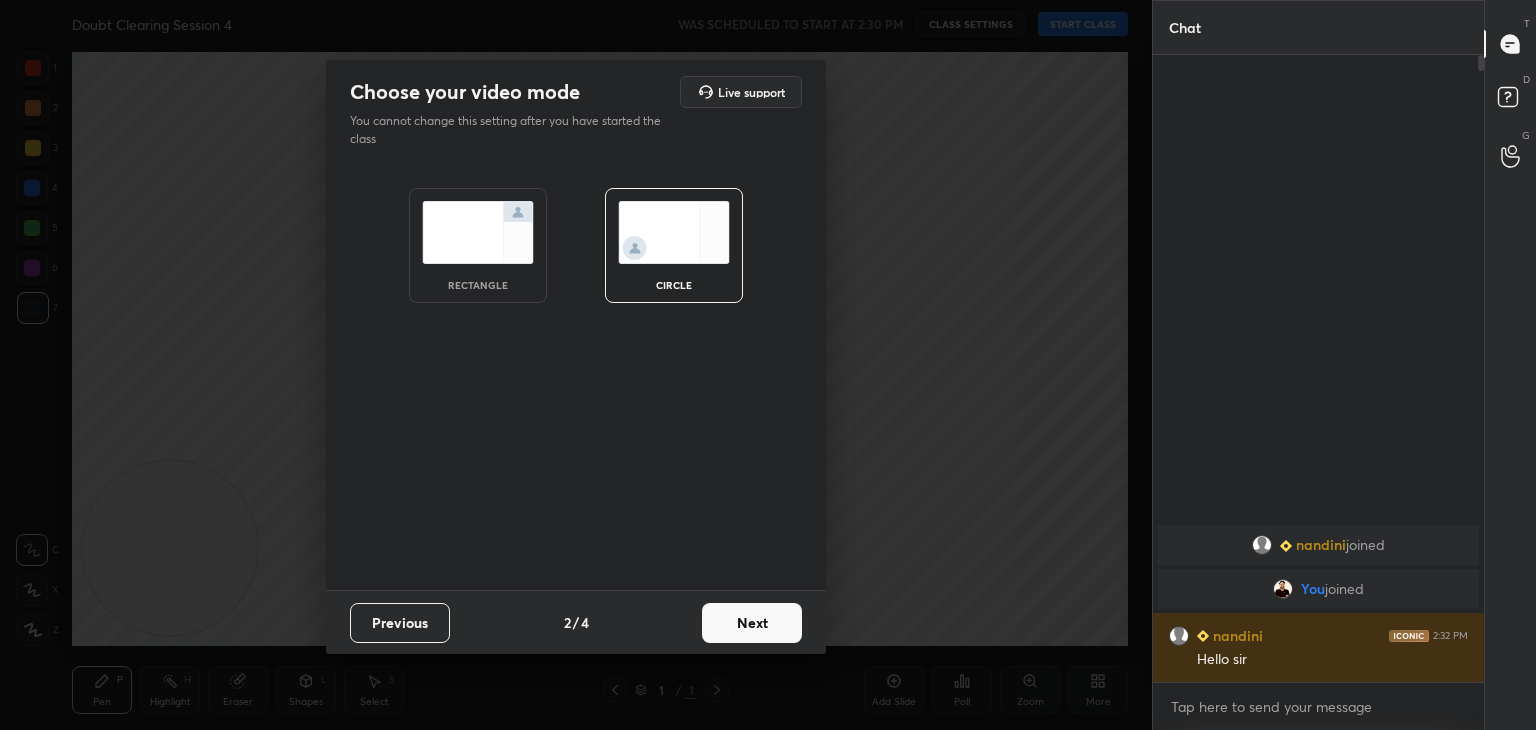 scroll, scrollTop: 6, scrollLeft: 6, axis: both 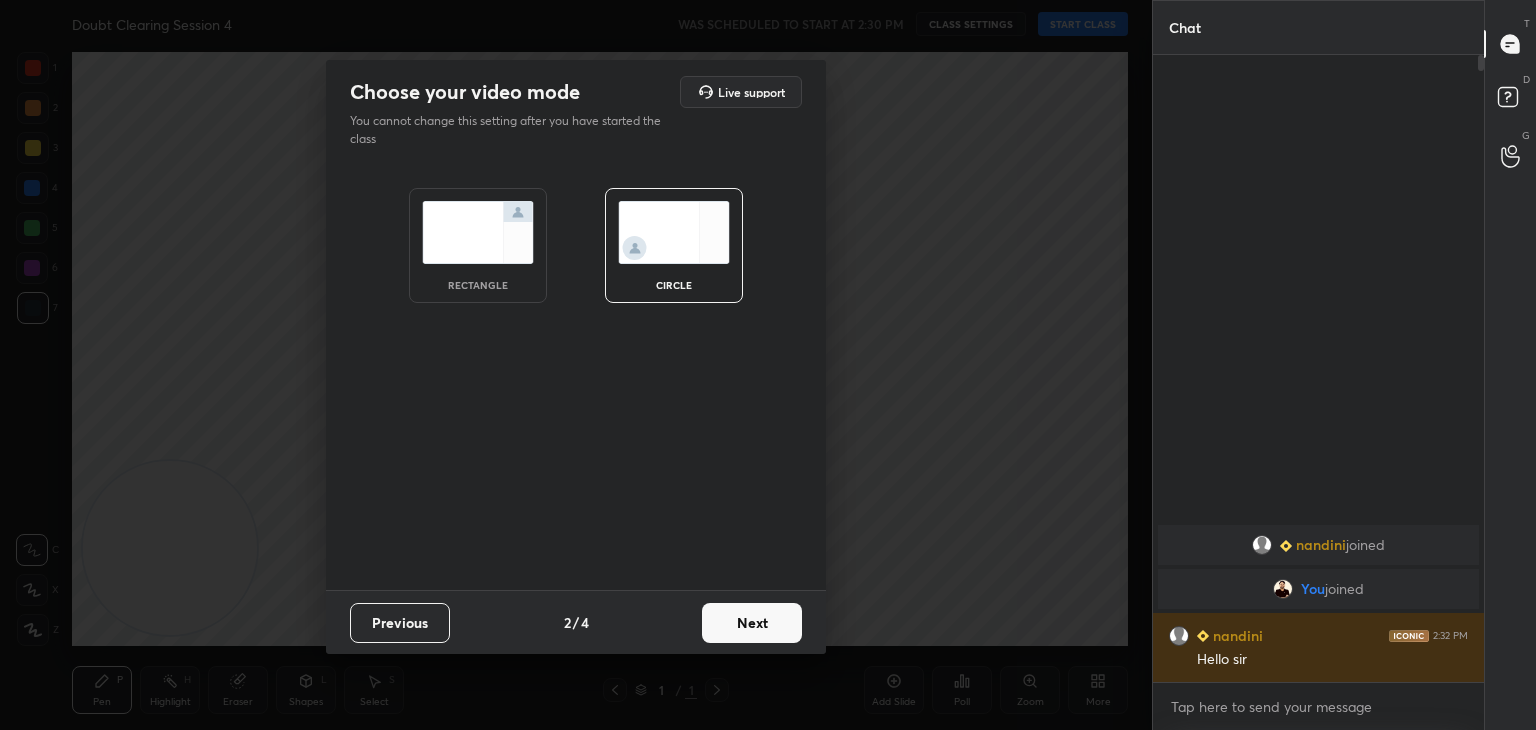 click on "Next" at bounding box center (752, 623) 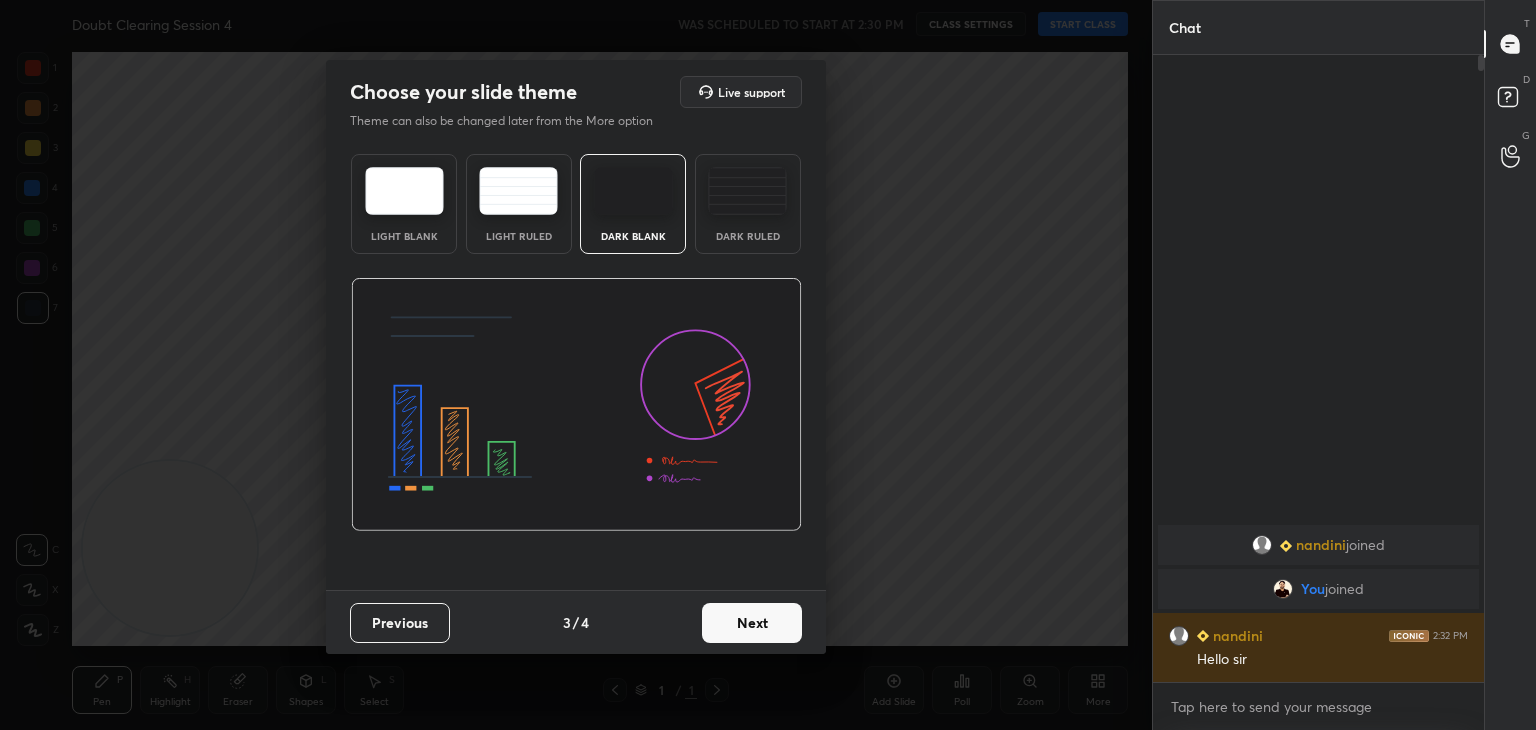 click on "Next" at bounding box center (752, 623) 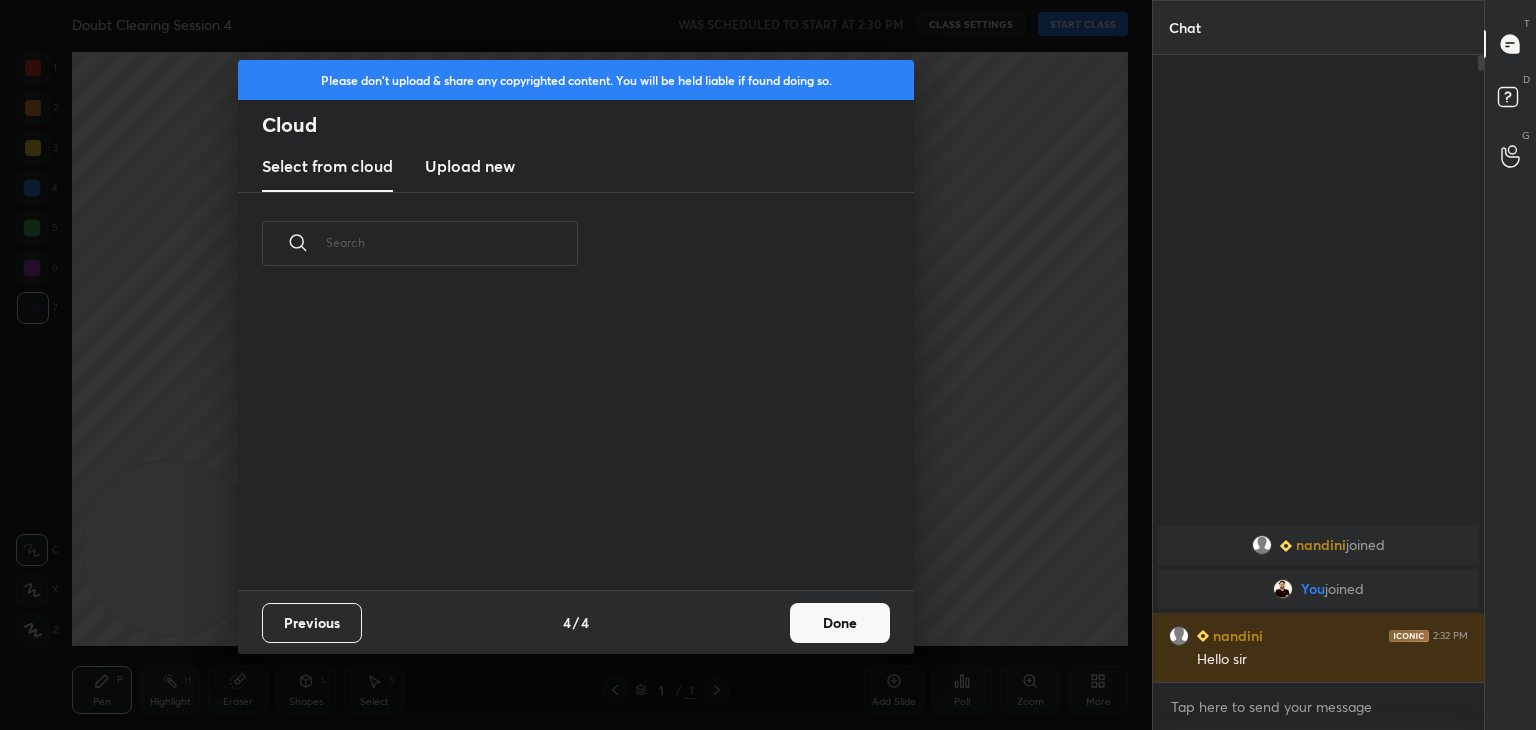 scroll, scrollTop: 6, scrollLeft: 10, axis: both 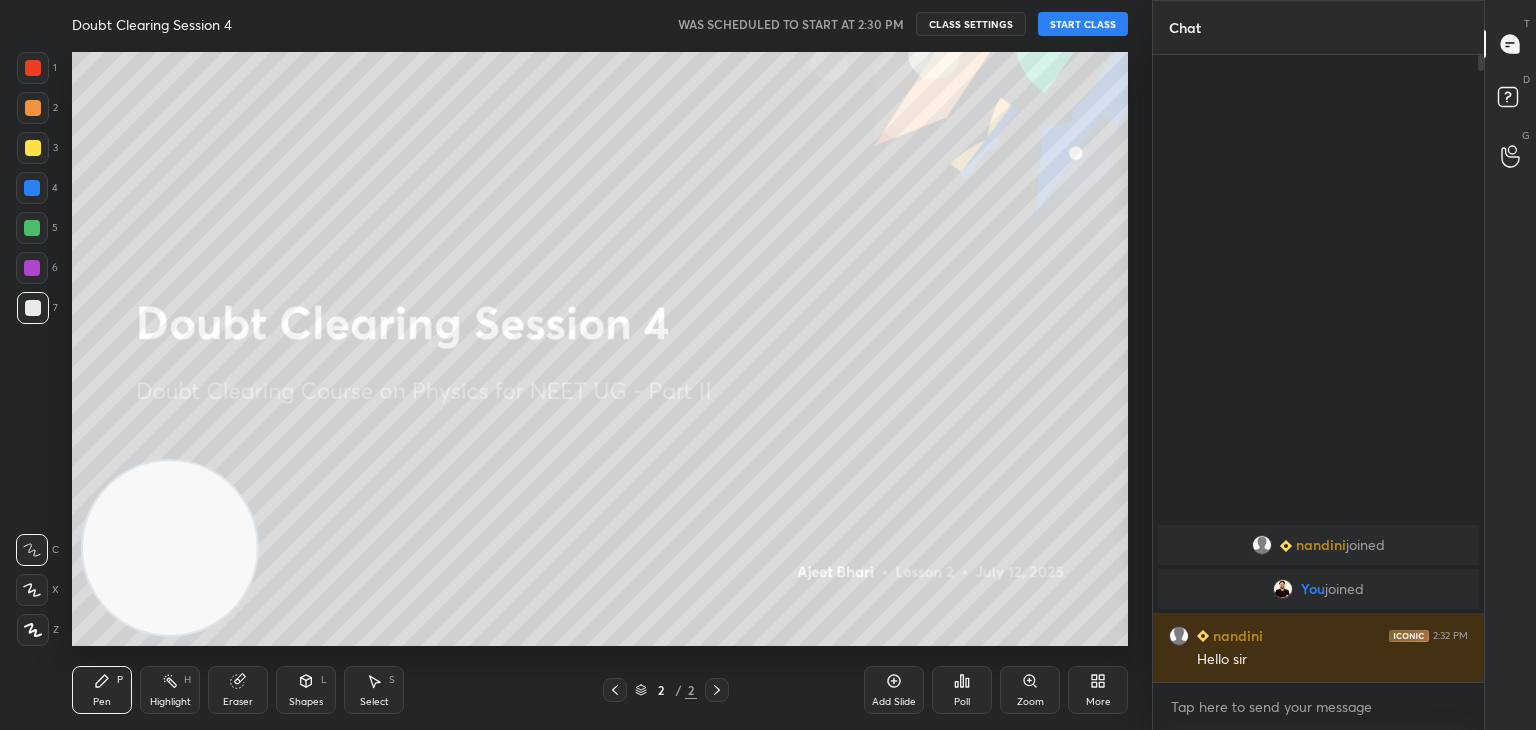 click on "START CLASS" at bounding box center [1083, 24] 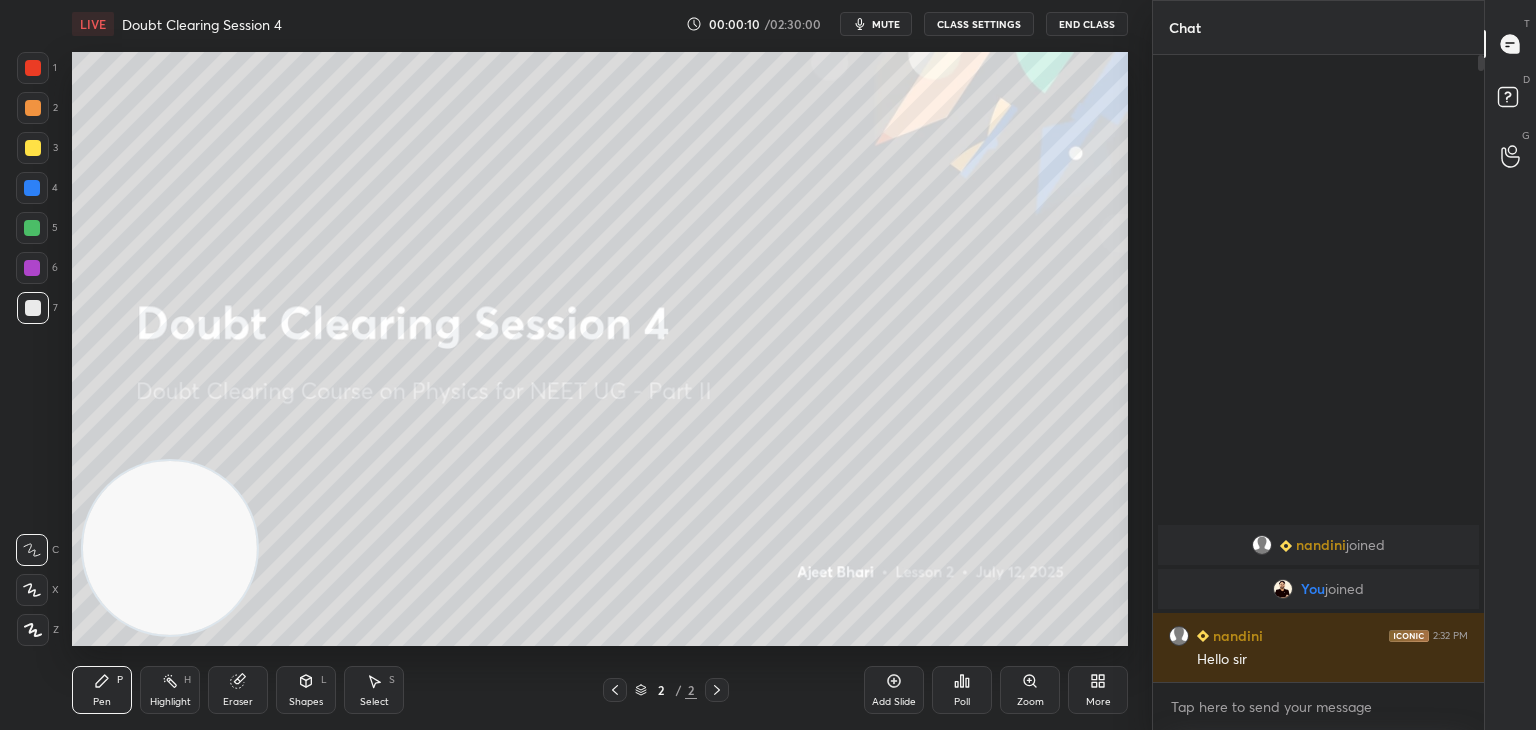click on "mute" at bounding box center [876, 24] 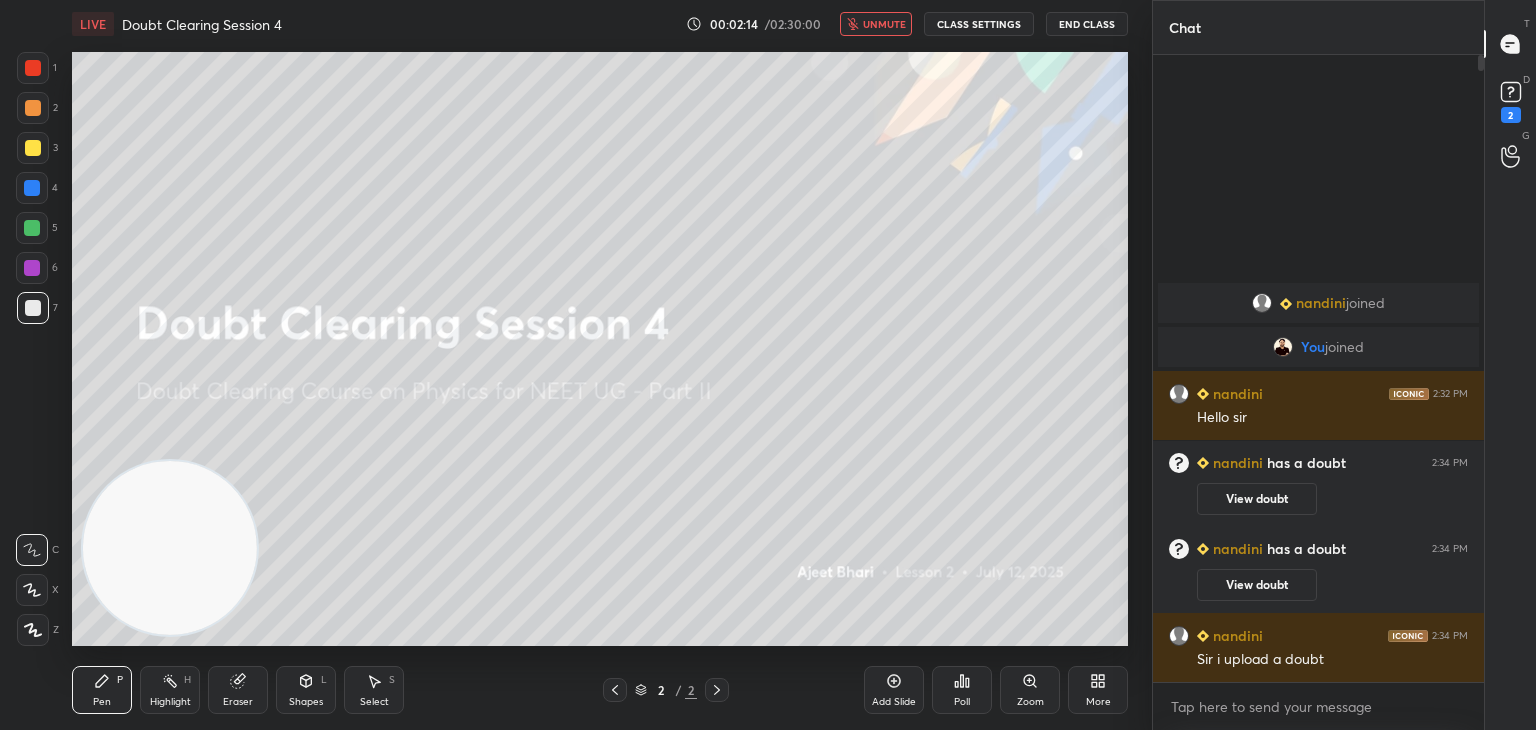 click 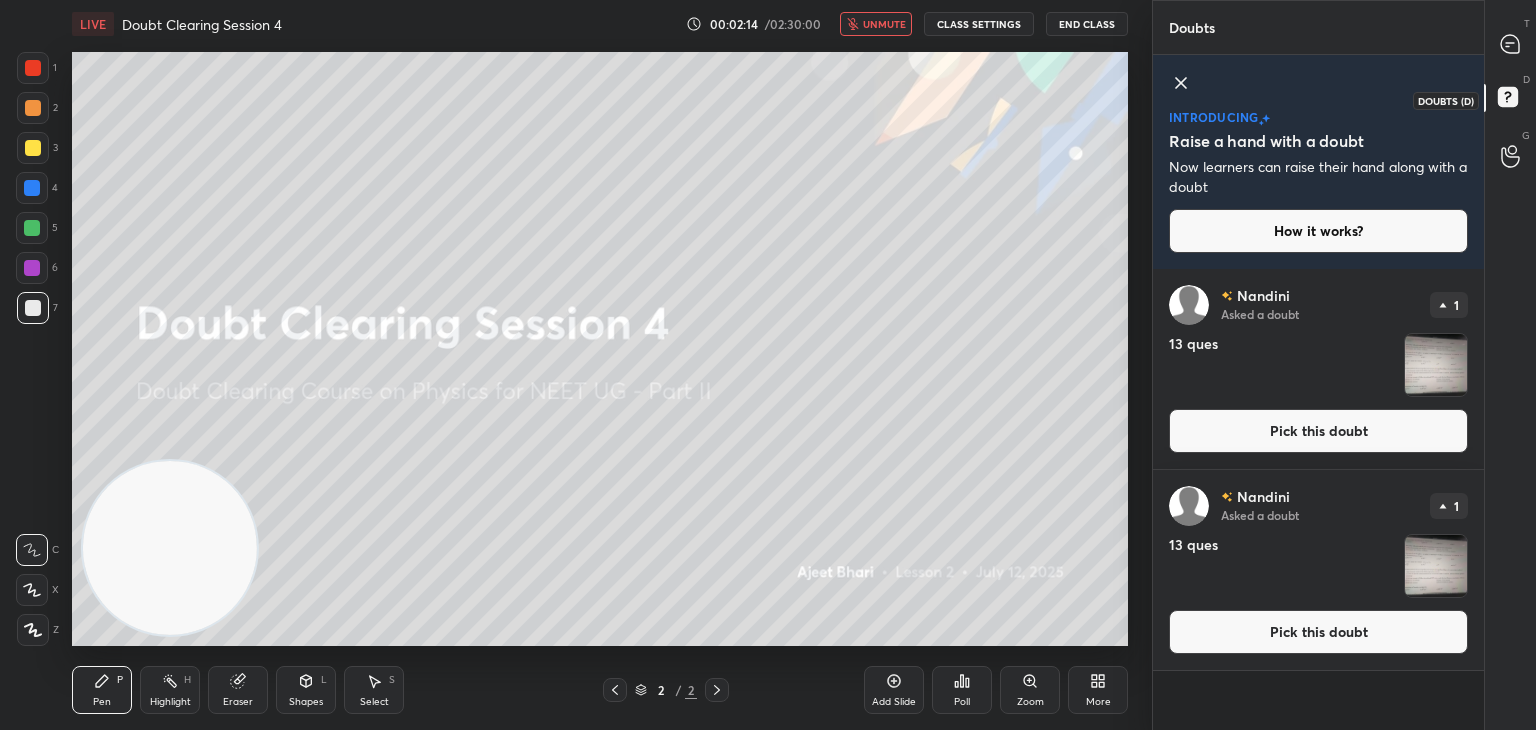 click 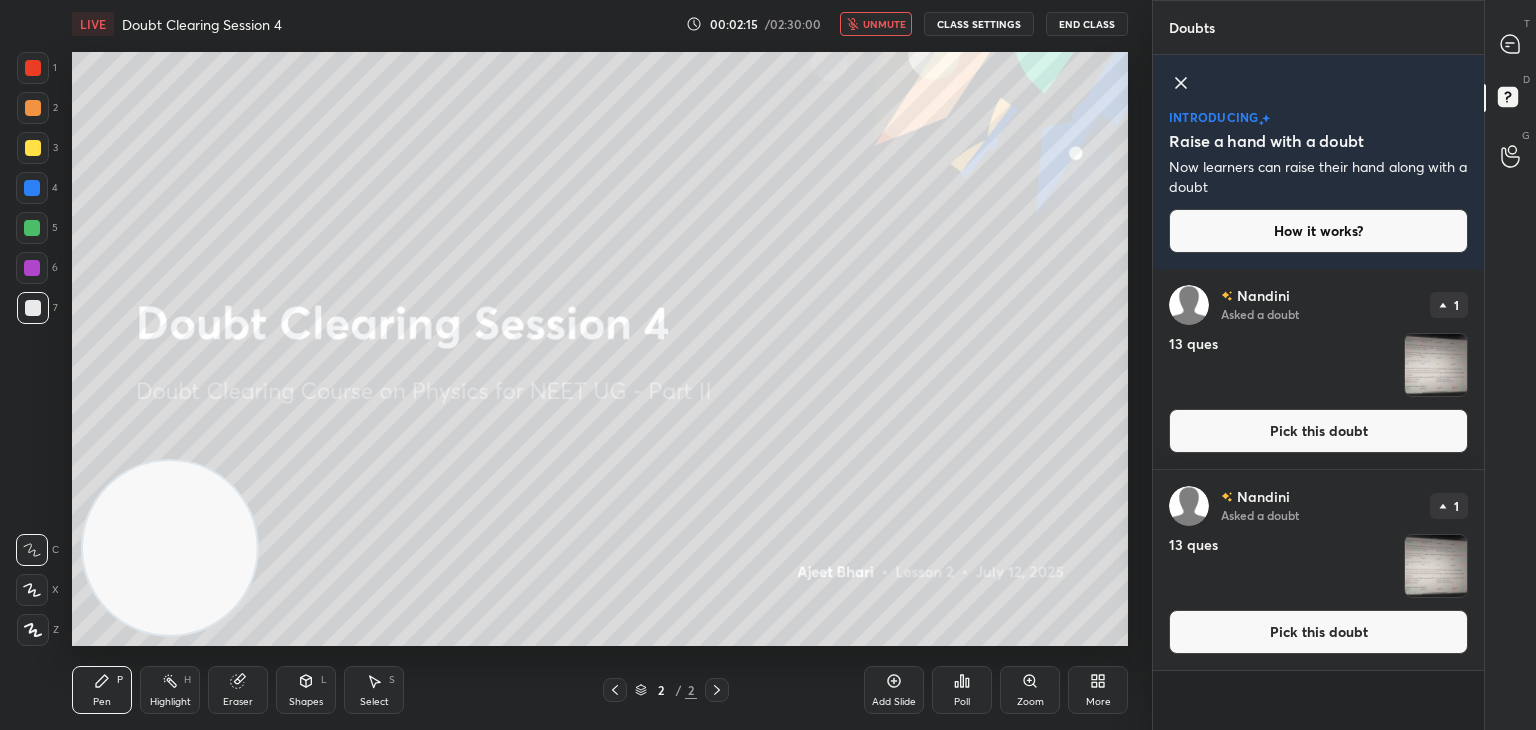 click at bounding box center [1436, 365] 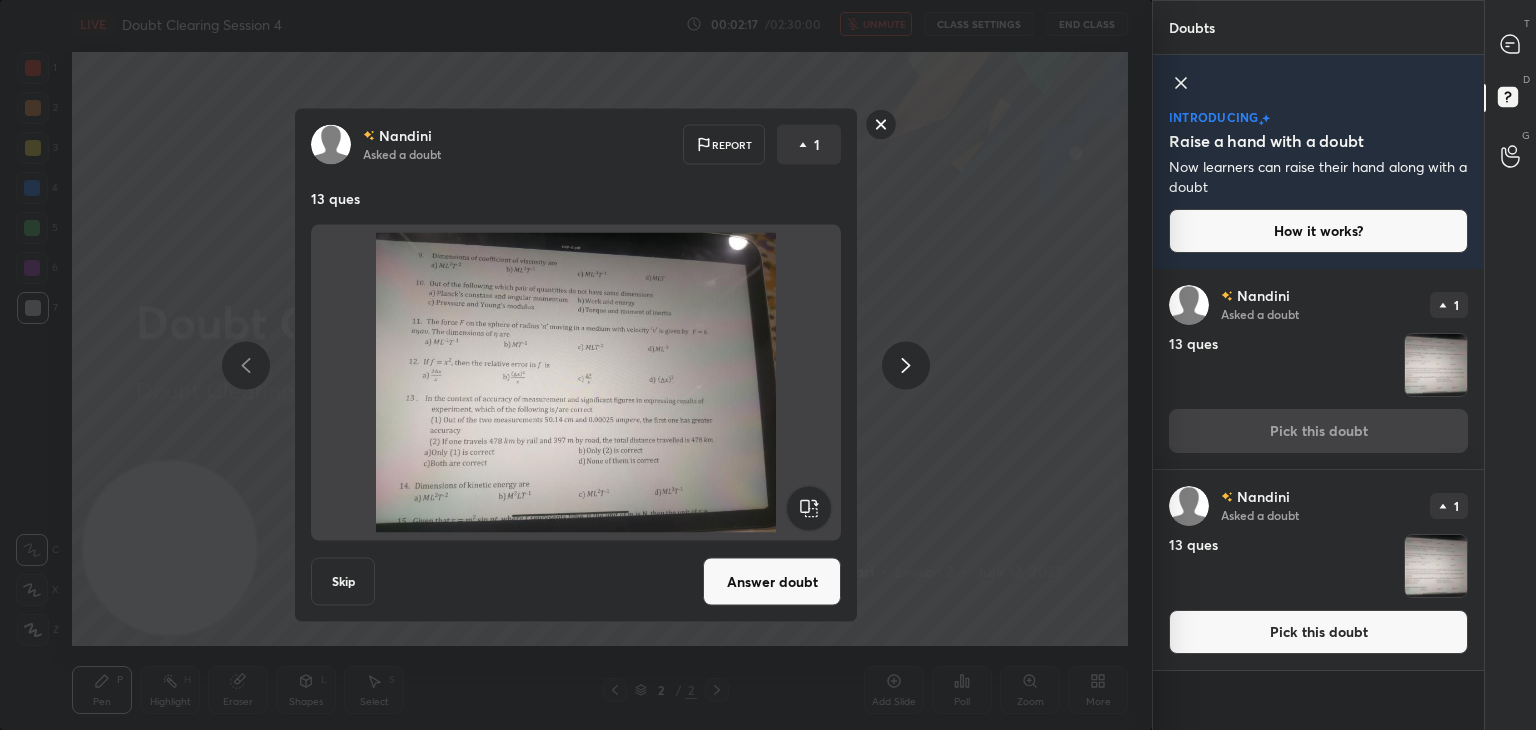 click on "Answer doubt" at bounding box center [772, 582] 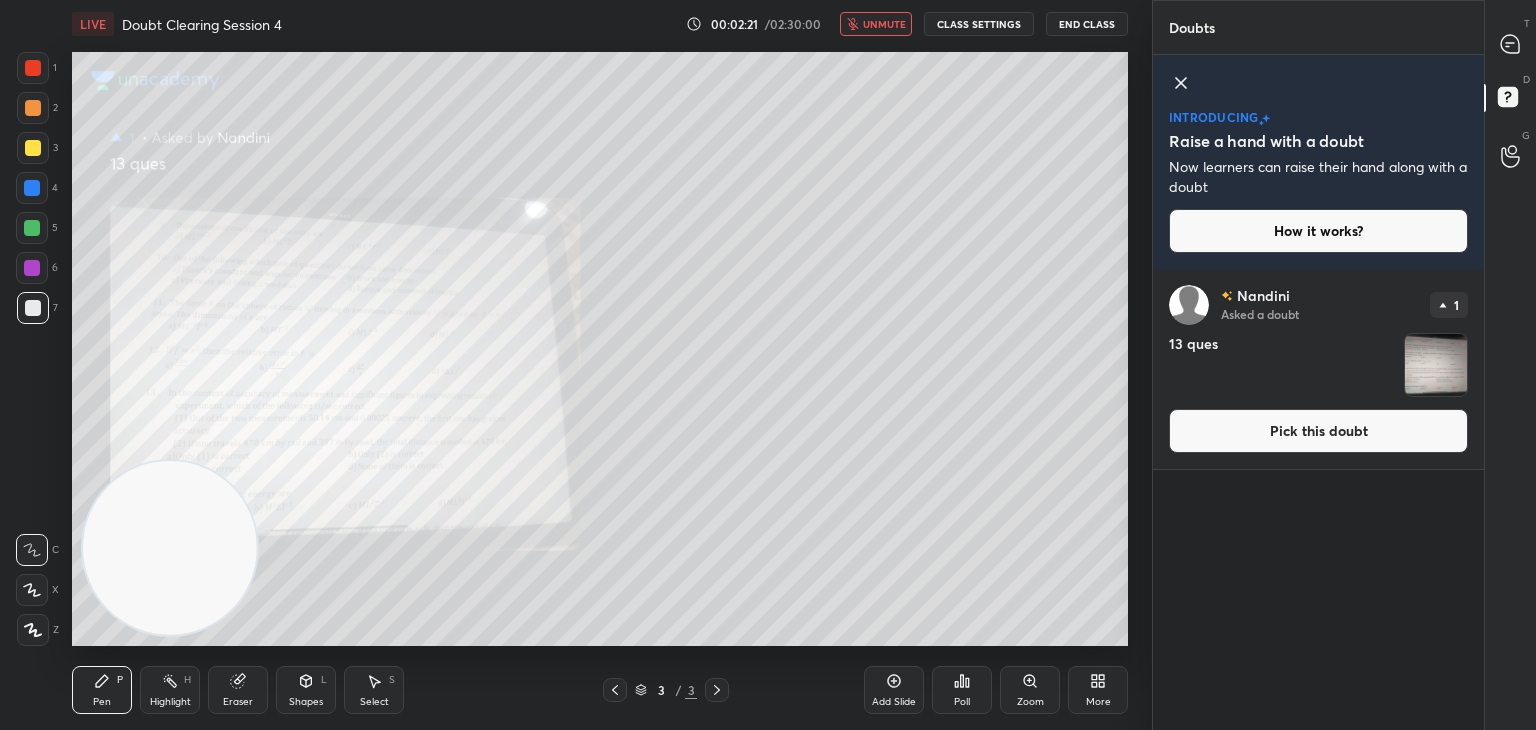 click on "LIVE Doubt Clearing Session 4 00:02:21 /  02:30:00 unmute CLASS SETTINGS End Class" at bounding box center (600, 24) 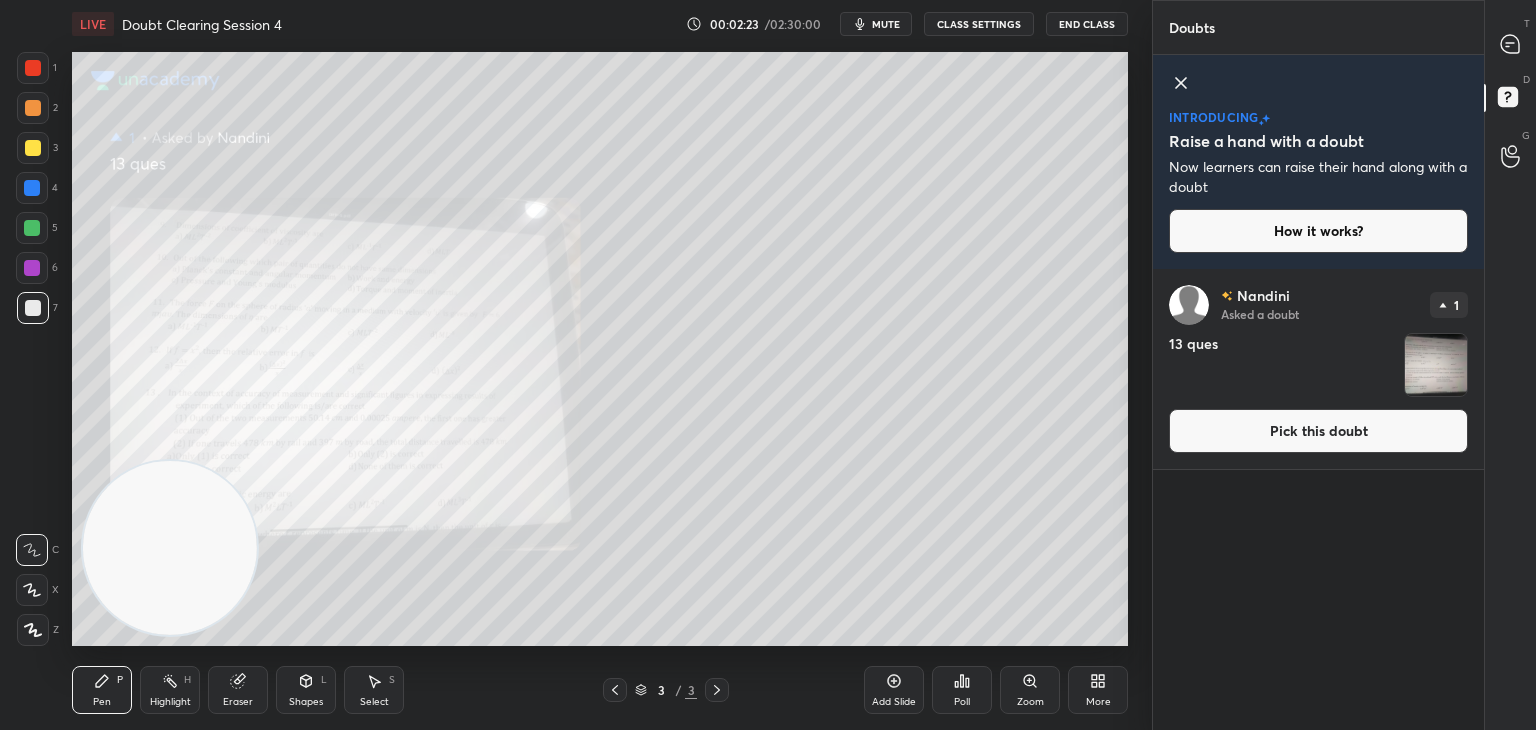 click on "Zoom" at bounding box center [1030, 702] 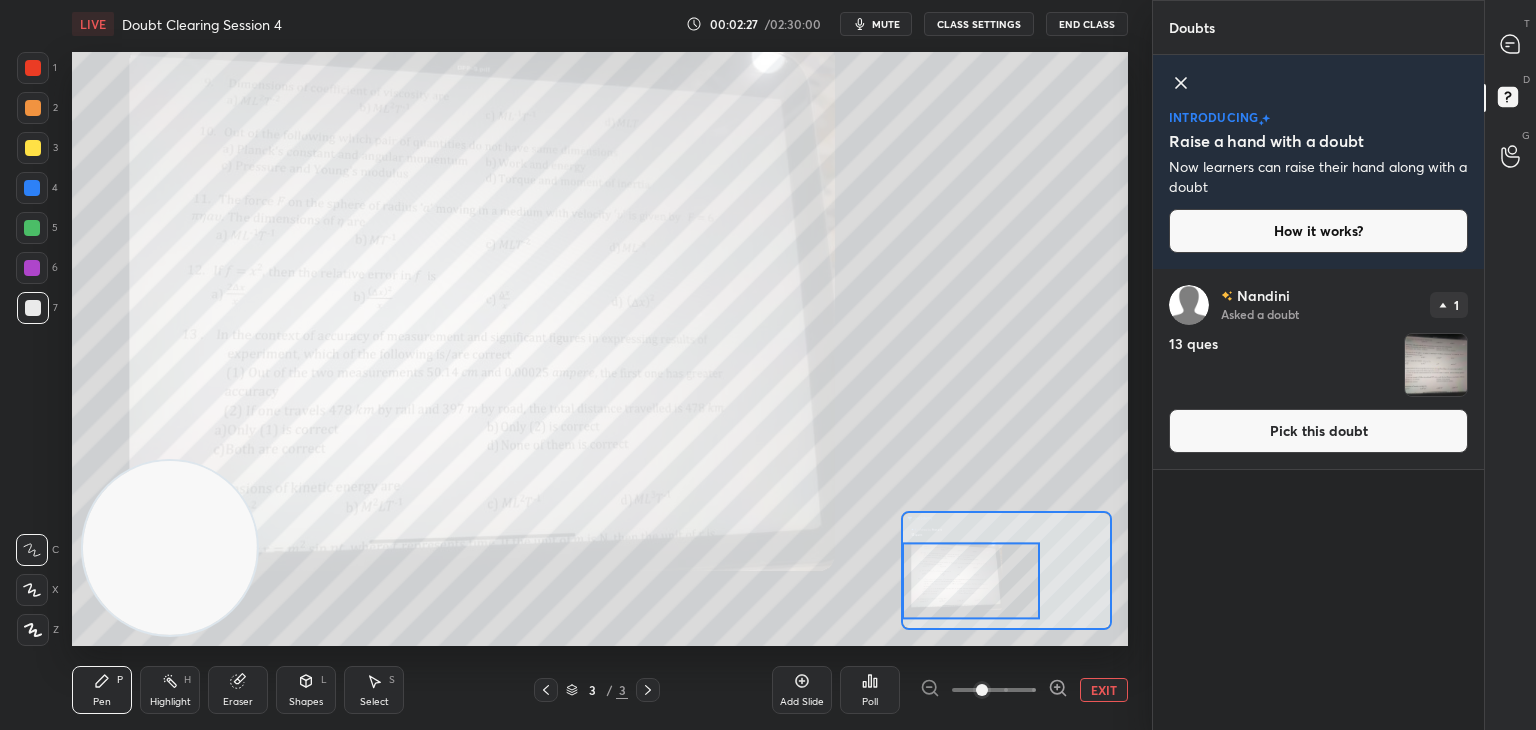click 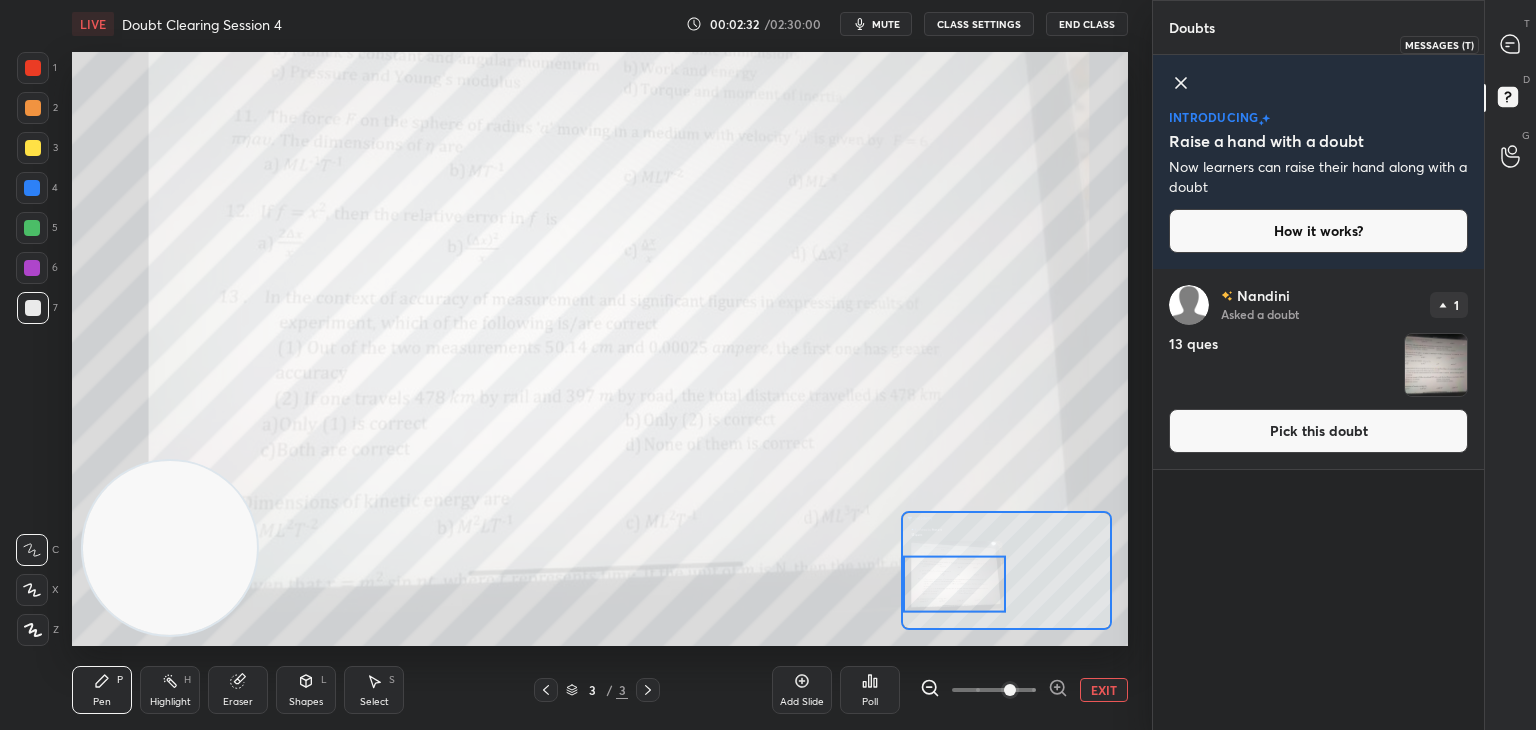 click at bounding box center (1511, 44) 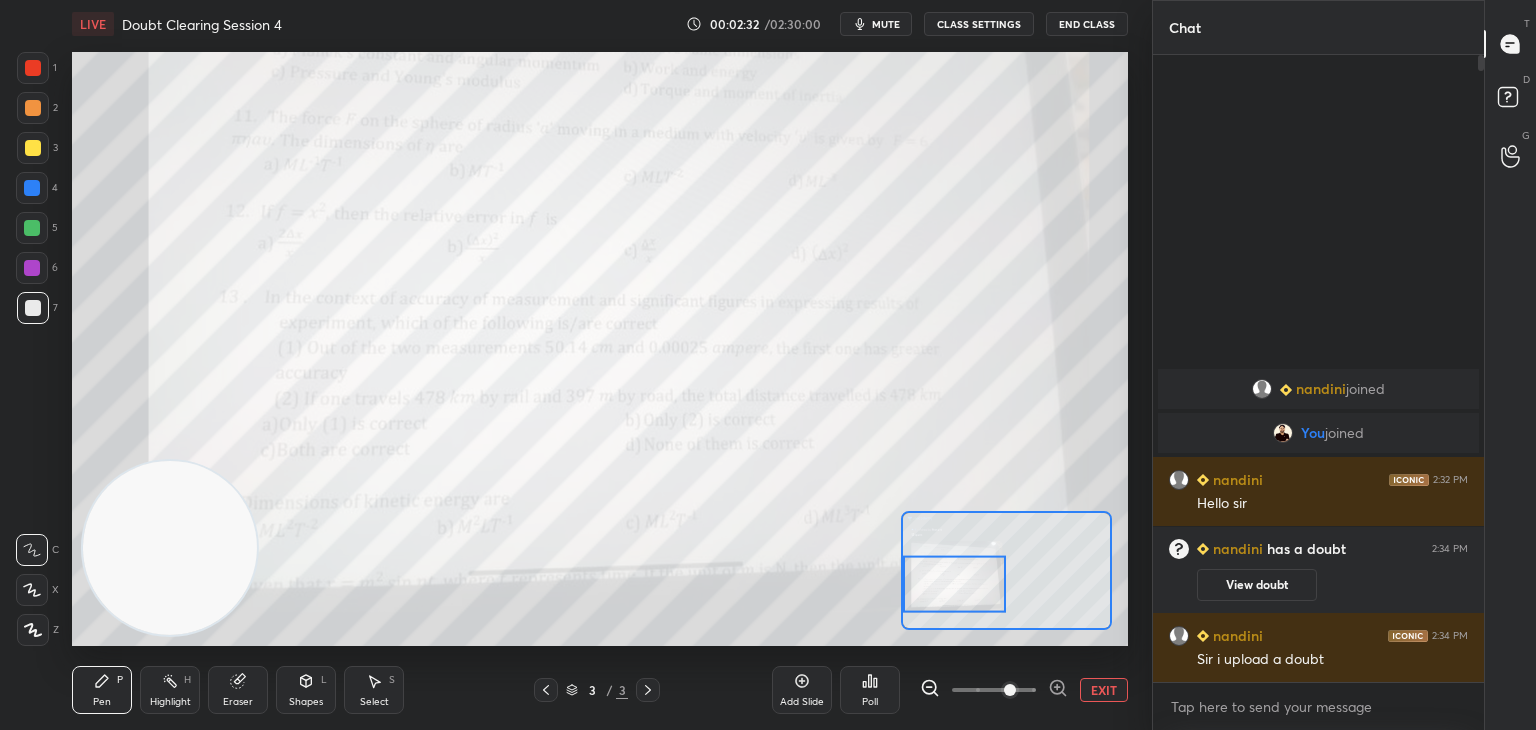 scroll, scrollTop: 6, scrollLeft: 6, axis: both 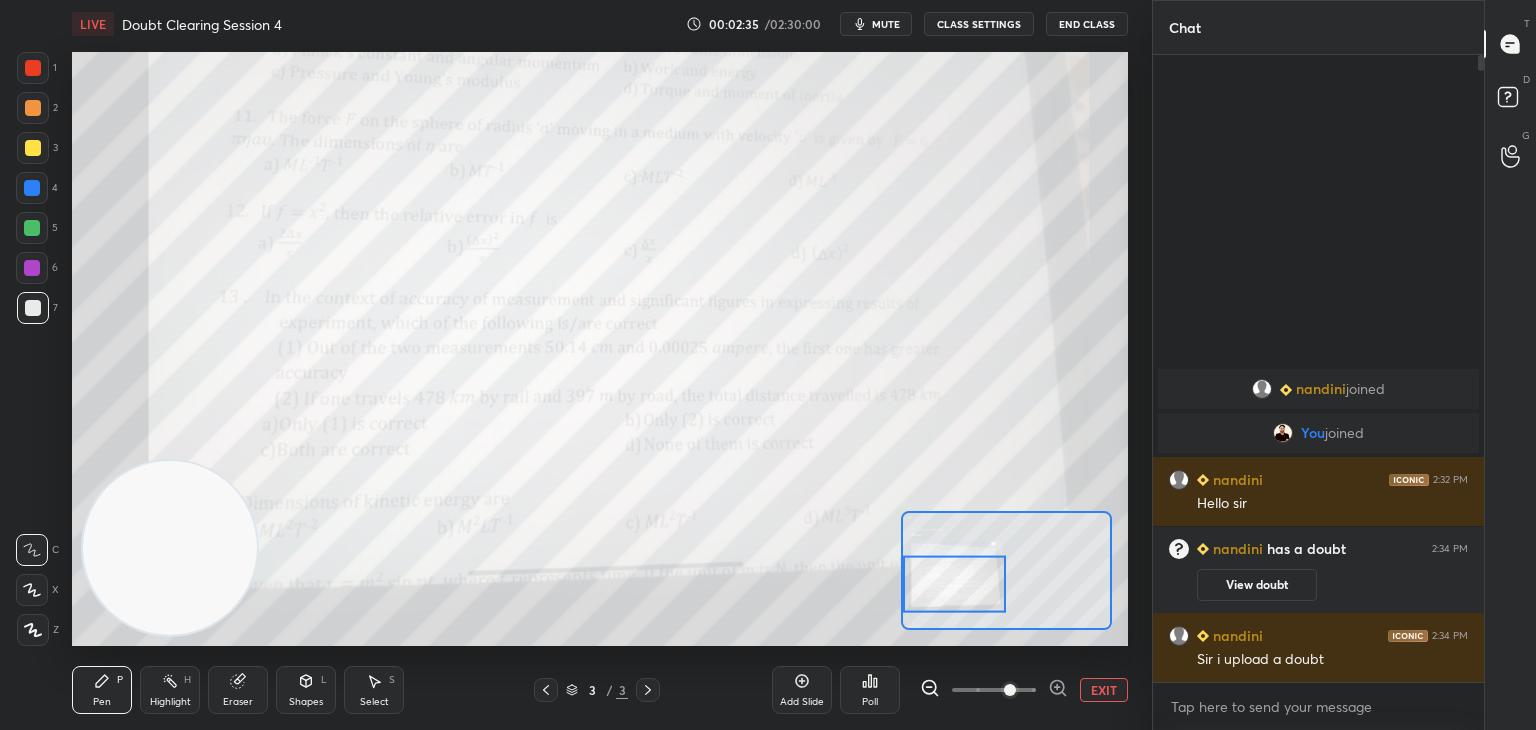click at bounding box center [33, 68] 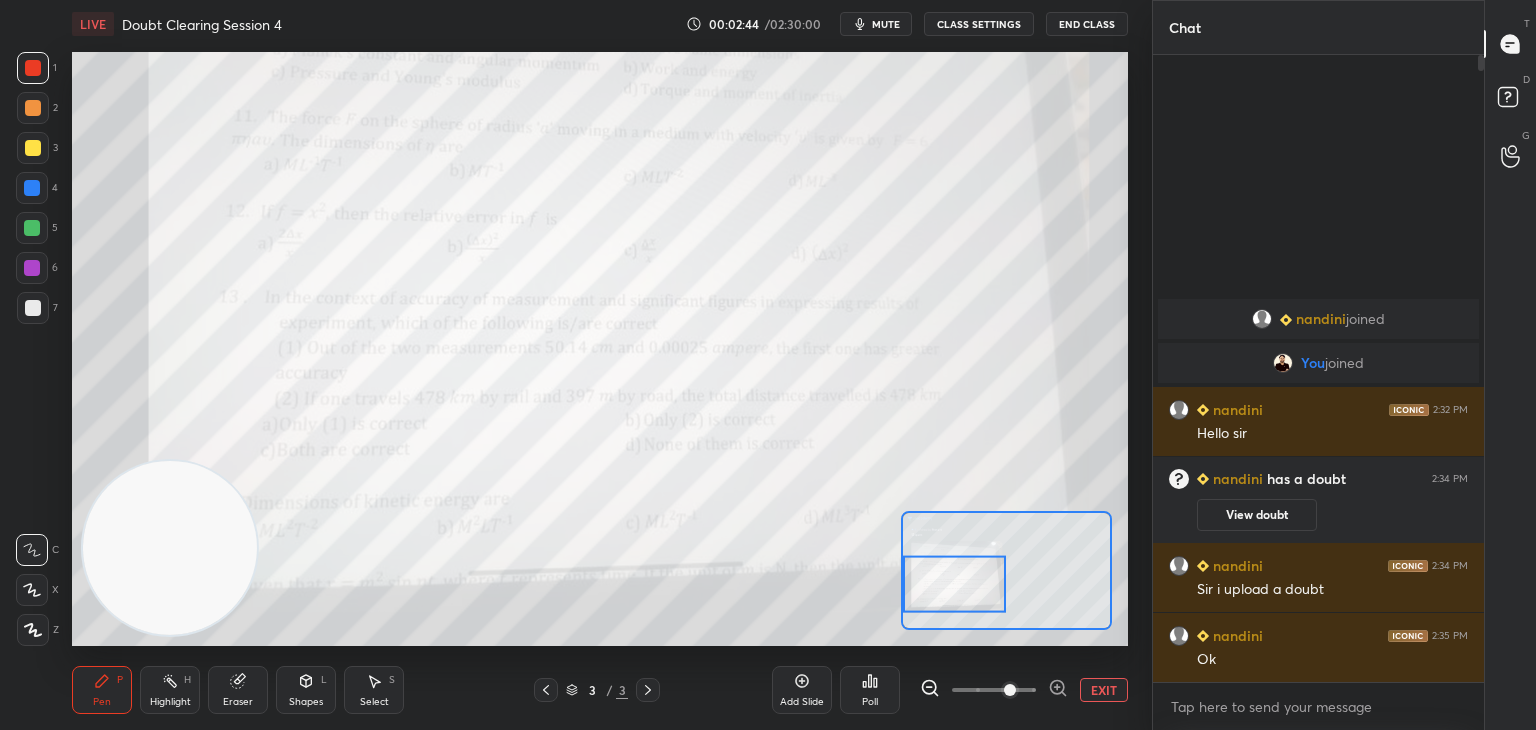click 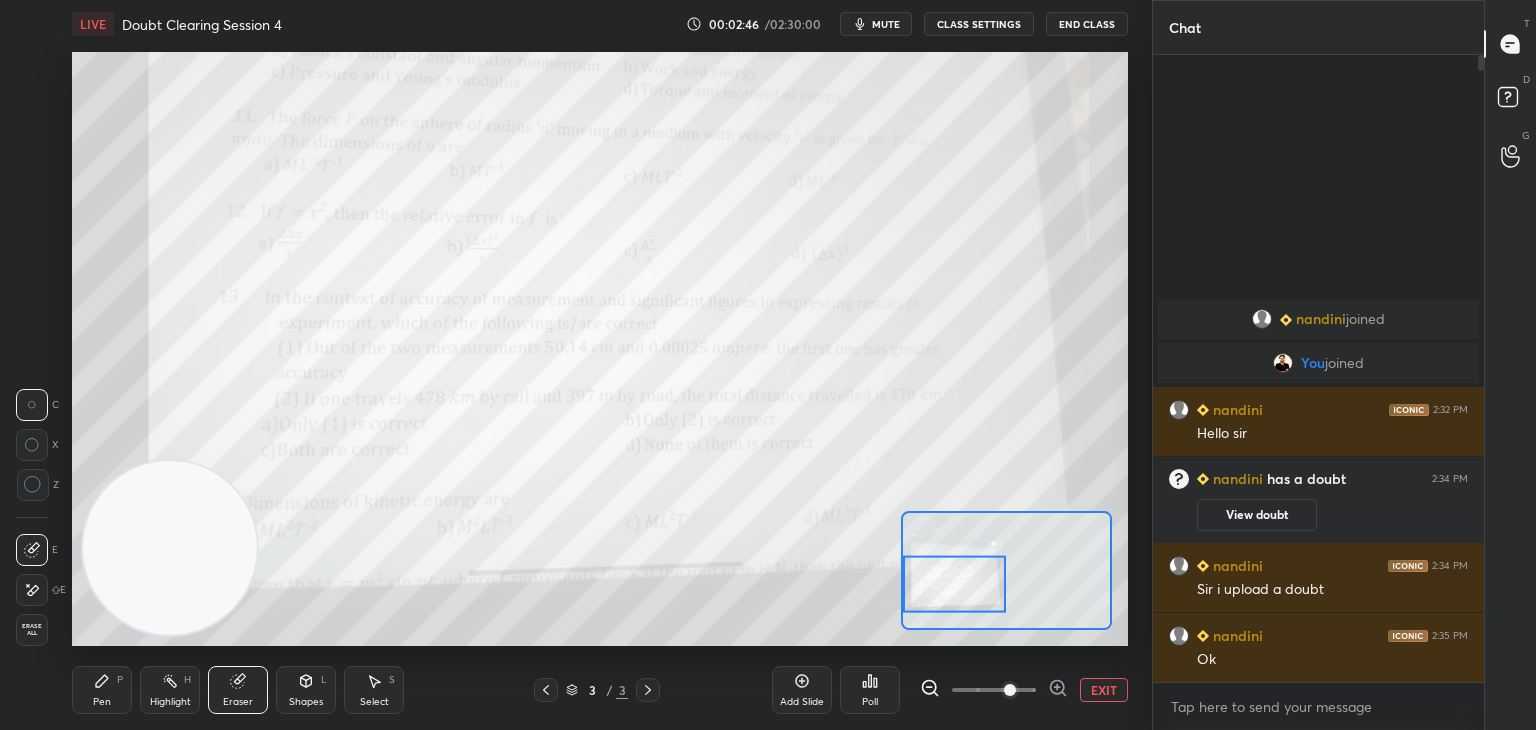 click at bounding box center (32, 590) 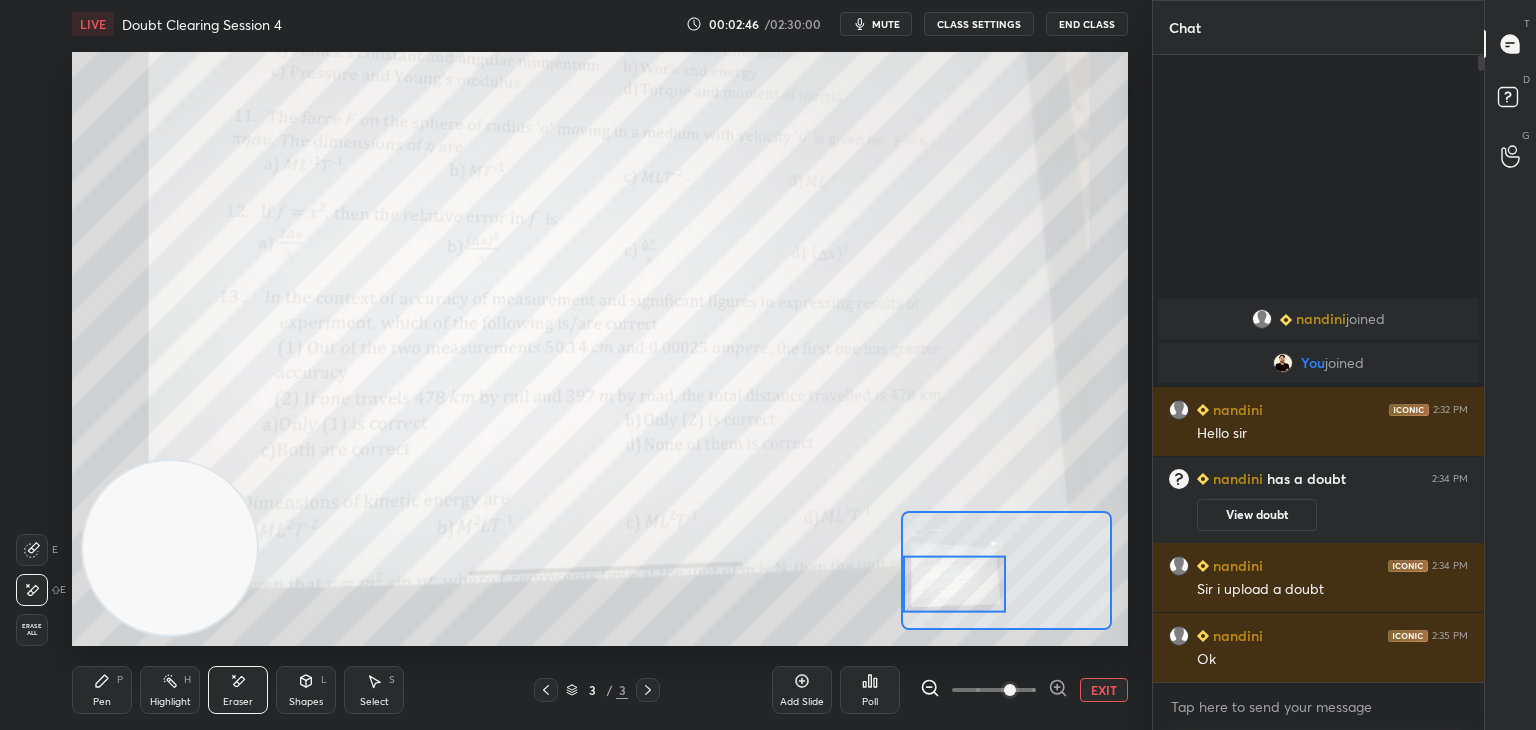 click 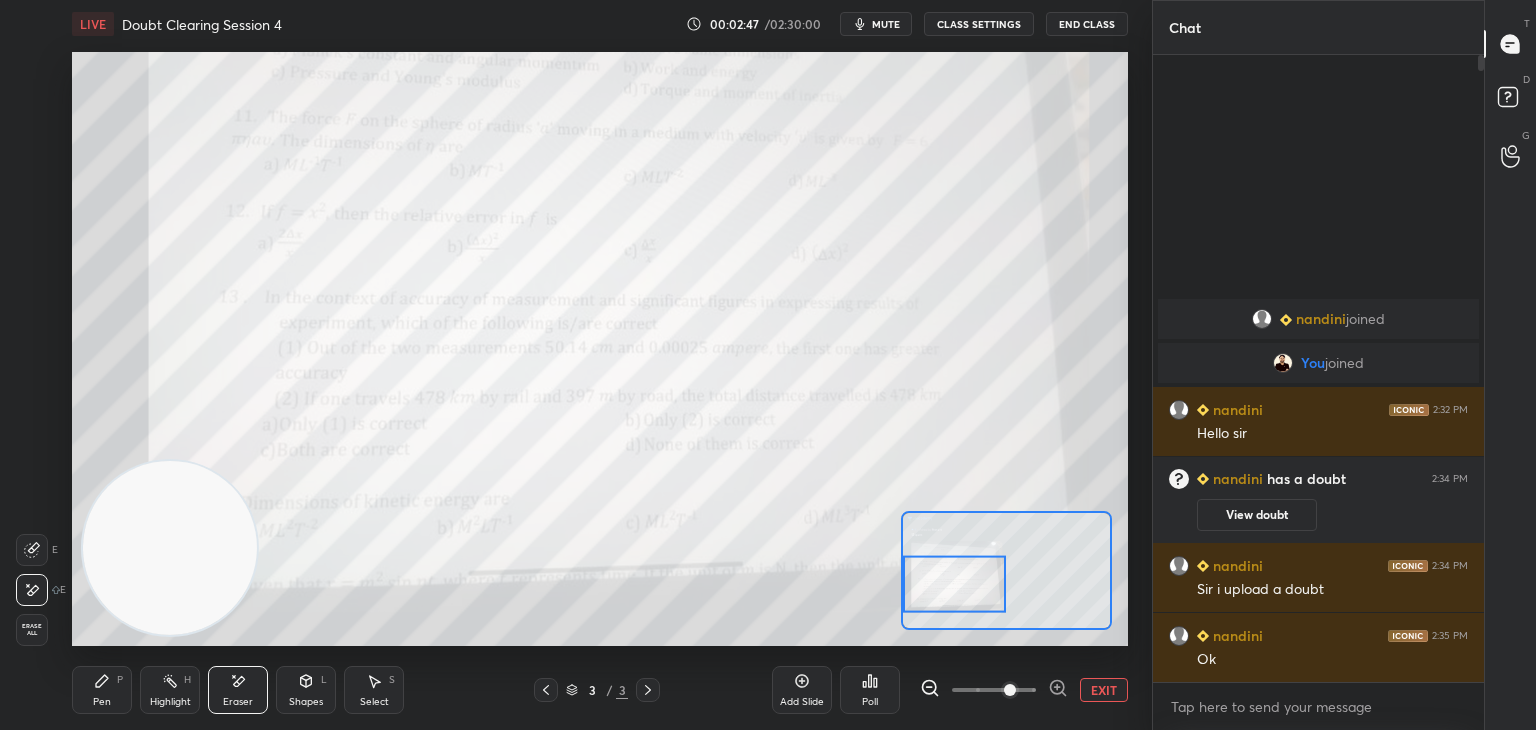 click on "Erase all" at bounding box center (34, 630) 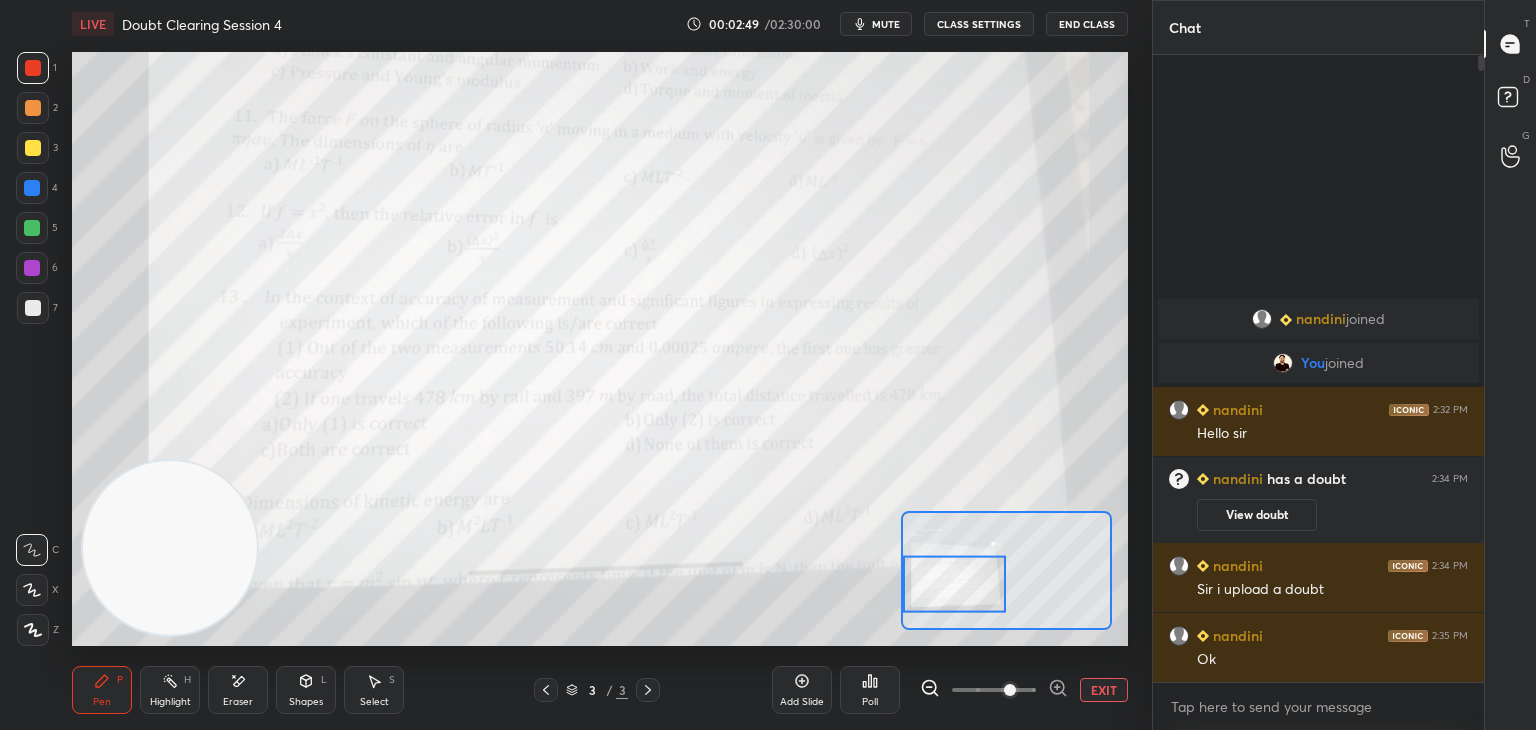 click on "mute" at bounding box center [886, 24] 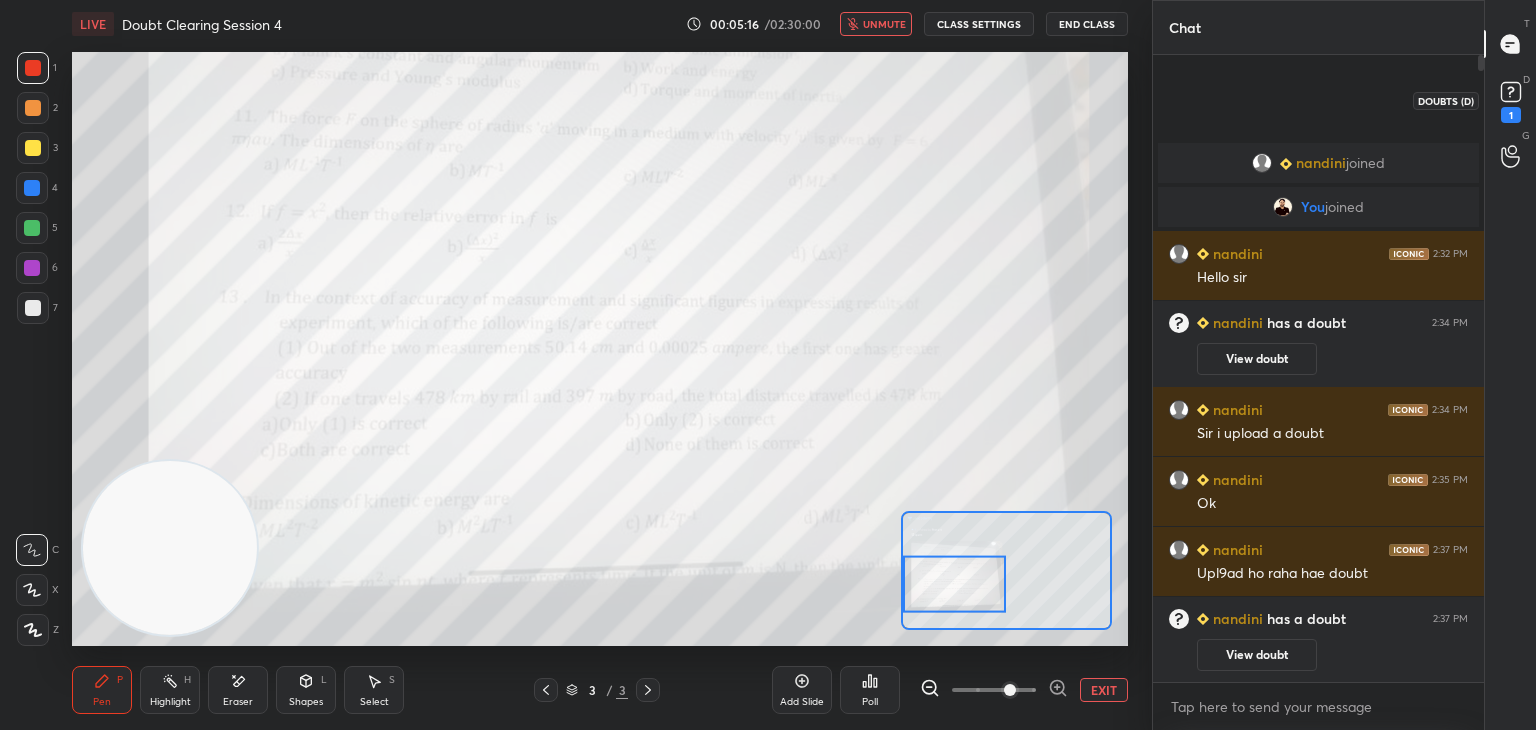 click 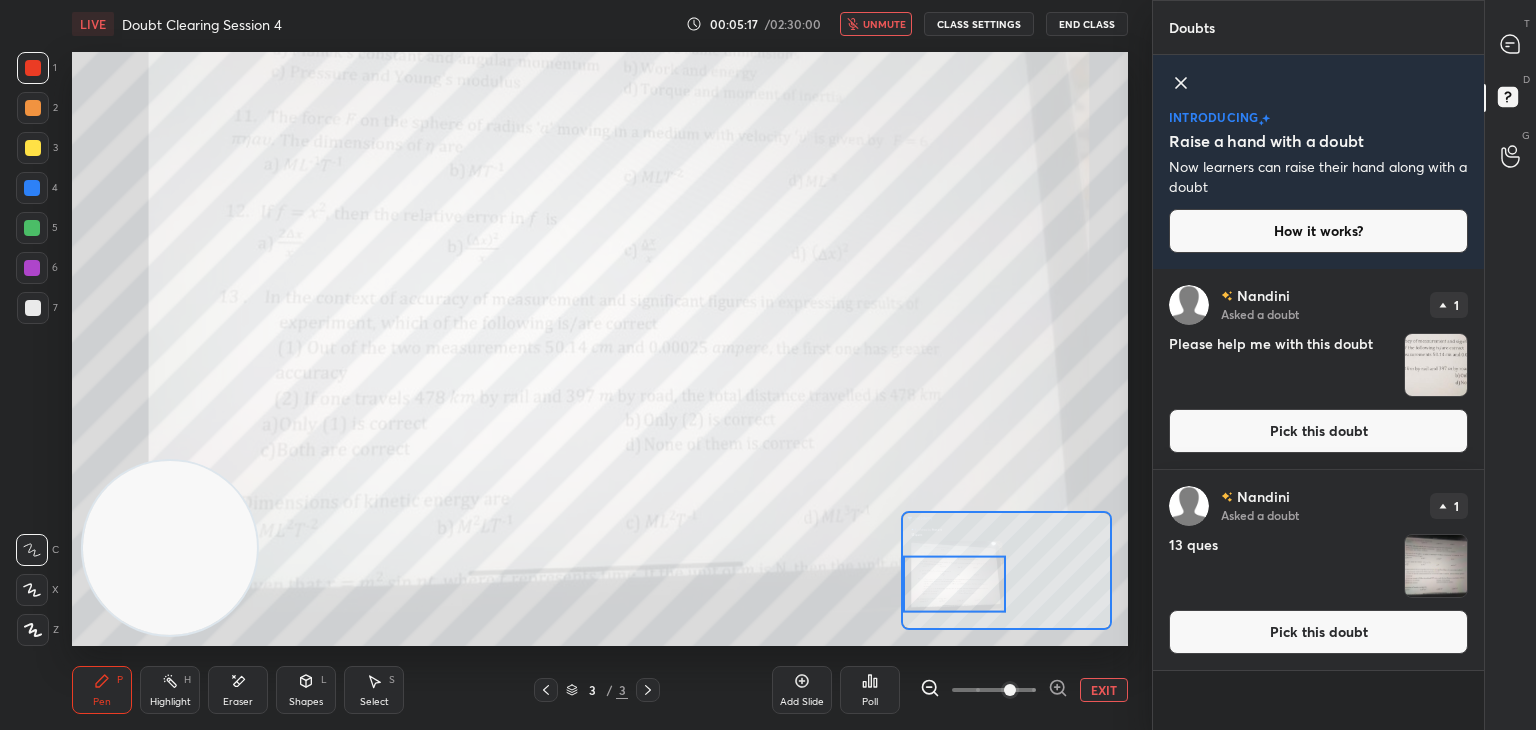 click at bounding box center [1436, 365] 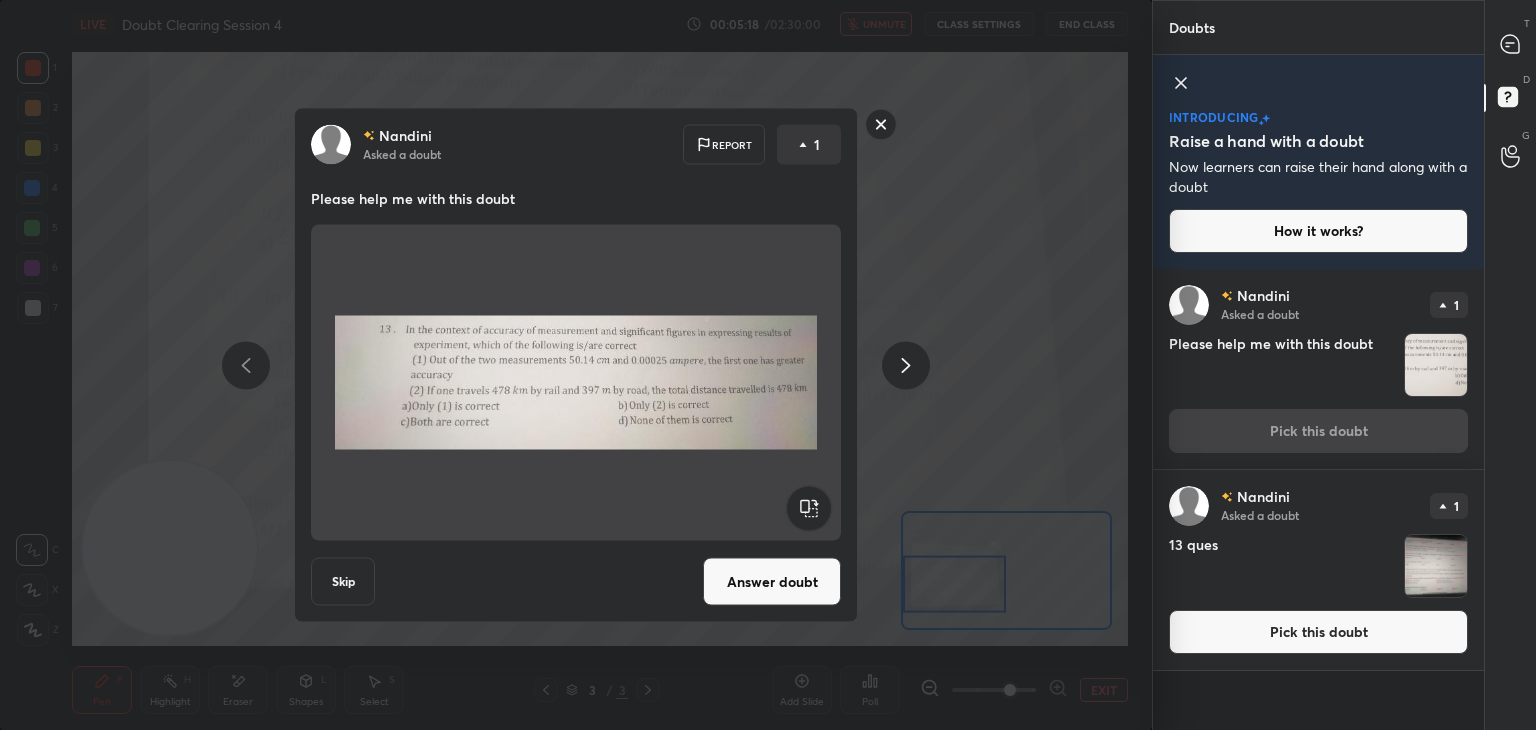click on "Answer doubt" at bounding box center [772, 582] 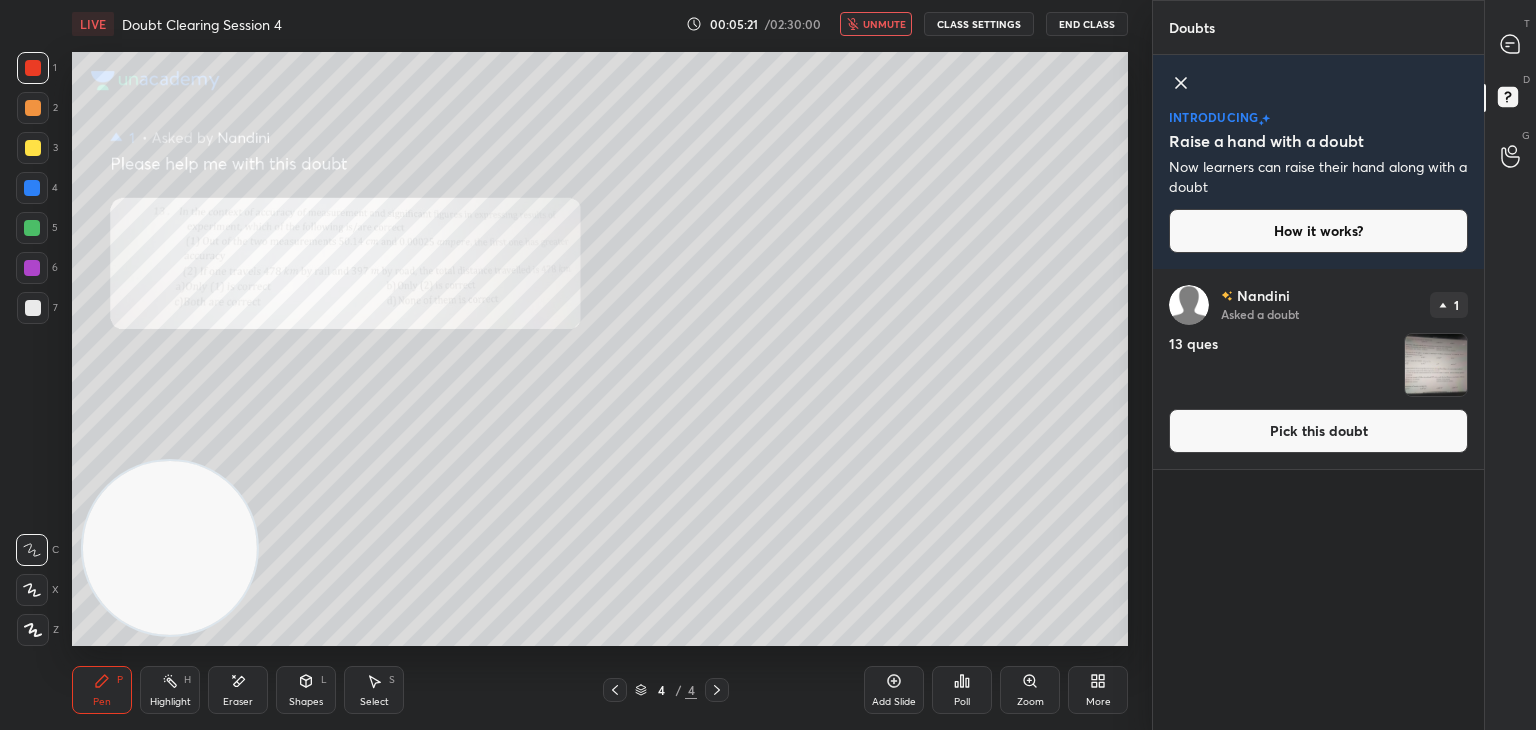 click on "unmute" at bounding box center (876, 24) 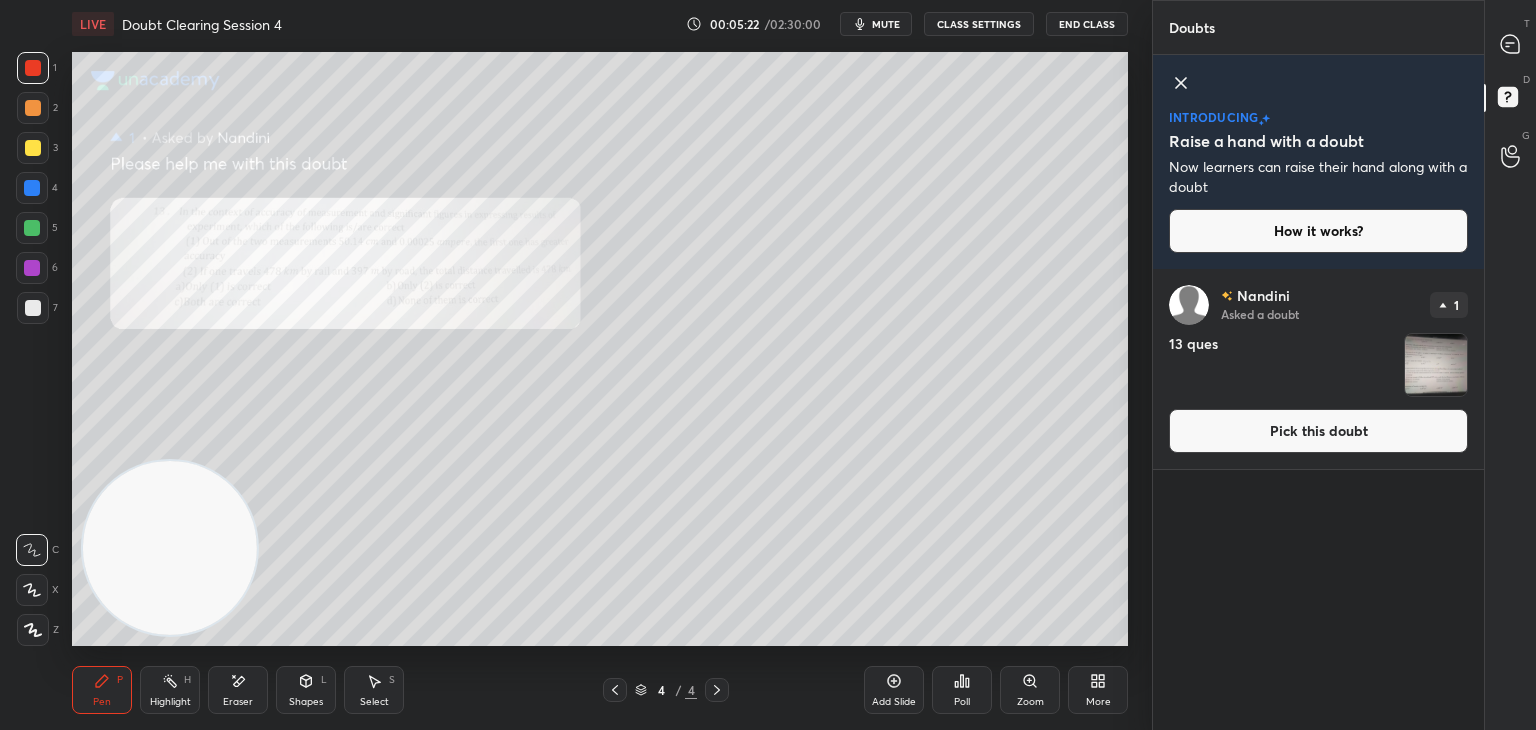 click 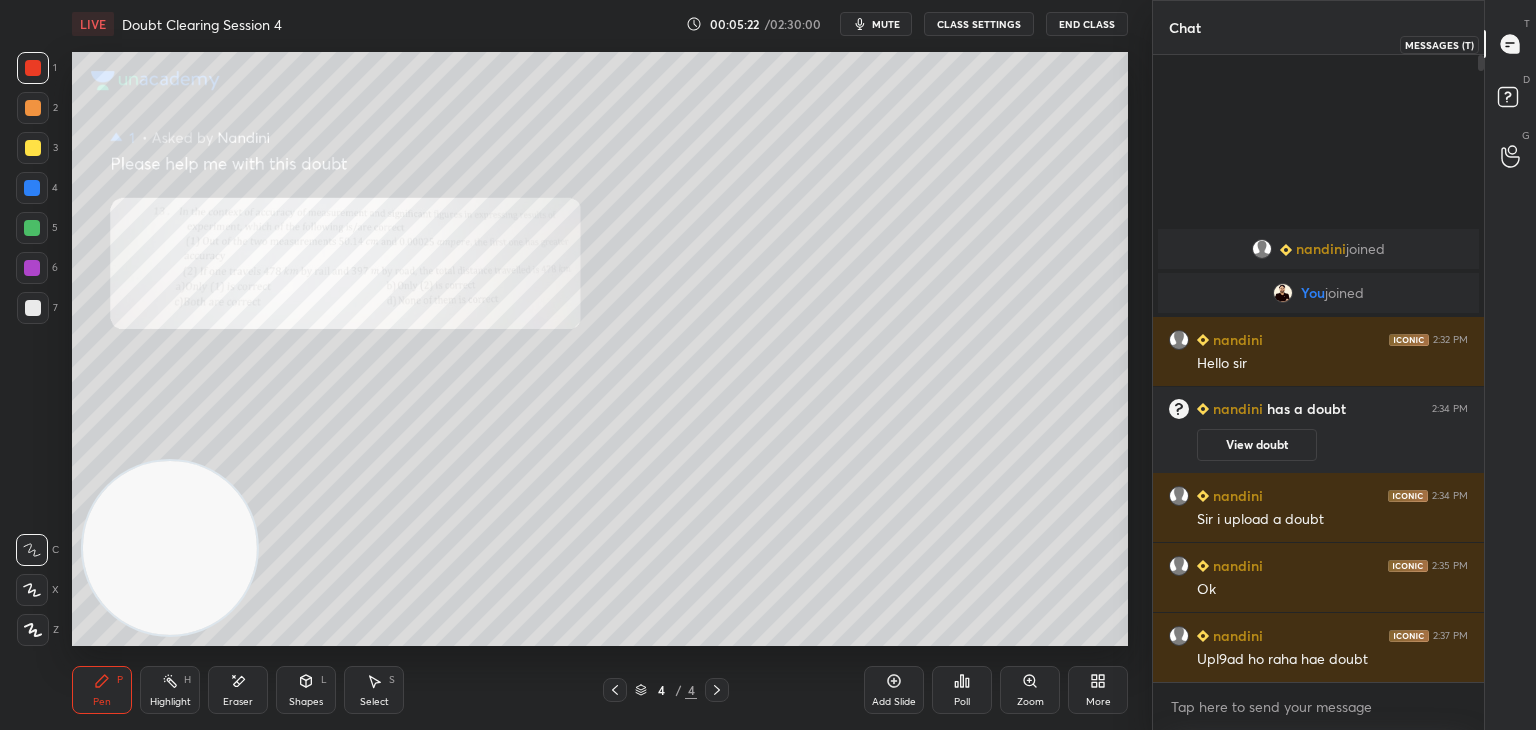 scroll, scrollTop: 6, scrollLeft: 6, axis: both 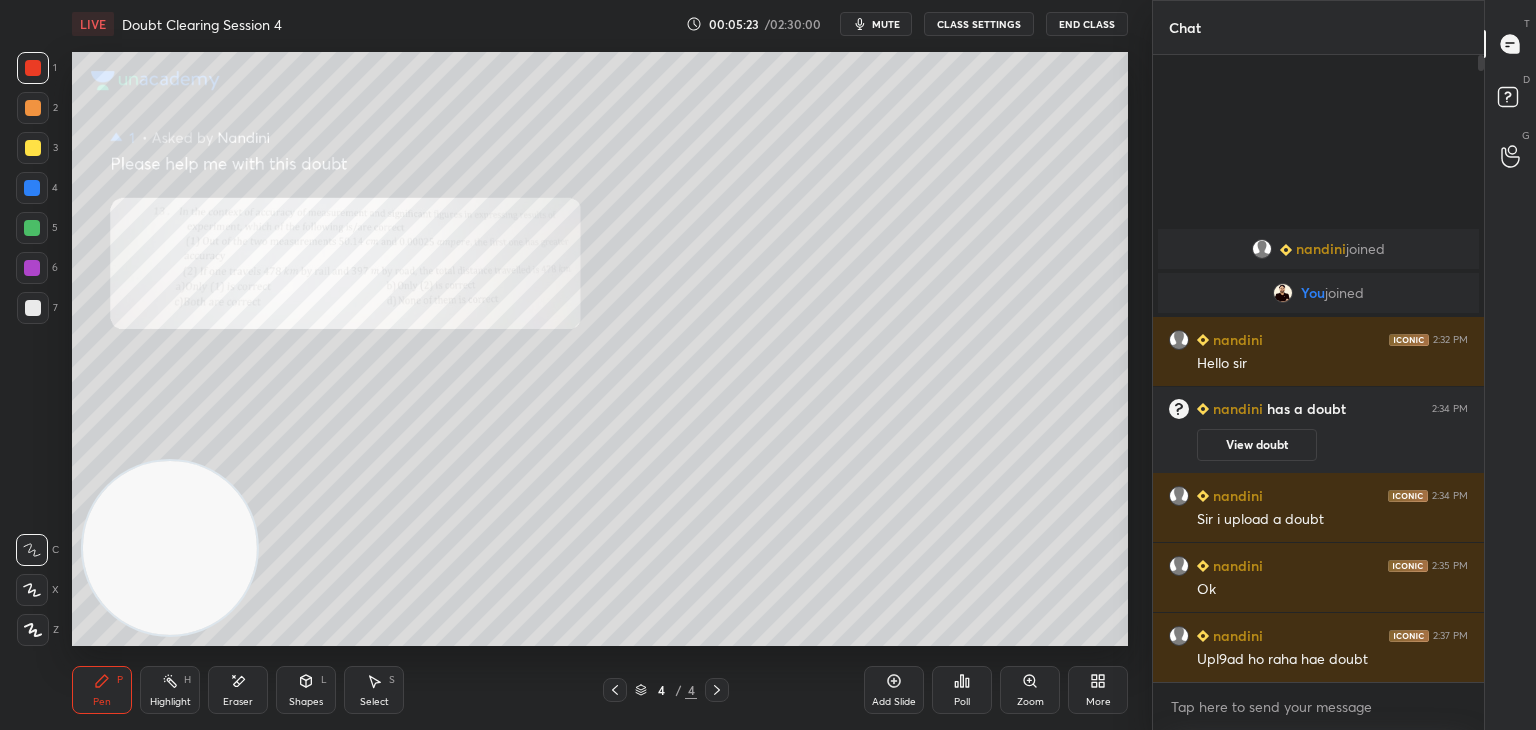 click on "You" at bounding box center [1313, 293] 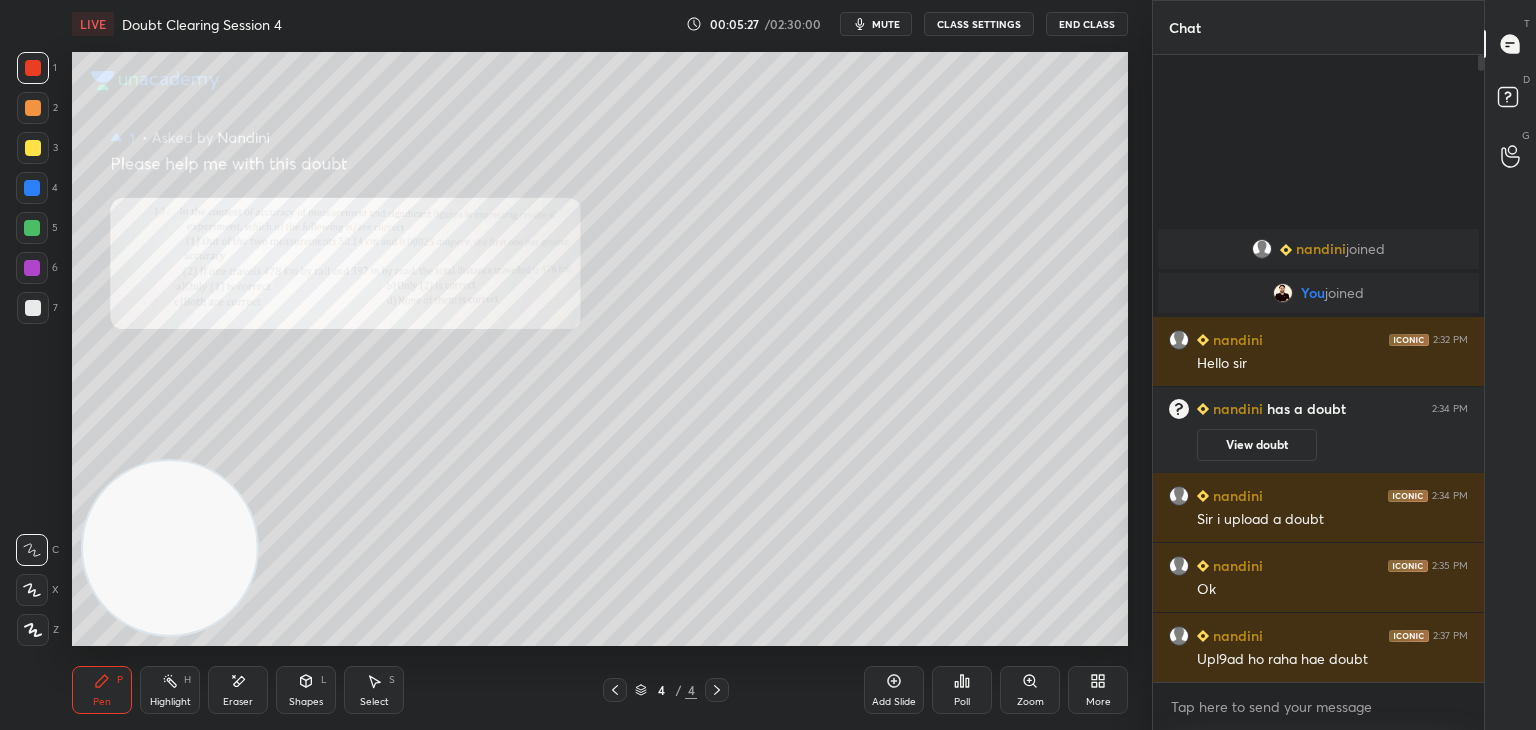 click at bounding box center [32, 590] 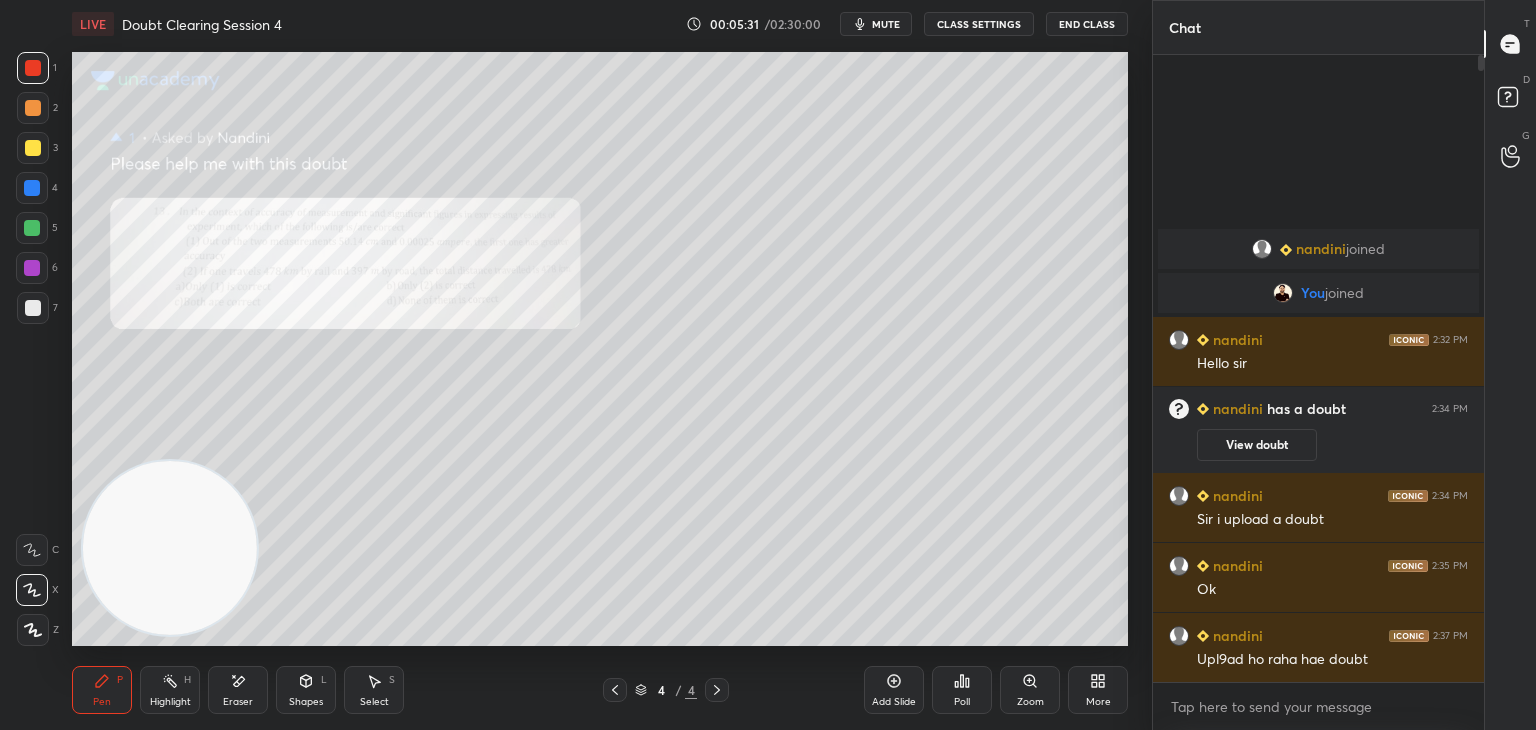 click 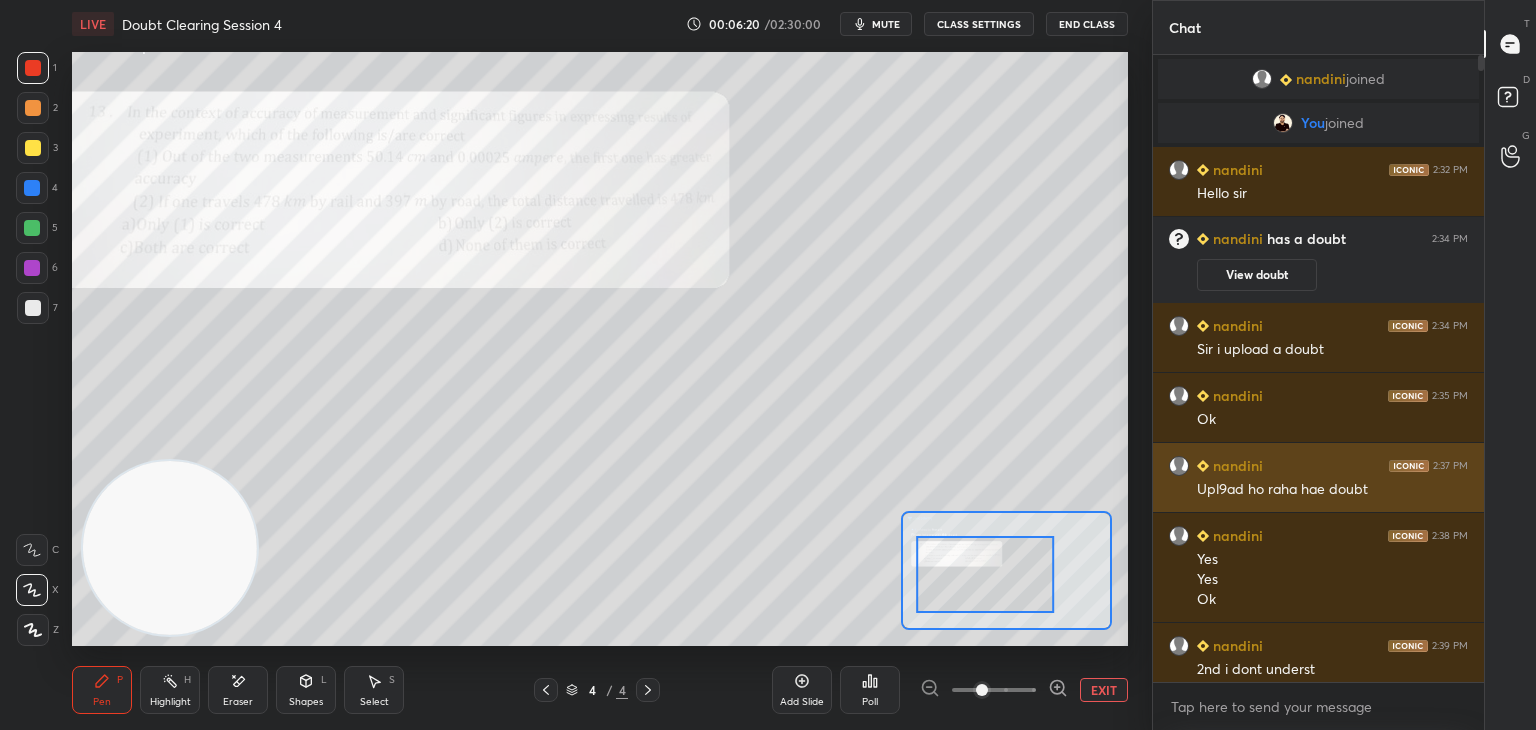 scroll, scrollTop: 10, scrollLeft: 0, axis: vertical 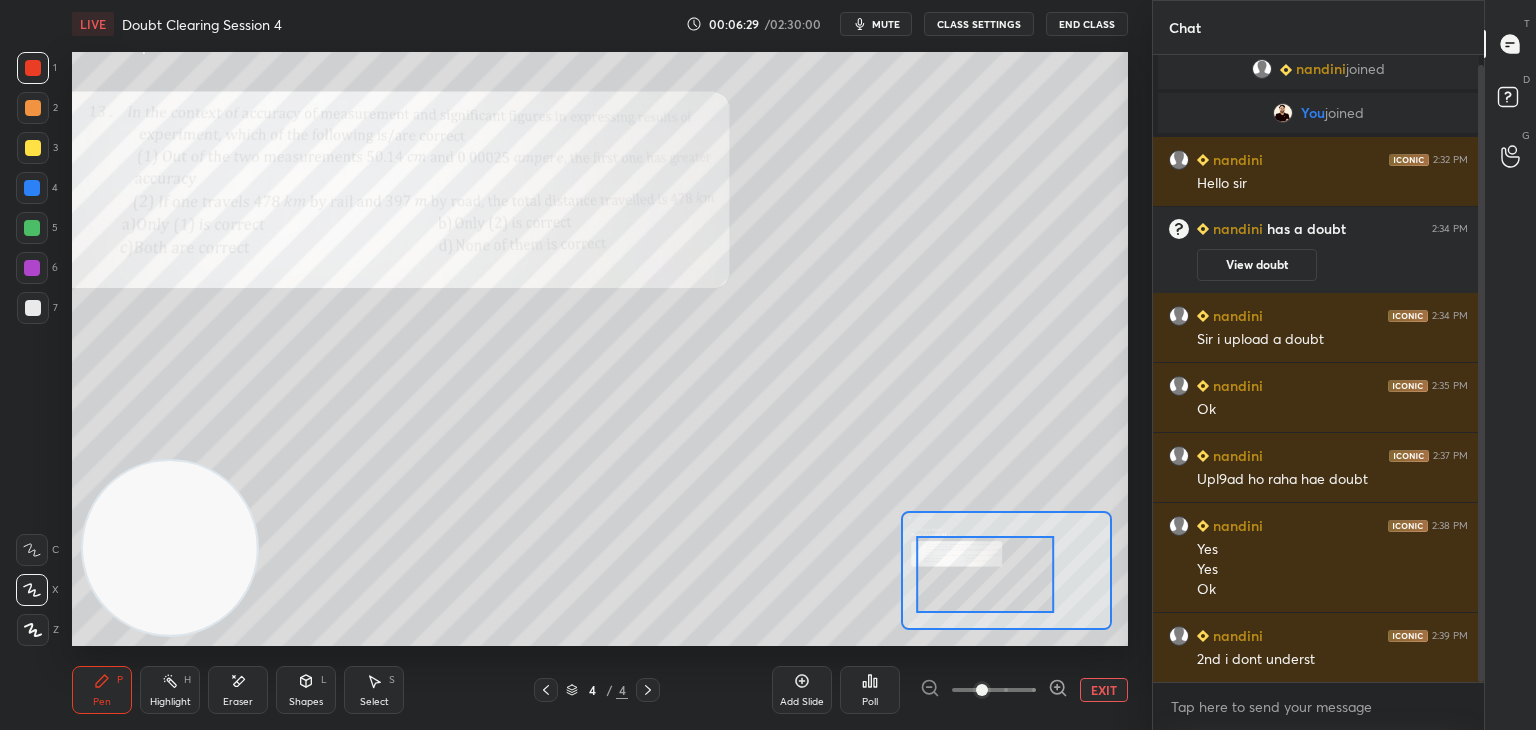 click on "C" at bounding box center (37, 550) 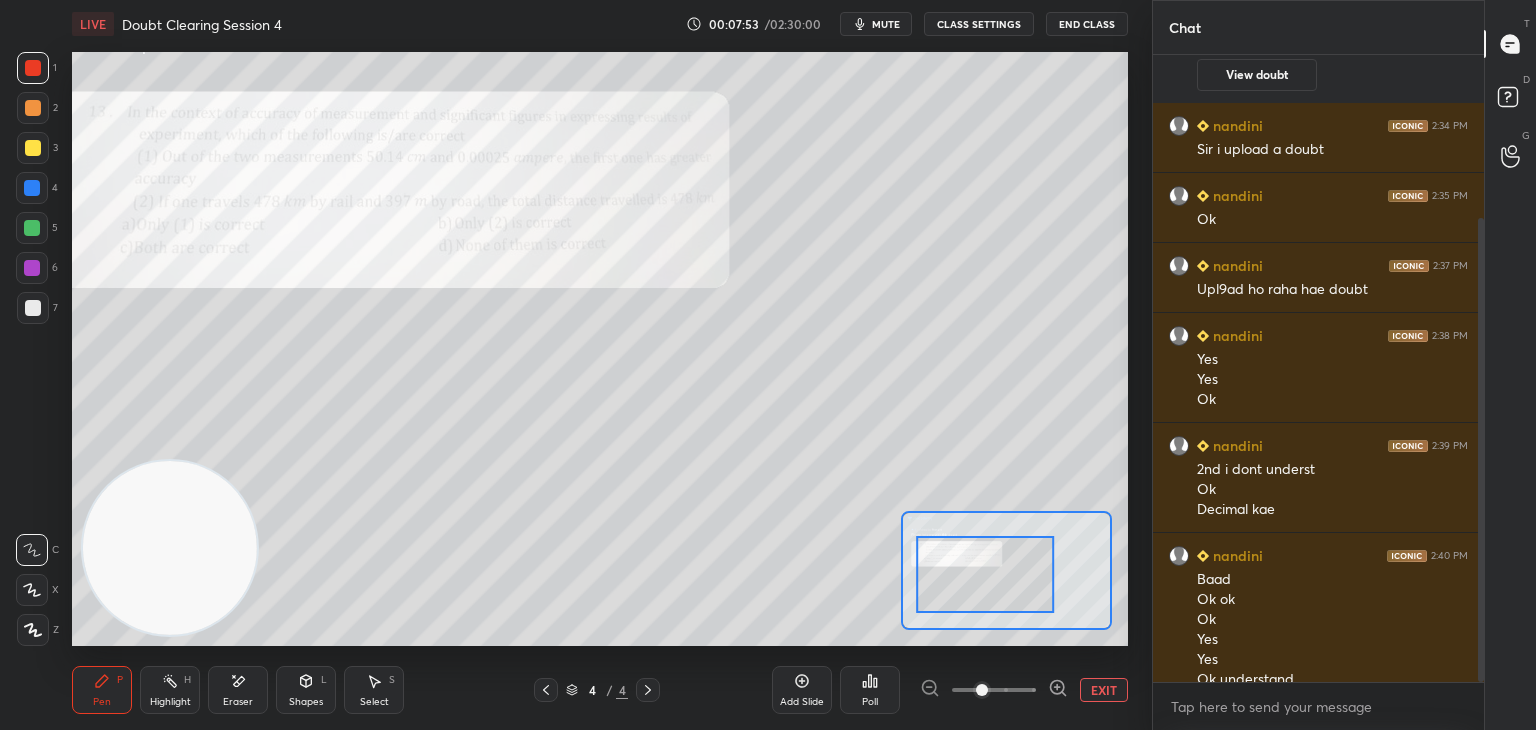 scroll, scrollTop: 220, scrollLeft: 0, axis: vertical 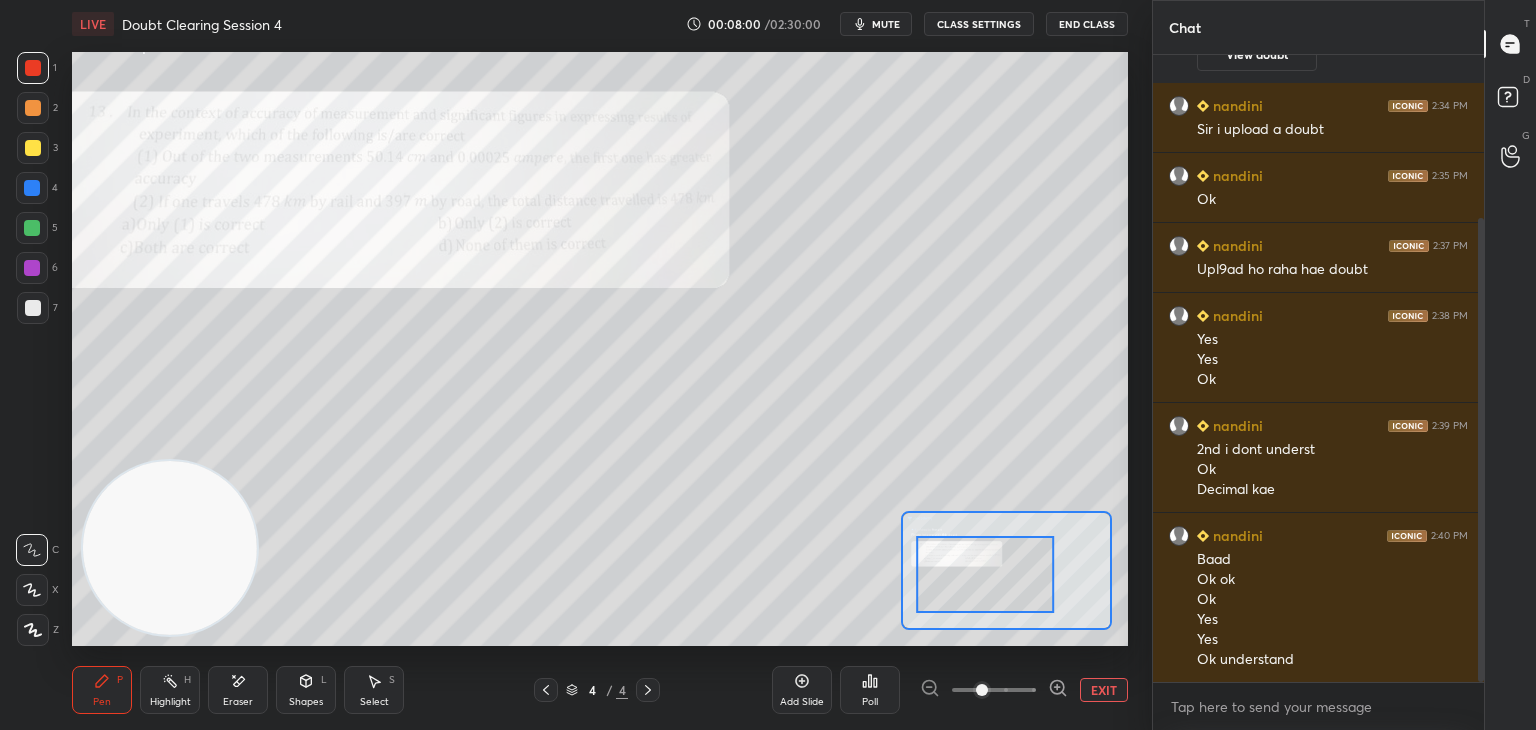 click on "mute" at bounding box center (886, 24) 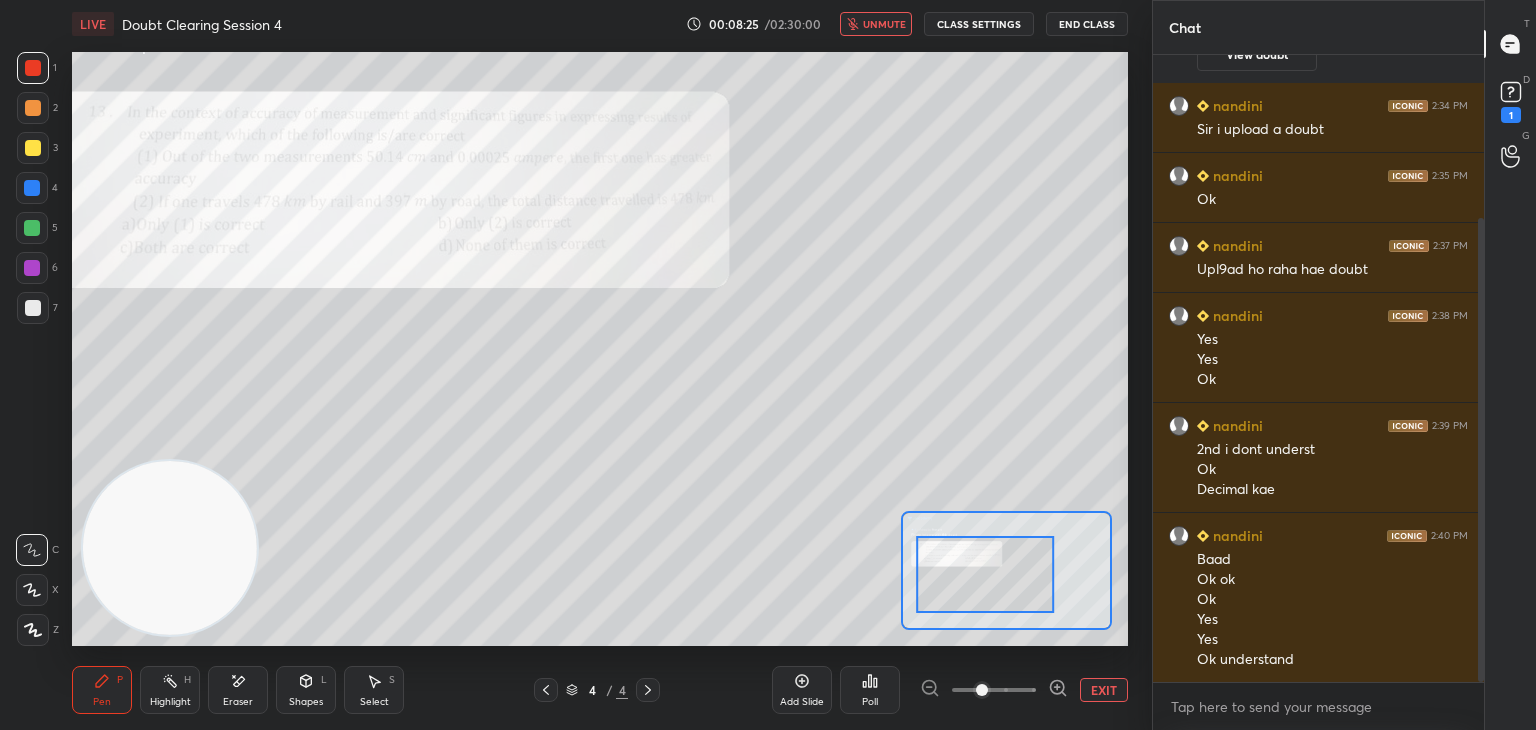 scroll, scrollTop: 306, scrollLeft: 0, axis: vertical 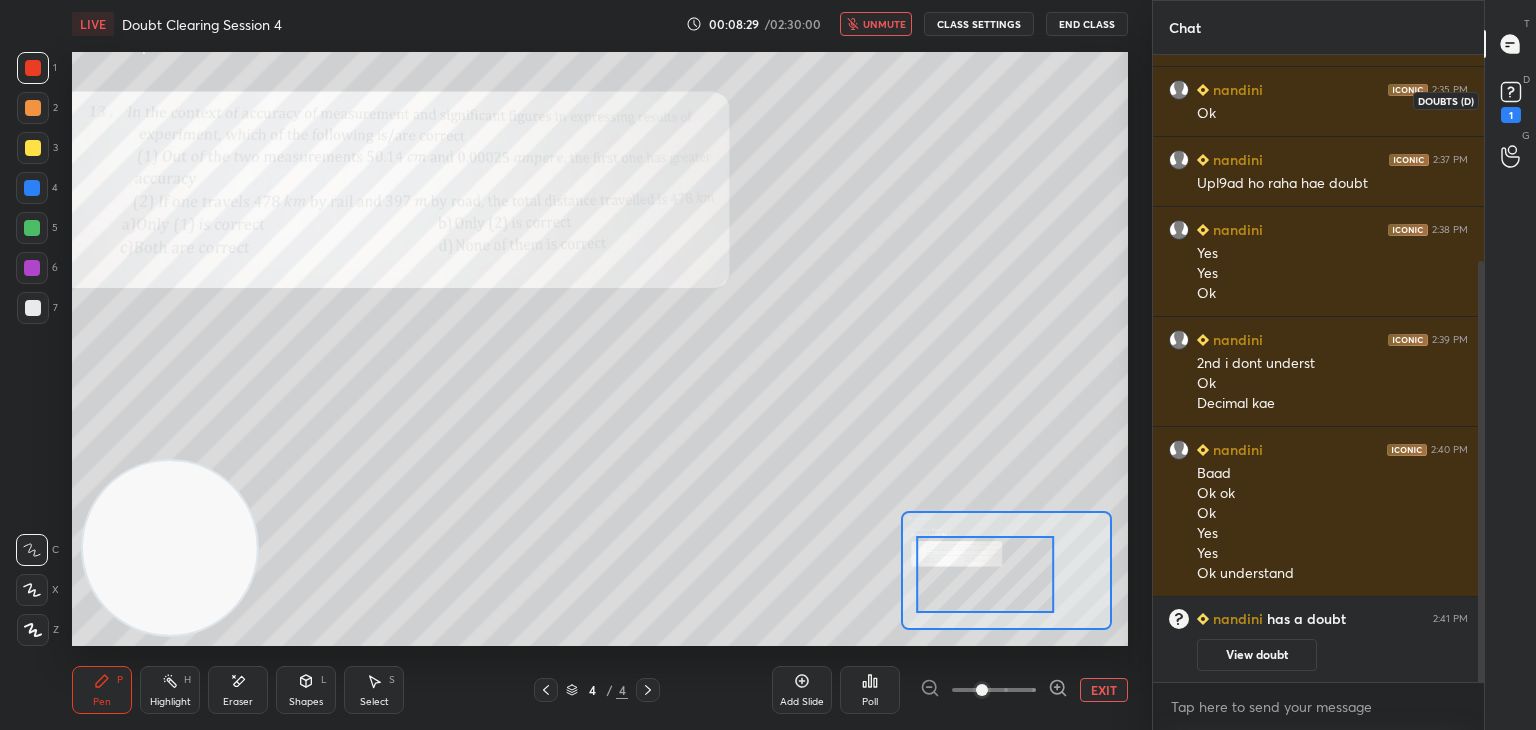 click on "1" at bounding box center [1511, 115] 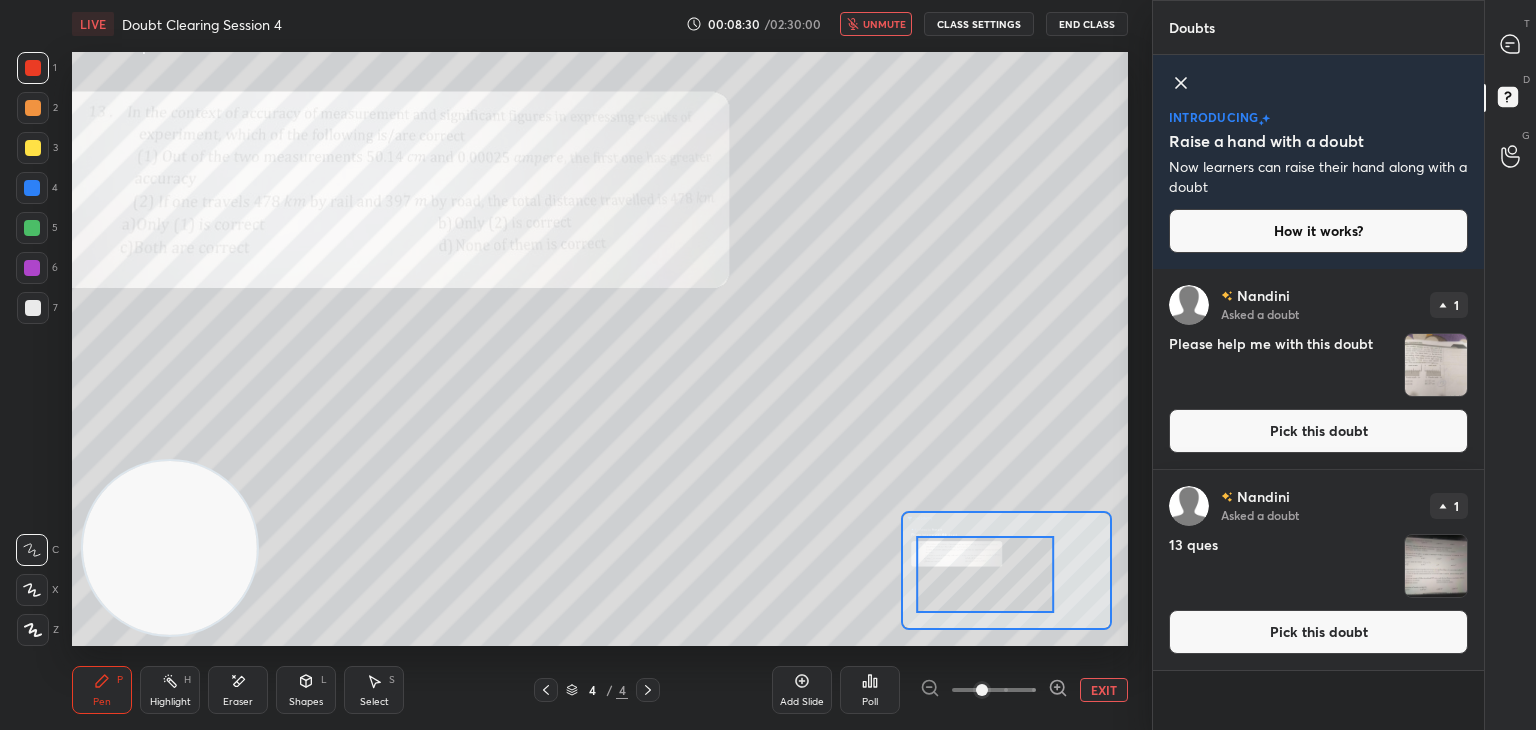 click at bounding box center [1436, 365] 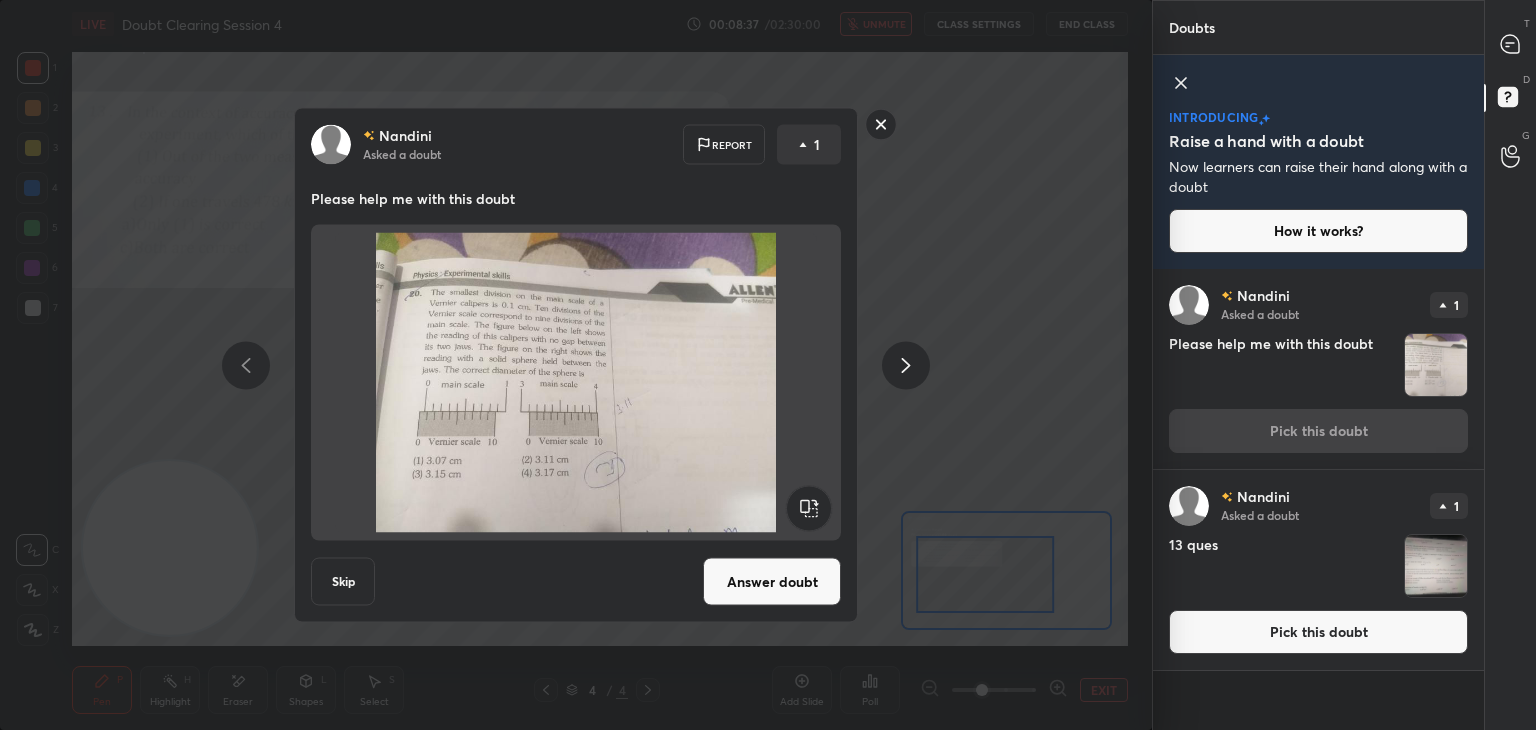 click at bounding box center (576, 383) 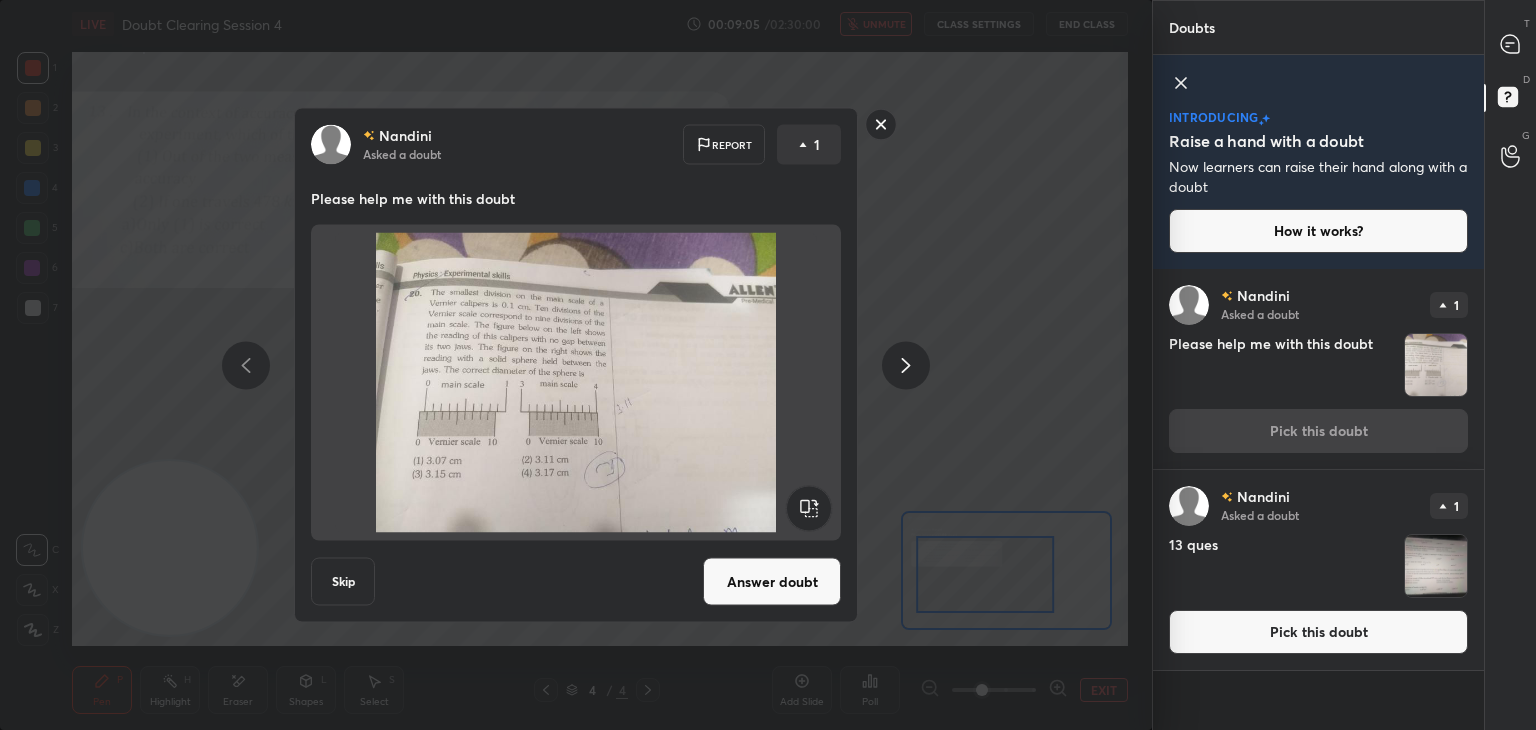 click on "Answer doubt" at bounding box center [772, 582] 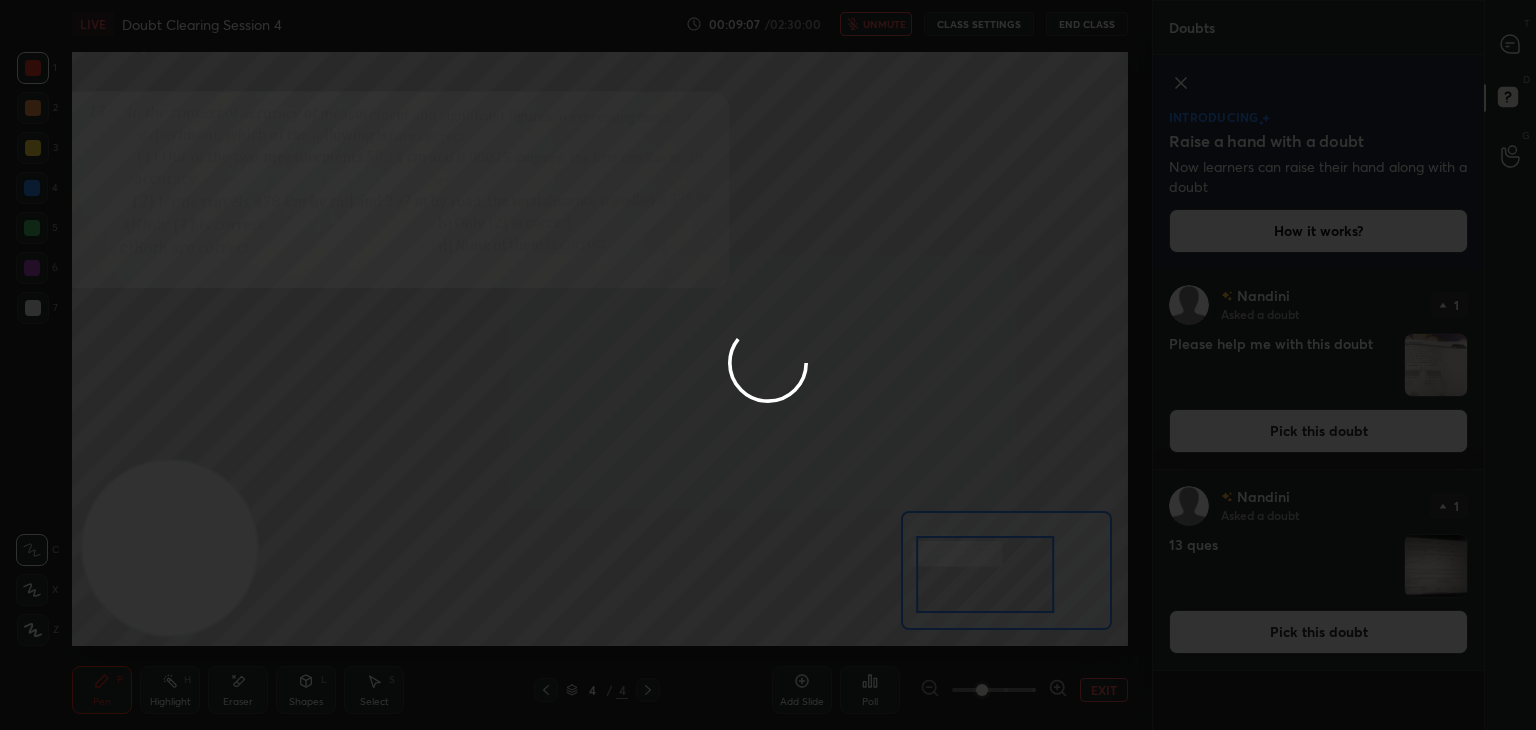 click at bounding box center (768, 365) 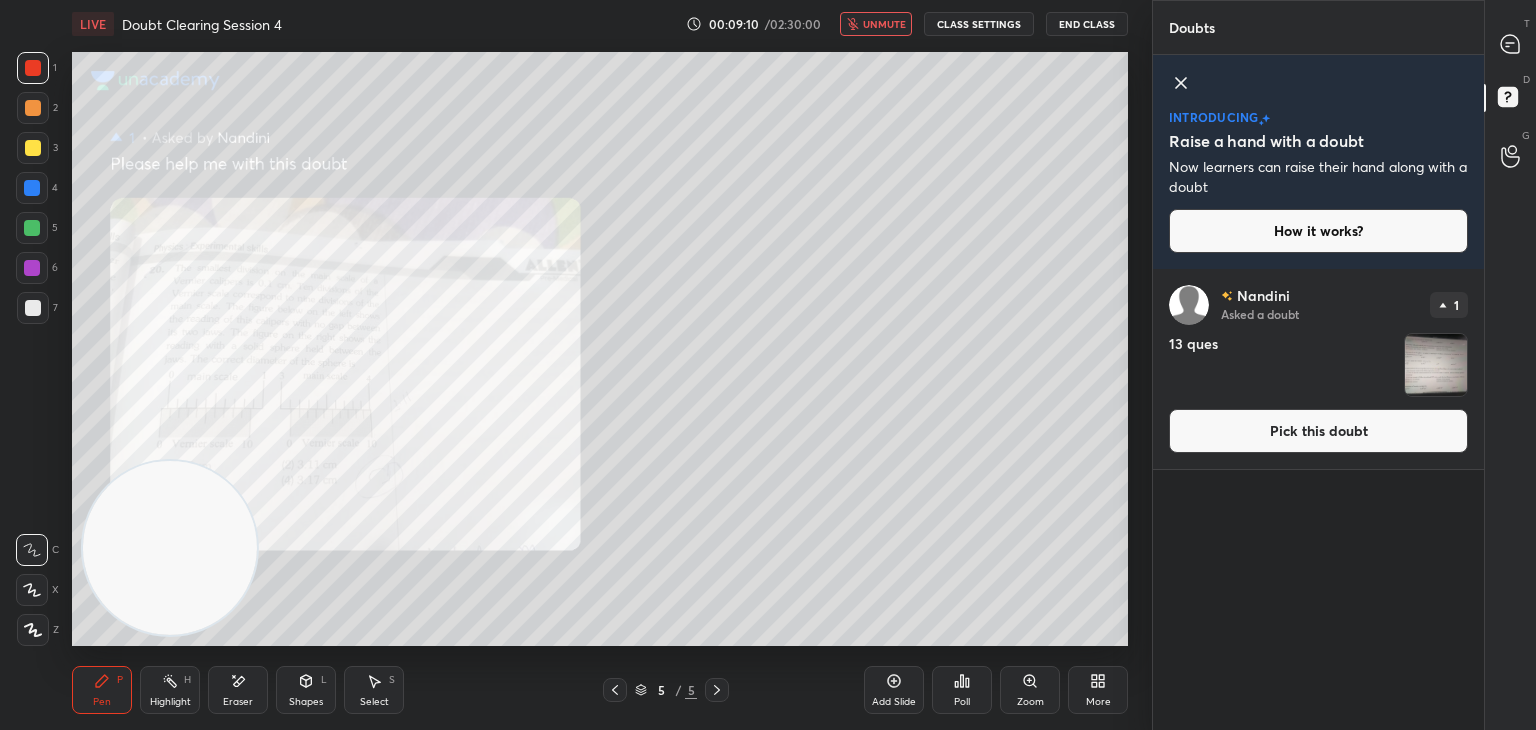 click on "unmute" at bounding box center (876, 24) 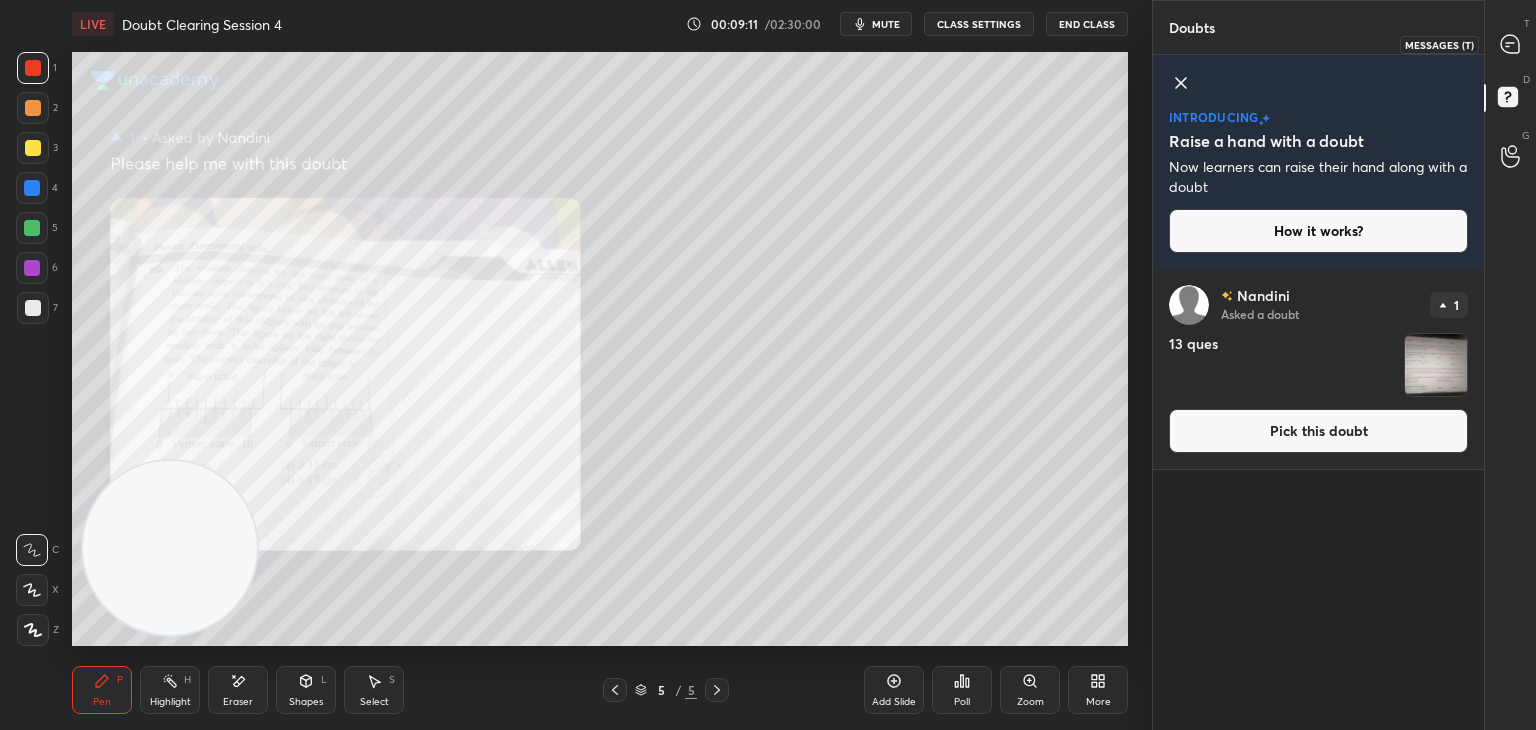 click 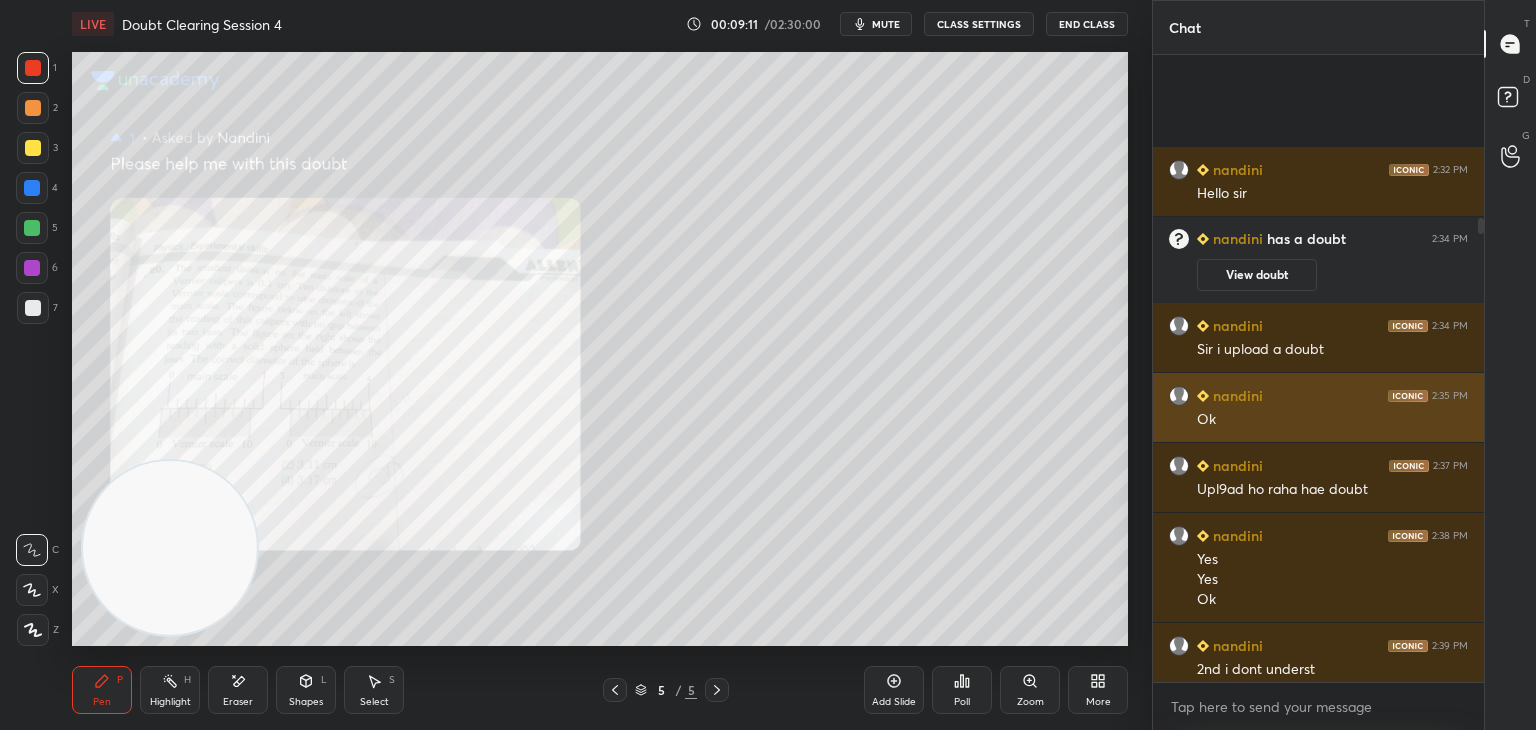 scroll, scrollTop: 220, scrollLeft: 0, axis: vertical 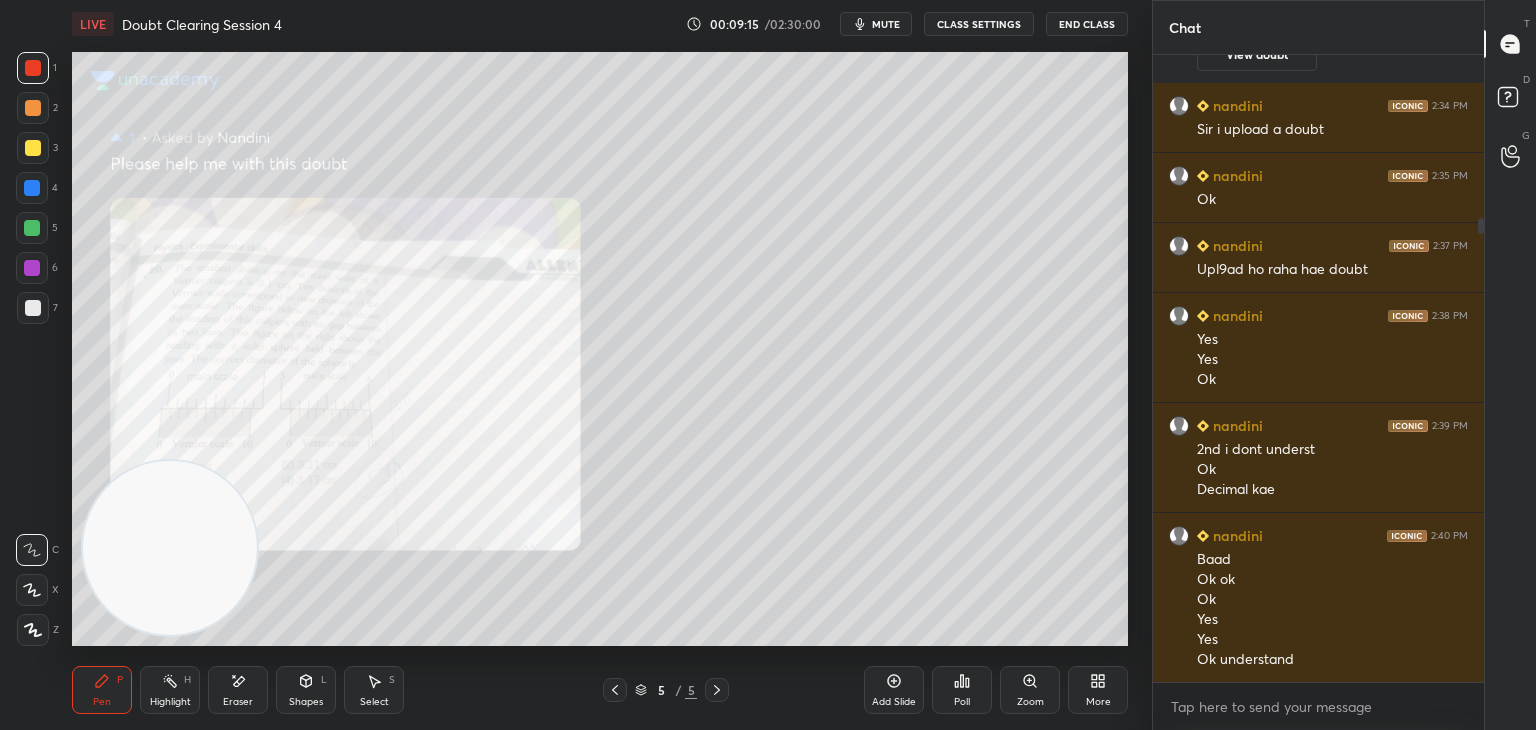 click 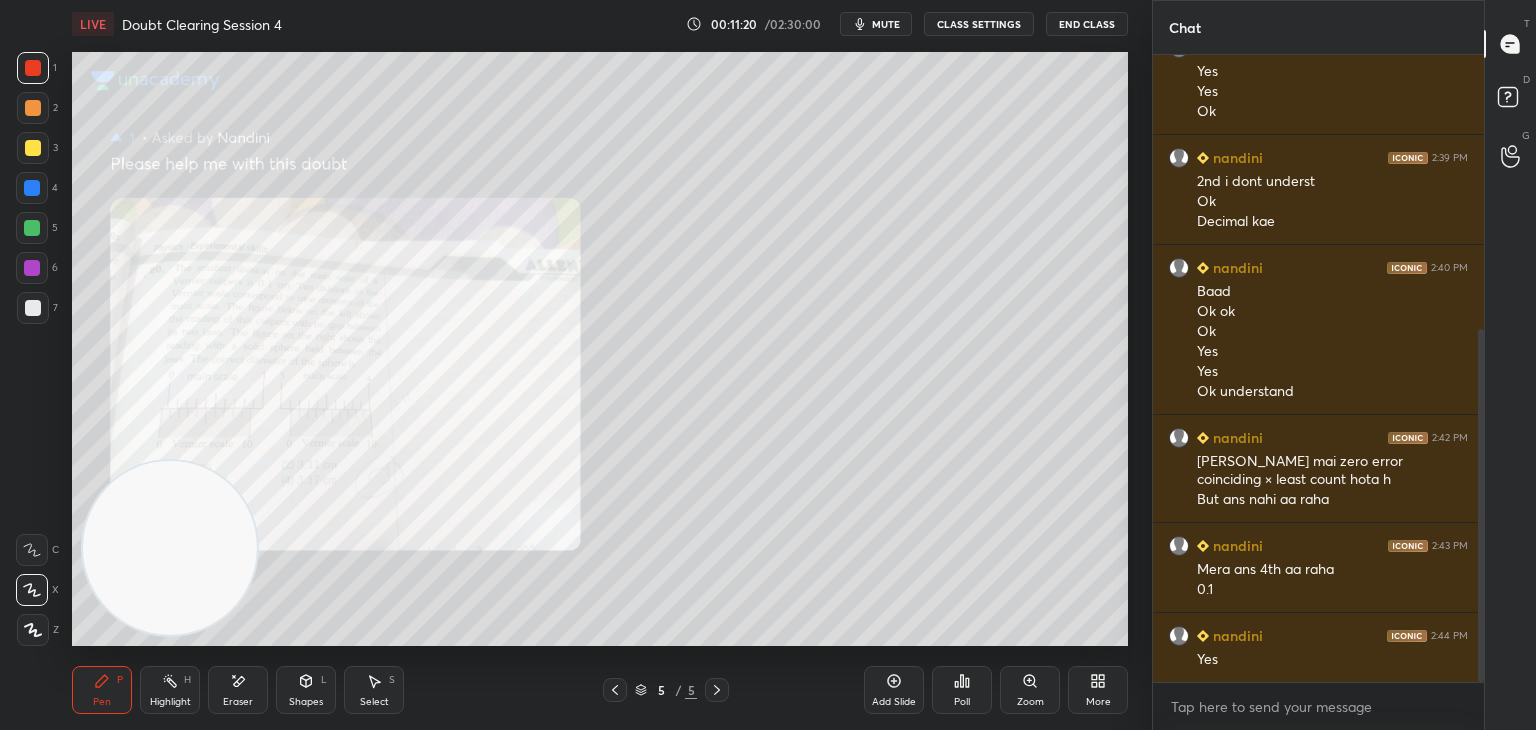 scroll, scrollTop: 508, scrollLeft: 0, axis: vertical 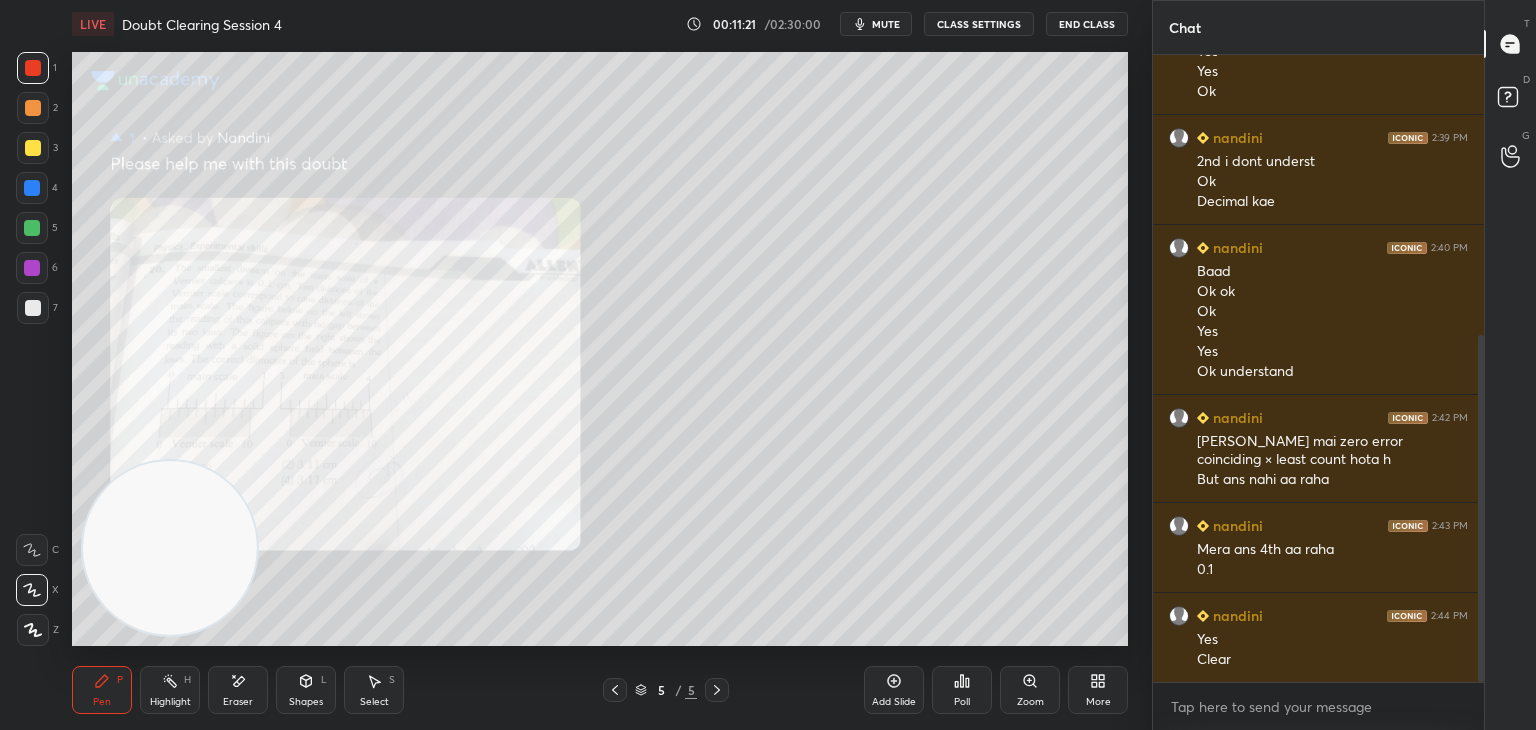 click on "Add Slide" at bounding box center [894, 690] 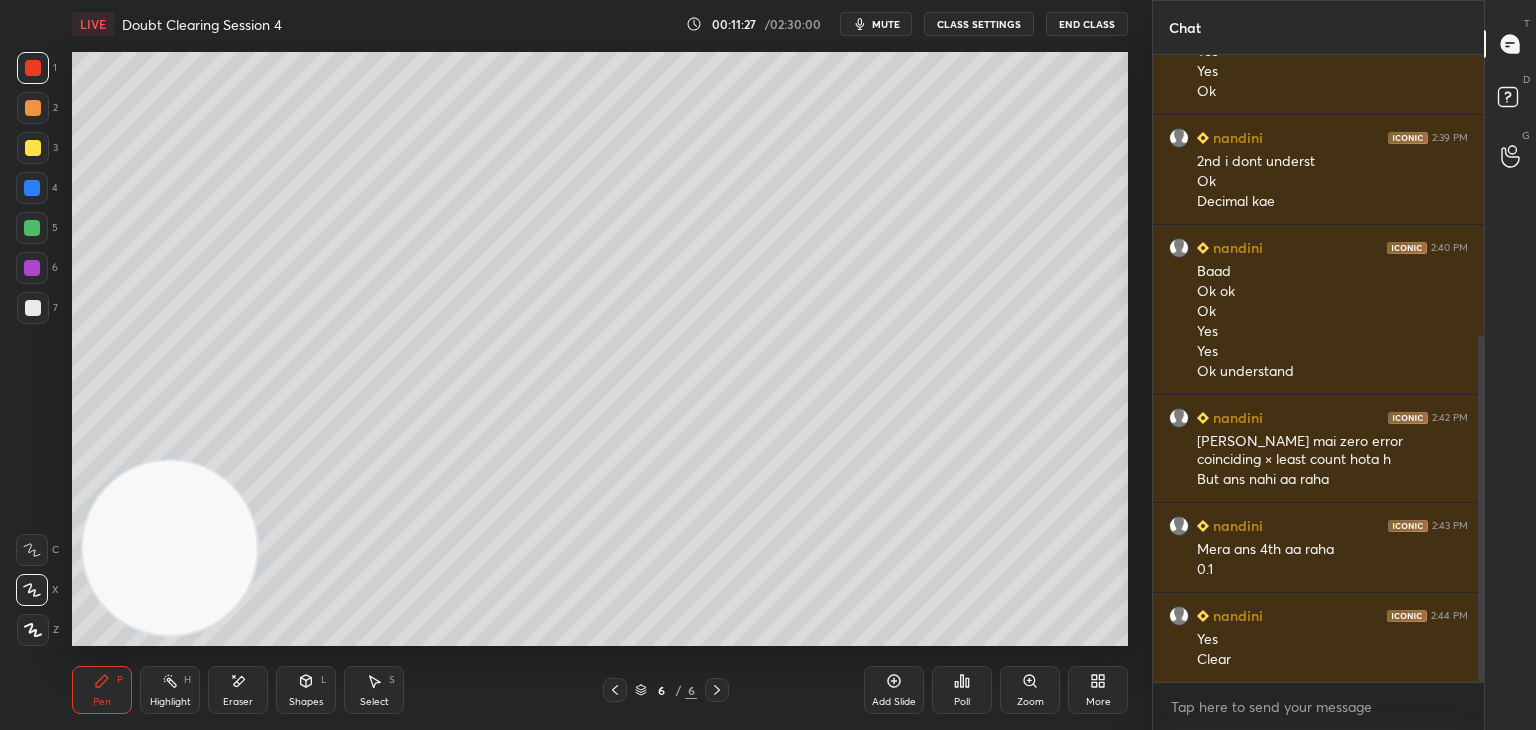 click 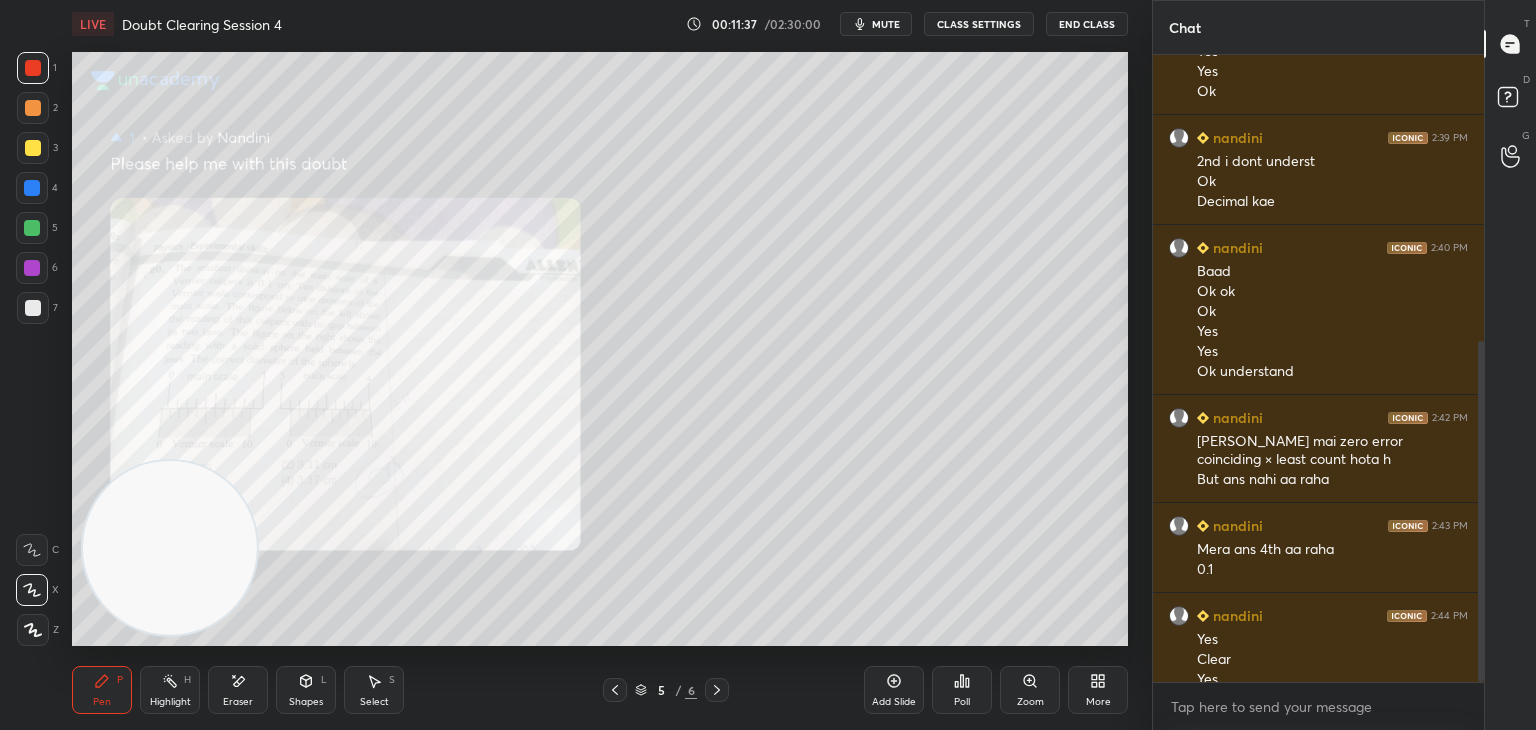 scroll, scrollTop: 528, scrollLeft: 0, axis: vertical 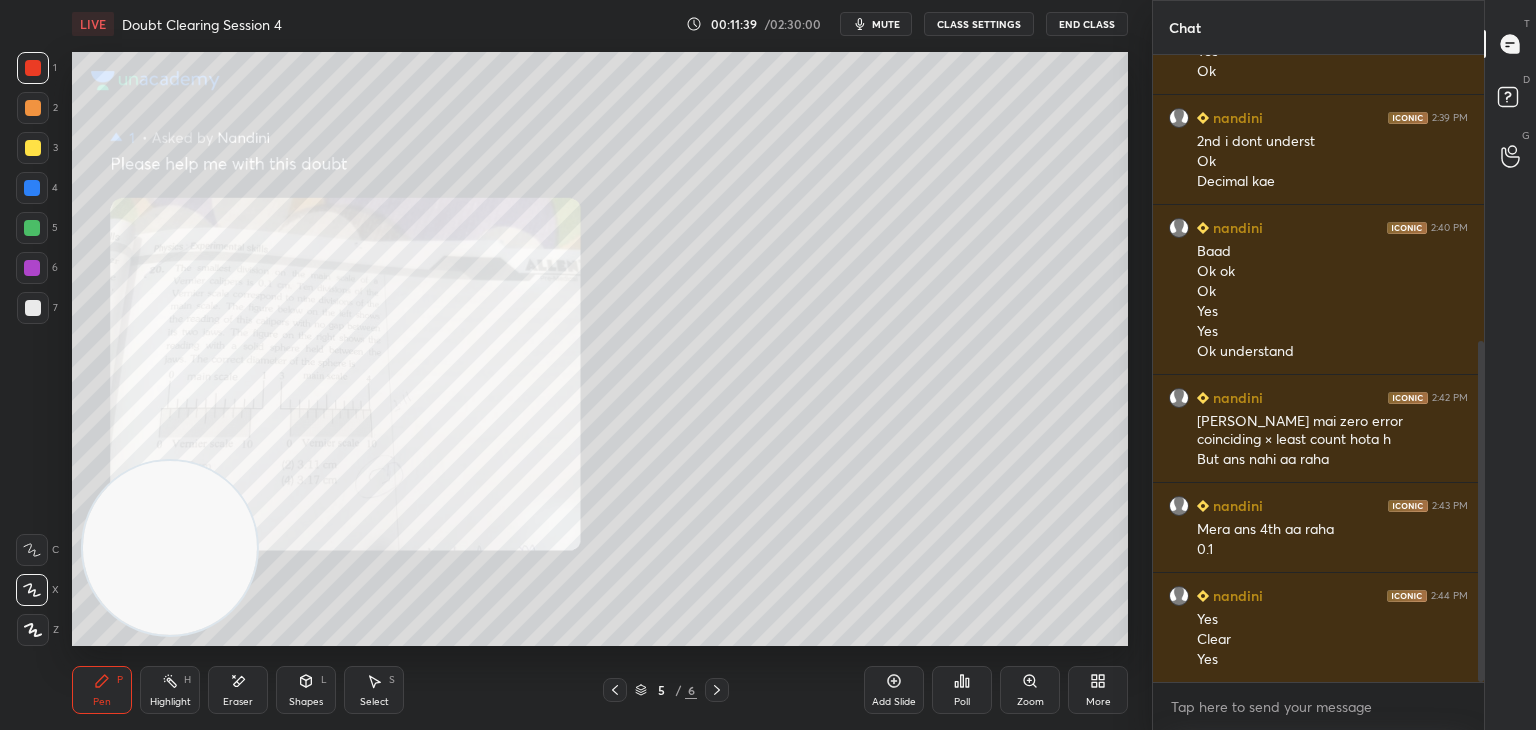 click 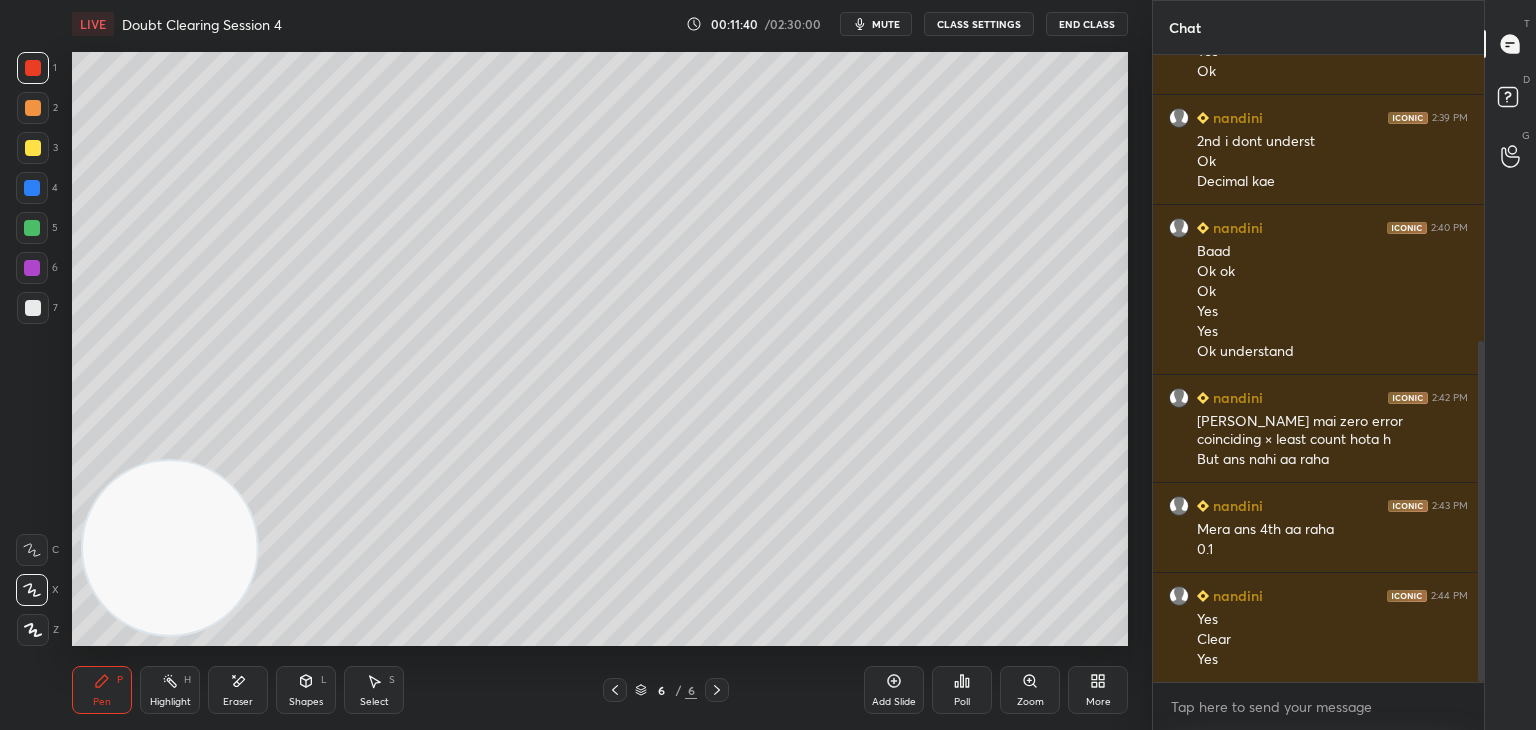 click at bounding box center [615, 690] 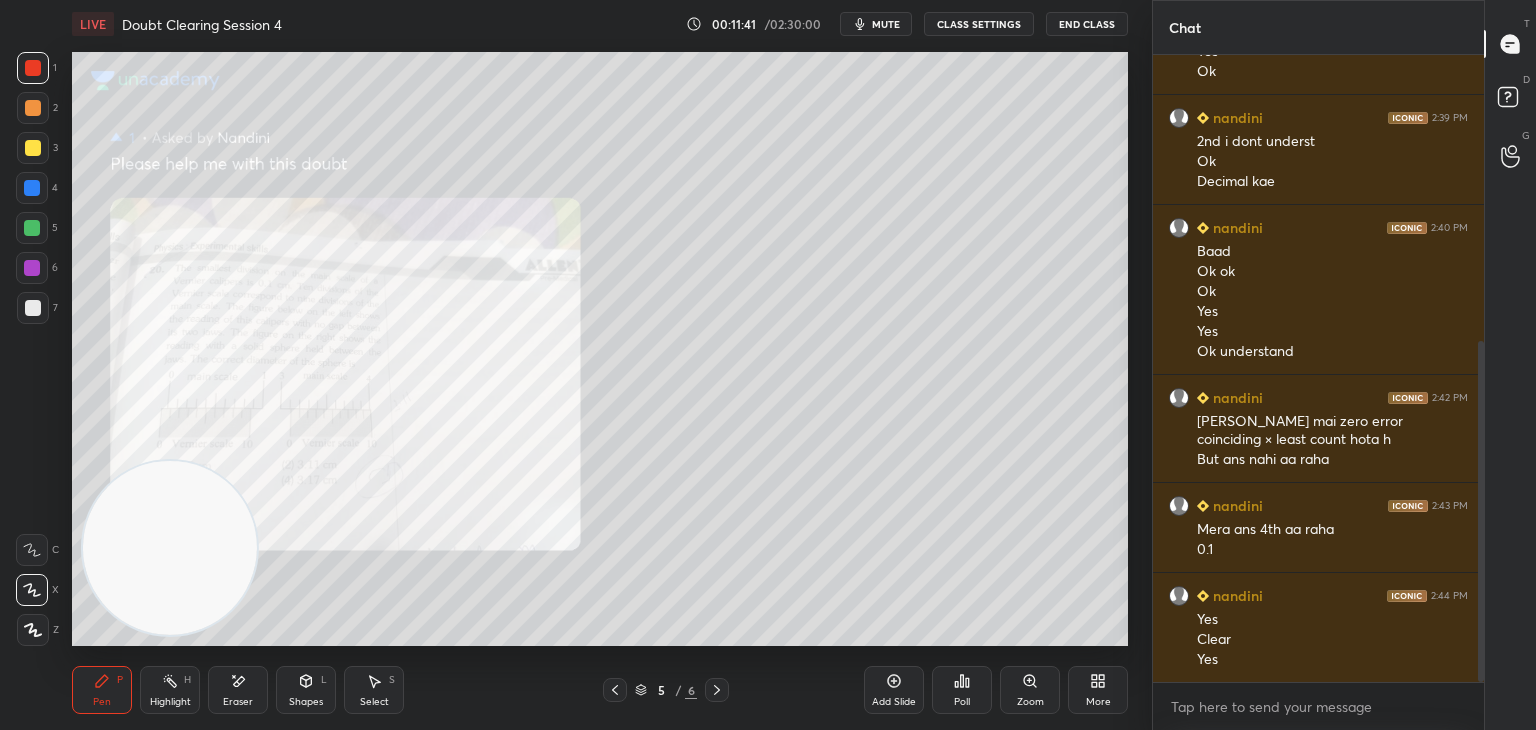 click on "Eraser" at bounding box center (238, 690) 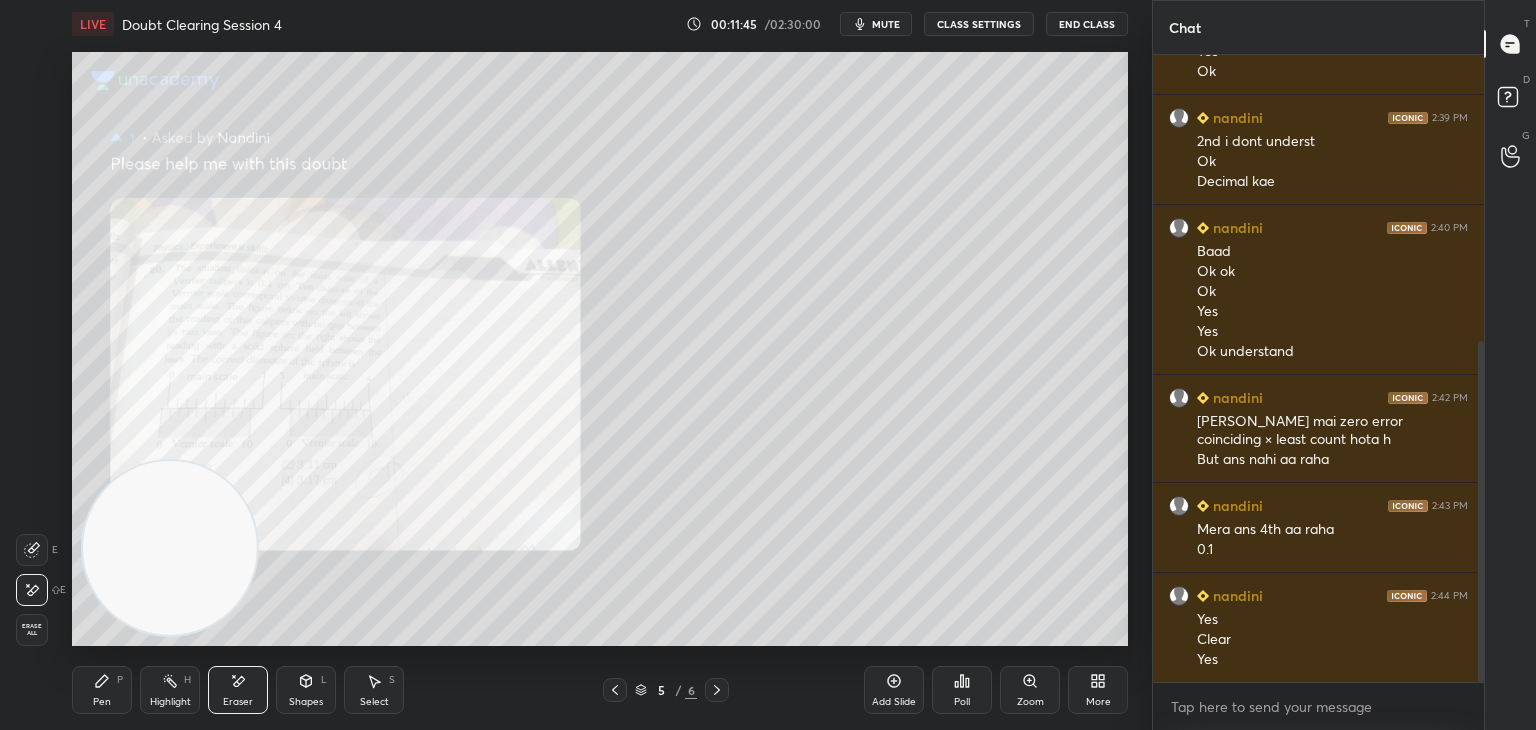 click on "Pen P" at bounding box center [102, 690] 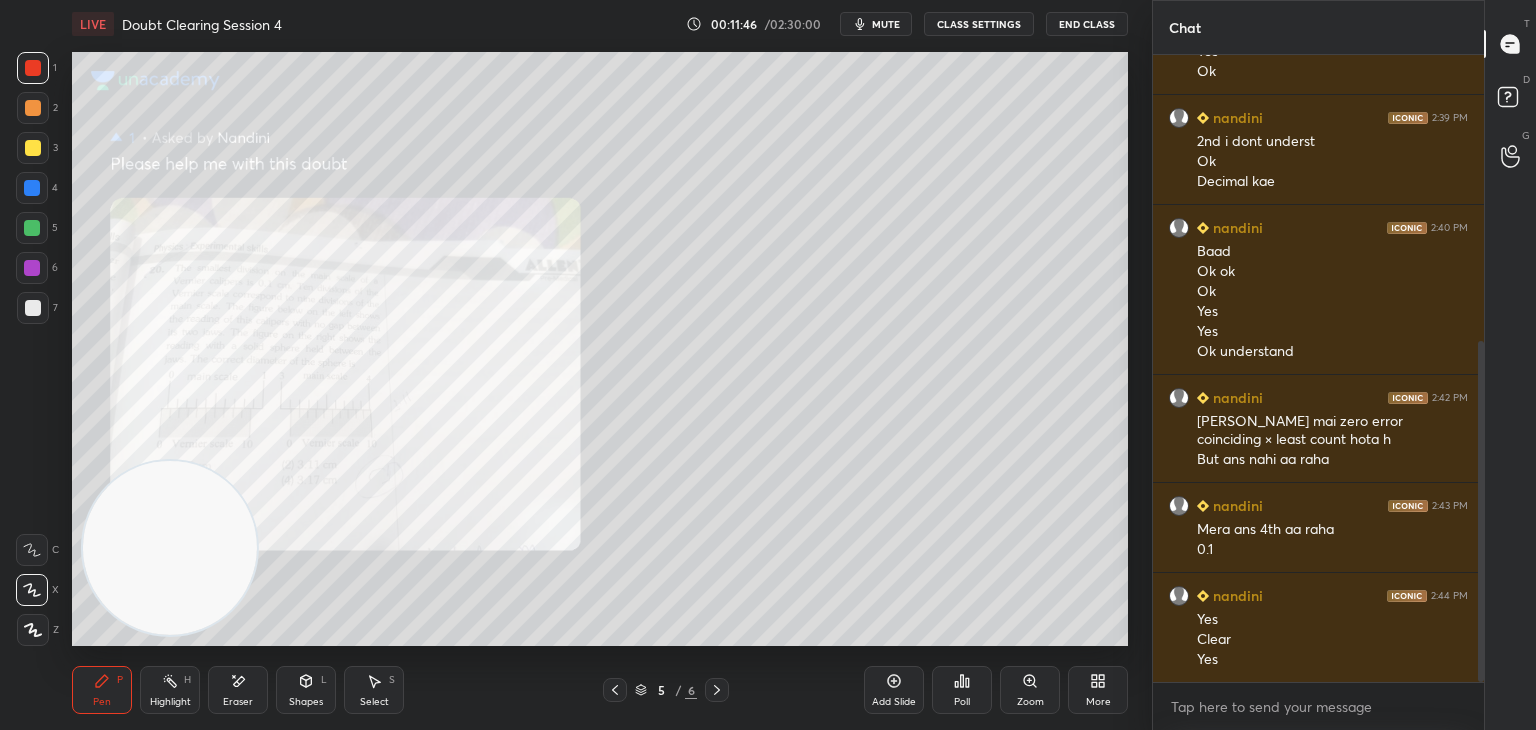 click 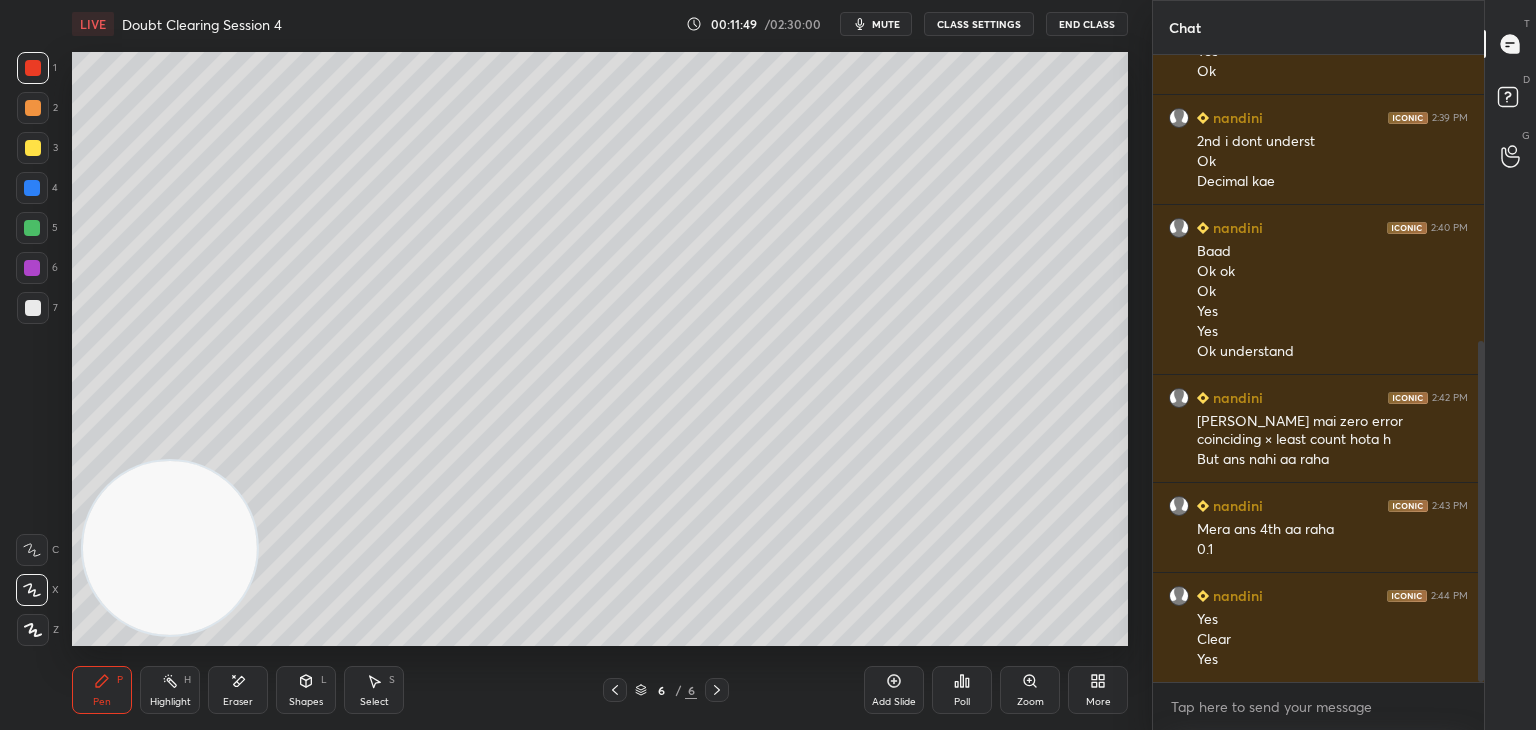 click 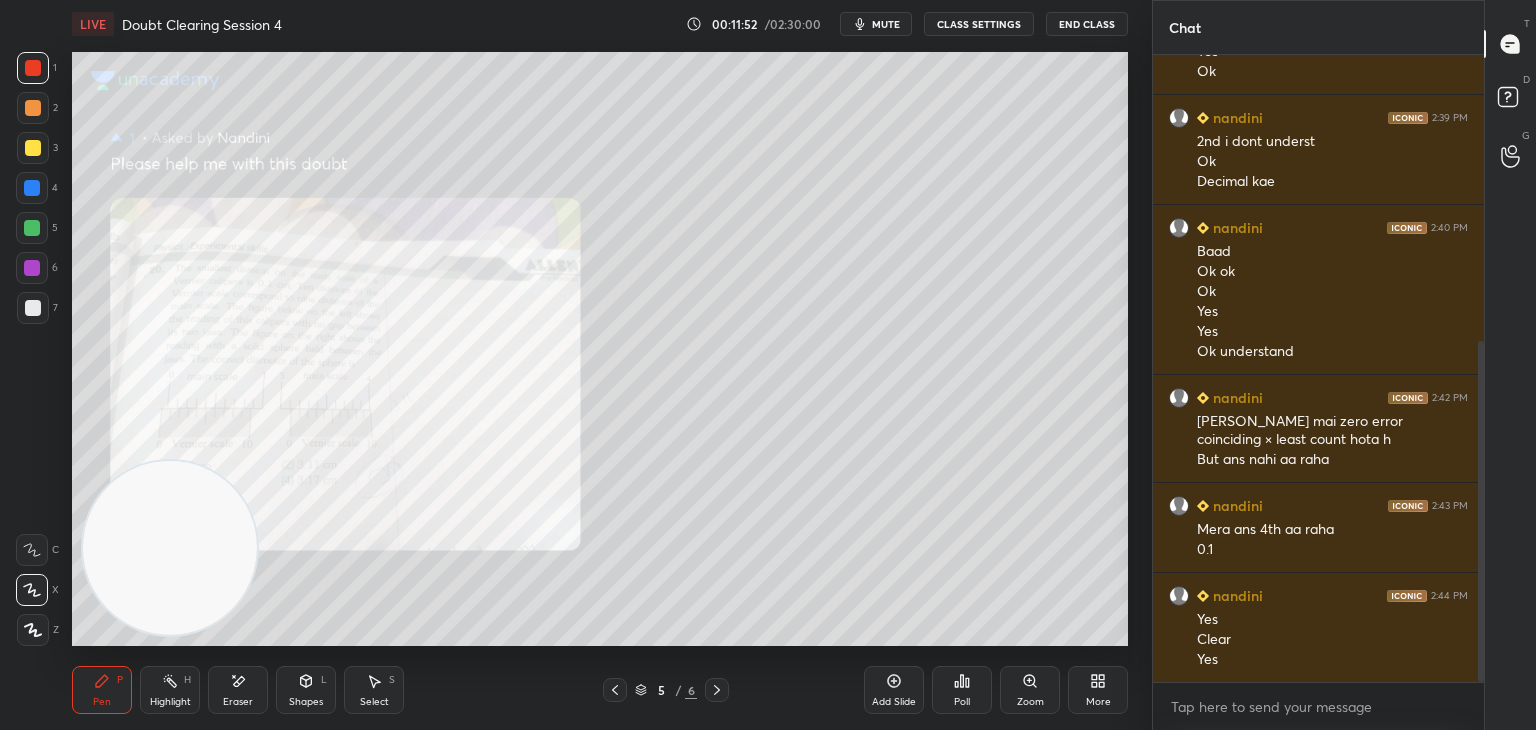 scroll, scrollTop: 548, scrollLeft: 0, axis: vertical 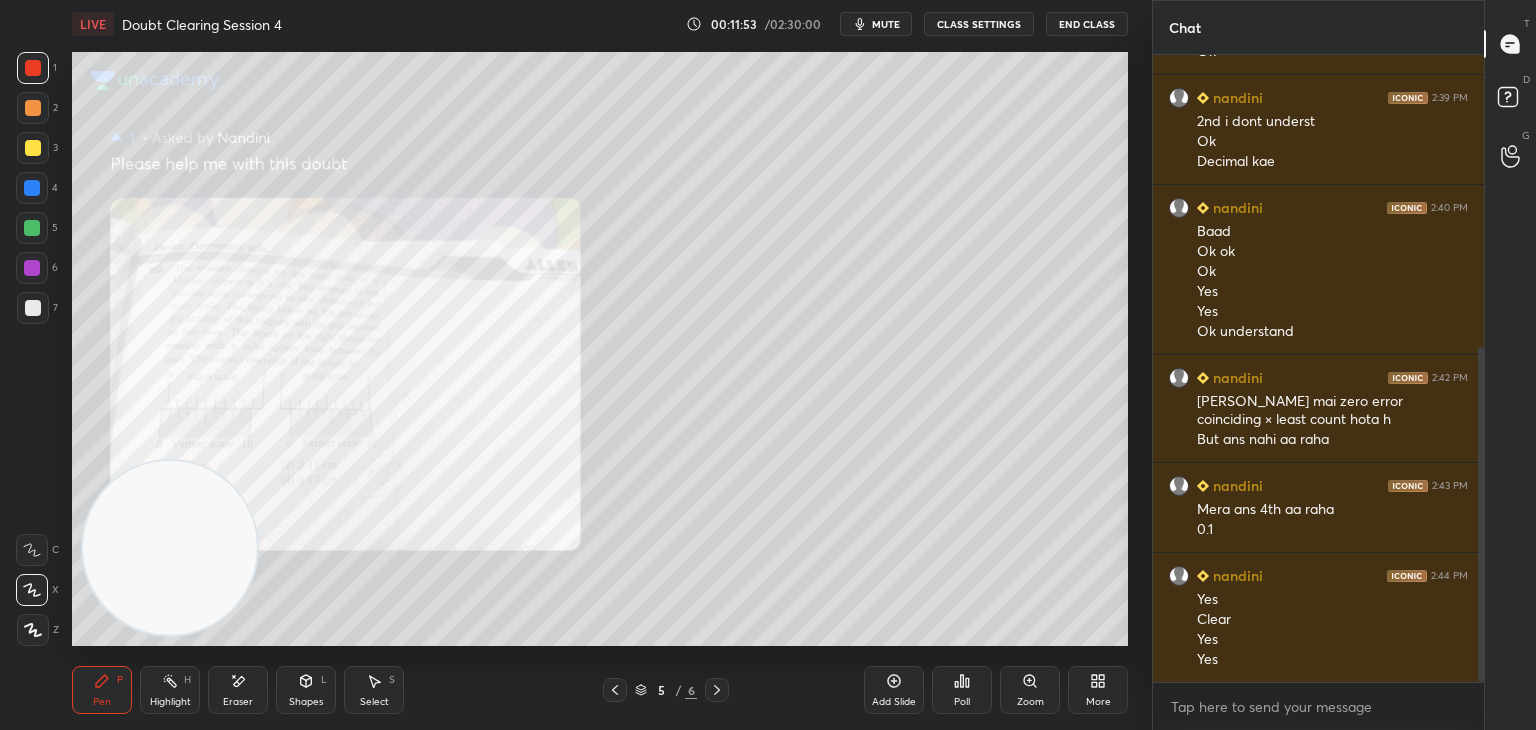 click 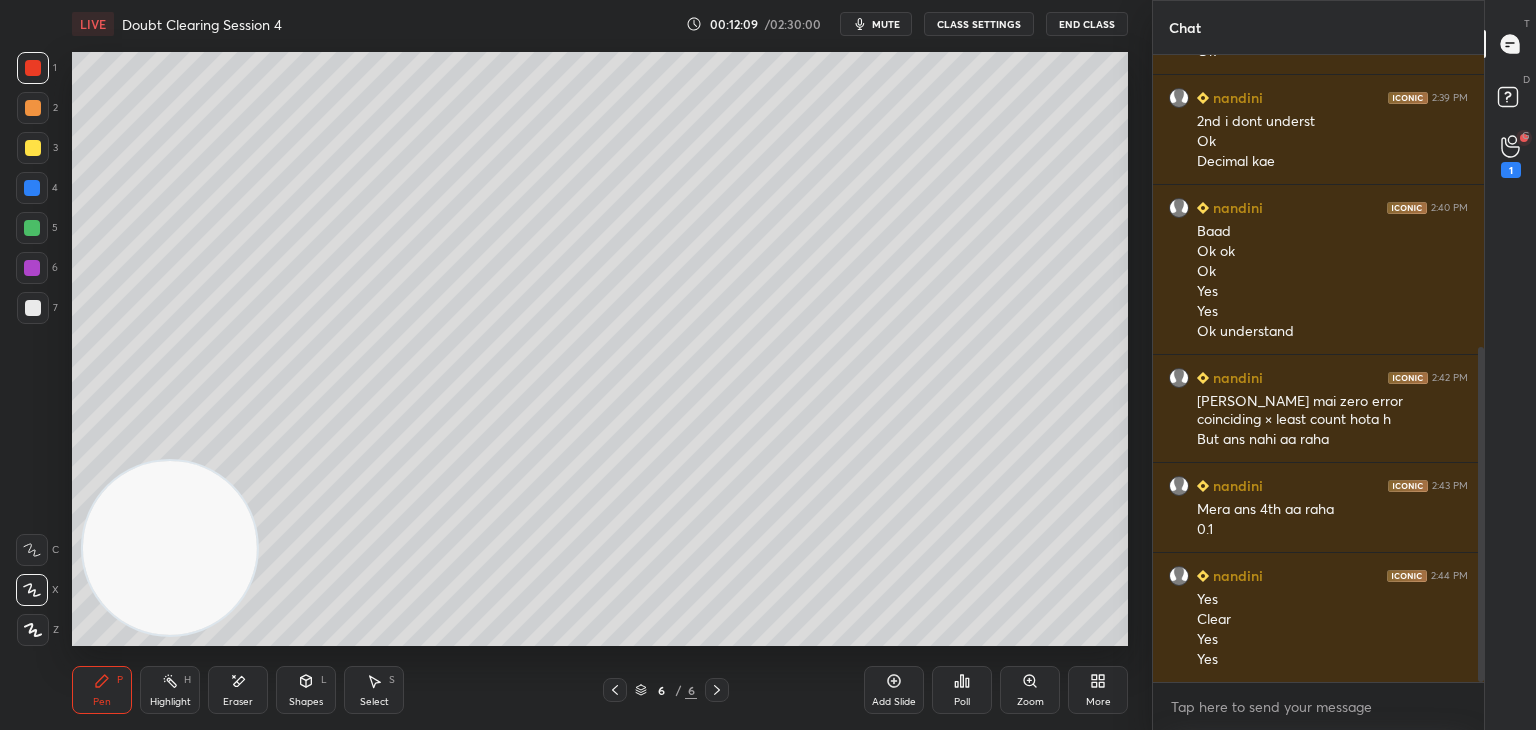click on "Eraser" at bounding box center [238, 690] 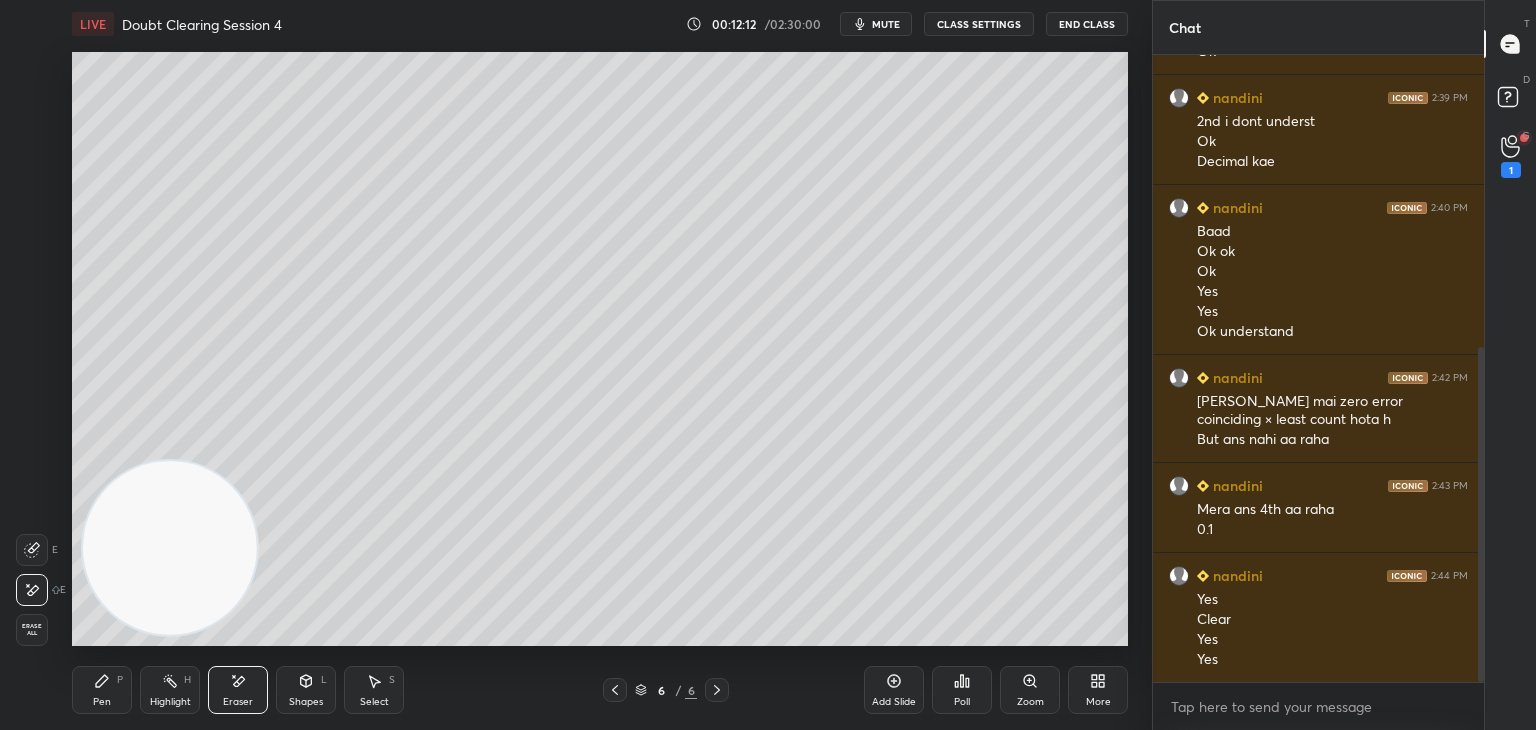 click on "Pen P" at bounding box center (102, 690) 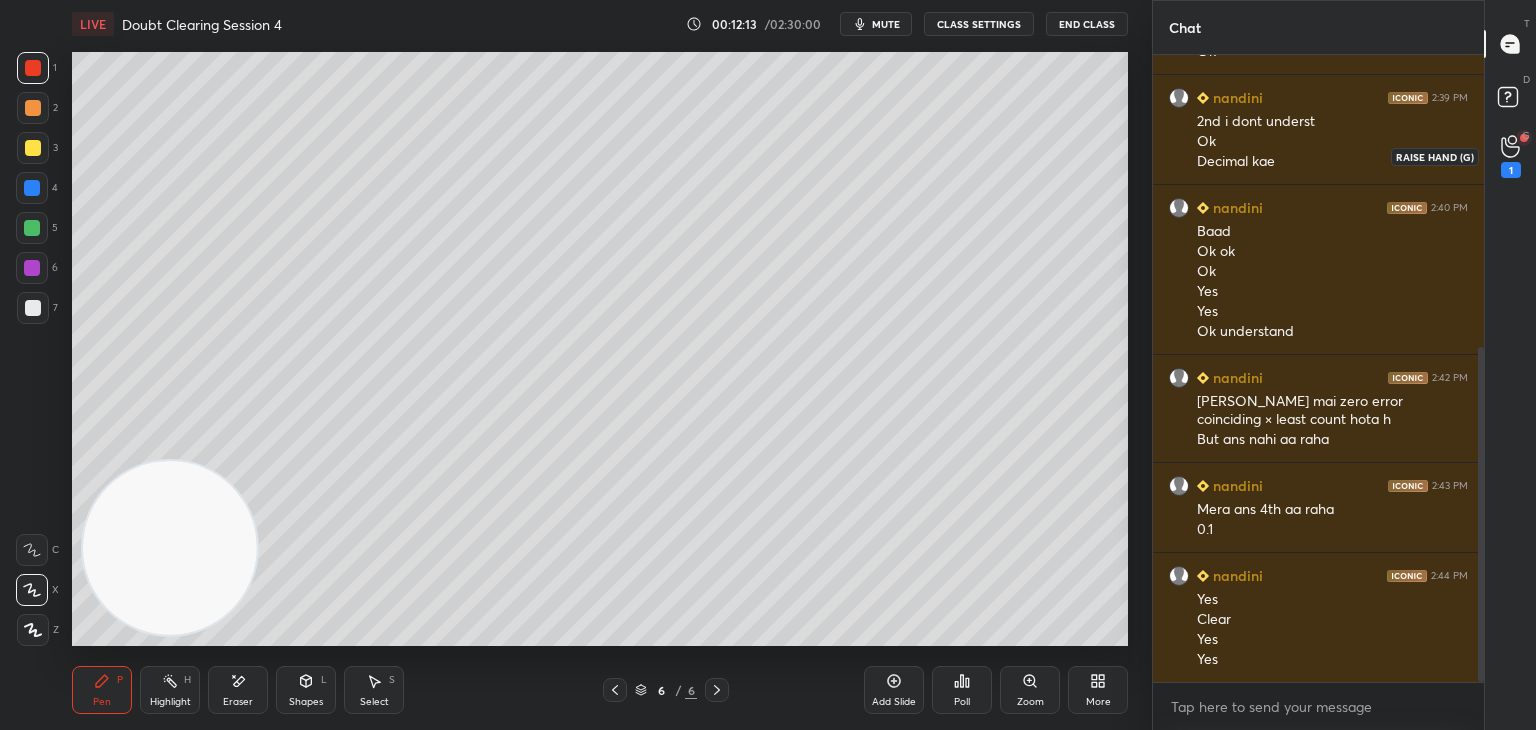 click 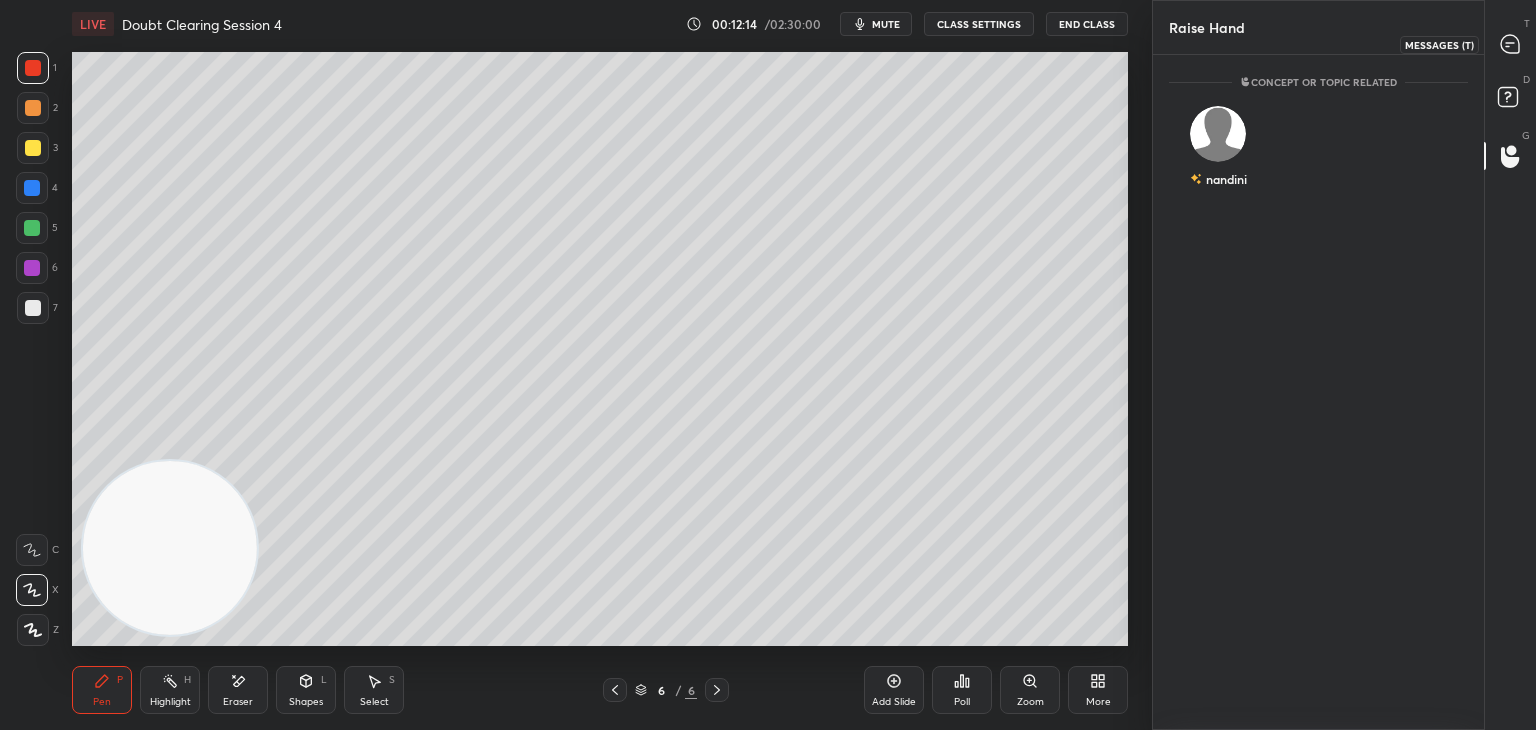 click at bounding box center [1511, 44] 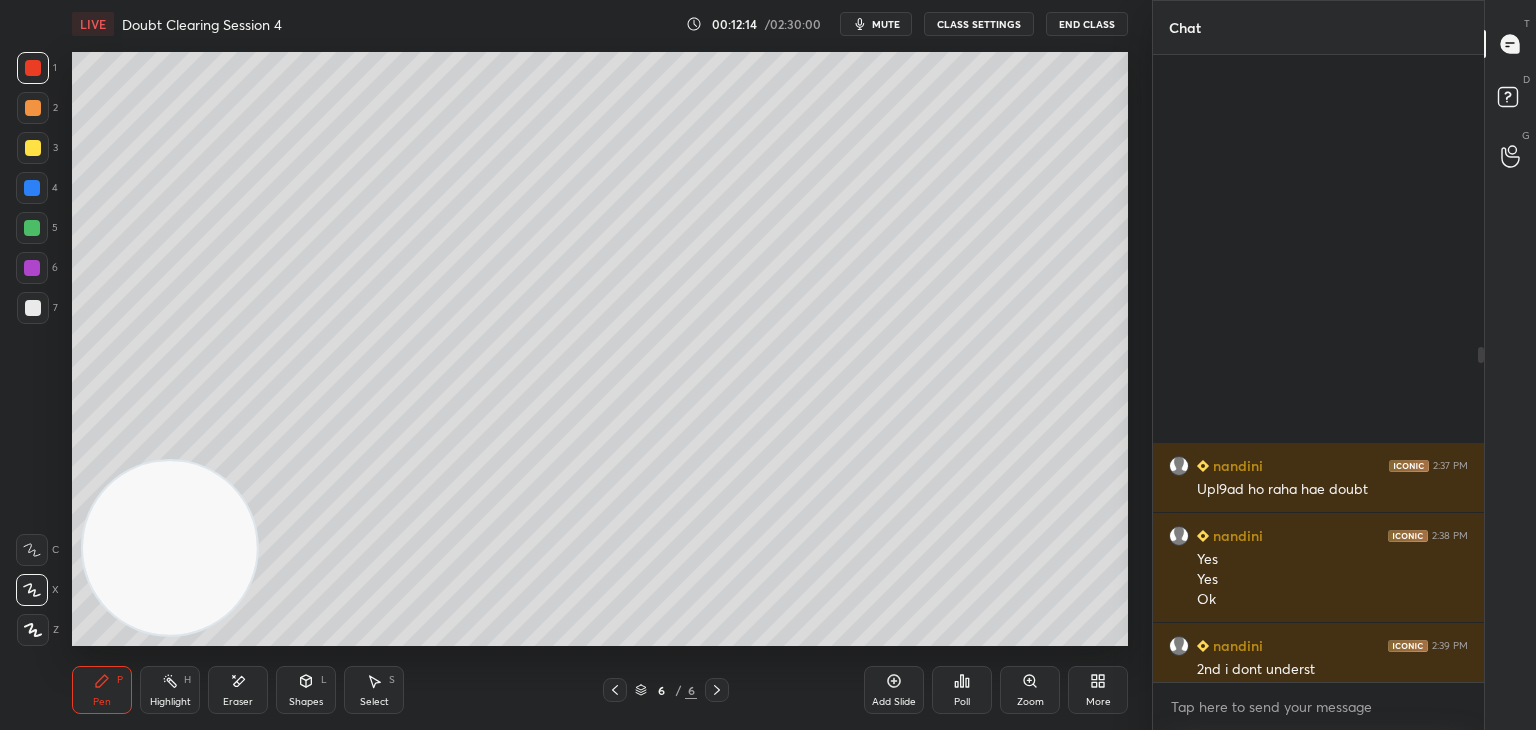 scroll, scrollTop: 548, scrollLeft: 0, axis: vertical 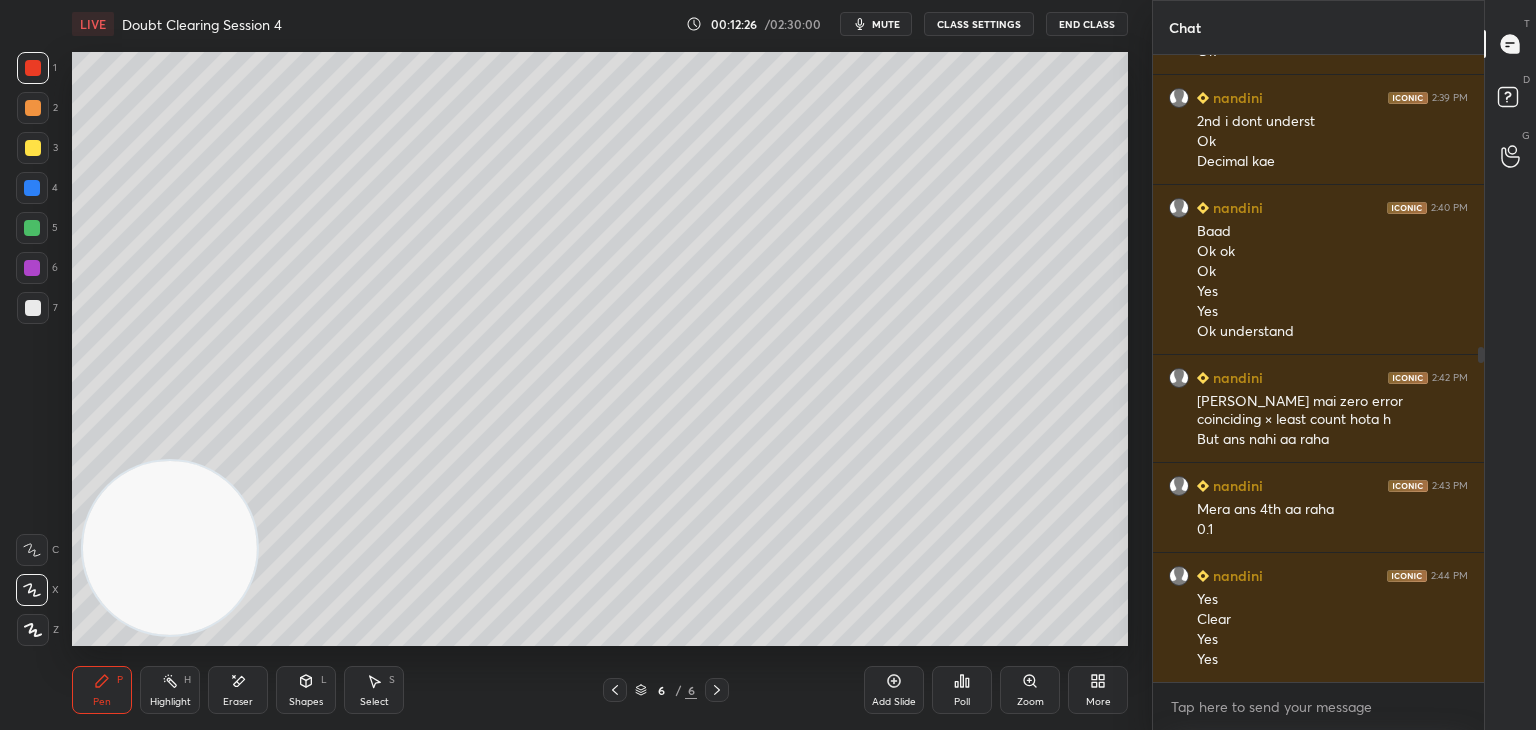 click 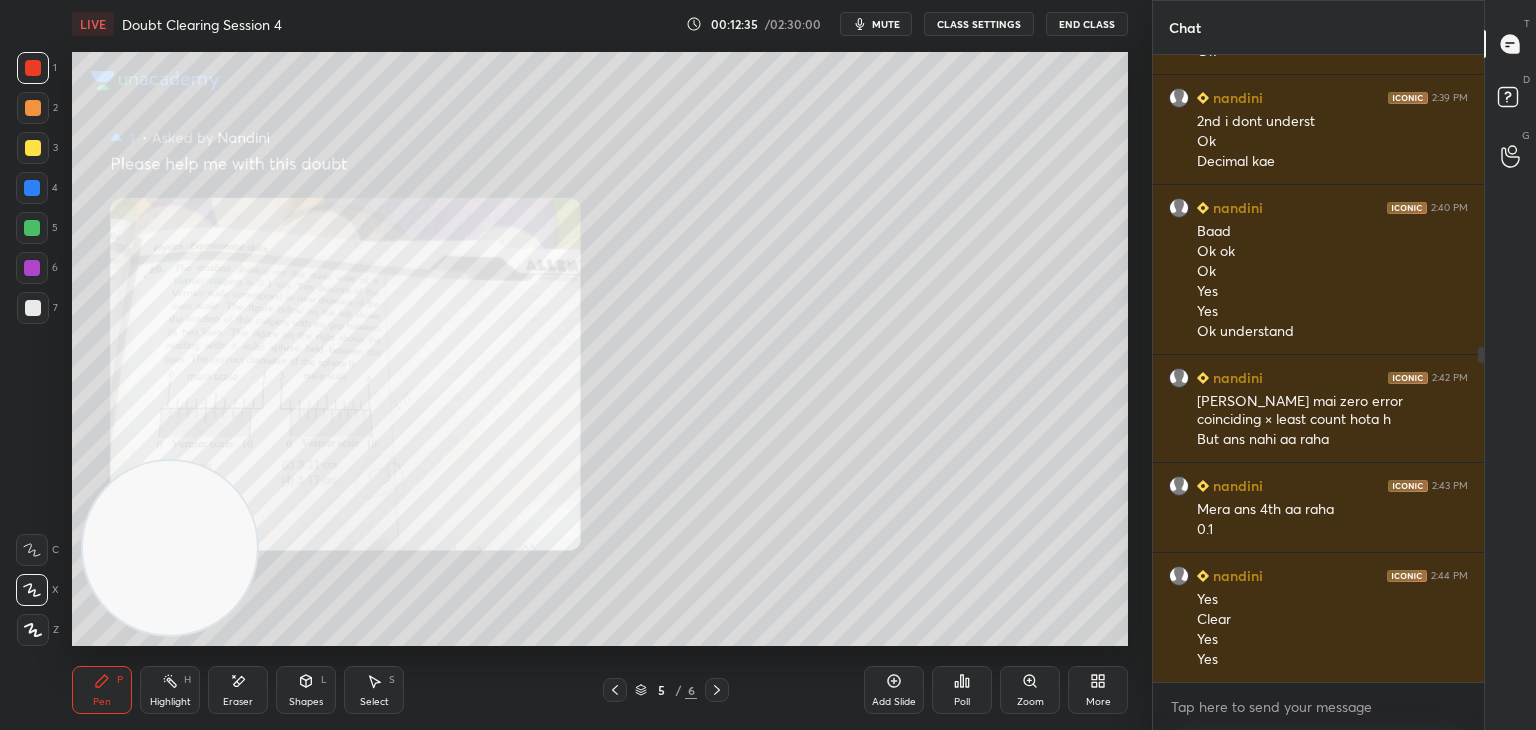 click 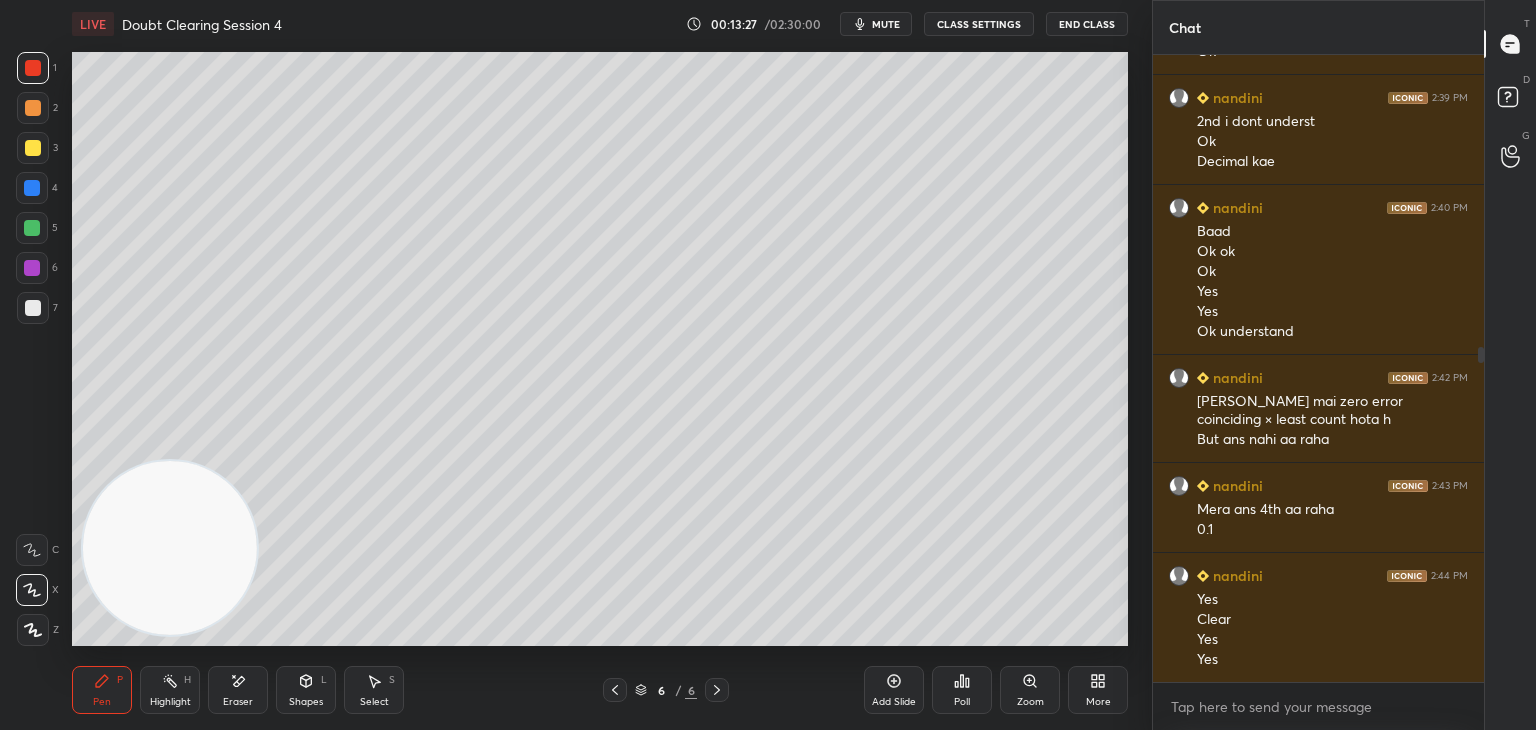 scroll, scrollTop: 636, scrollLeft: 0, axis: vertical 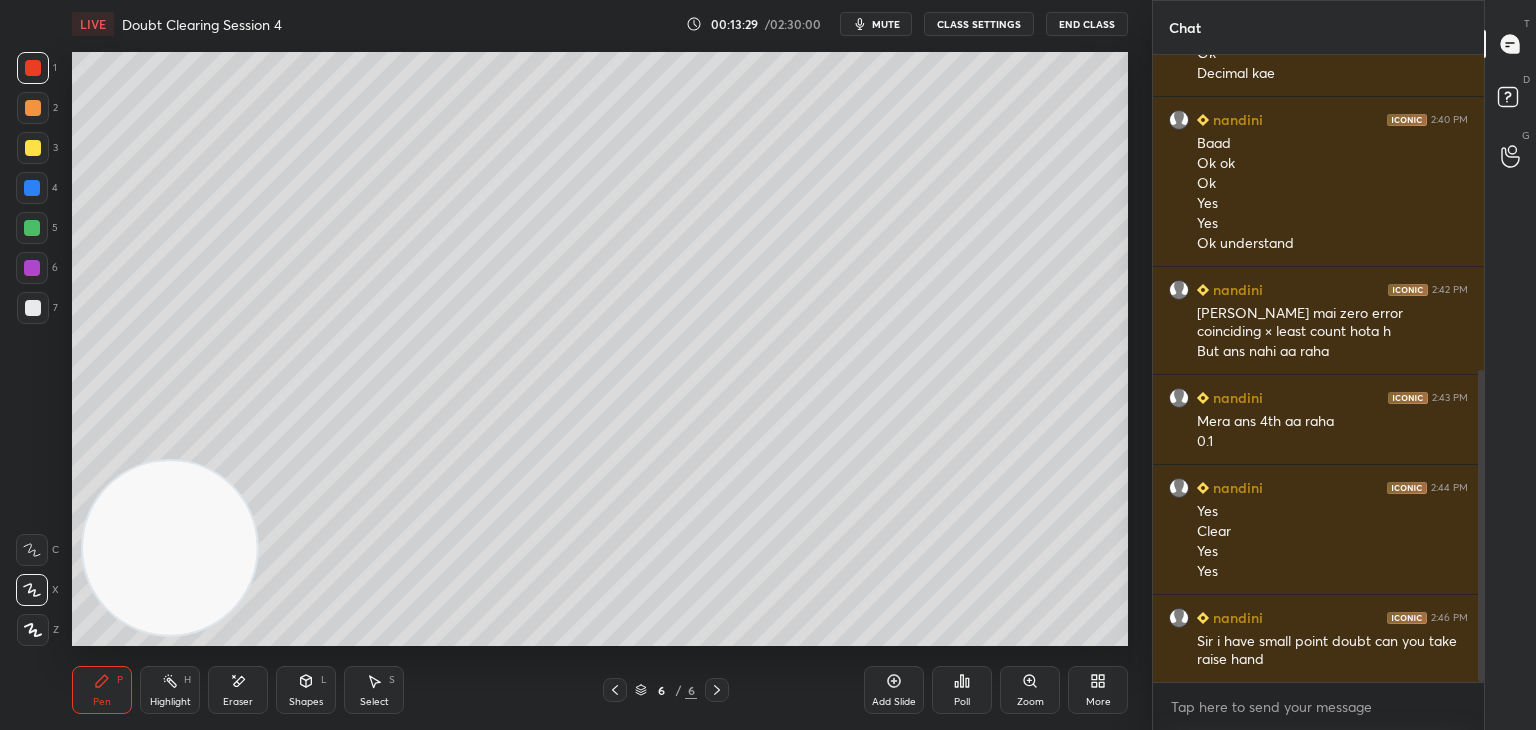 click on "mute" at bounding box center [886, 24] 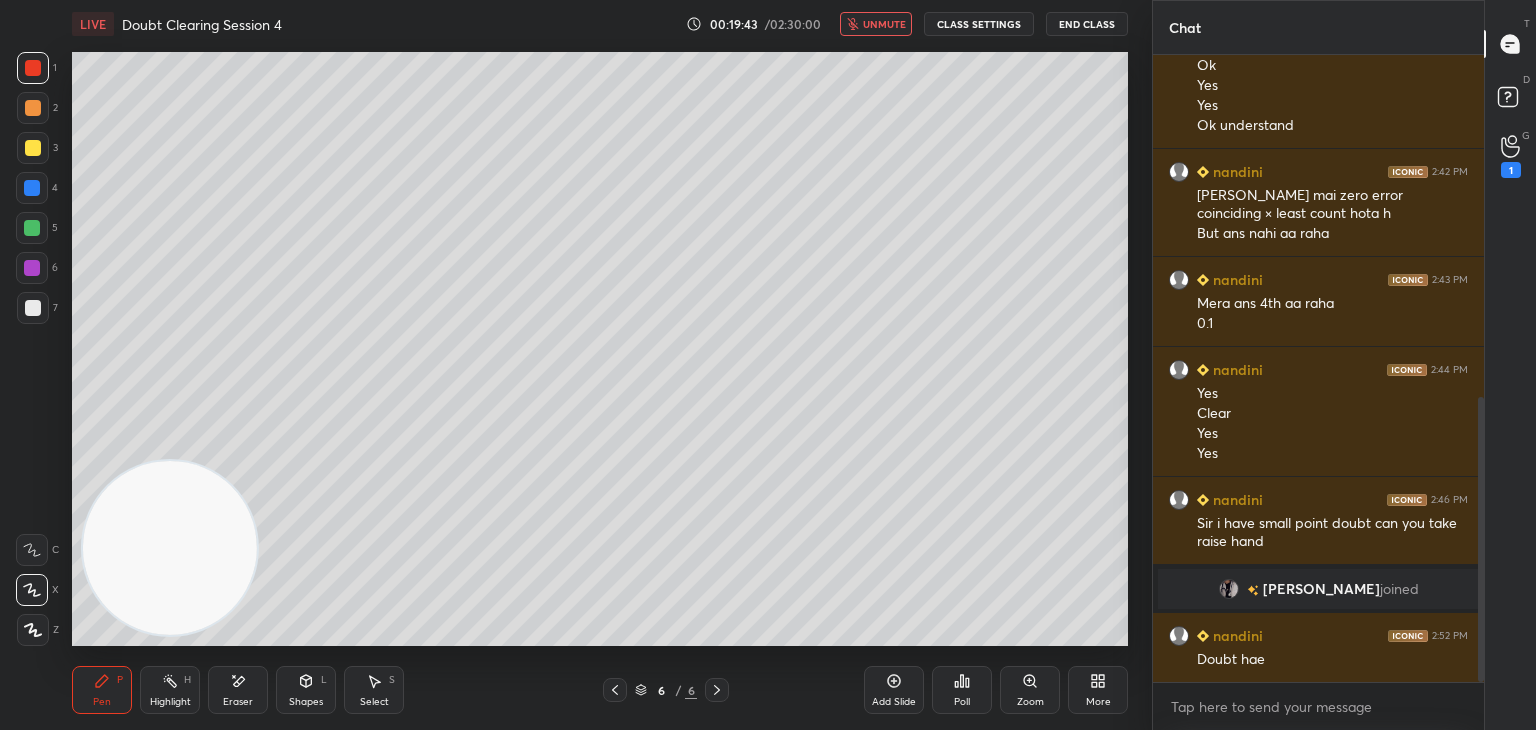 scroll, scrollTop: 774, scrollLeft: 0, axis: vertical 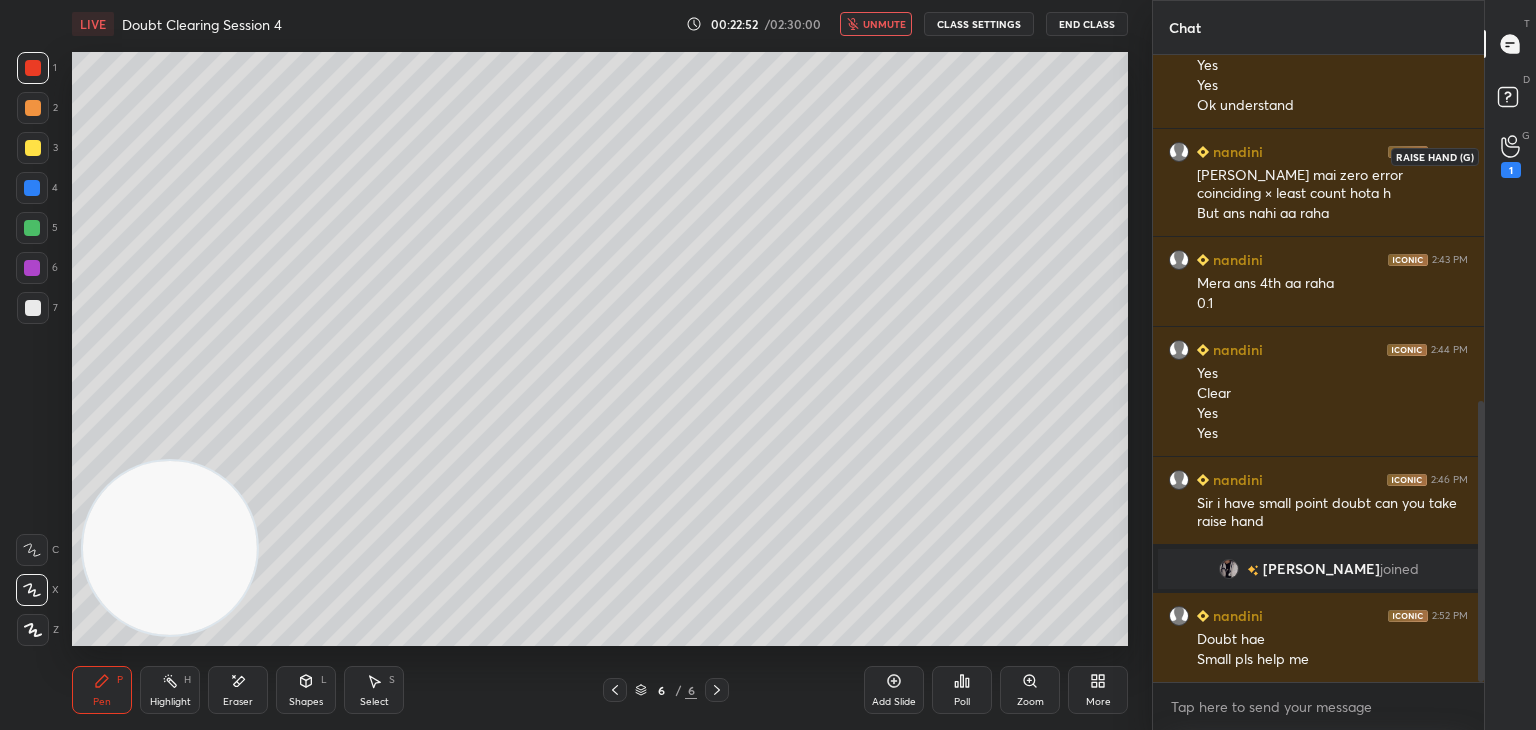 click on "1" at bounding box center (1511, 156) 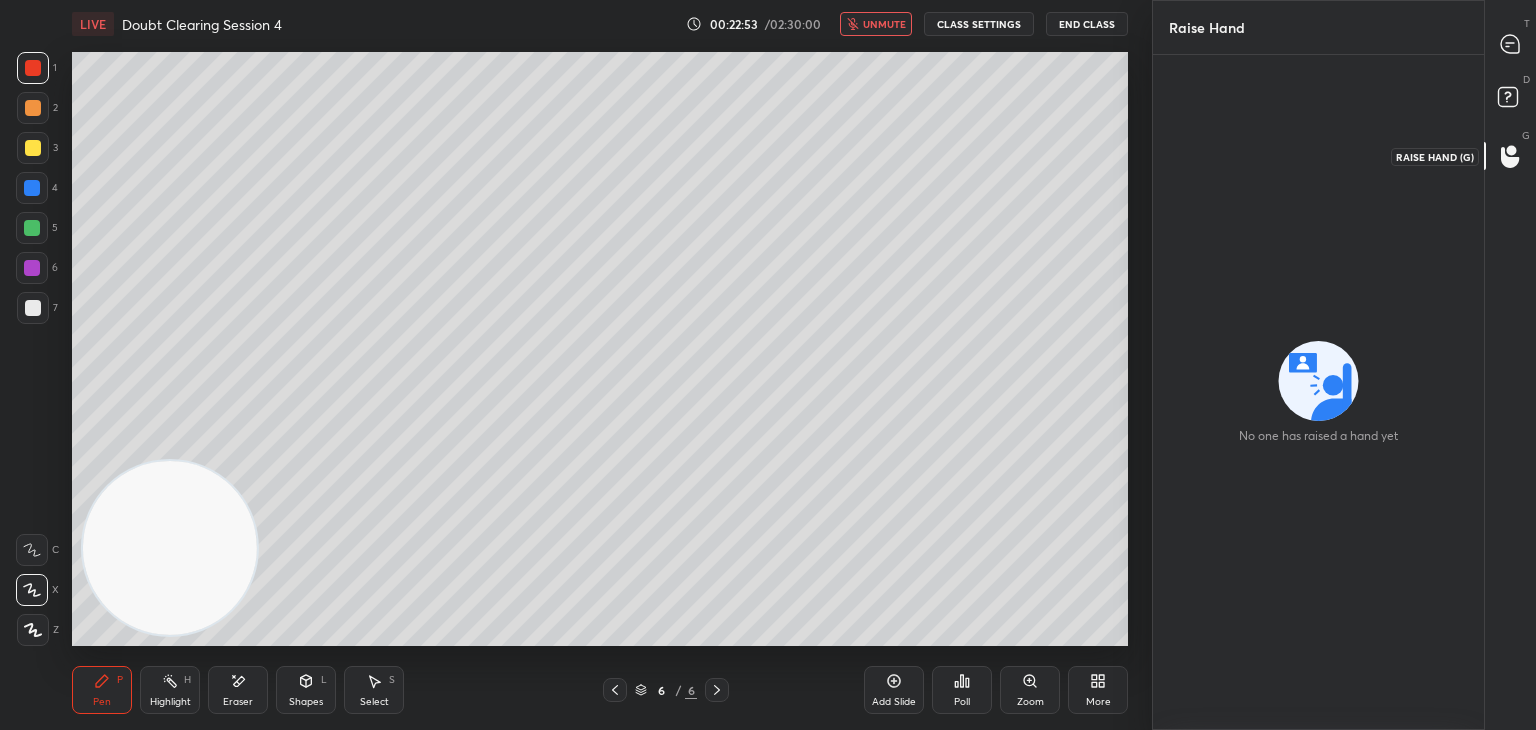 click 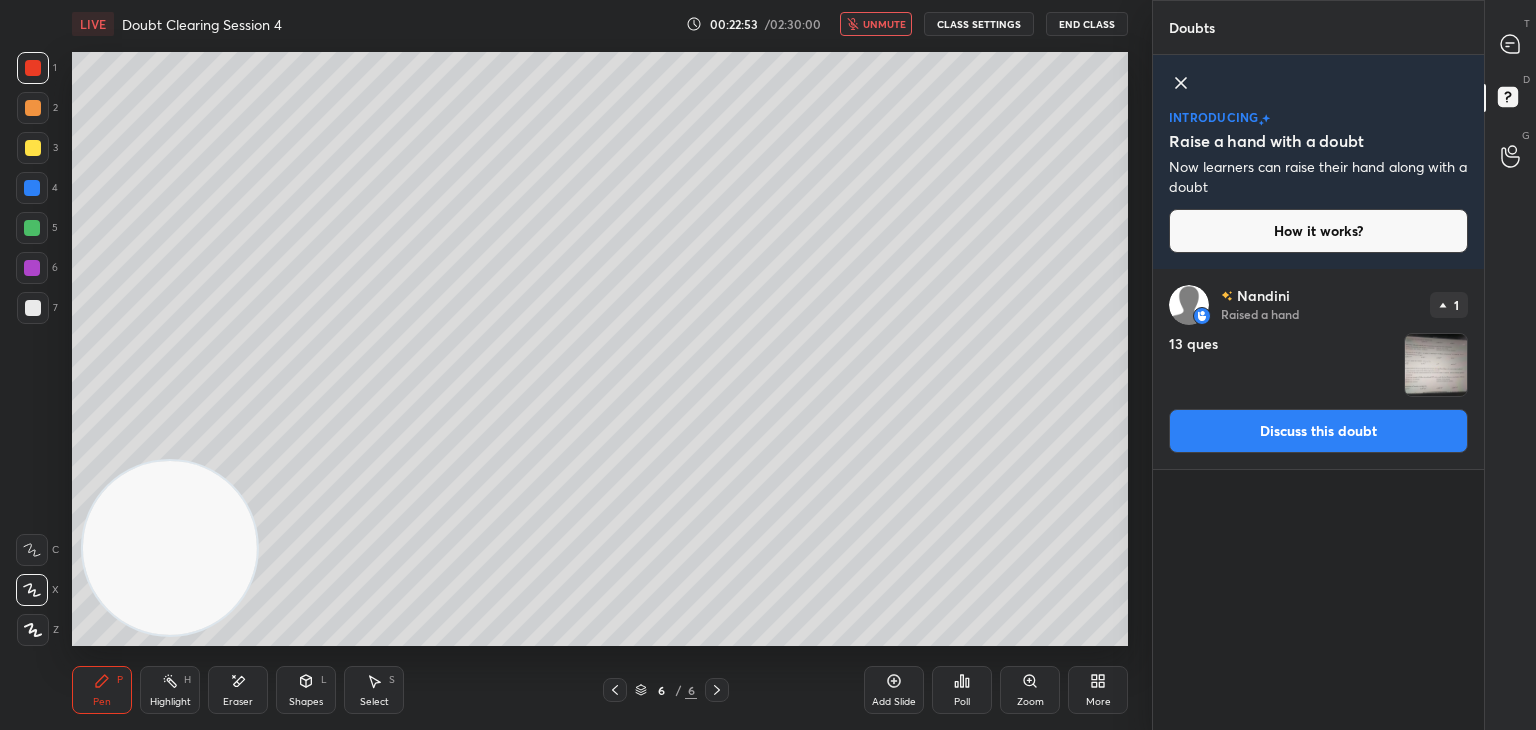 click 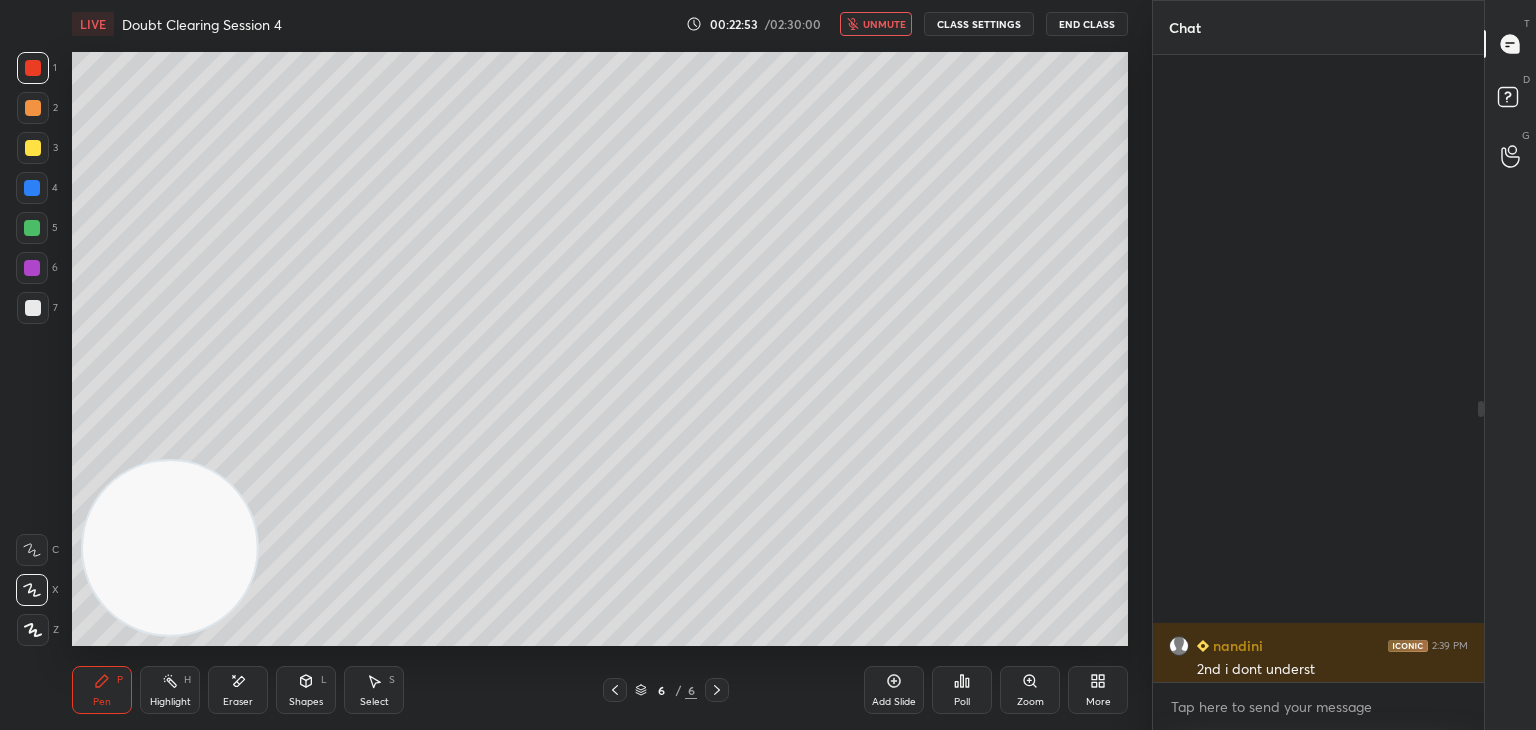 scroll, scrollTop: 774, scrollLeft: 0, axis: vertical 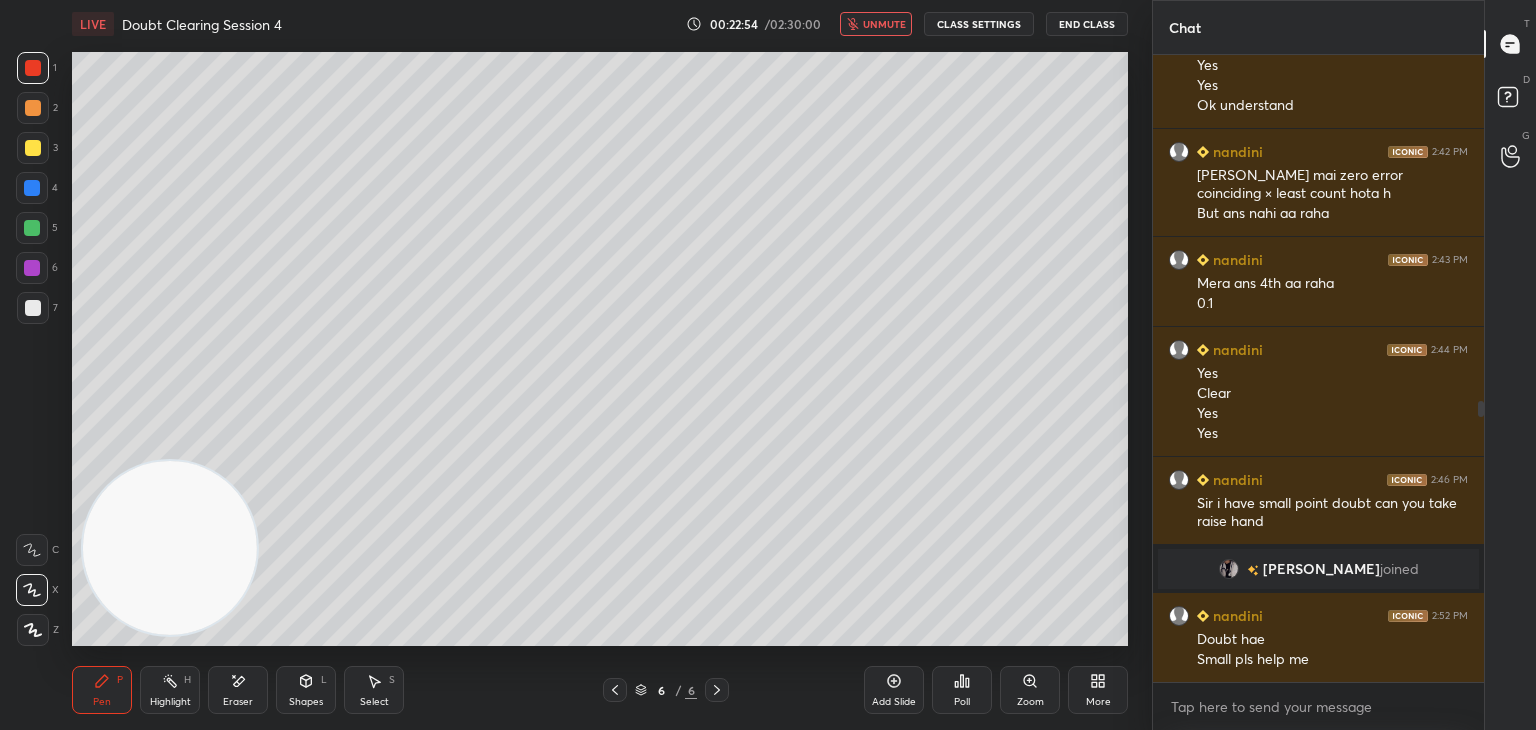 click on "unmute" at bounding box center (884, 24) 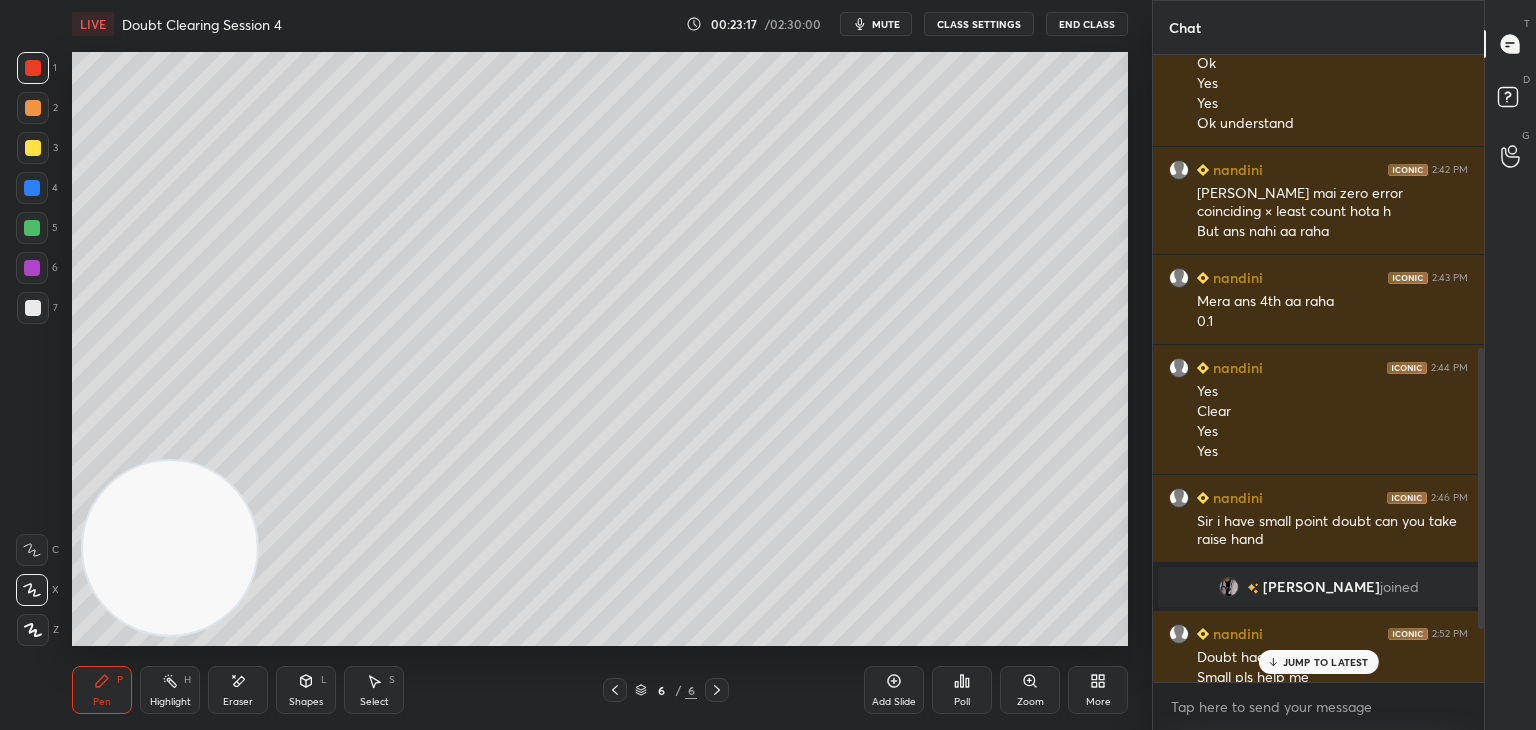 scroll, scrollTop: 774, scrollLeft: 0, axis: vertical 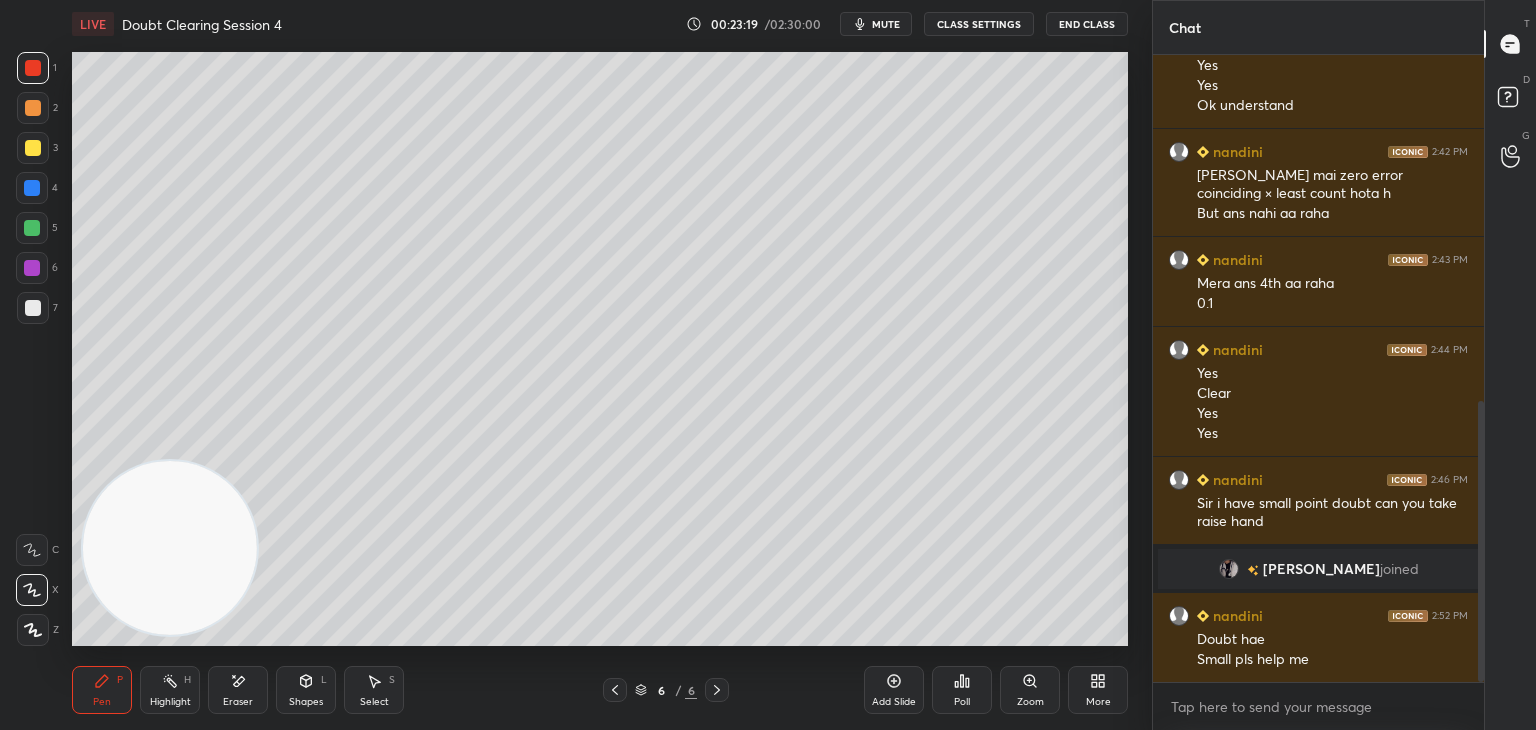 click on "mute" at bounding box center (886, 24) 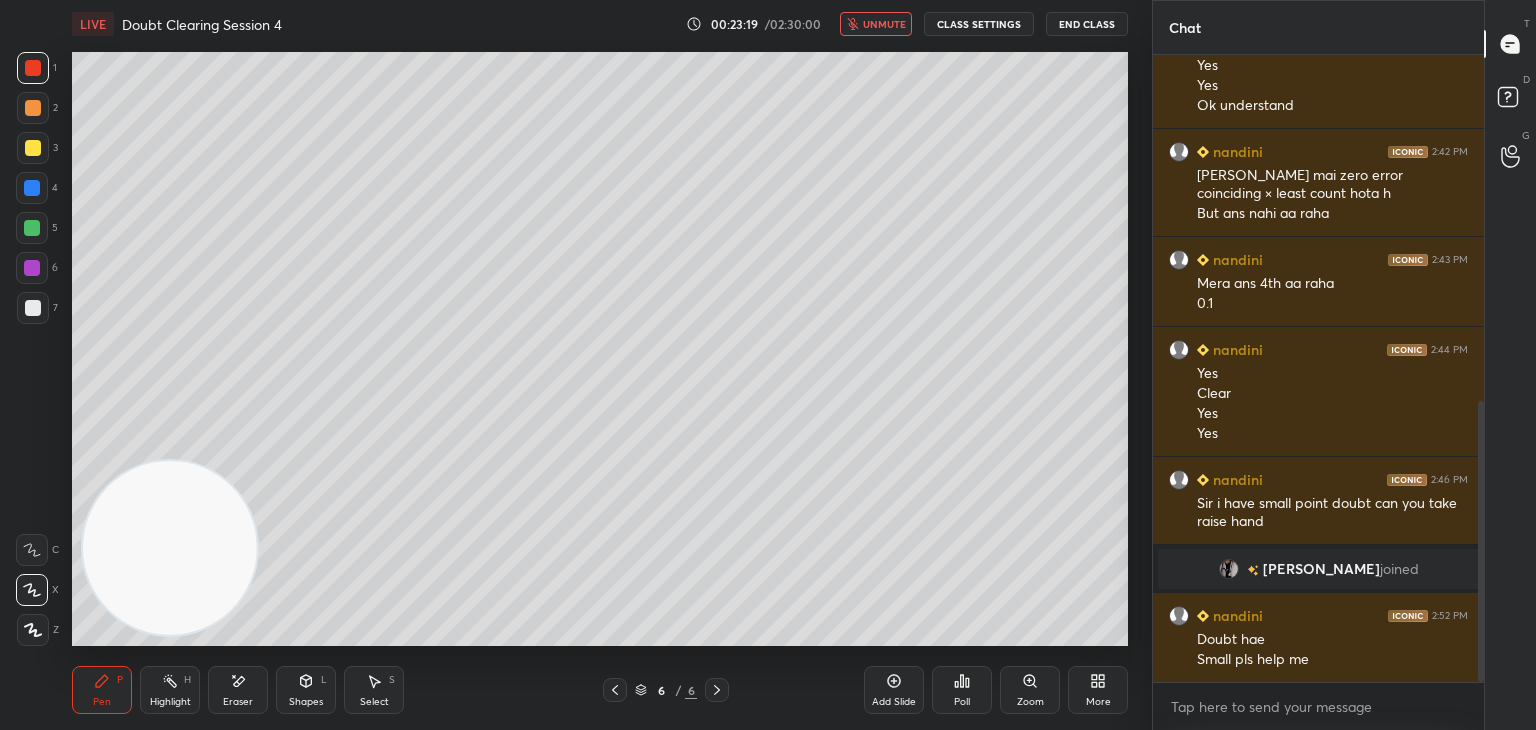click on "G Raise Hand (G)" at bounding box center (1510, 156) 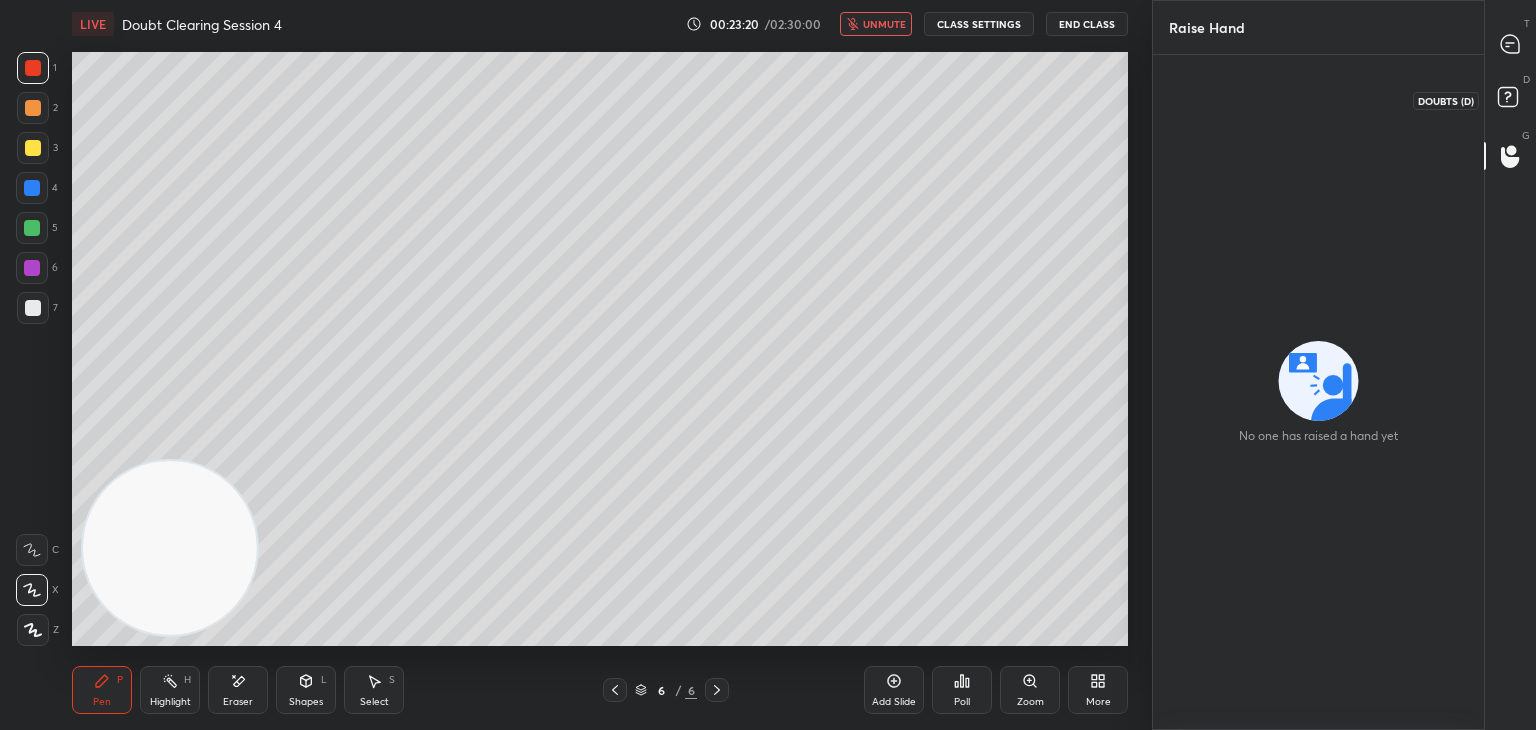 click 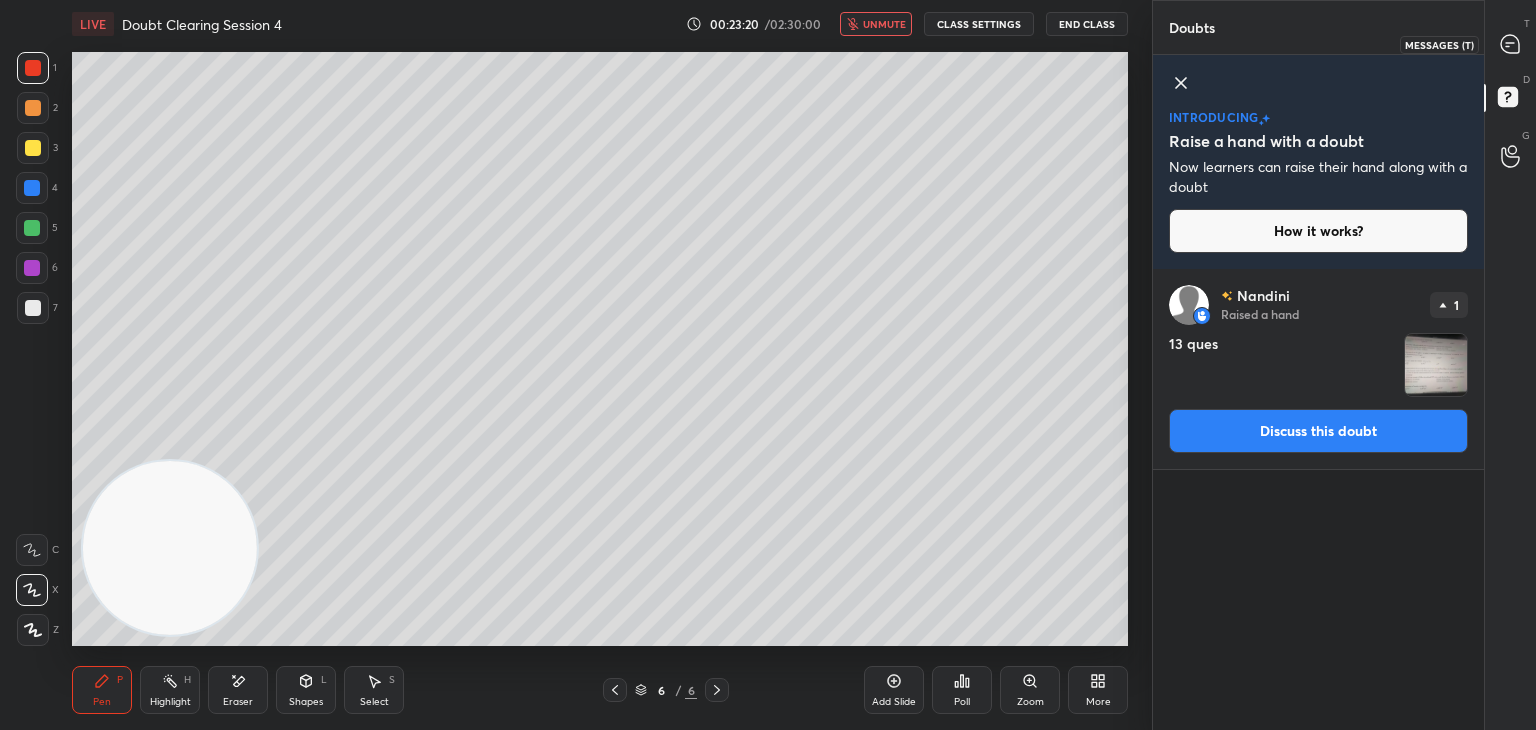 click at bounding box center (1511, 44) 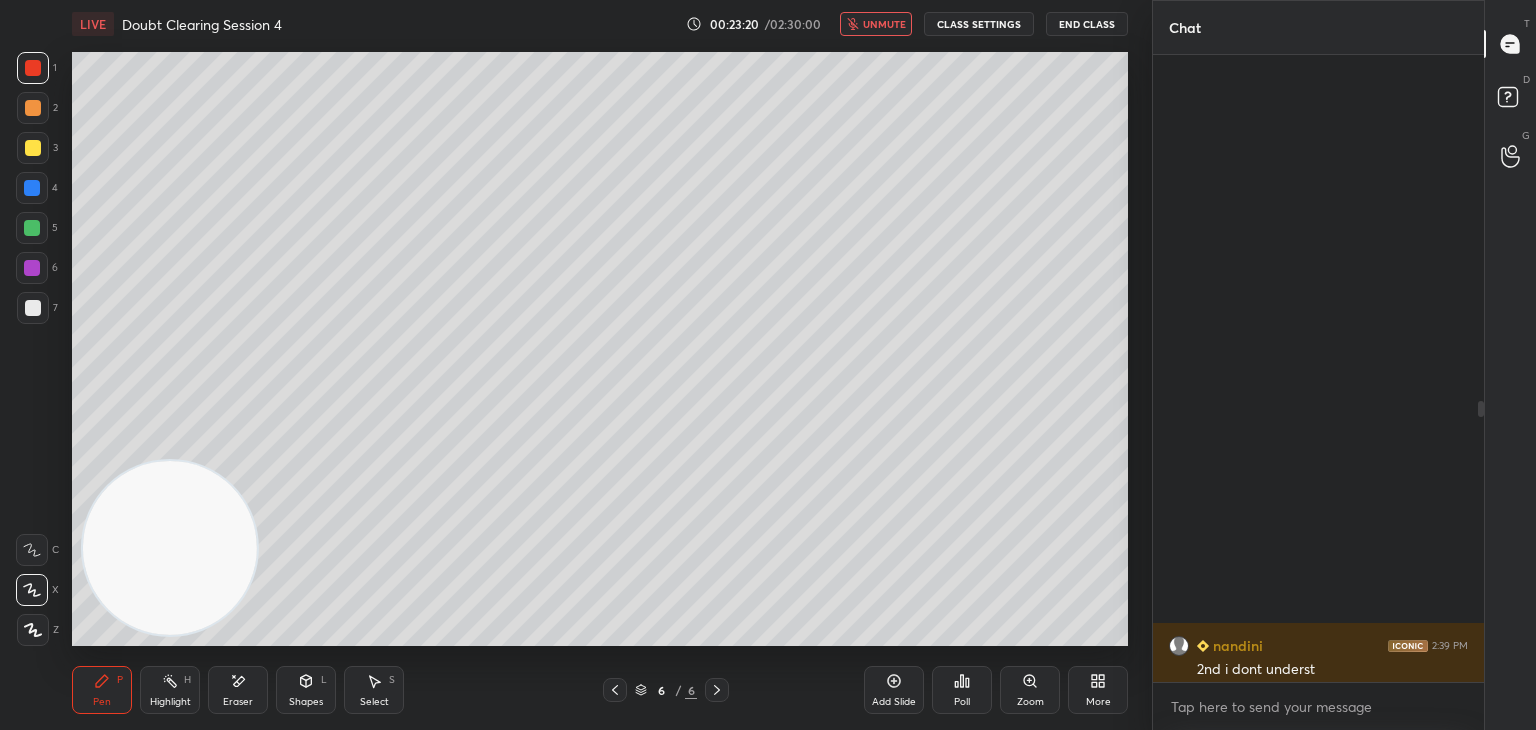 scroll, scrollTop: 774, scrollLeft: 0, axis: vertical 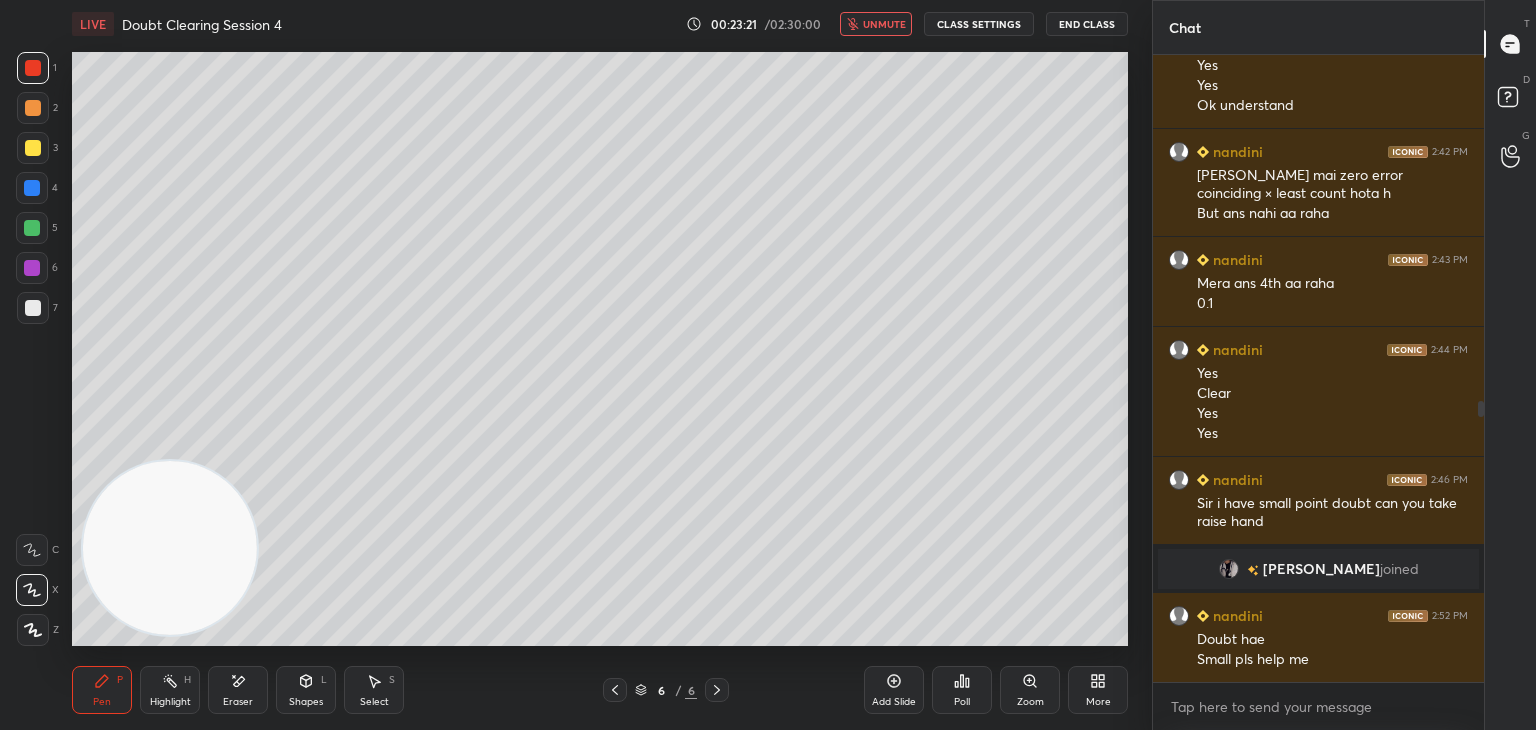 click at bounding box center (1511, 156) 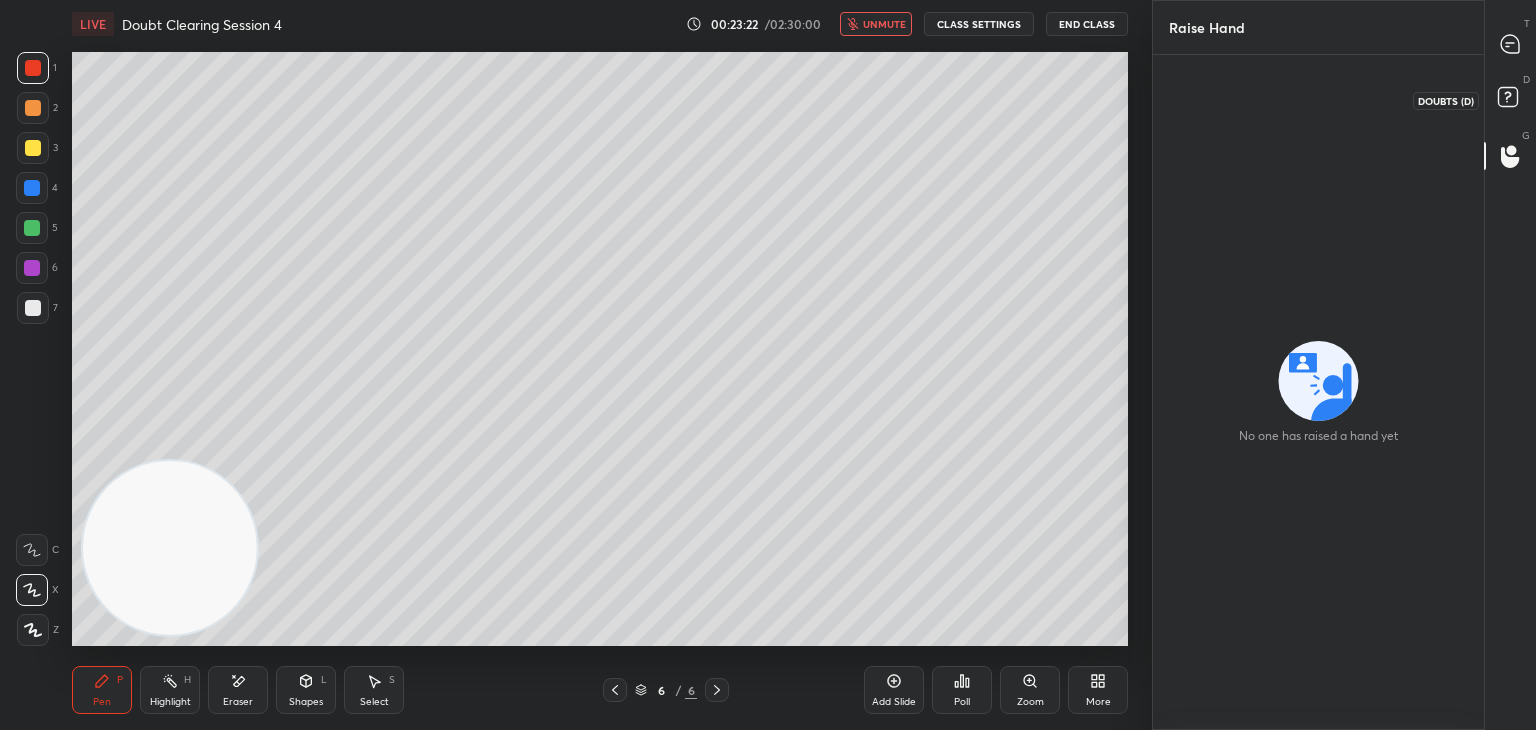 click 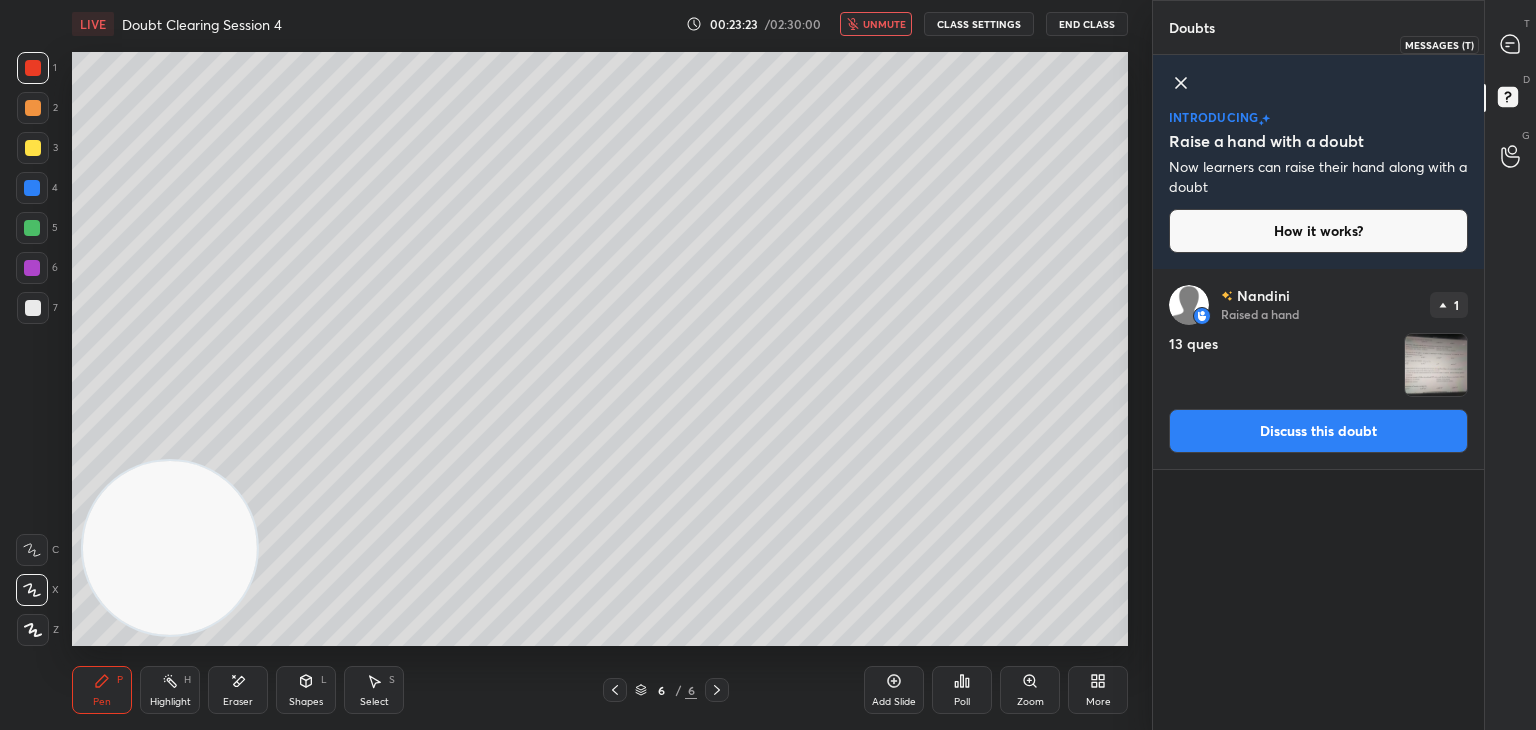 click 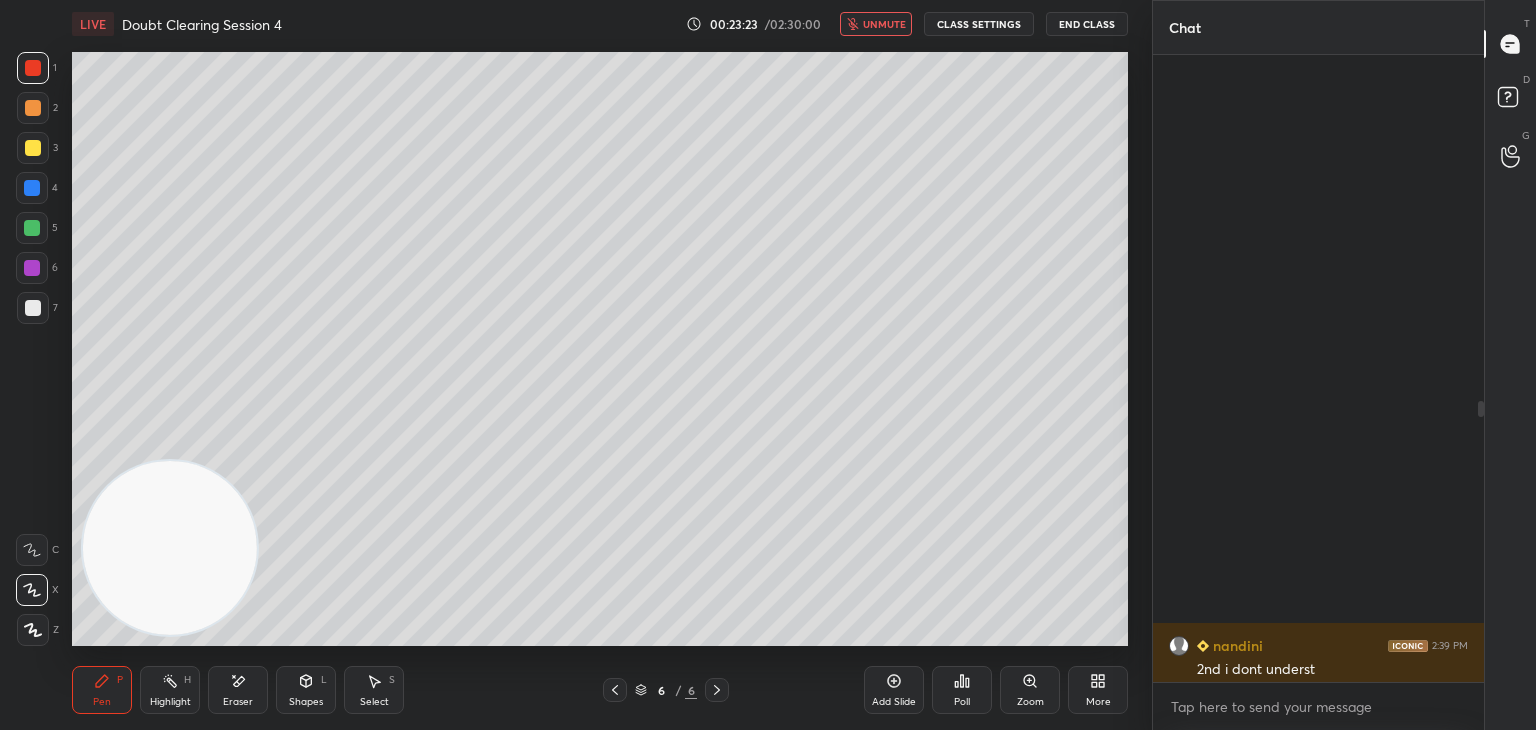 scroll, scrollTop: 774, scrollLeft: 0, axis: vertical 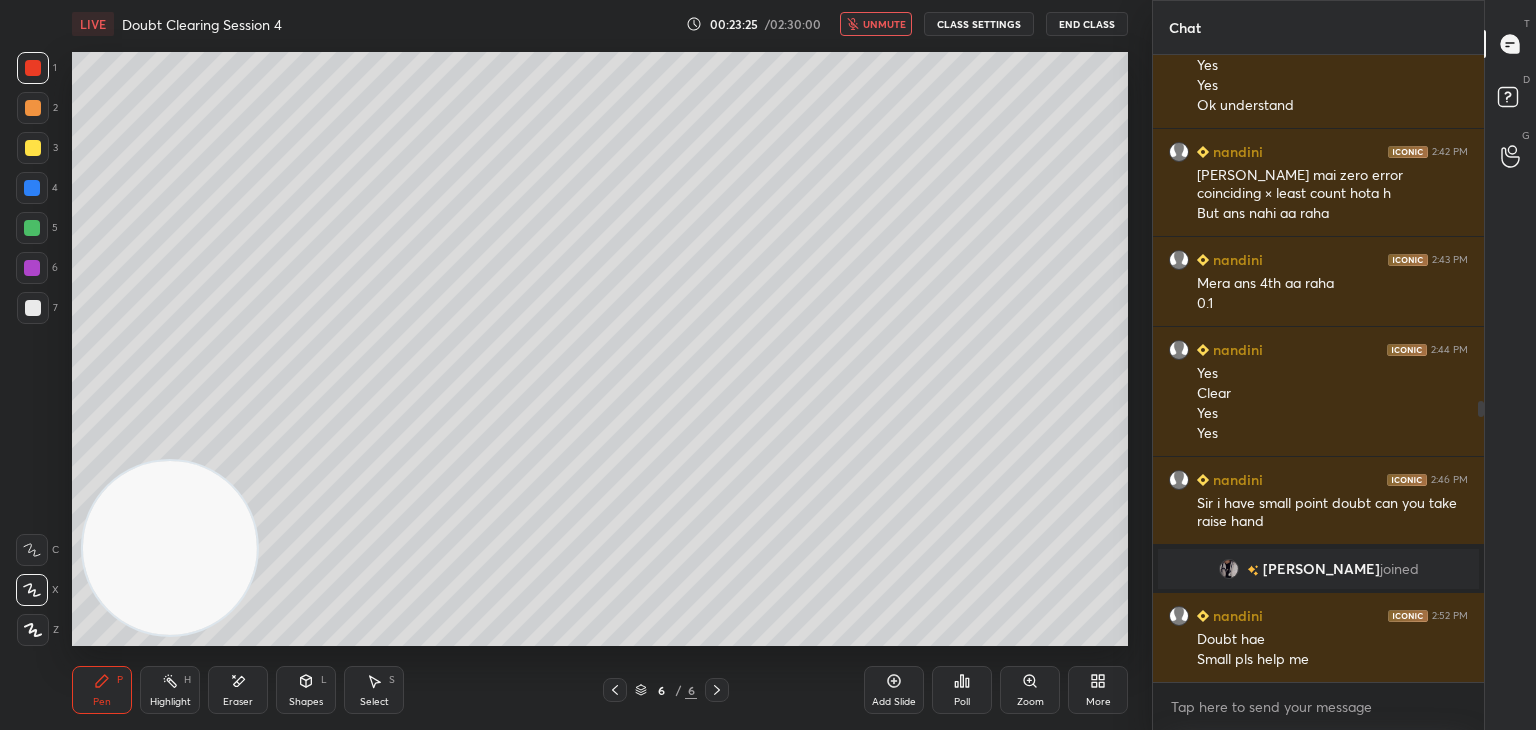 click at bounding box center (615, 690) 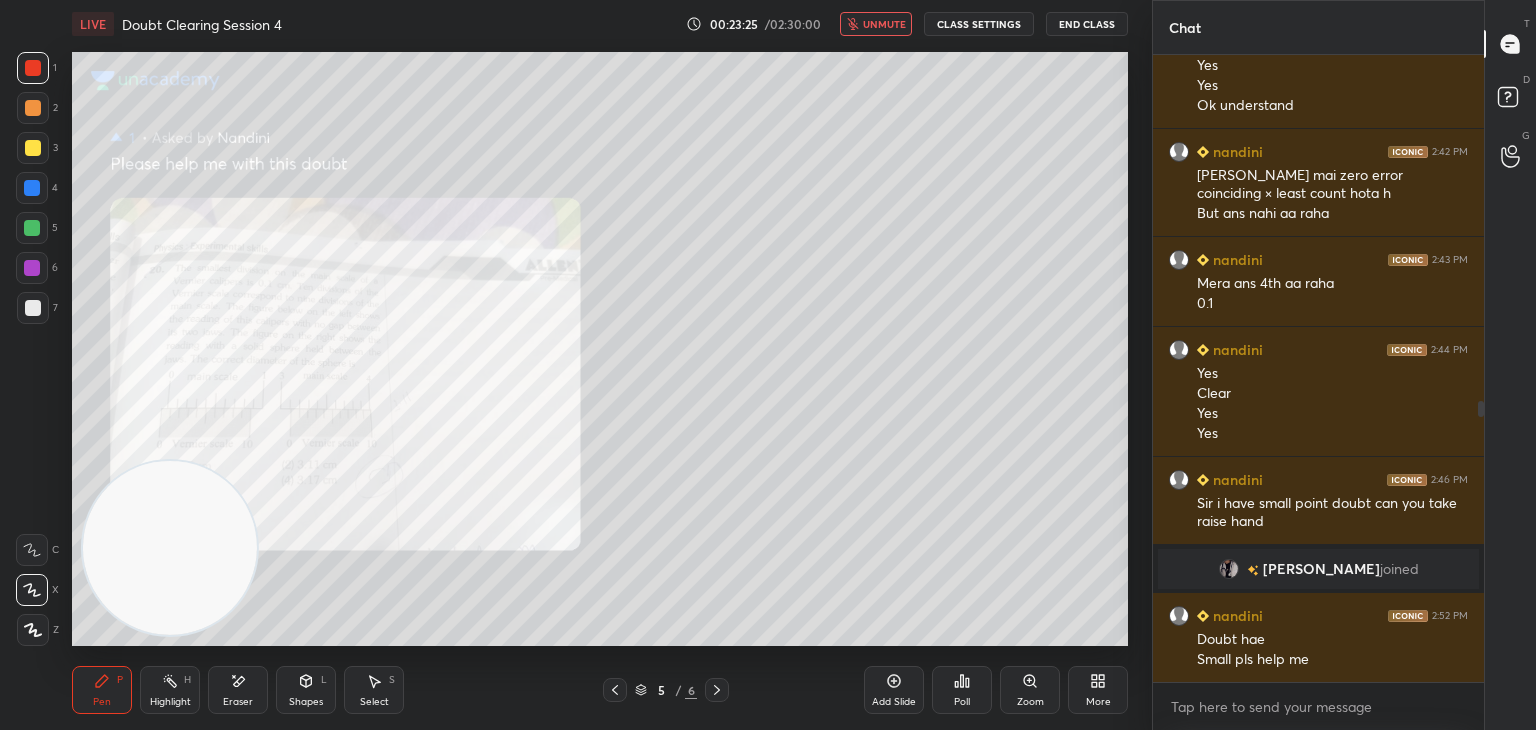click 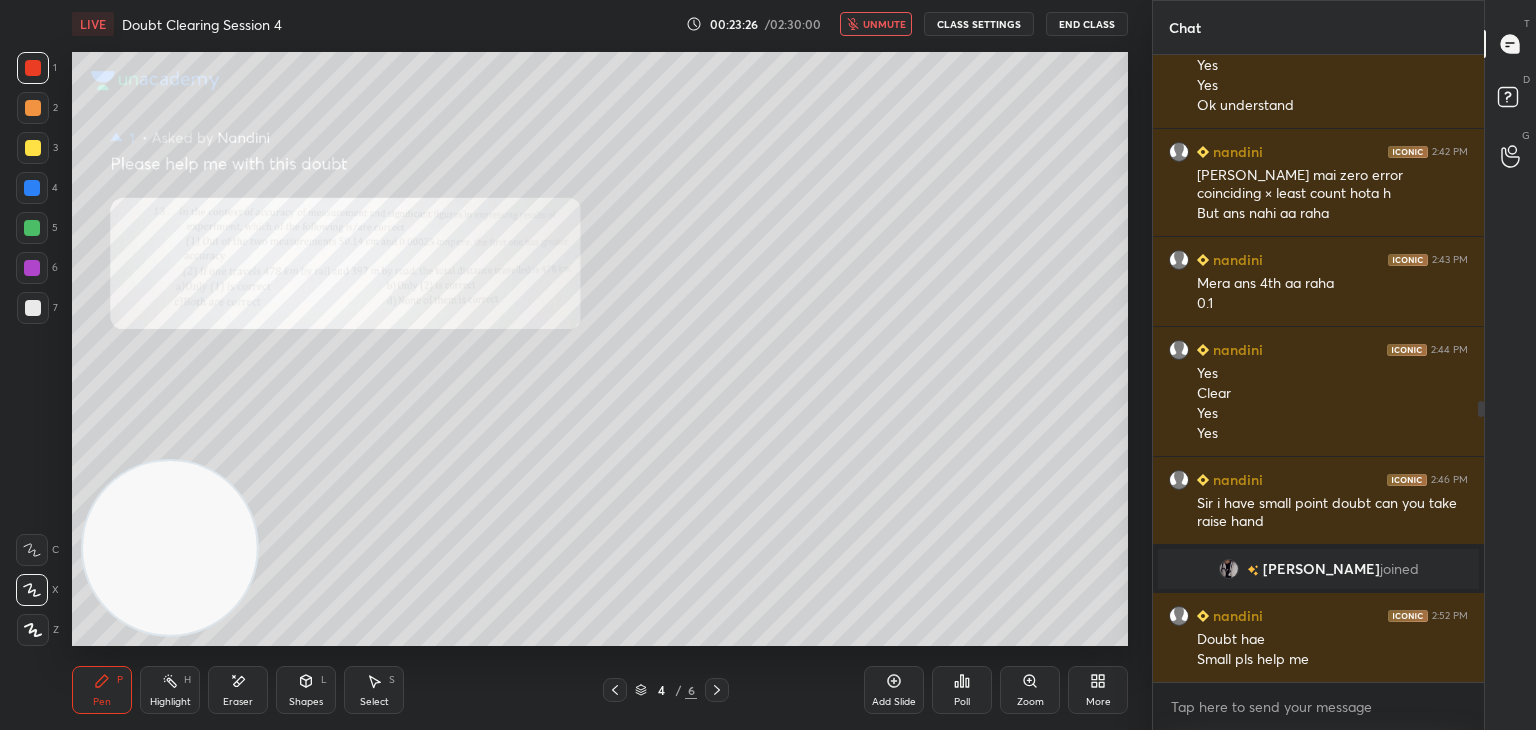 click 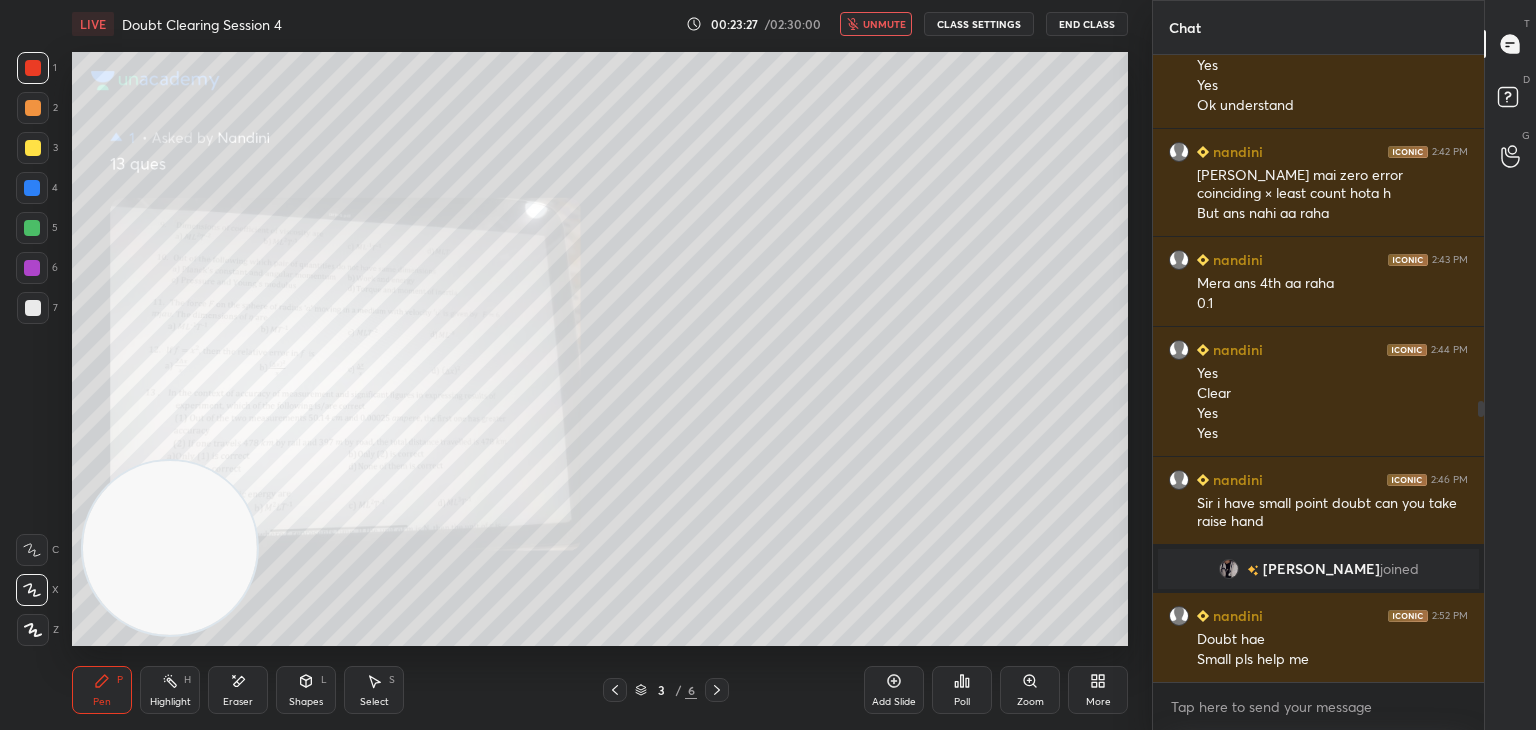 click 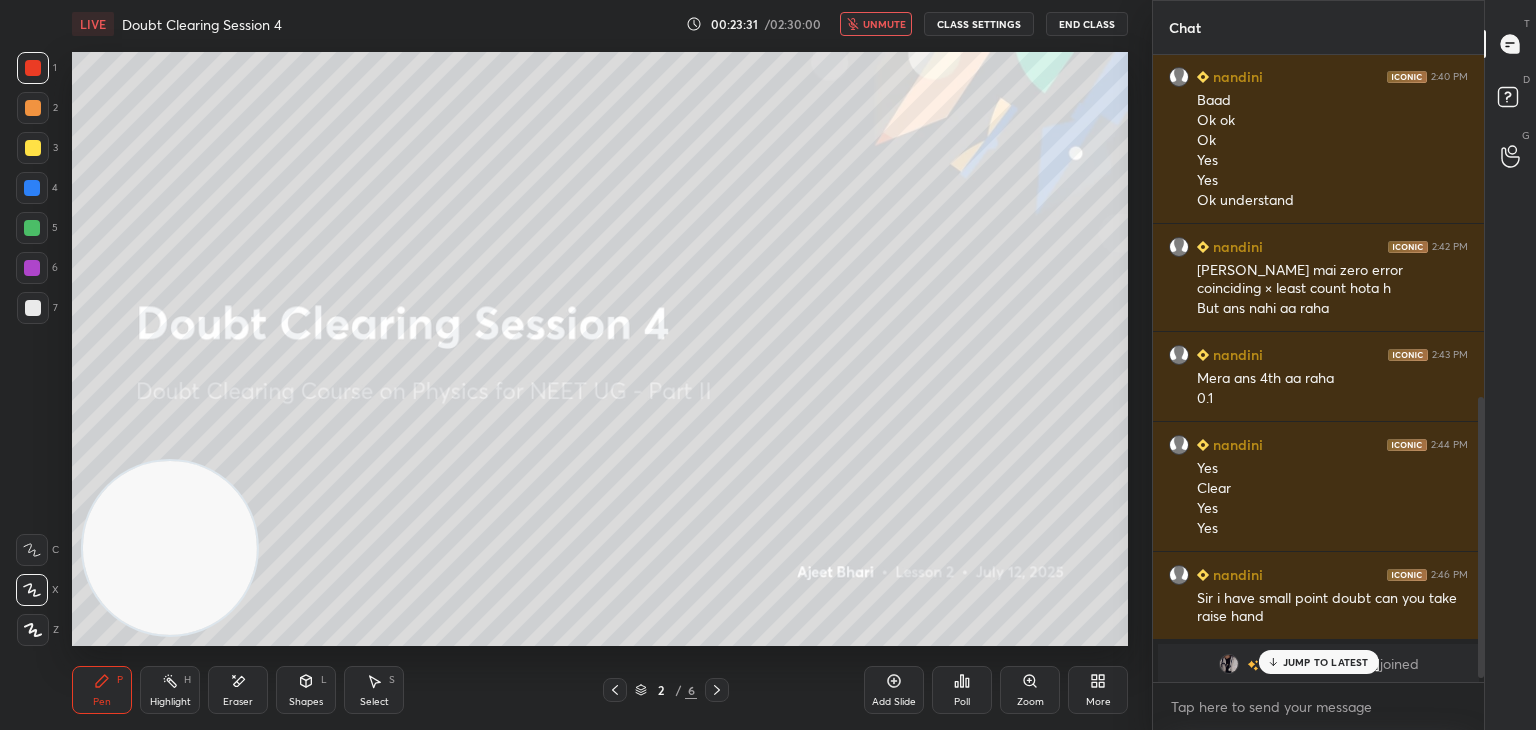 scroll, scrollTop: 774, scrollLeft: 0, axis: vertical 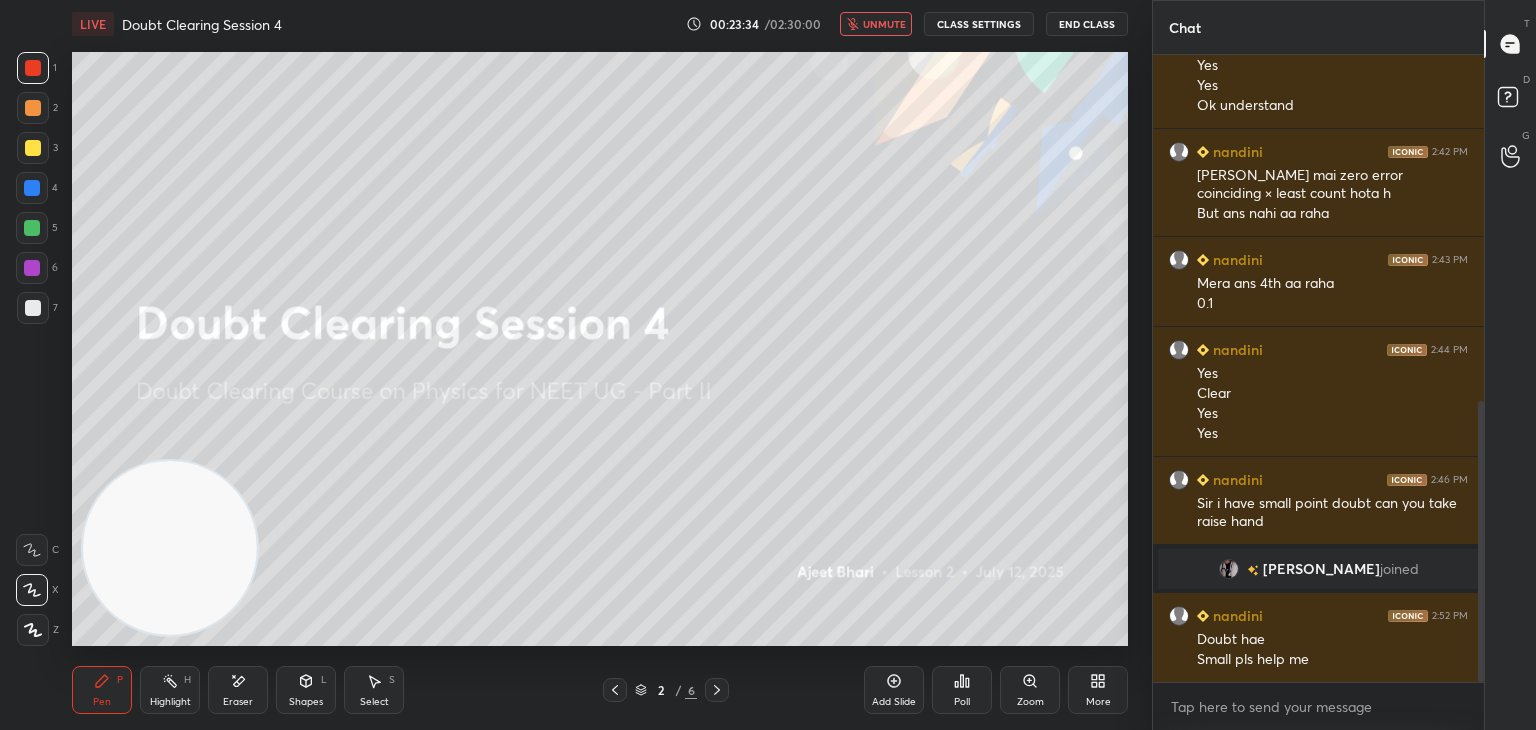 click at bounding box center [33, 308] 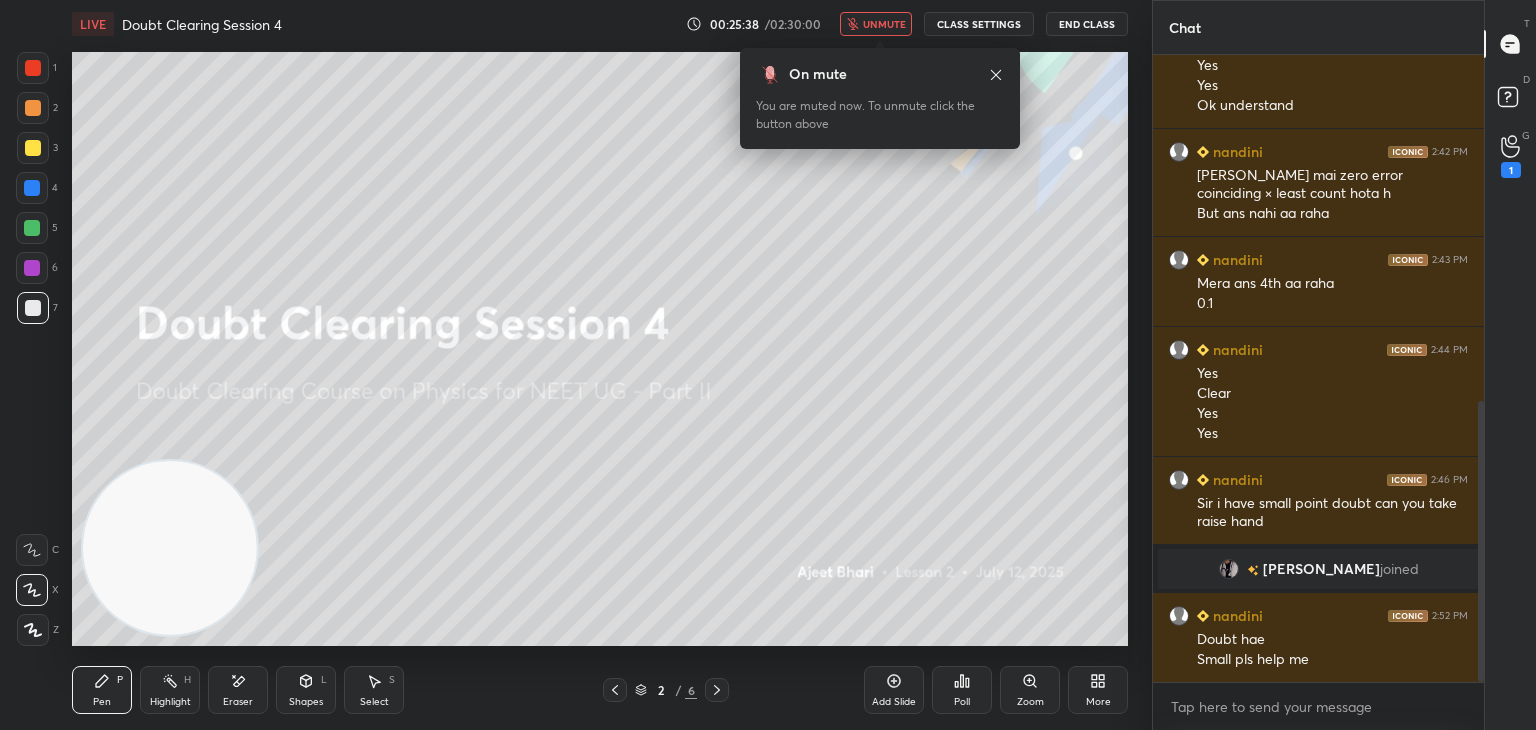 scroll, scrollTop: 862, scrollLeft: 0, axis: vertical 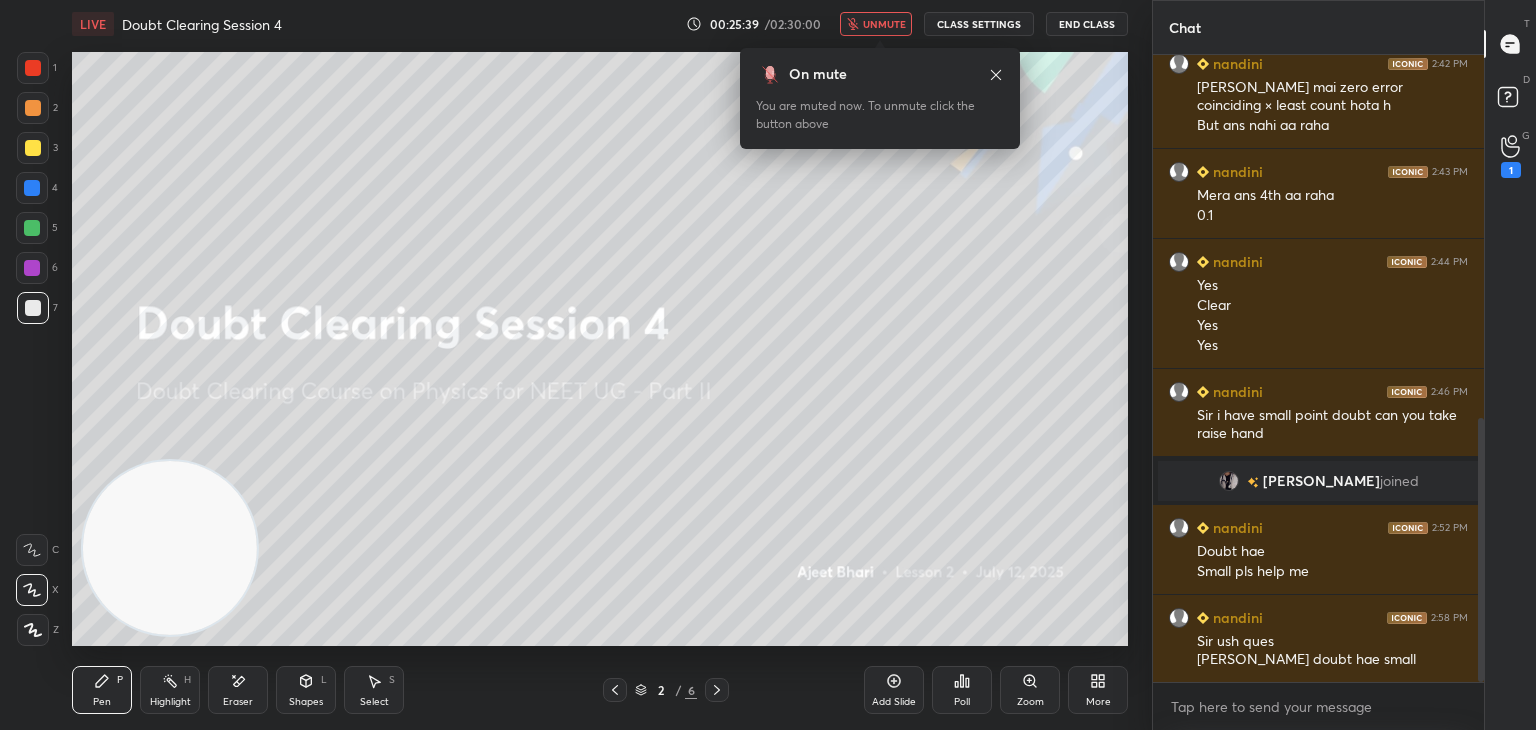 click on "nandini 2:43 PM Mera ans 4th aa raha 0.1" at bounding box center [1318, 193] 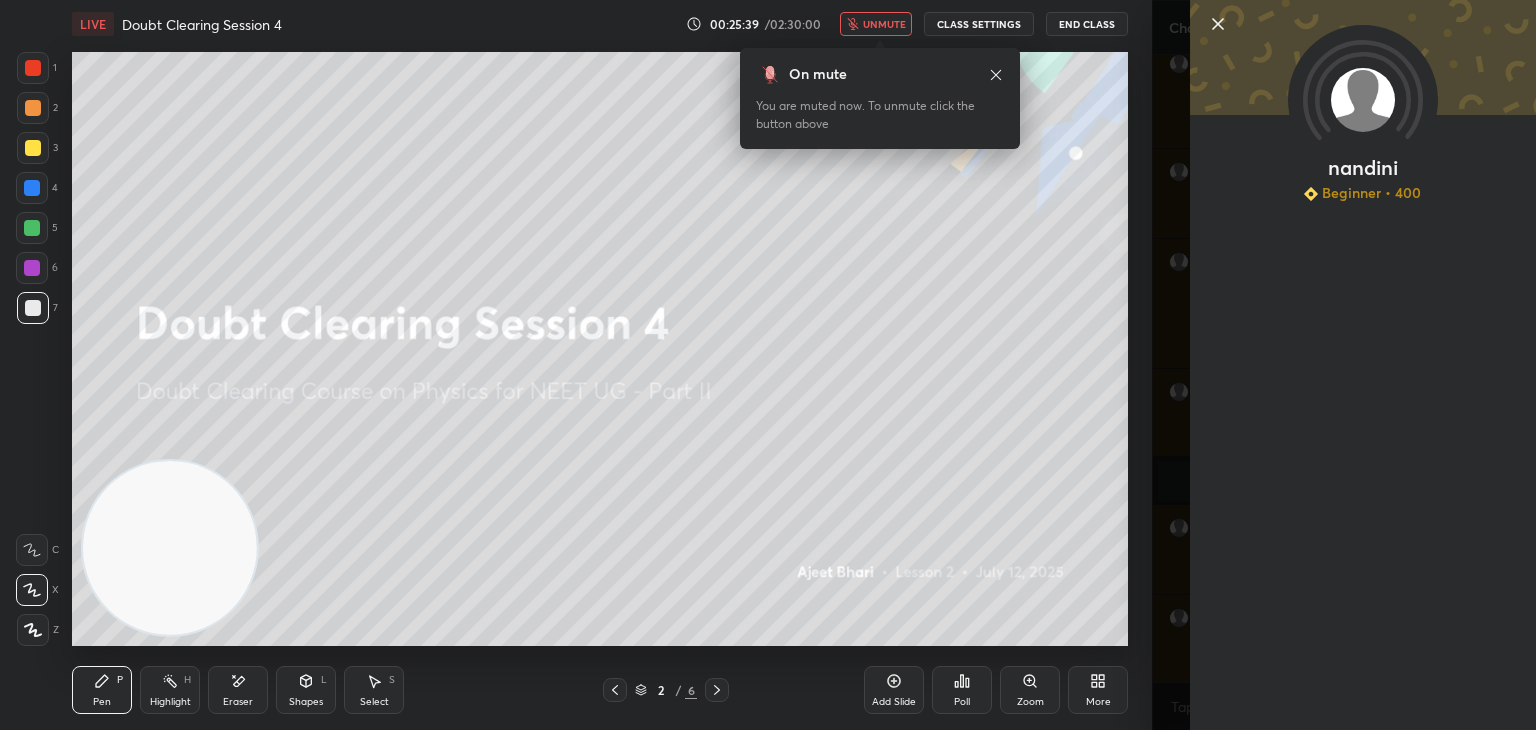 click on "nandini Beginner   •   400" at bounding box center (1363, 181) 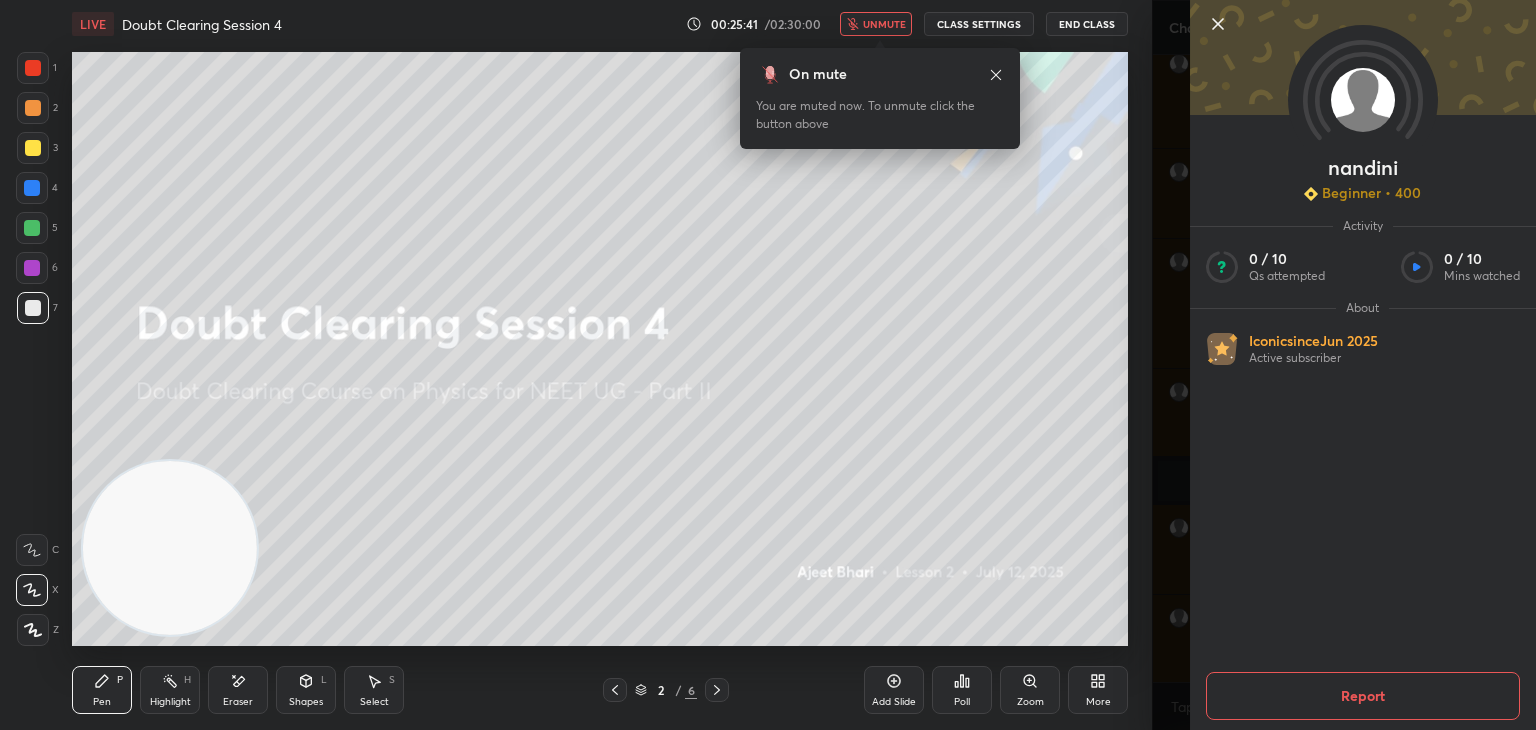 click at bounding box center (1379, 24) 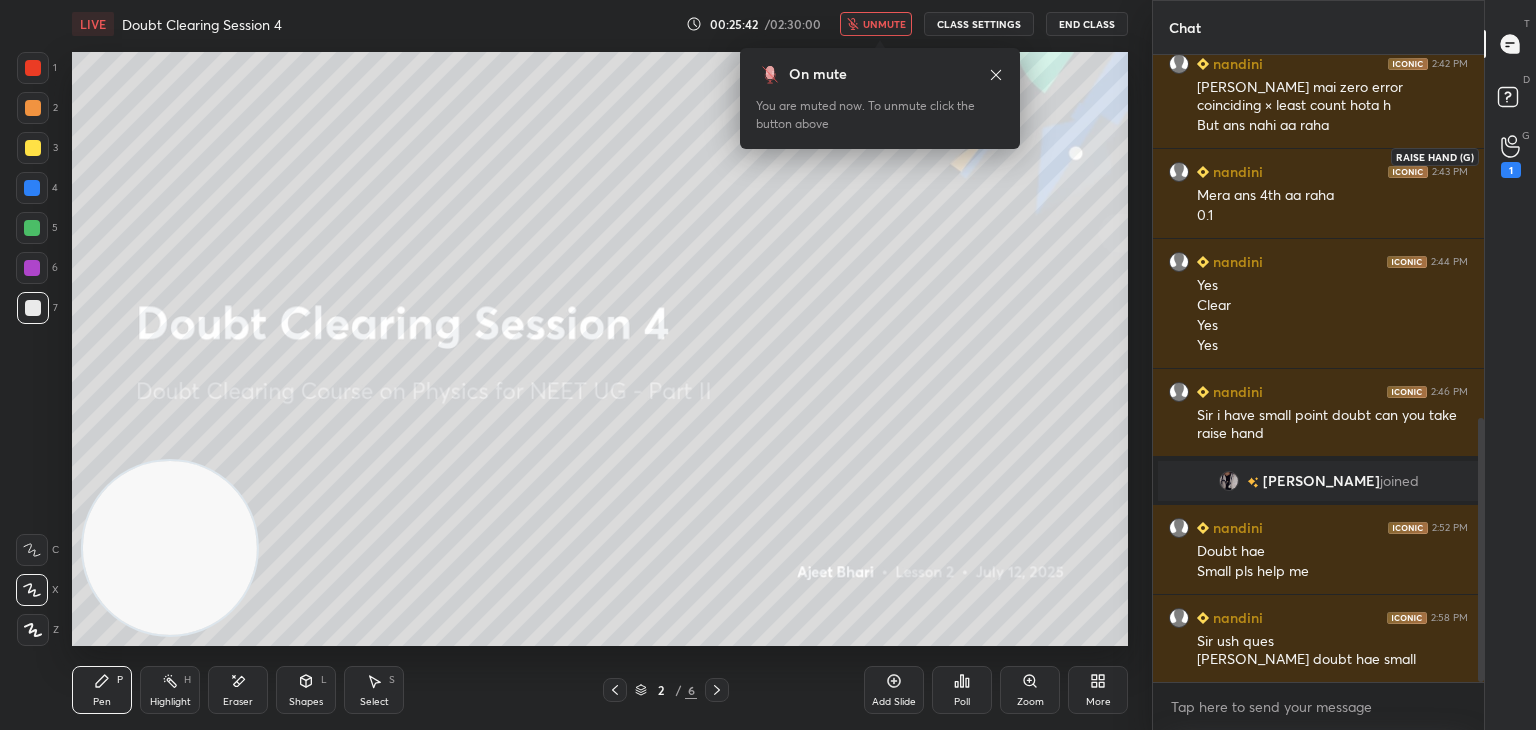 click on "1" at bounding box center (1511, 156) 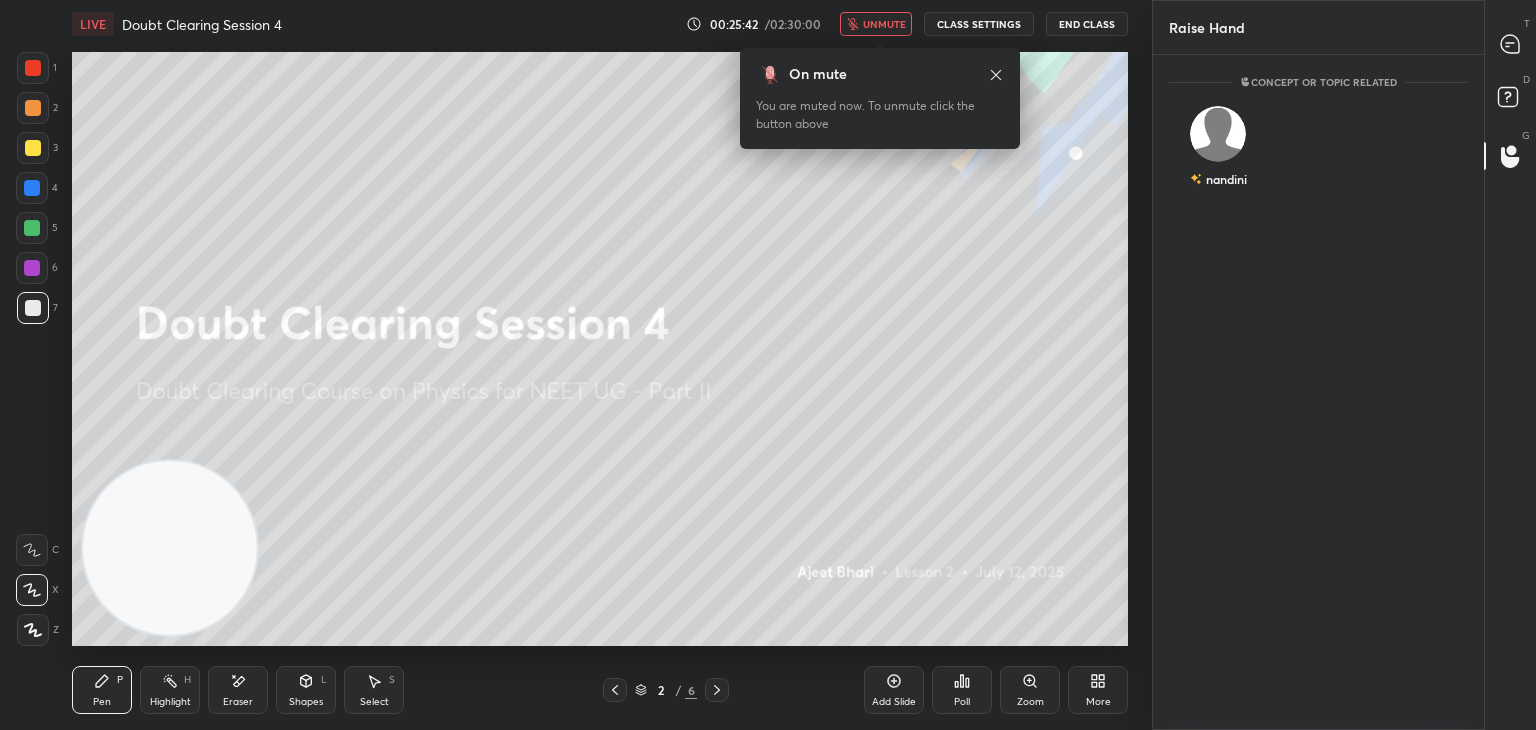 scroll, scrollTop: 669, scrollLeft: 325, axis: both 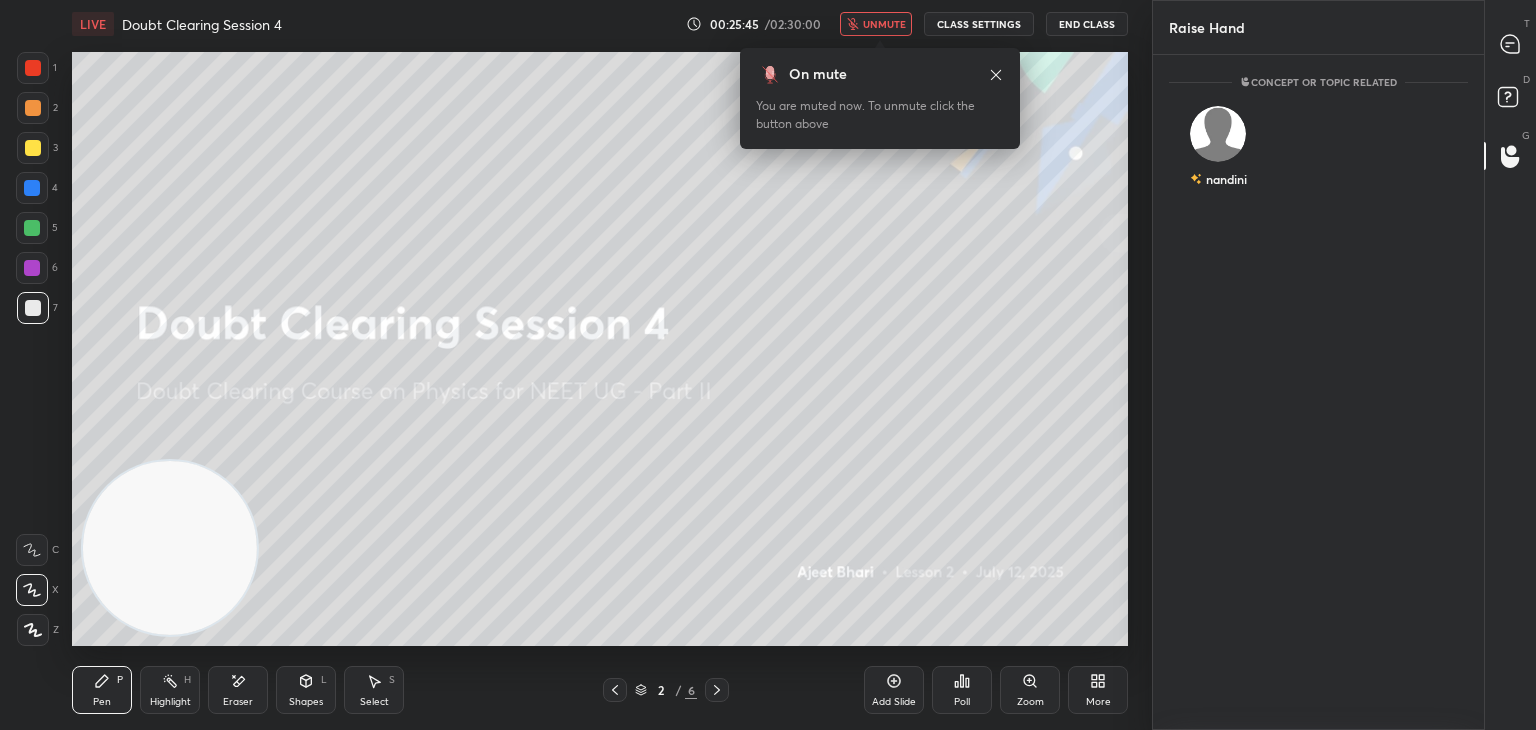 click on "unmute" at bounding box center [884, 24] 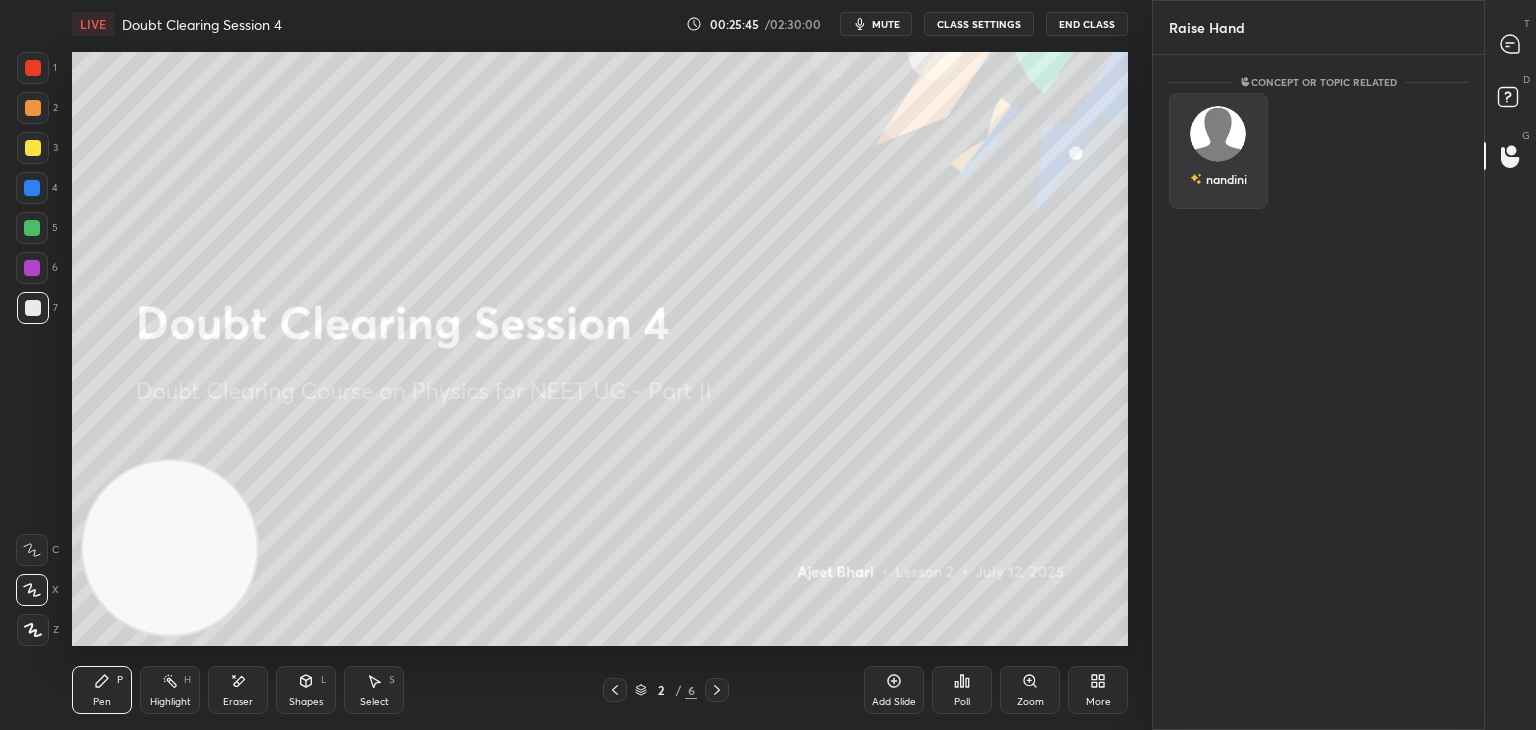 click at bounding box center (1218, 134) 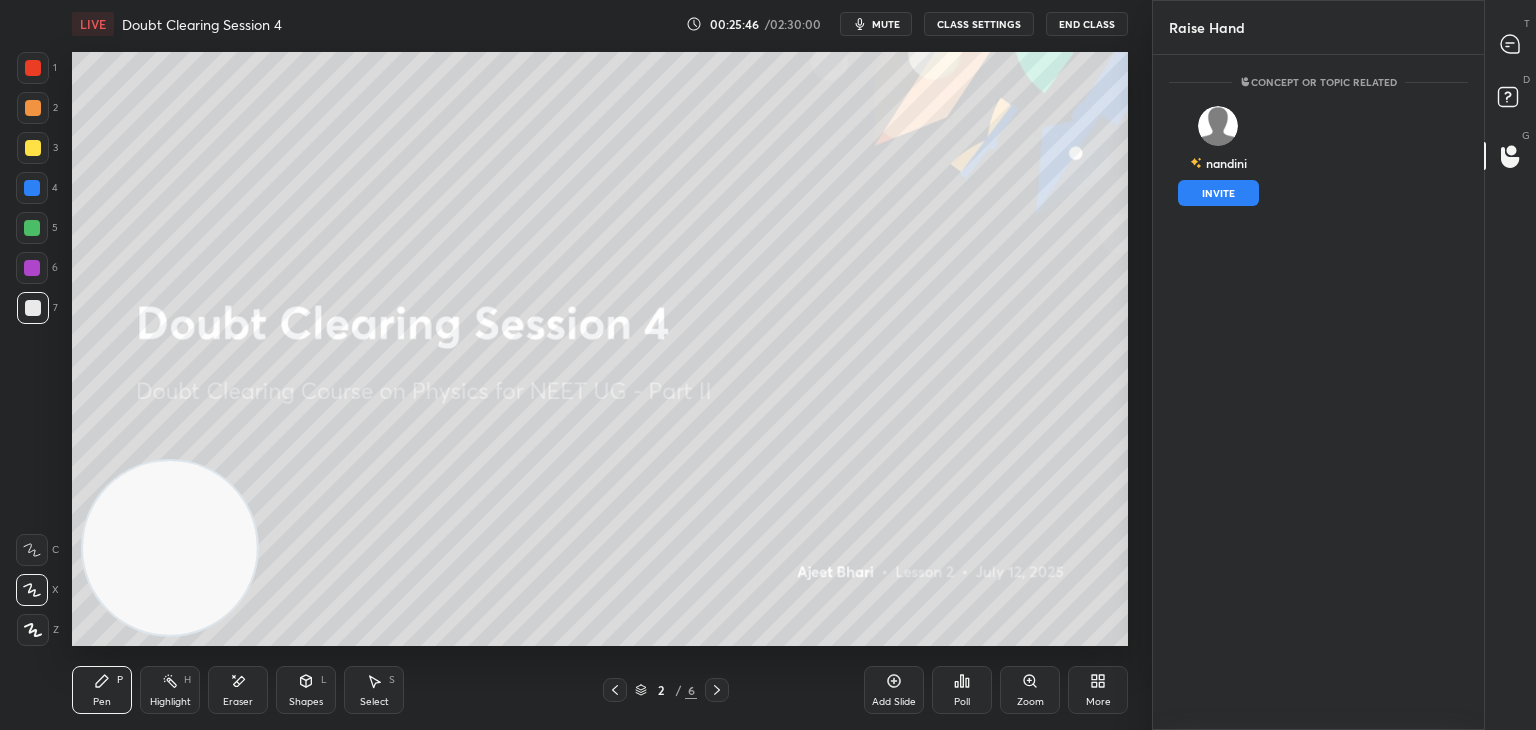 click on "INVITE" at bounding box center (1218, 193) 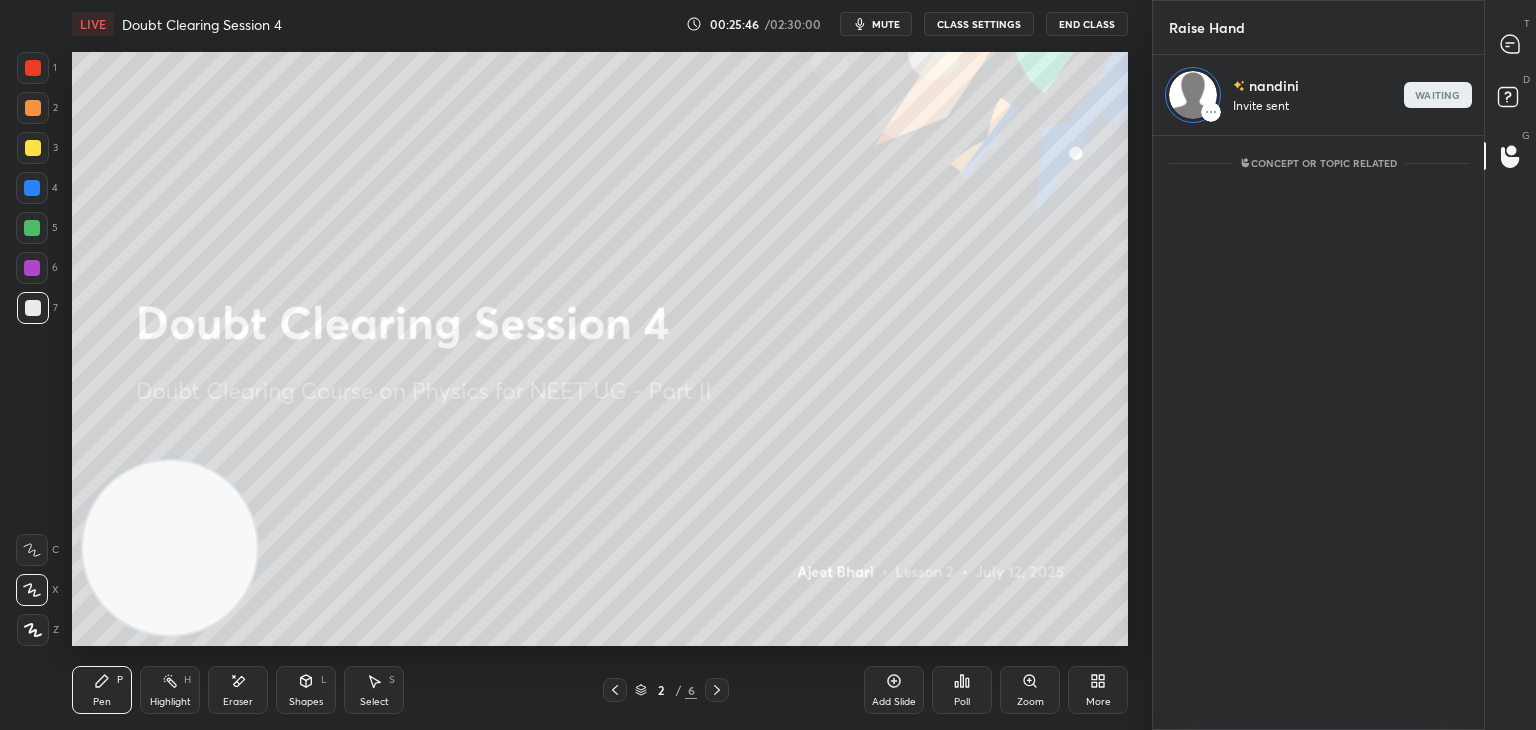 scroll, scrollTop: 589, scrollLeft: 325, axis: both 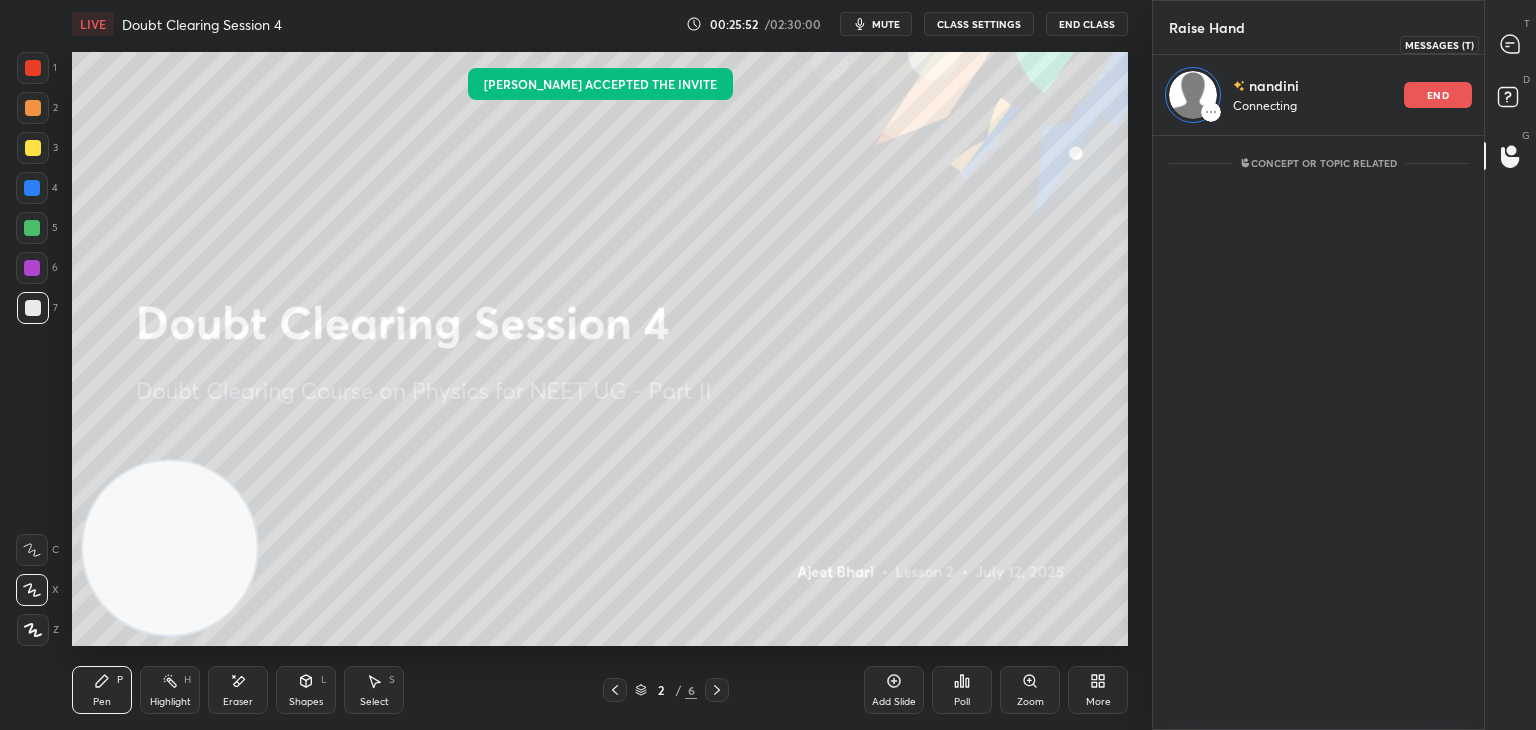 click 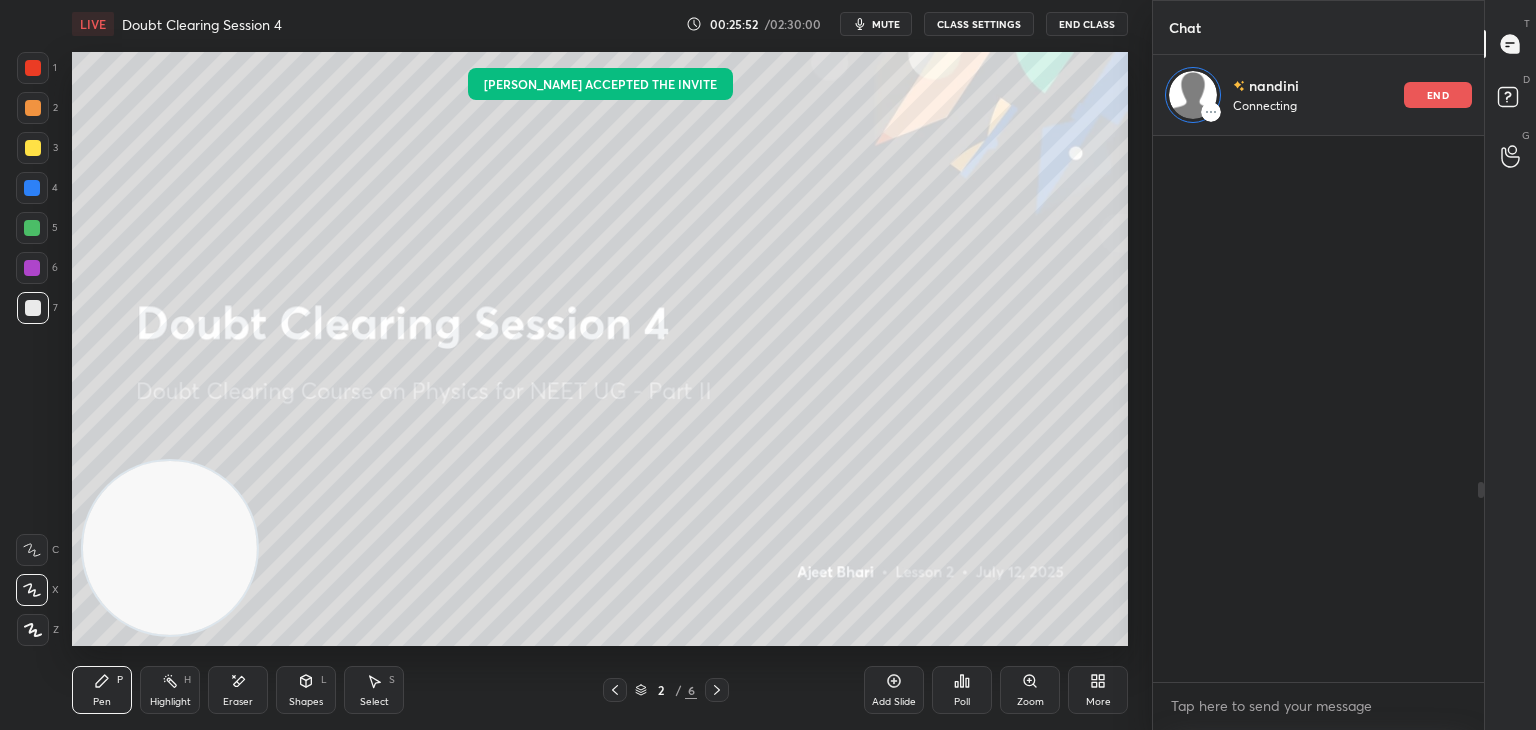 scroll, scrollTop: 943, scrollLeft: 0, axis: vertical 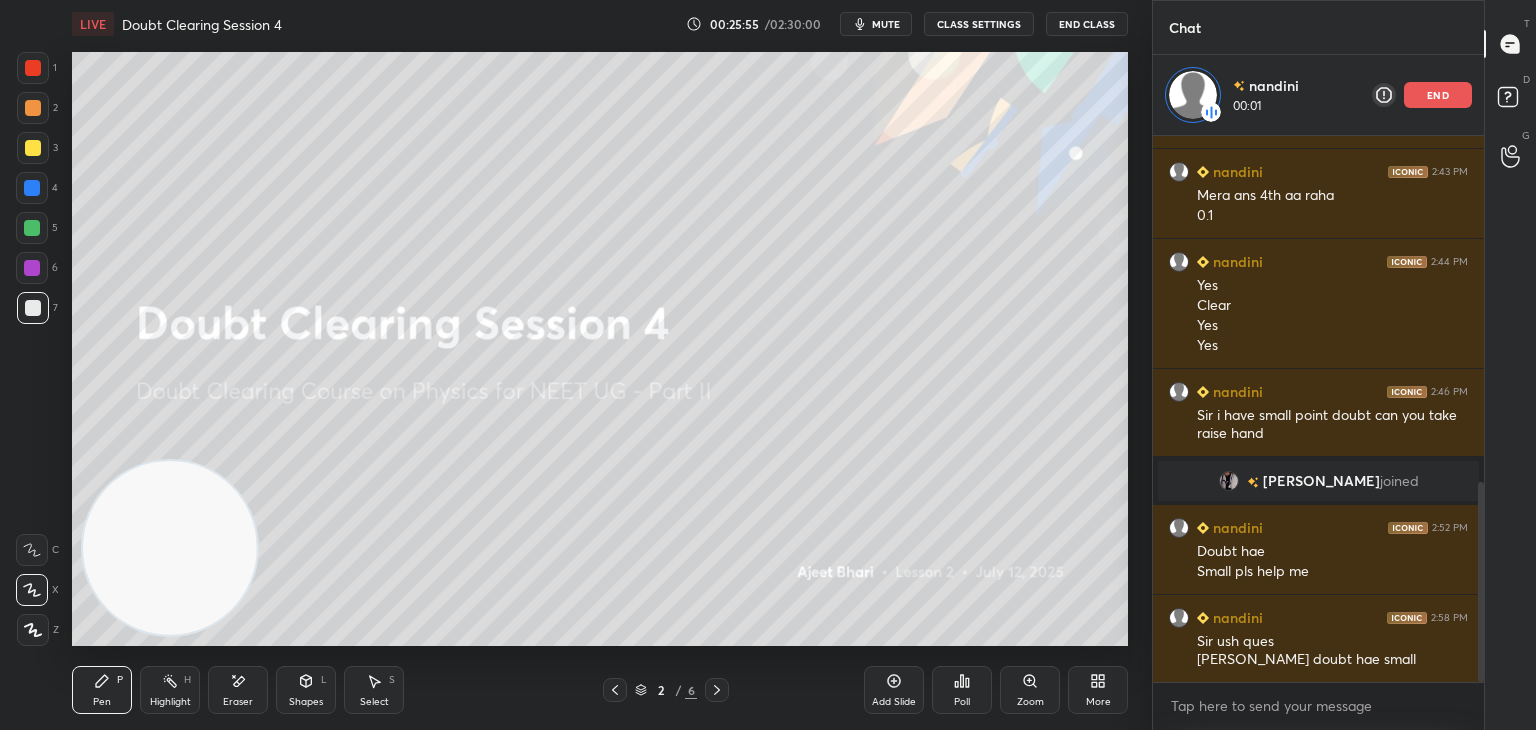 click at bounding box center [717, 690] 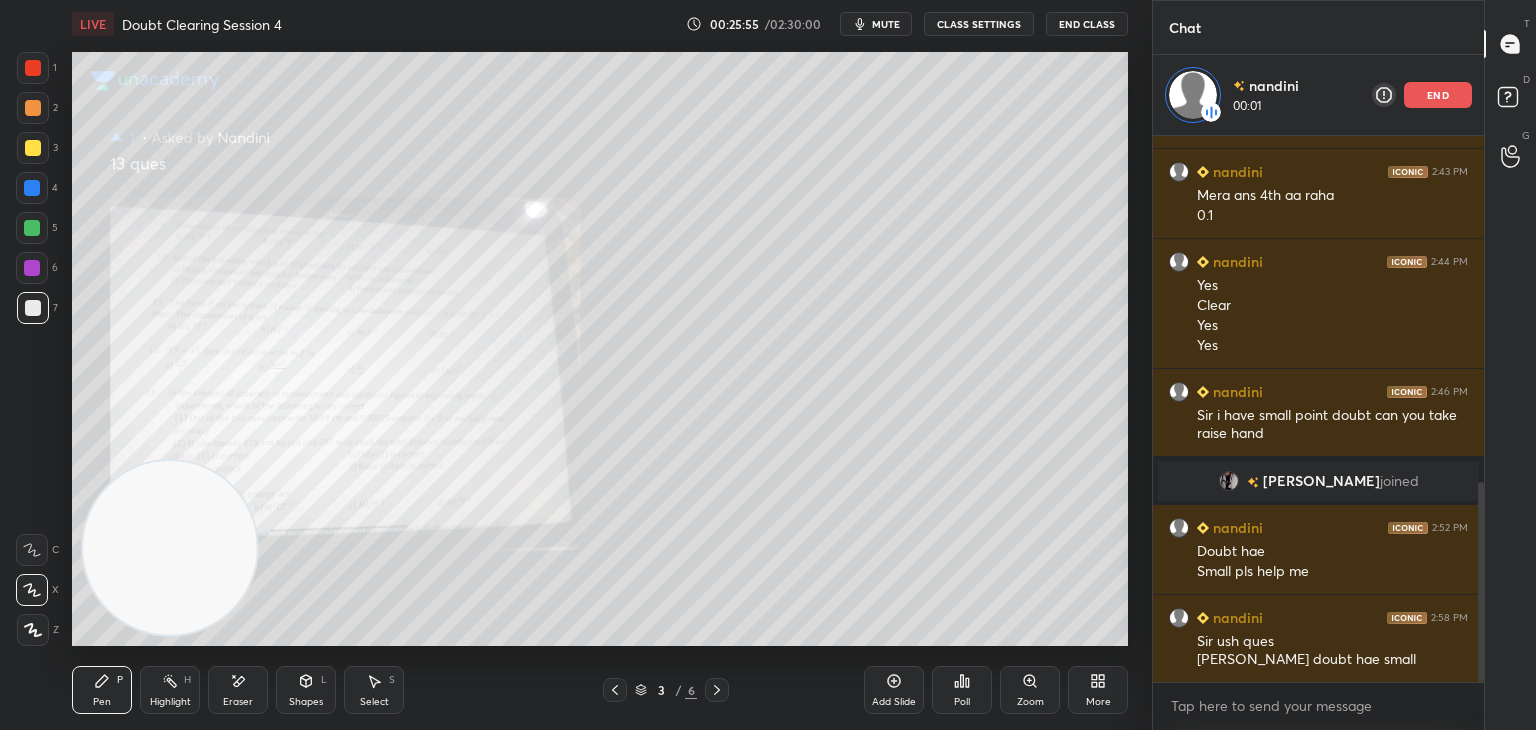 click at bounding box center (717, 690) 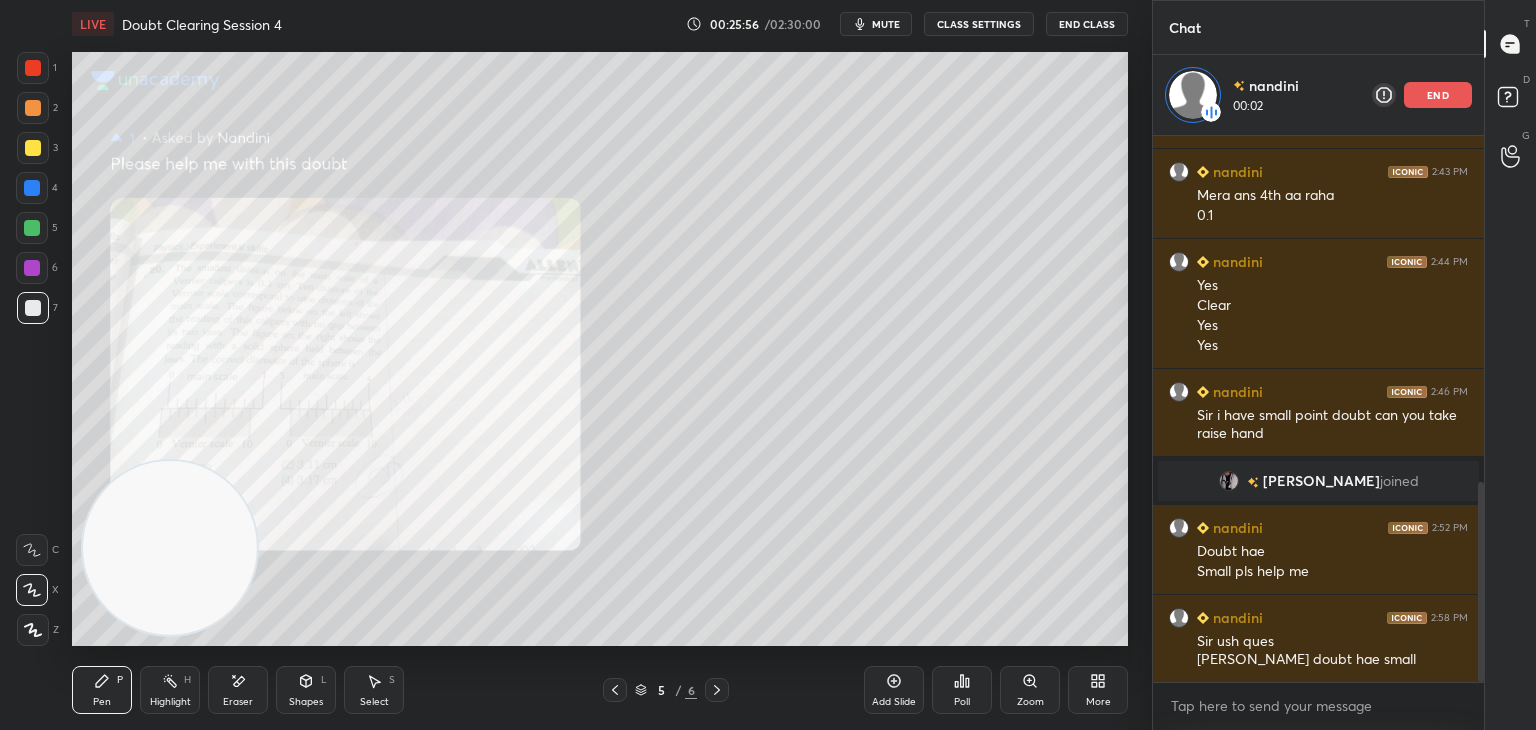 click 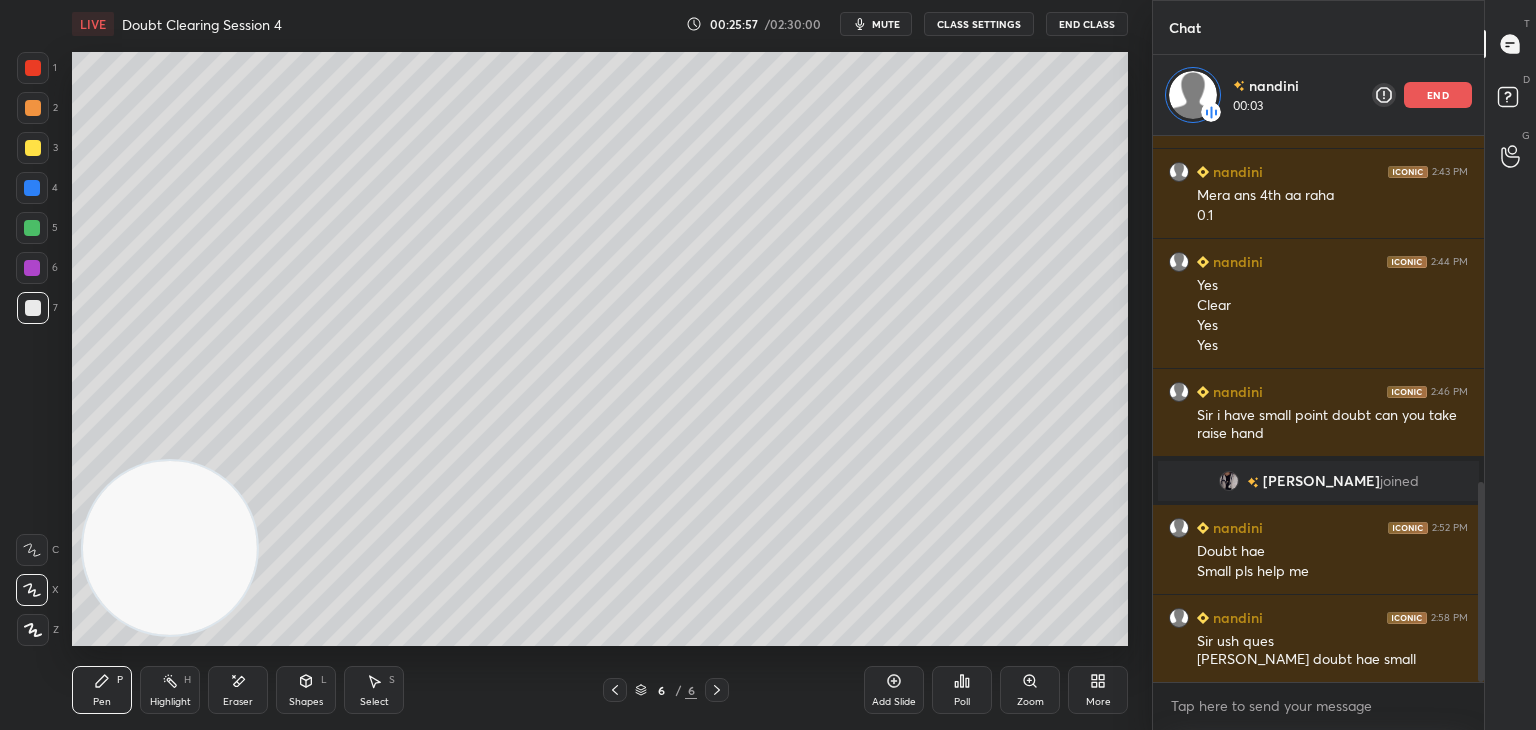click 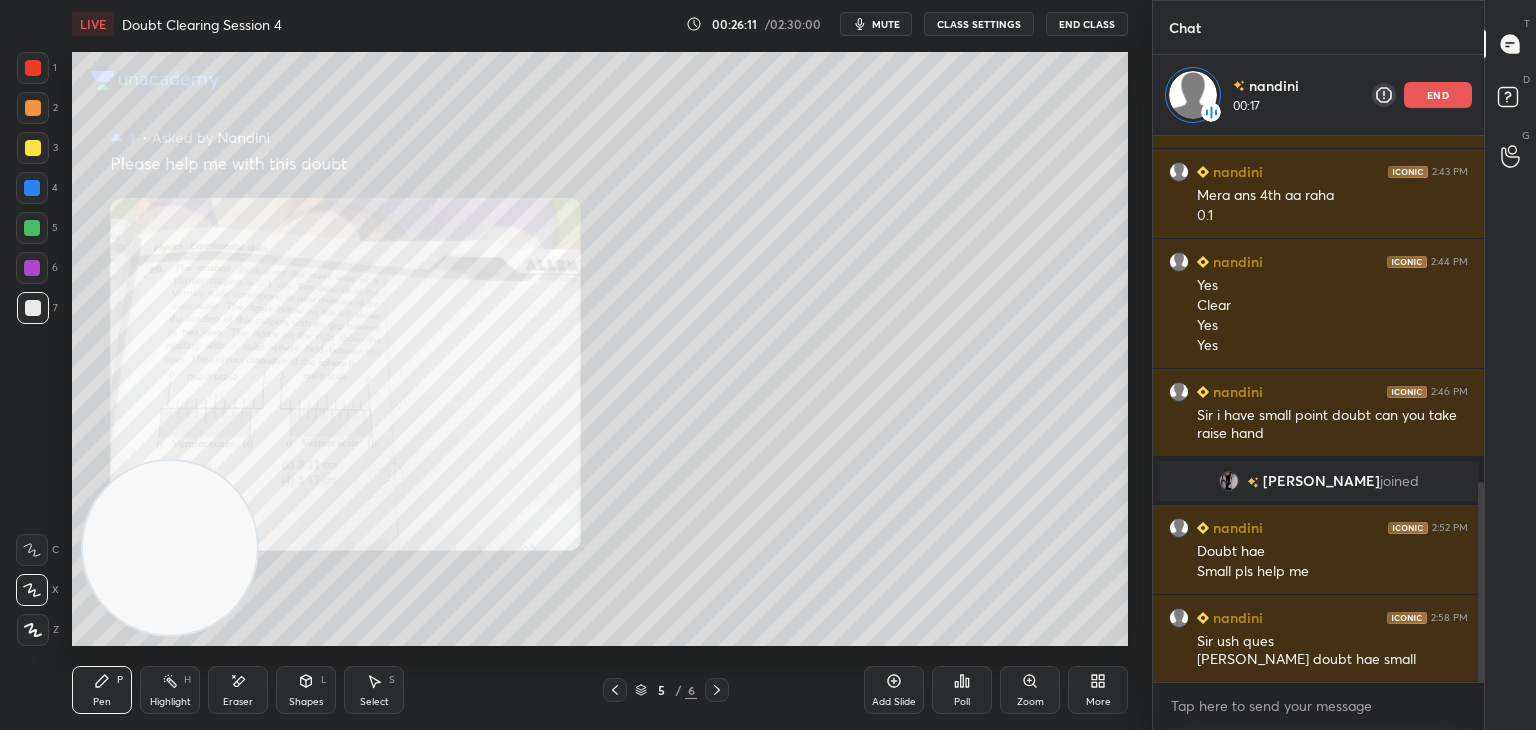 click 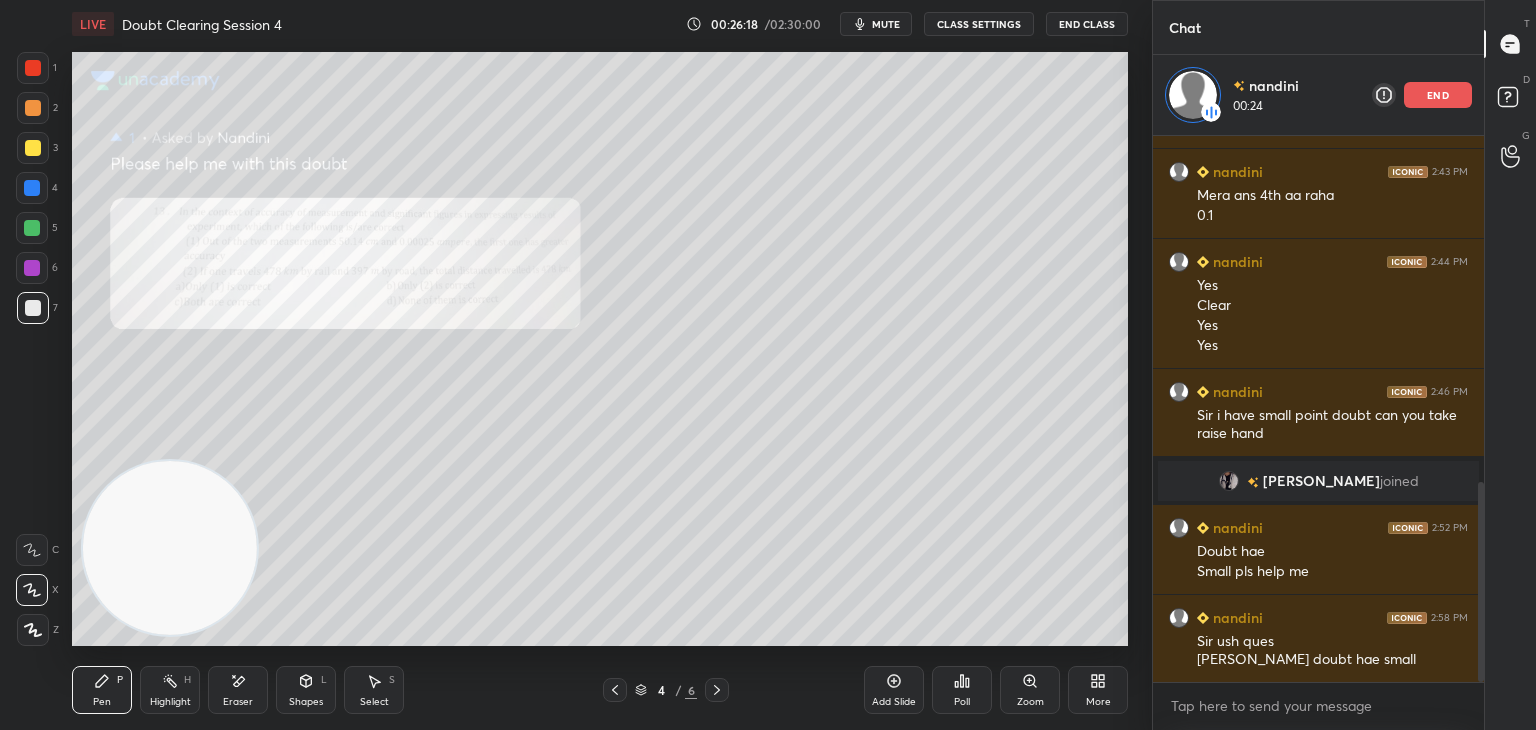 click on "Zoom" at bounding box center [1030, 702] 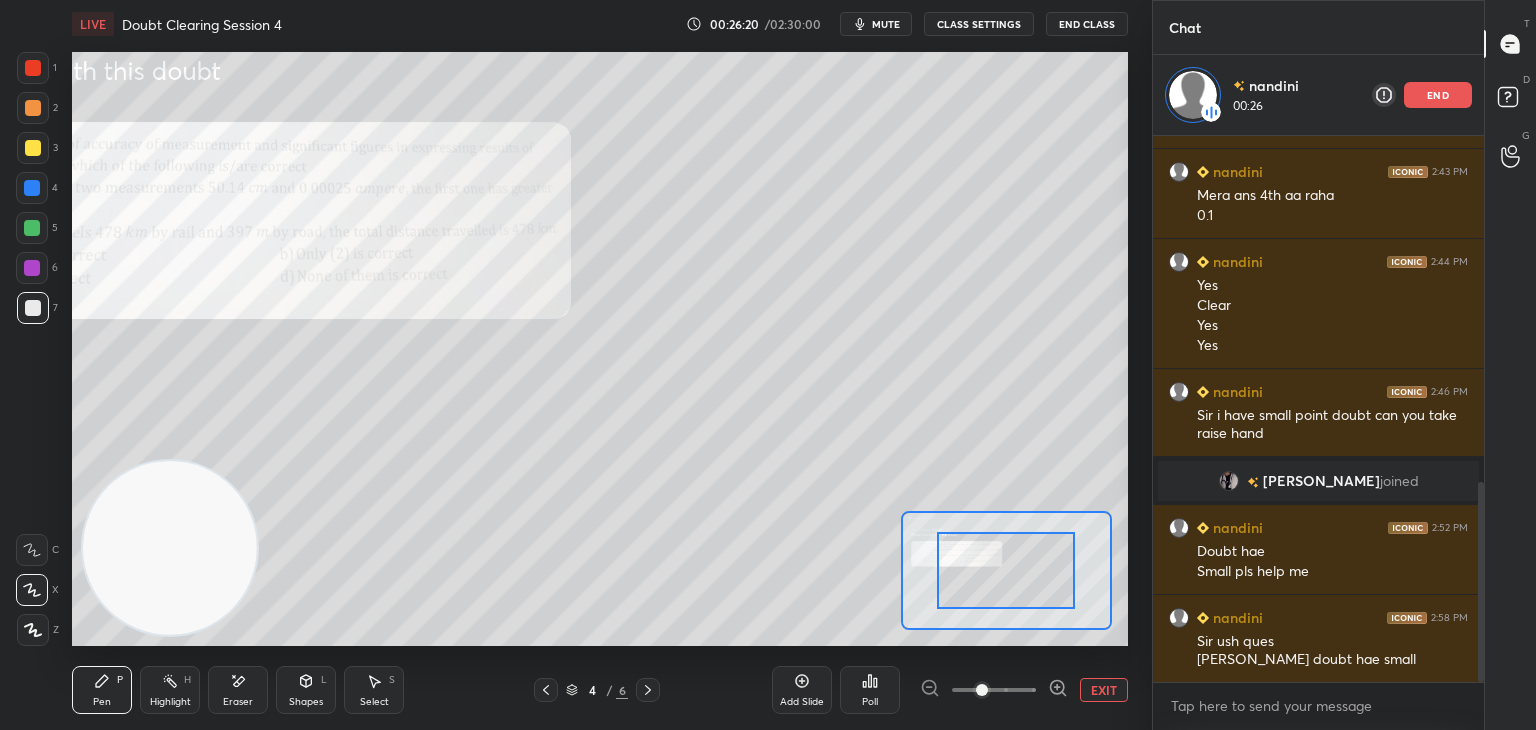 click at bounding box center [994, 690] 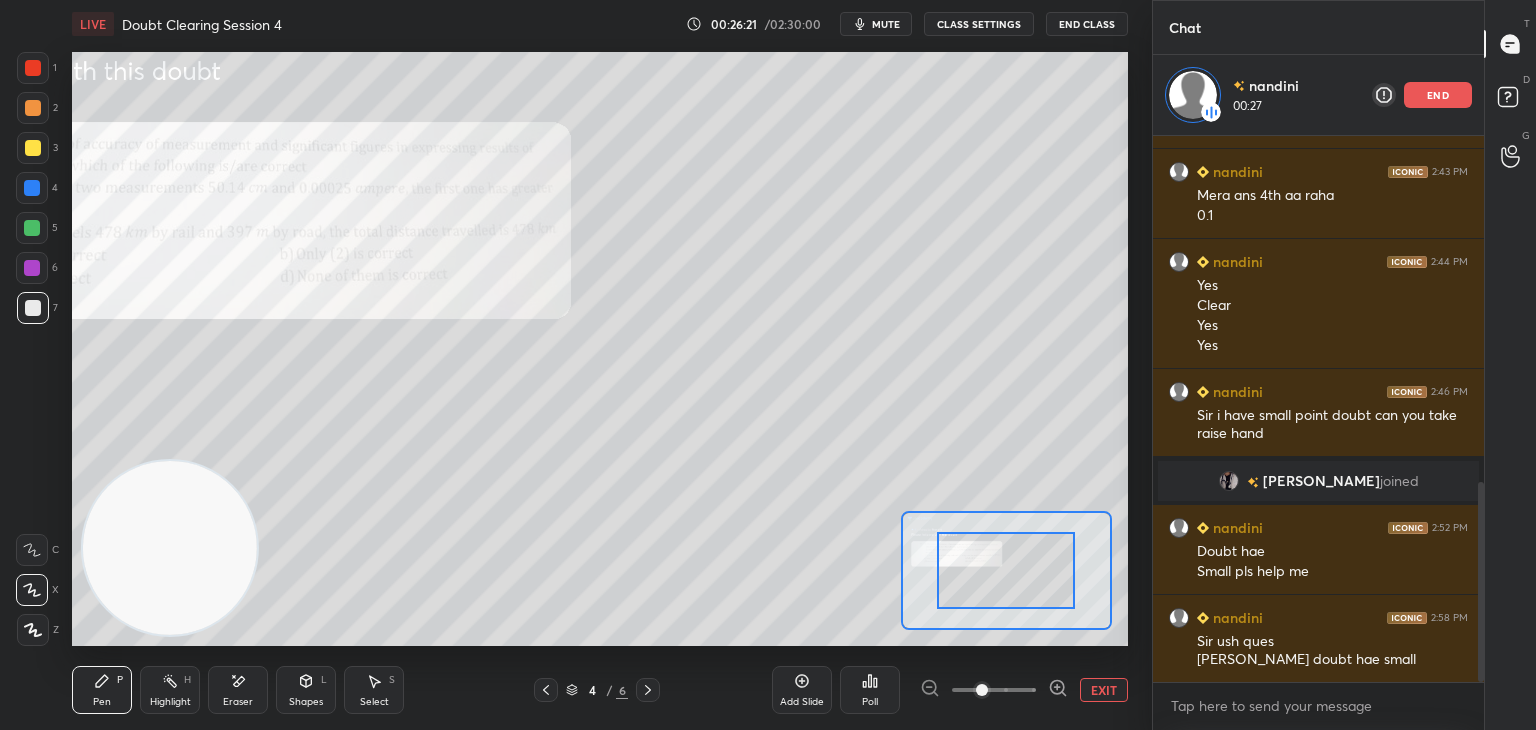 click at bounding box center (994, 690) 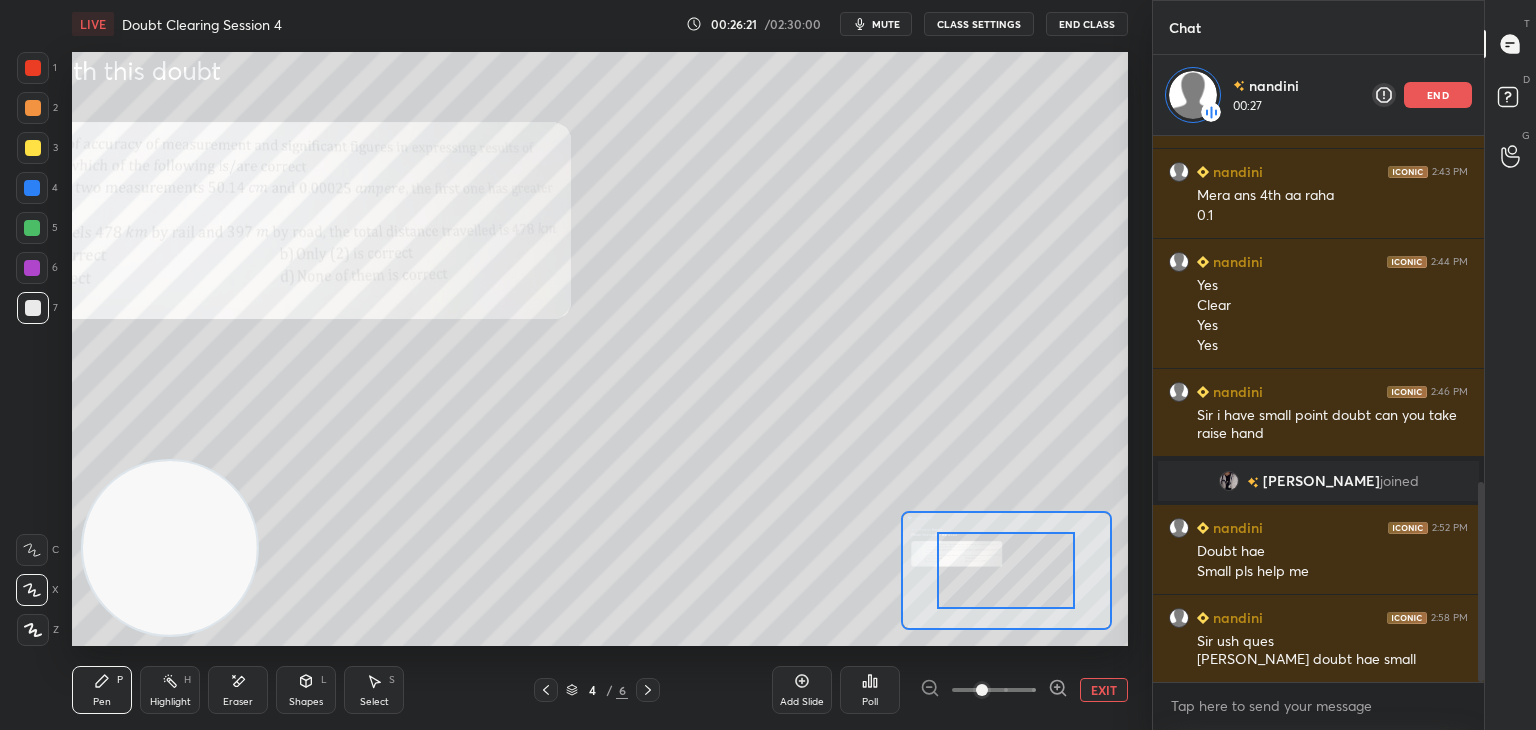click at bounding box center (994, 690) 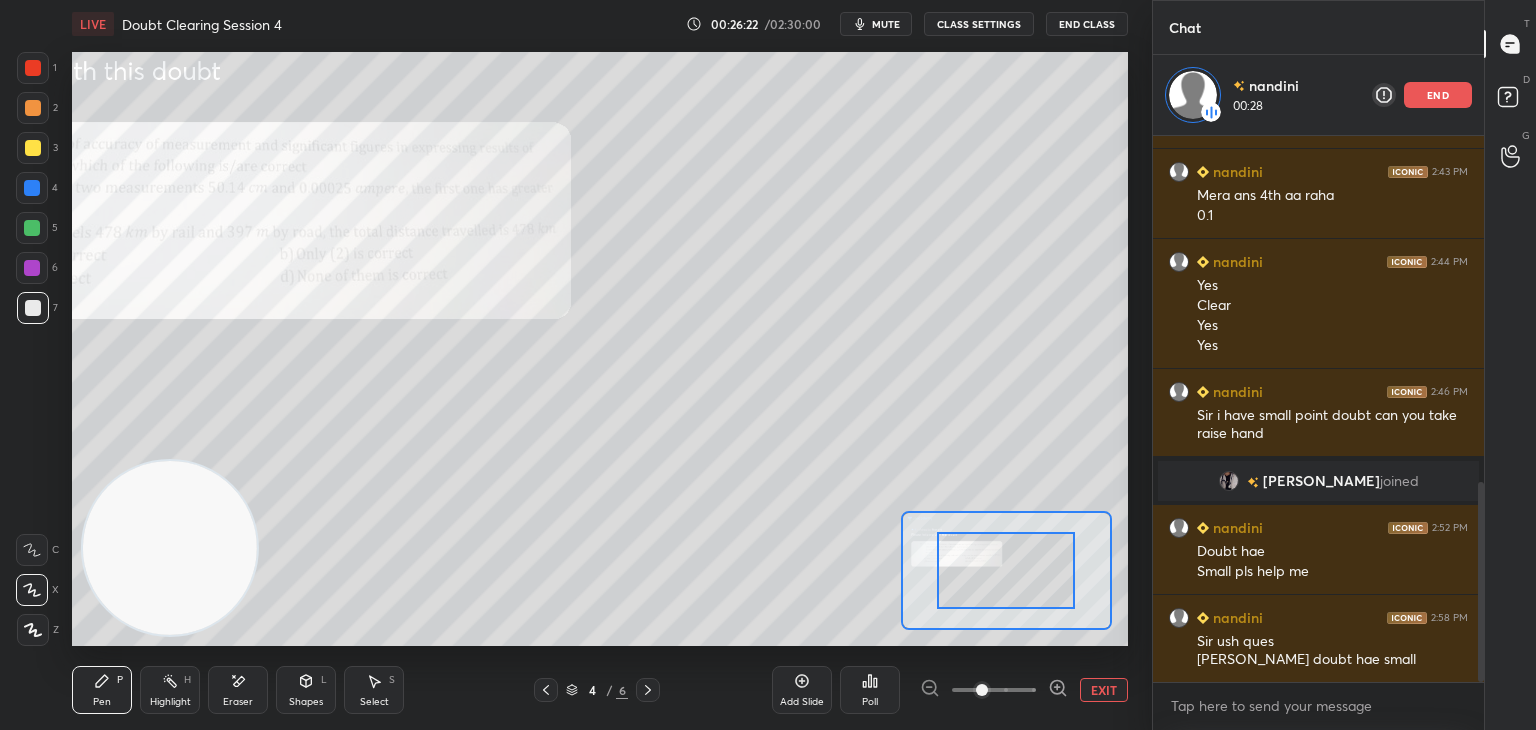 click at bounding box center [994, 690] 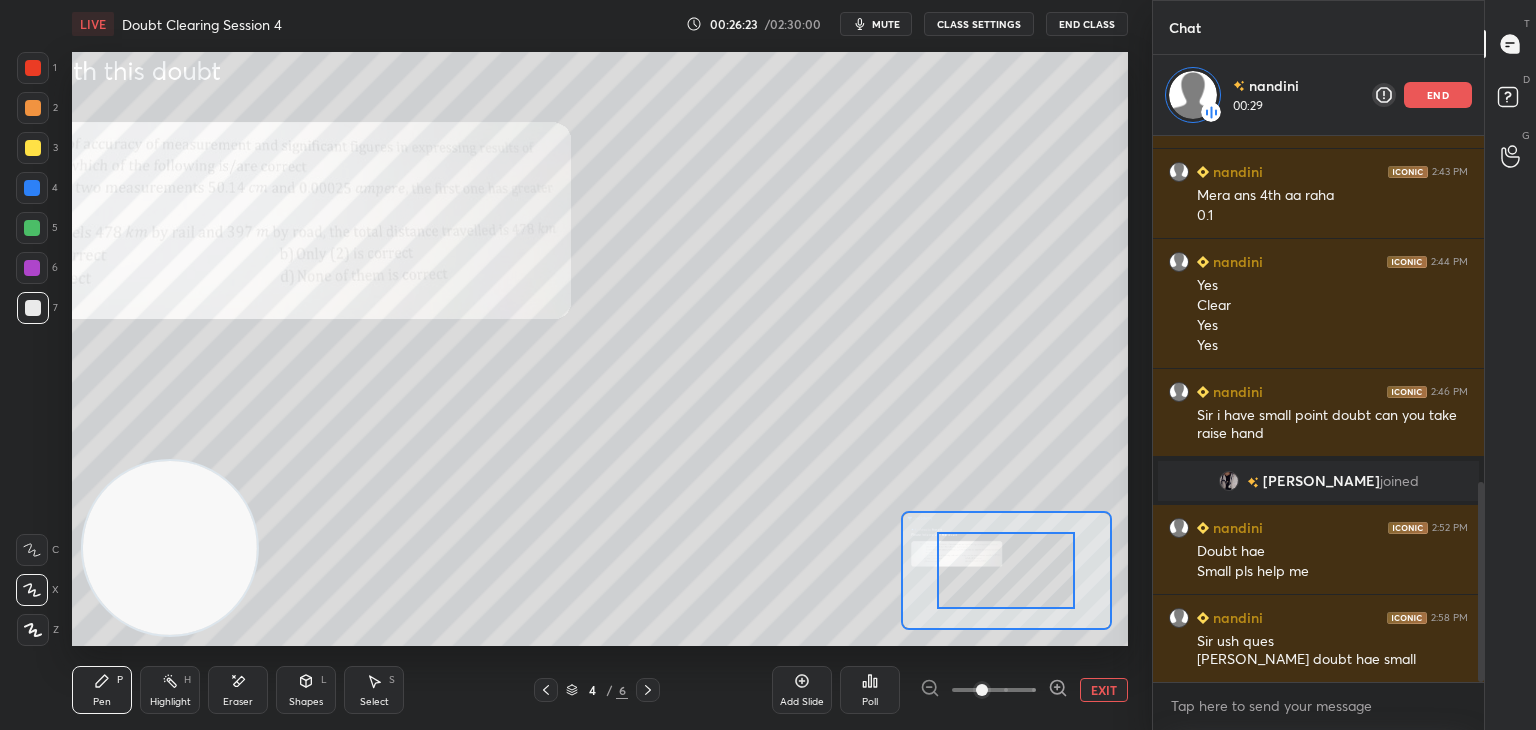 click 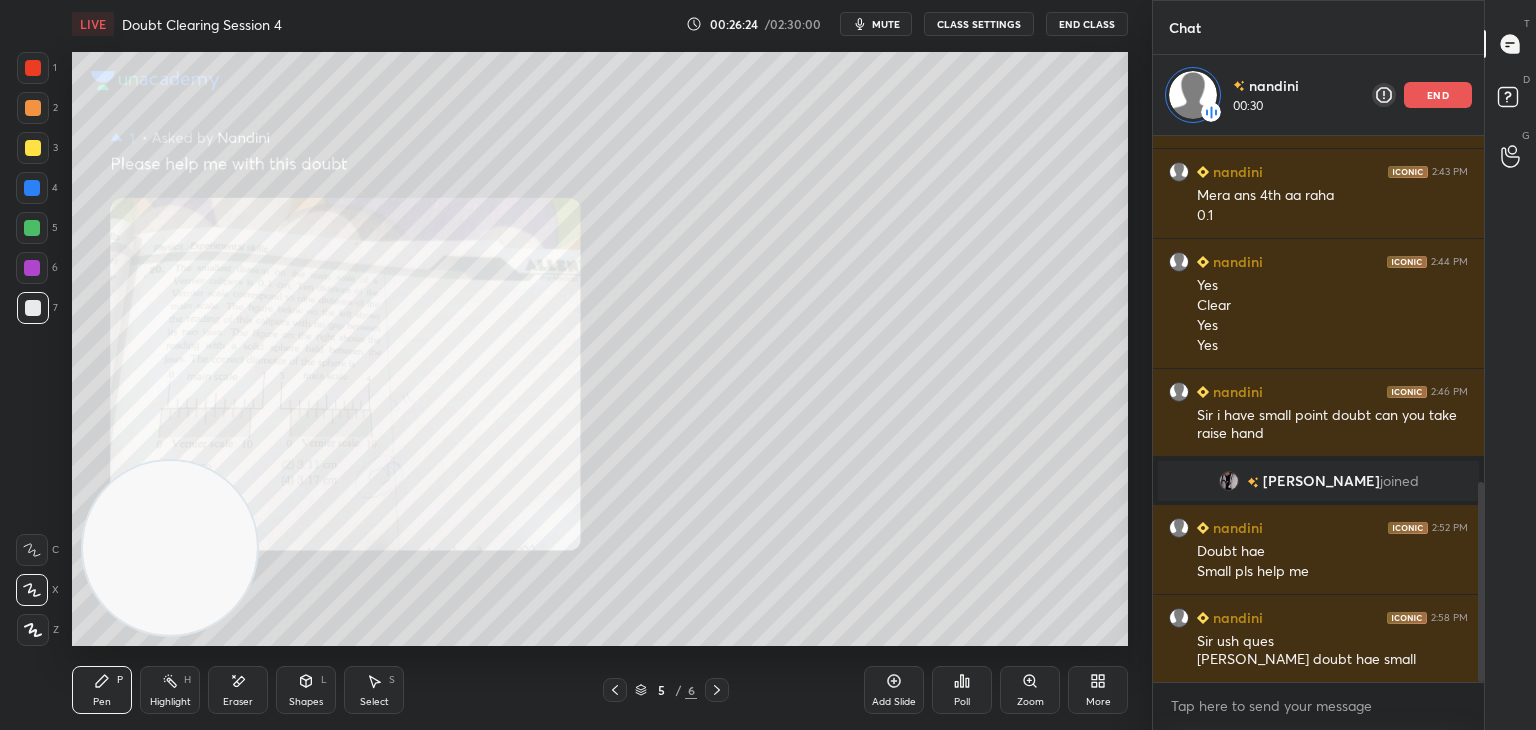 click 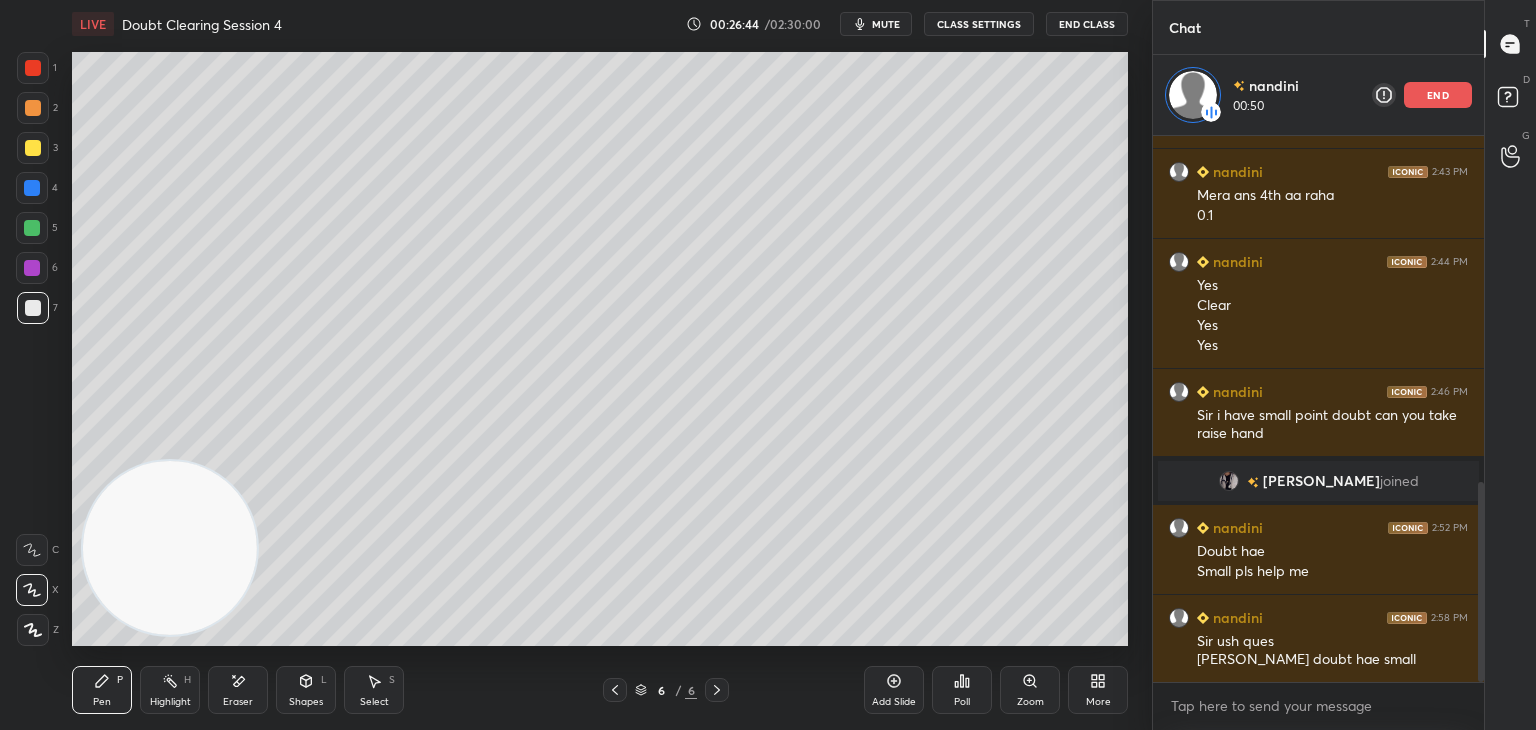 click at bounding box center (615, 690) 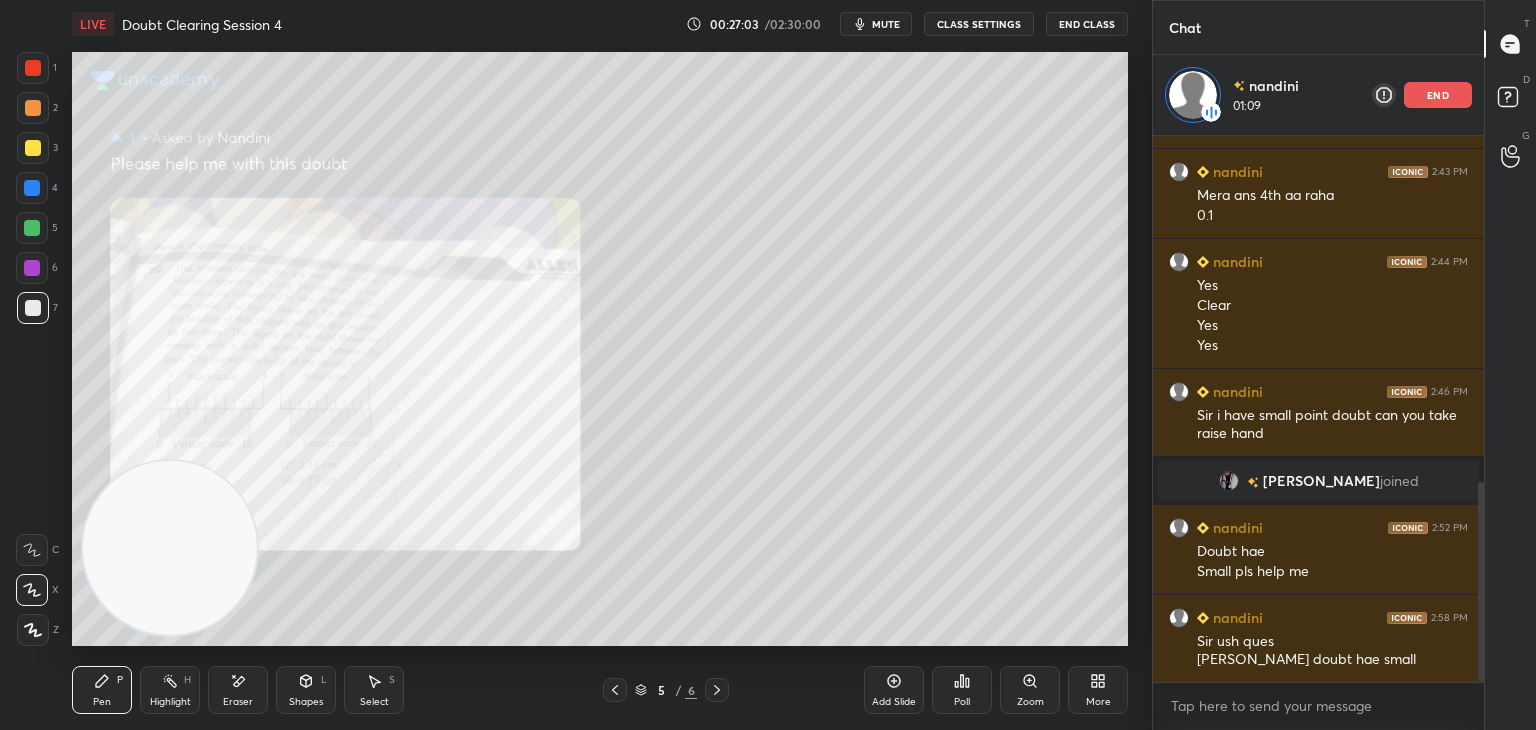 click 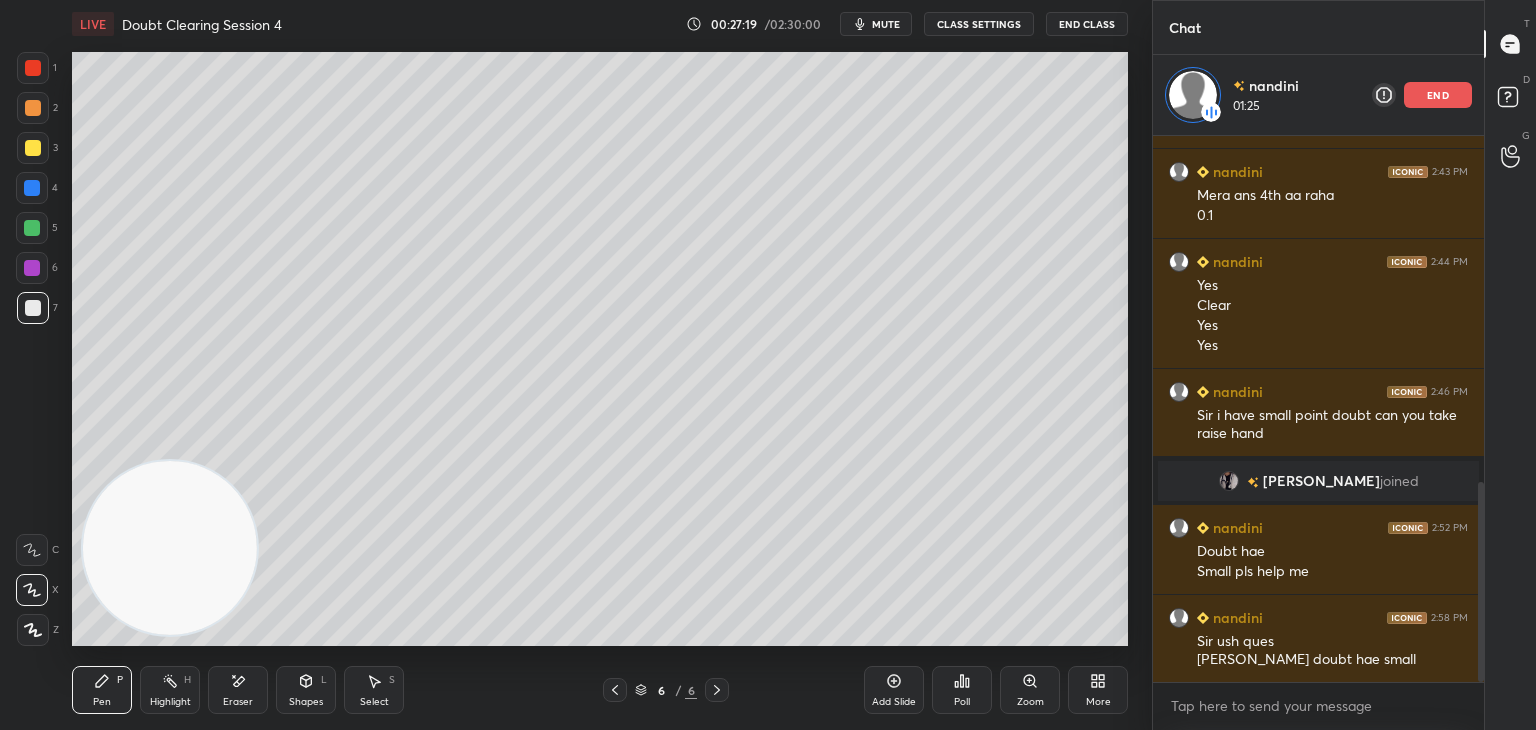click 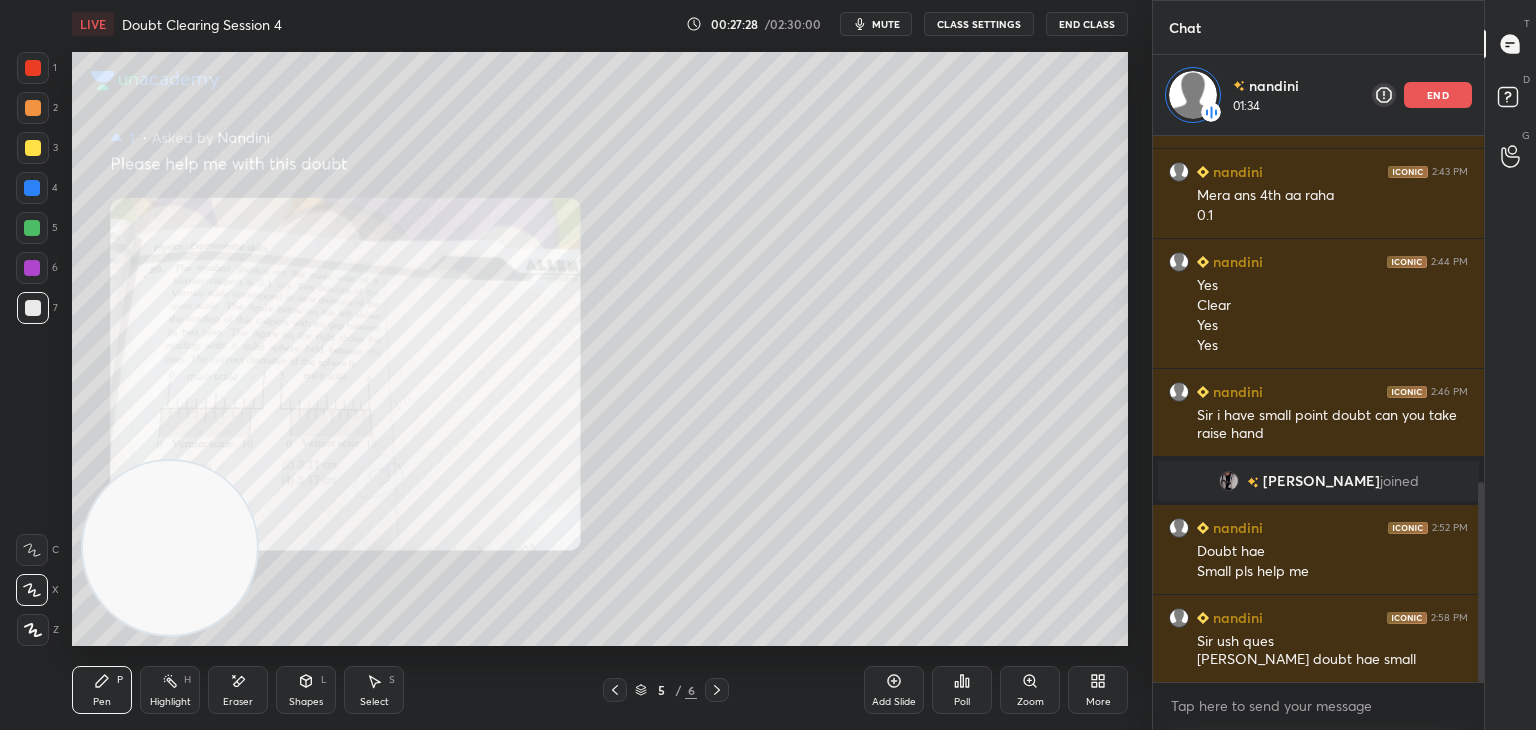 click 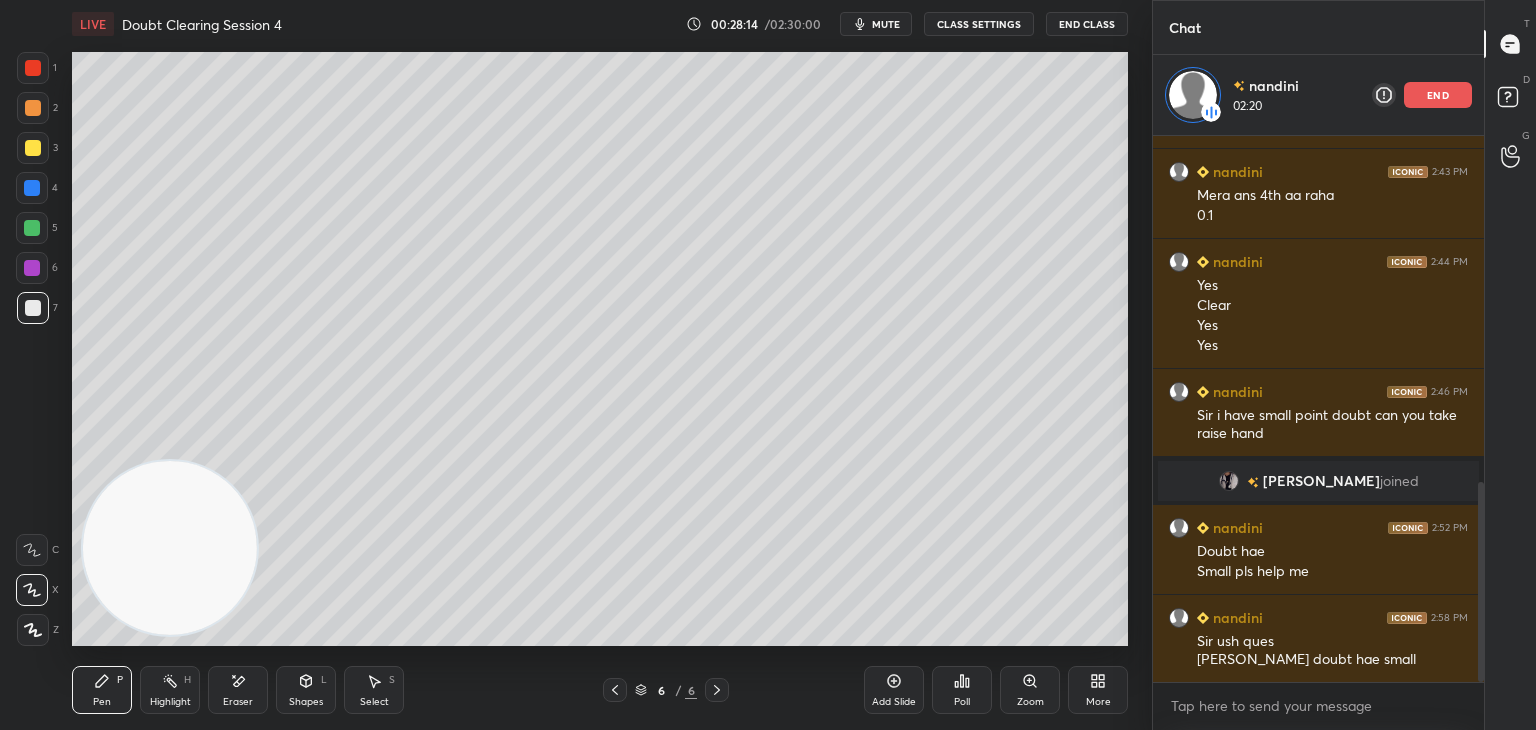 click 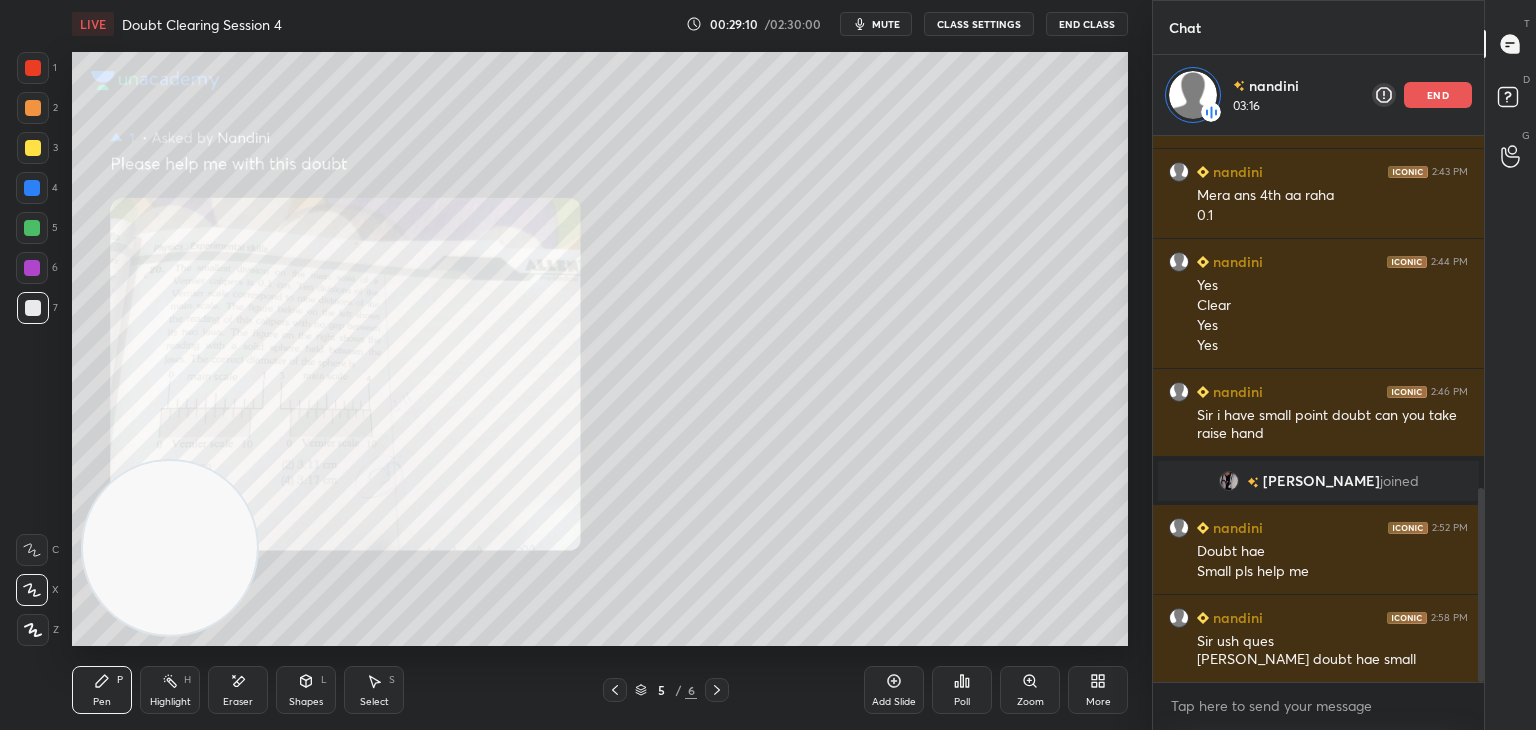 scroll, scrollTop: 991, scrollLeft: 0, axis: vertical 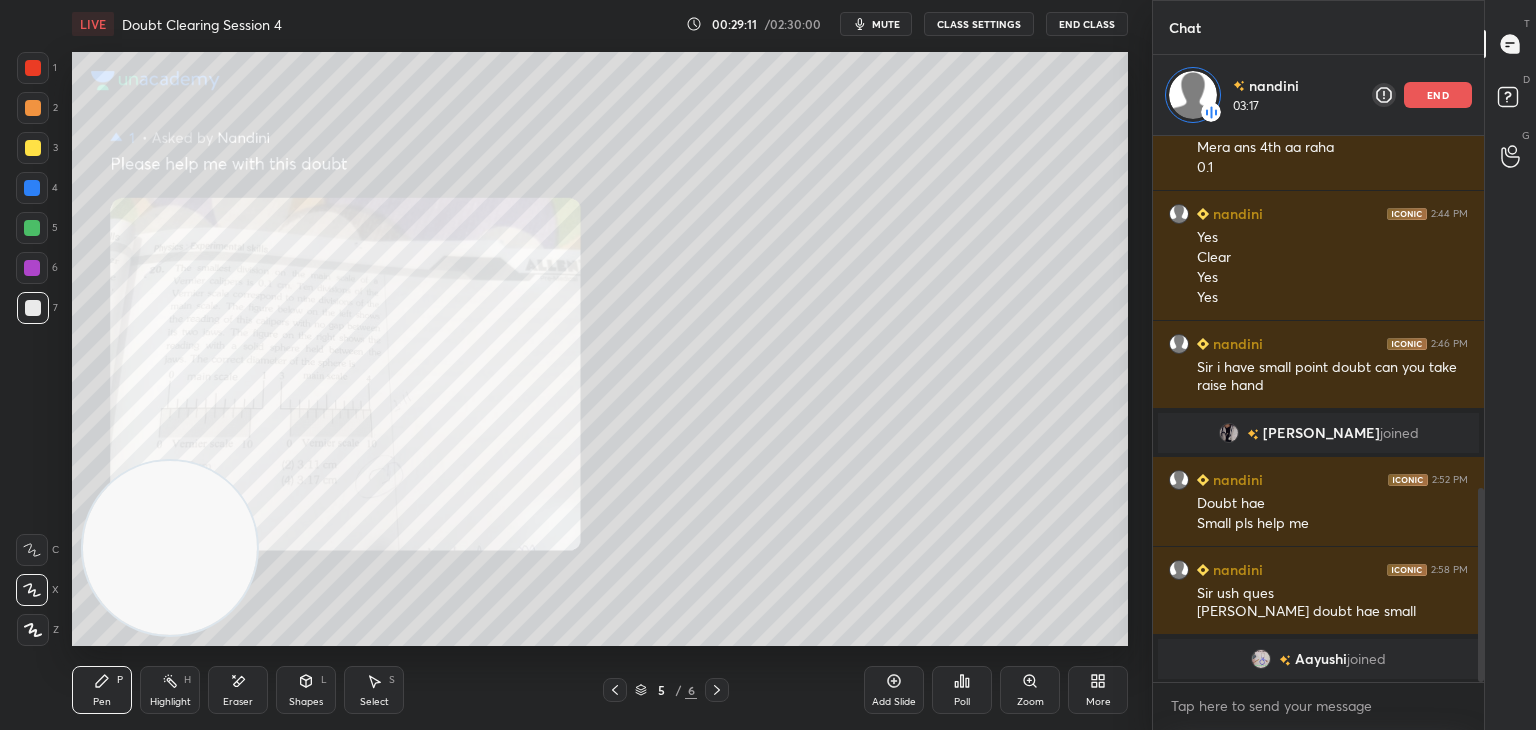 click at bounding box center [33, 68] 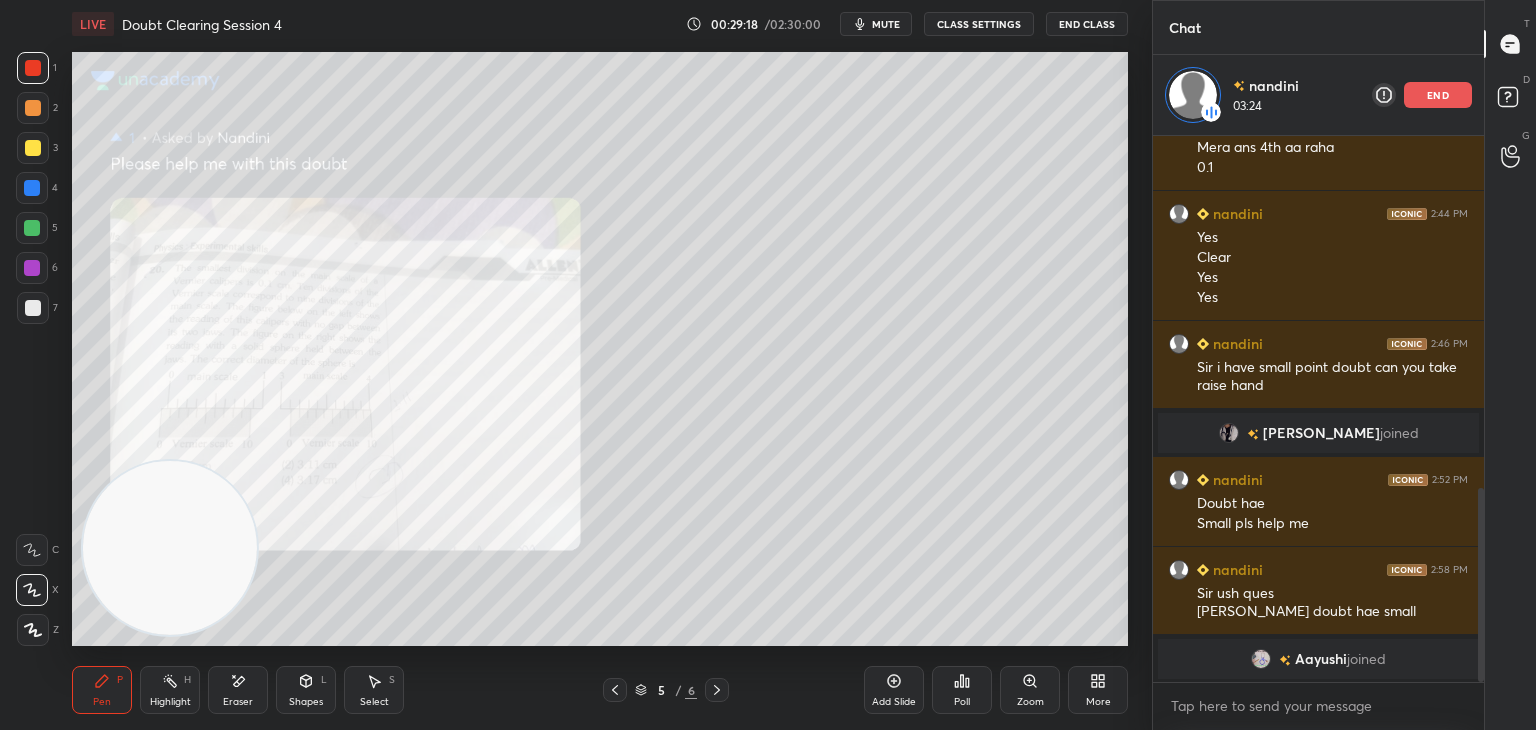 click 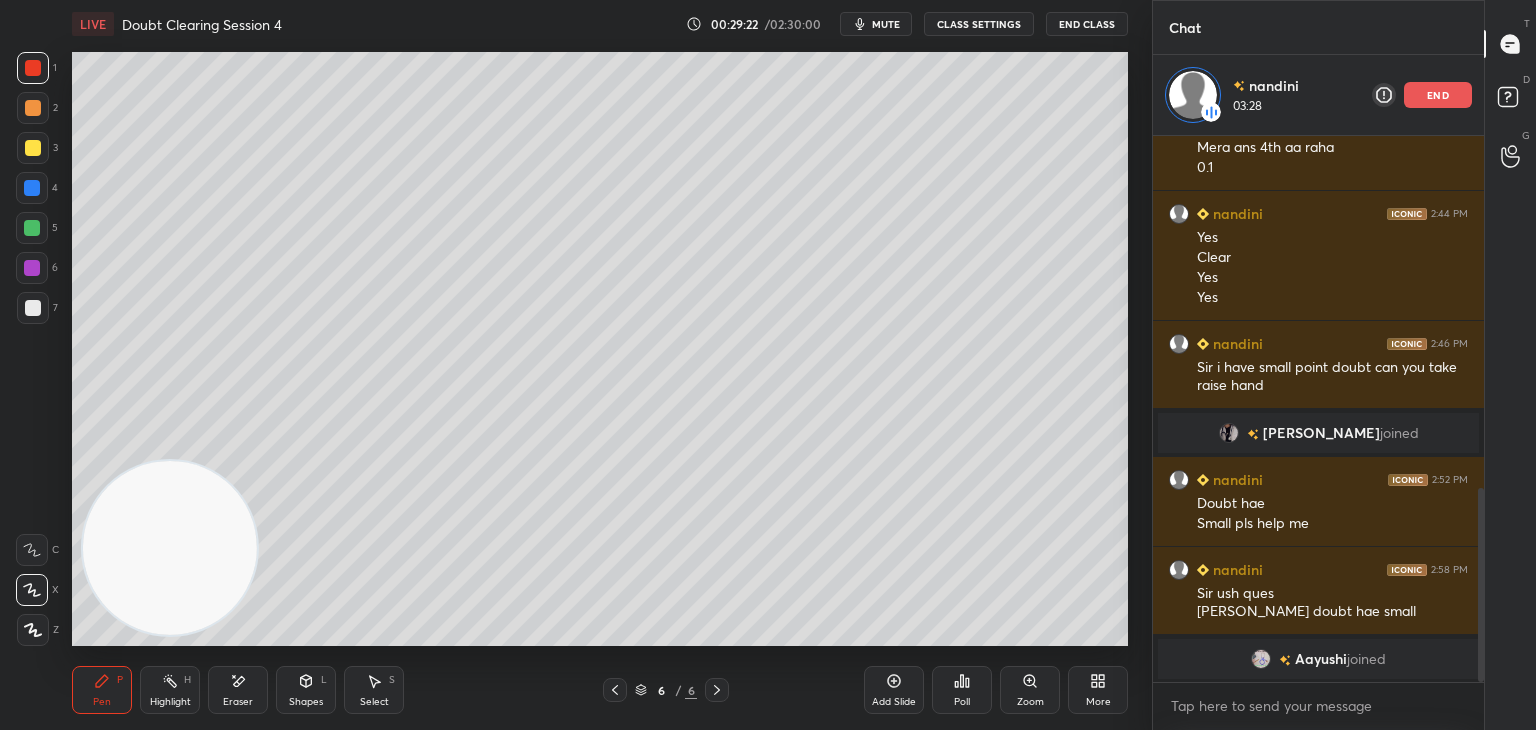 click 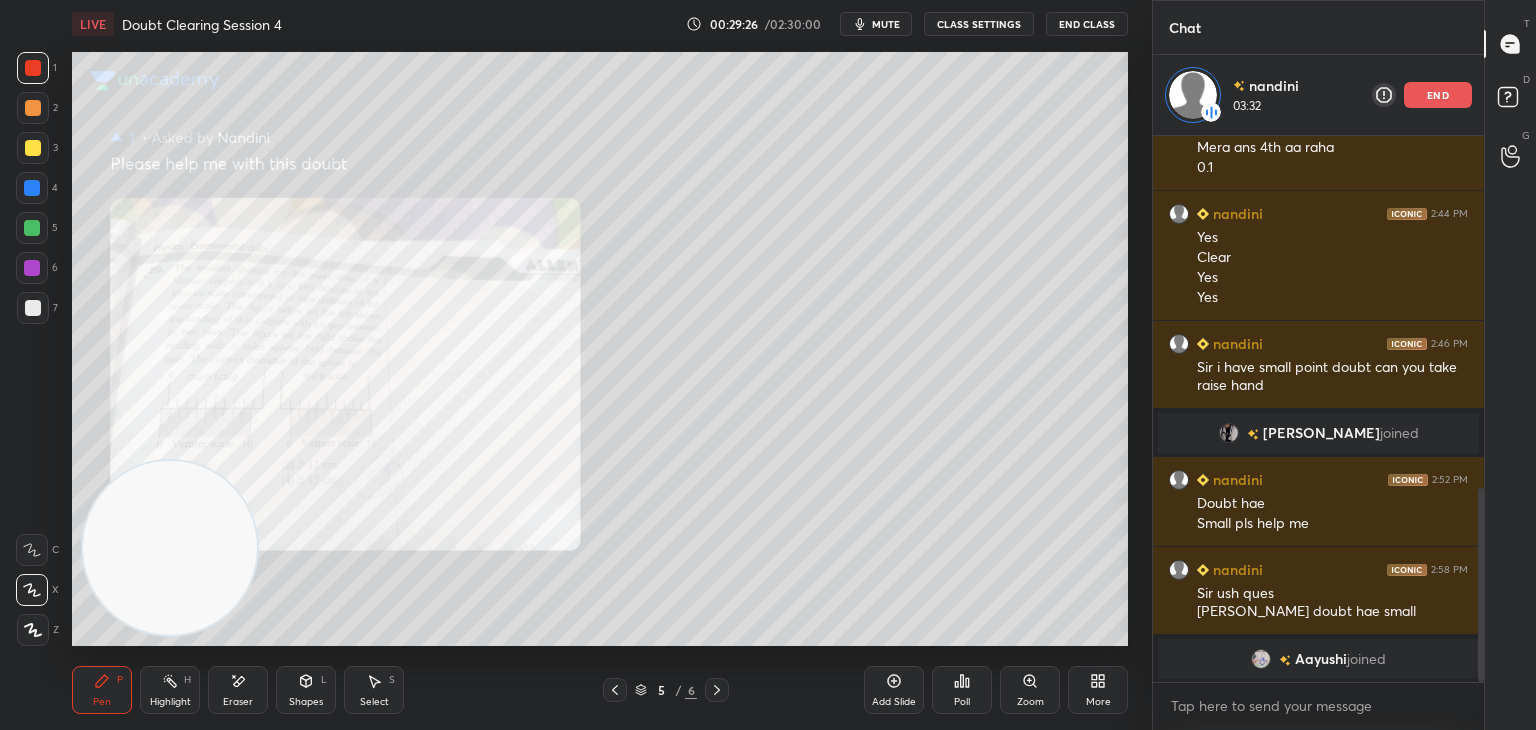 click 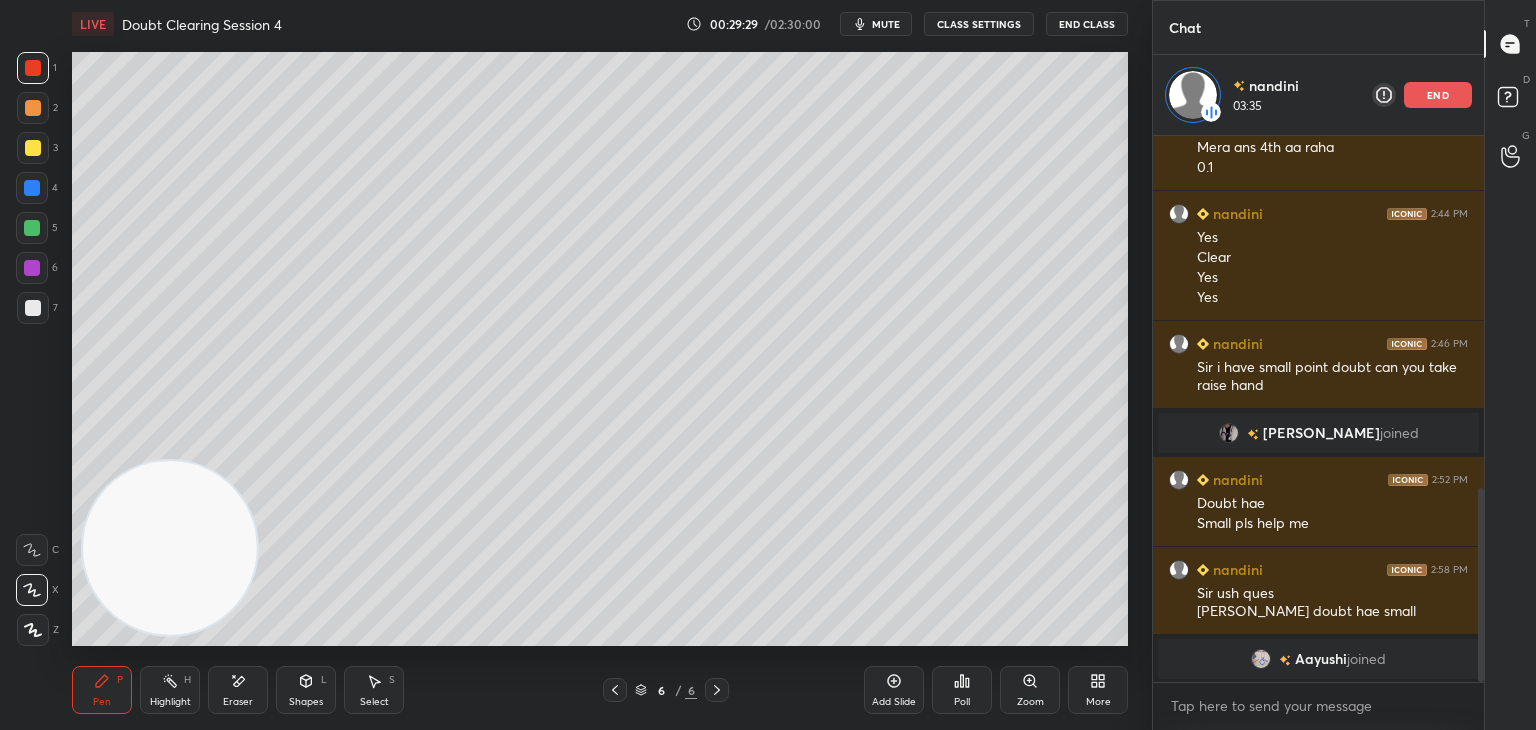 click 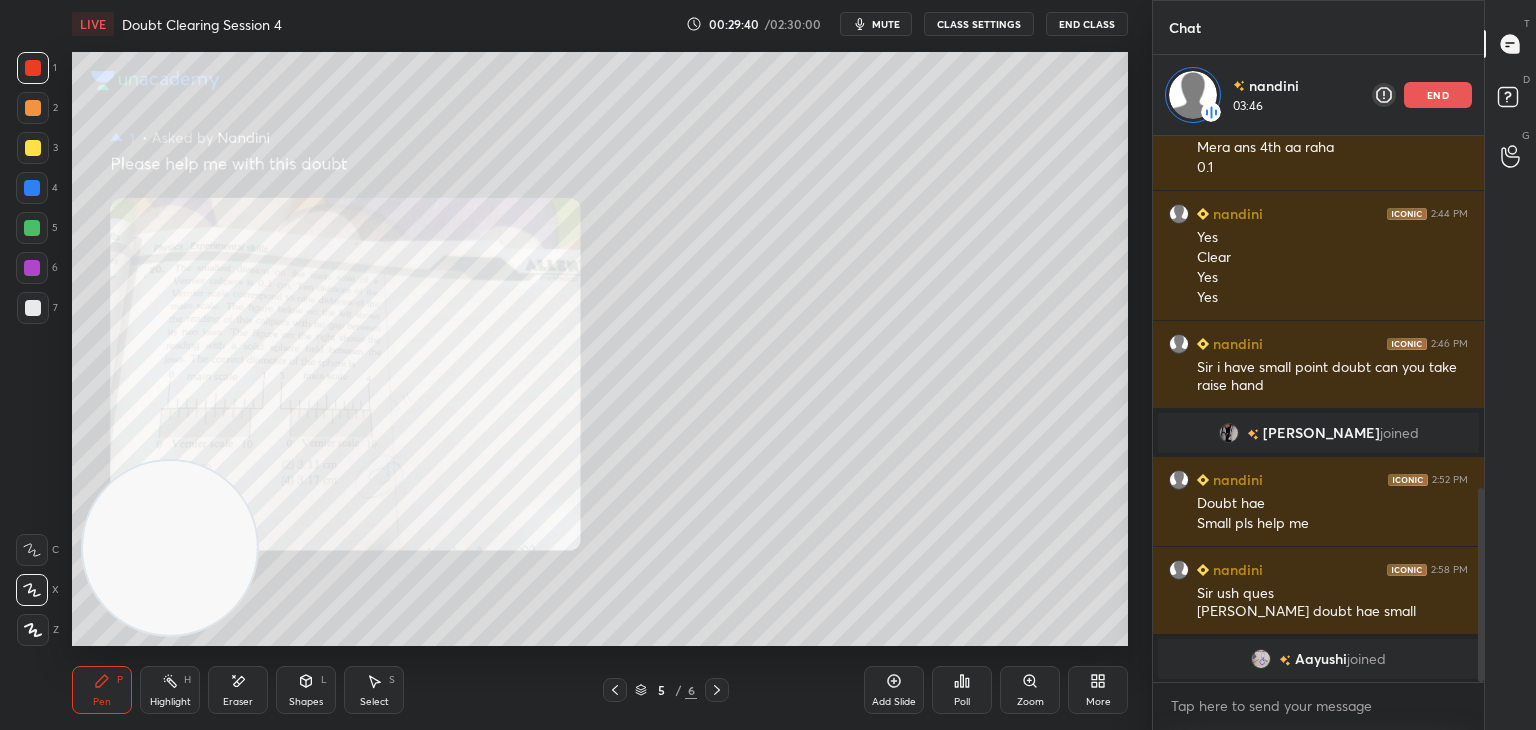click 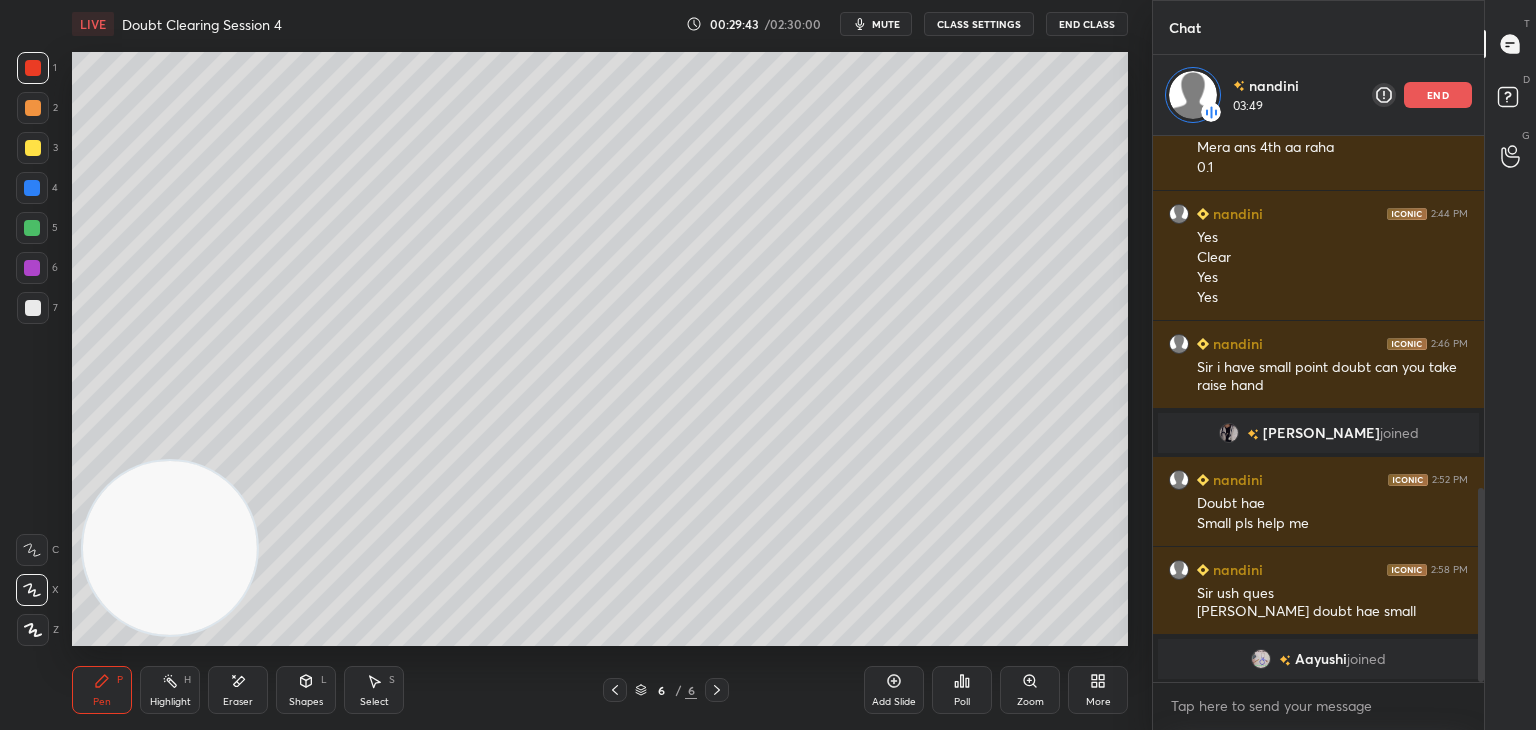 click 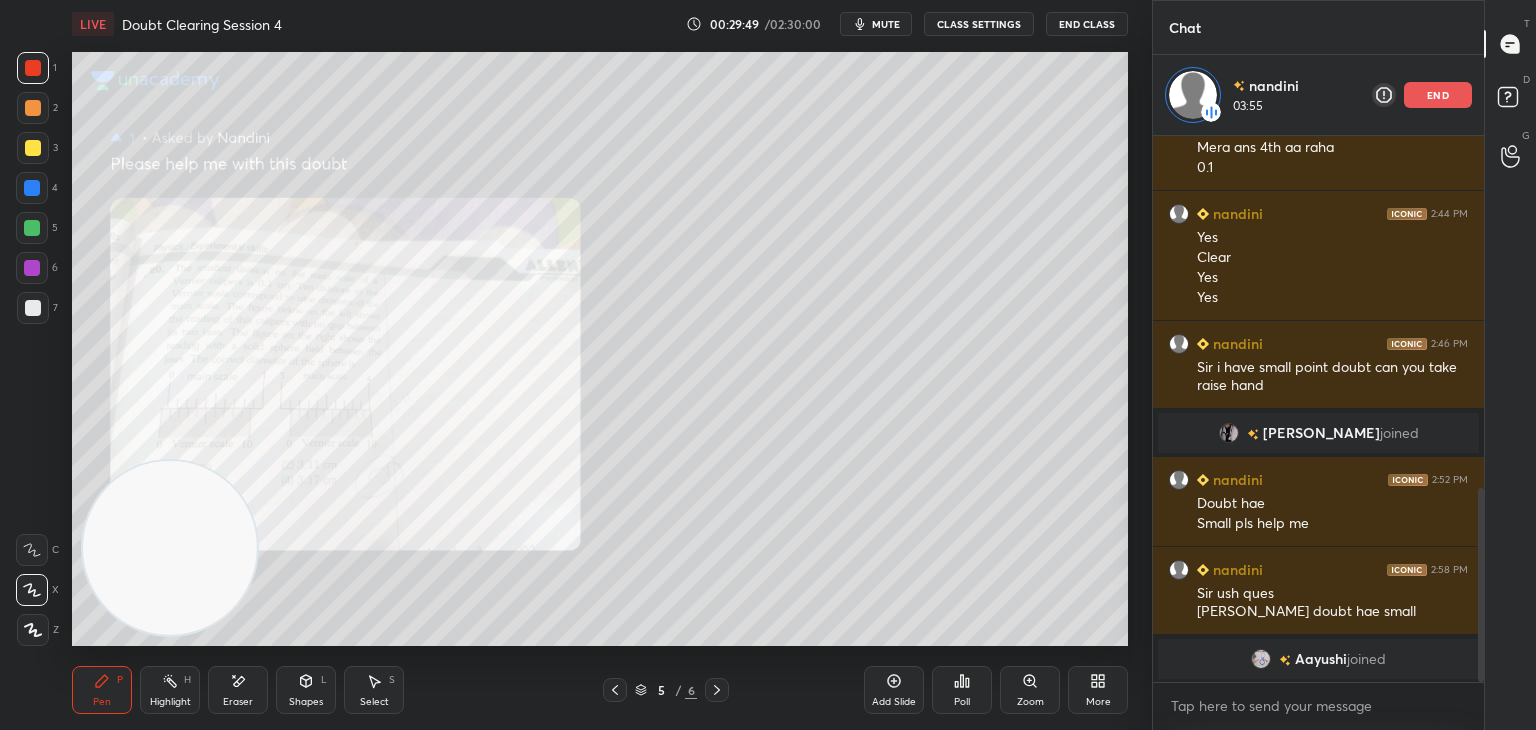 click on "5 / 6" at bounding box center [666, 690] 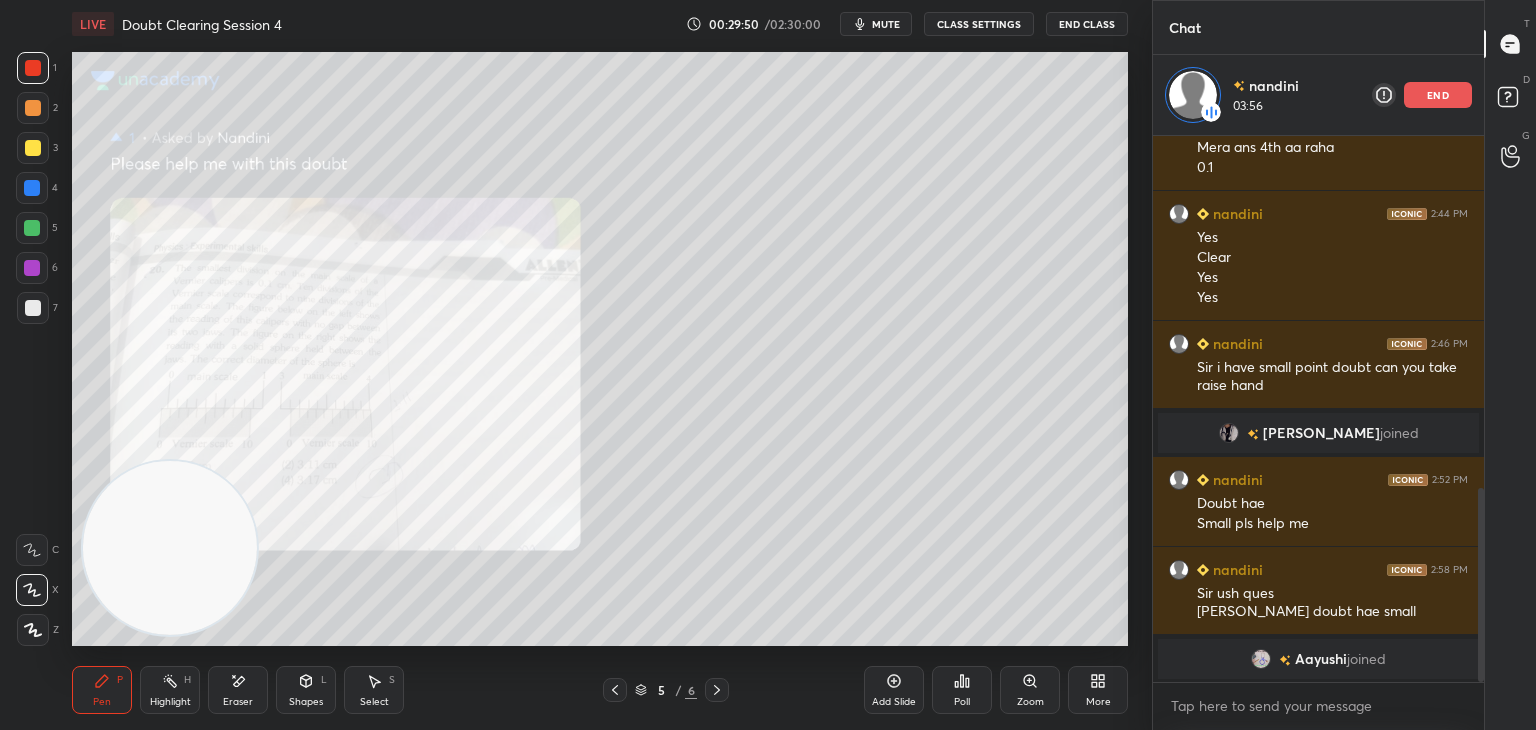 click 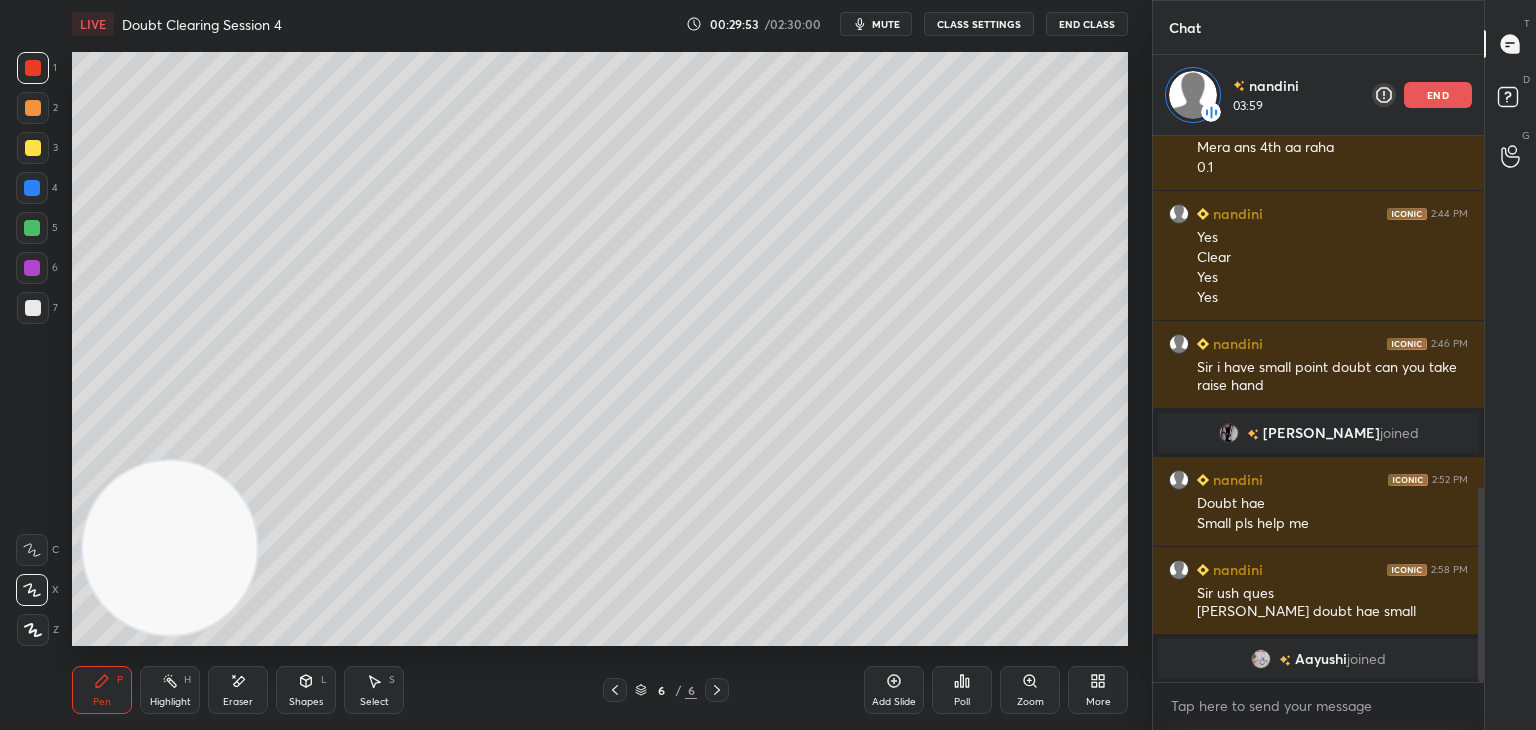 click 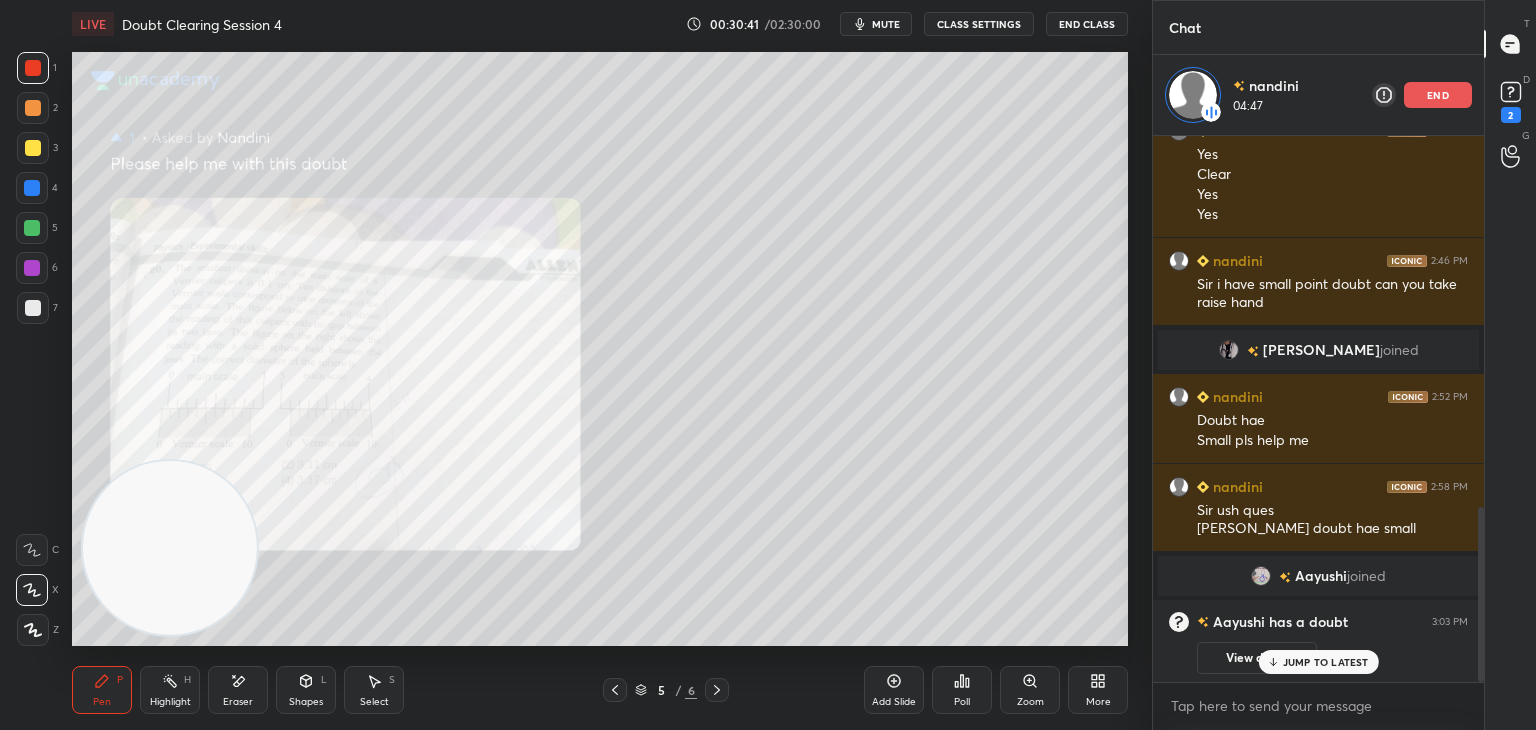 scroll, scrollTop: 1164, scrollLeft: 0, axis: vertical 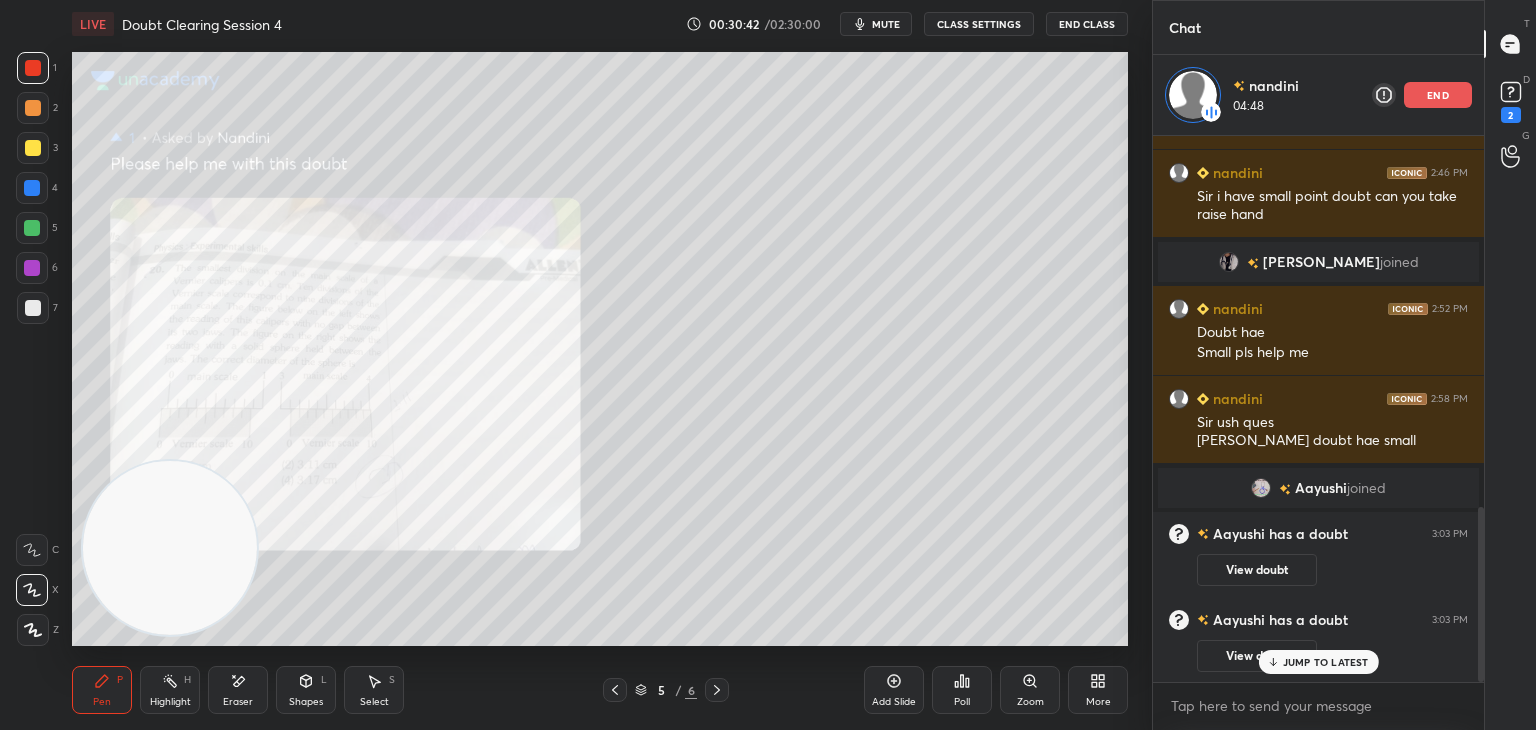 click on "Eraser" at bounding box center (238, 702) 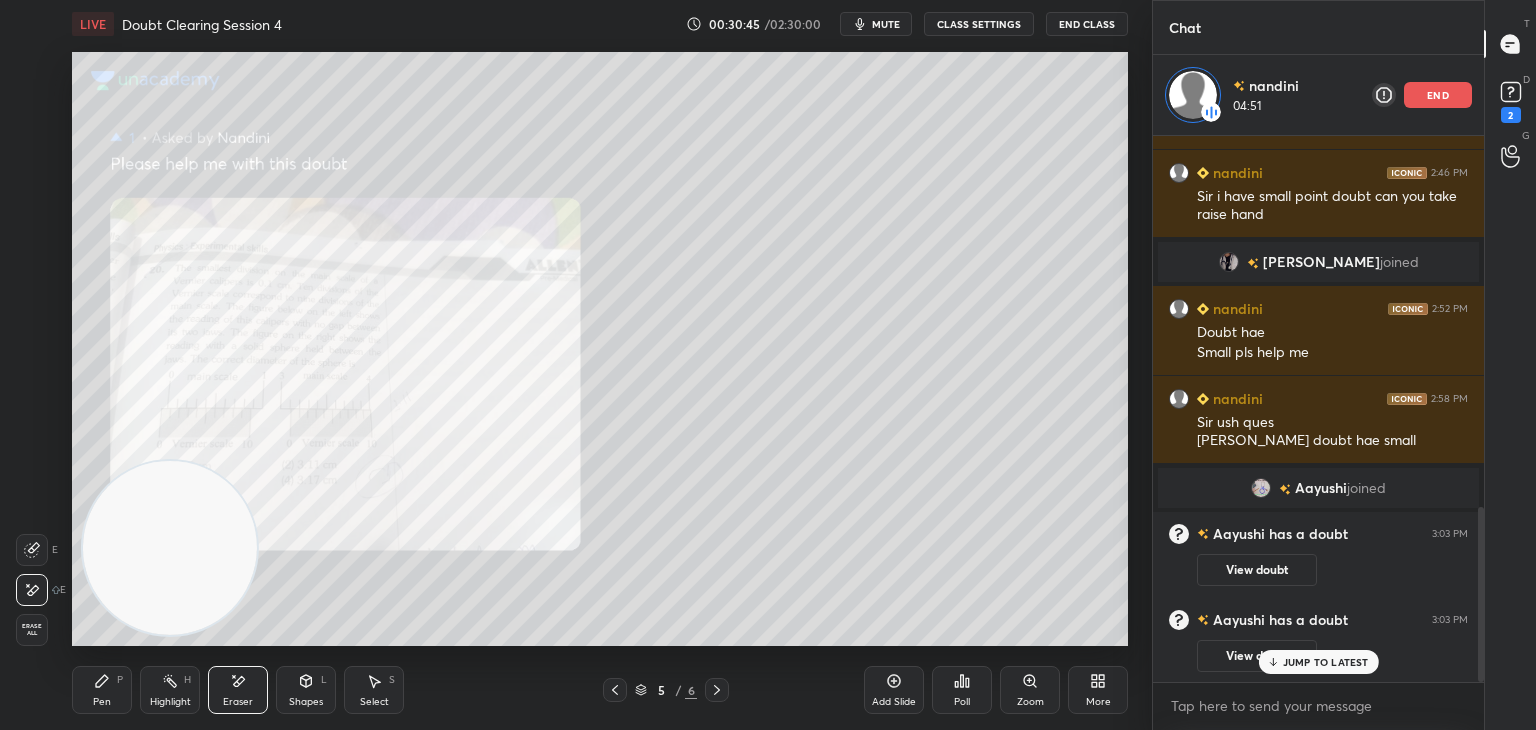 click 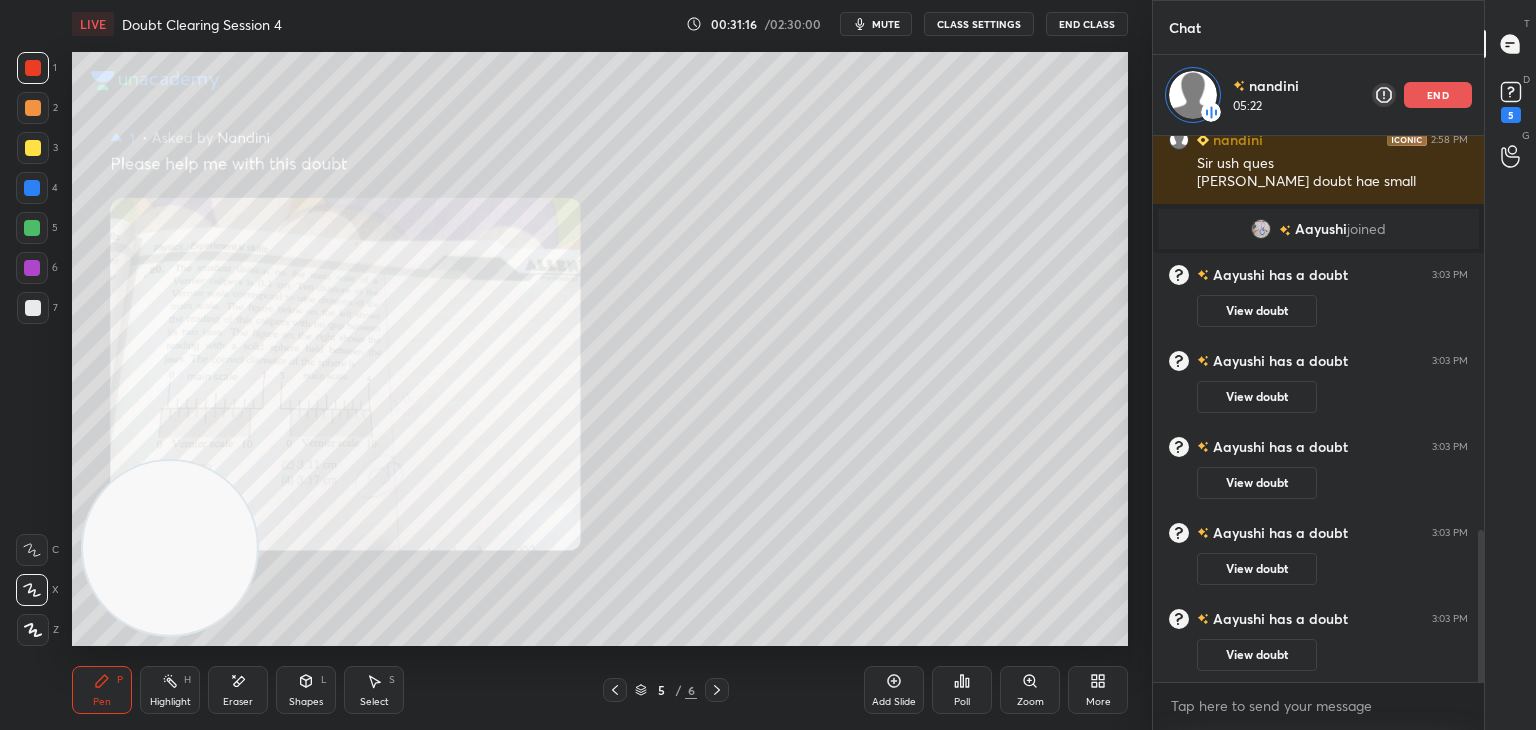 scroll, scrollTop: 1508, scrollLeft: 0, axis: vertical 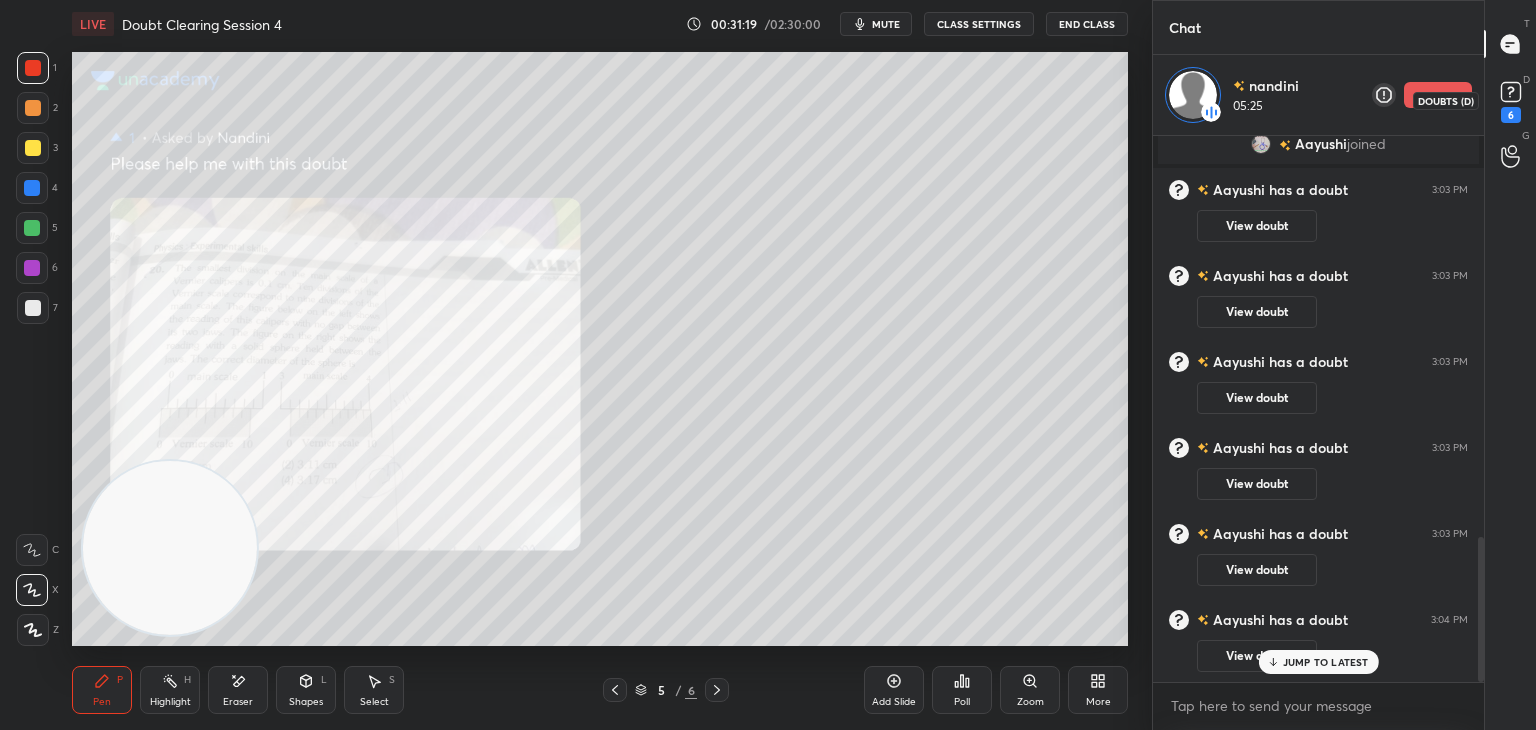 click on "6" at bounding box center [1511, 115] 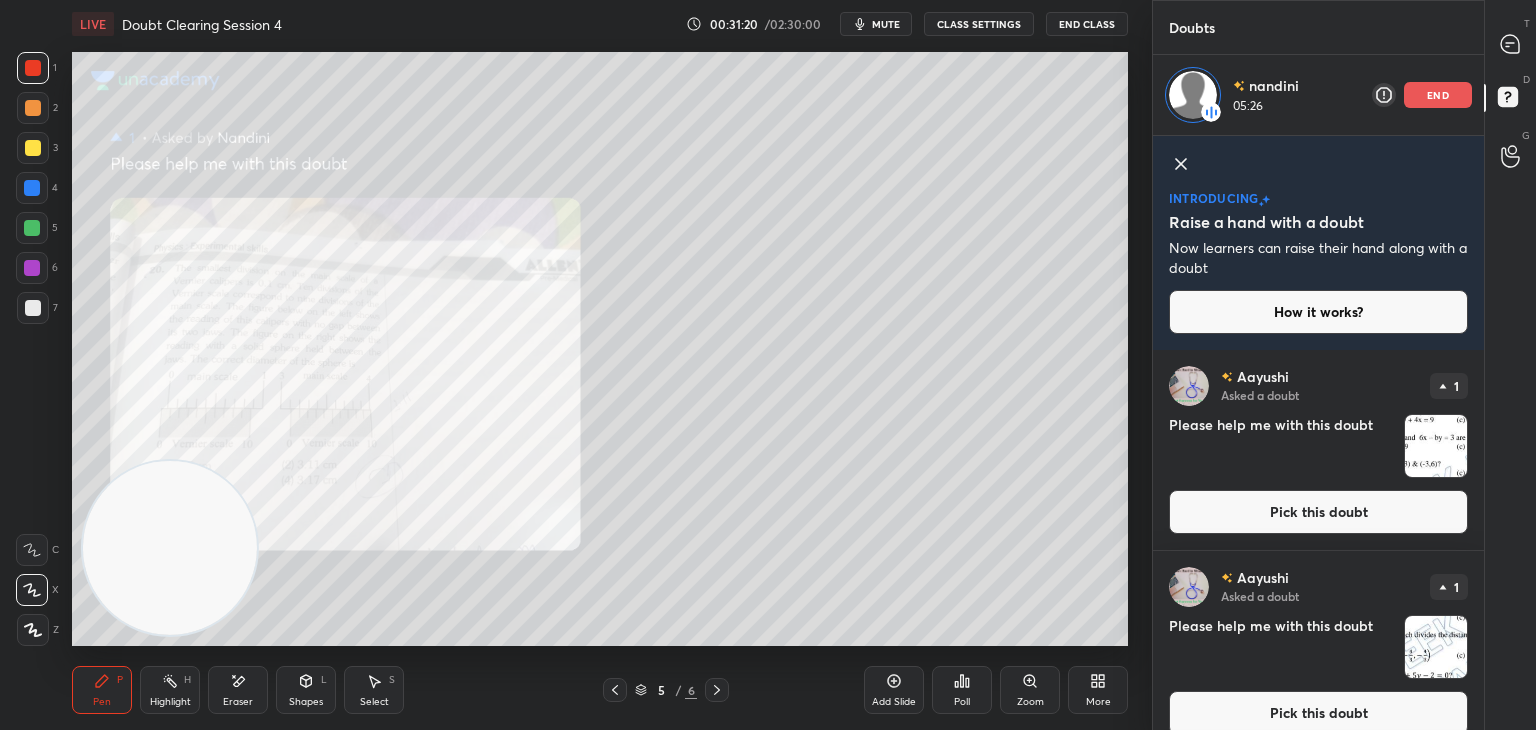 click at bounding box center [1436, 446] 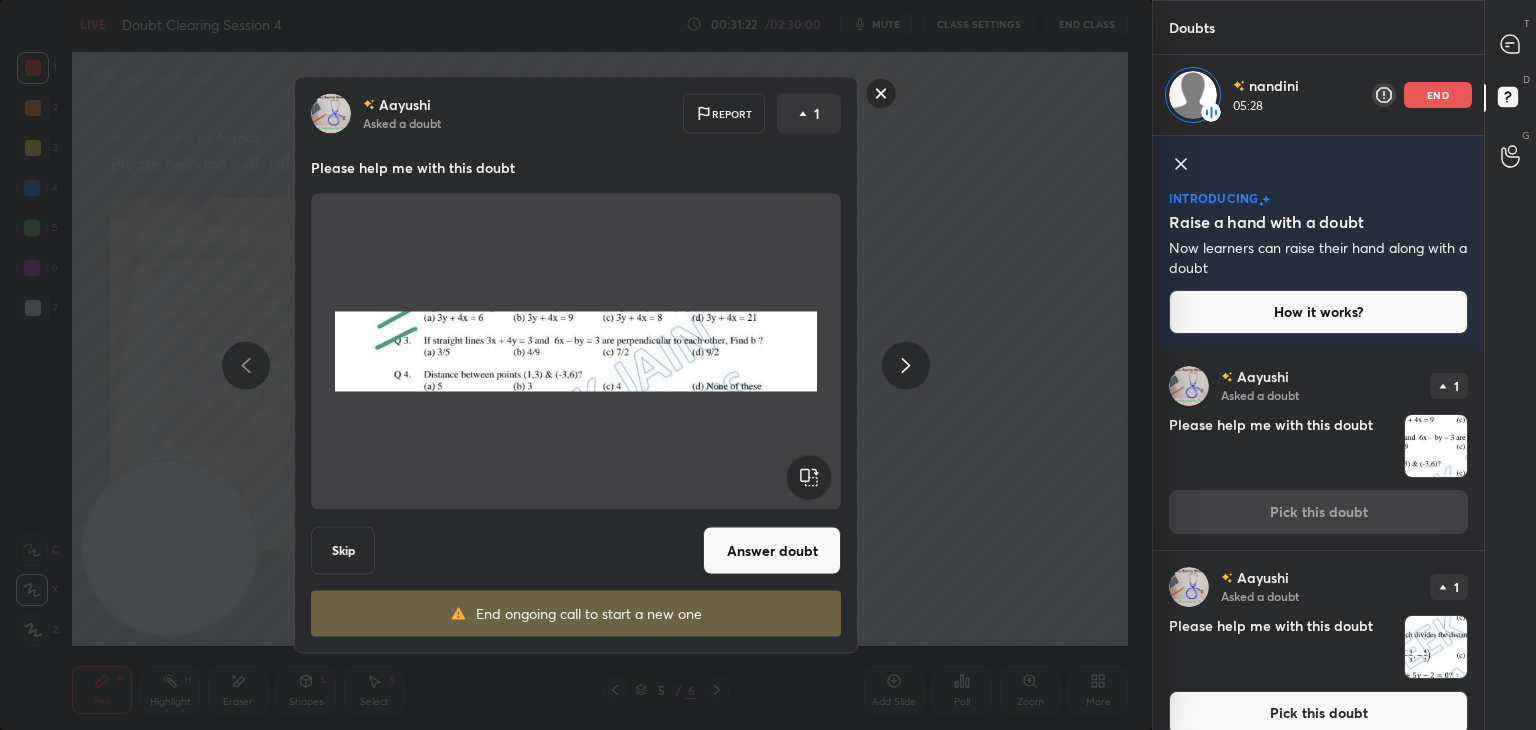 click 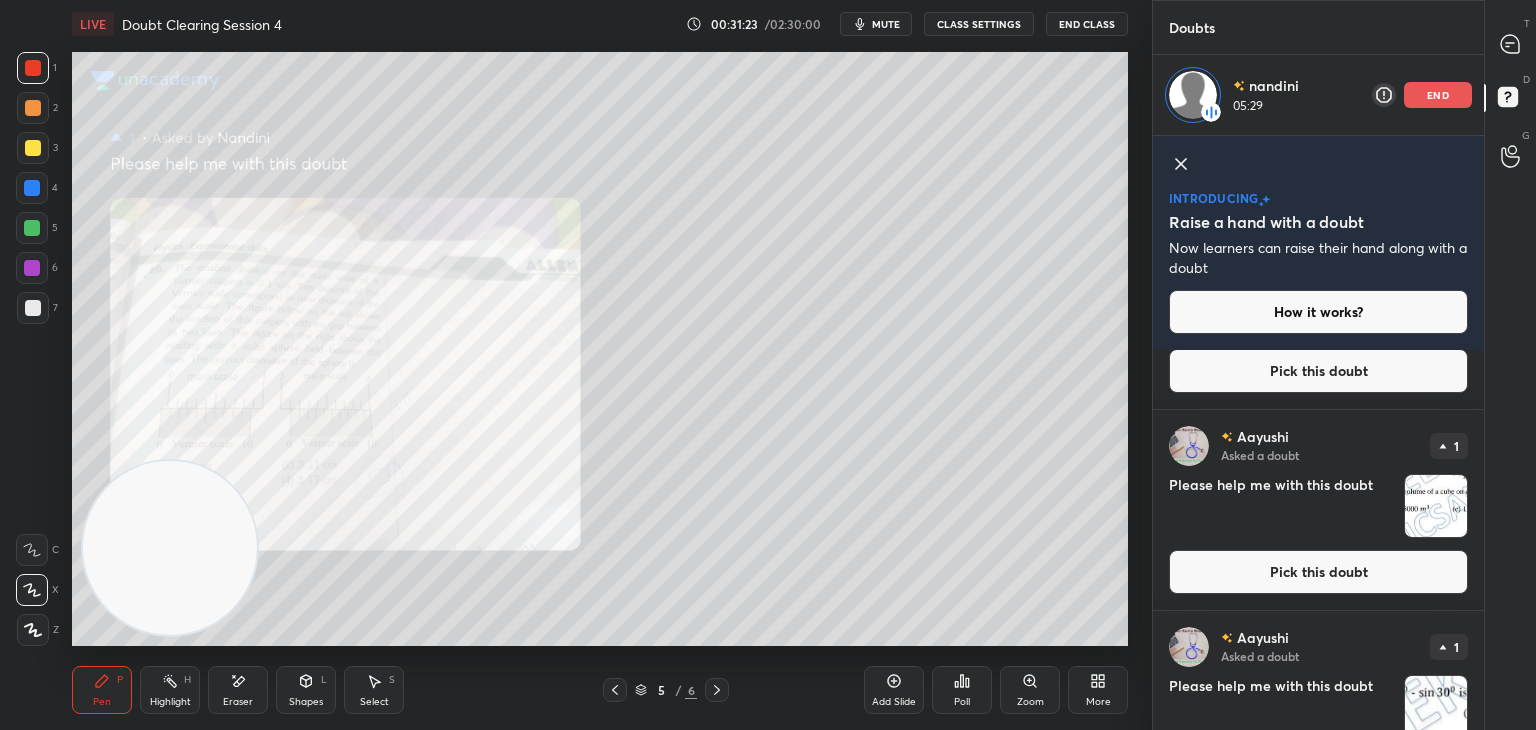 scroll, scrollTop: 774, scrollLeft: 0, axis: vertical 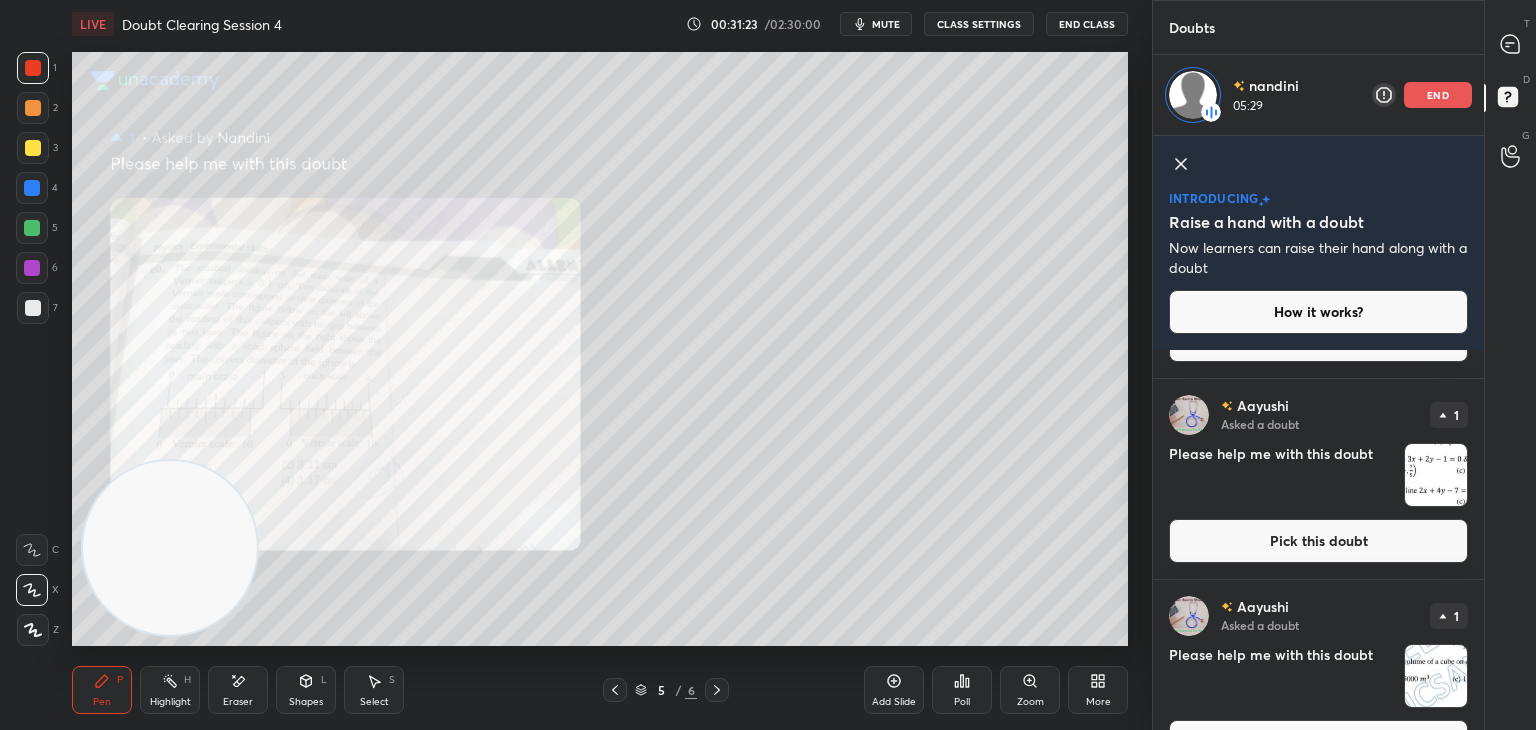 click at bounding box center [1436, 475] 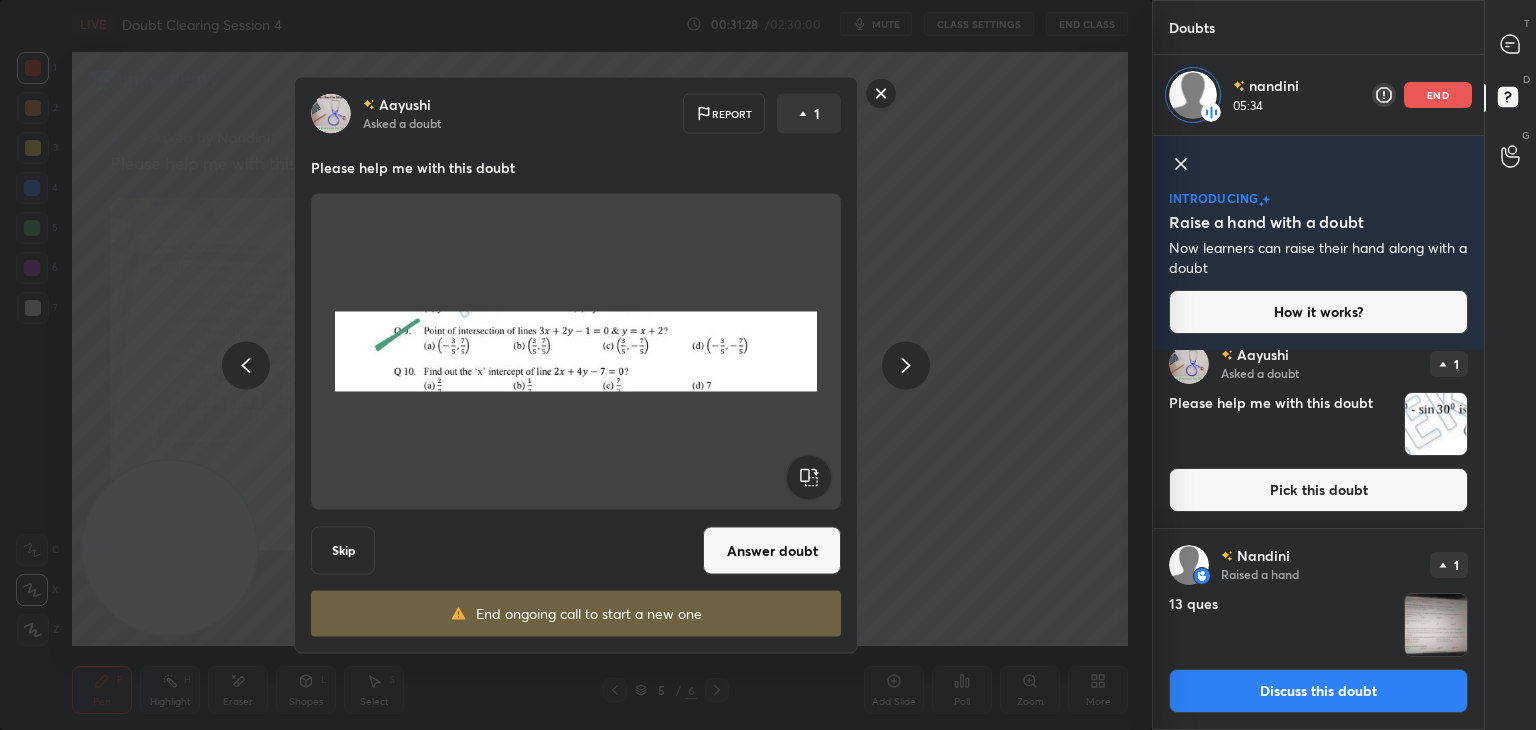 click at bounding box center [1436, 424] 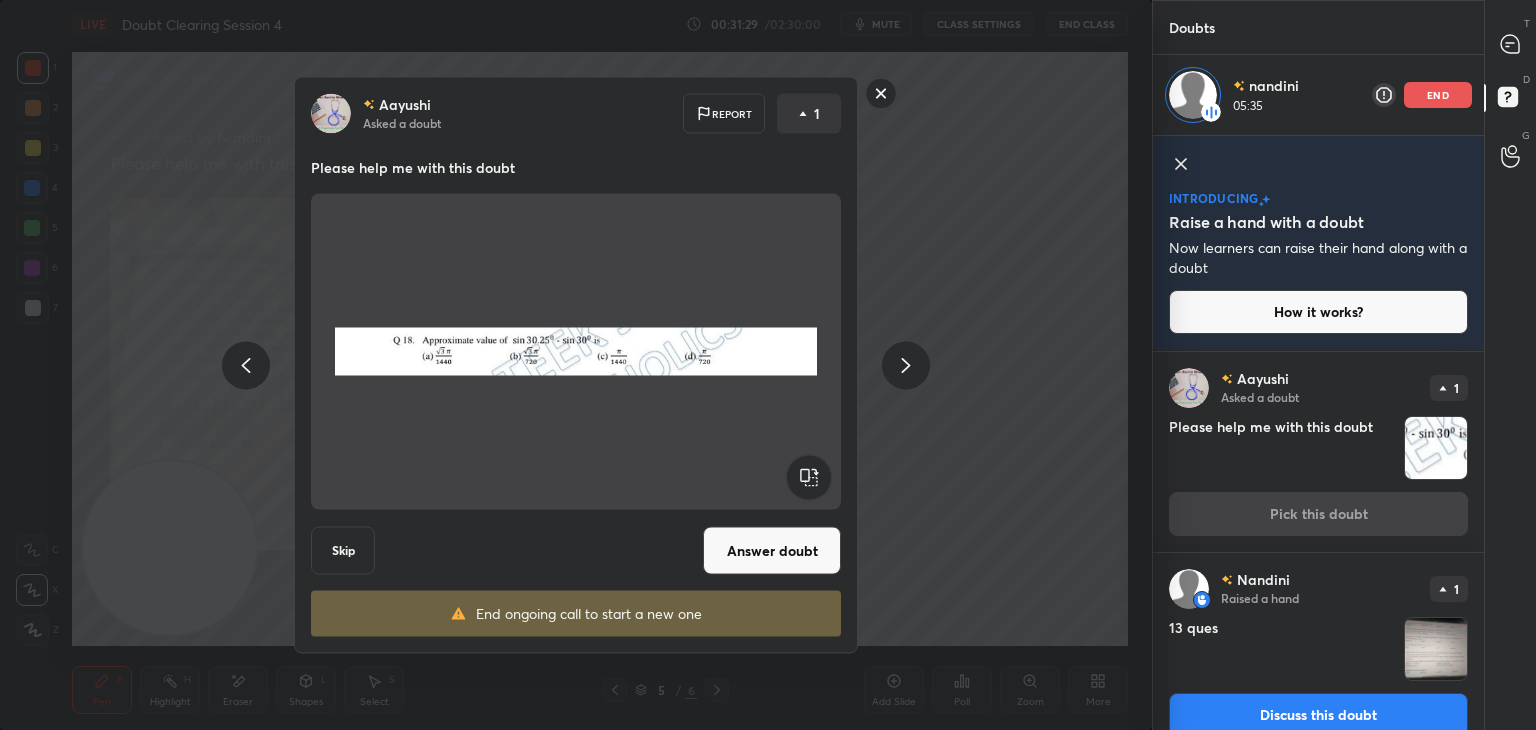 click 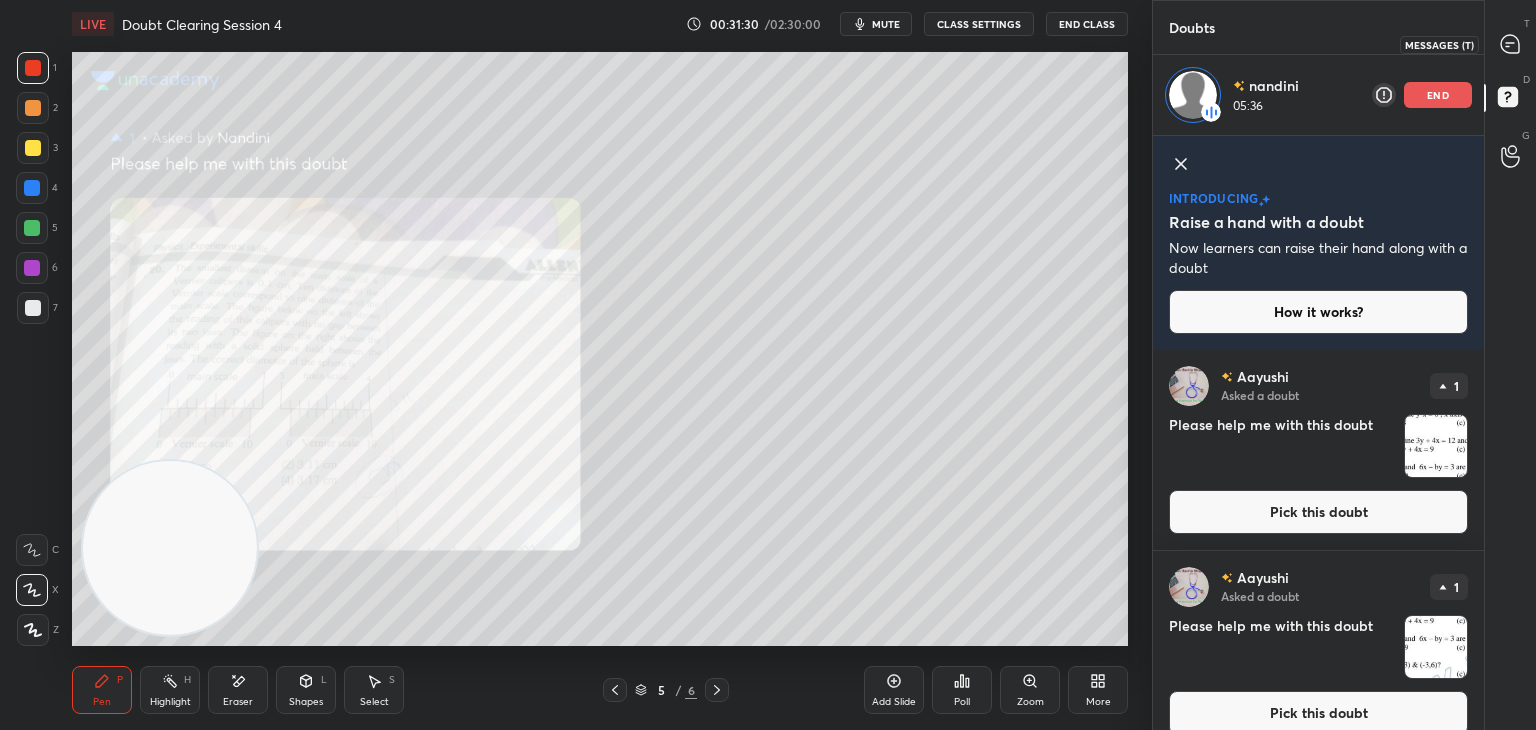 click at bounding box center [1511, 44] 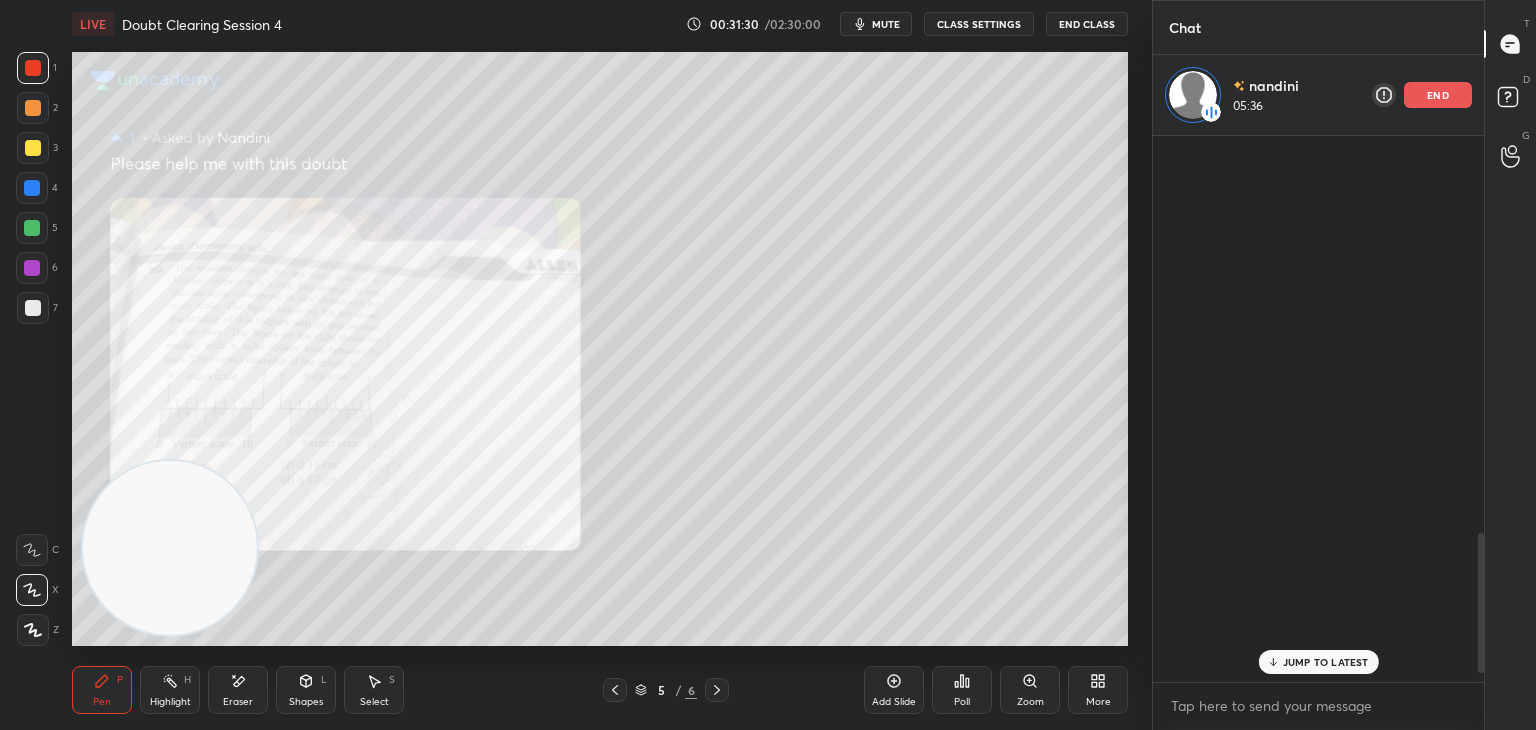 scroll, scrollTop: 1556, scrollLeft: 0, axis: vertical 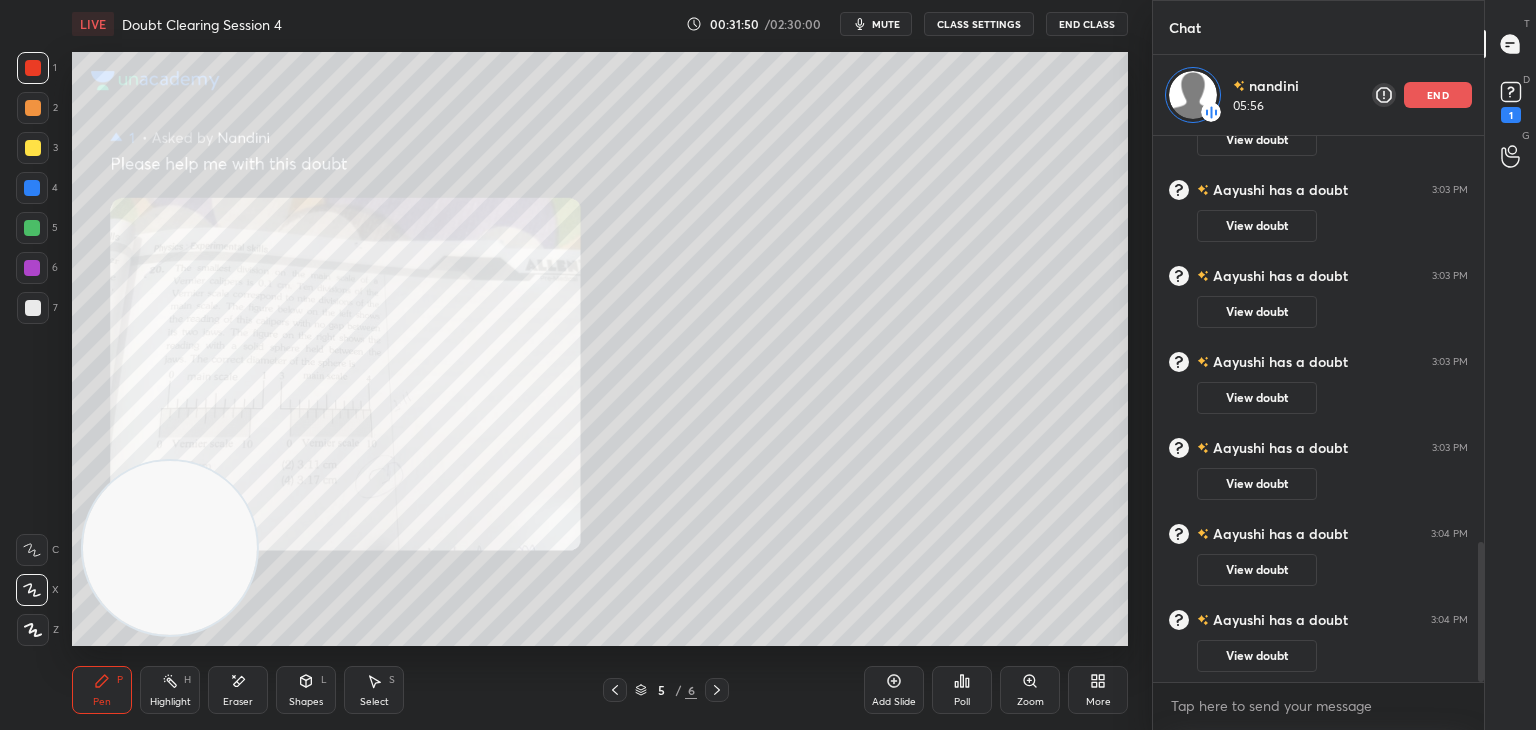 click 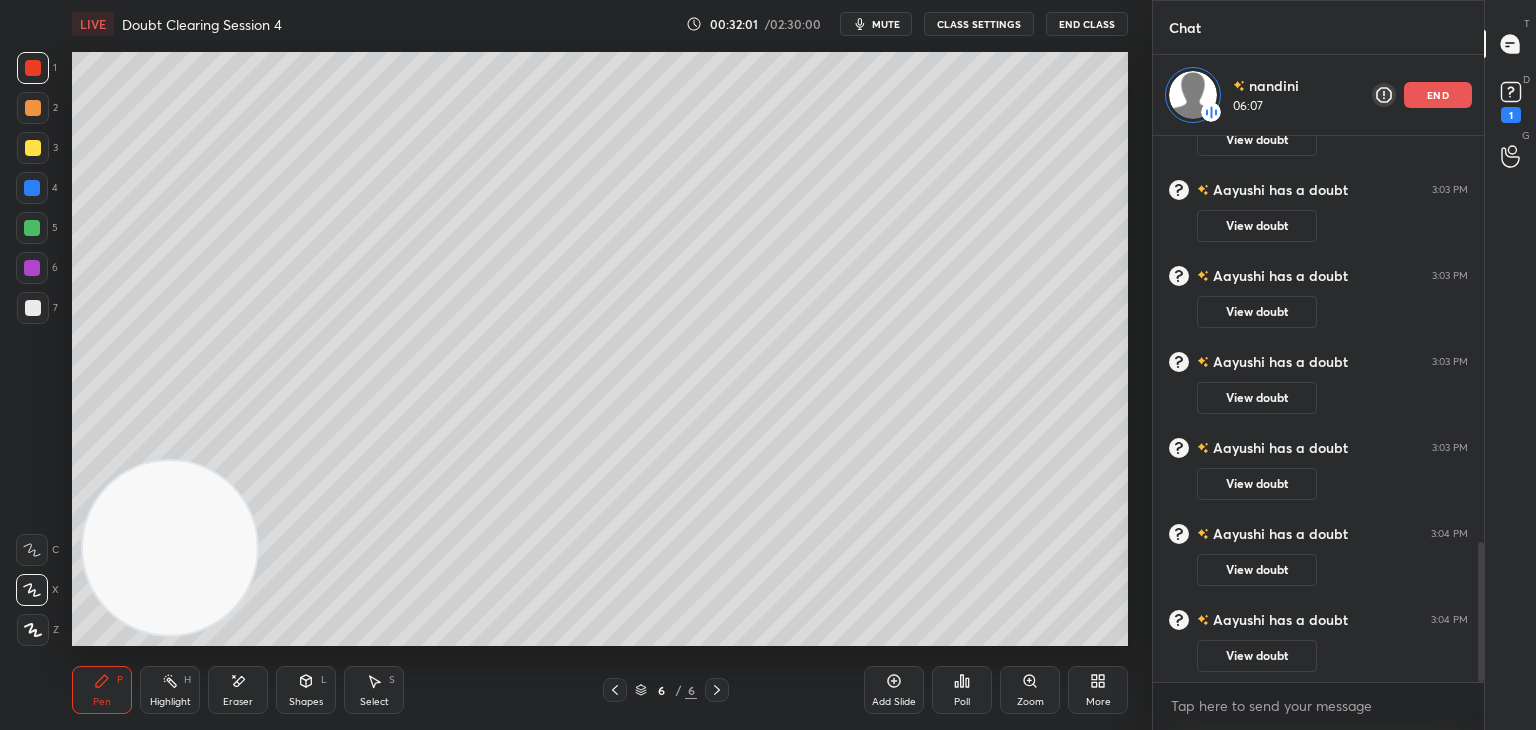 click at bounding box center [615, 690] 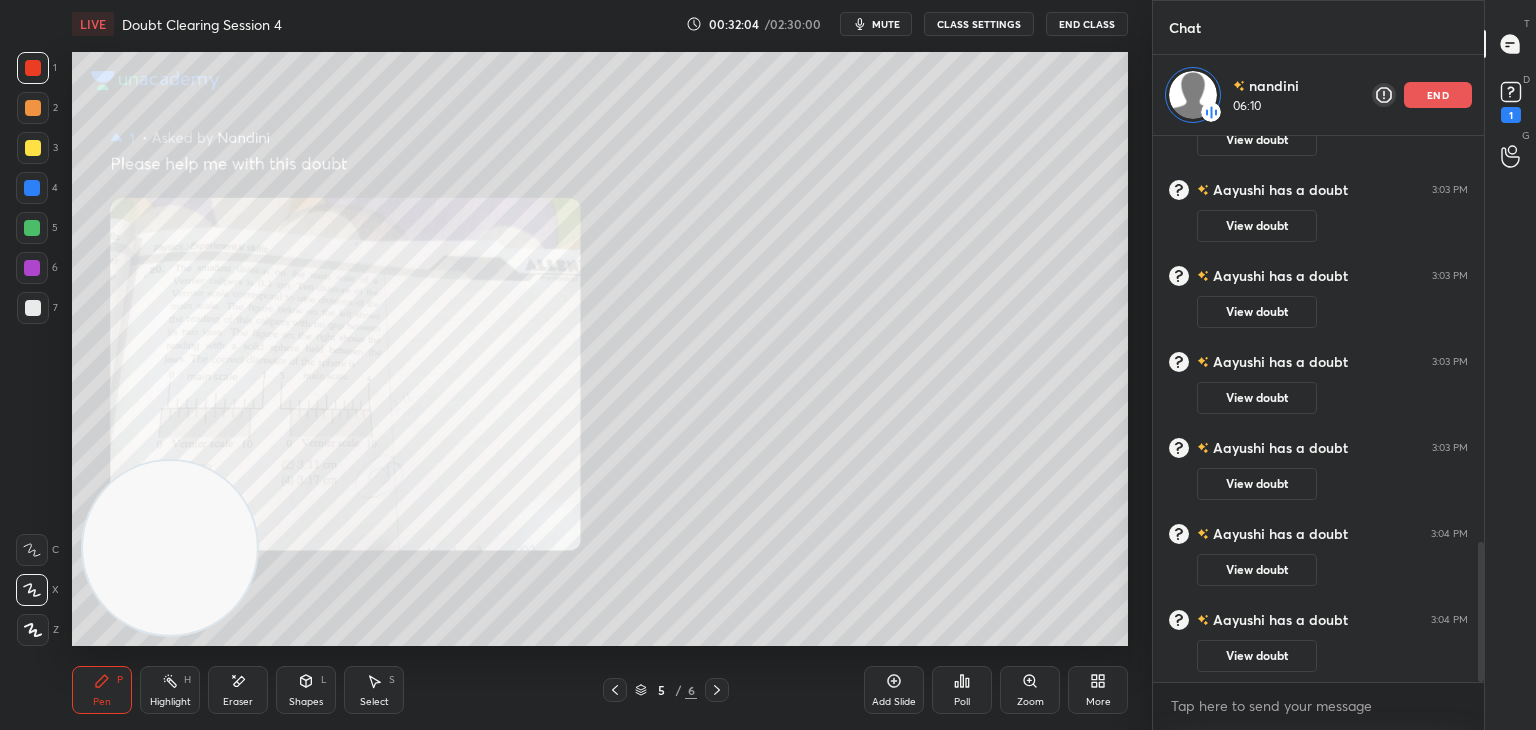 click on "Eraser" at bounding box center [238, 690] 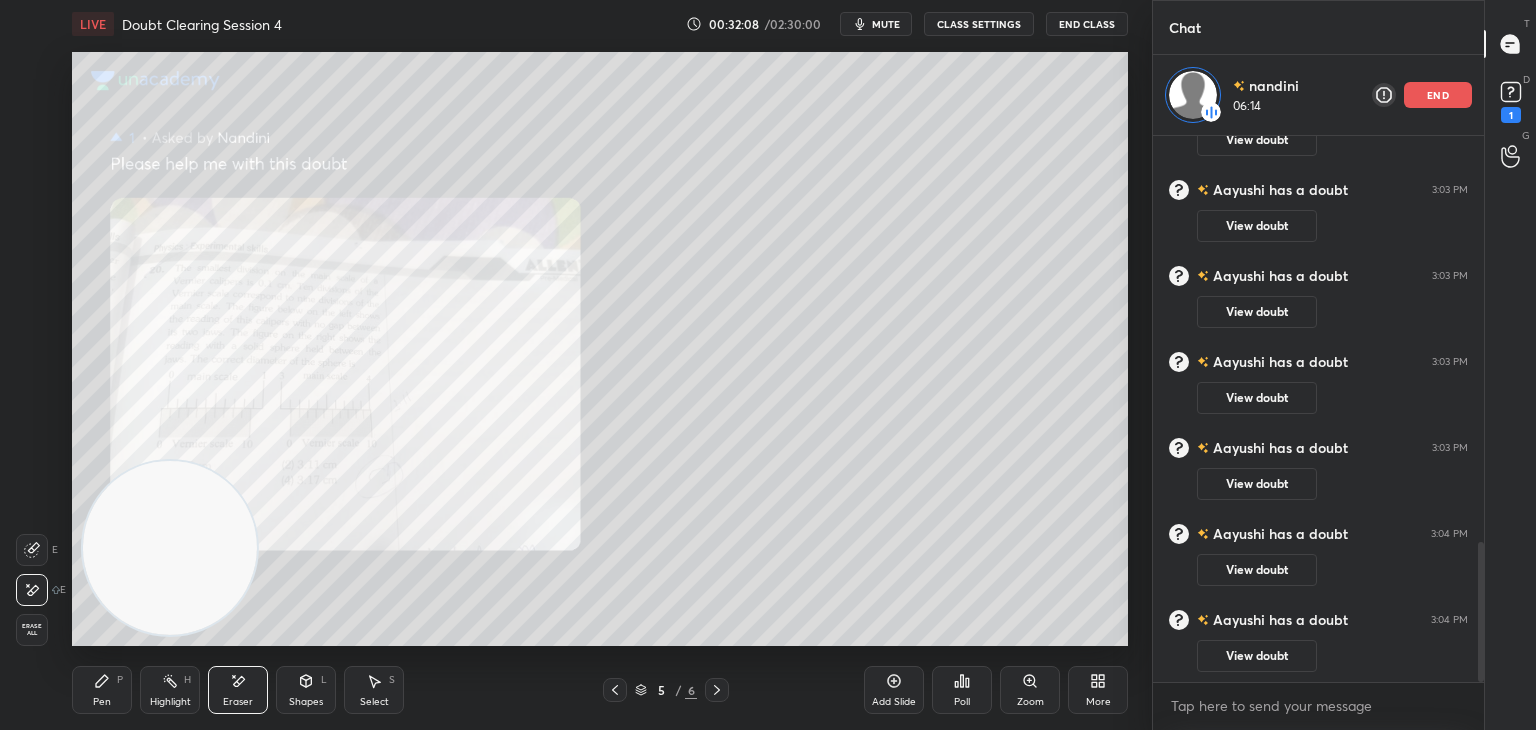 click on "Pen P" at bounding box center [102, 690] 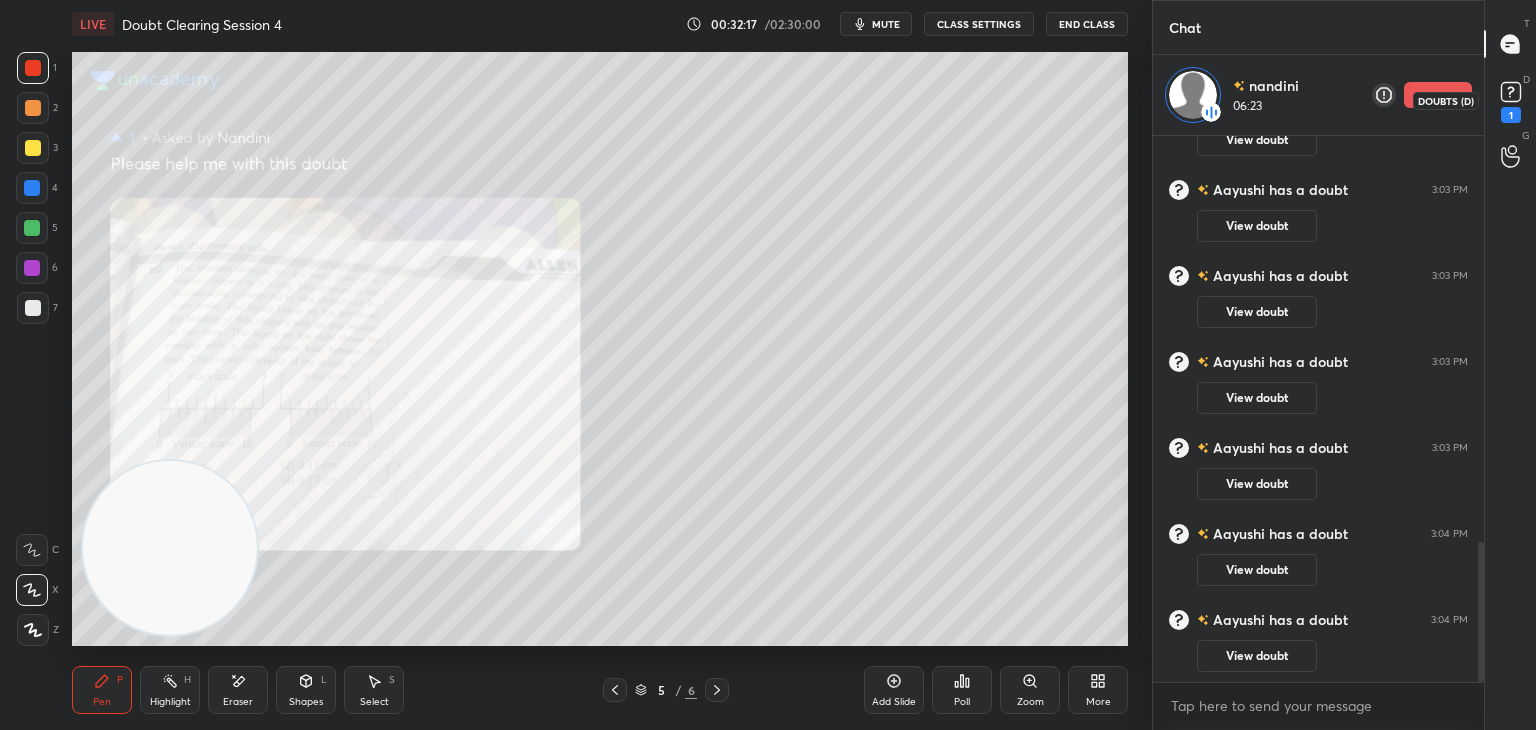 click 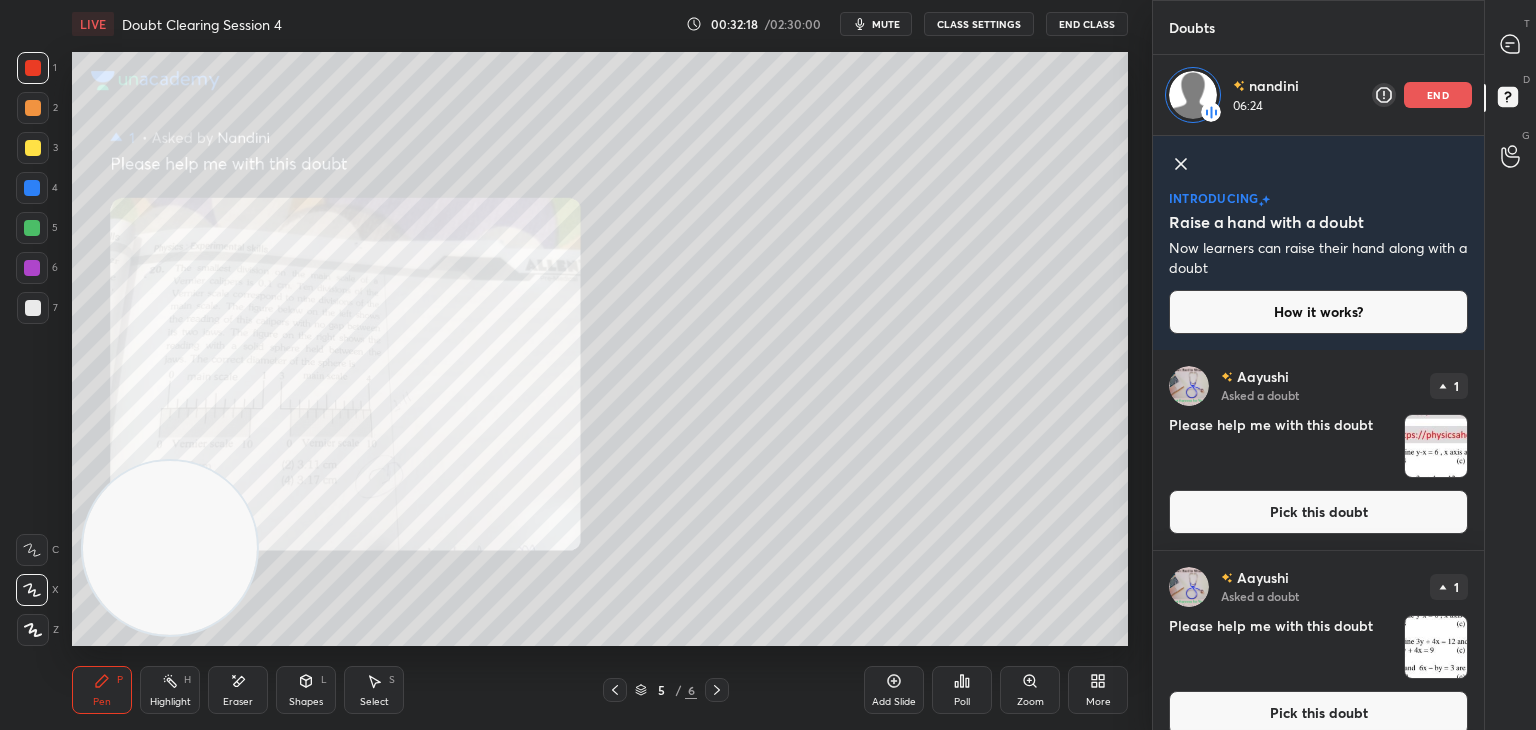 click at bounding box center (1436, 446) 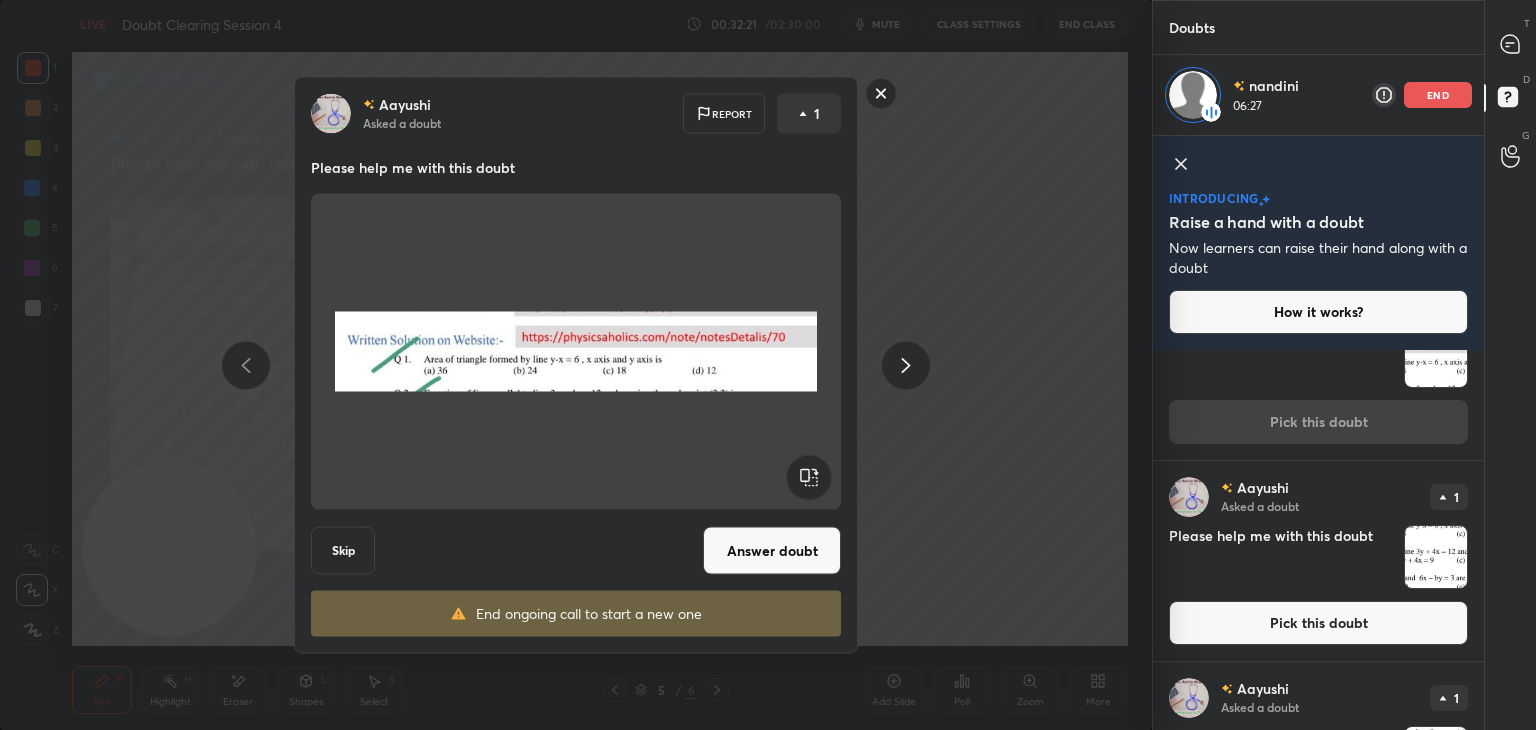 scroll, scrollTop: 88, scrollLeft: 0, axis: vertical 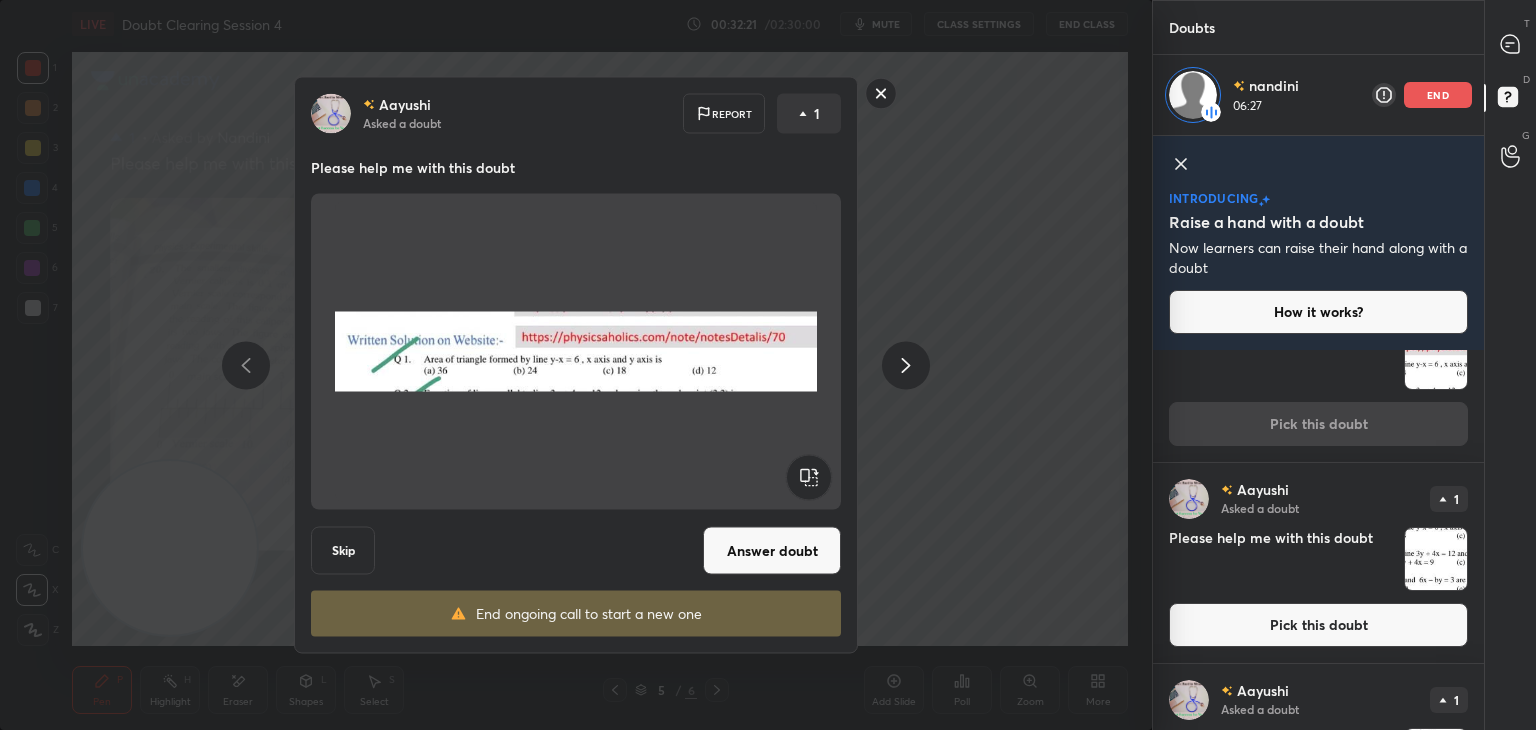 click at bounding box center (1436, 559) 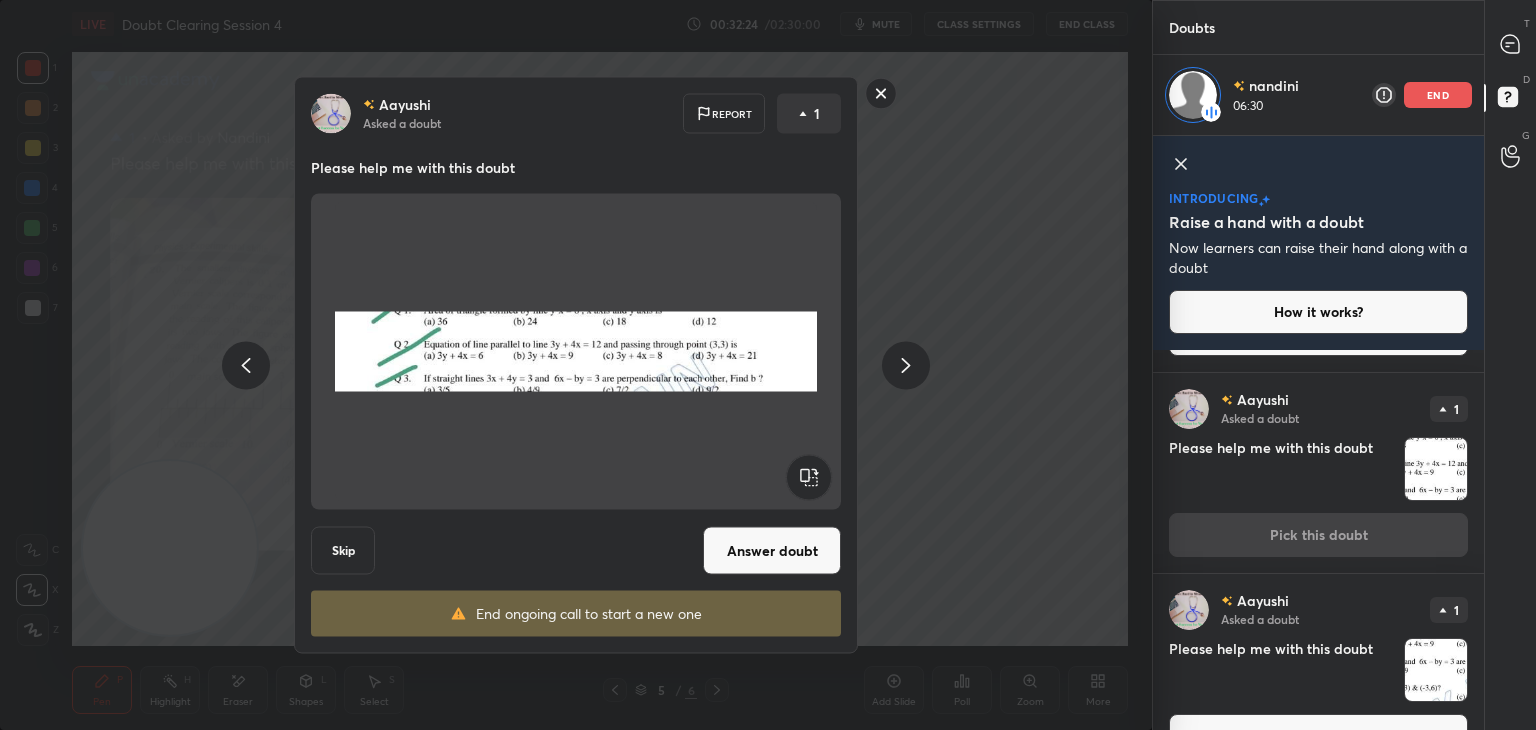 click at bounding box center [1436, 670] 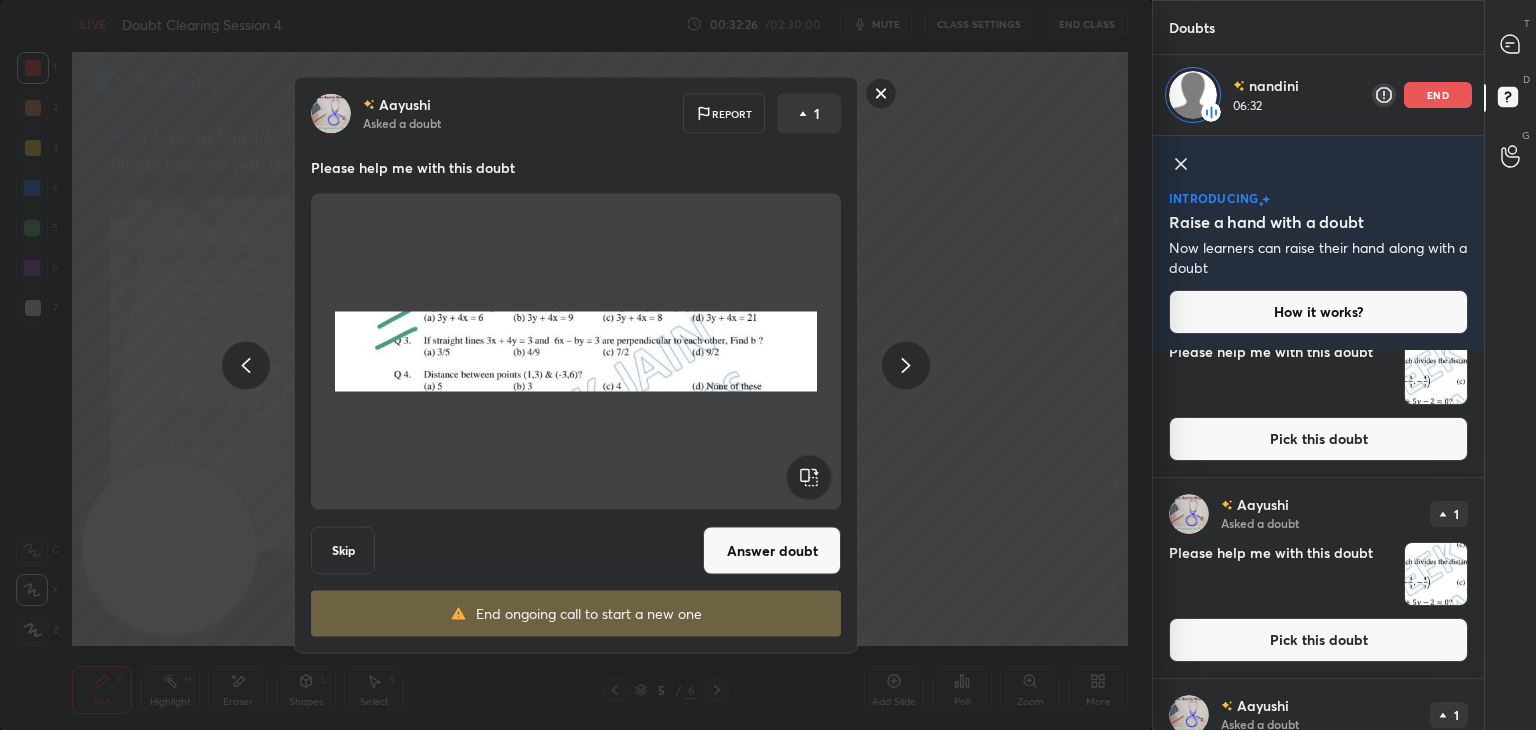 click on "Aayushi Asked a doubt 1 Please help me with this doubt Pick this doubt Aayushi Asked a doubt 1 Please help me with this doubt Pick this doubt Aayushi Asked a doubt 1 Please help me with this doubt Pick this doubt Aayushi Asked a doubt 1 Please help me with this doubt Pick this doubt Aayushi Asked a doubt 1 Please help me with this doubt Pick this doubt Aayushi Asked a doubt 1 Please help me with this doubt Pick this doubt Nandini Raised a hand 1 13 ques Discuss this doubt" at bounding box center (1318, 540) 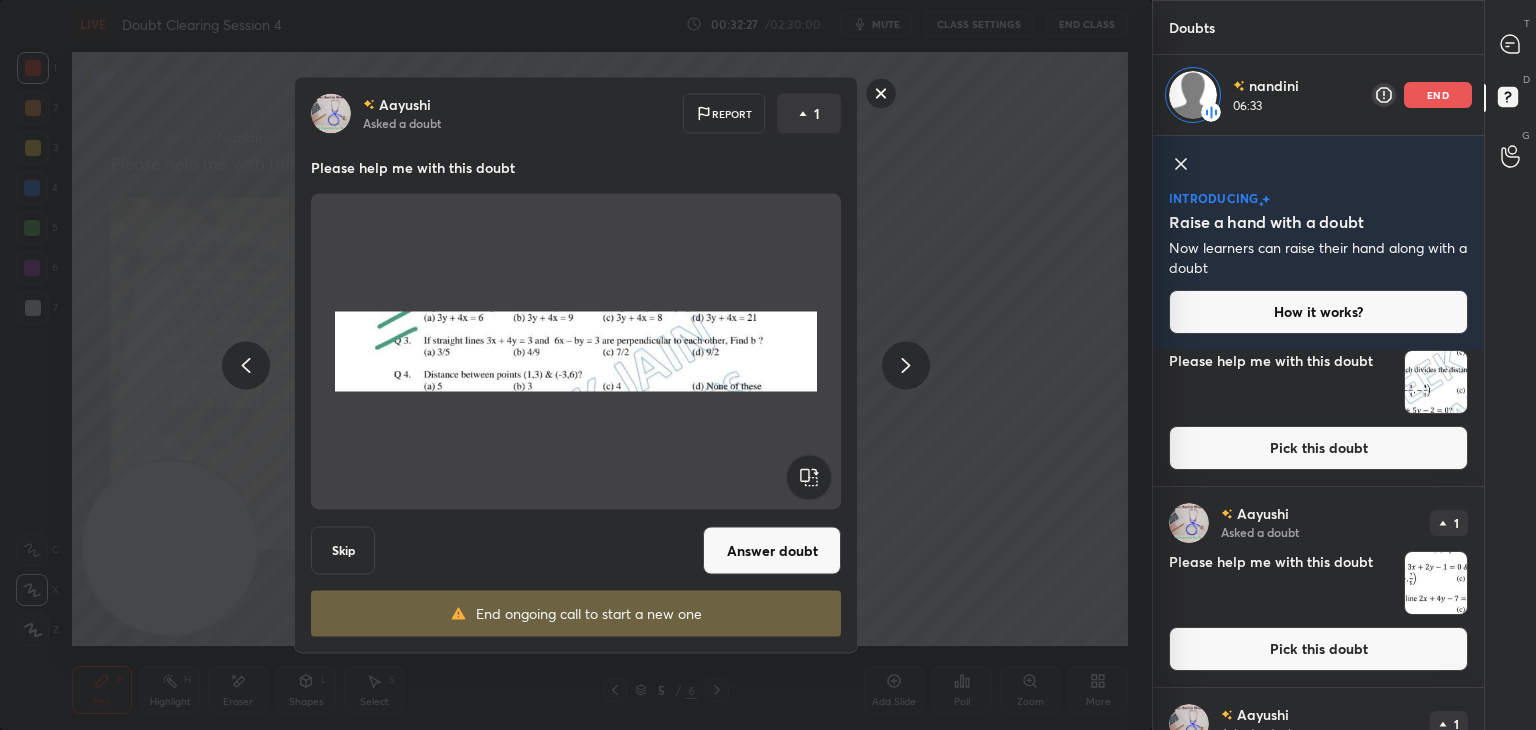 click at bounding box center (1436, 583) 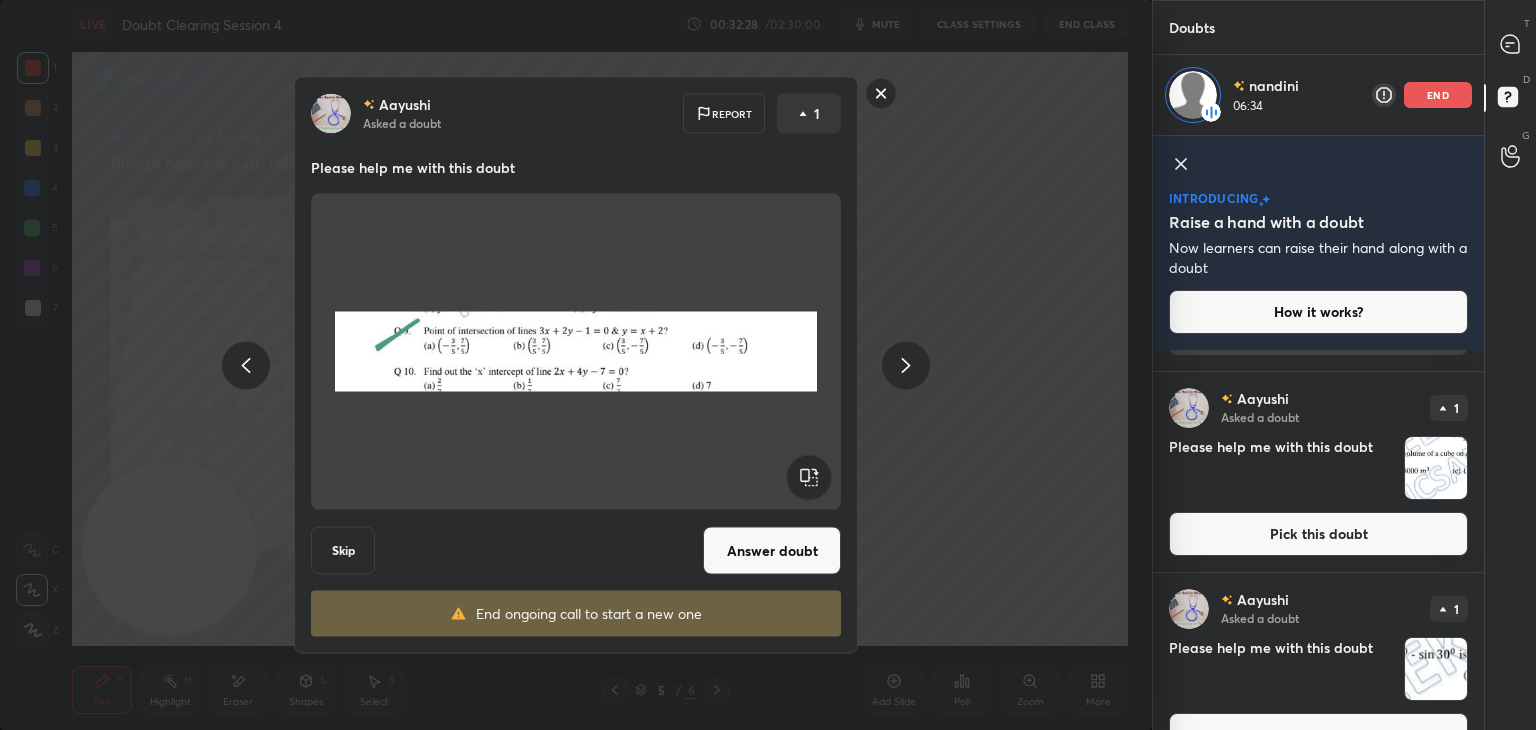 scroll, scrollTop: 1197, scrollLeft: 0, axis: vertical 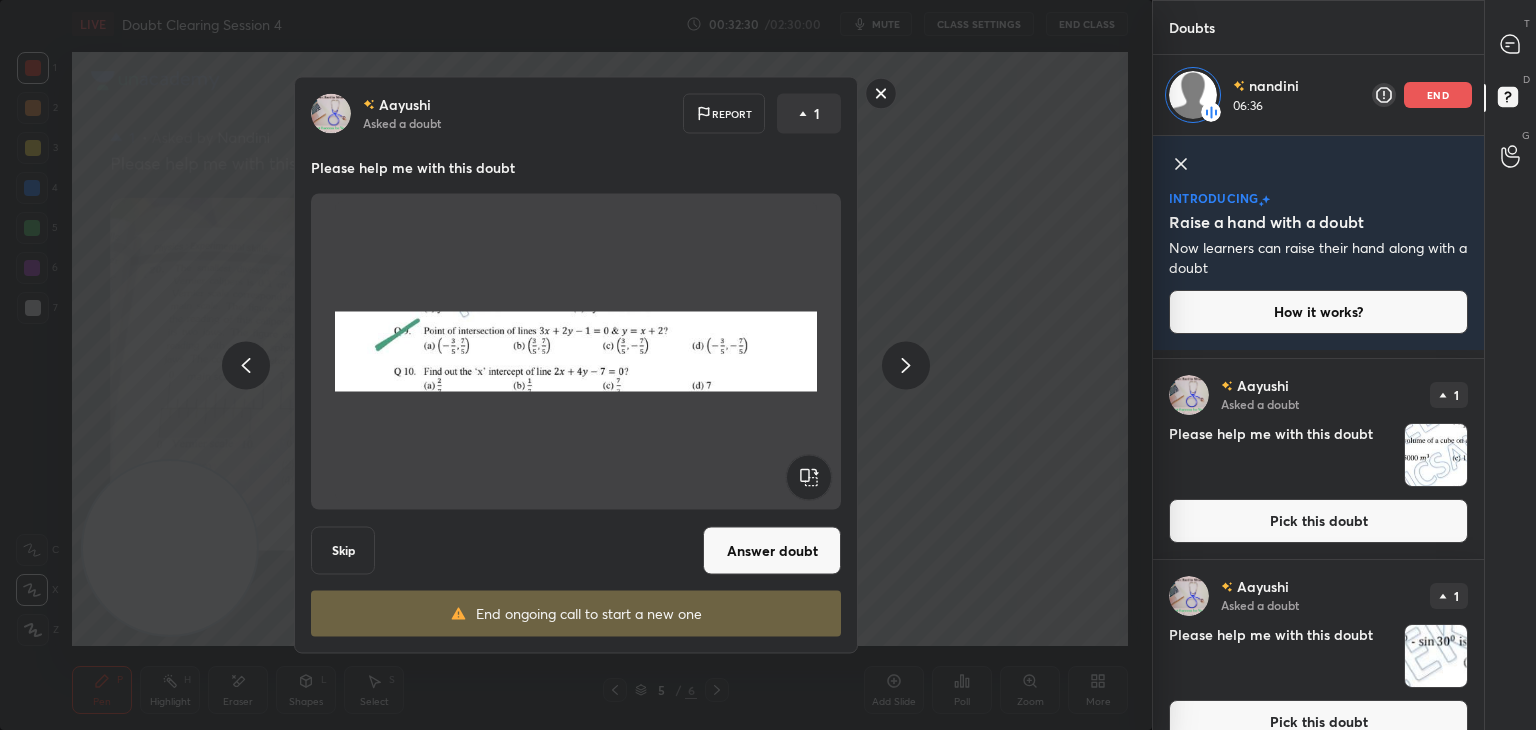 click 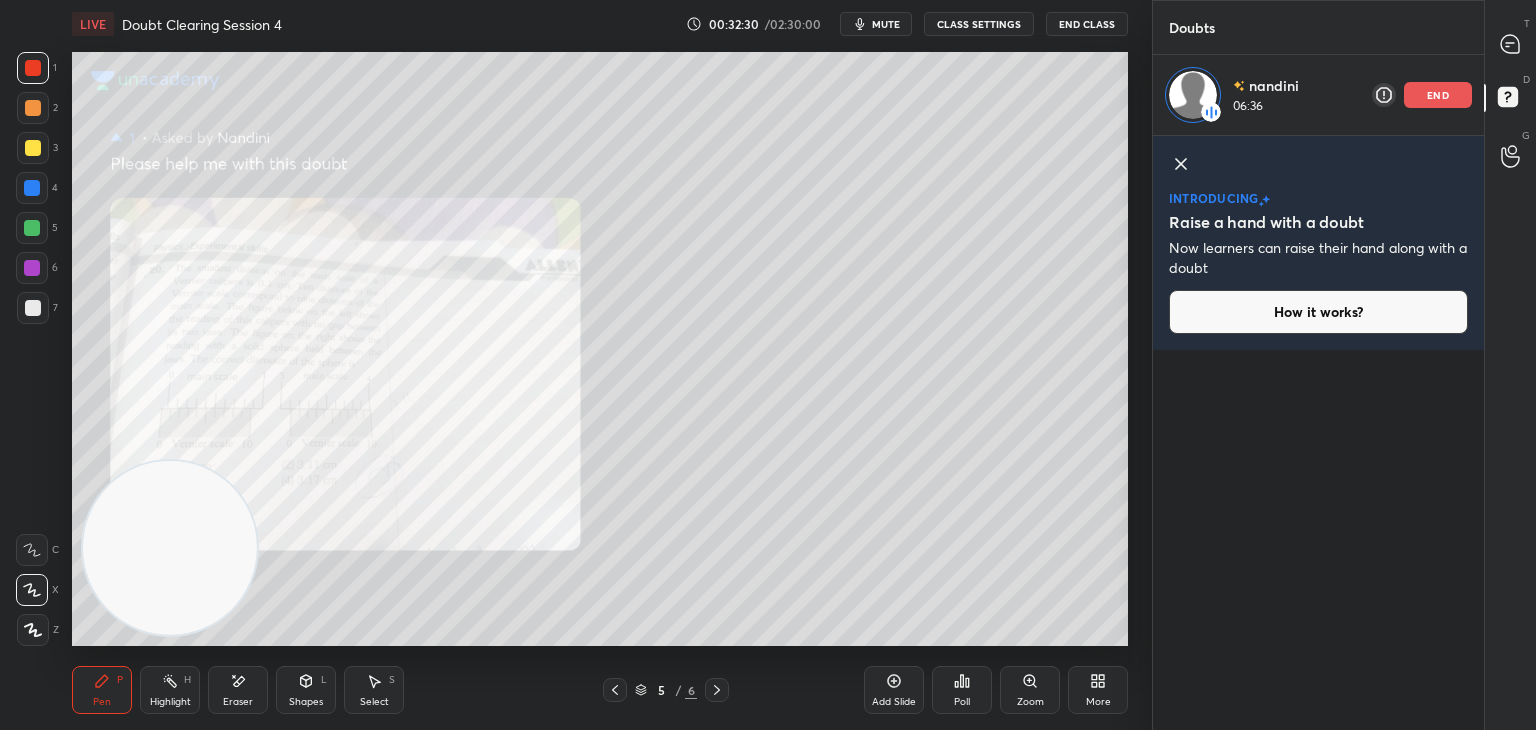 scroll, scrollTop: 0, scrollLeft: 0, axis: both 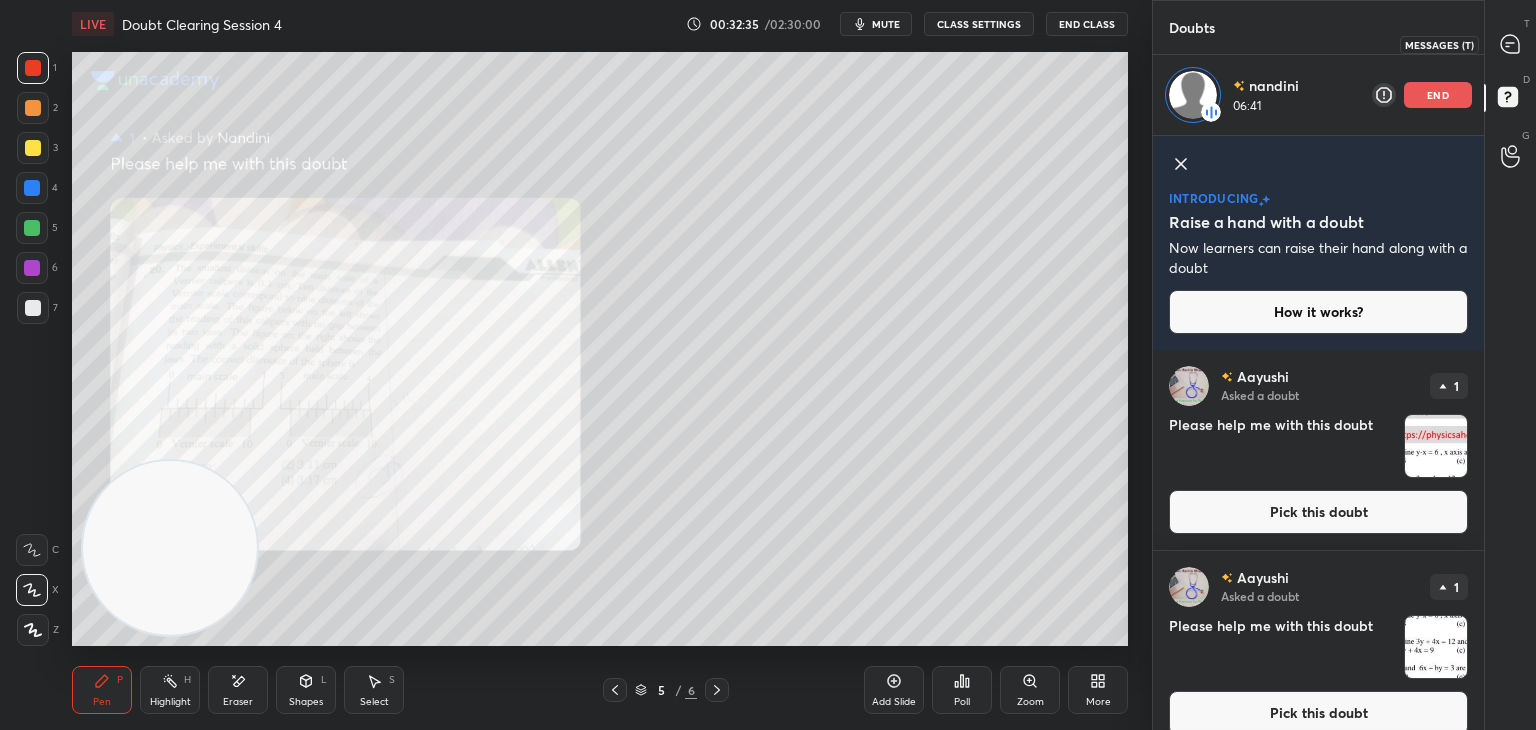click 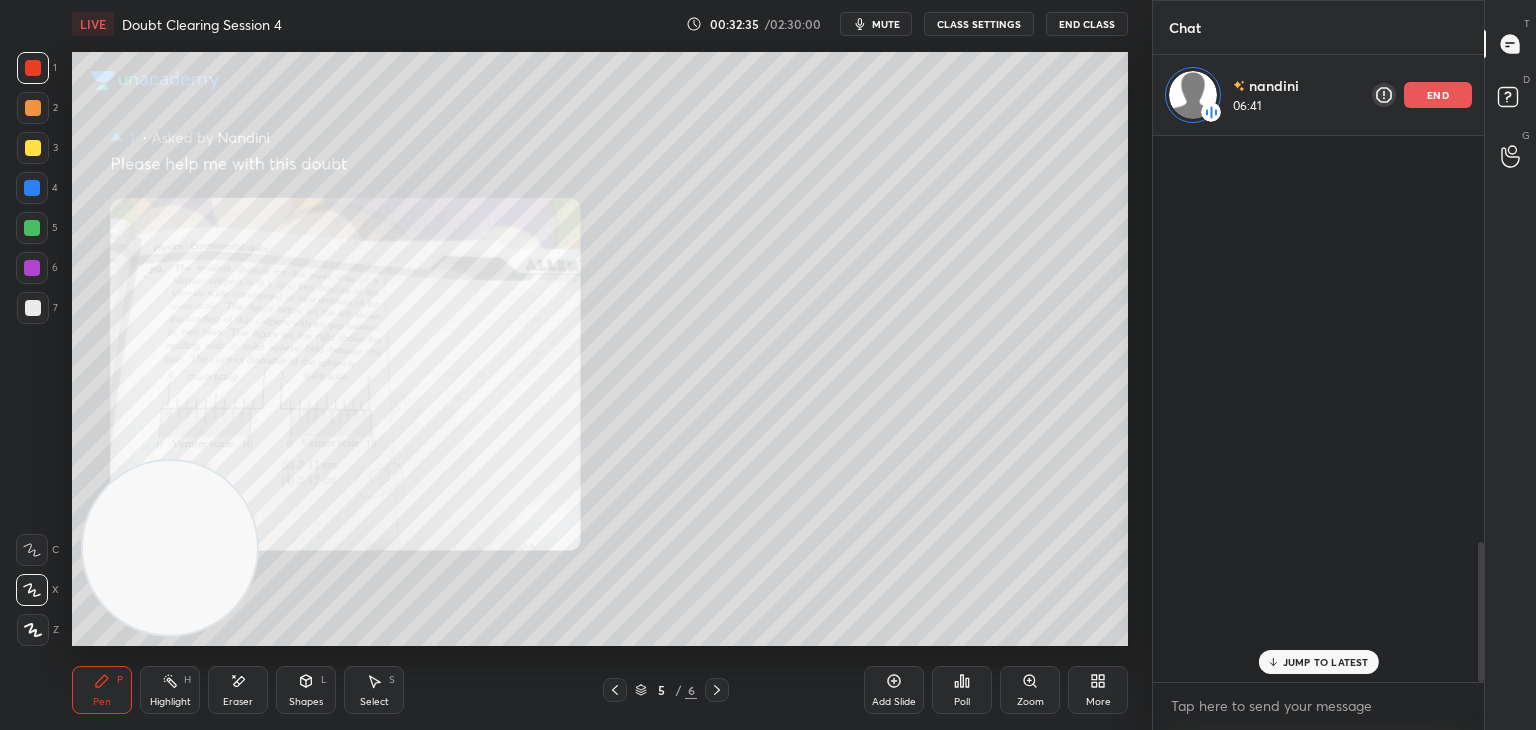 scroll, scrollTop: 1592, scrollLeft: 0, axis: vertical 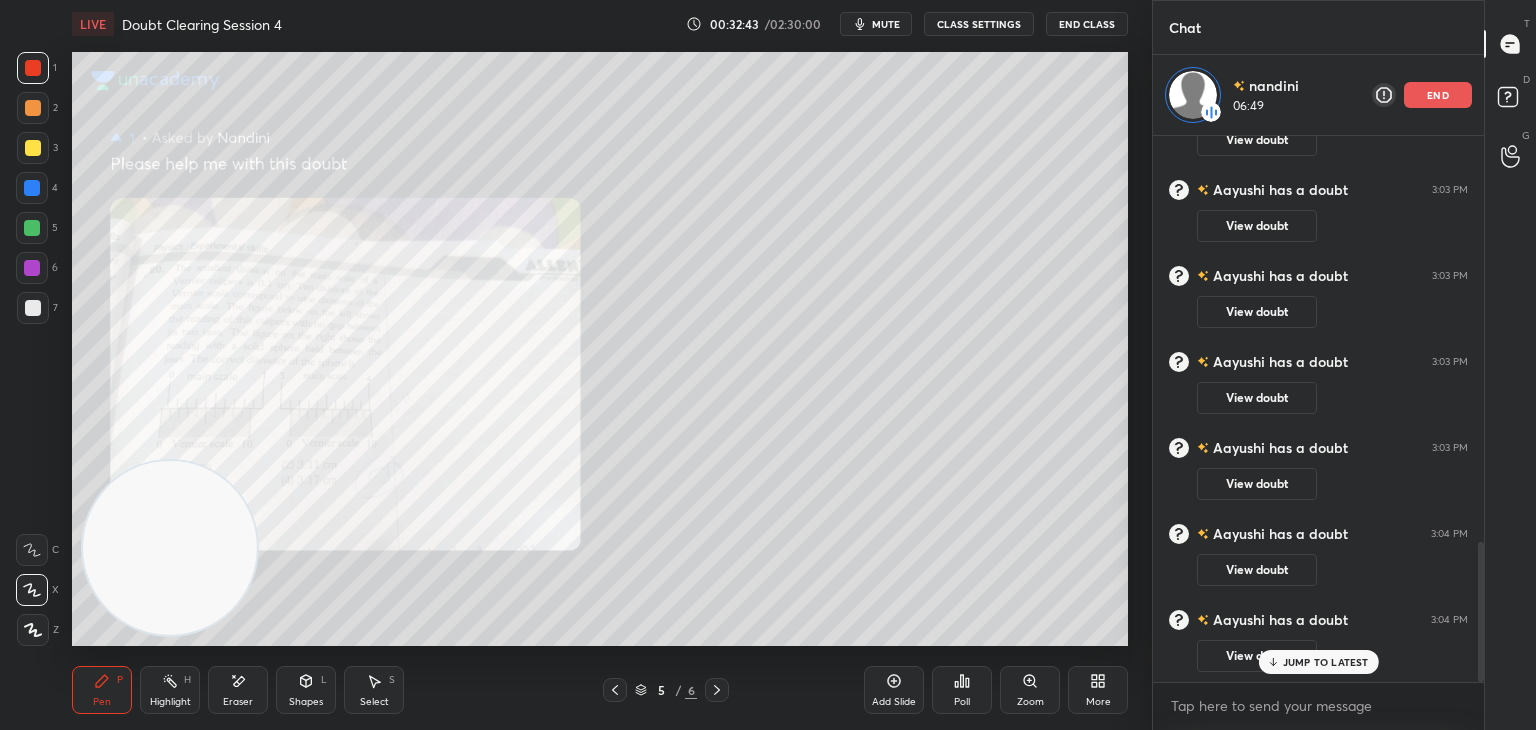 click on "JUMP TO LATEST" at bounding box center [1326, 662] 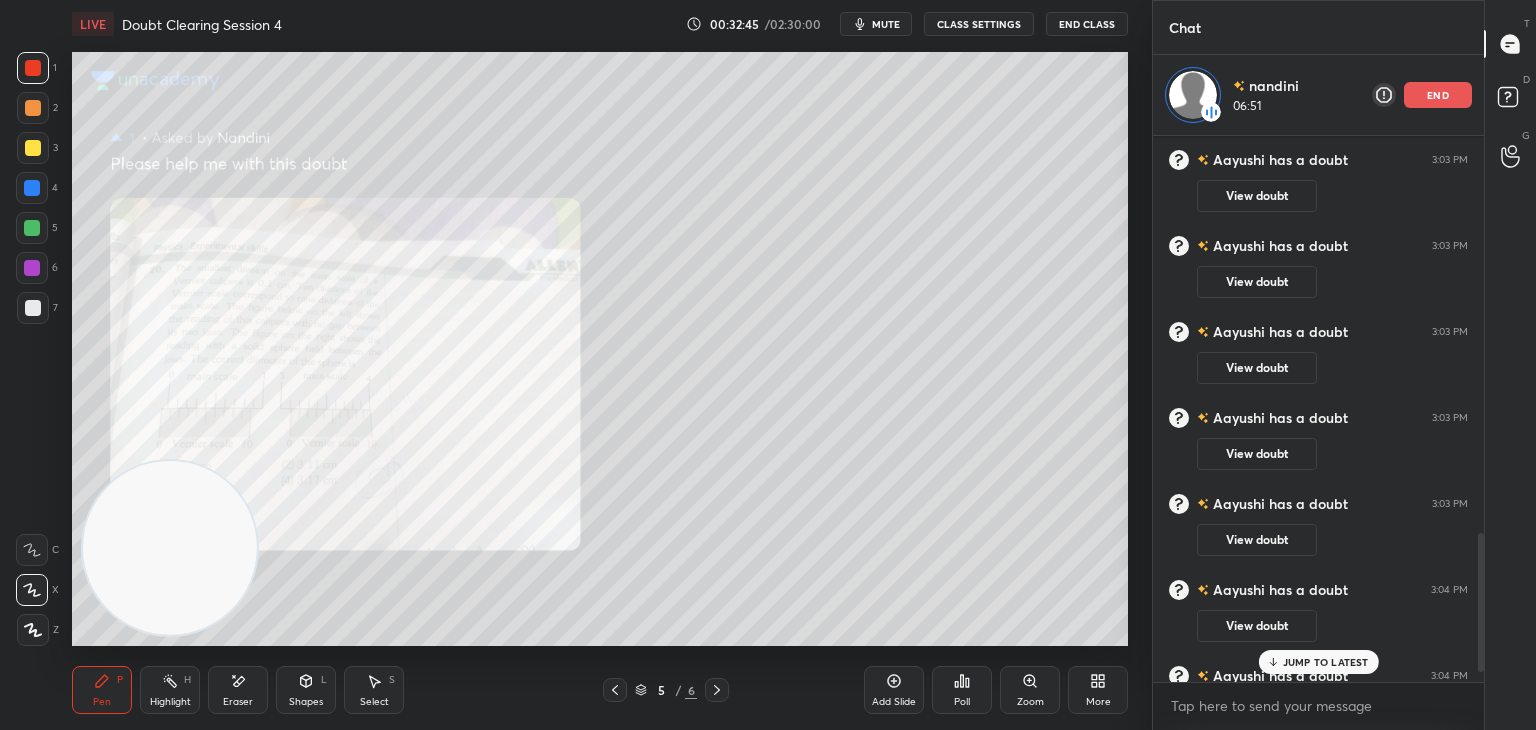 scroll, scrollTop: 1592, scrollLeft: 0, axis: vertical 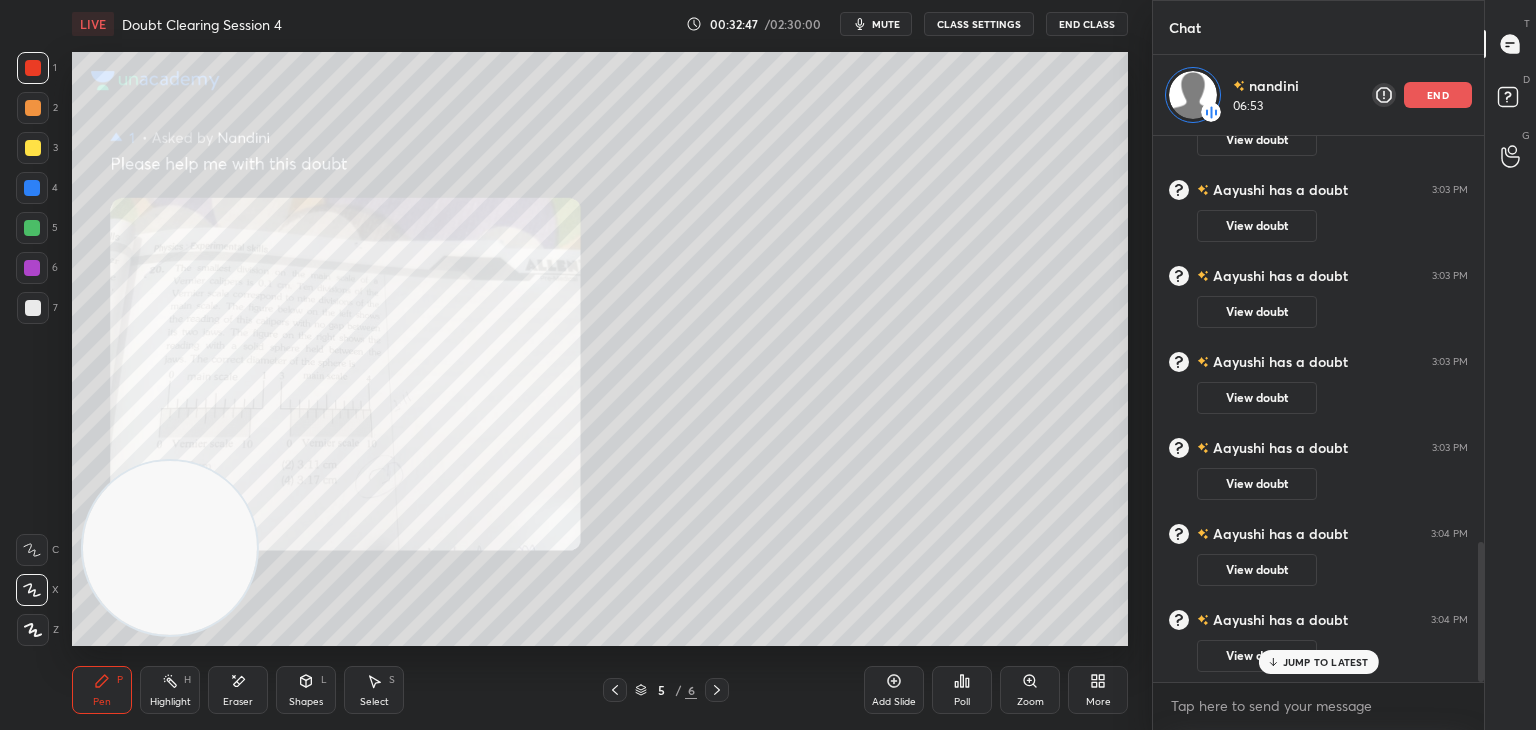 click on "JUMP TO LATEST" at bounding box center [1326, 662] 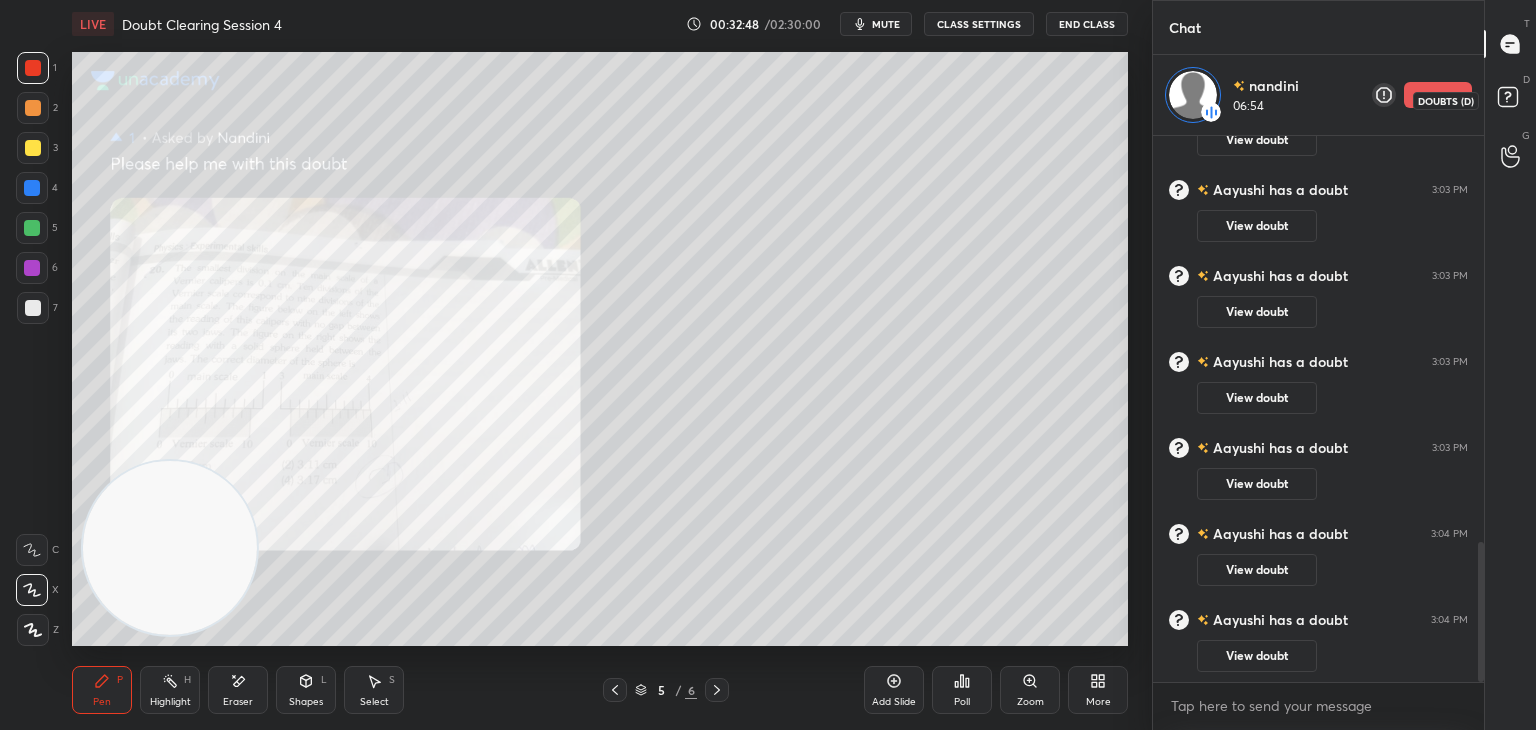 click 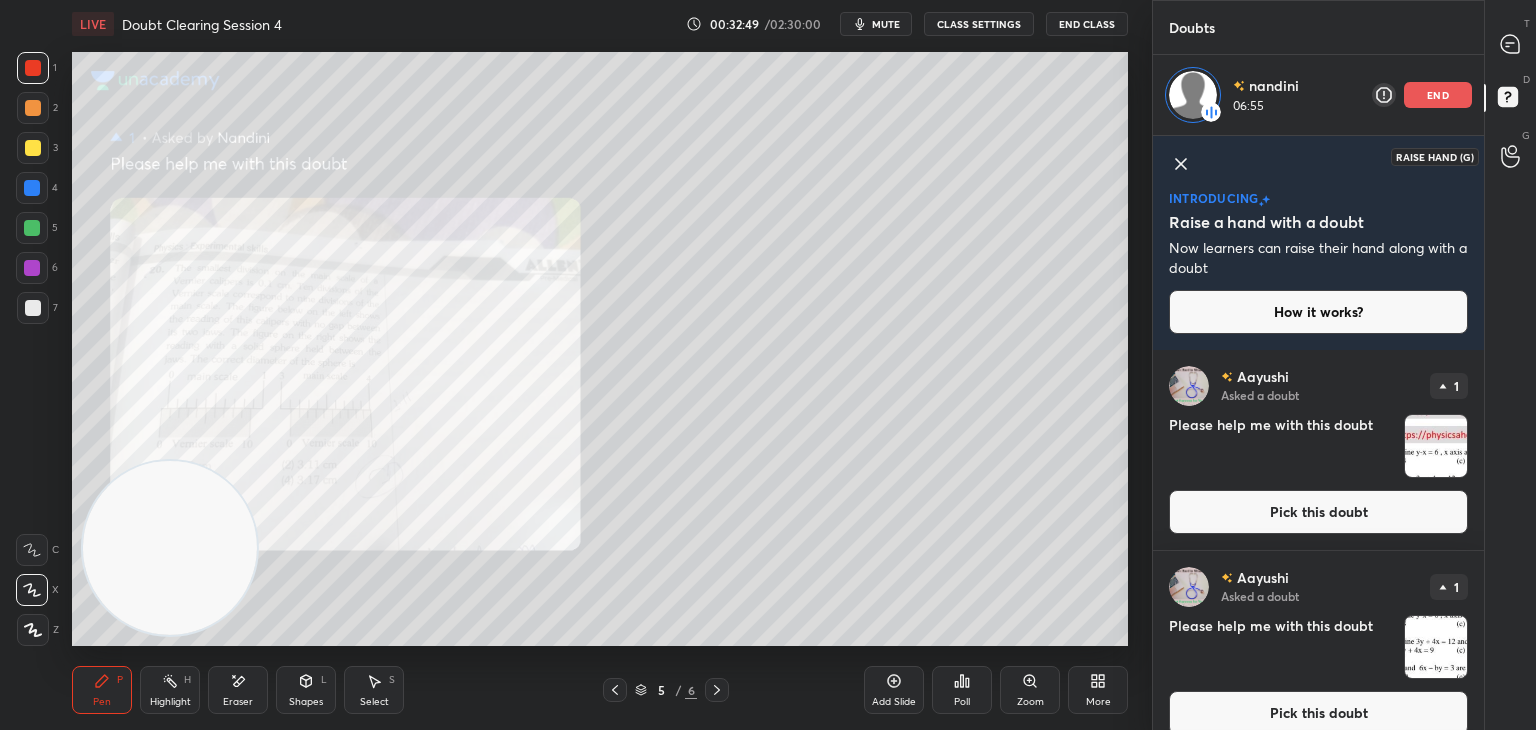 click 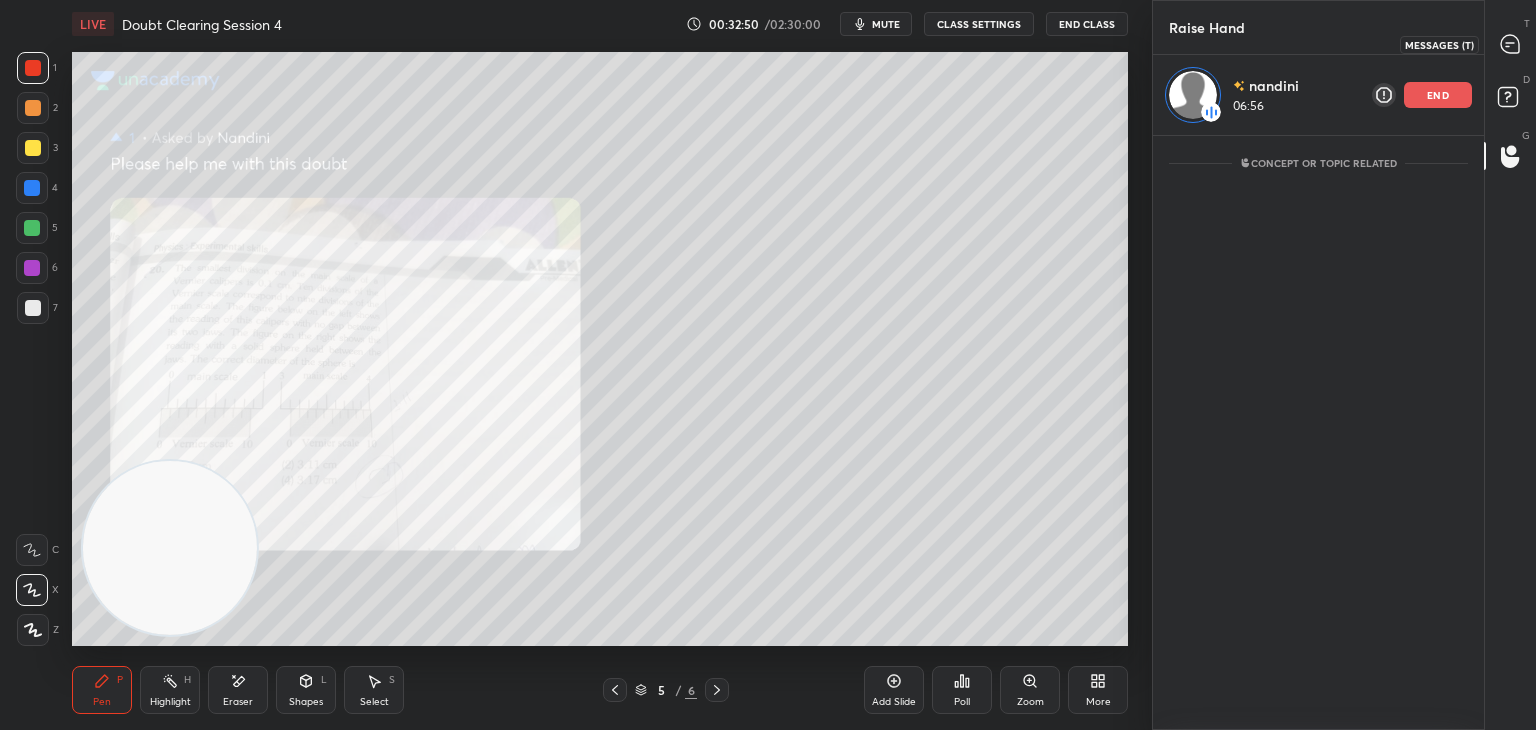 click 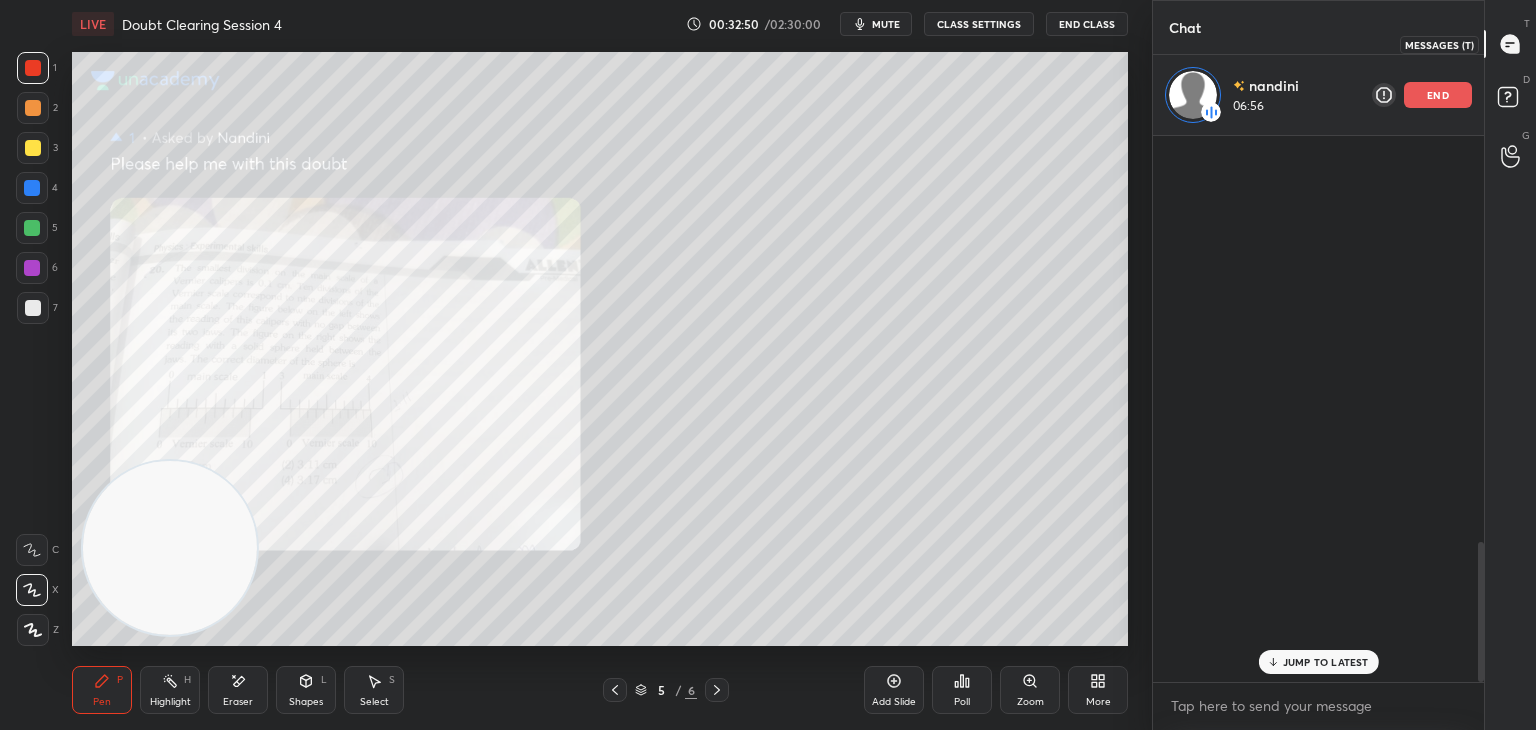 scroll, scrollTop: 1592, scrollLeft: 0, axis: vertical 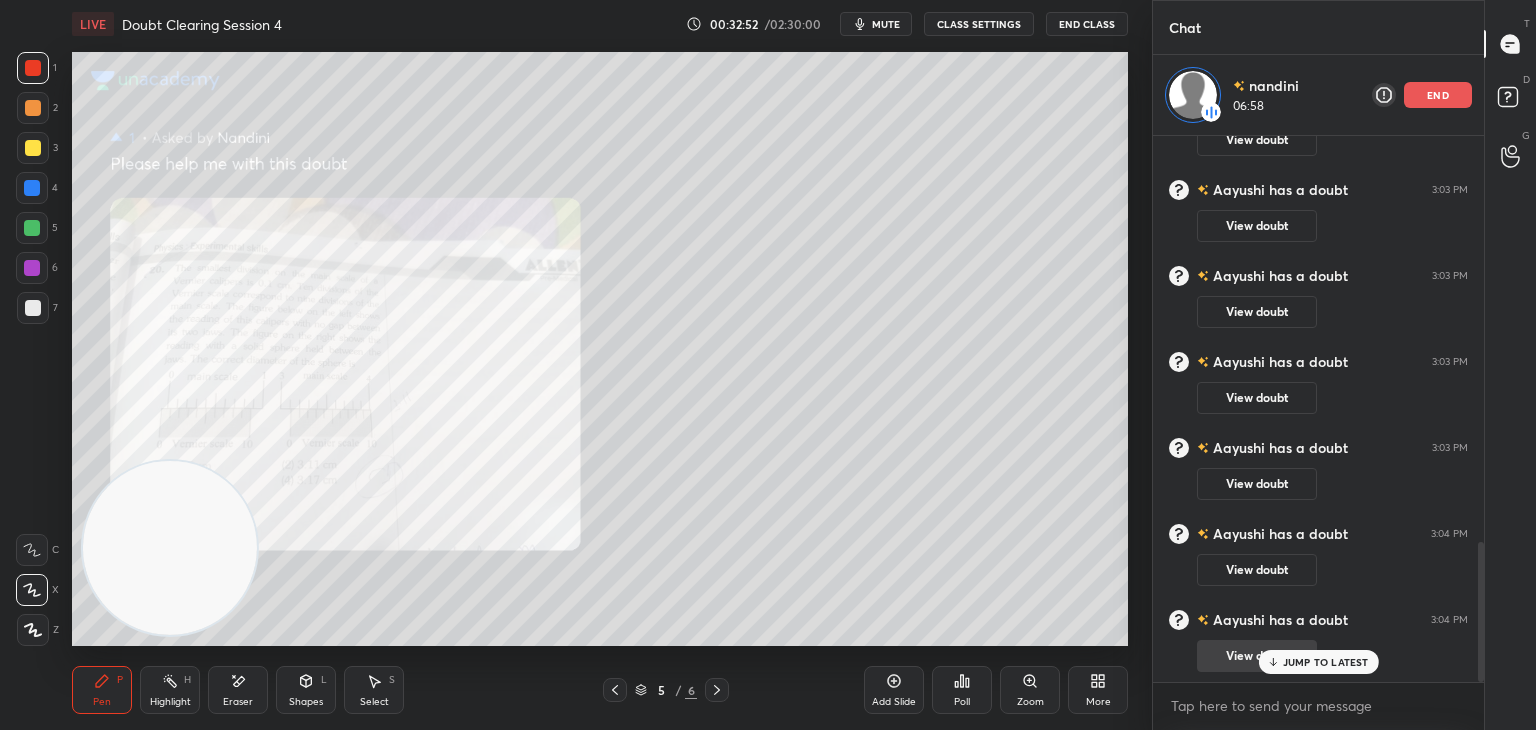 click on "JUMP TO LATEST" at bounding box center (1326, 662) 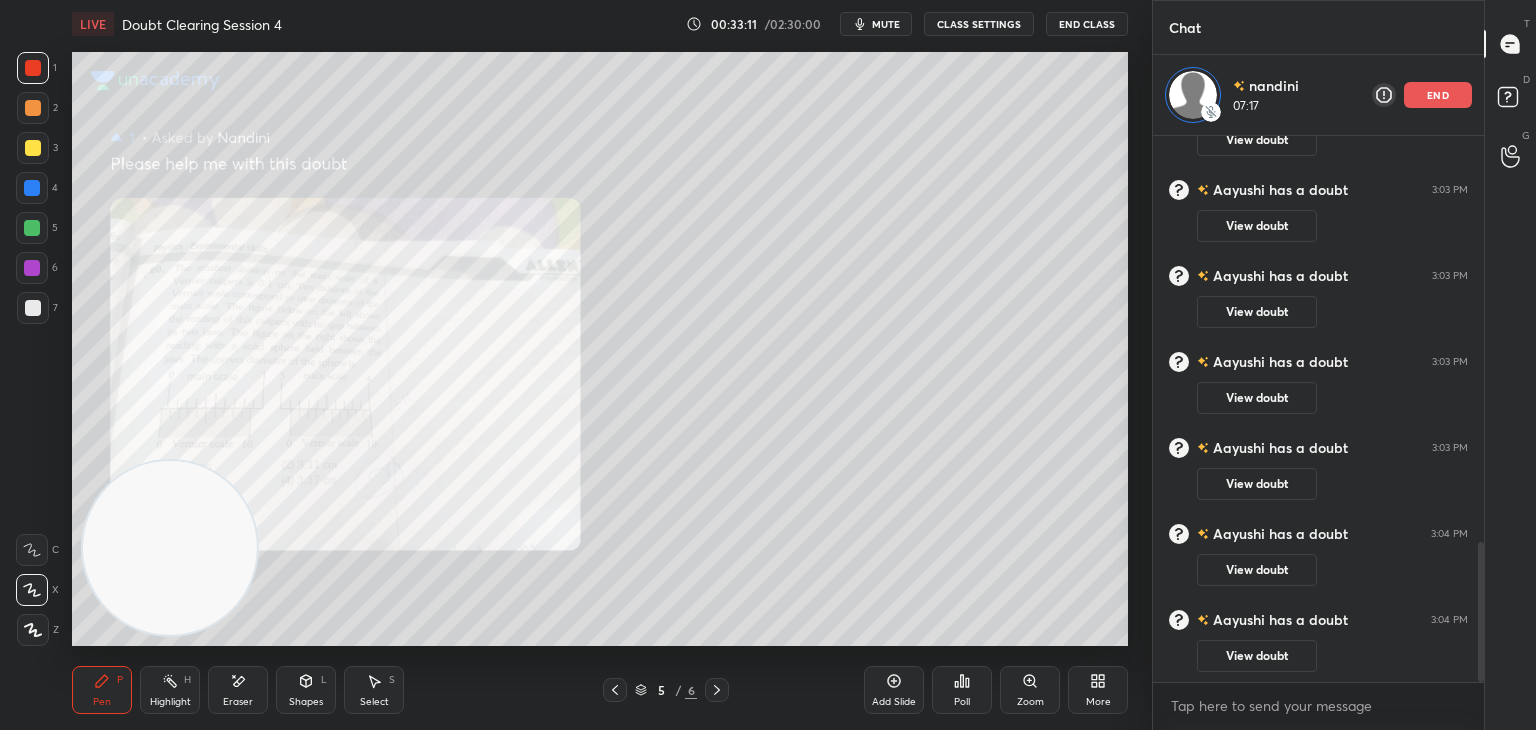 click on "end" at bounding box center [1438, 95] 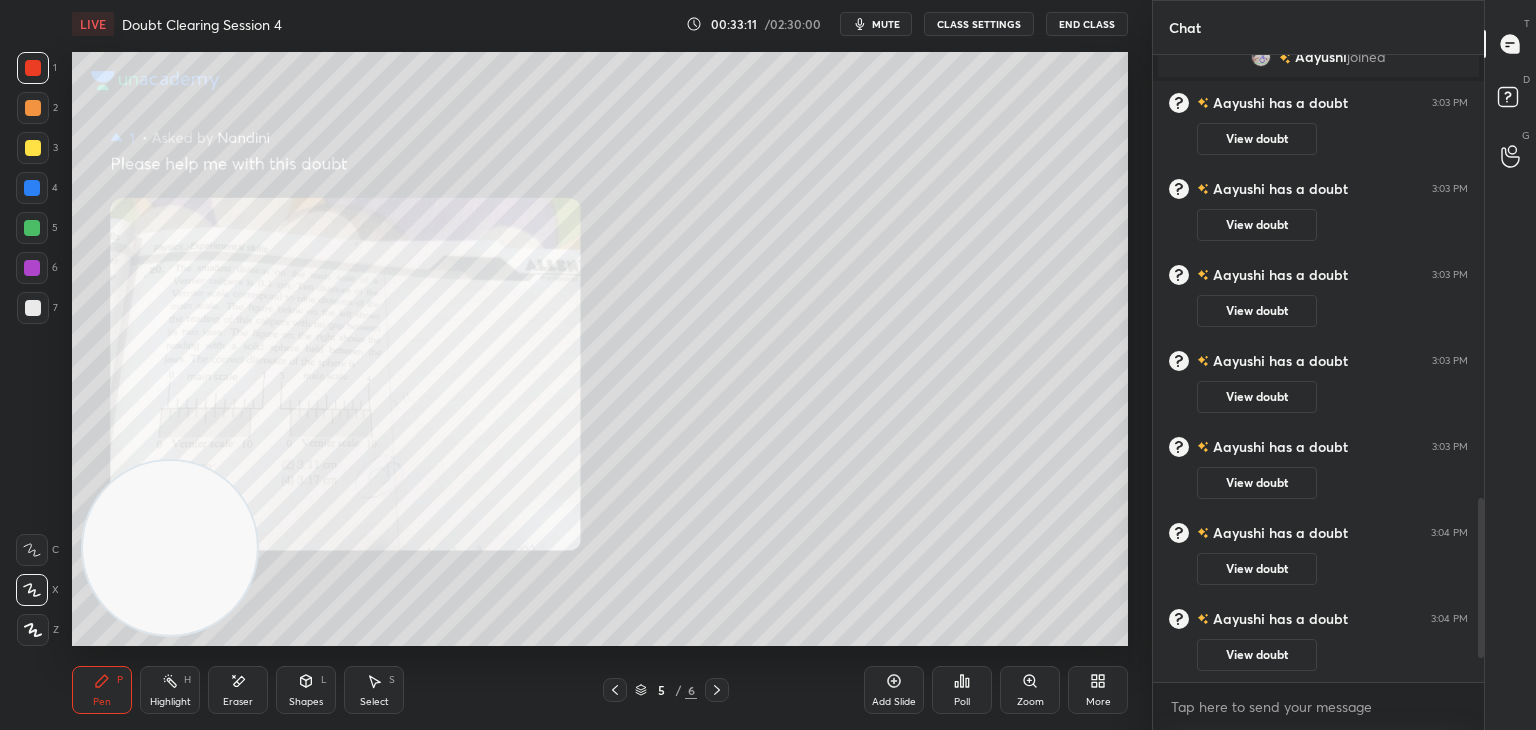 scroll, scrollTop: 6, scrollLeft: 6, axis: both 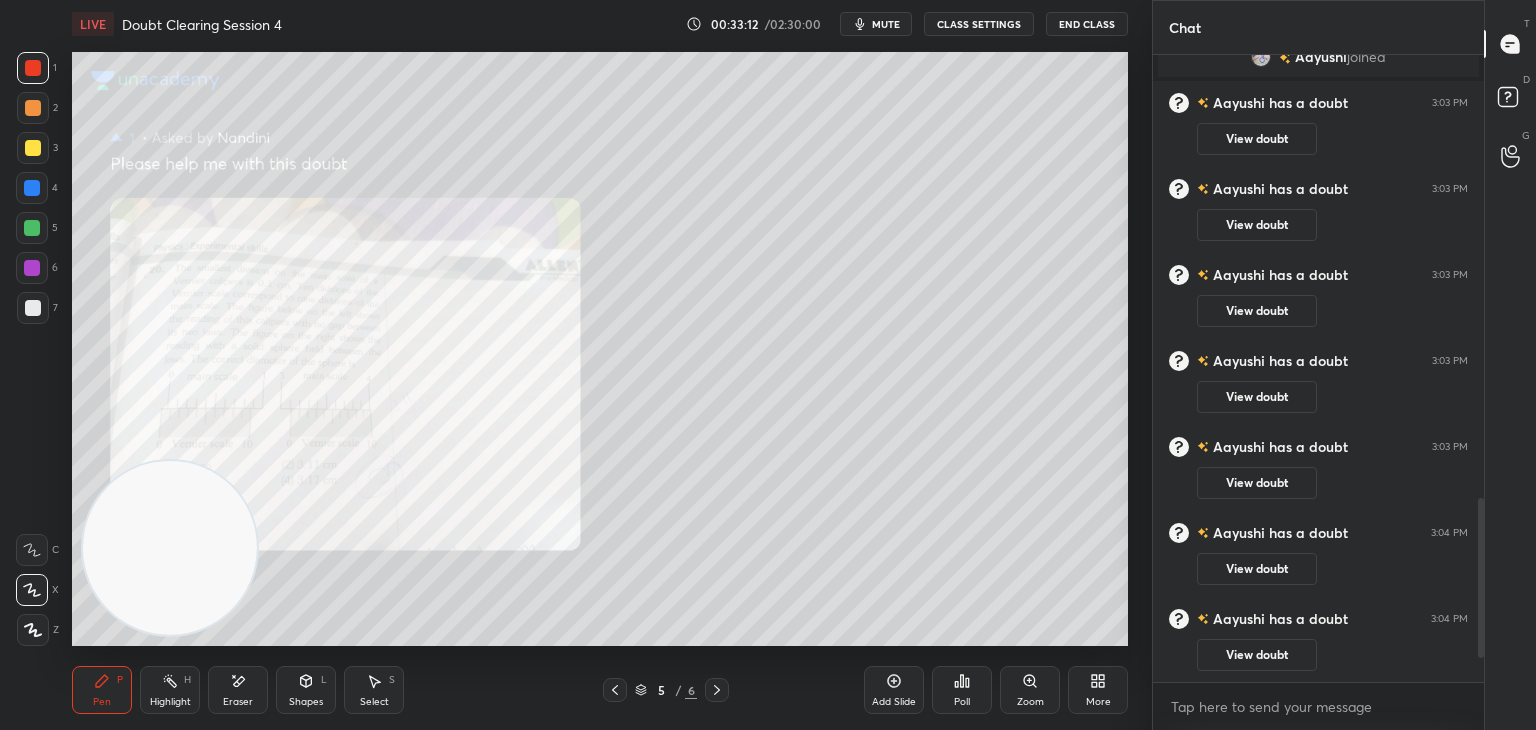 click on "mute" at bounding box center [886, 24] 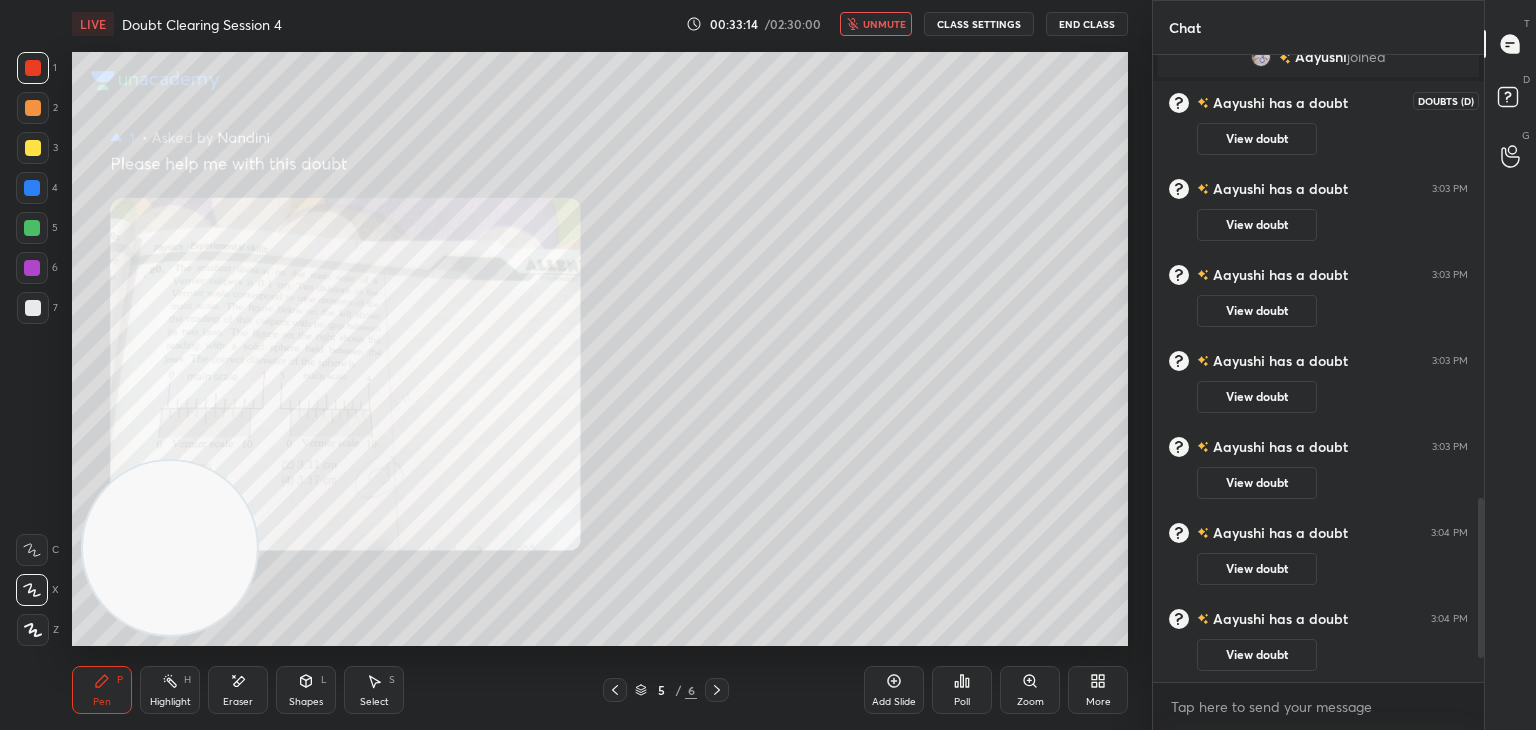 click 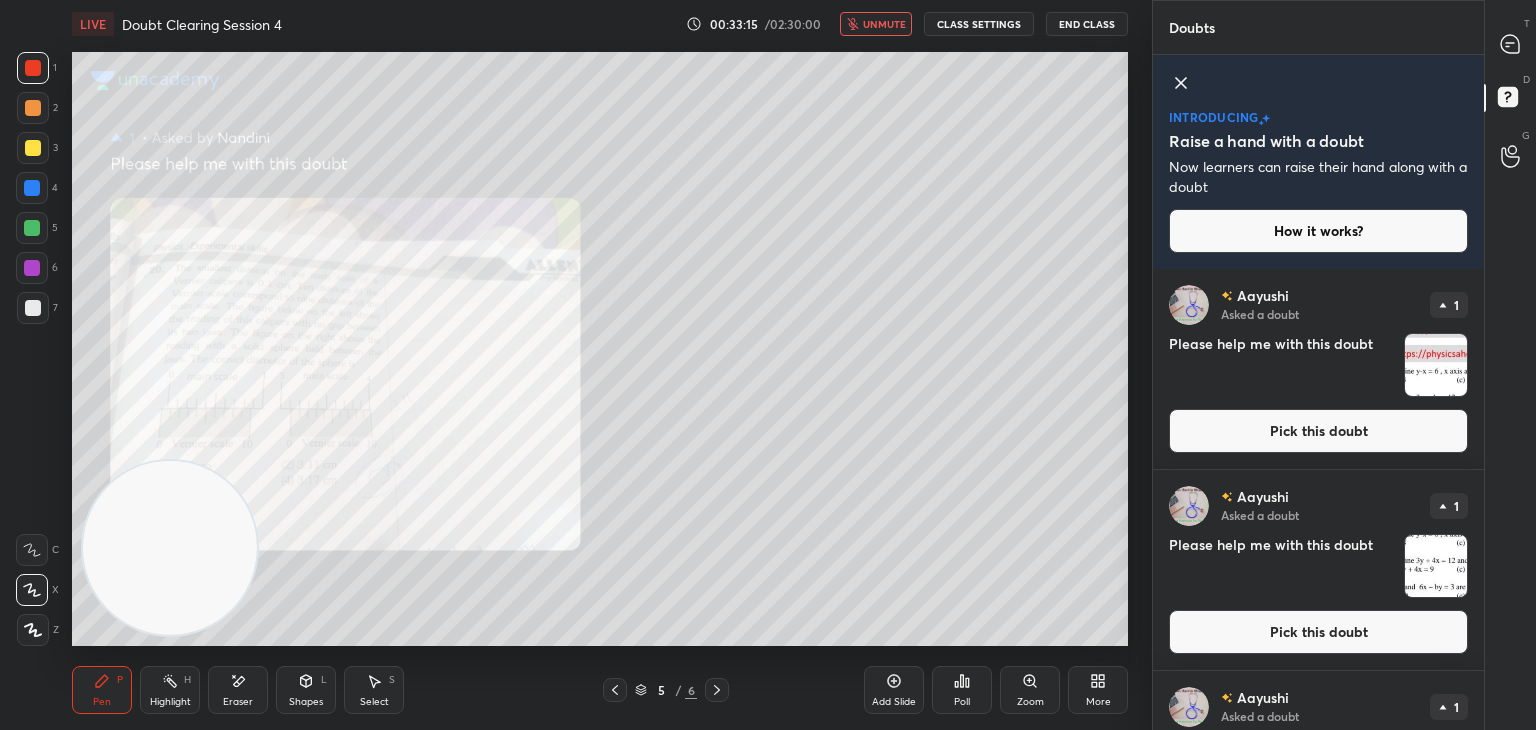 click at bounding box center (1436, 365) 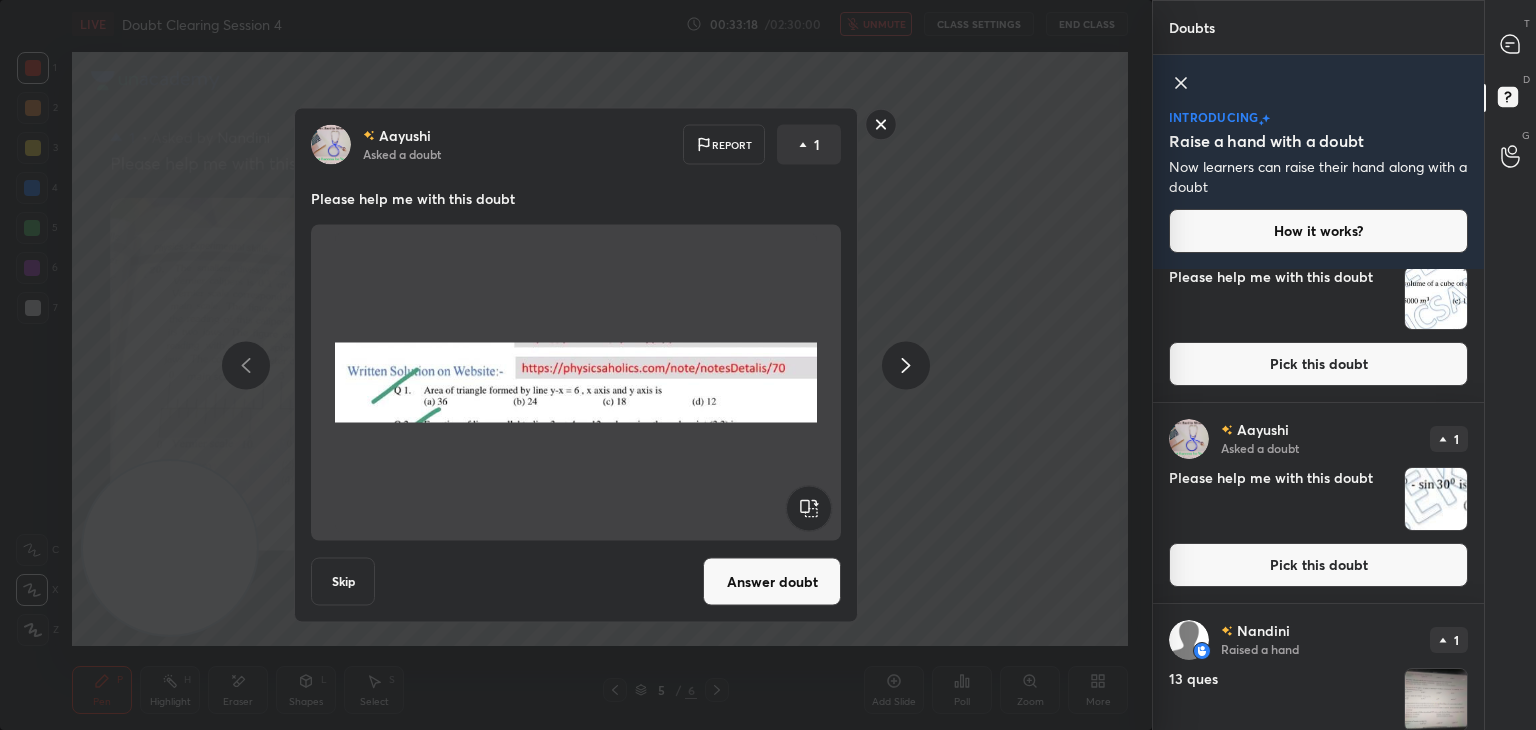 scroll, scrollTop: 1348, scrollLeft: 0, axis: vertical 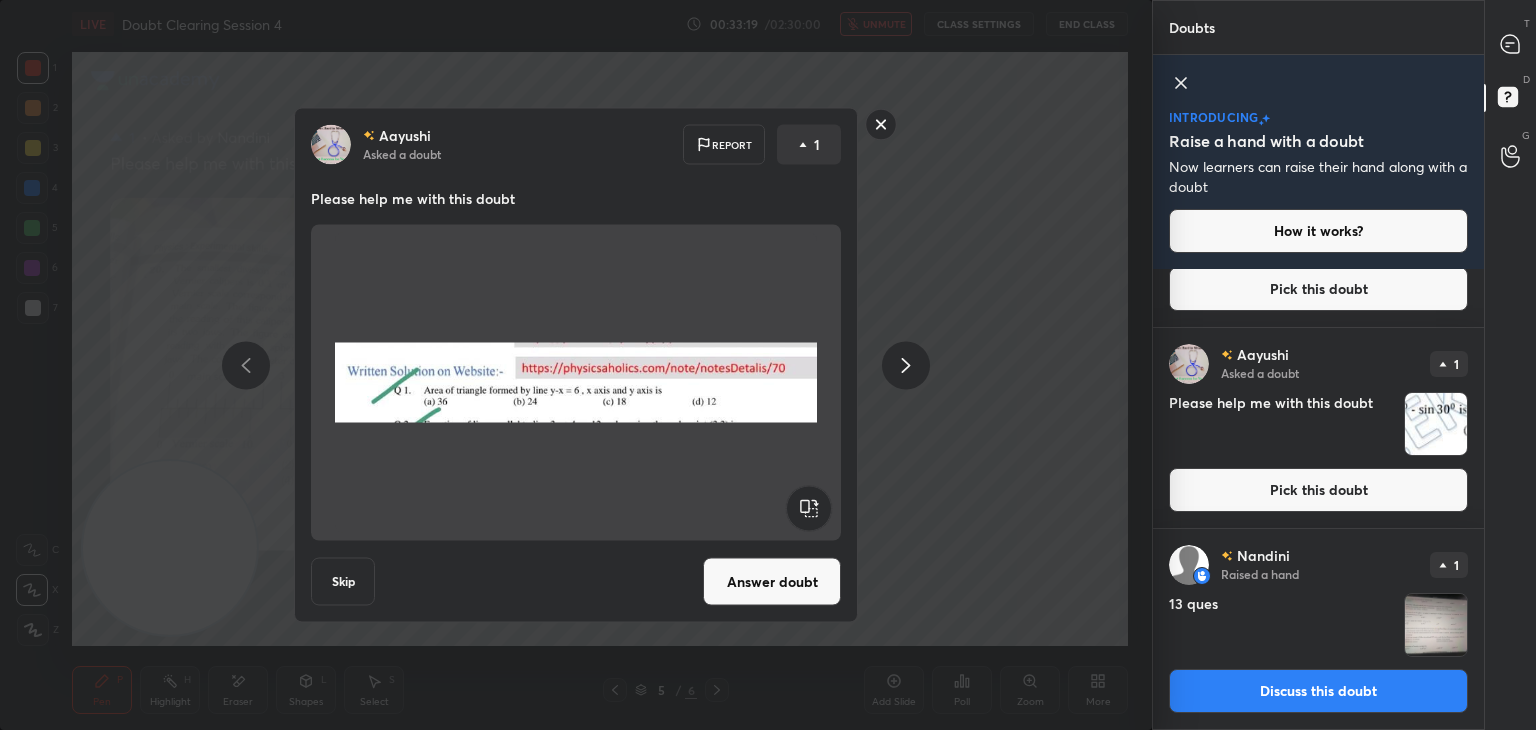 click 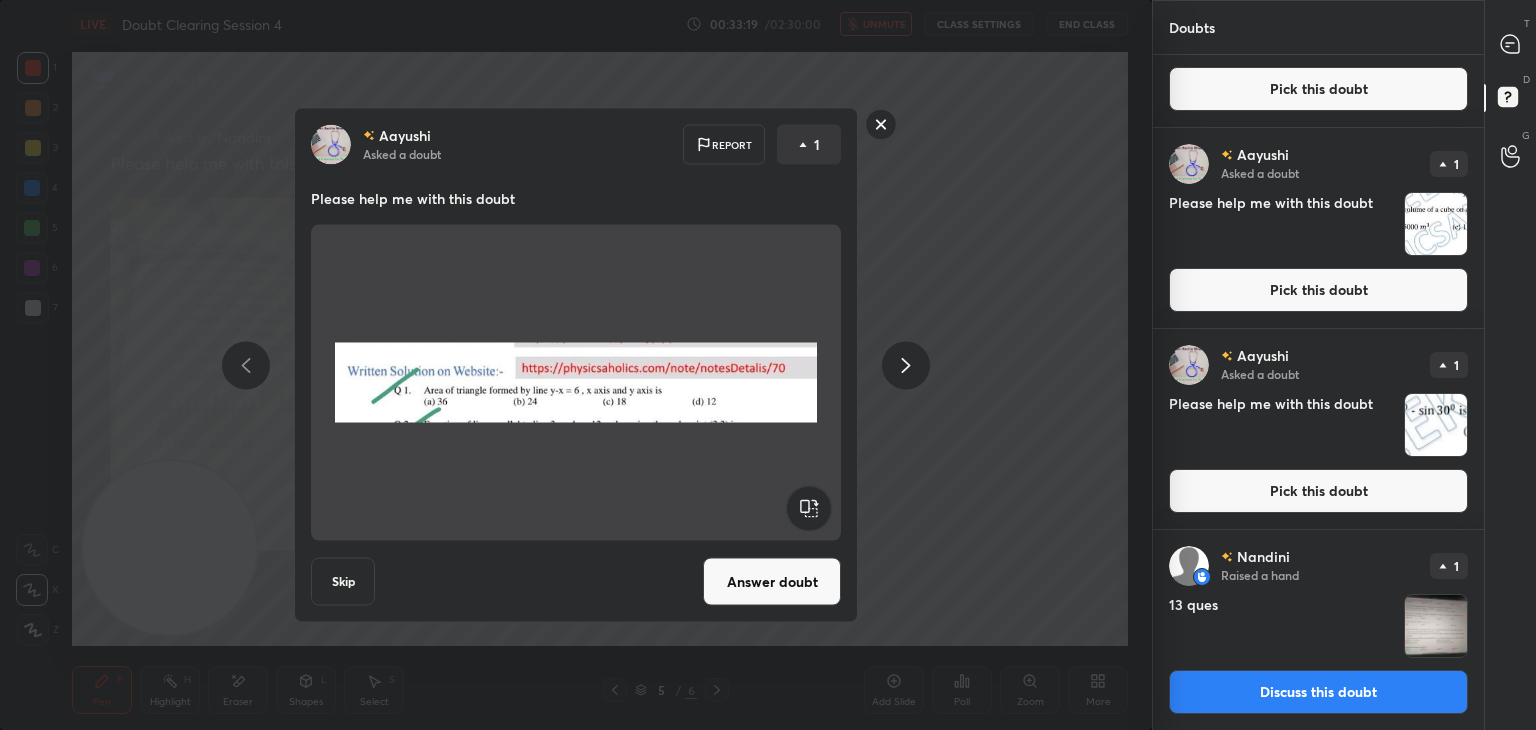 scroll, scrollTop: 6, scrollLeft: 6, axis: both 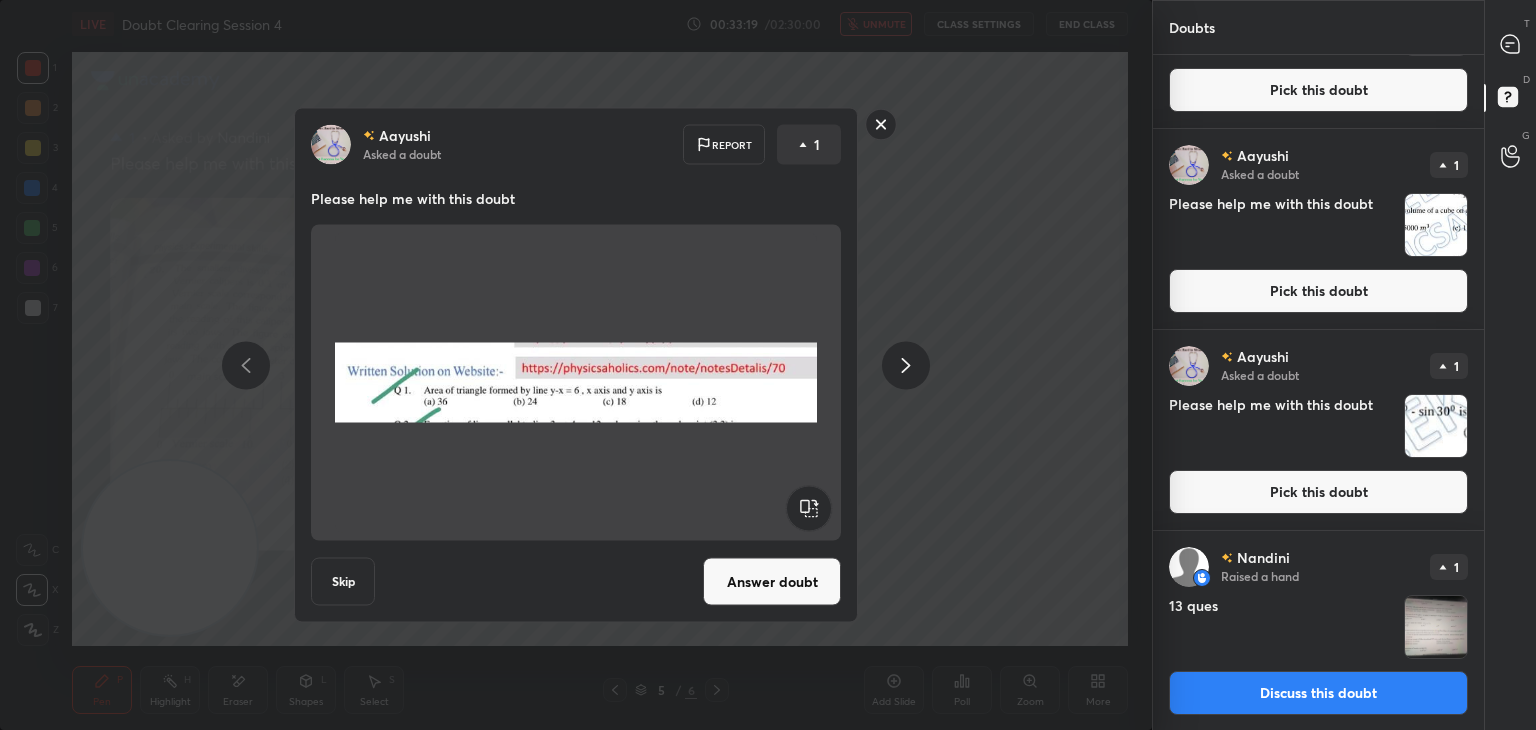 click on "Aayushi Asked a doubt 1 Please help me with this doubt Pick this doubt" at bounding box center [1318, 430] 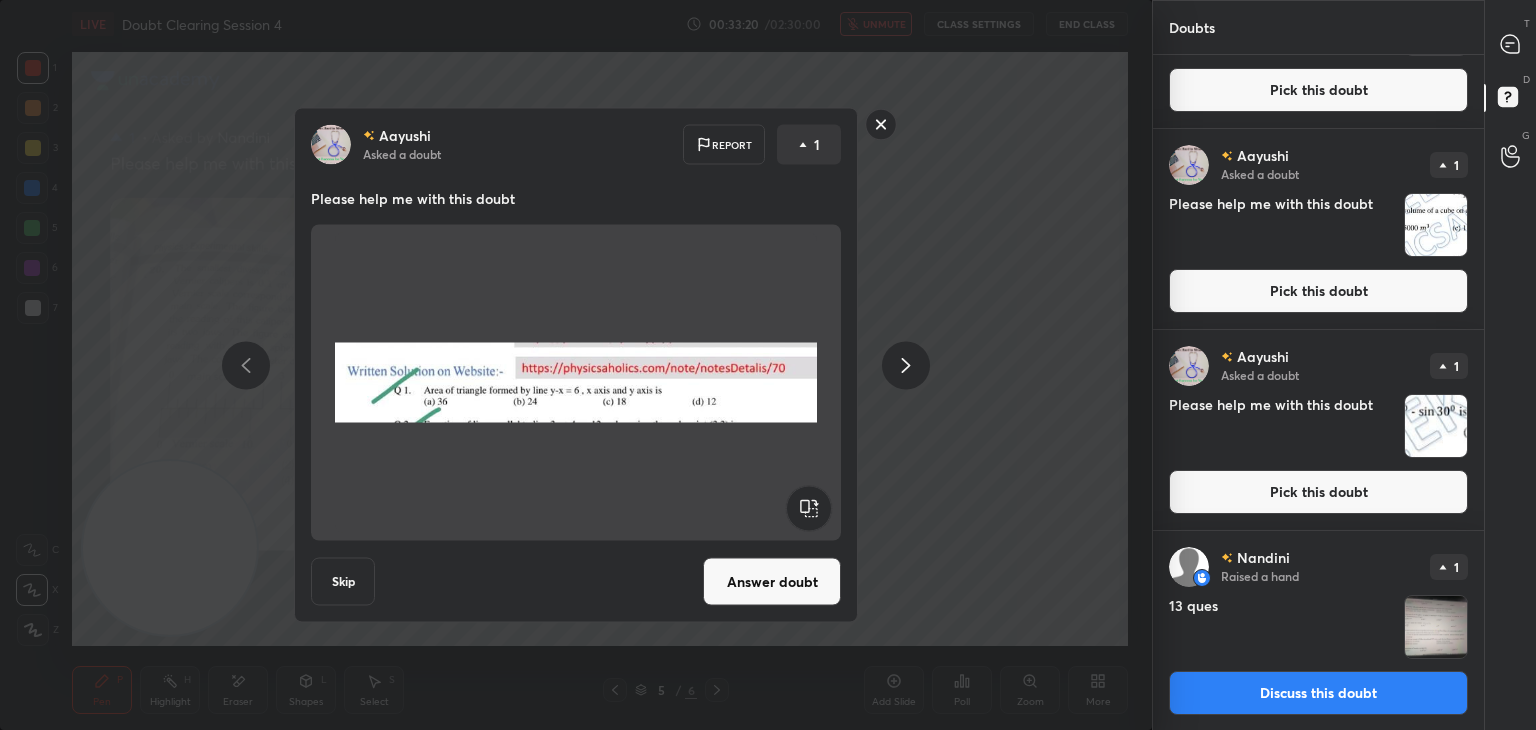 click at bounding box center (1436, 627) 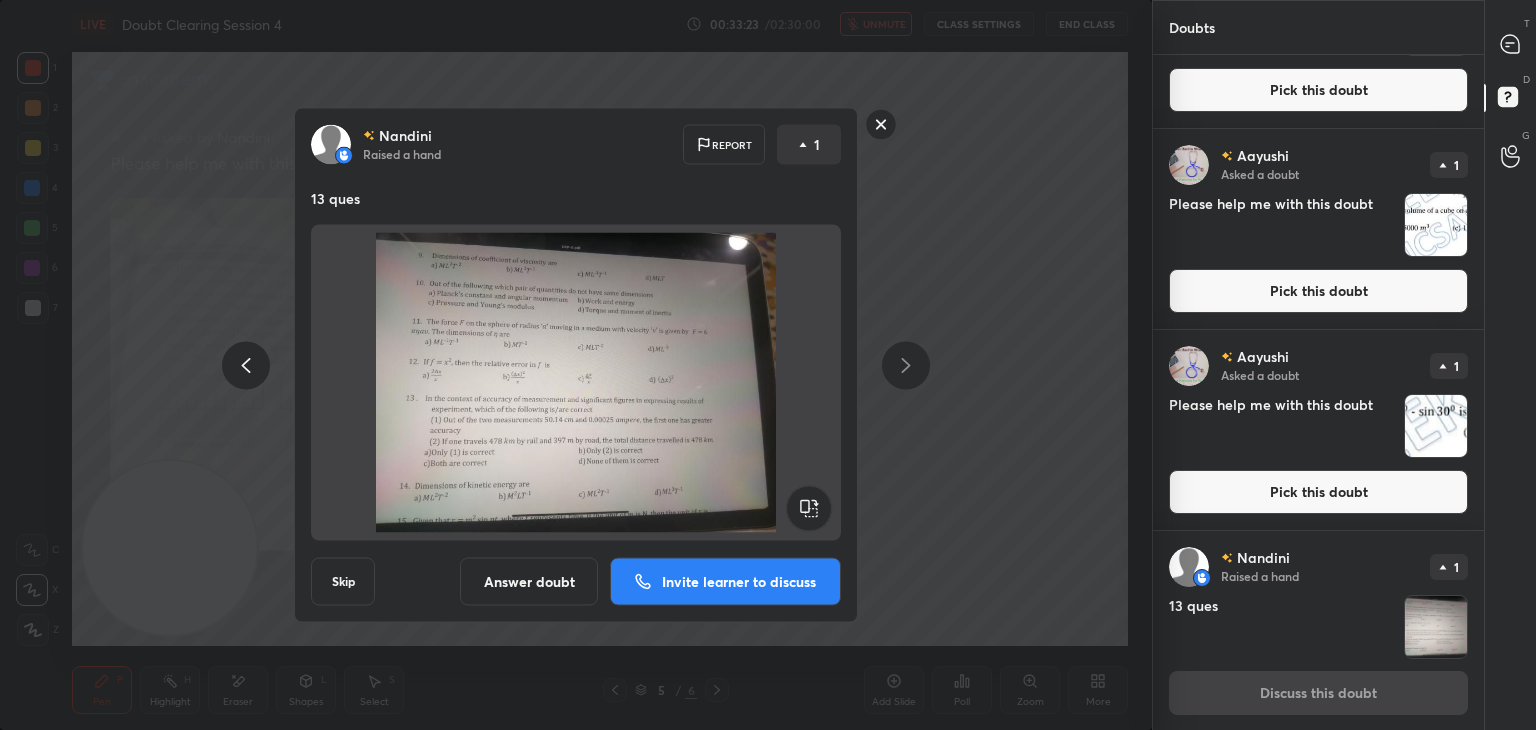 click at bounding box center [1436, 426] 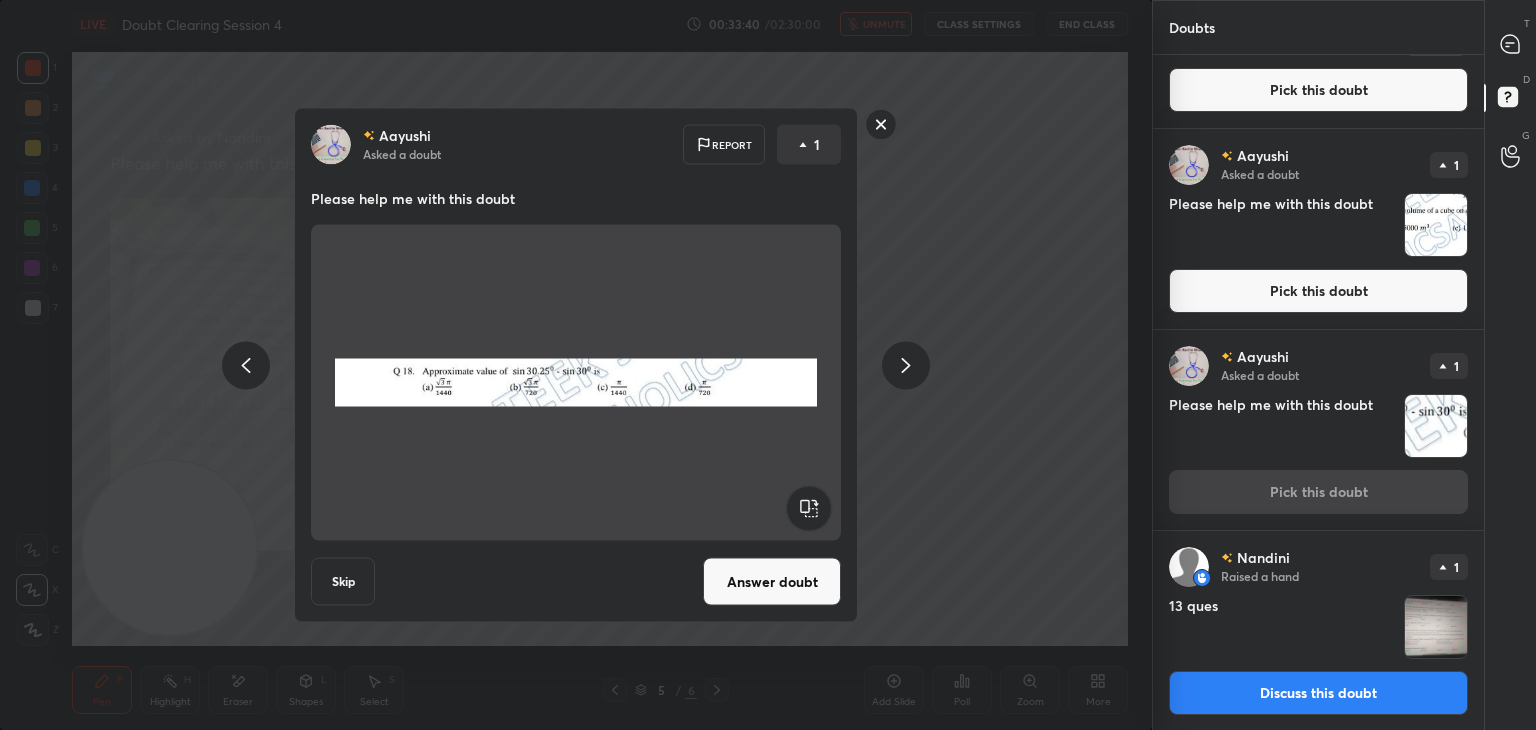 click at bounding box center [576, 383] 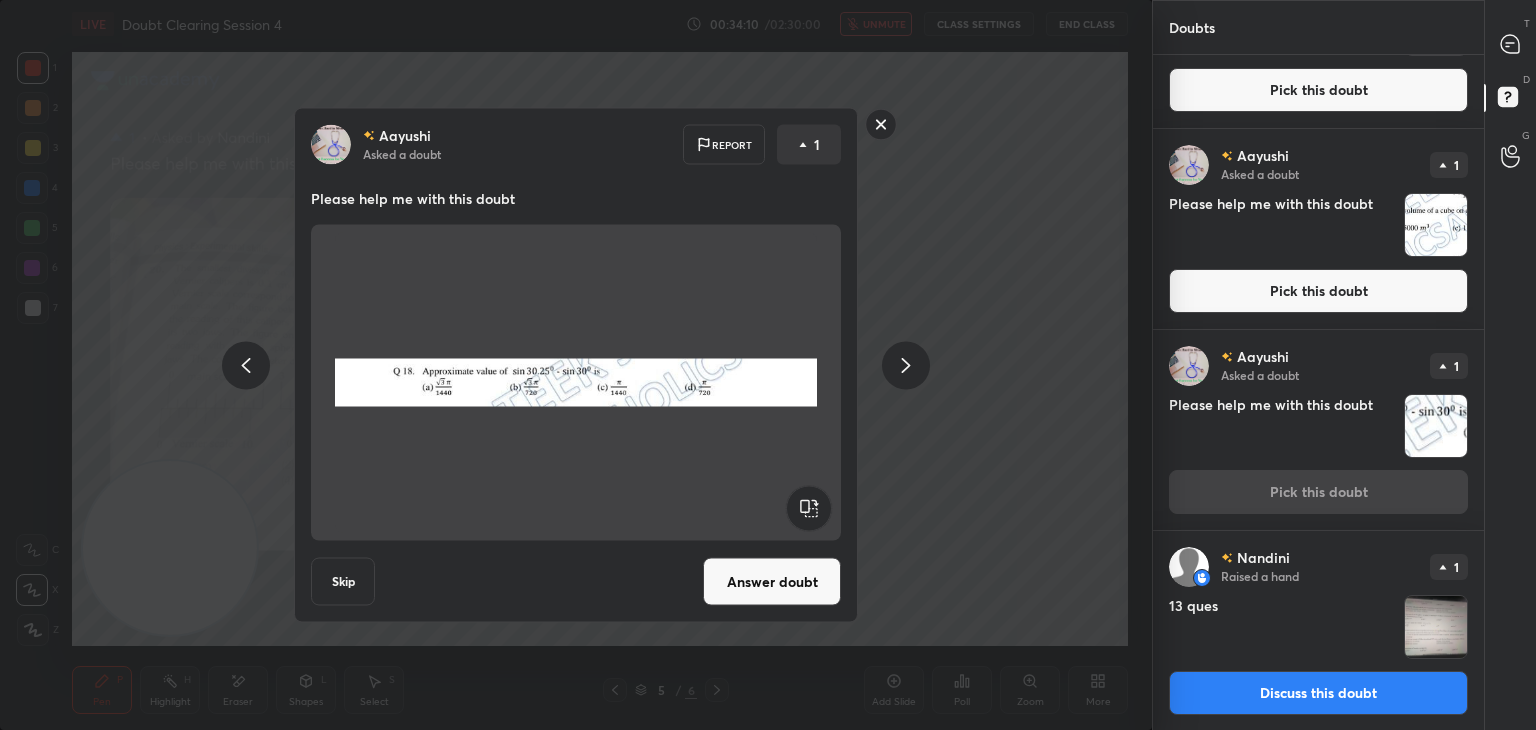 click at bounding box center [576, 383] 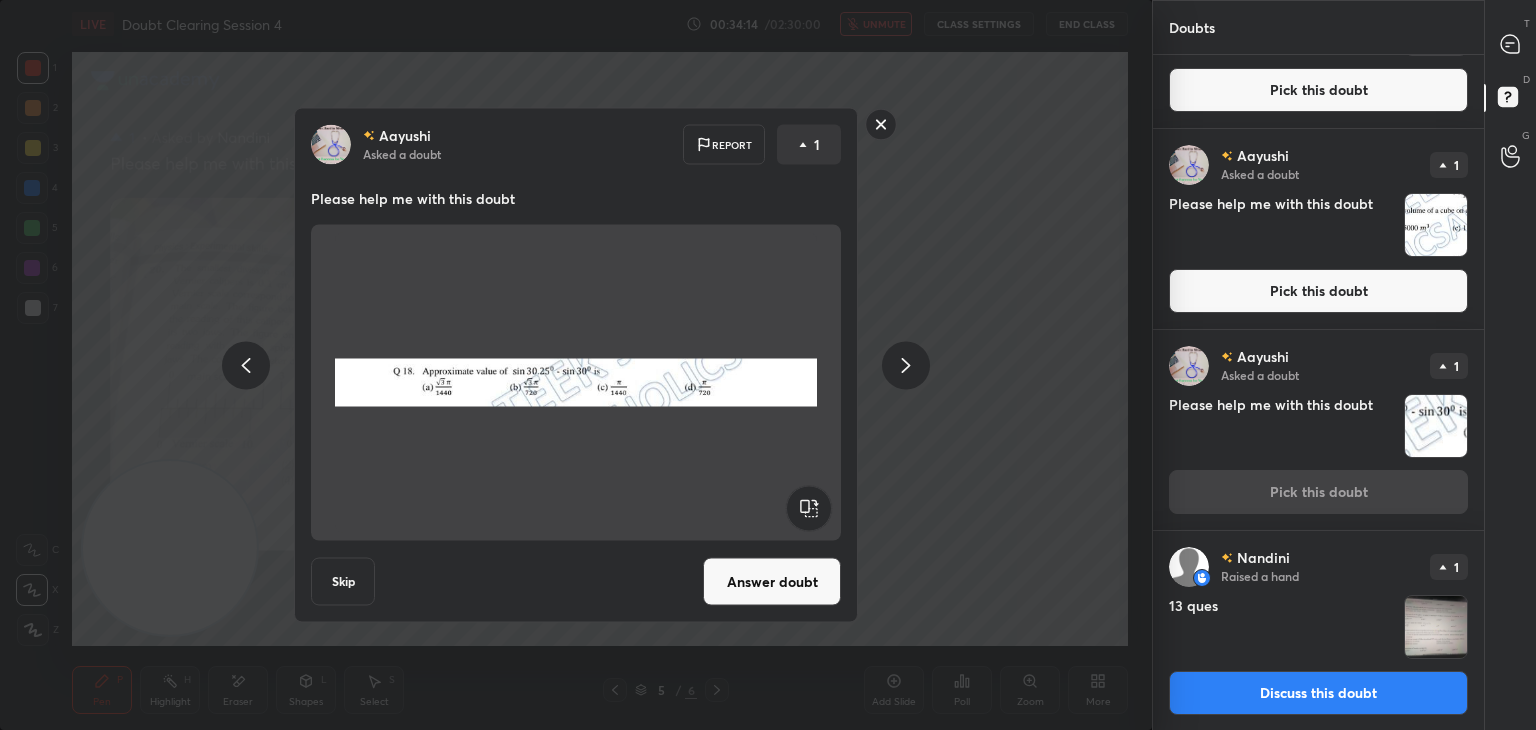click on "Answer doubt" at bounding box center [772, 582] 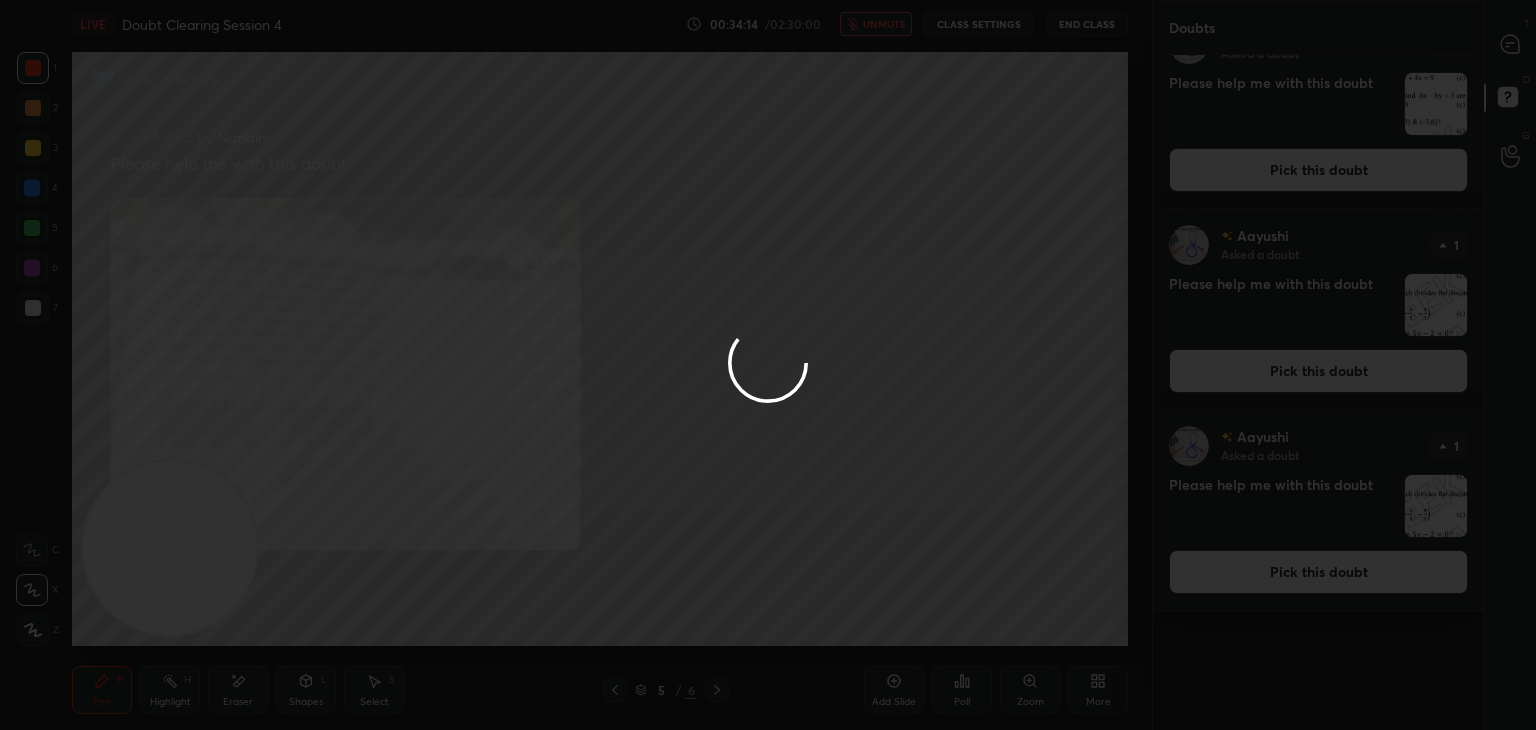 scroll, scrollTop: 0, scrollLeft: 0, axis: both 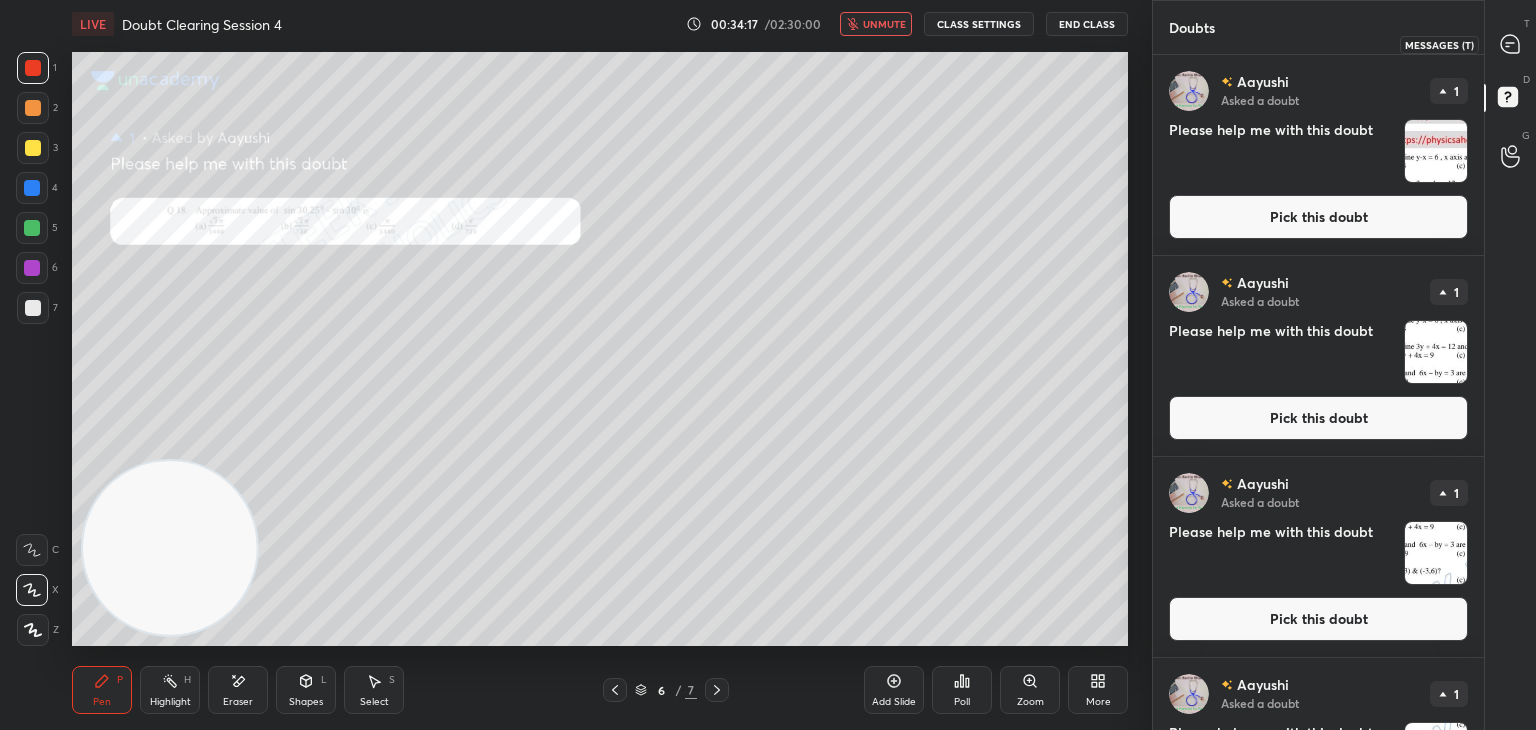 click 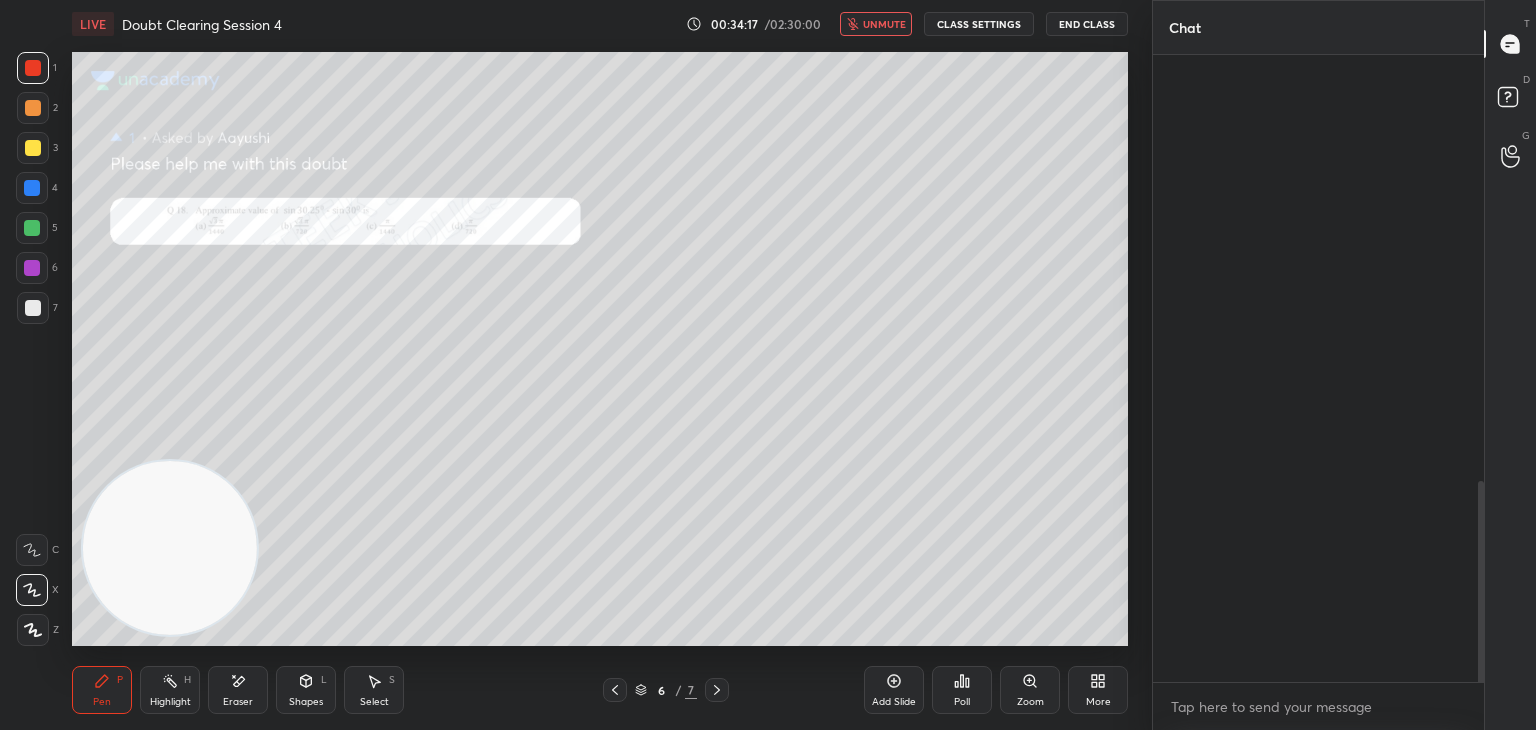 scroll, scrollTop: 1576, scrollLeft: 0, axis: vertical 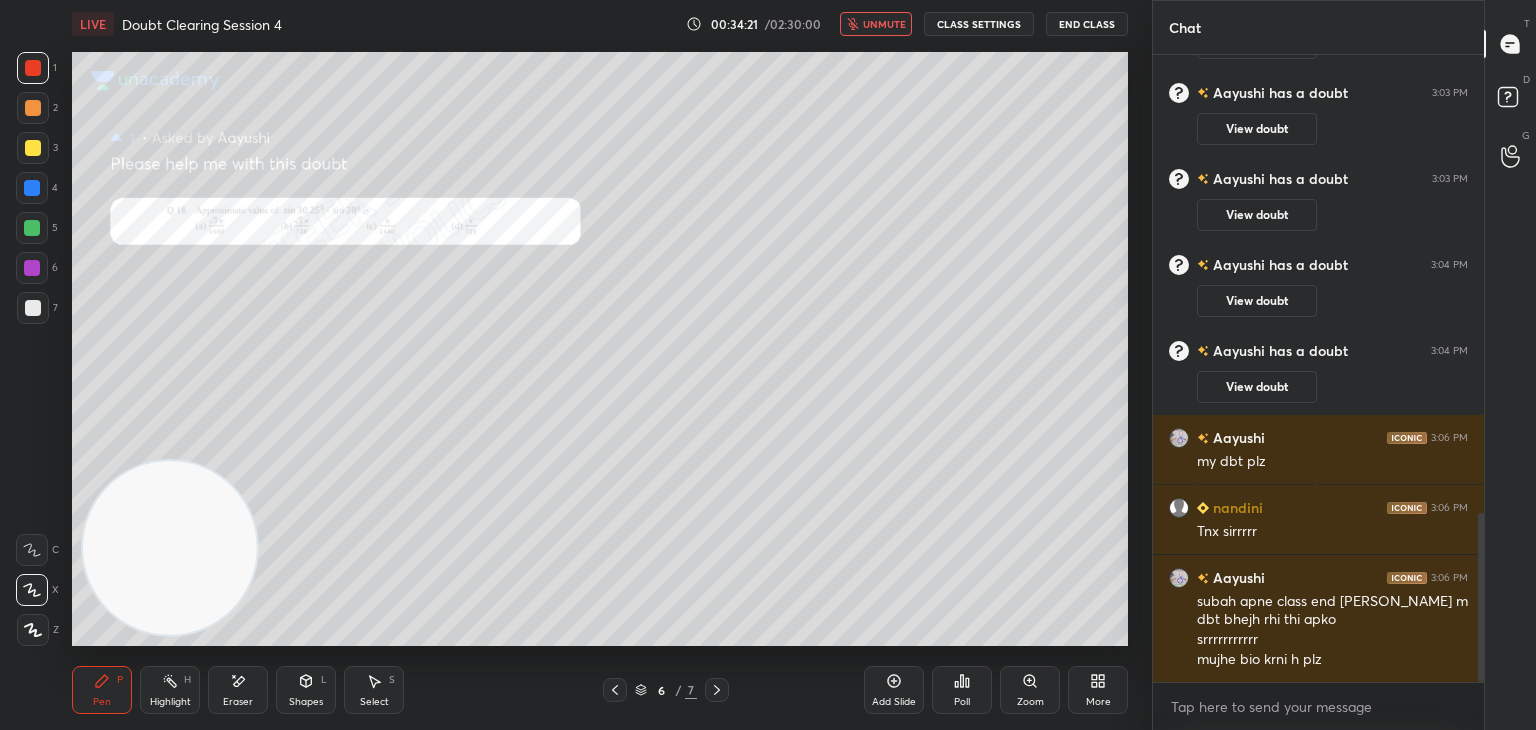 click on "unmute" at bounding box center [884, 24] 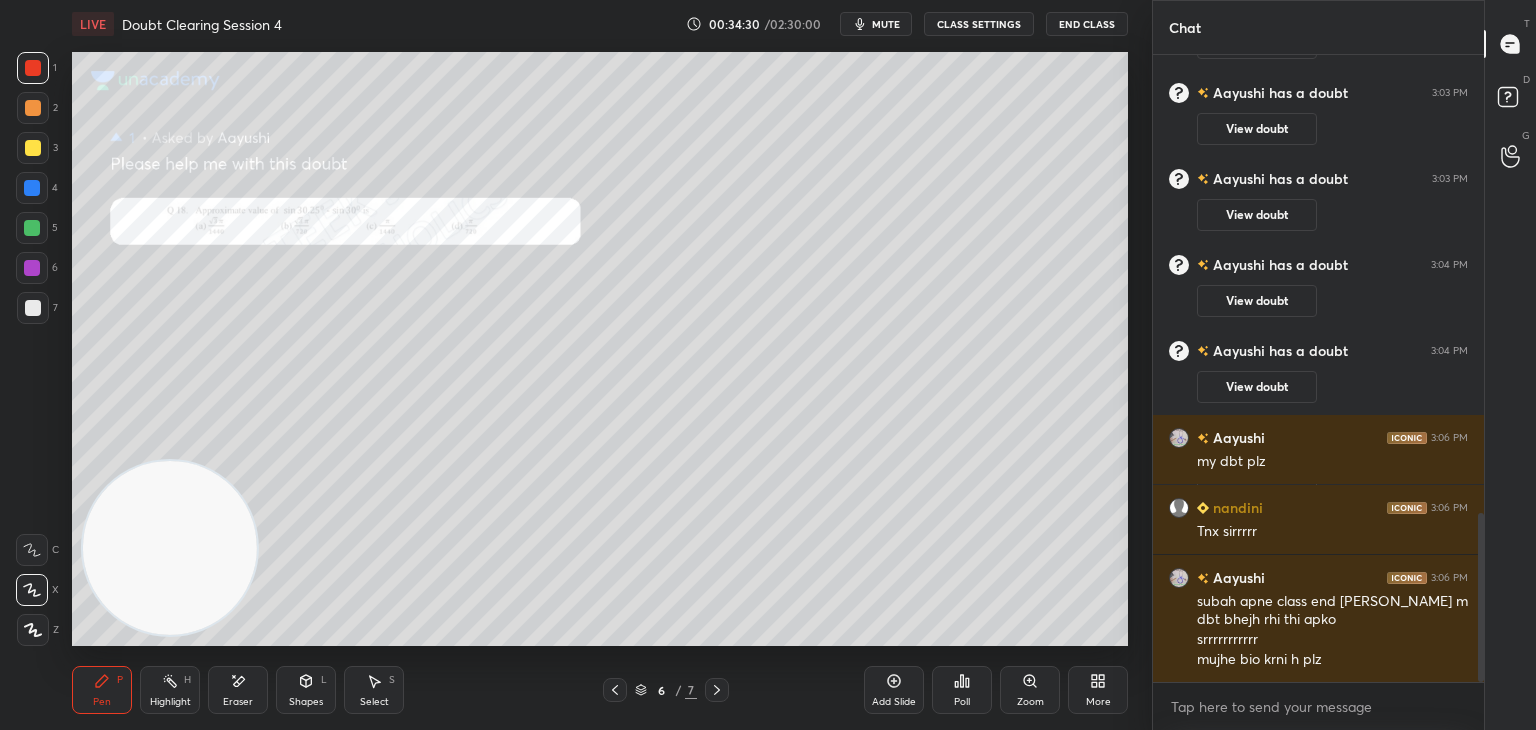 scroll, scrollTop: 1764, scrollLeft: 0, axis: vertical 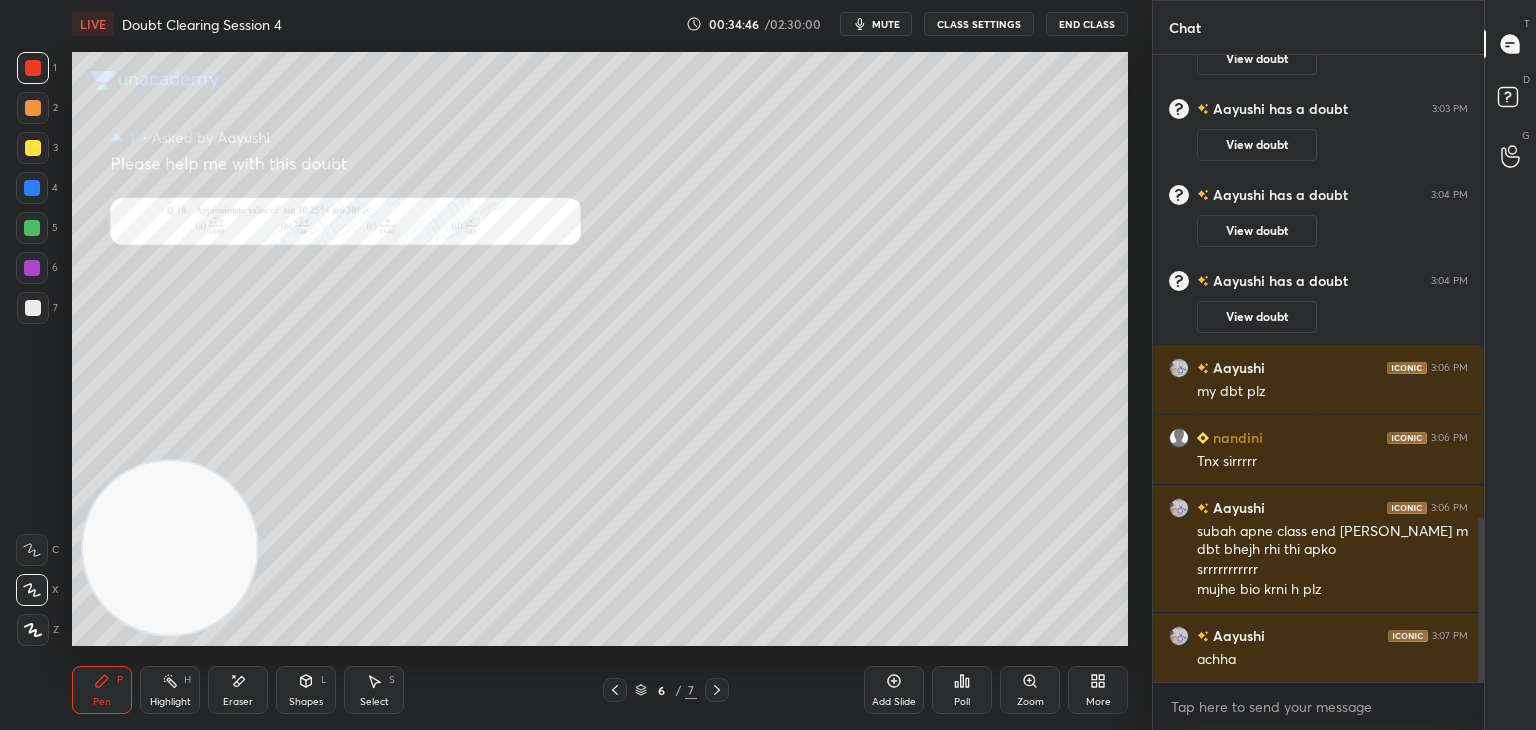 click on "Zoom" at bounding box center [1030, 702] 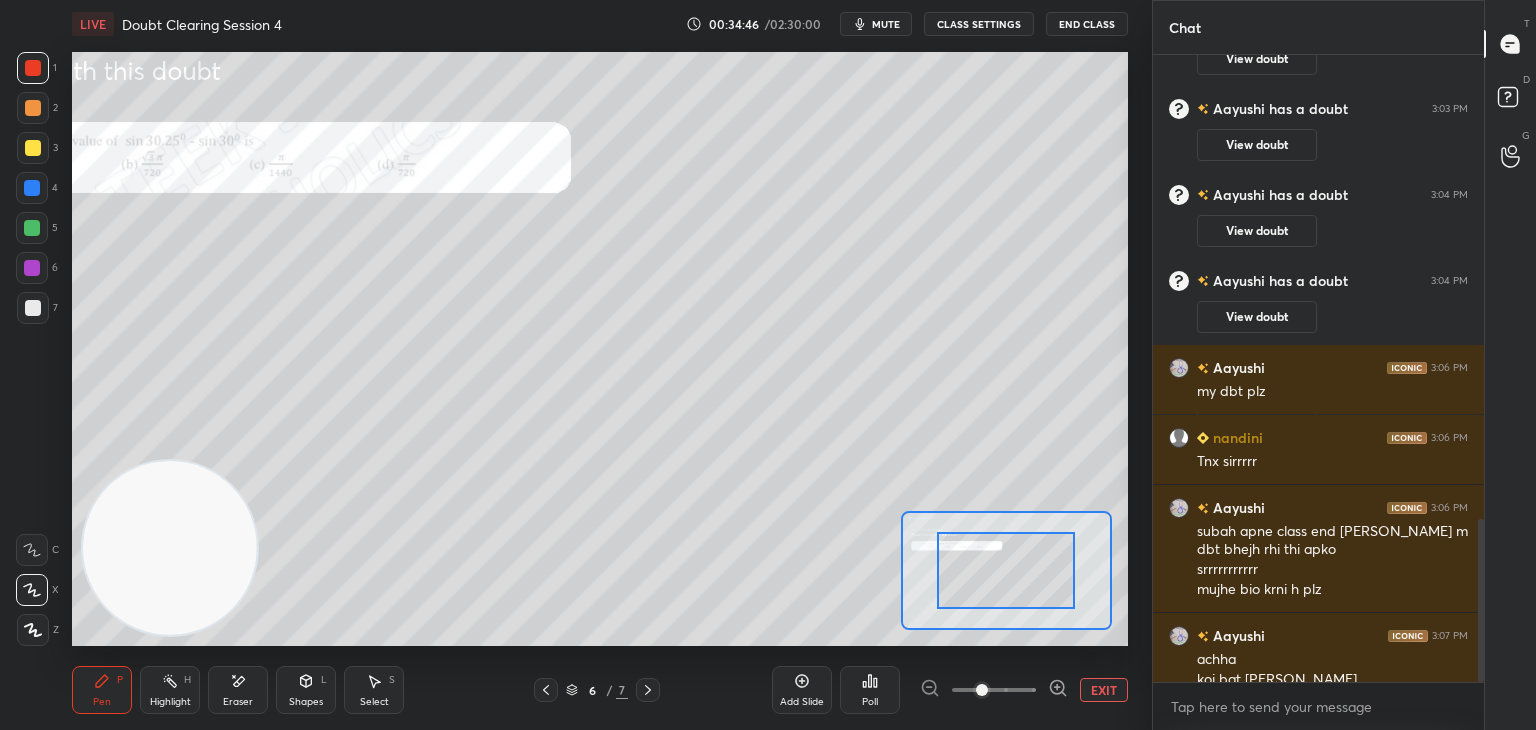 scroll, scrollTop: 1784, scrollLeft: 0, axis: vertical 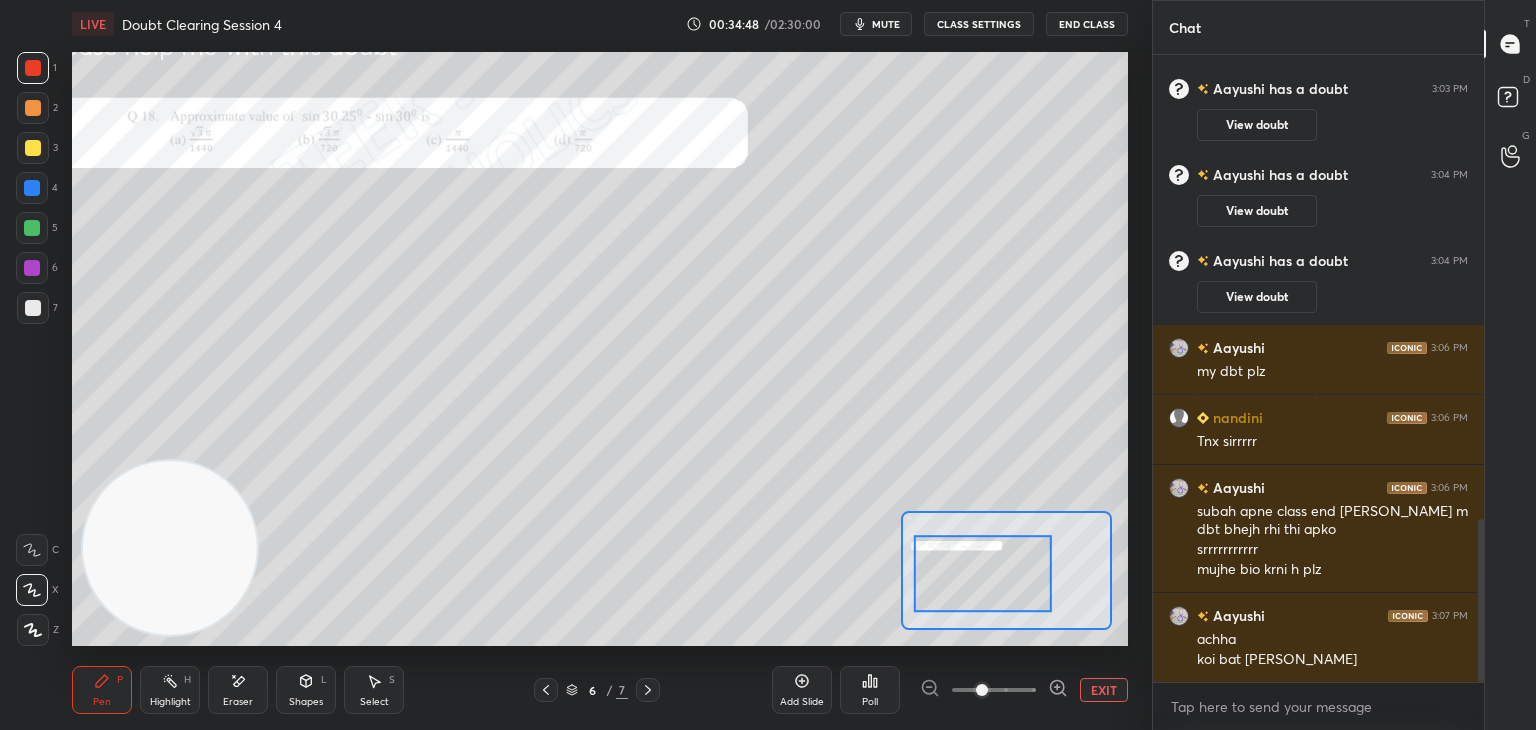 click at bounding box center [983, 574] 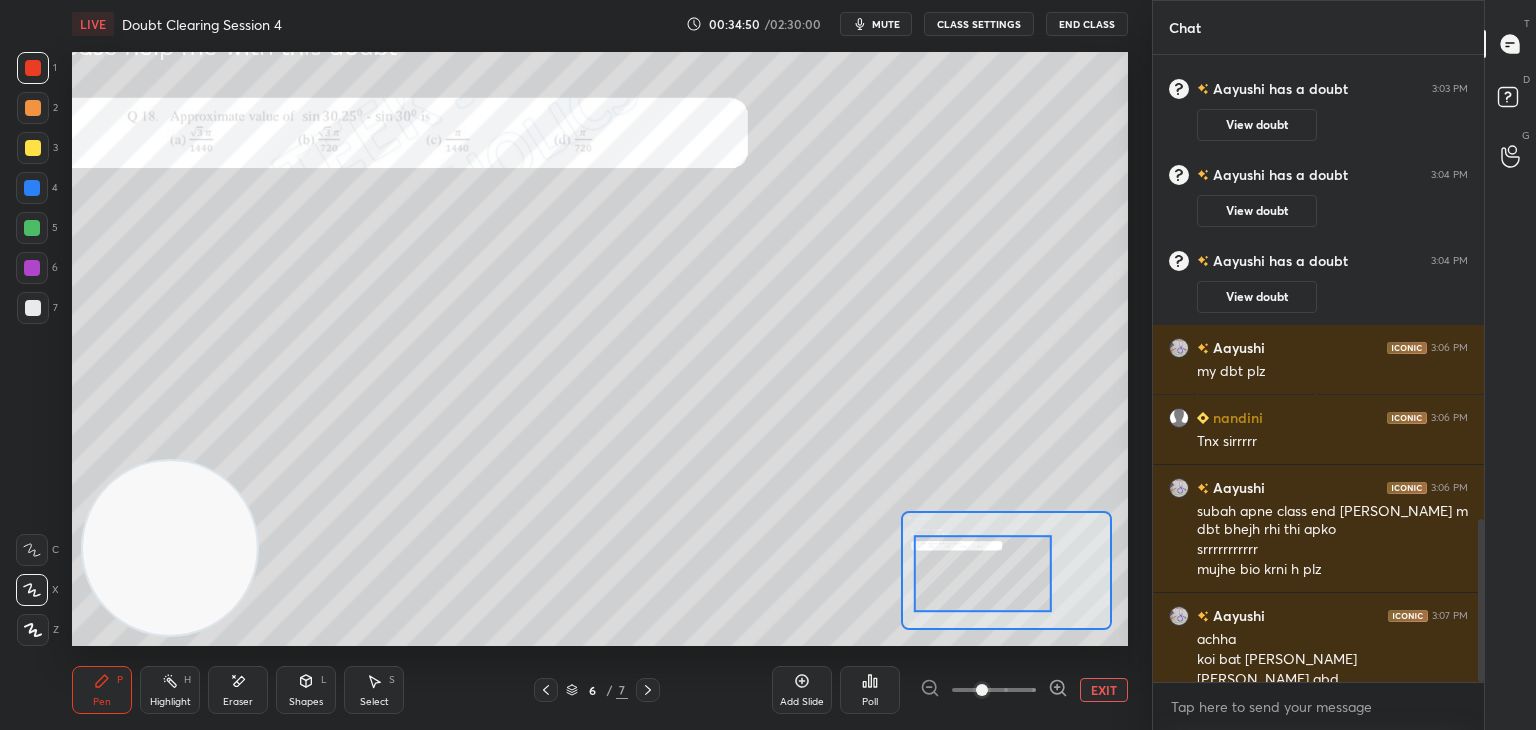 scroll, scrollTop: 1804, scrollLeft: 0, axis: vertical 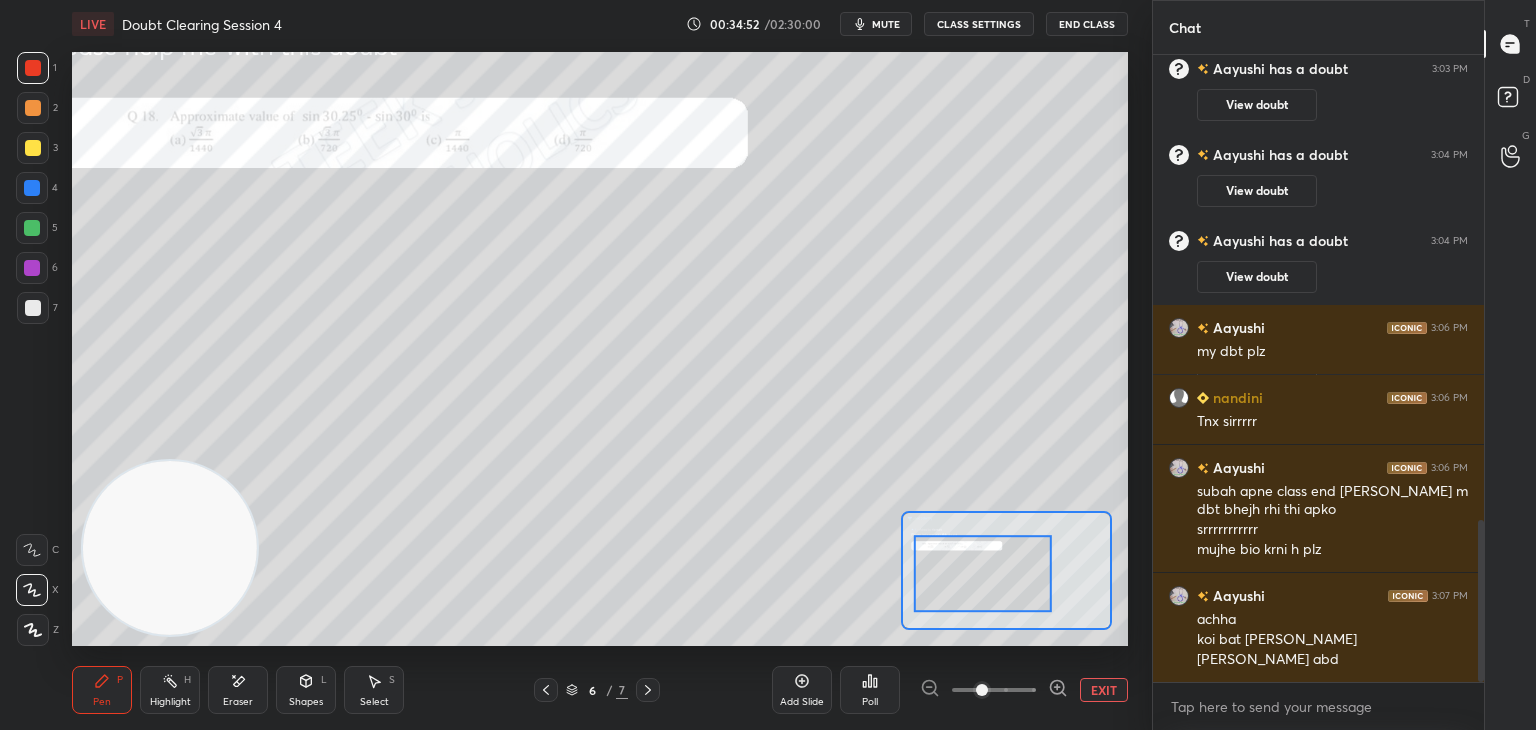 click on "Eraser" at bounding box center (238, 690) 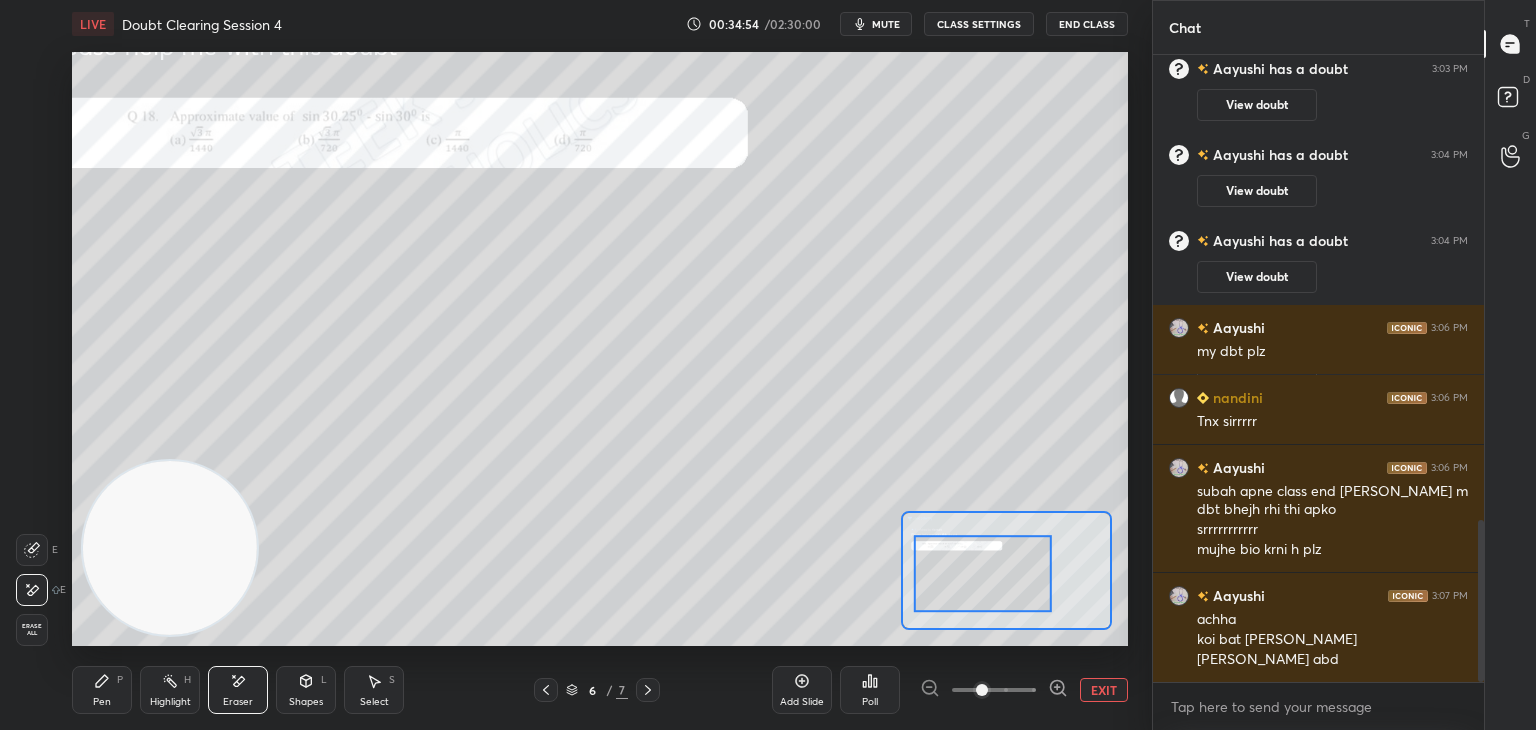 click on "Pen P" at bounding box center (102, 690) 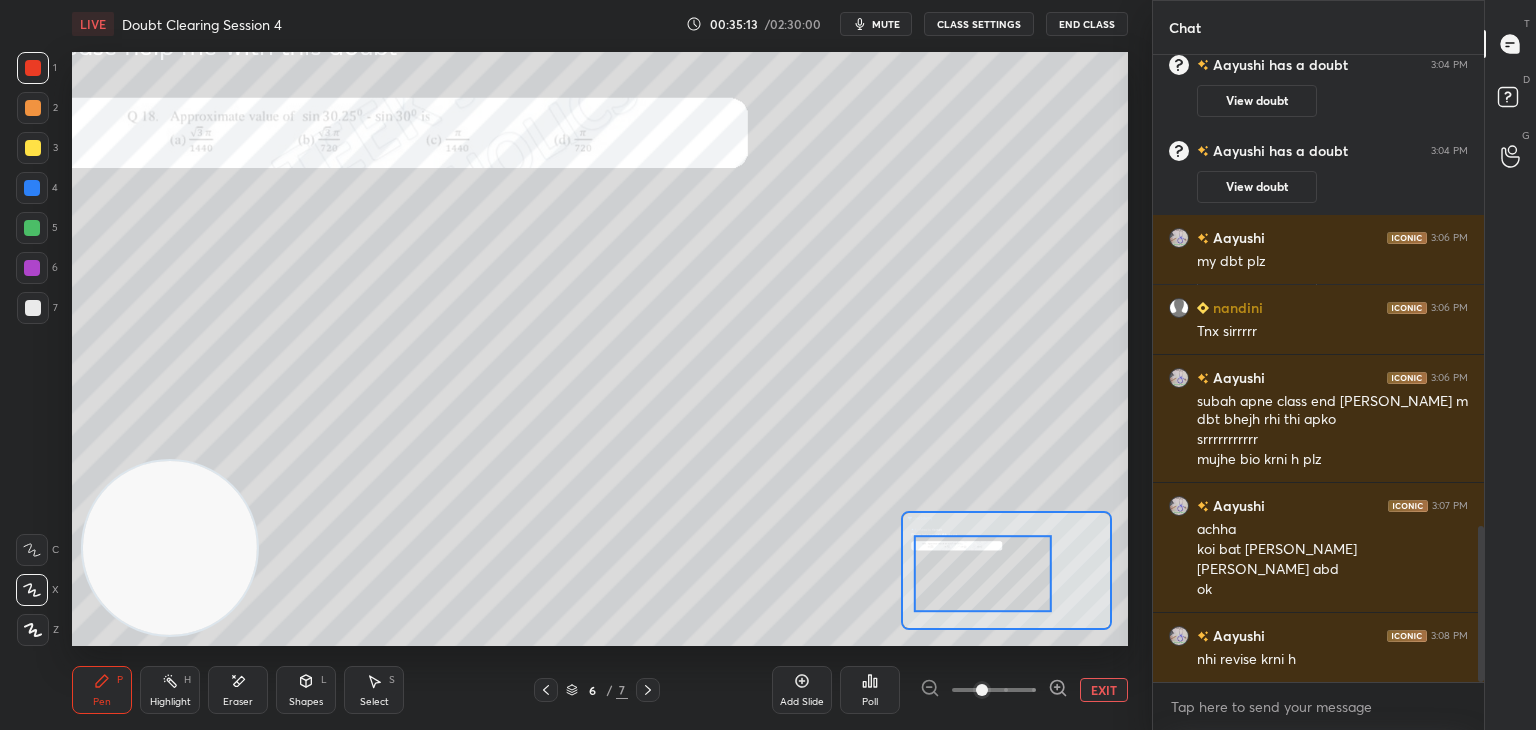scroll, scrollTop: 1914, scrollLeft: 0, axis: vertical 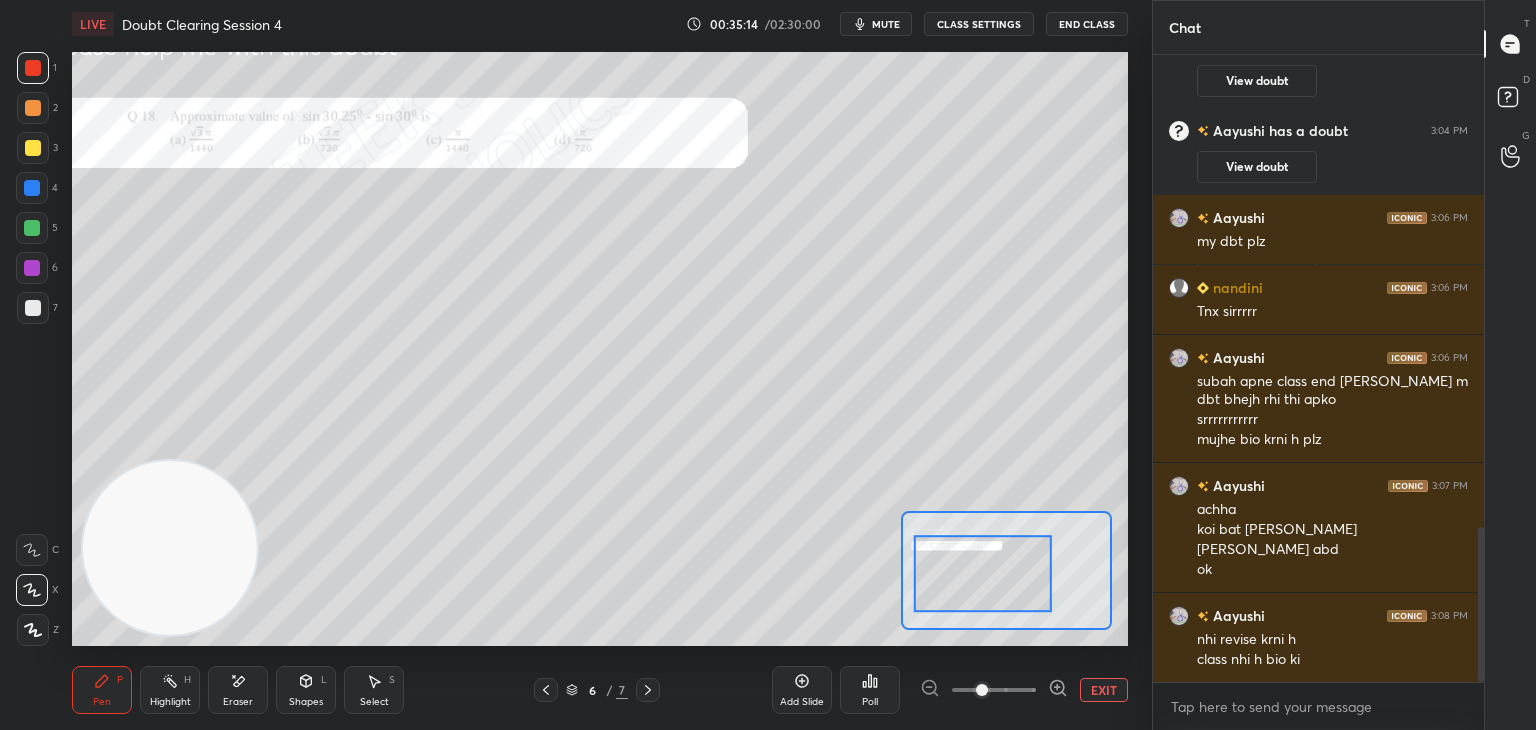 click 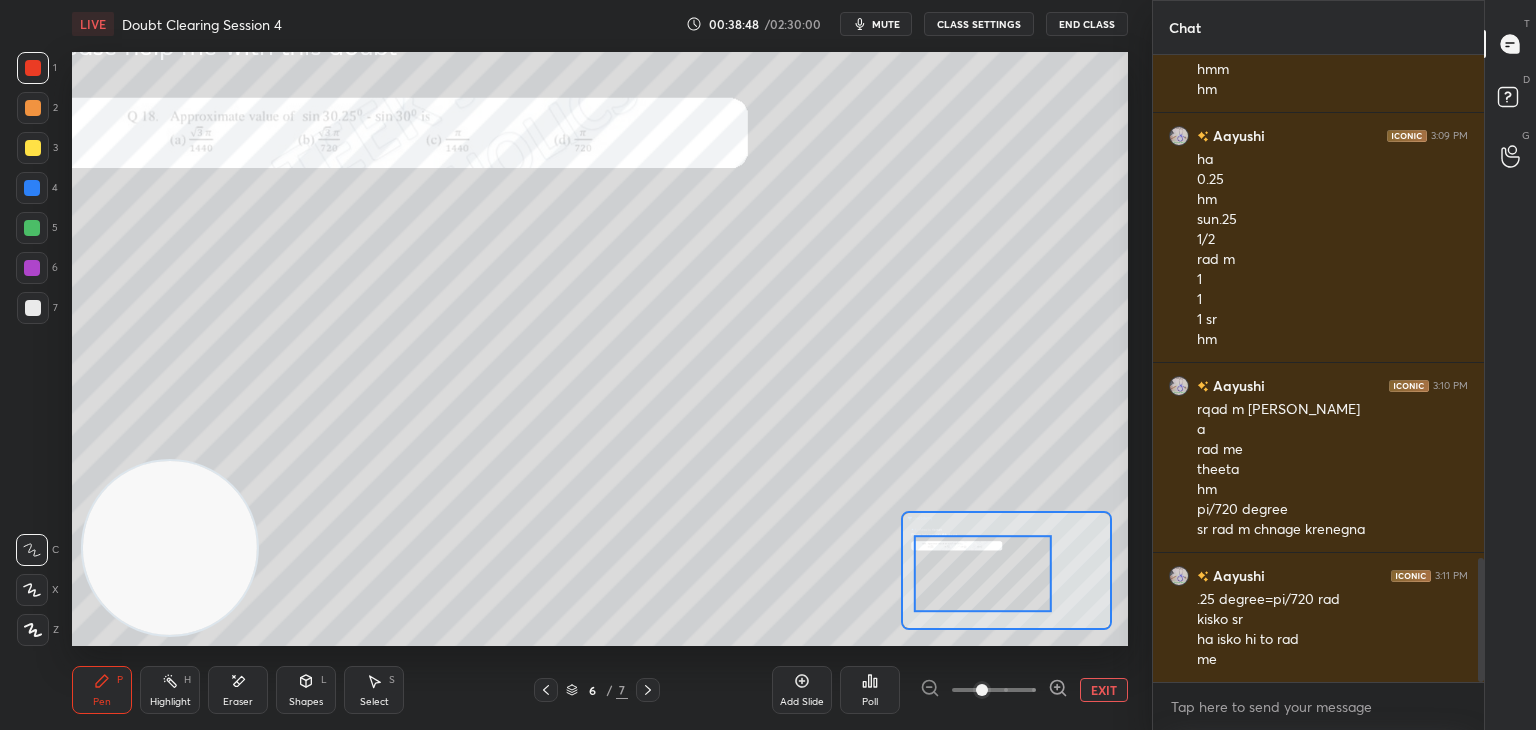 scroll, scrollTop: 2564, scrollLeft: 0, axis: vertical 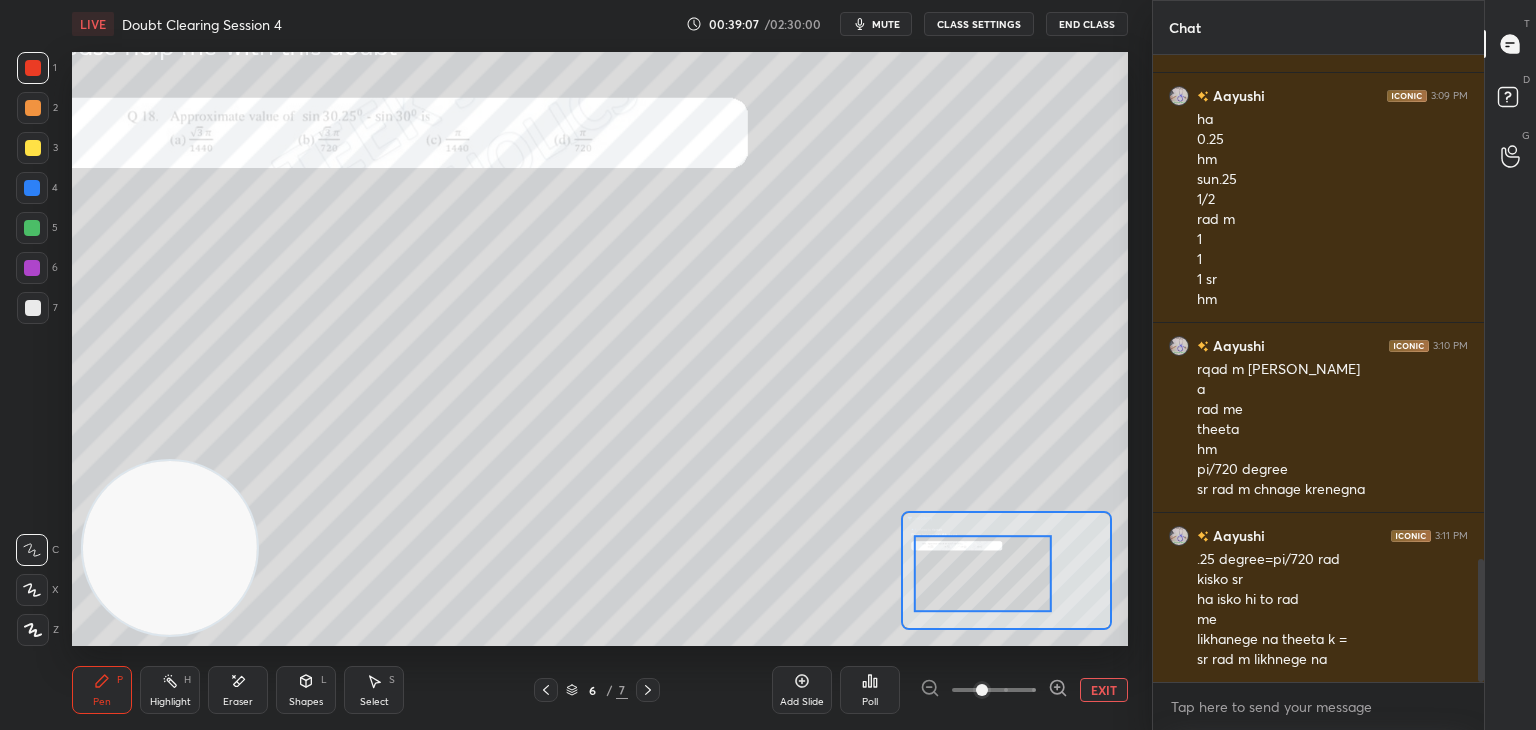 click on "1 2 3 4 5 6 7 C X Z E E Erase all   H H LIVE Doubt Clearing Session 4 00:39:07 /  02:30:00 mute CLASS SETTINGS End Class Setting up your live class Poll for   secs No correct answer Start poll Back Doubt Clearing Session 4 • L2 of Doubt Clearing Course on Physics for NEET UG - Part II Ajeet Bhari Pen P Highlight H Eraser Shapes L Select S 6 / 7 Add Slide Poll EXIT" at bounding box center (568, 365) 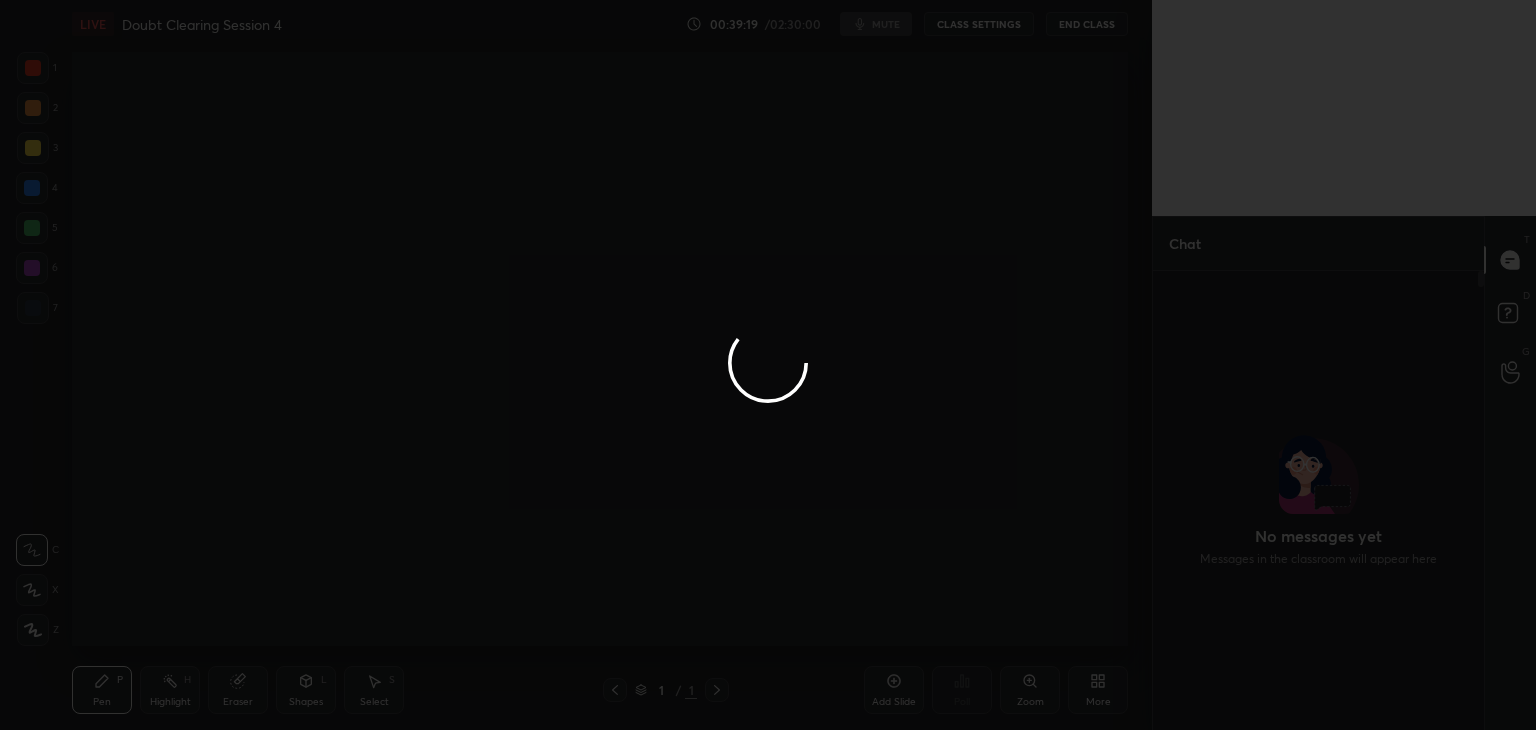scroll, scrollTop: 0, scrollLeft: 0, axis: both 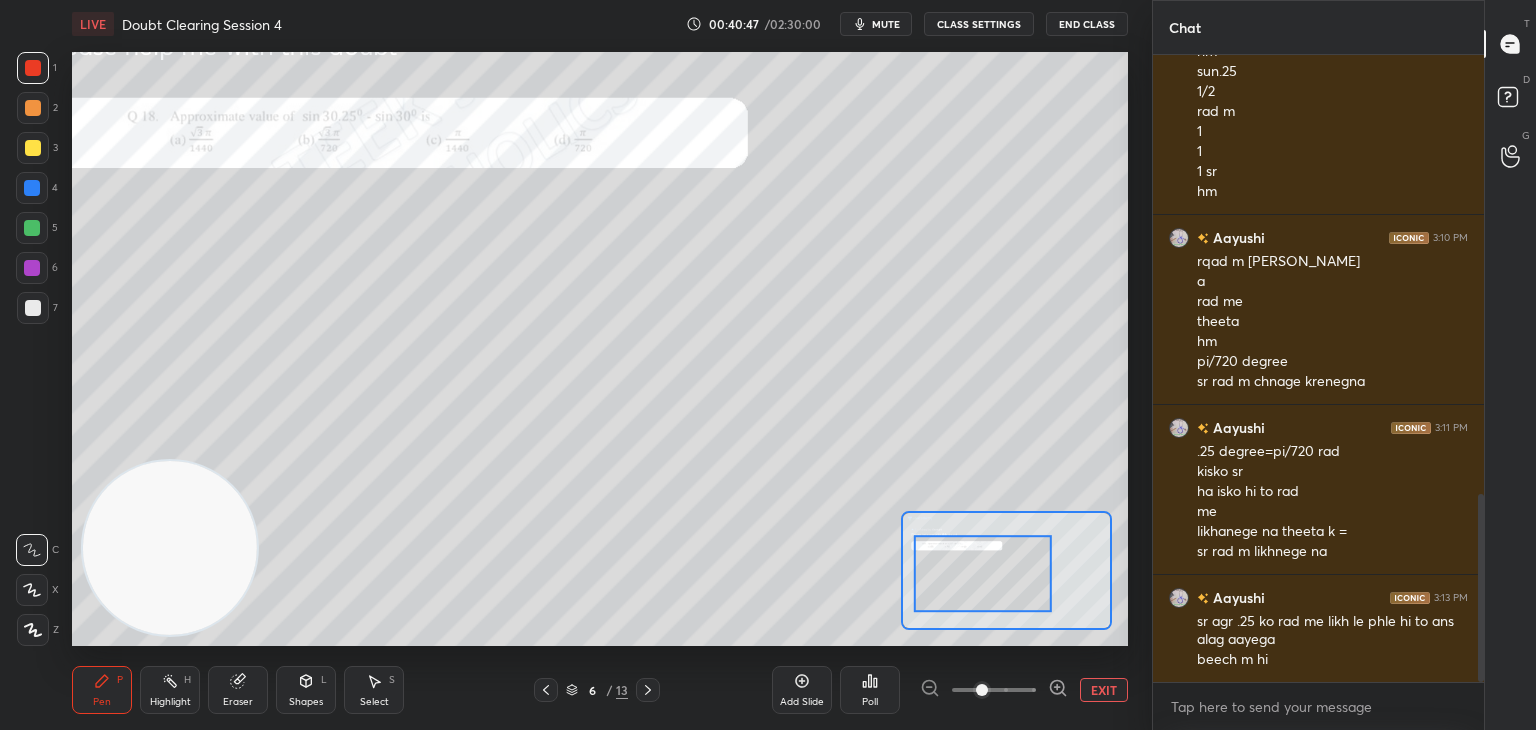 click on "1 2 3 4 5 6 7 C X Z C X Z E E Erase all   H H" at bounding box center (32, 349) 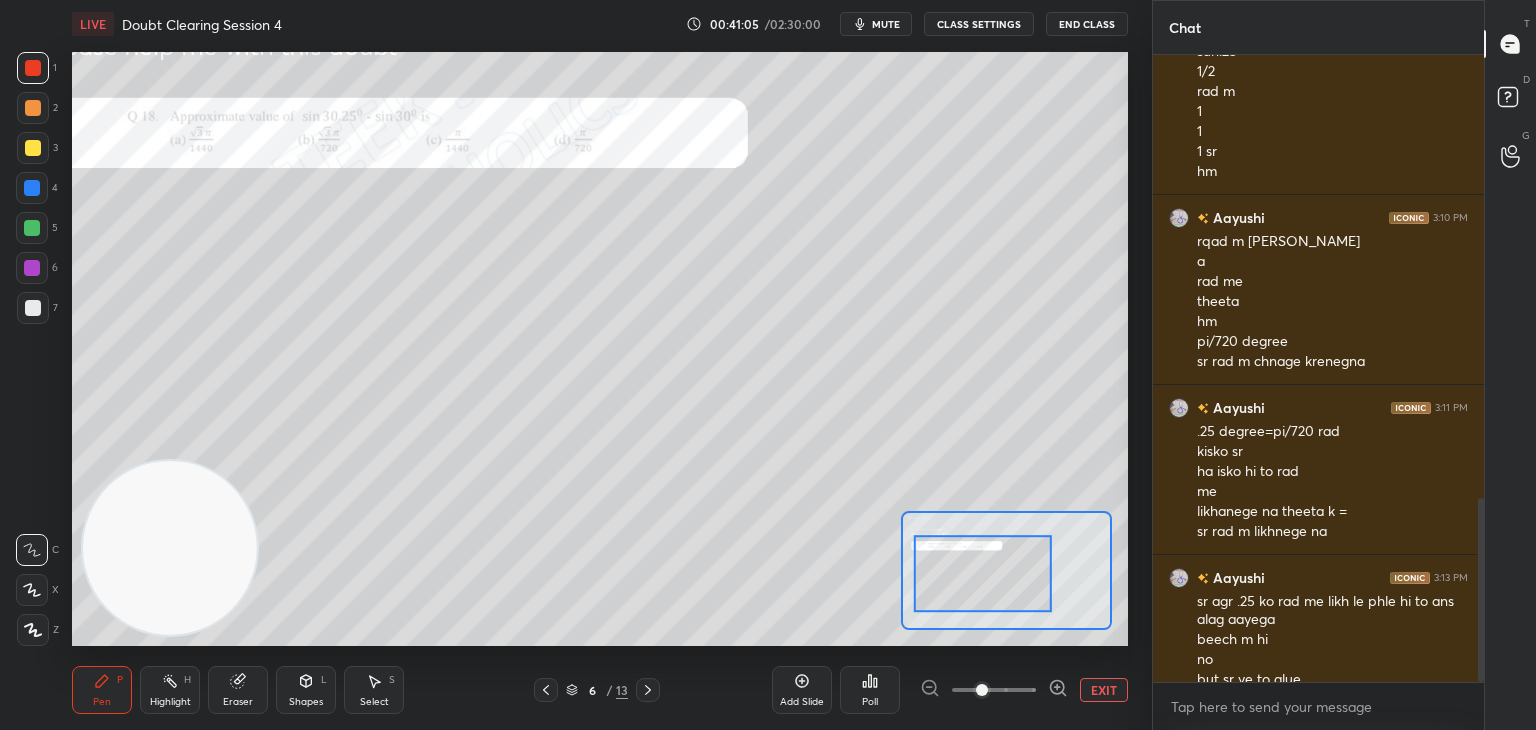 scroll, scrollTop: 1506, scrollLeft: 0, axis: vertical 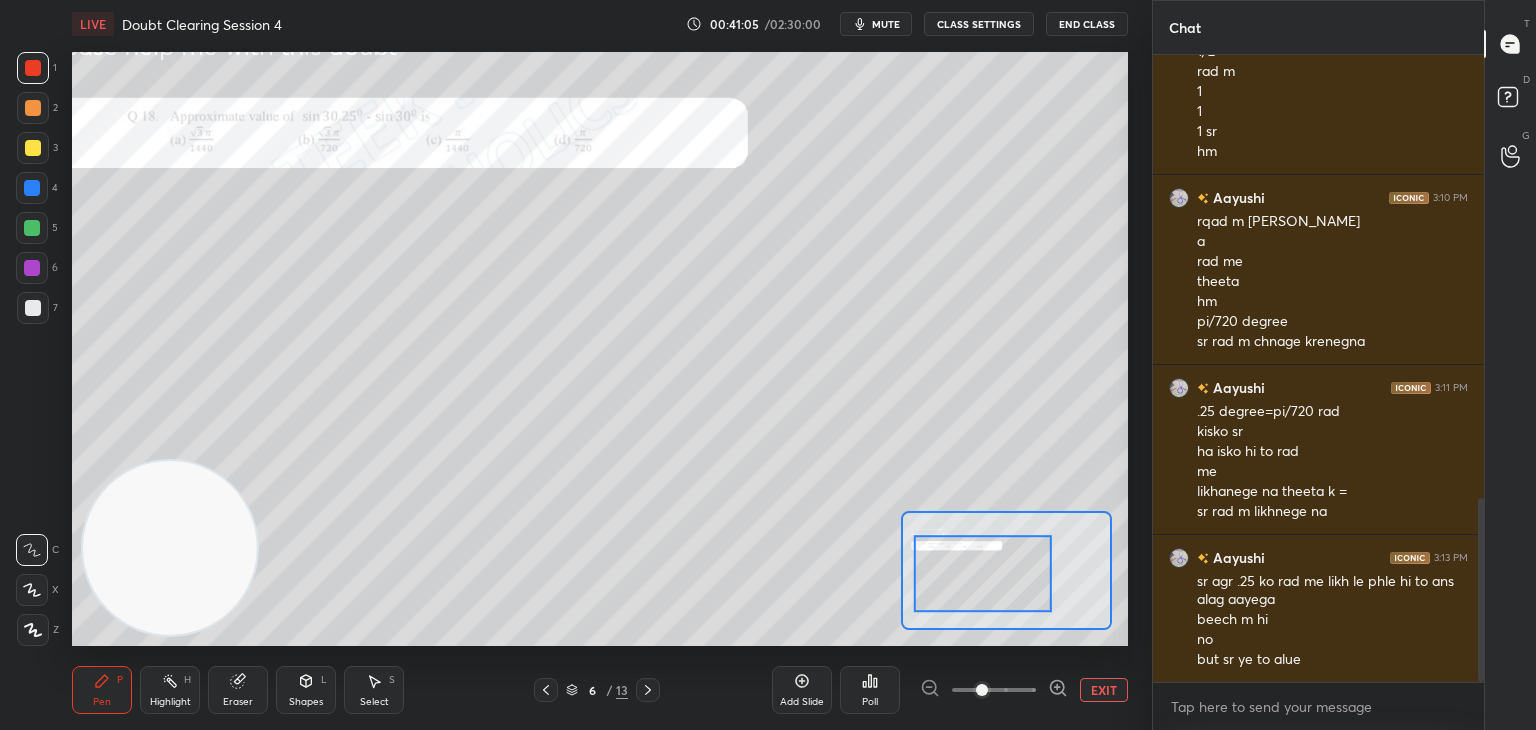 click on "EXIT" at bounding box center (1104, 690) 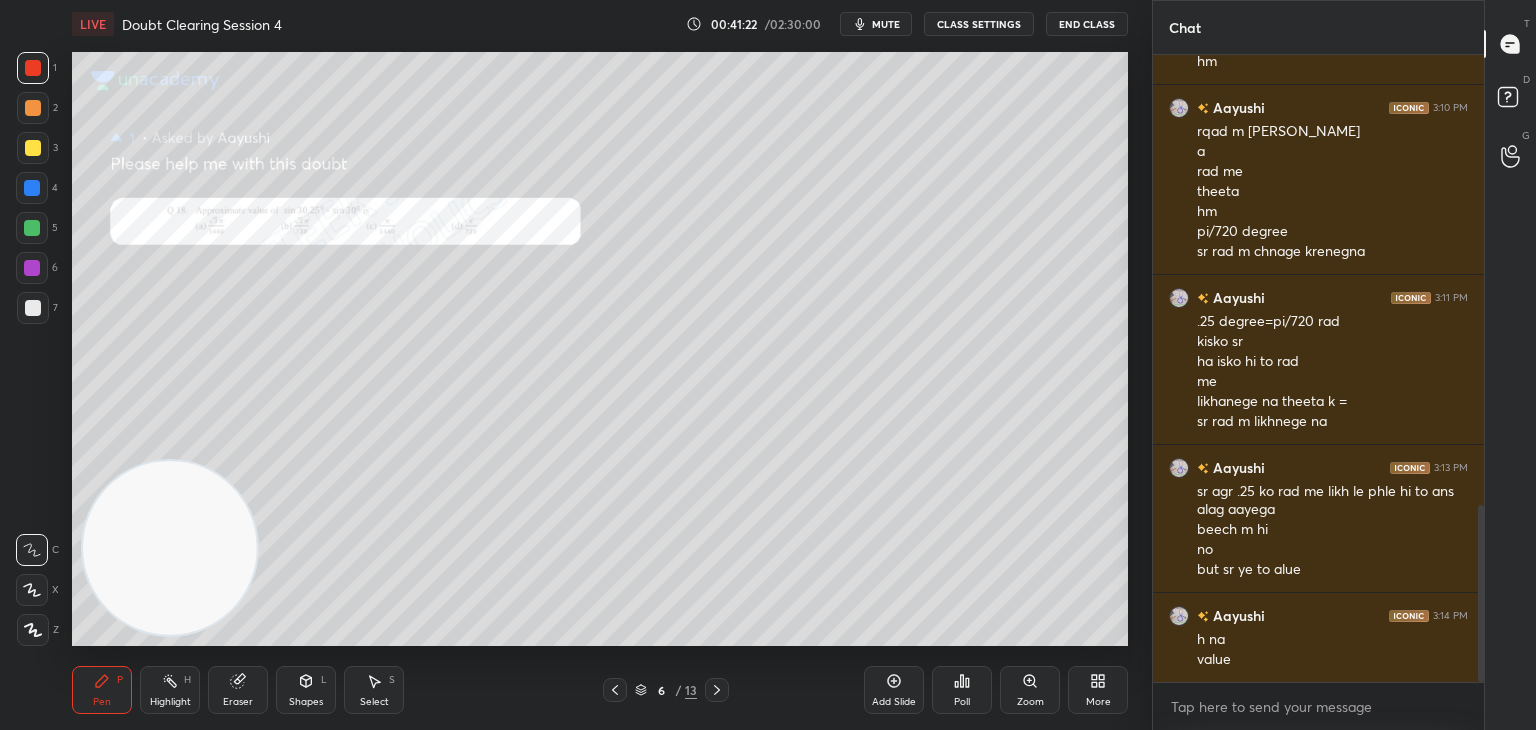 scroll, scrollTop: 1616, scrollLeft: 0, axis: vertical 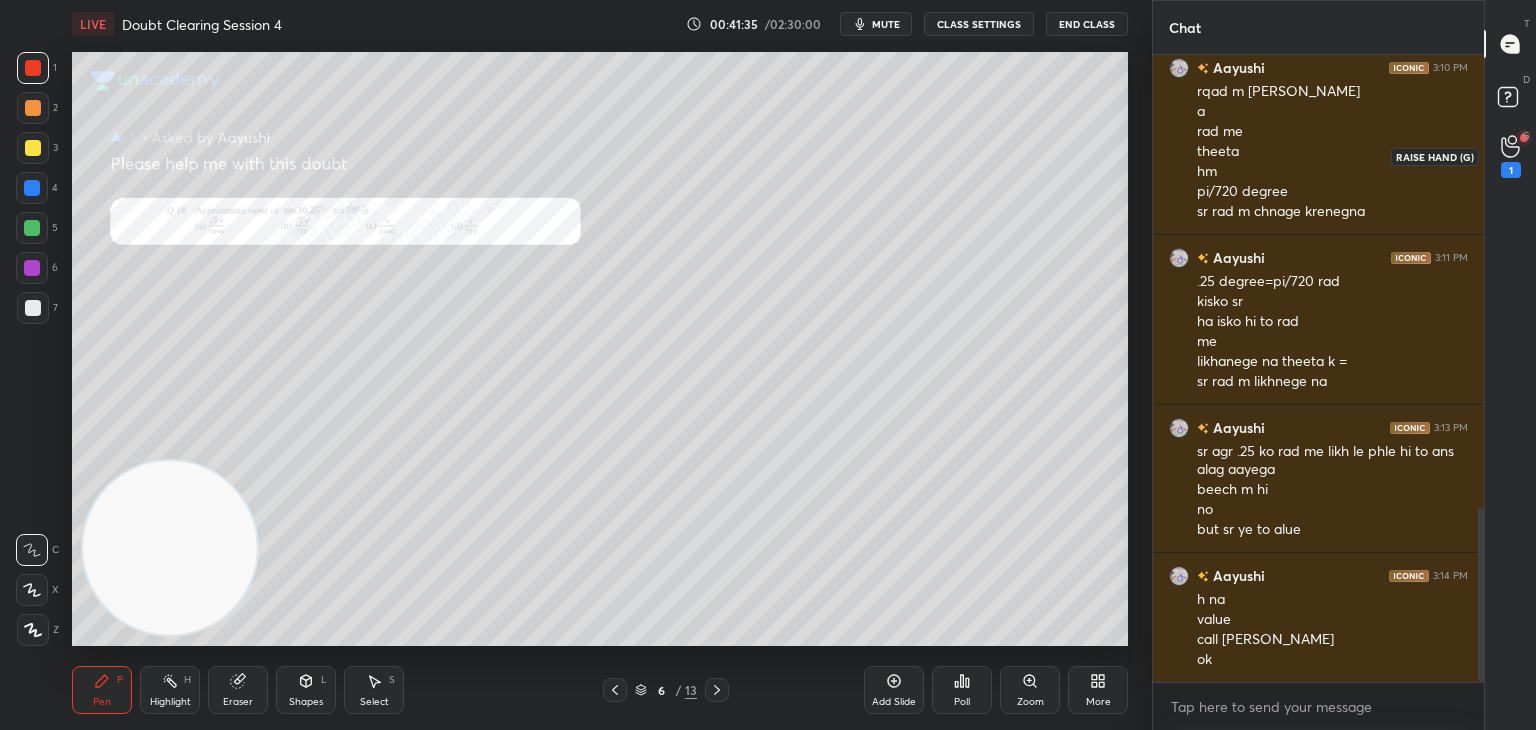 click 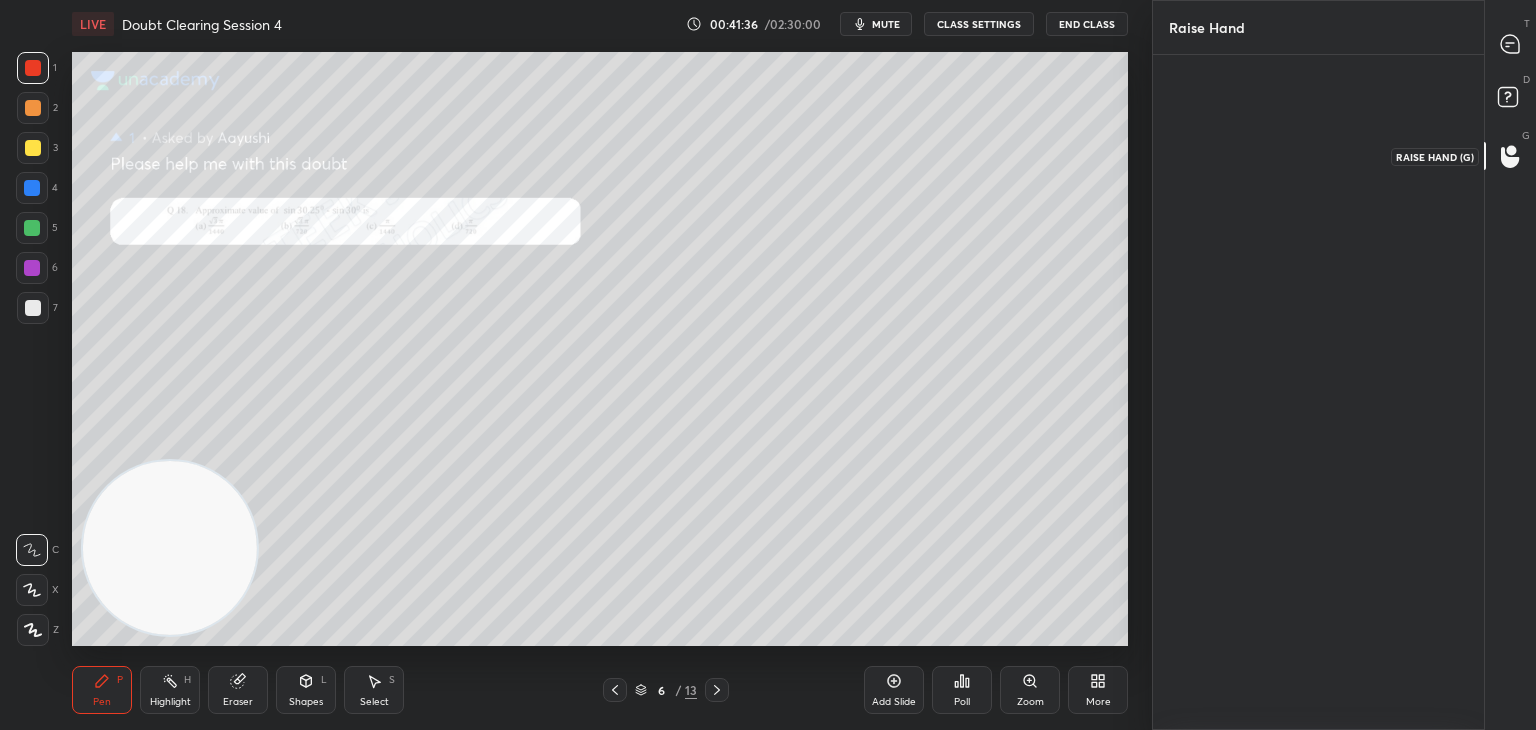 scroll, scrollTop: 669, scrollLeft: 325, axis: both 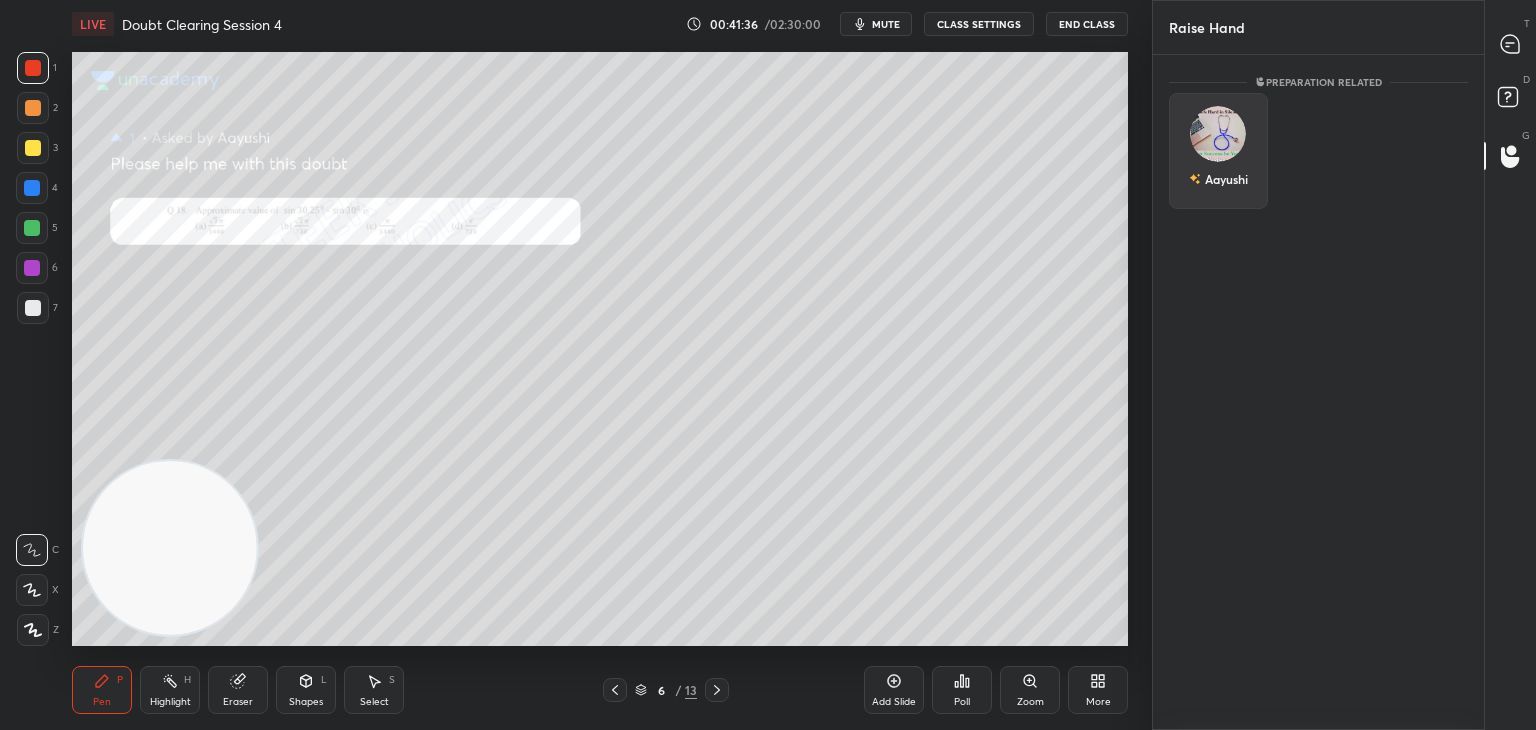 click at bounding box center [1218, 134] 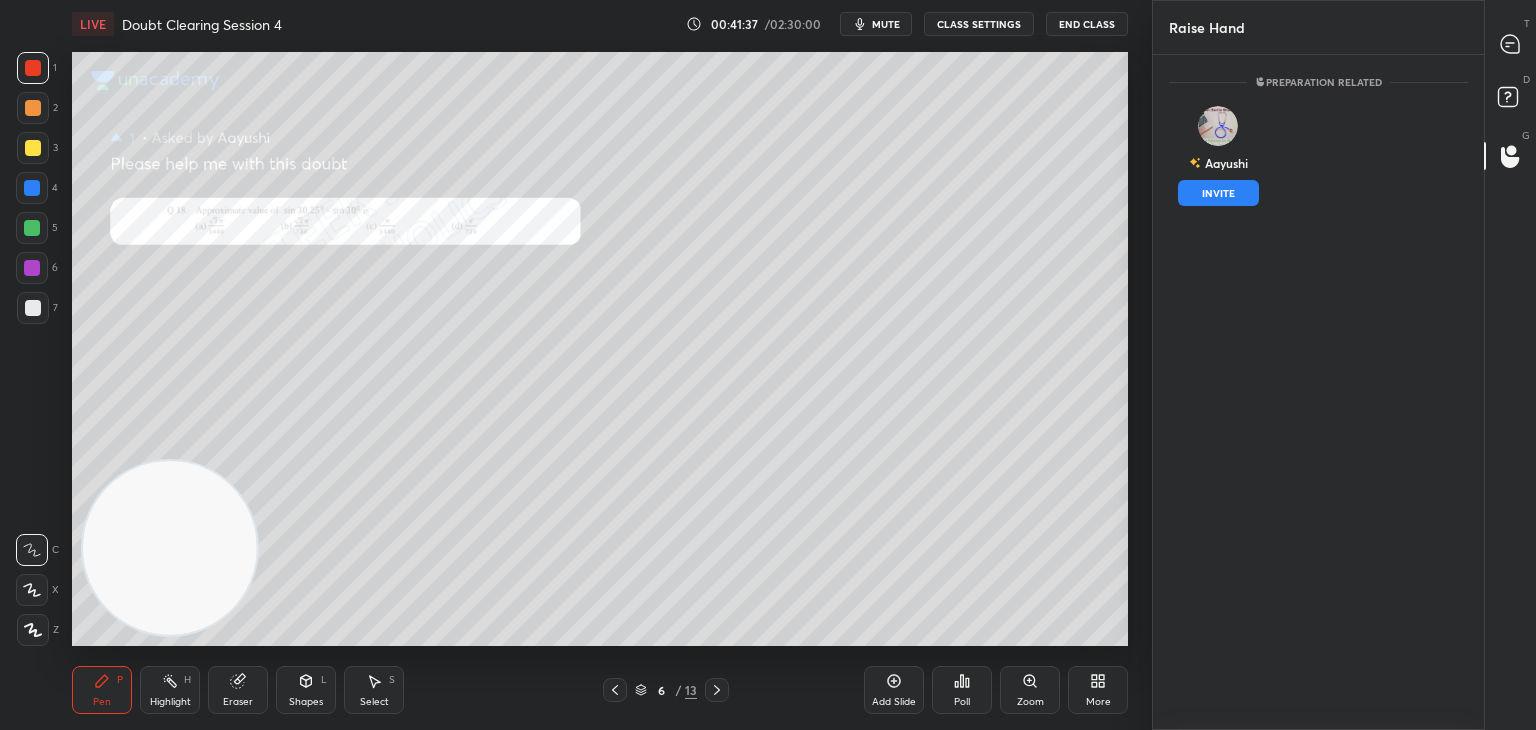 click on "INVITE" at bounding box center (1218, 193) 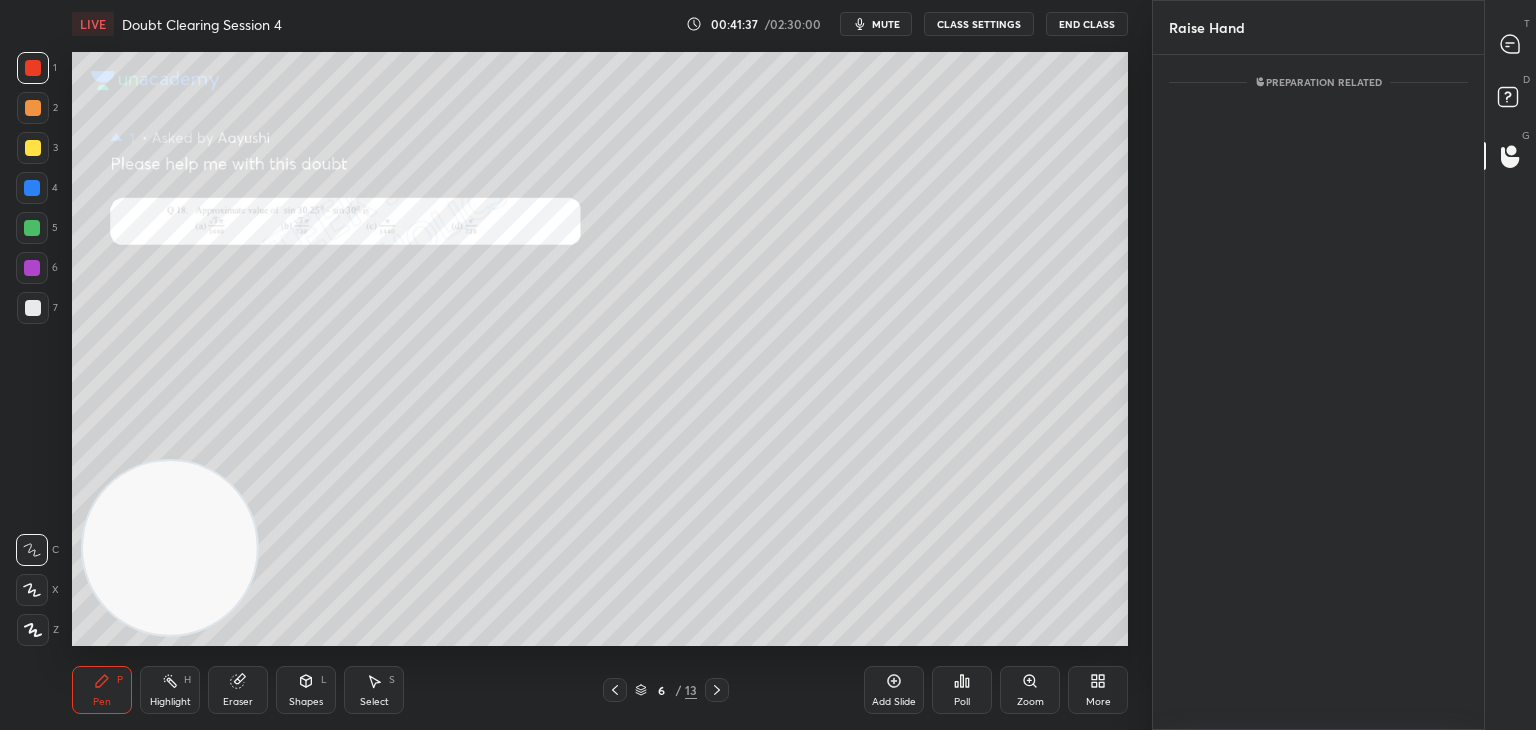 scroll, scrollTop: 589, scrollLeft: 325, axis: both 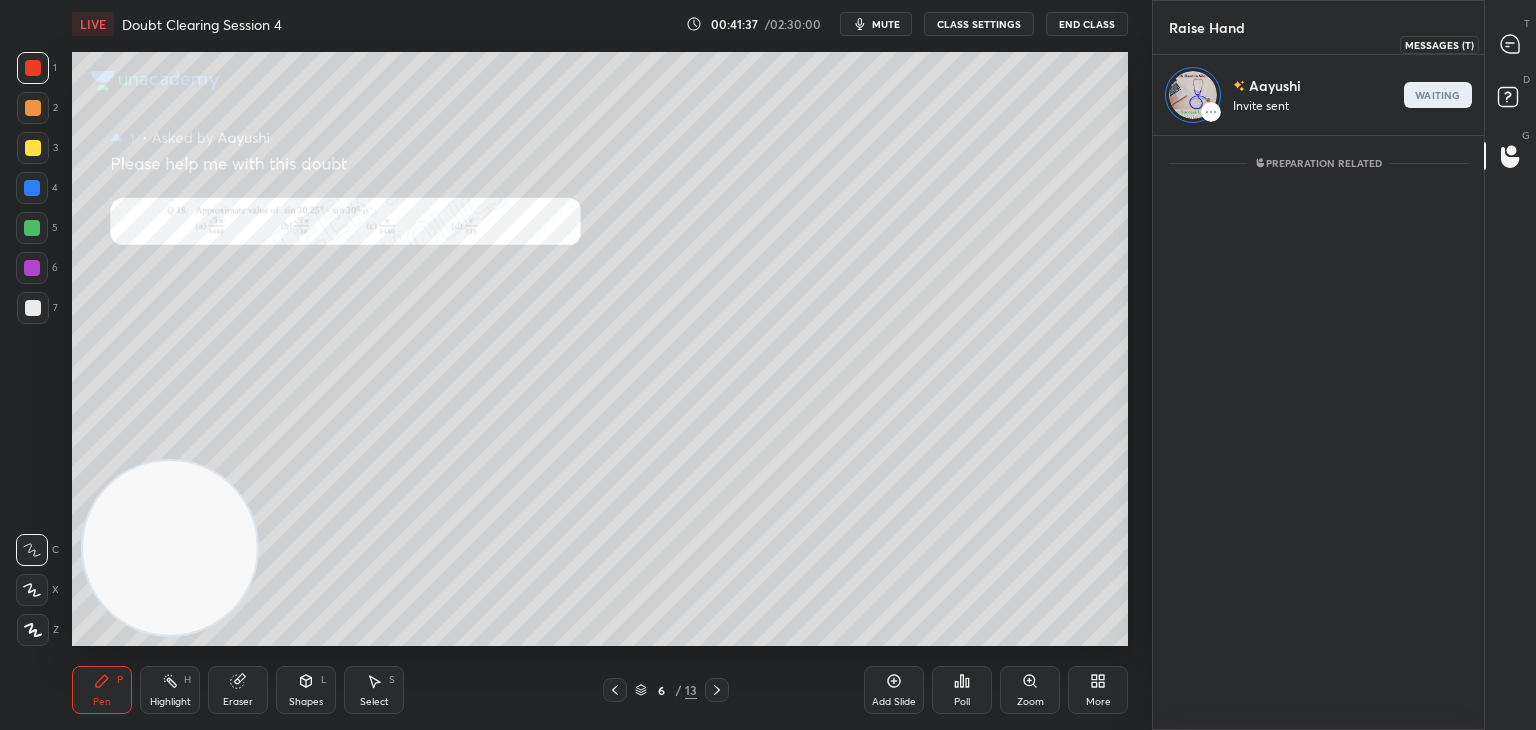 click 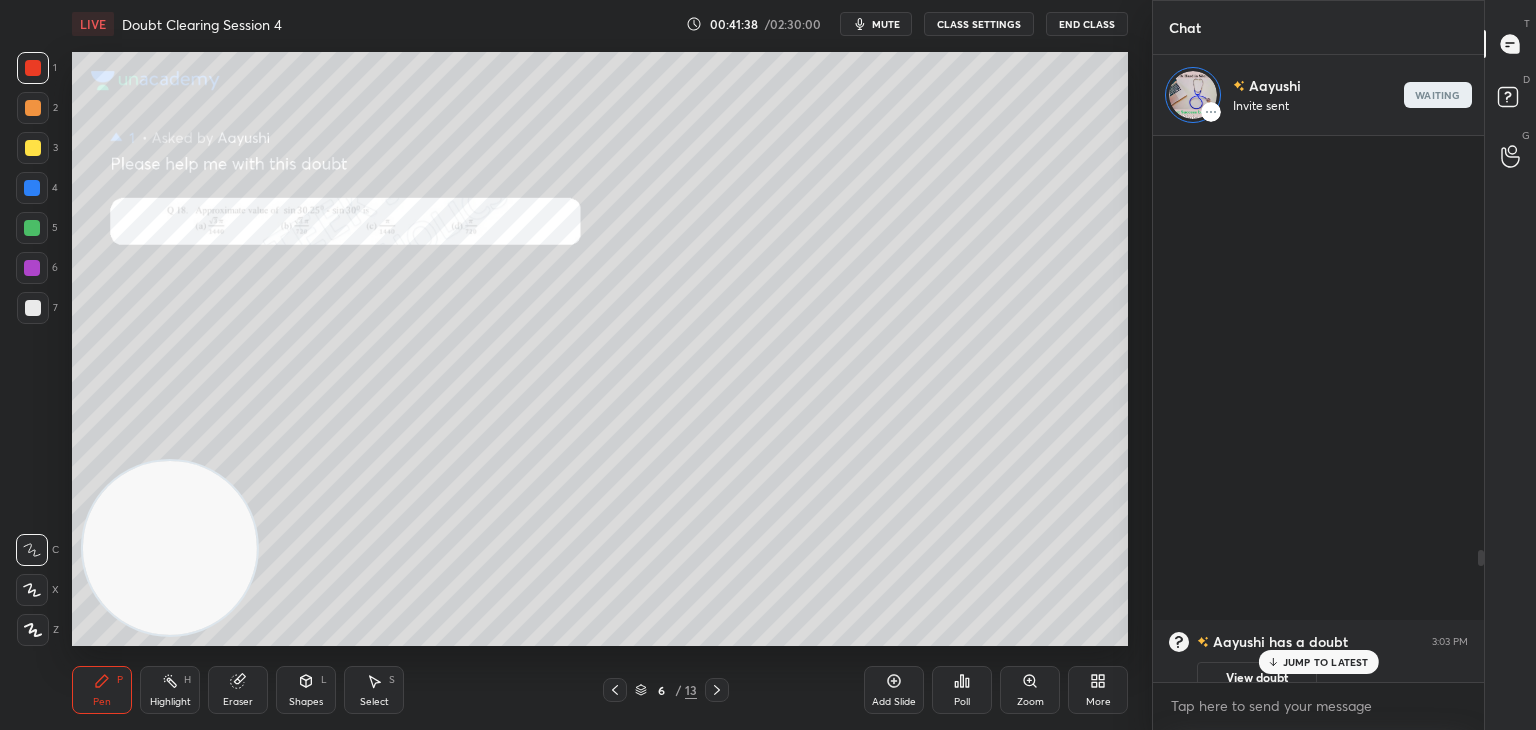 scroll, scrollTop: 588, scrollLeft: 325, axis: both 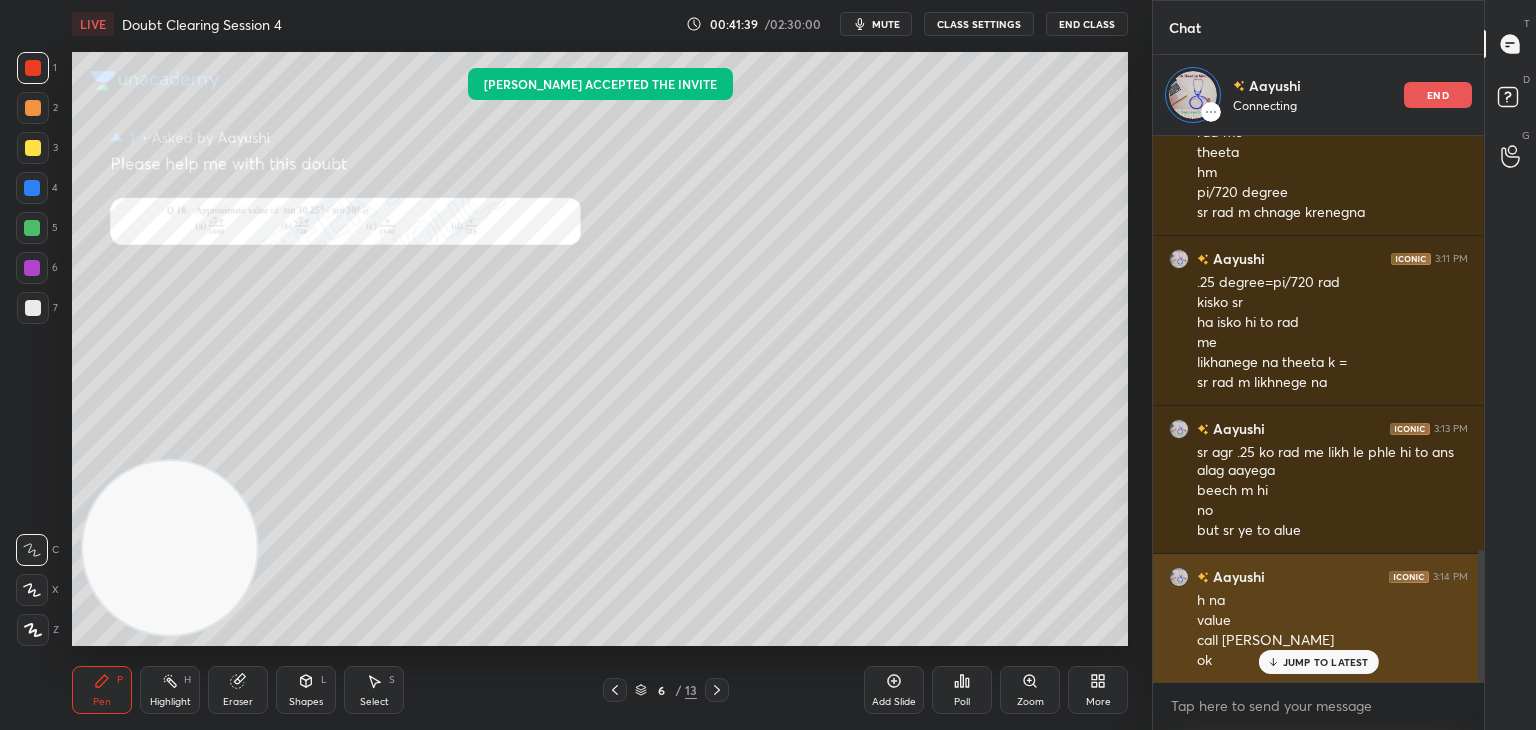 click on "JUMP TO LATEST" at bounding box center (1326, 662) 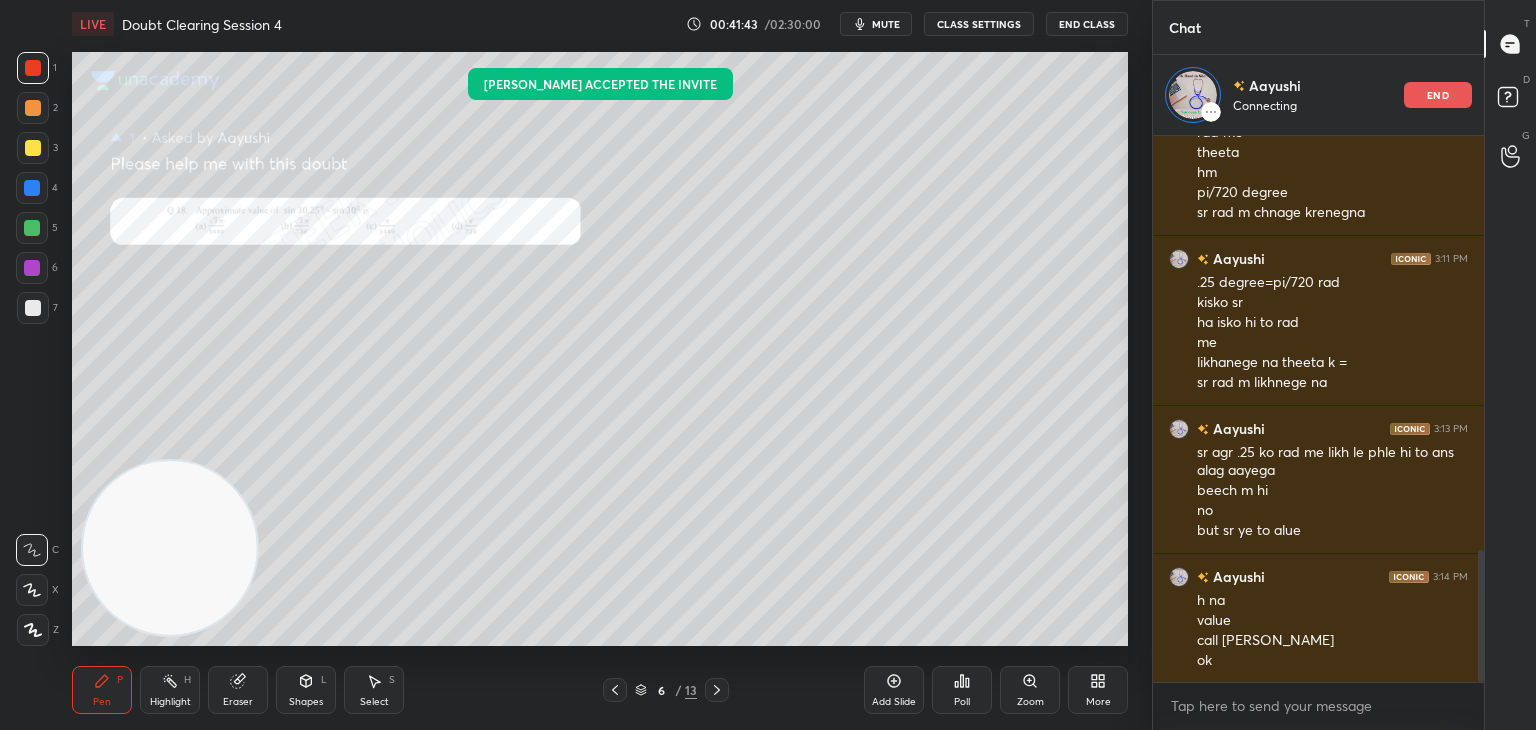 click at bounding box center (32, 590) 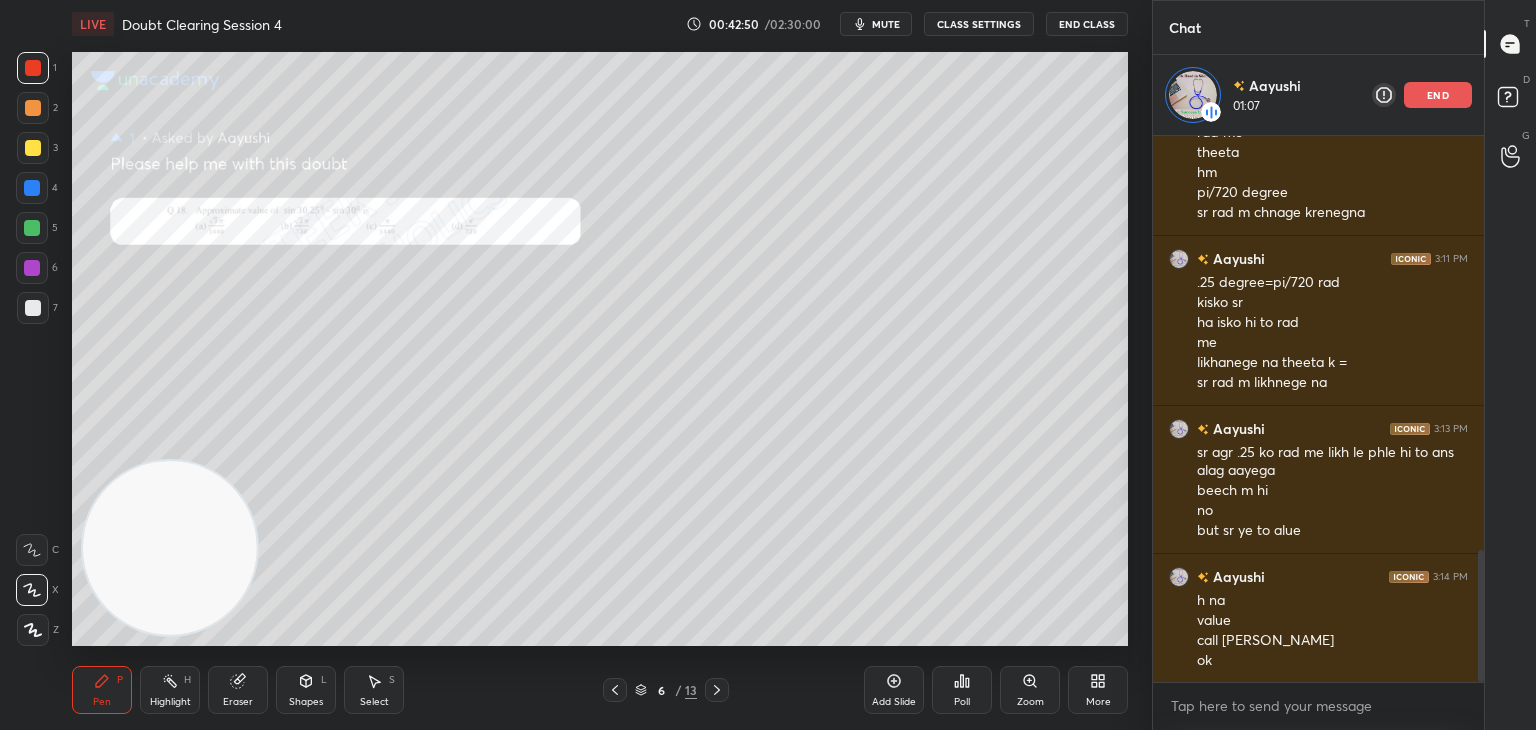 click on "Add Slide Poll Zoom More" at bounding box center [996, 690] 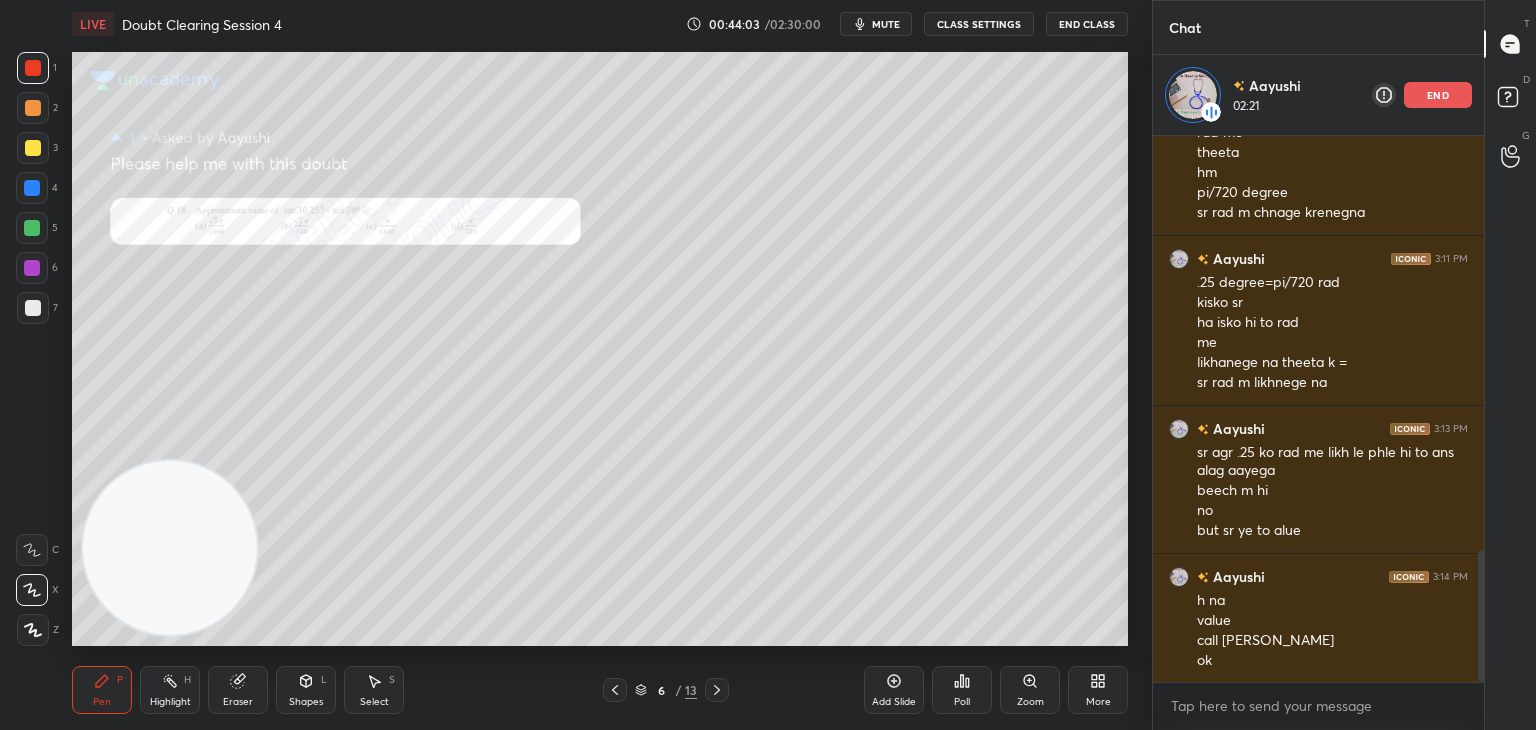 click on "Add Slide" at bounding box center (894, 690) 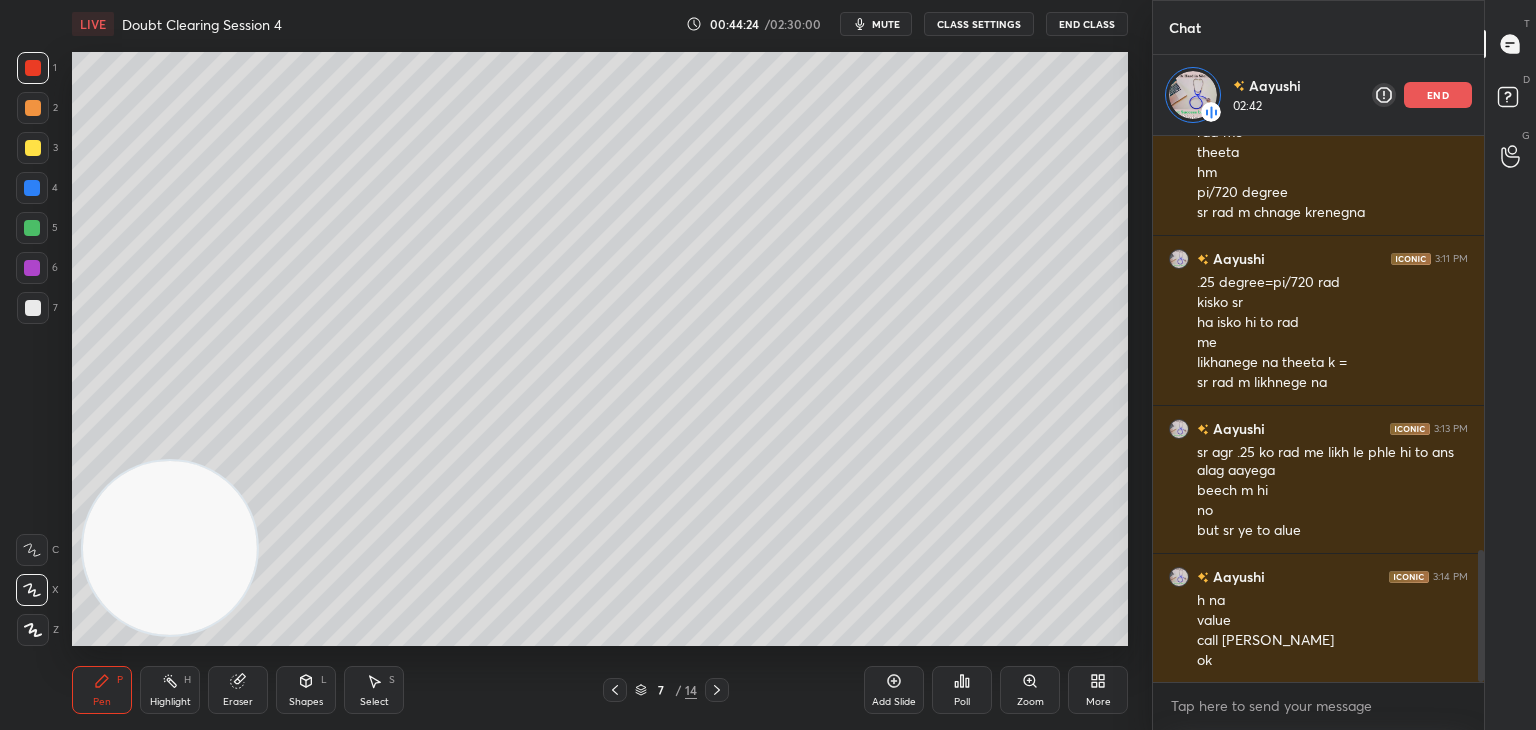 click 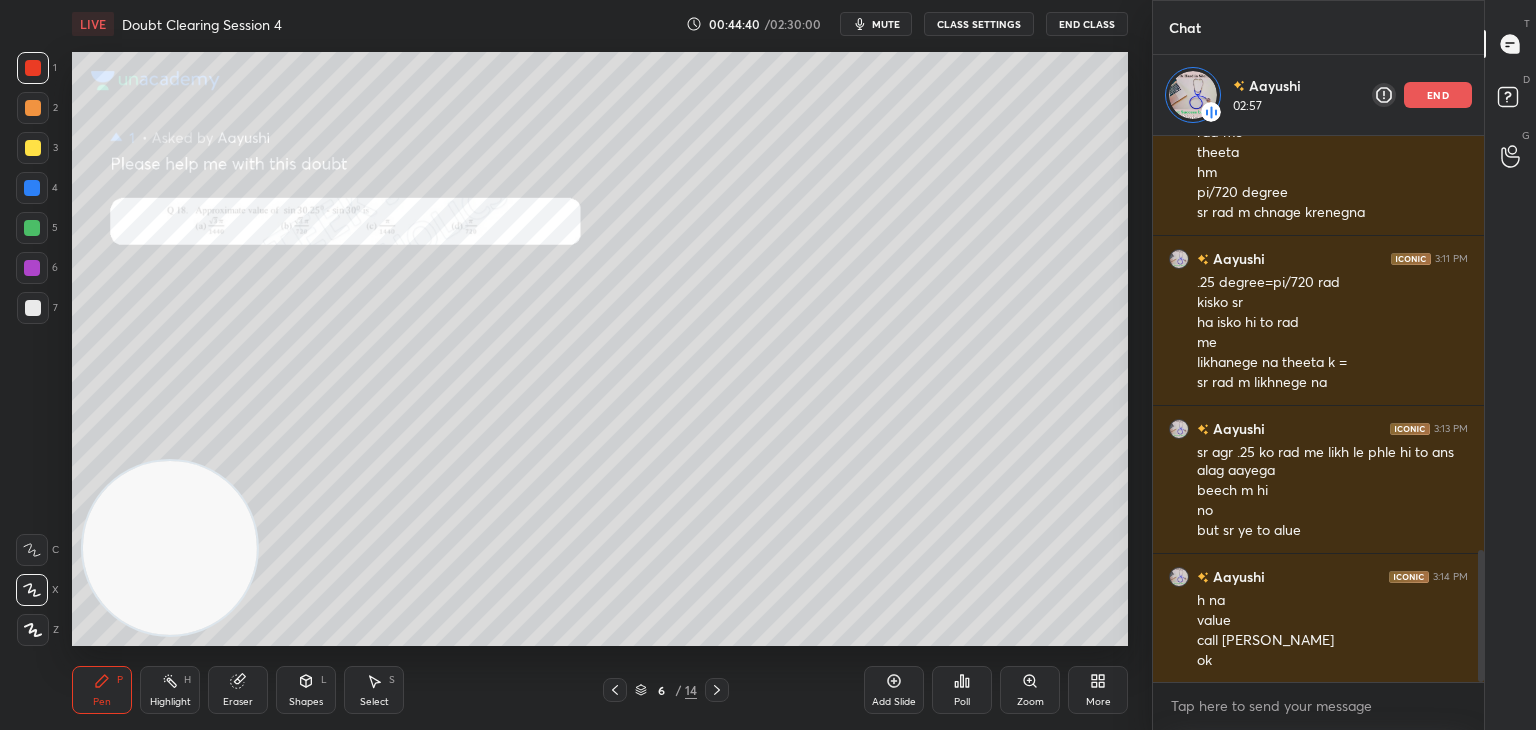 click 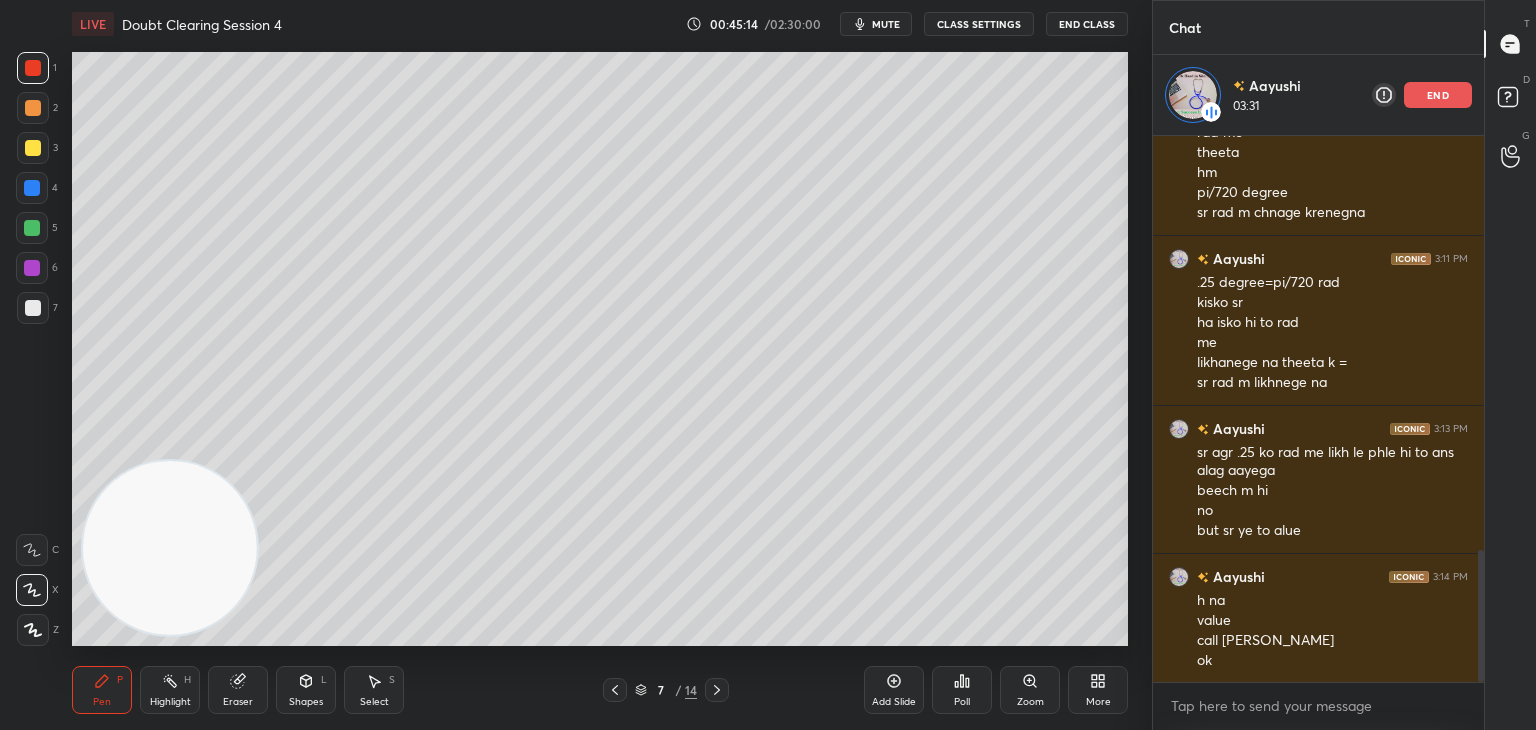 click on "mute" at bounding box center [886, 24] 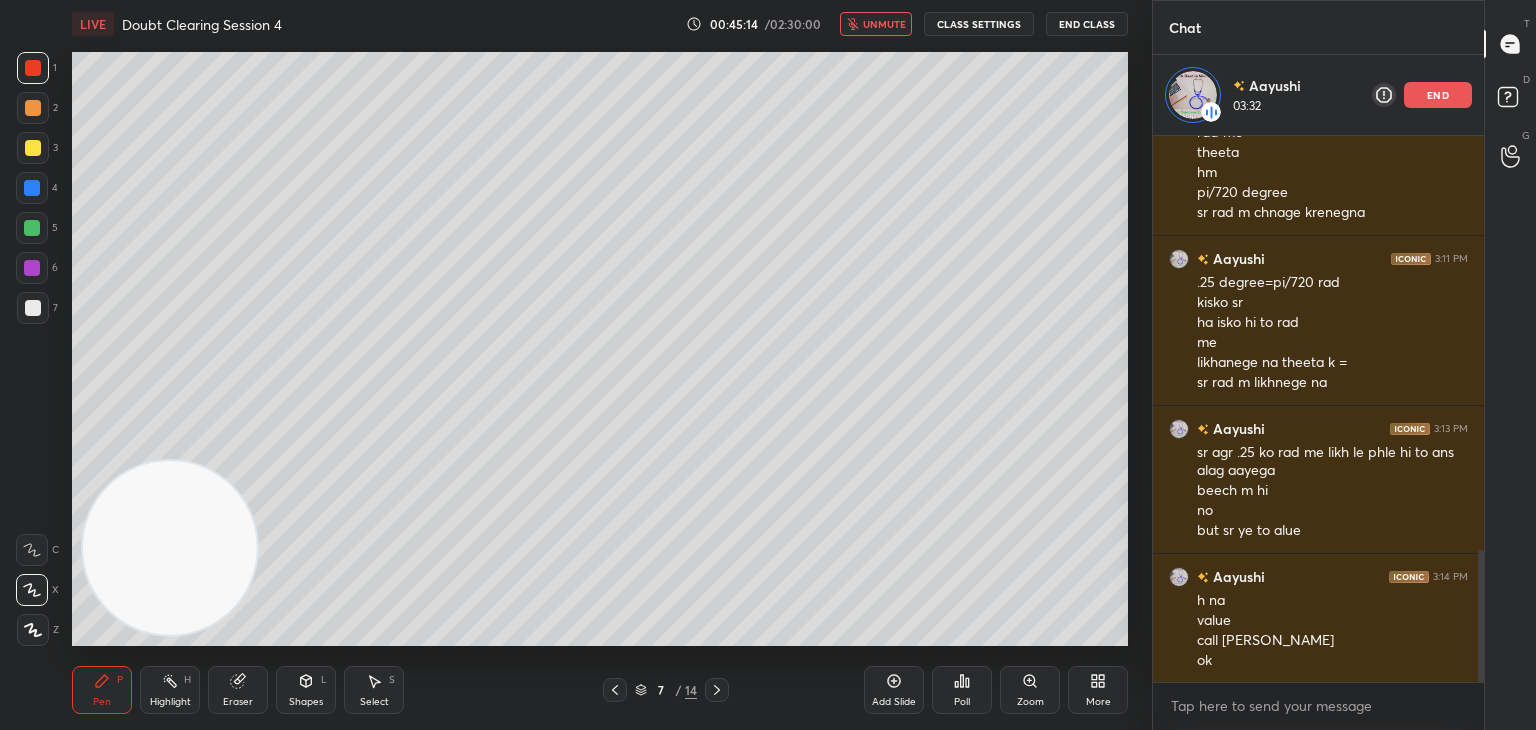click on "Aayushi 3:09 PM ha 0.25 hm sun.25 1/2 rad m 1 1 1 sr hm Aayushi 3:10 PM rqad m thete a rad me theeta hm pi/720 degree sr rad m chnage krenegna Aayushi 3:11 PM .25 degree=pi/720 rad kisko sr ha isko hi to rad me likhanege na theeta k = sr rad m likhnege na Aayushi 3:13 PM sr agr .25 ko rad me likh le phle hi to ans alag aayega beech m hi no but sr ye to alue Aayushi 3:14 PM h na value call pe le lo ok" at bounding box center [1318, 409] 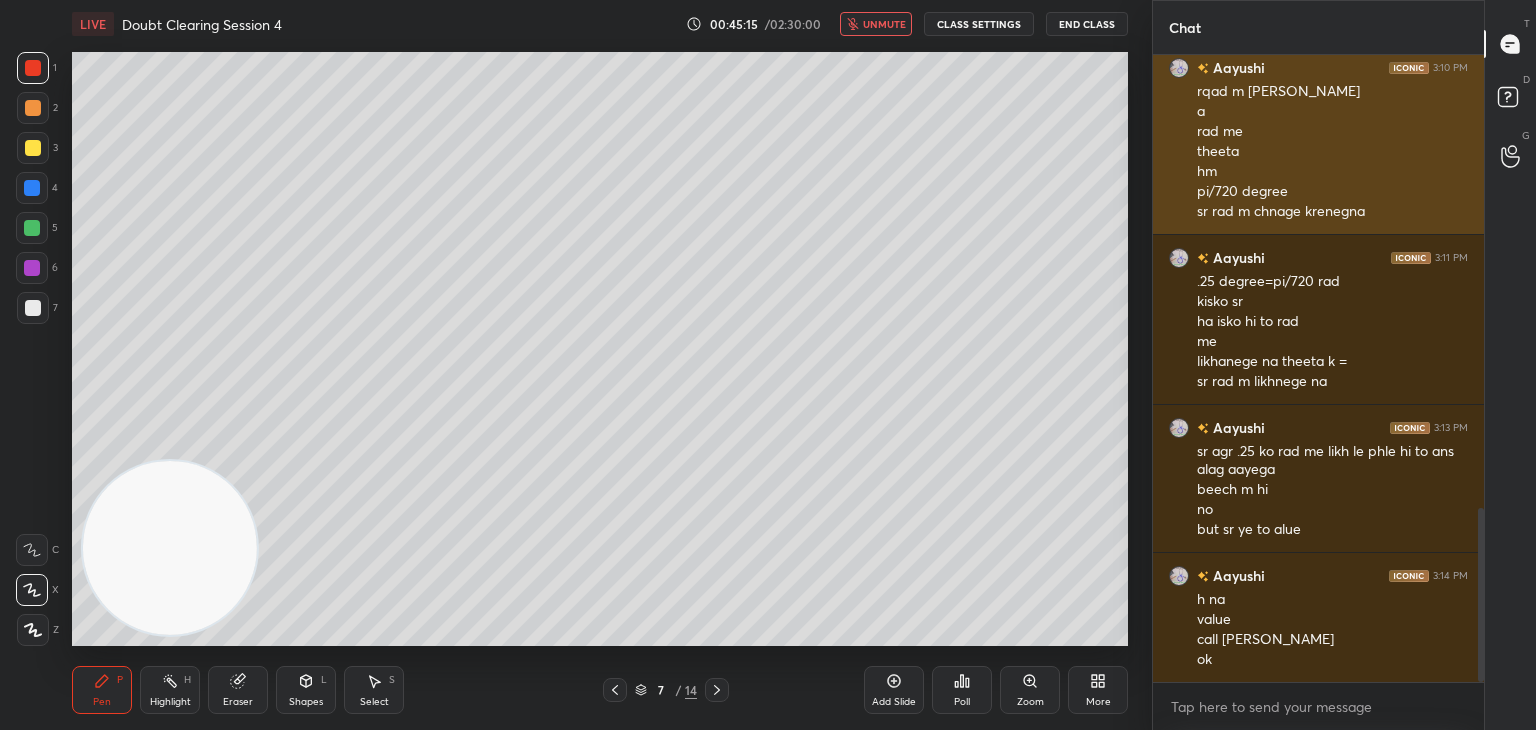 scroll, scrollTop: 6, scrollLeft: 6, axis: both 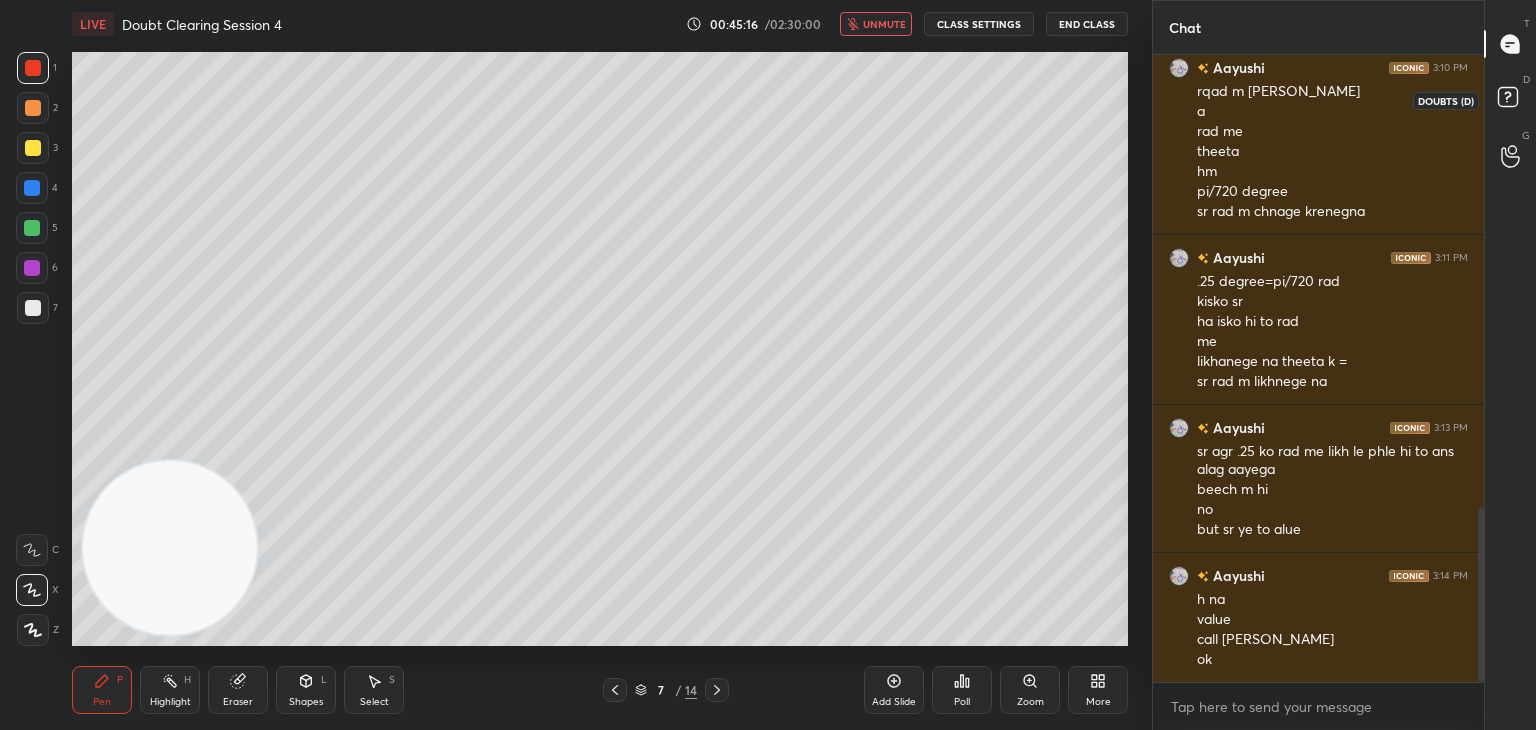 click 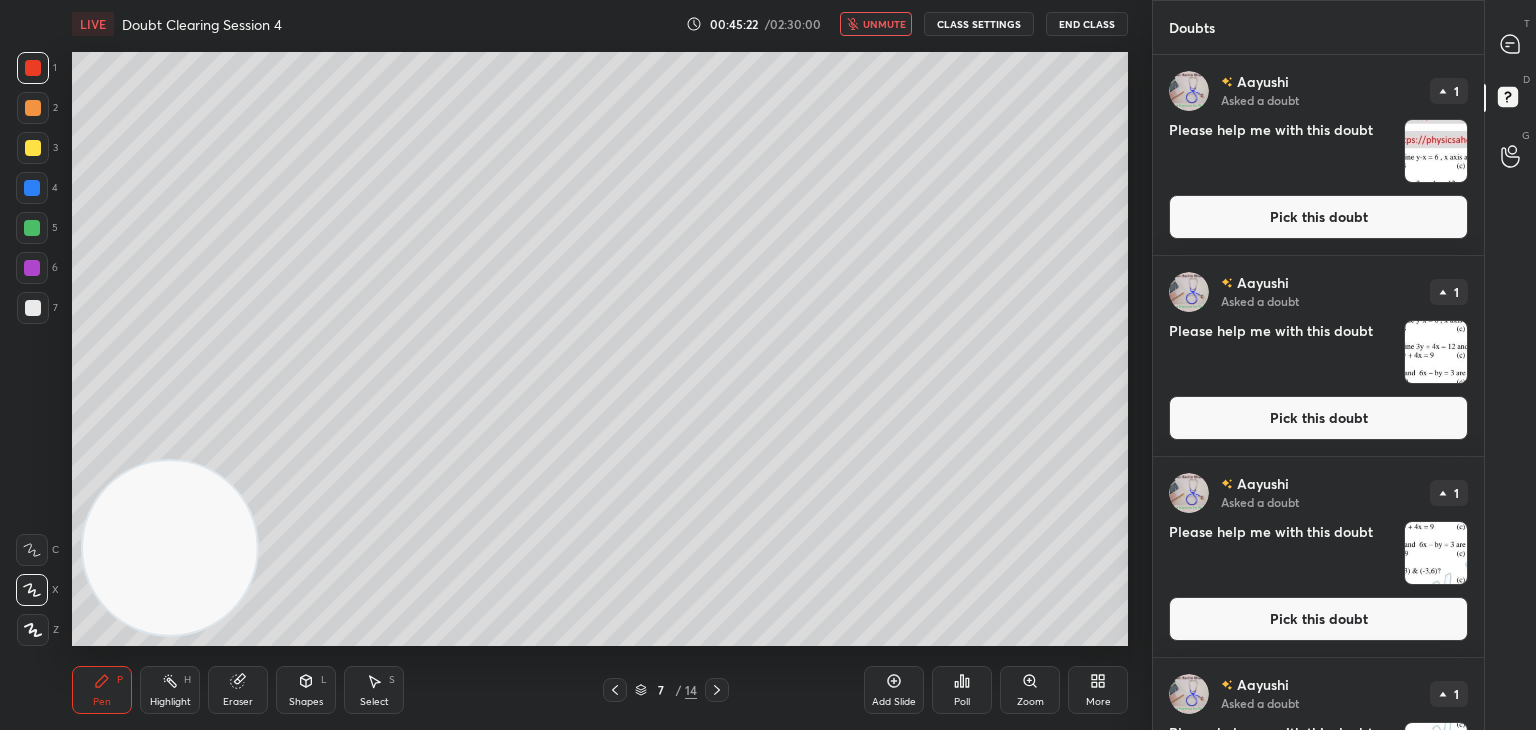 click at bounding box center [1436, 151] 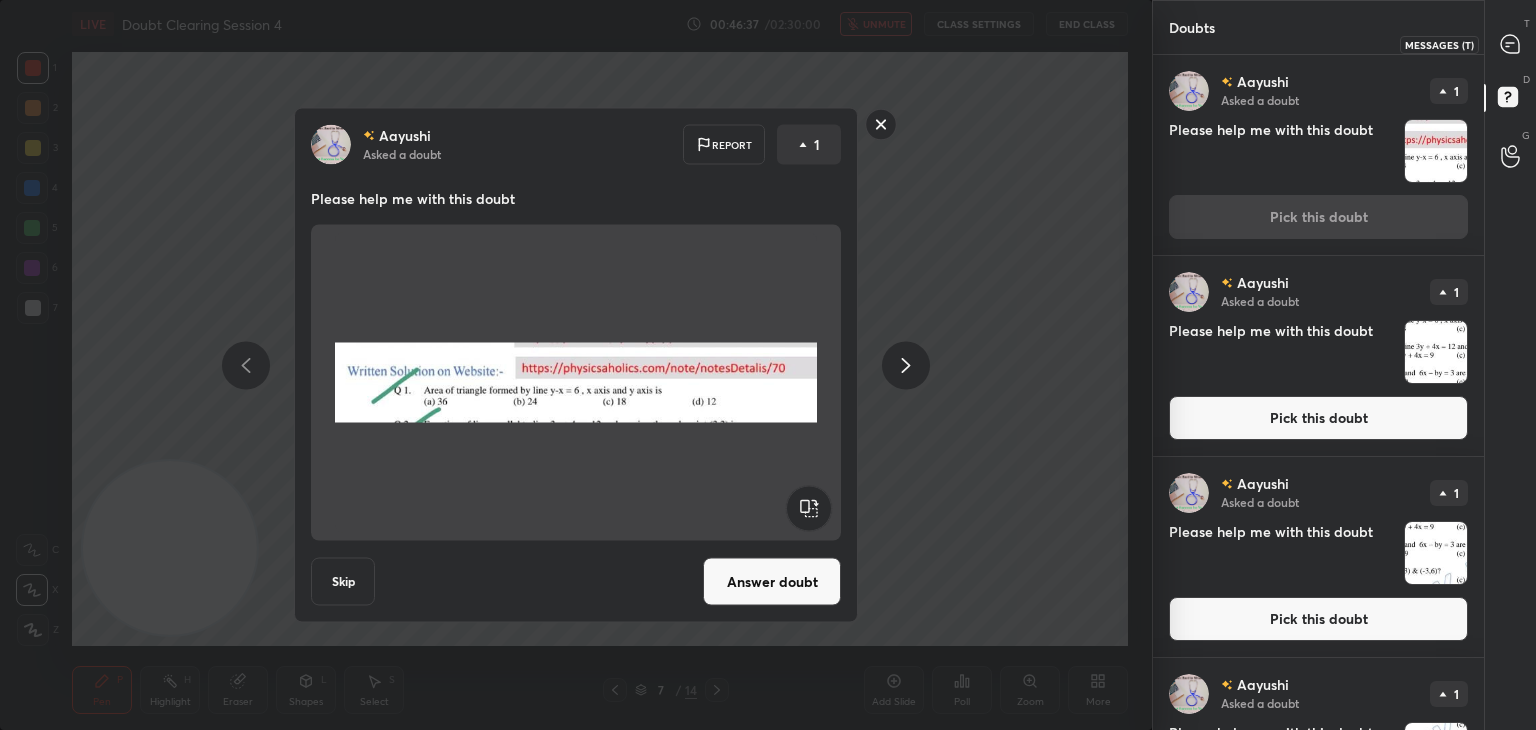 click 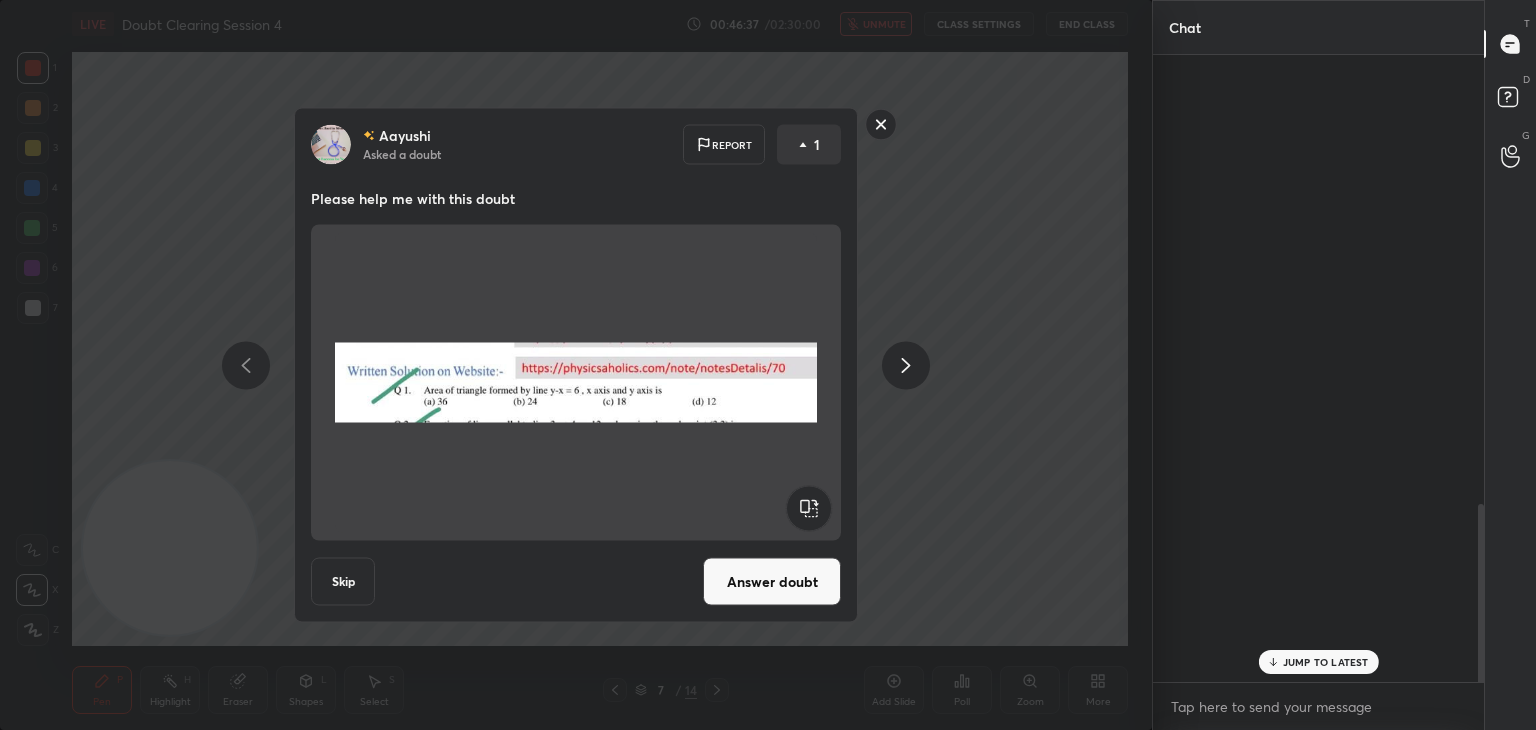 scroll, scrollTop: 1686, scrollLeft: 0, axis: vertical 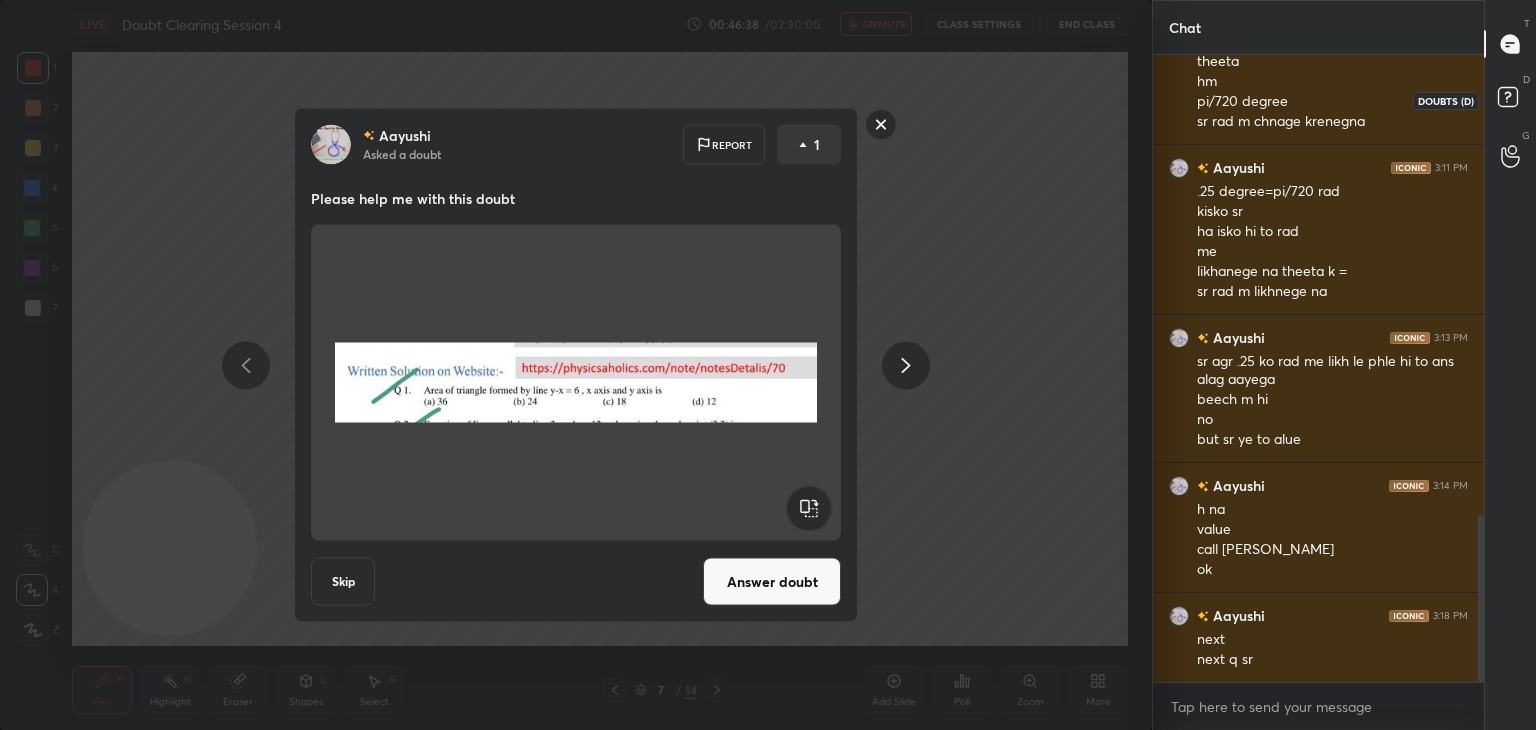 click 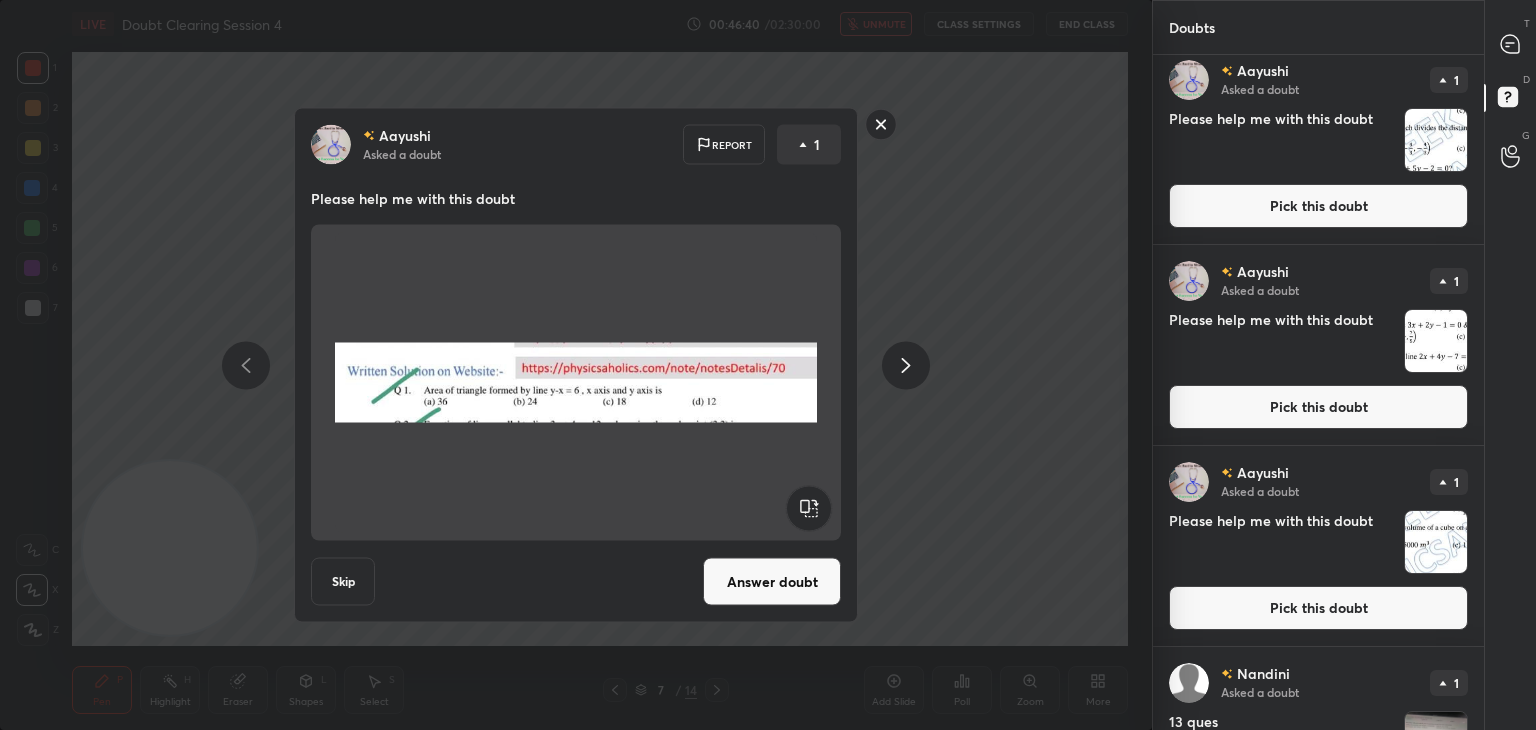 scroll, scrollTop: 932, scrollLeft: 0, axis: vertical 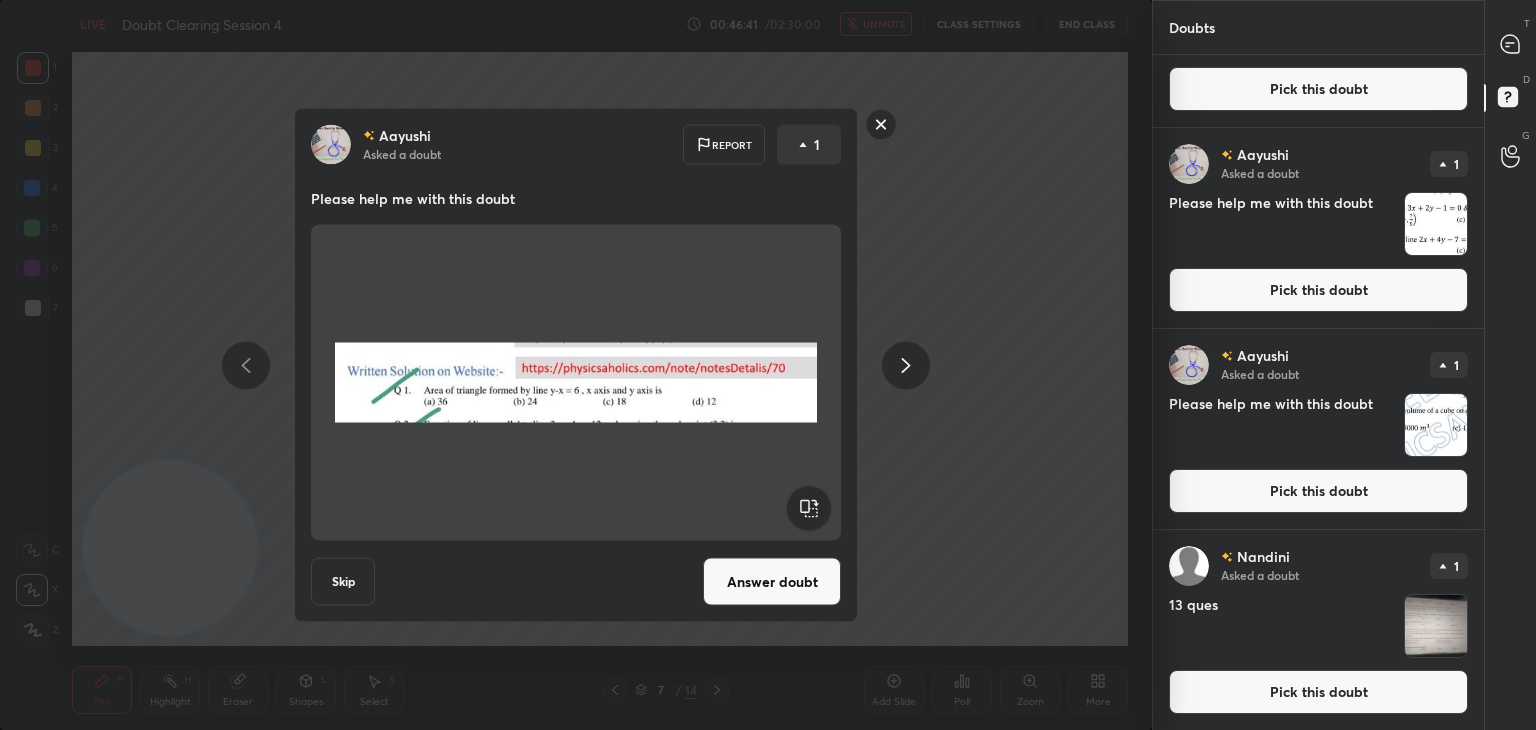 click at bounding box center (1436, 425) 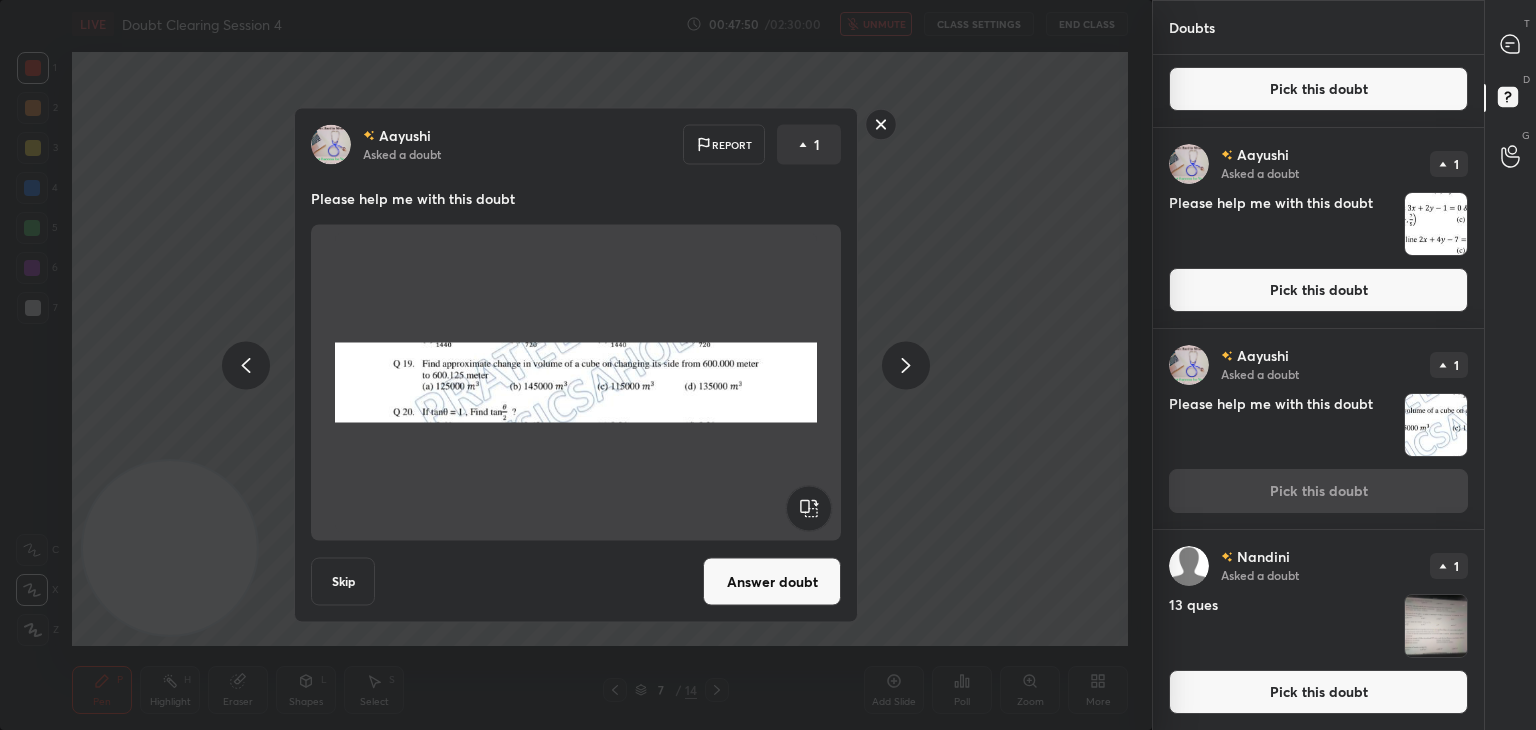 click on "Answer doubt" at bounding box center [772, 582] 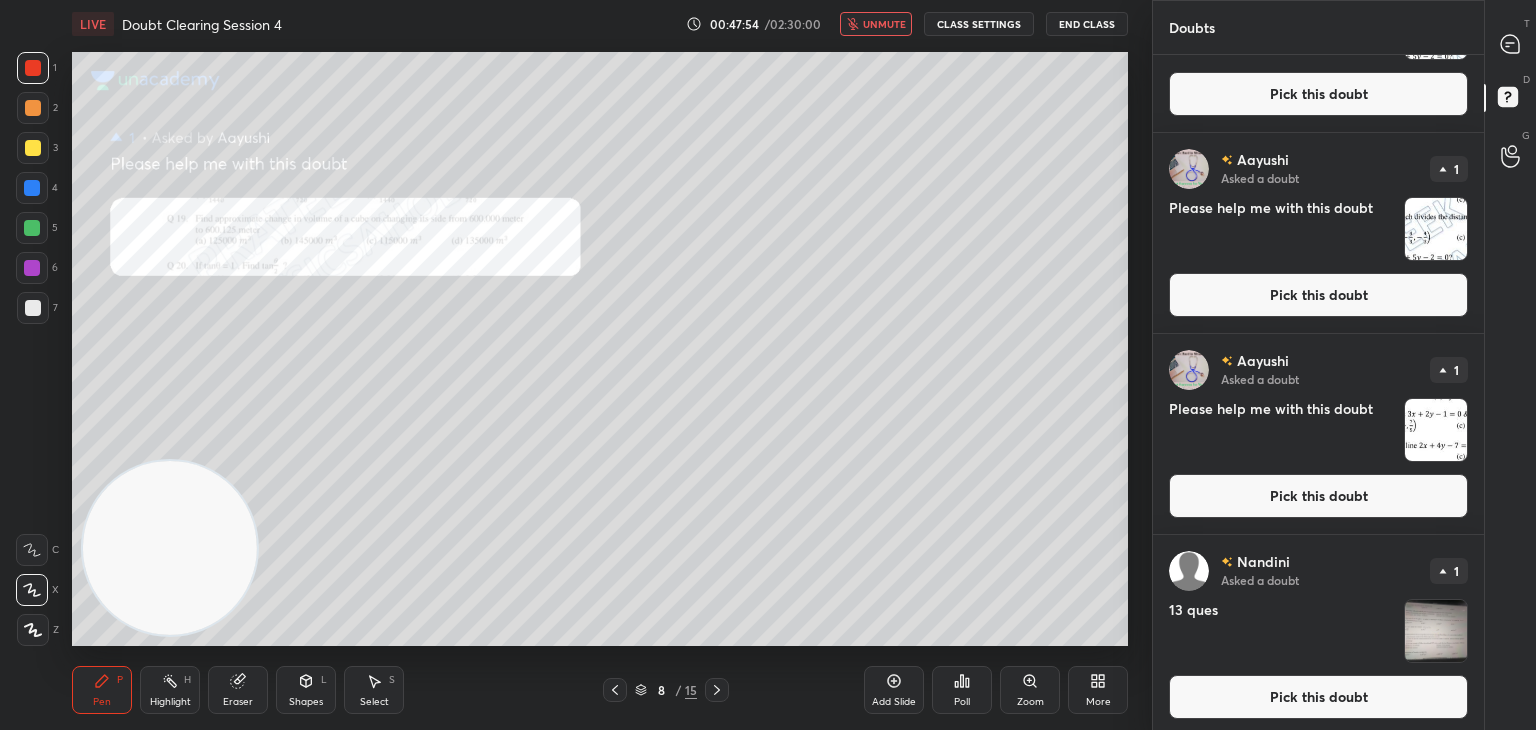scroll, scrollTop: 731, scrollLeft: 0, axis: vertical 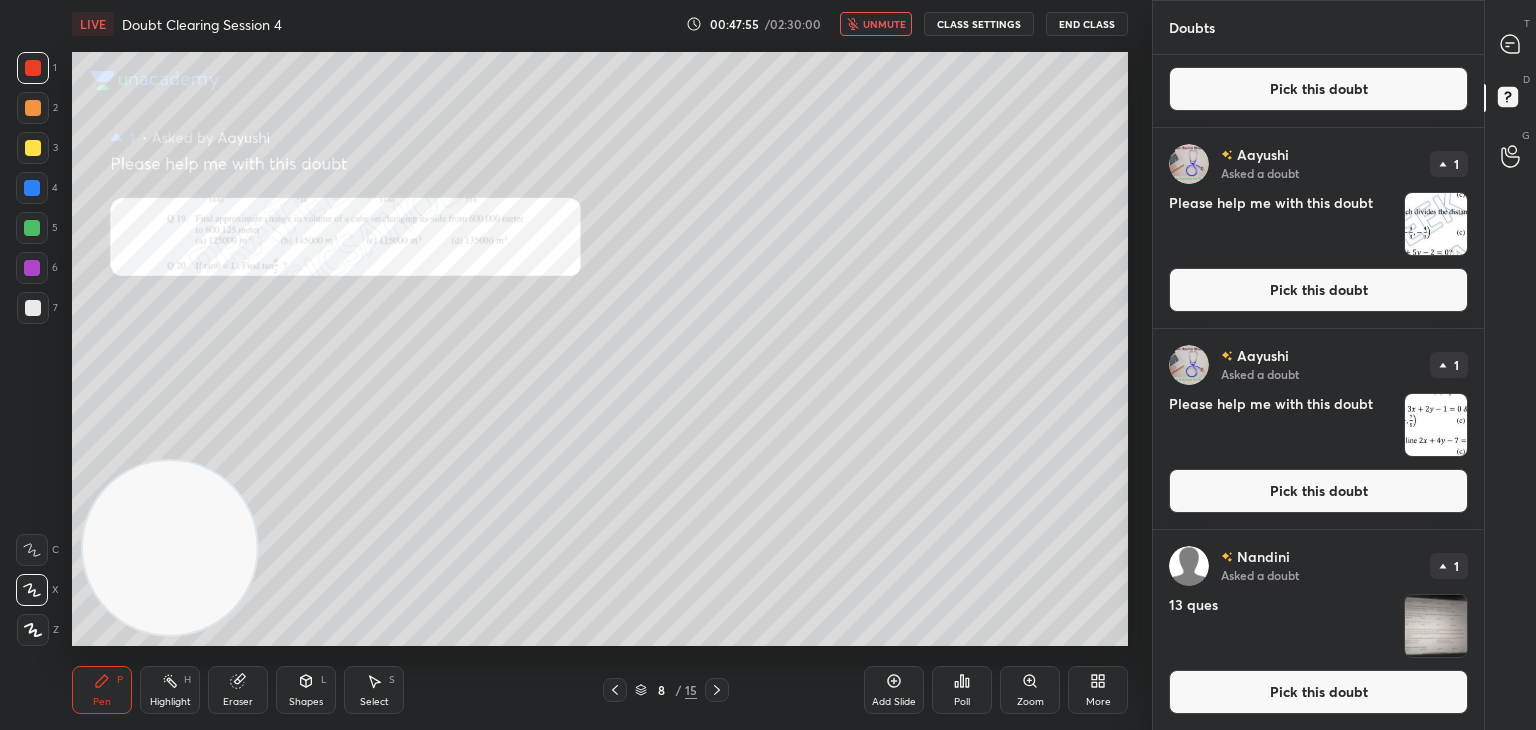 click at bounding box center (1436, 425) 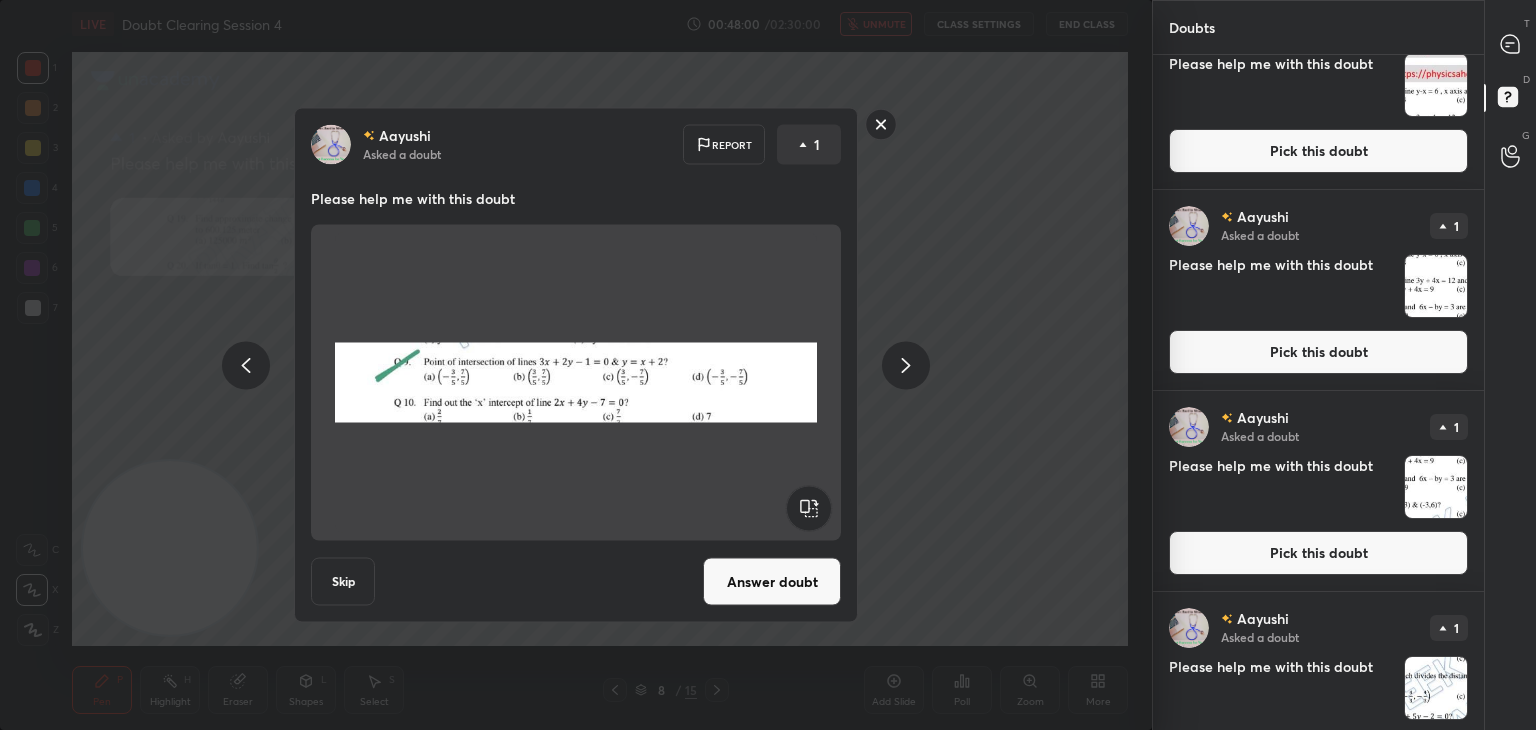 scroll, scrollTop: 0, scrollLeft: 0, axis: both 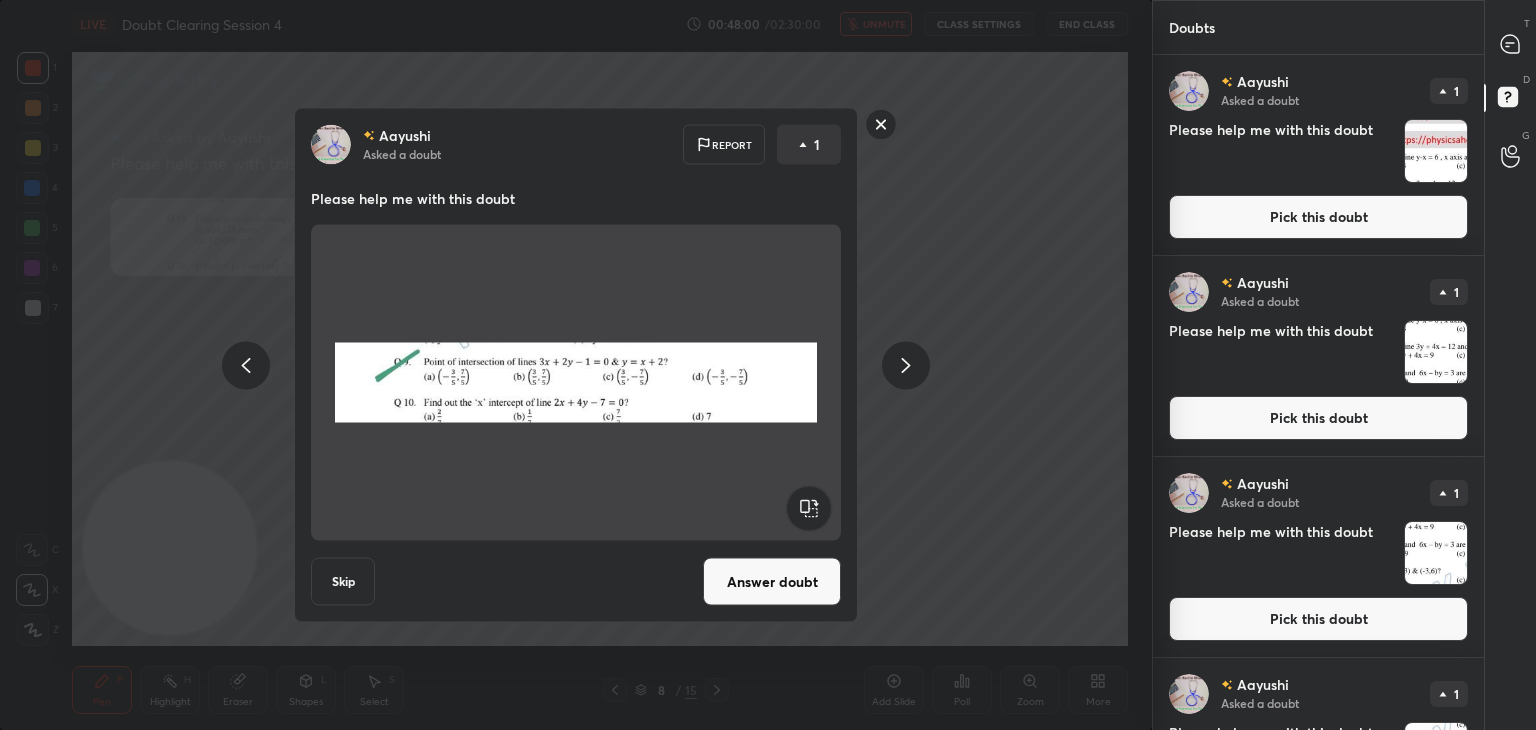 click at bounding box center [1436, 352] 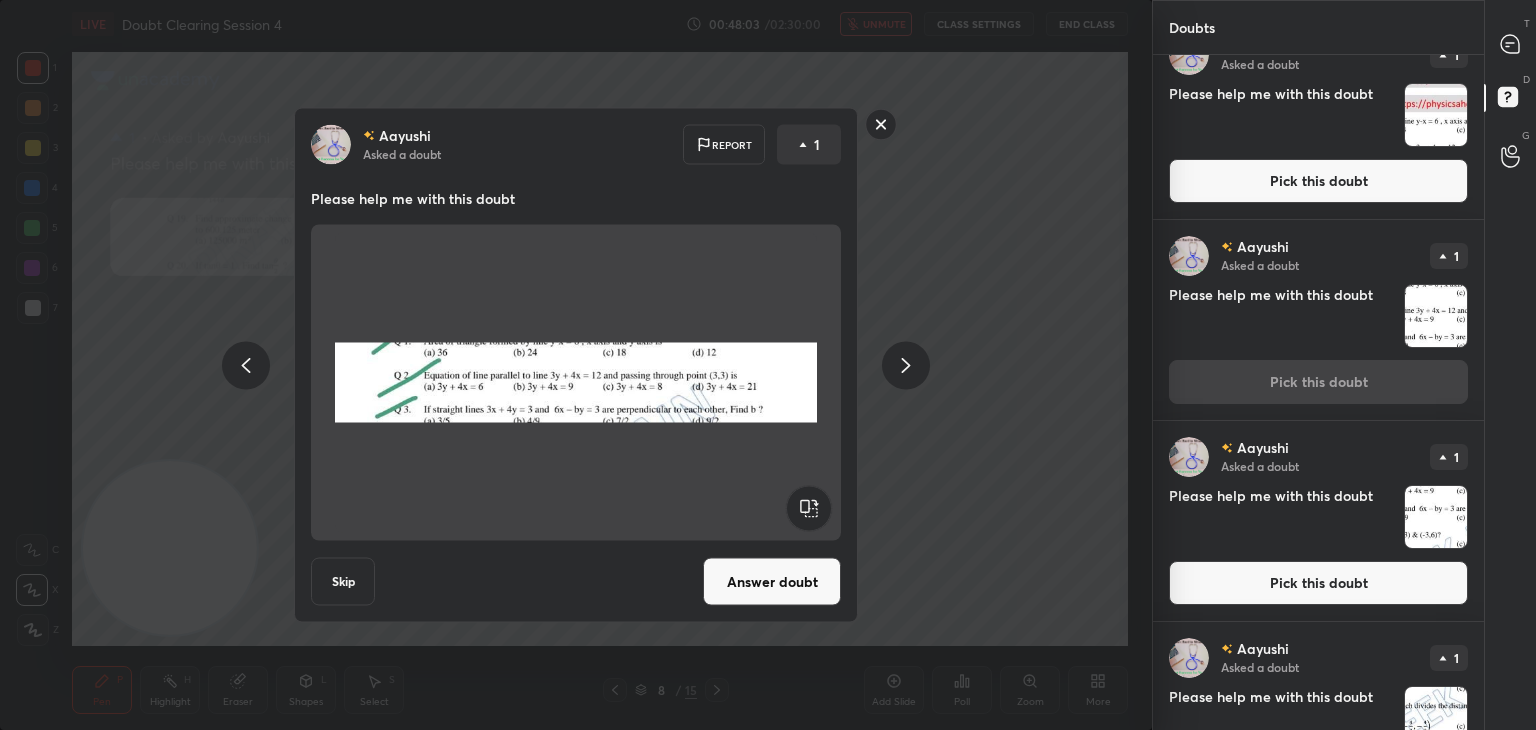scroll, scrollTop: 37, scrollLeft: 0, axis: vertical 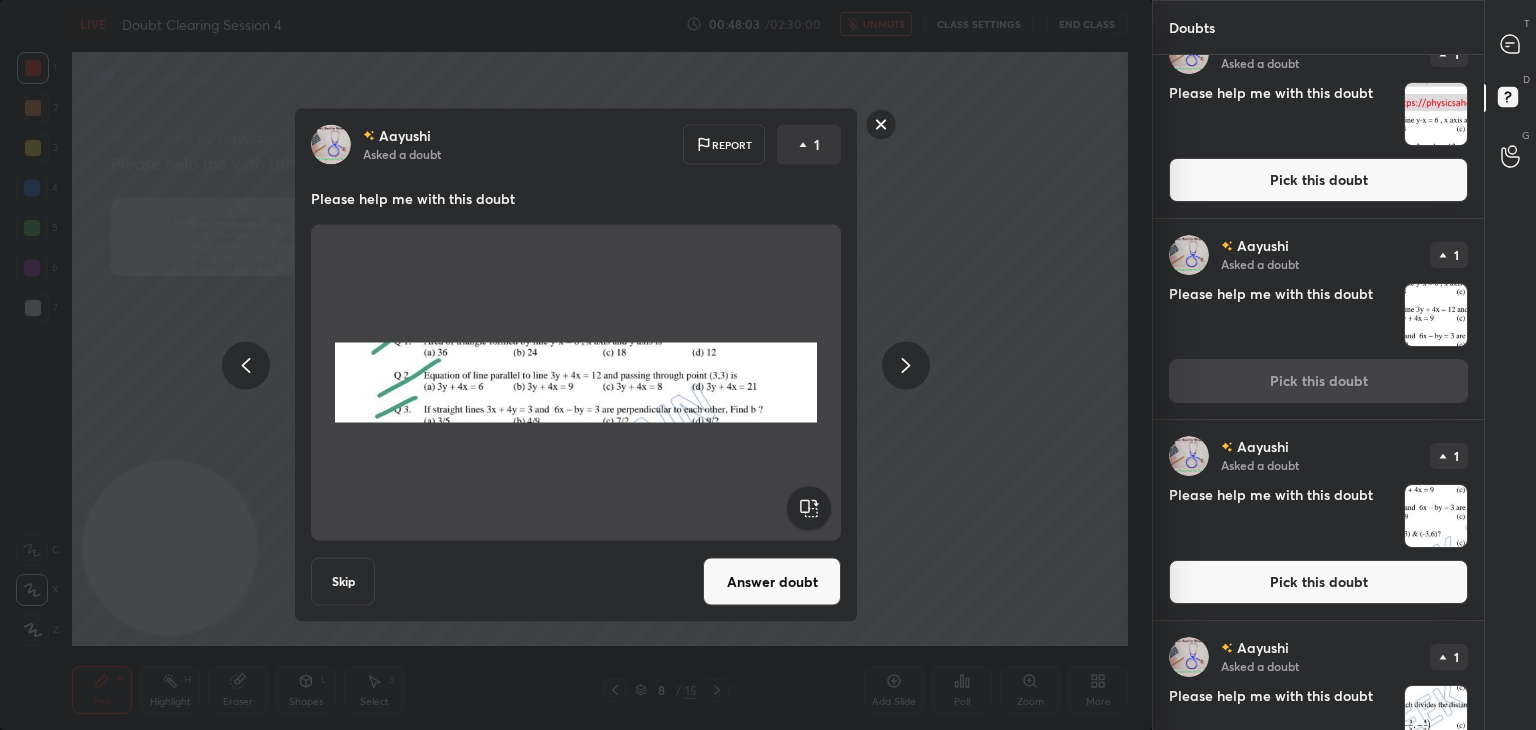 click at bounding box center (1436, 516) 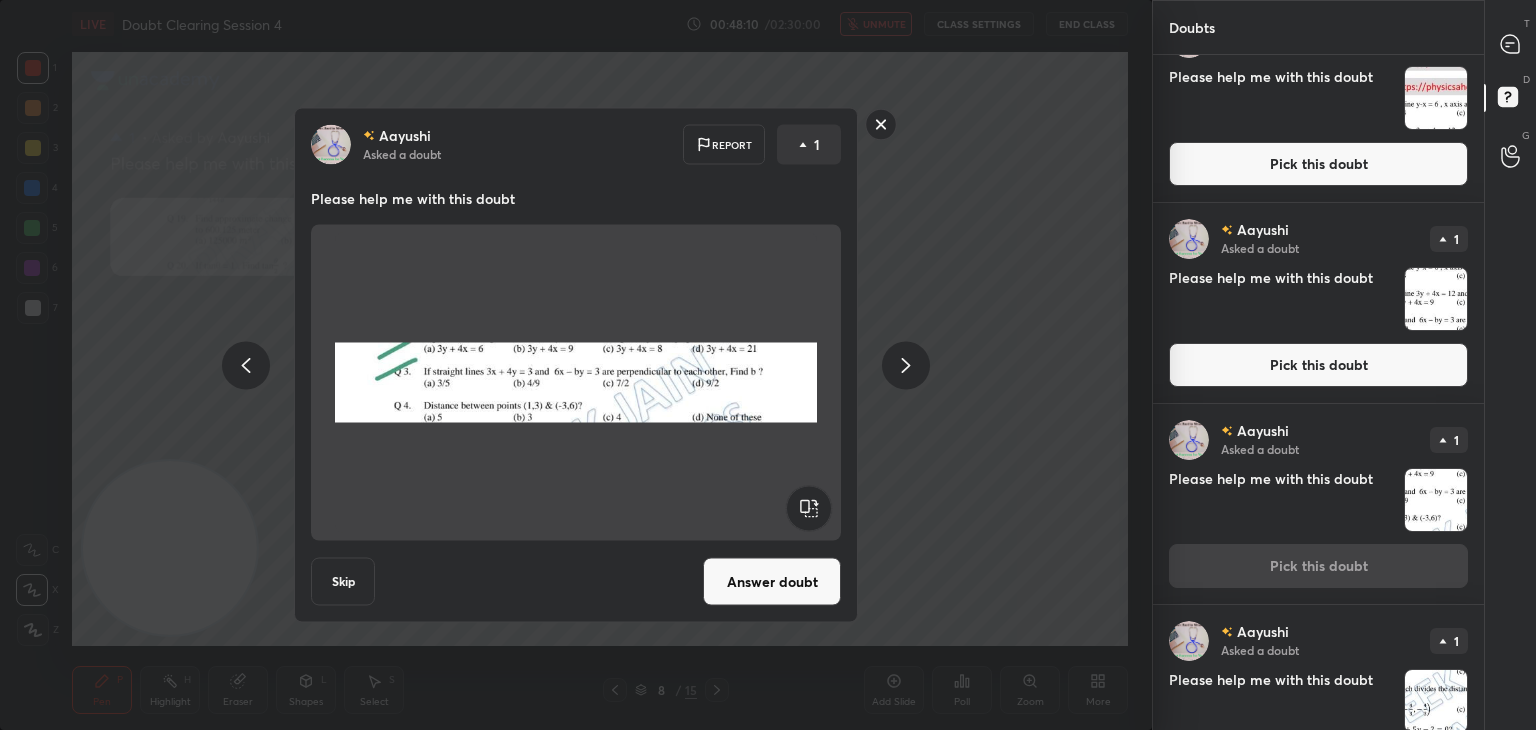 scroll, scrollTop: 0, scrollLeft: 0, axis: both 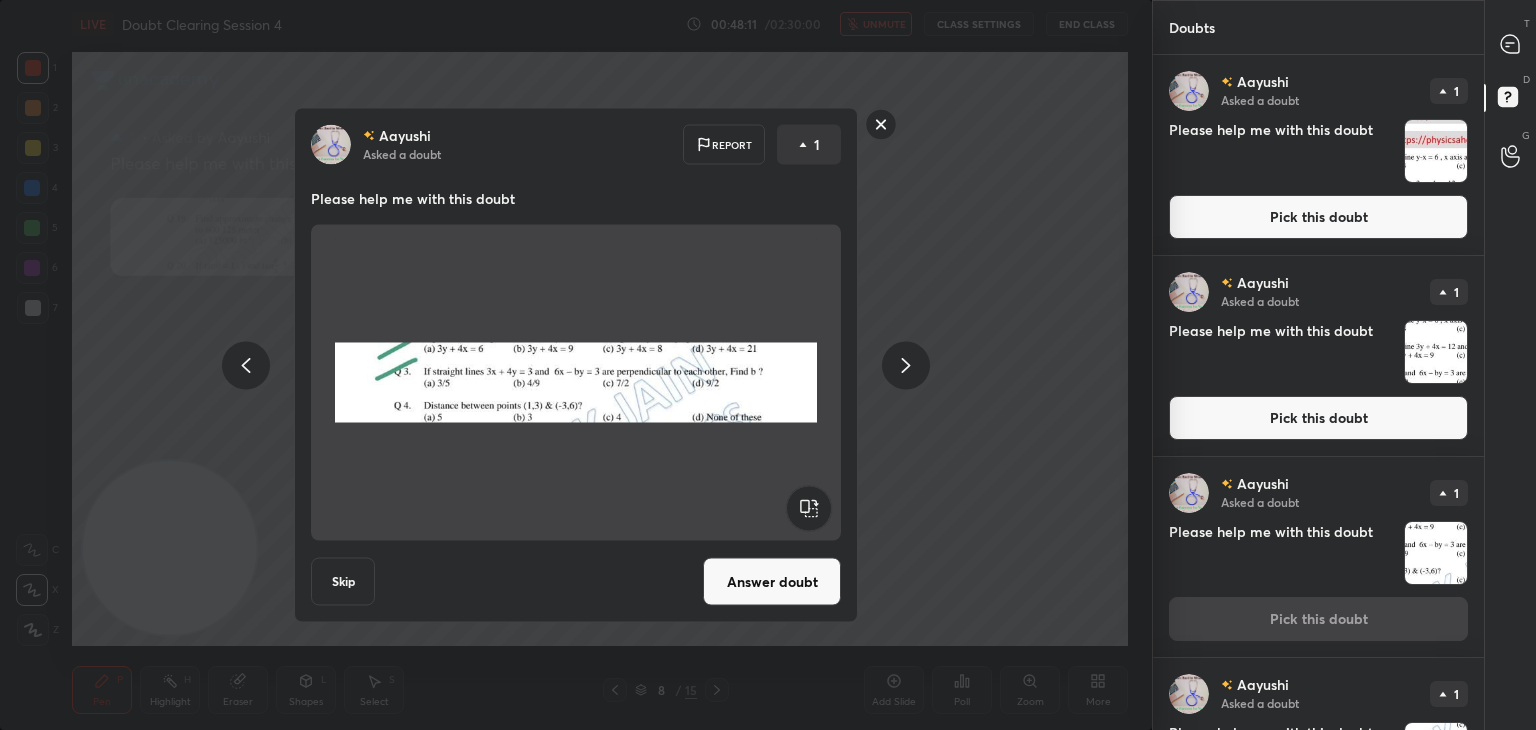click at bounding box center (1436, 151) 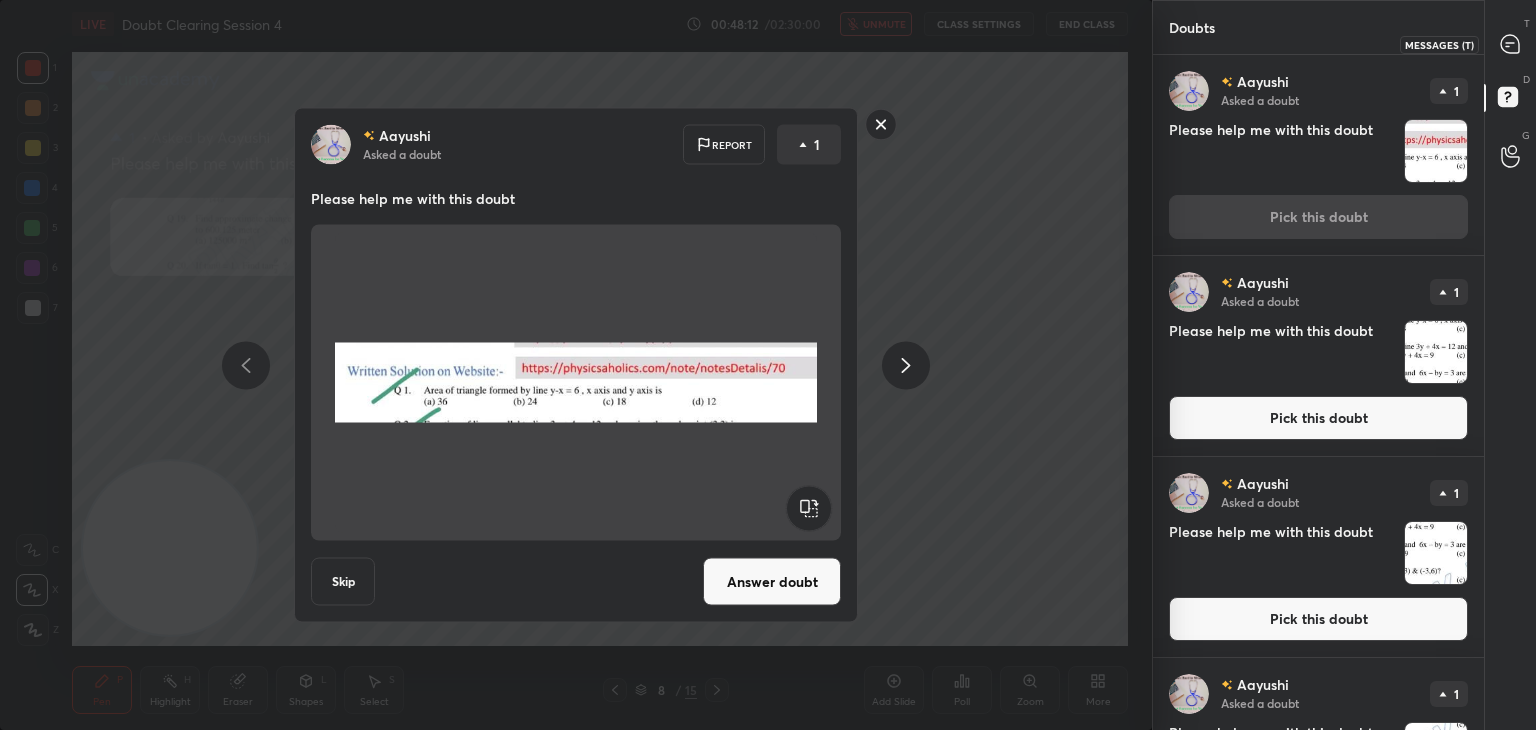 click at bounding box center [1511, 44] 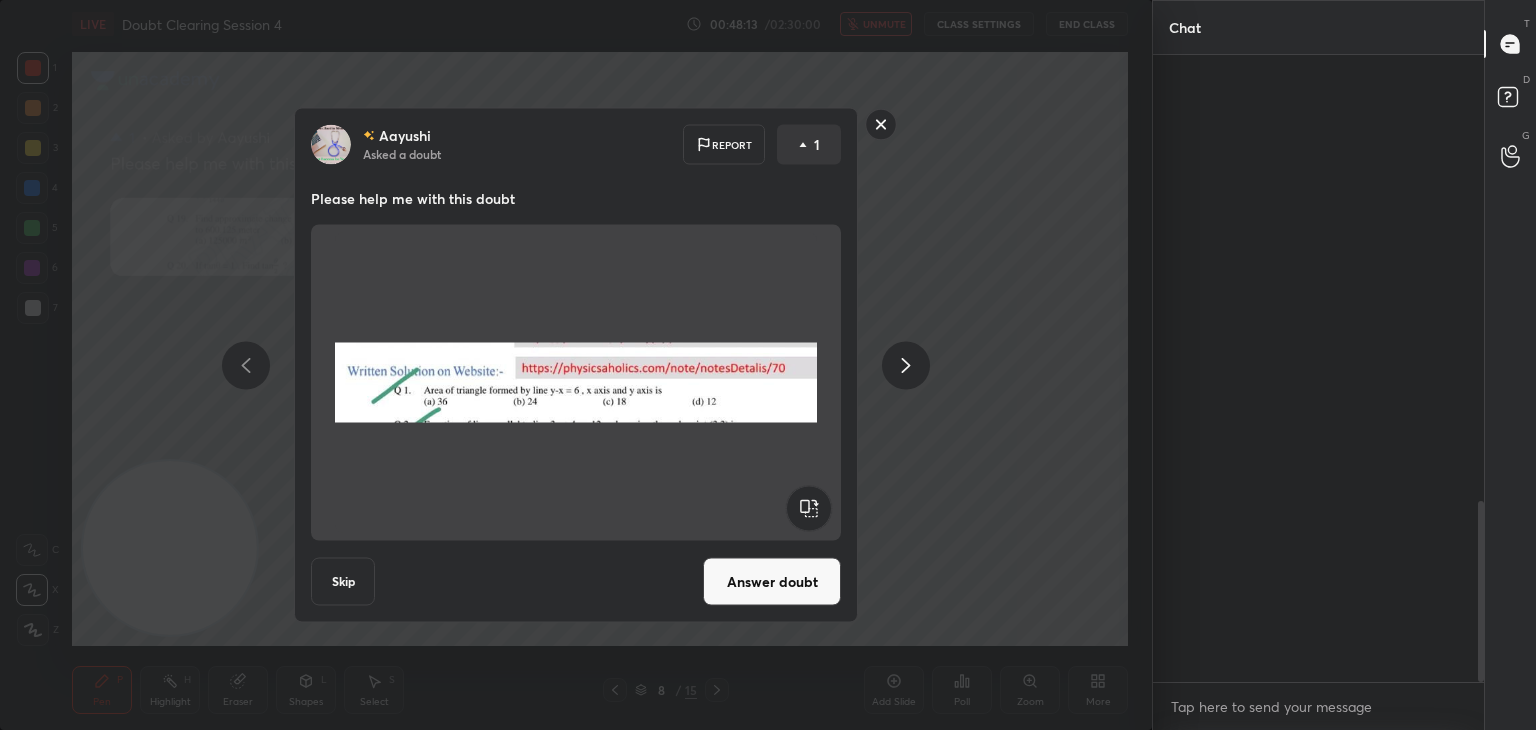 scroll, scrollTop: 1740, scrollLeft: 0, axis: vertical 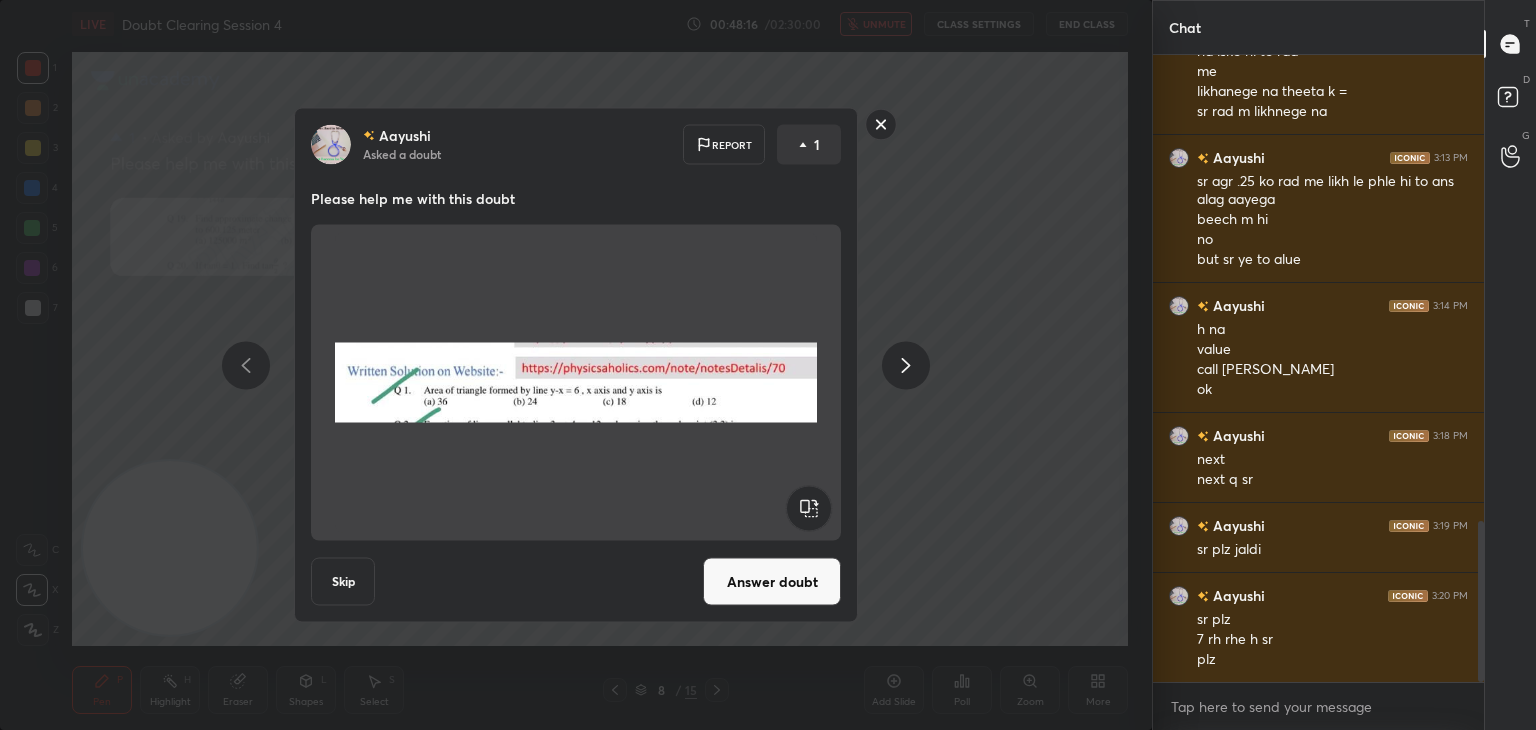 click 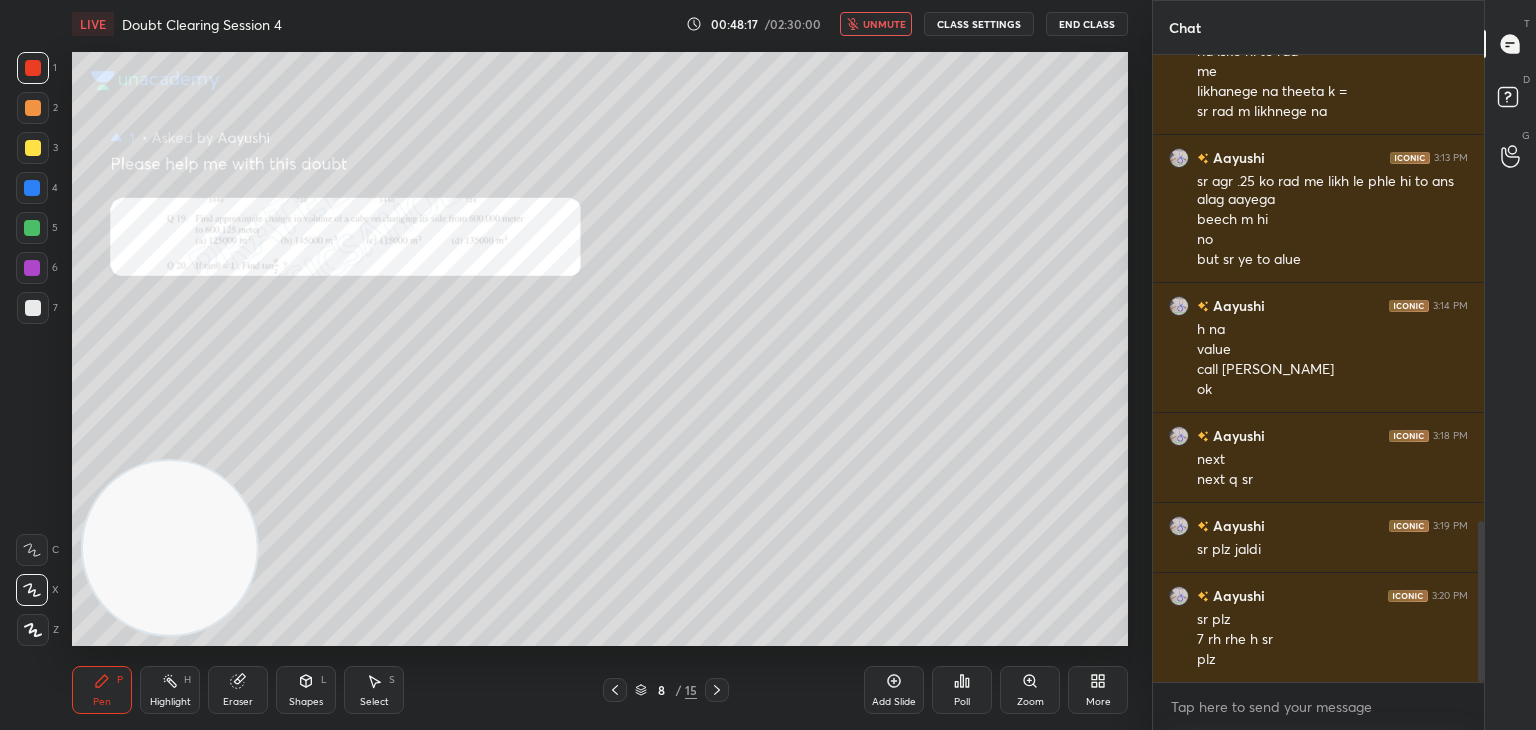 click on "unmute" at bounding box center [884, 24] 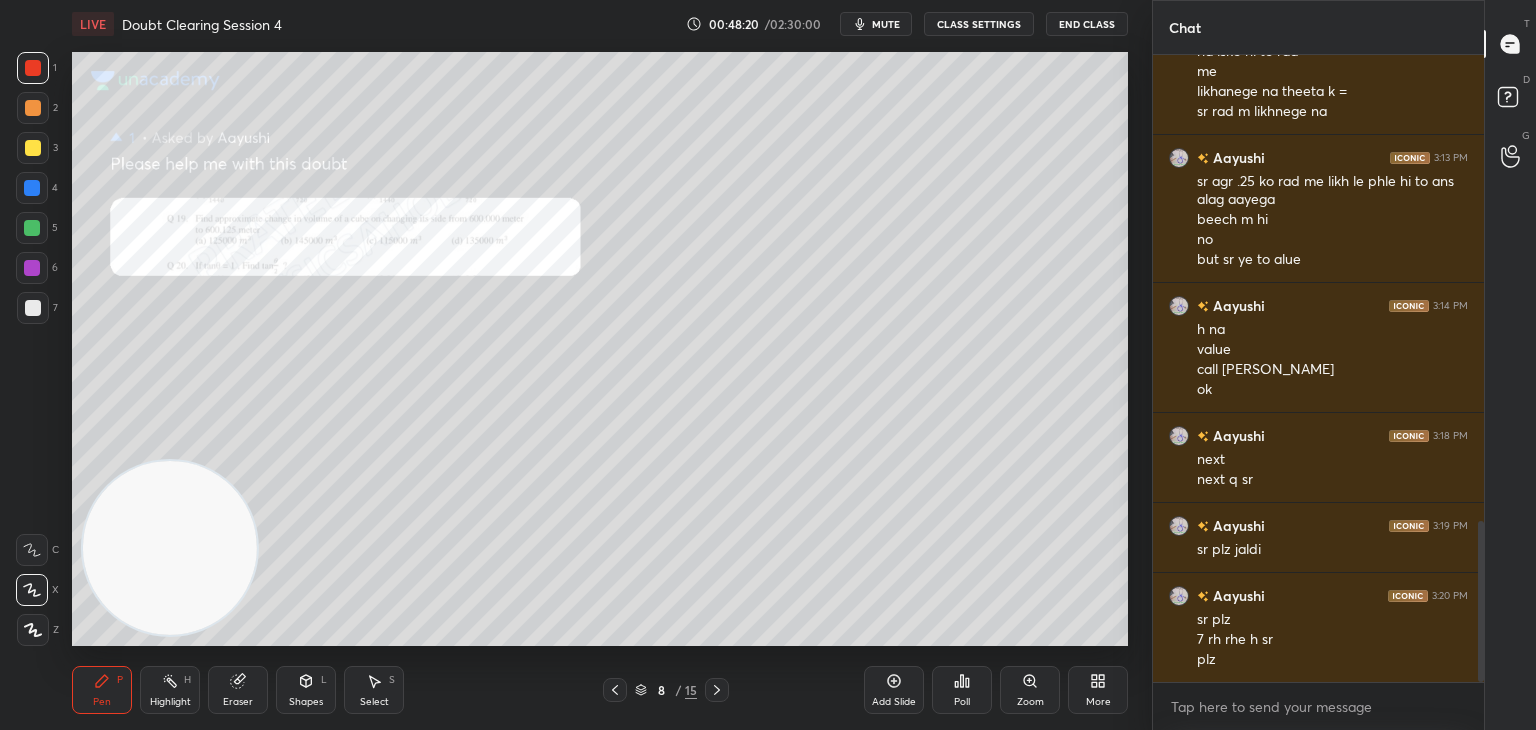 click 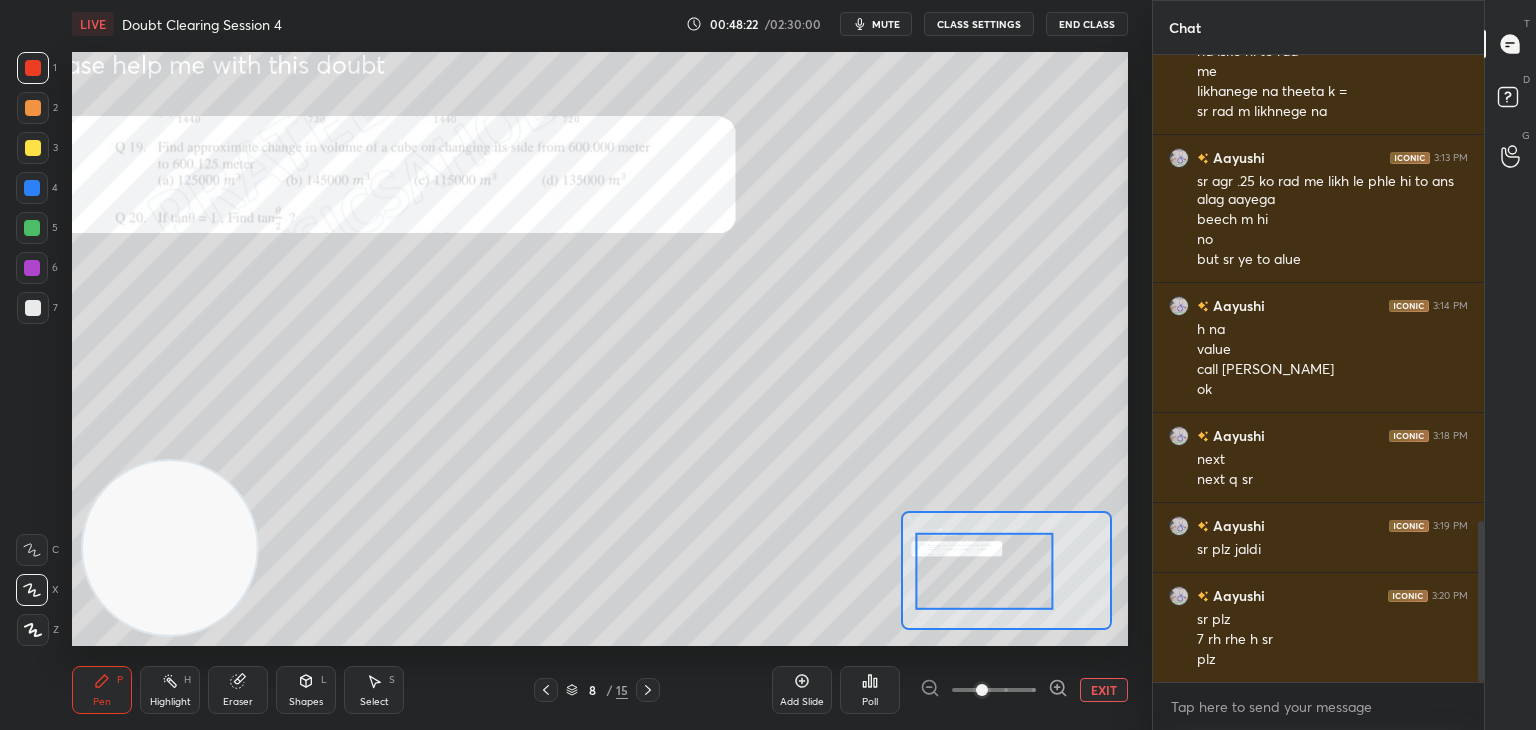 click at bounding box center (985, 571) 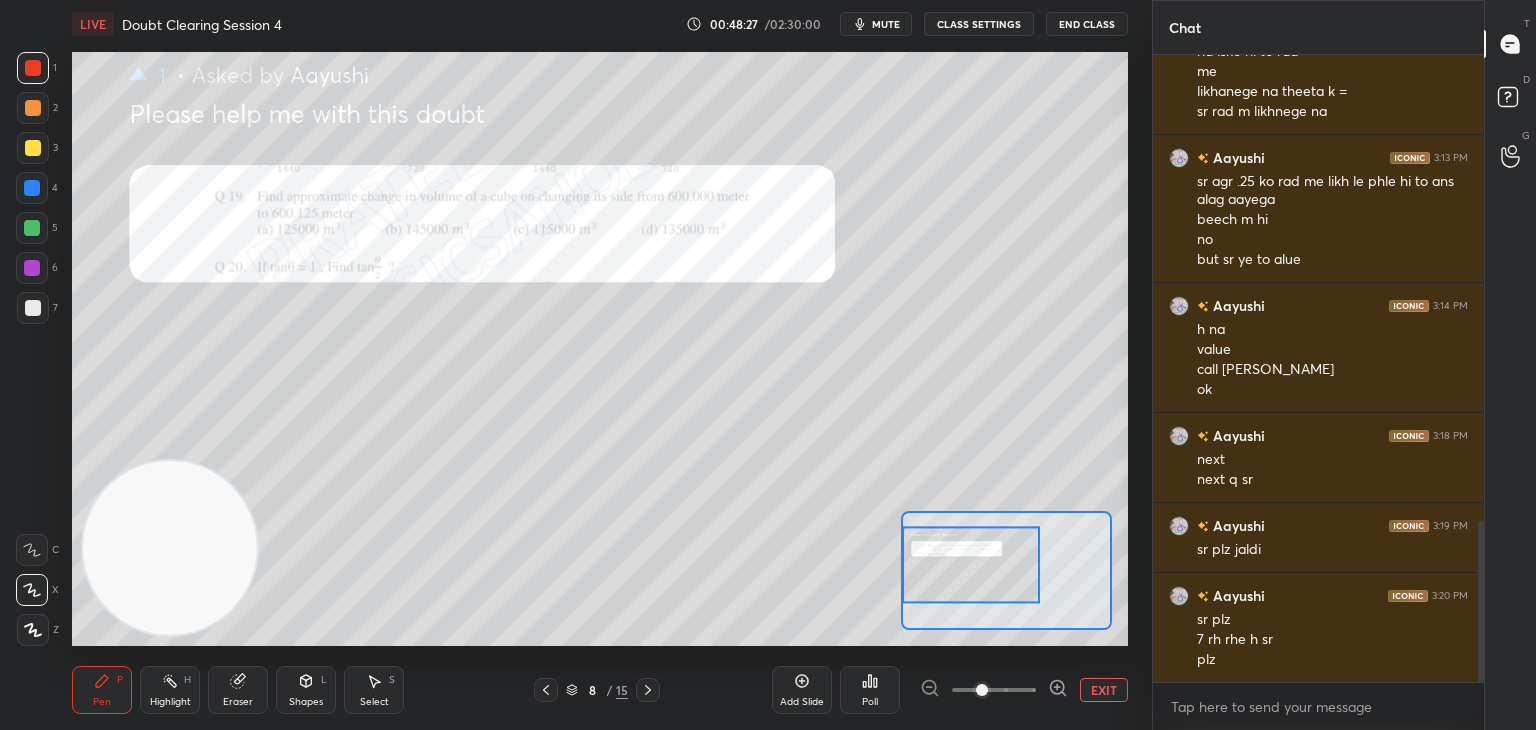 scroll, scrollTop: 1890, scrollLeft: 0, axis: vertical 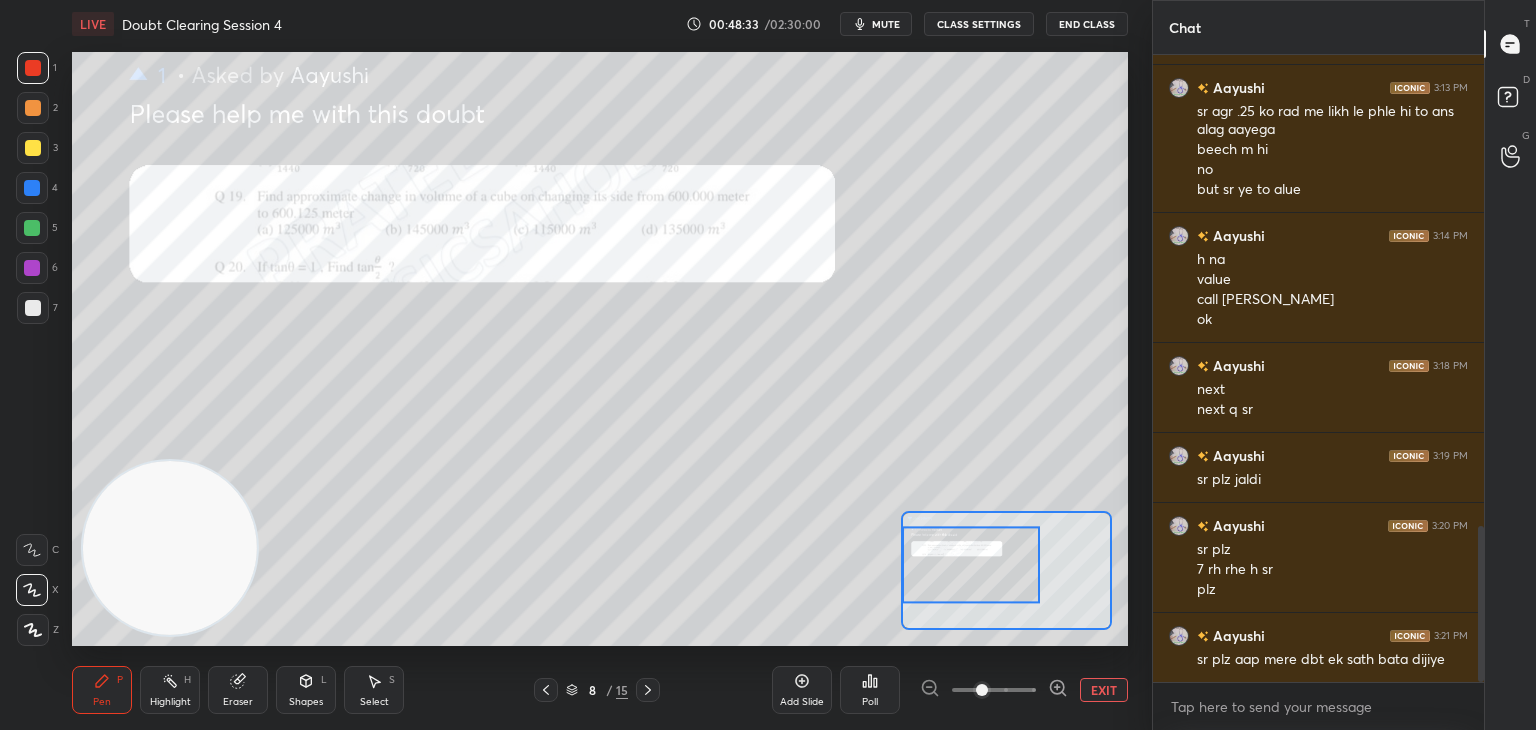 click at bounding box center (1478, 368) 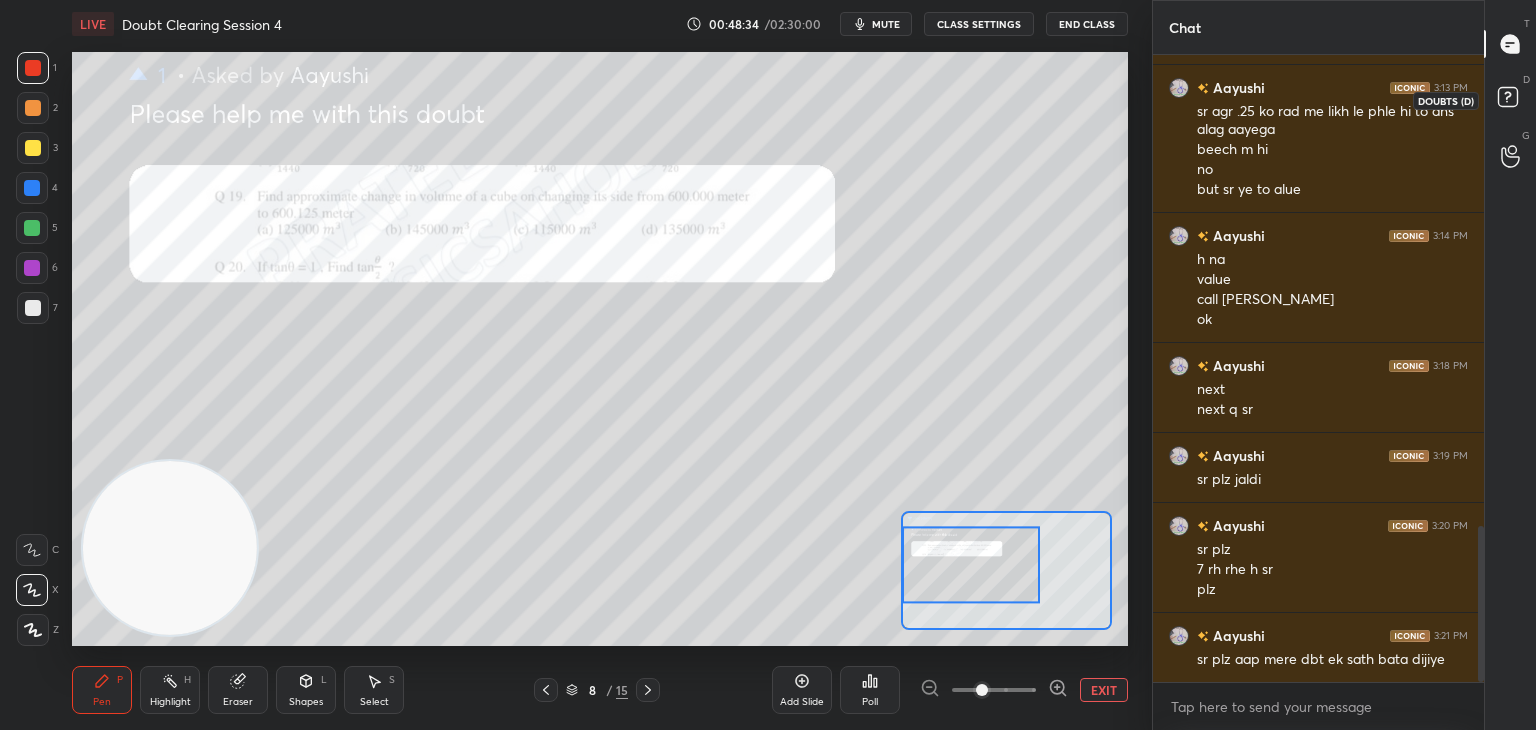 click 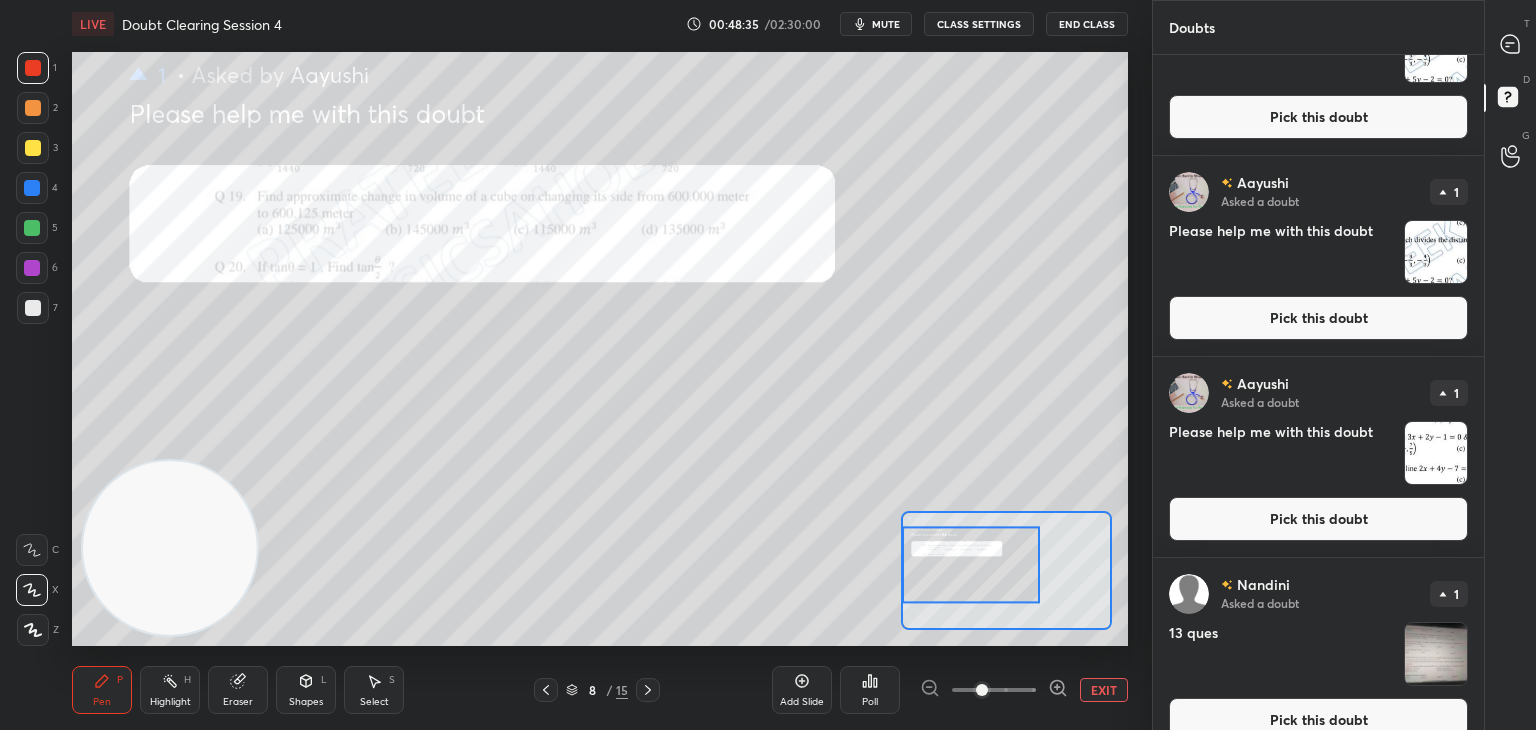 scroll, scrollTop: 731, scrollLeft: 0, axis: vertical 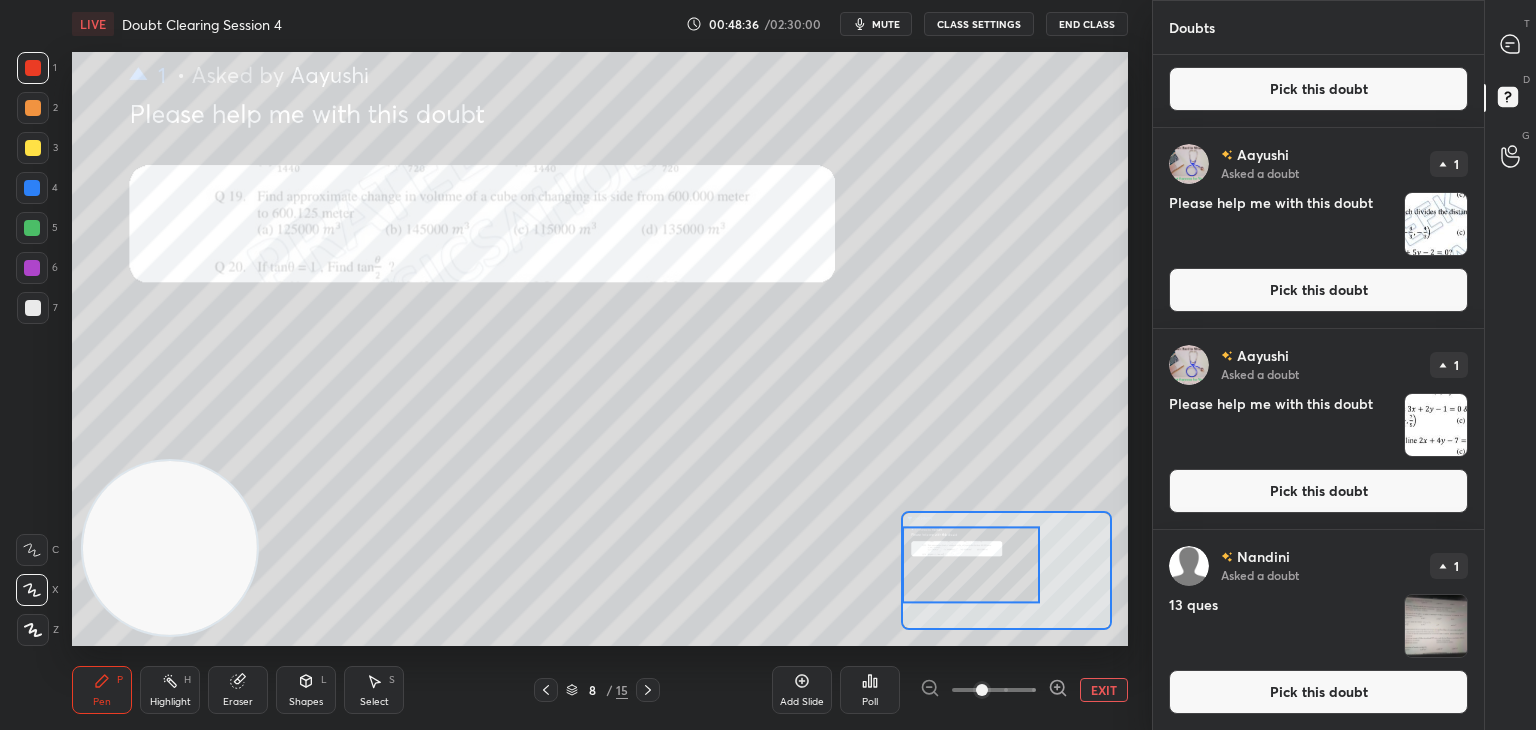 click at bounding box center [1436, 425] 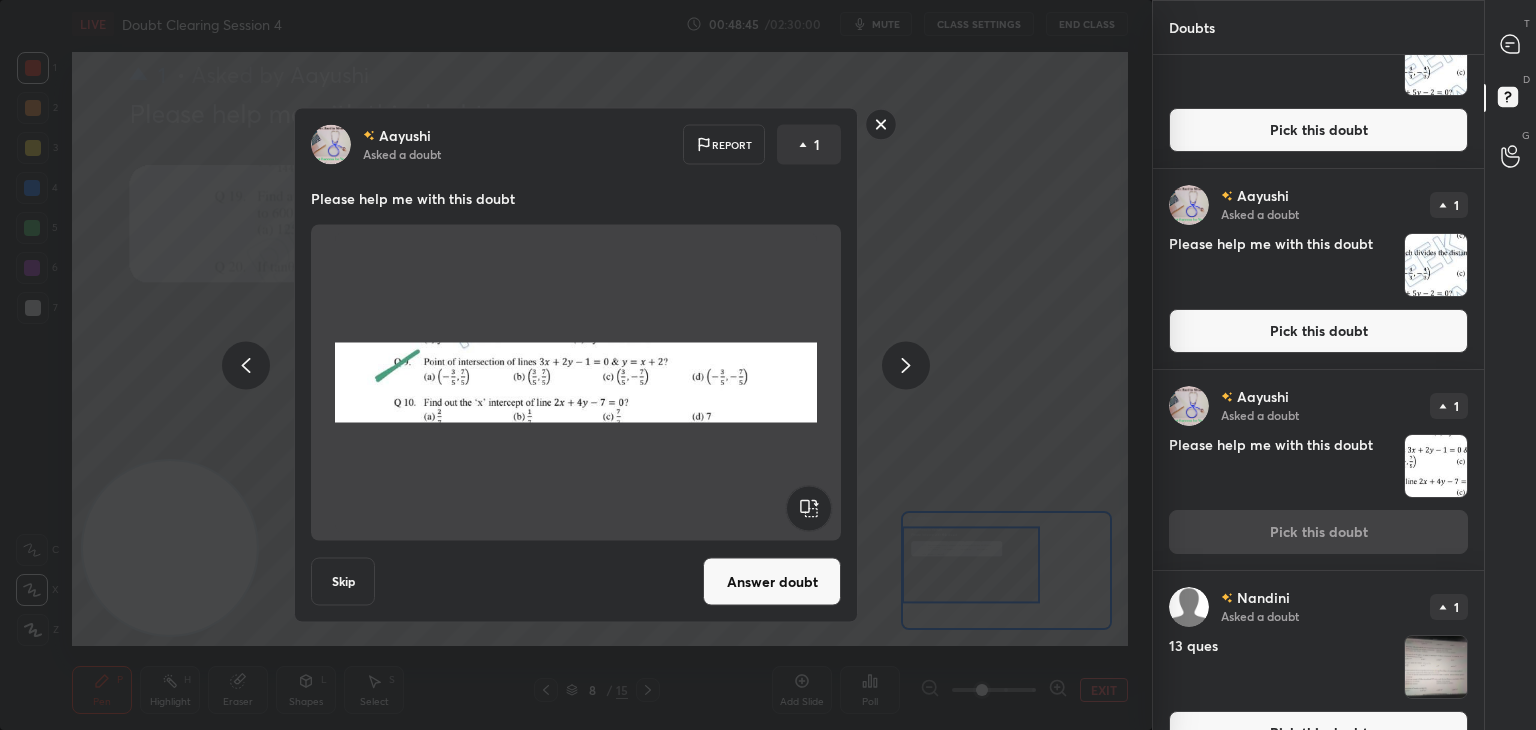 scroll, scrollTop: 689, scrollLeft: 0, axis: vertical 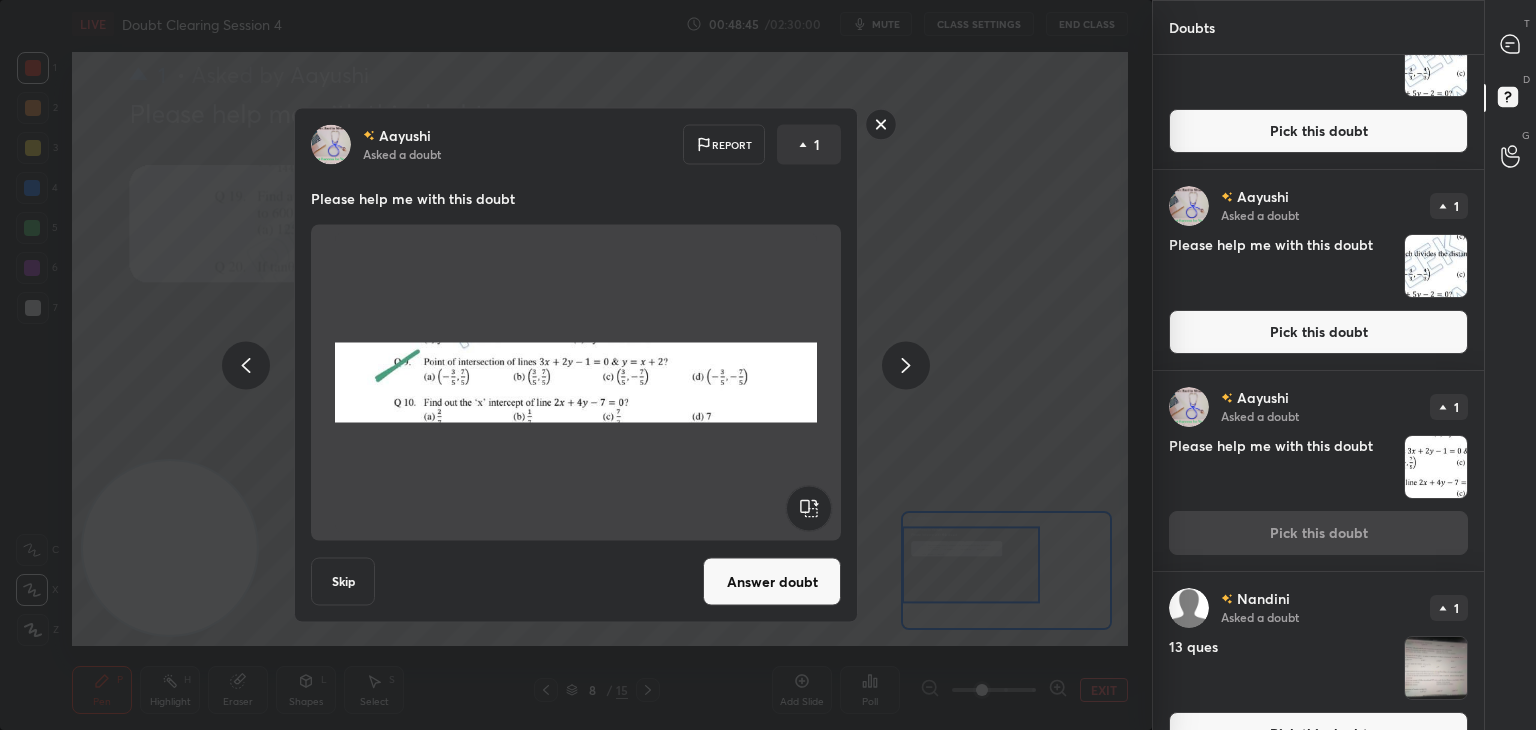 click at bounding box center [1436, 467] 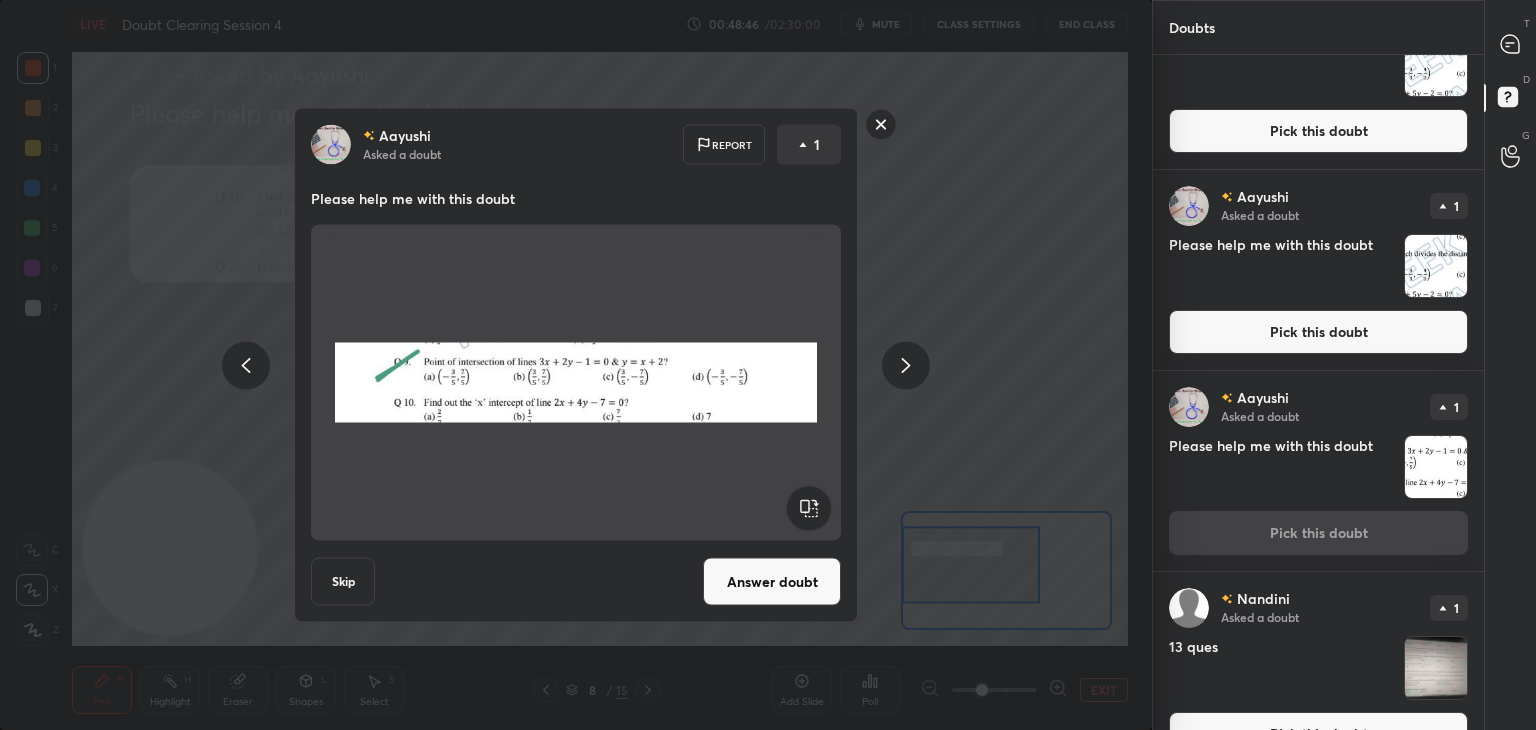 click at bounding box center (1436, 266) 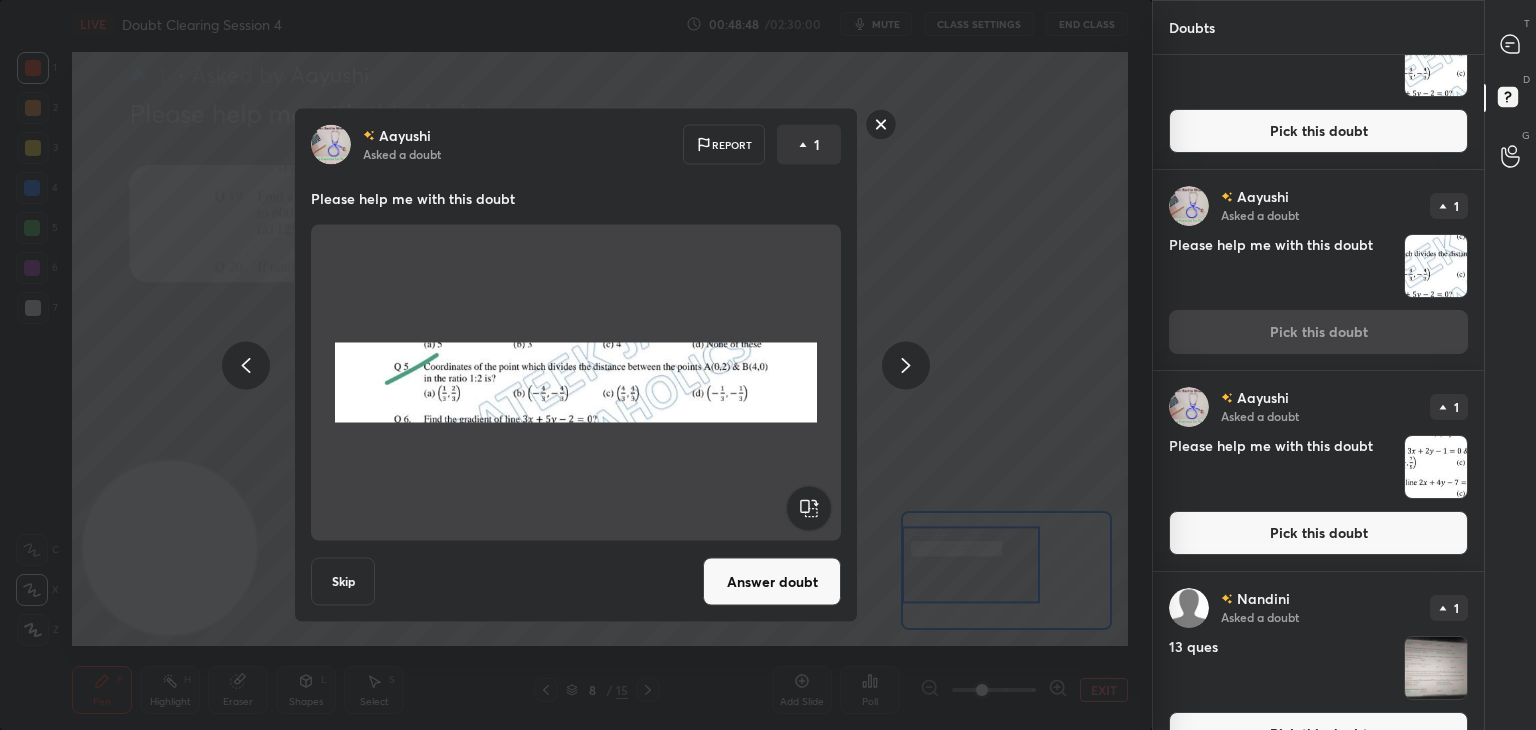 click on "[PERSON_NAME] Asked a doubt Report 1 Please help me with this doubt Skip Answer doubt" at bounding box center [576, 365] 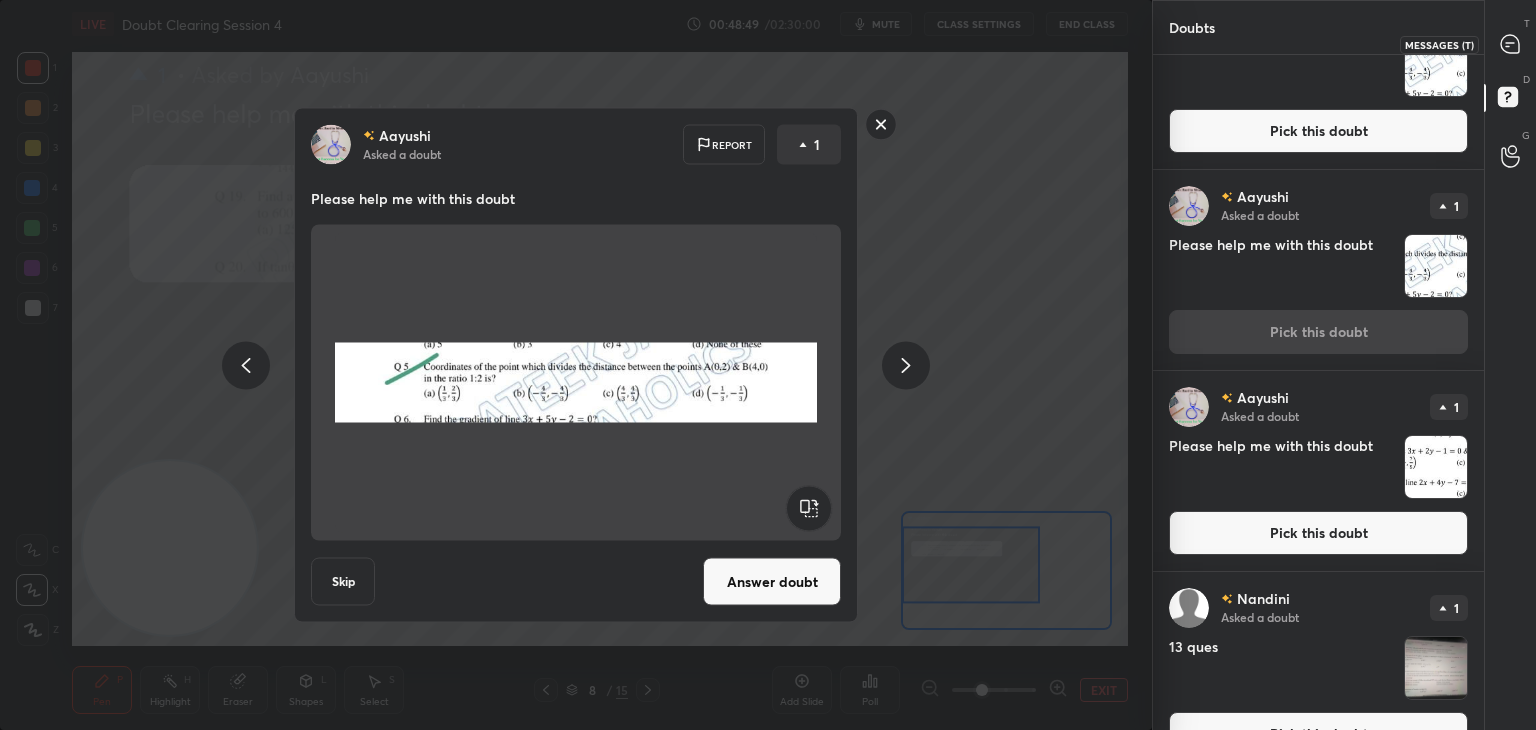 click 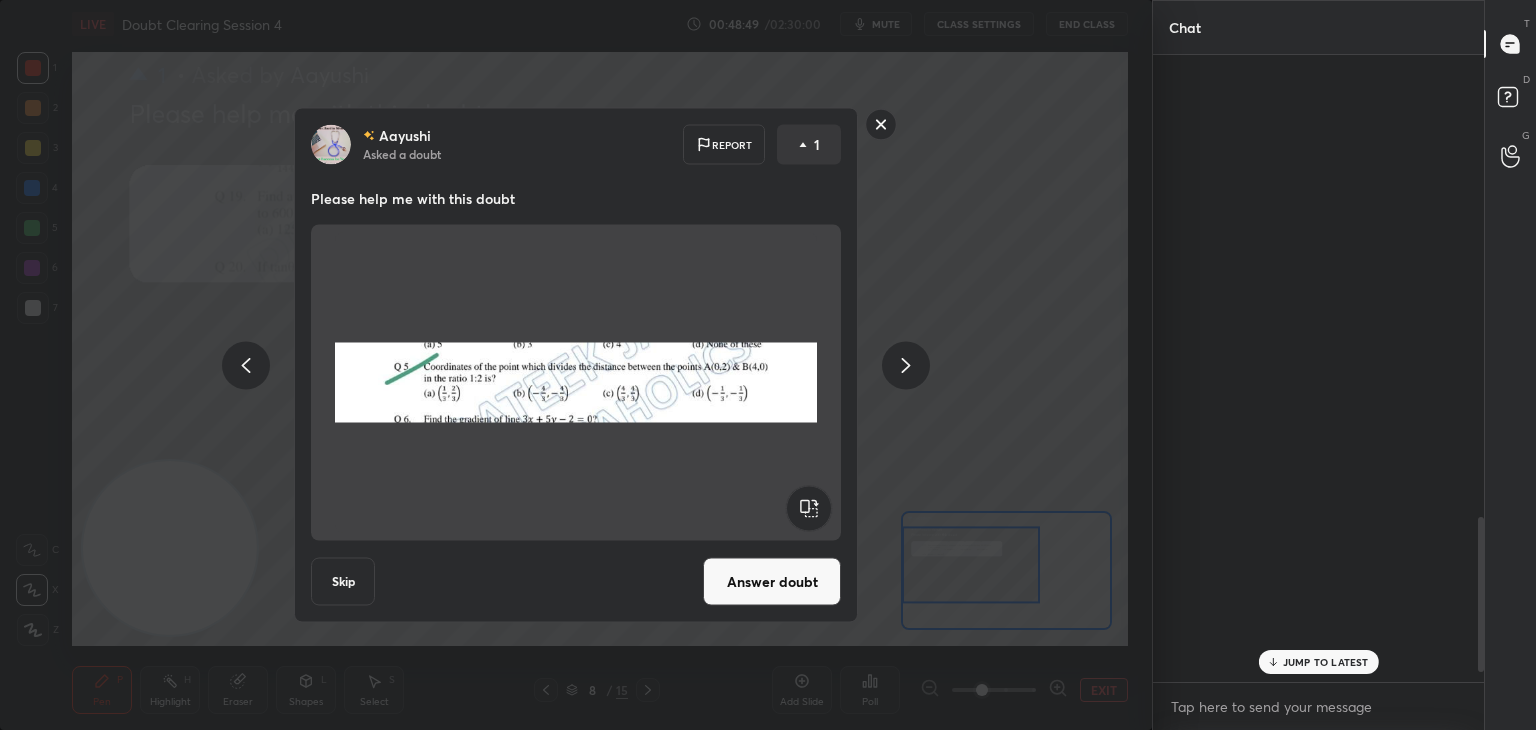 scroll, scrollTop: 1870, scrollLeft: 0, axis: vertical 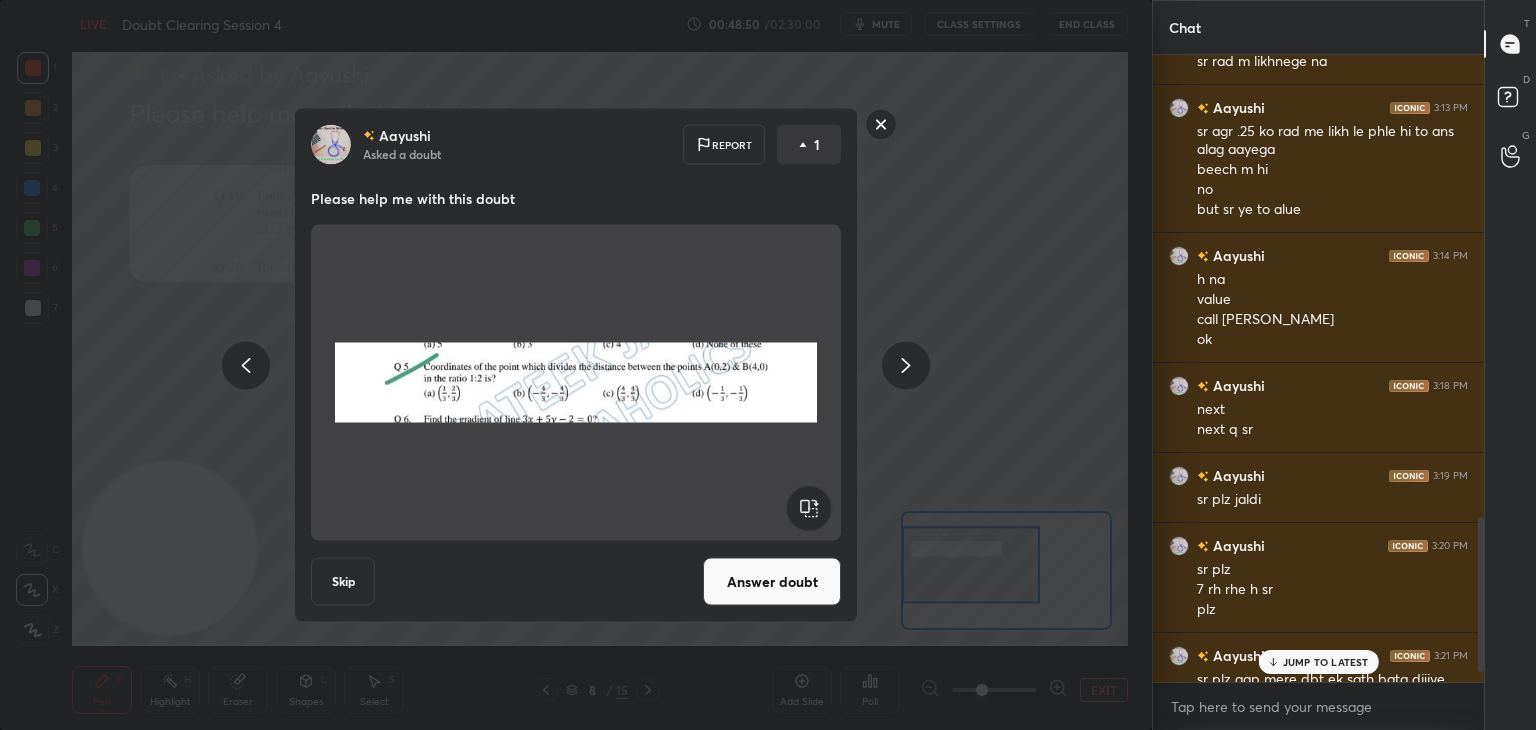 click 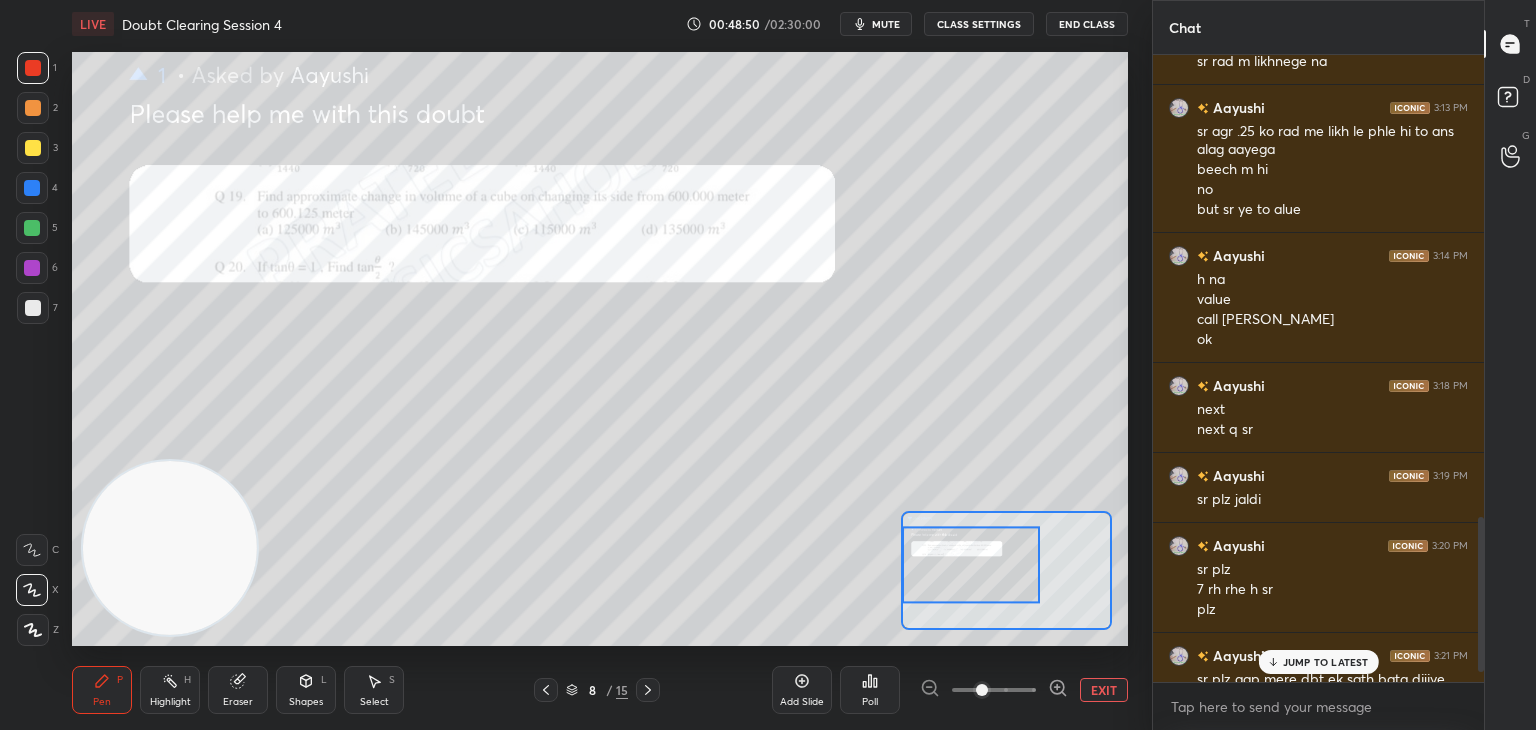 scroll, scrollTop: 0, scrollLeft: 0, axis: both 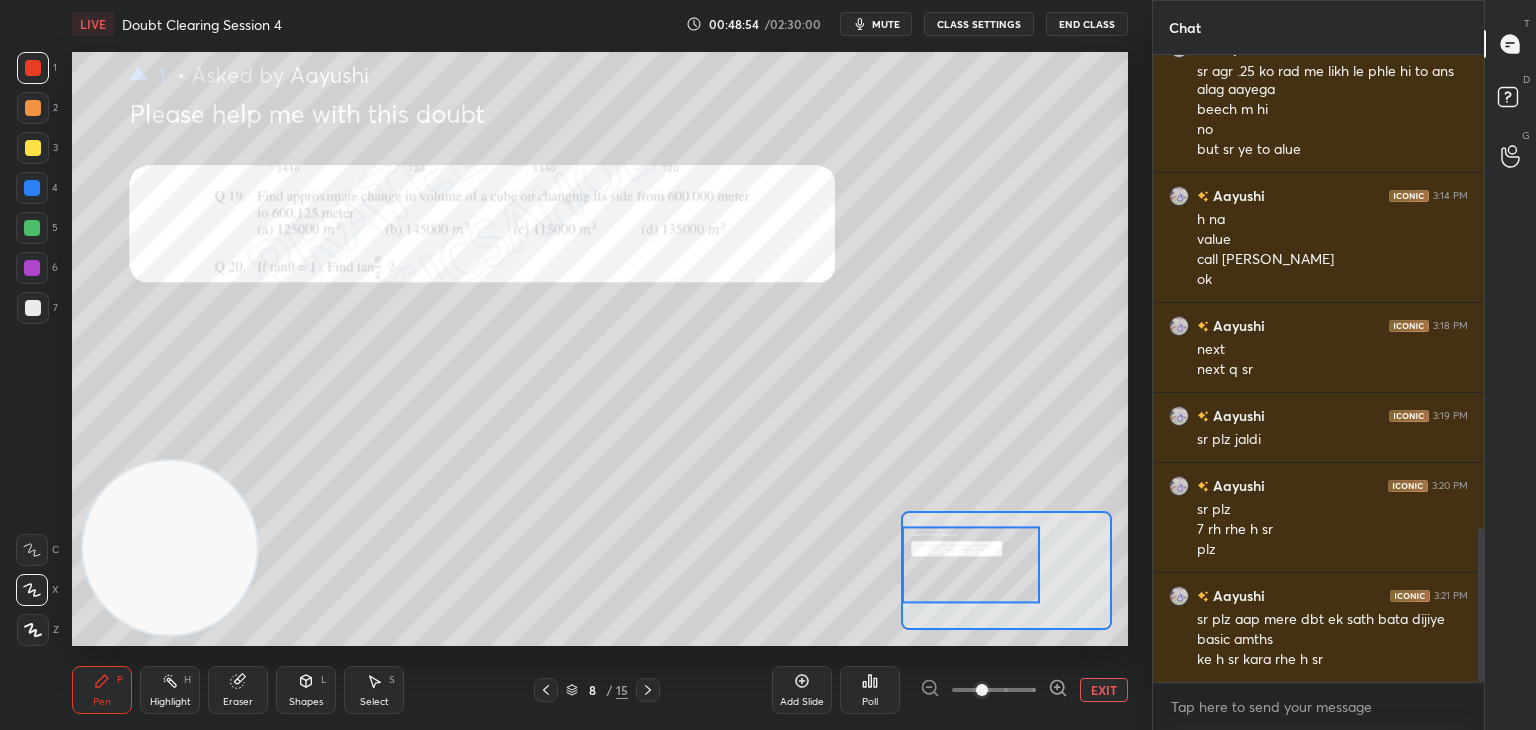 click on "Eraser" at bounding box center (238, 690) 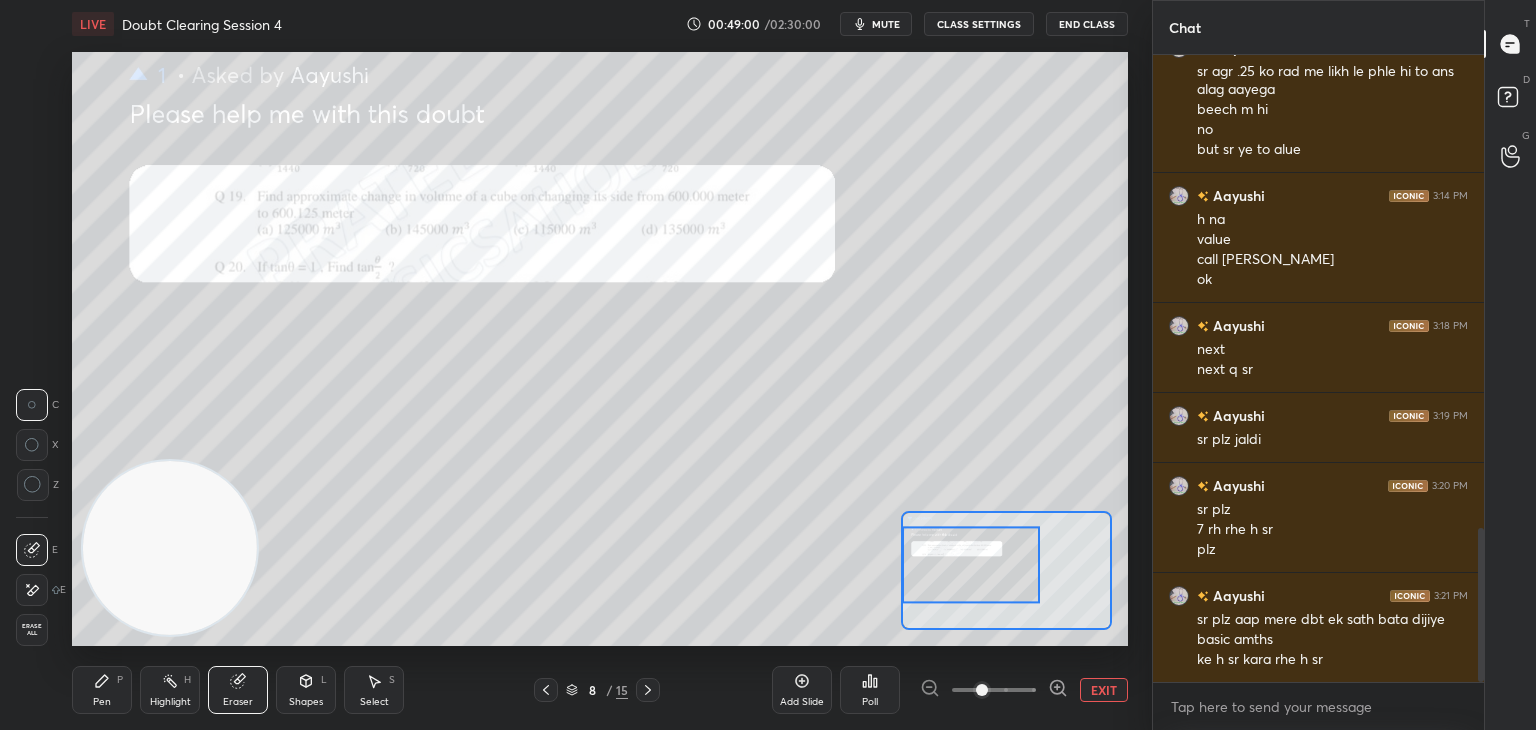 click on "Pen P" at bounding box center [102, 690] 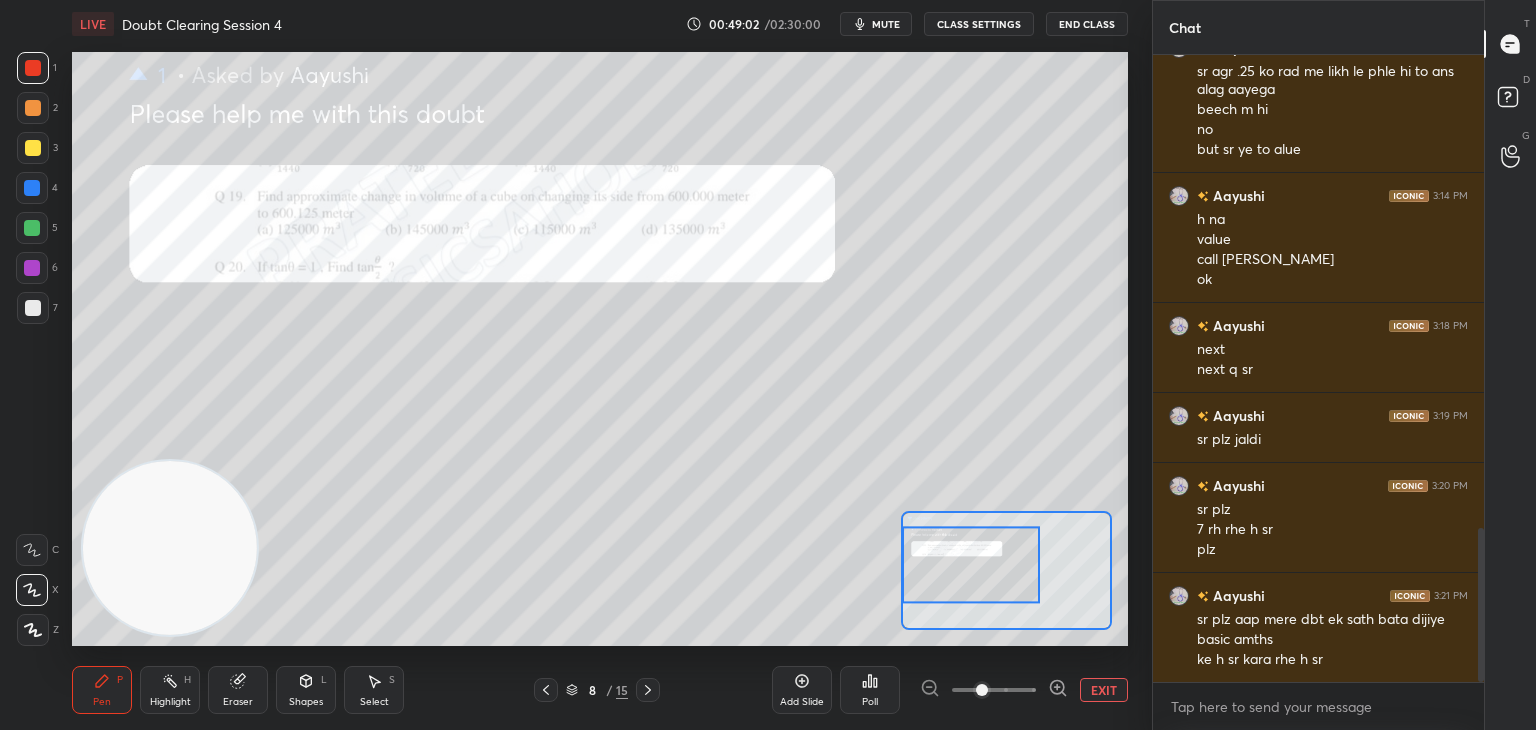 click 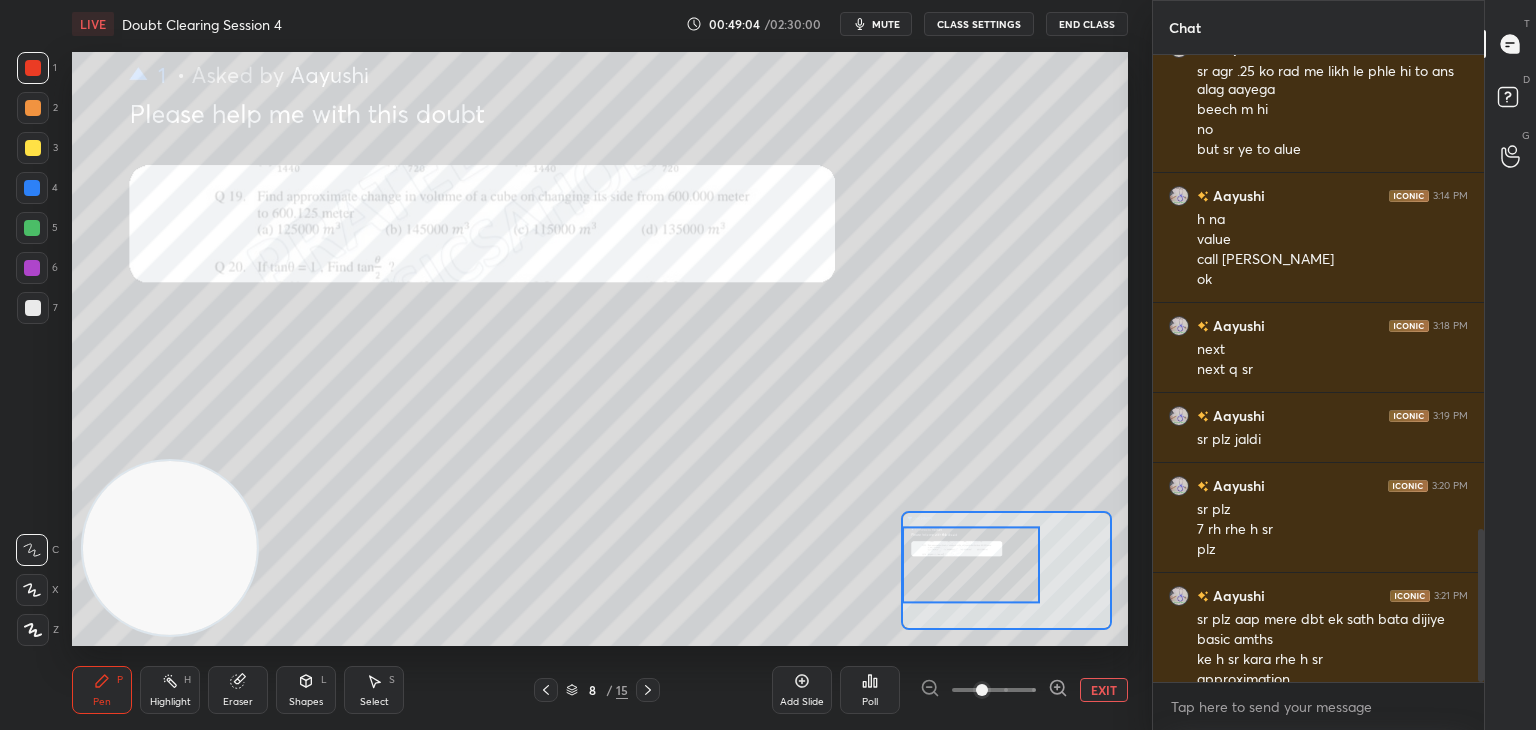 scroll, scrollTop: 1950, scrollLeft: 0, axis: vertical 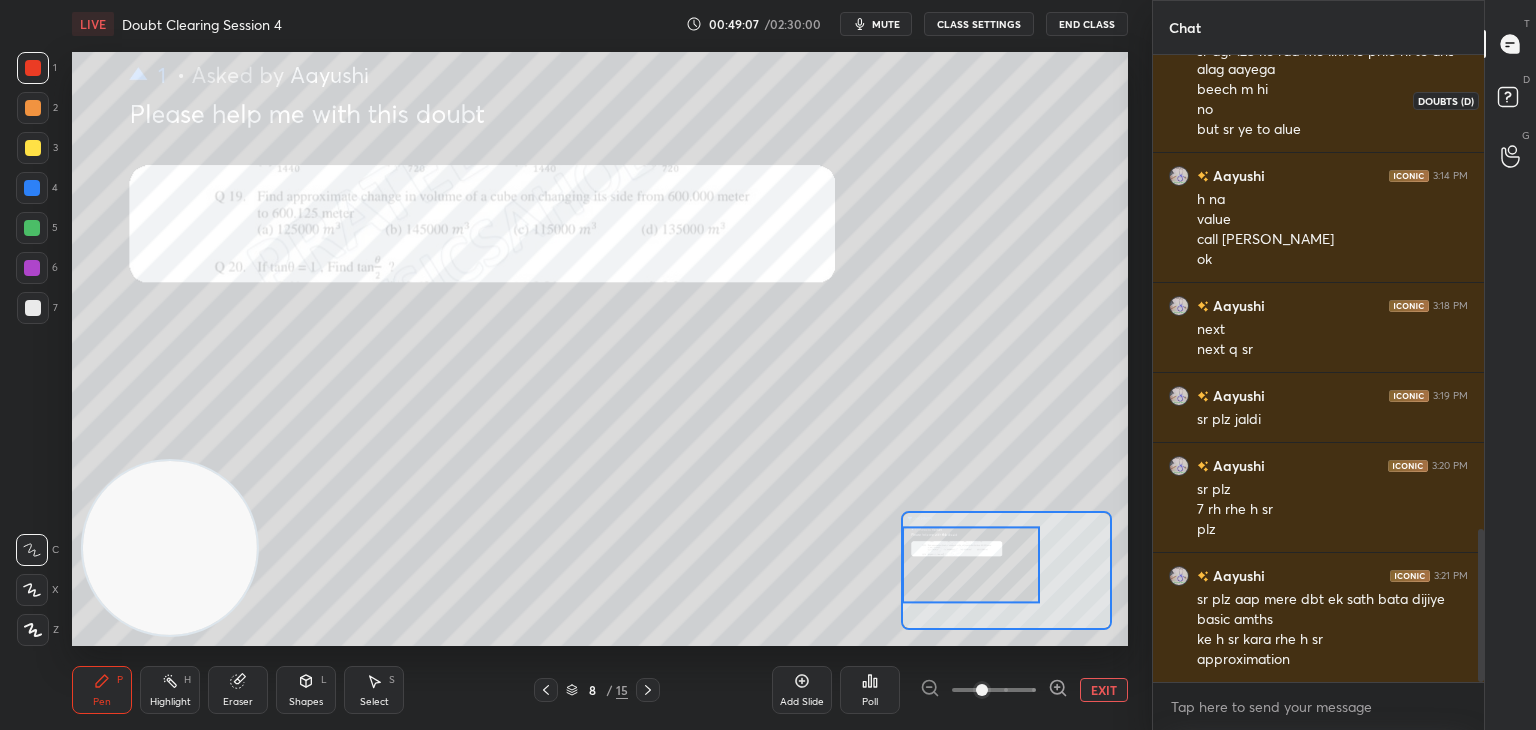 click 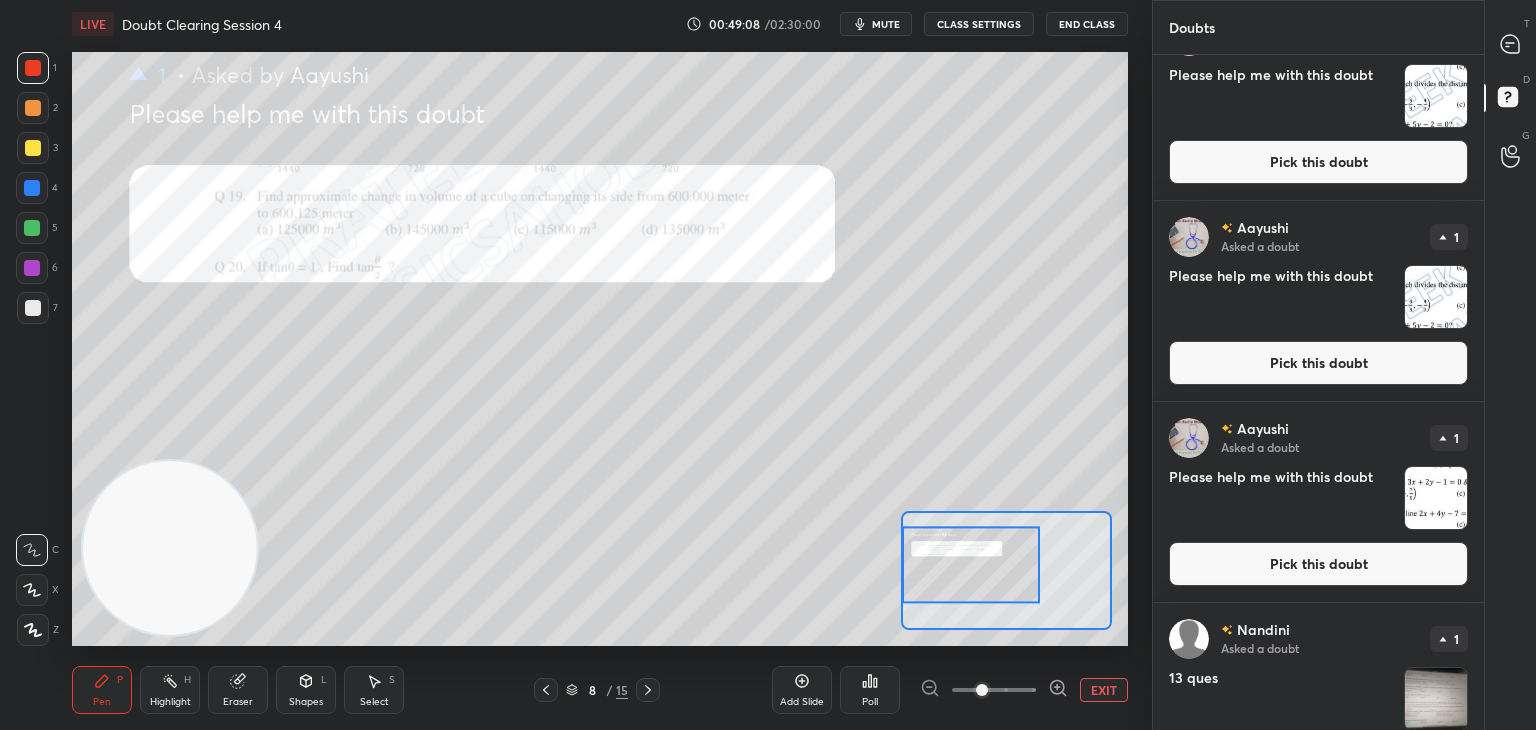 scroll, scrollTop: 731, scrollLeft: 0, axis: vertical 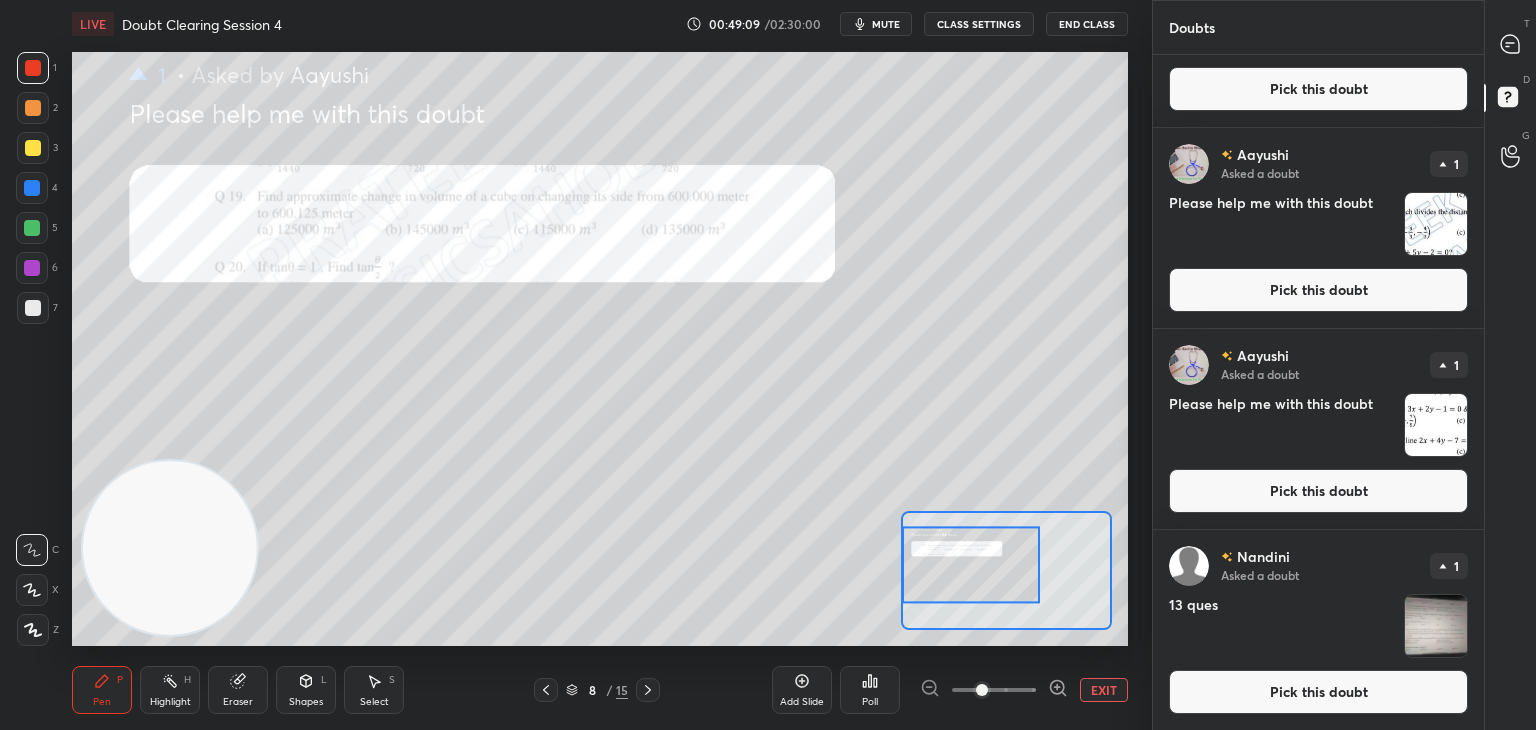 click at bounding box center [1436, 425] 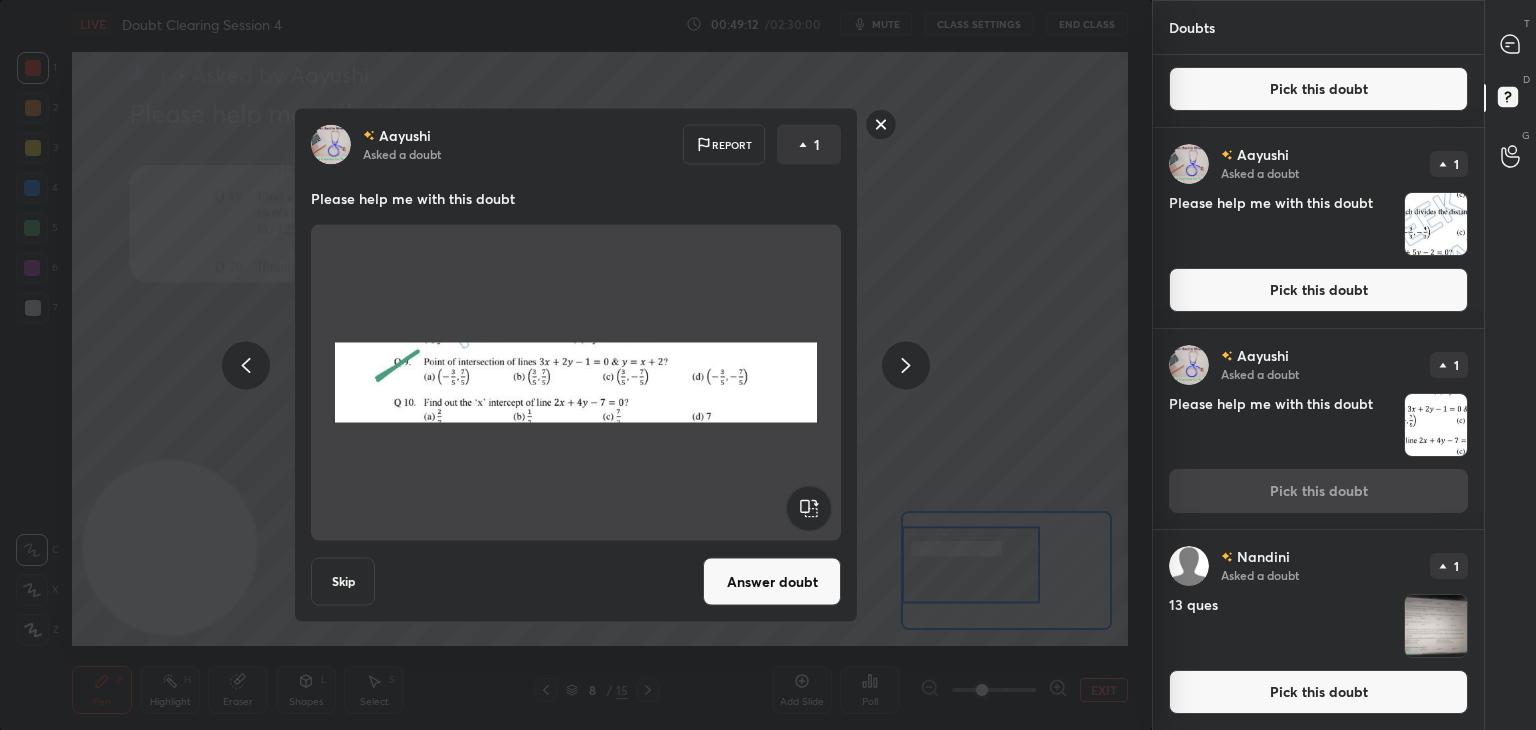 click at bounding box center (1436, 224) 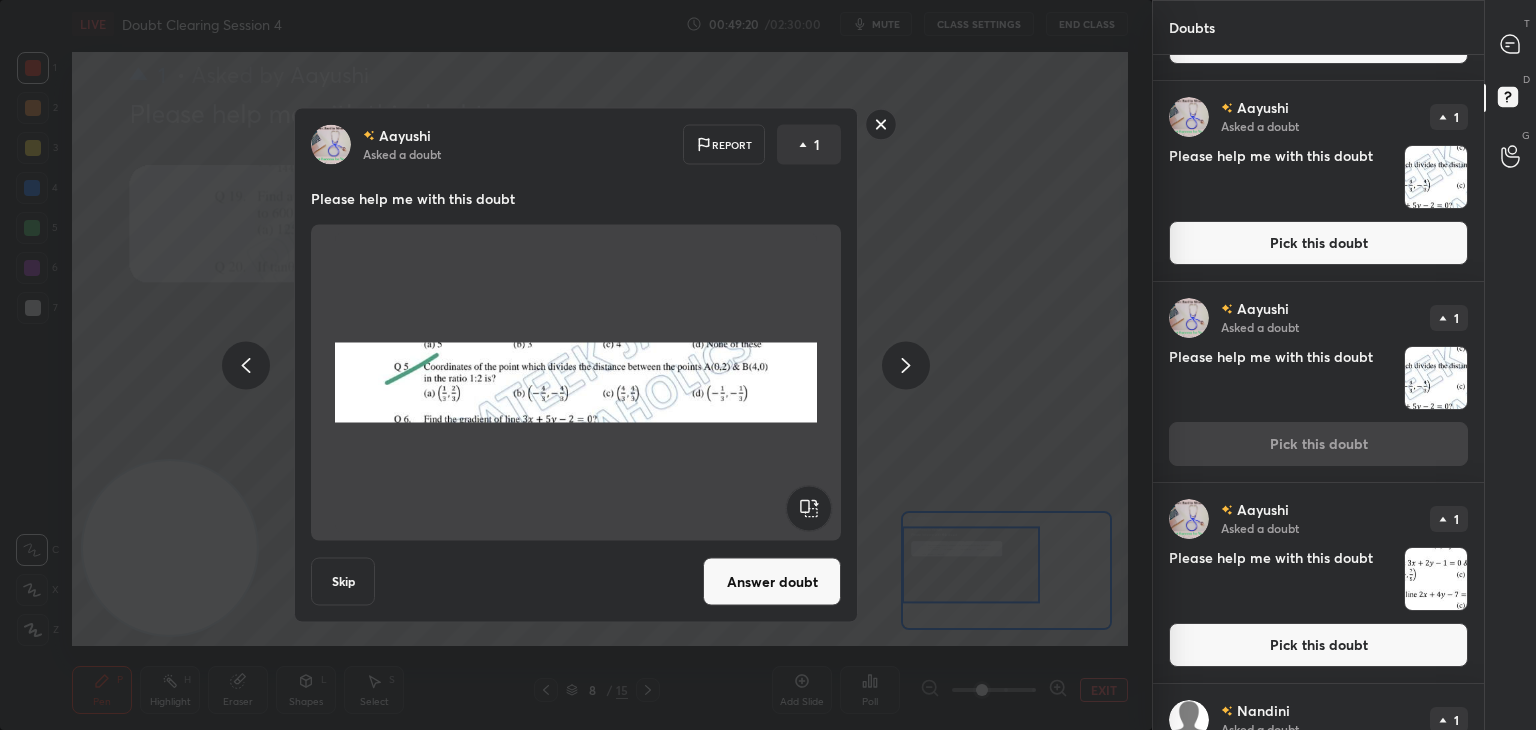 scroll, scrollTop: 508, scrollLeft: 0, axis: vertical 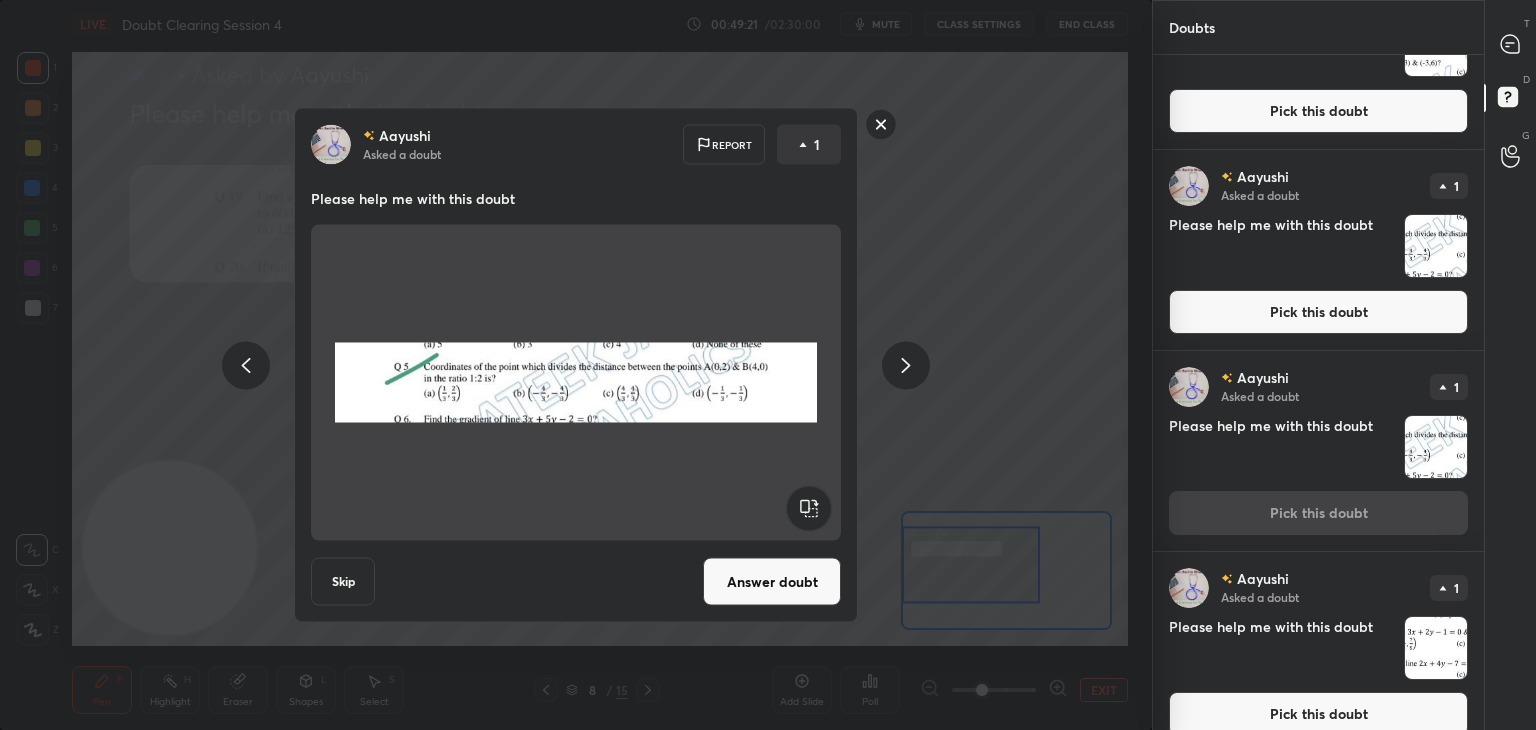 click at bounding box center (1436, 246) 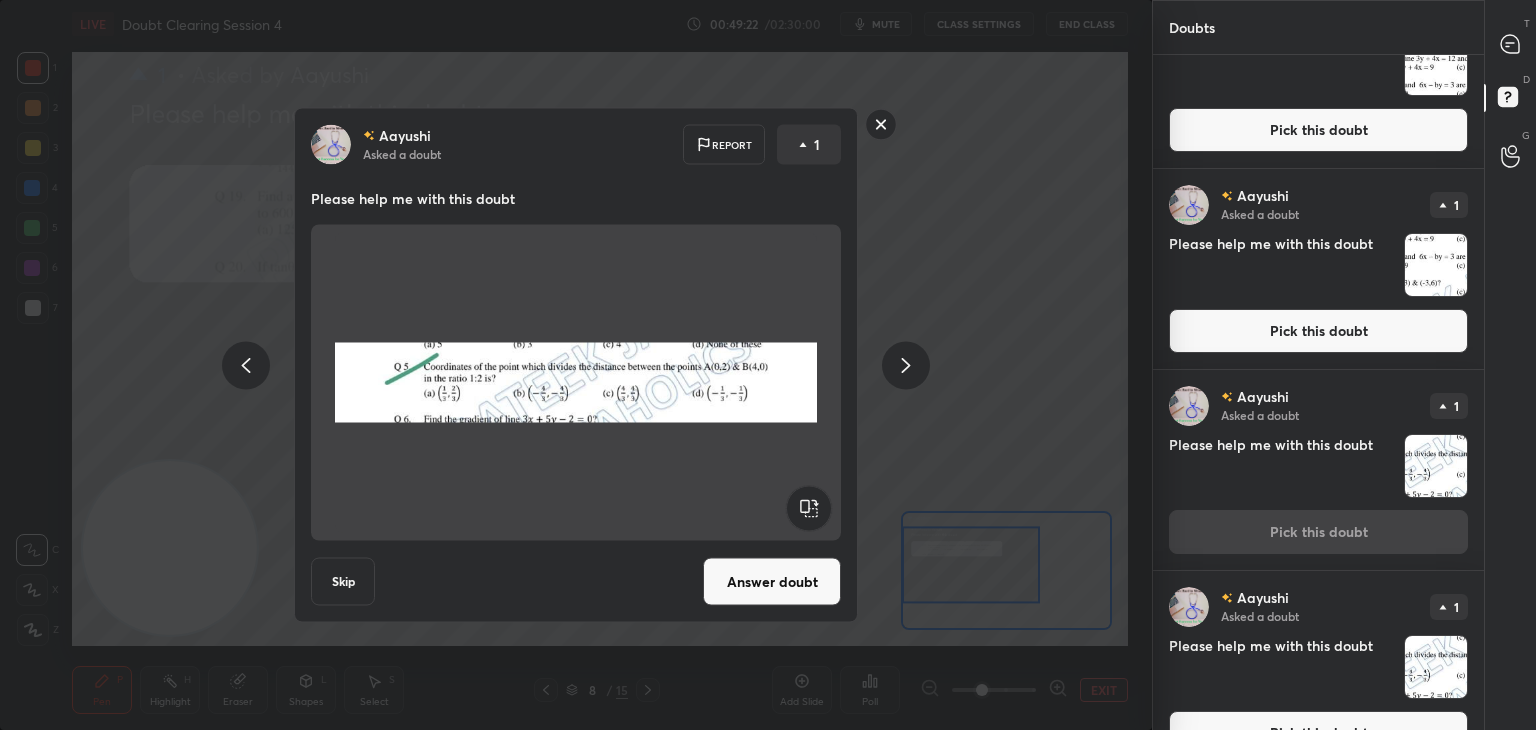 scroll, scrollTop: 287, scrollLeft: 0, axis: vertical 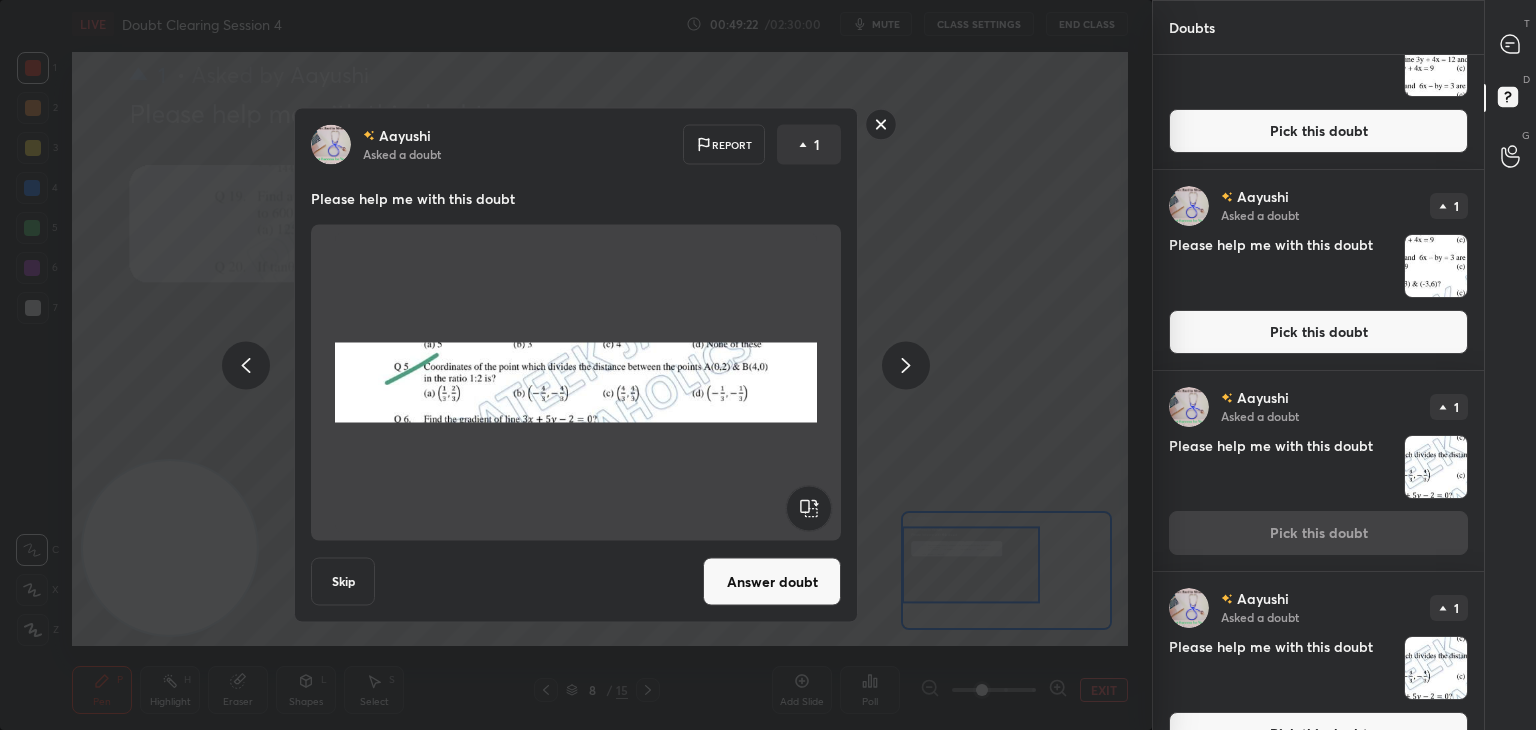 click at bounding box center (1436, 266) 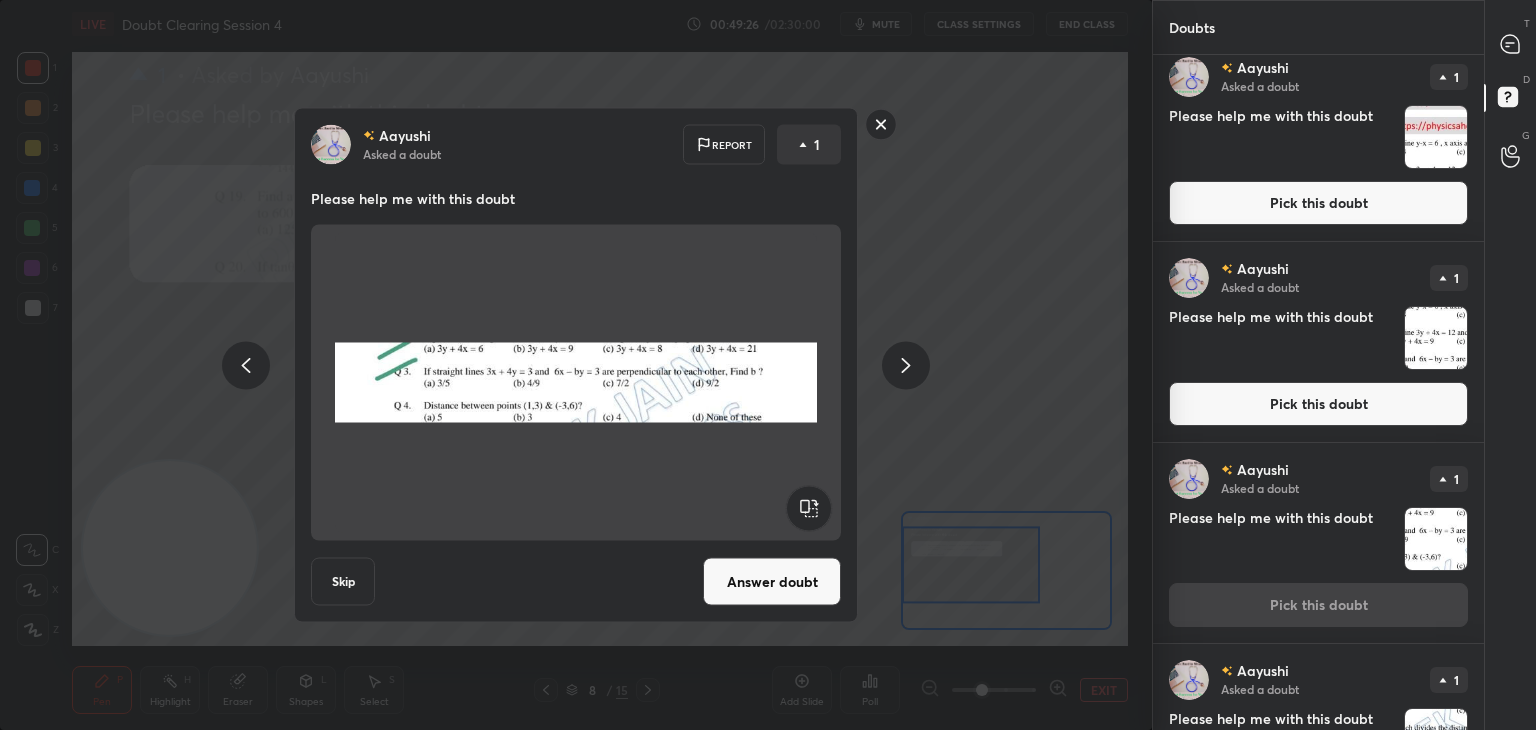 scroll, scrollTop: 0, scrollLeft: 0, axis: both 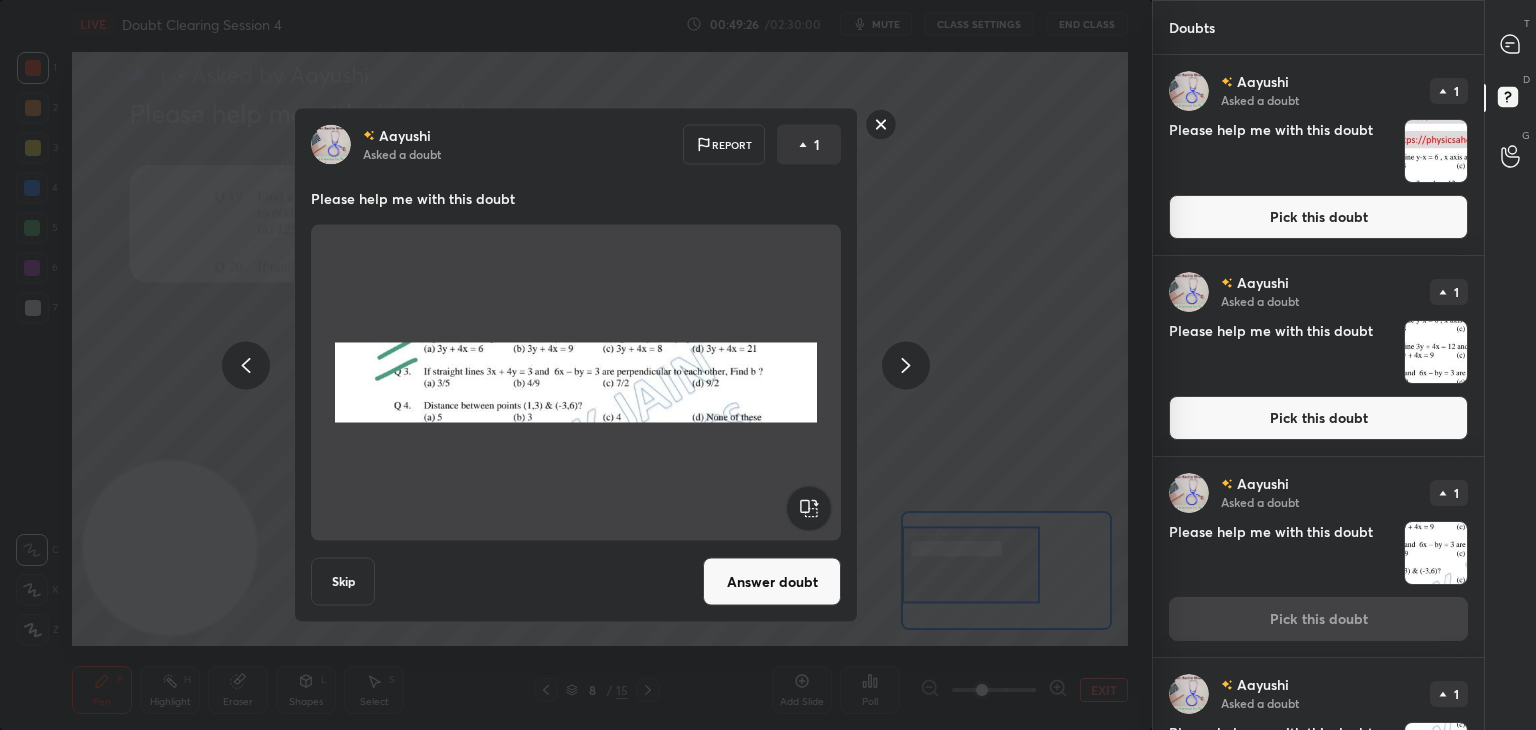 click at bounding box center (1436, 151) 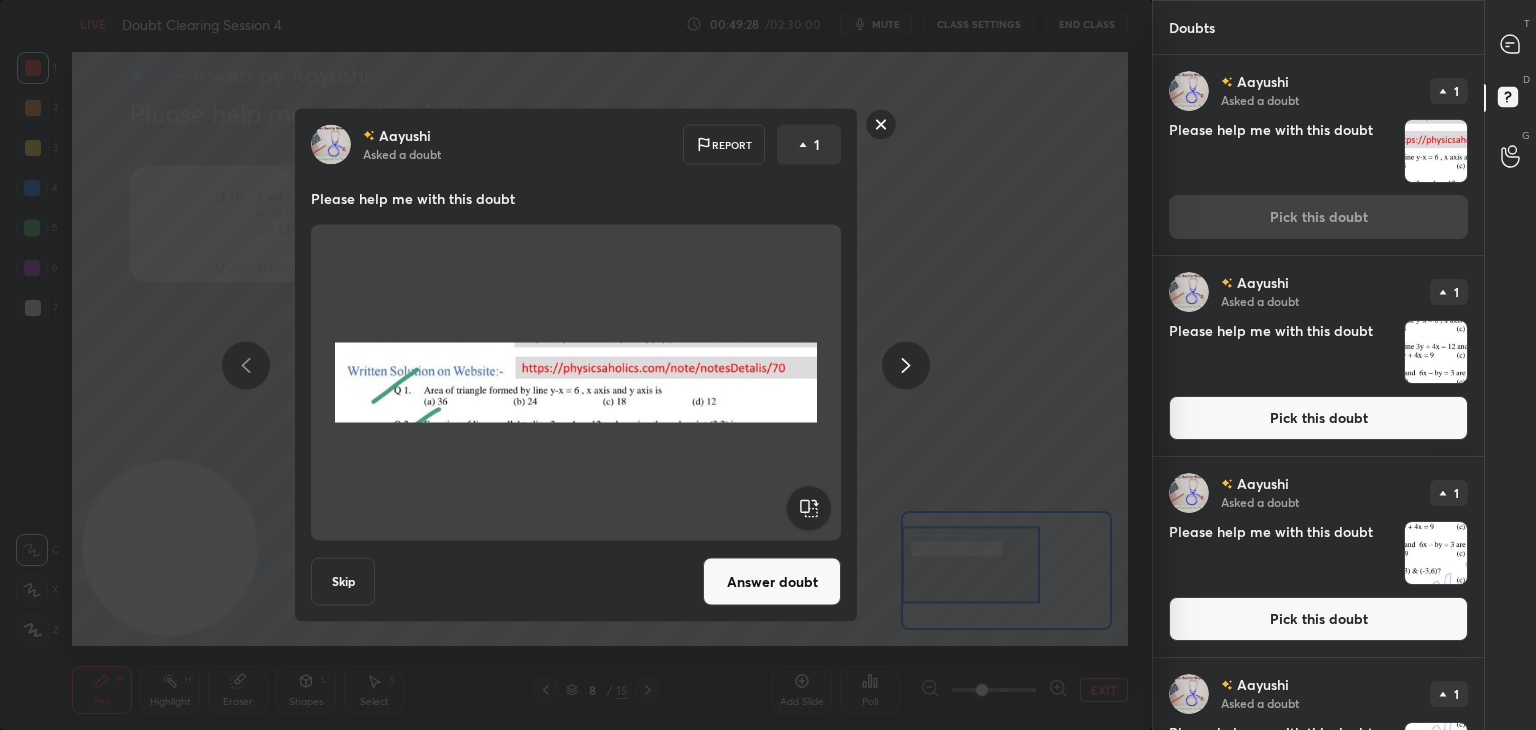 click at bounding box center (1436, 352) 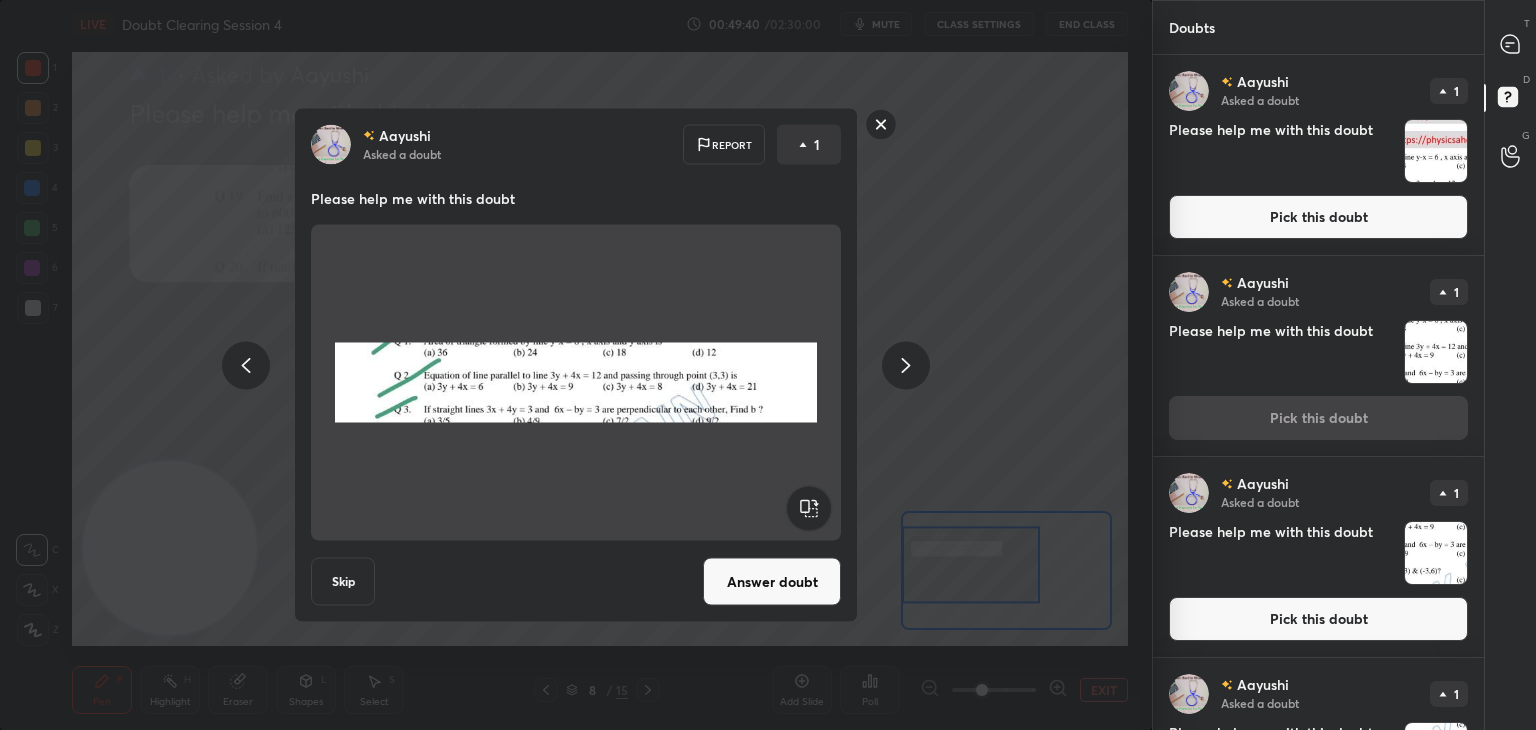 click 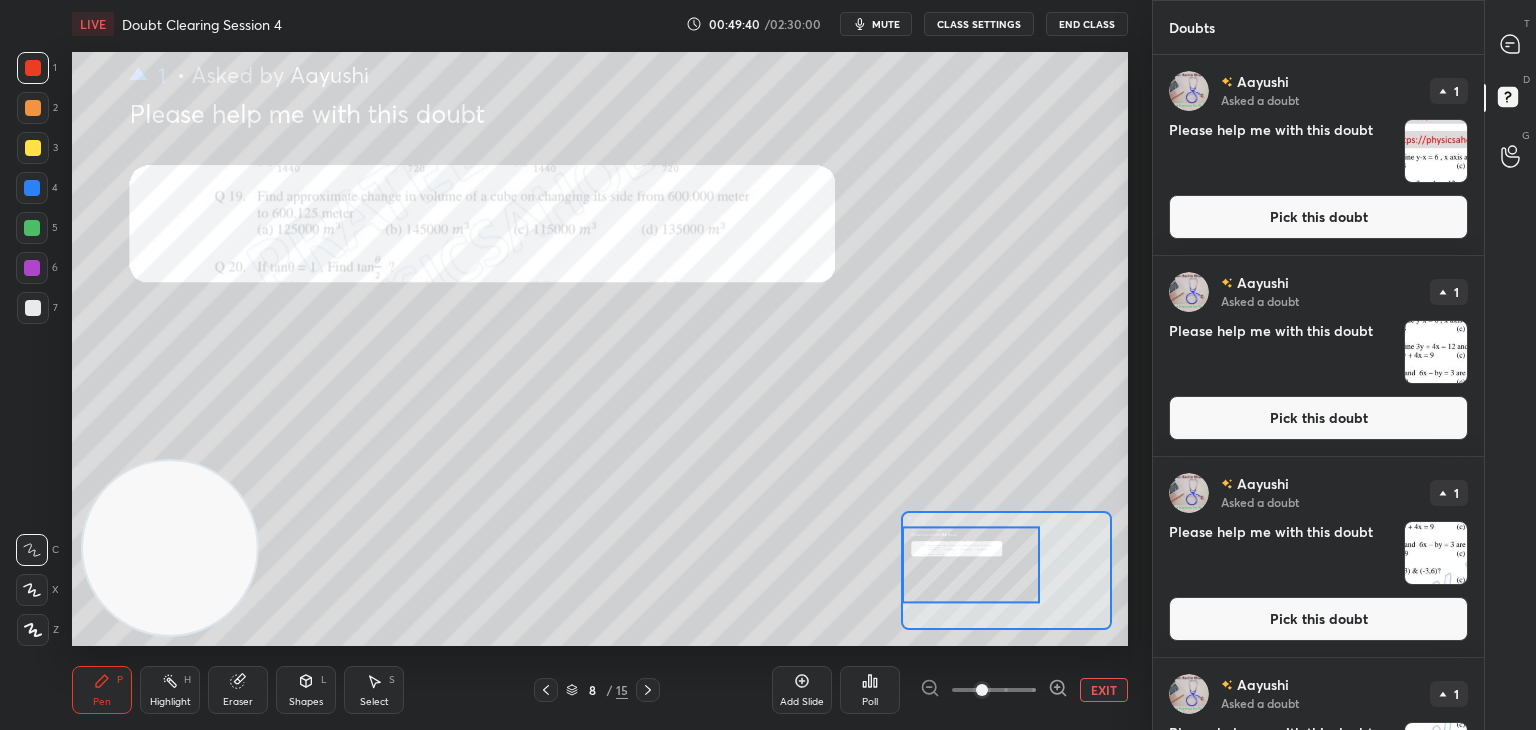 click on "T Messages (T)" at bounding box center (1510, 44) 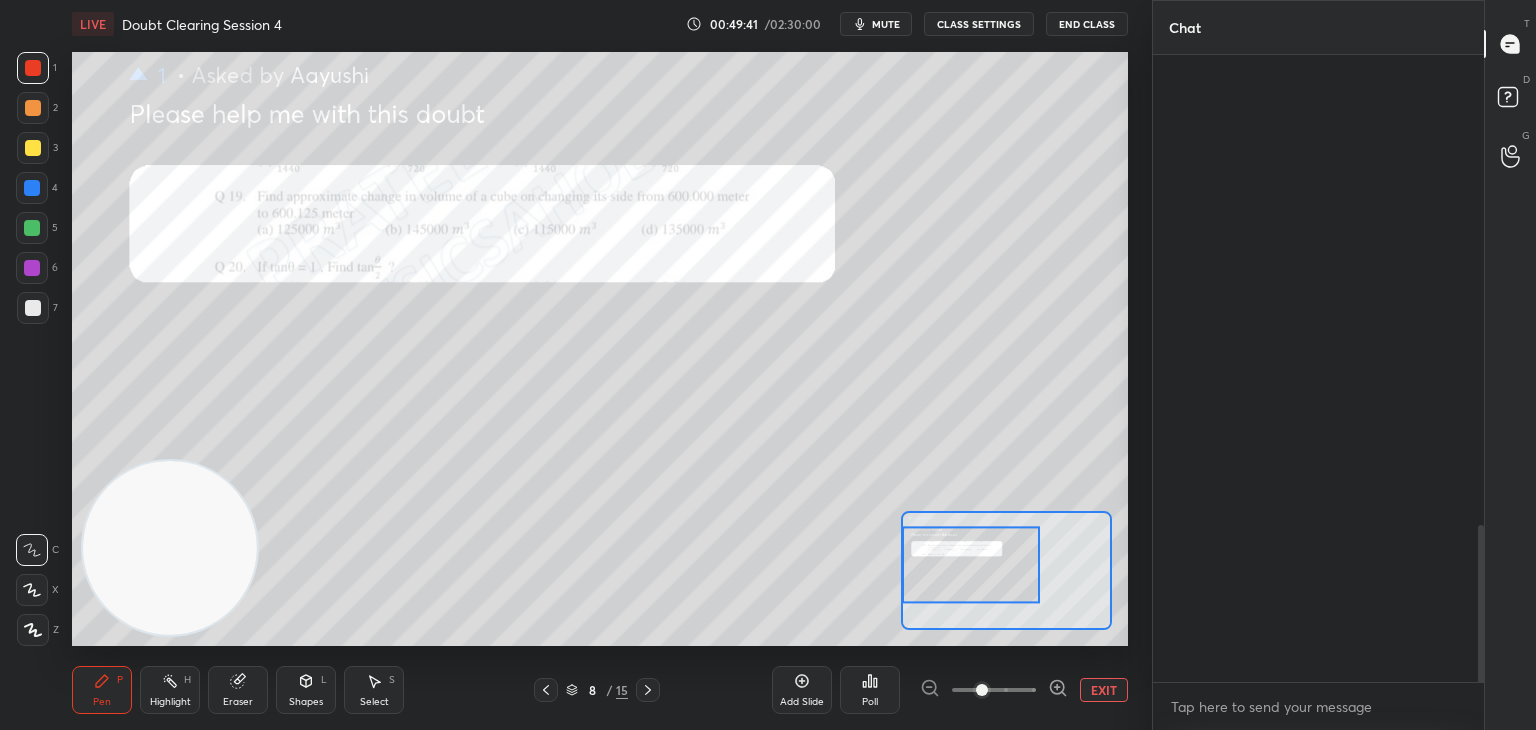 scroll, scrollTop: 2000, scrollLeft: 0, axis: vertical 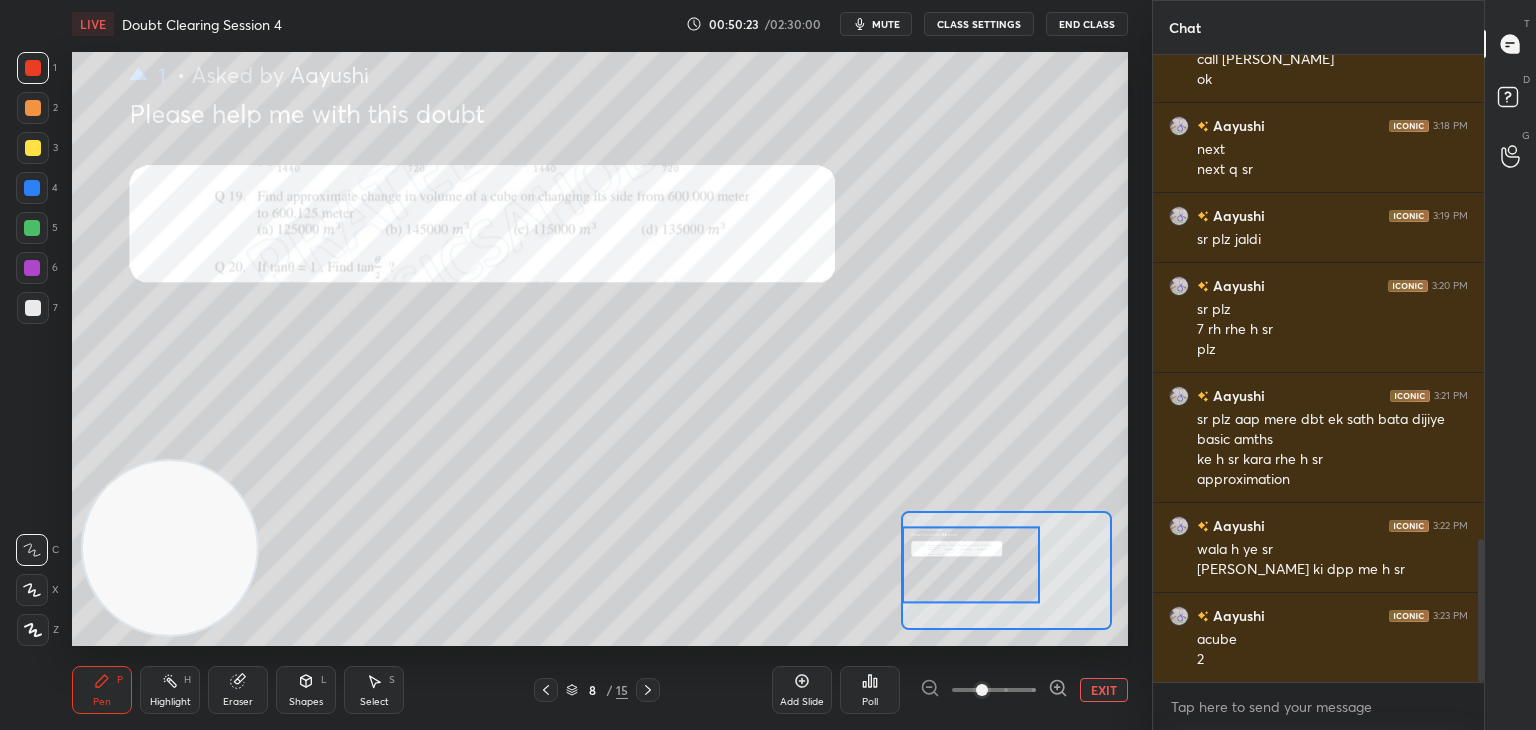 click 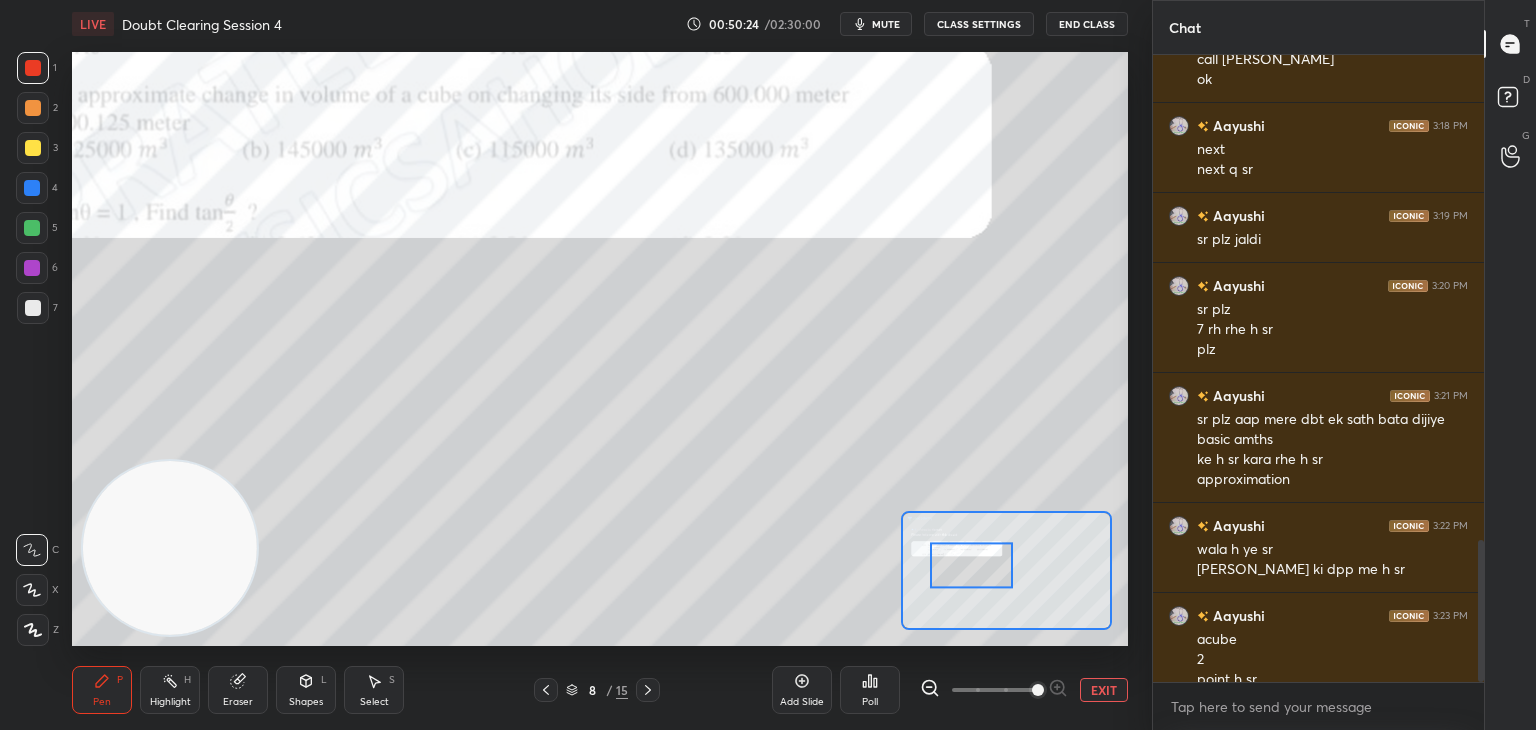 scroll, scrollTop: 2150, scrollLeft: 0, axis: vertical 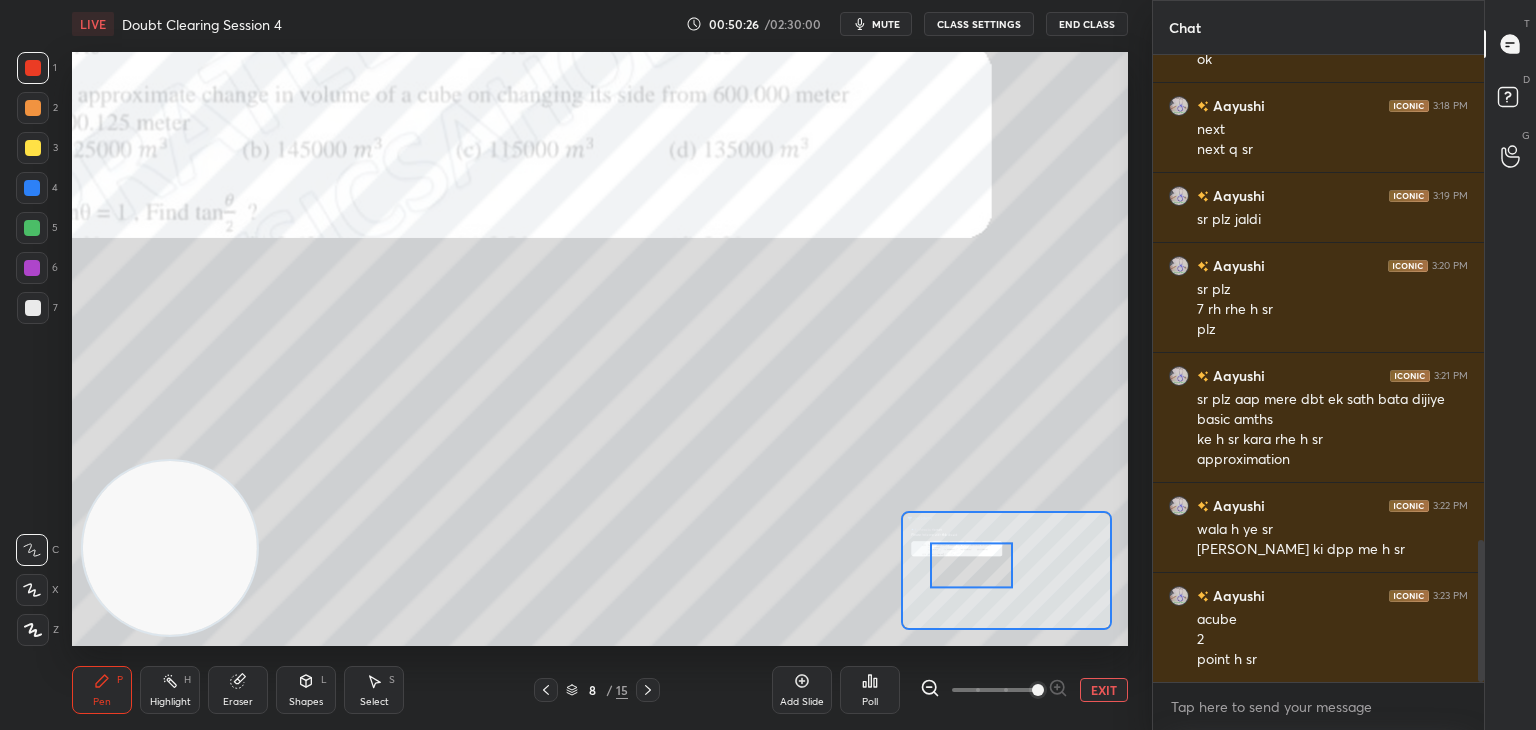 click on "EXIT" at bounding box center (1104, 690) 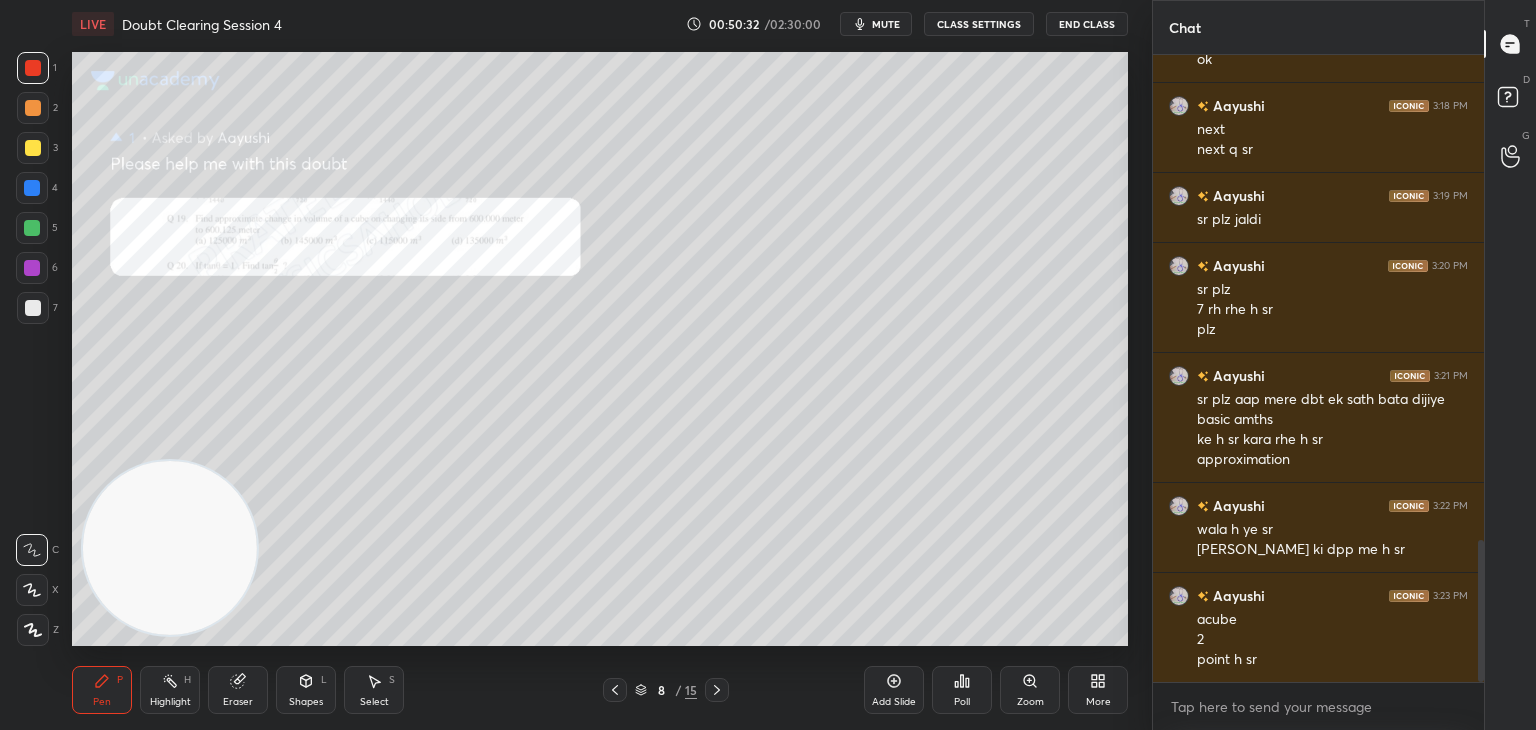 click on "Eraser" at bounding box center (238, 690) 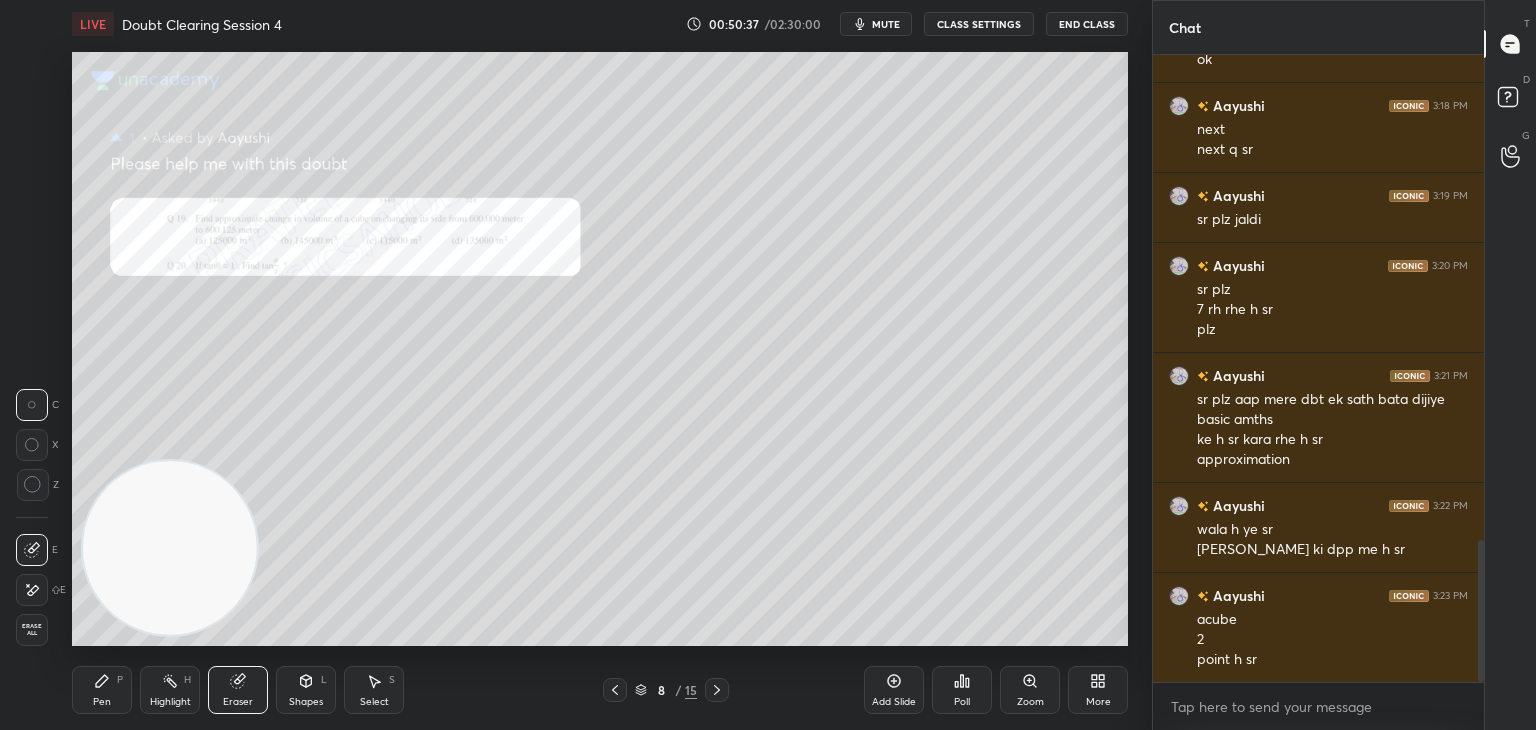 click on "Zoom" at bounding box center [1030, 702] 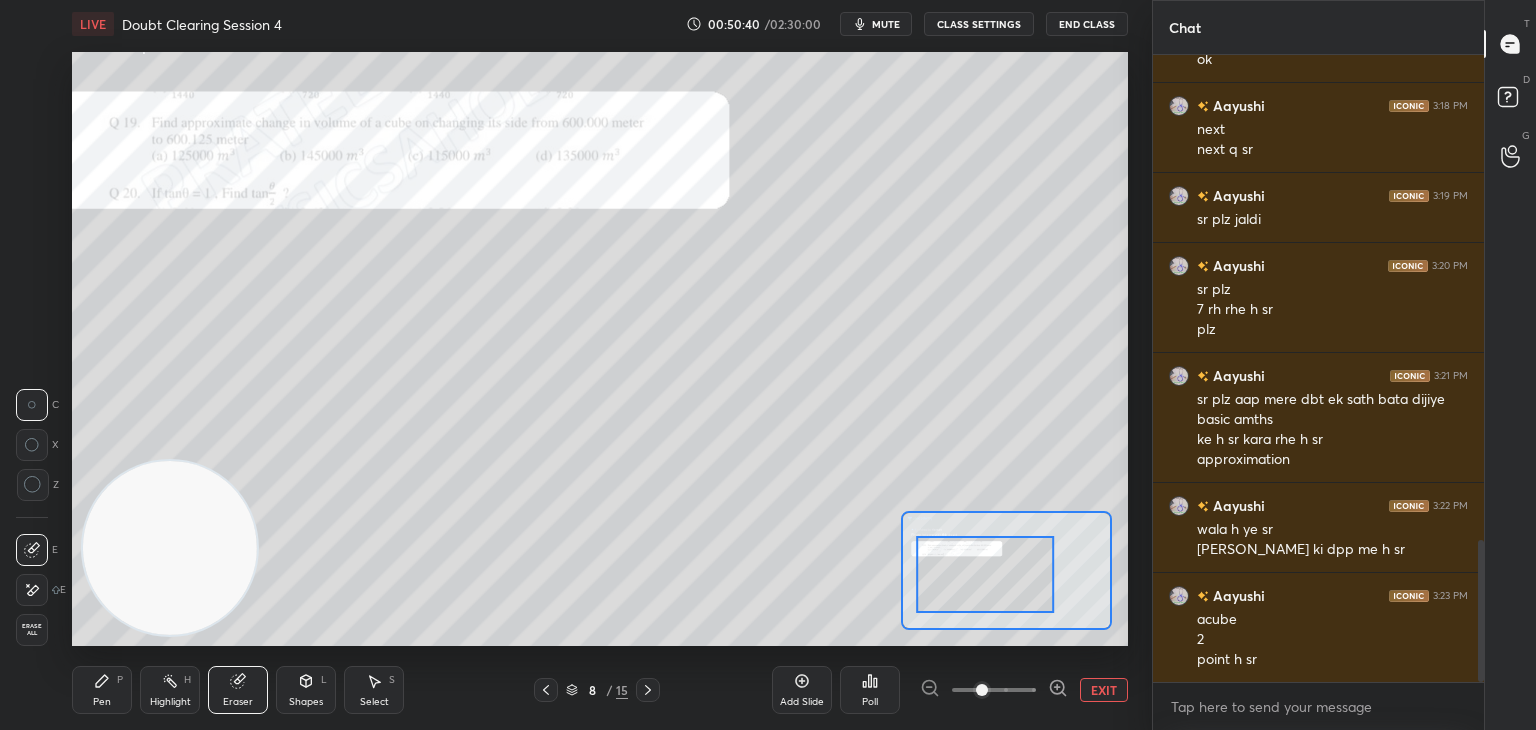 click on "Pen P" at bounding box center (102, 690) 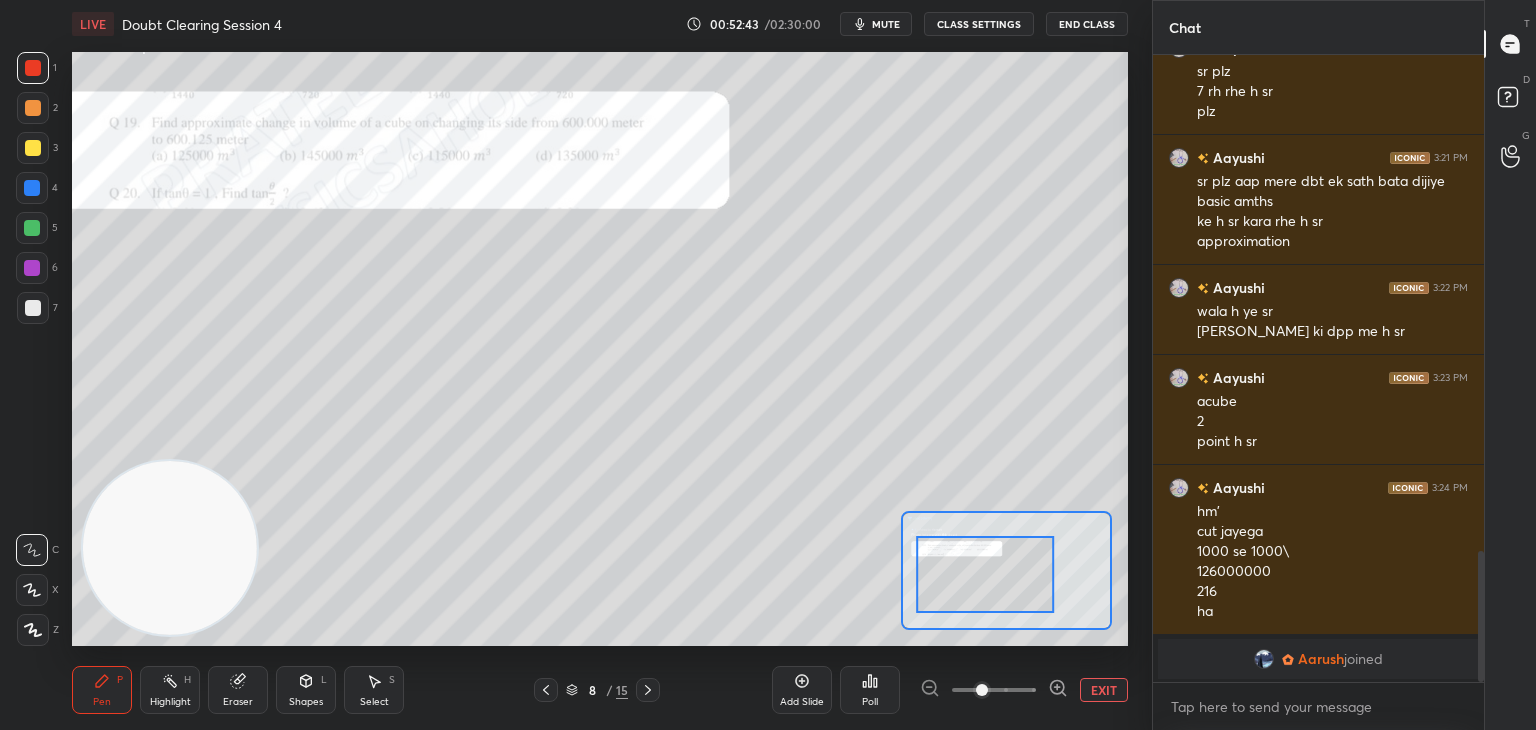 scroll, scrollTop: 2376, scrollLeft: 0, axis: vertical 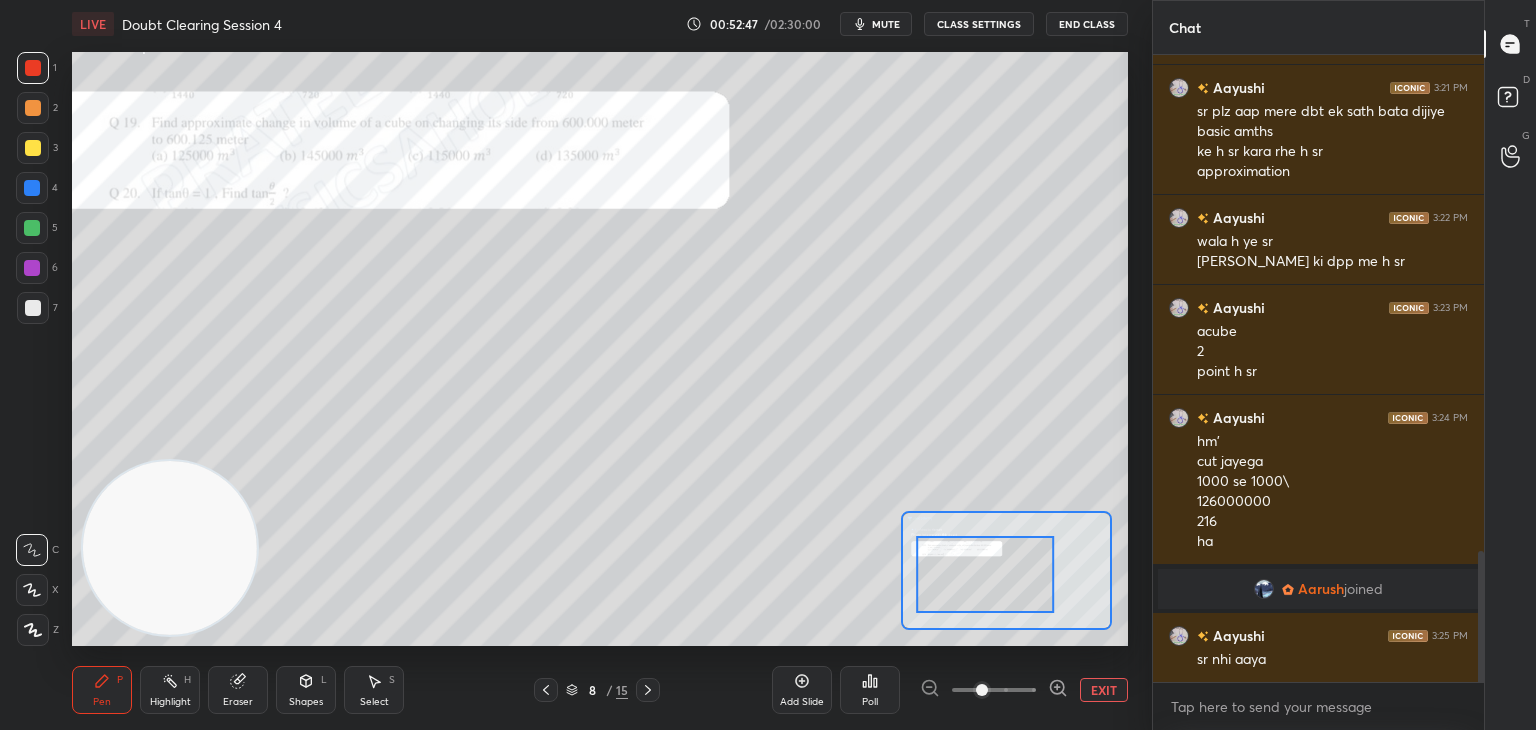 click on "Eraser" at bounding box center (238, 702) 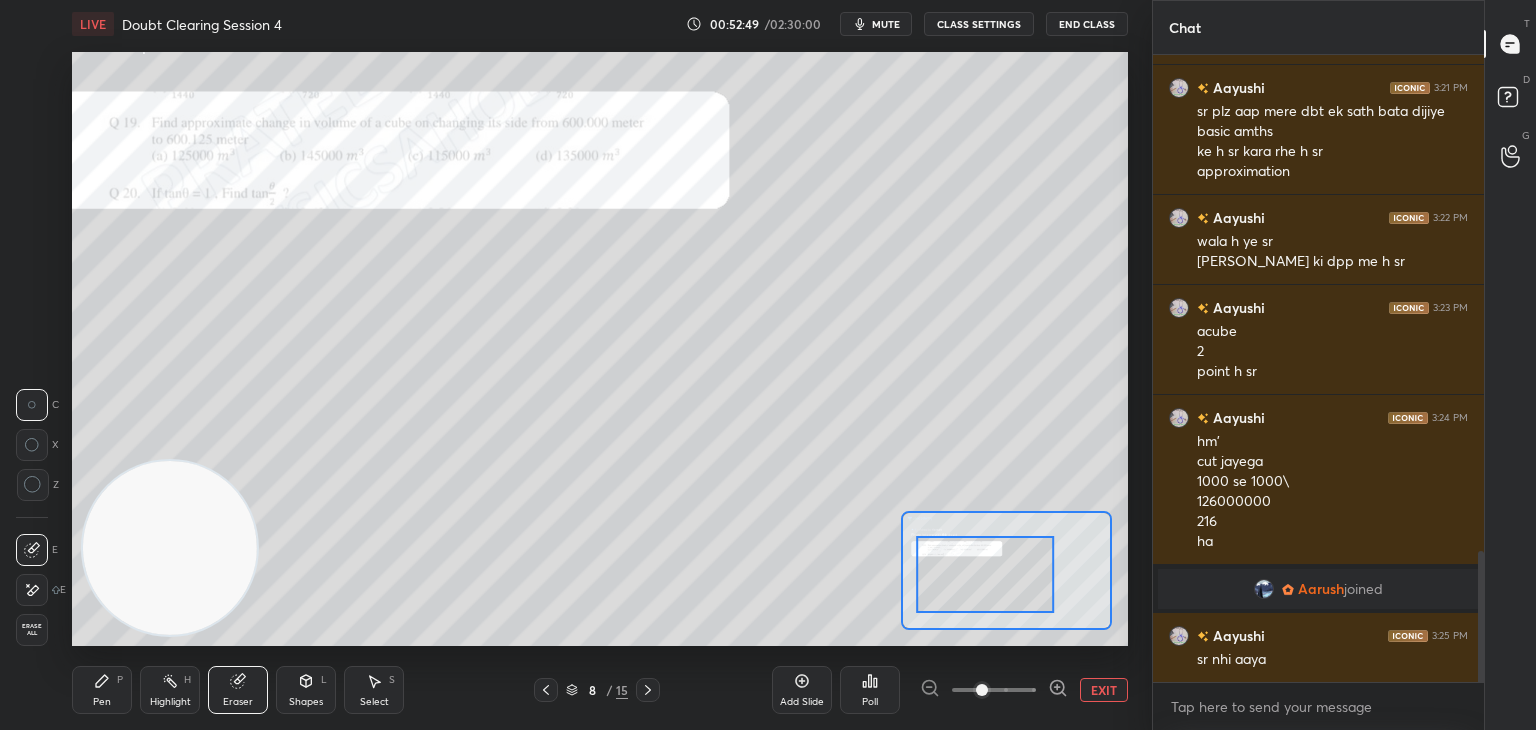 click 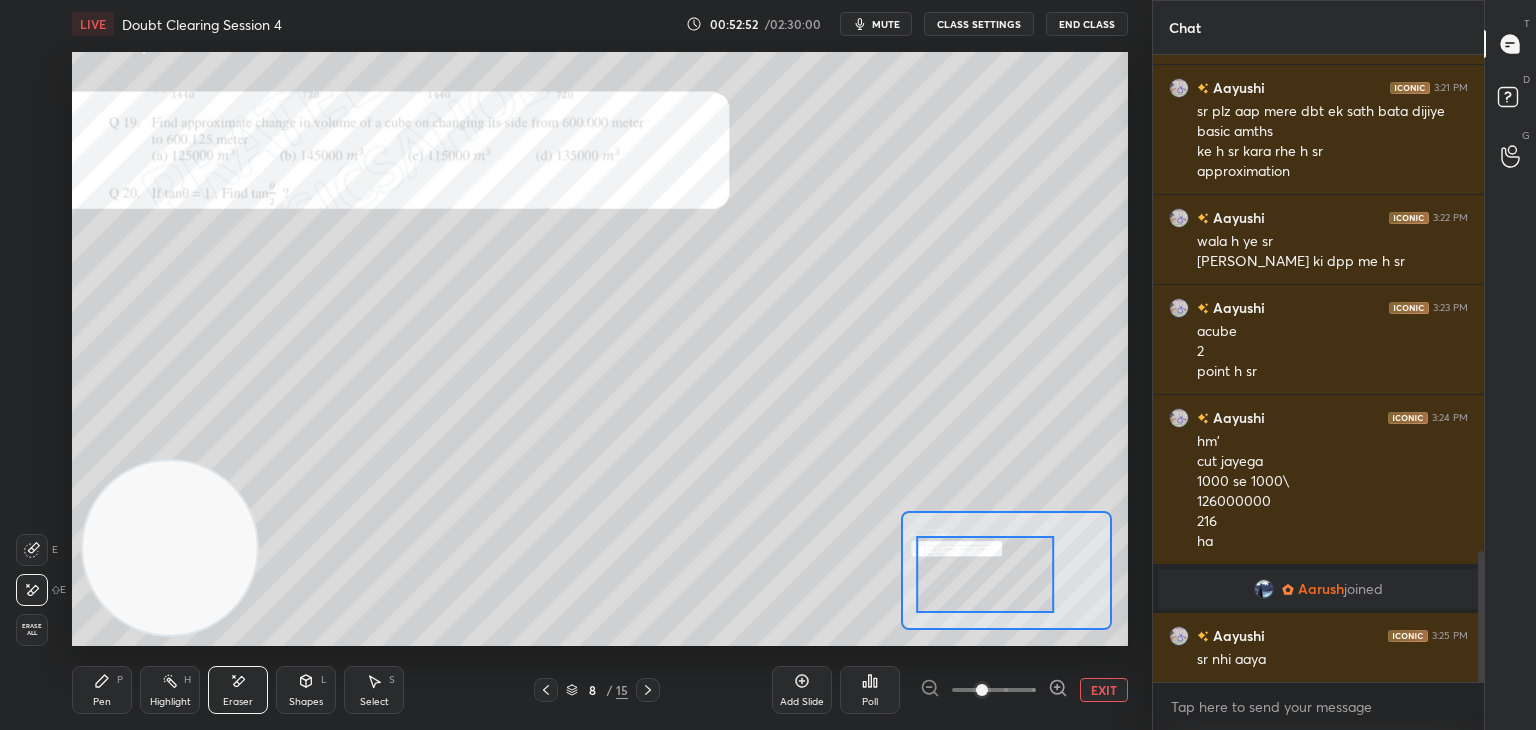 click on "Pen" at bounding box center (102, 702) 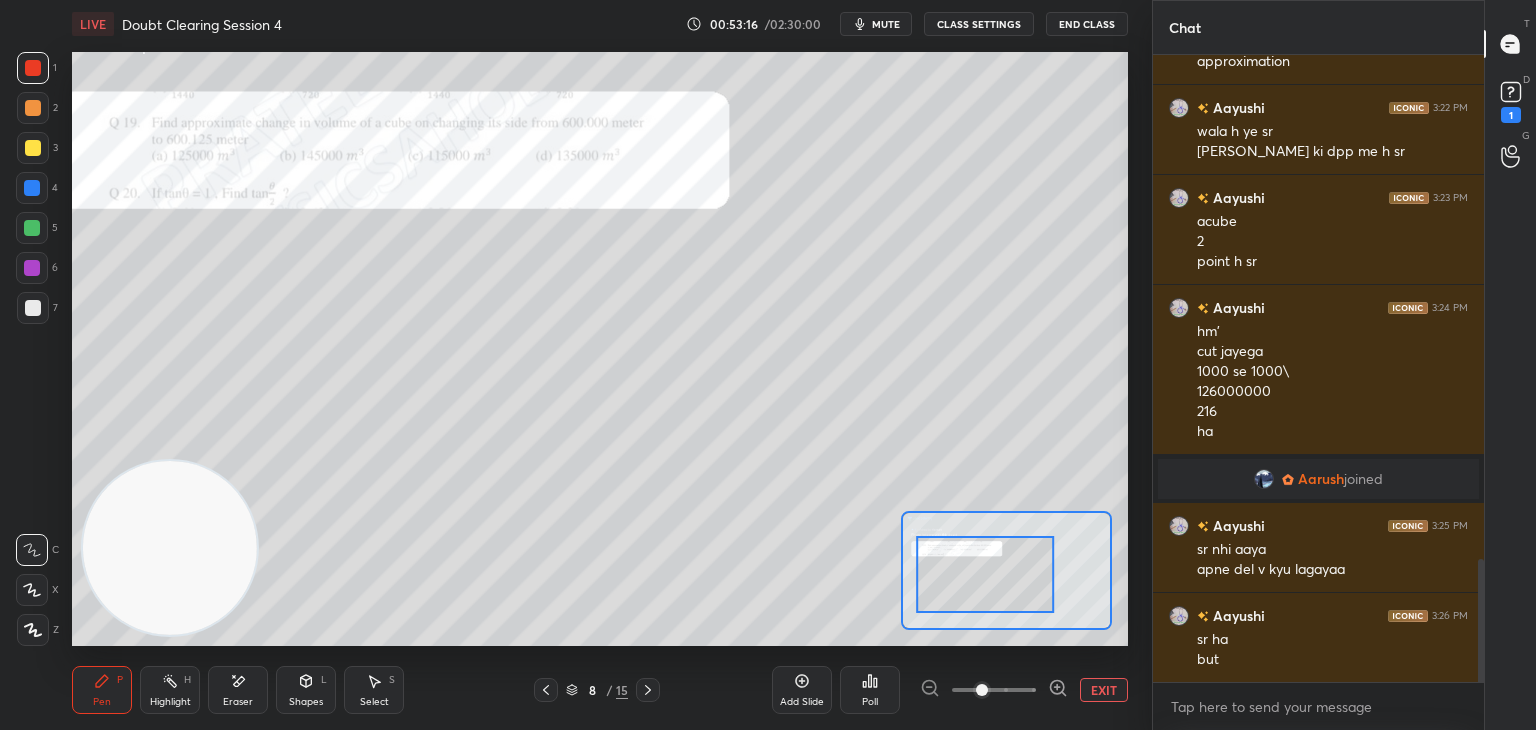 scroll, scrollTop: 2572, scrollLeft: 0, axis: vertical 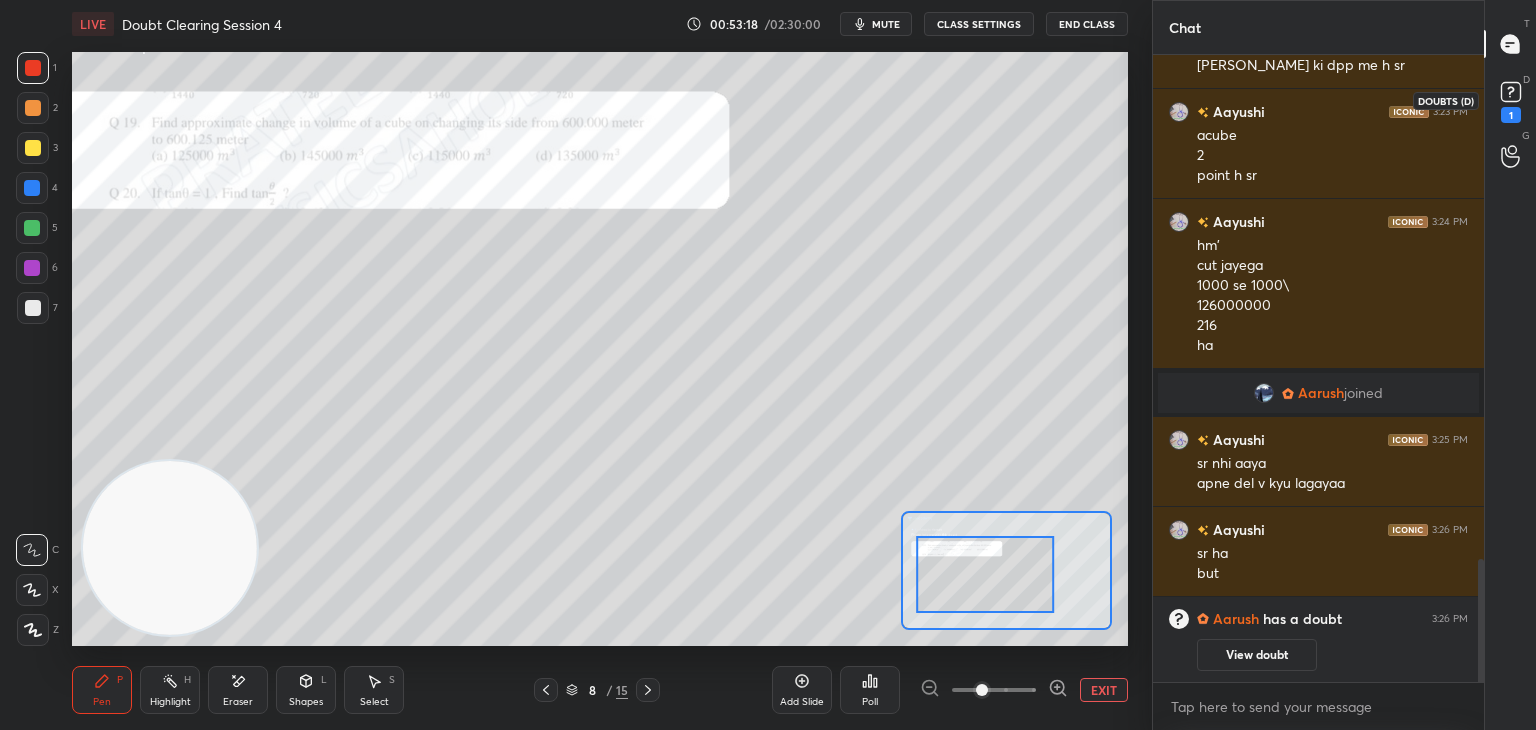click 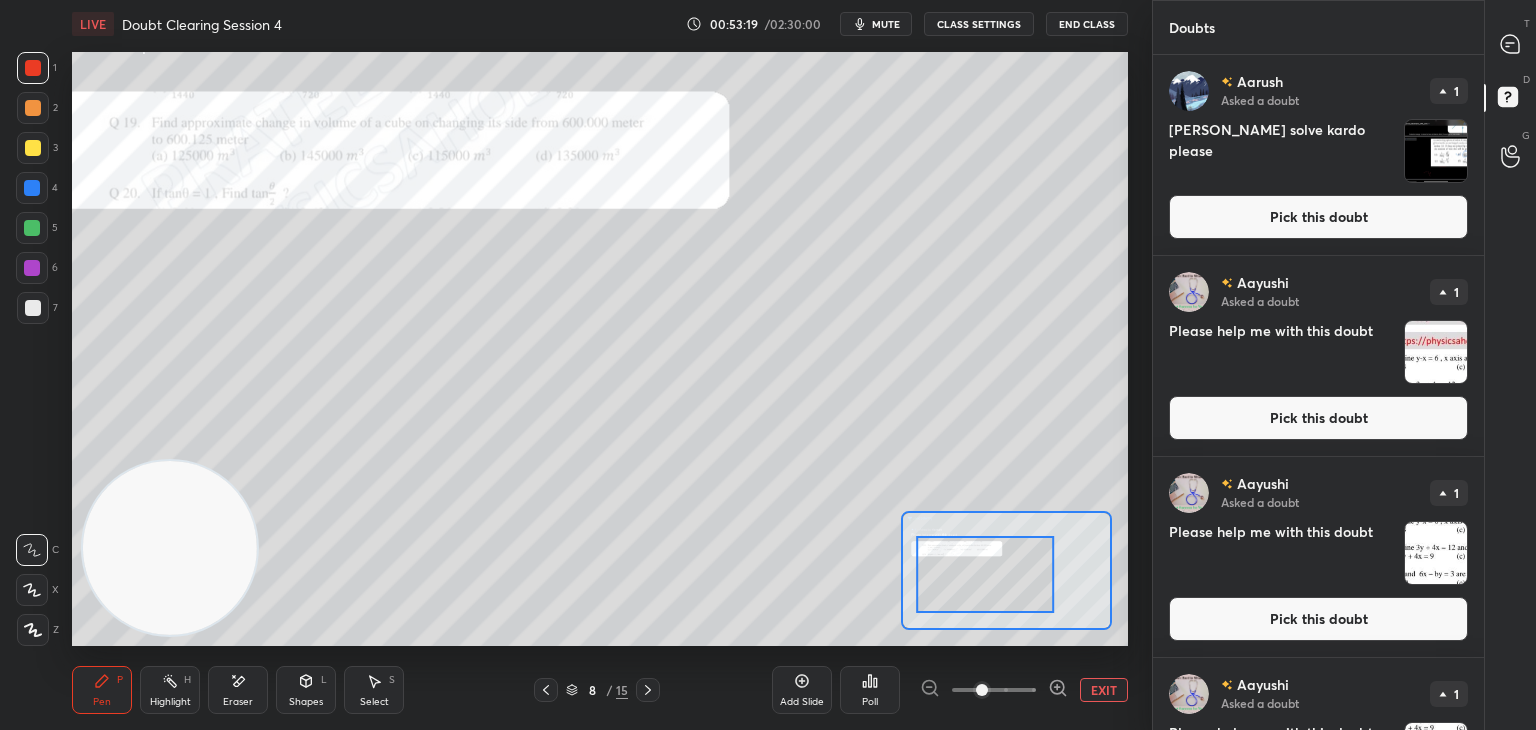 click at bounding box center (1436, 151) 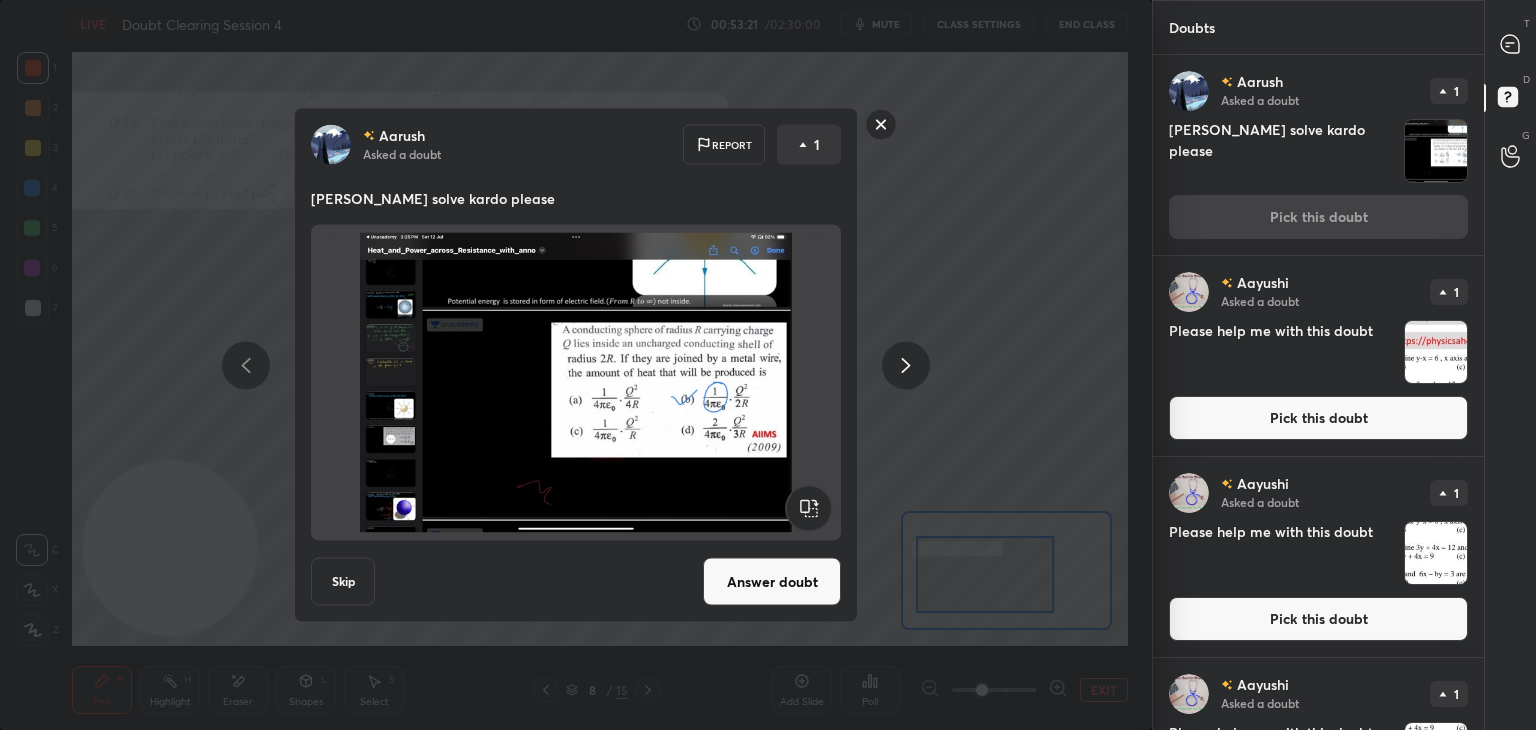 click 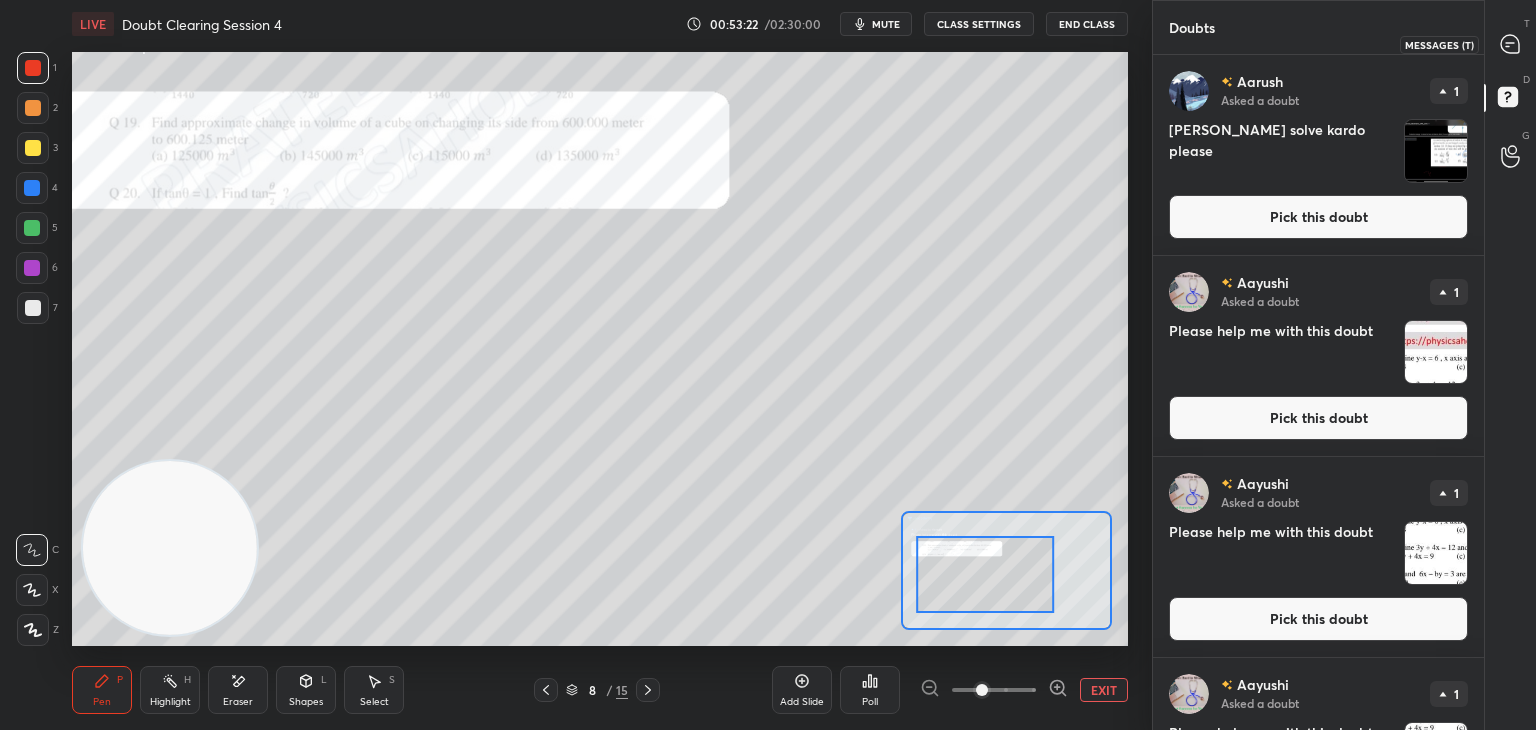 click 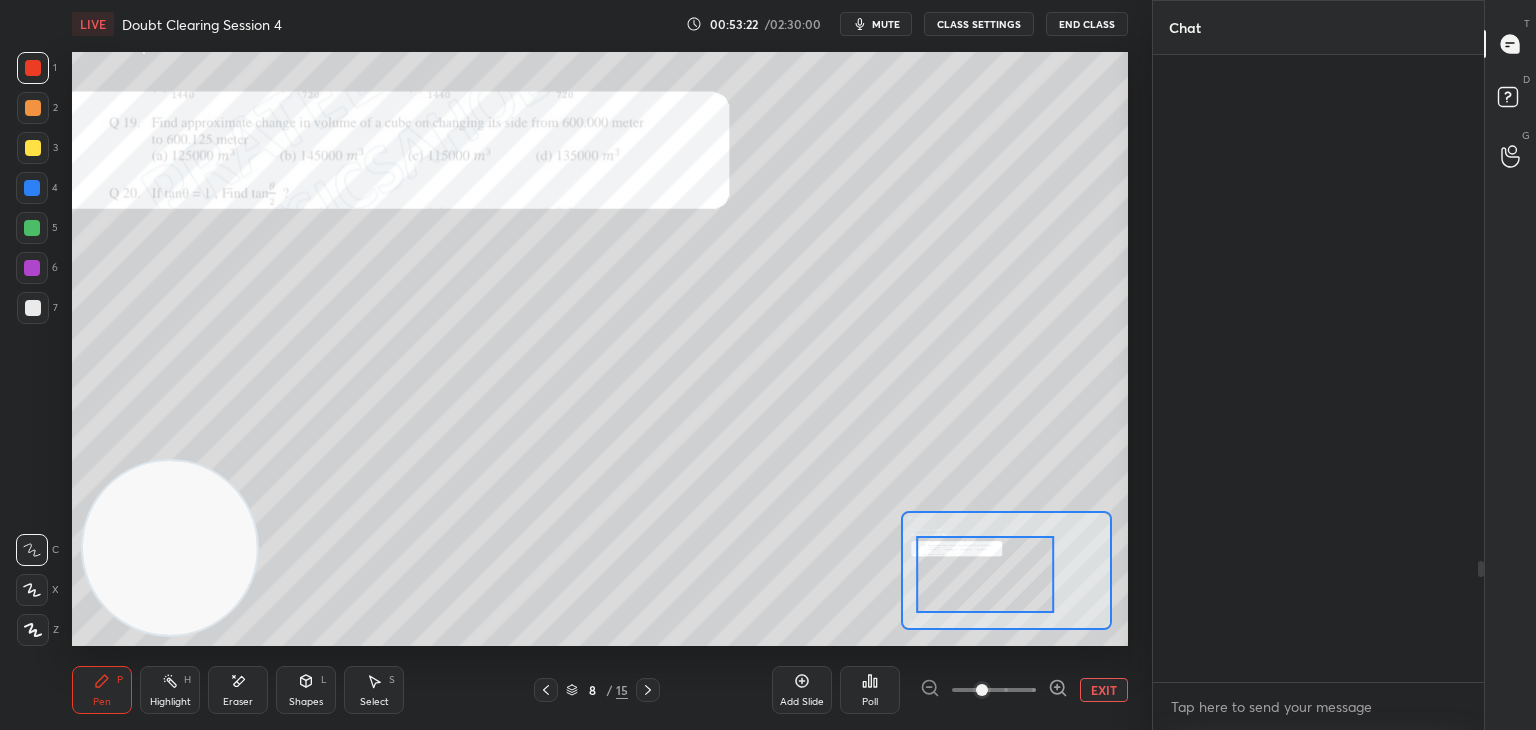 scroll, scrollTop: 2634, scrollLeft: 0, axis: vertical 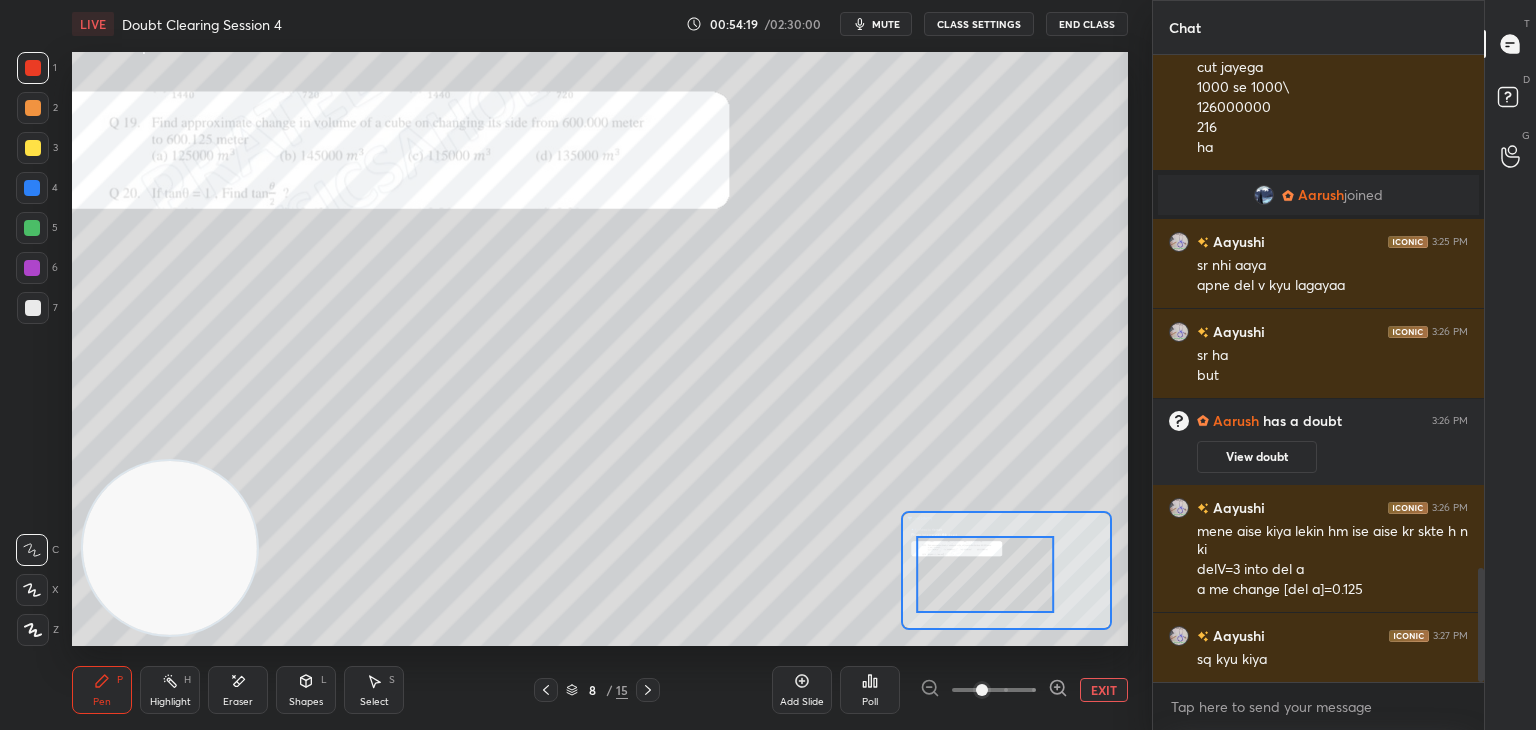 click on "mute" at bounding box center (886, 24) 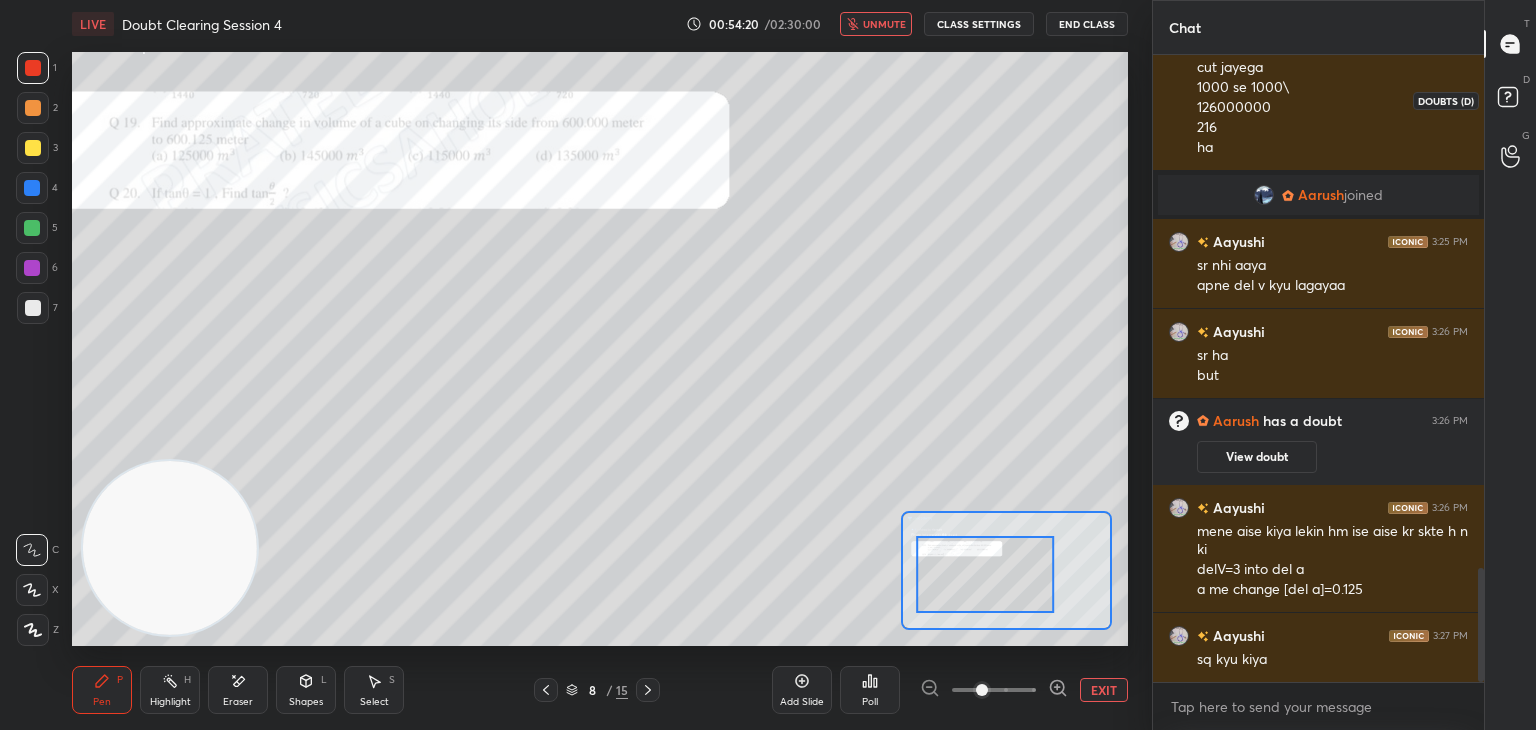 click 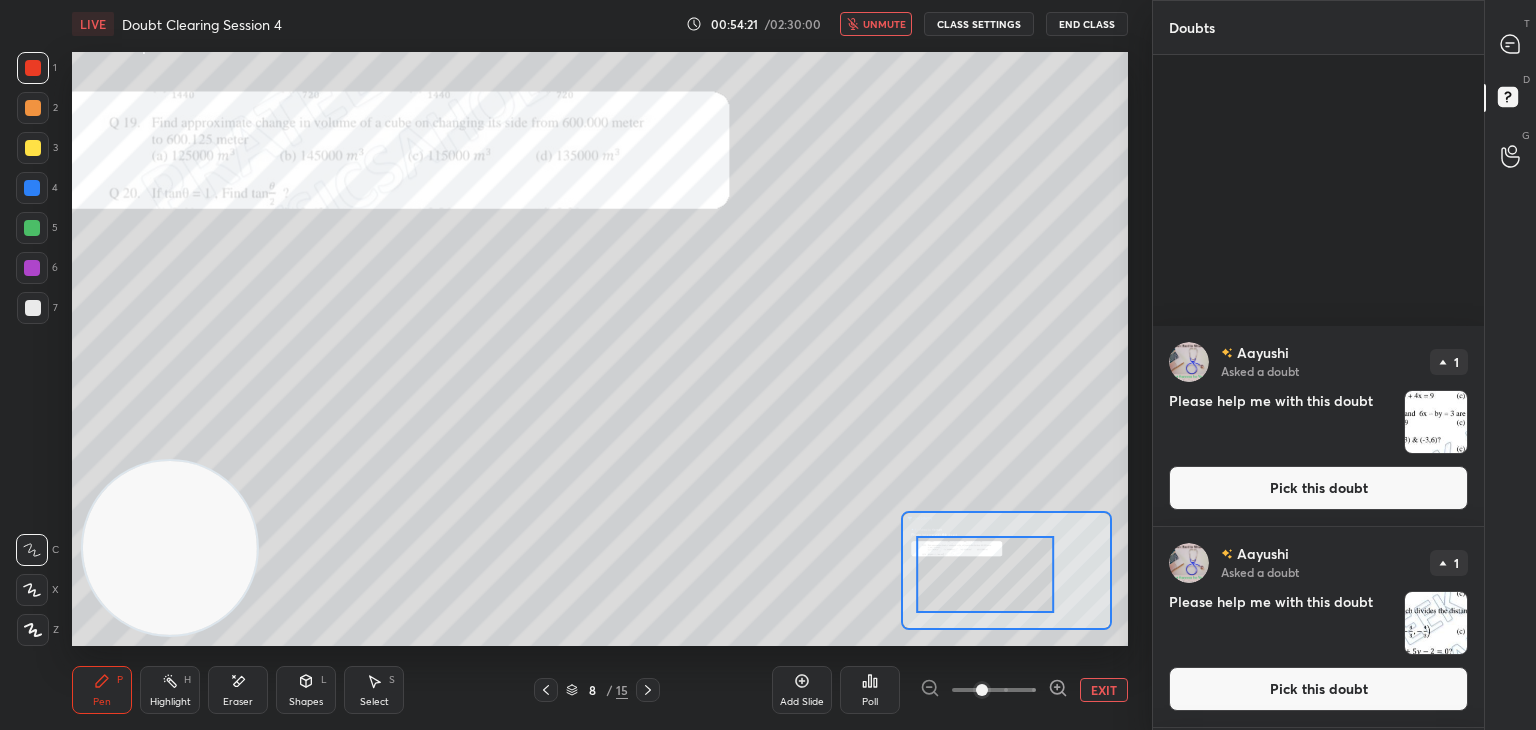 scroll, scrollTop: 932, scrollLeft: 0, axis: vertical 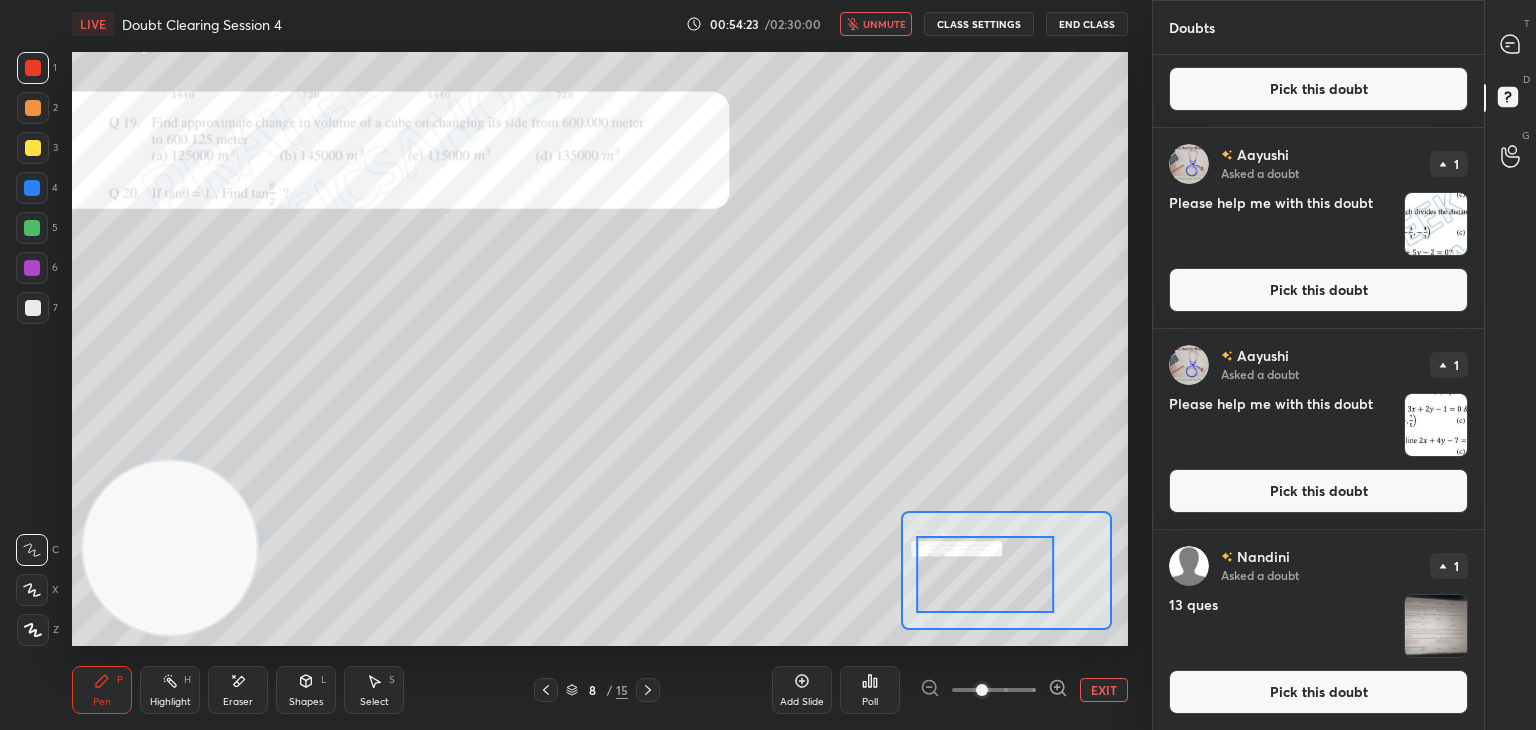 click at bounding box center [1436, 425] 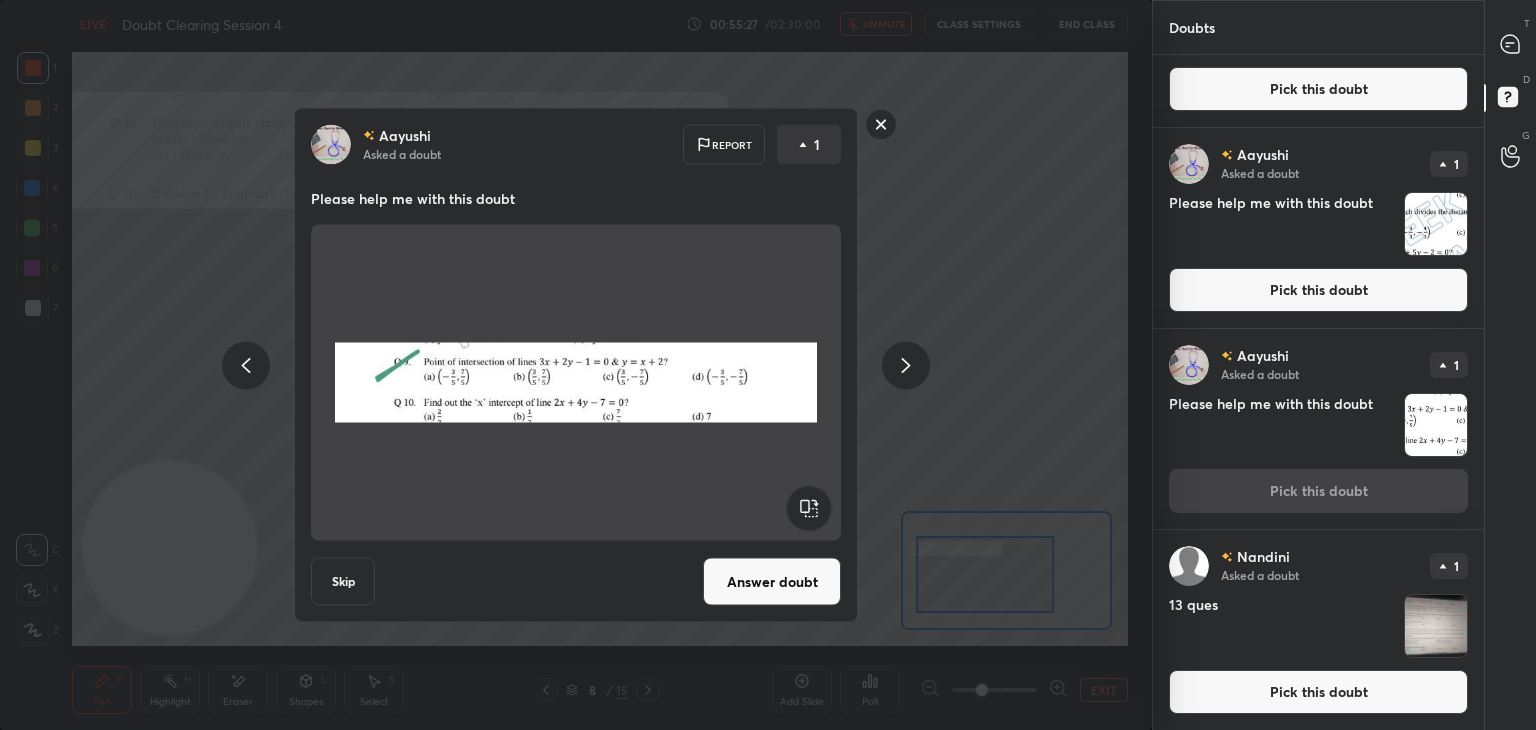 click on "Answer doubt" at bounding box center (772, 582) 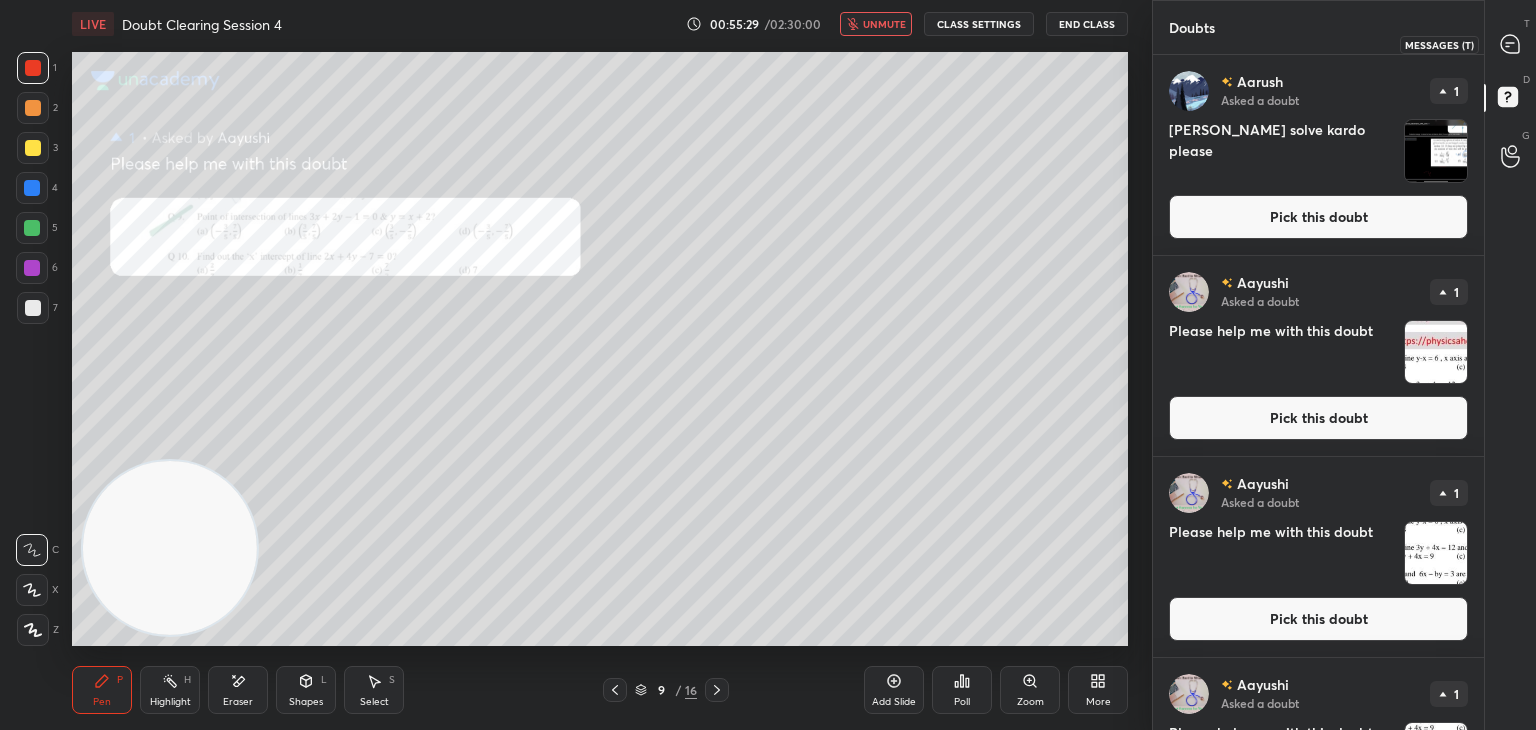 click 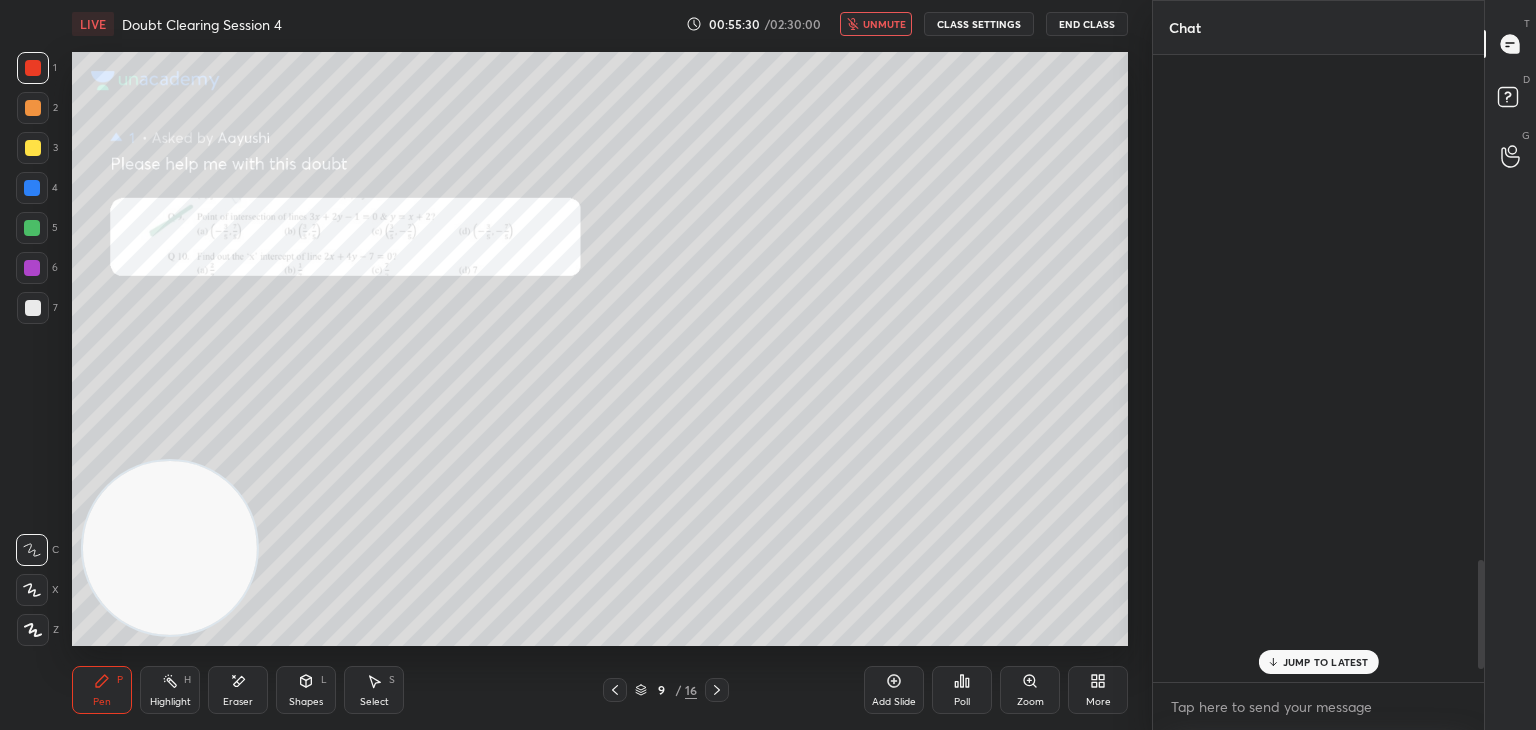 scroll, scrollTop: 2898, scrollLeft: 0, axis: vertical 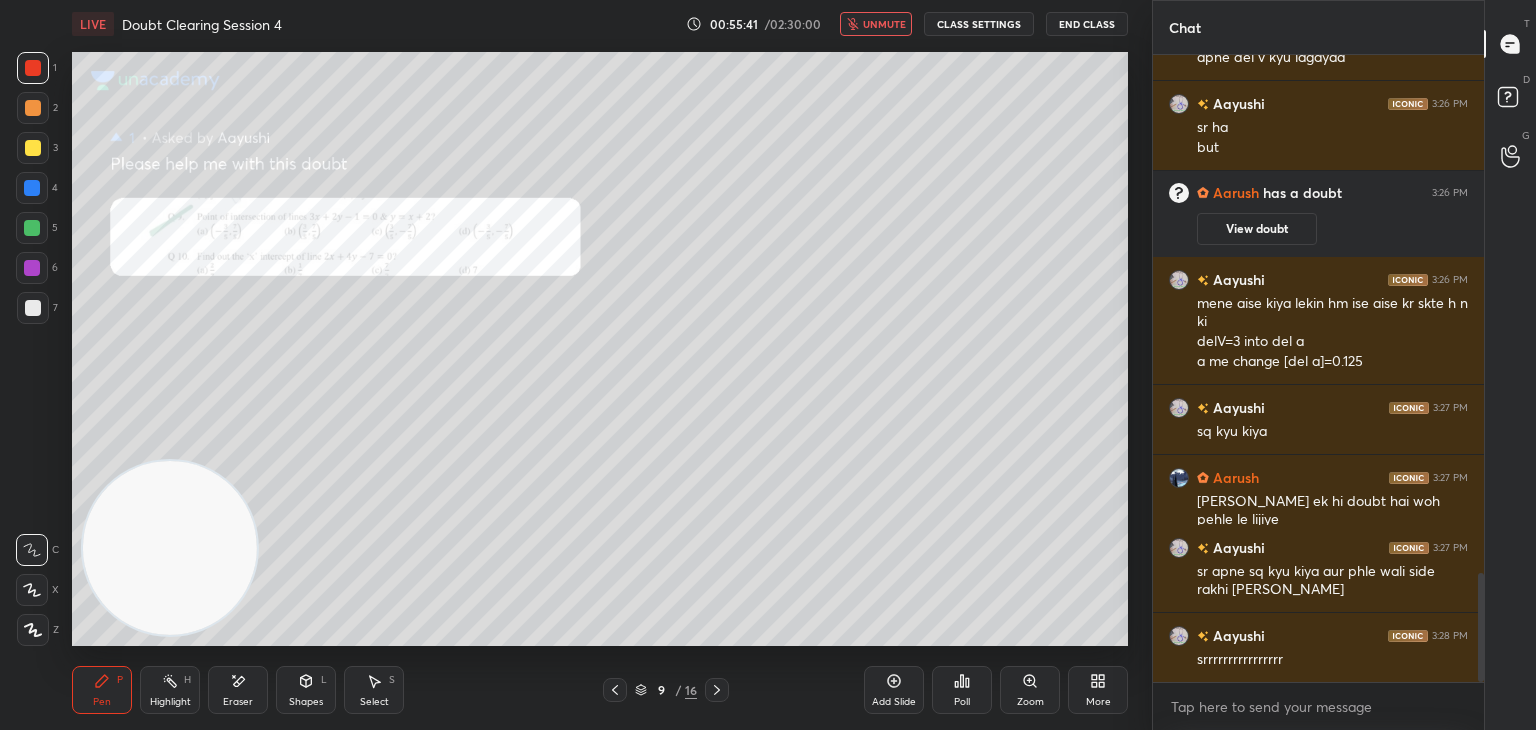 click on "unmute" at bounding box center (884, 24) 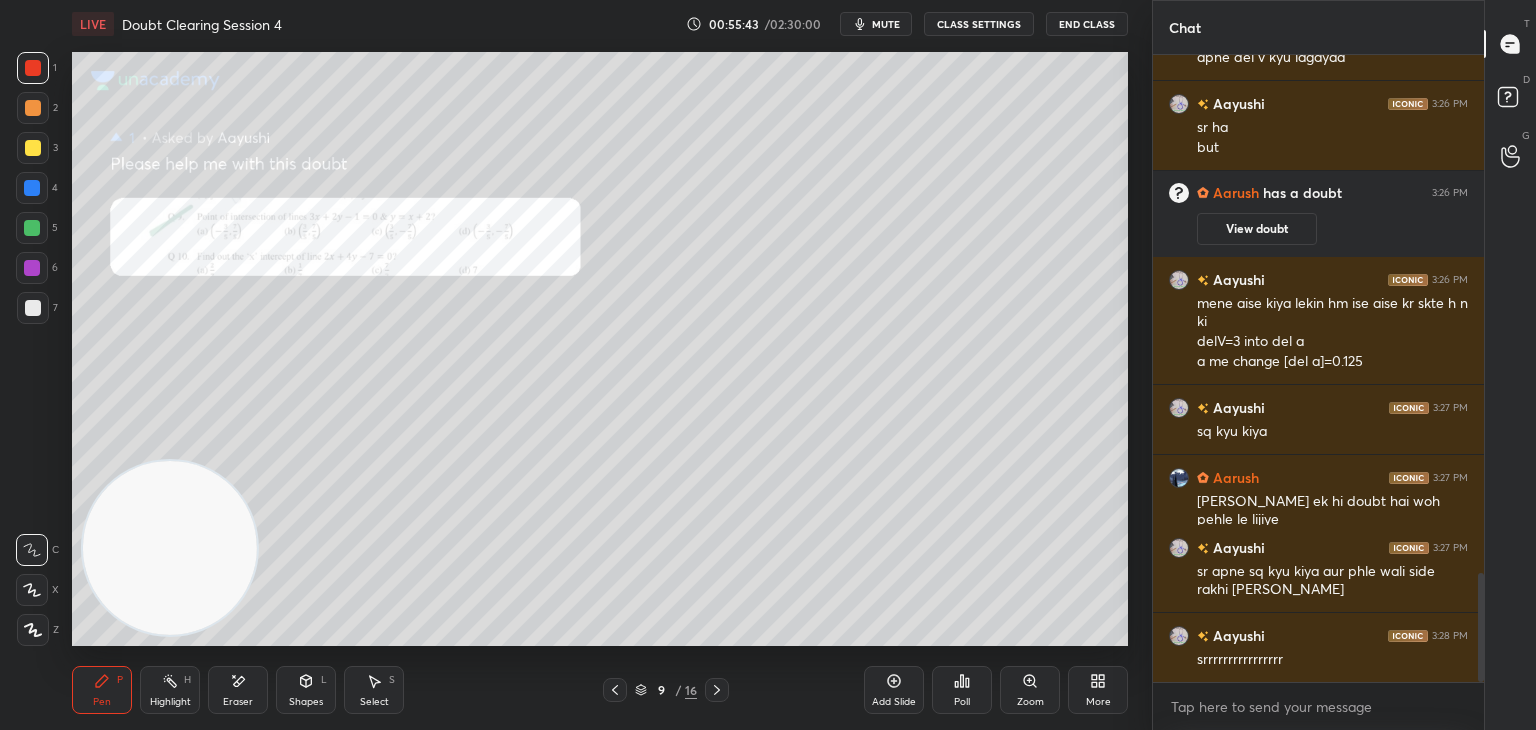 click on "9 / 16" at bounding box center (666, 690) 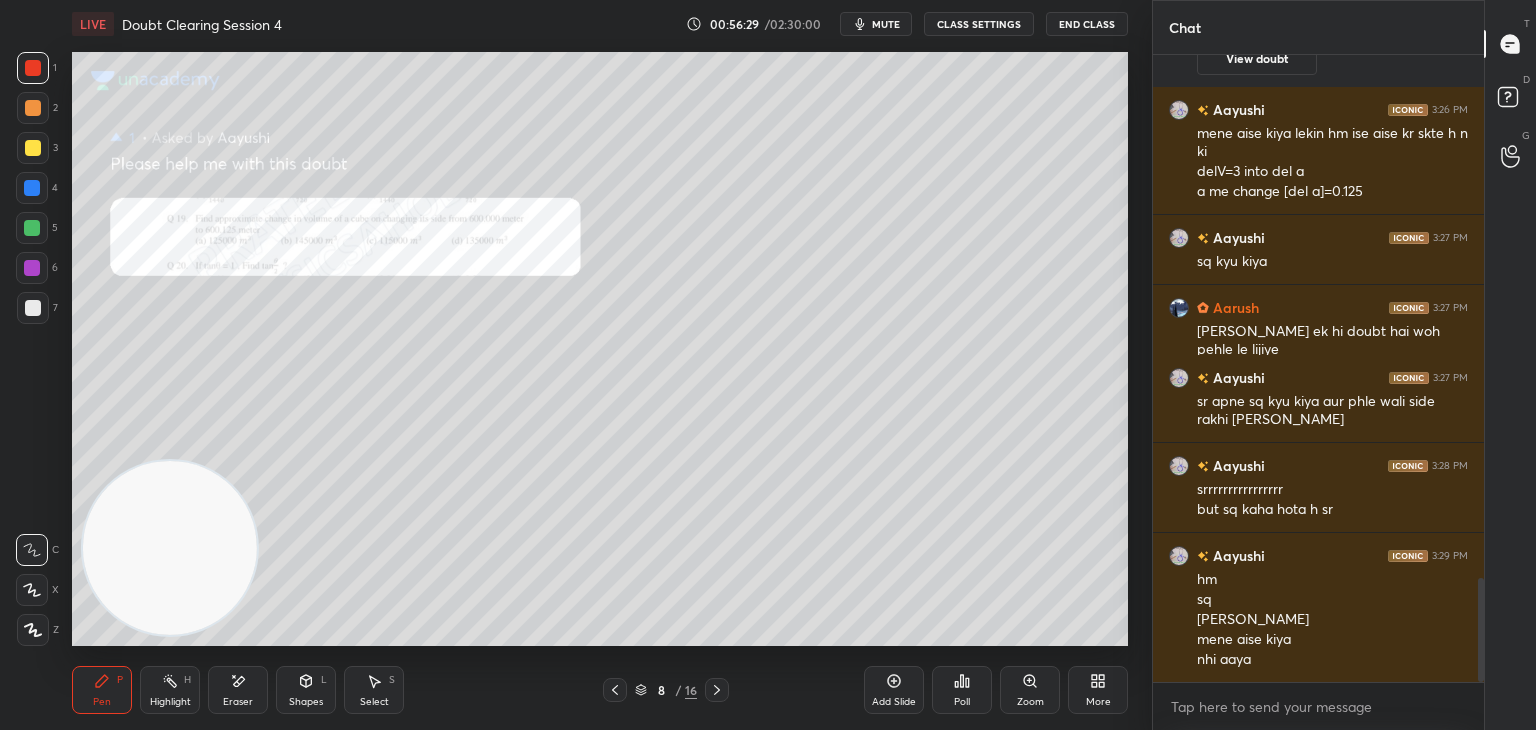 scroll, scrollTop: 3164, scrollLeft: 0, axis: vertical 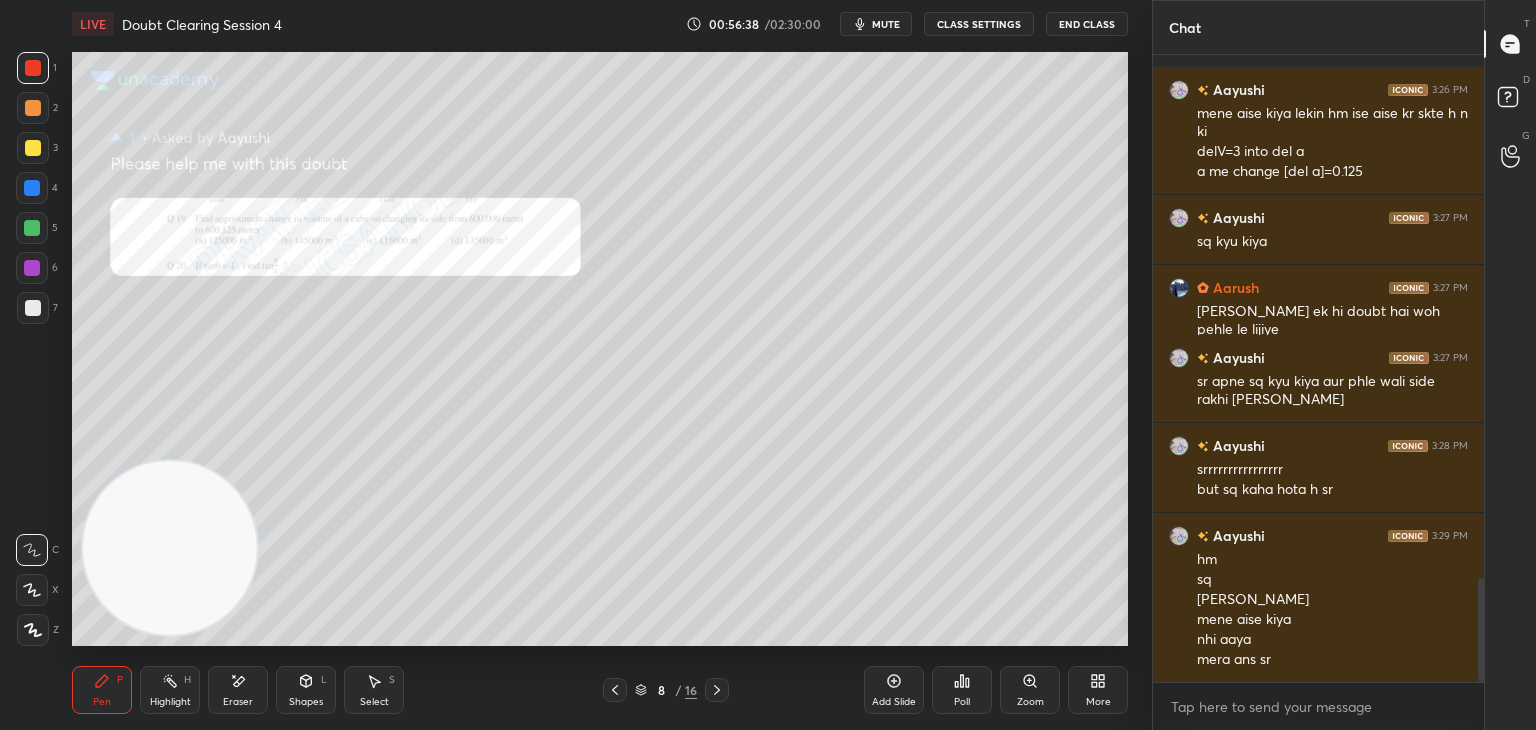 click 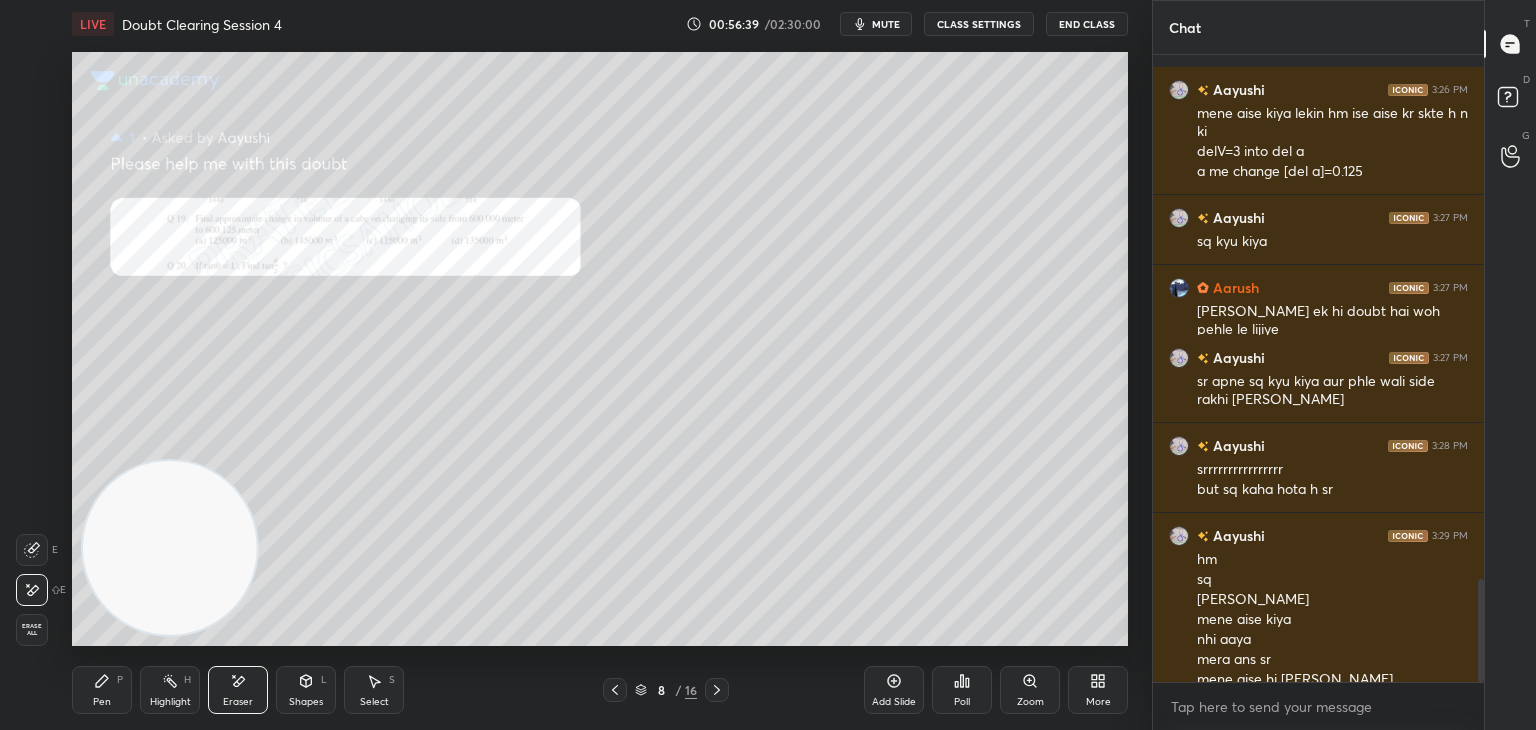 scroll, scrollTop: 3184, scrollLeft: 0, axis: vertical 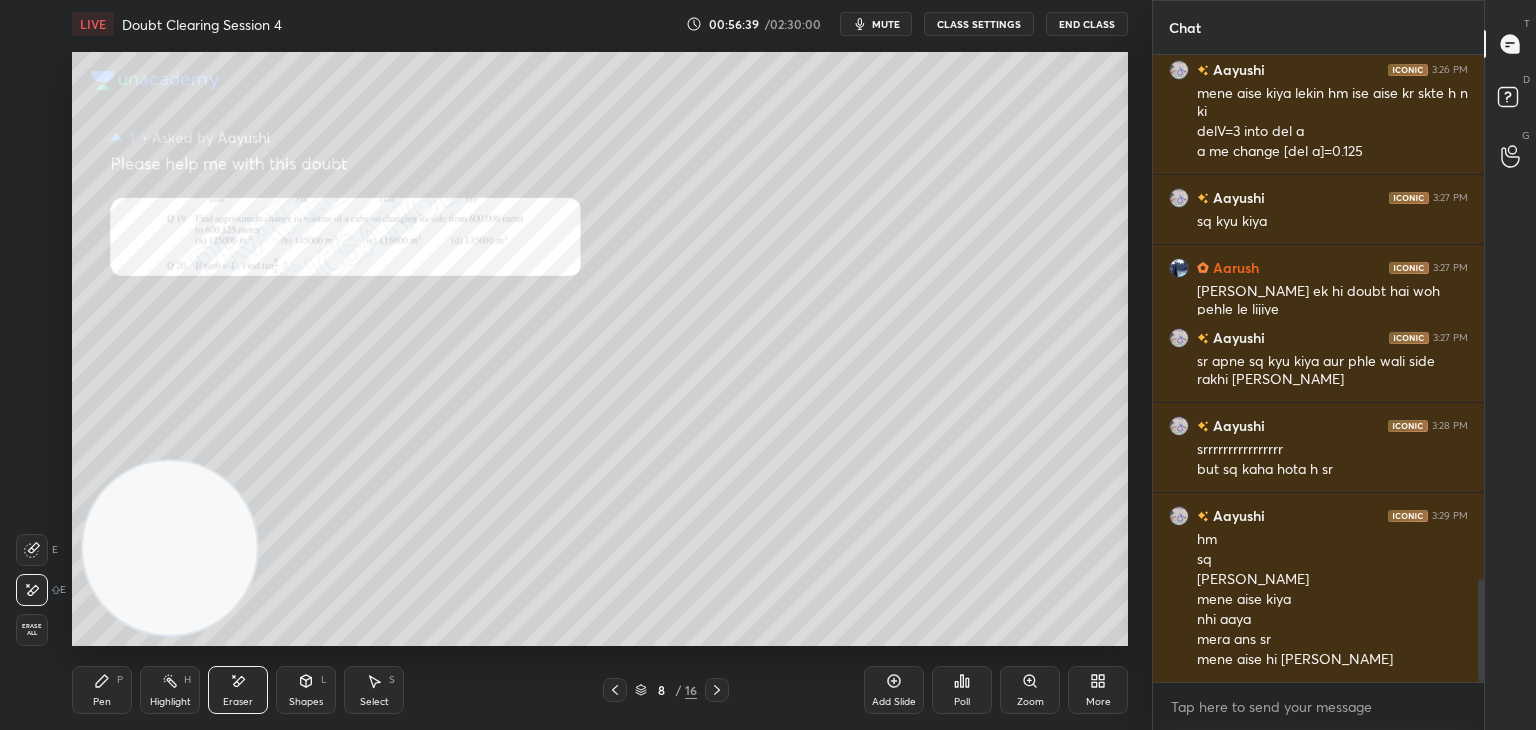 click on "Erase all" at bounding box center [32, 630] 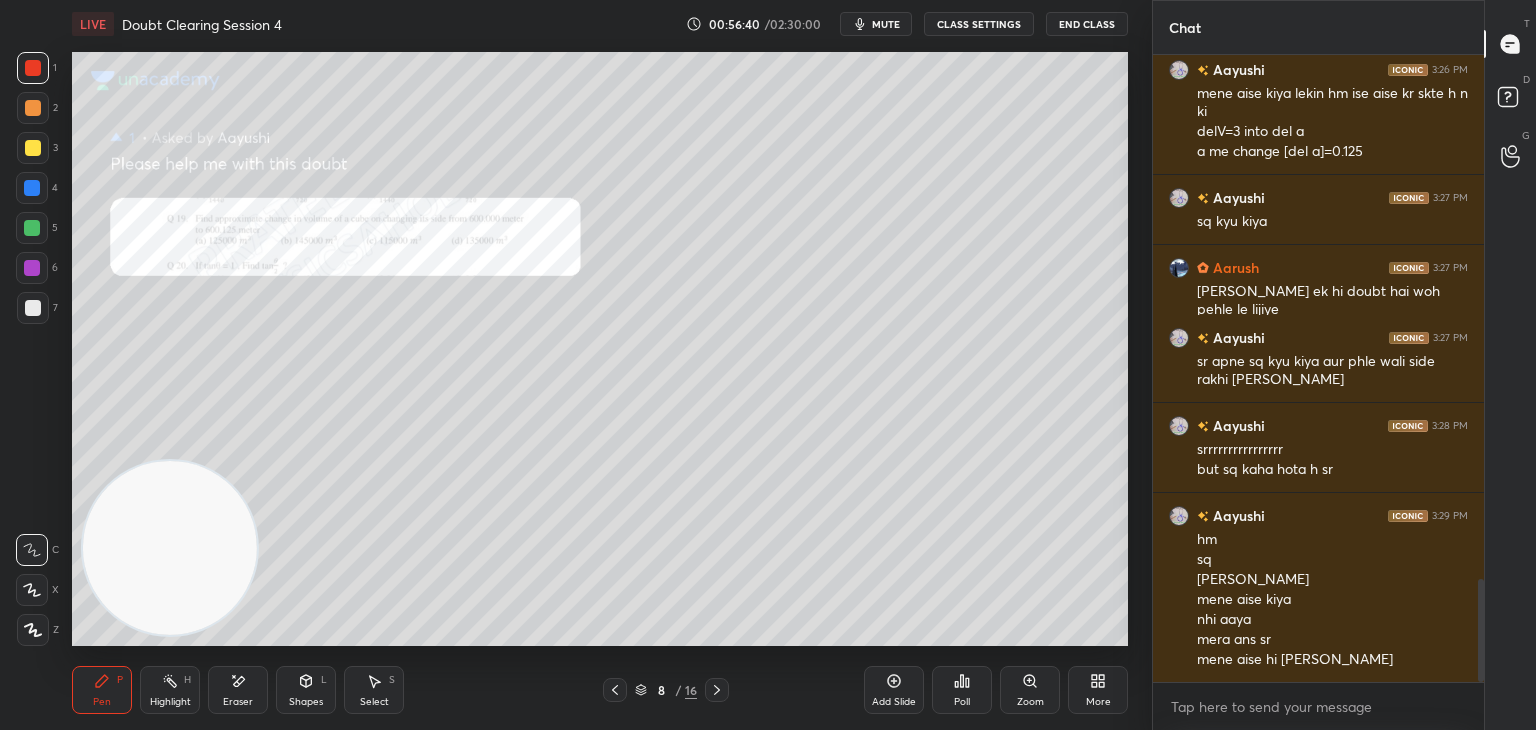 scroll, scrollTop: 3204, scrollLeft: 0, axis: vertical 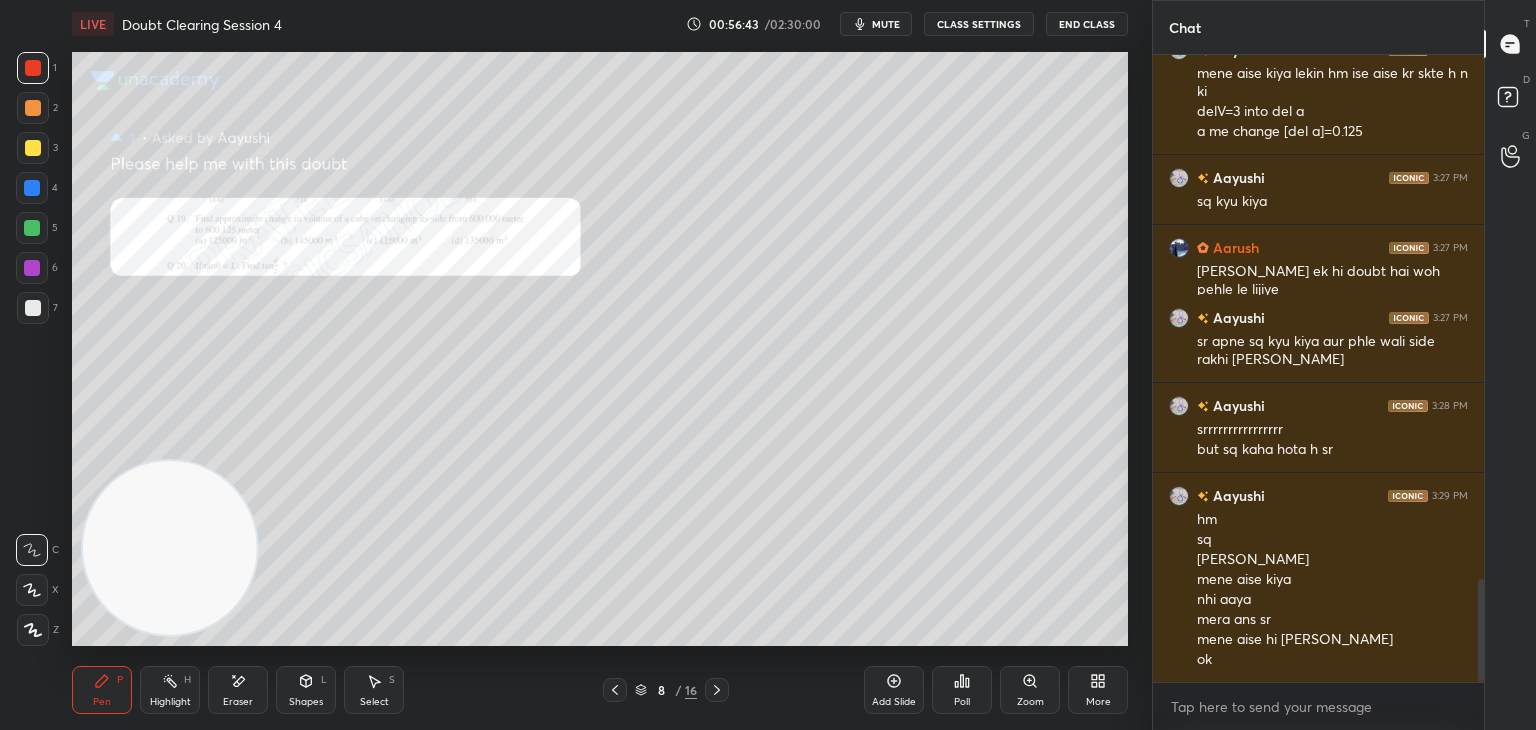 click 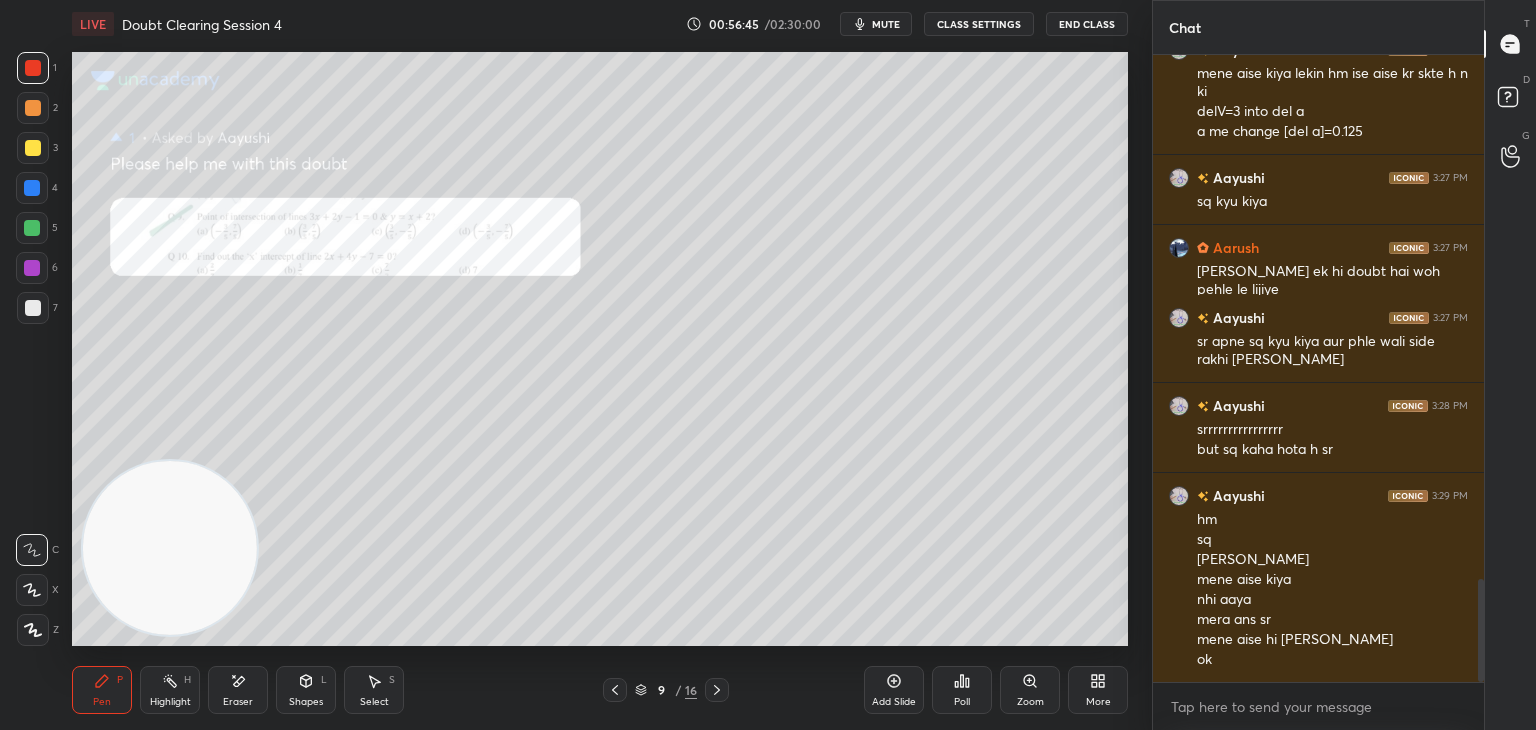 click 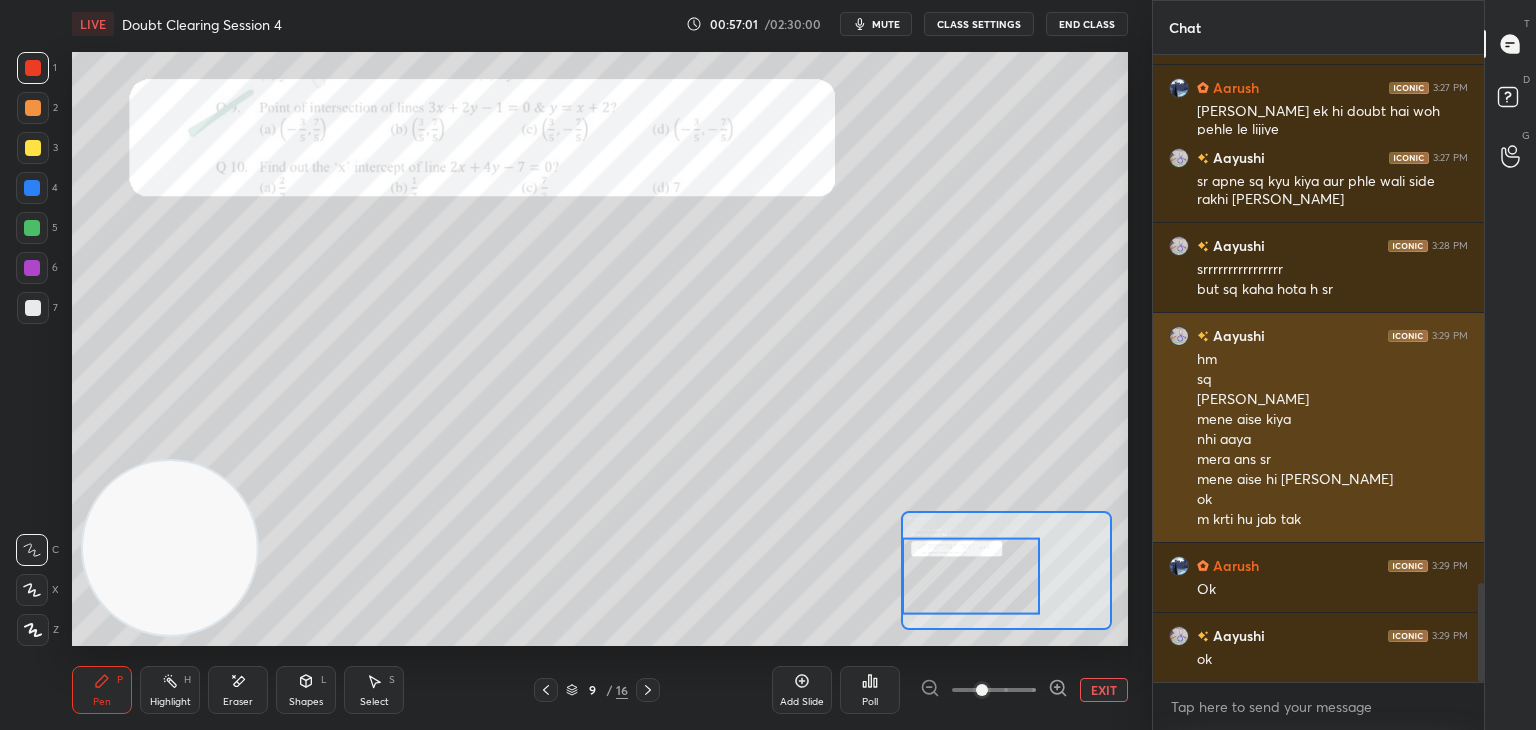 scroll, scrollTop: 3384, scrollLeft: 0, axis: vertical 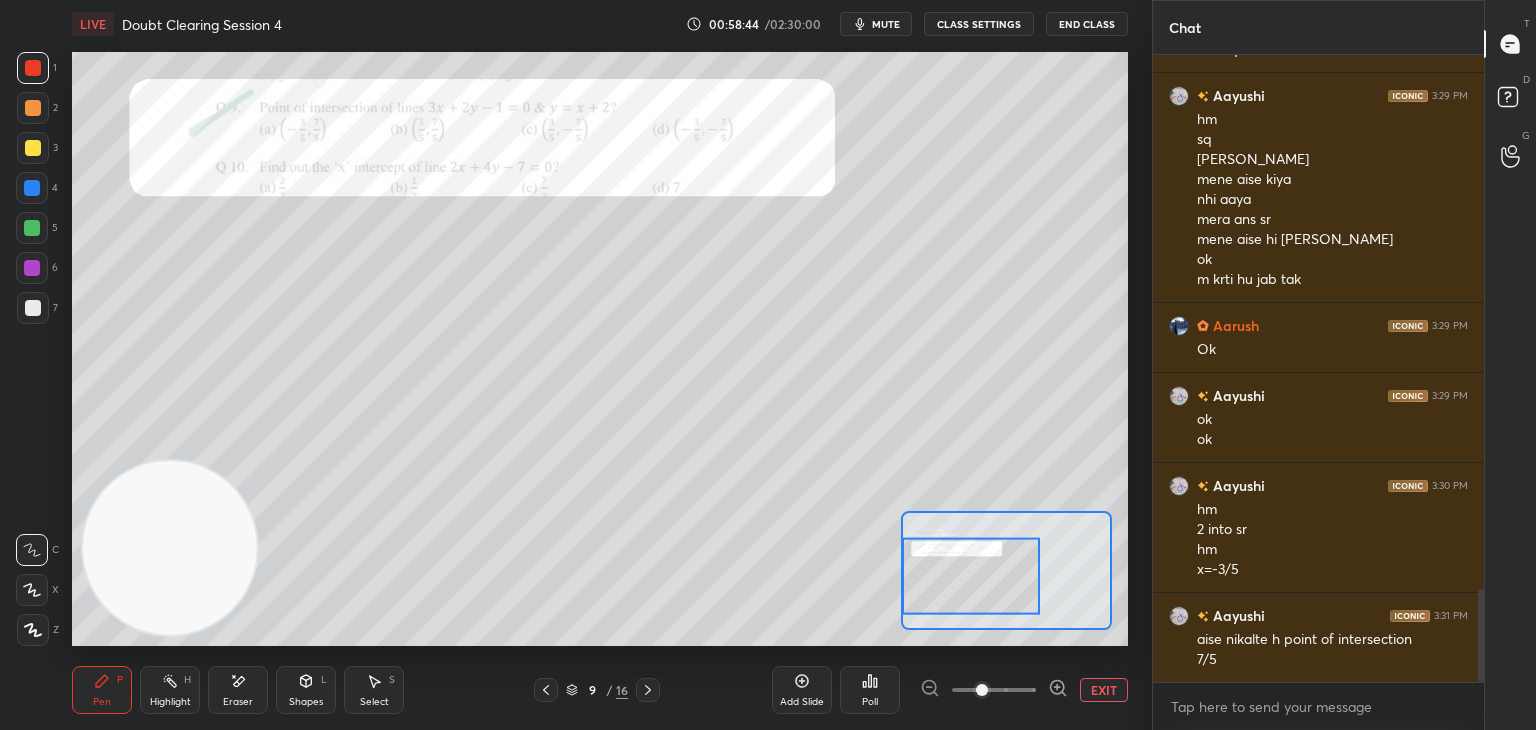click on "mute" at bounding box center [886, 24] 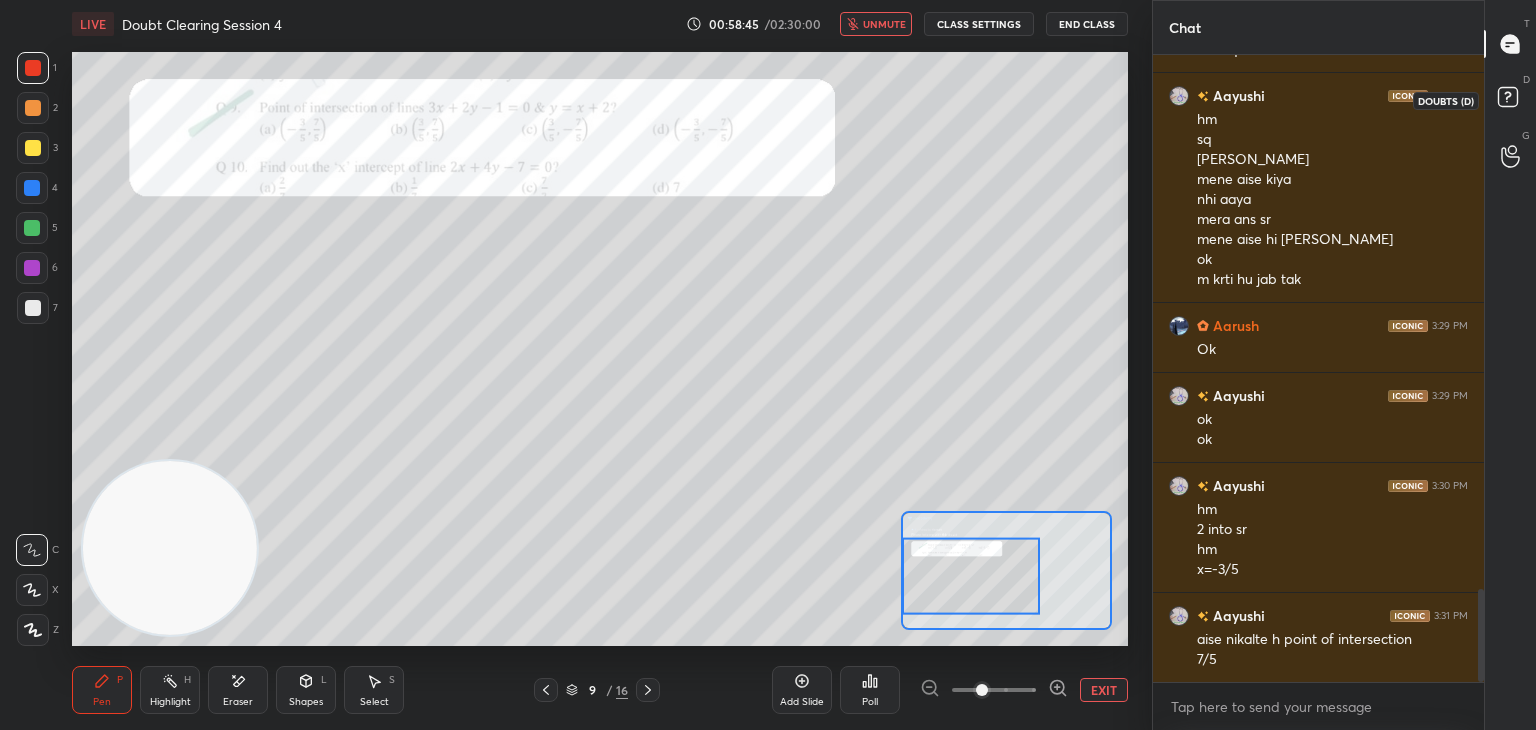 click 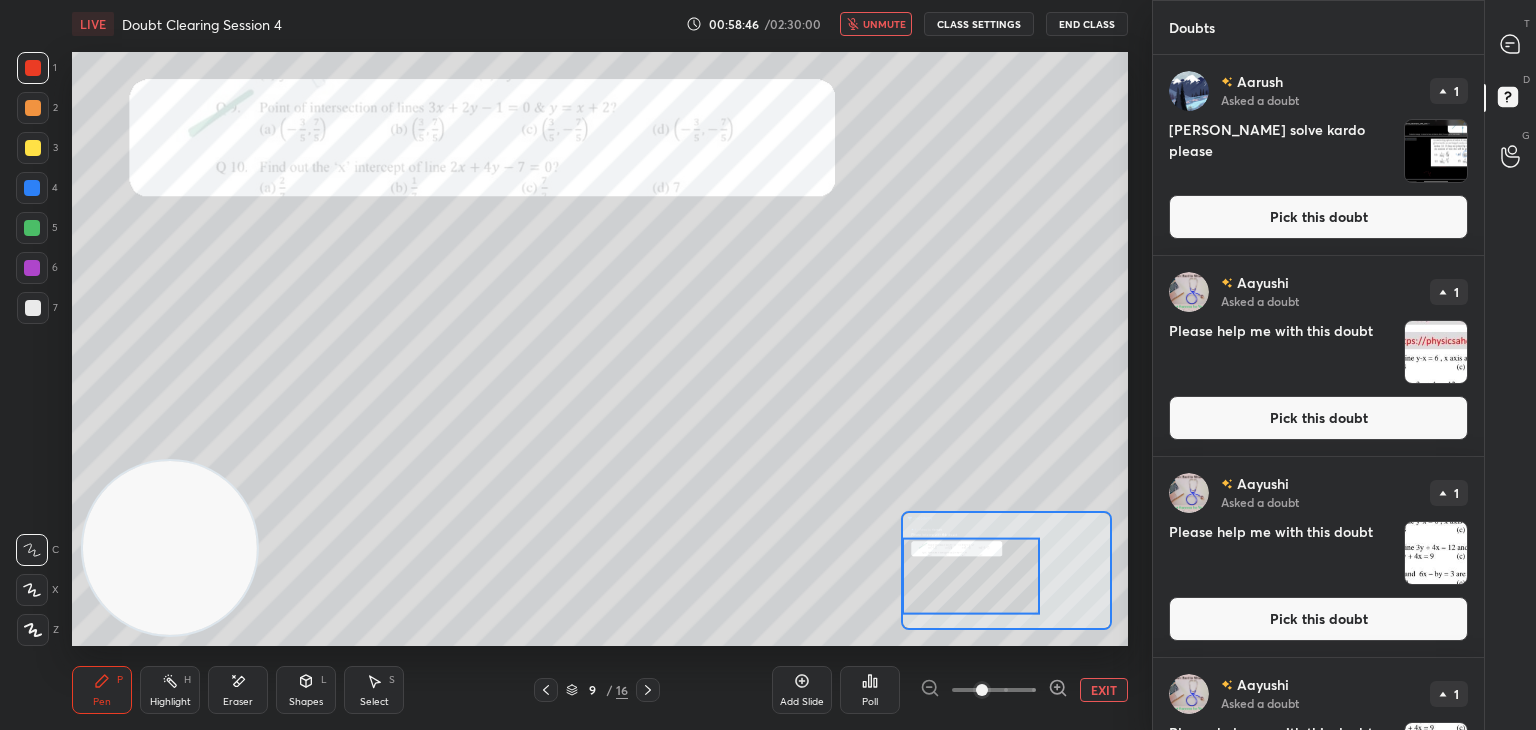 click at bounding box center (1436, 151) 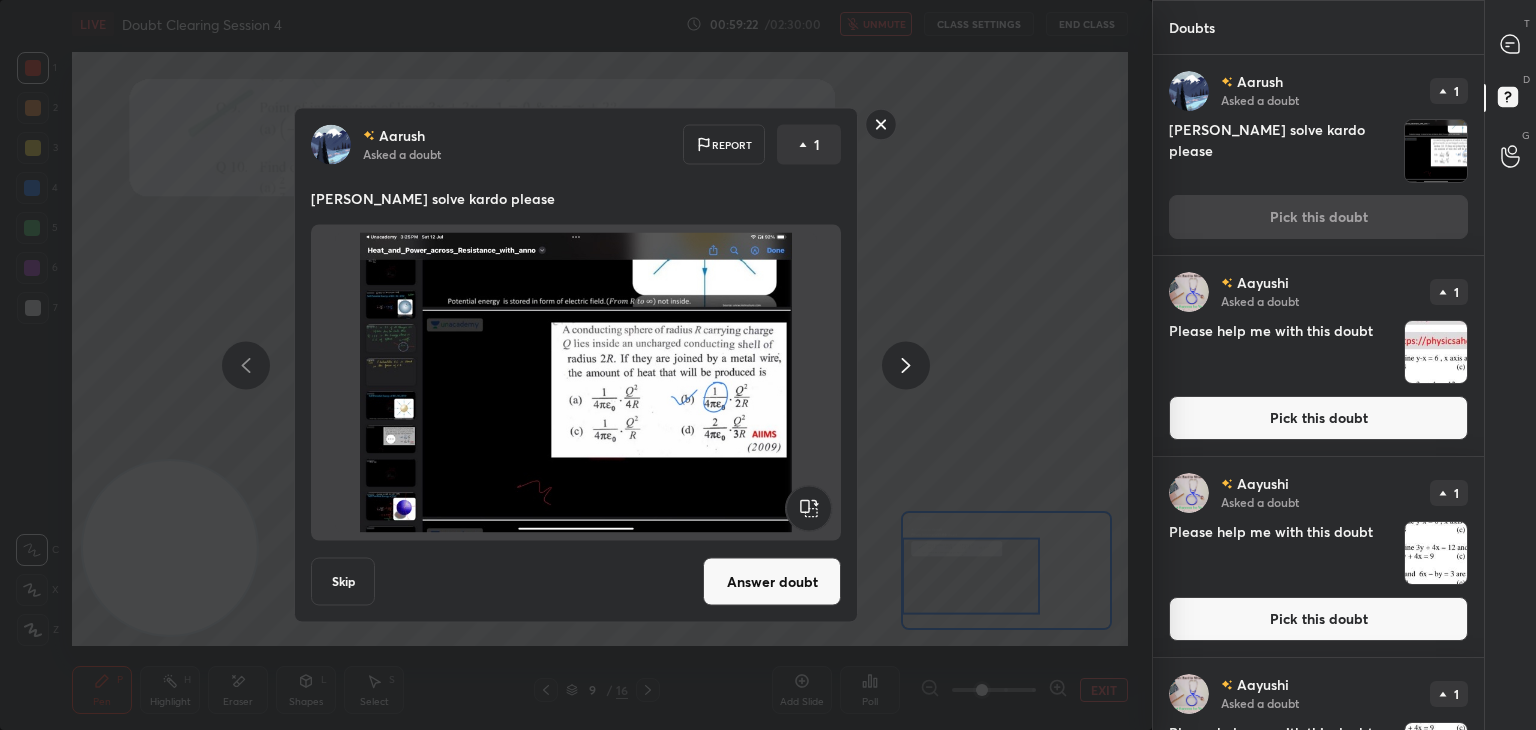 click on "Answer doubt" at bounding box center (772, 582) 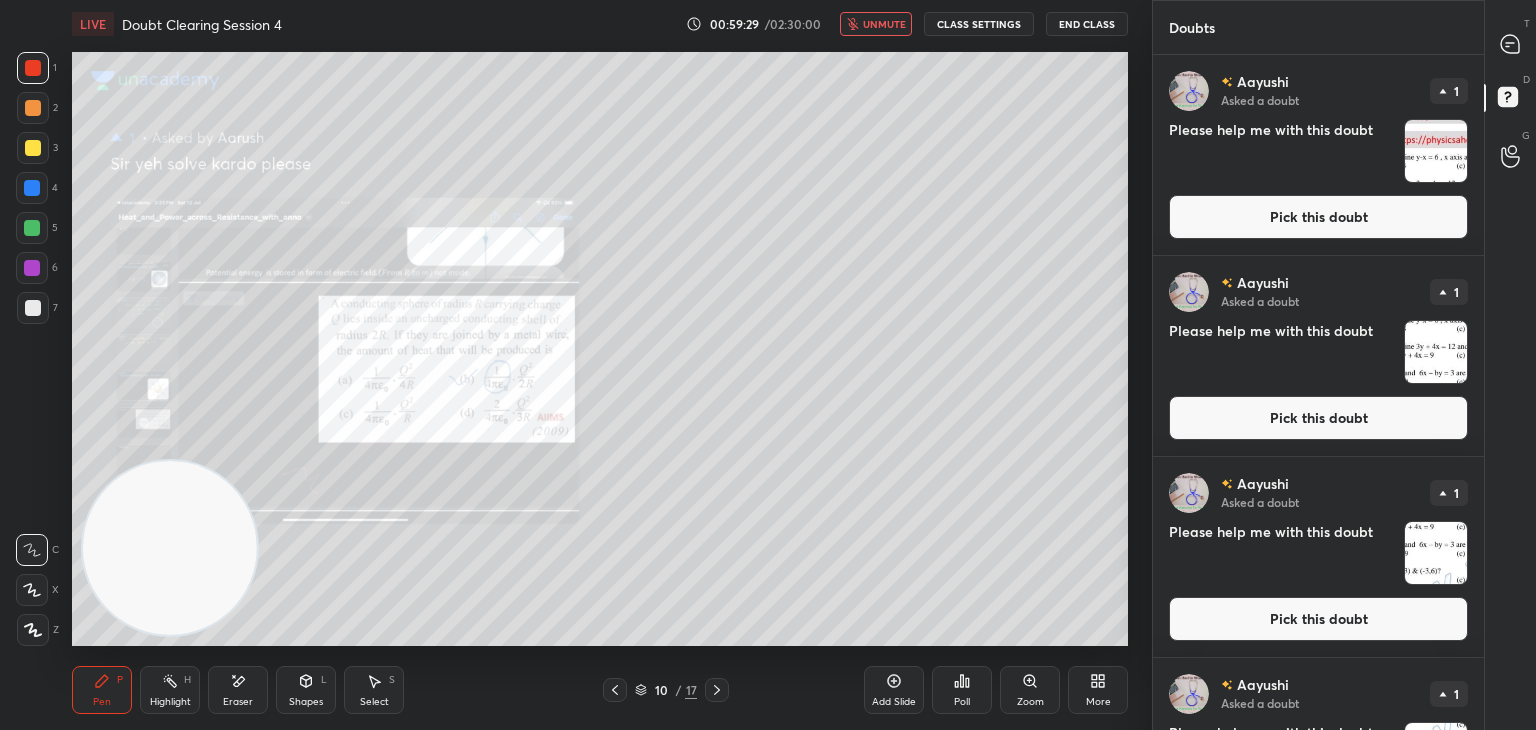 click on "unmute" at bounding box center [876, 24] 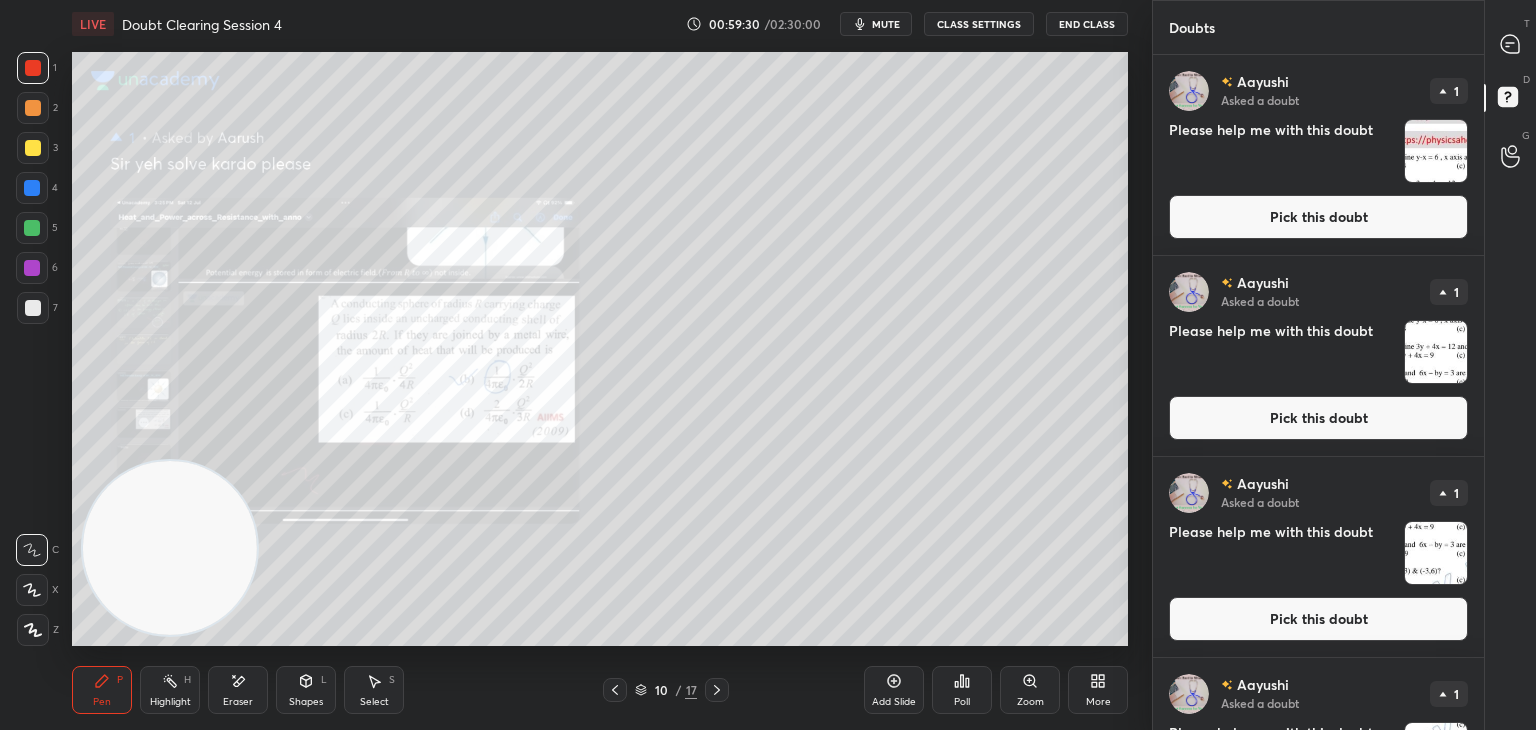 click at bounding box center (1511, 44) 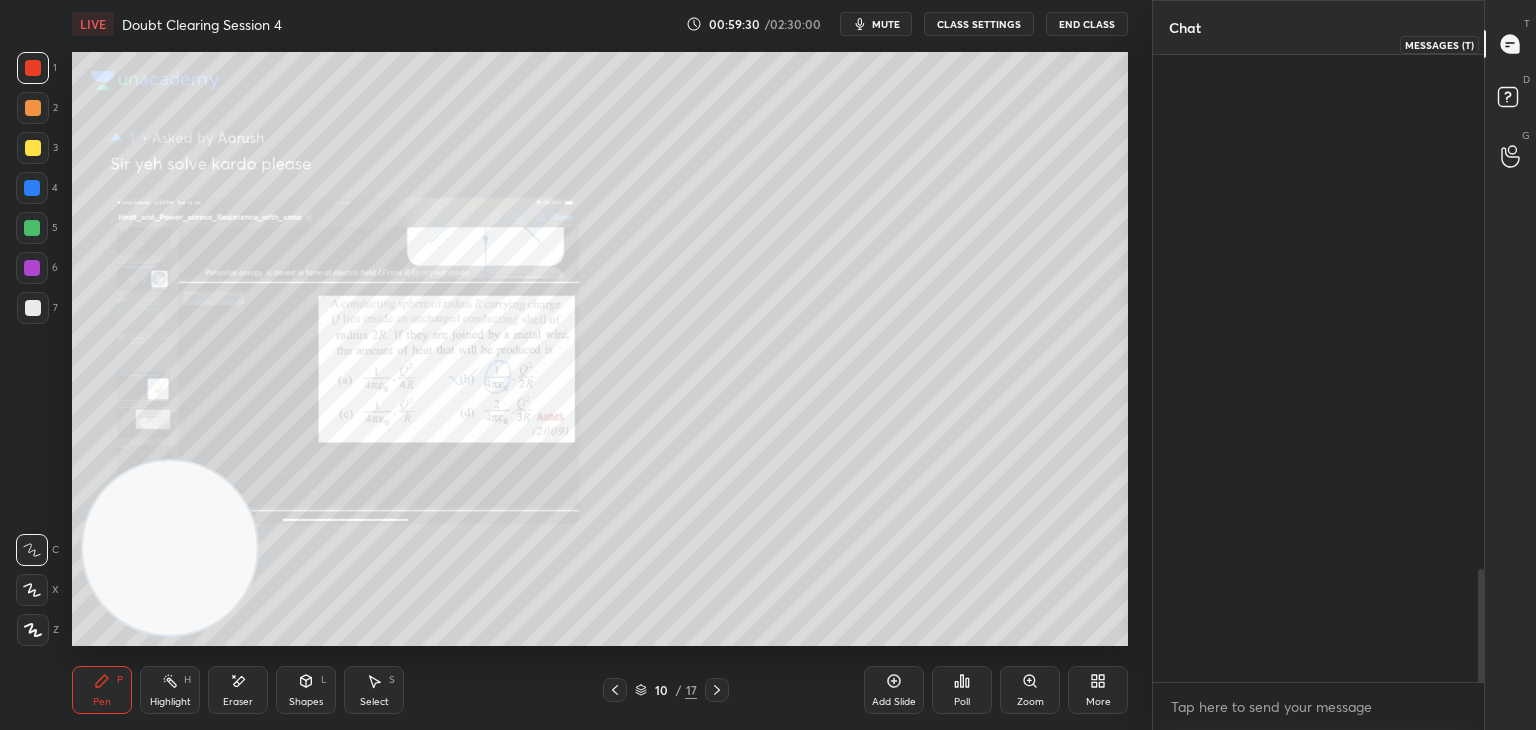 scroll, scrollTop: 3488, scrollLeft: 0, axis: vertical 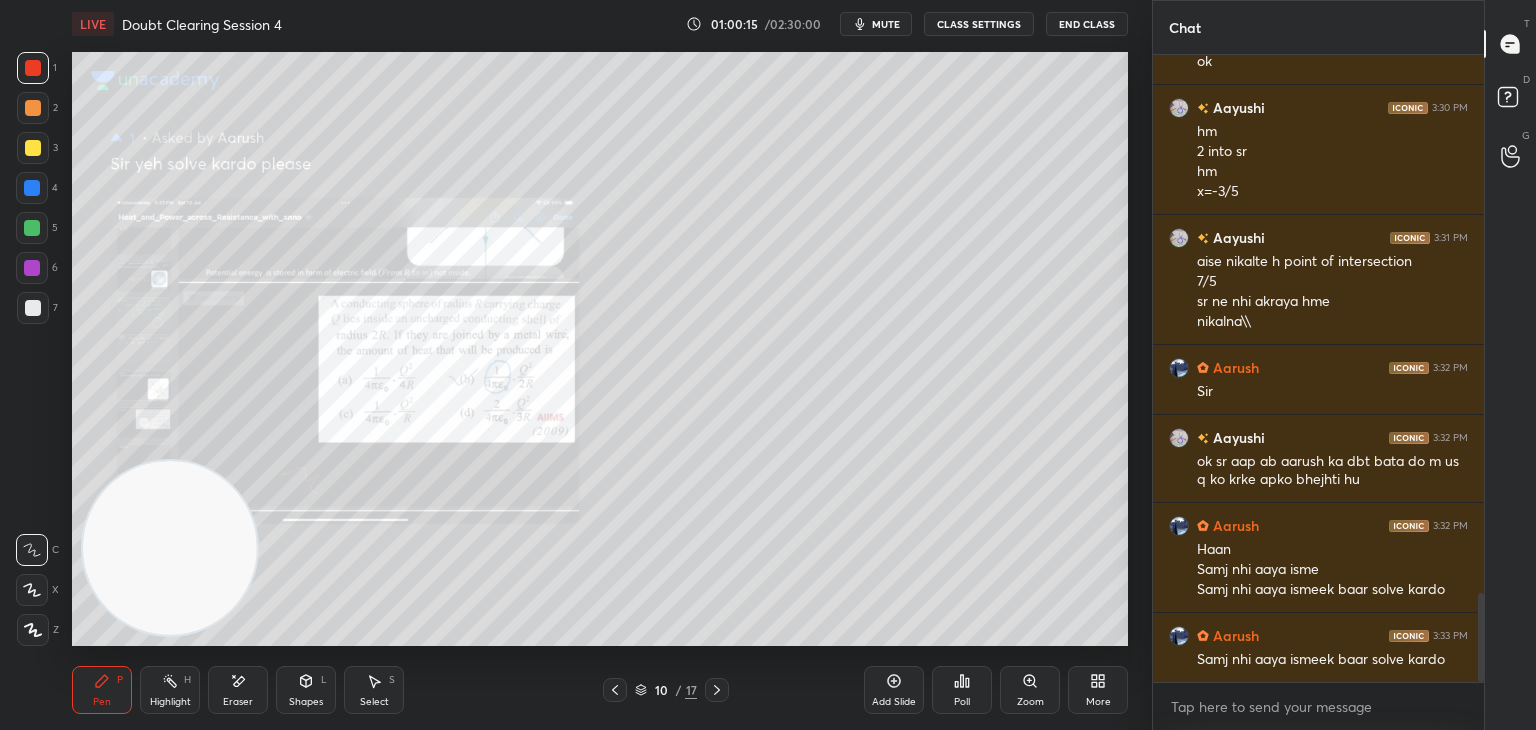 click at bounding box center [32, 590] 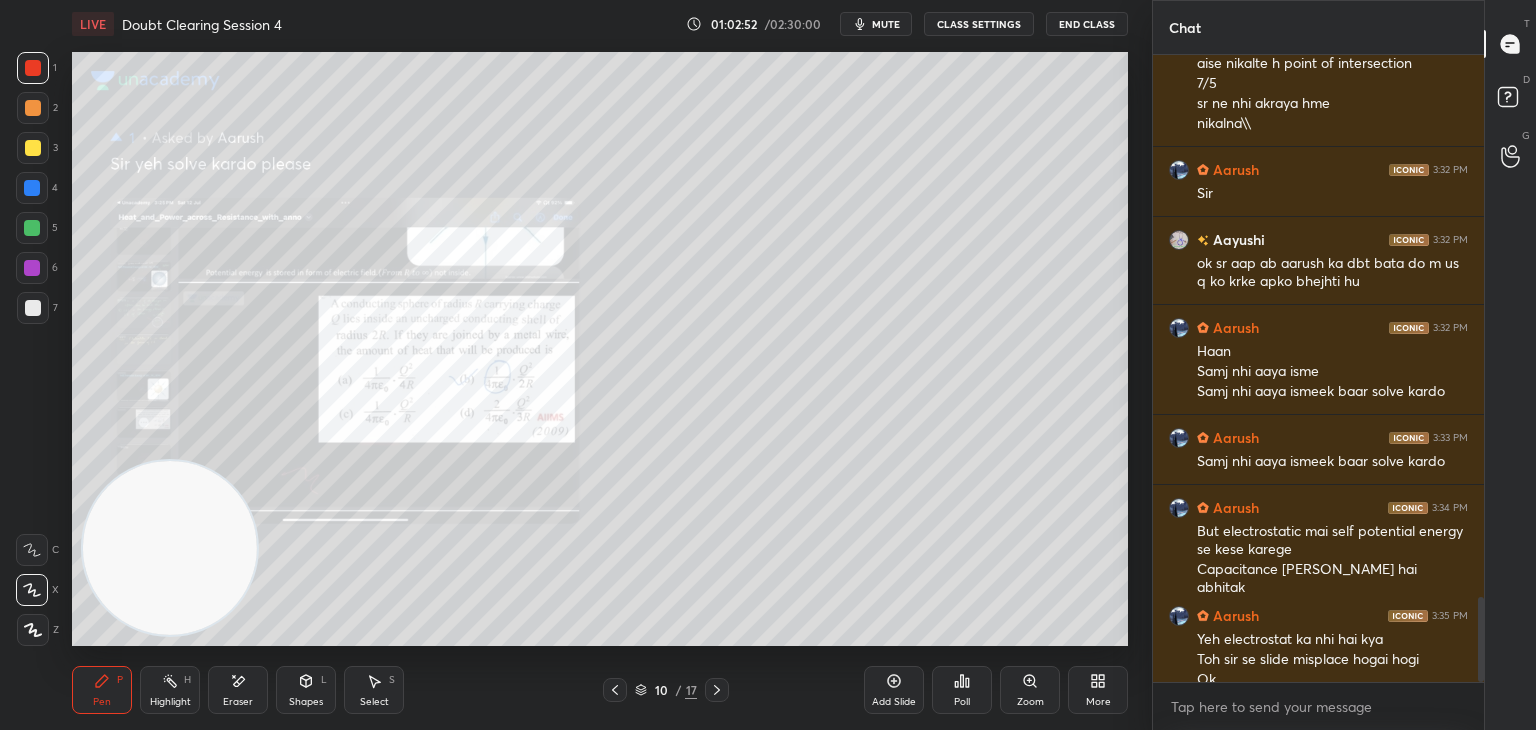 scroll, scrollTop: 4024, scrollLeft: 0, axis: vertical 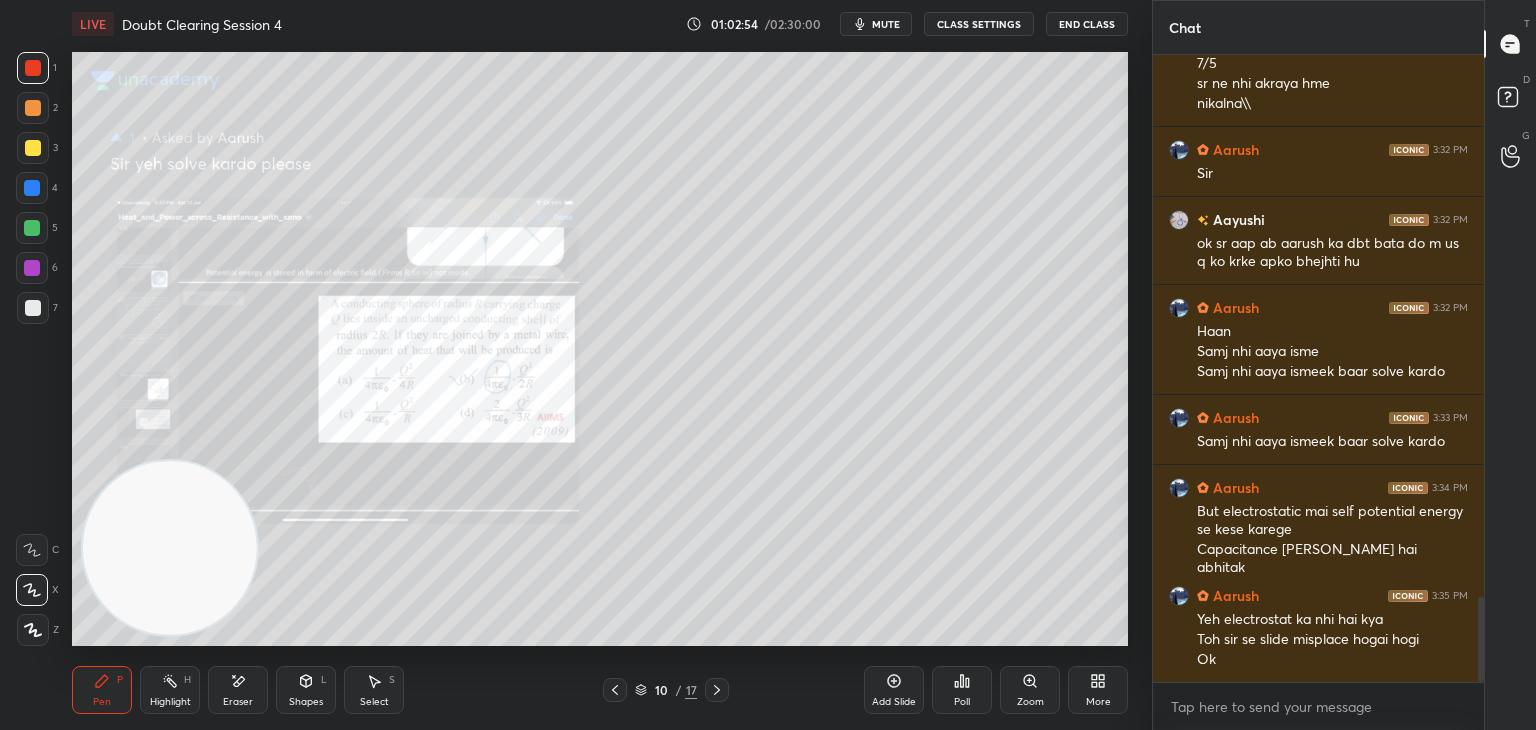 click on "mute" at bounding box center [886, 24] 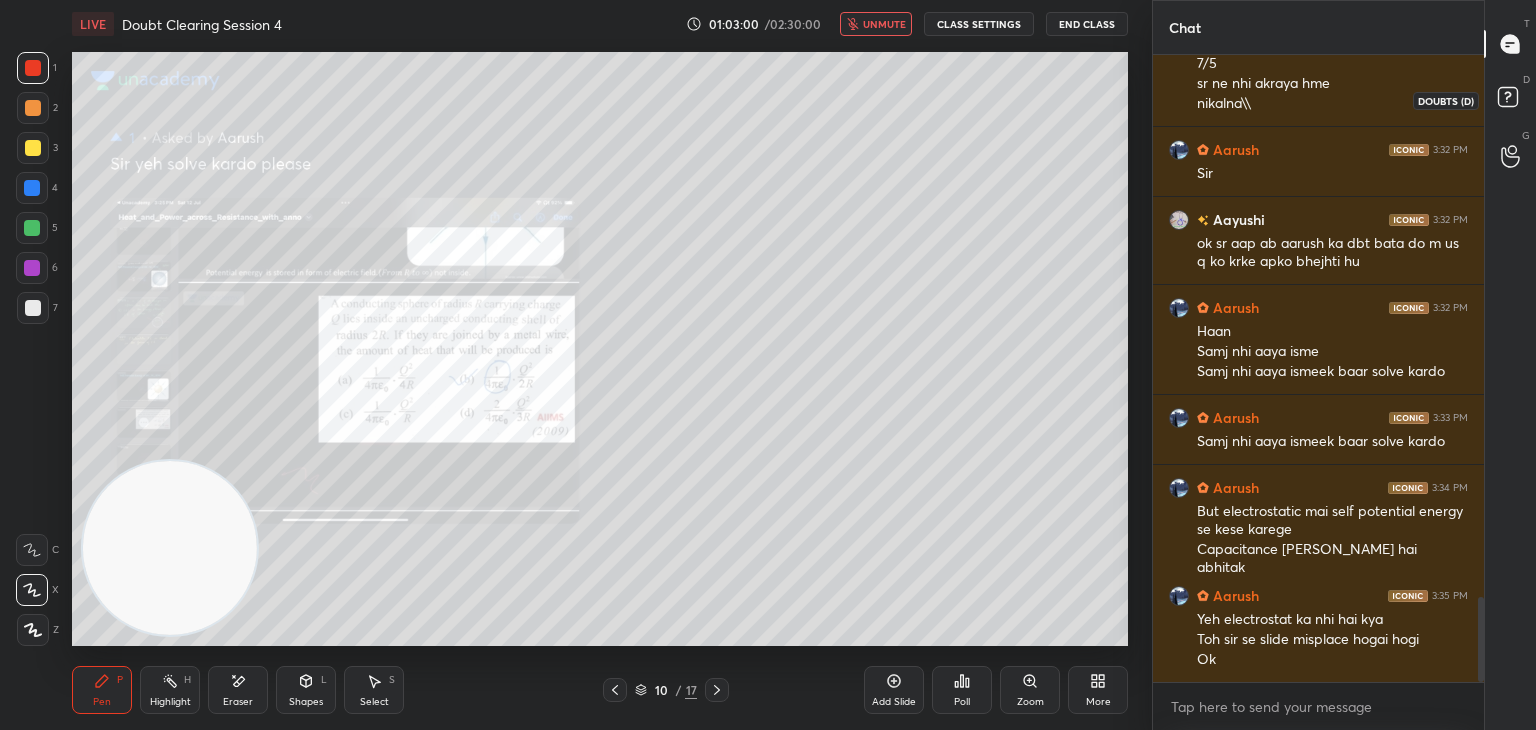 click 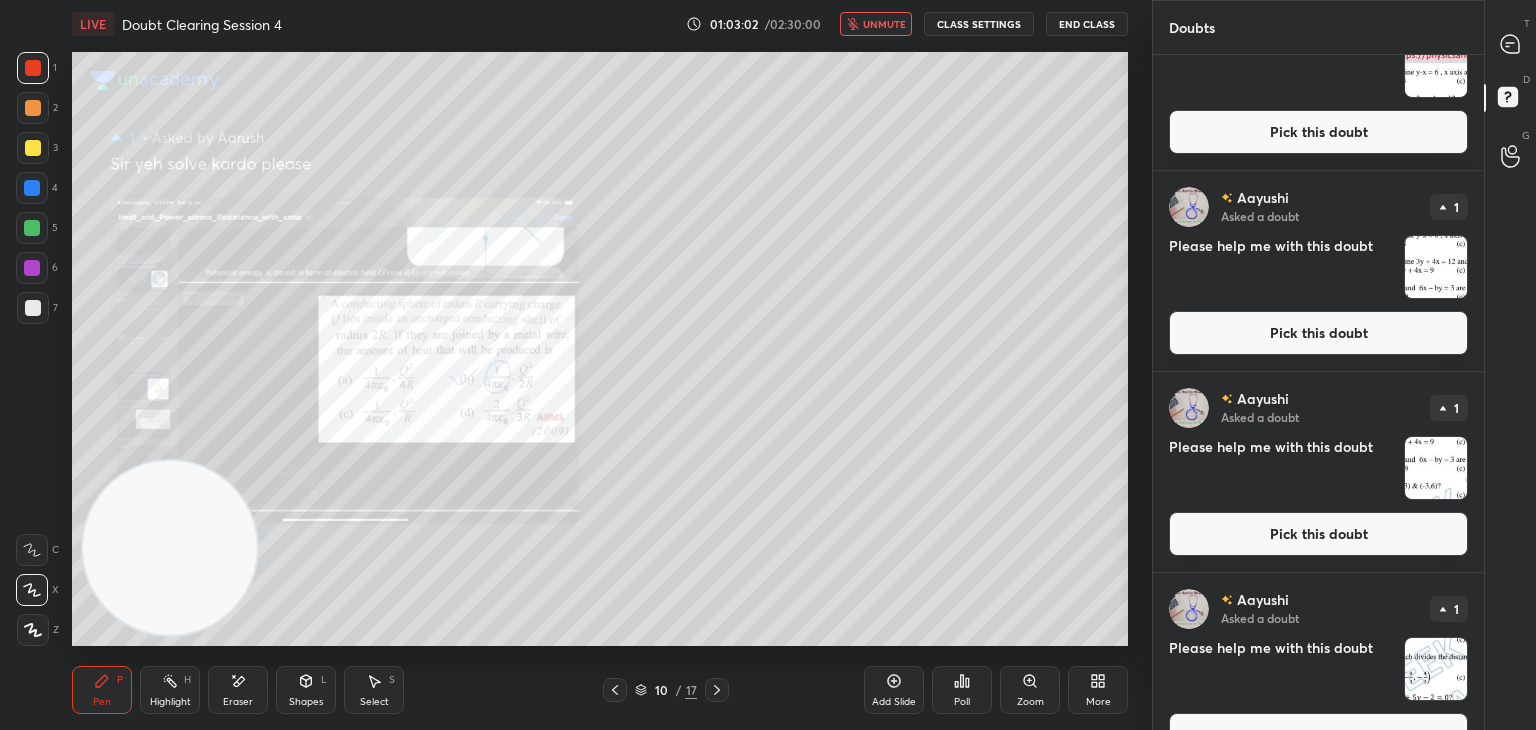 scroll, scrollTop: 0, scrollLeft: 0, axis: both 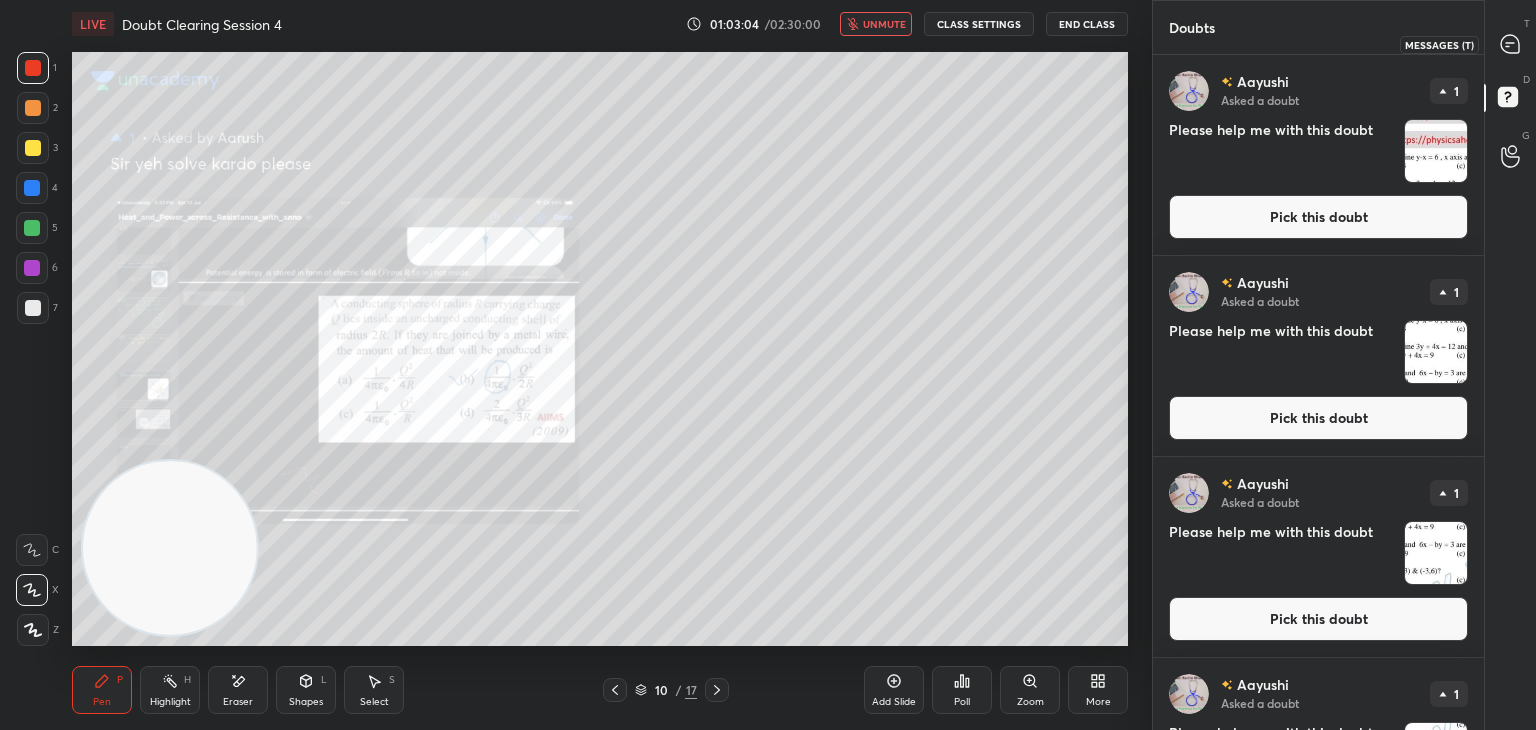 click 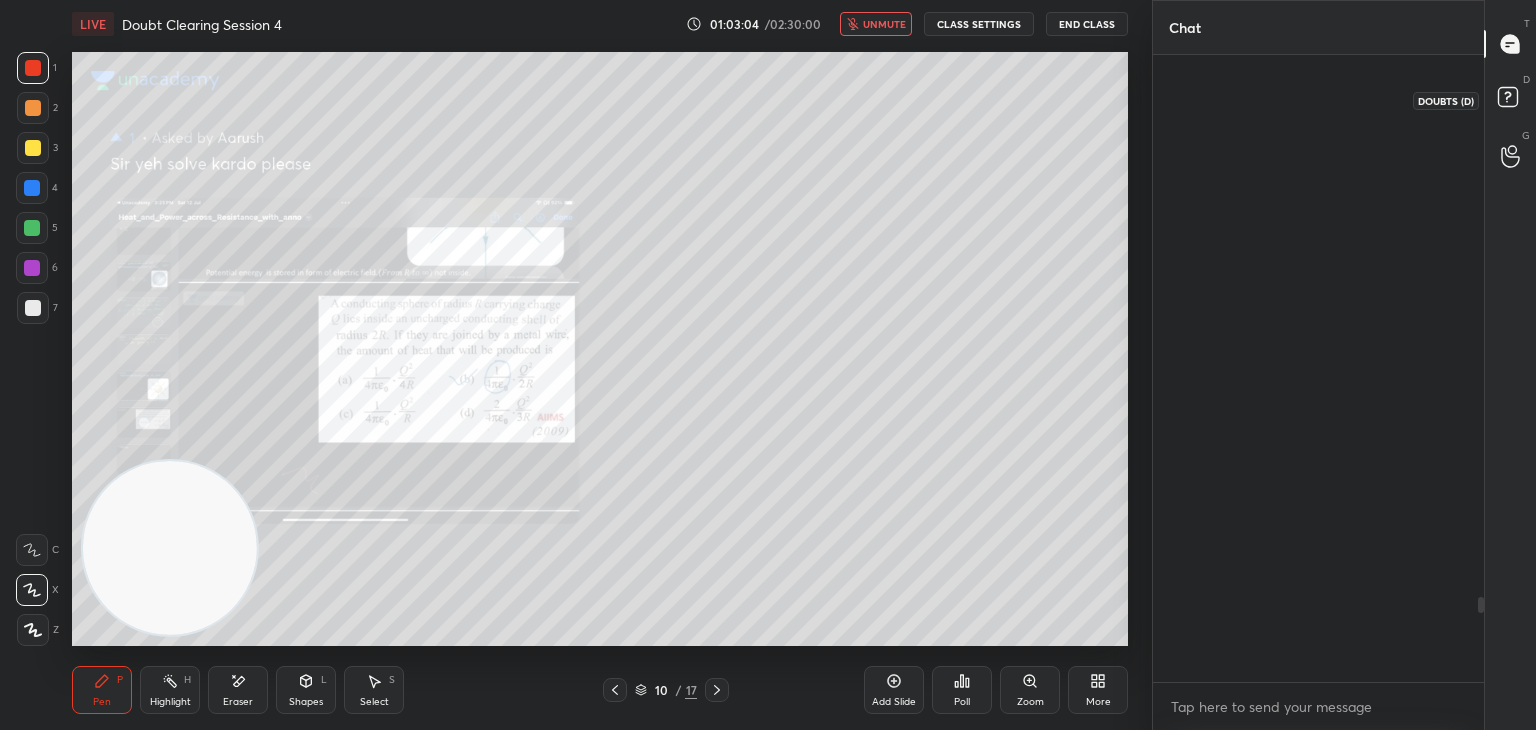 scroll, scrollTop: 4024, scrollLeft: 0, axis: vertical 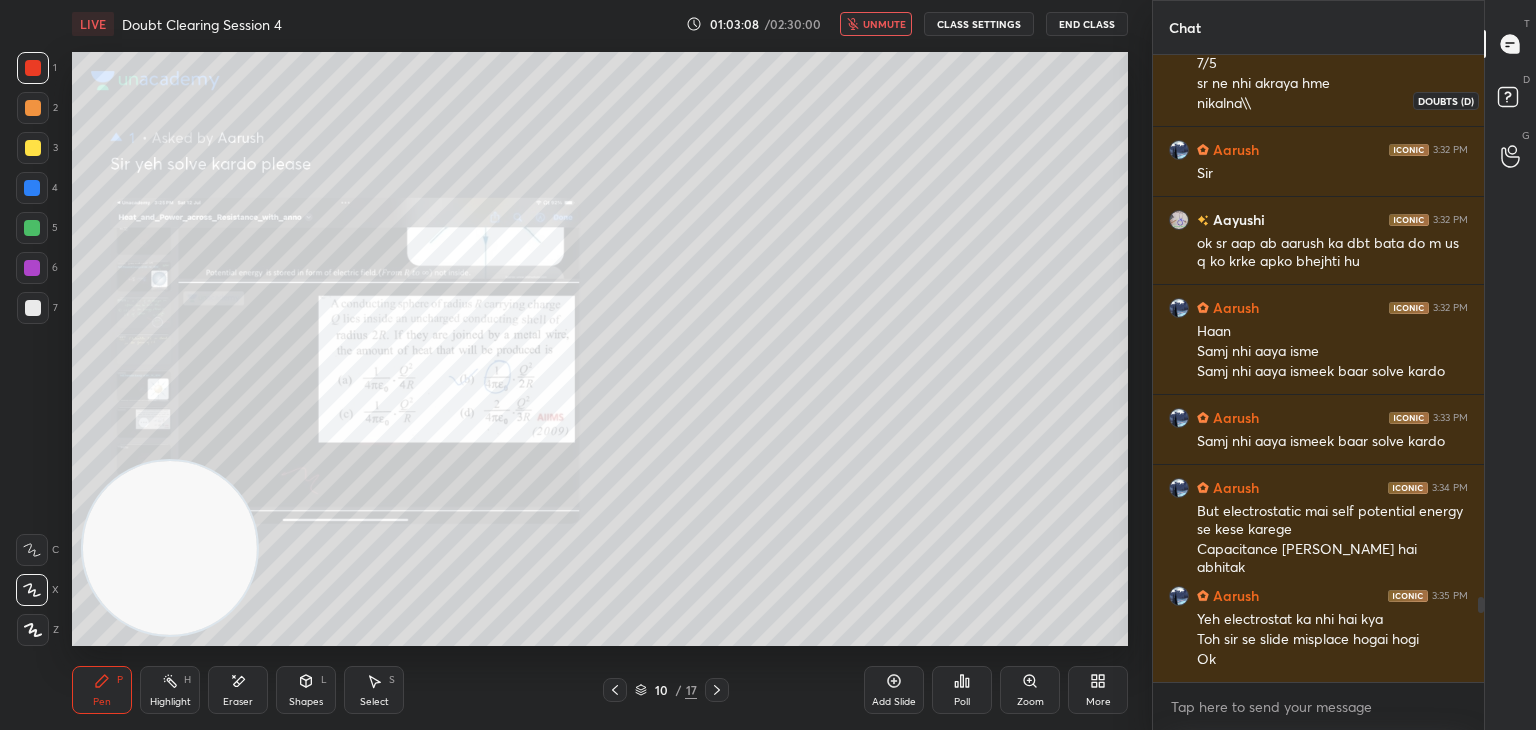 click 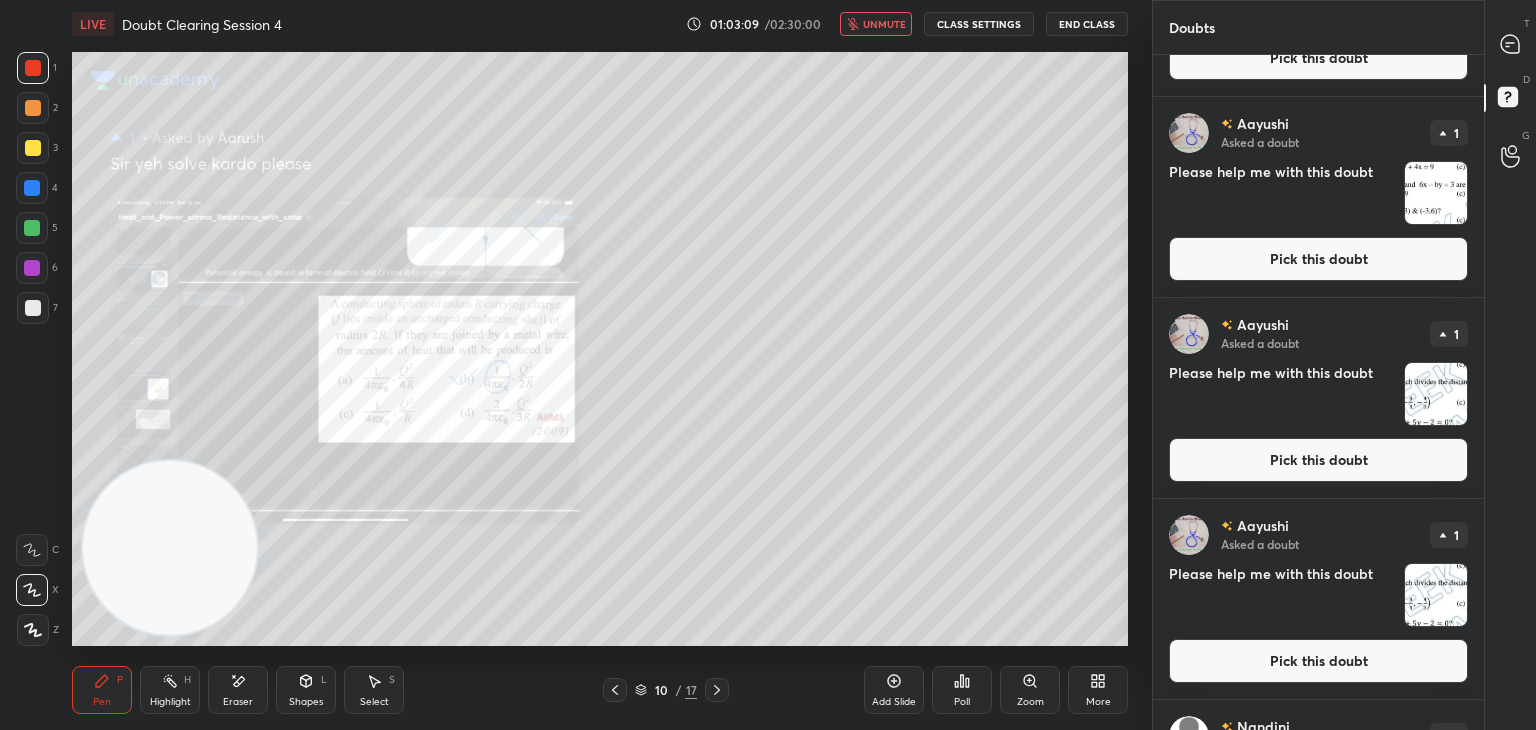 scroll, scrollTop: 530, scrollLeft: 0, axis: vertical 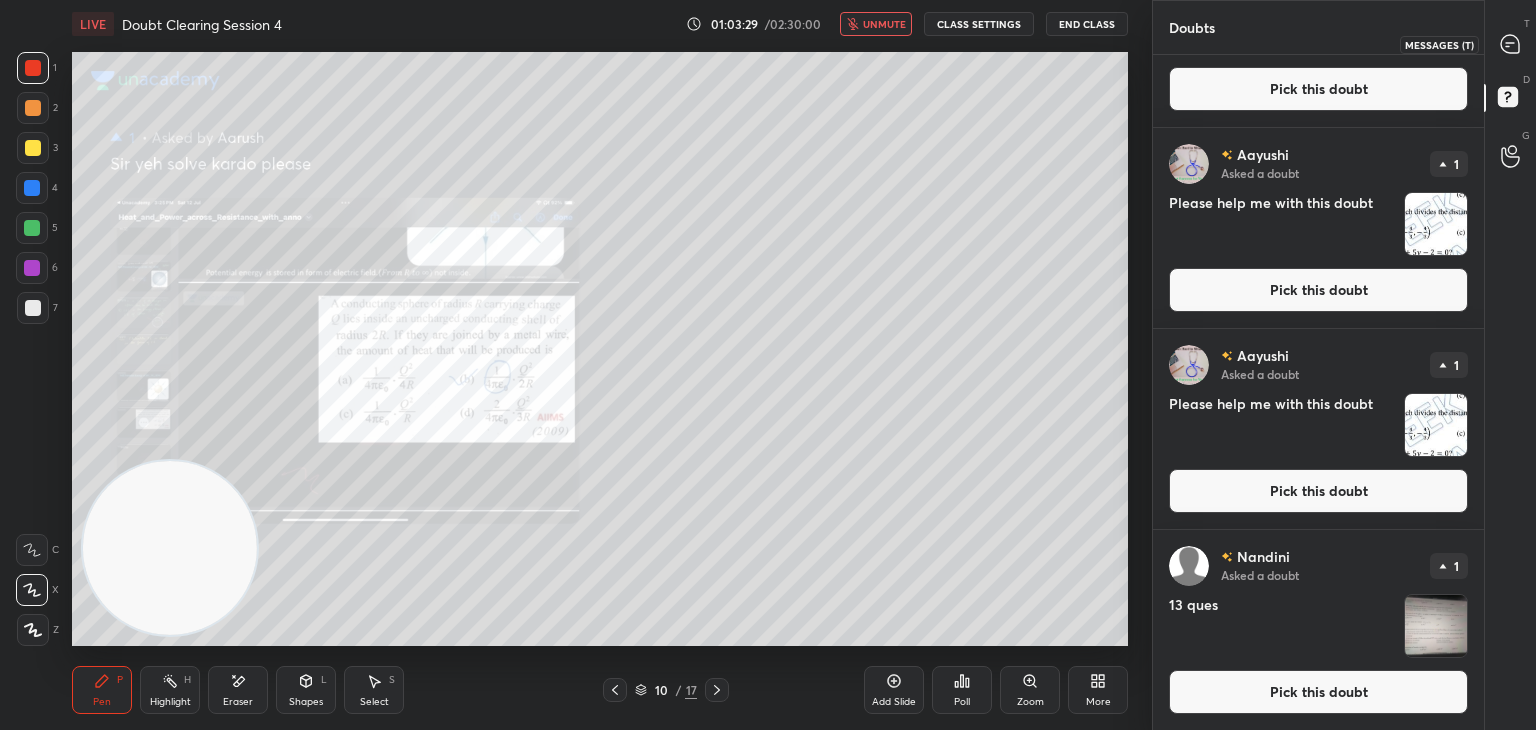 click on "T Messages (T)" at bounding box center (1510, 44) 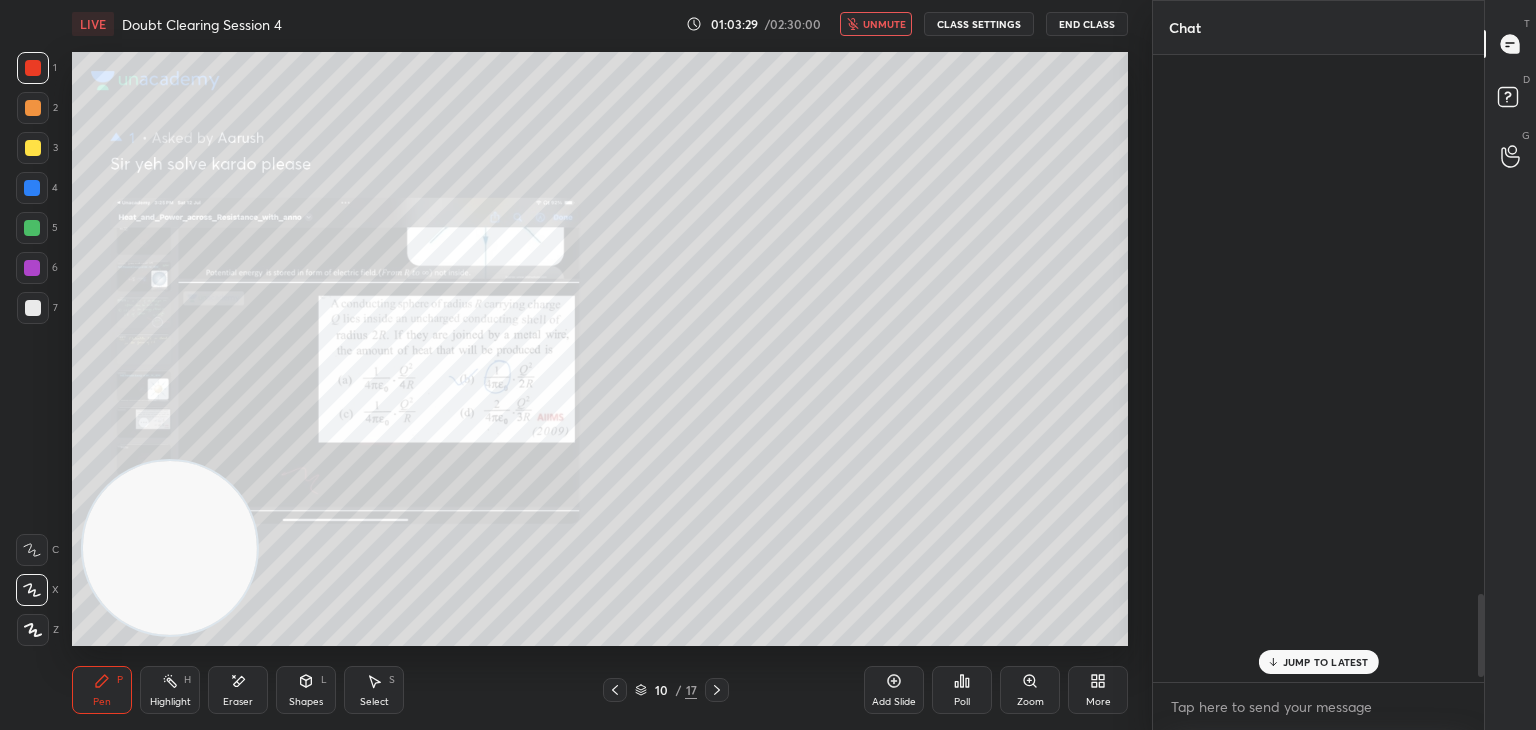scroll, scrollTop: 4074, scrollLeft: 0, axis: vertical 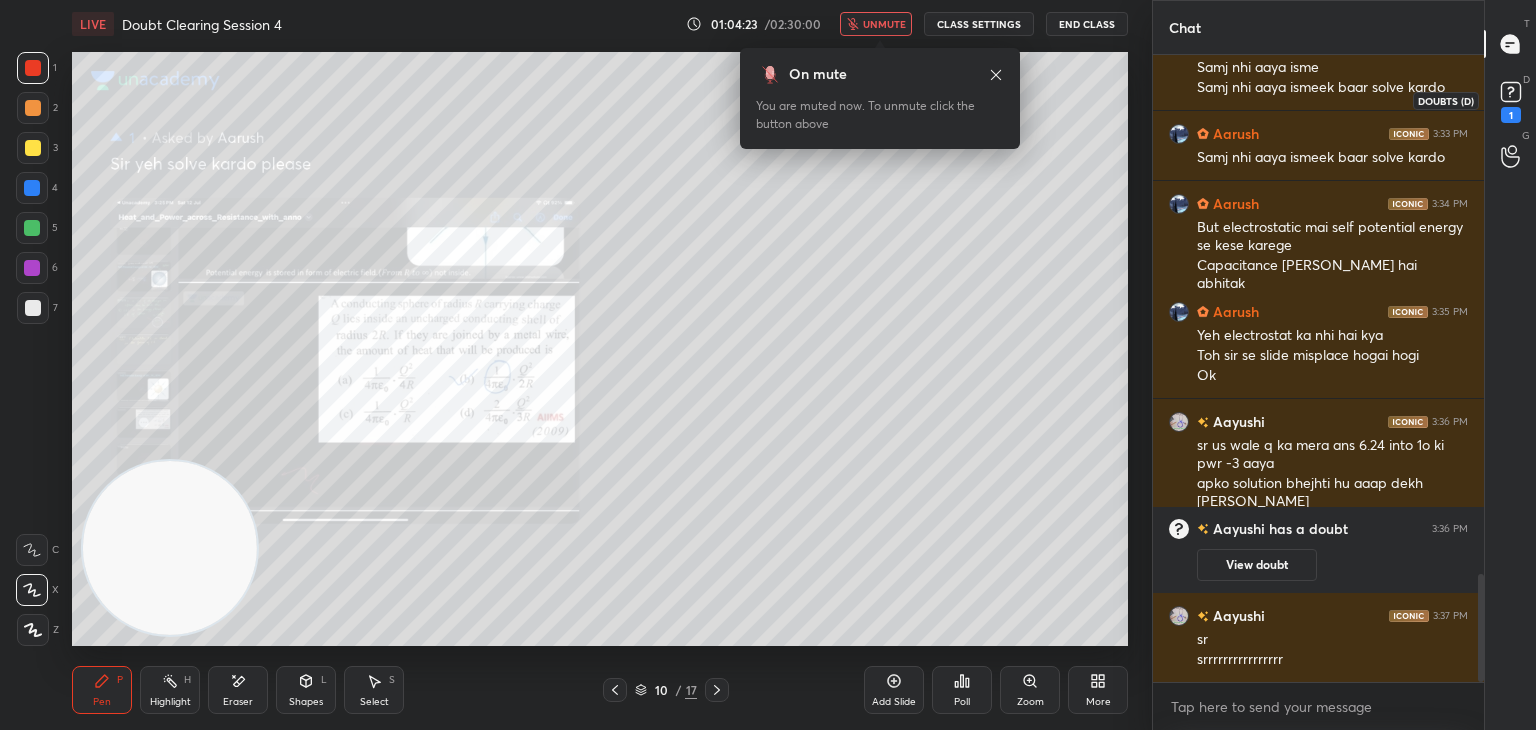 click 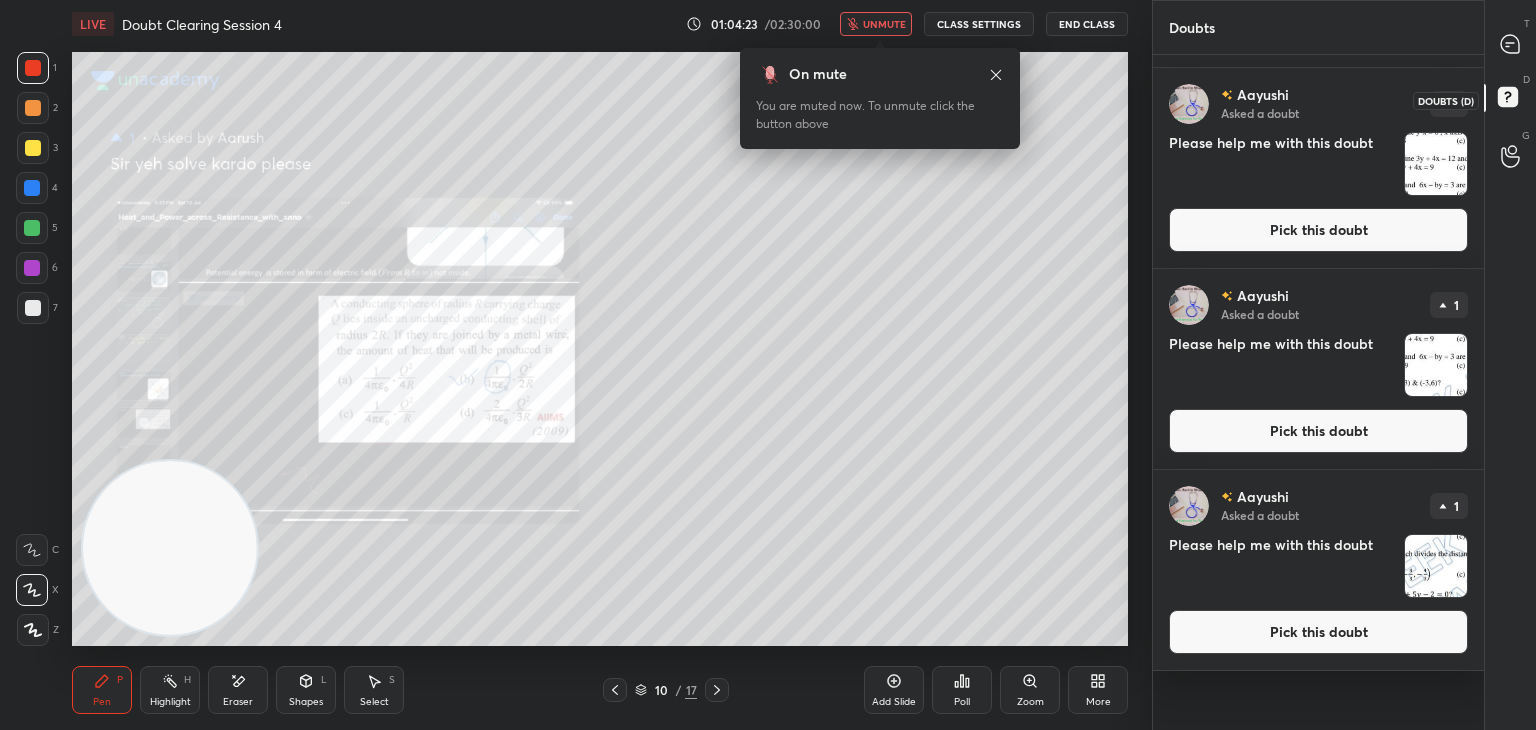 scroll, scrollTop: 0, scrollLeft: 0, axis: both 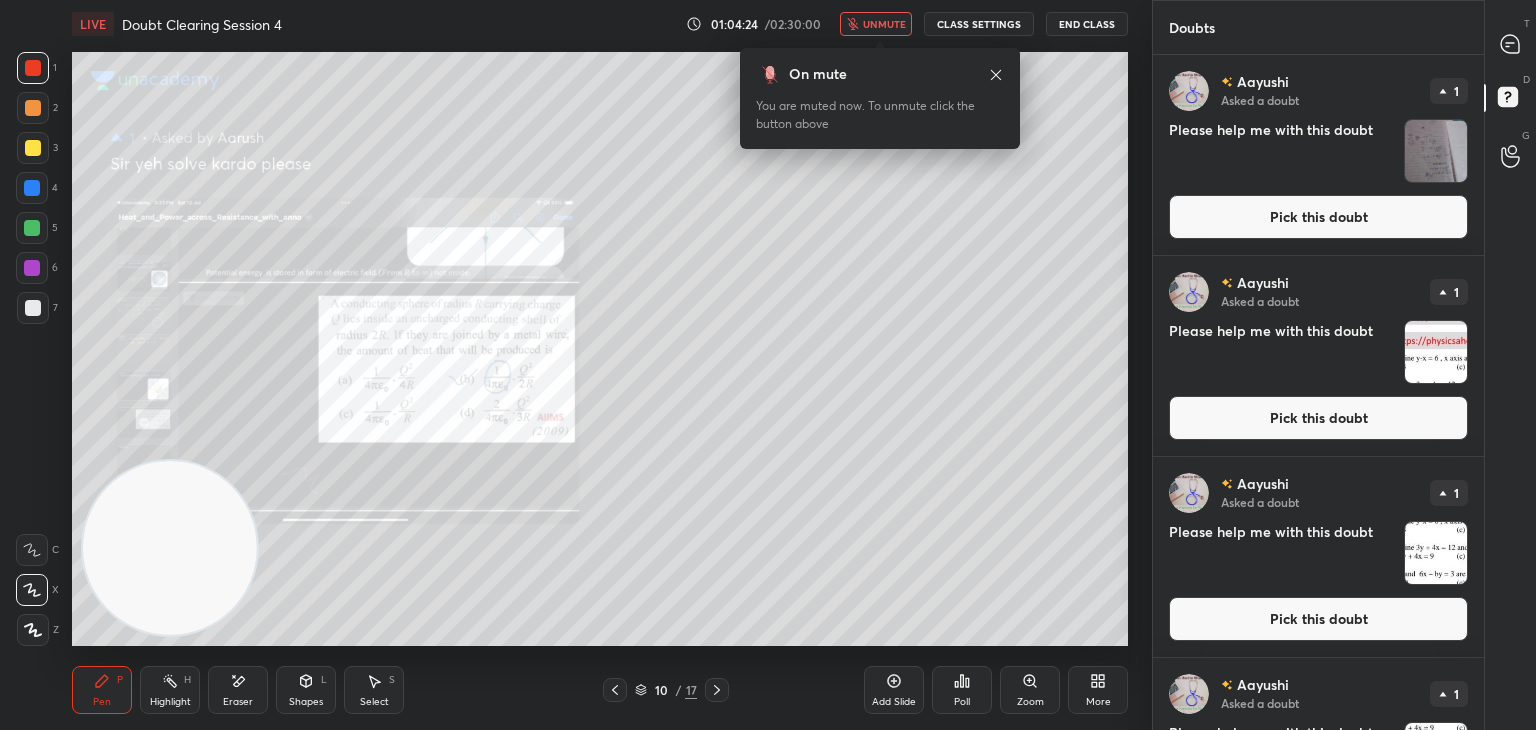 click at bounding box center [1436, 151] 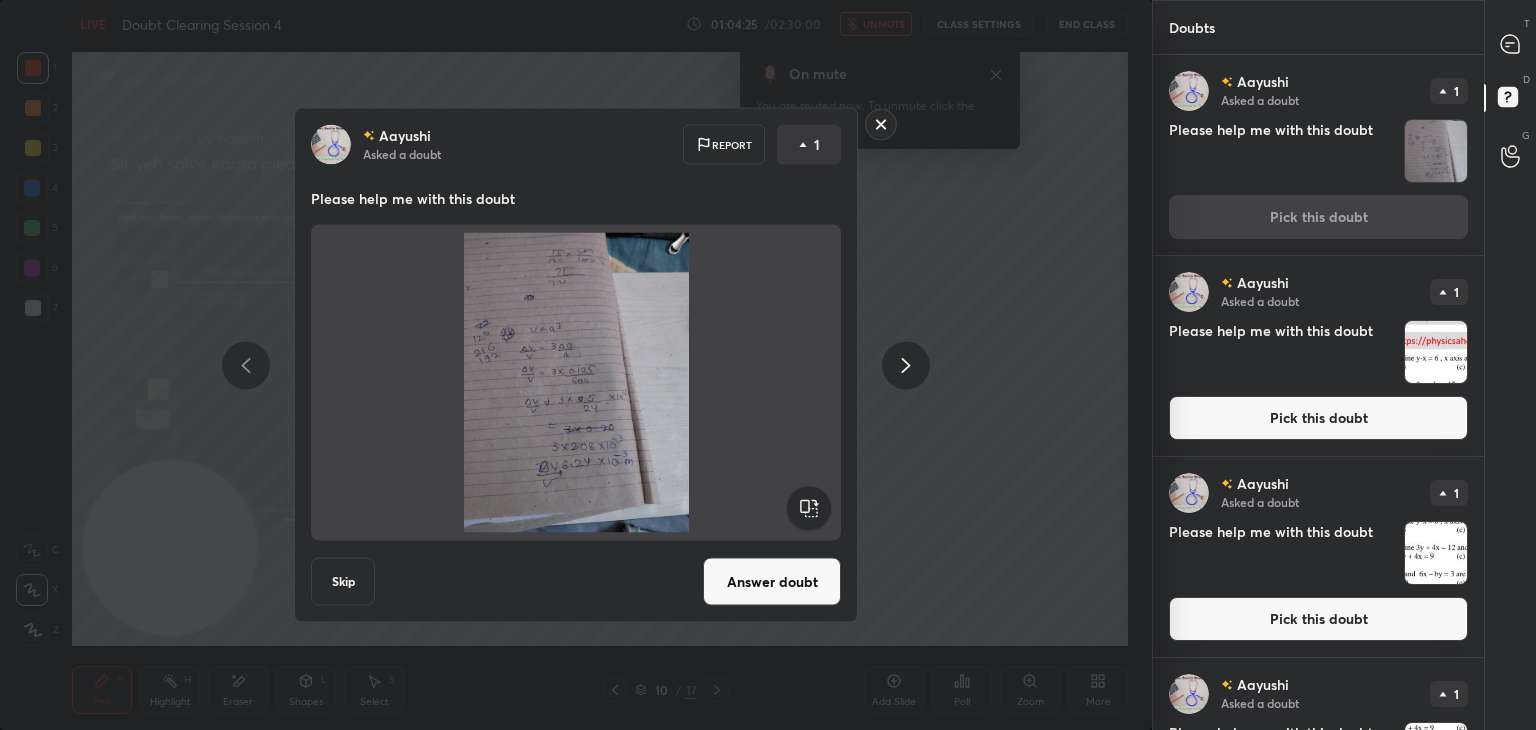 click on "Answer doubt" at bounding box center [772, 582] 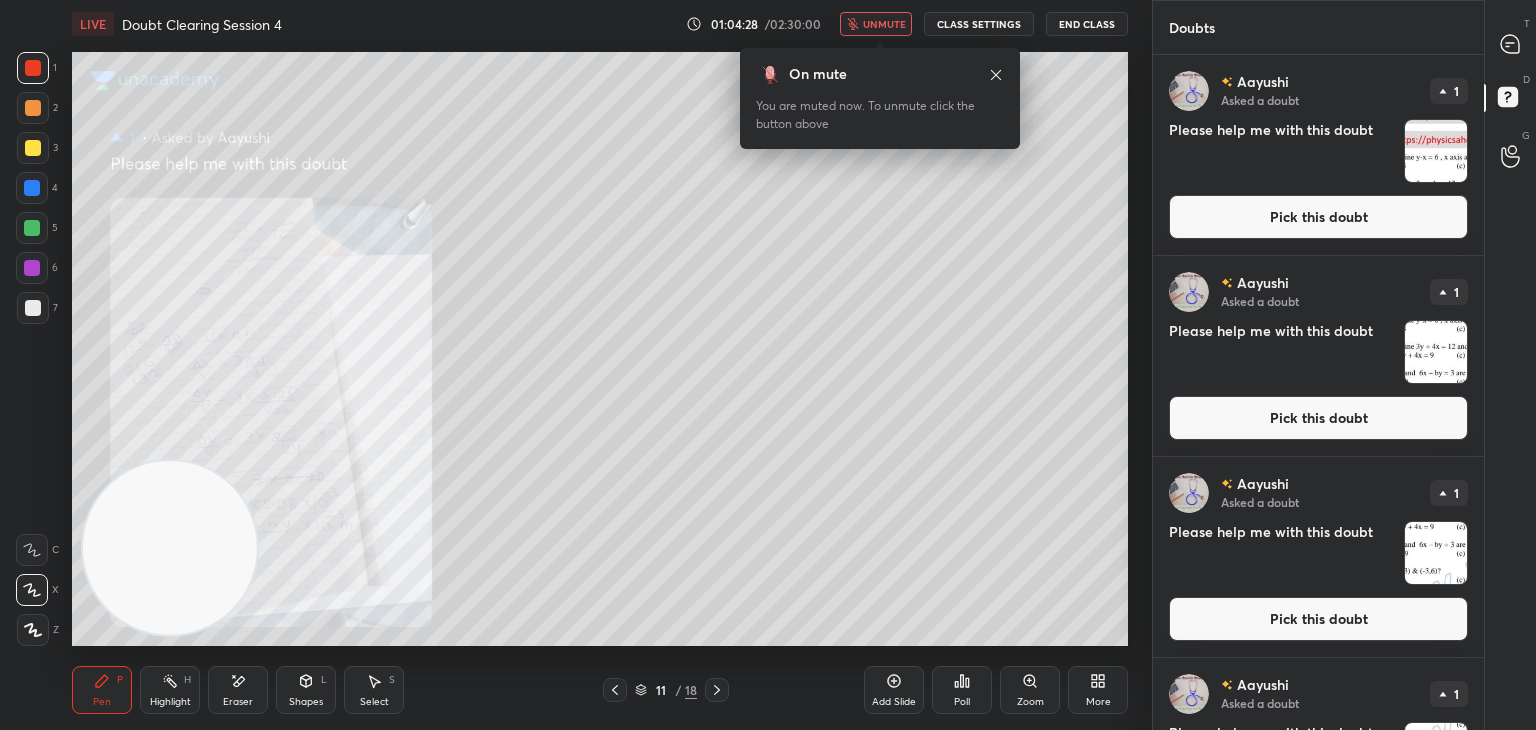 click on "unmute" at bounding box center (876, 24) 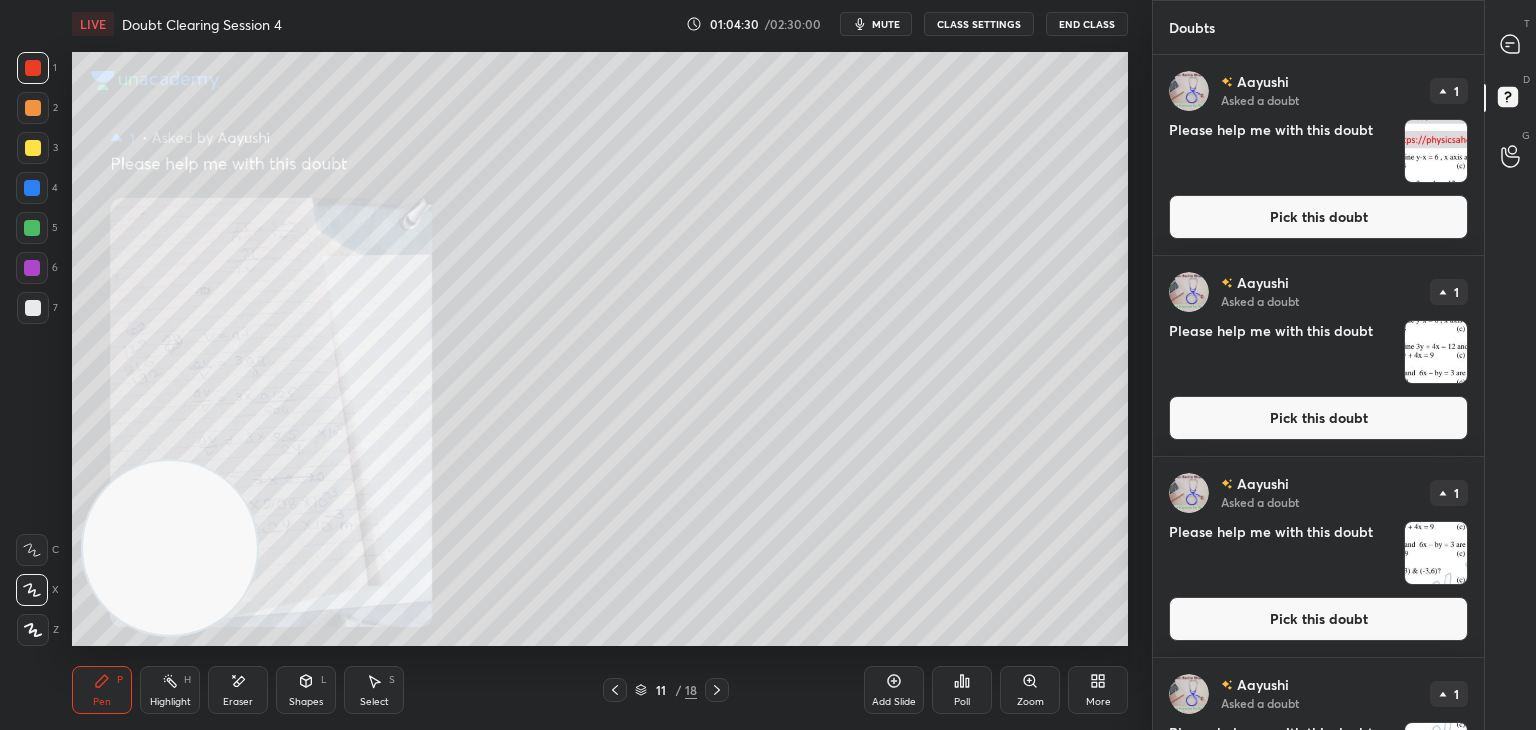 click on "T Messages (T)" at bounding box center [1510, 44] 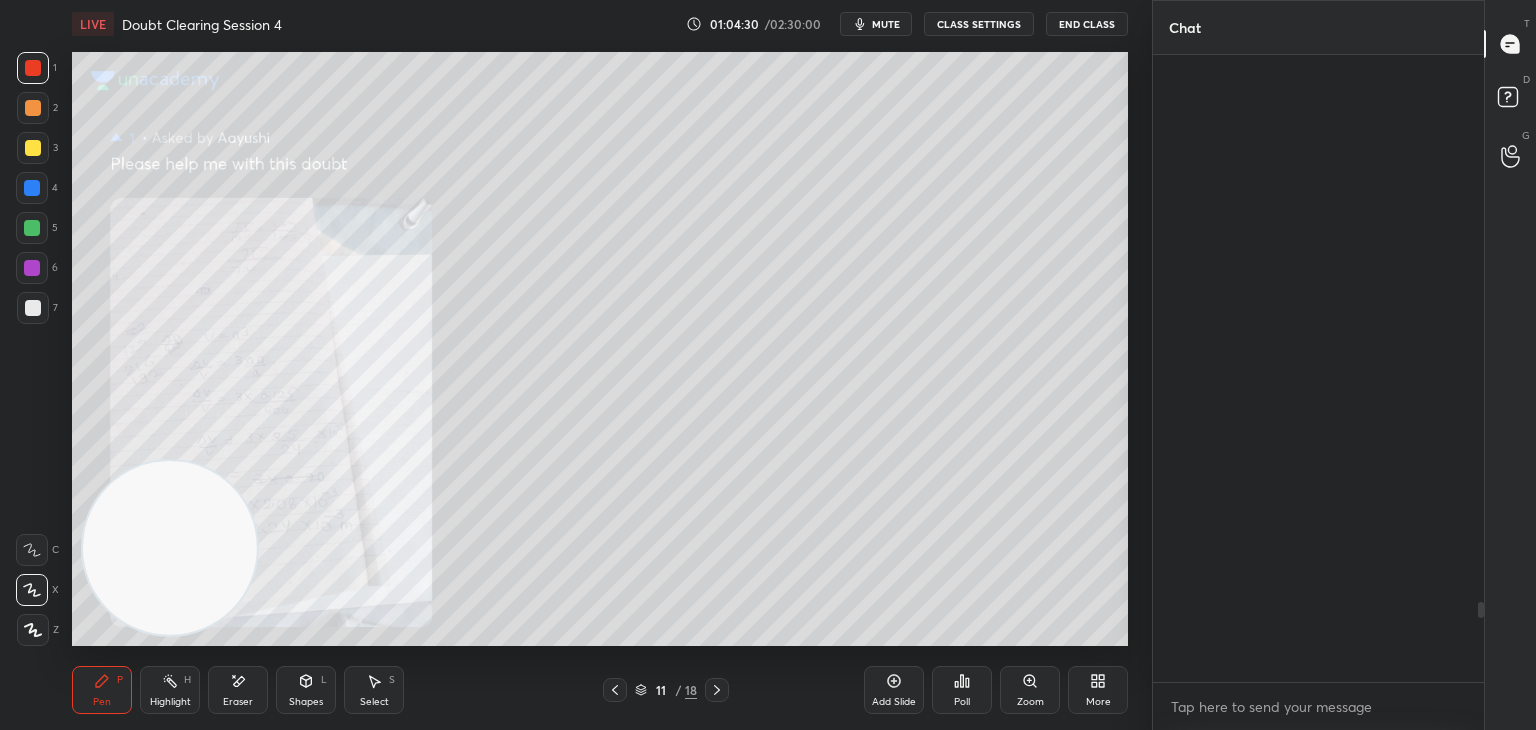 scroll, scrollTop: 4262, scrollLeft: 0, axis: vertical 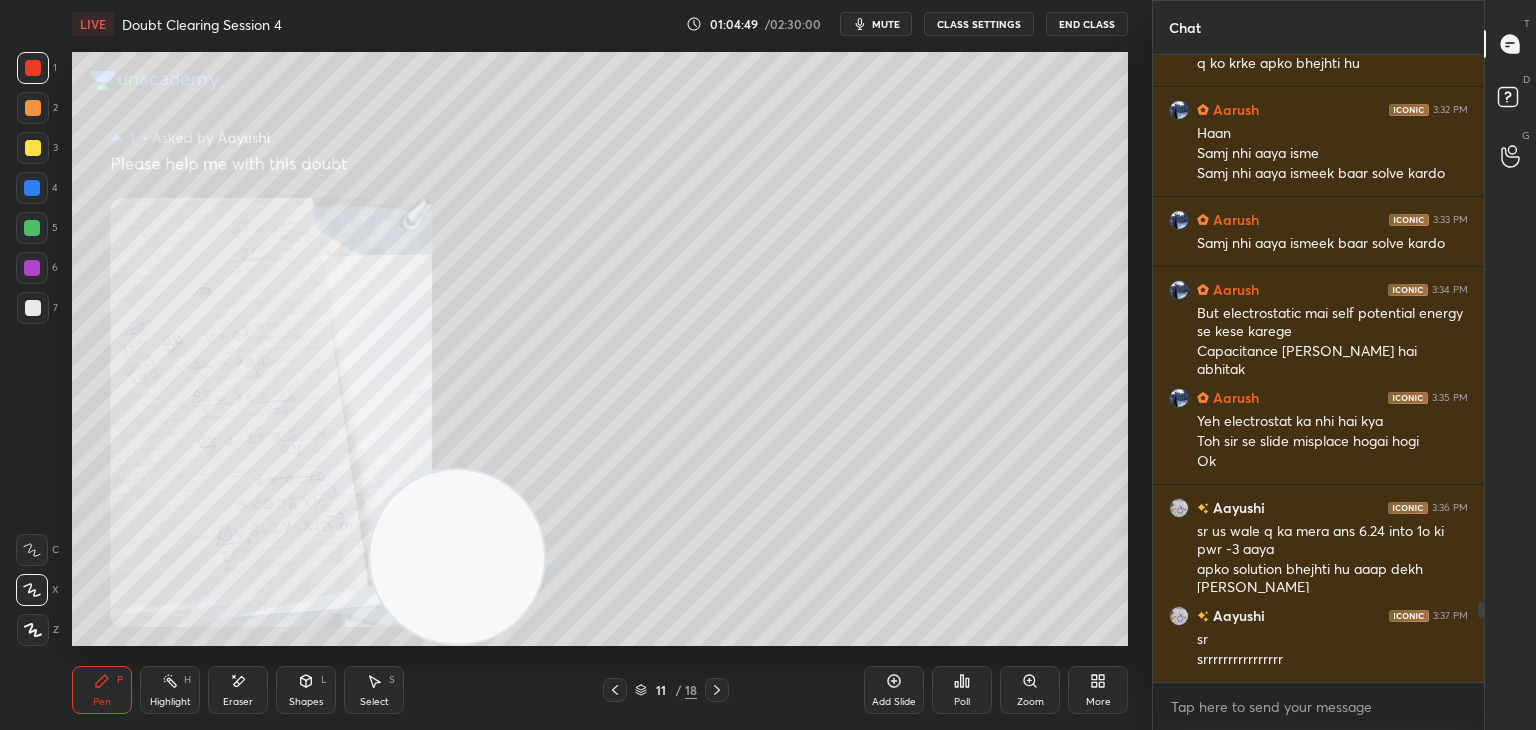 click 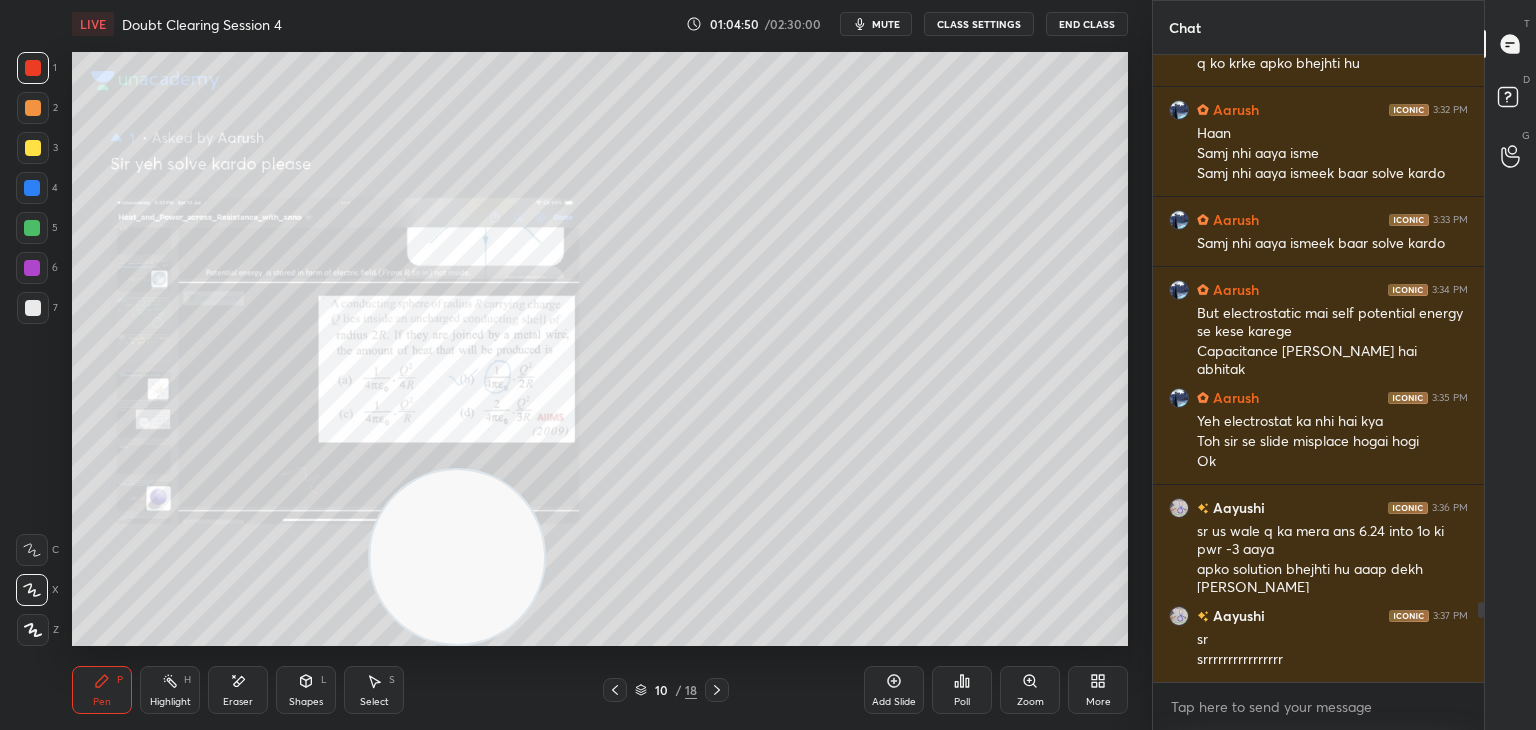 click 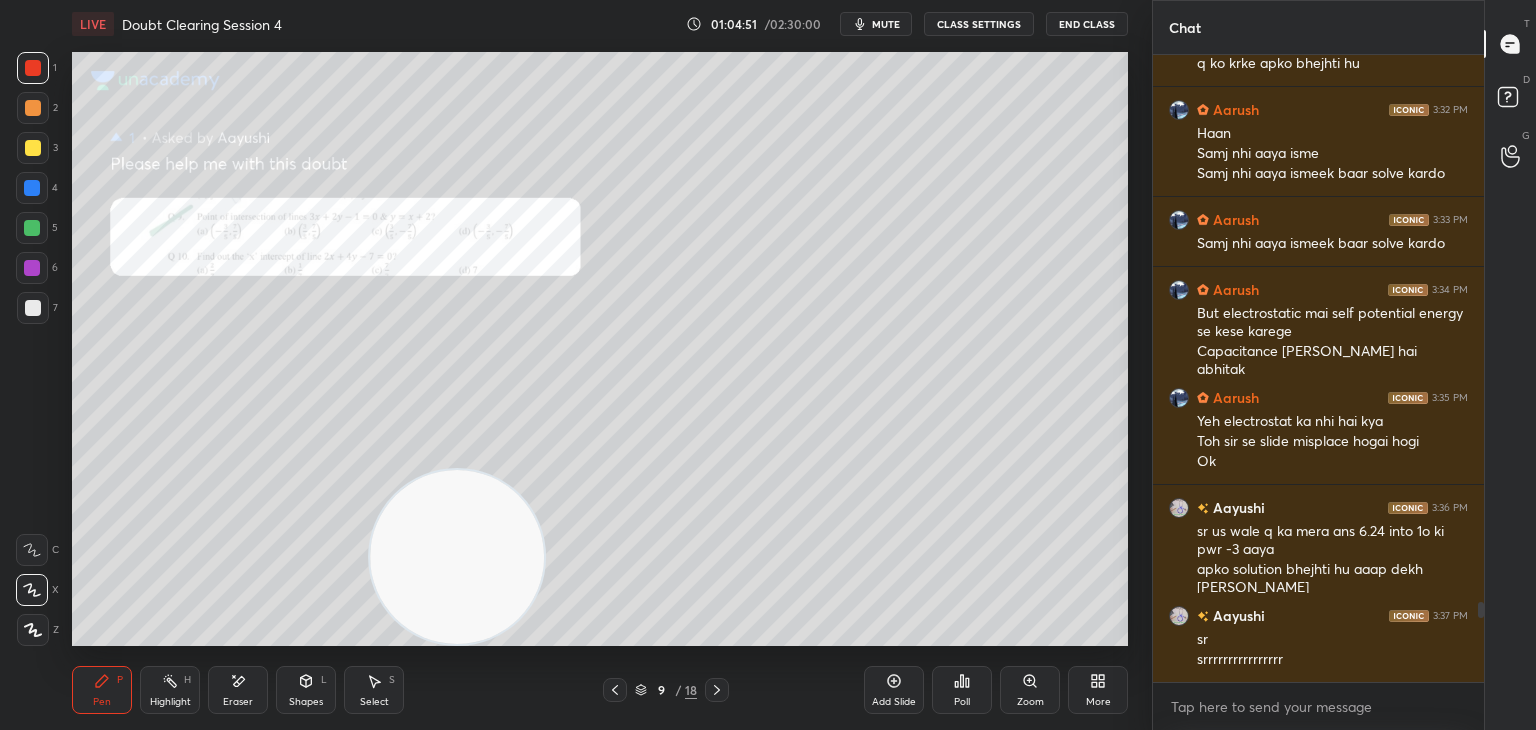 click at bounding box center [615, 690] 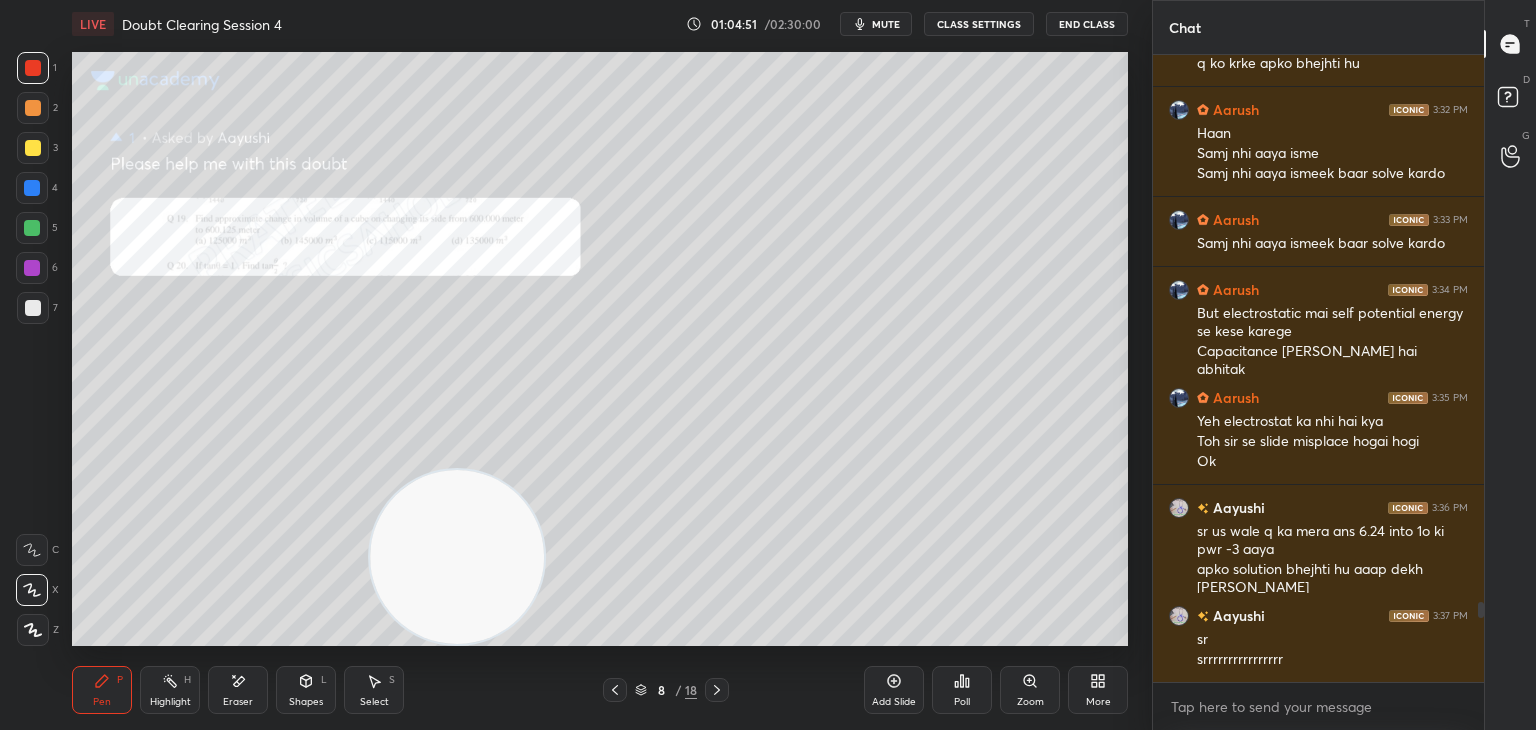 click 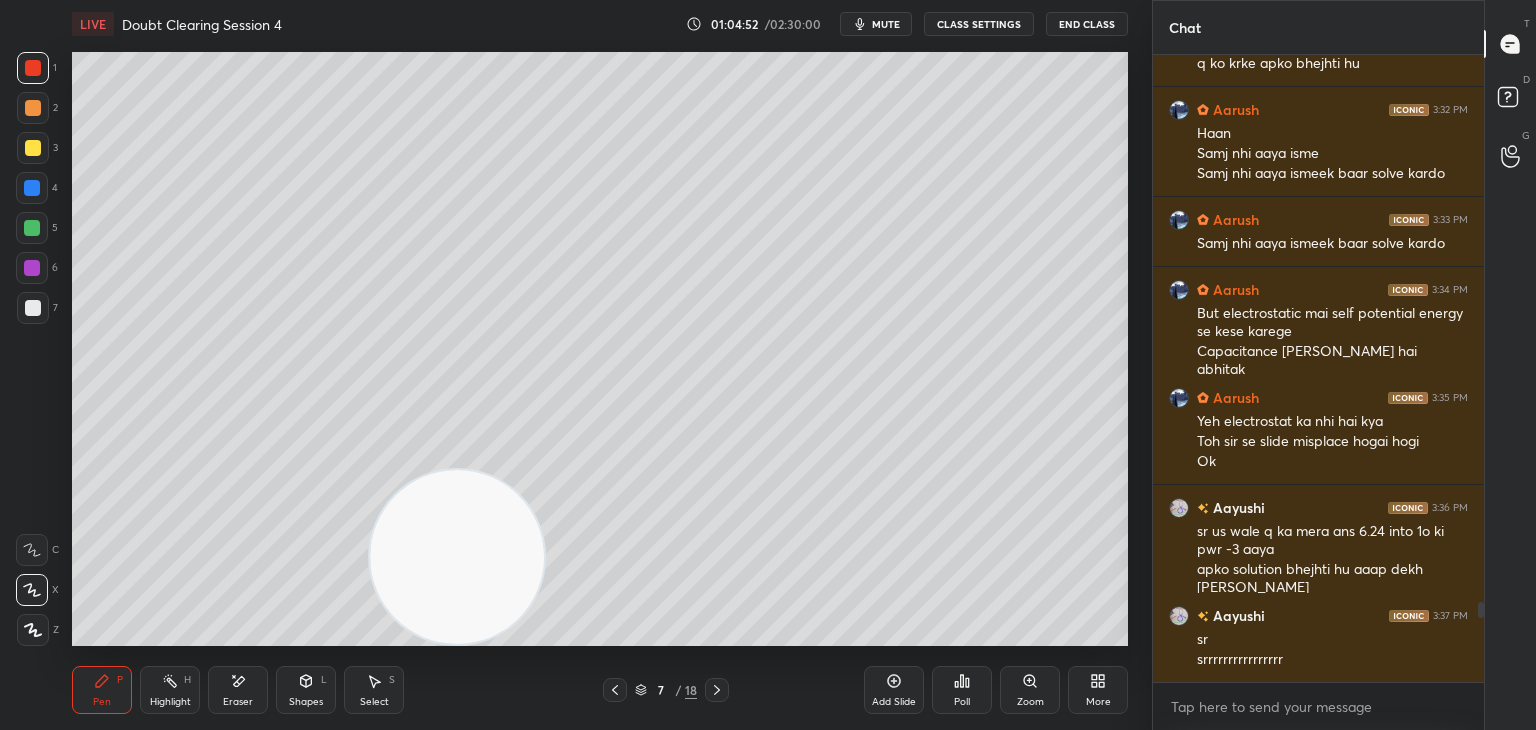 click 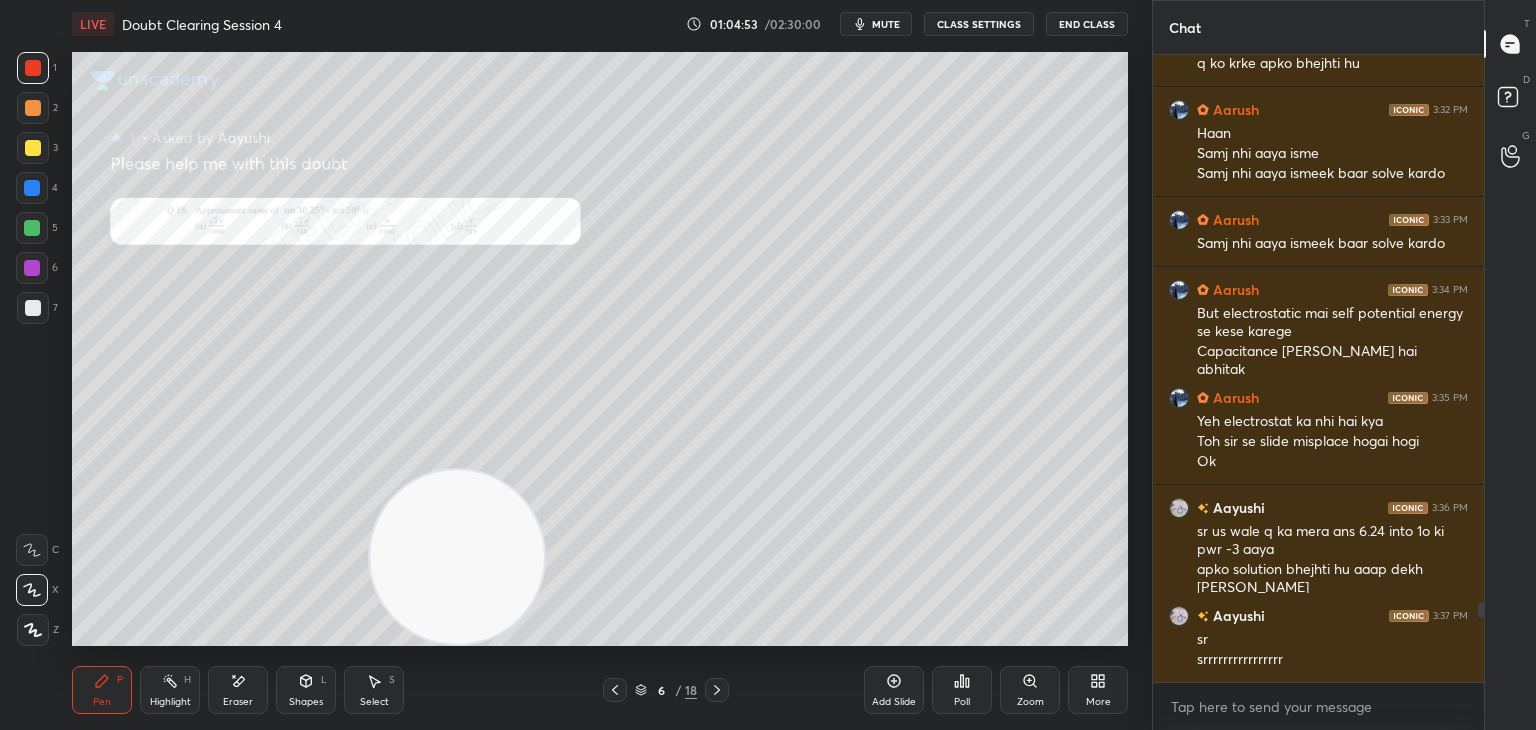 click 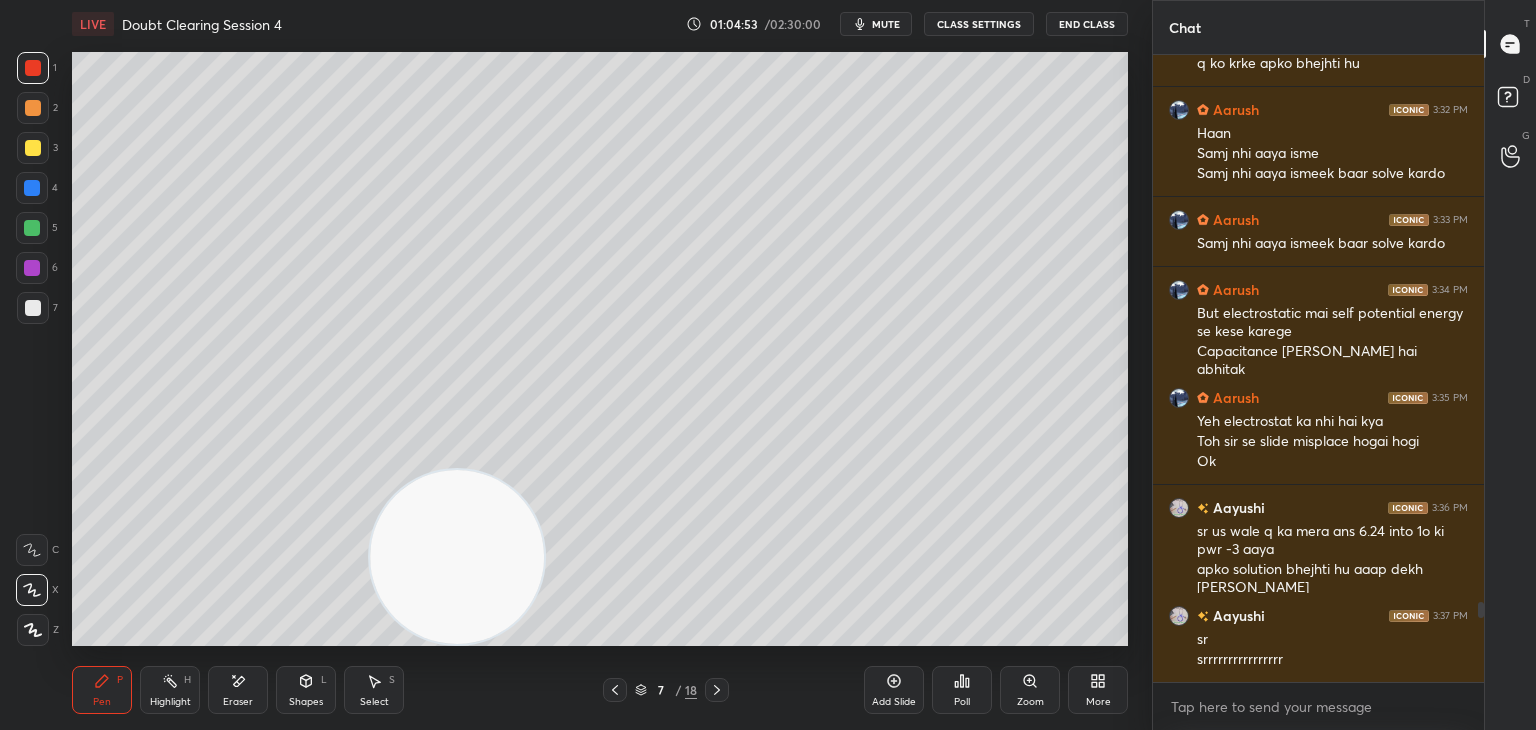 click 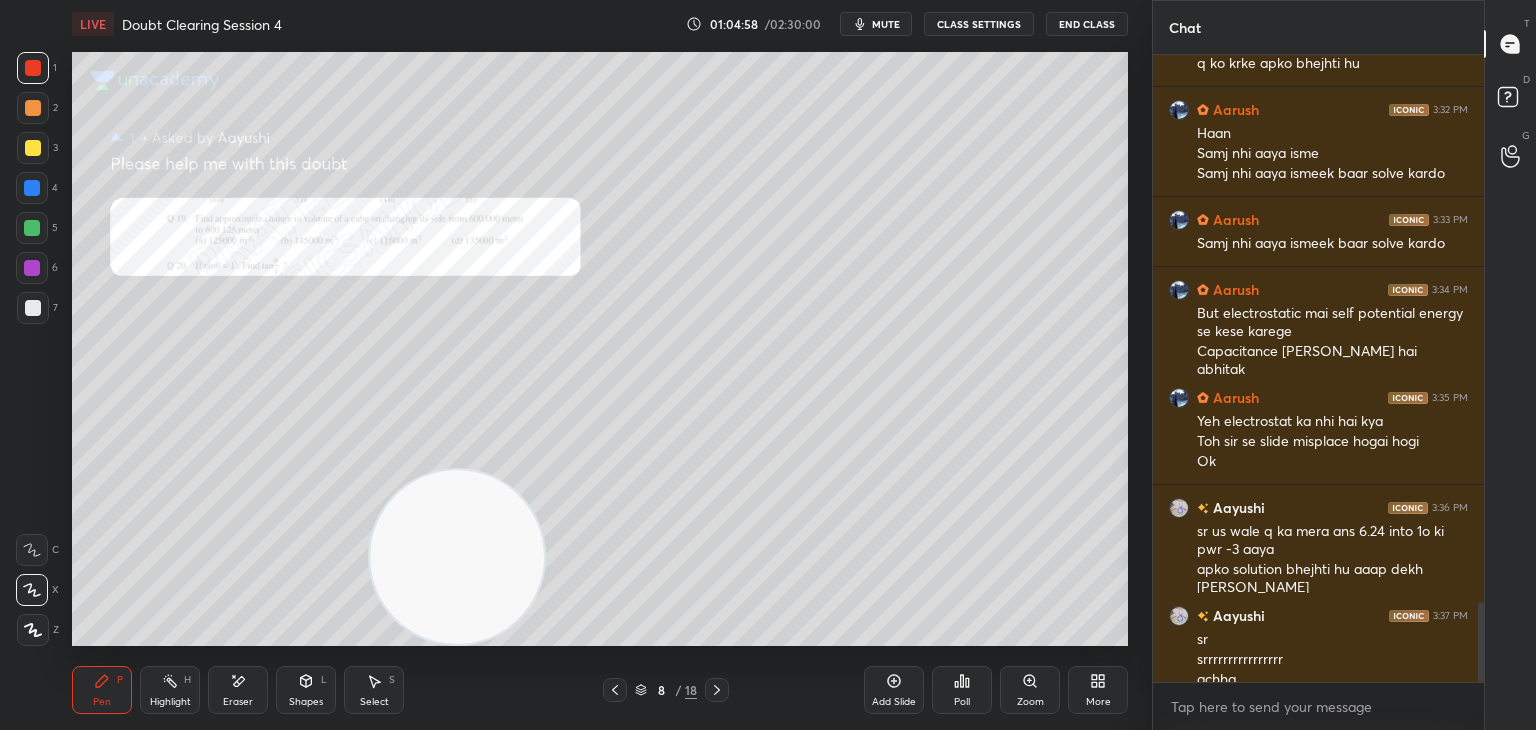 scroll, scrollTop: 4282, scrollLeft: 0, axis: vertical 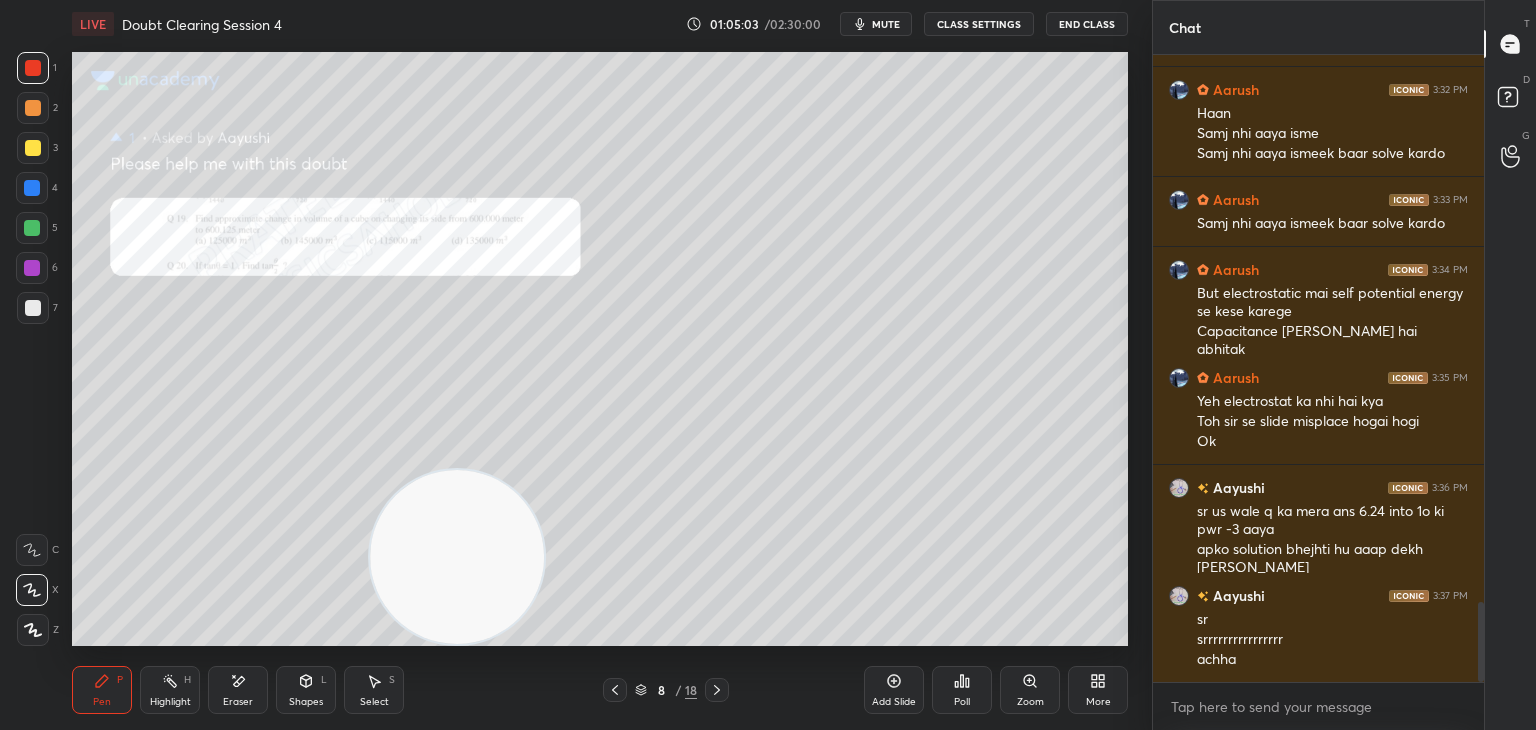 click 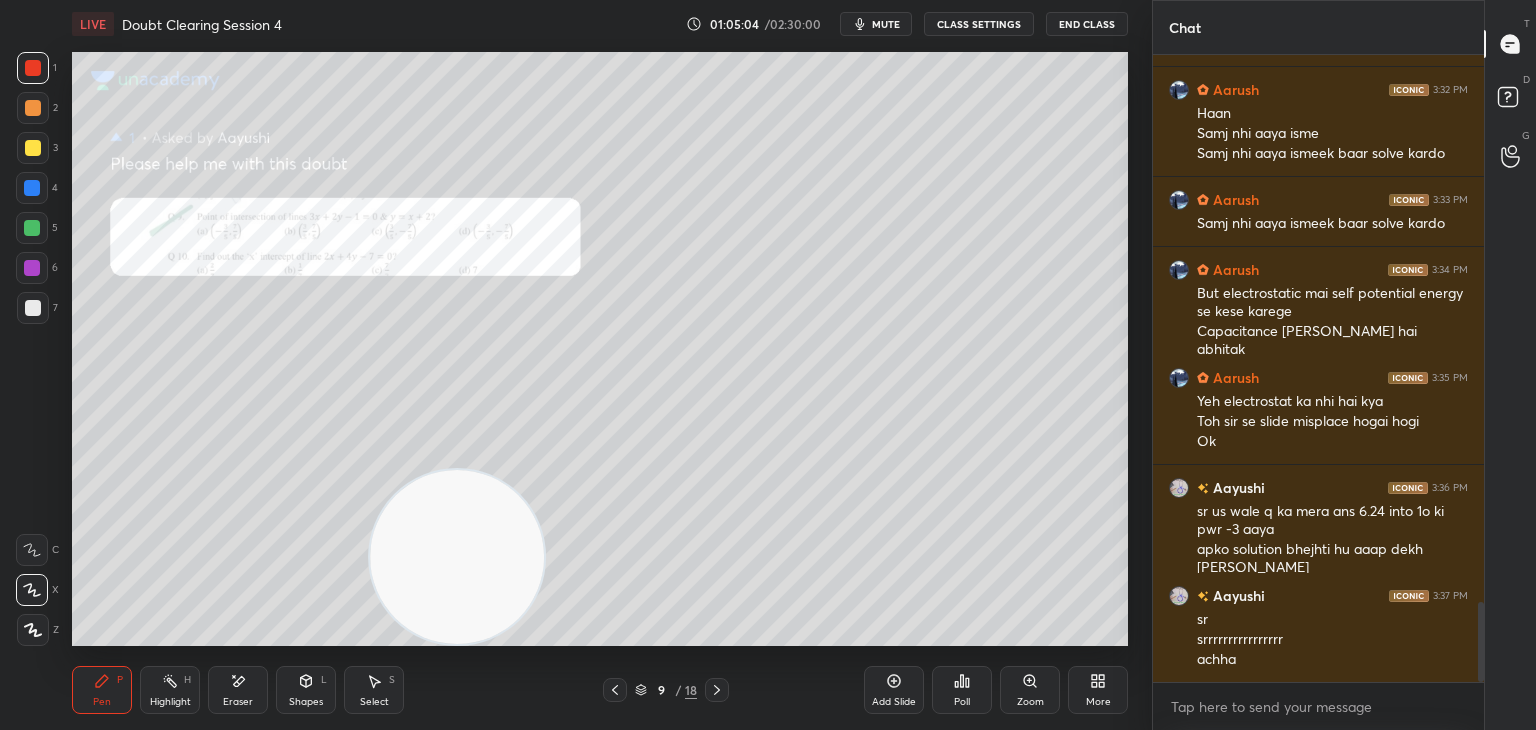 click 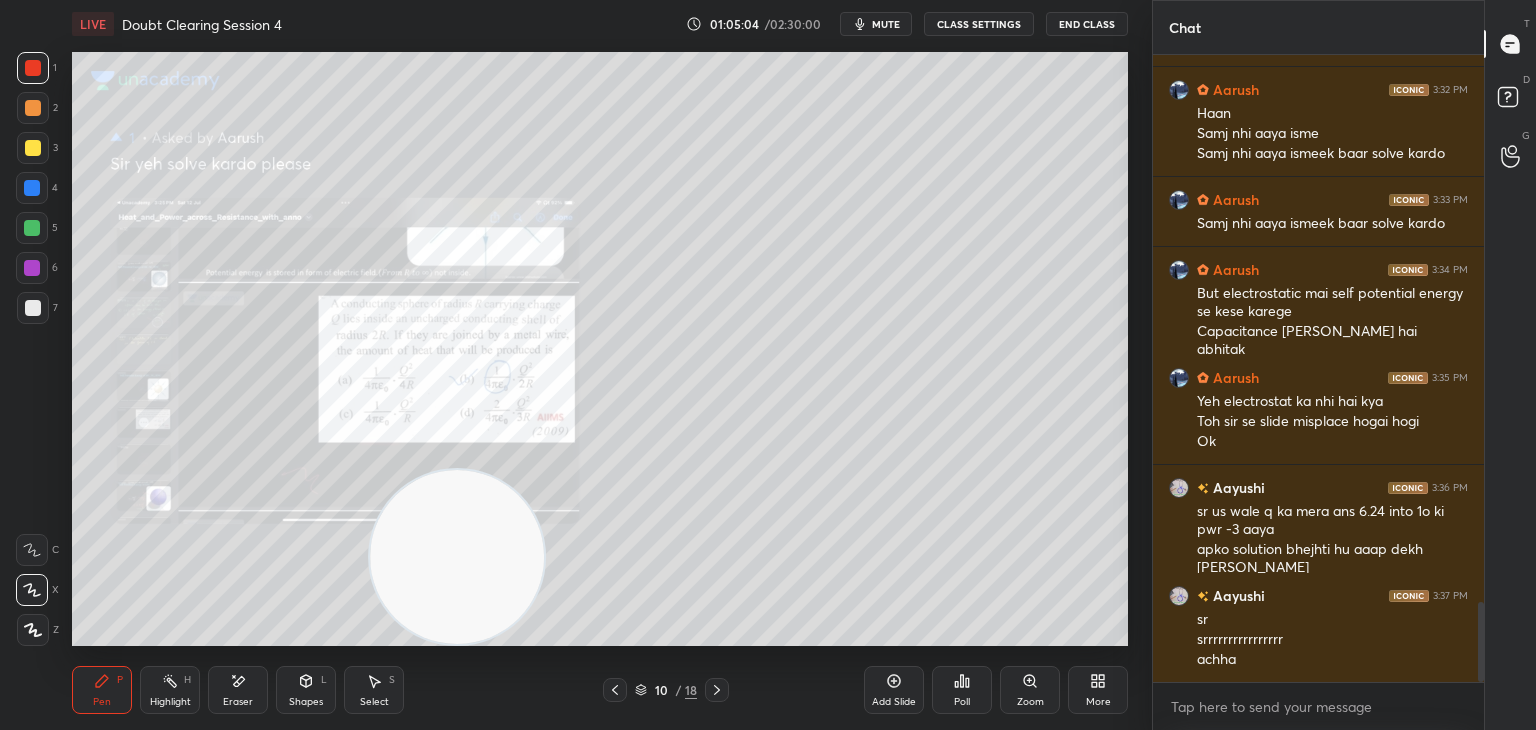 click 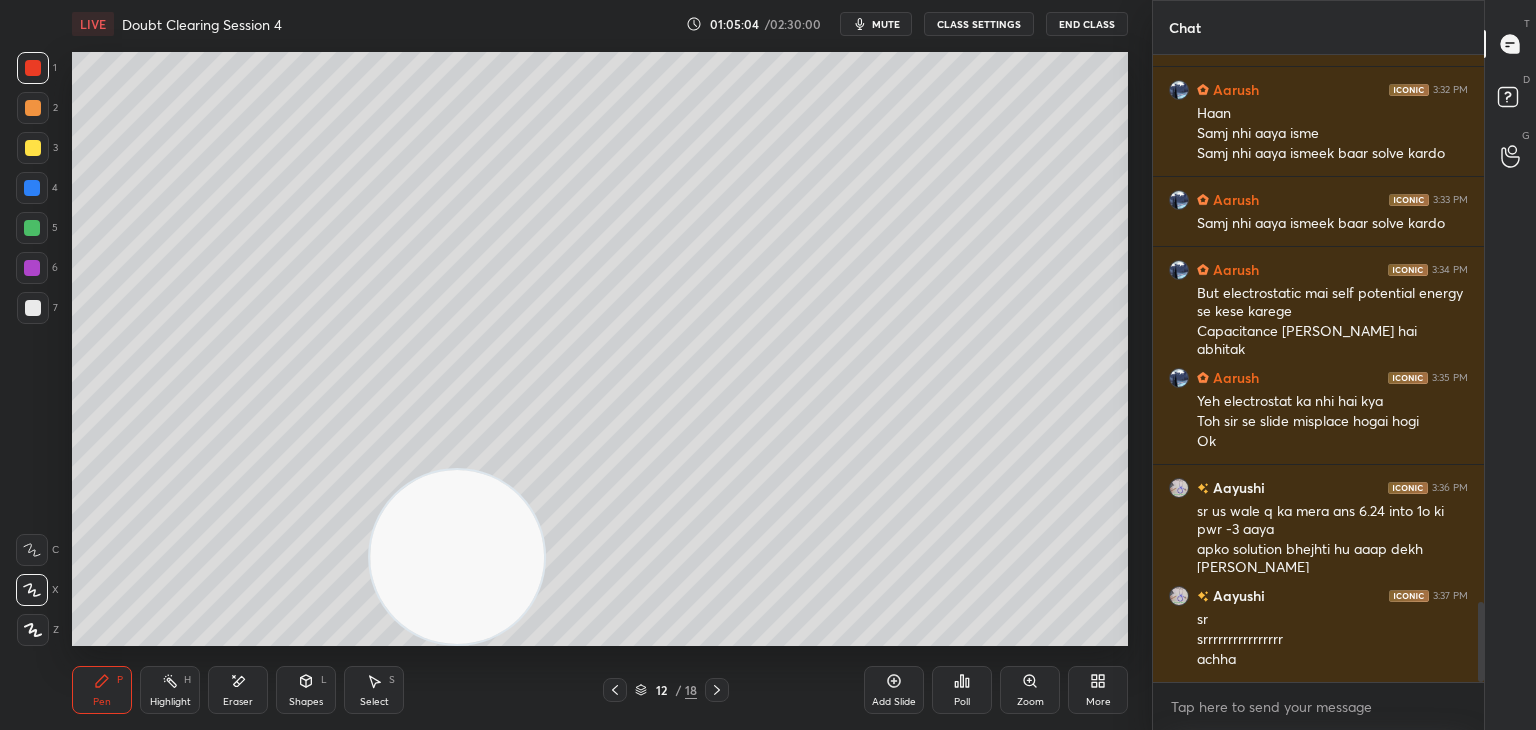 click at bounding box center (717, 690) 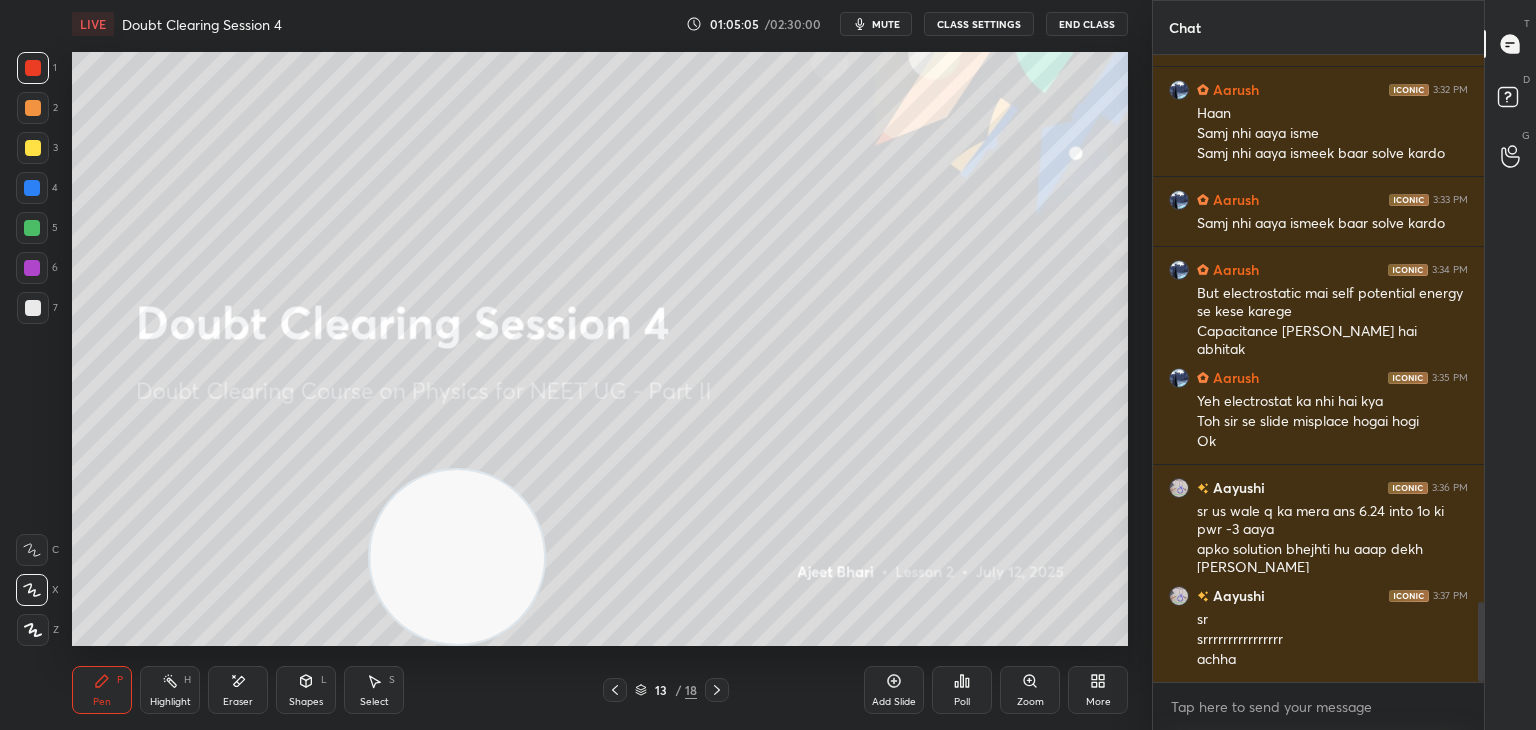 click 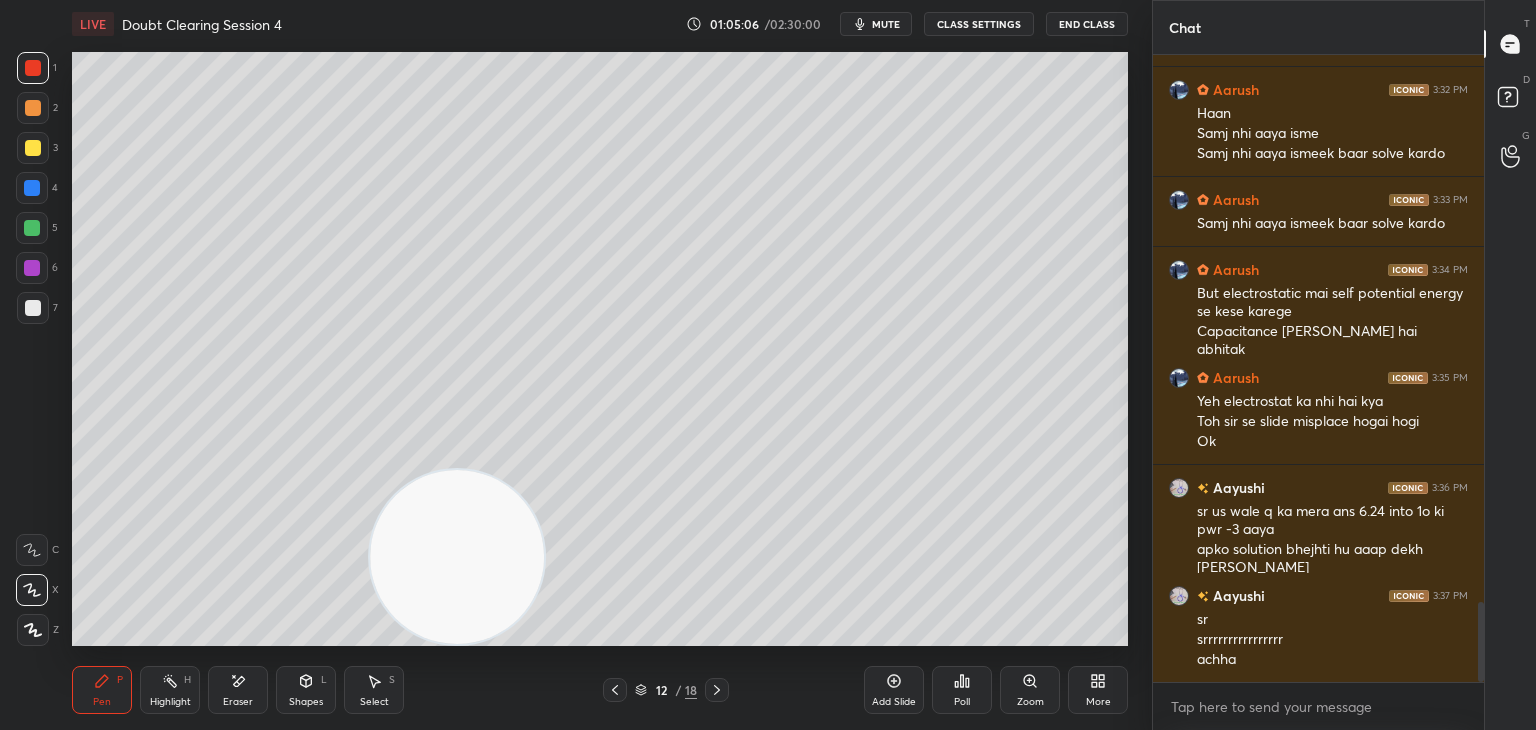 click 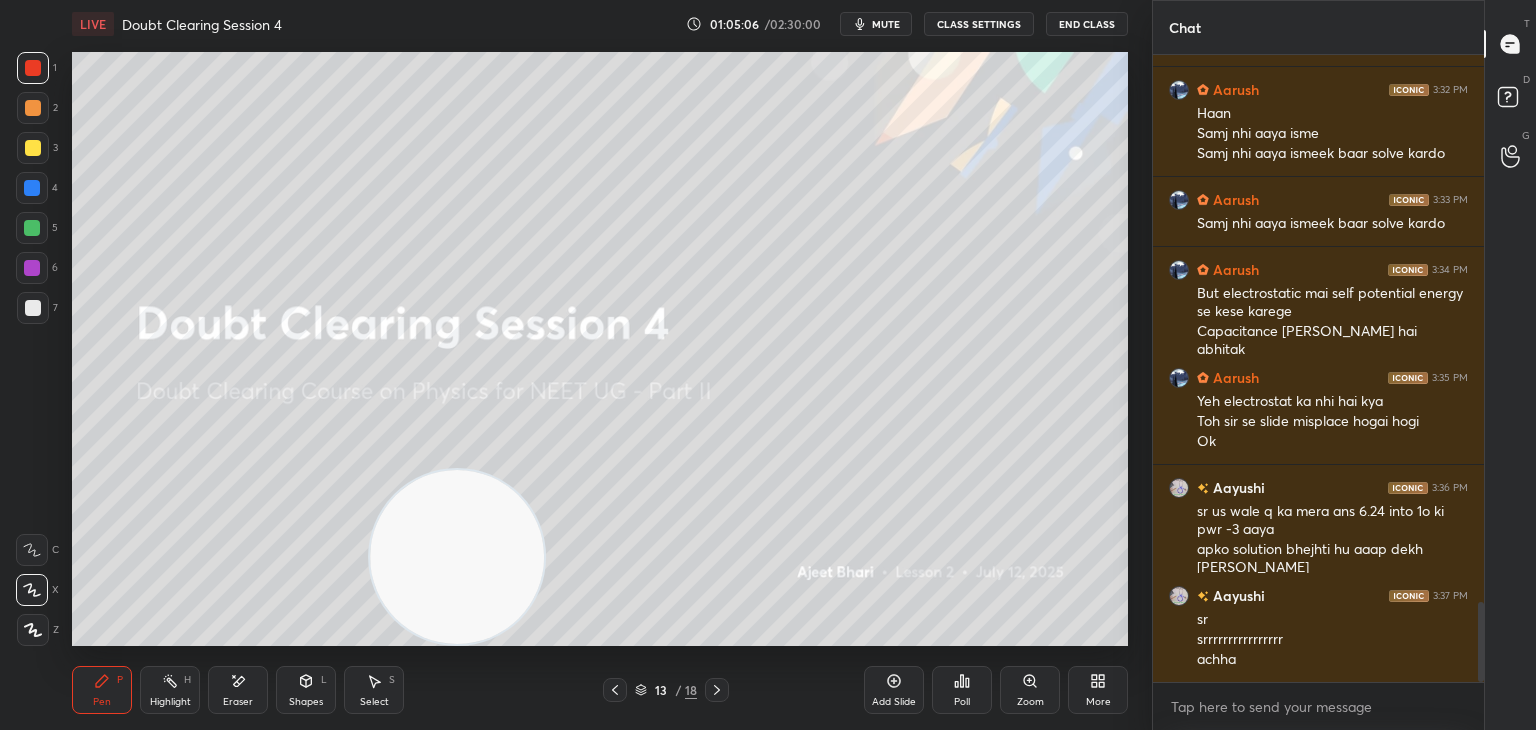 click 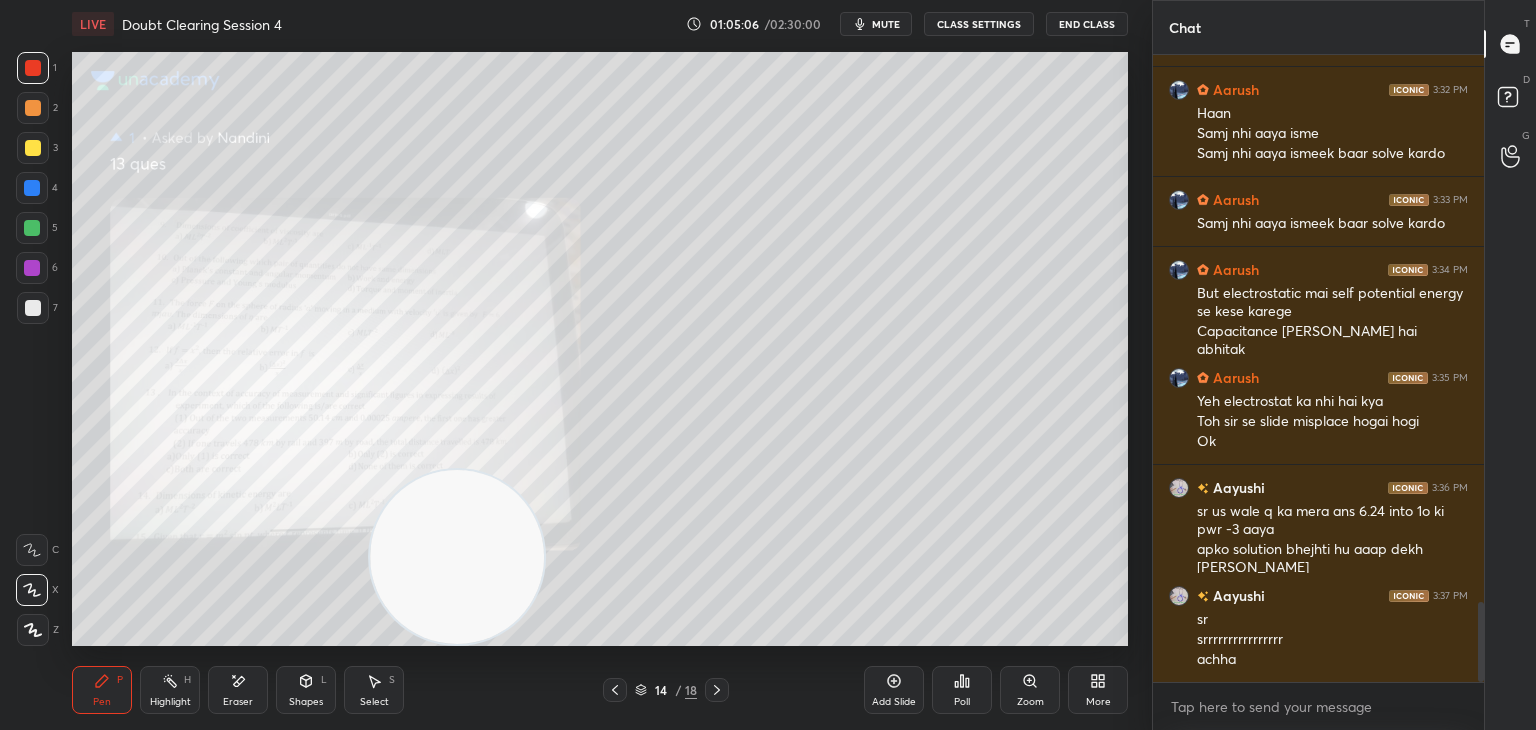 click 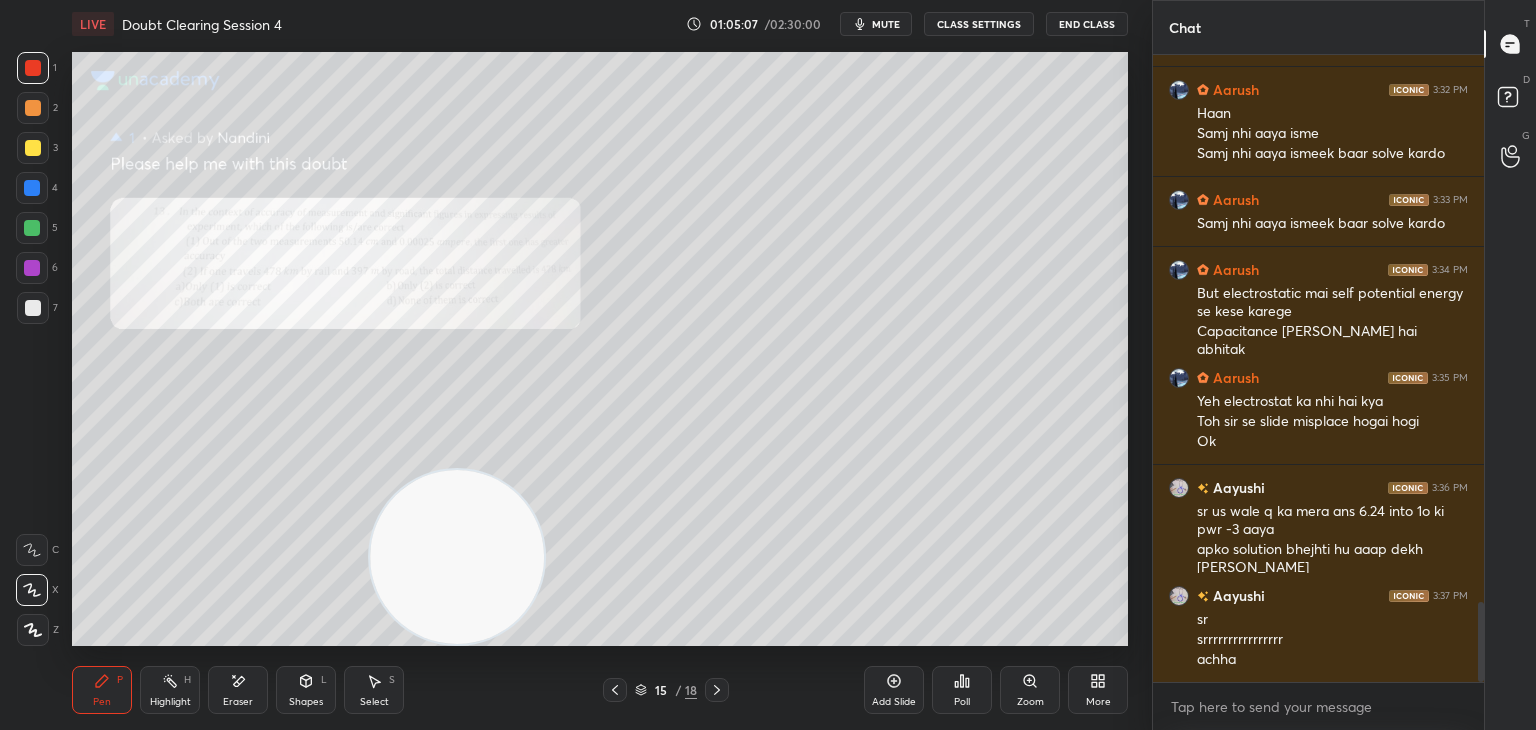 click 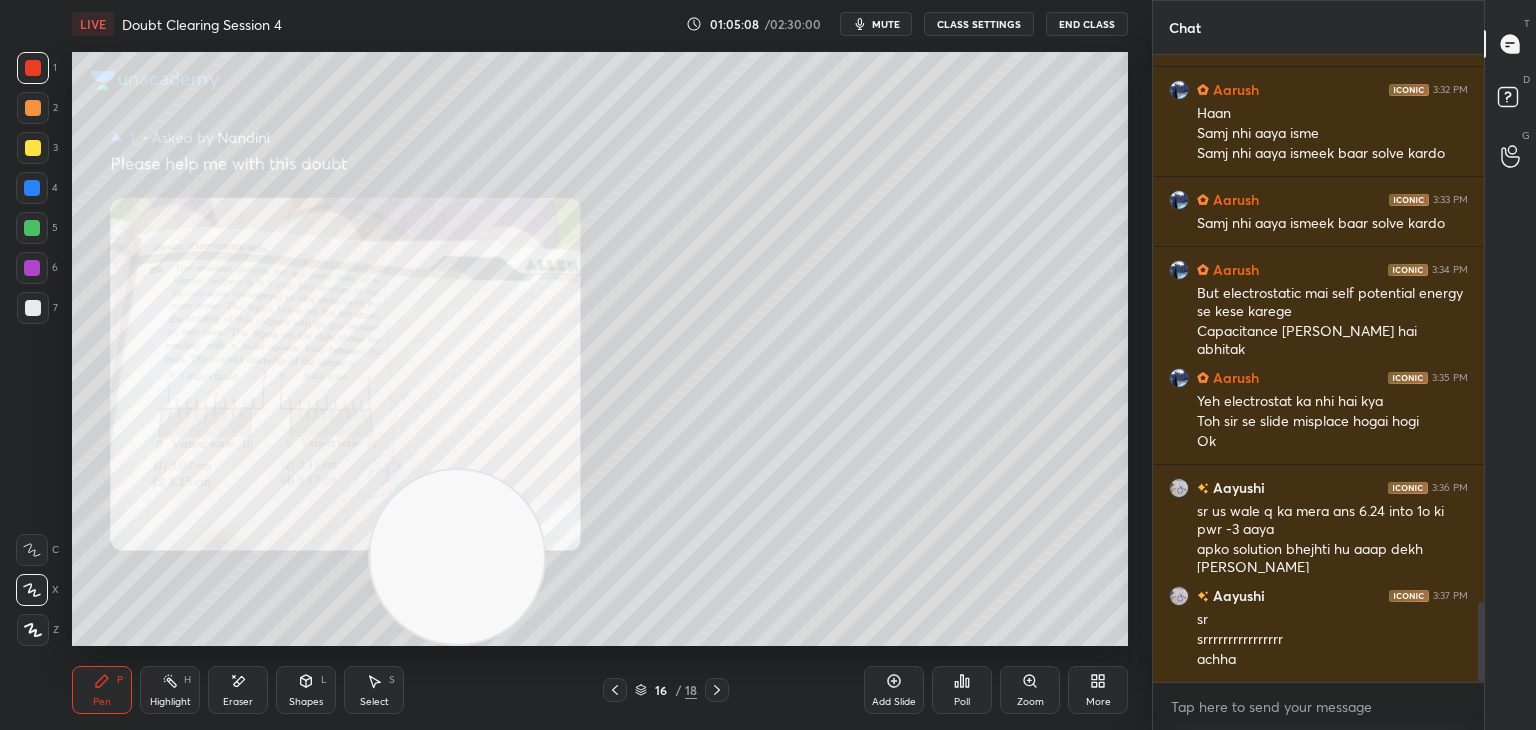 click 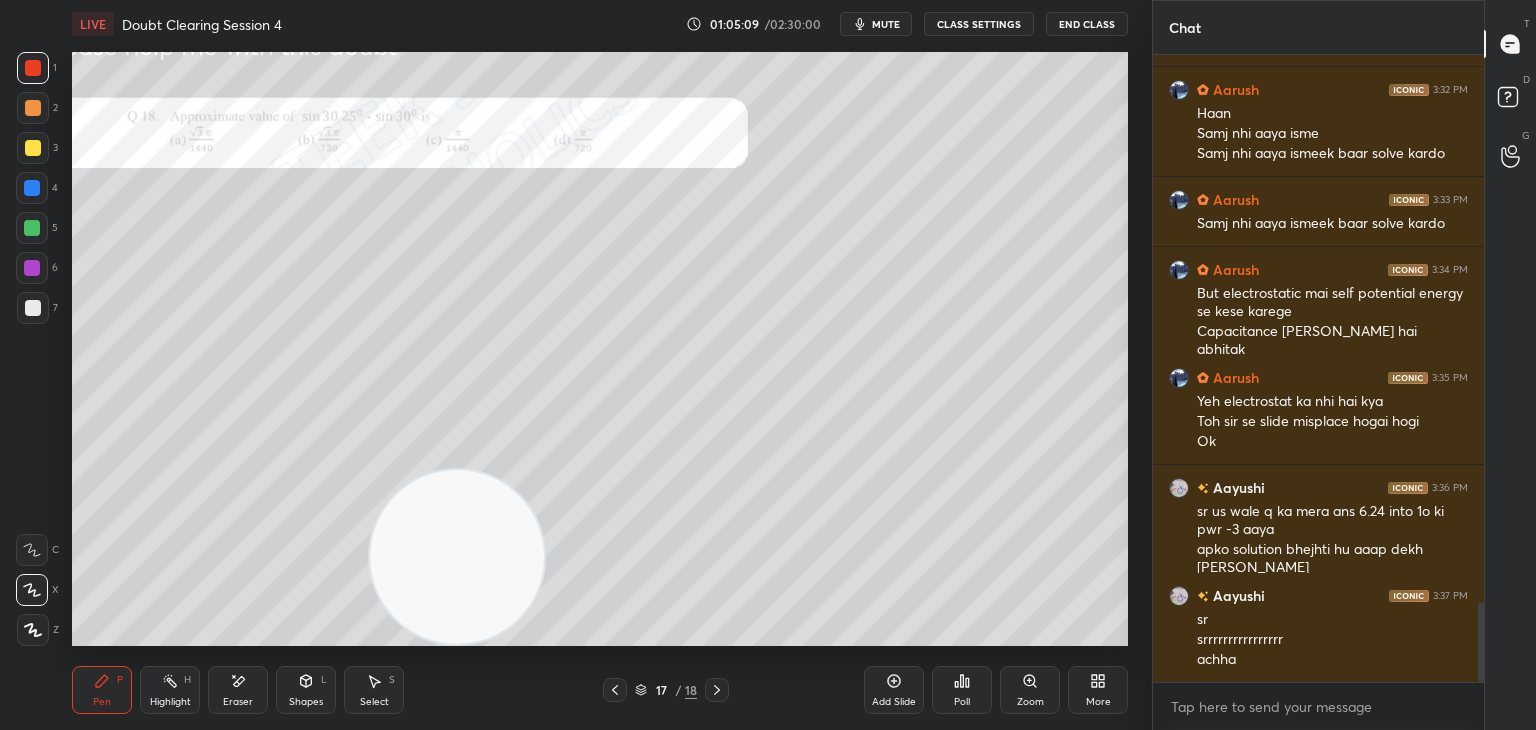 click 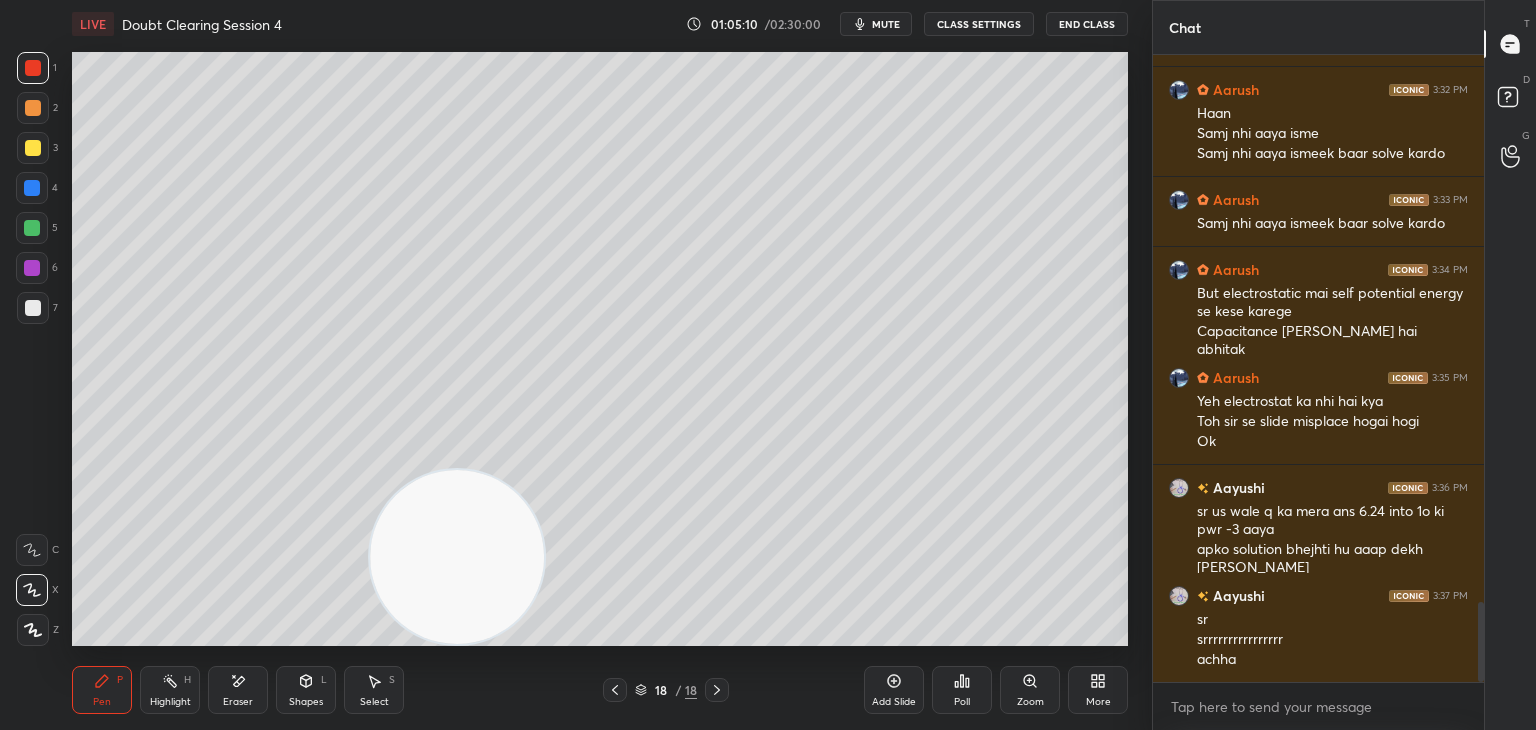 click 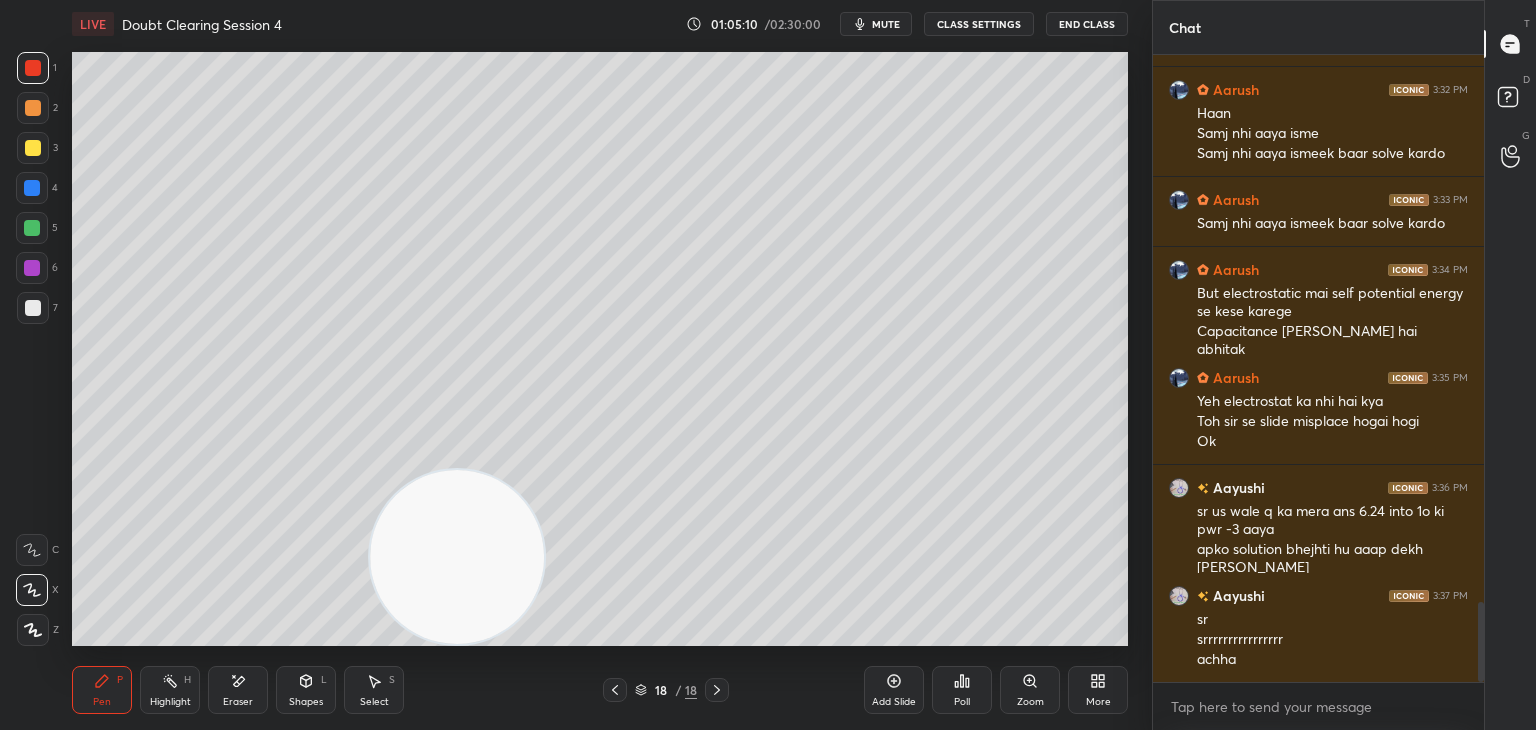 scroll, scrollTop: 4352, scrollLeft: 0, axis: vertical 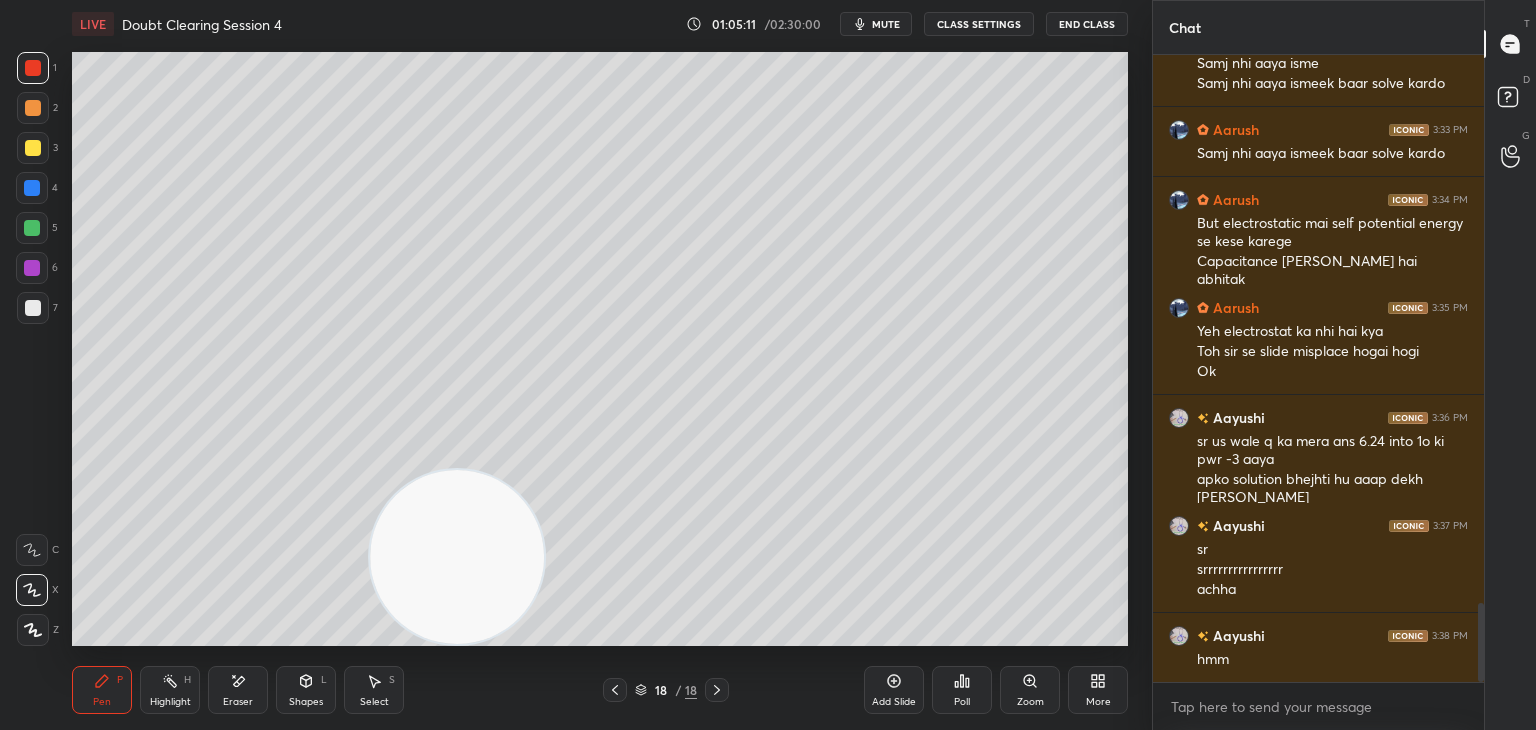 click 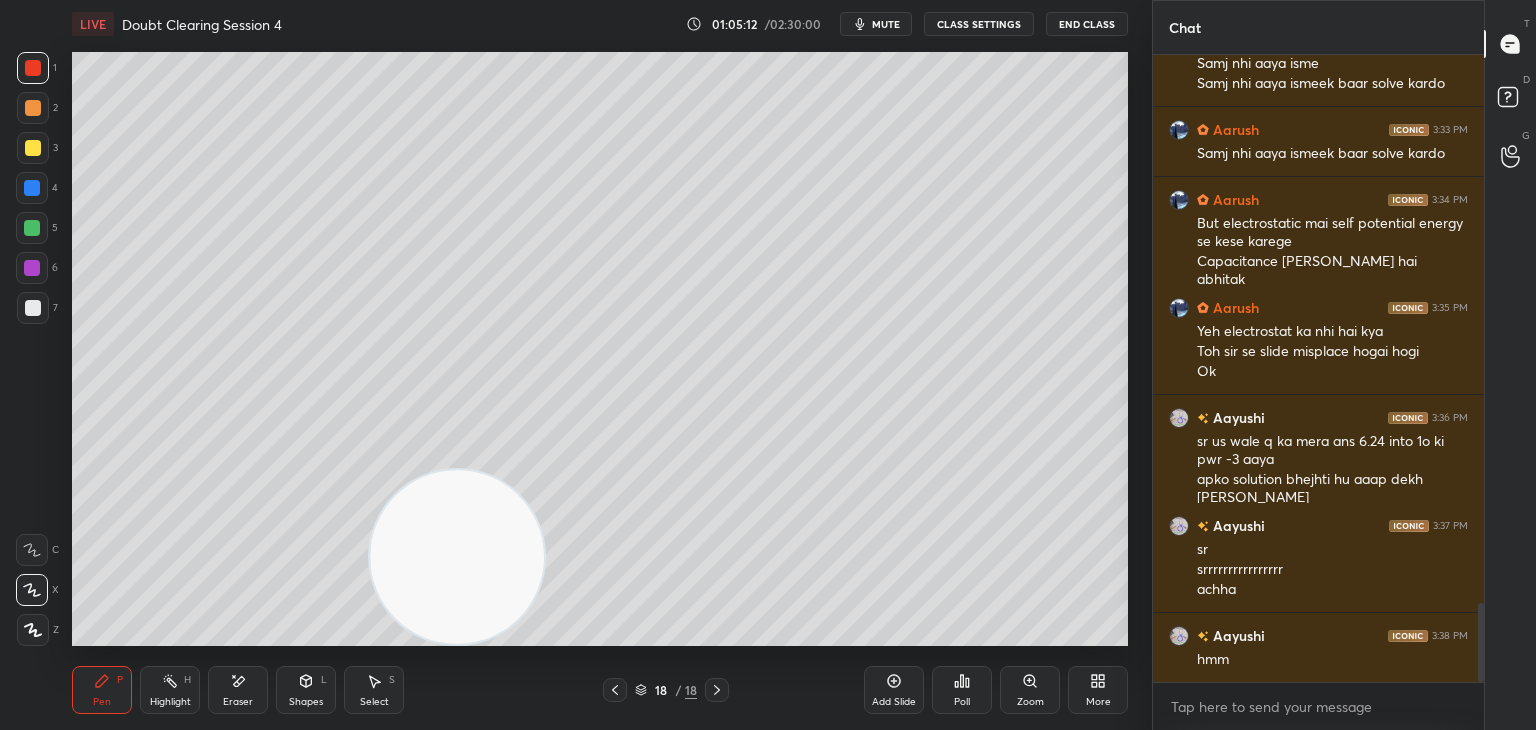 click on "18 / 18" at bounding box center (666, 690) 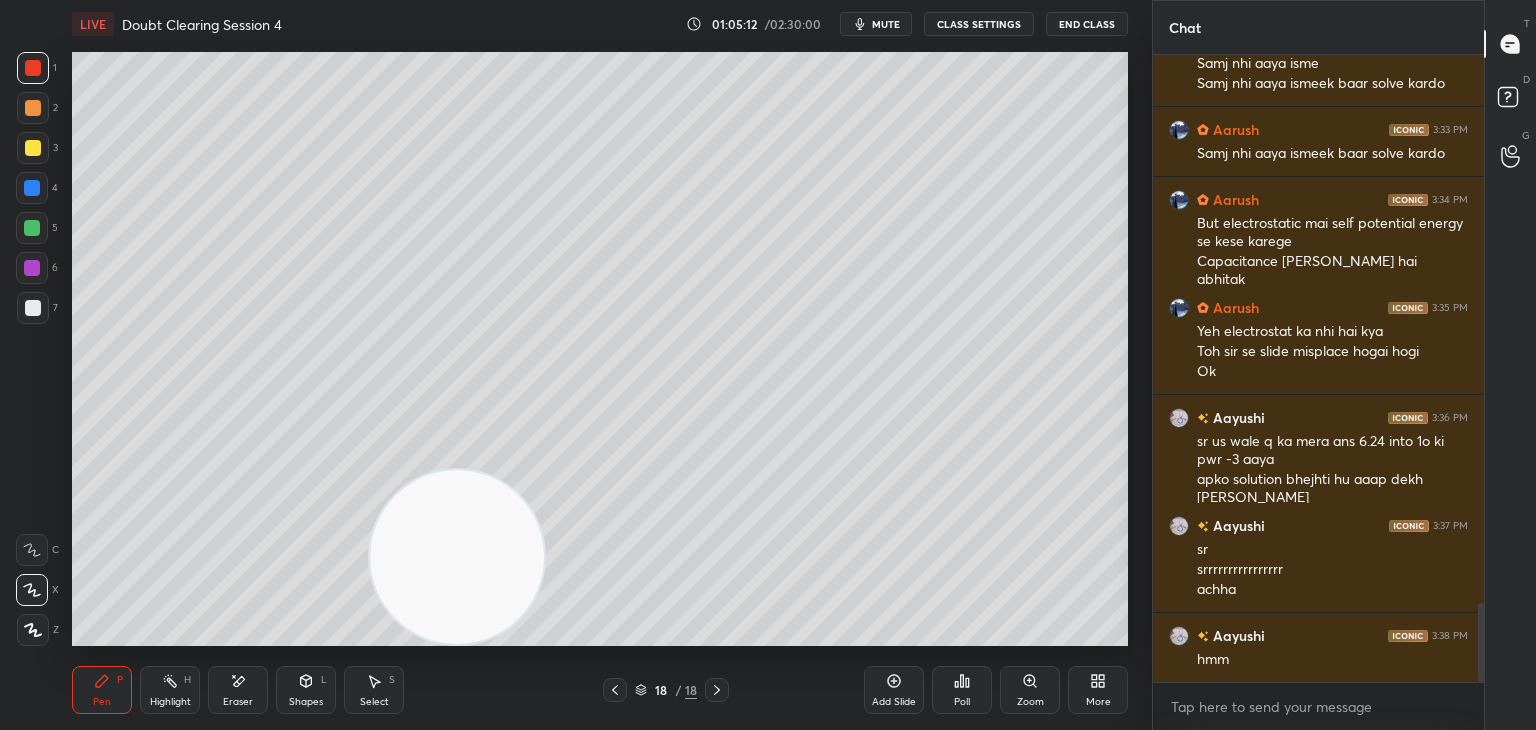 click 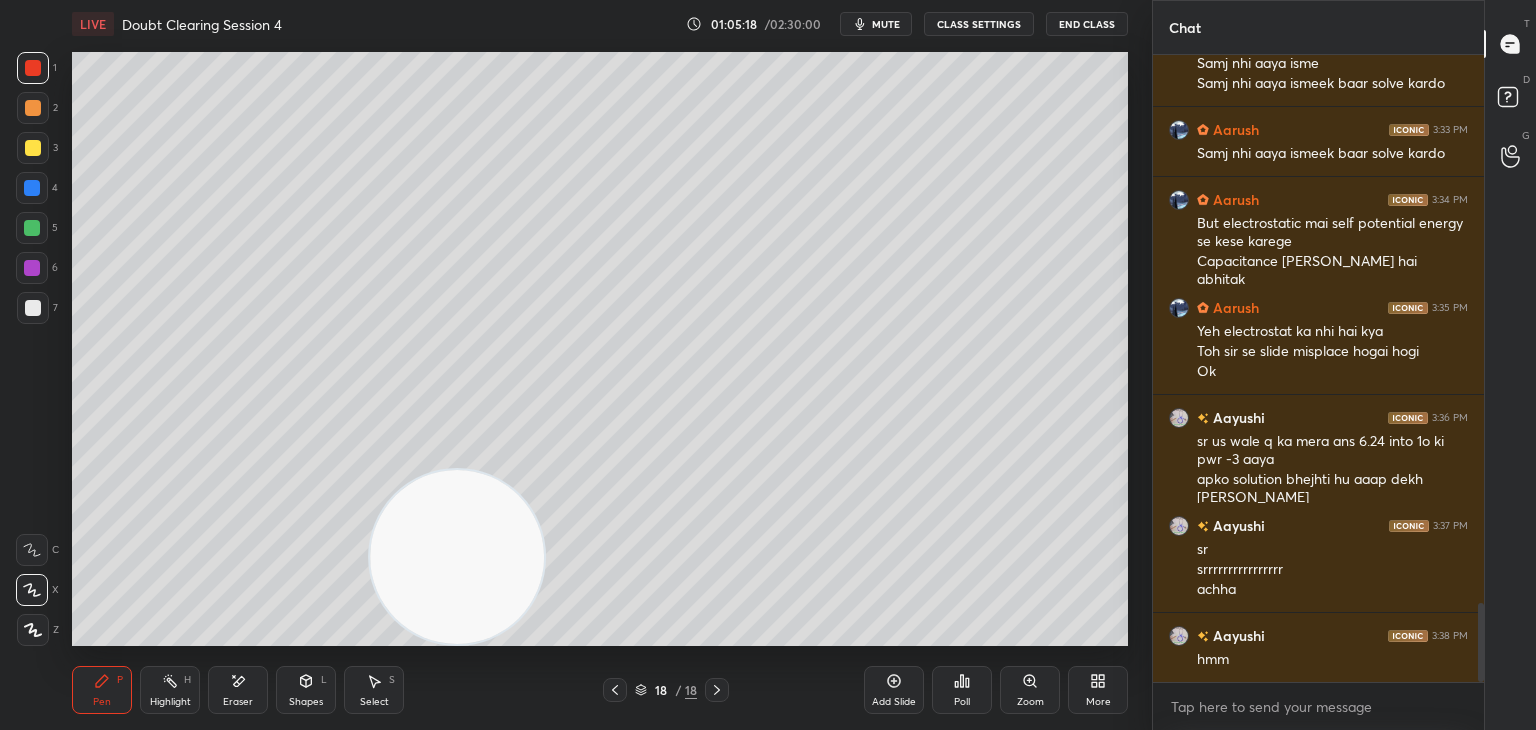 click on "Add Slide" at bounding box center (894, 690) 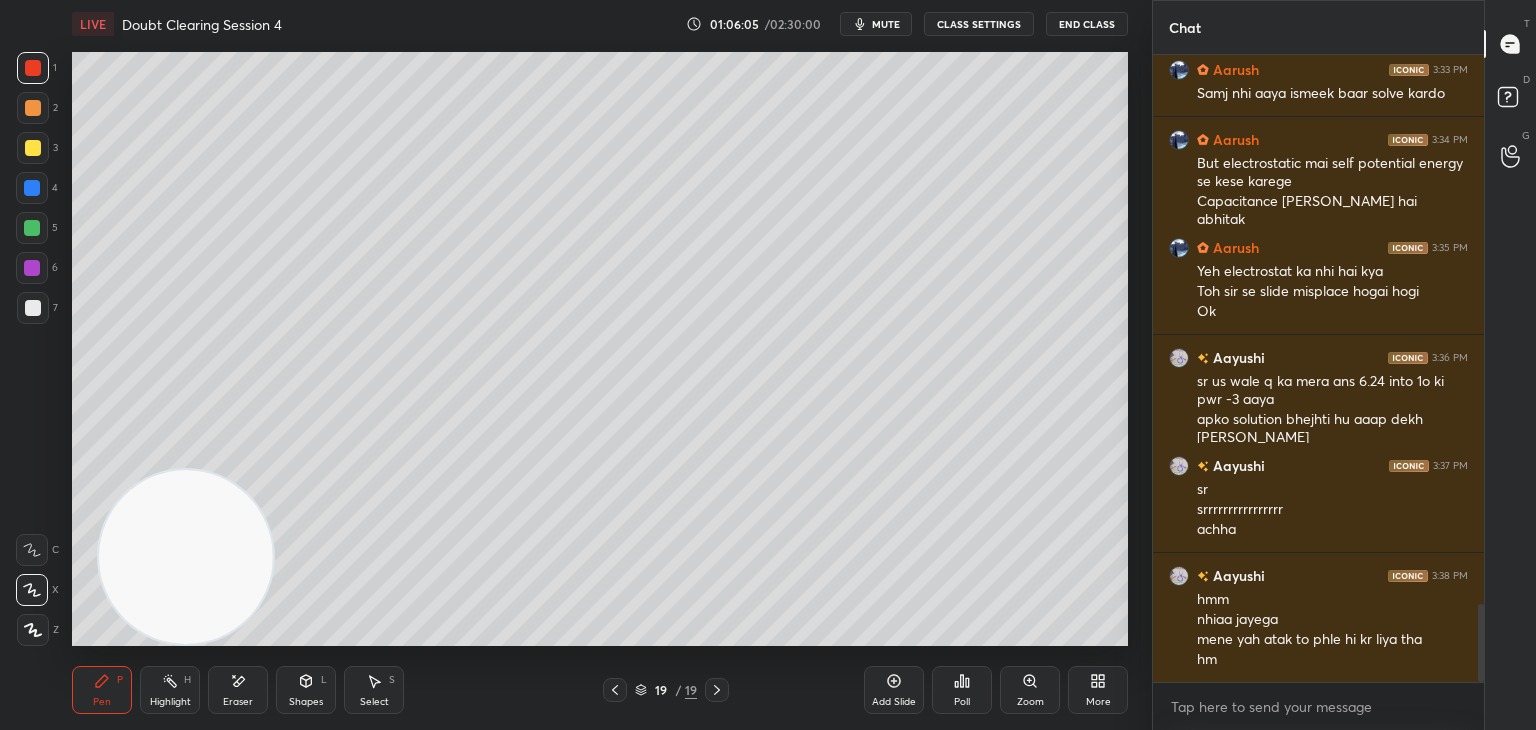 scroll, scrollTop: 4432, scrollLeft: 0, axis: vertical 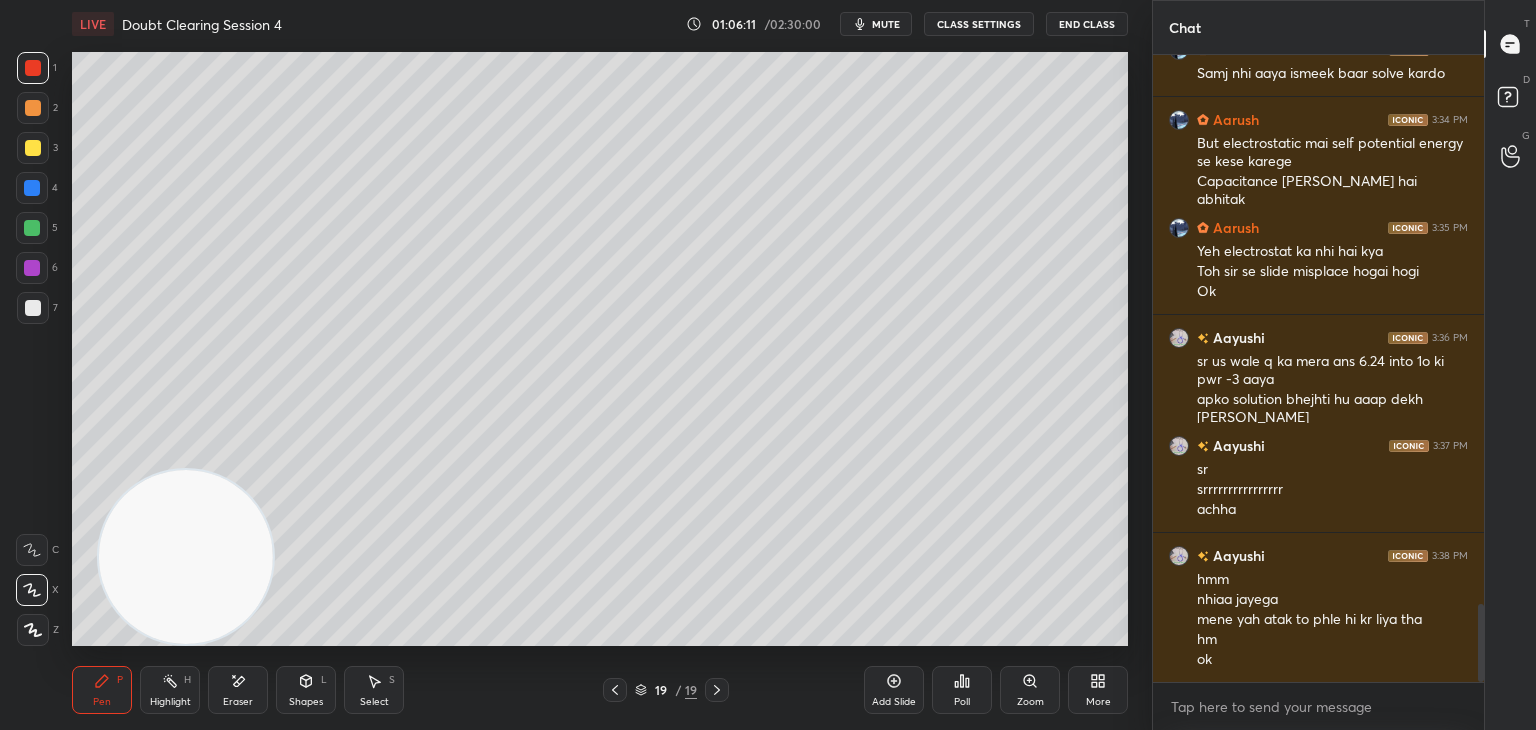 click on "mute" at bounding box center [886, 24] 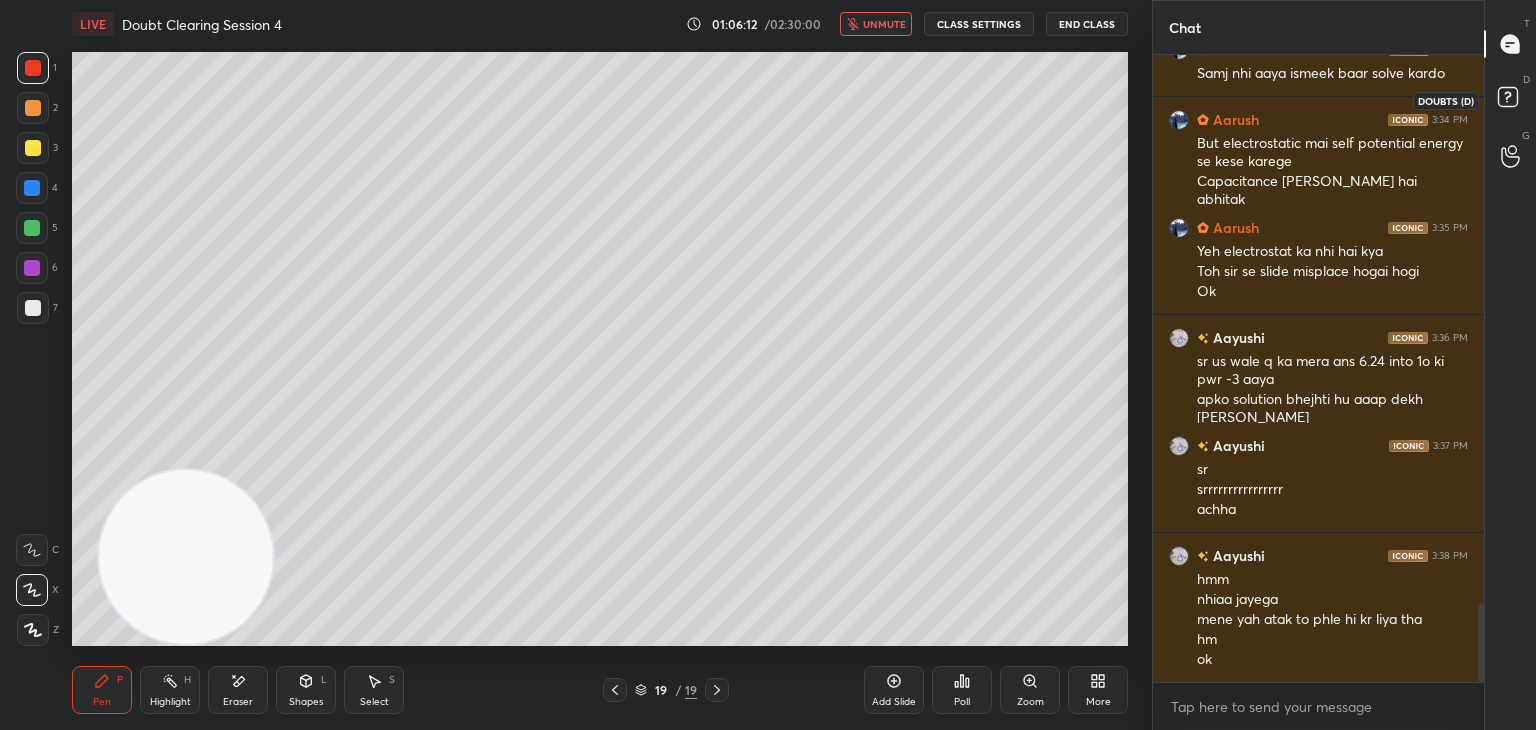 click 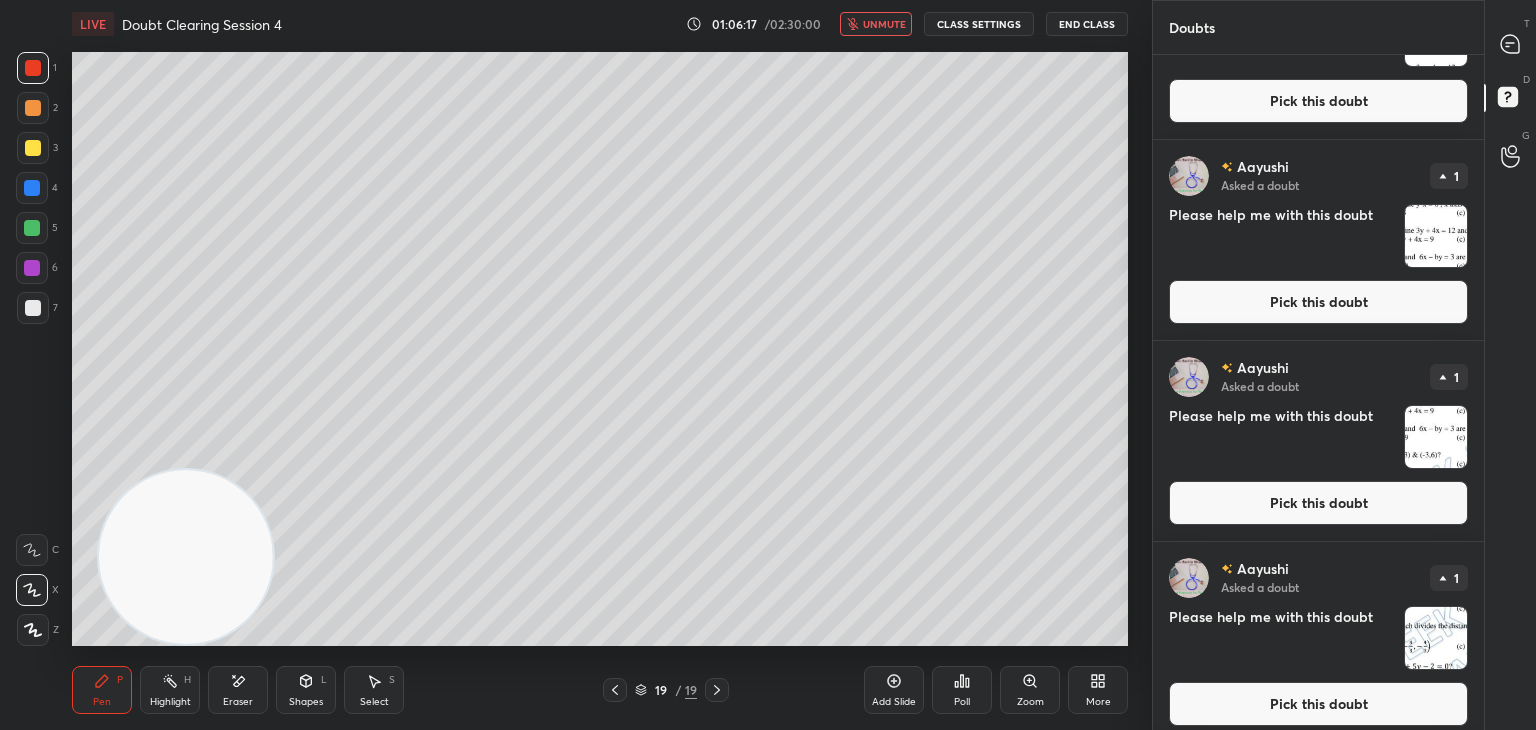 scroll, scrollTop: 0, scrollLeft: 0, axis: both 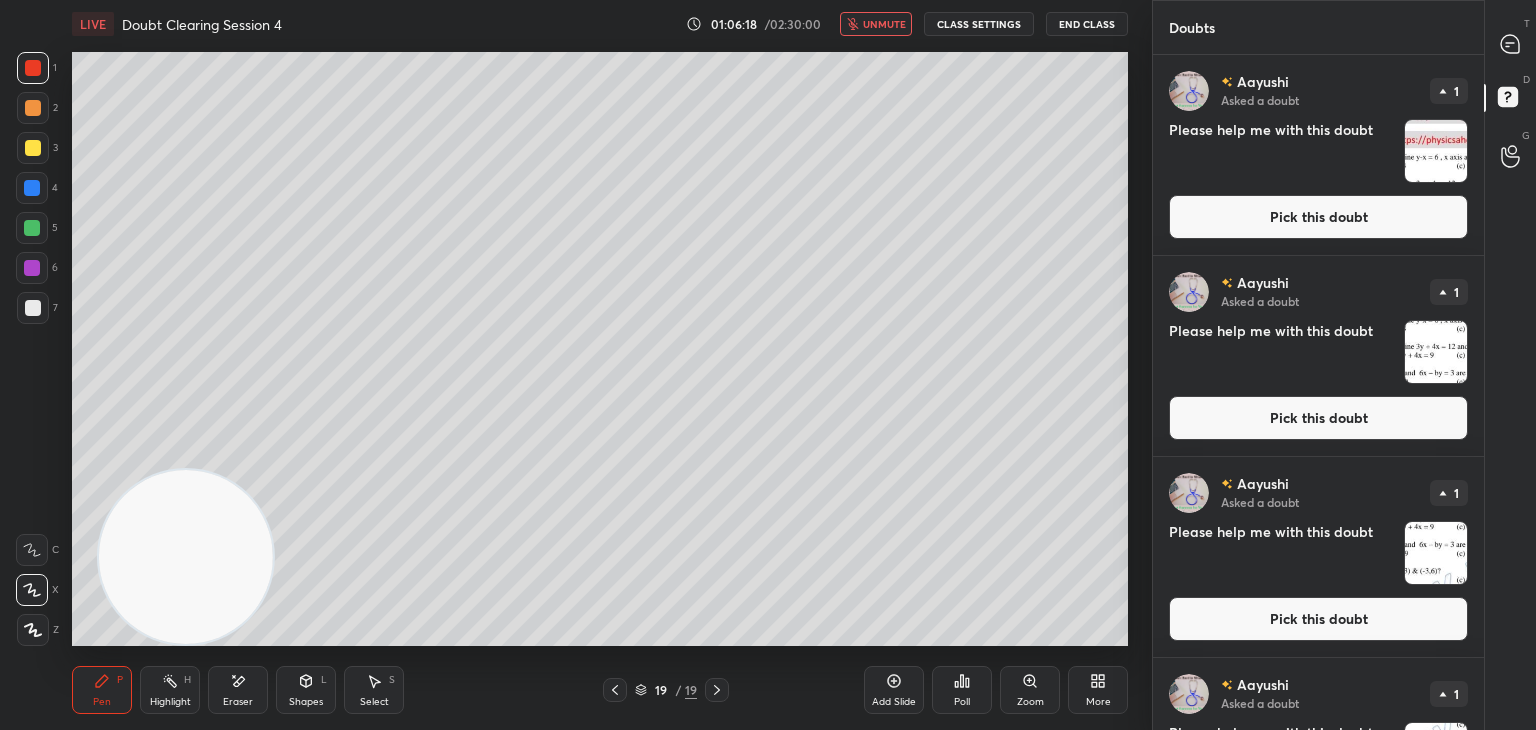 click at bounding box center (1436, 151) 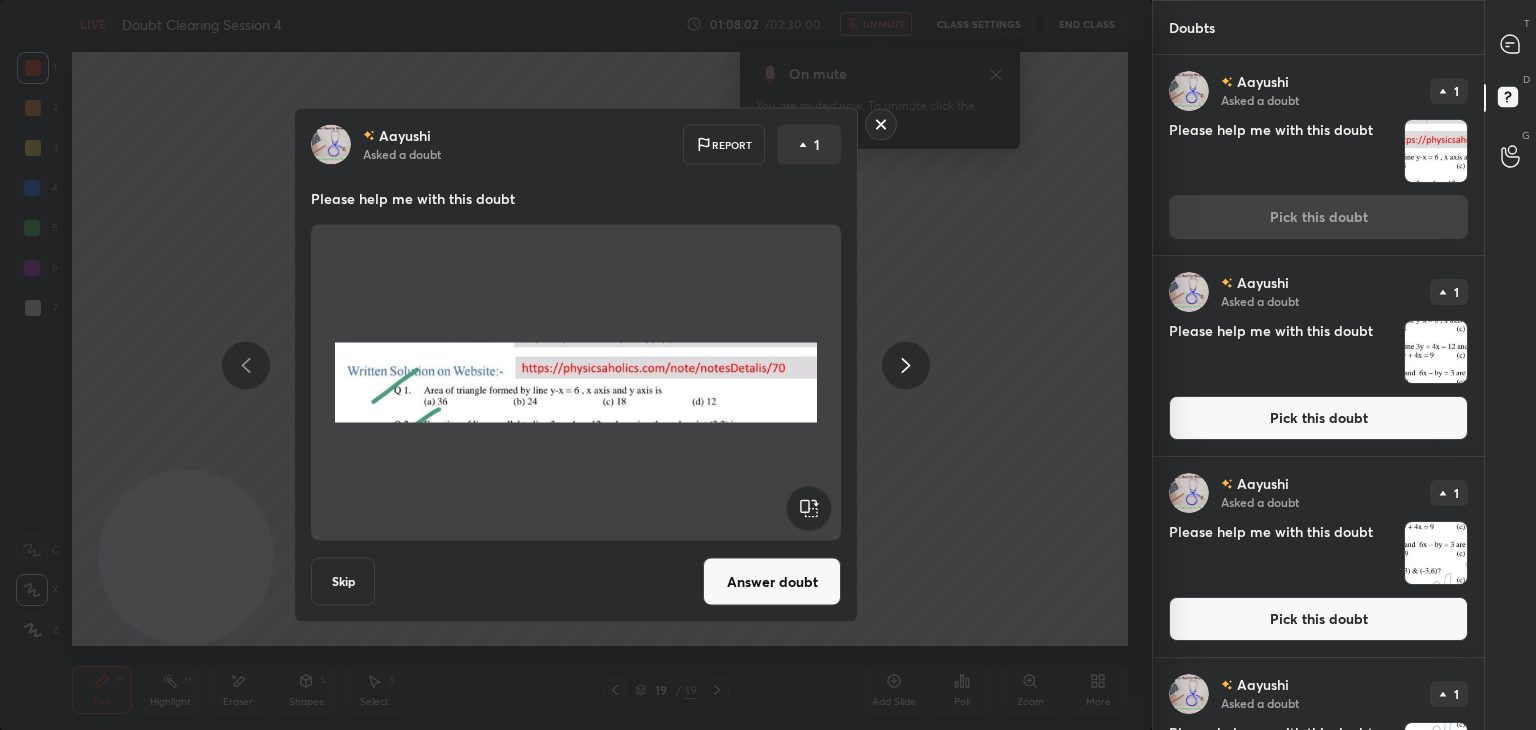 click on "Answer doubt" at bounding box center (772, 582) 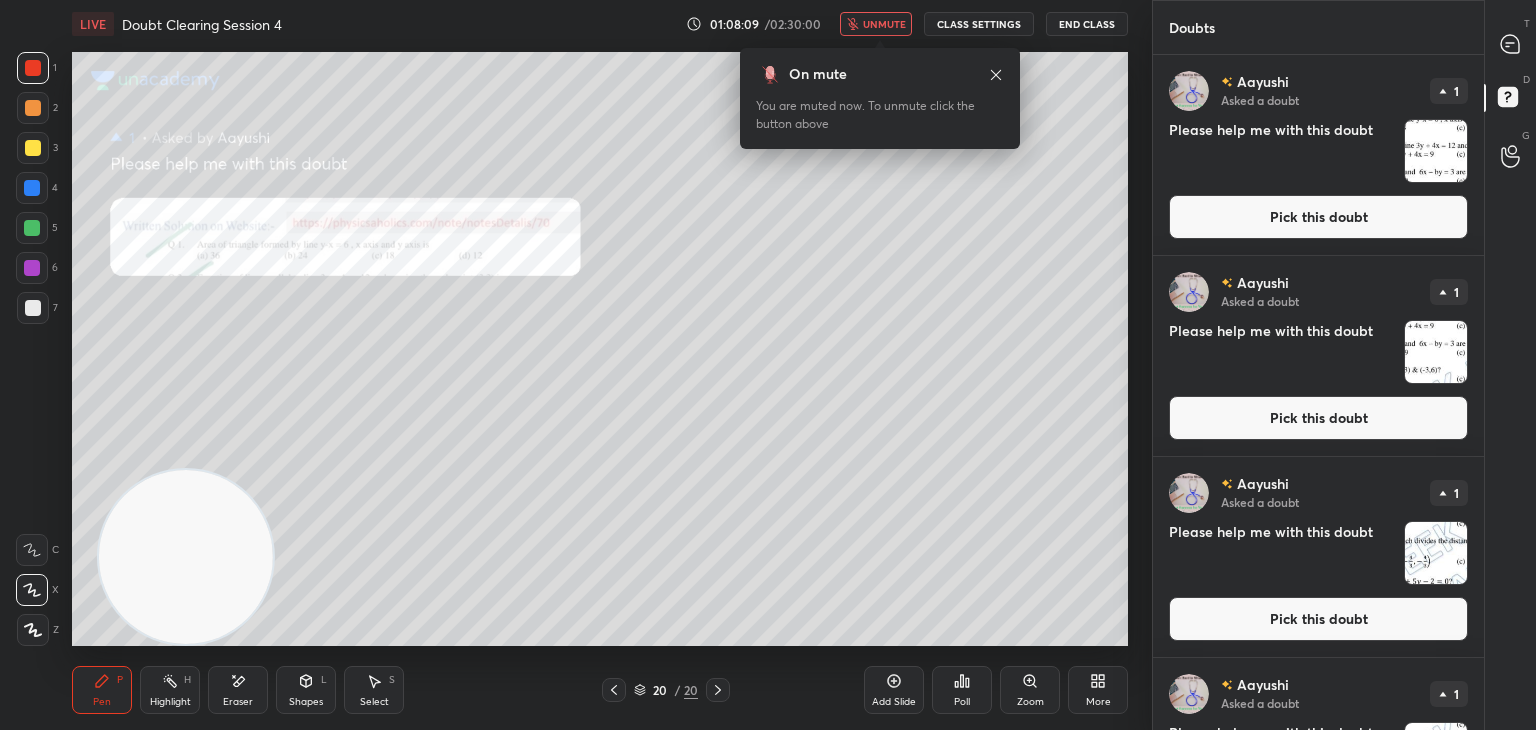 click 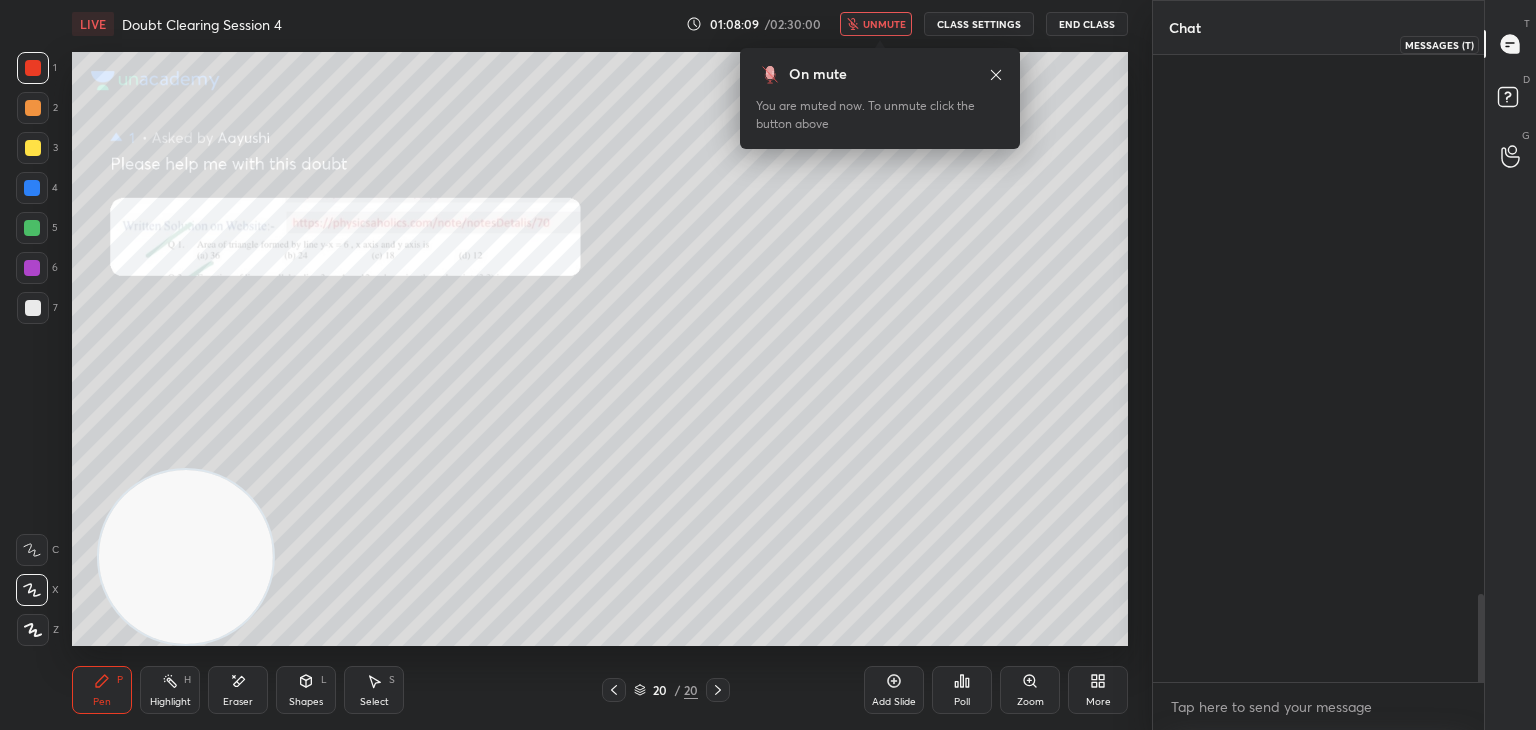 scroll, scrollTop: 4448, scrollLeft: 0, axis: vertical 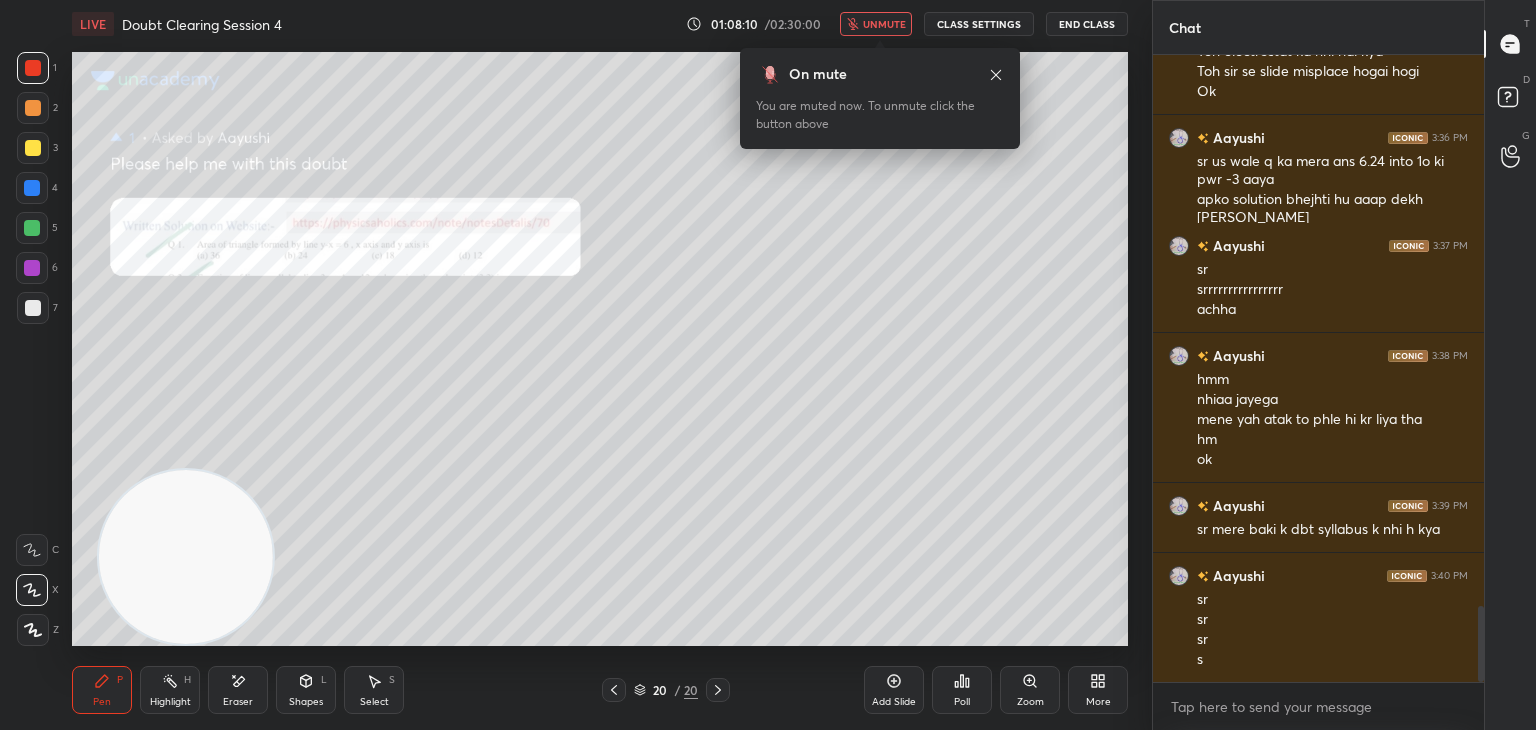click on "unmute" at bounding box center [876, 24] 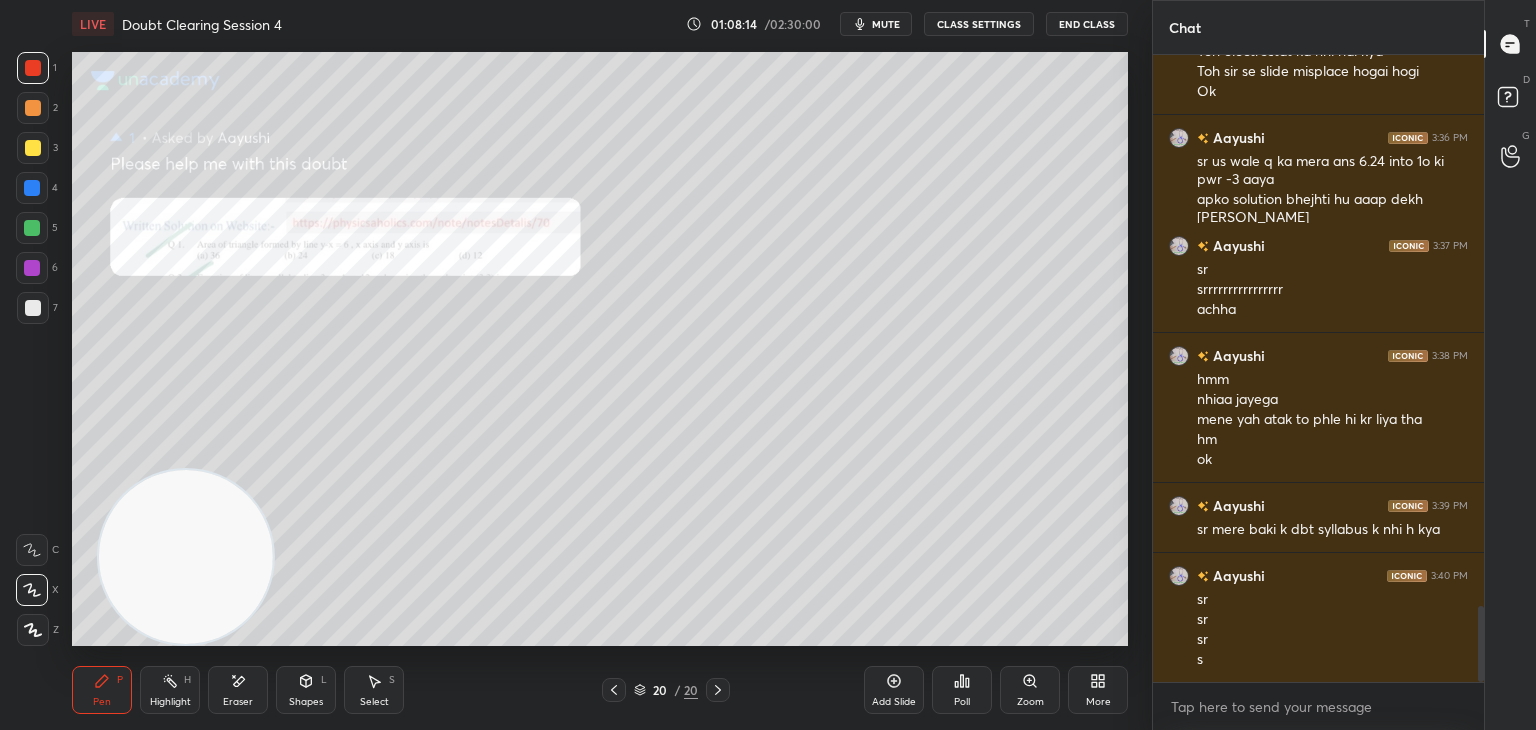 click 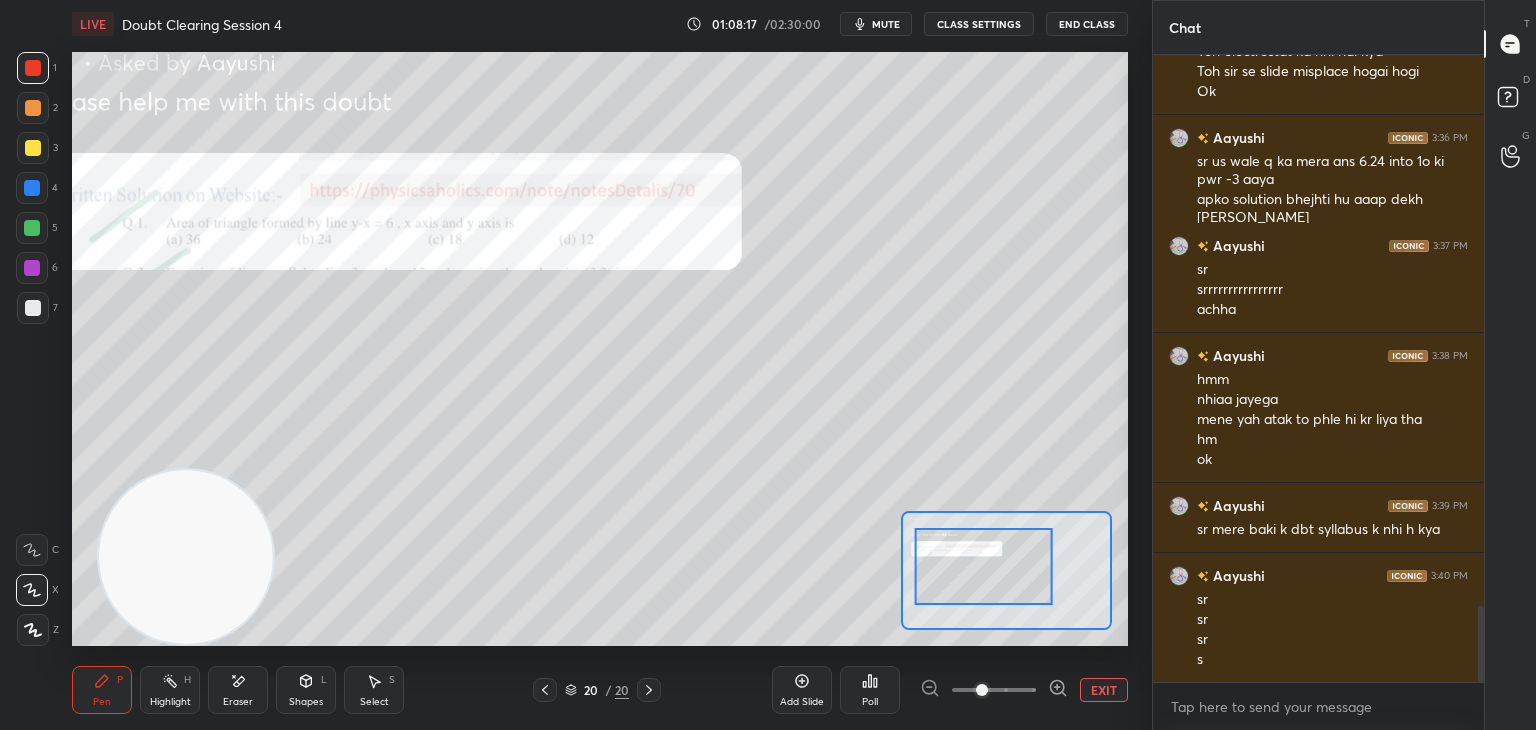 click 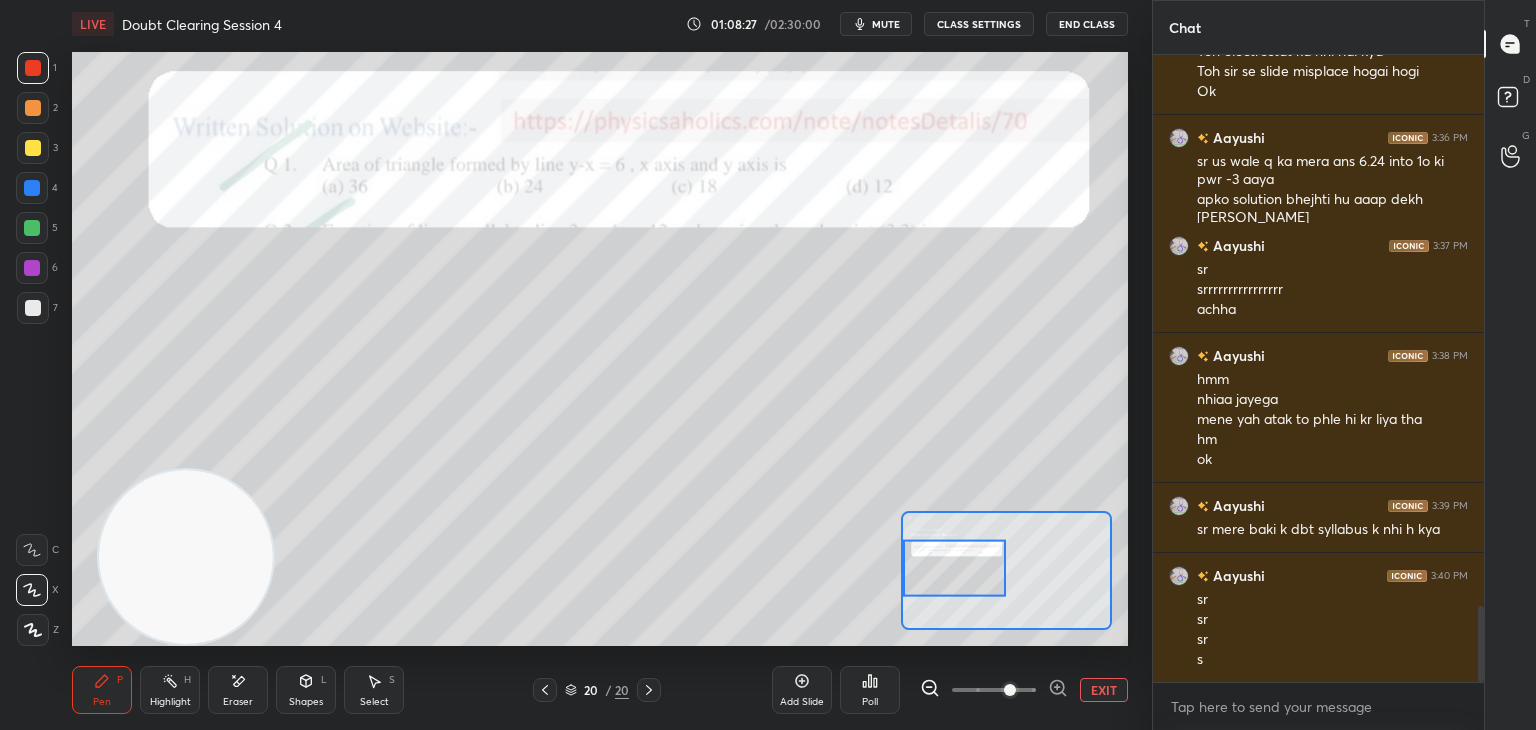 click at bounding box center [32, 550] 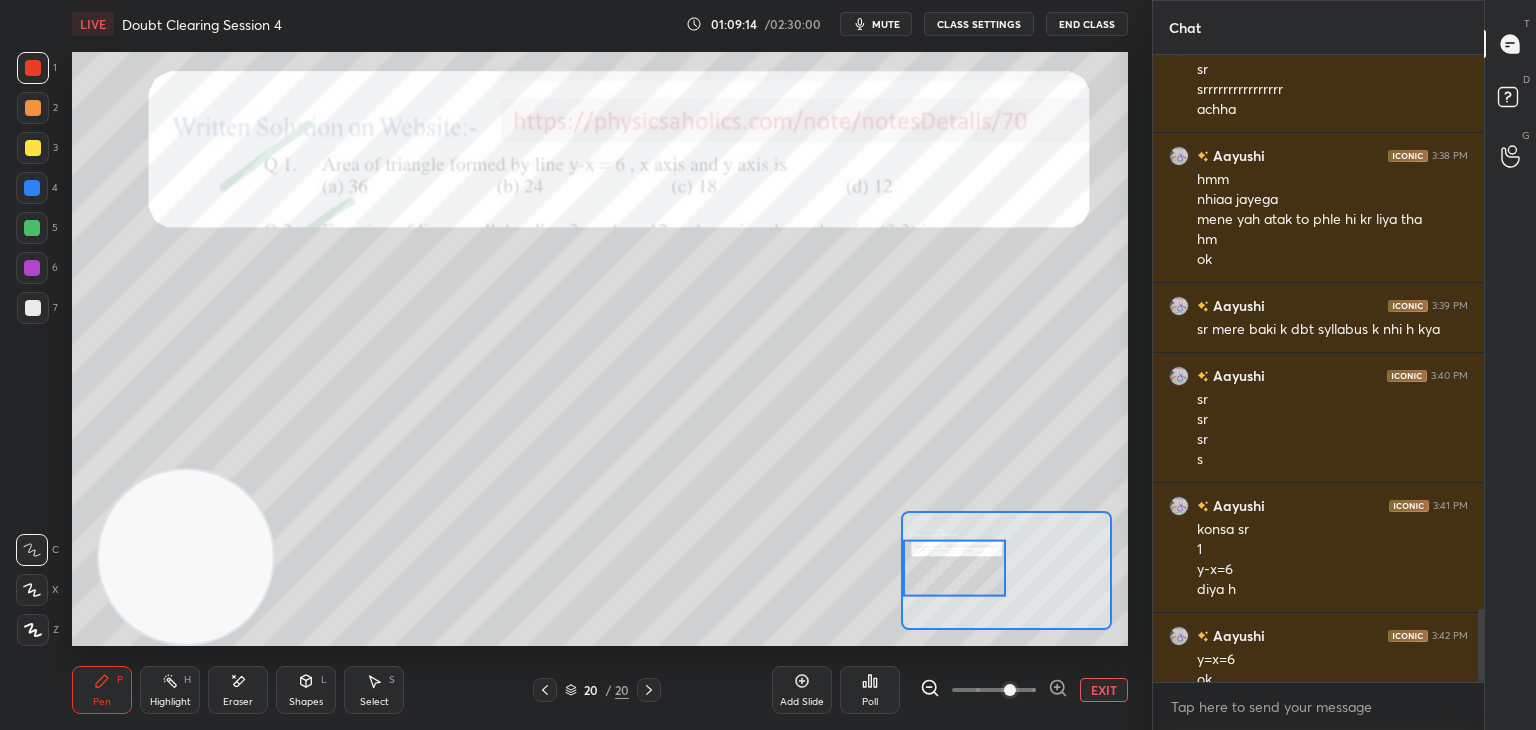 scroll, scrollTop: 4768, scrollLeft: 0, axis: vertical 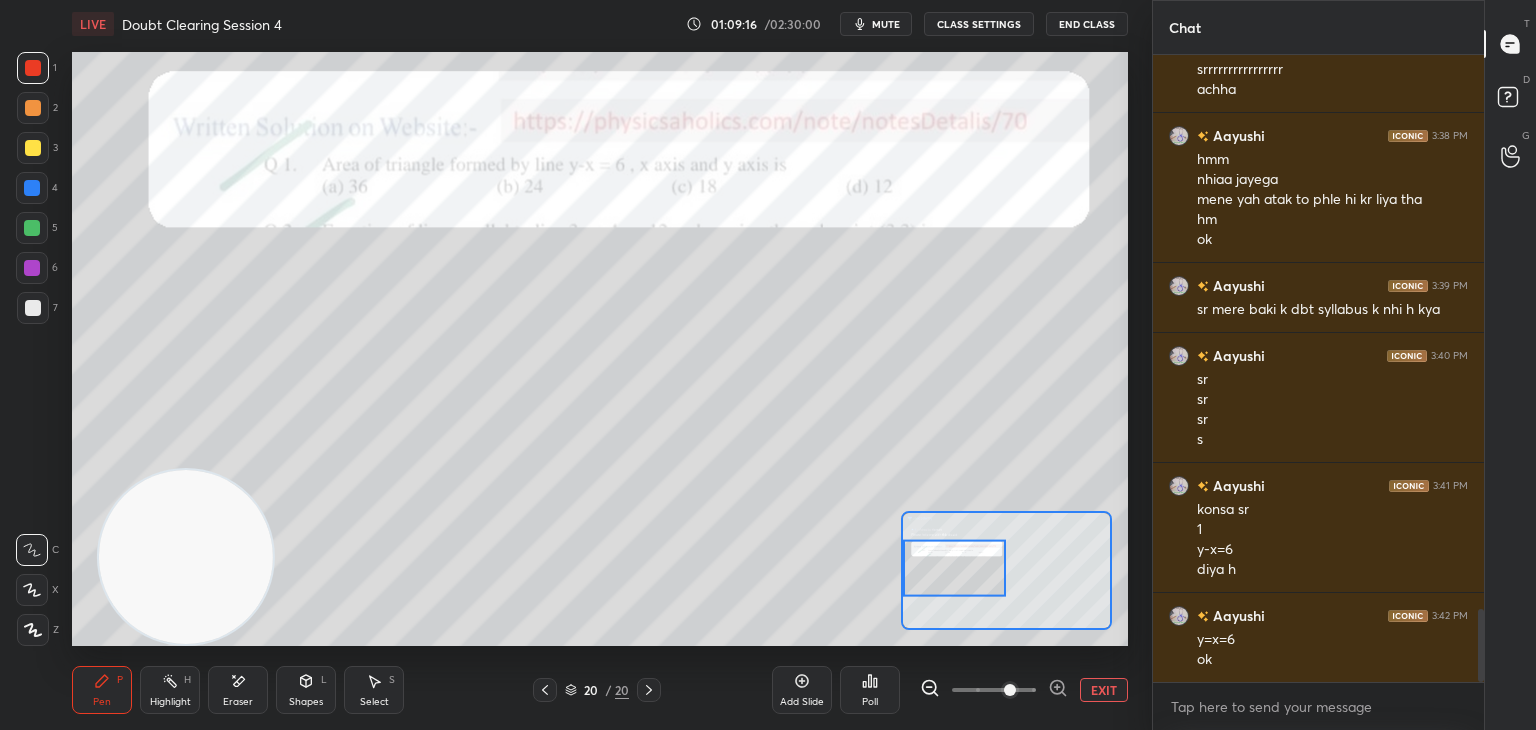 click on "mute" at bounding box center [876, 24] 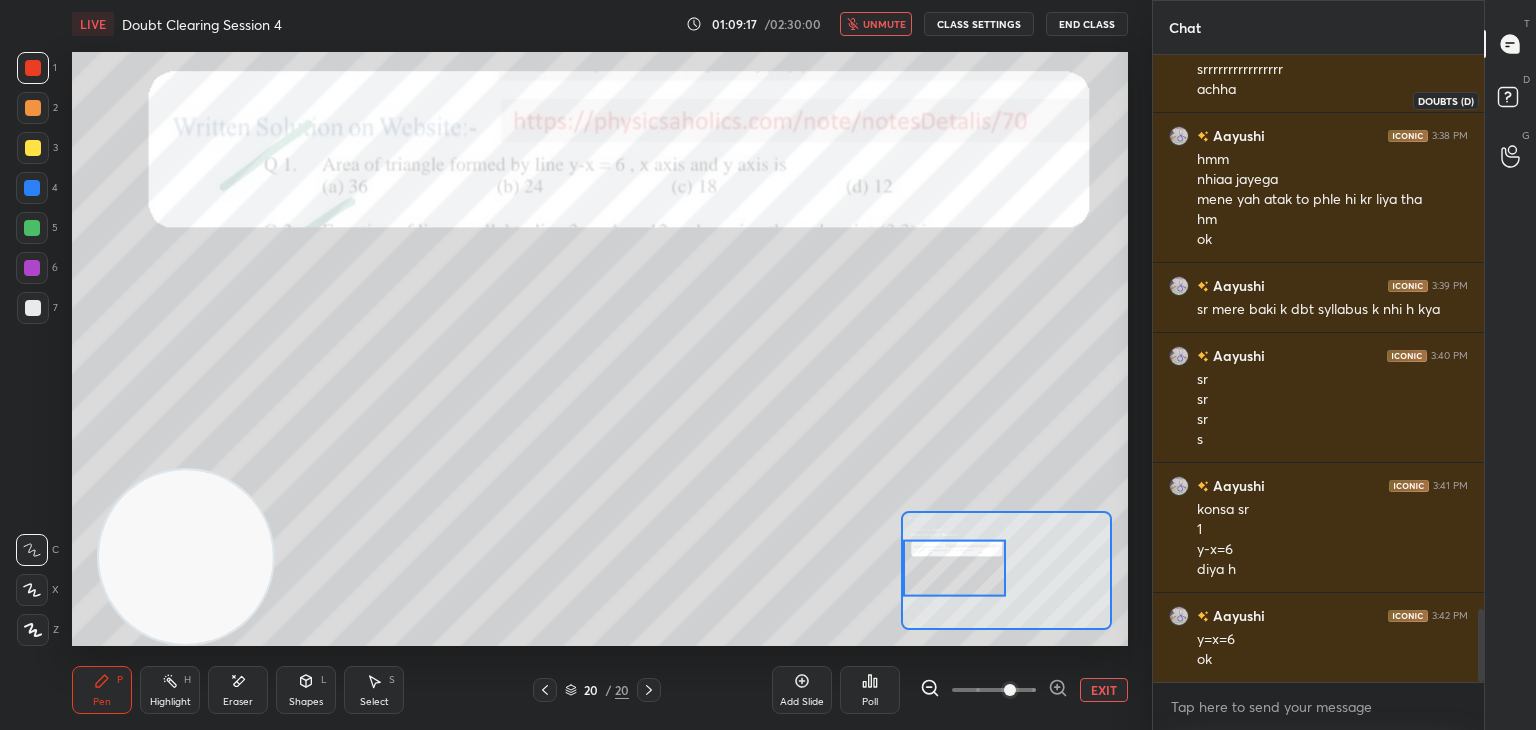 click 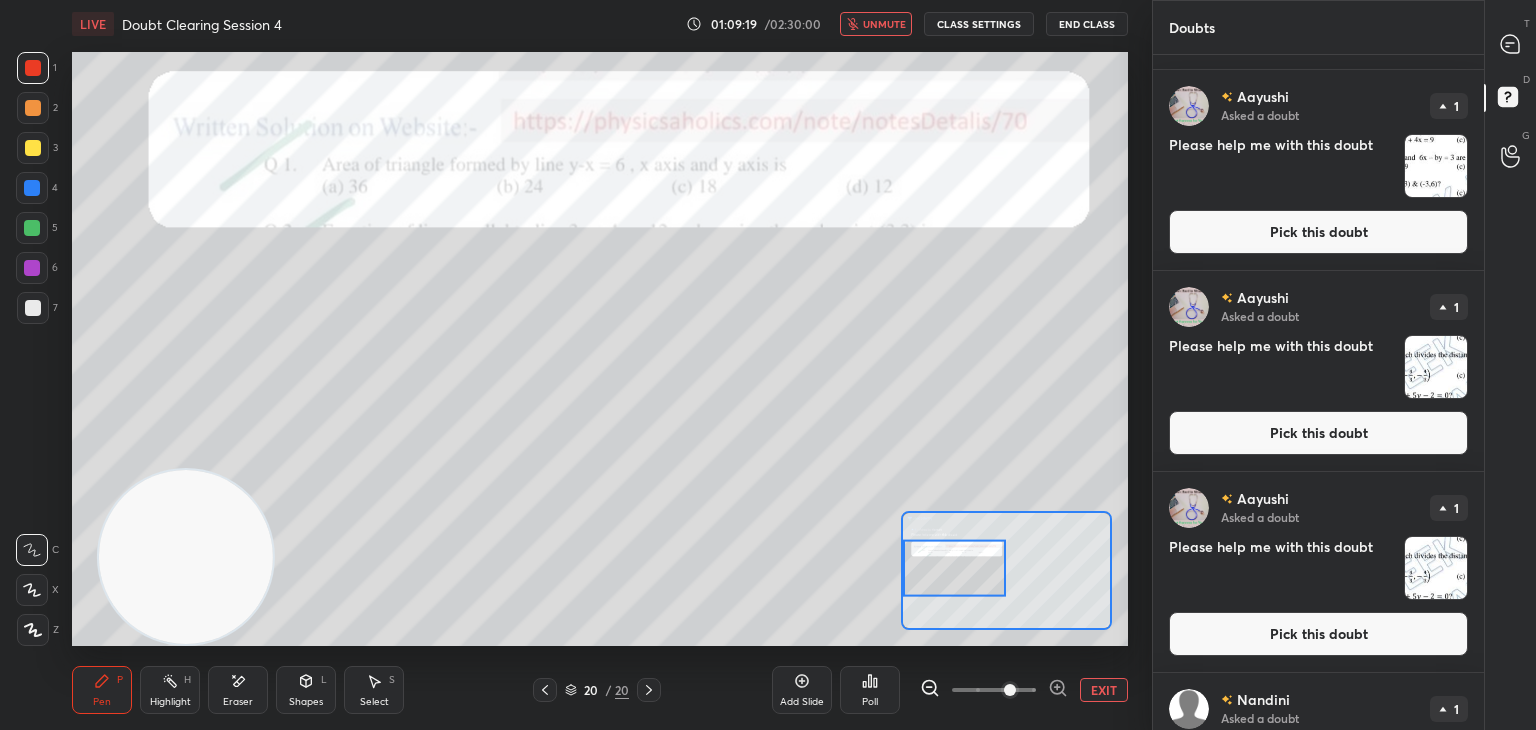 scroll, scrollTop: 0, scrollLeft: 0, axis: both 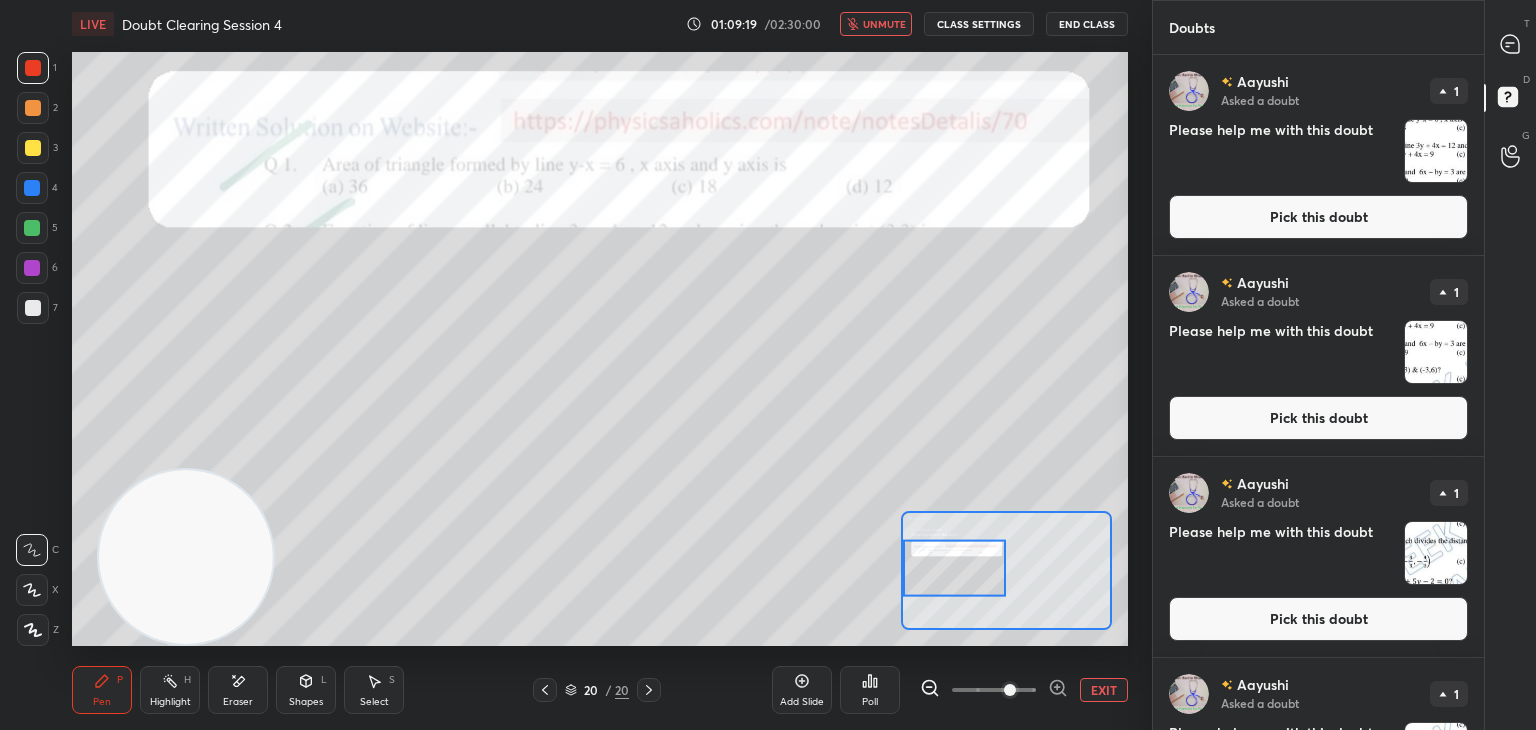click at bounding box center [1436, 151] 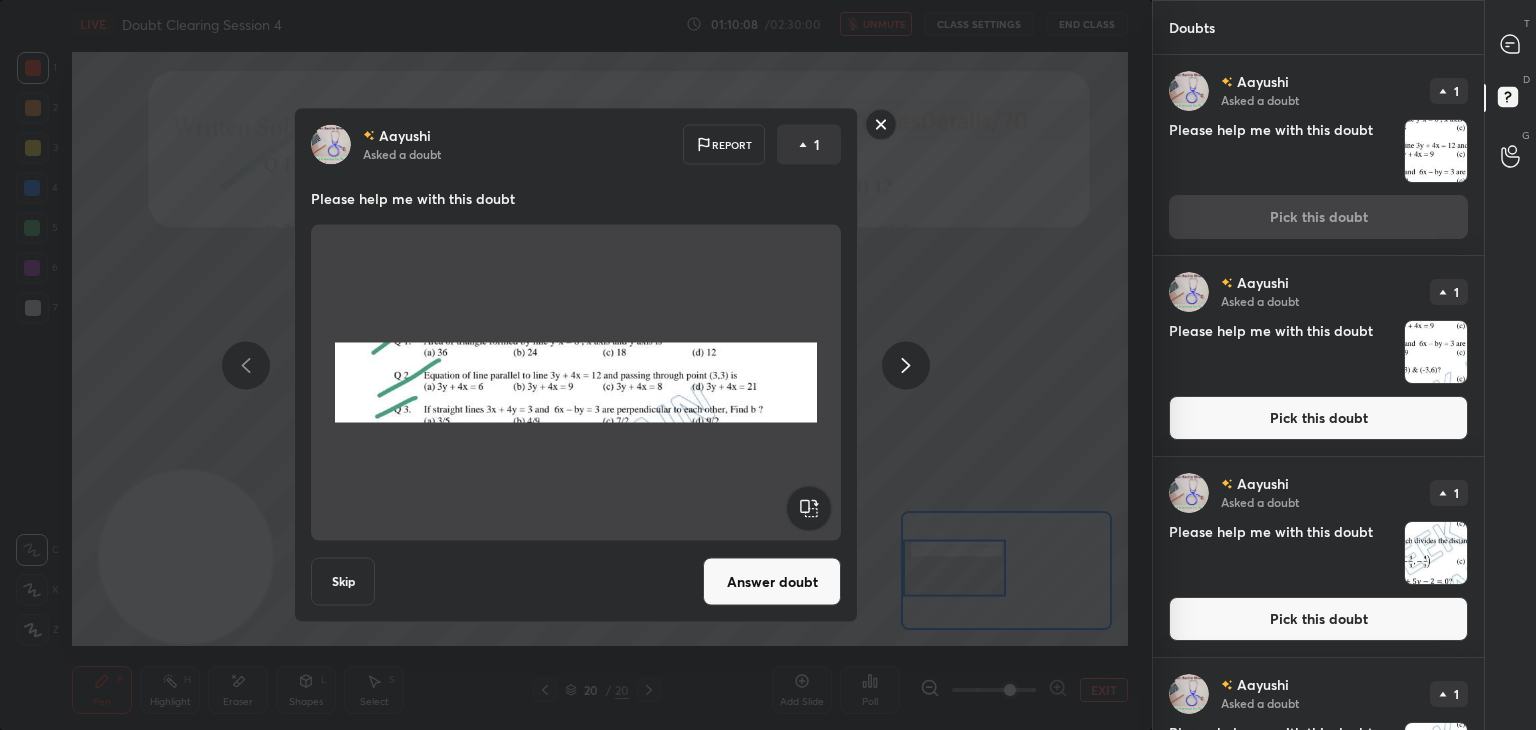click on "Answer doubt" at bounding box center (772, 582) 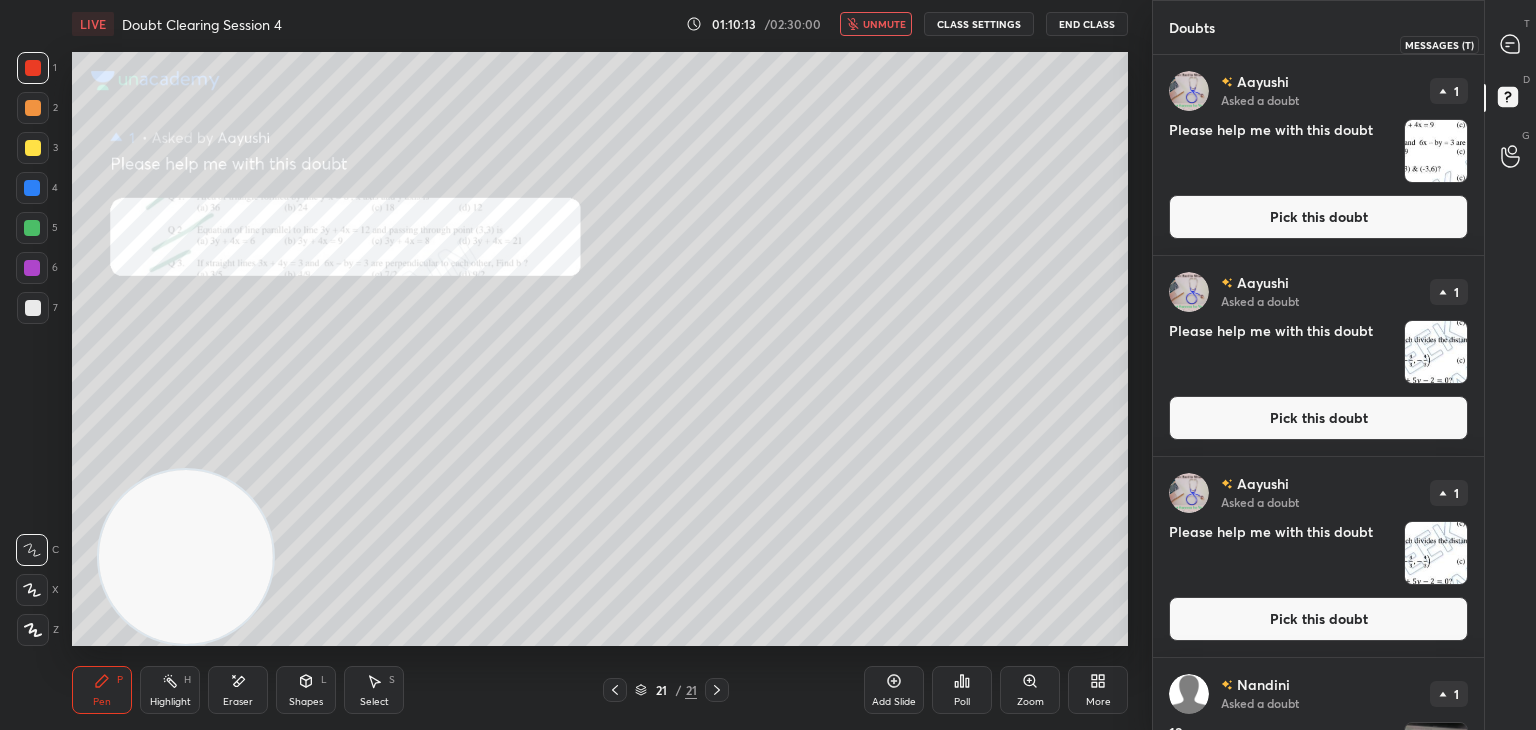 click 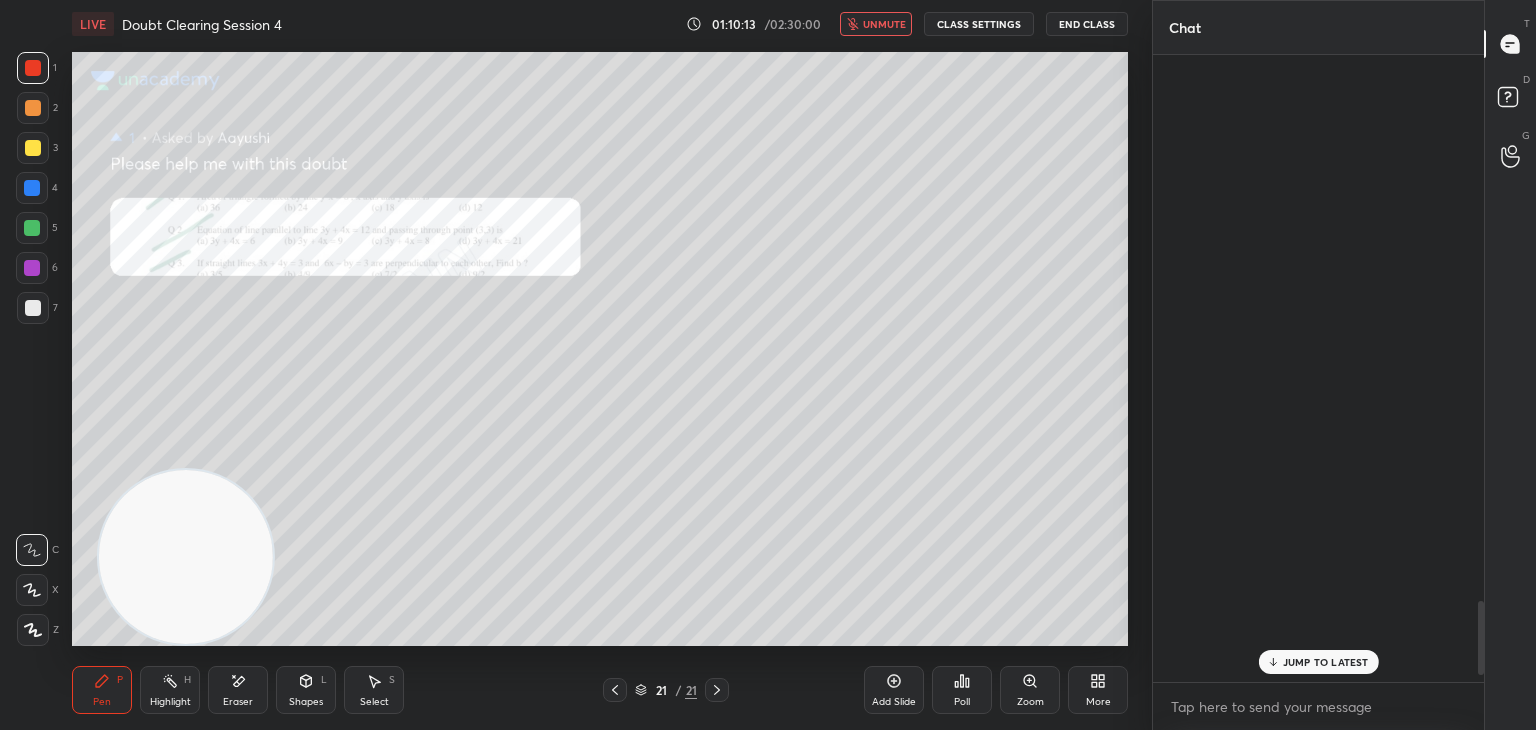 scroll, scrollTop: 4642, scrollLeft: 0, axis: vertical 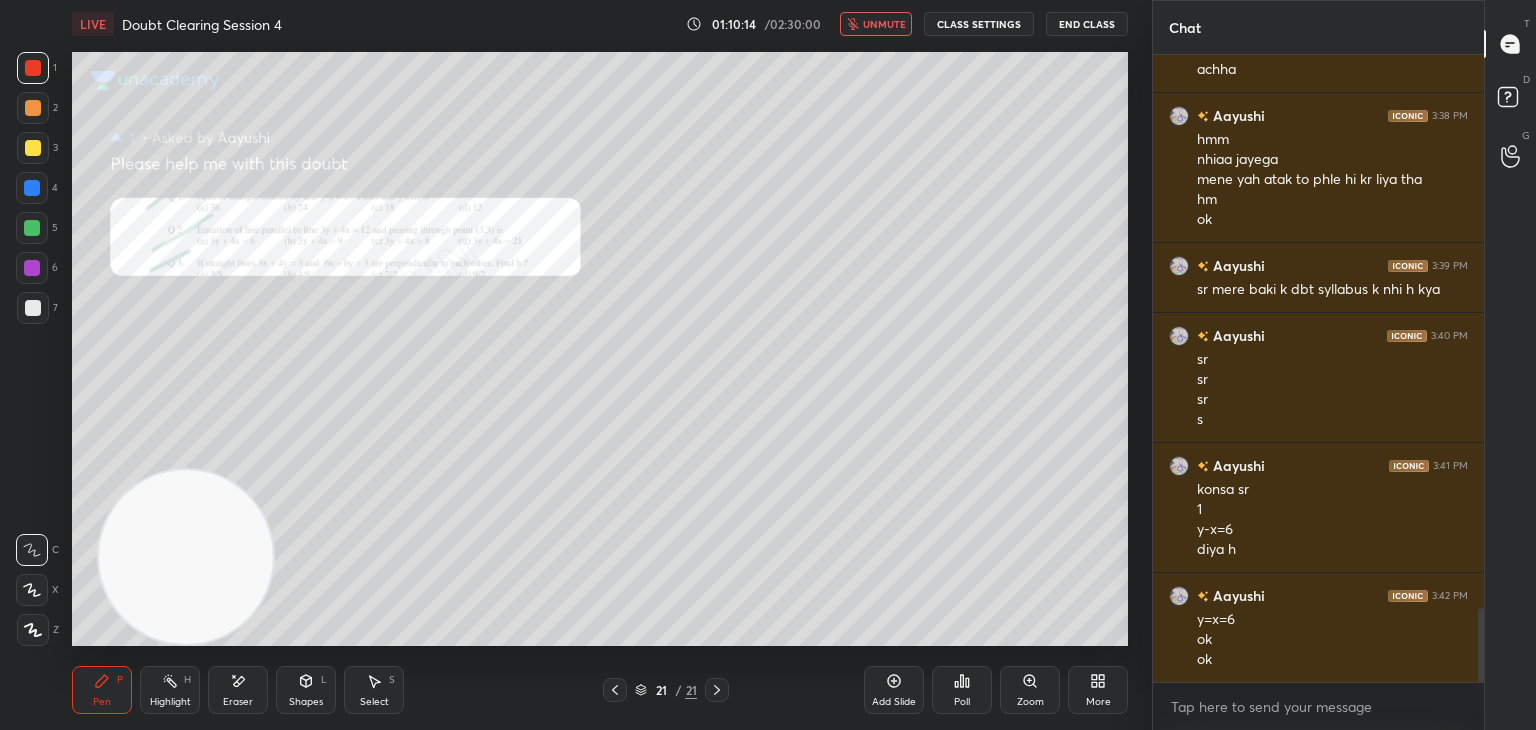 click on "unmute" at bounding box center (884, 24) 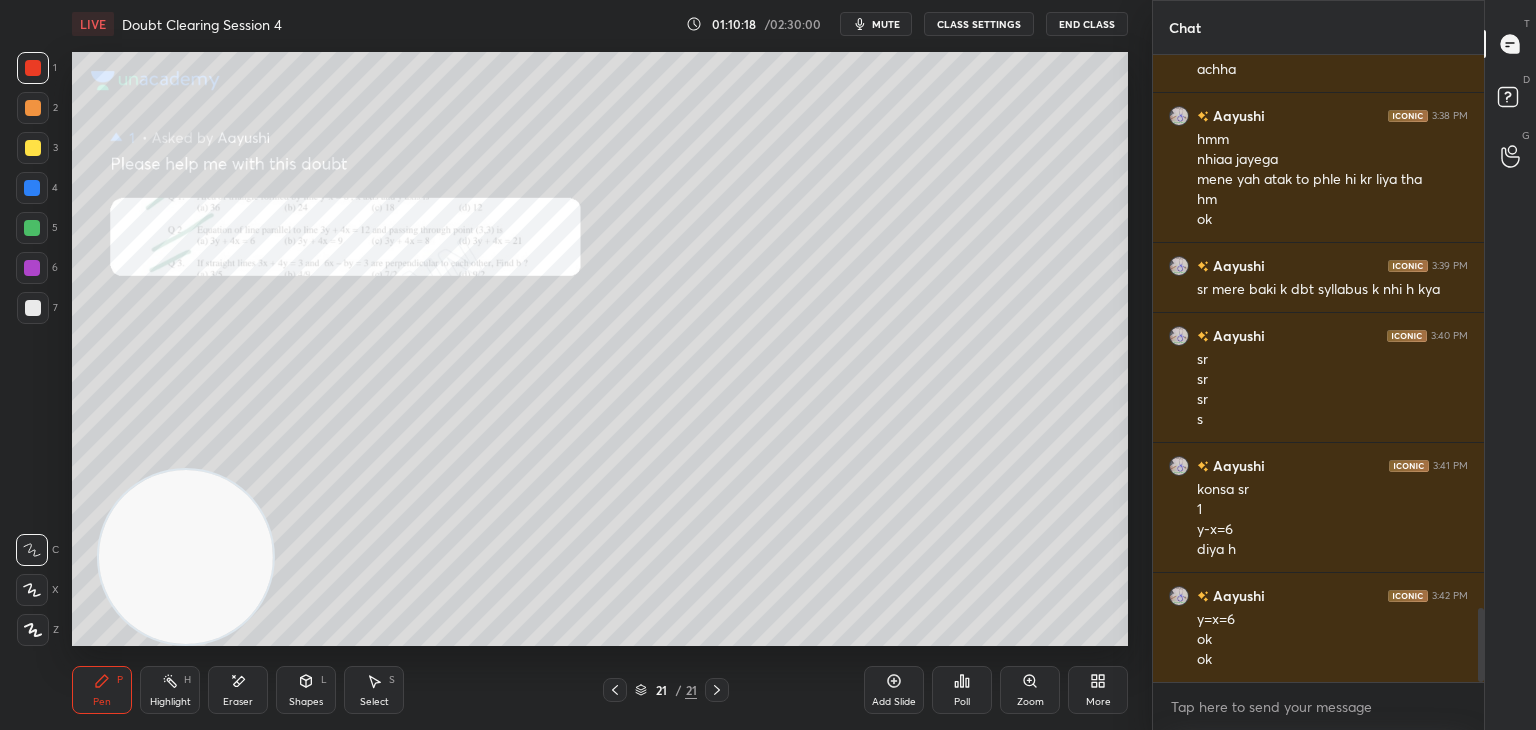 click 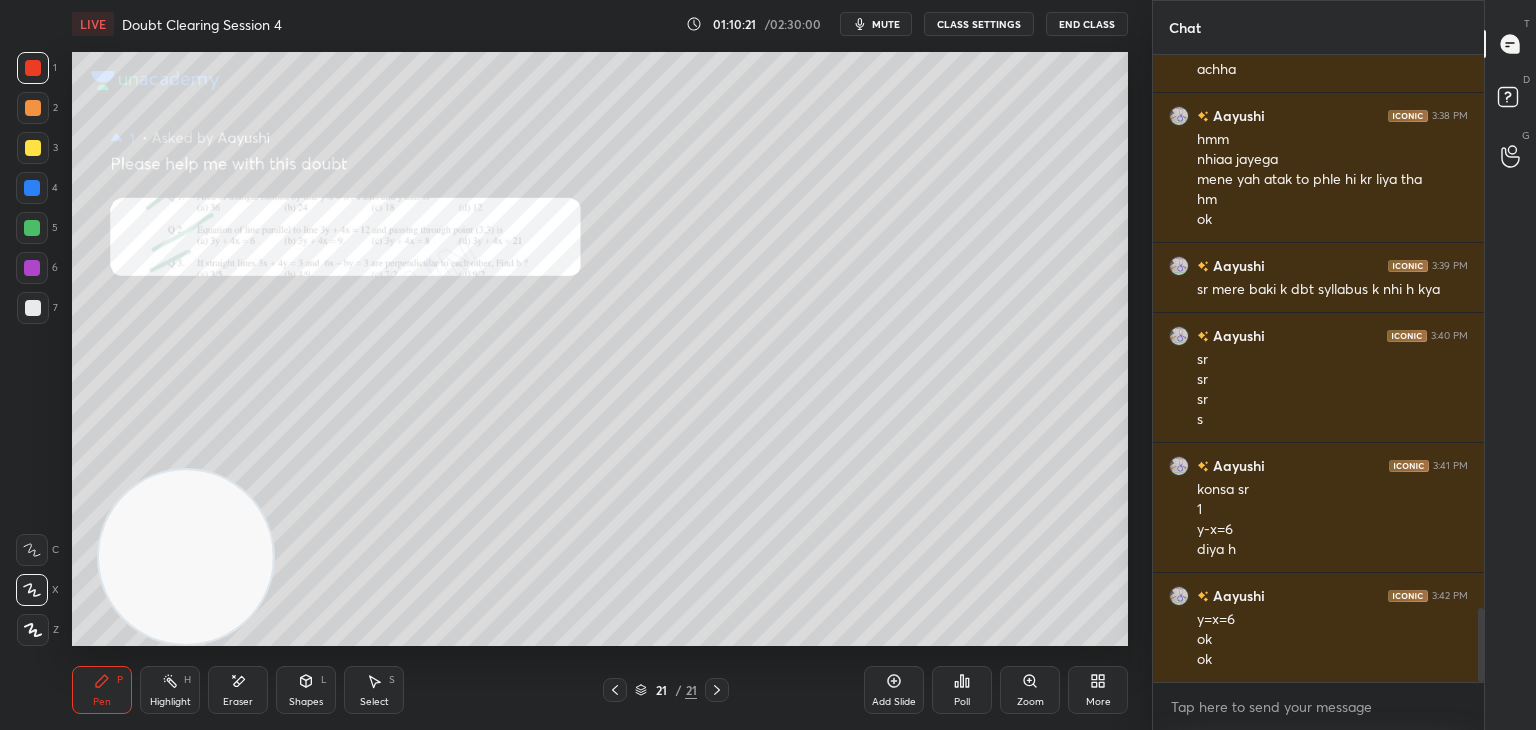 click 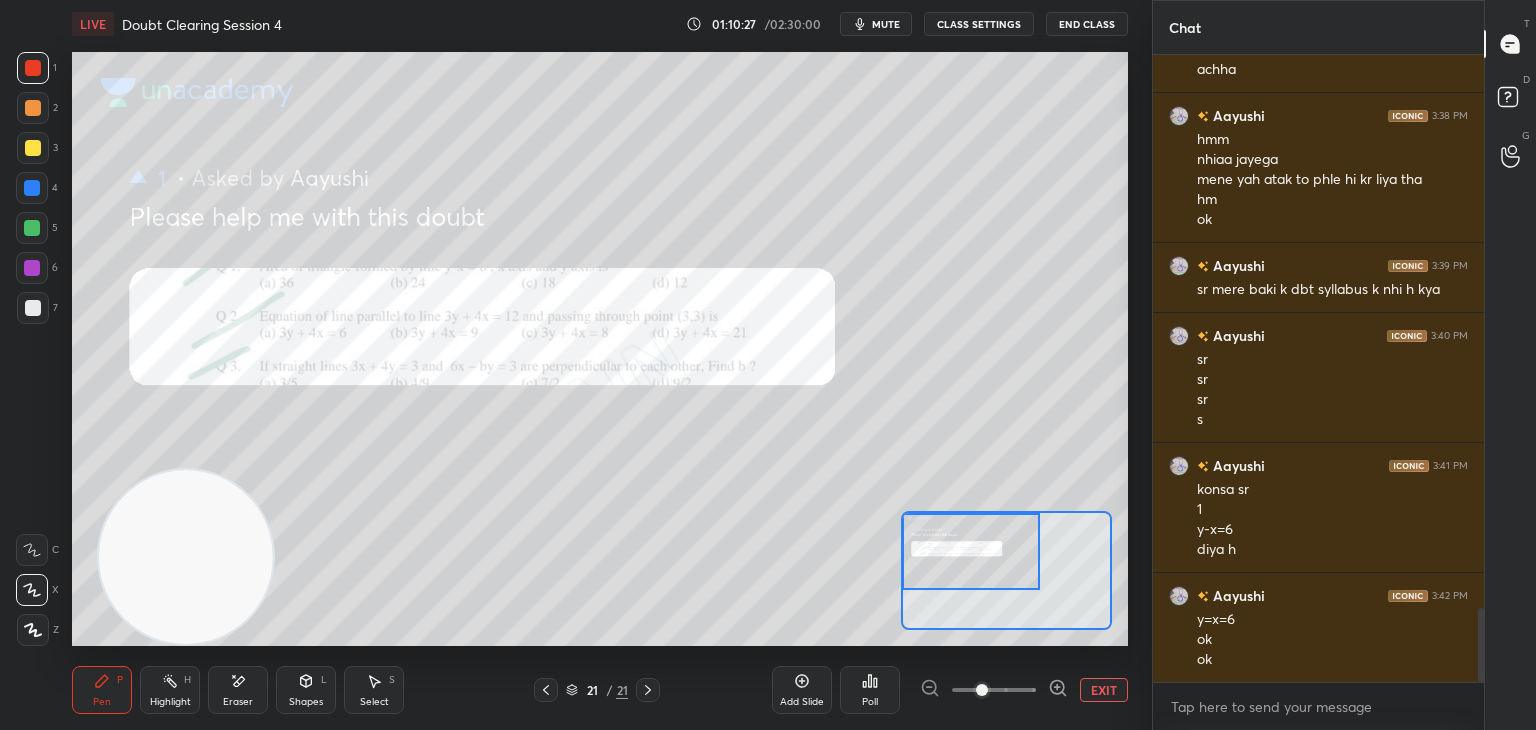 click on "Eraser" at bounding box center (238, 690) 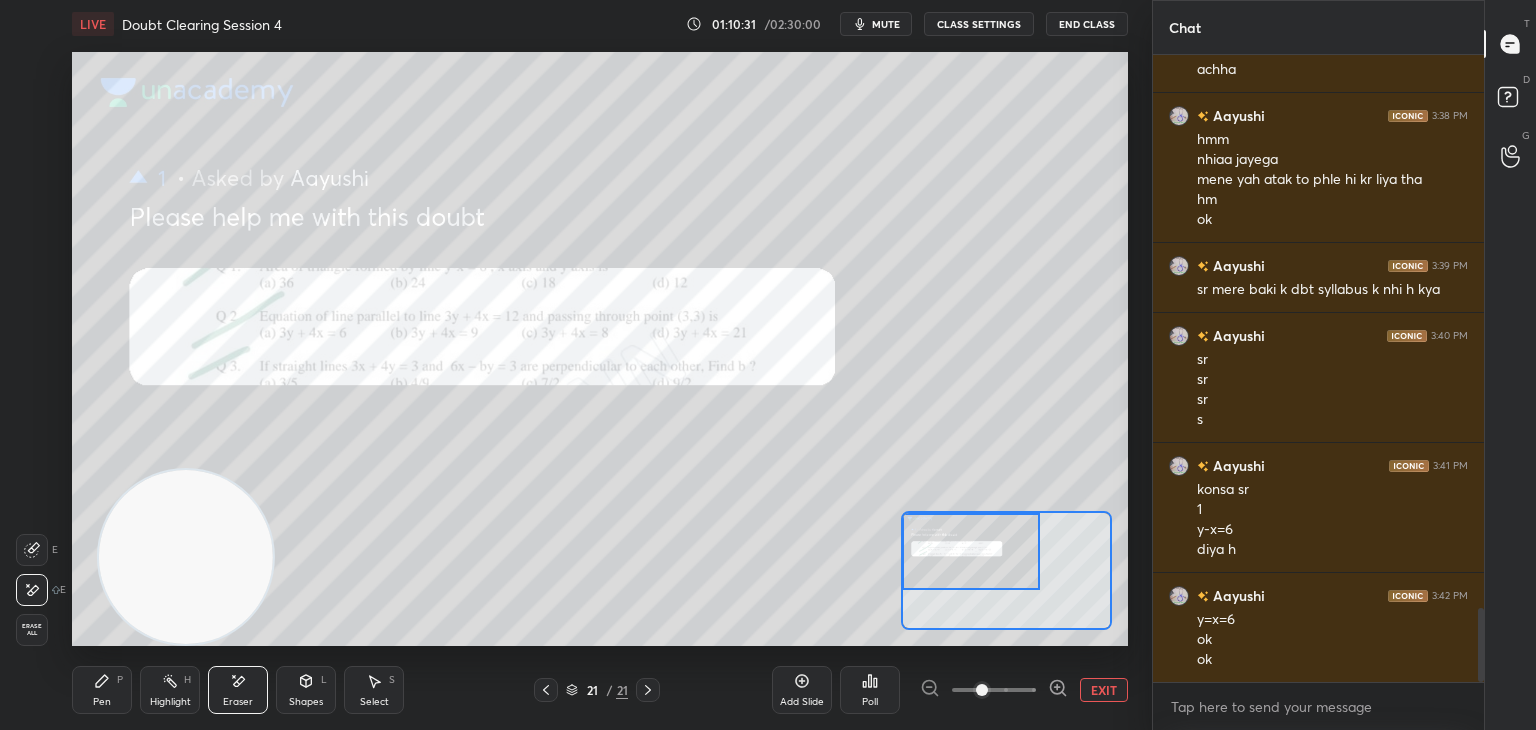 click on "Pen P" at bounding box center [102, 690] 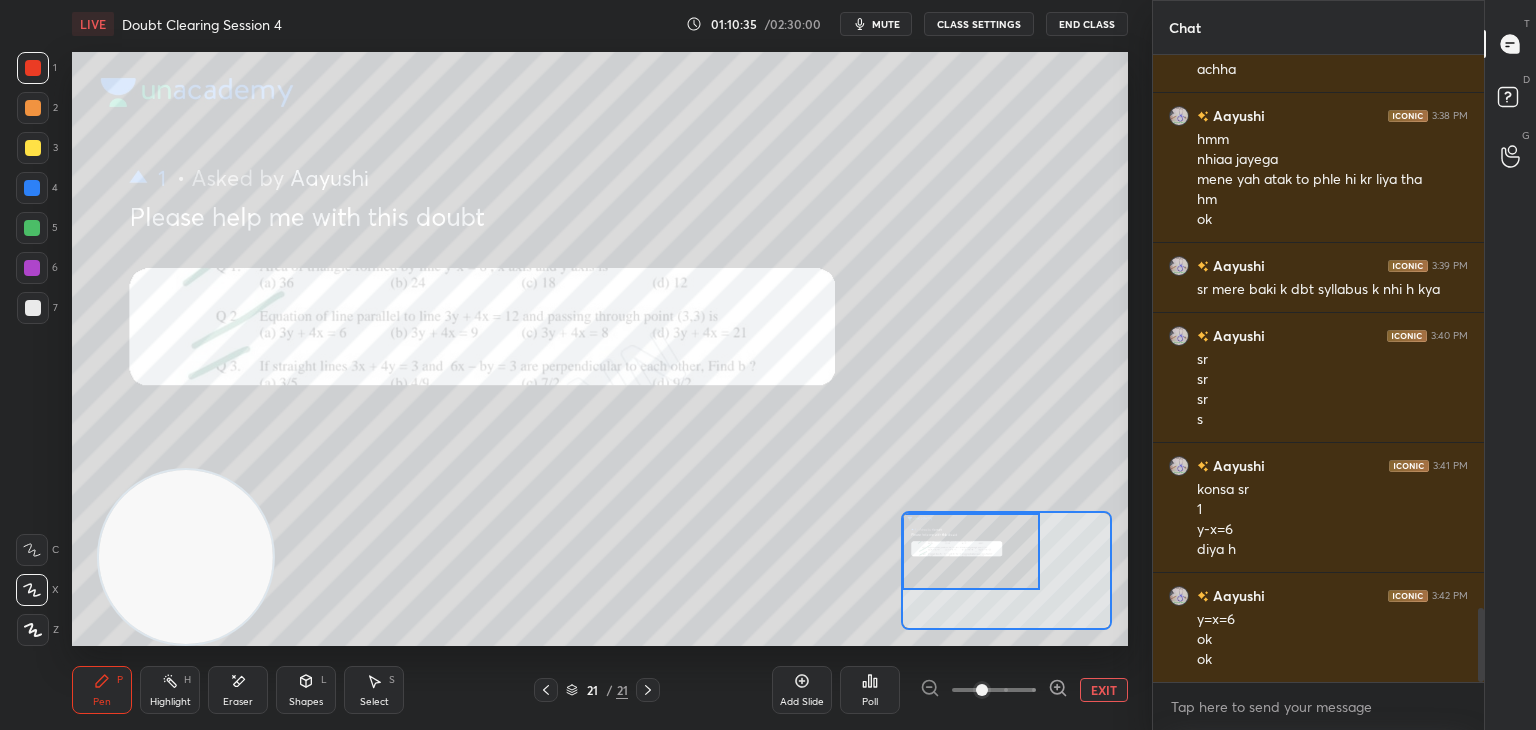 scroll, scrollTop: 4772, scrollLeft: 0, axis: vertical 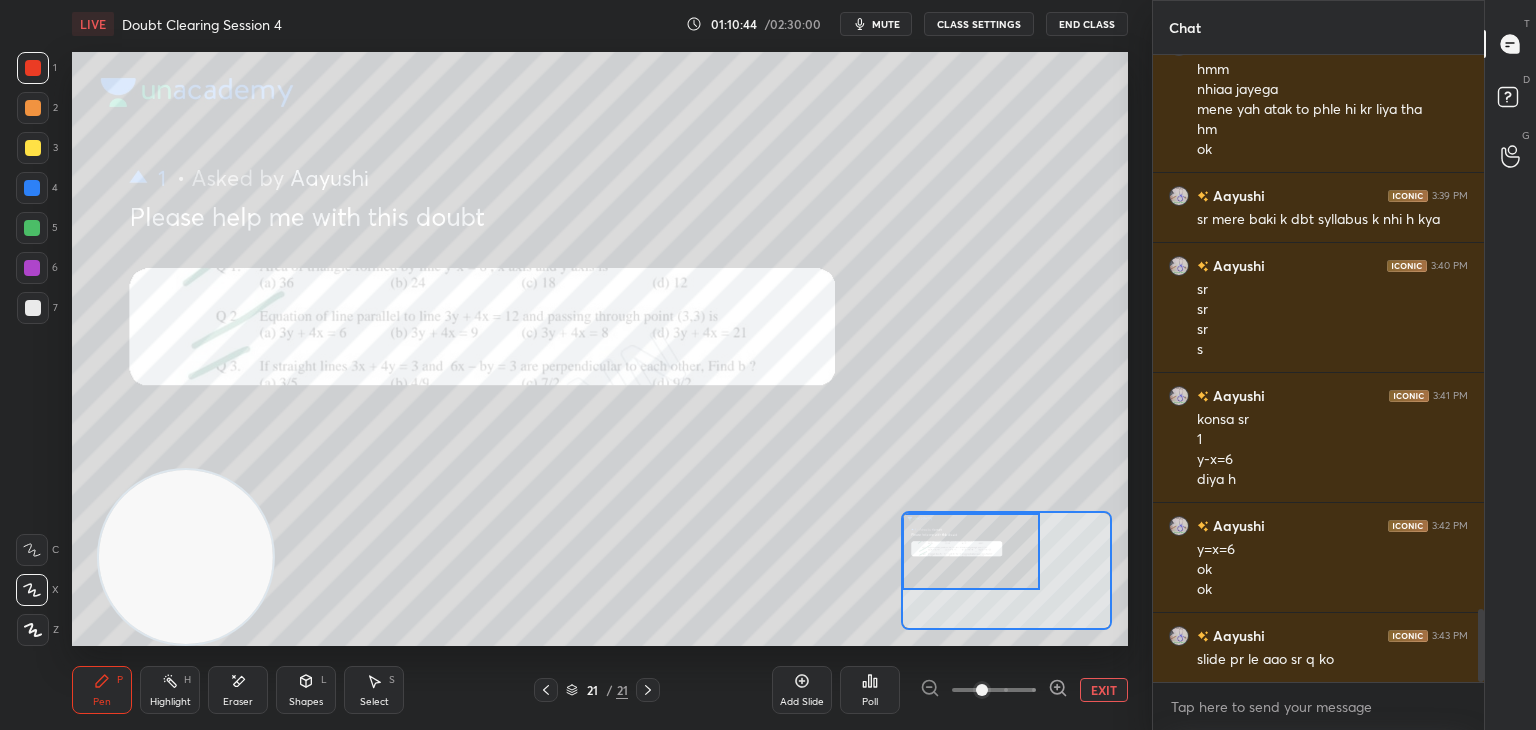 click on "Eraser" at bounding box center (238, 690) 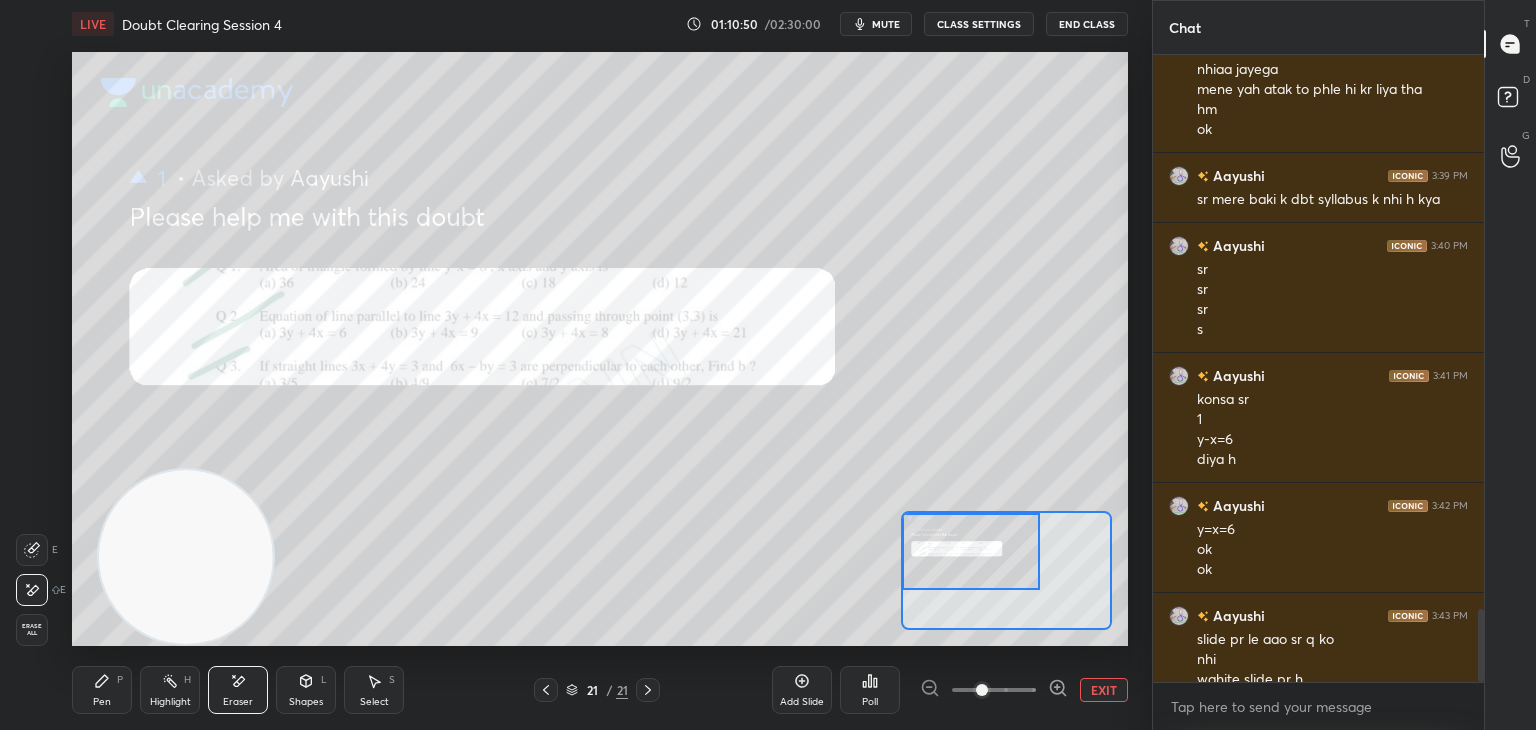 scroll, scrollTop: 4812, scrollLeft: 0, axis: vertical 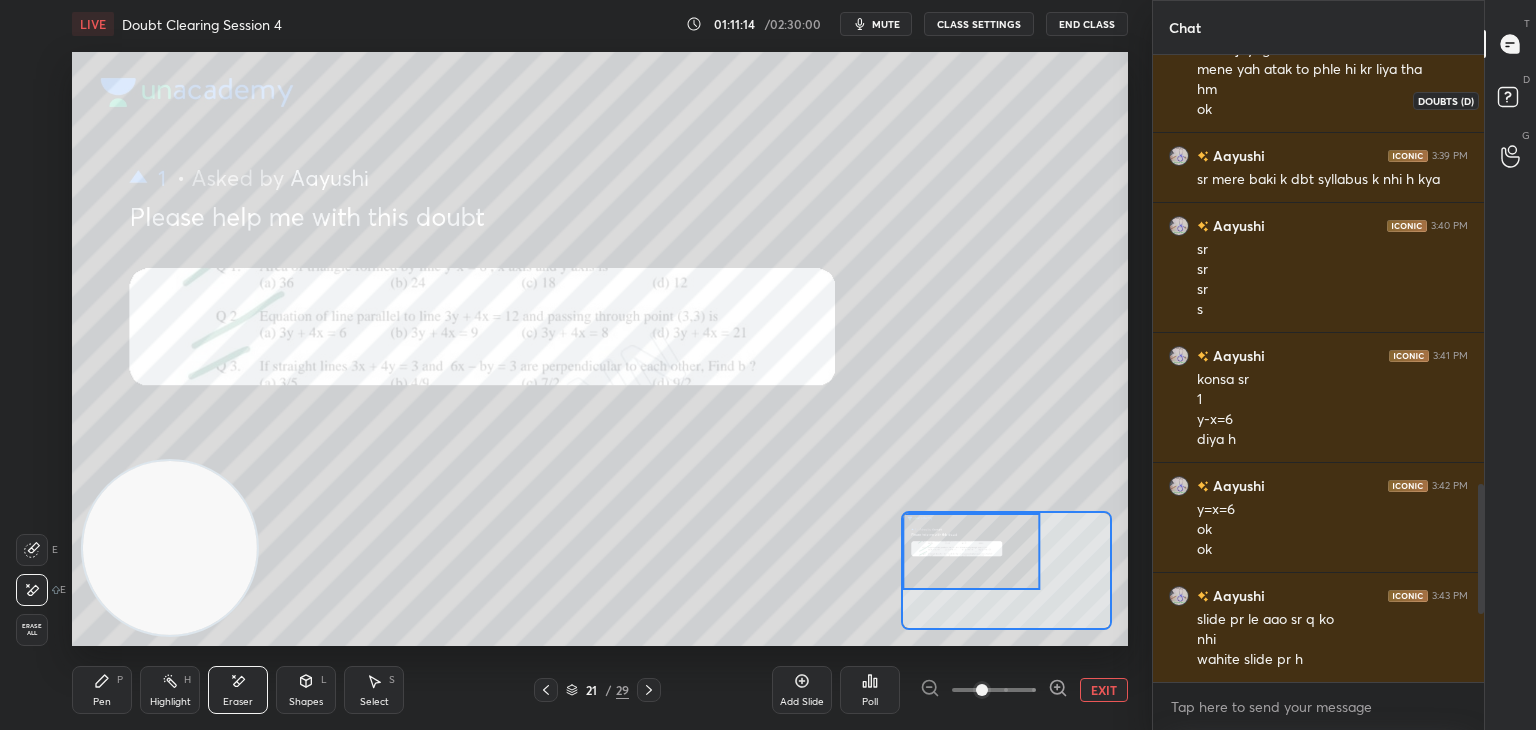 click 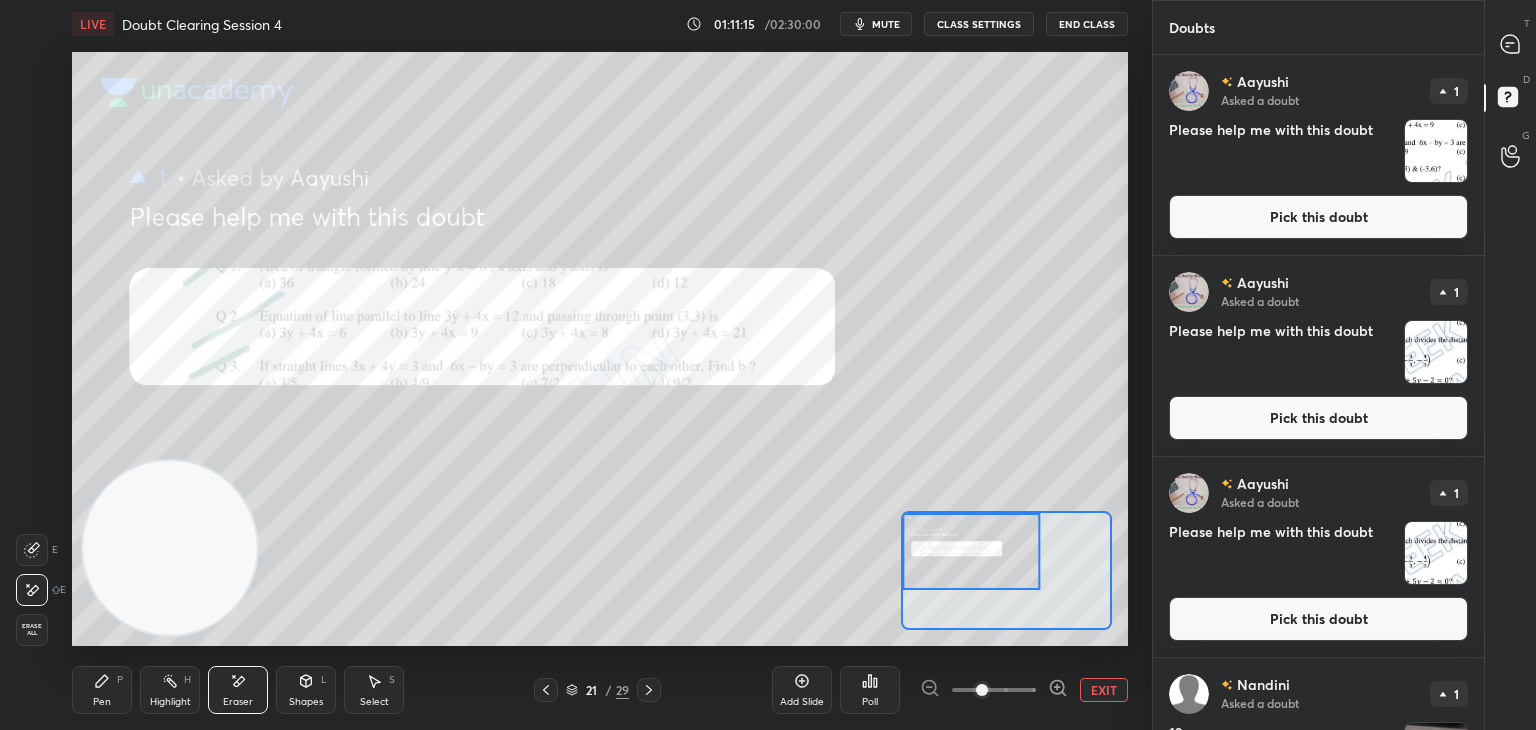click at bounding box center [1436, 151] 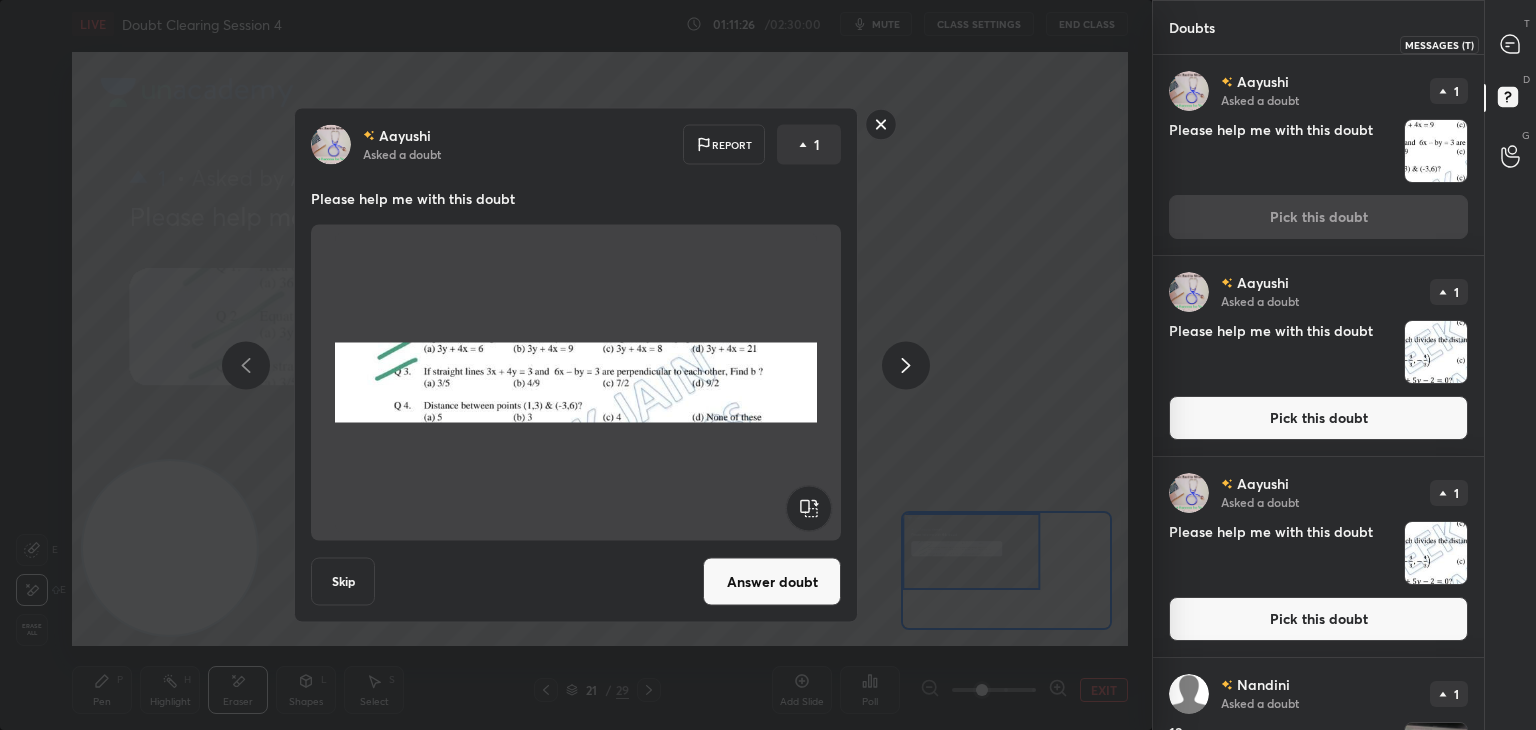 click at bounding box center (1511, 44) 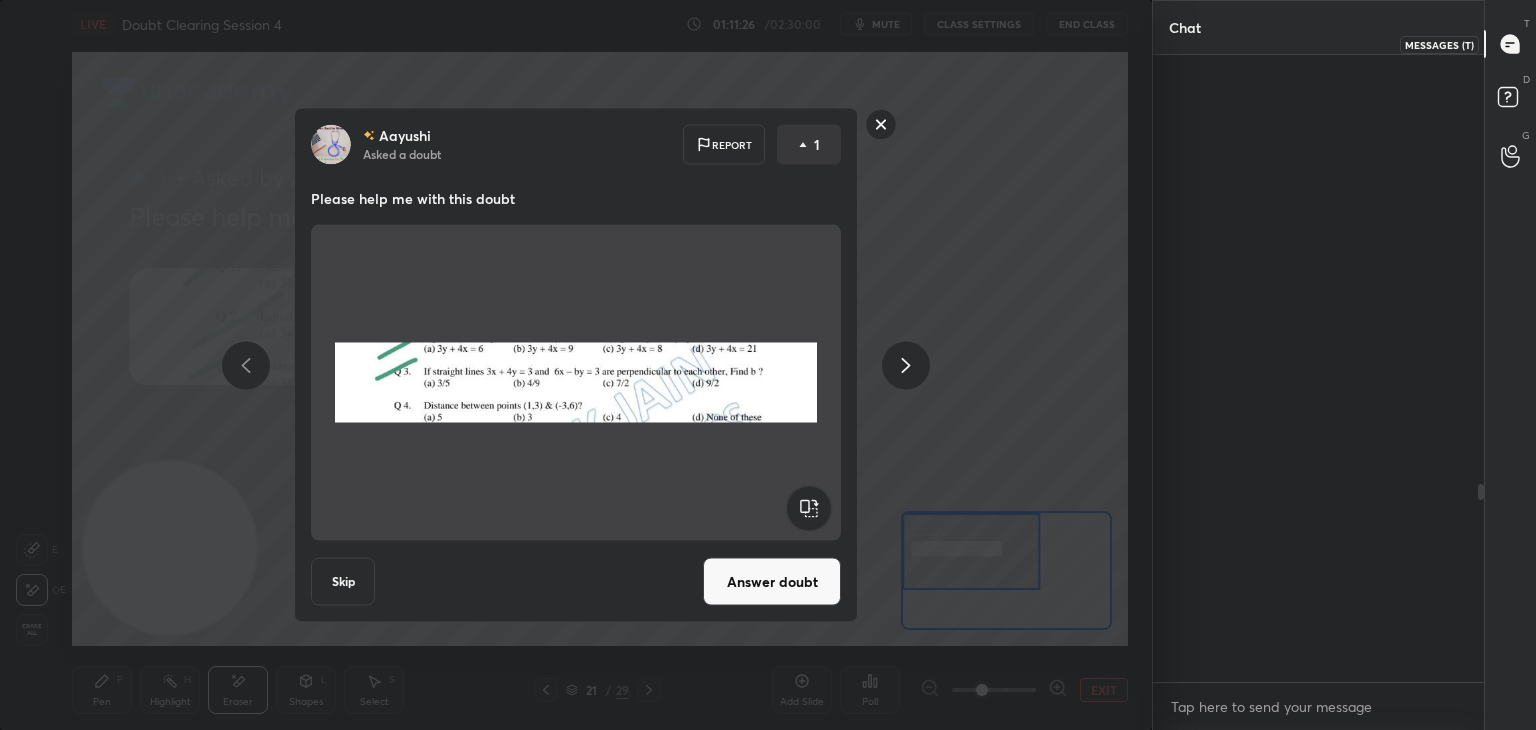 scroll, scrollTop: 1356, scrollLeft: 0, axis: vertical 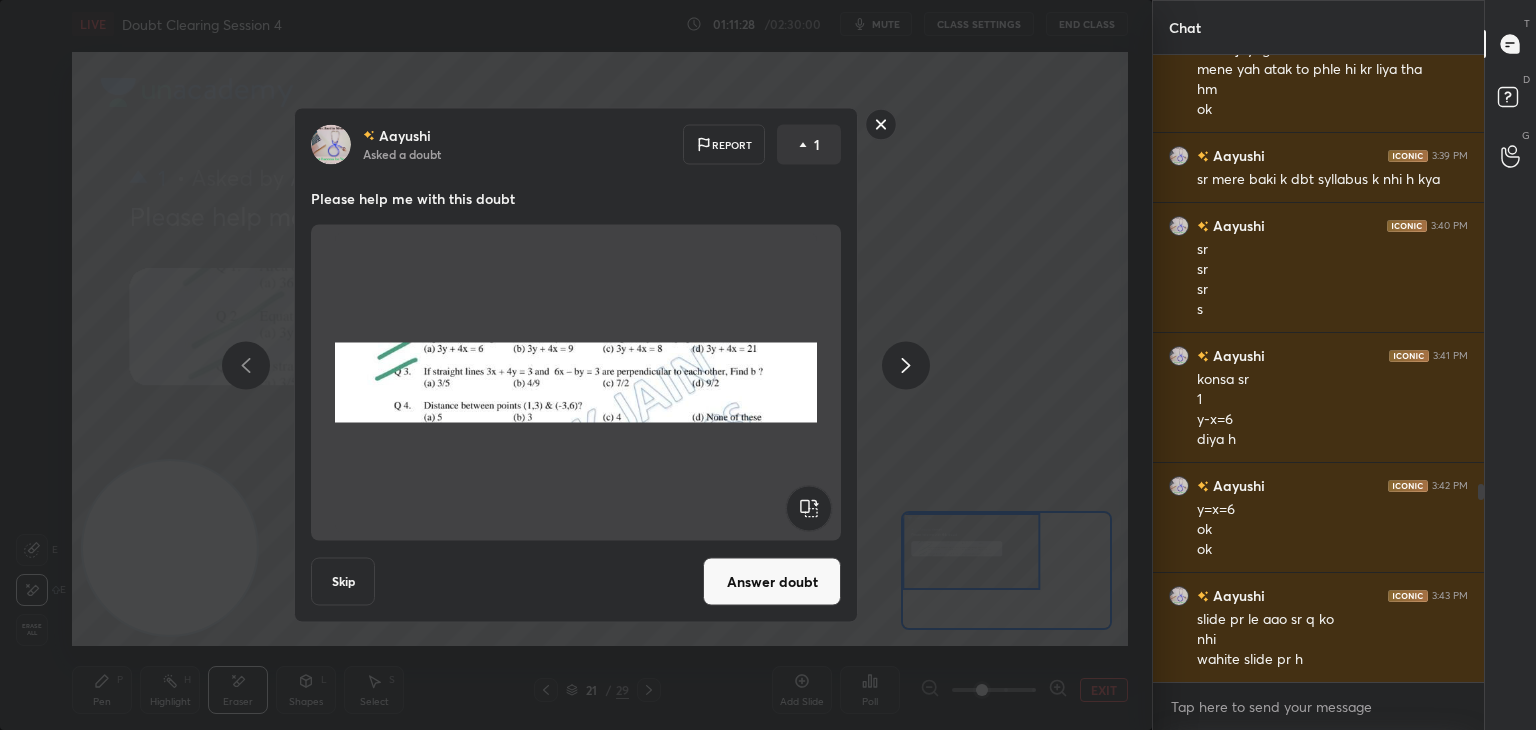 click 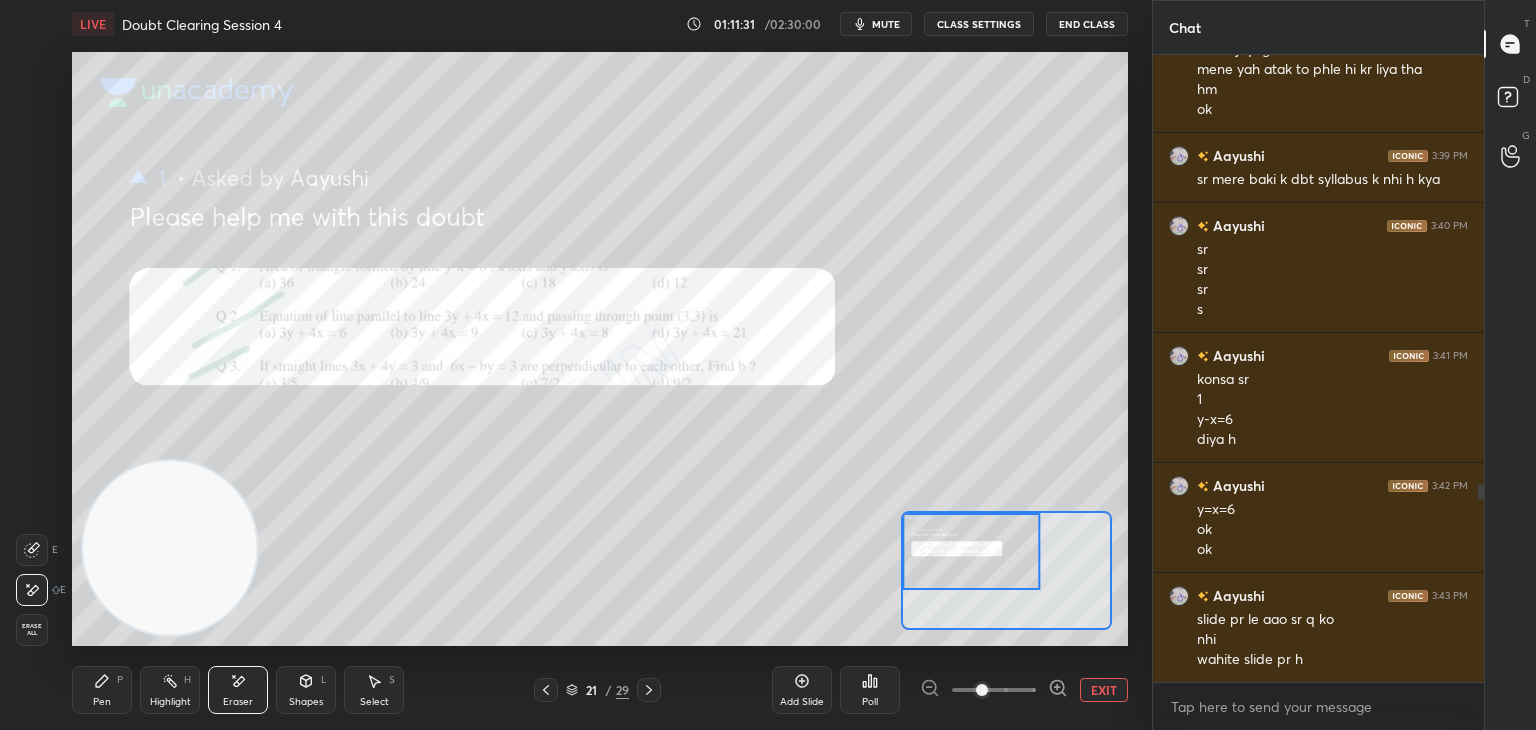 click on "EXIT" at bounding box center [1104, 690] 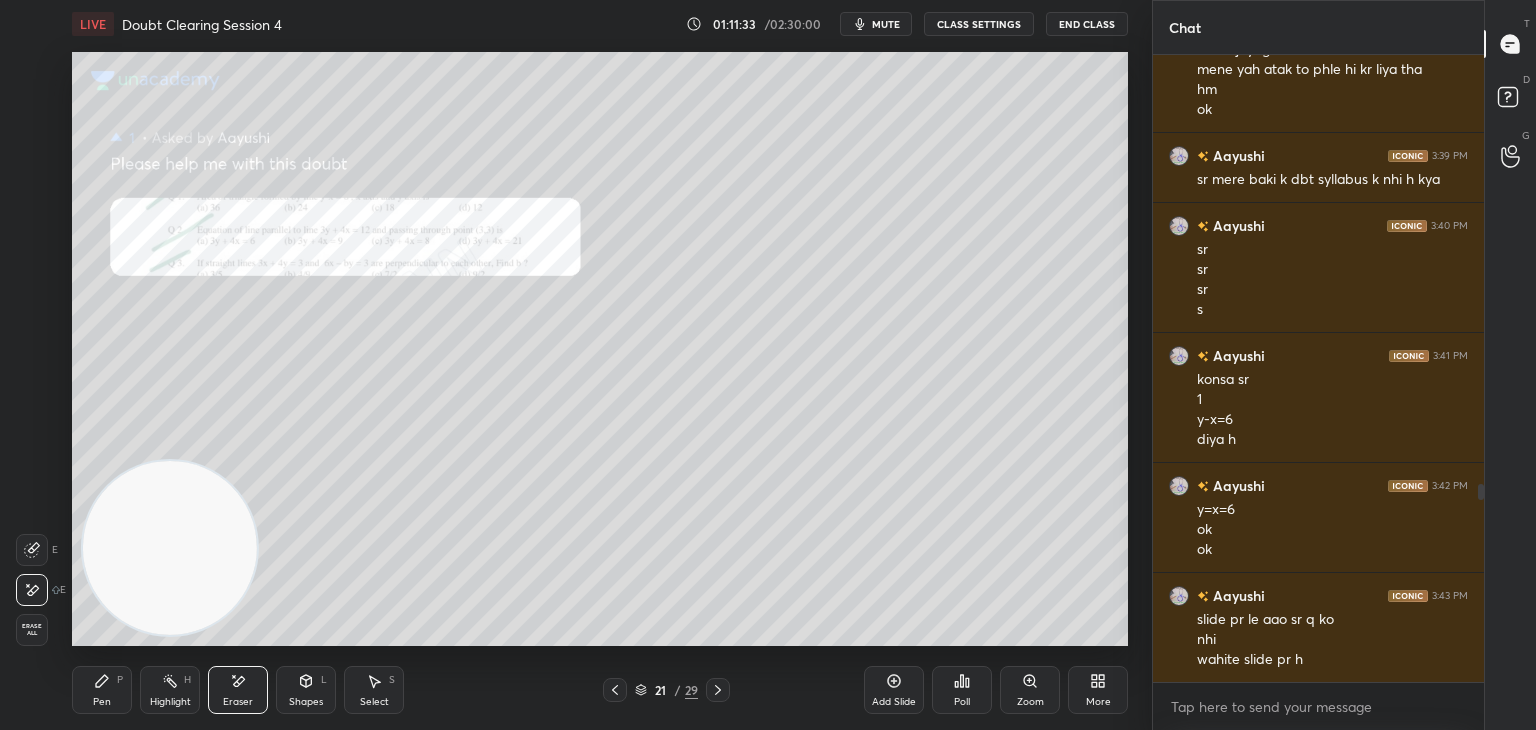 click on "Pen P" at bounding box center [102, 690] 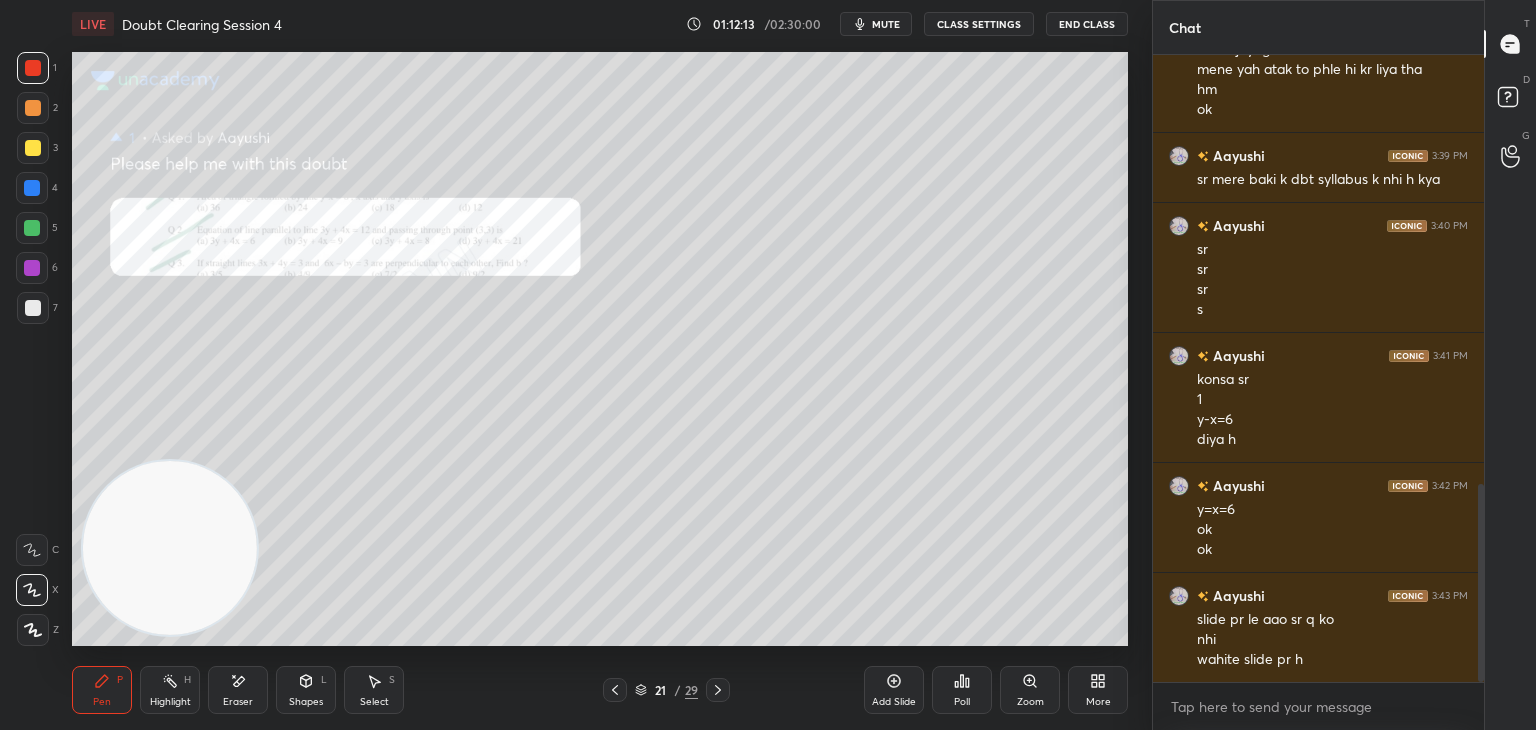 click on "mute" at bounding box center (886, 24) 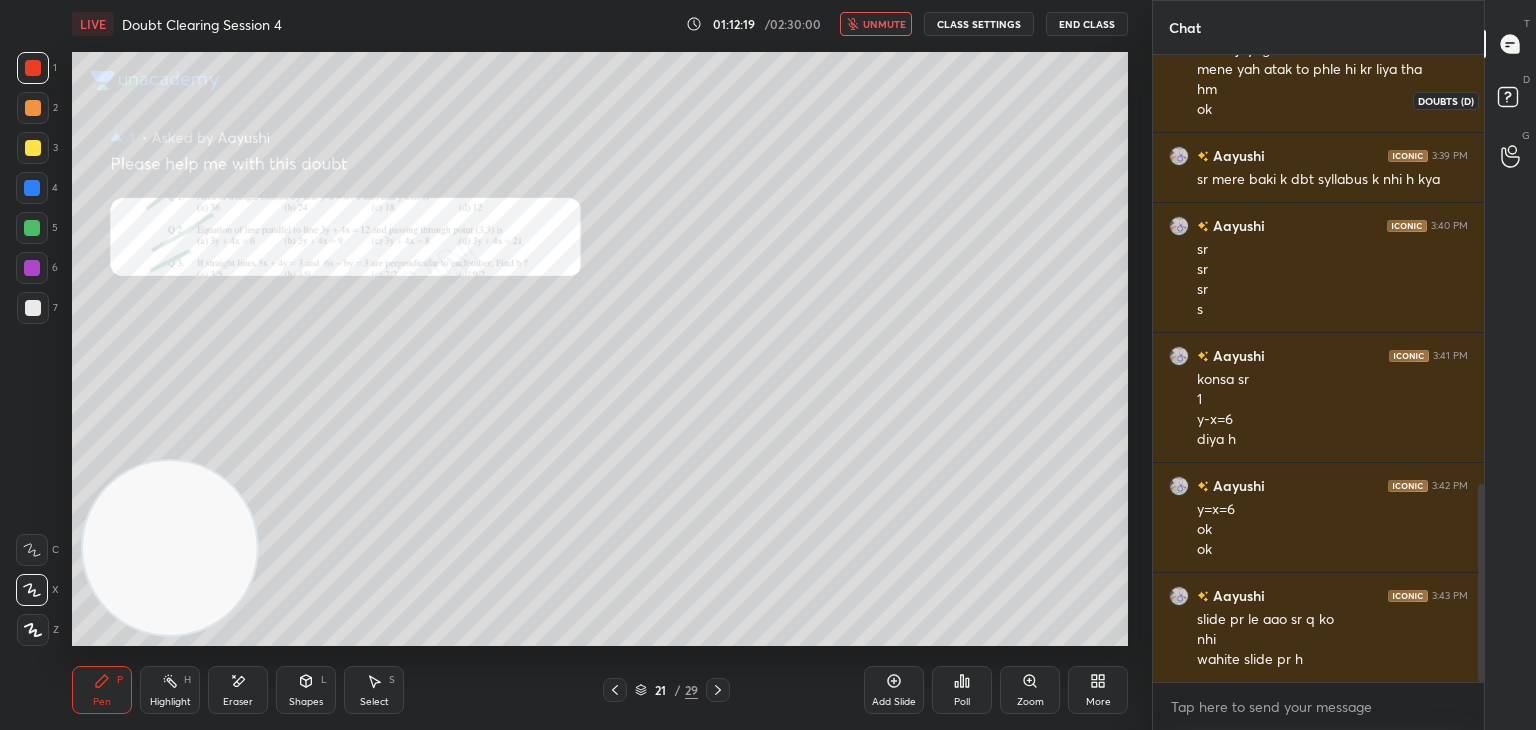 click 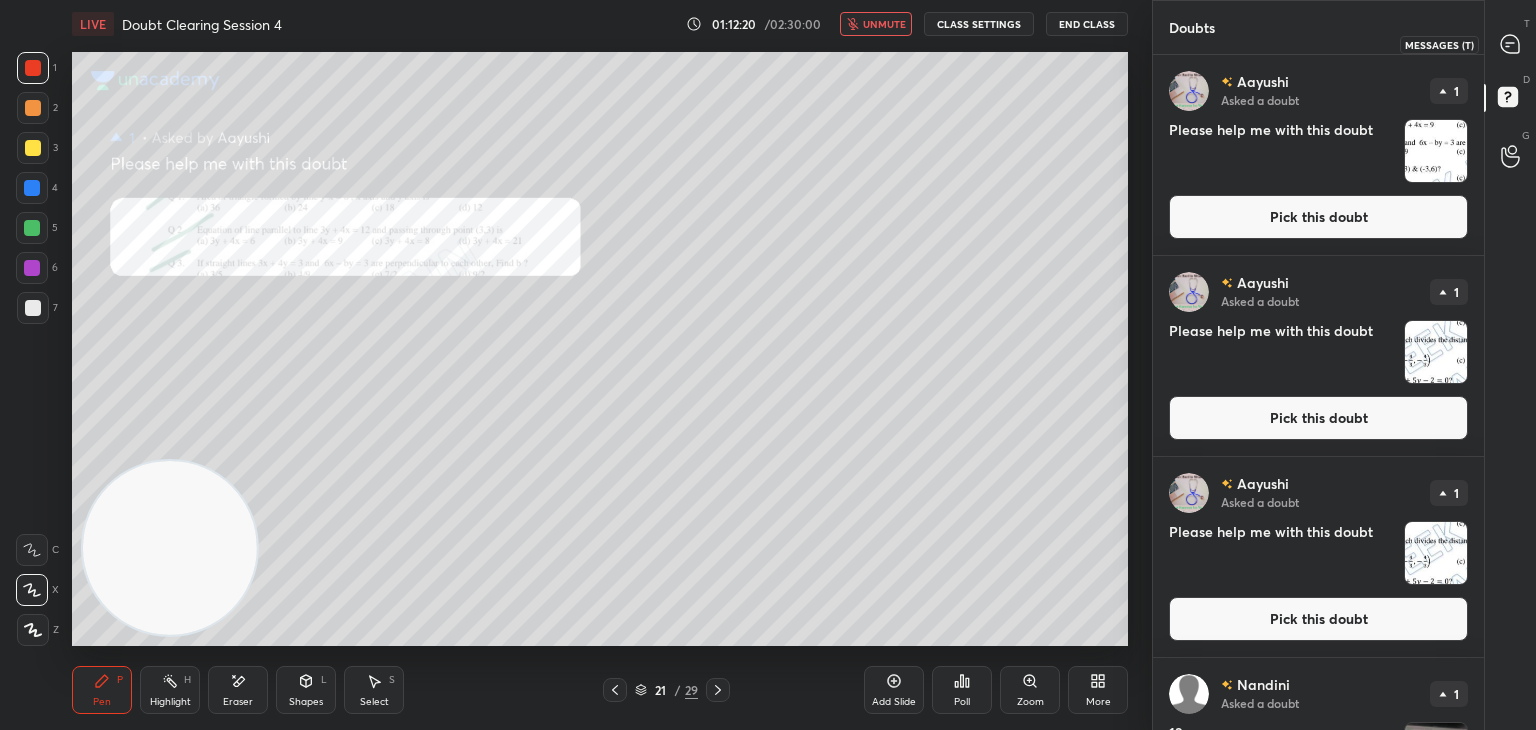 click 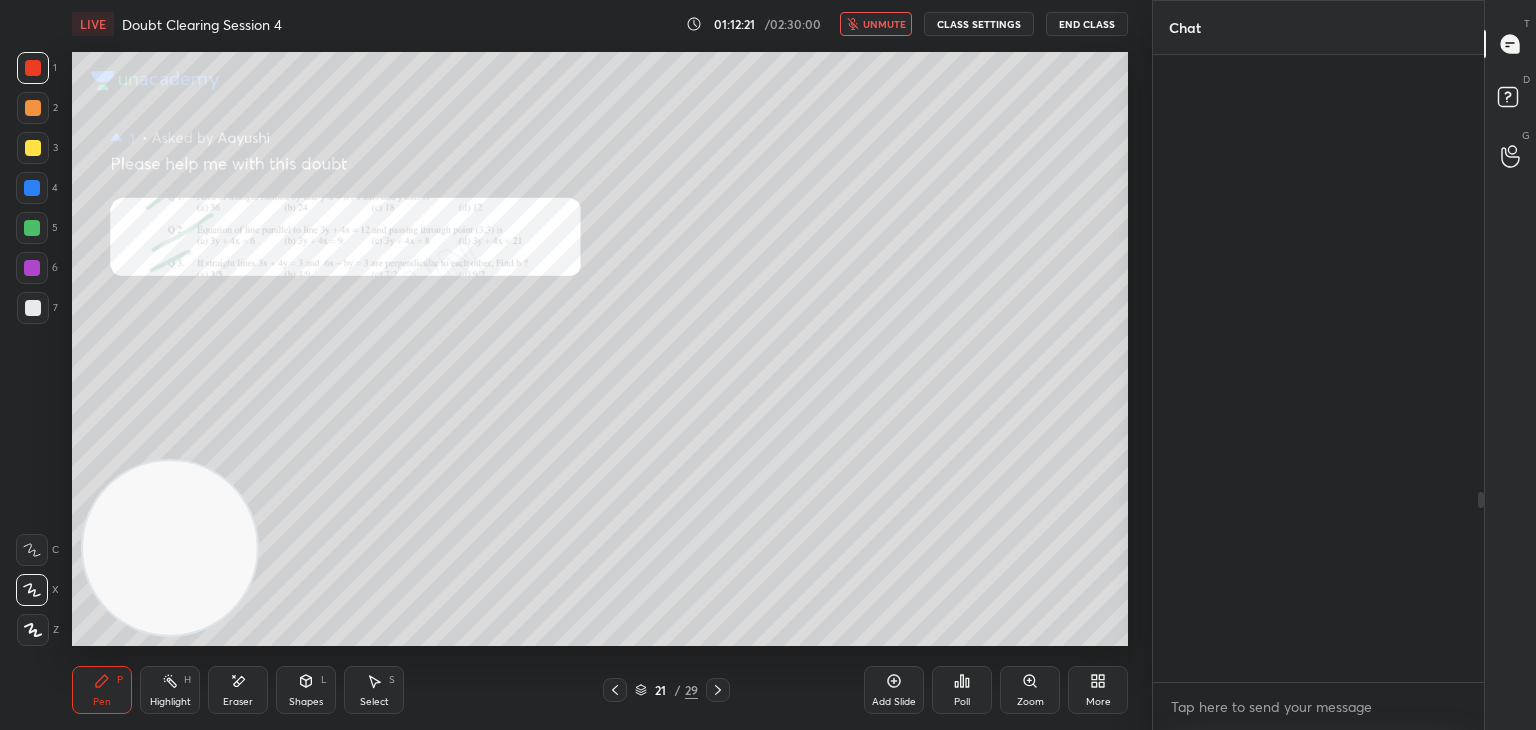 scroll, scrollTop: 1442, scrollLeft: 0, axis: vertical 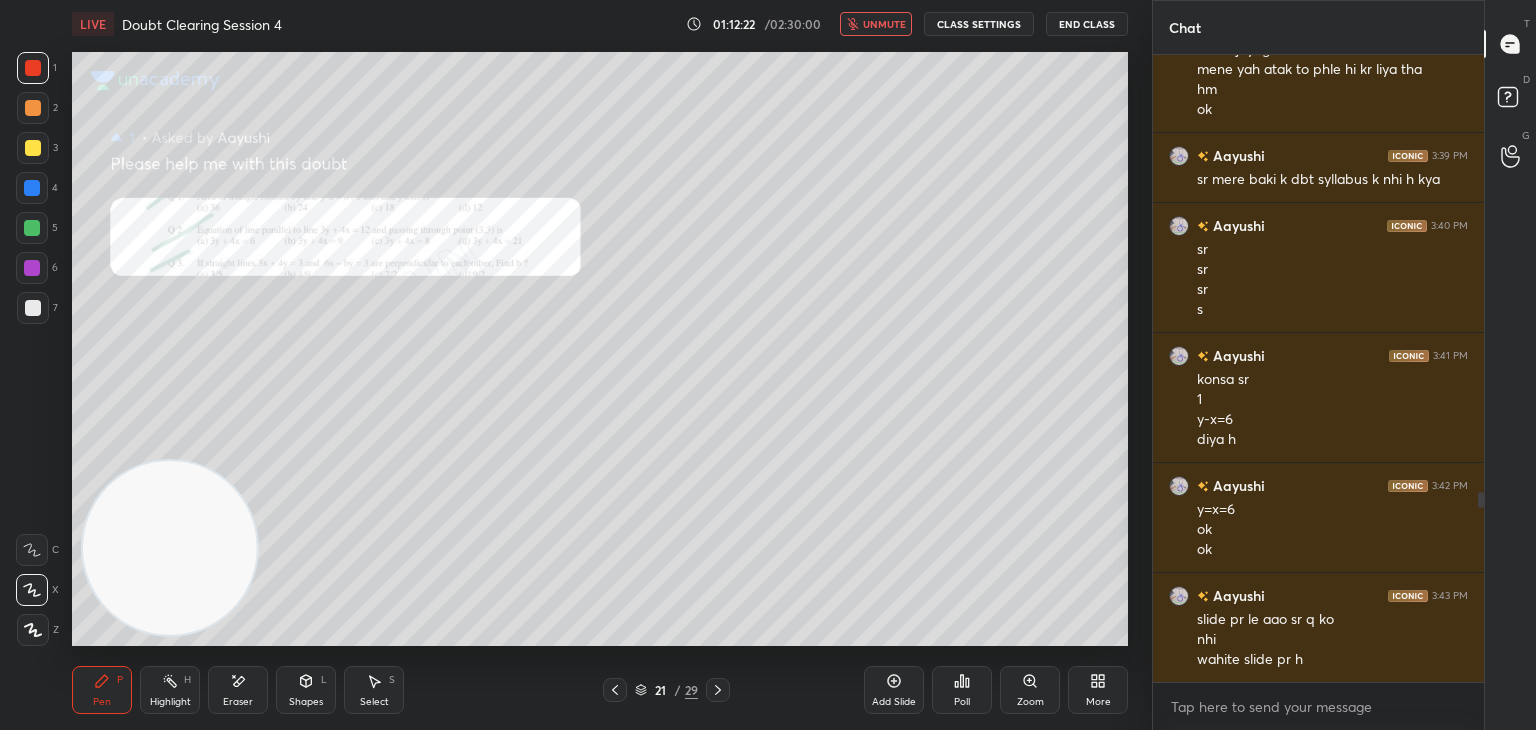 click on "unmute" at bounding box center [876, 24] 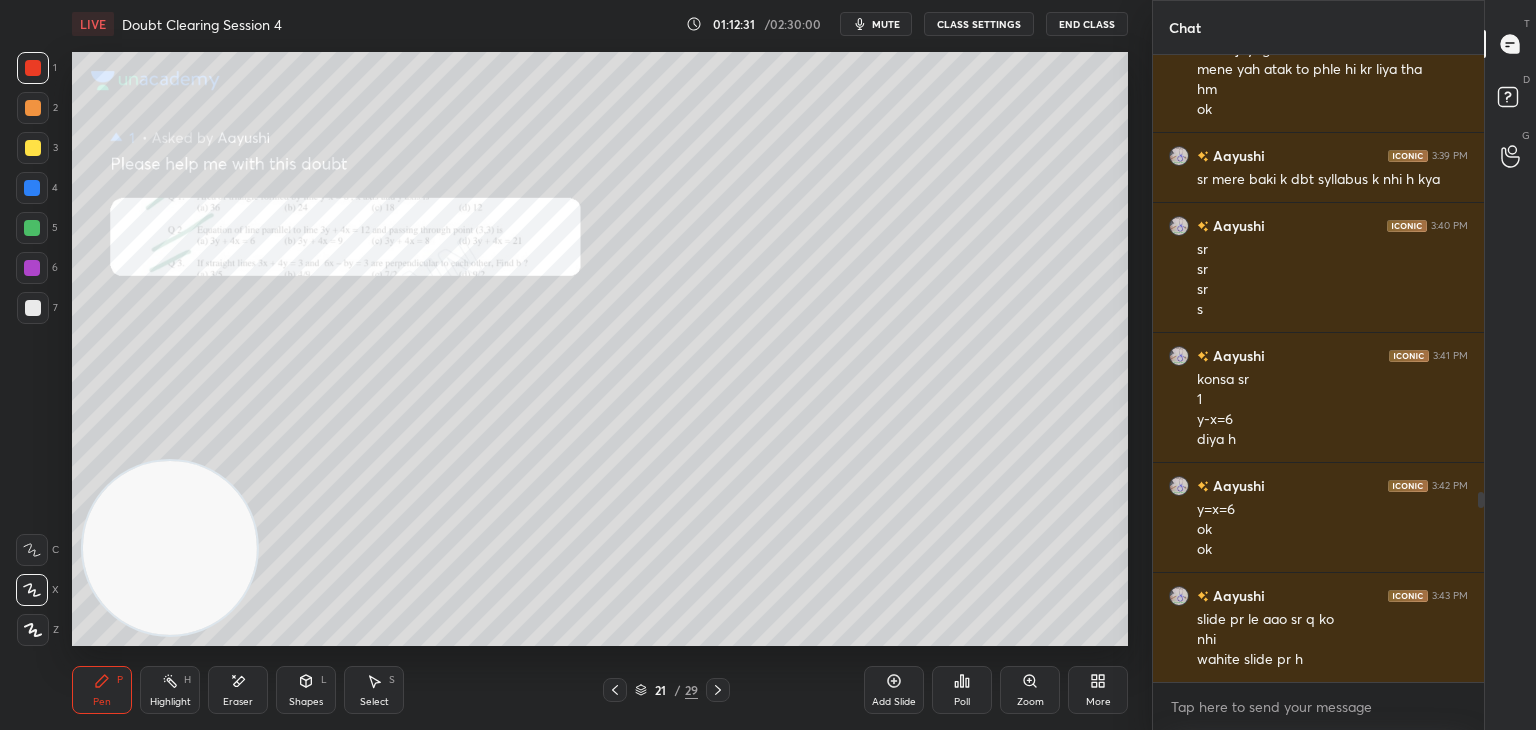 click 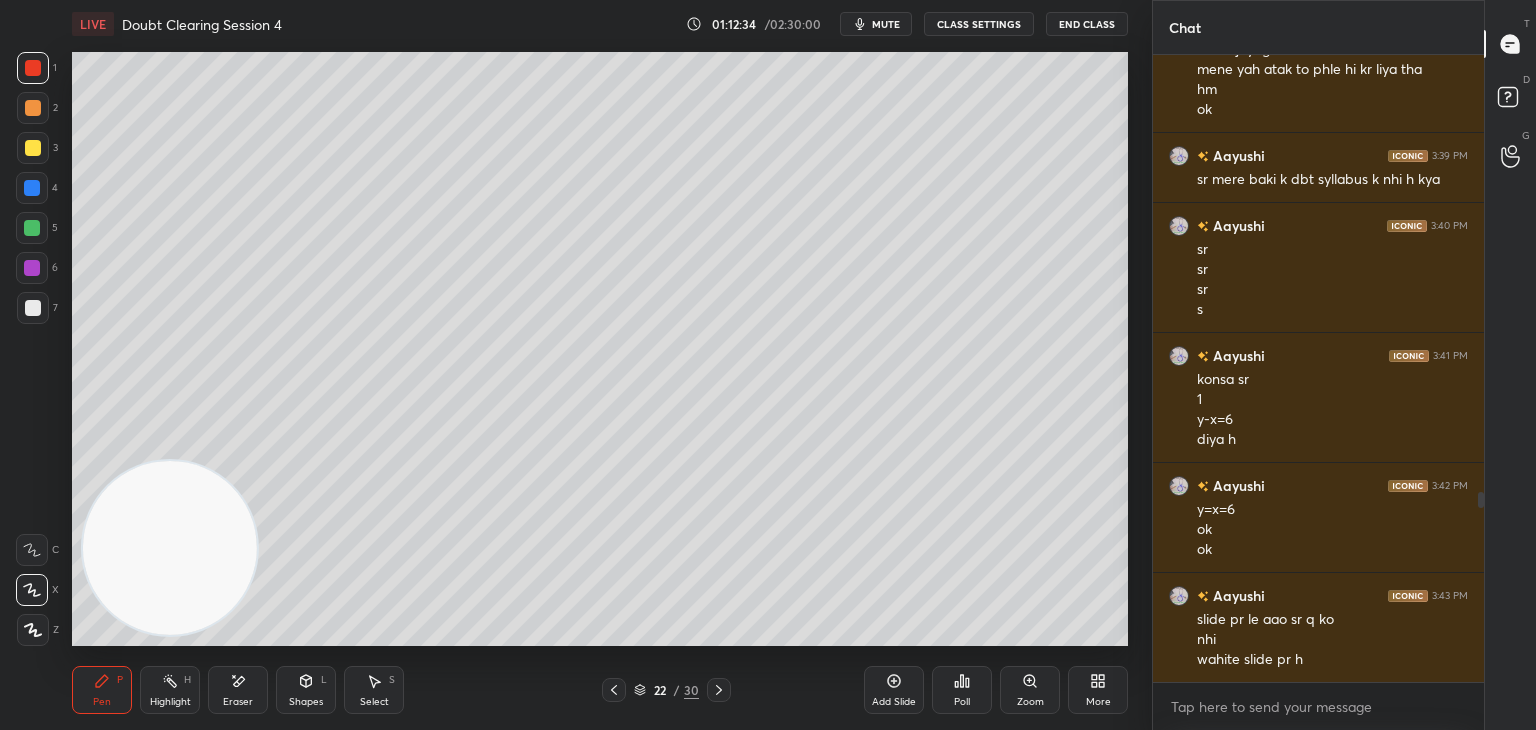 scroll, scrollTop: 1512, scrollLeft: 0, axis: vertical 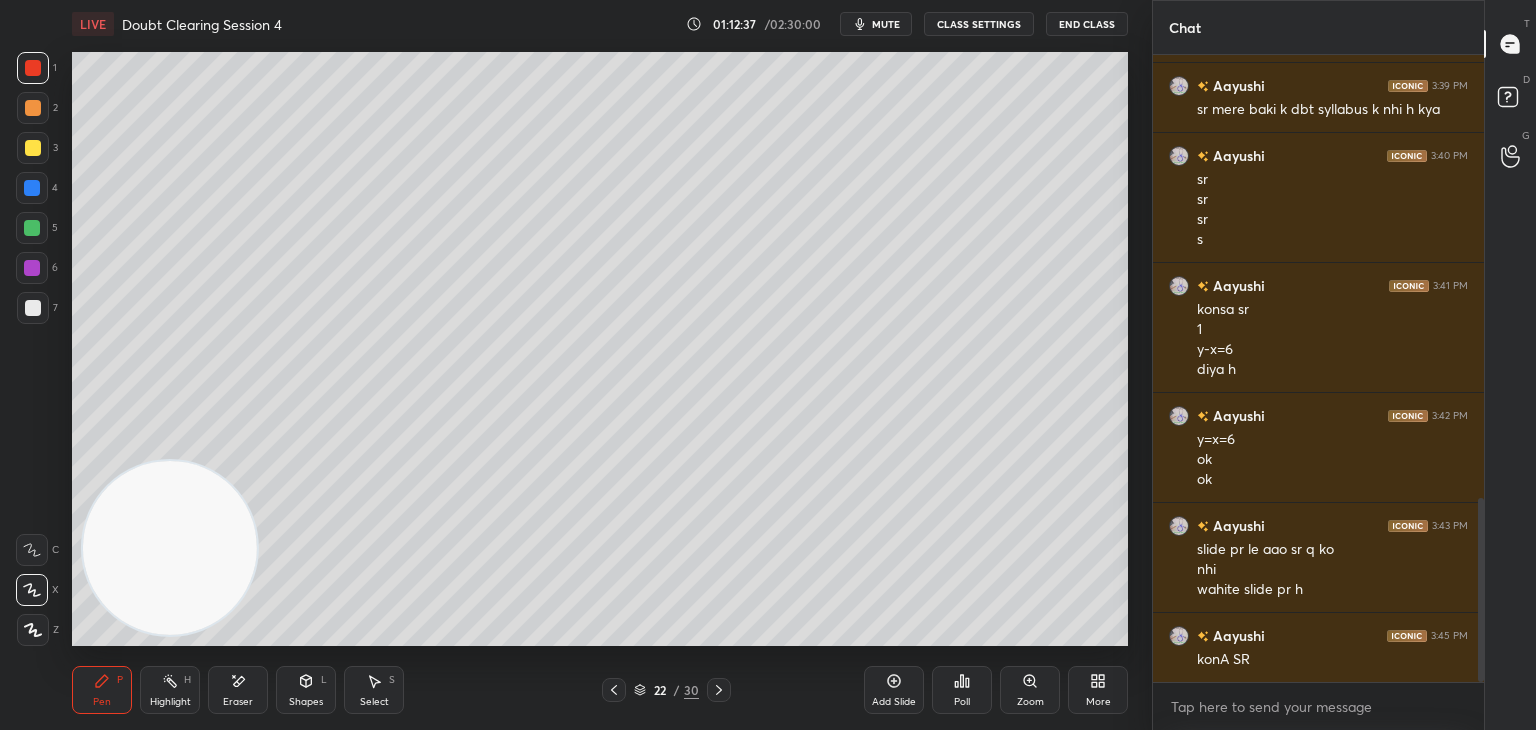 click 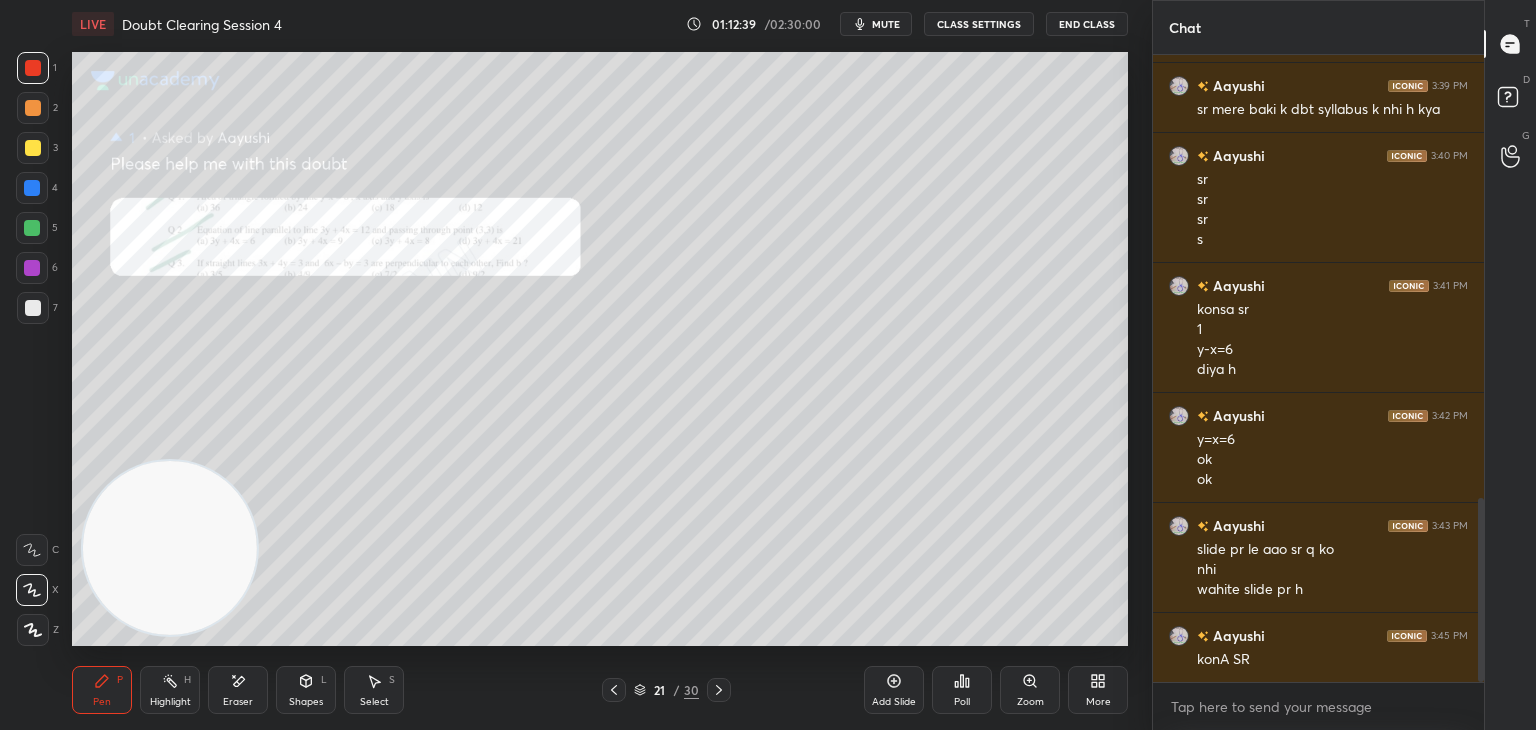 click 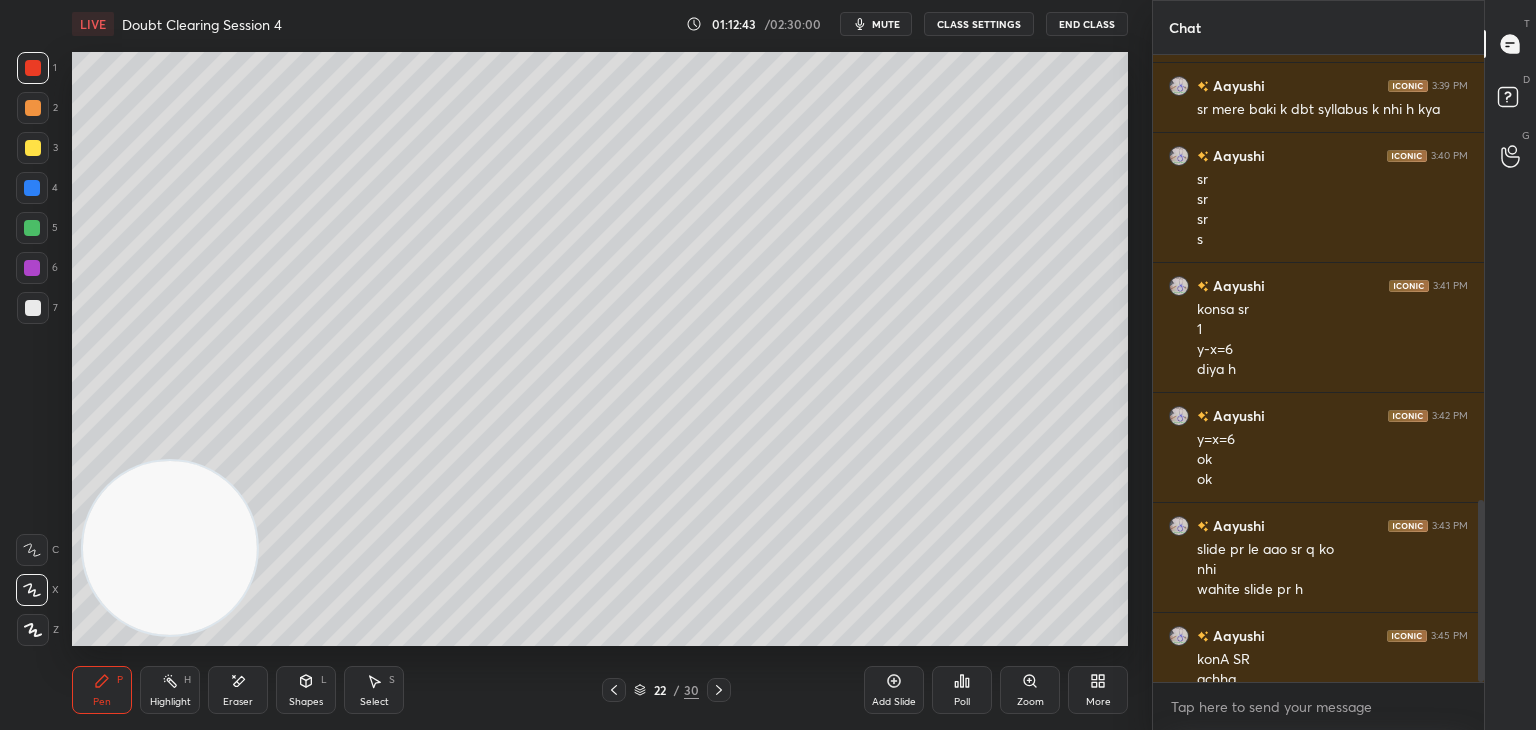 scroll, scrollTop: 1532, scrollLeft: 0, axis: vertical 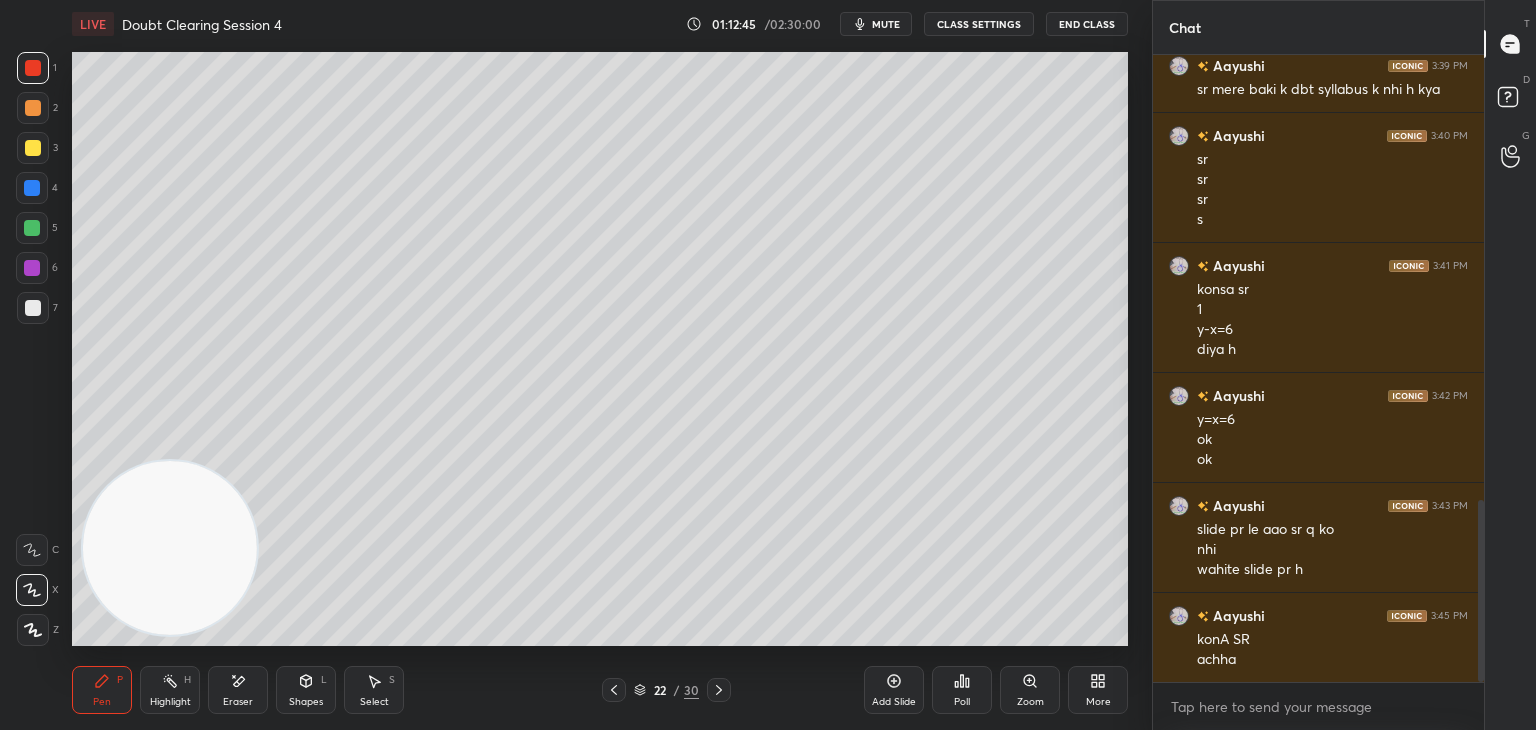 click 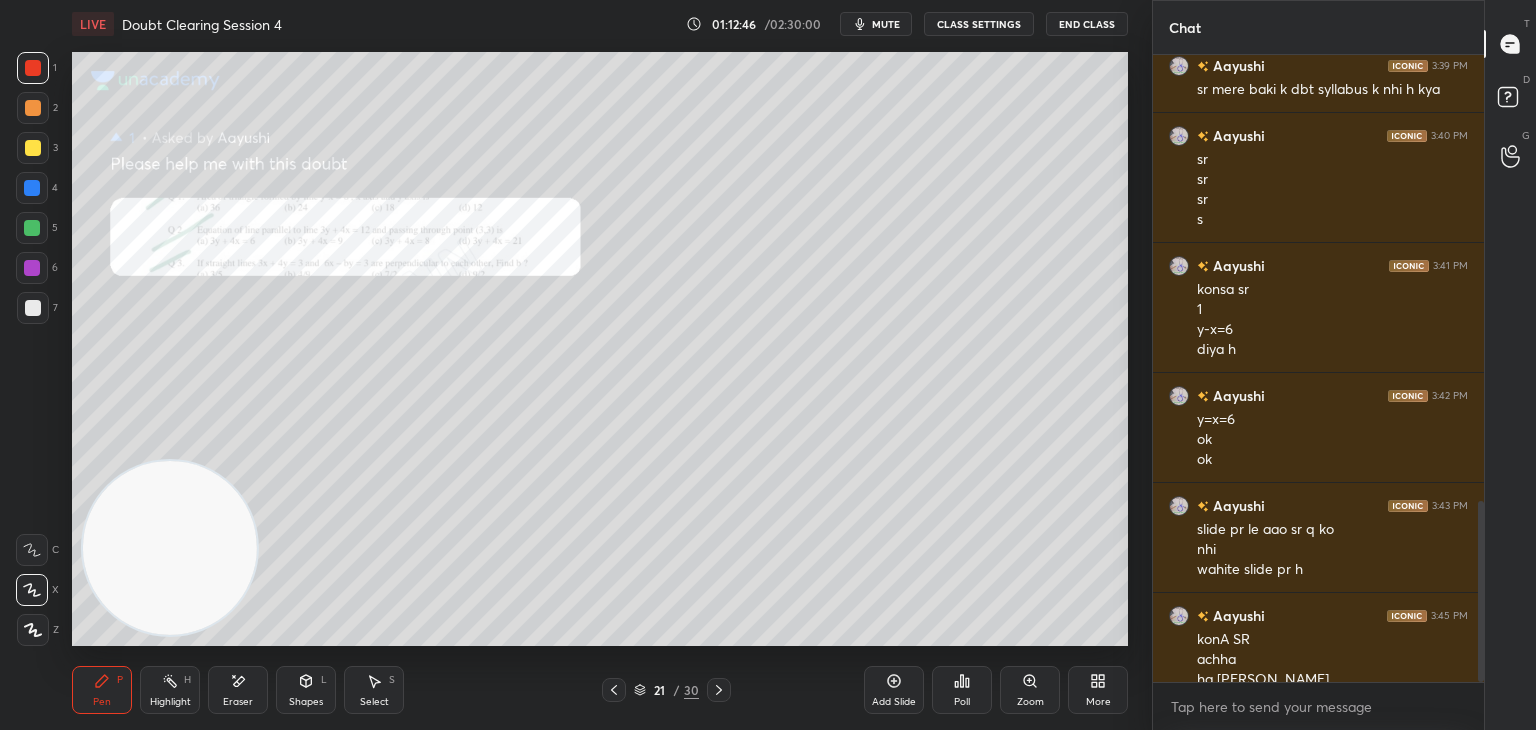 scroll, scrollTop: 1552, scrollLeft: 0, axis: vertical 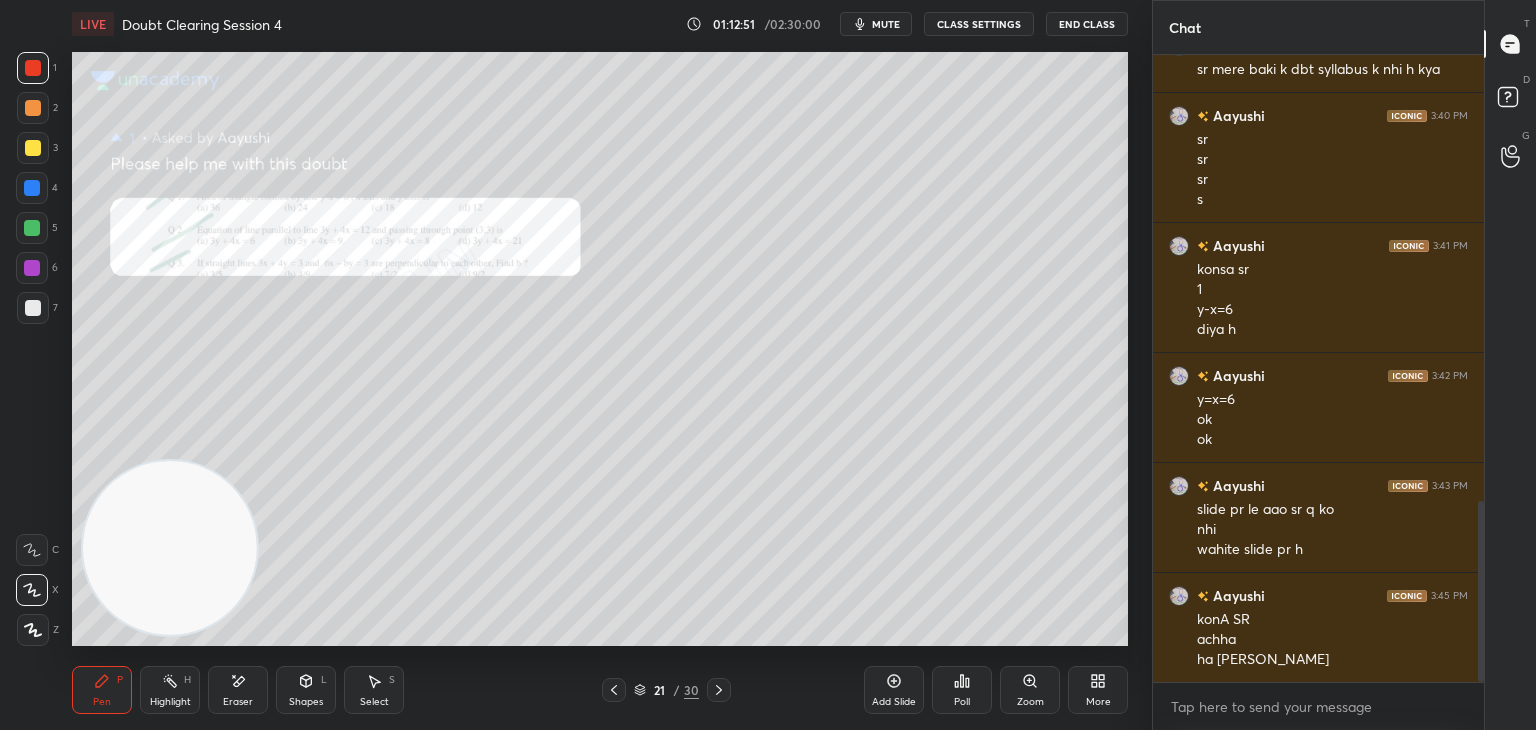 click 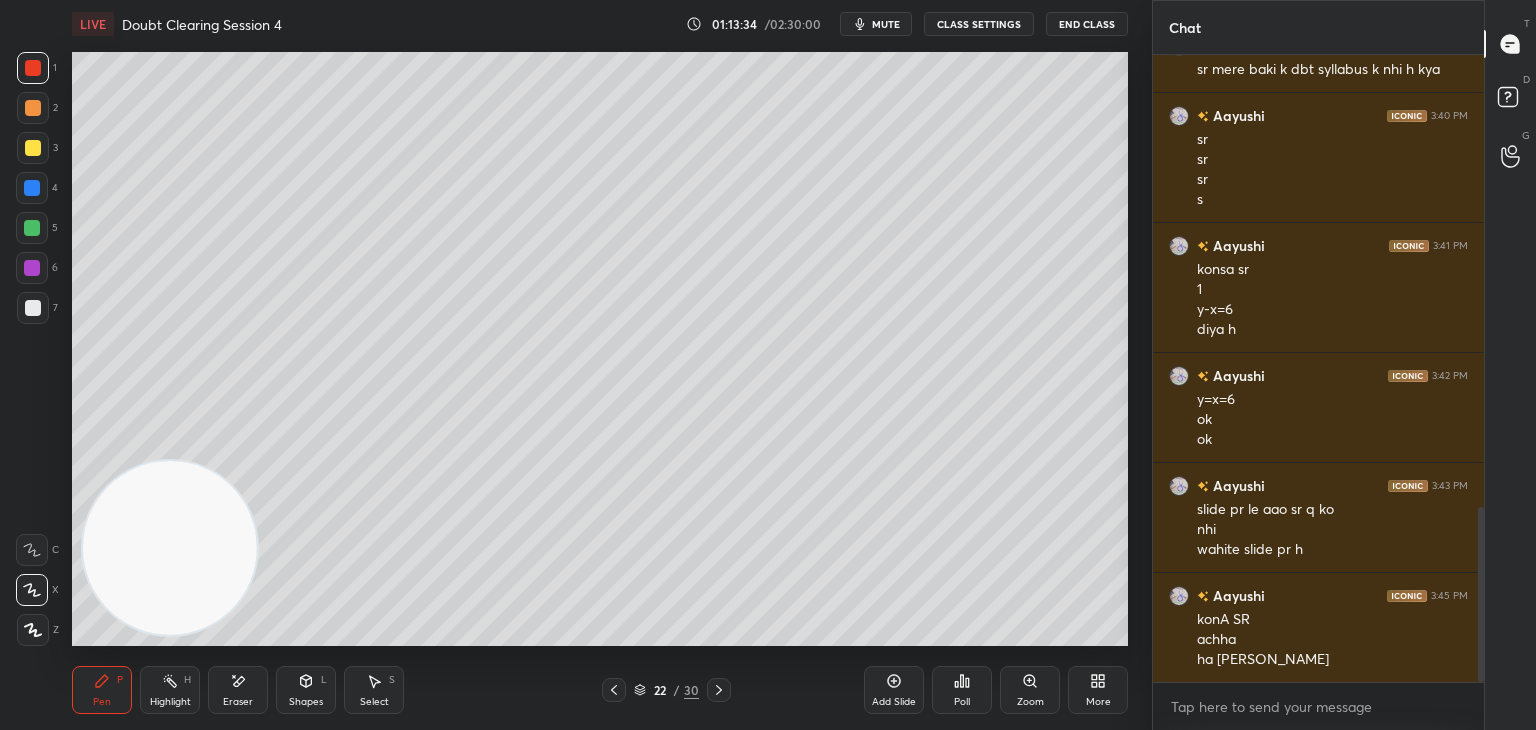 scroll, scrollTop: 1622, scrollLeft: 0, axis: vertical 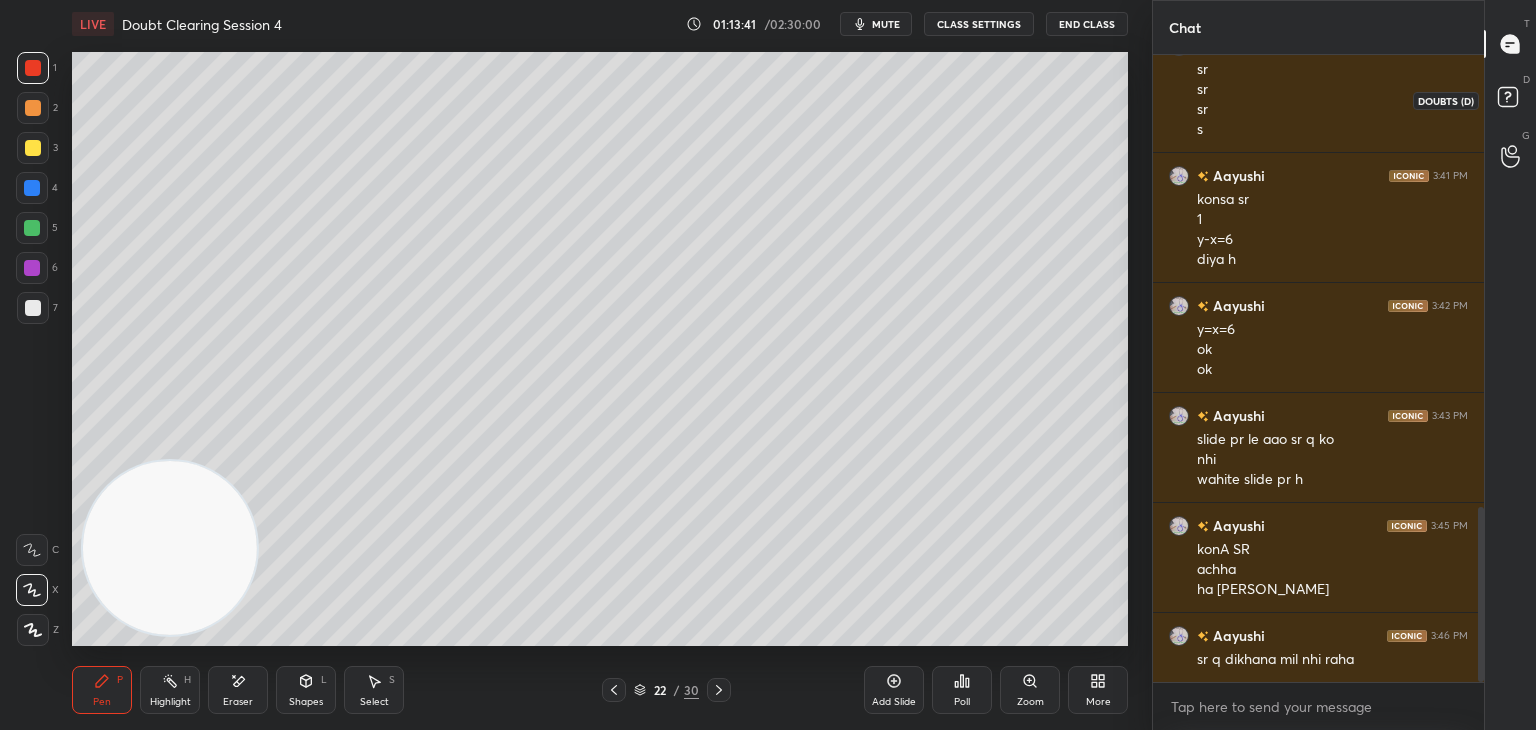 click 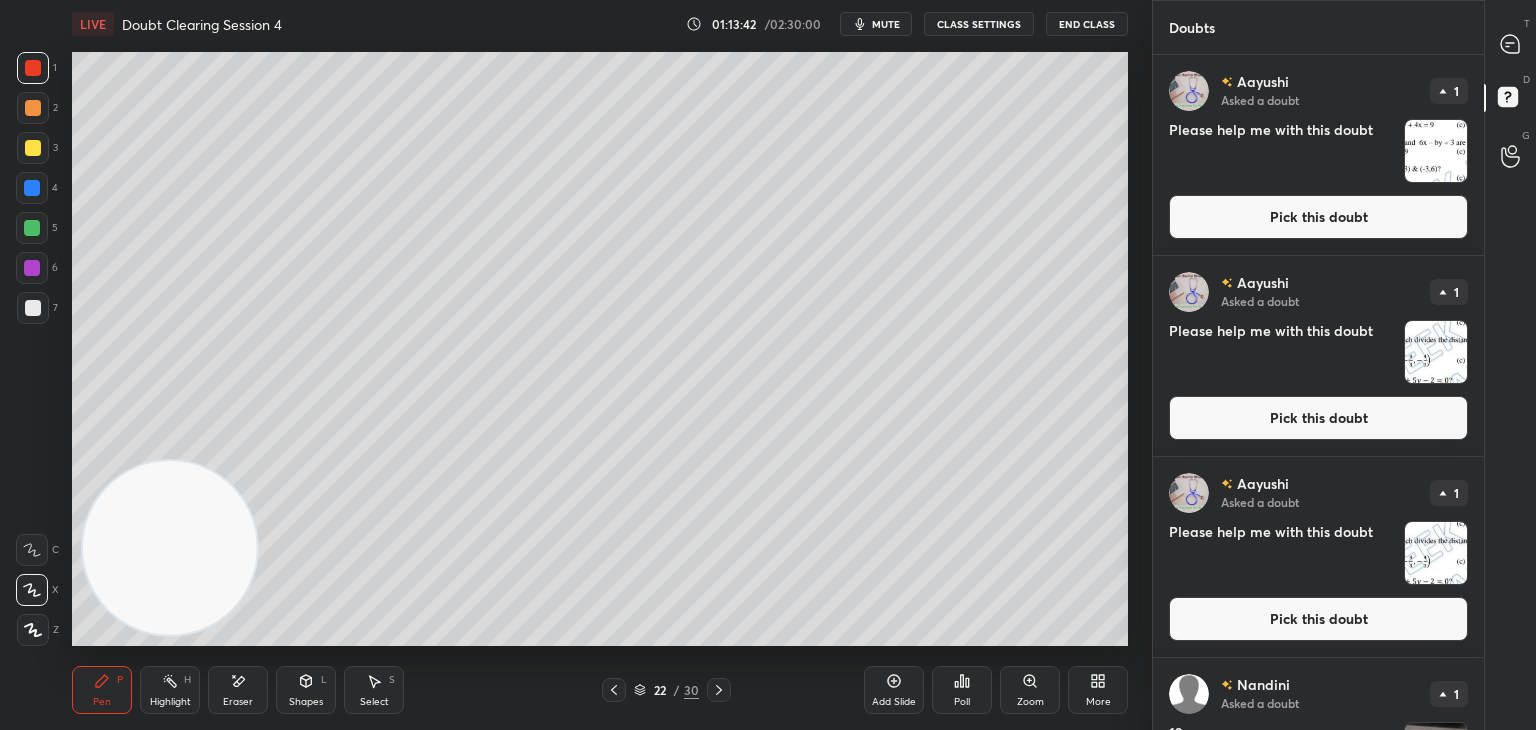 click at bounding box center (1436, 151) 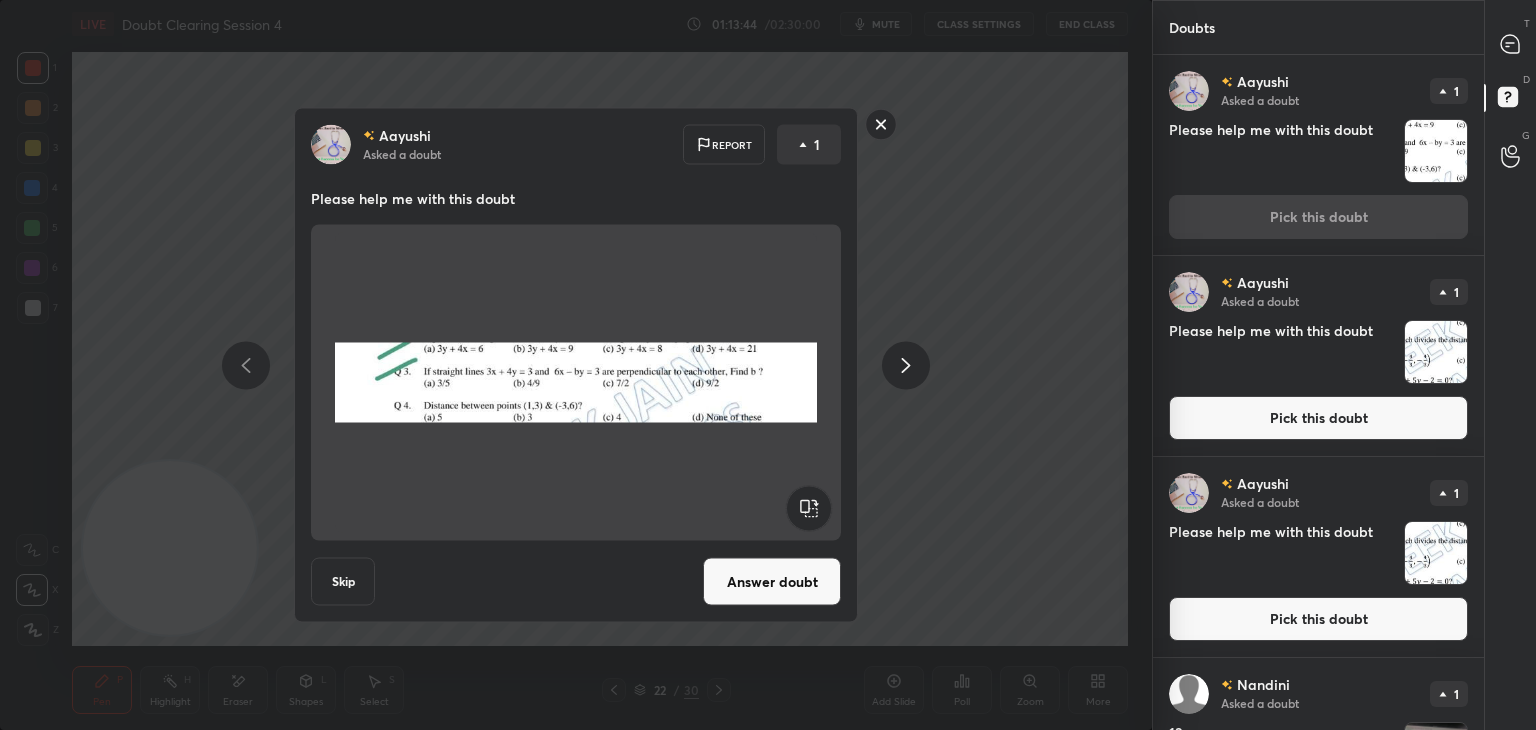 click 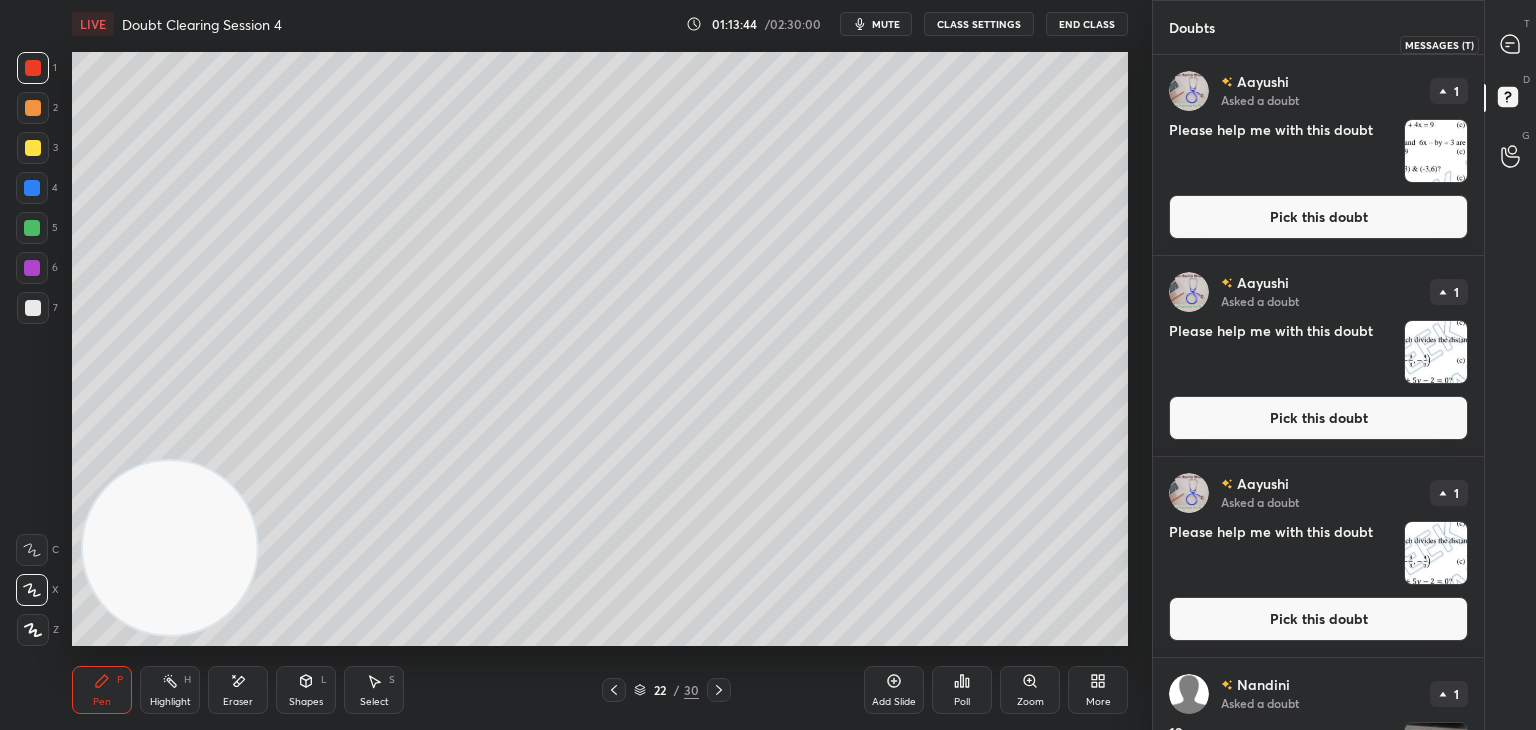 click at bounding box center (1511, 44) 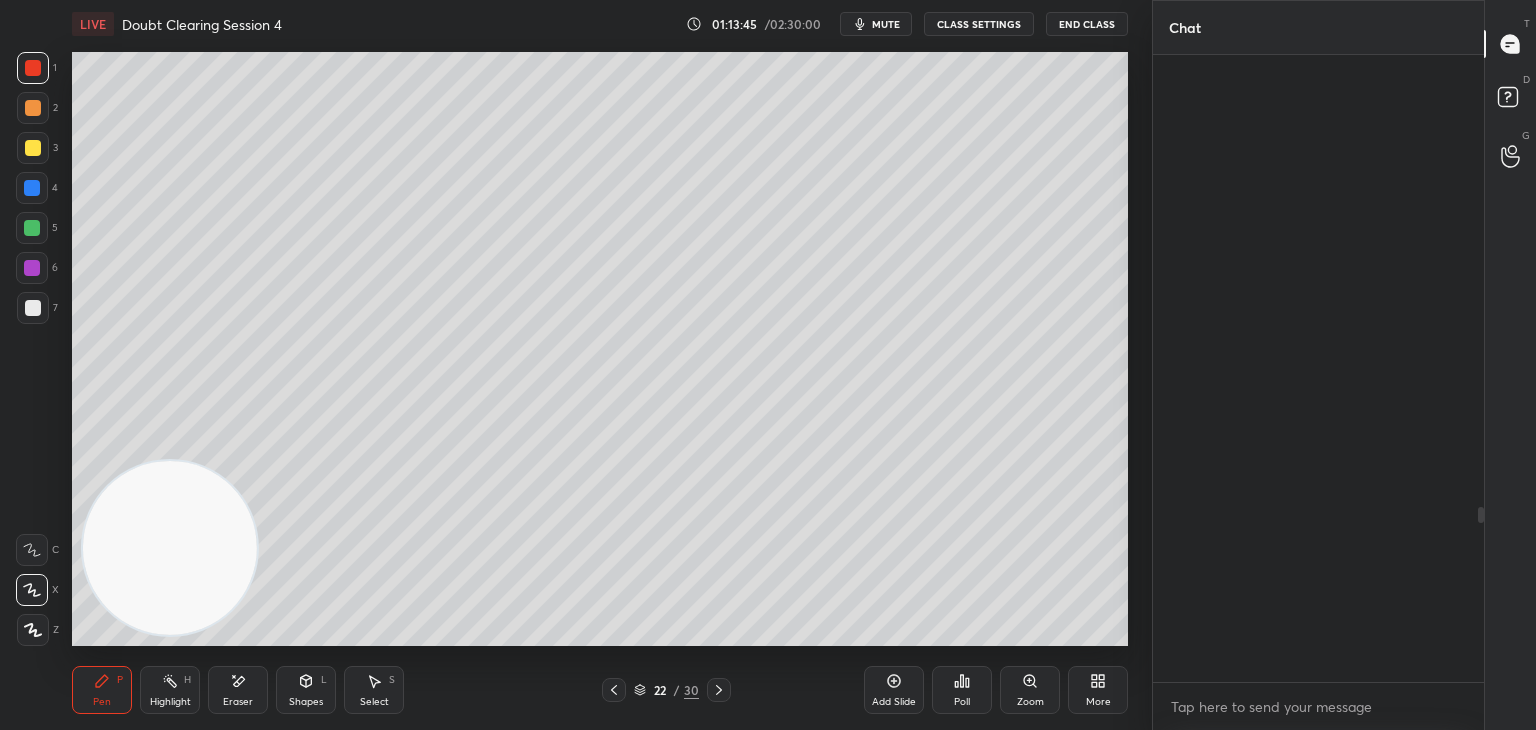 scroll, scrollTop: 1622, scrollLeft: 0, axis: vertical 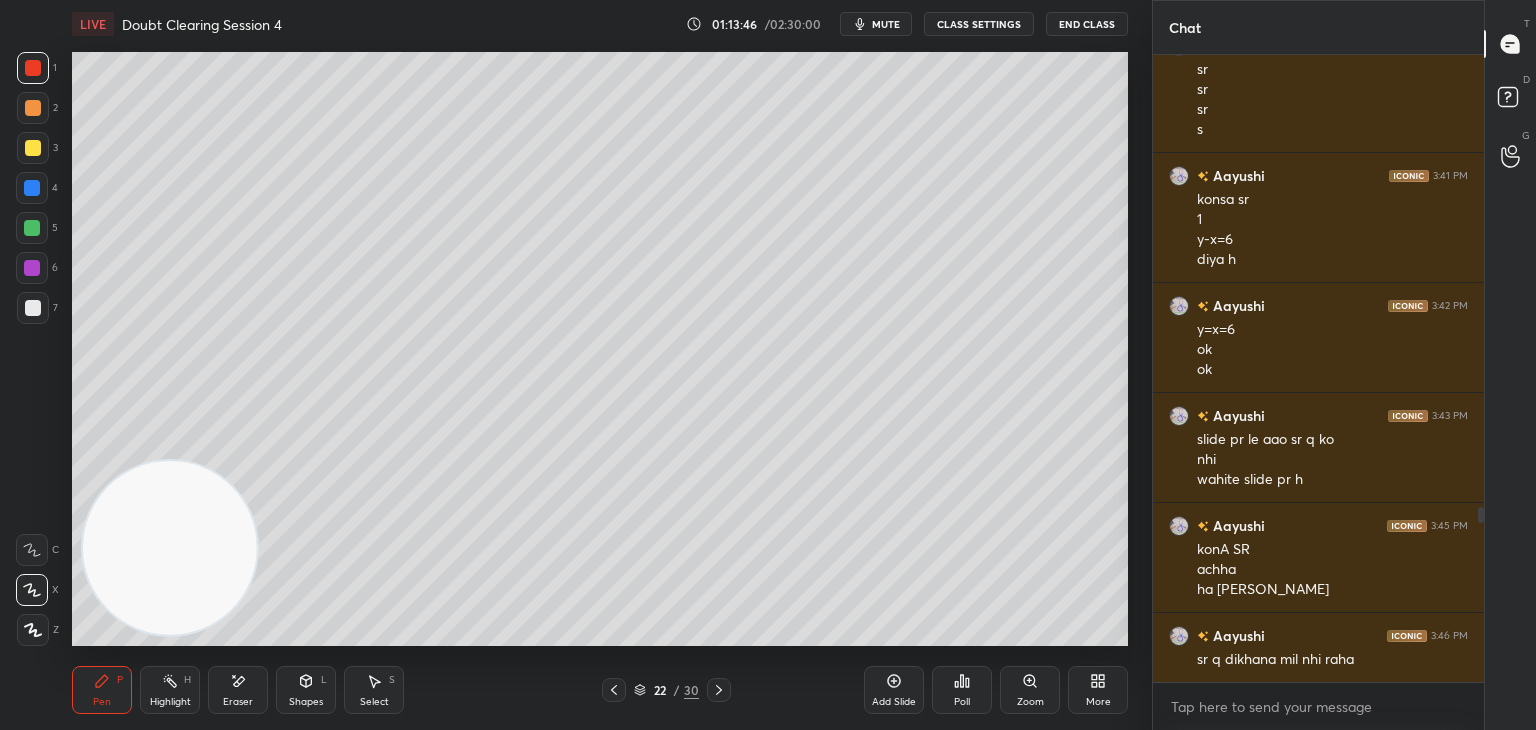 click 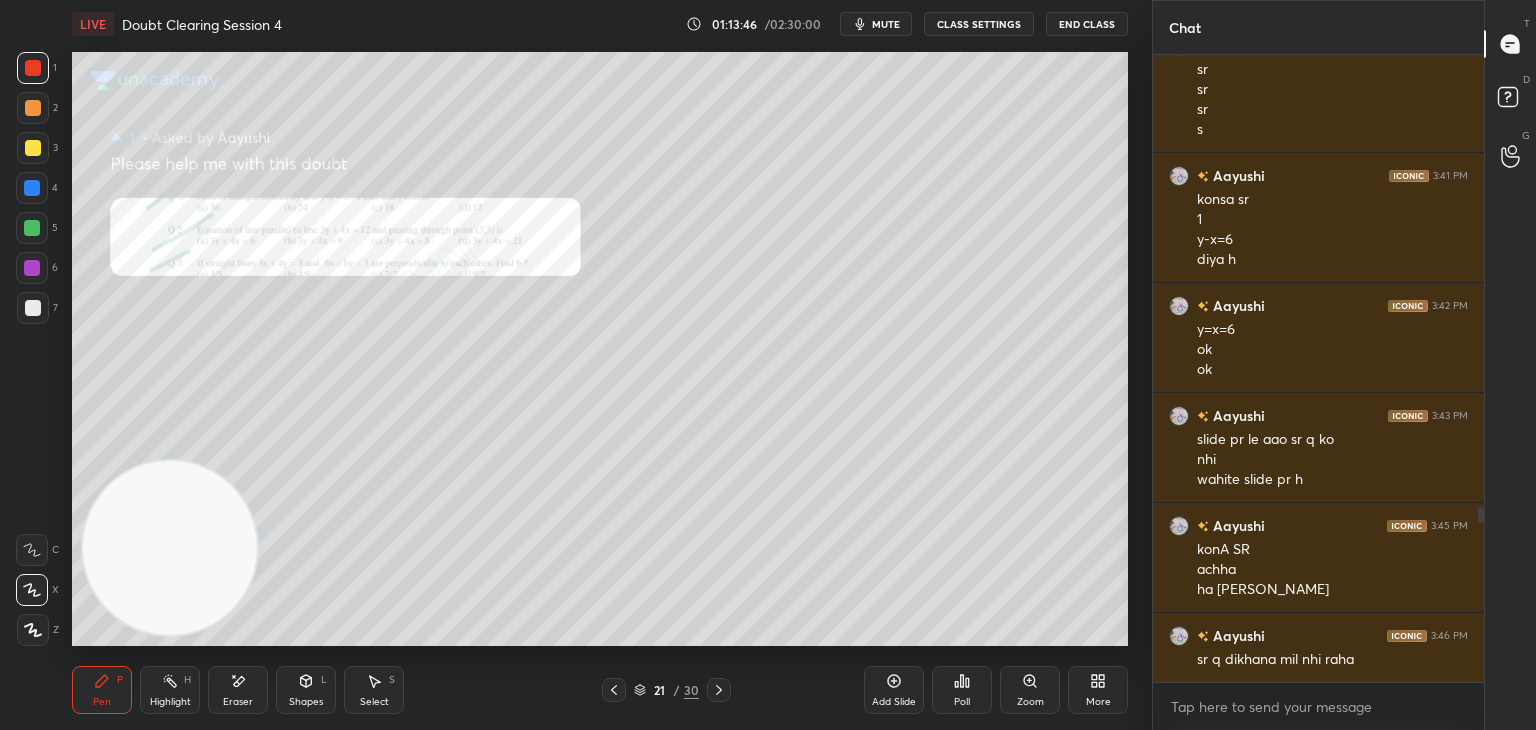 click on "Pen P Highlight H Eraser Shapes L Select S 21 / 30 Add Slide Poll Zoom More" at bounding box center (600, 690) 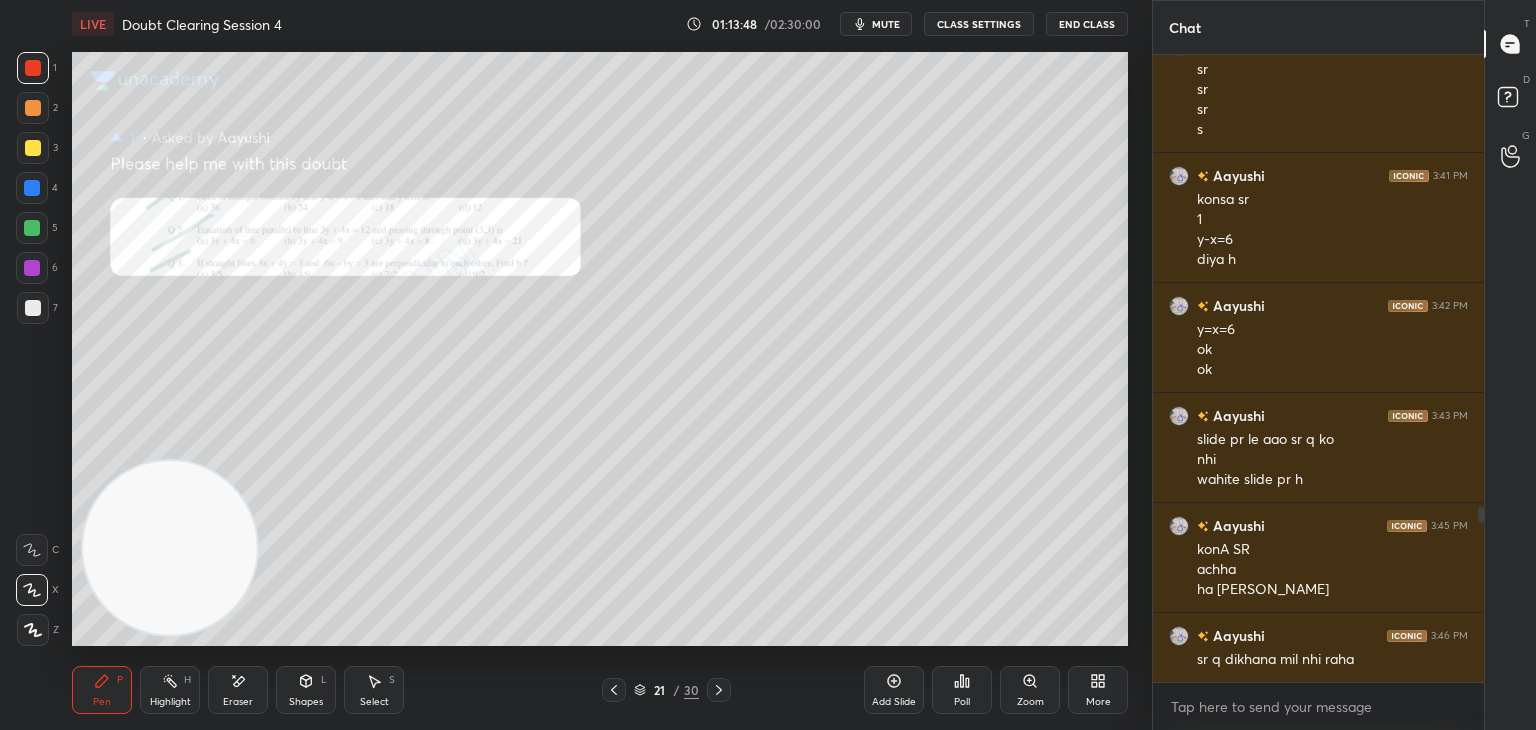 click 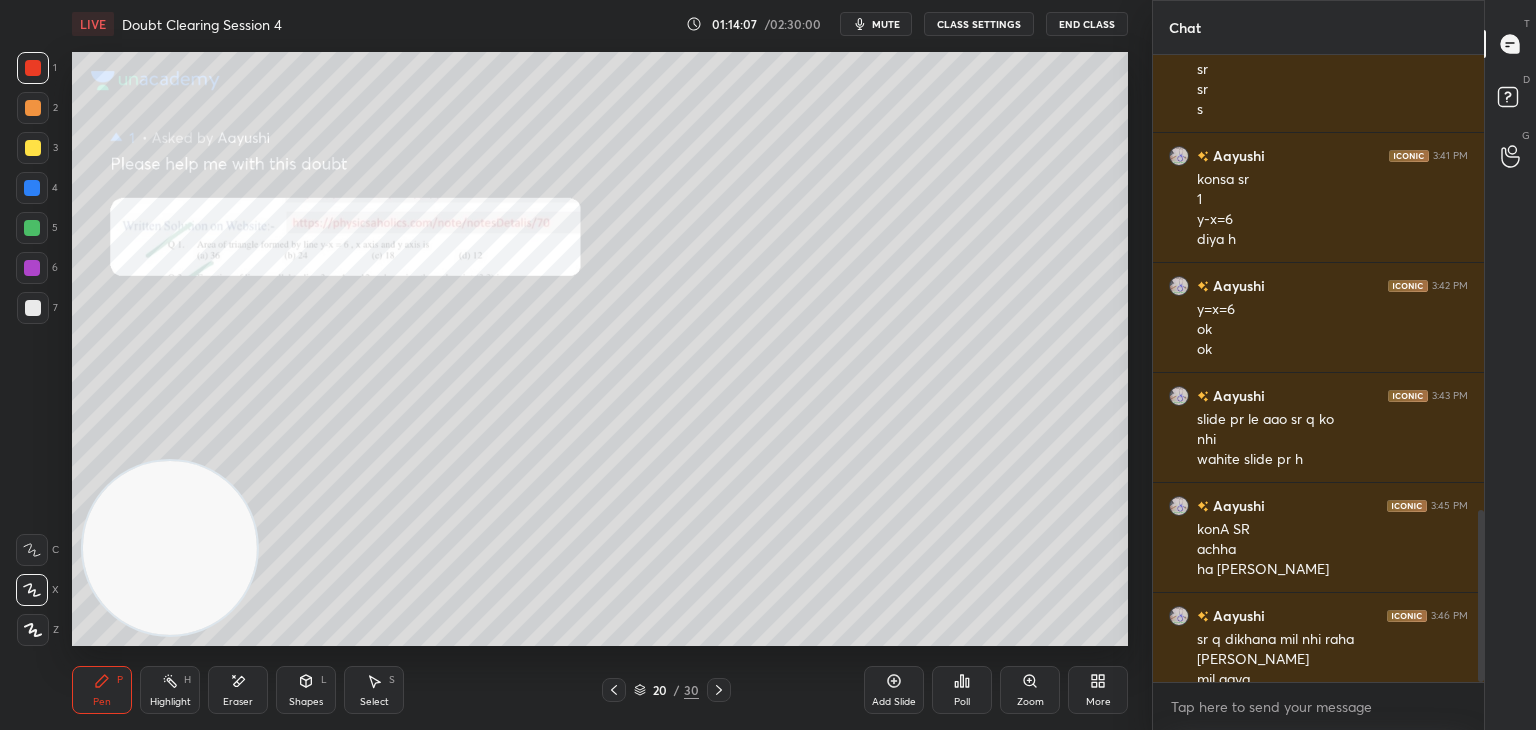 scroll, scrollTop: 1662, scrollLeft: 0, axis: vertical 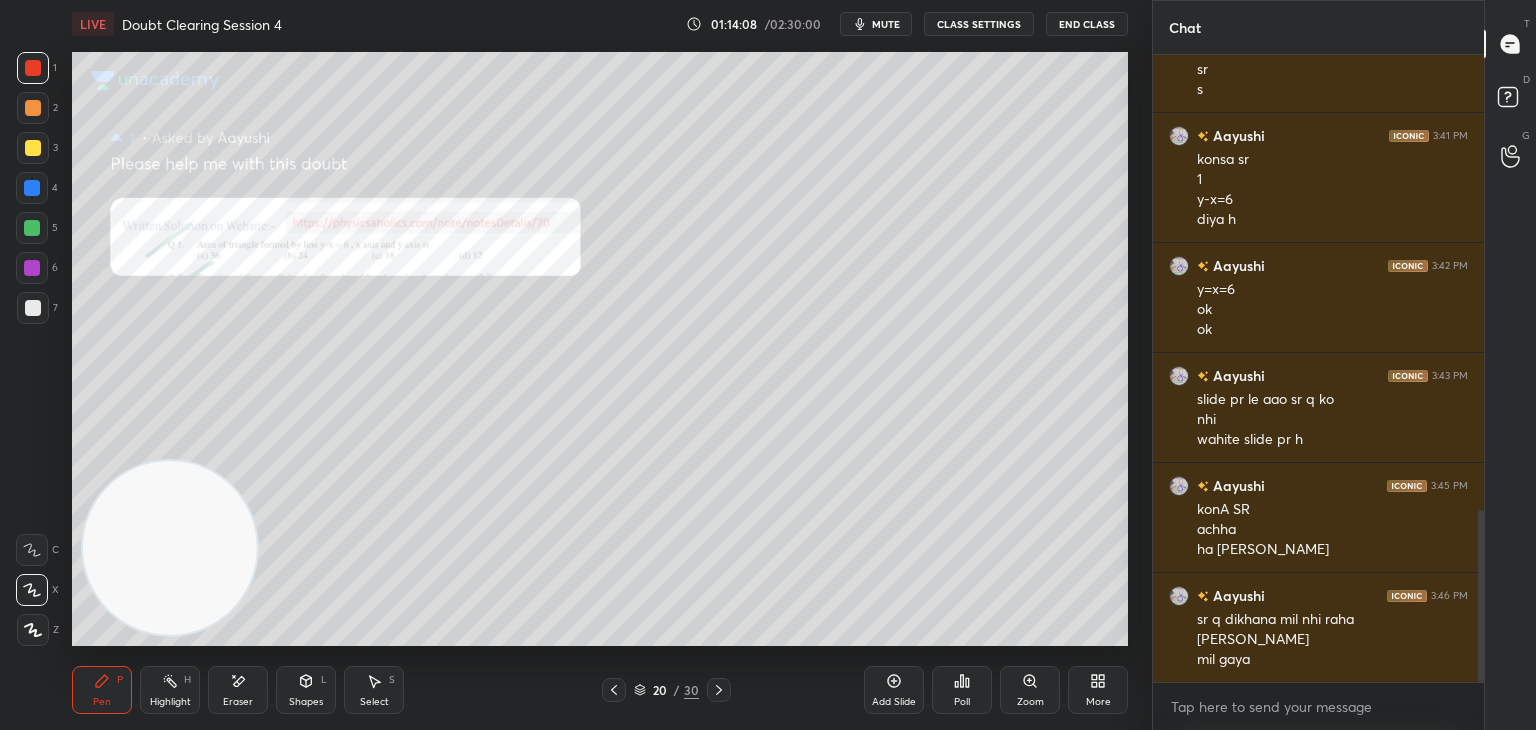 click 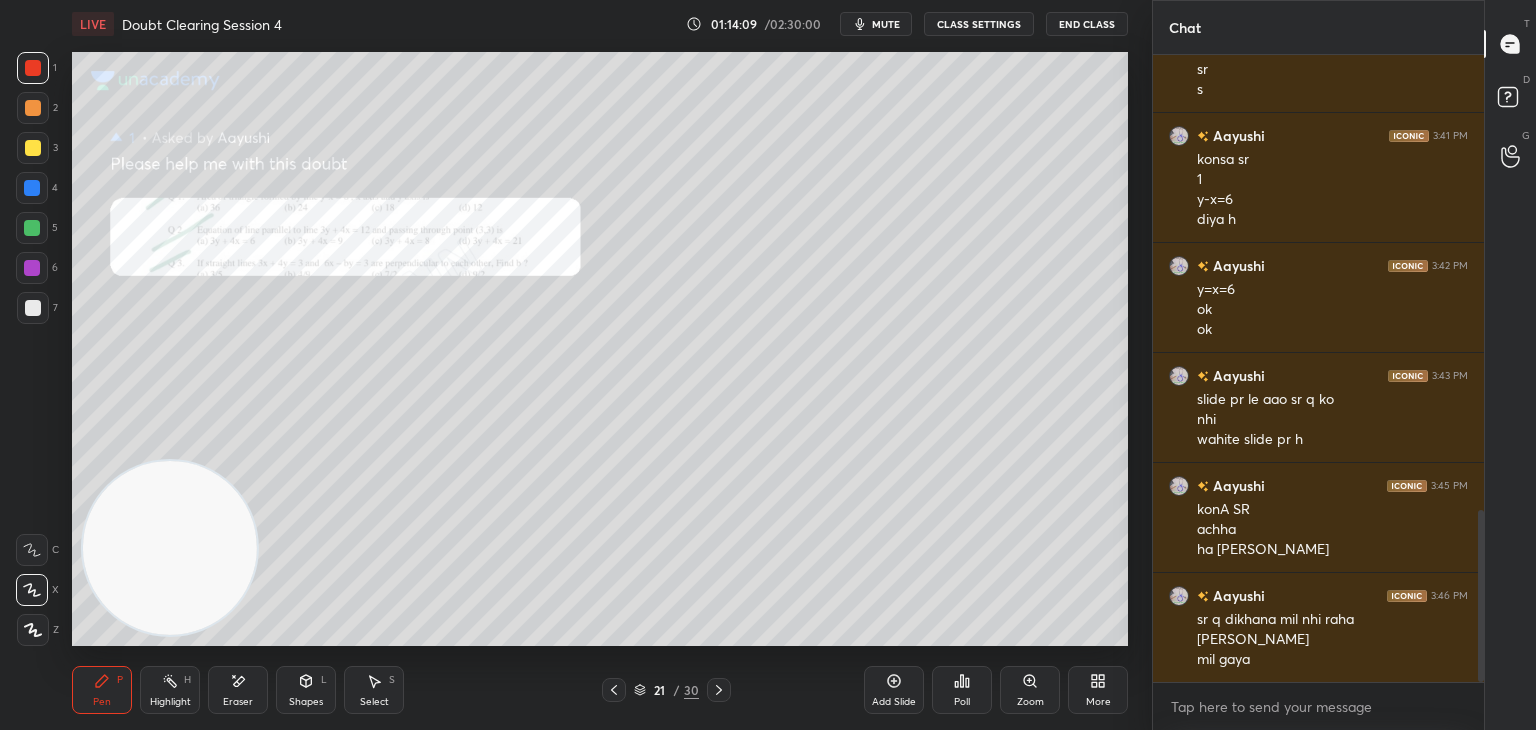 click at bounding box center [719, 690] 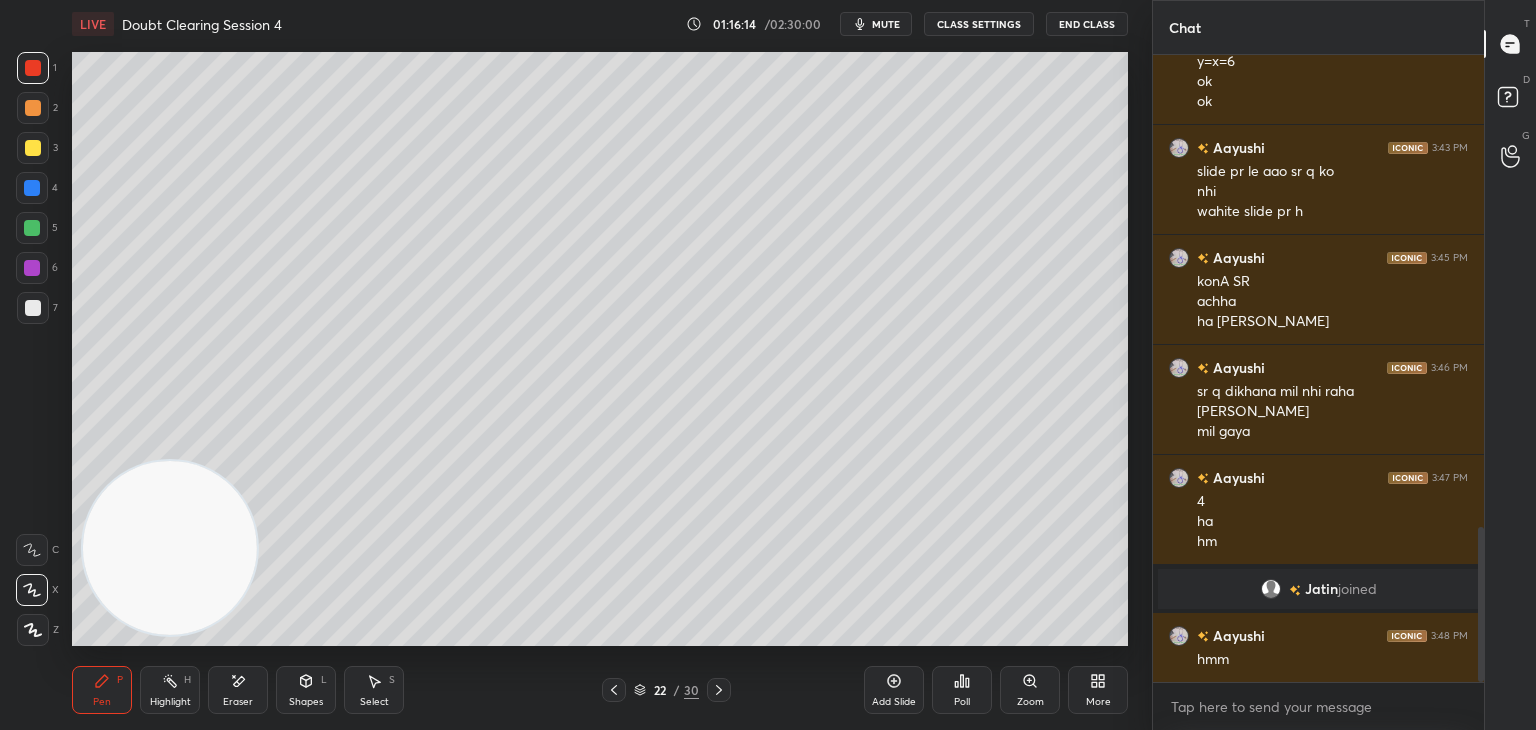 scroll, scrollTop: 1920, scrollLeft: 0, axis: vertical 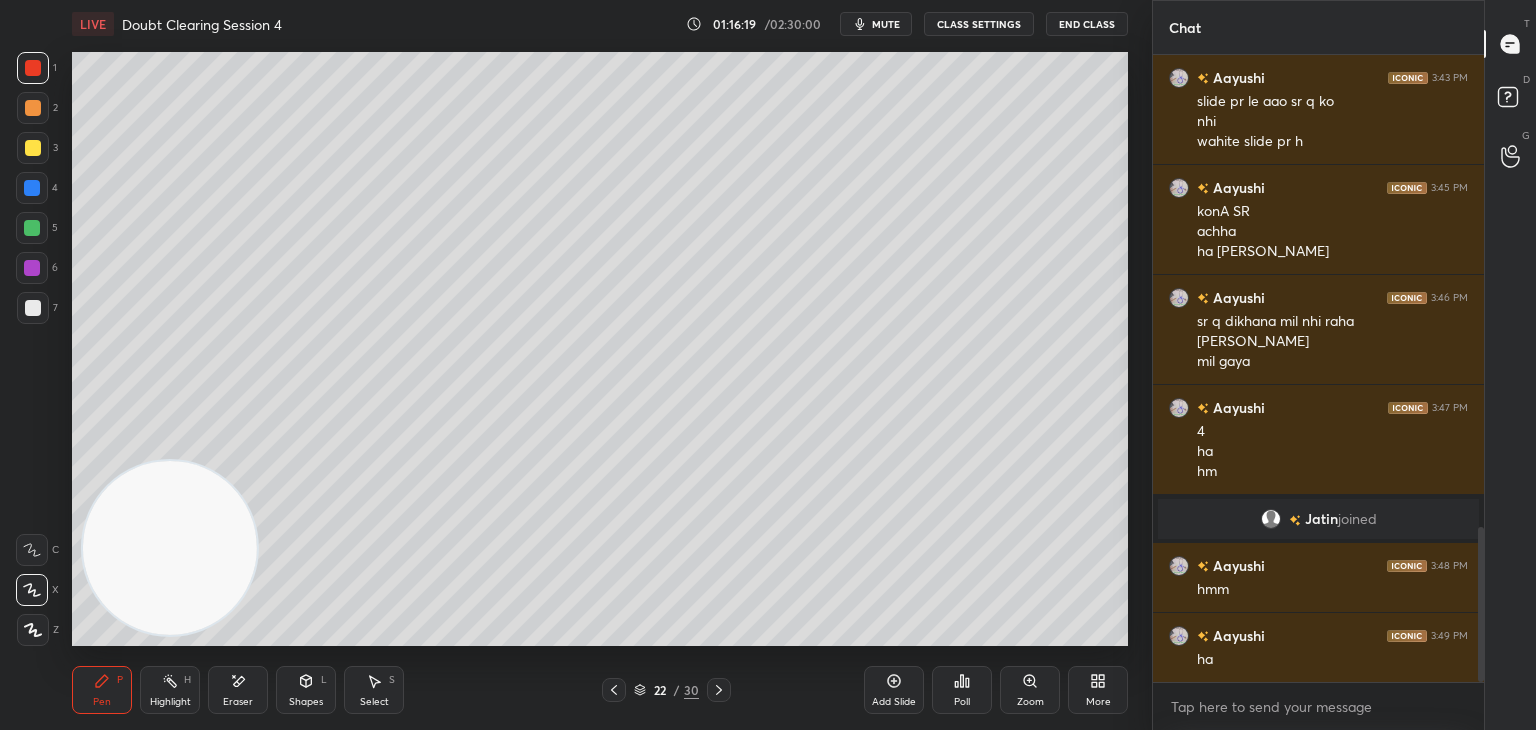 click 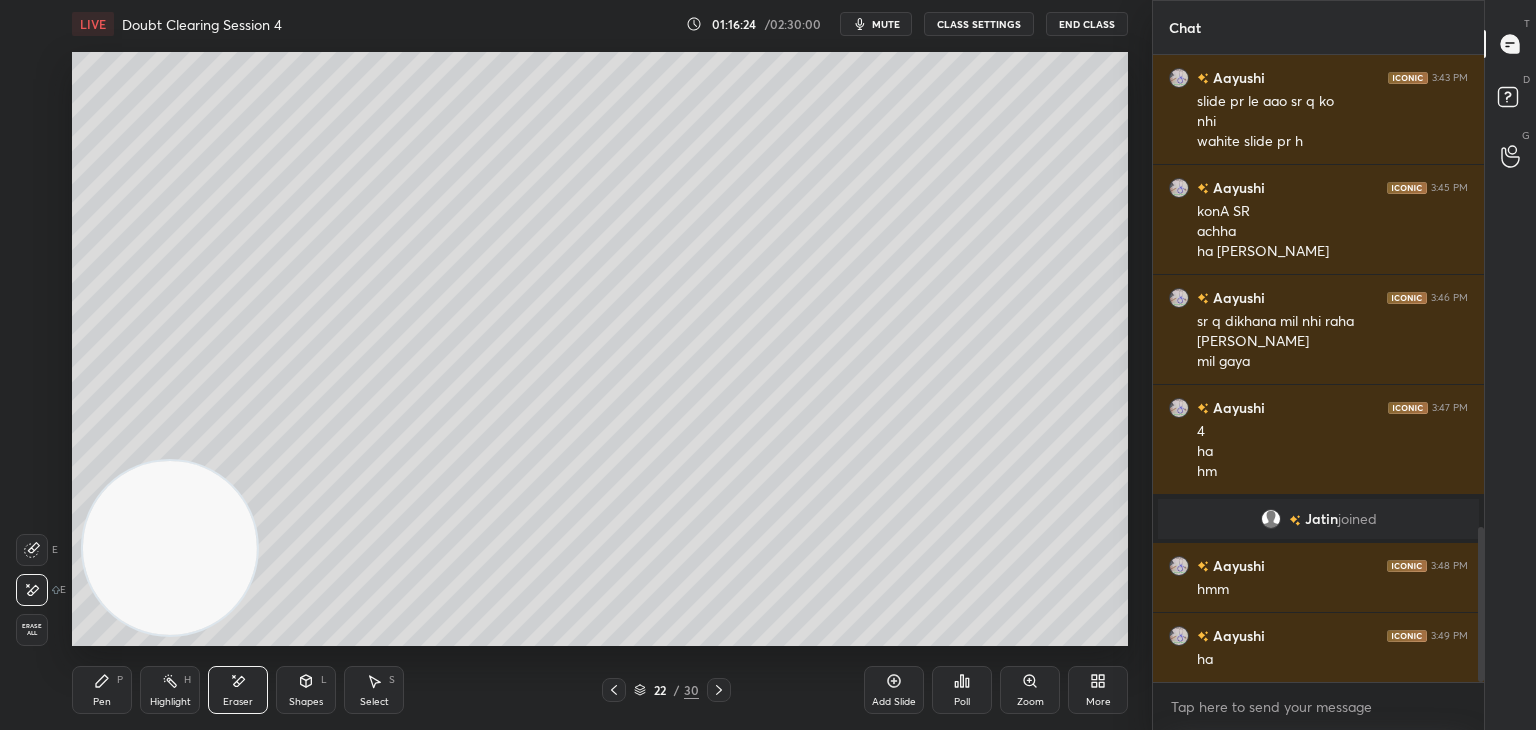 click on "P" at bounding box center [120, 680] 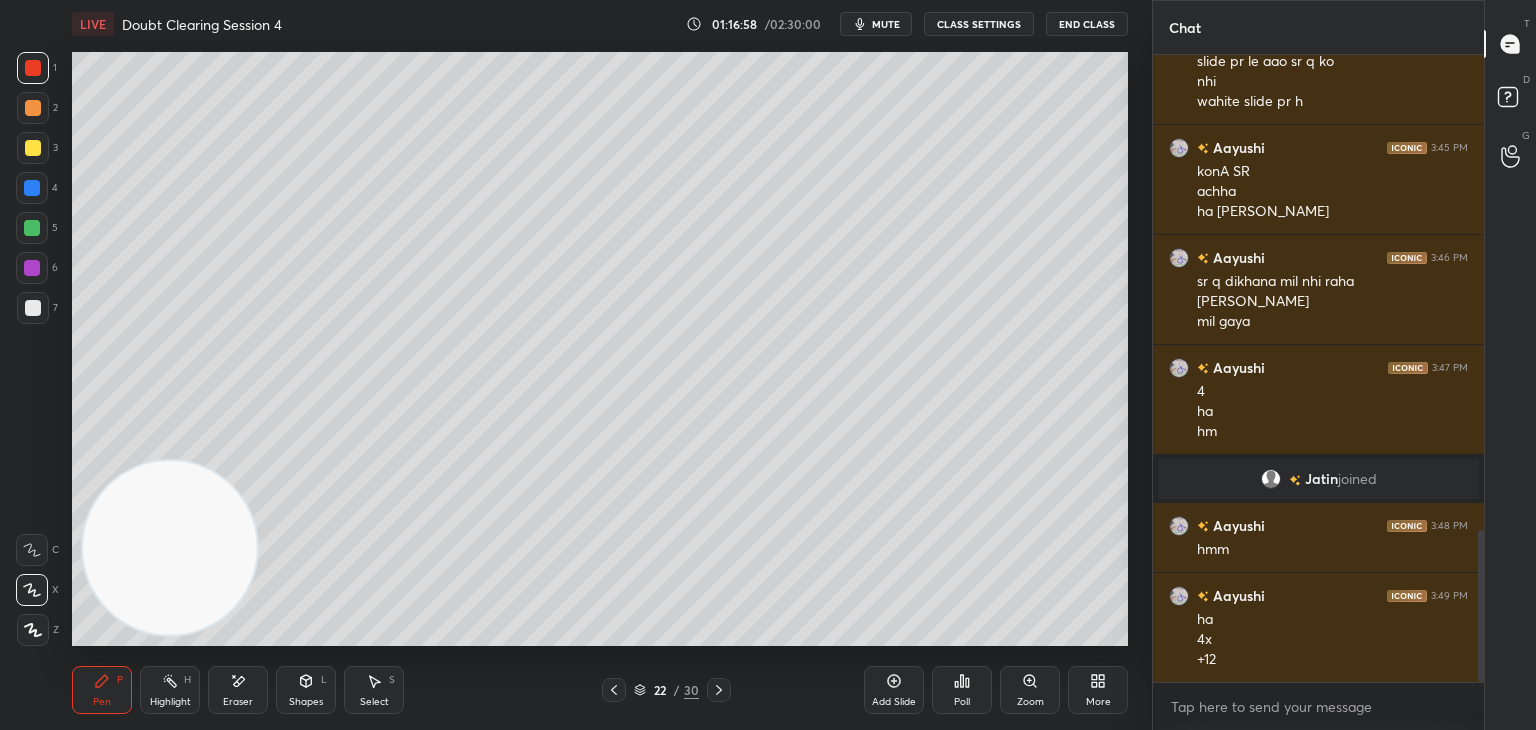 scroll, scrollTop: 1980, scrollLeft: 0, axis: vertical 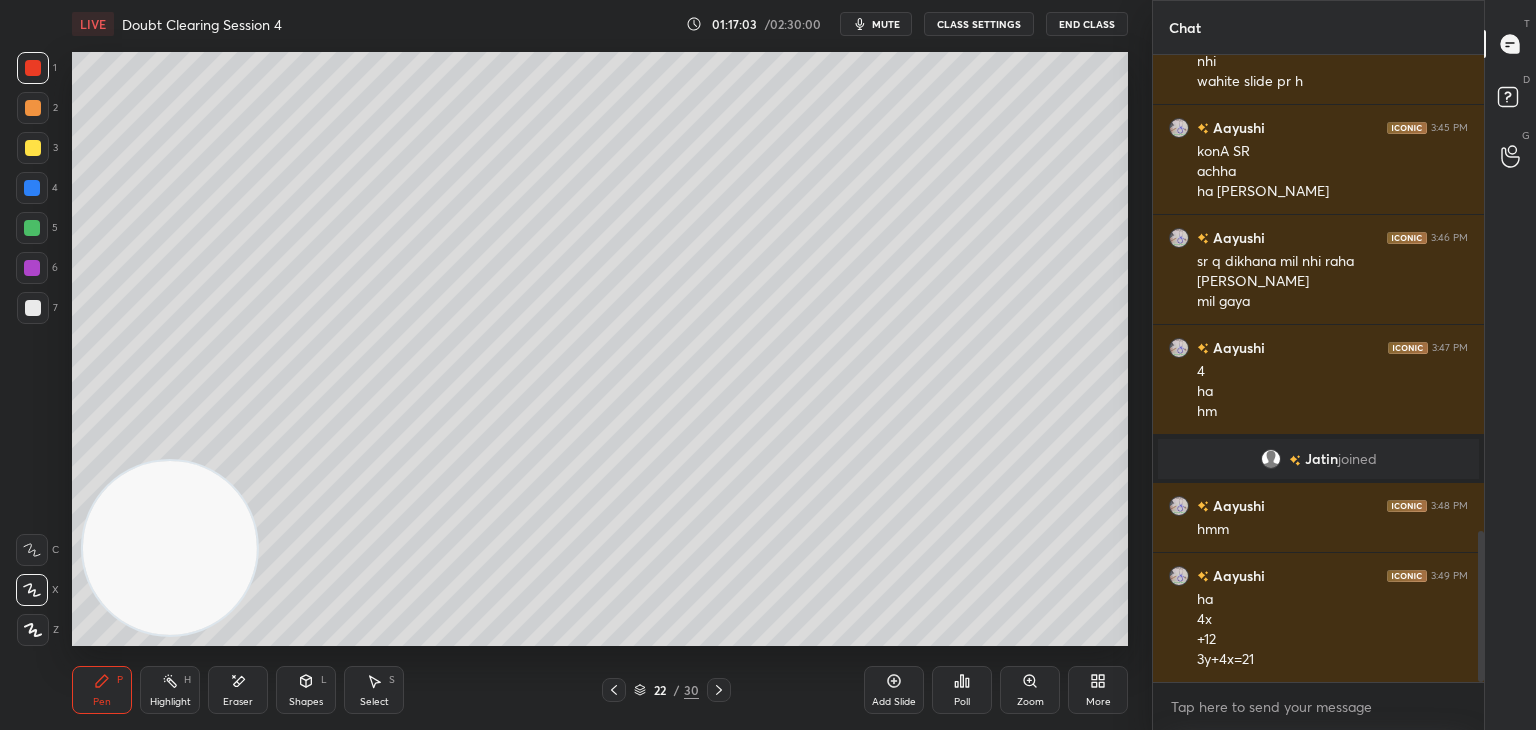 click 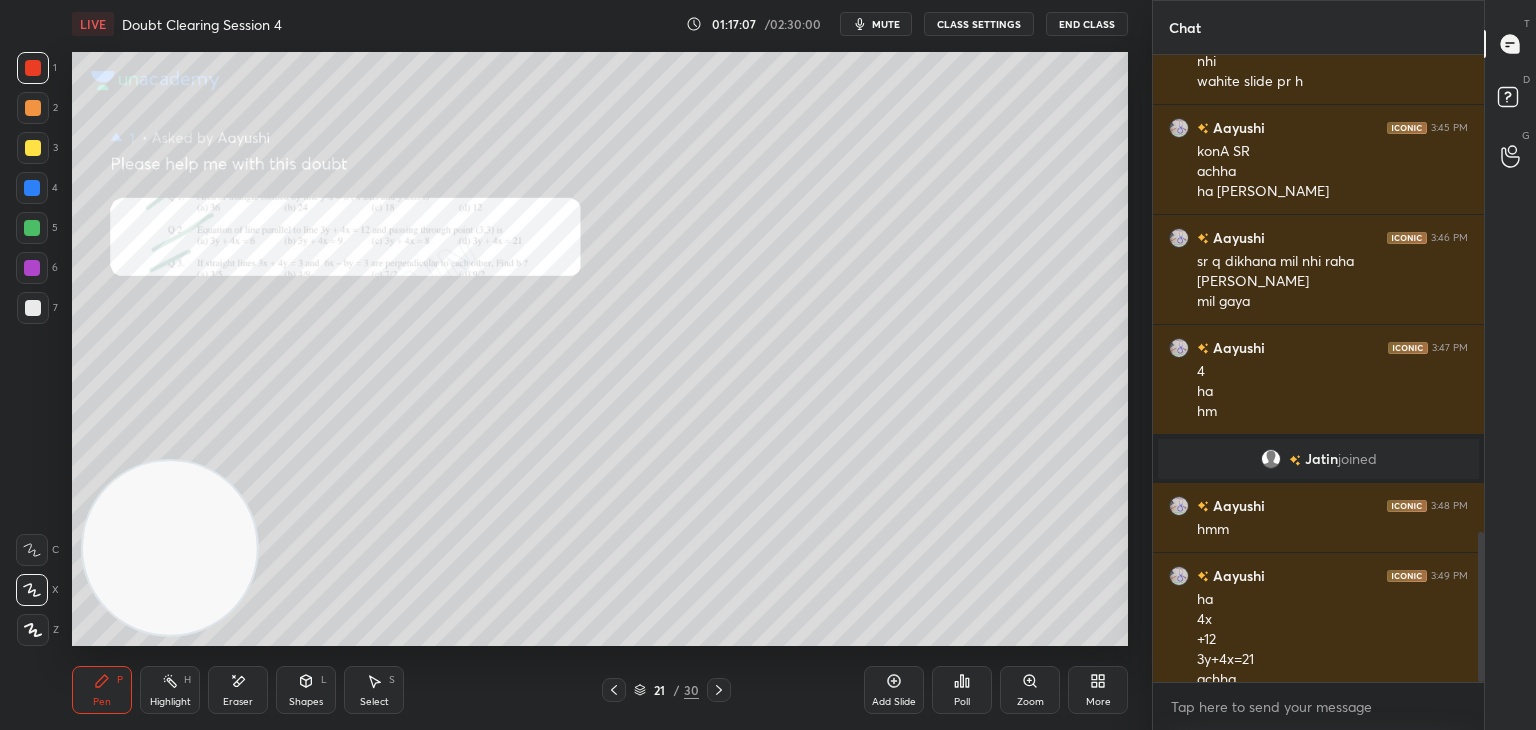 scroll, scrollTop: 2000, scrollLeft: 0, axis: vertical 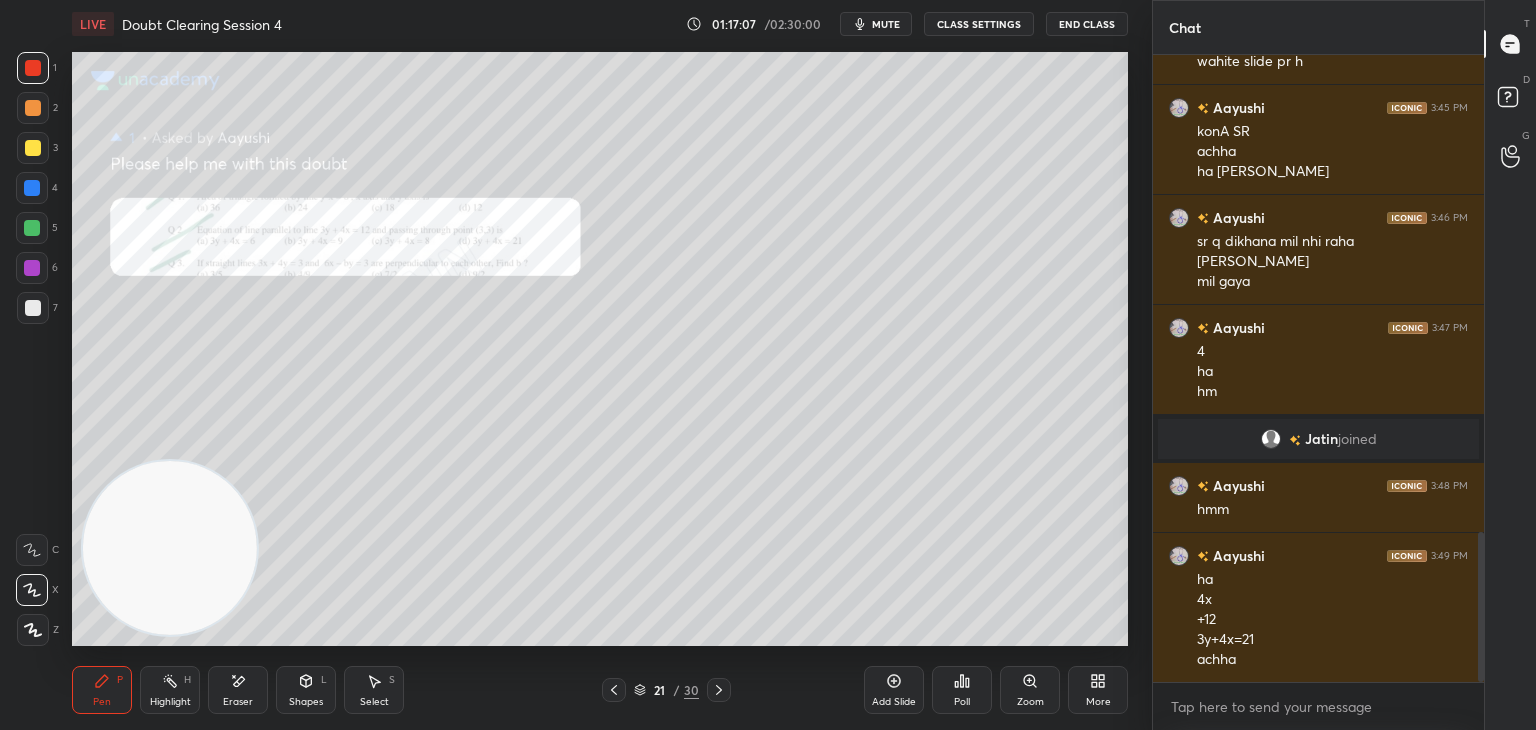 click 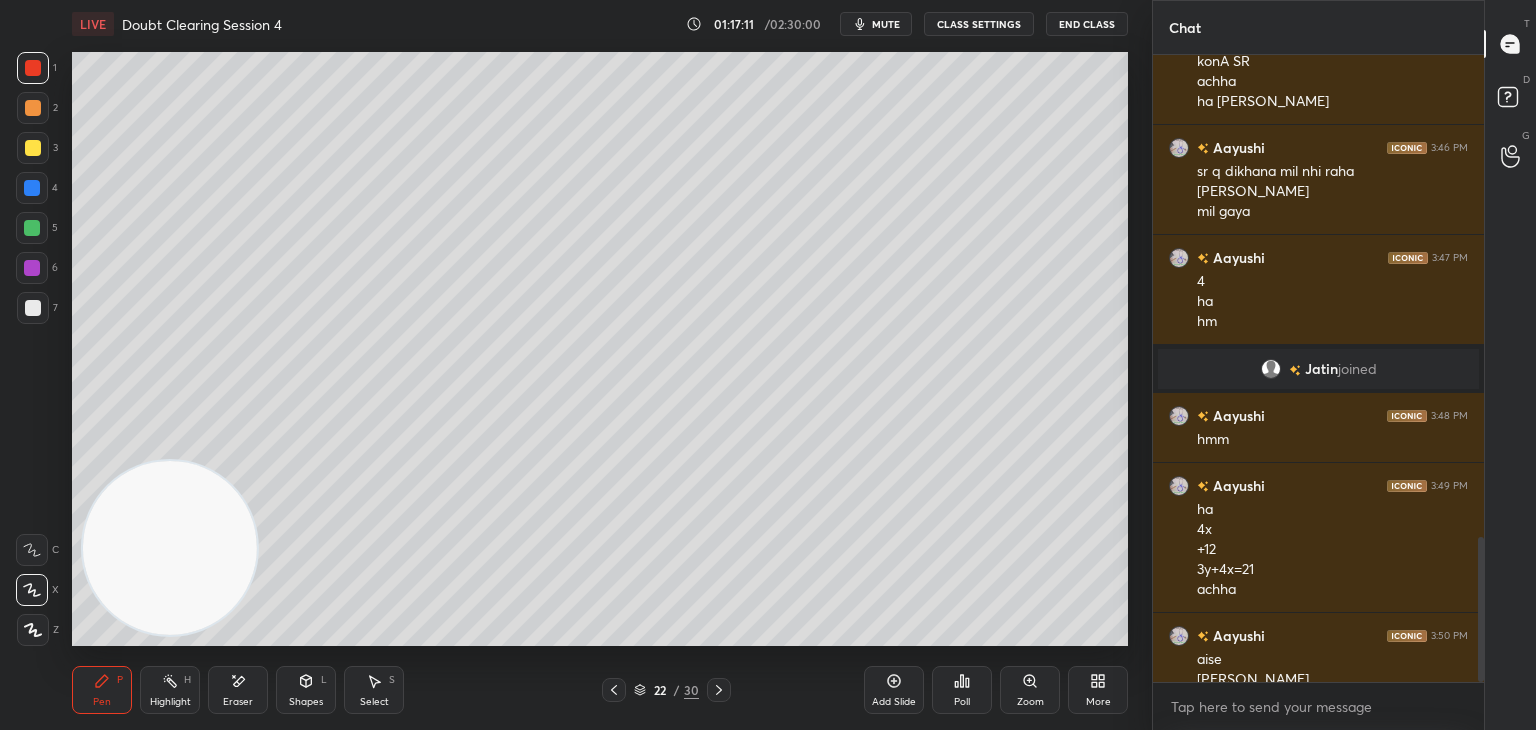 scroll, scrollTop: 2090, scrollLeft: 0, axis: vertical 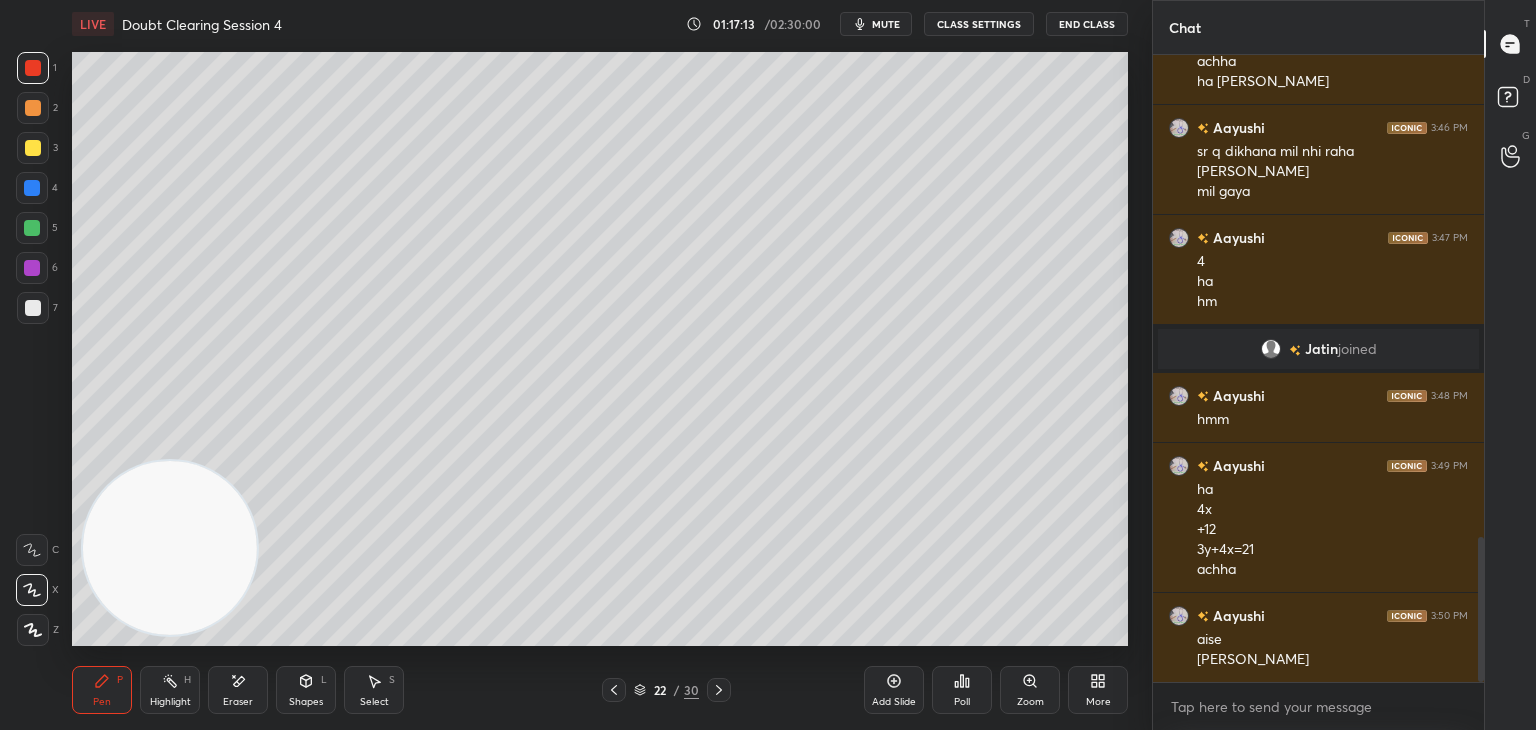 click on "mute" at bounding box center (886, 24) 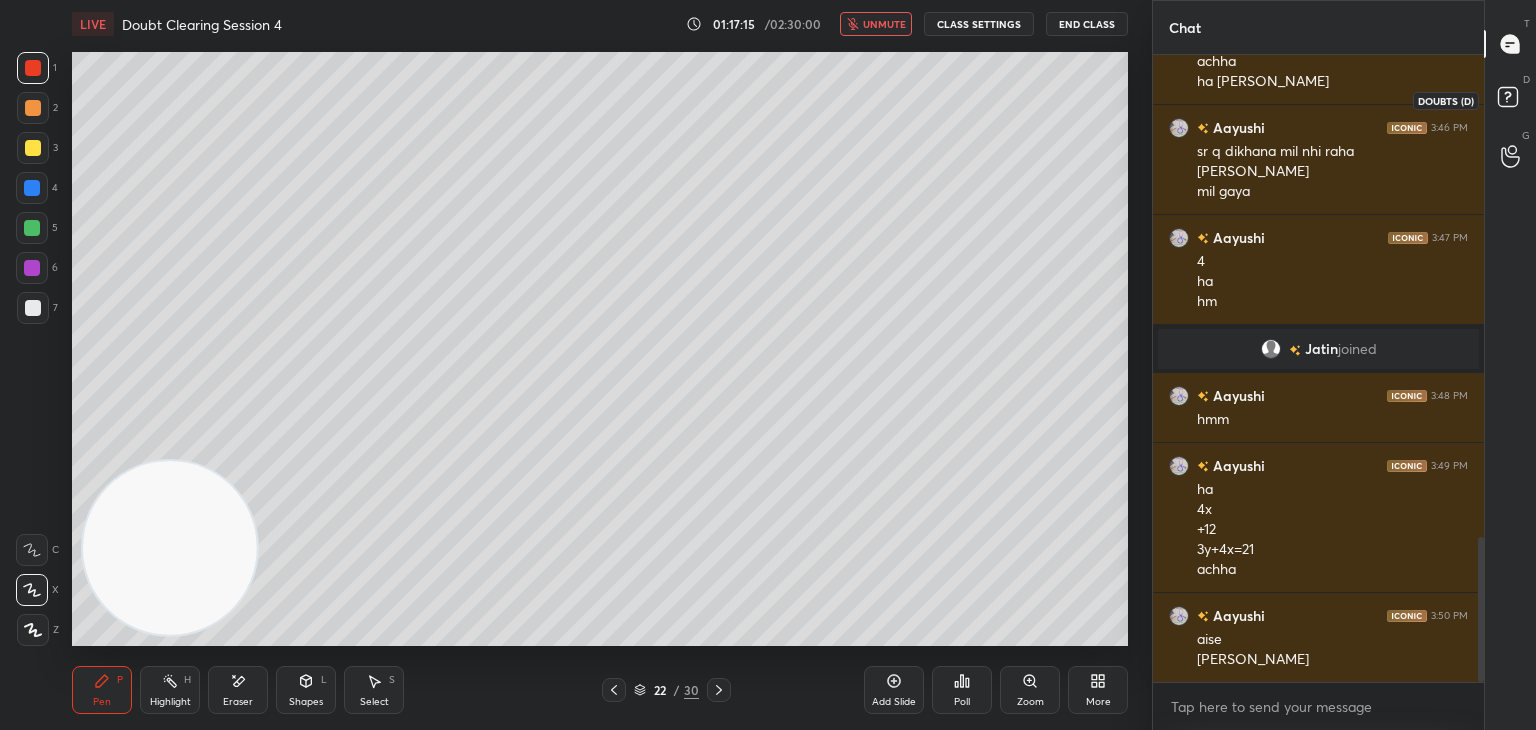 click 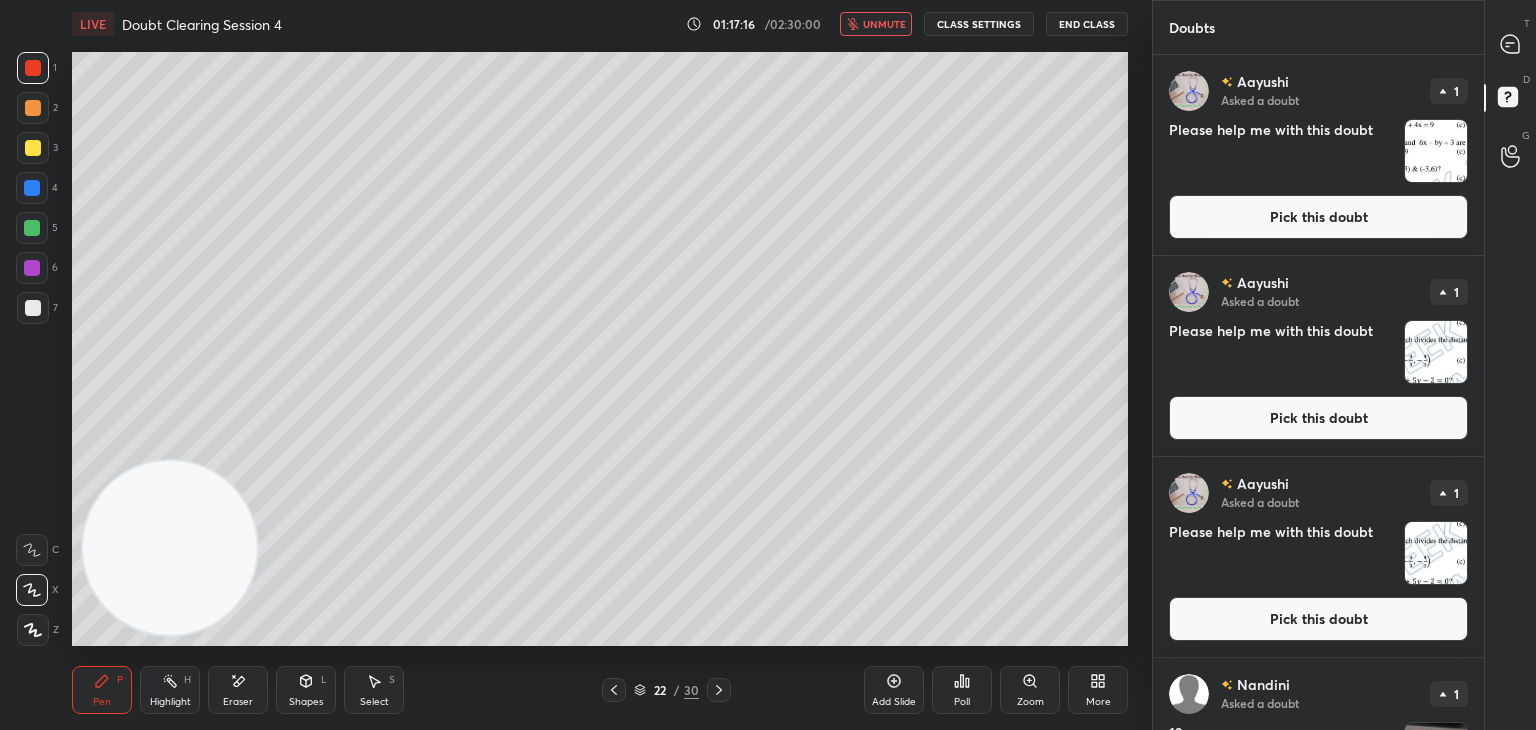 scroll, scrollTop: 128, scrollLeft: 0, axis: vertical 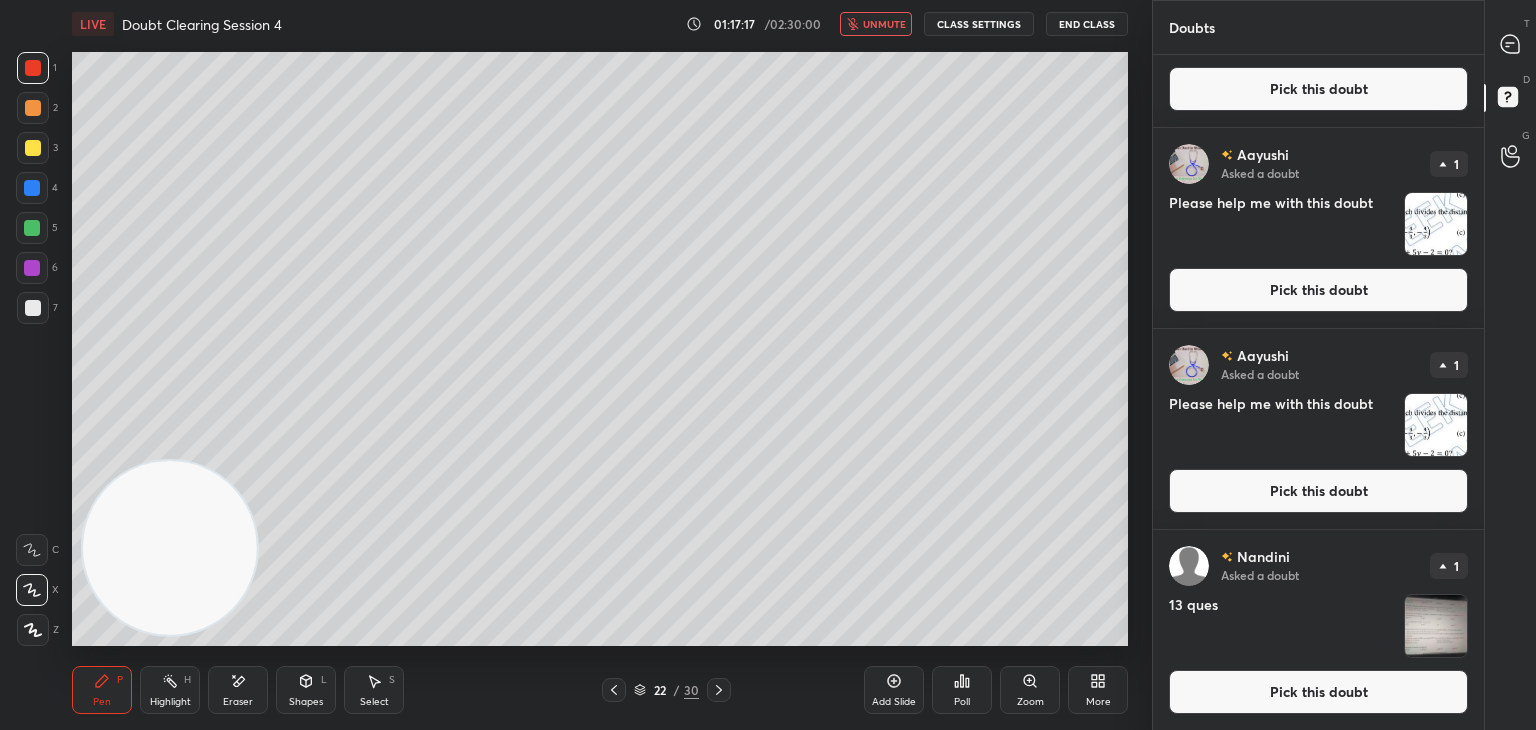 click at bounding box center [1436, 425] 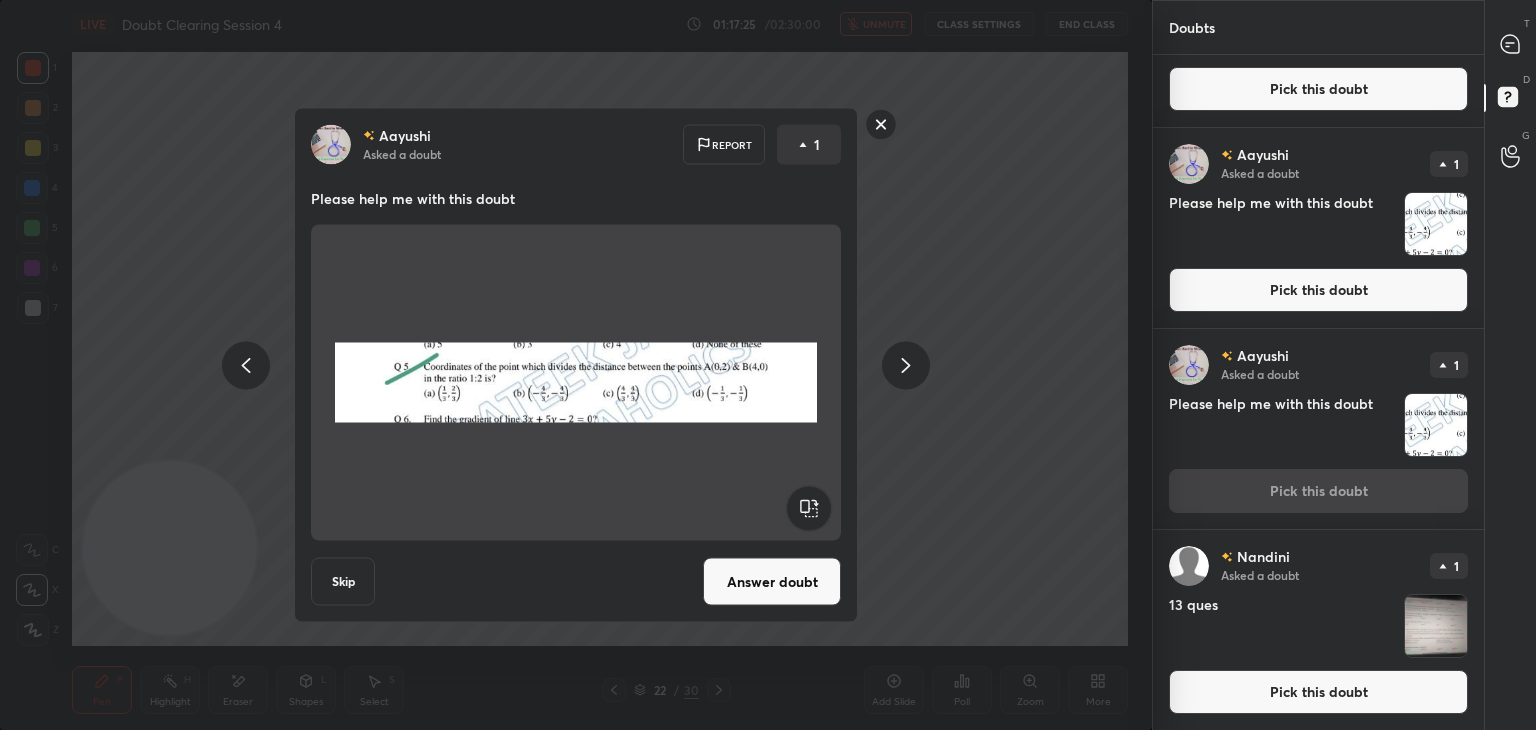 click at bounding box center [1436, 224] 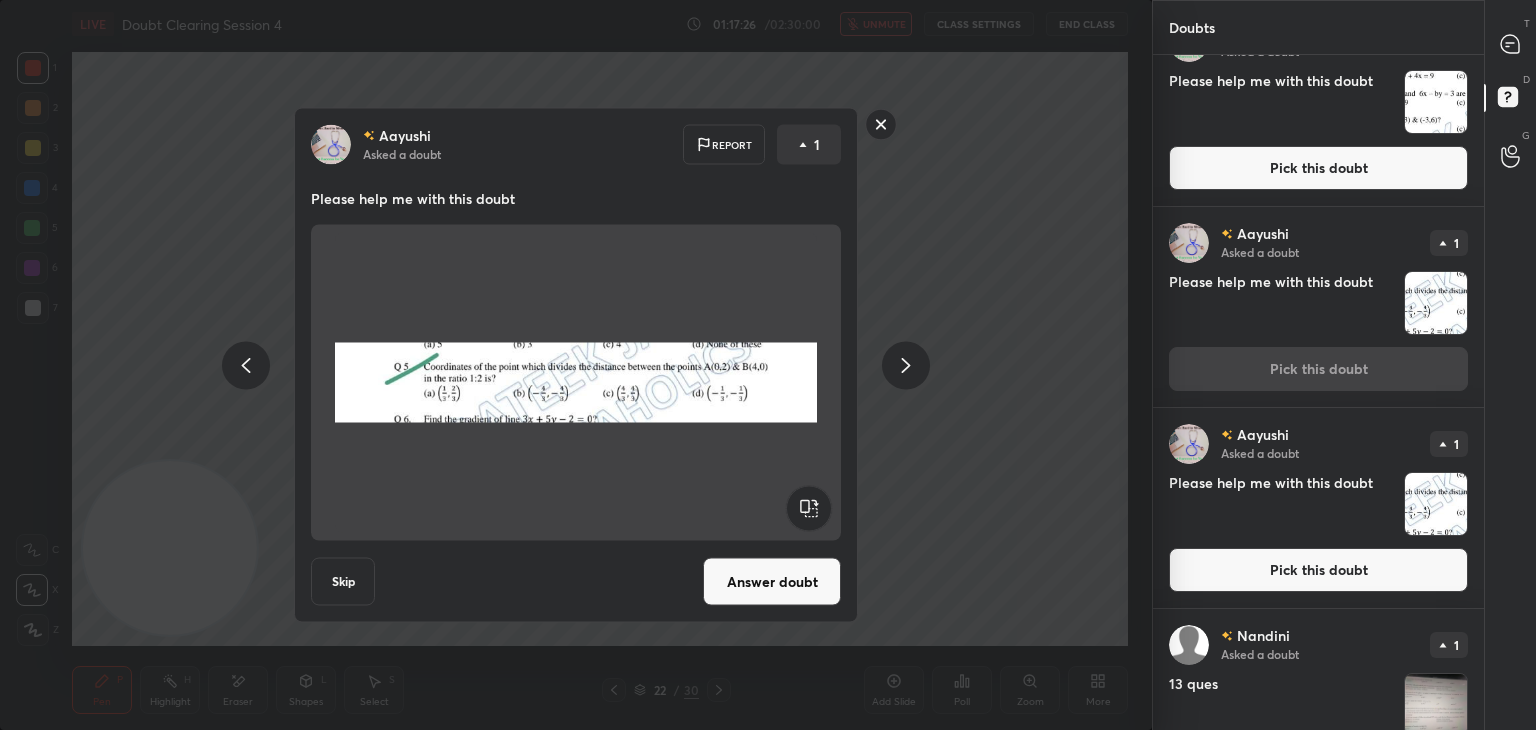 scroll, scrollTop: 0, scrollLeft: 0, axis: both 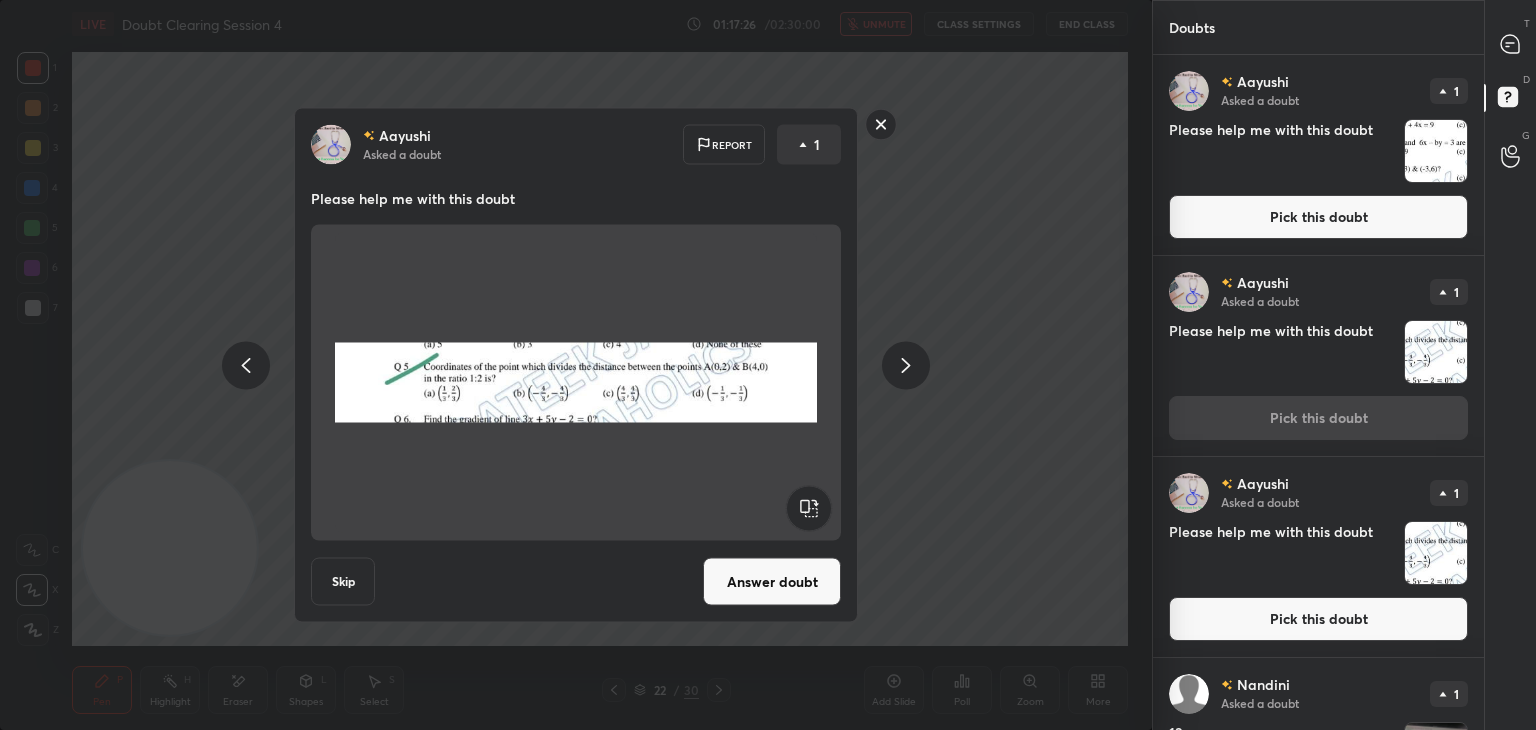 click at bounding box center (1436, 151) 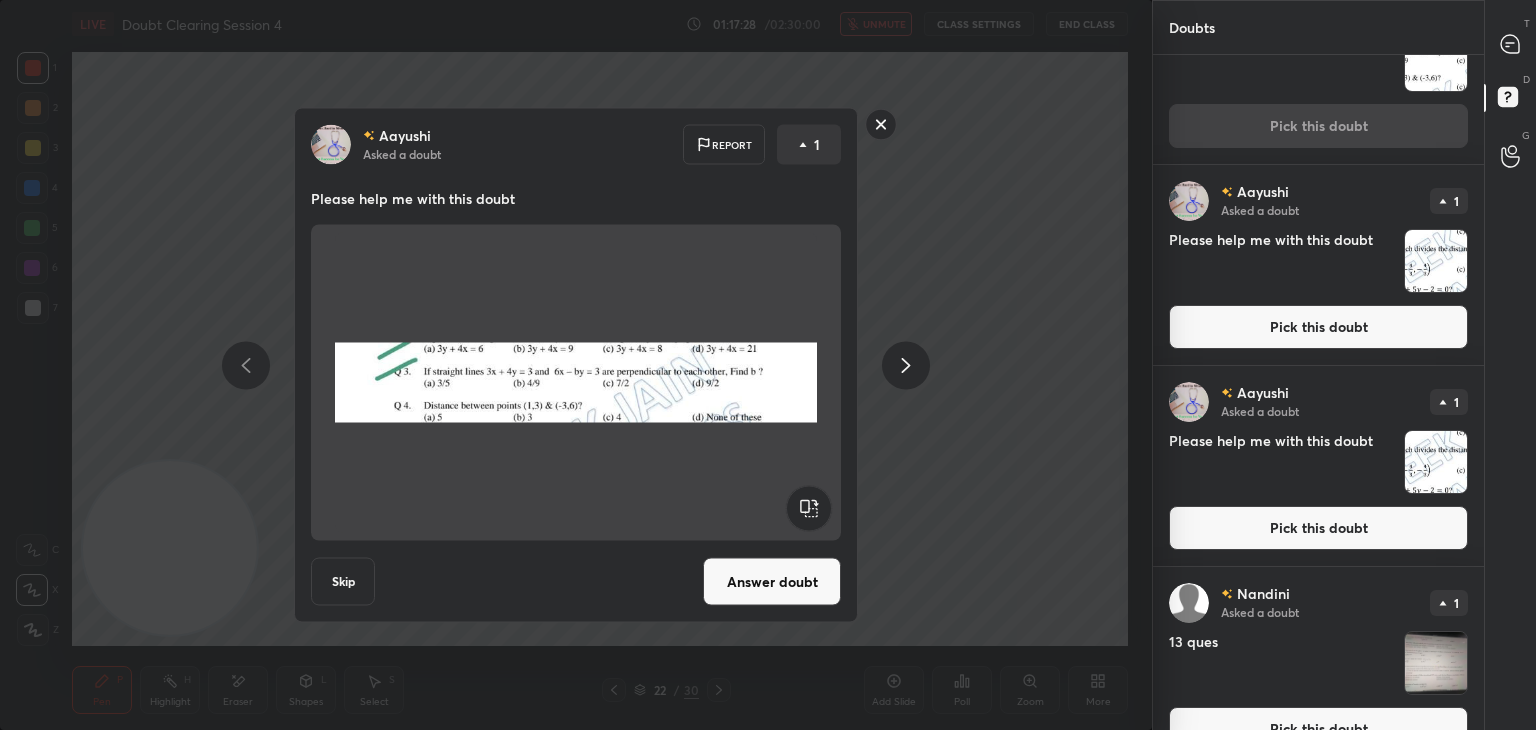scroll, scrollTop: 128, scrollLeft: 0, axis: vertical 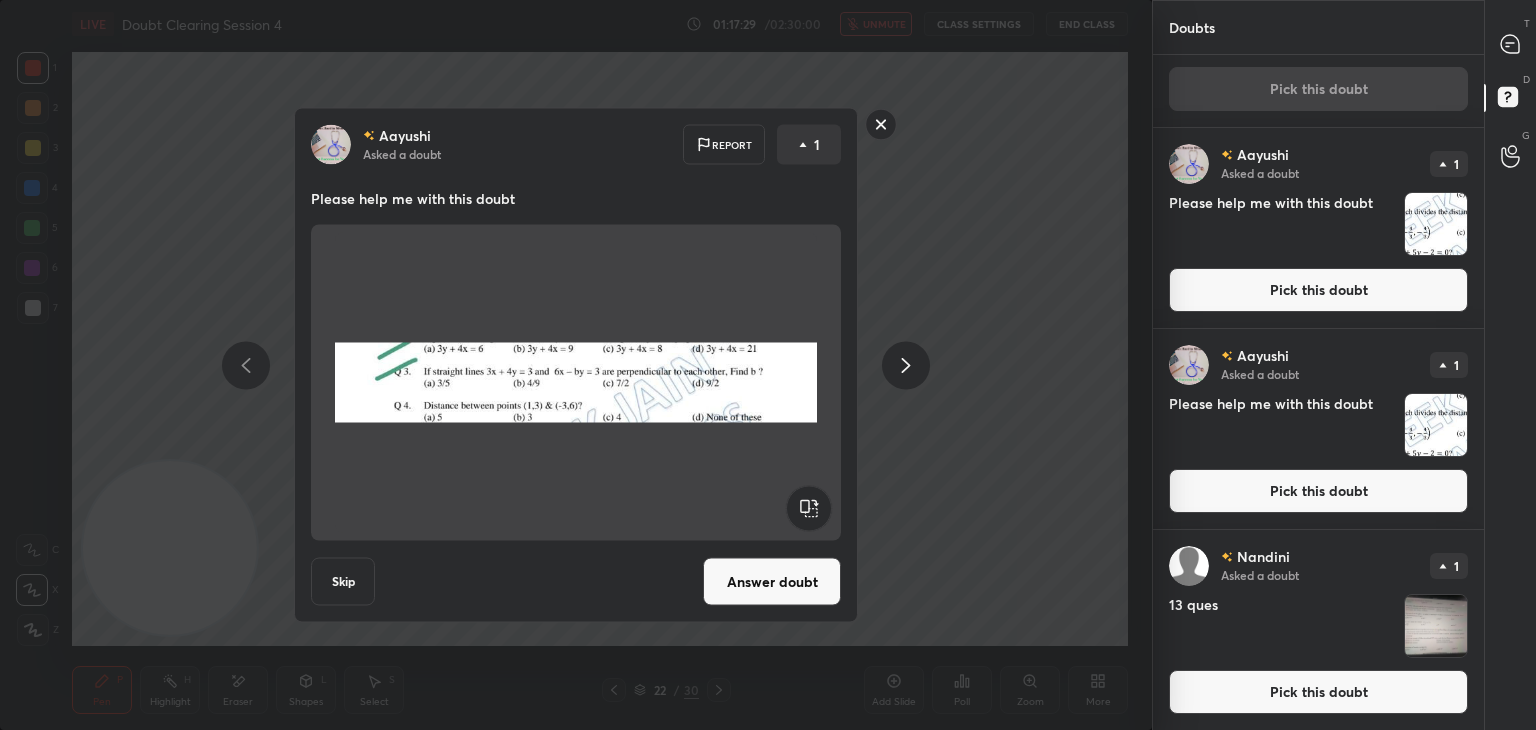 click at bounding box center (1436, 425) 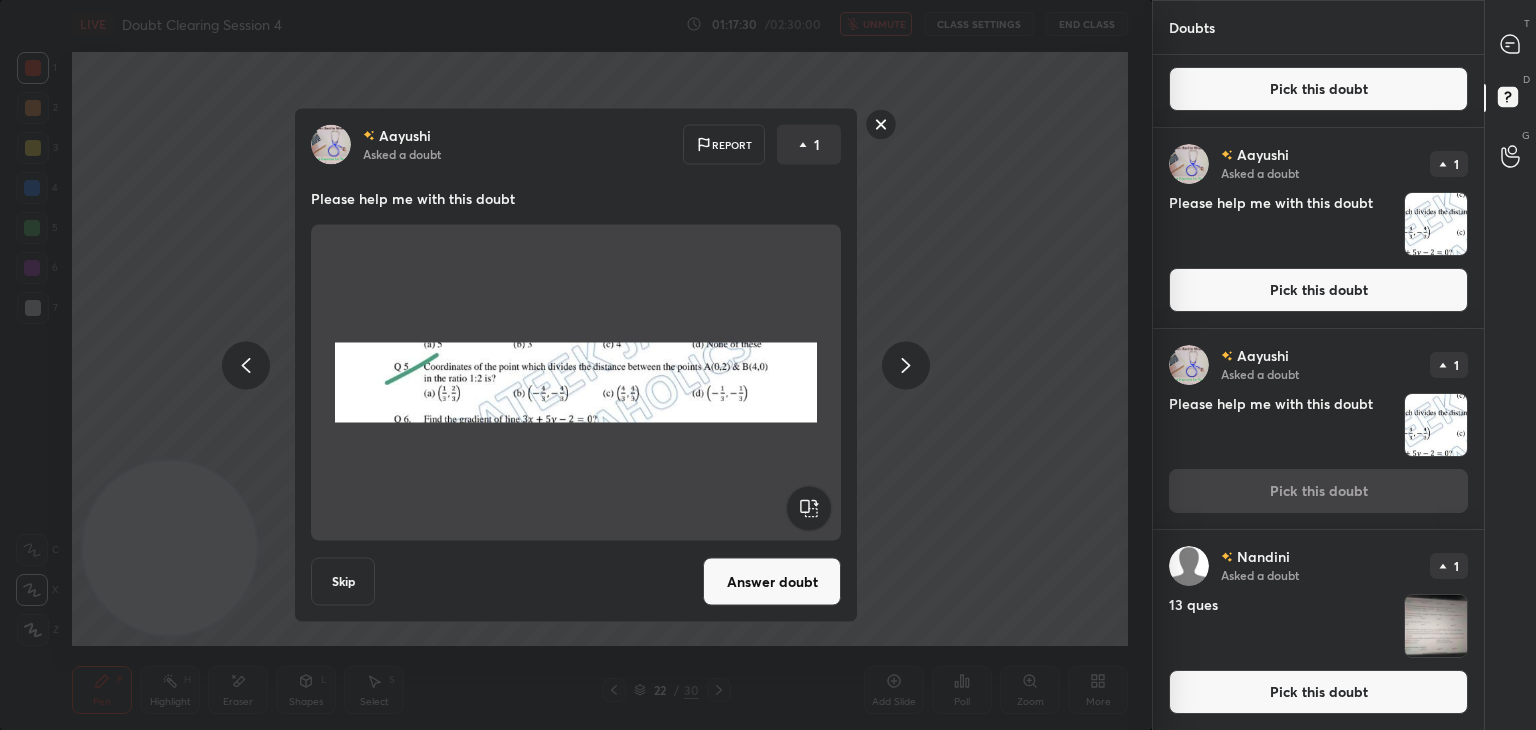click at bounding box center [1436, 224] 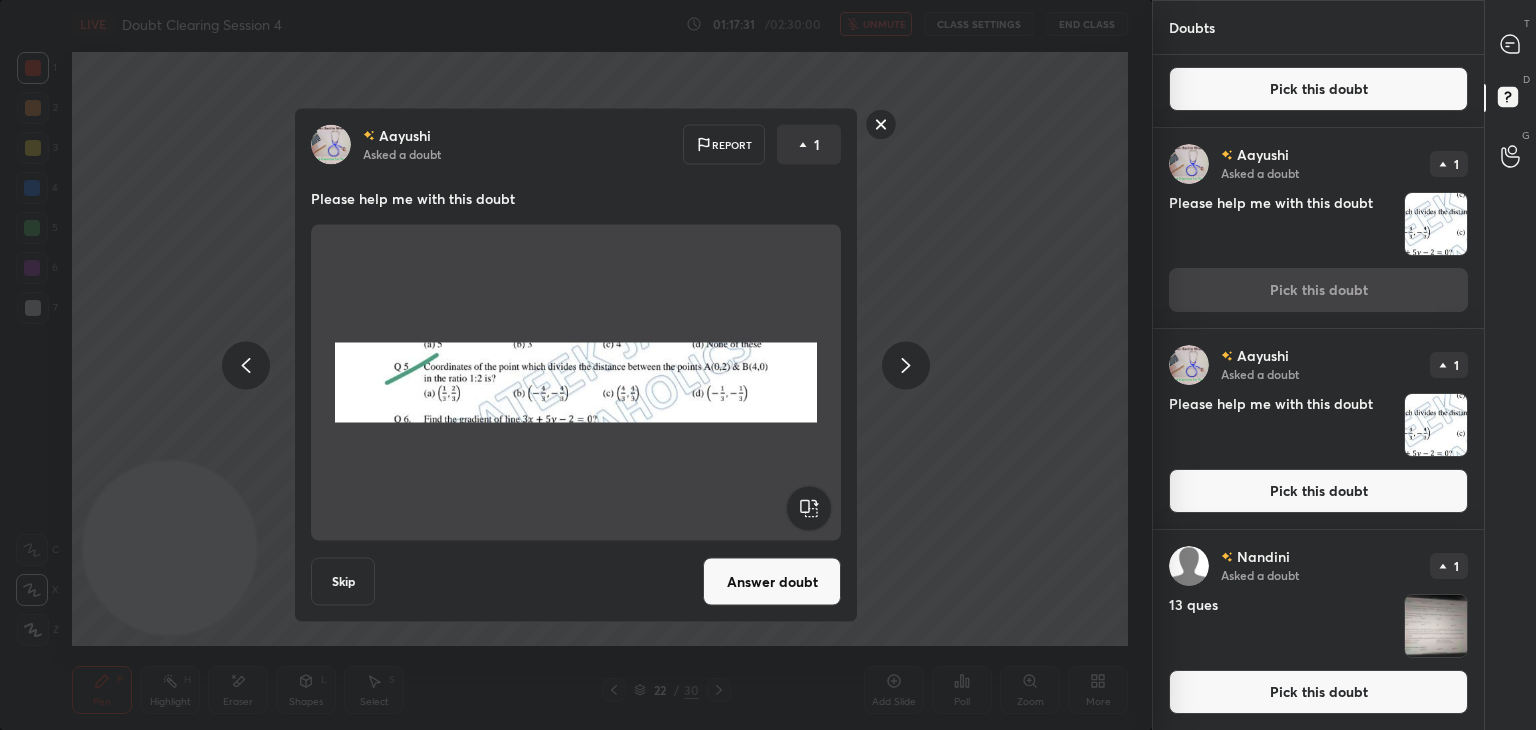 click 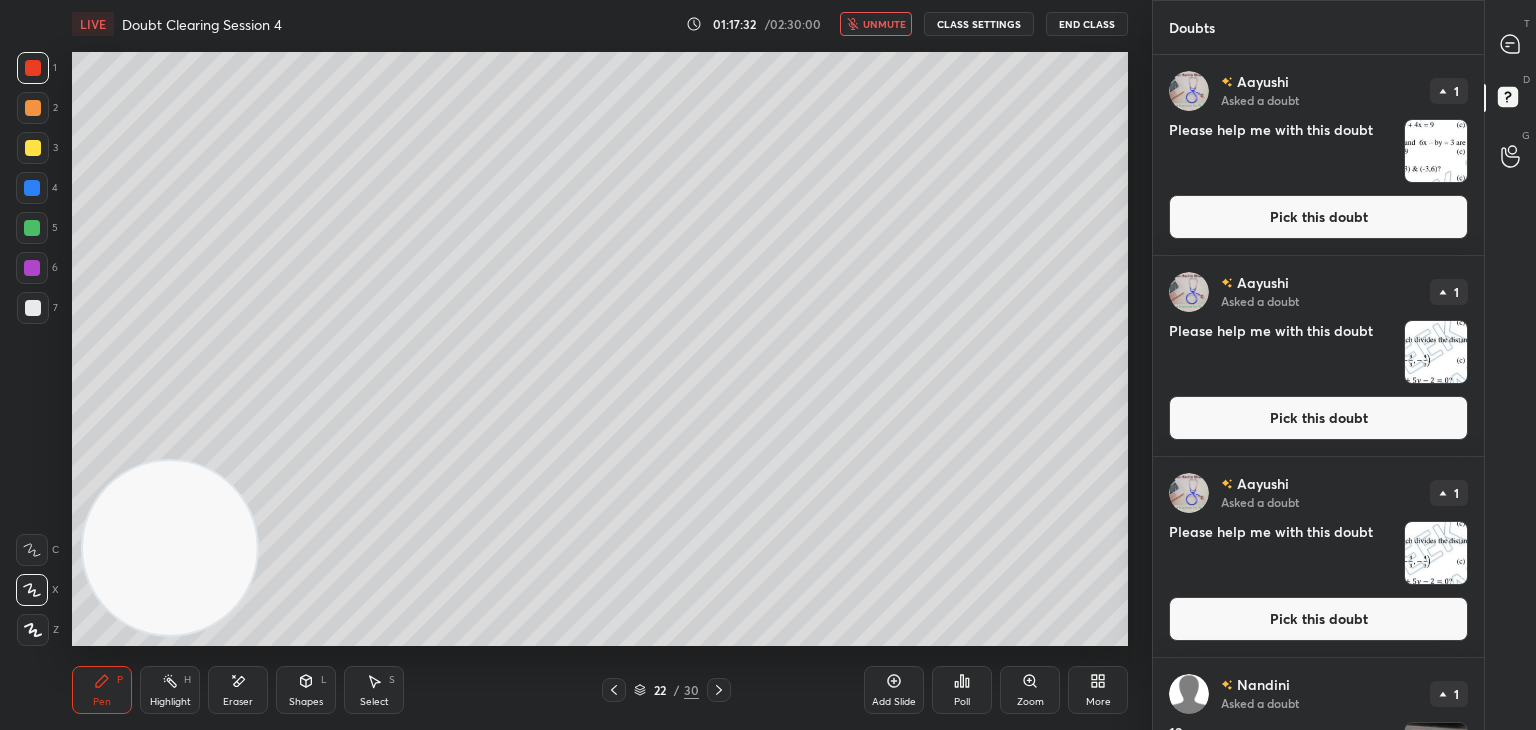 click at bounding box center [1436, 151] 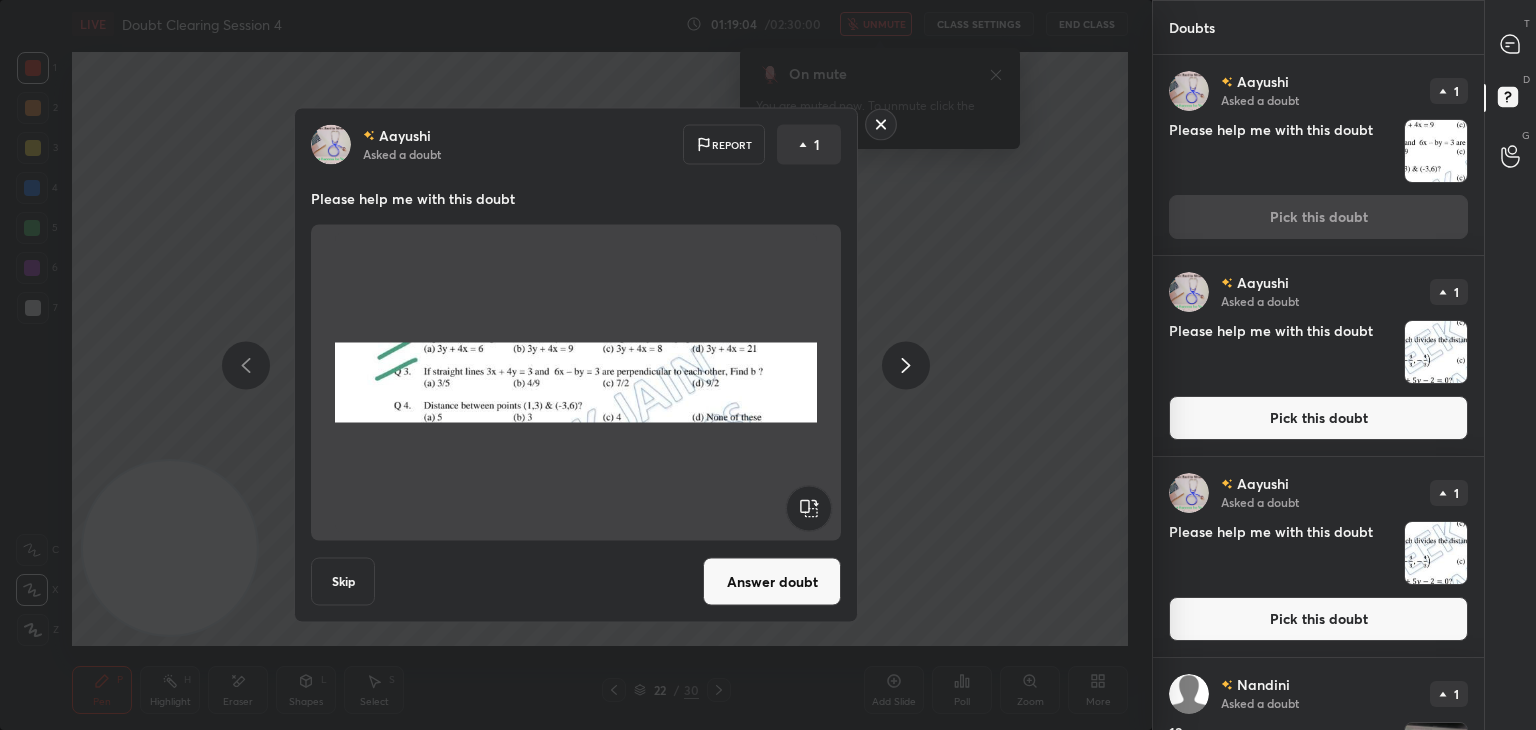 click on "Answer doubt" at bounding box center (772, 582) 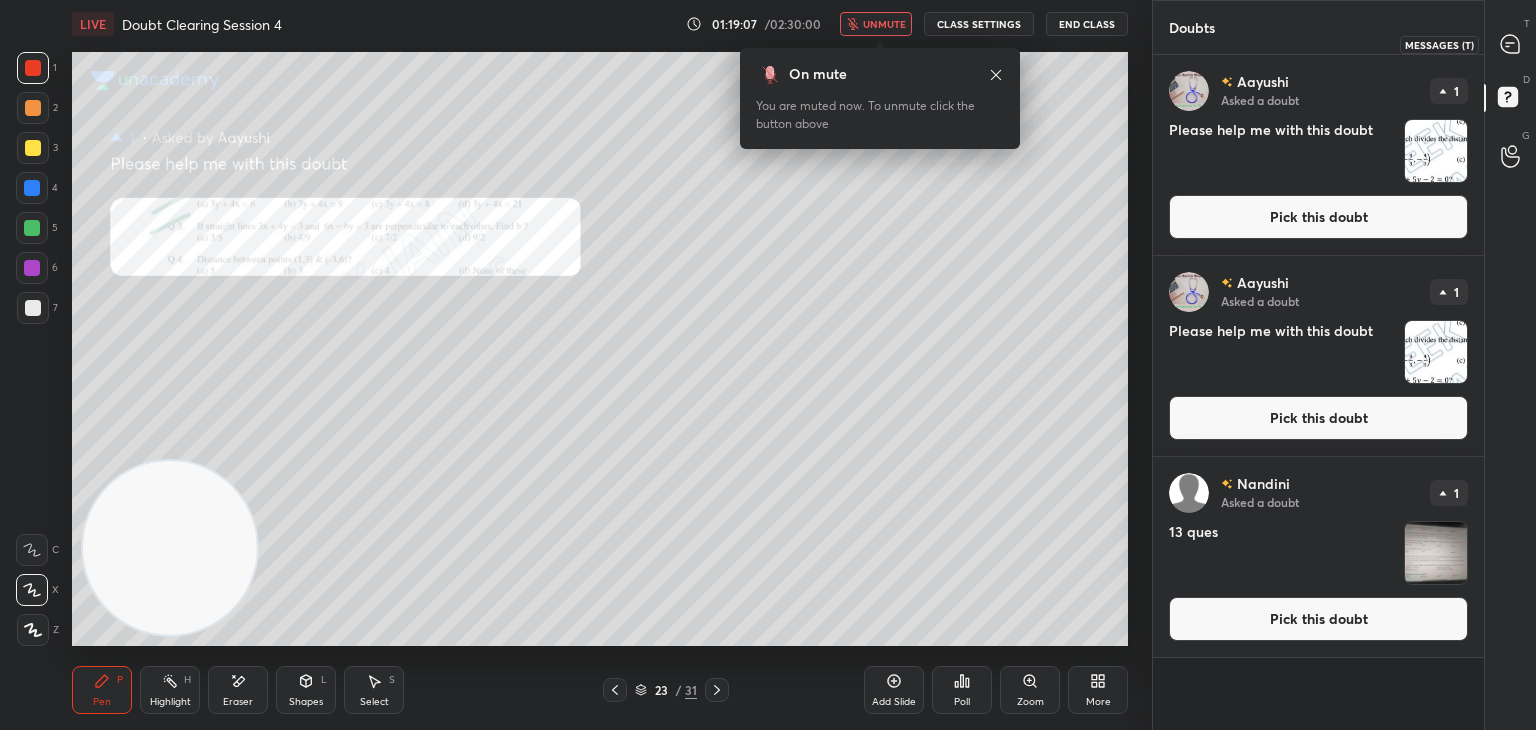 click at bounding box center (1511, 44) 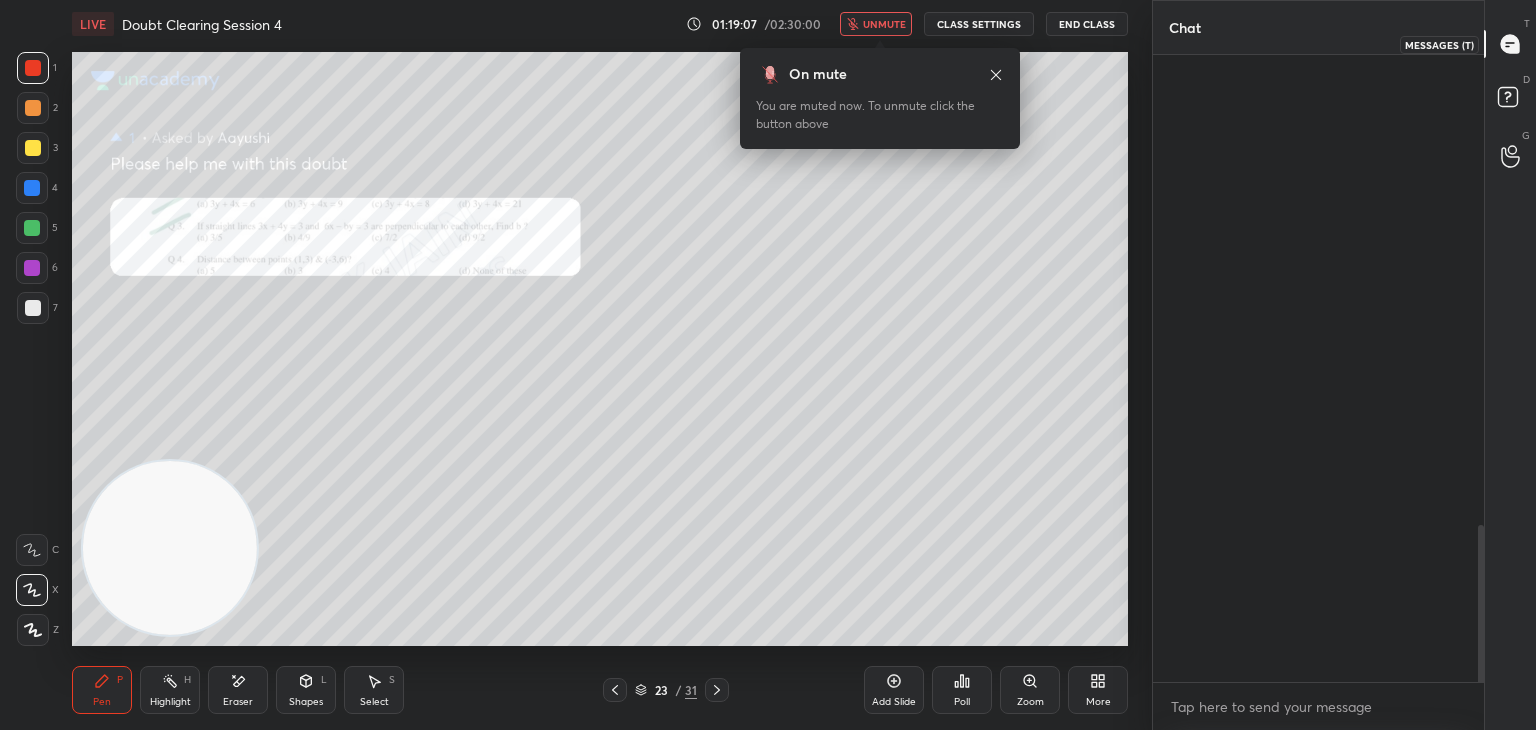 scroll, scrollTop: 2240, scrollLeft: 0, axis: vertical 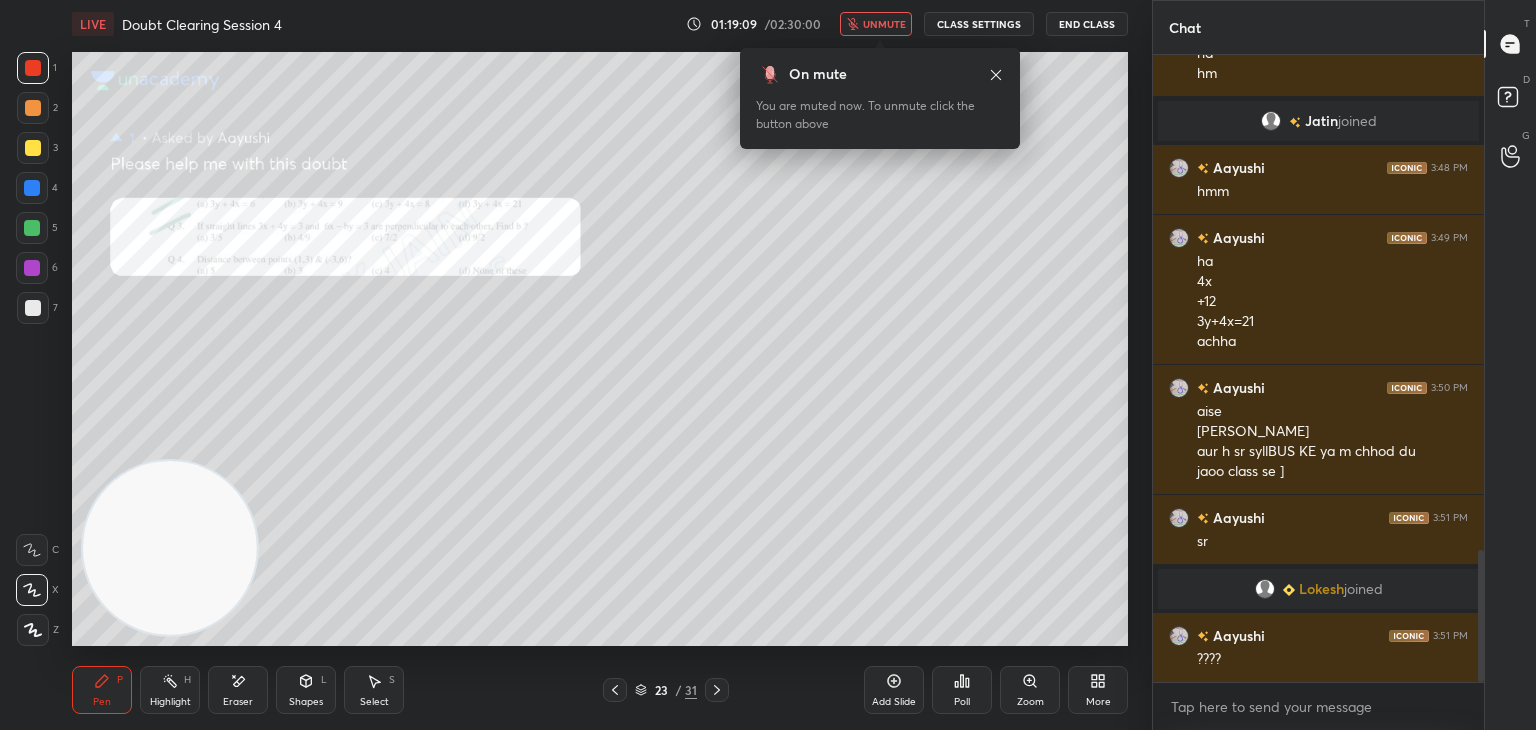 click on "unmute" at bounding box center (876, 24) 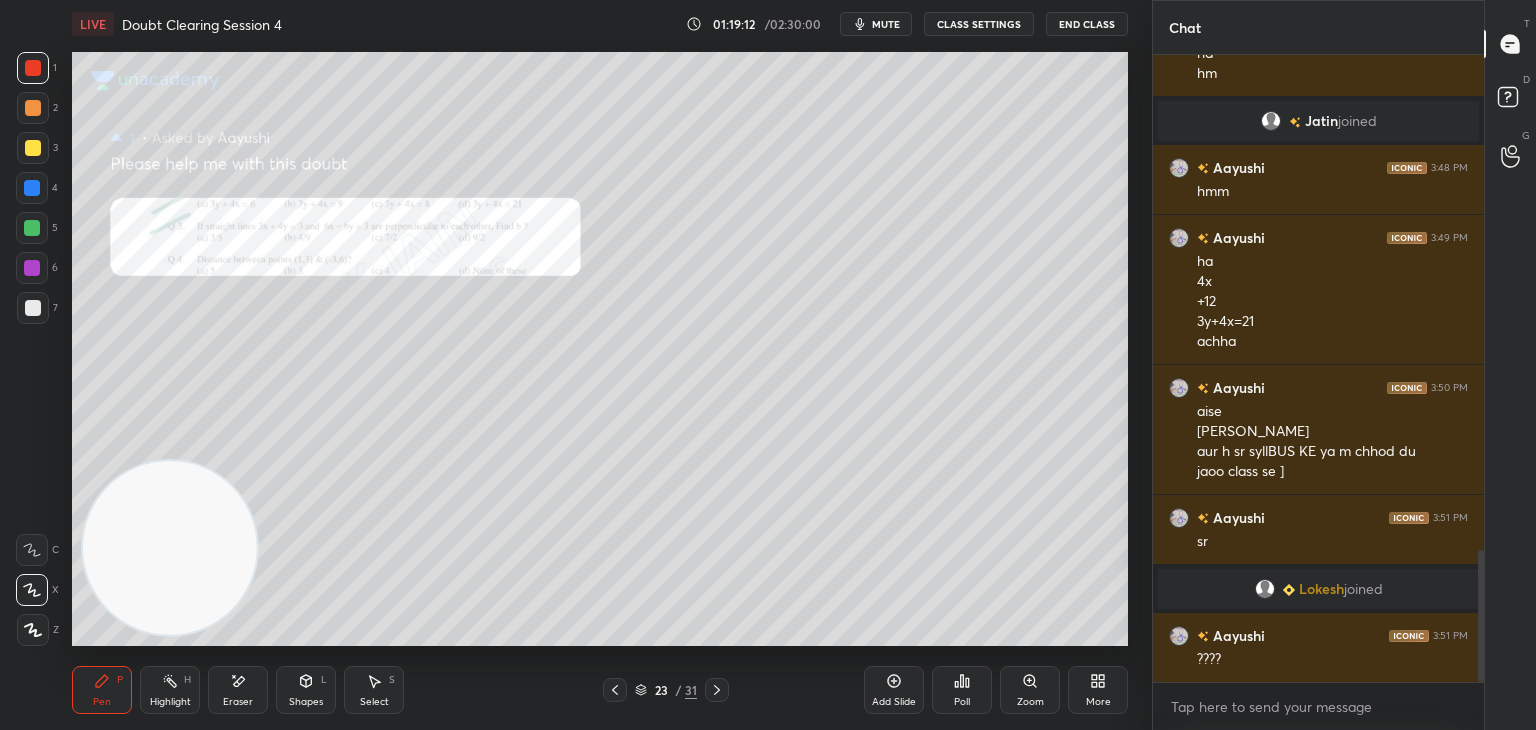 scroll, scrollTop: 2444, scrollLeft: 0, axis: vertical 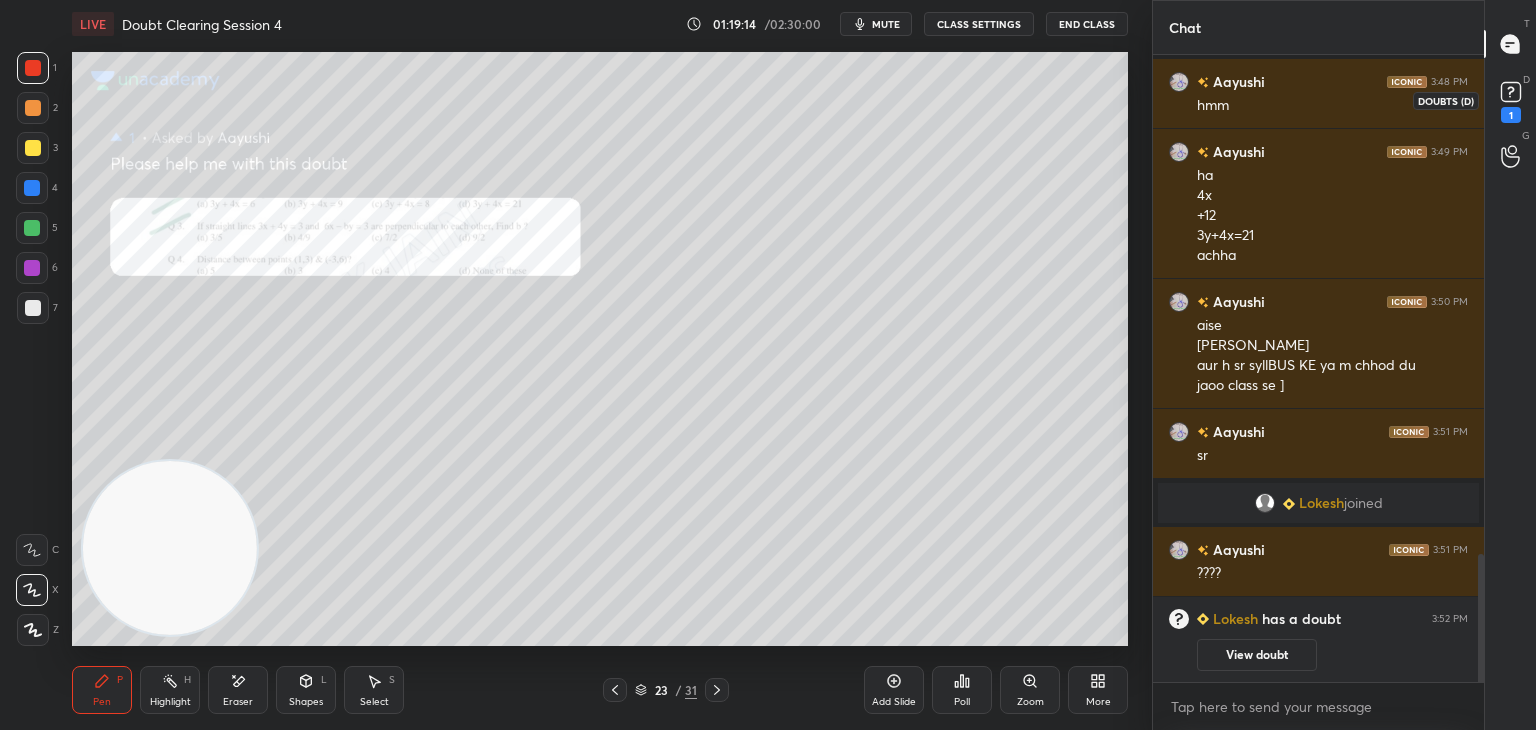 click 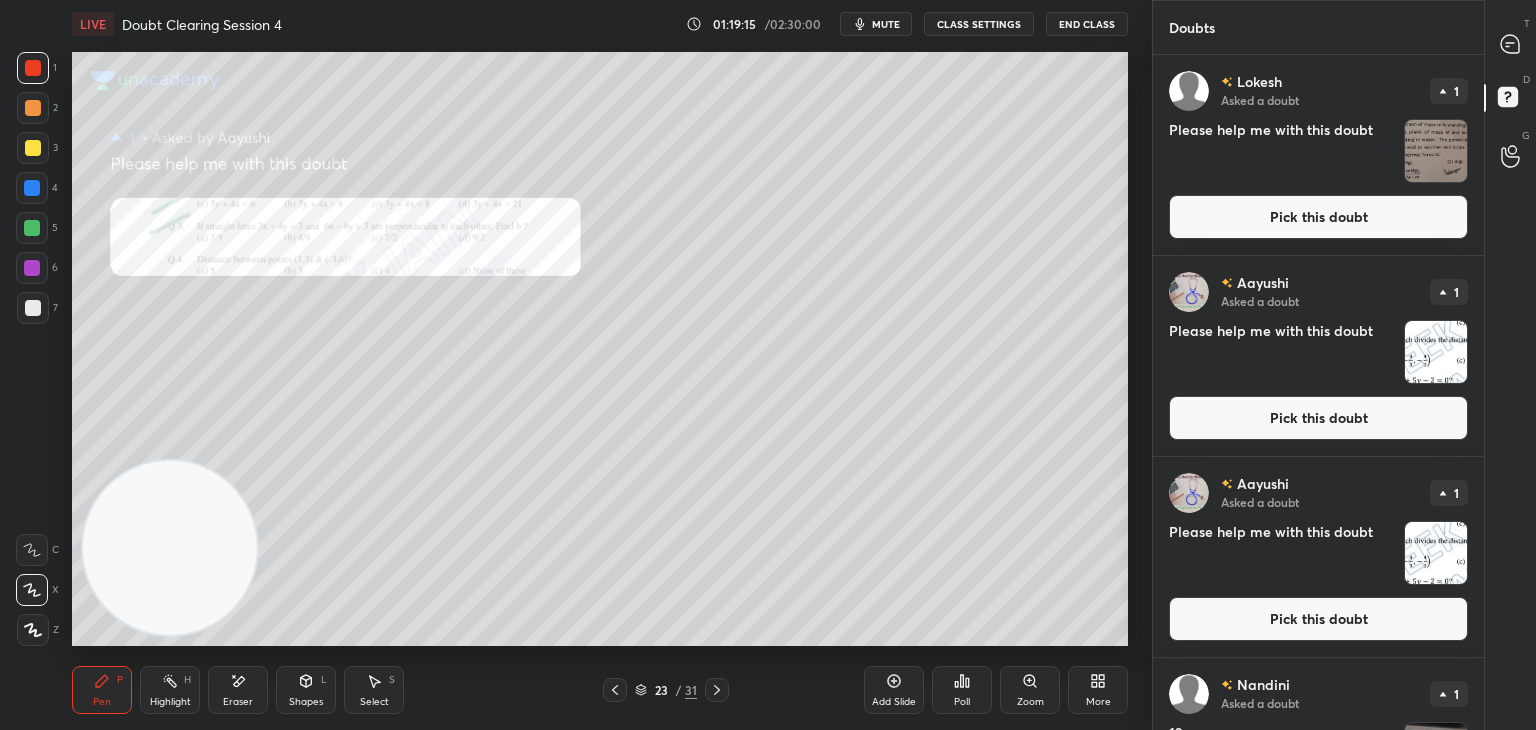 click at bounding box center [1436, 151] 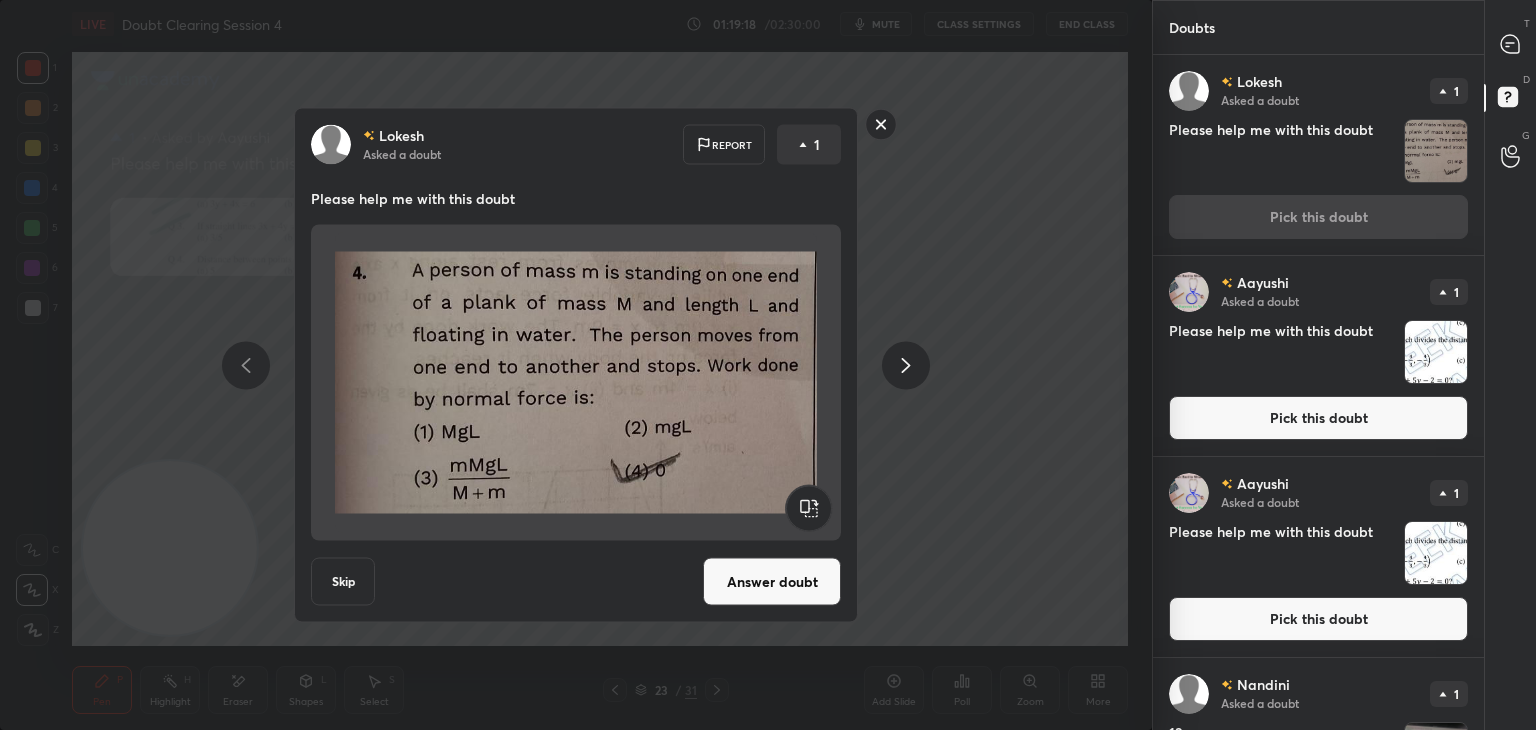 click 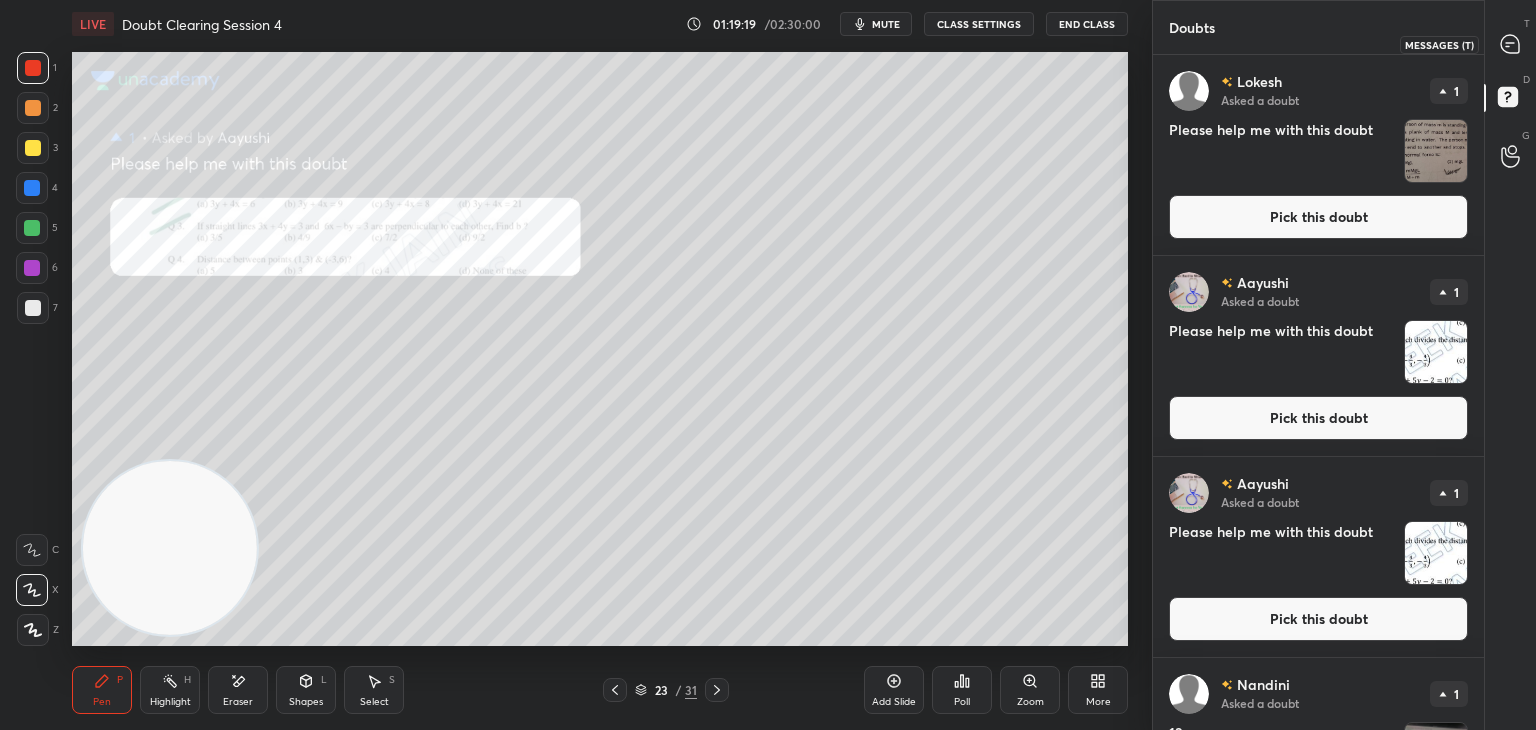 click at bounding box center (1511, 44) 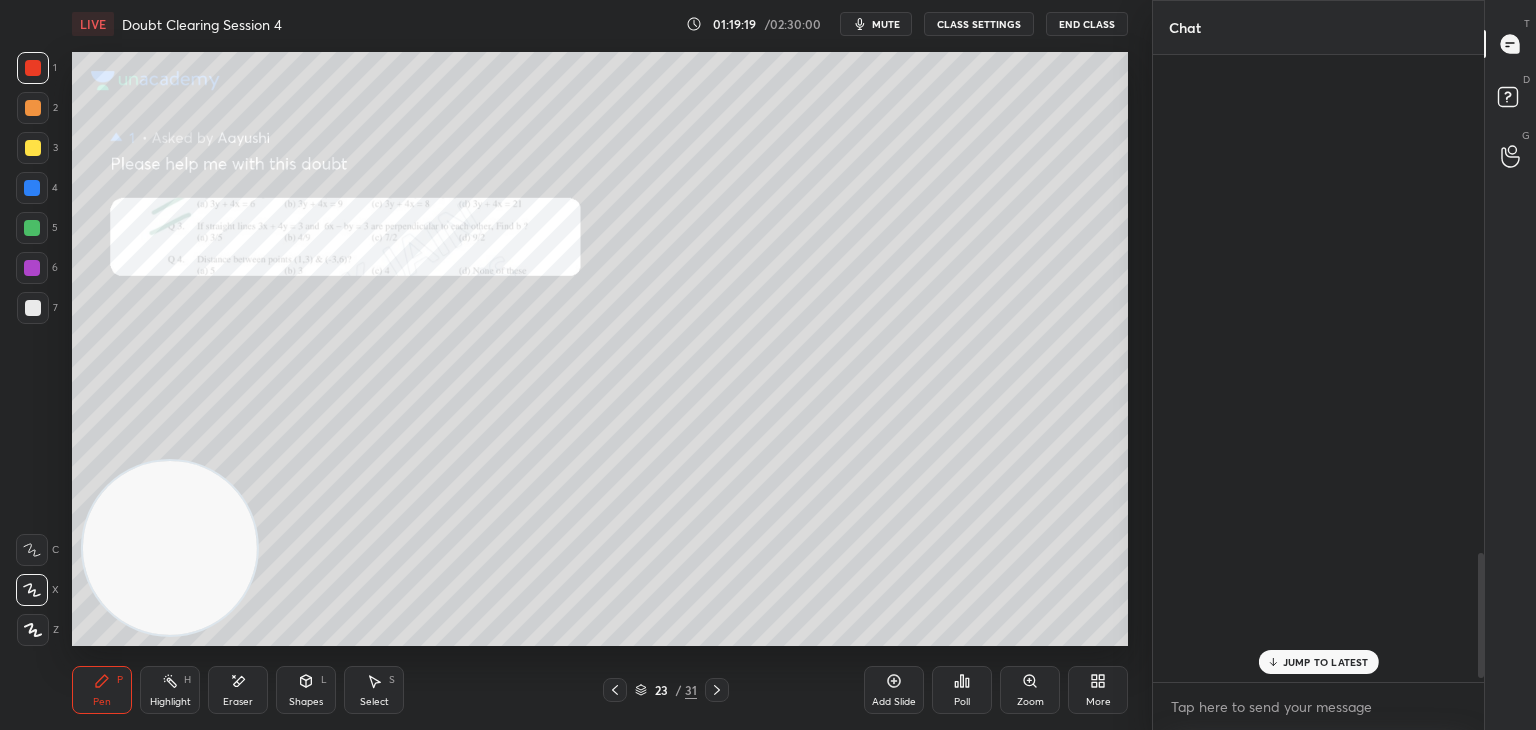 scroll, scrollTop: 2494, scrollLeft: 0, axis: vertical 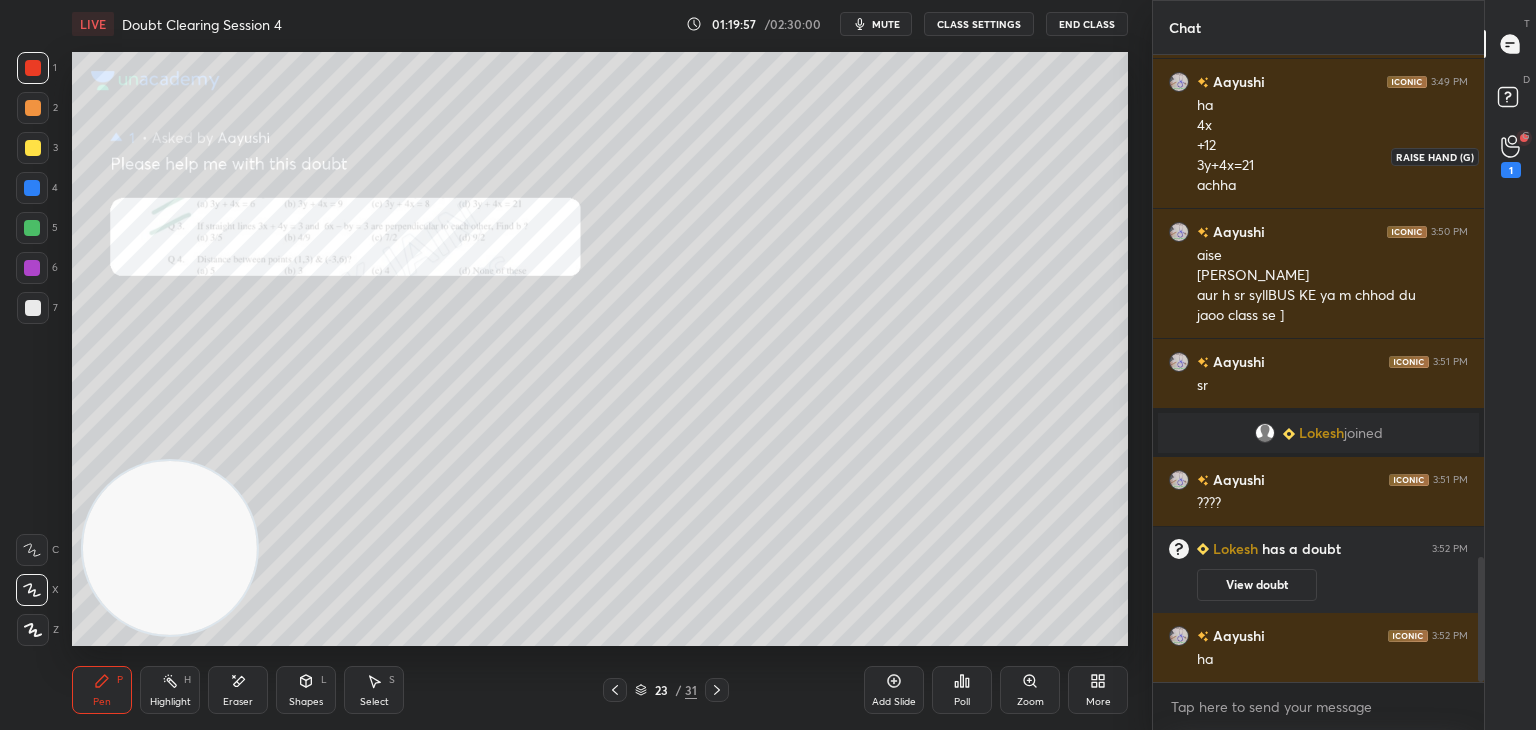 click on "1" at bounding box center (1511, 156) 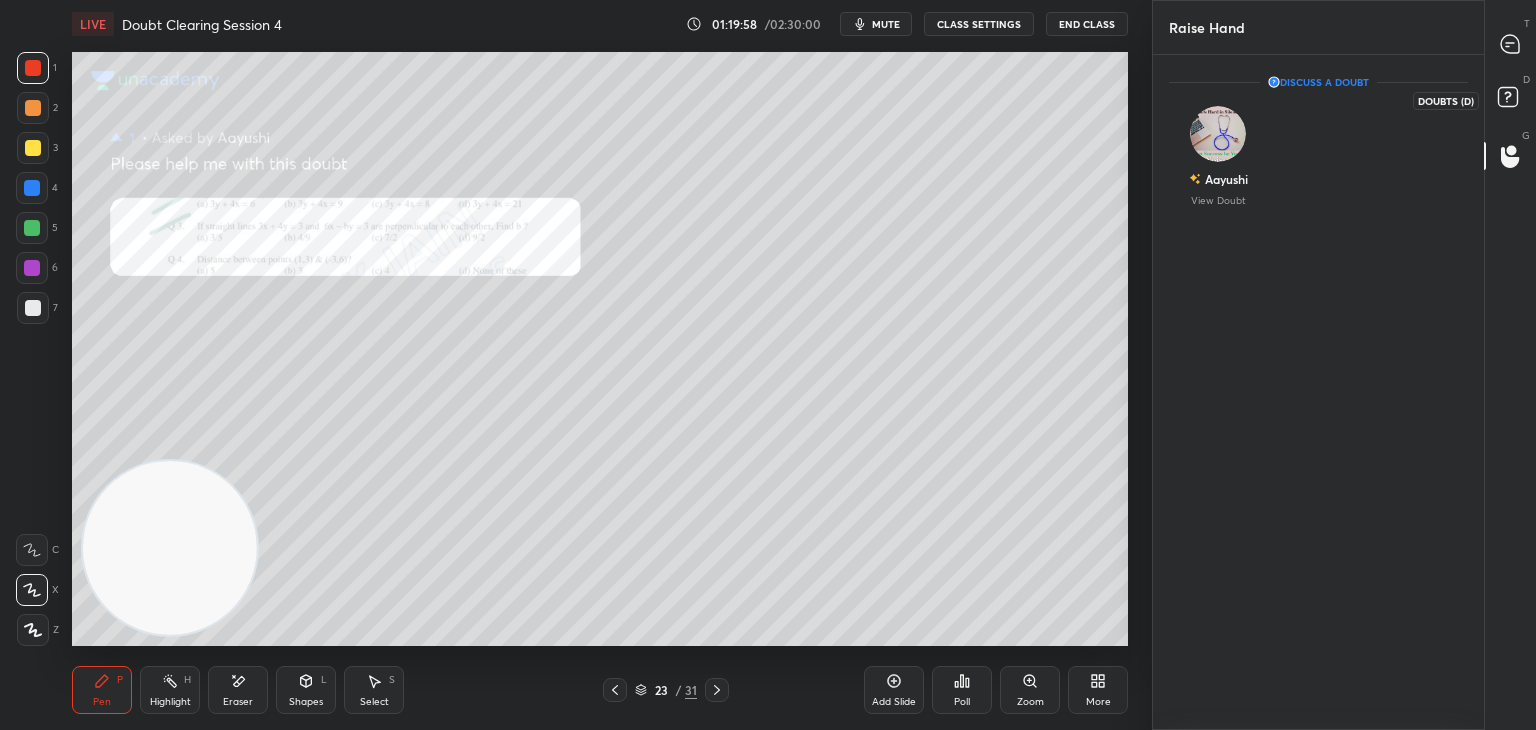 click 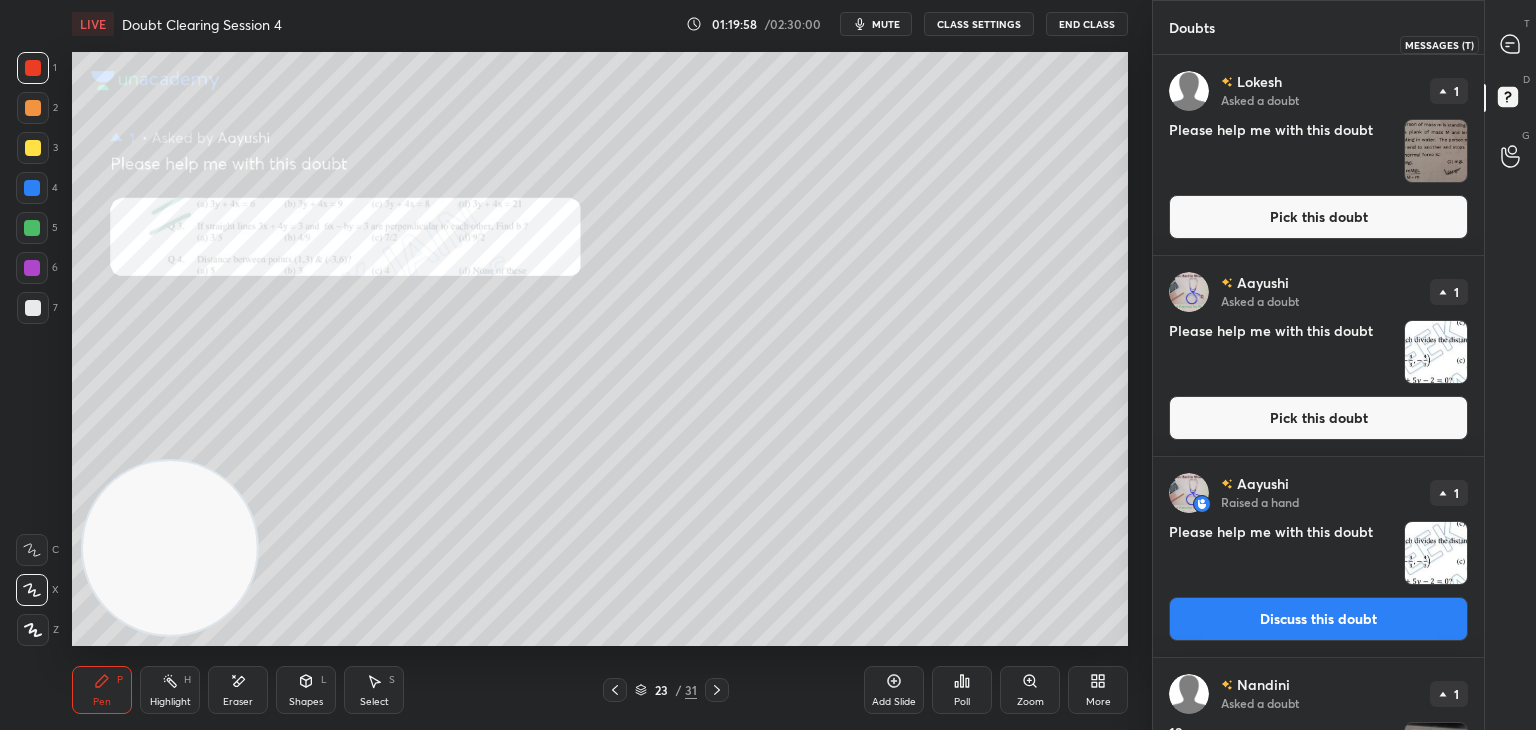 click 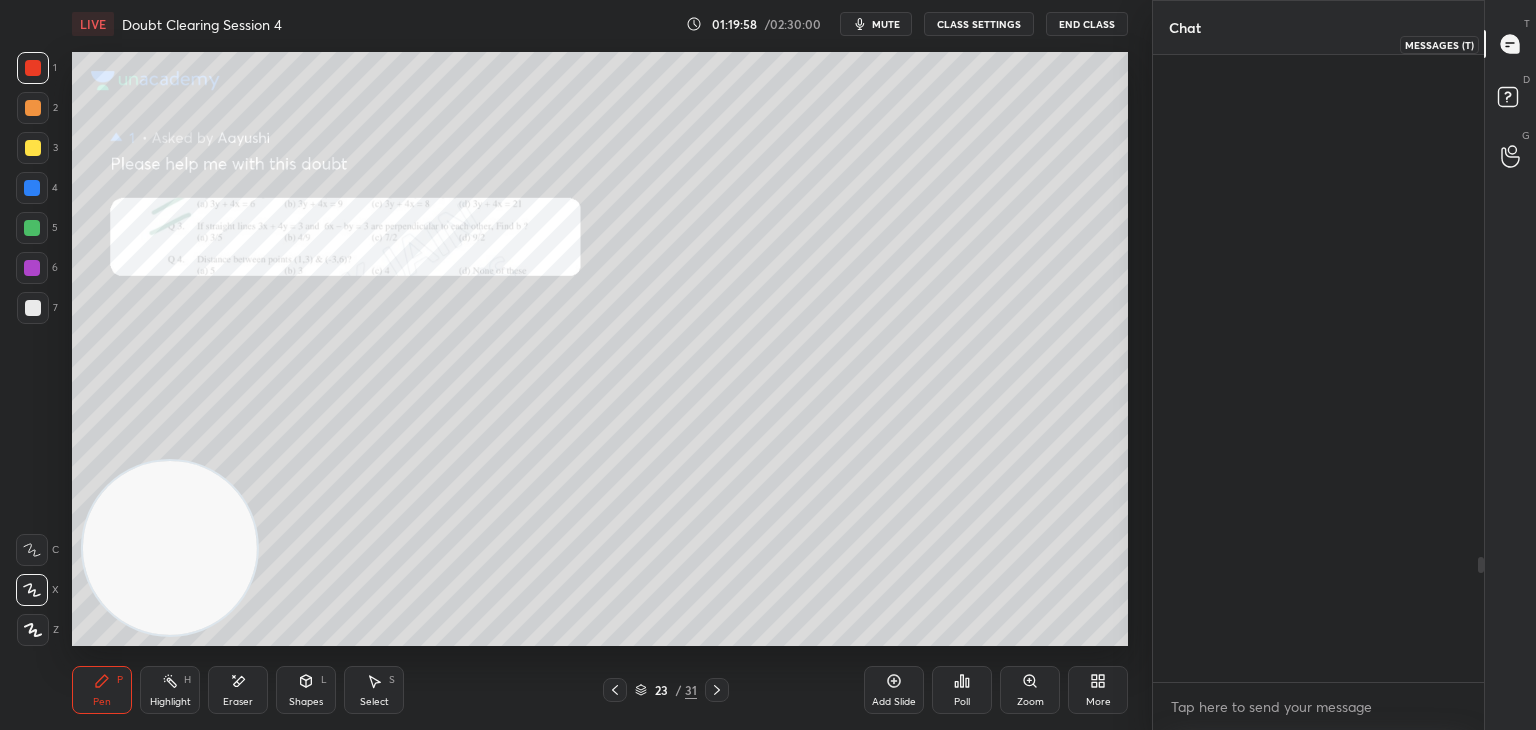 scroll, scrollTop: 2514, scrollLeft: 0, axis: vertical 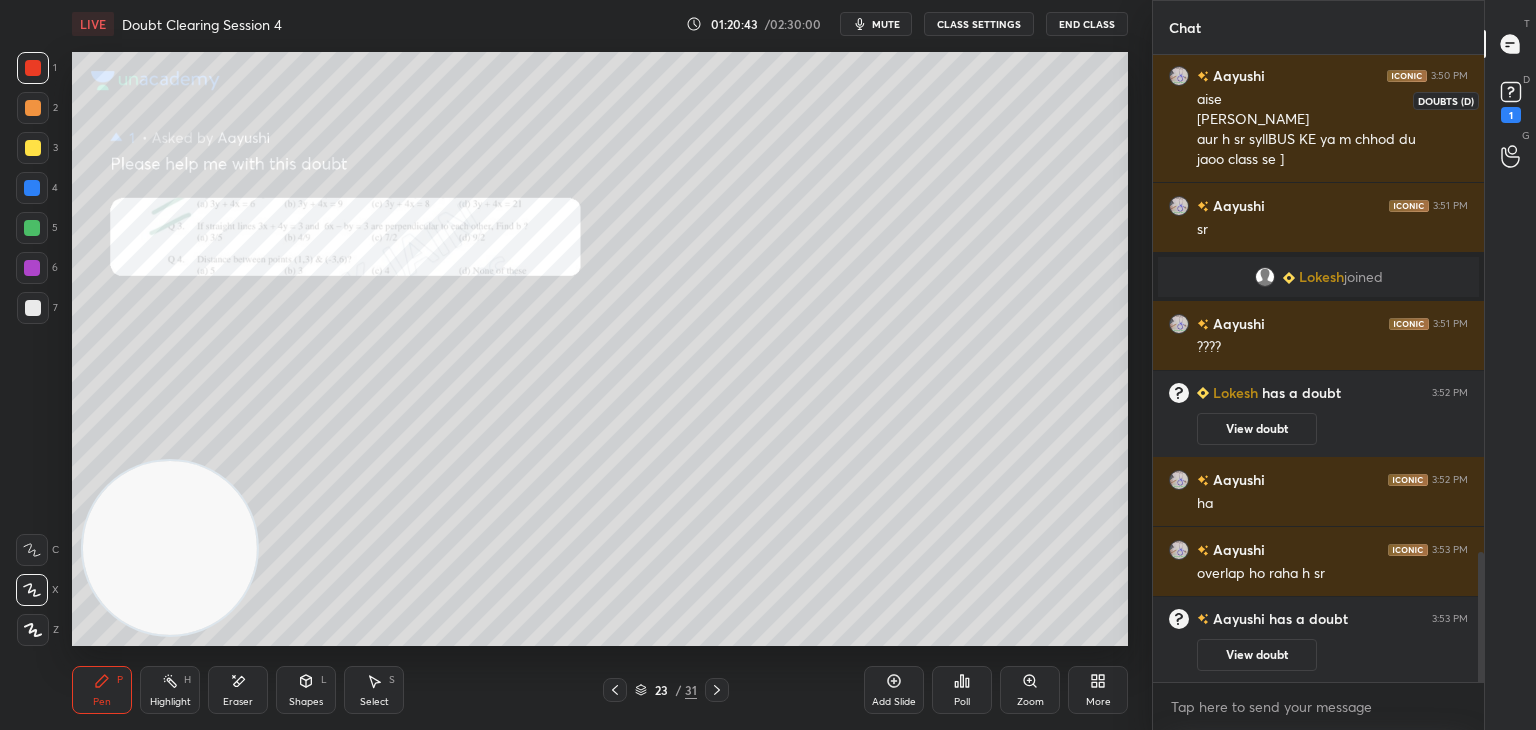 click 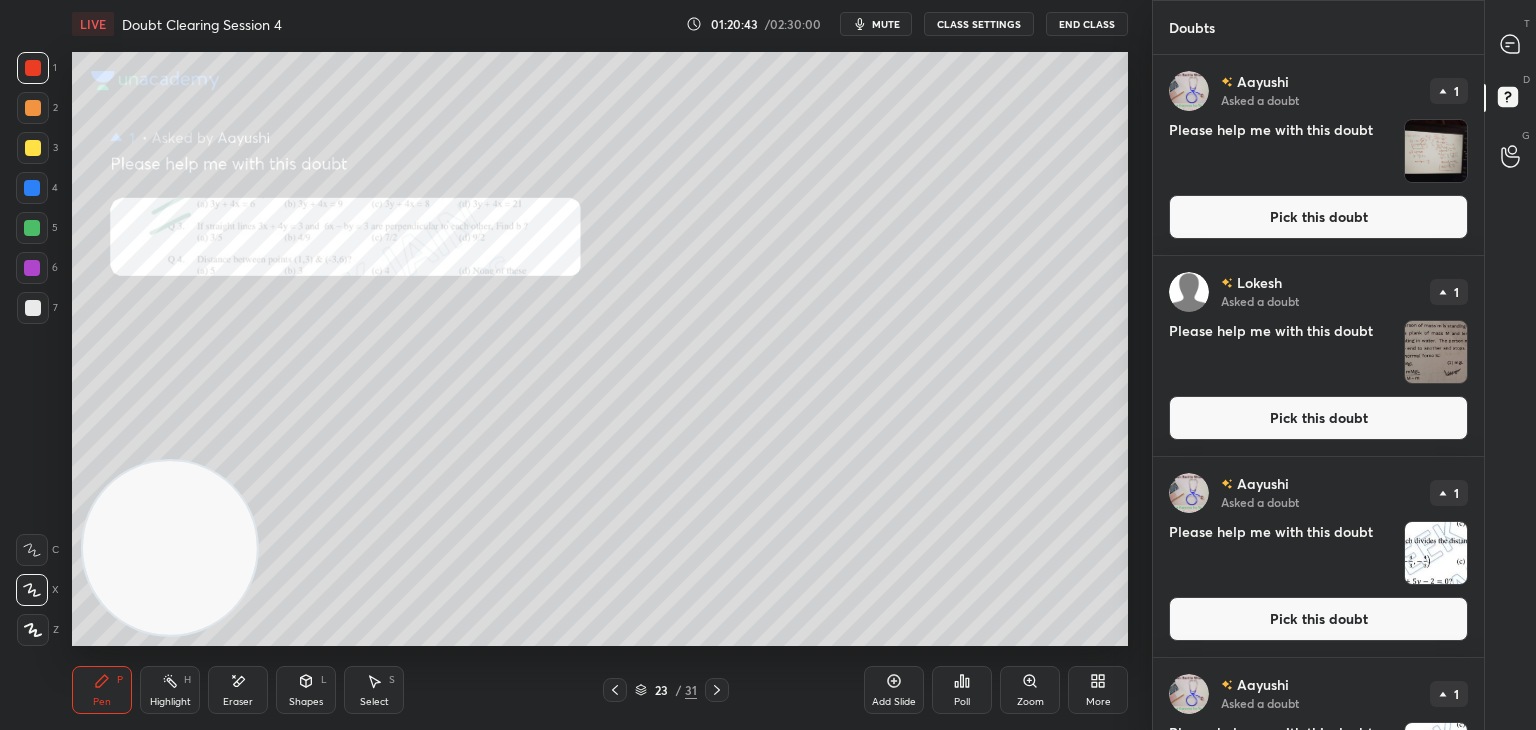 click at bounding box center [1436, 151] 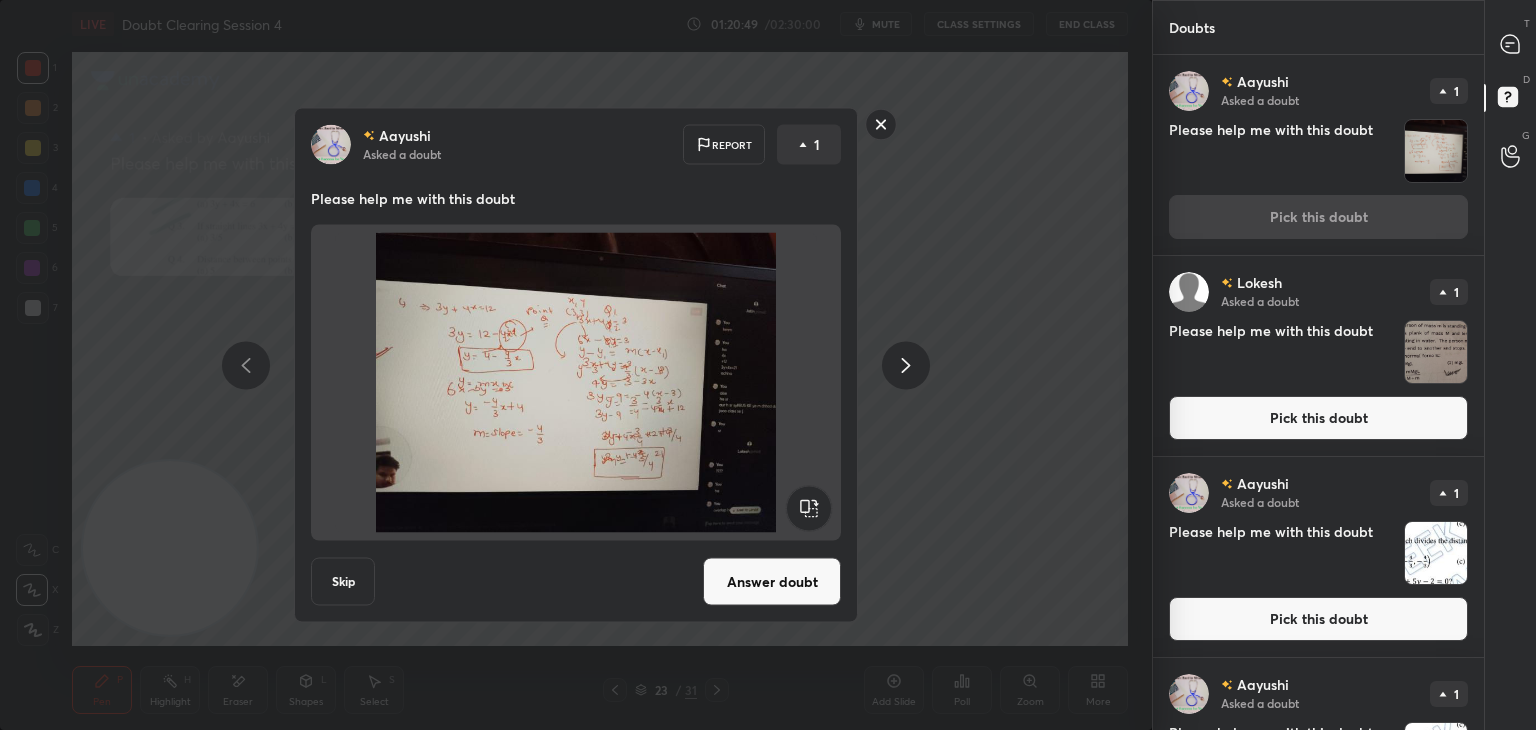 click 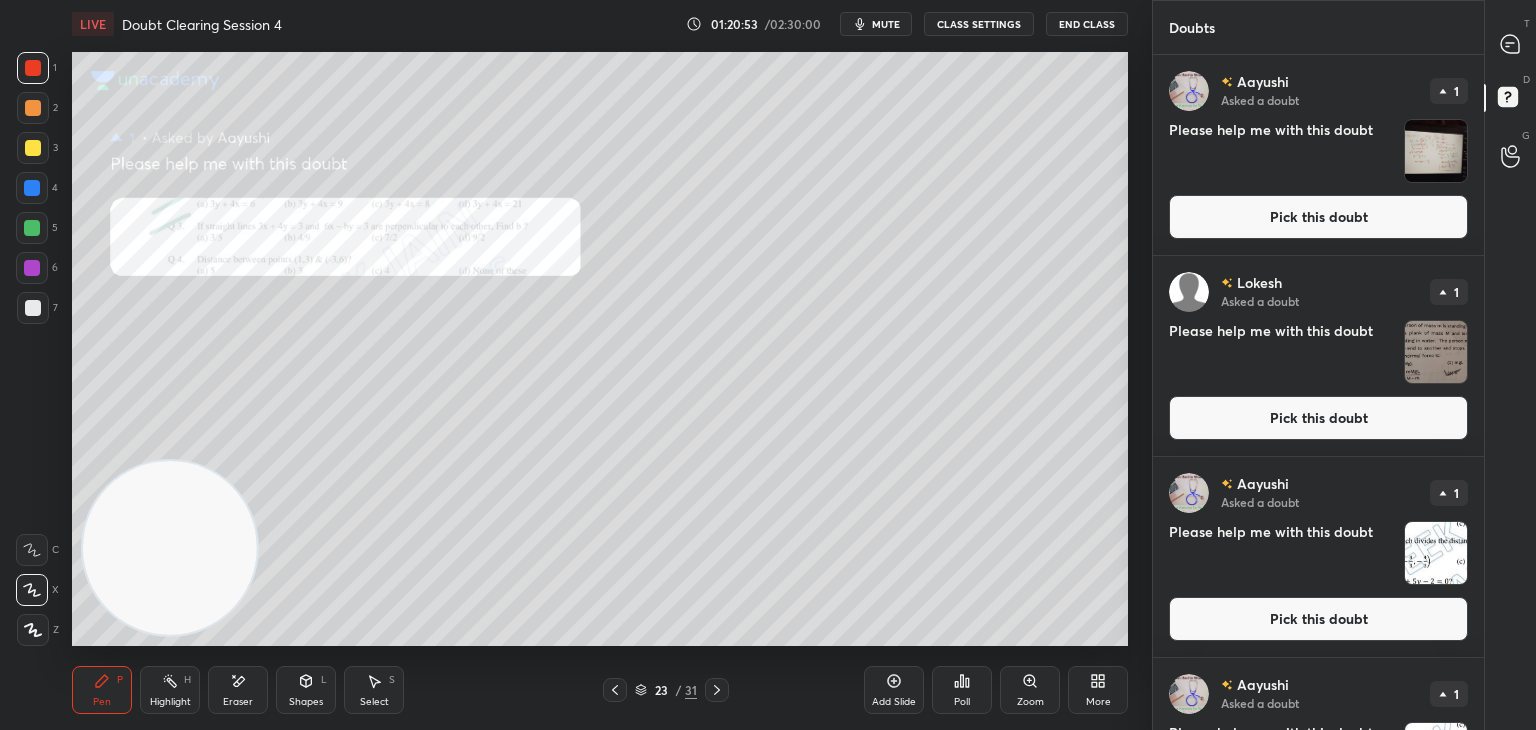 click on "Add Slide" at bounding box center [894, 690] 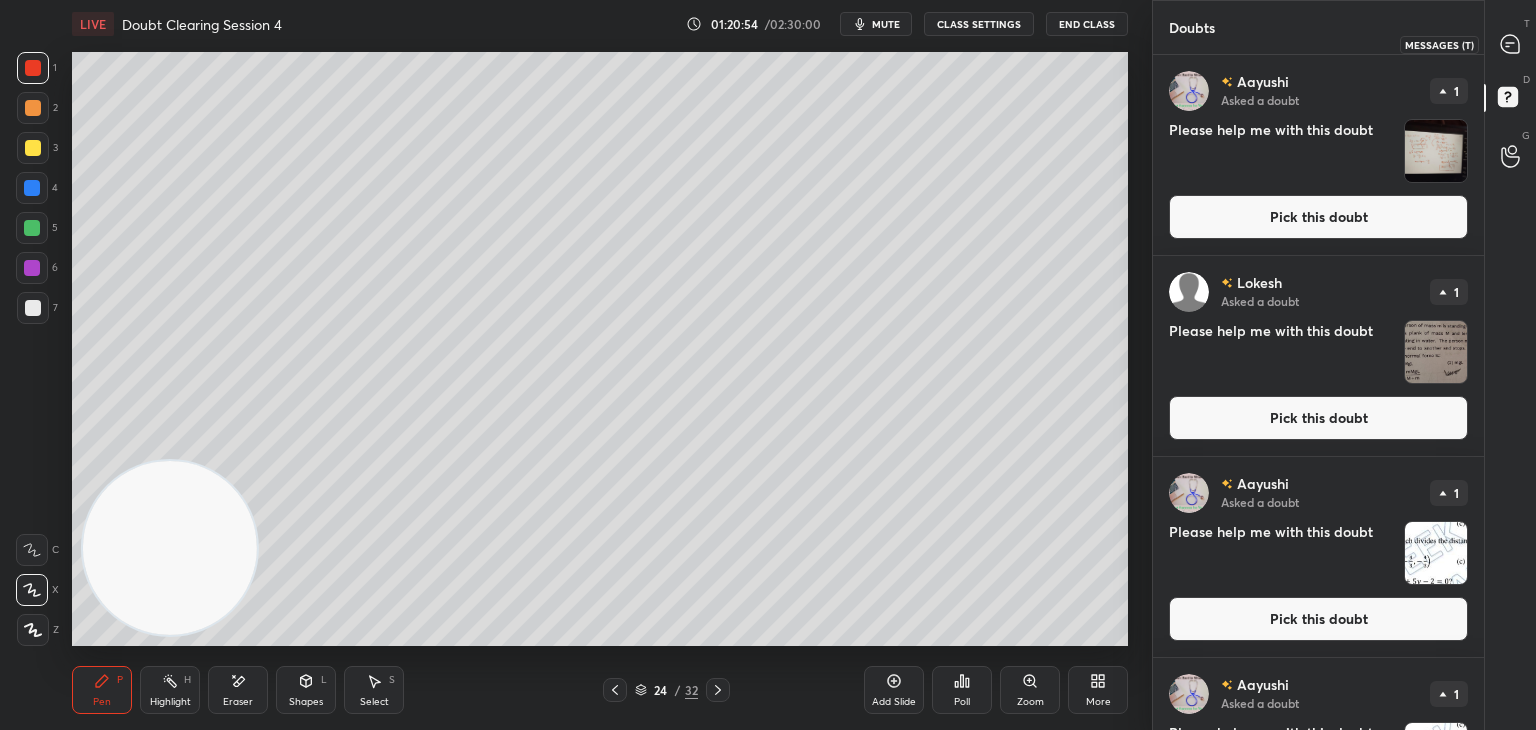 click 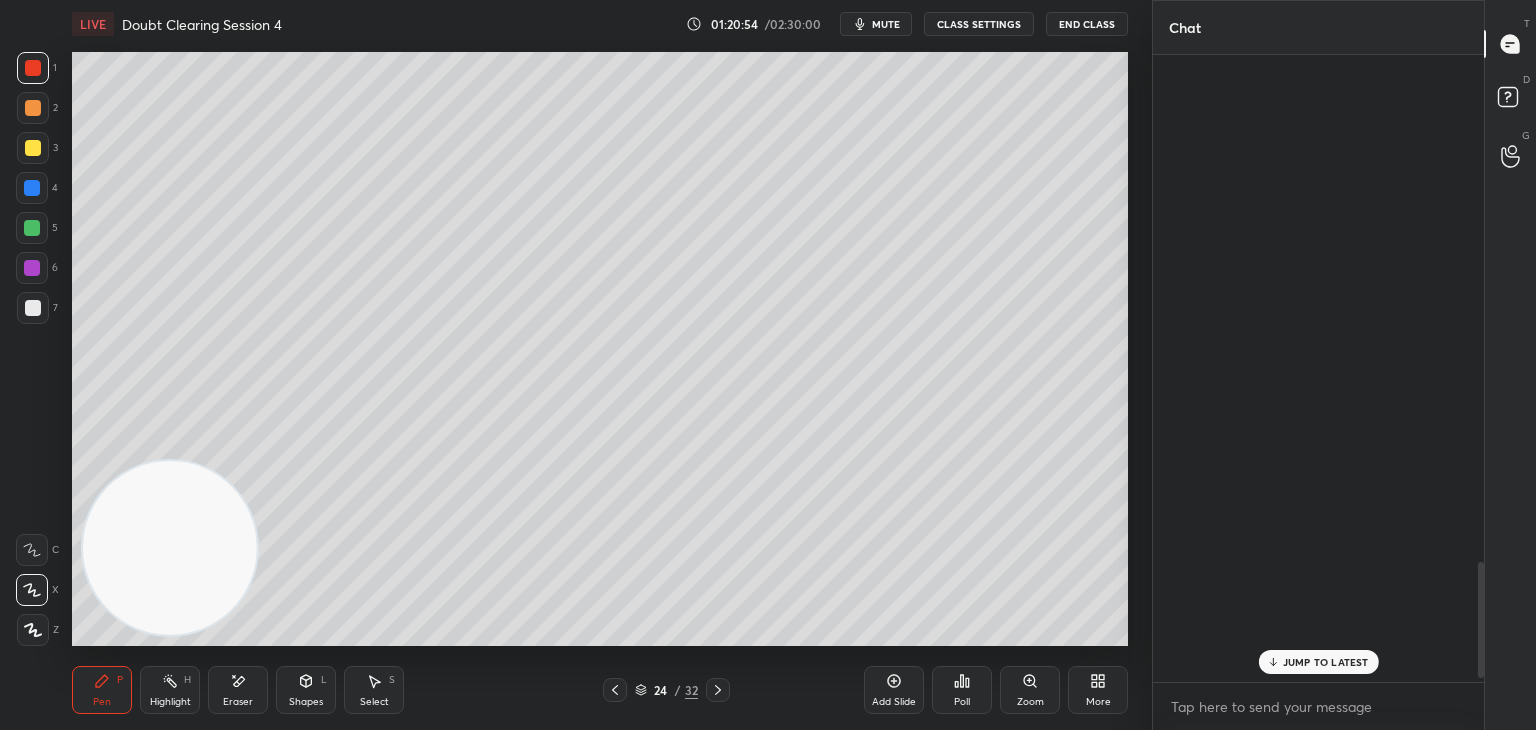 scroll, scrollTop: 2722, scrollLeft: 0, axis: vertical 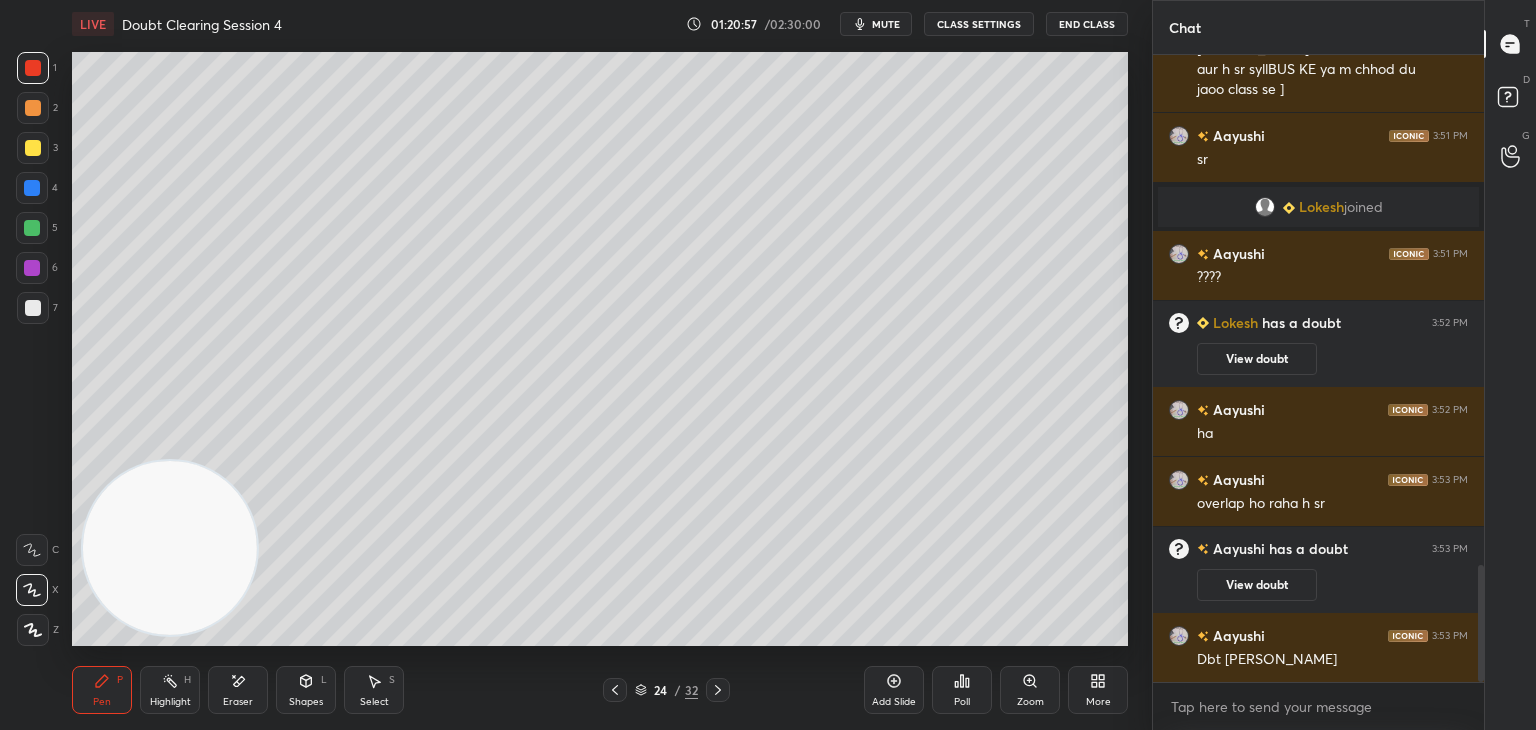 click at bounding box center [615, 690] 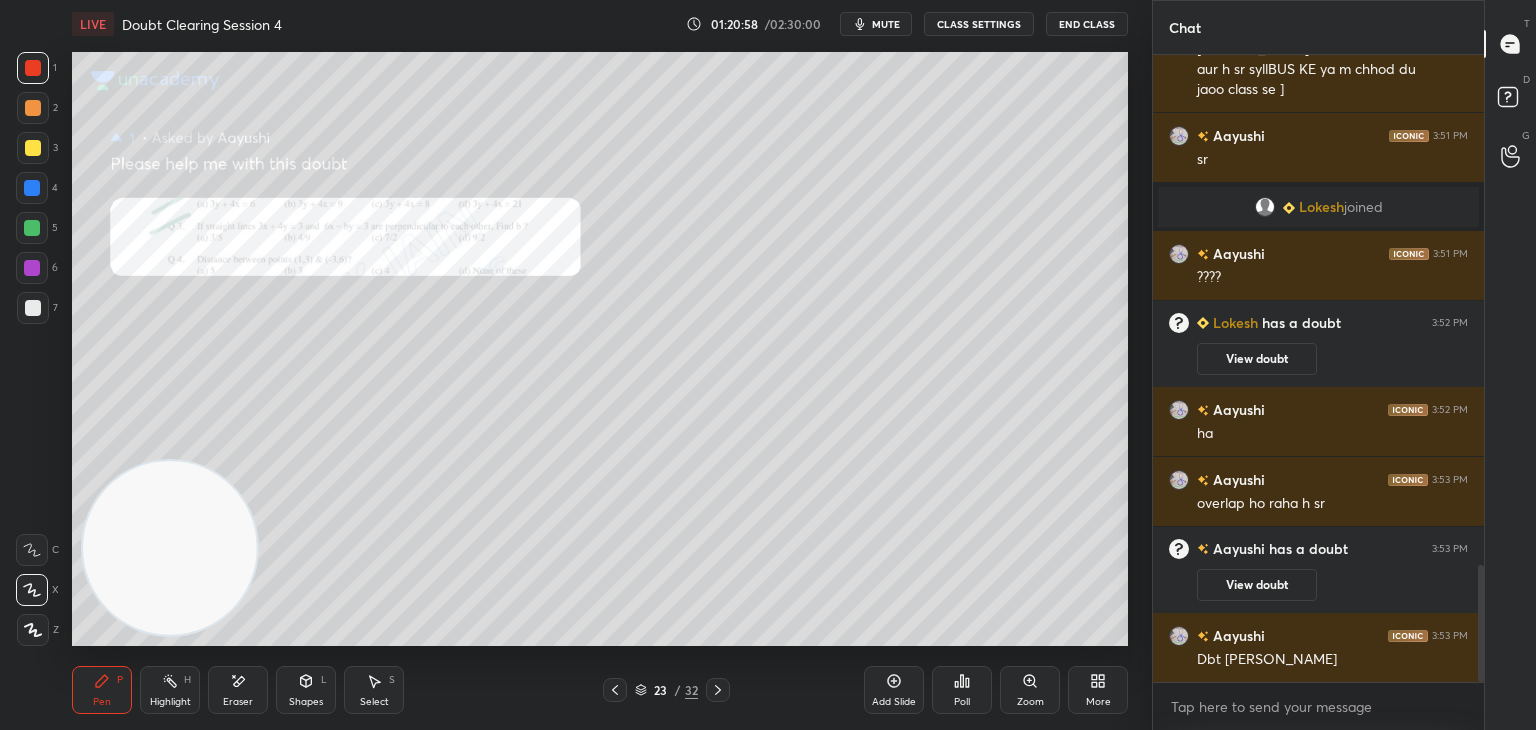 click 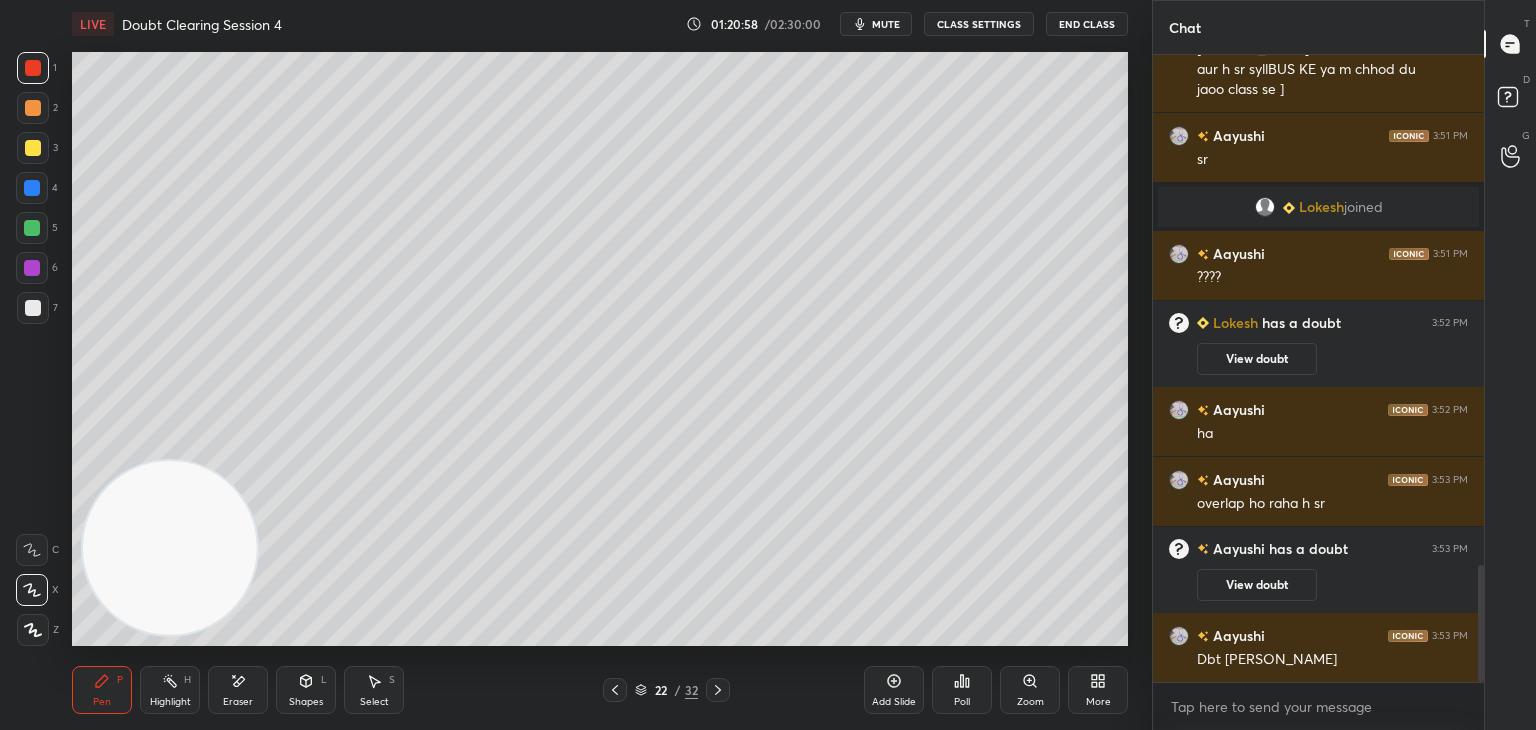 click 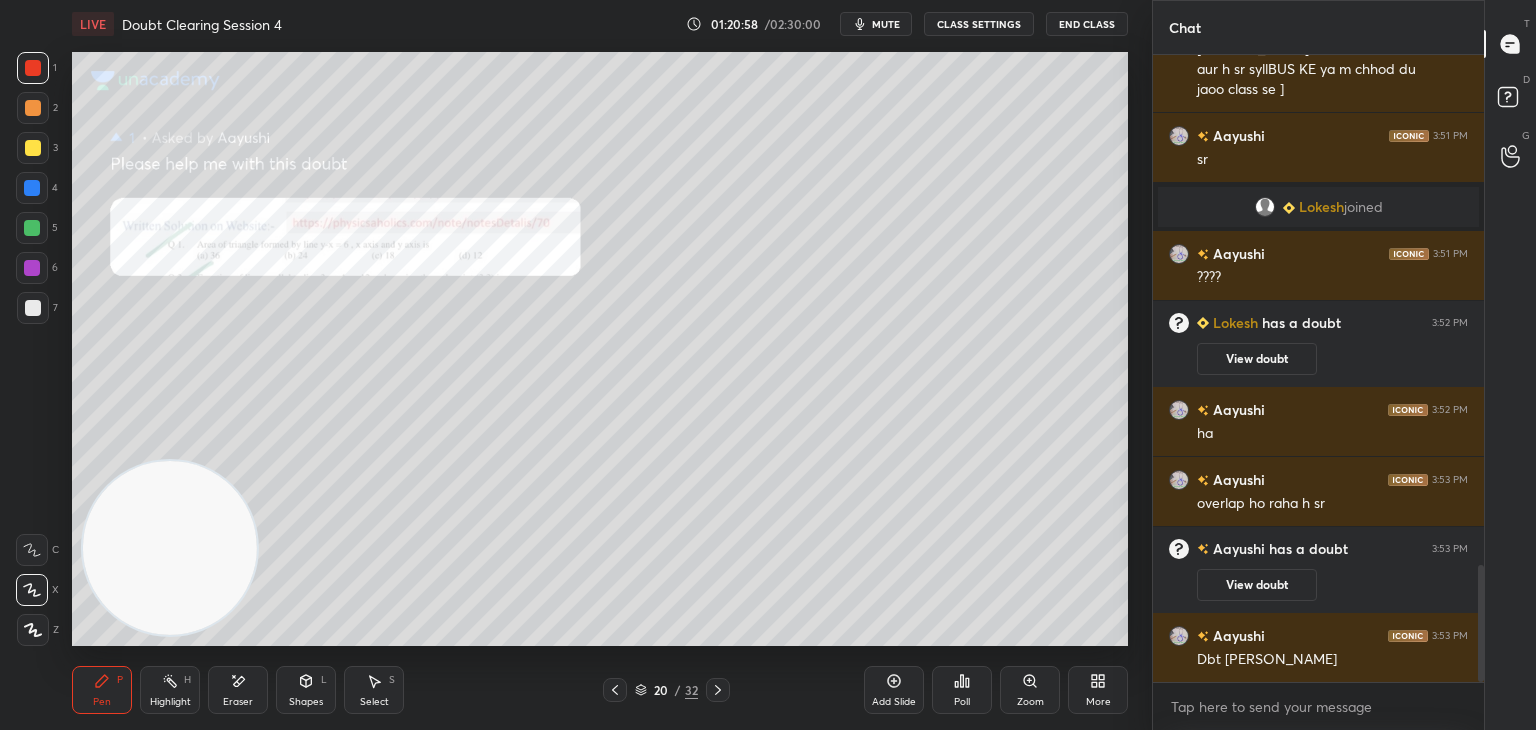 click 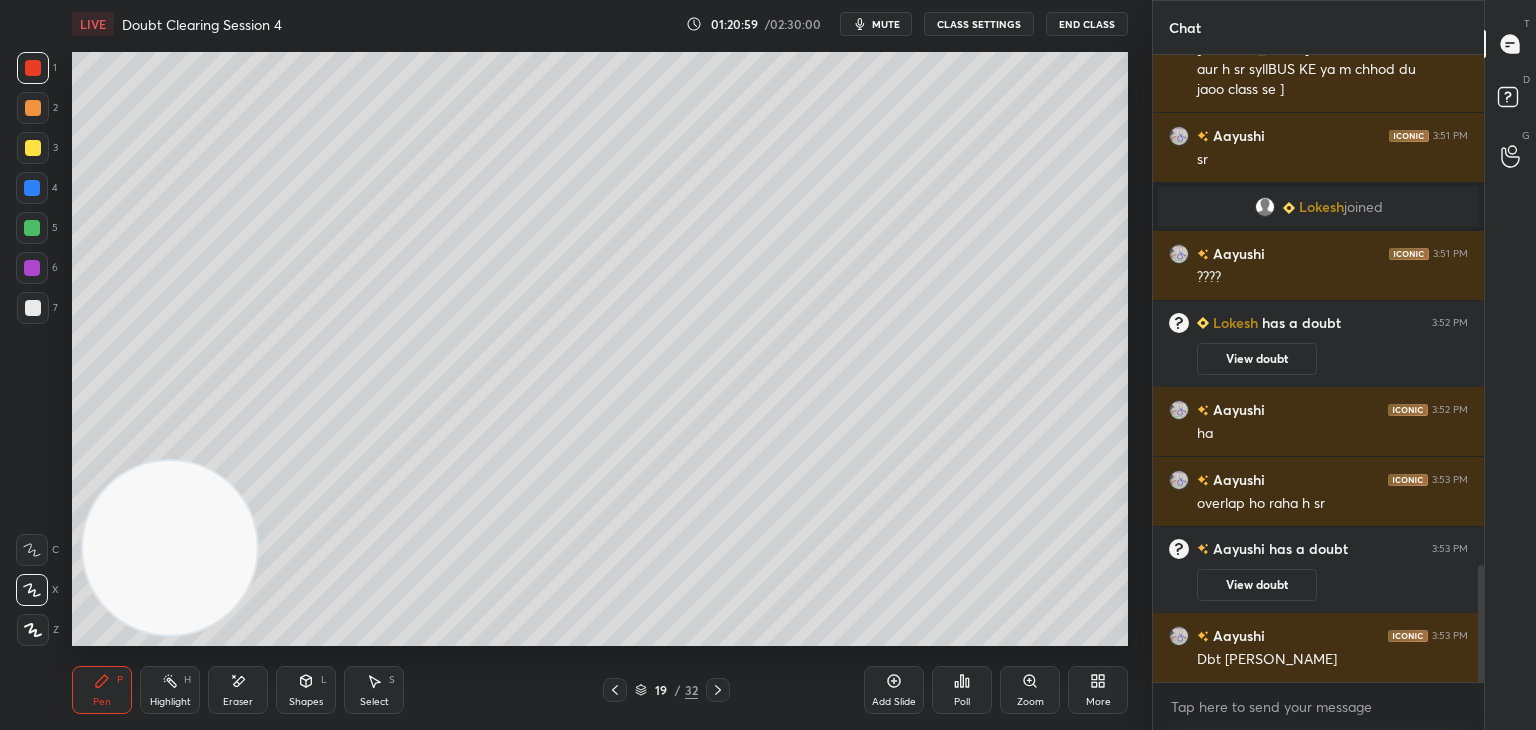 click 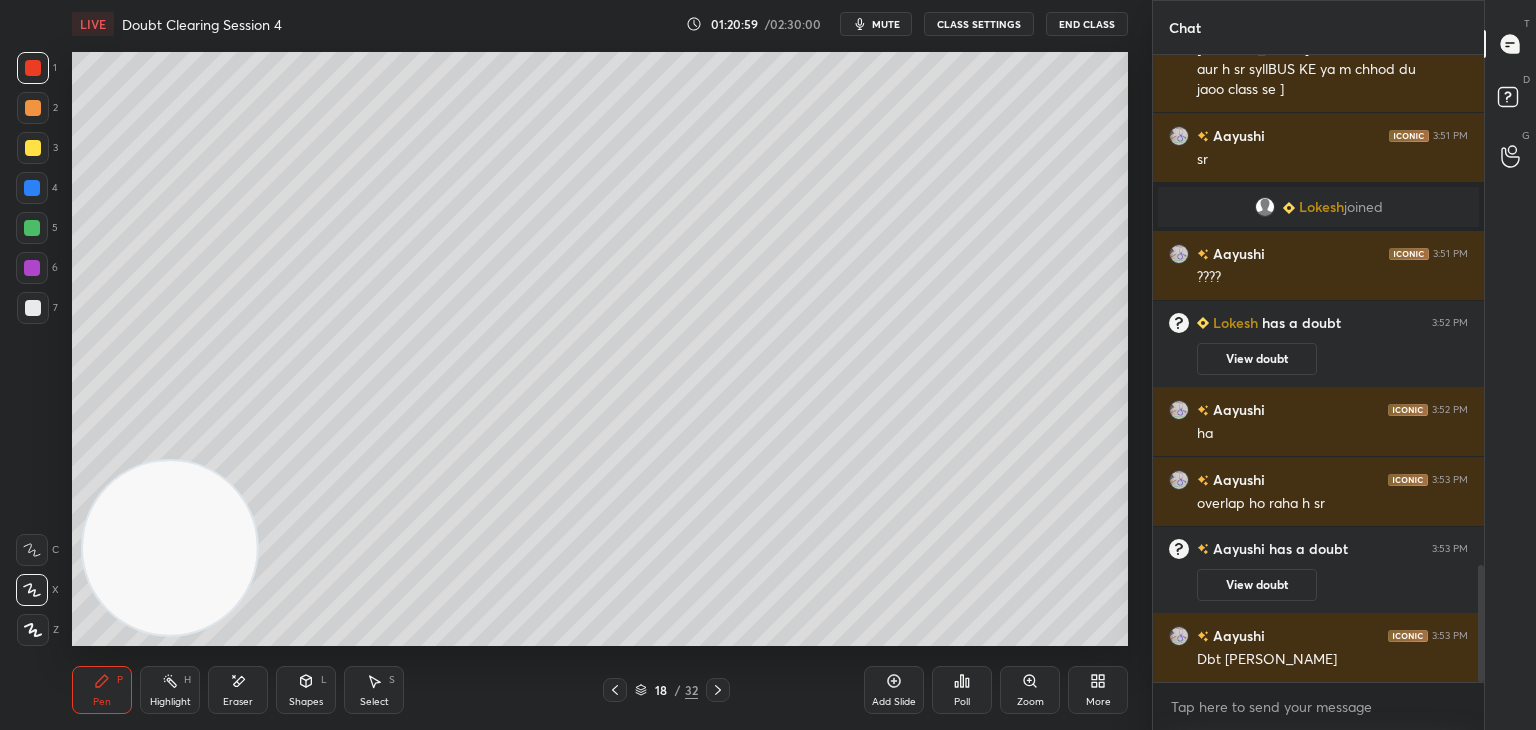 click 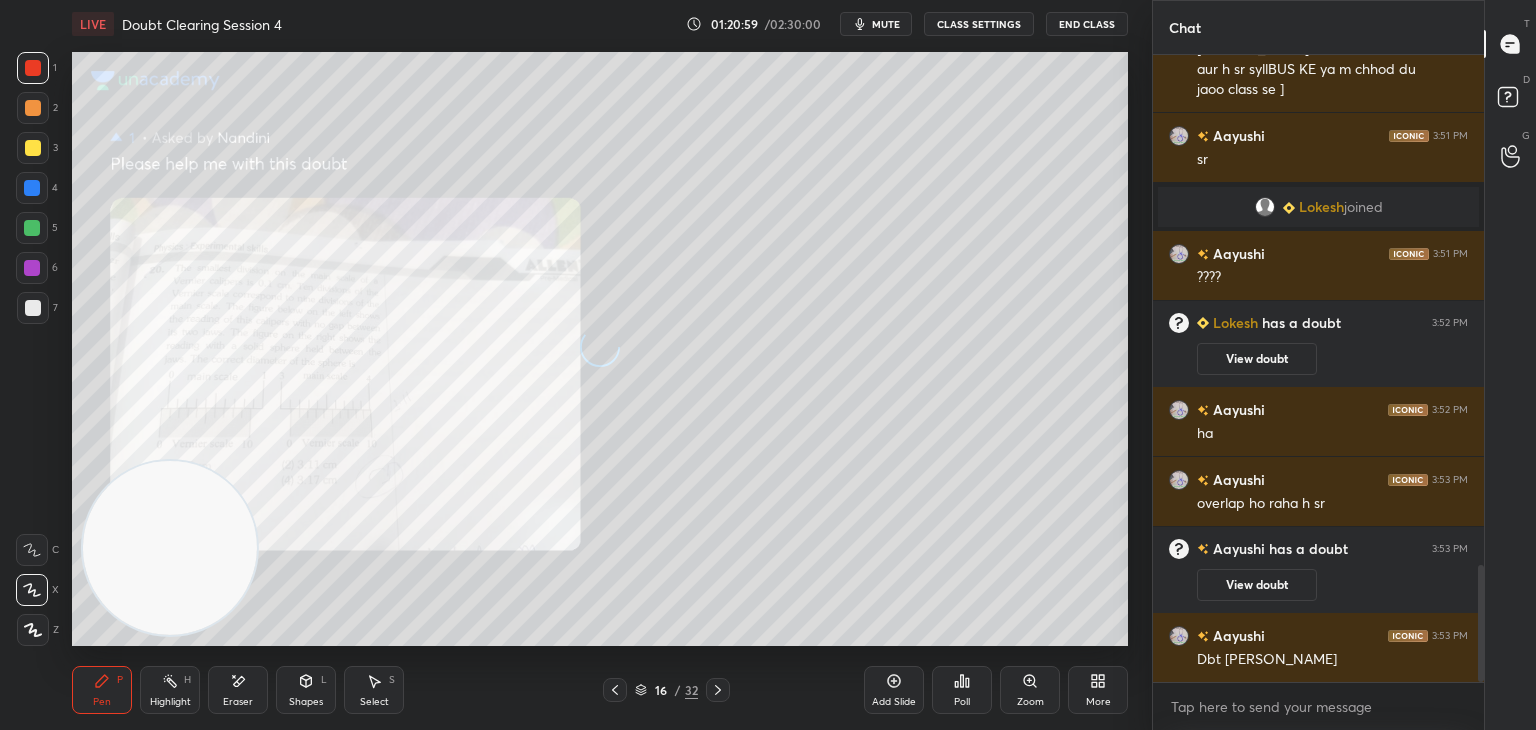click 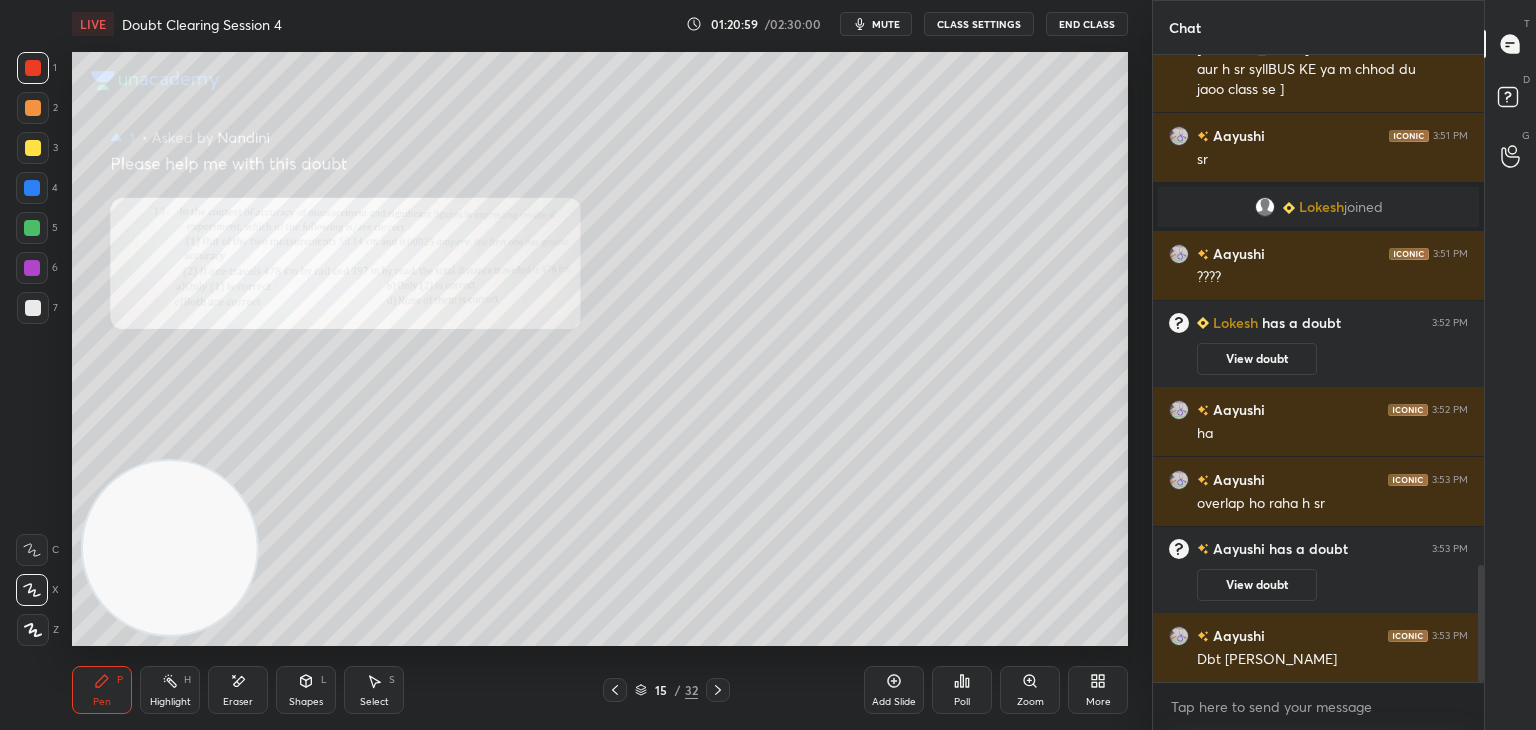 click 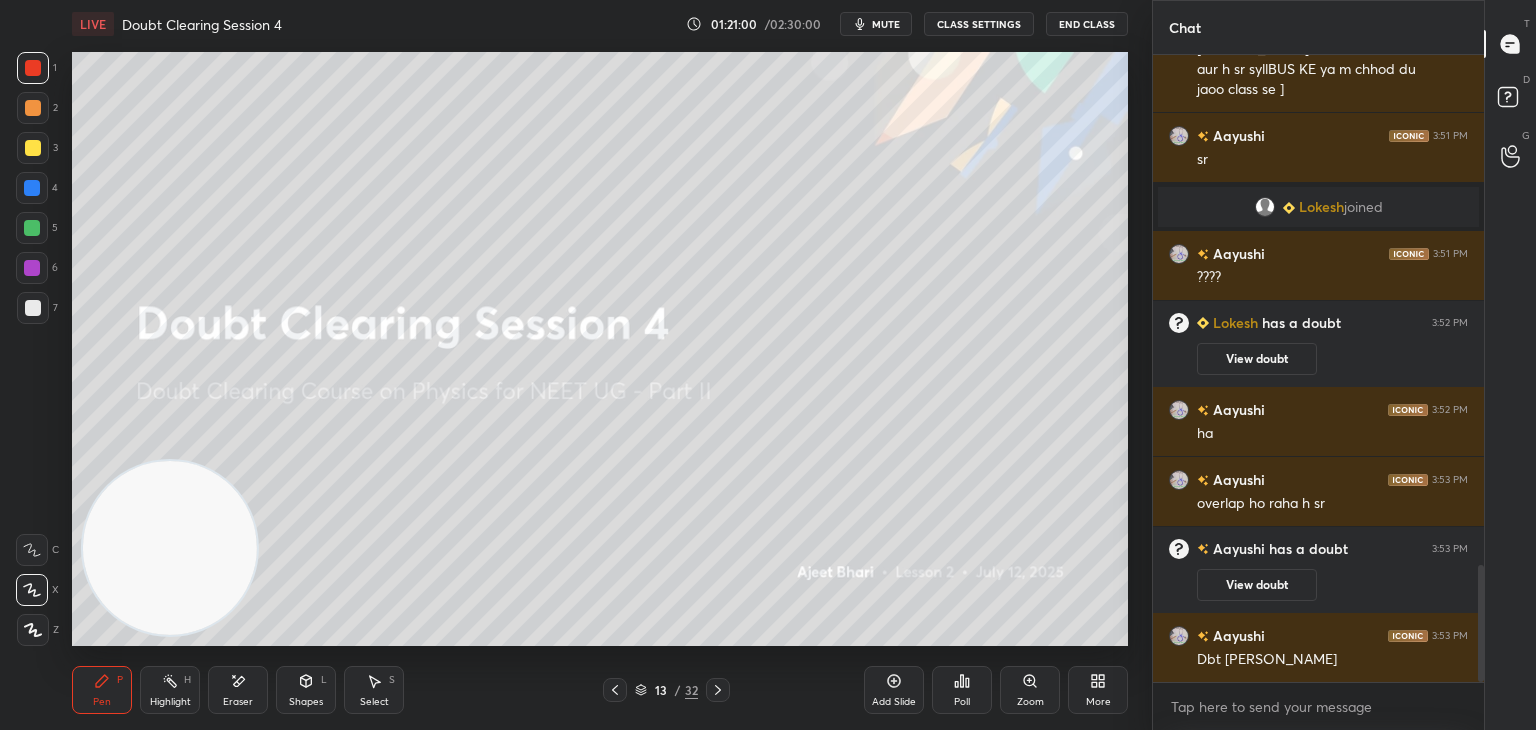 click 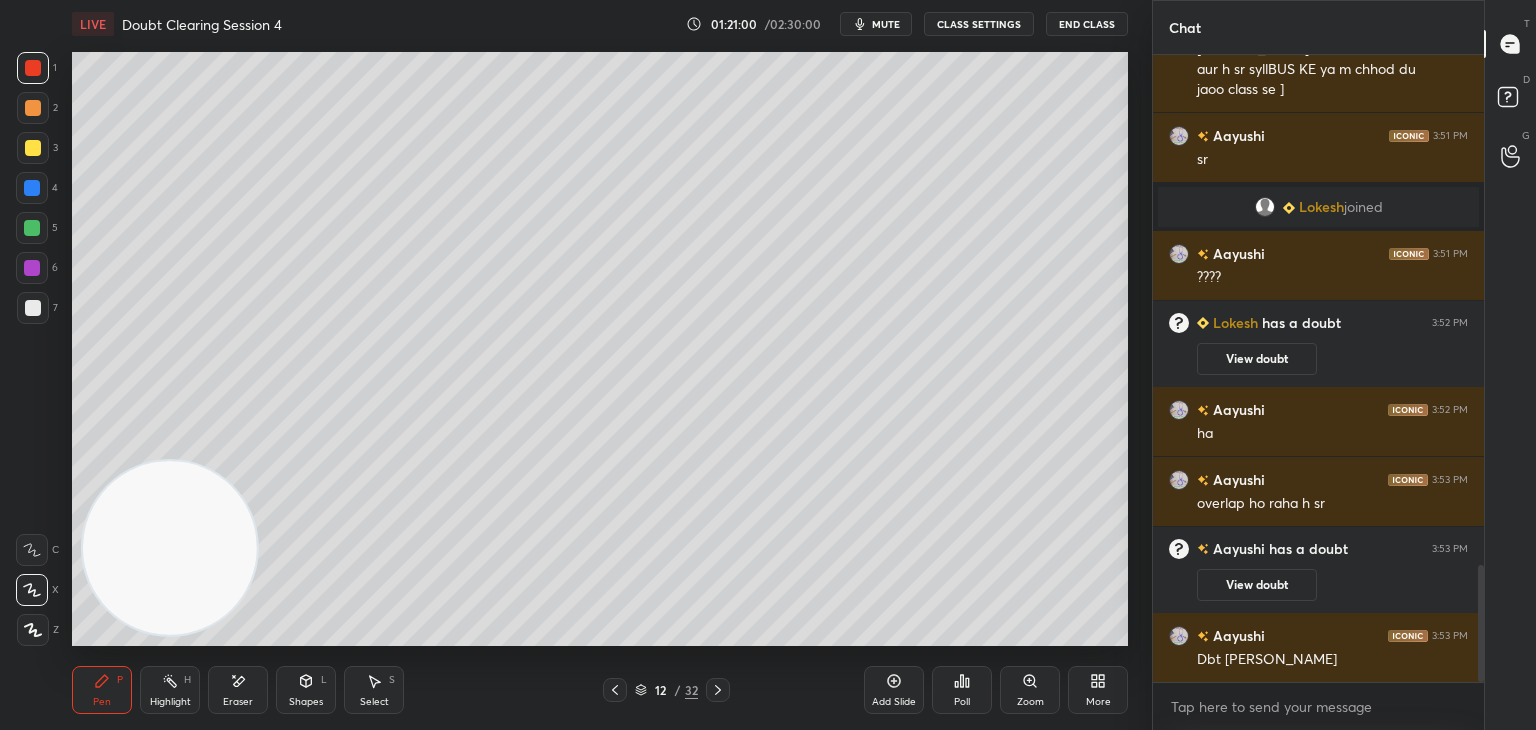 click 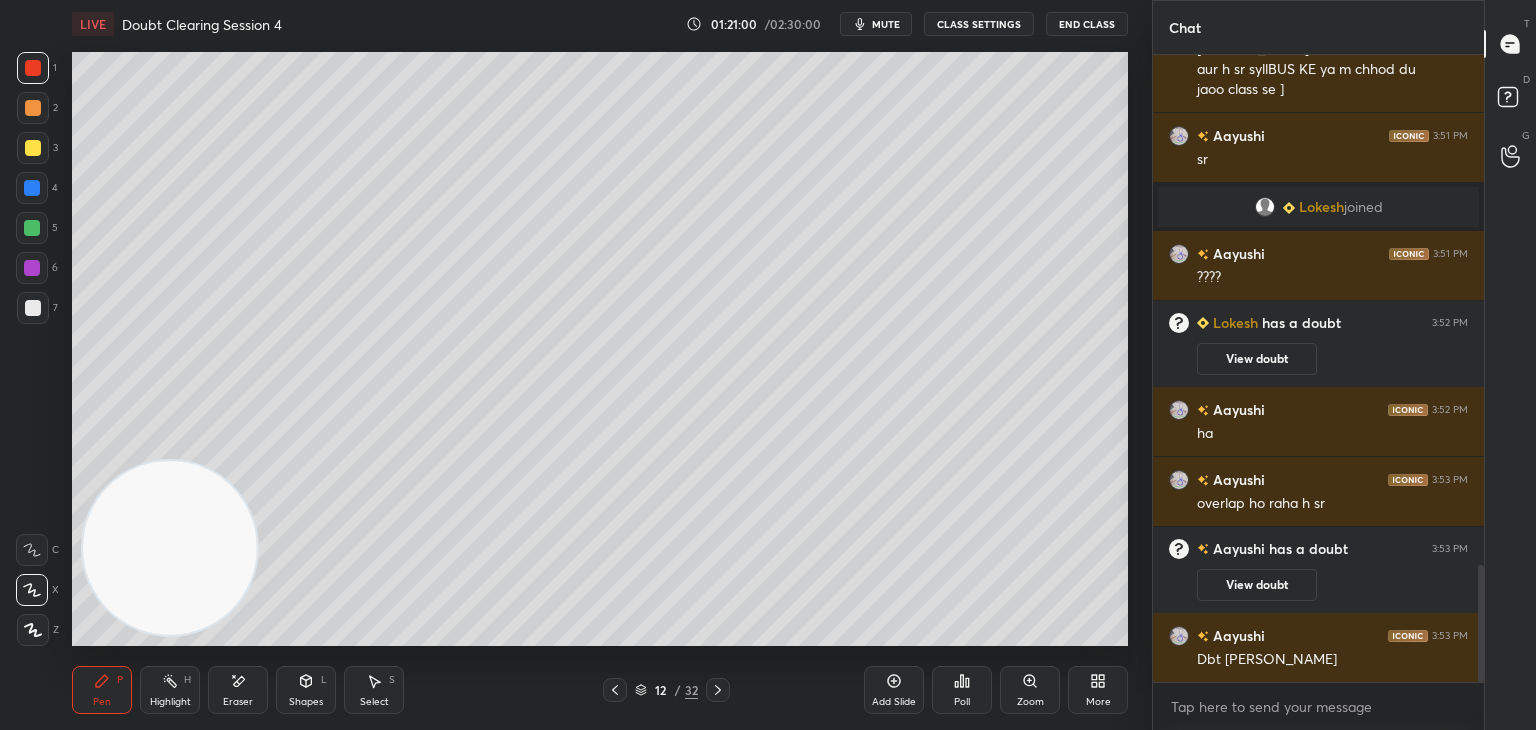 click 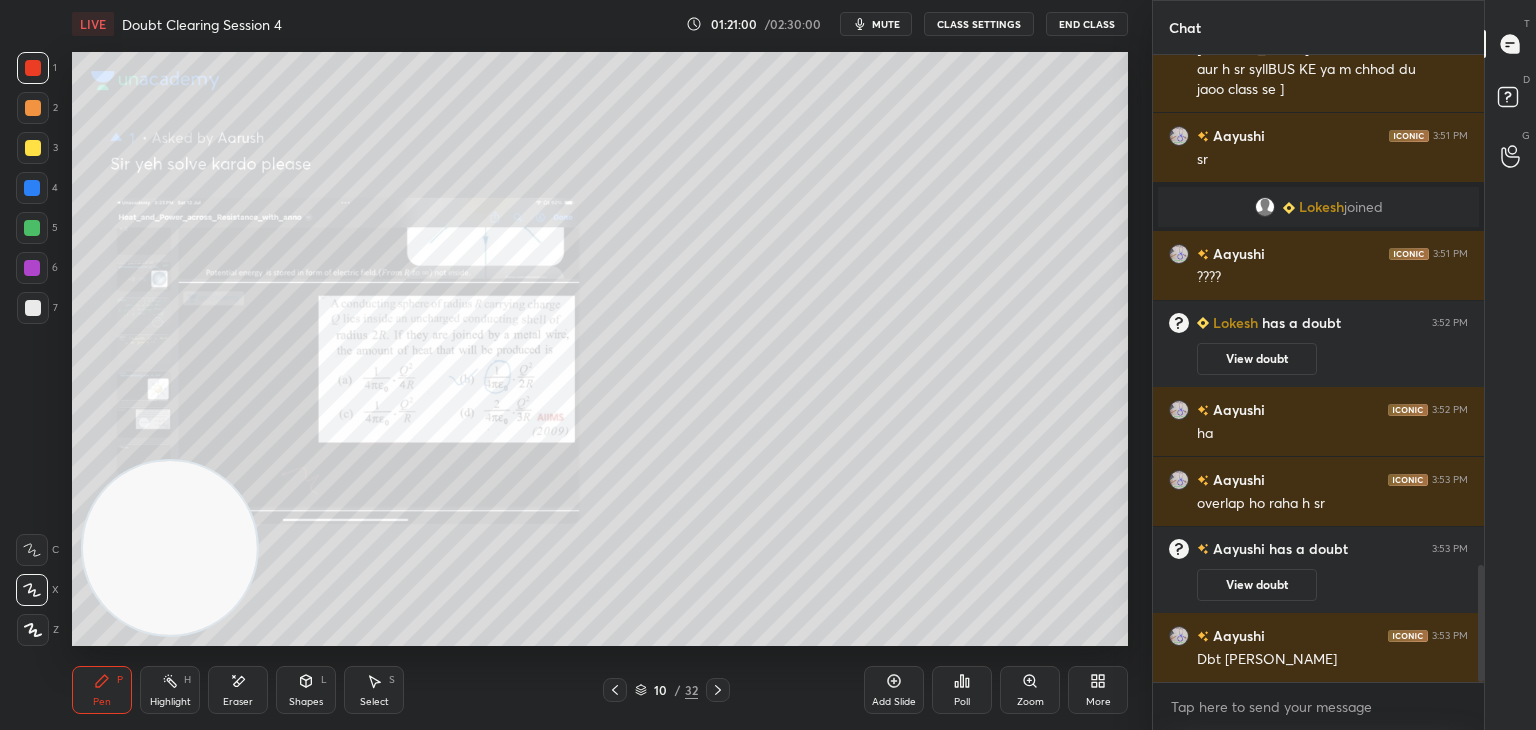 click 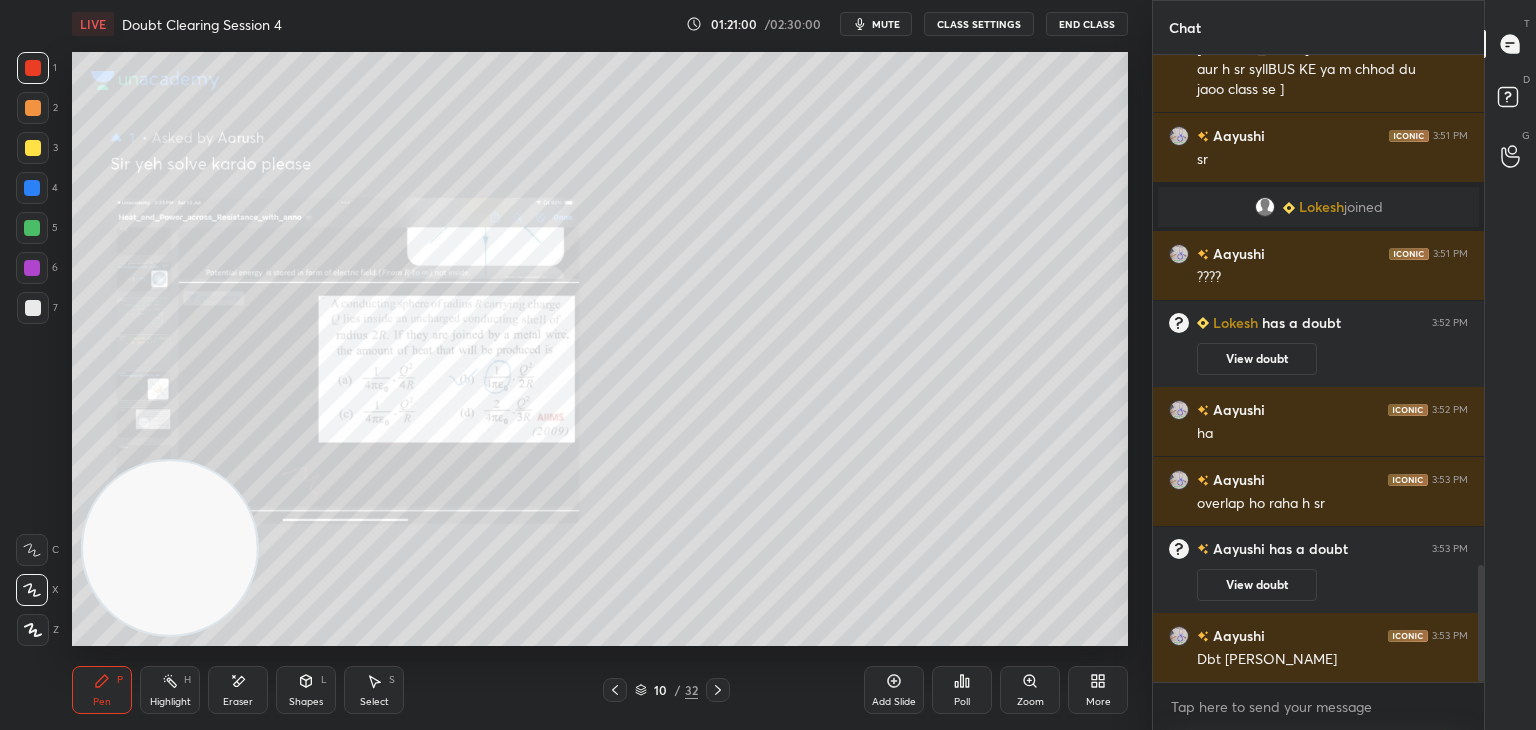 click 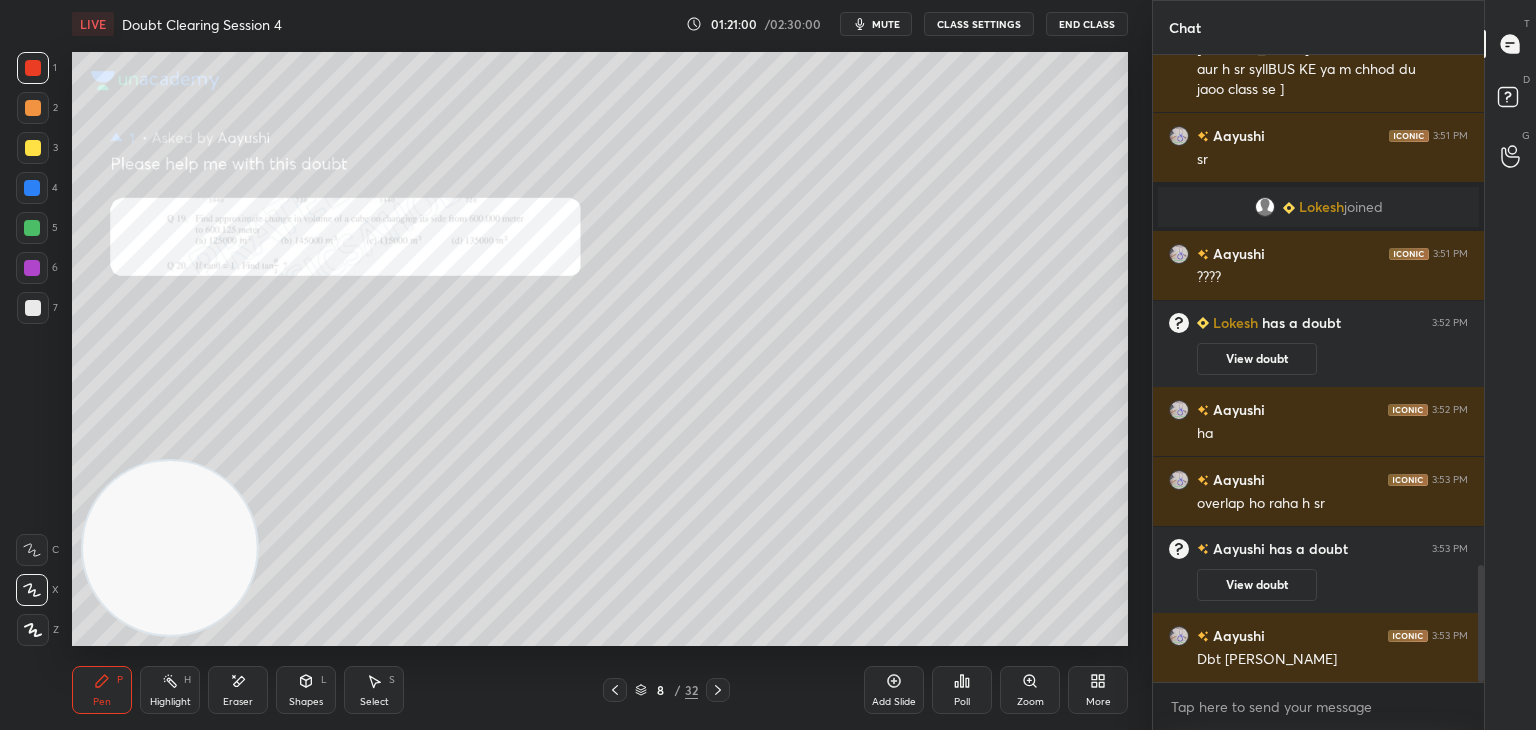 click 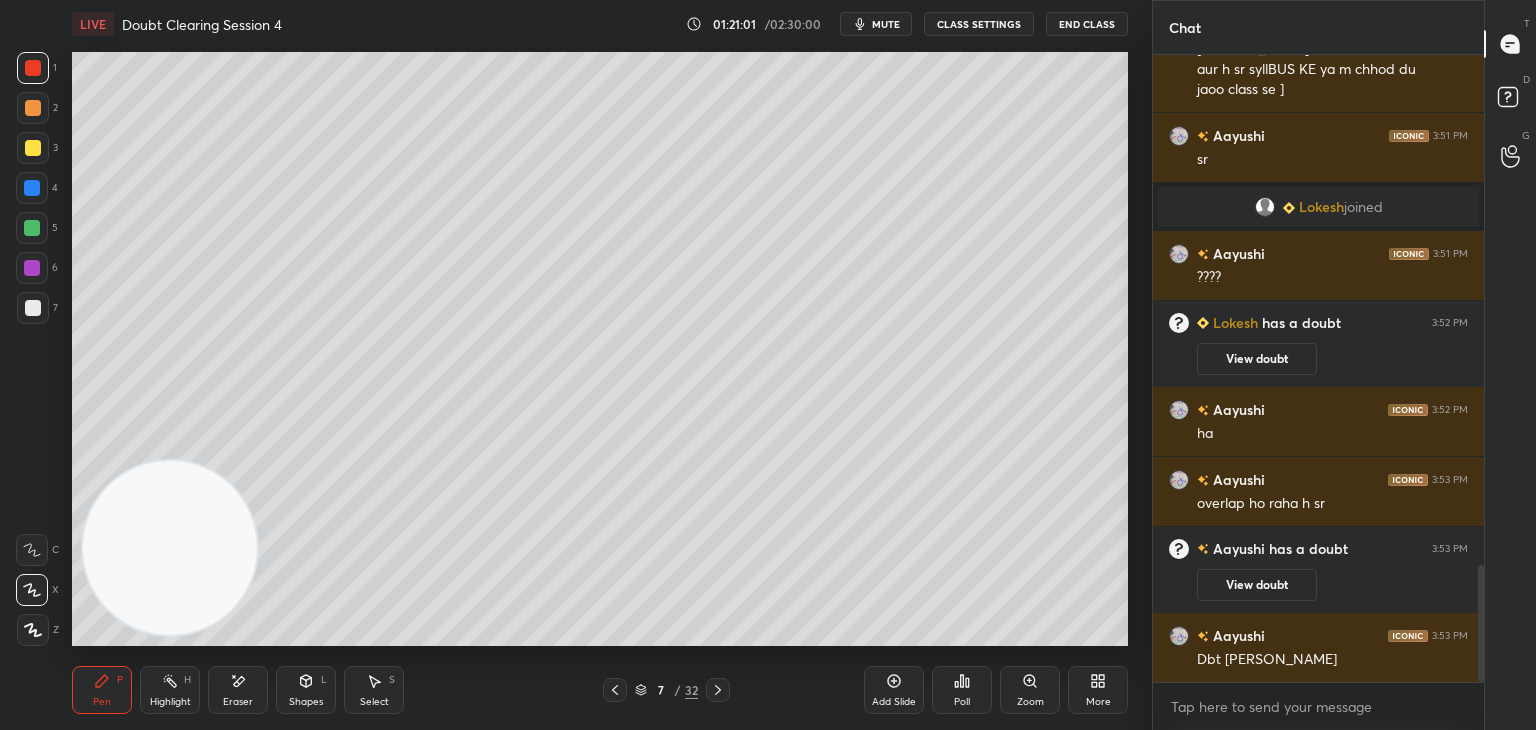 click 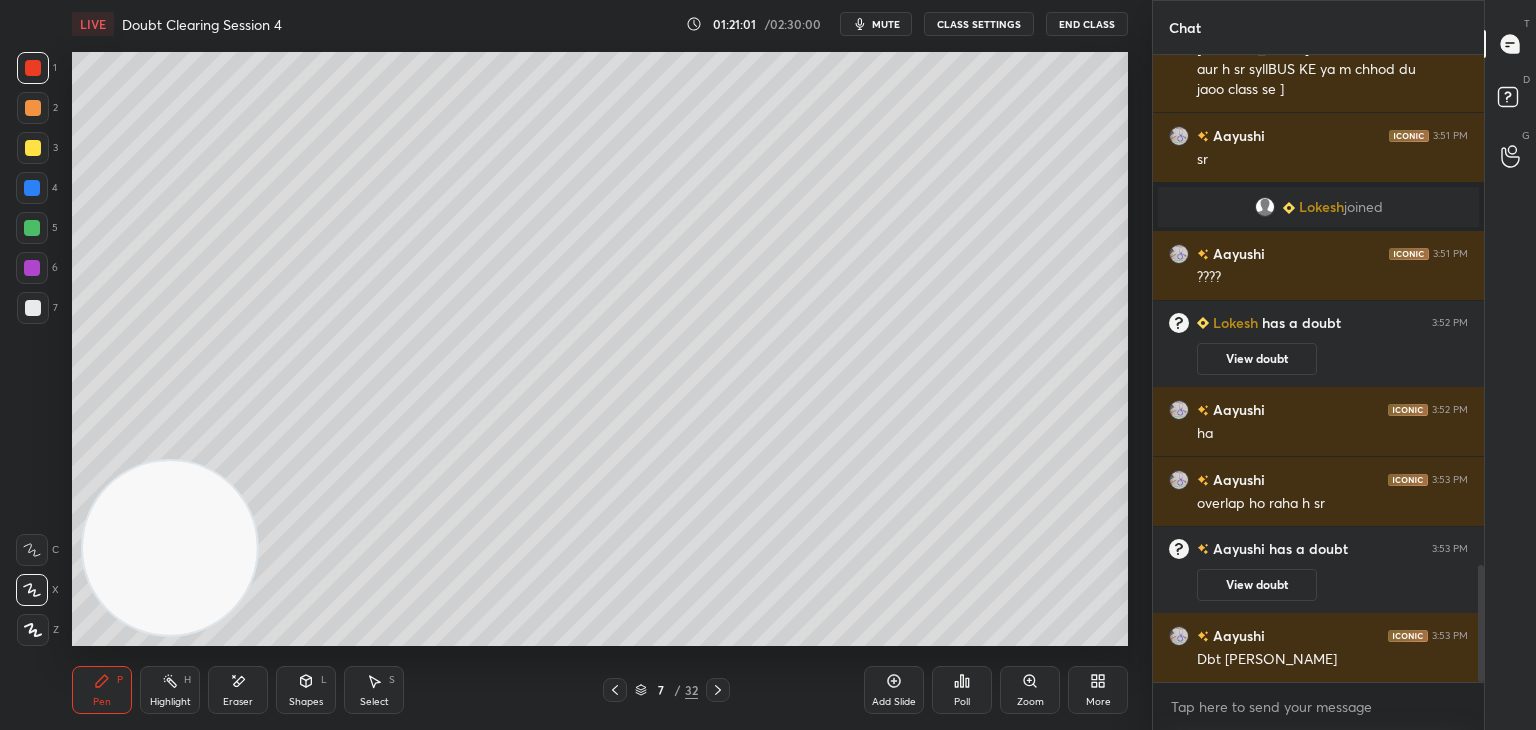 click 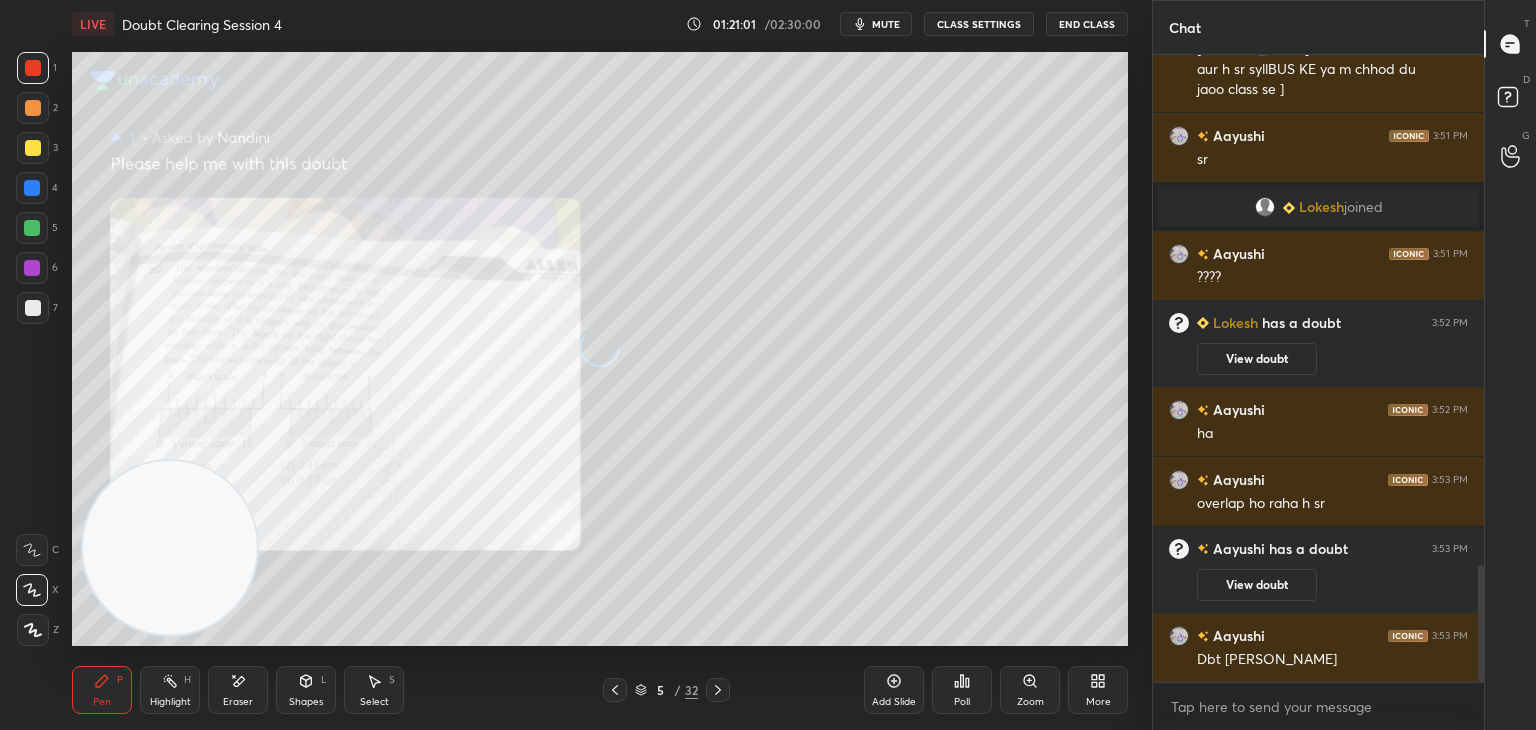 click 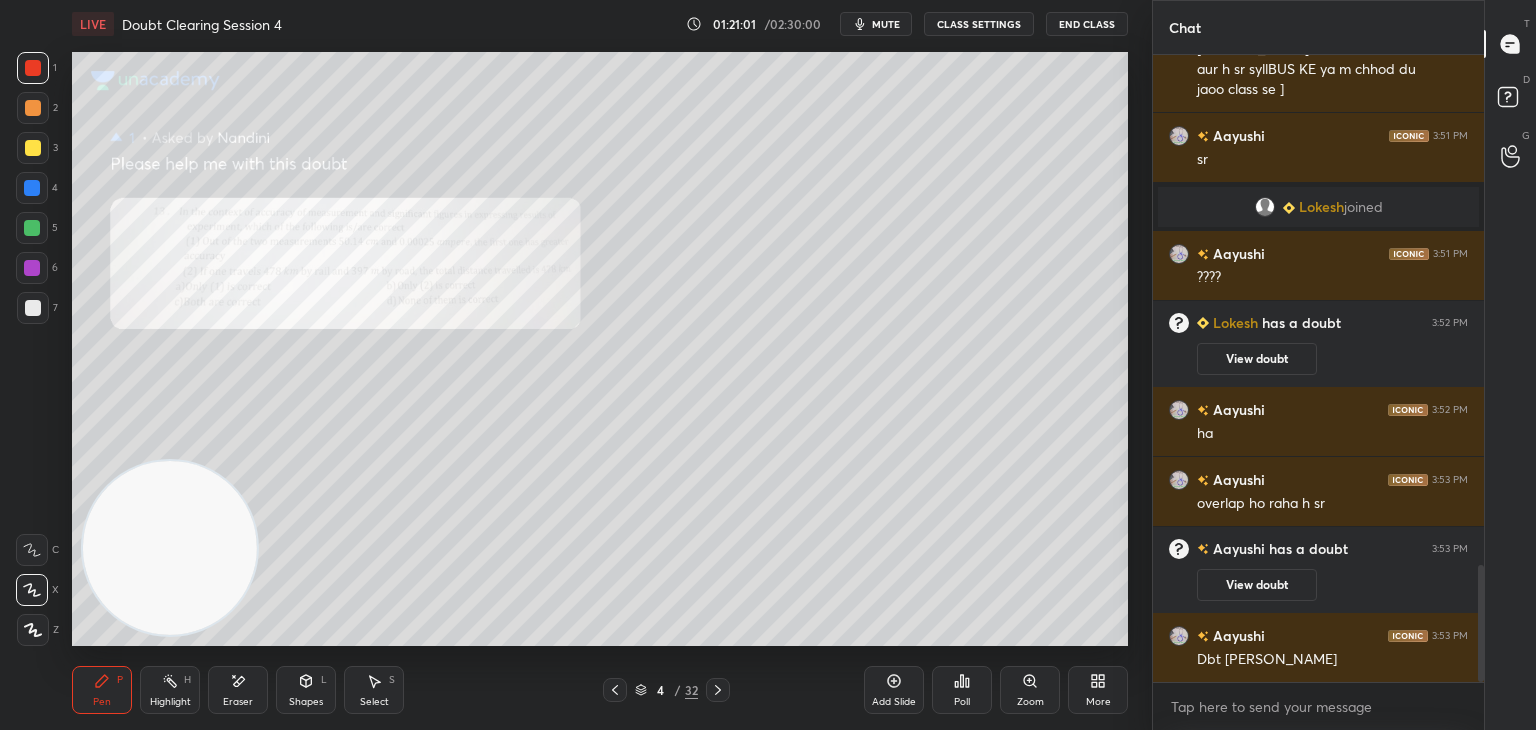 click 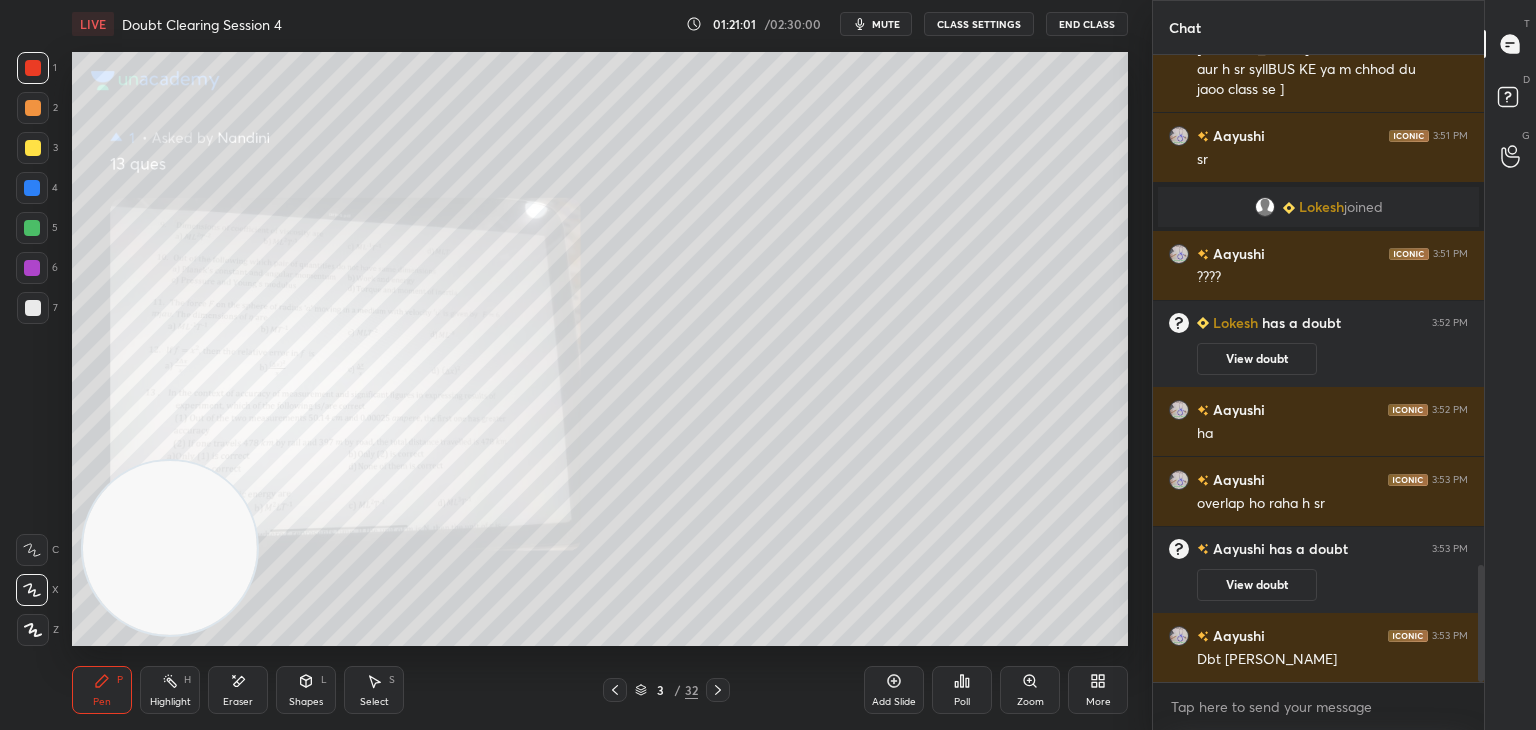 click 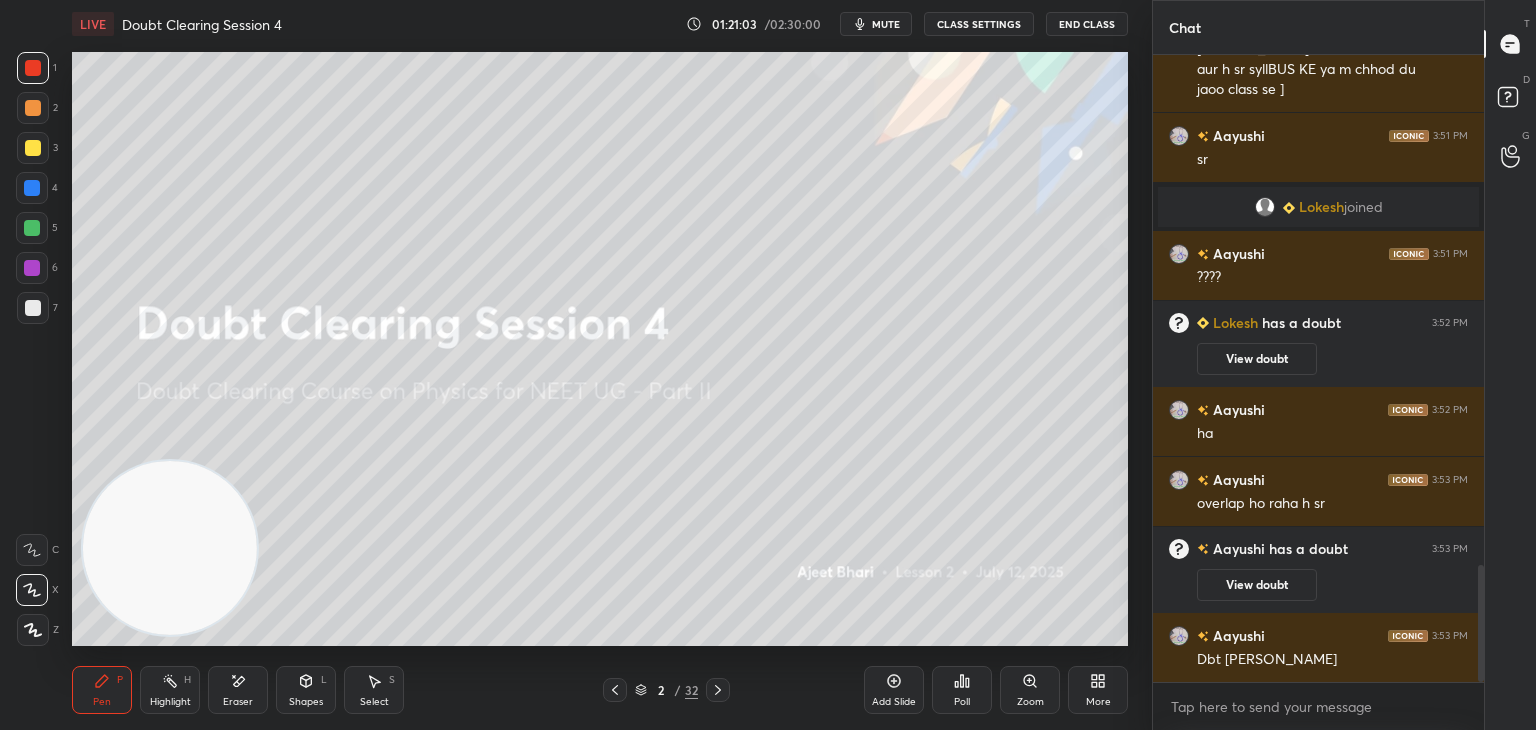 click 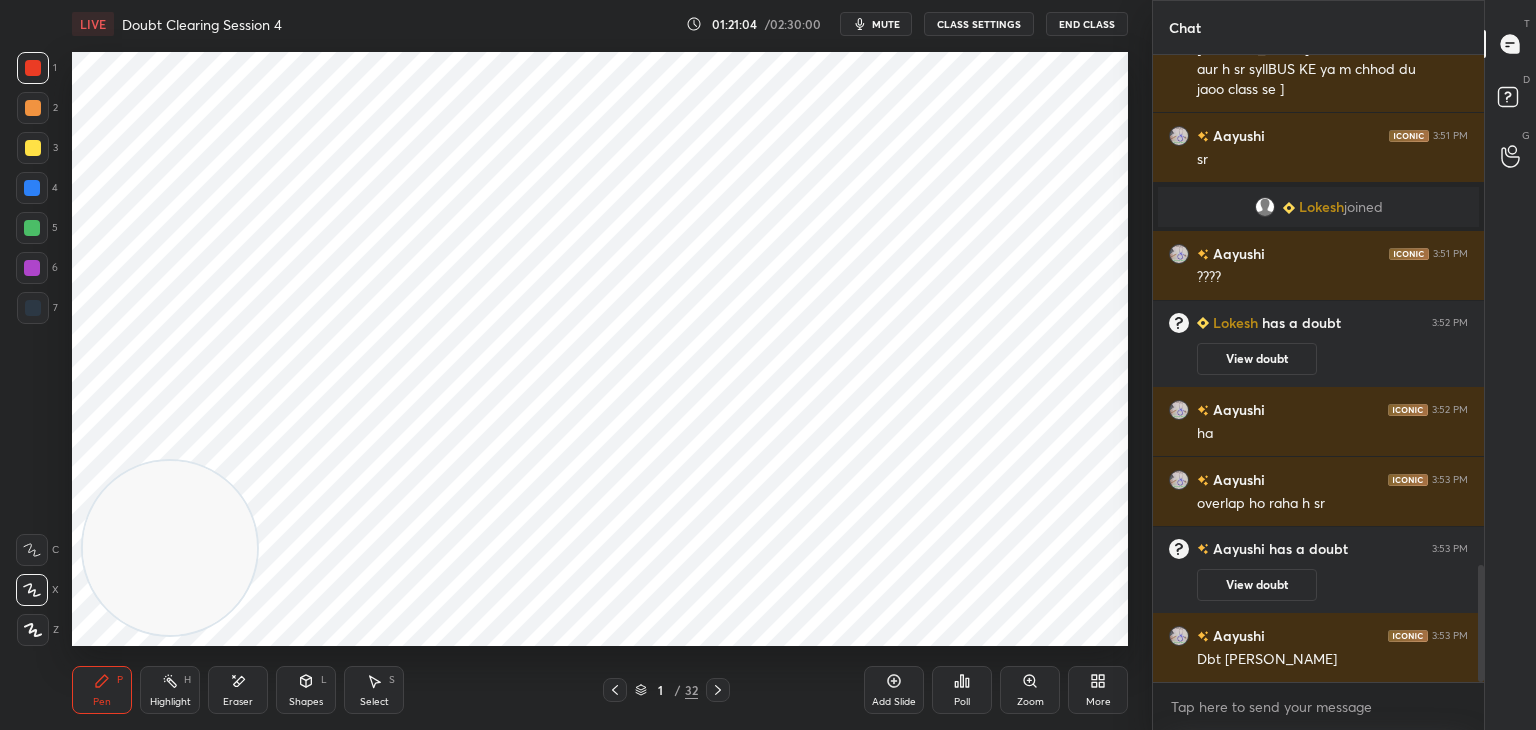 click 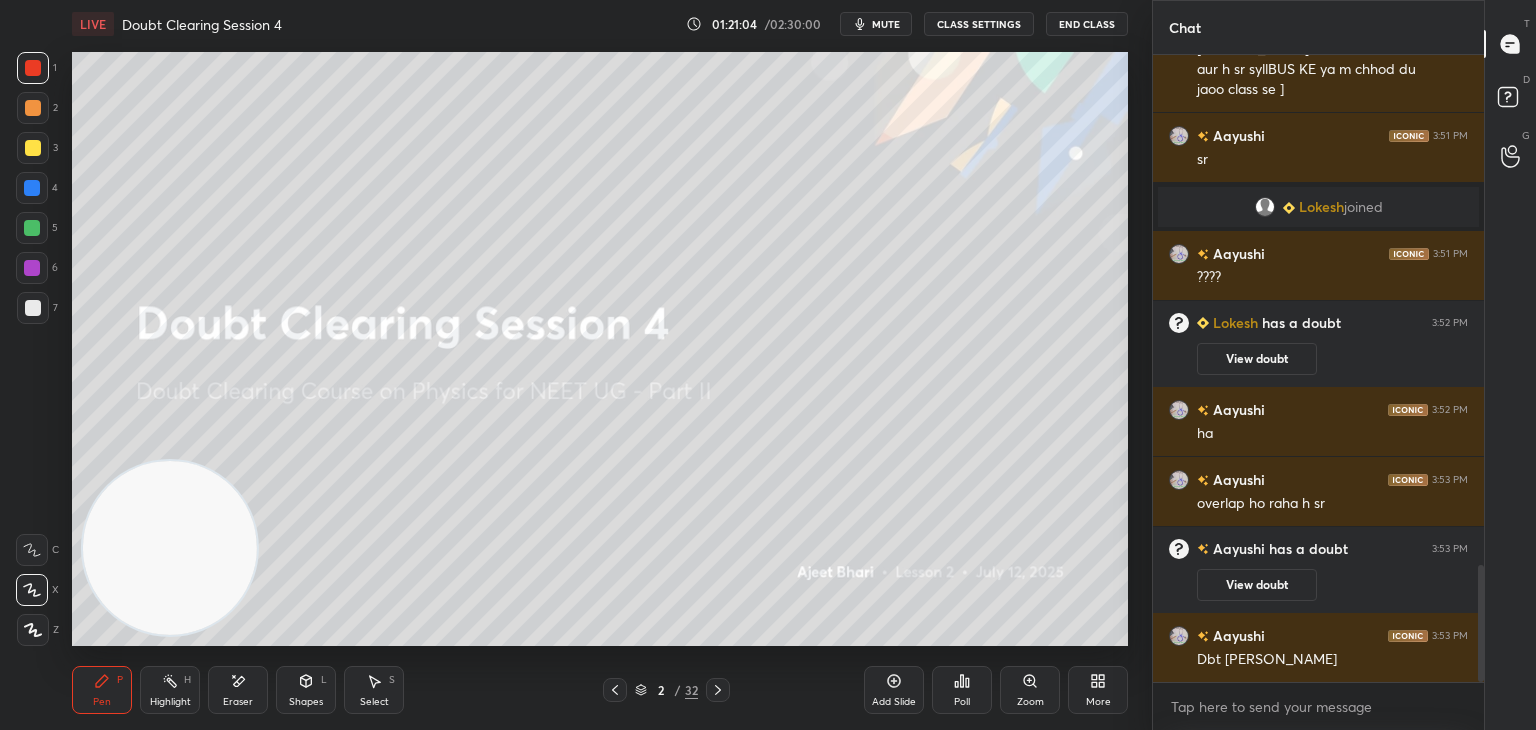 click 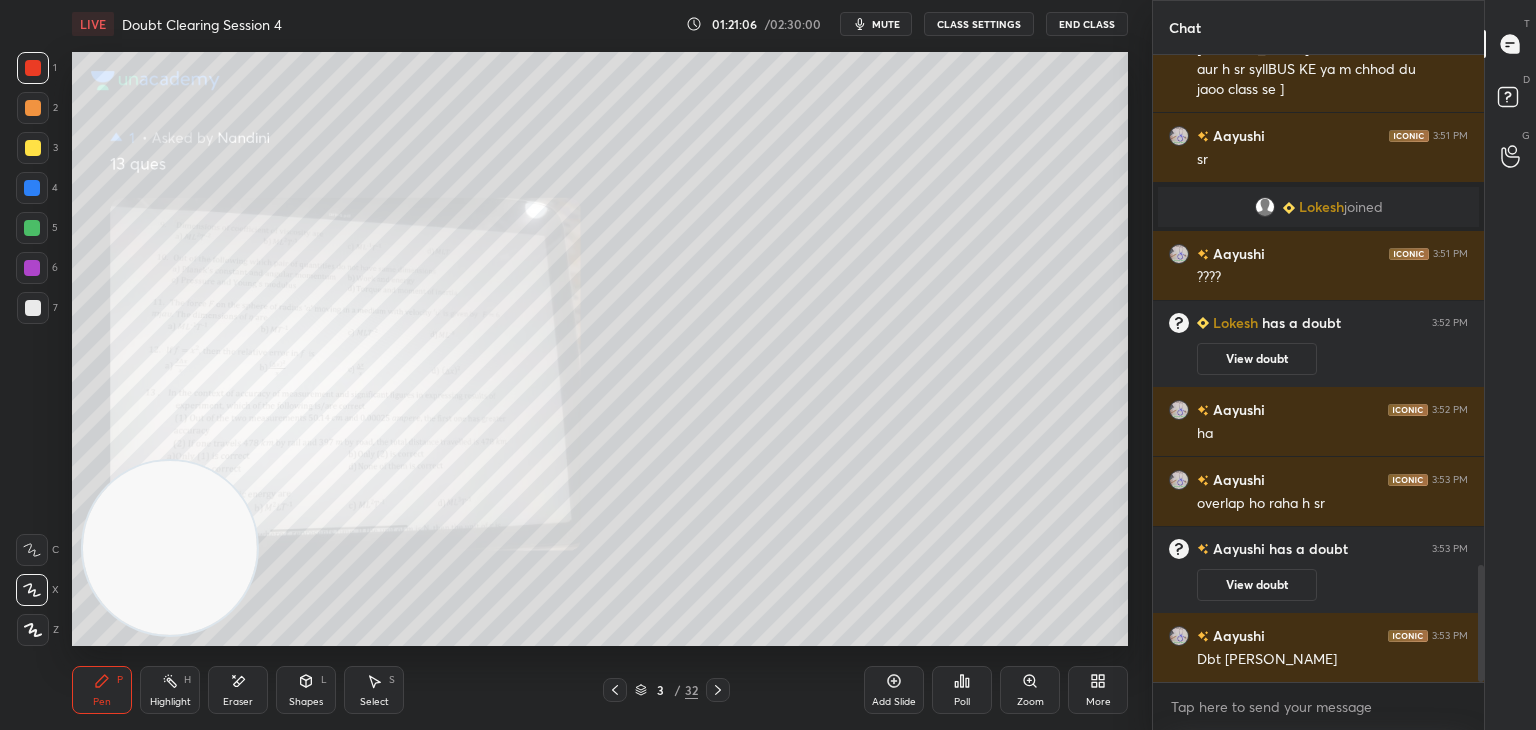 click 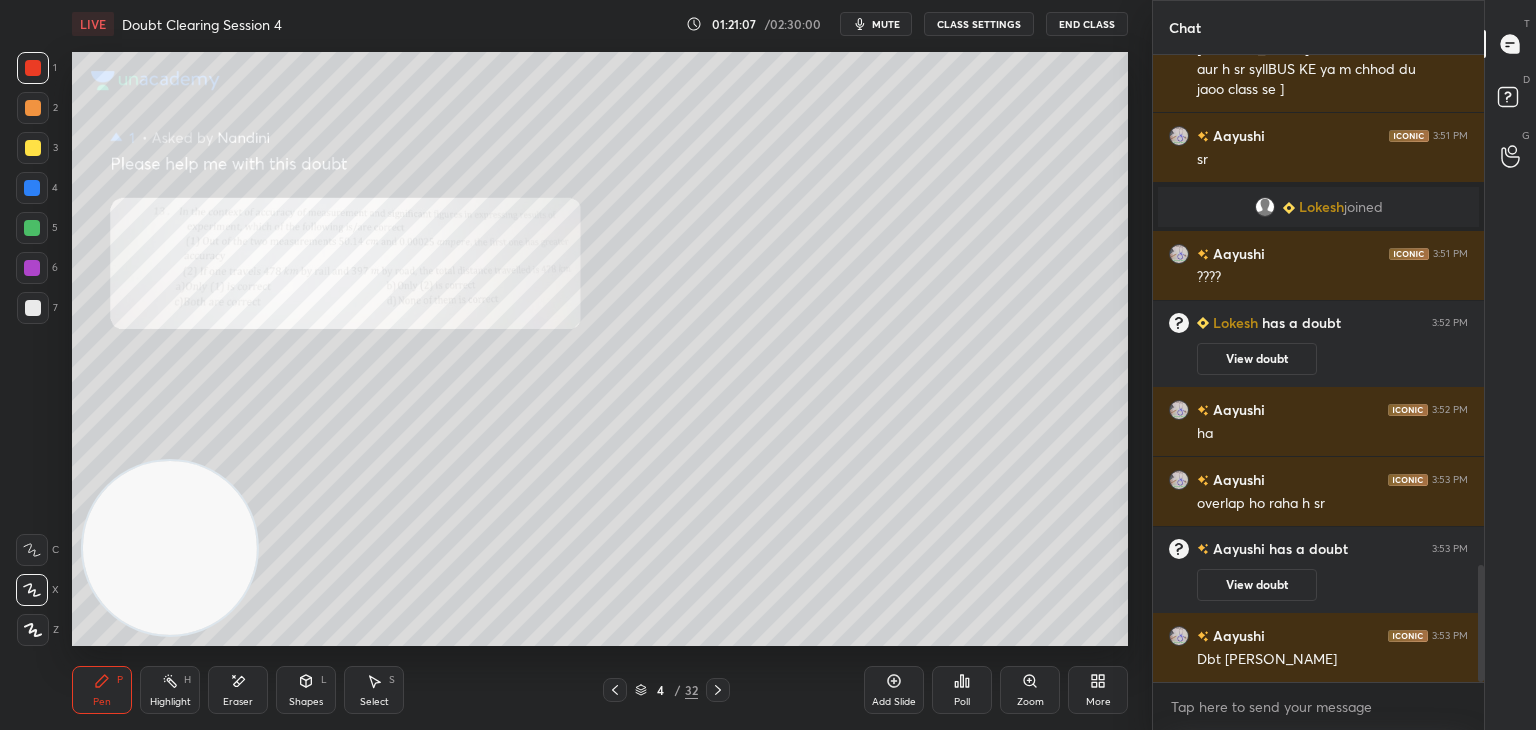 click 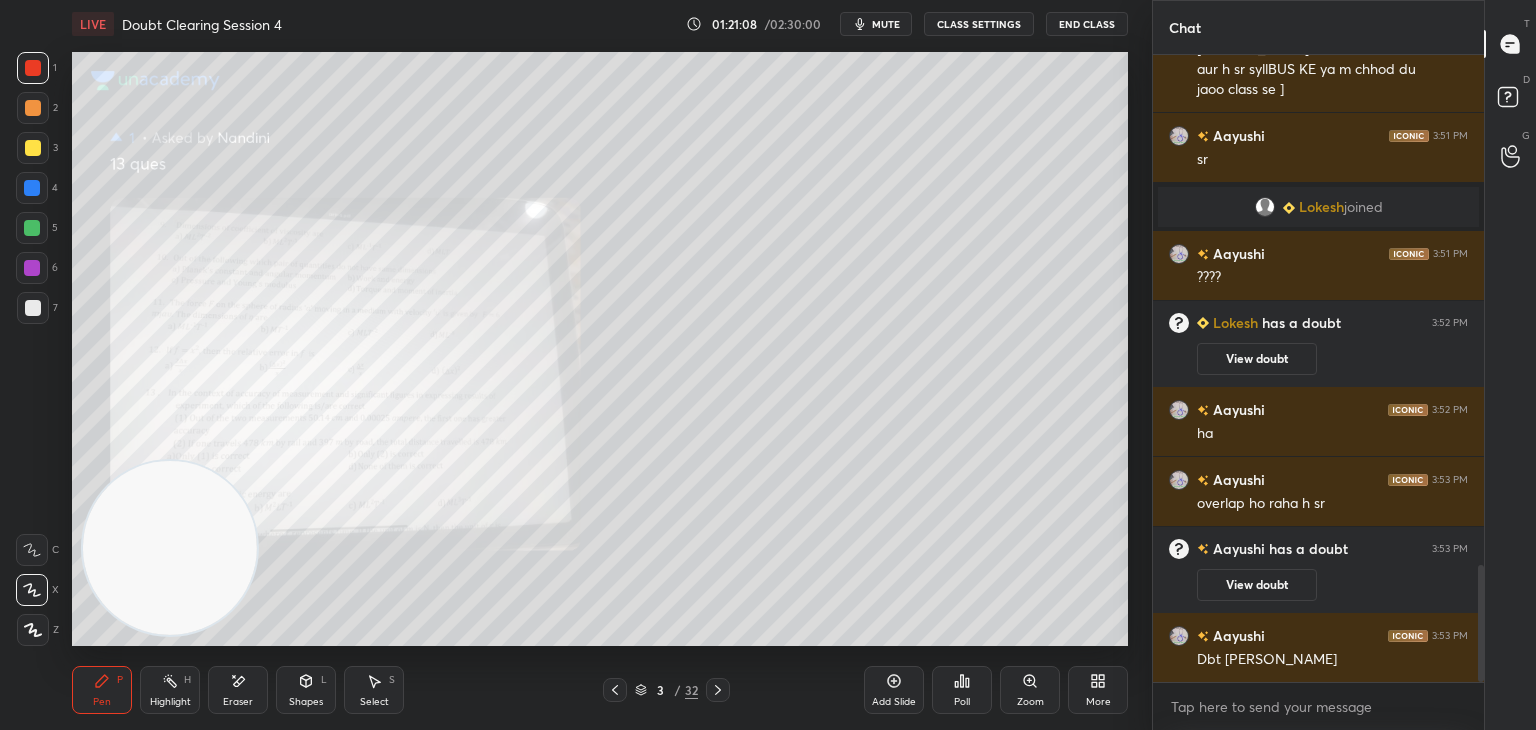 click on "Add Slide" at bounding box center (894, 690) 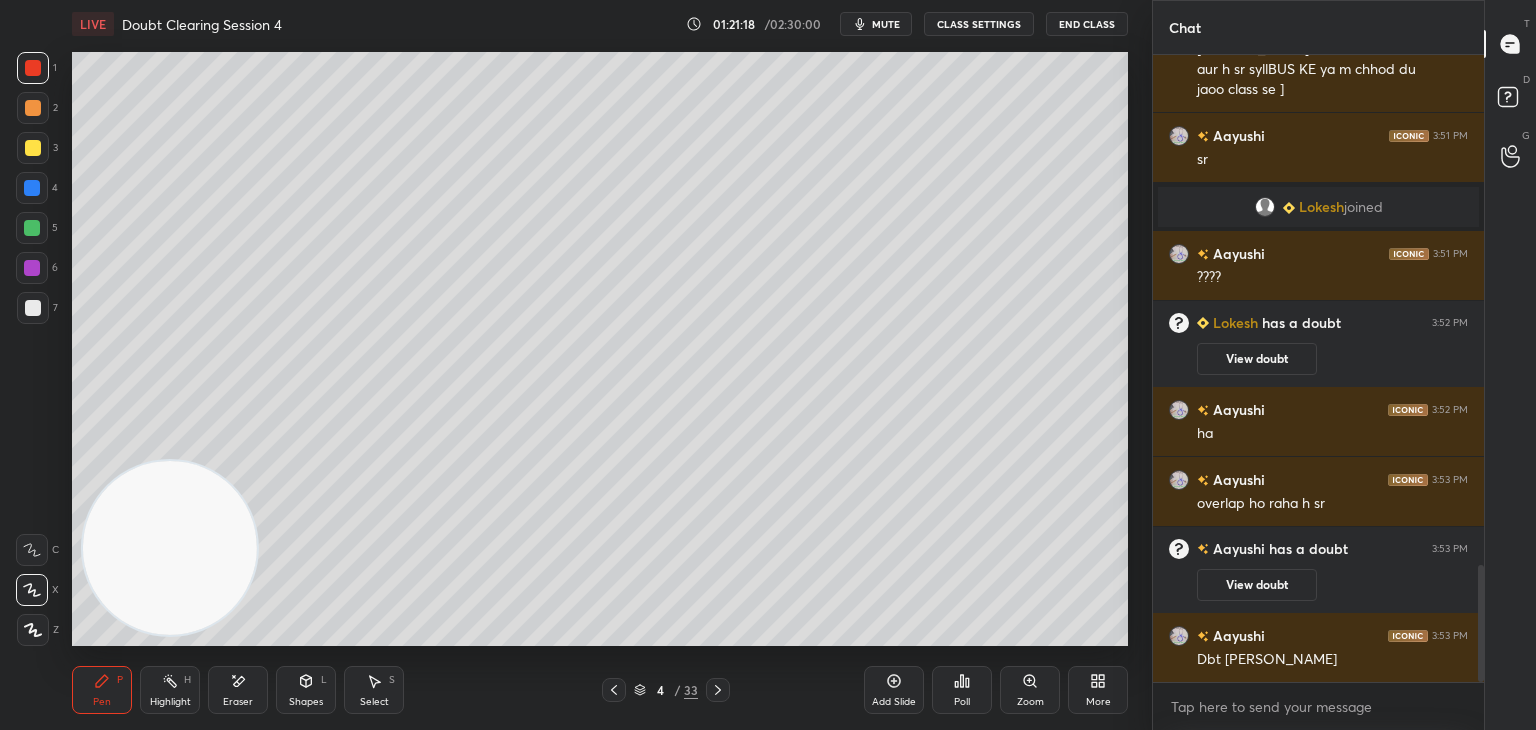 click 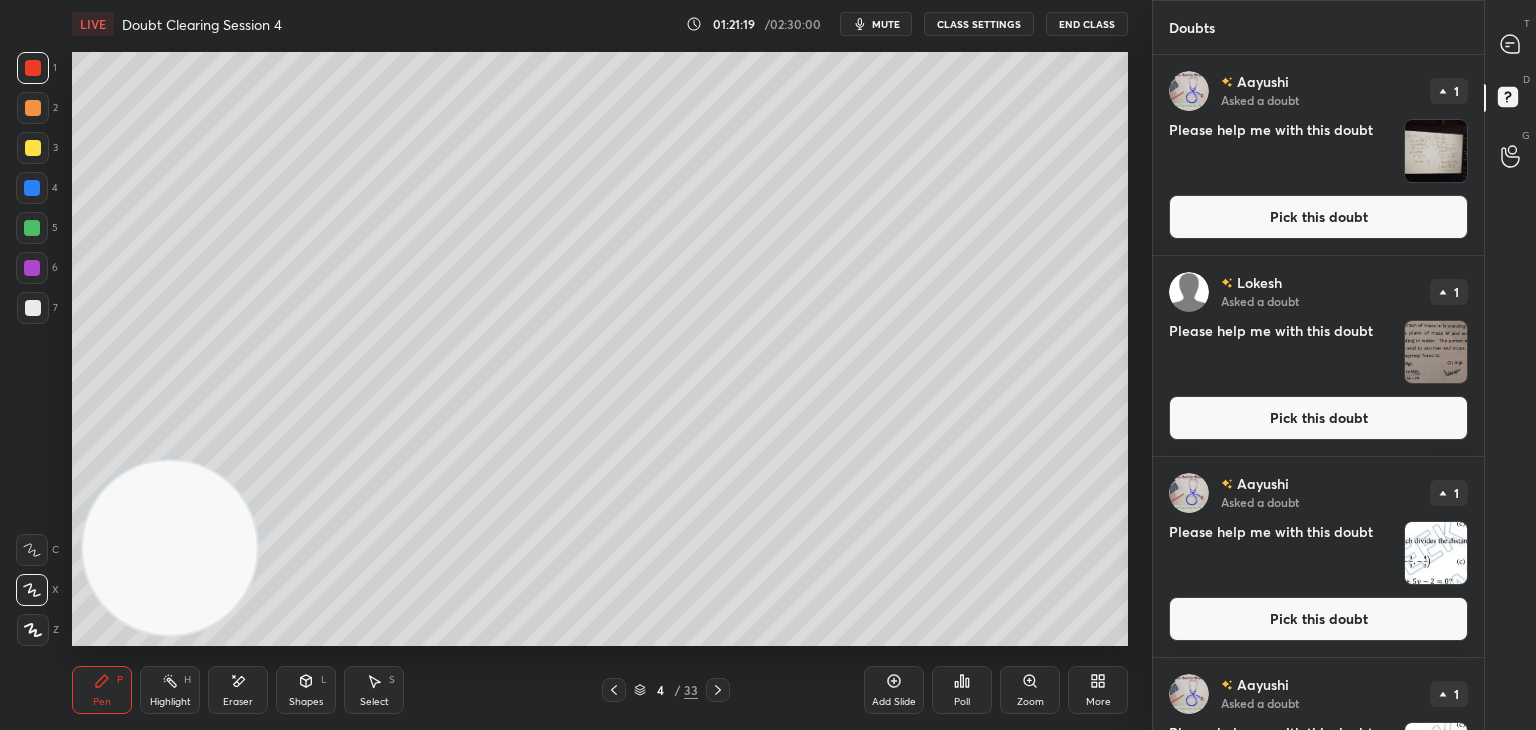 click at bounding box center [1436, 151] 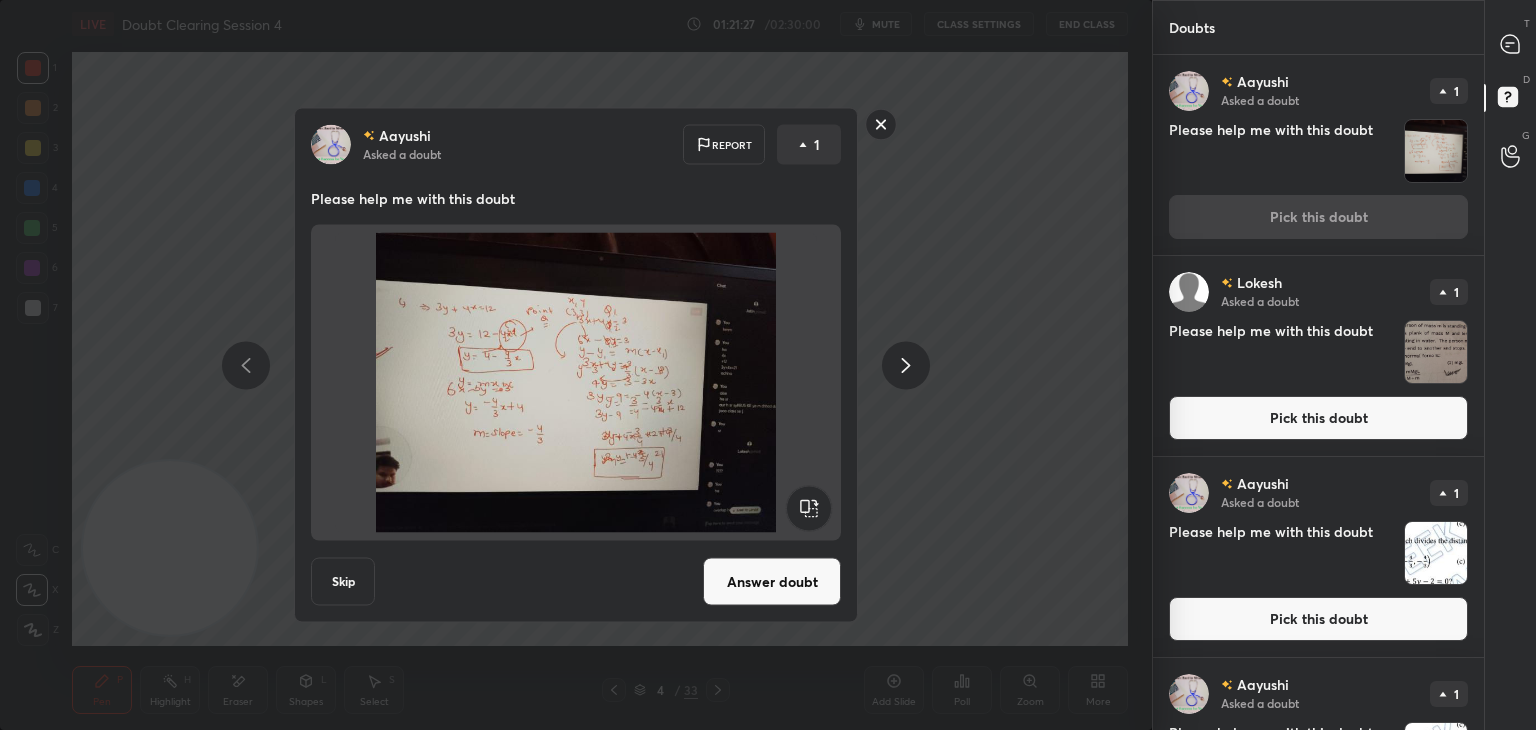 click 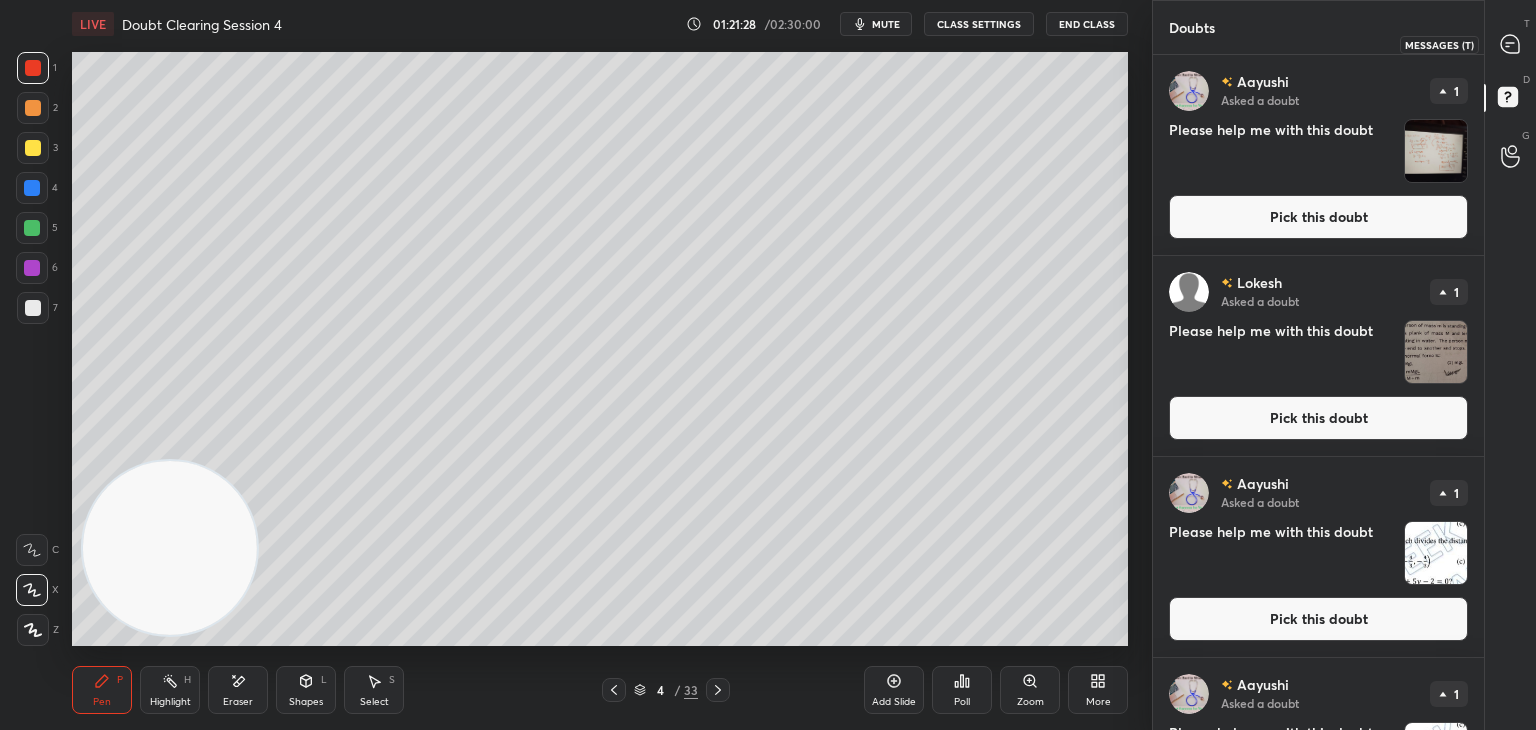 click at bounding box center (1511, 44) 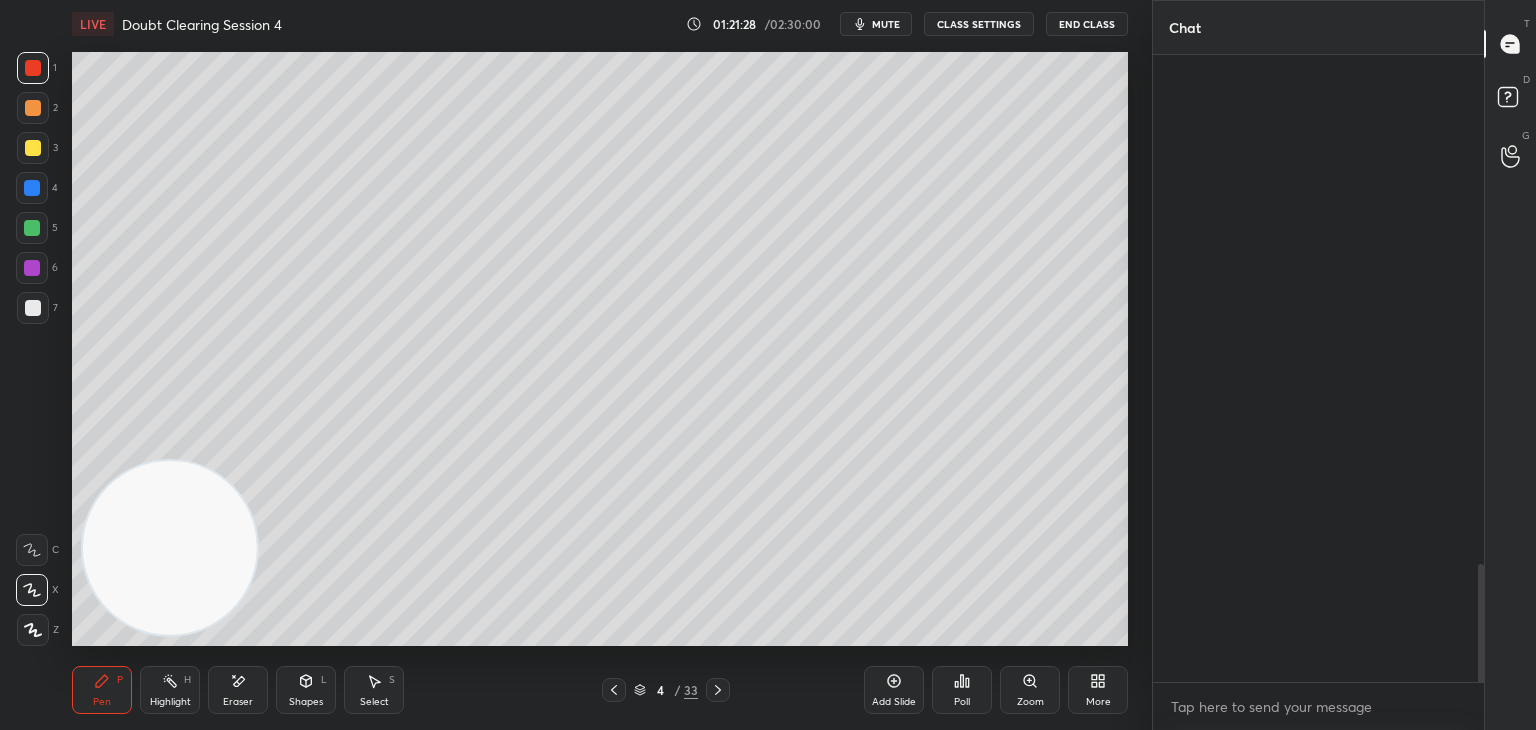 scroll, scrollTop: 2792, scrollLeft: 0, axis: vertical 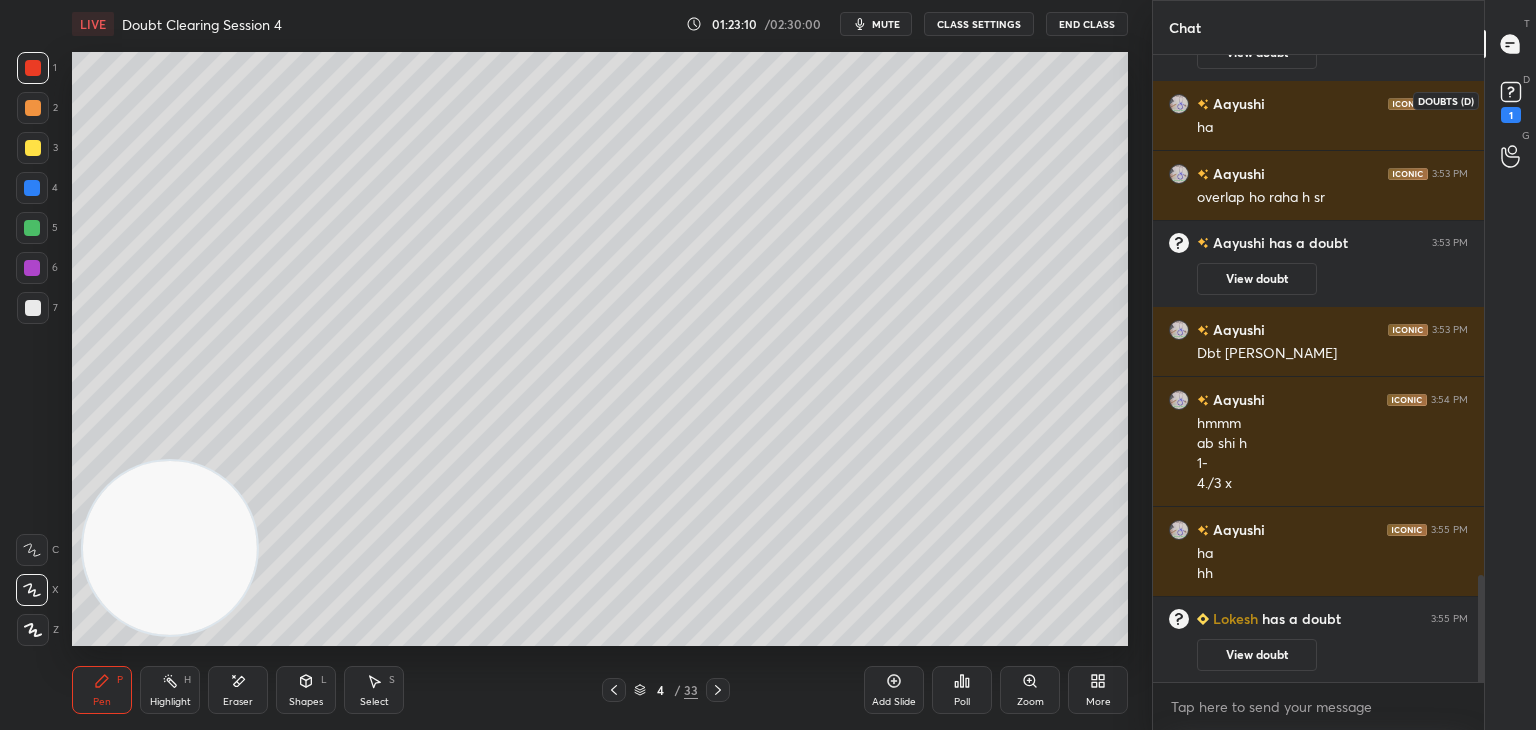 click 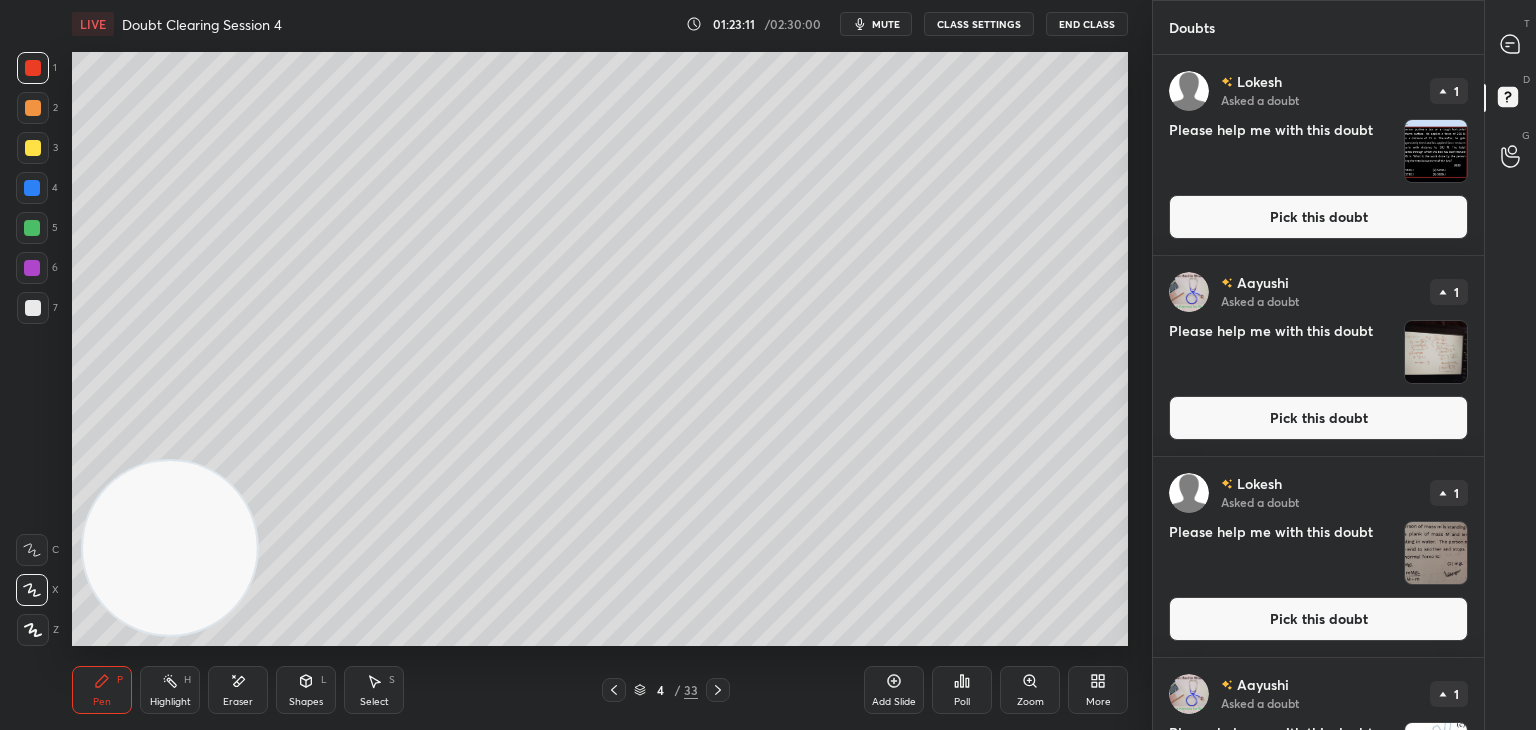 click at bounding box center [1436, 151] 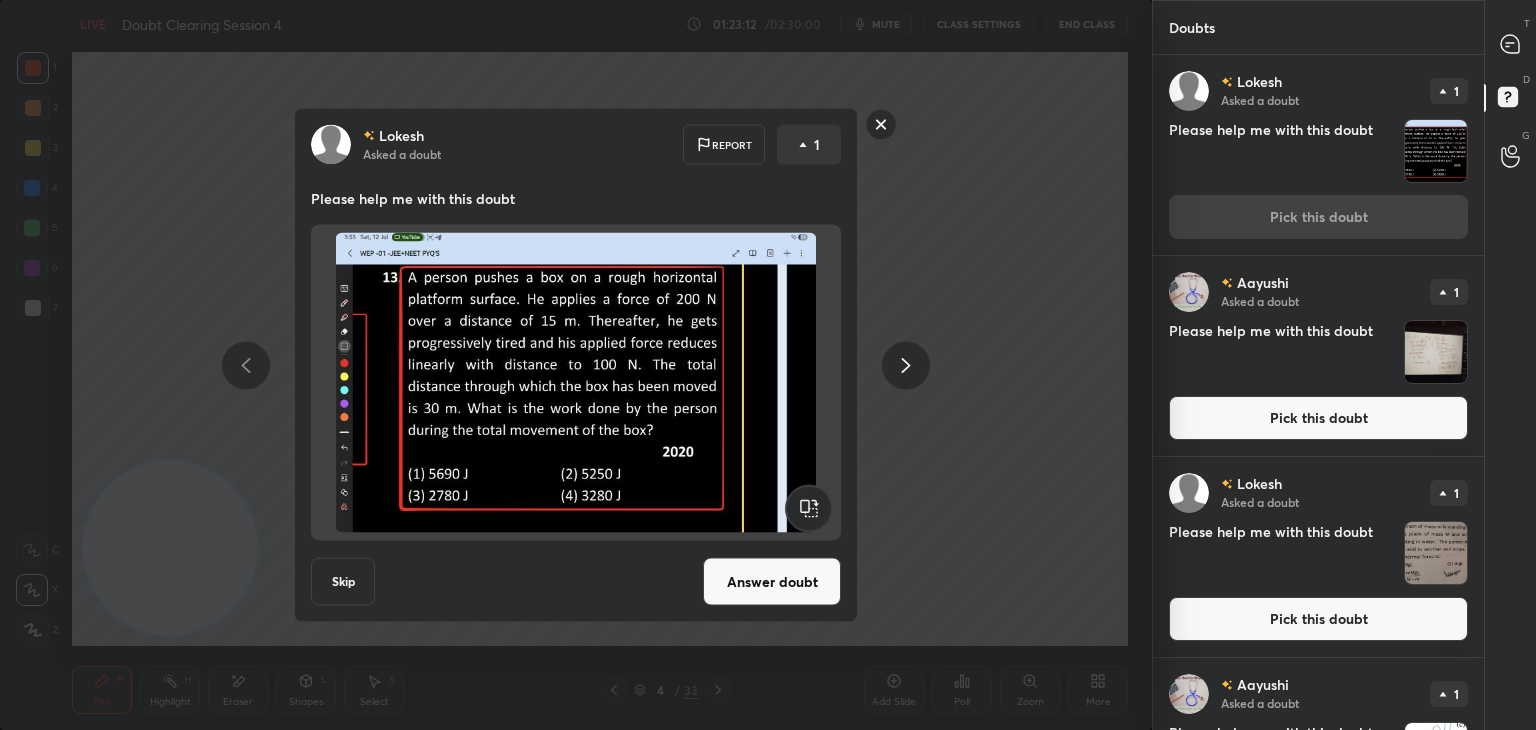 click 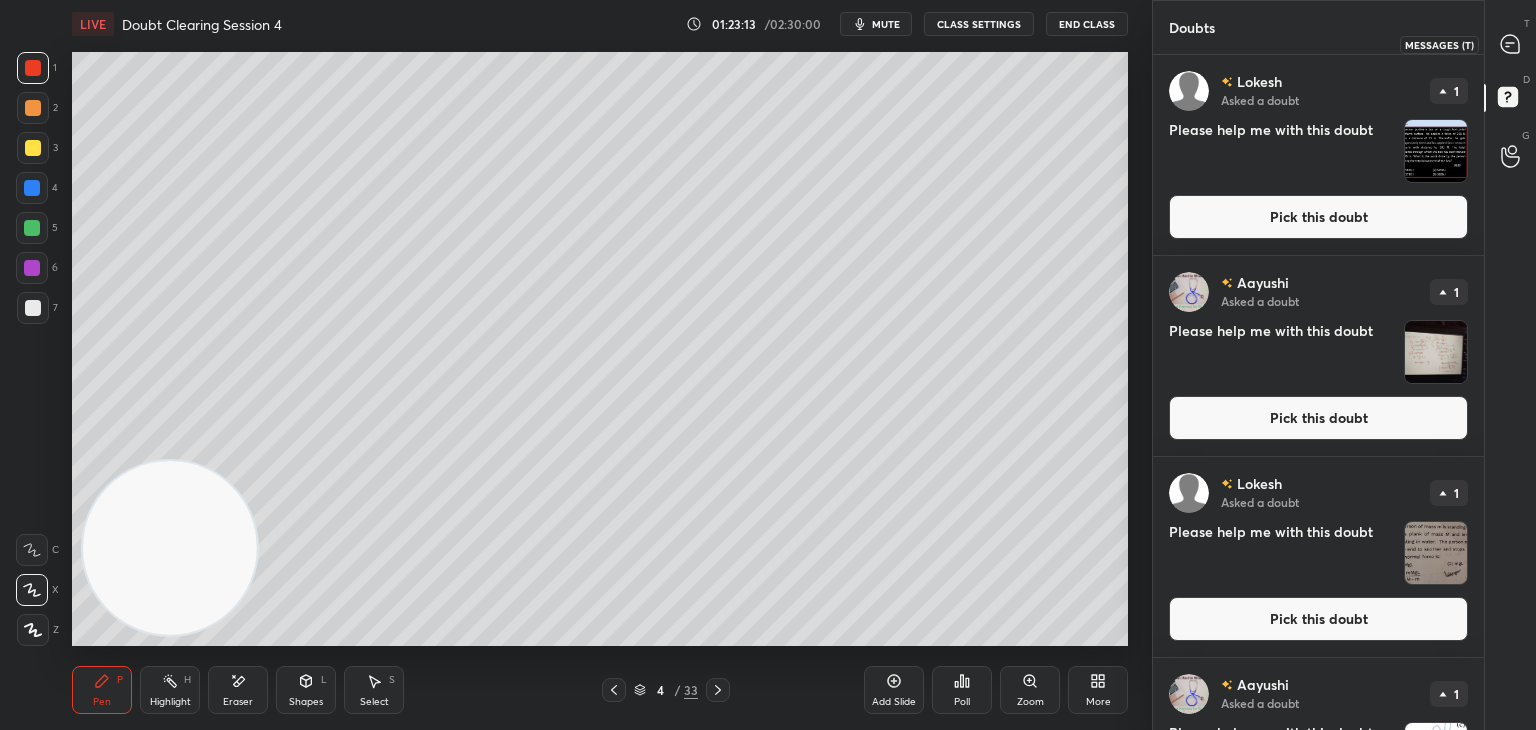 click 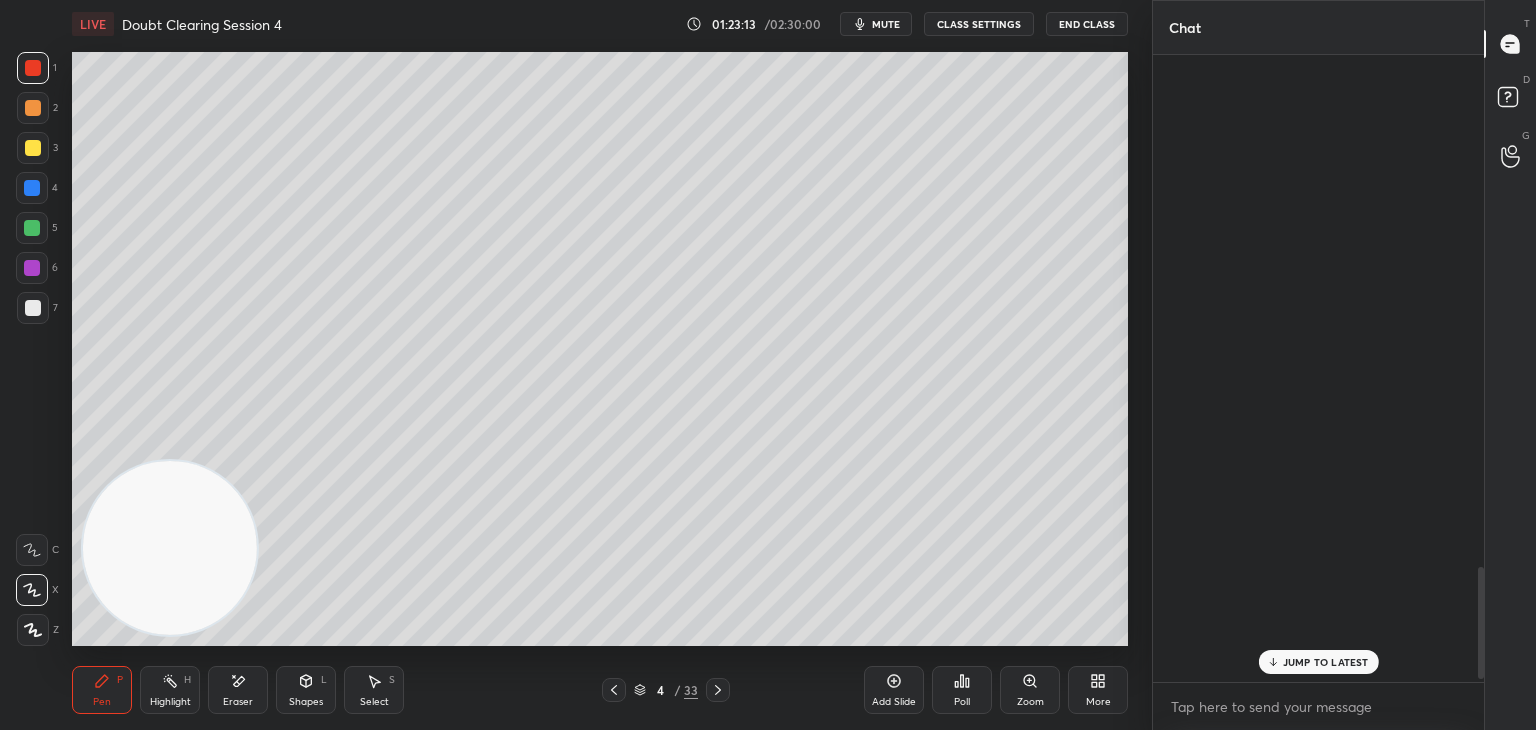 scroll, scrollTop: 2878, scrollLeft: 0, axis: vertical 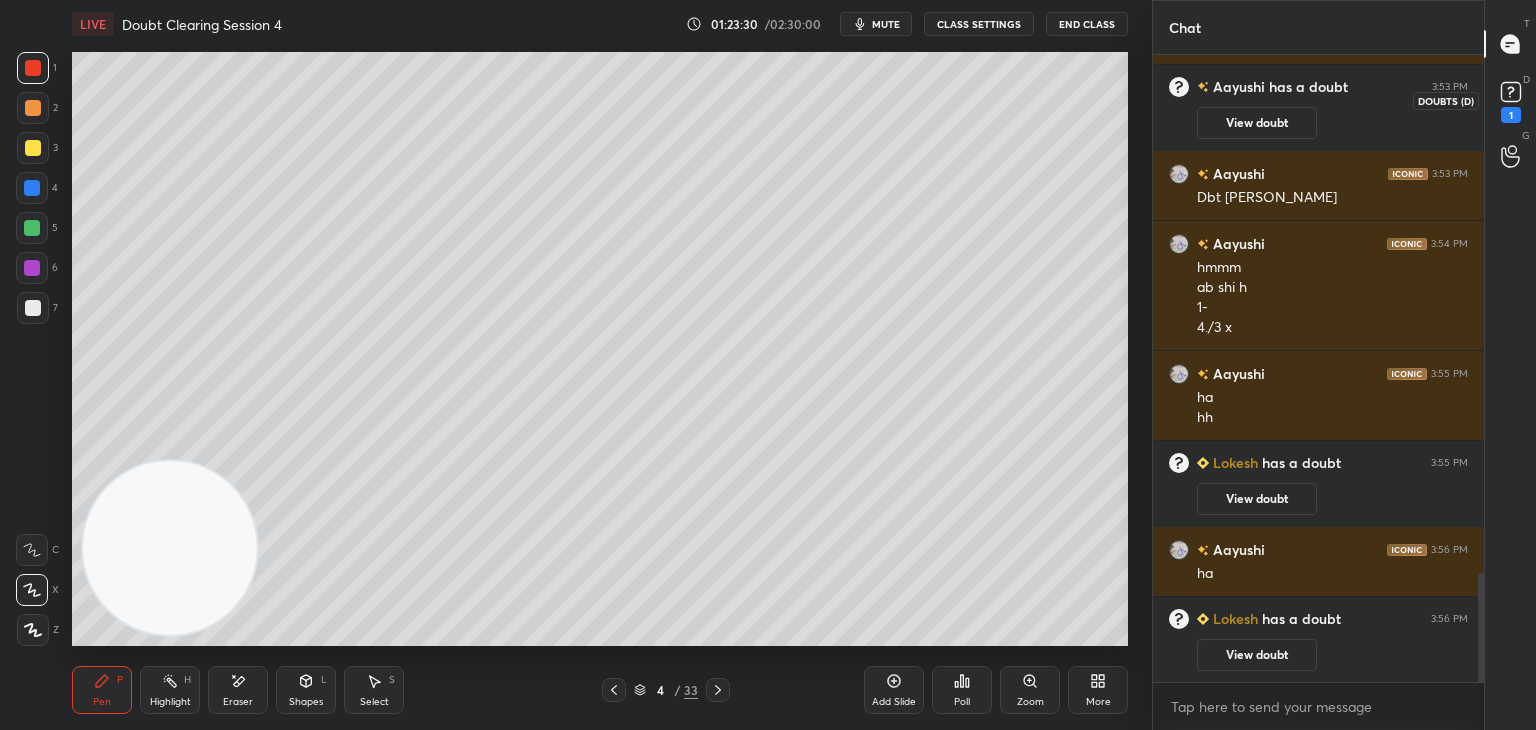 click 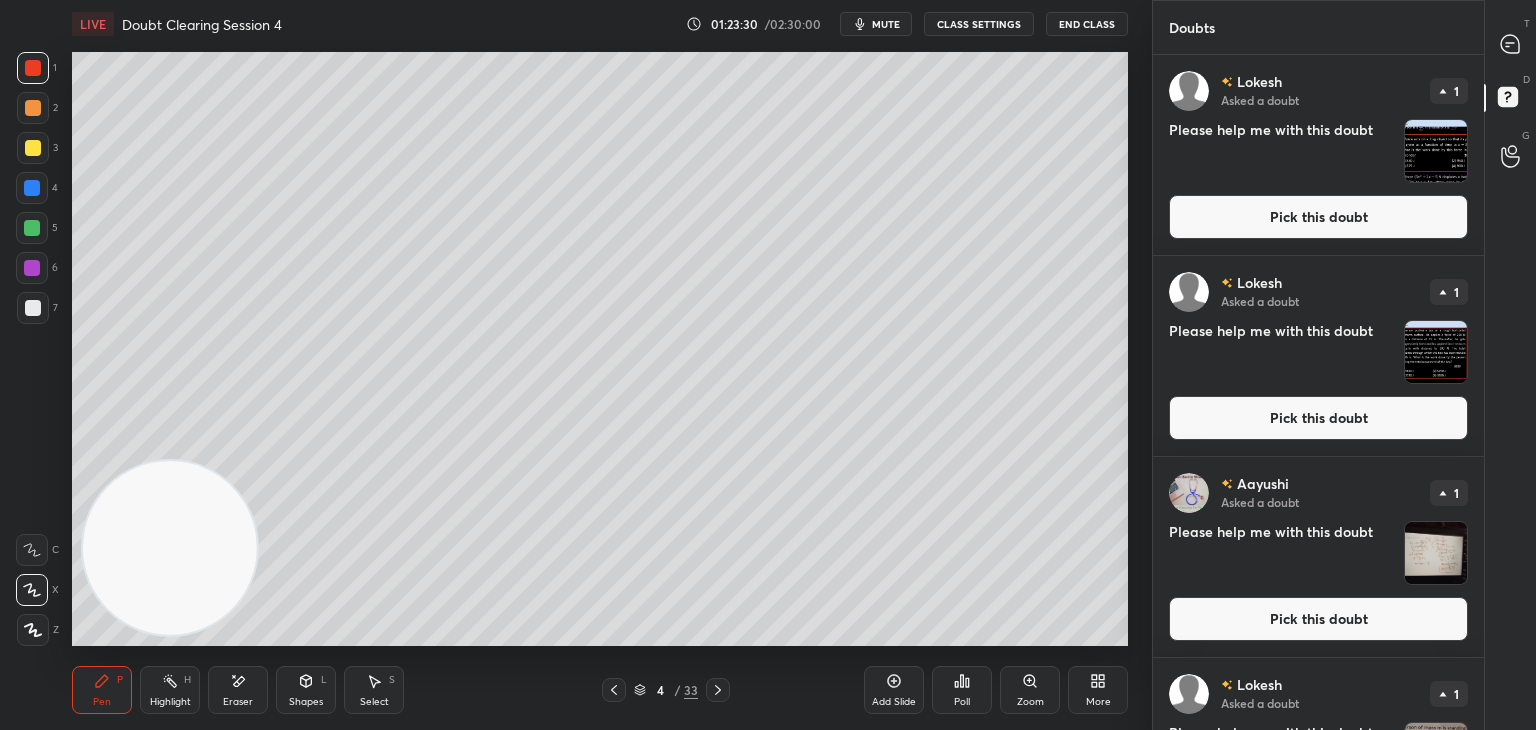 click at bounding box center (1436, 151) 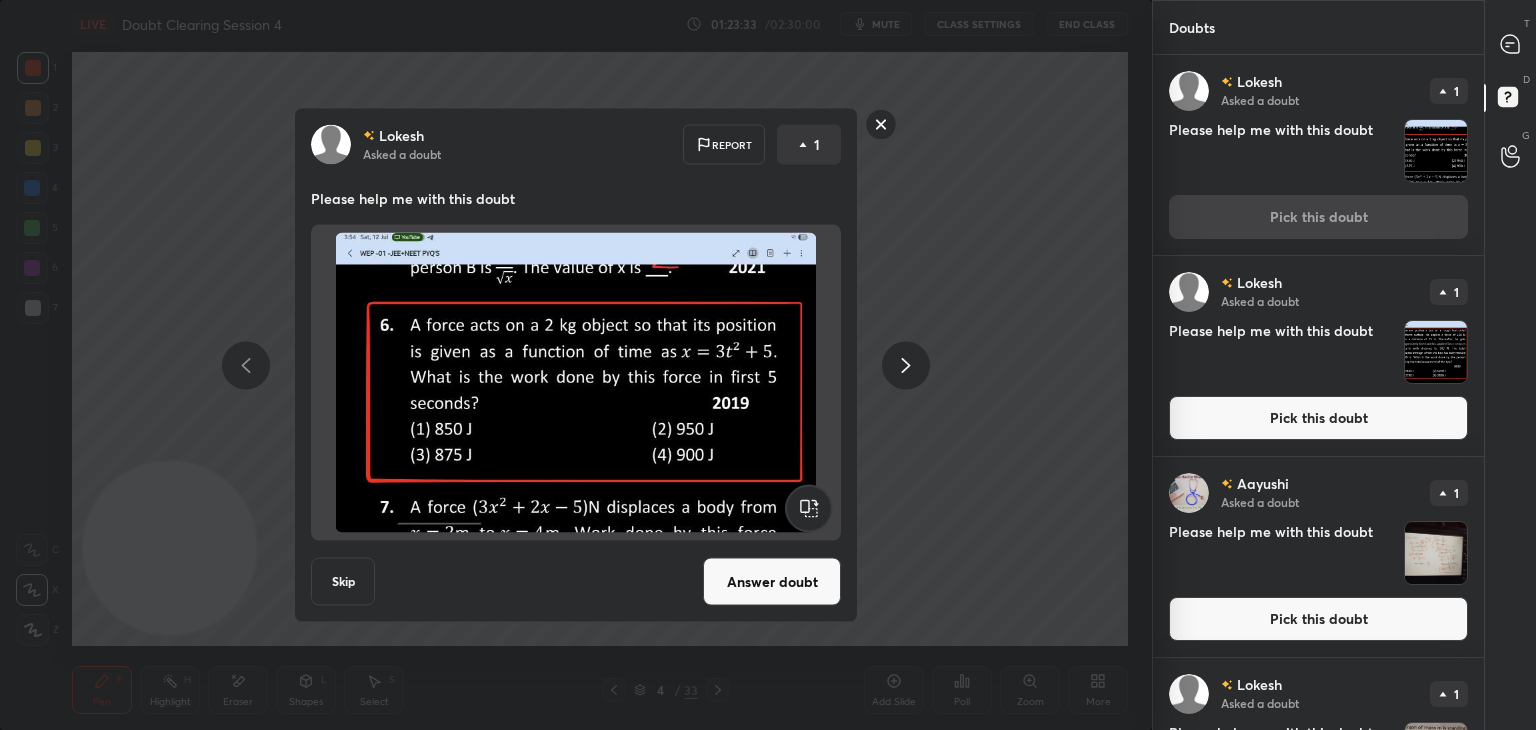 click 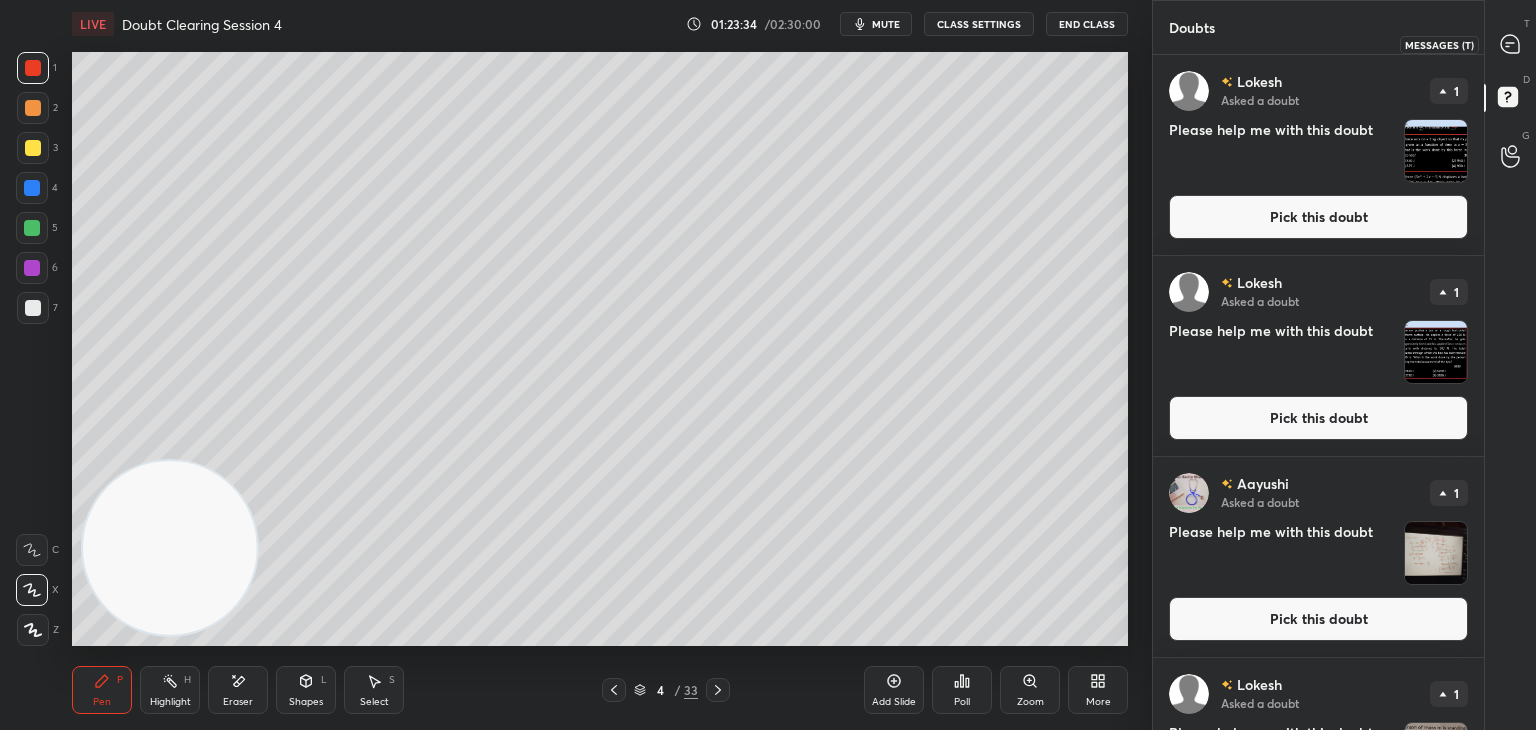 click 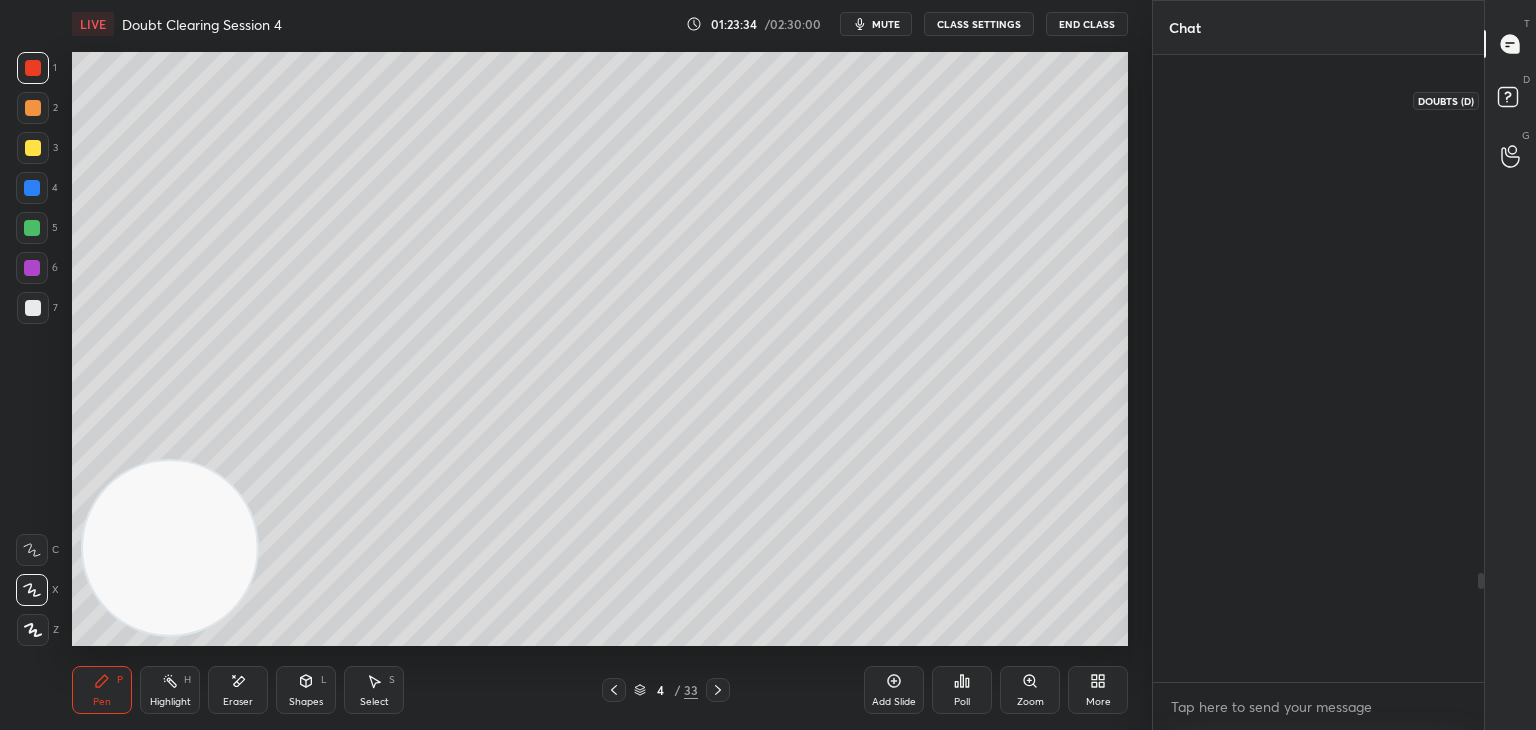 scroll, scrollTop: 2966, scrollLeft: 0, axis: vertical 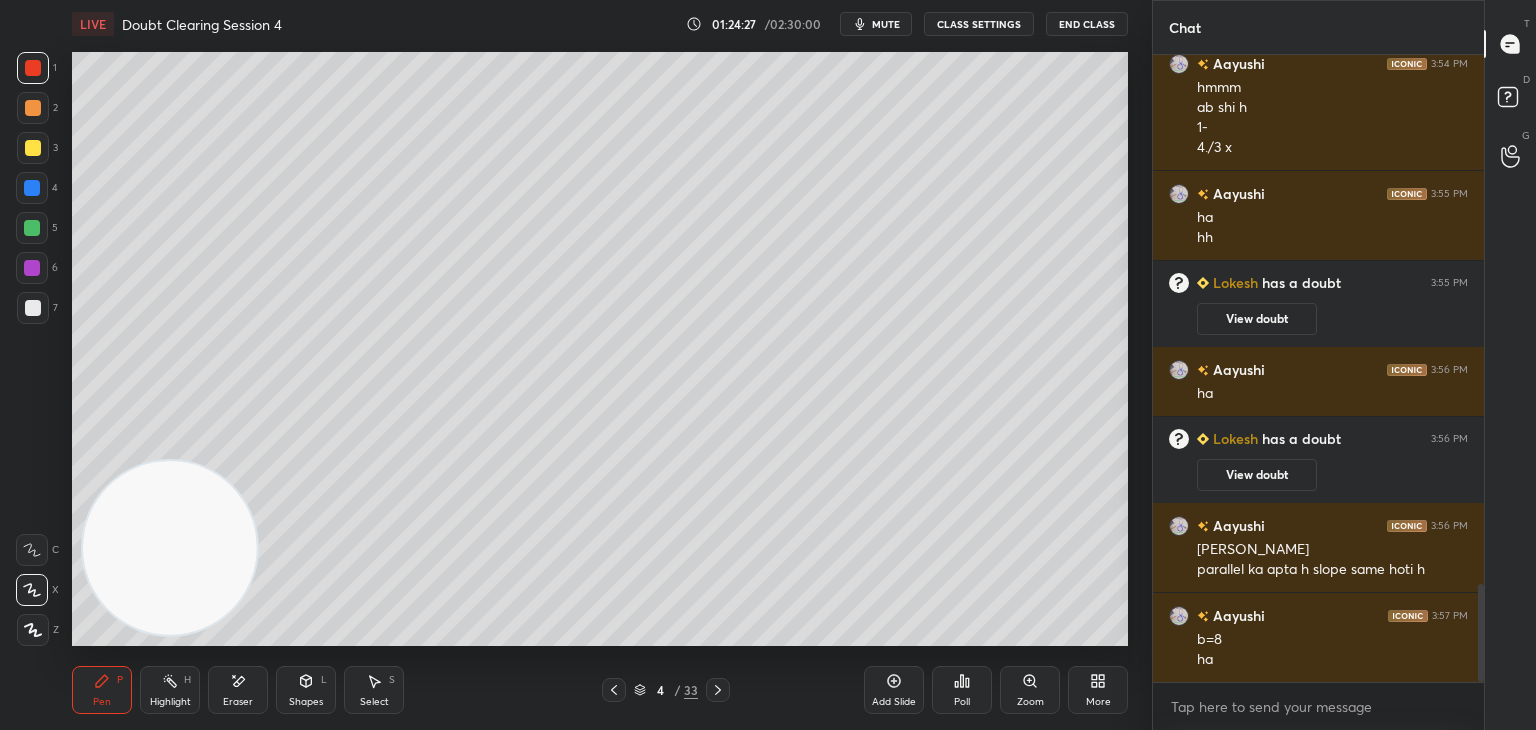 click on "mute" at bounding box center [876, 24] 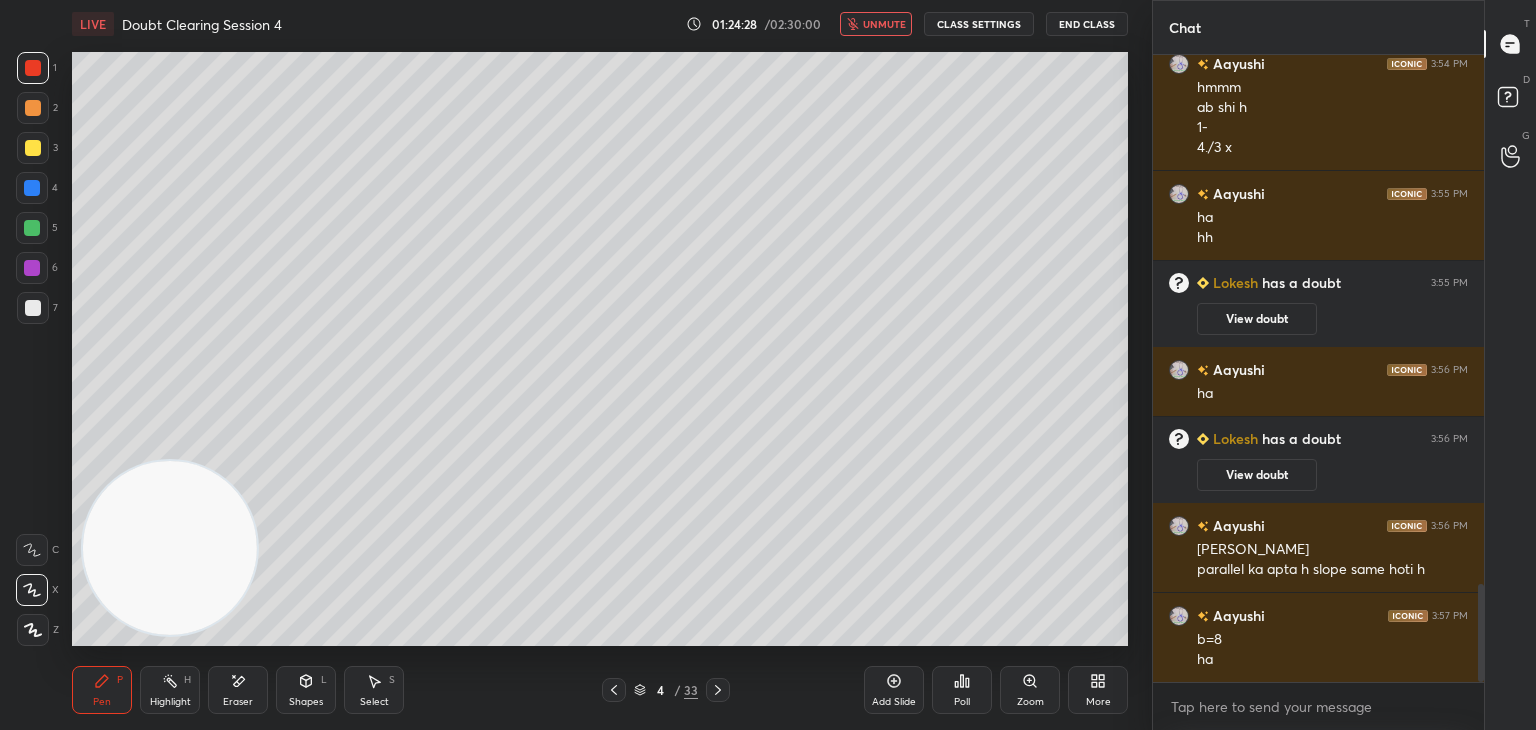 click 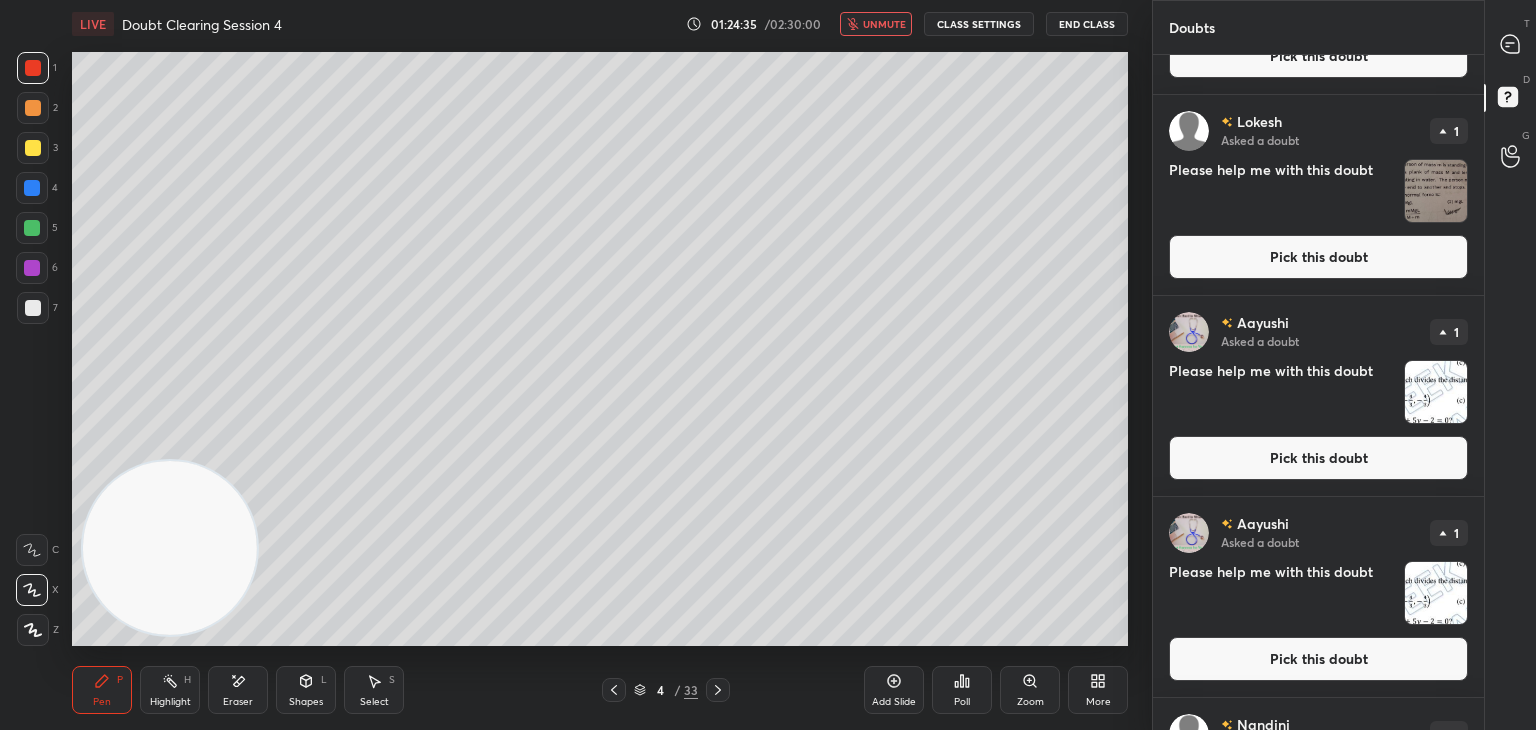 scroll, scrollTop: 597, scrollLeft: 0, axis: vertical 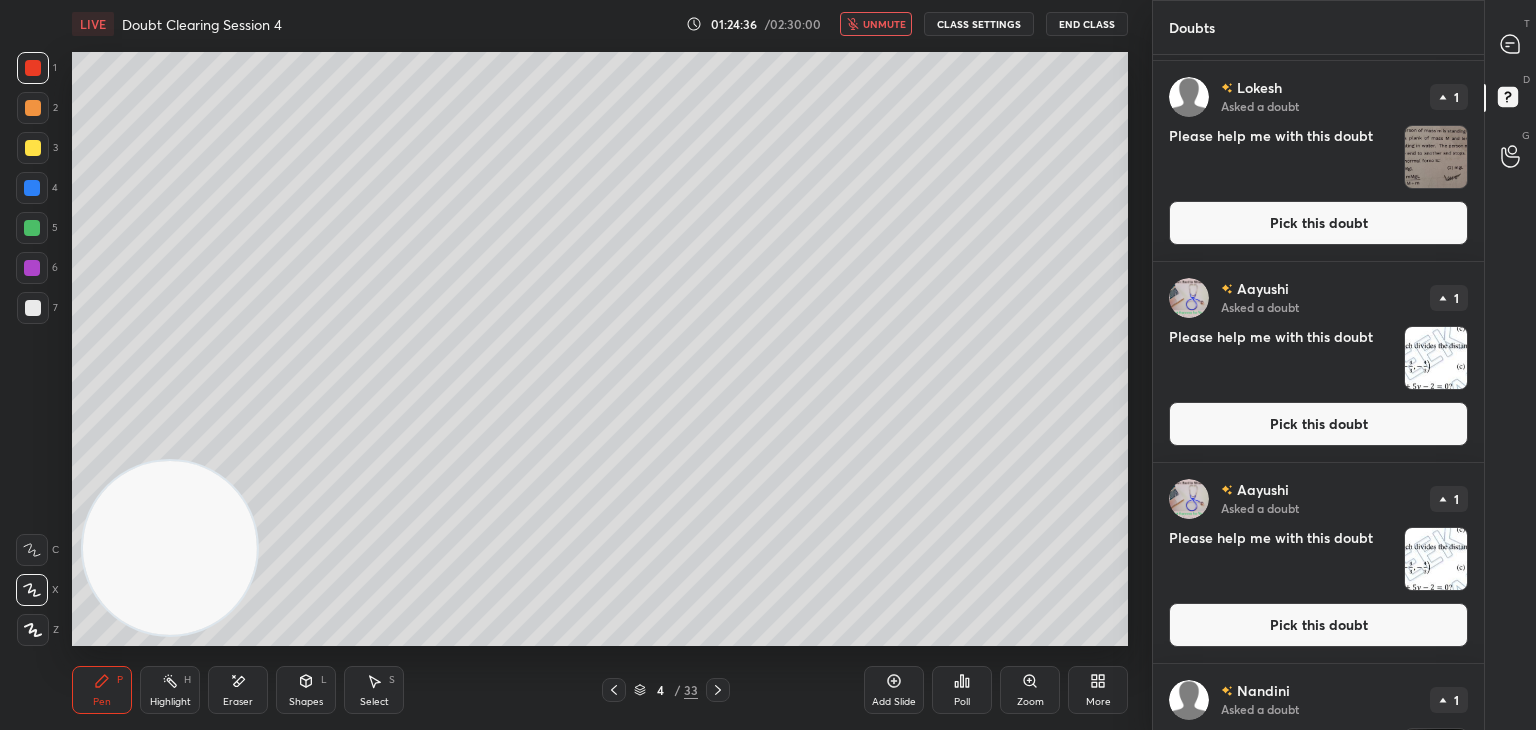 click at bounding box center (1436, 358) 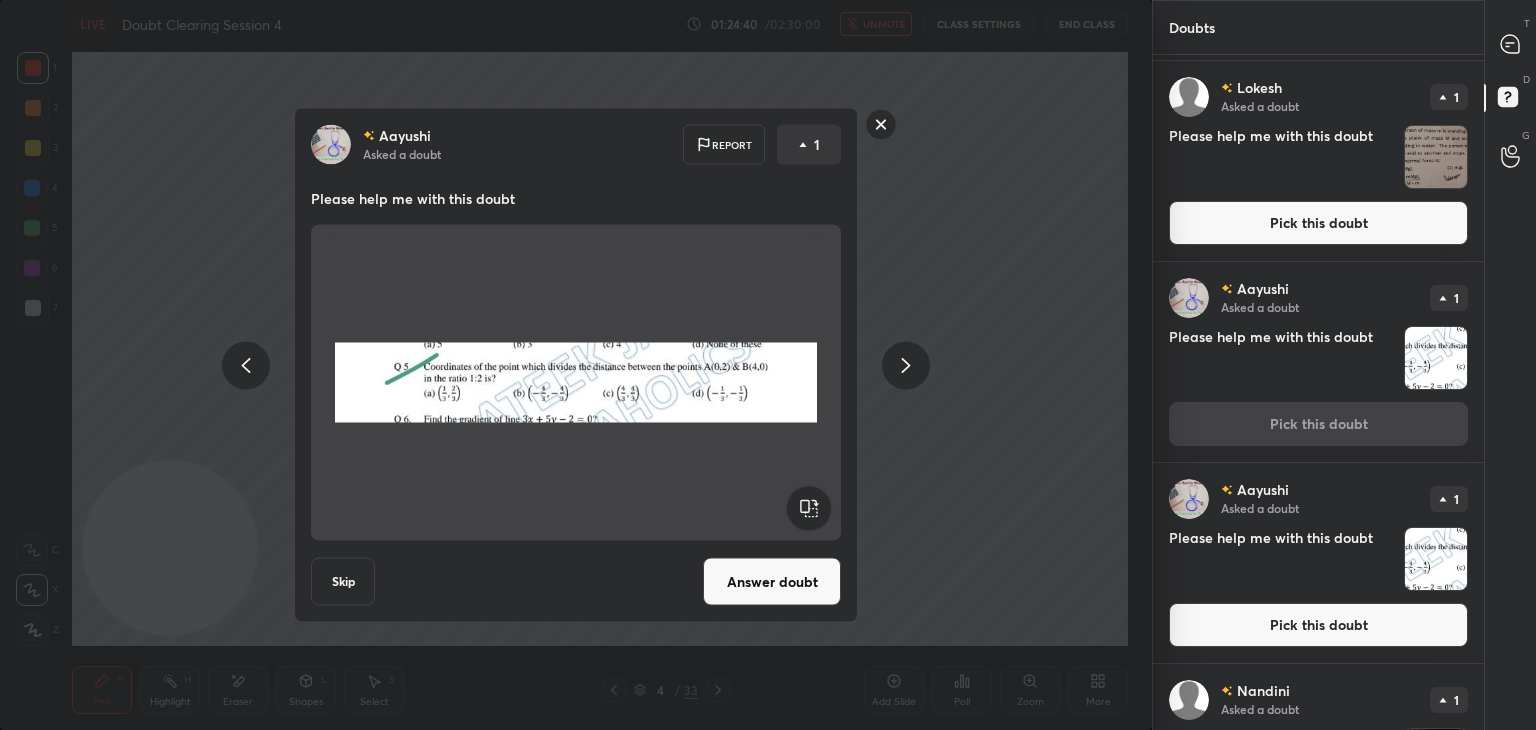 click at bounding box center (1511, 44) 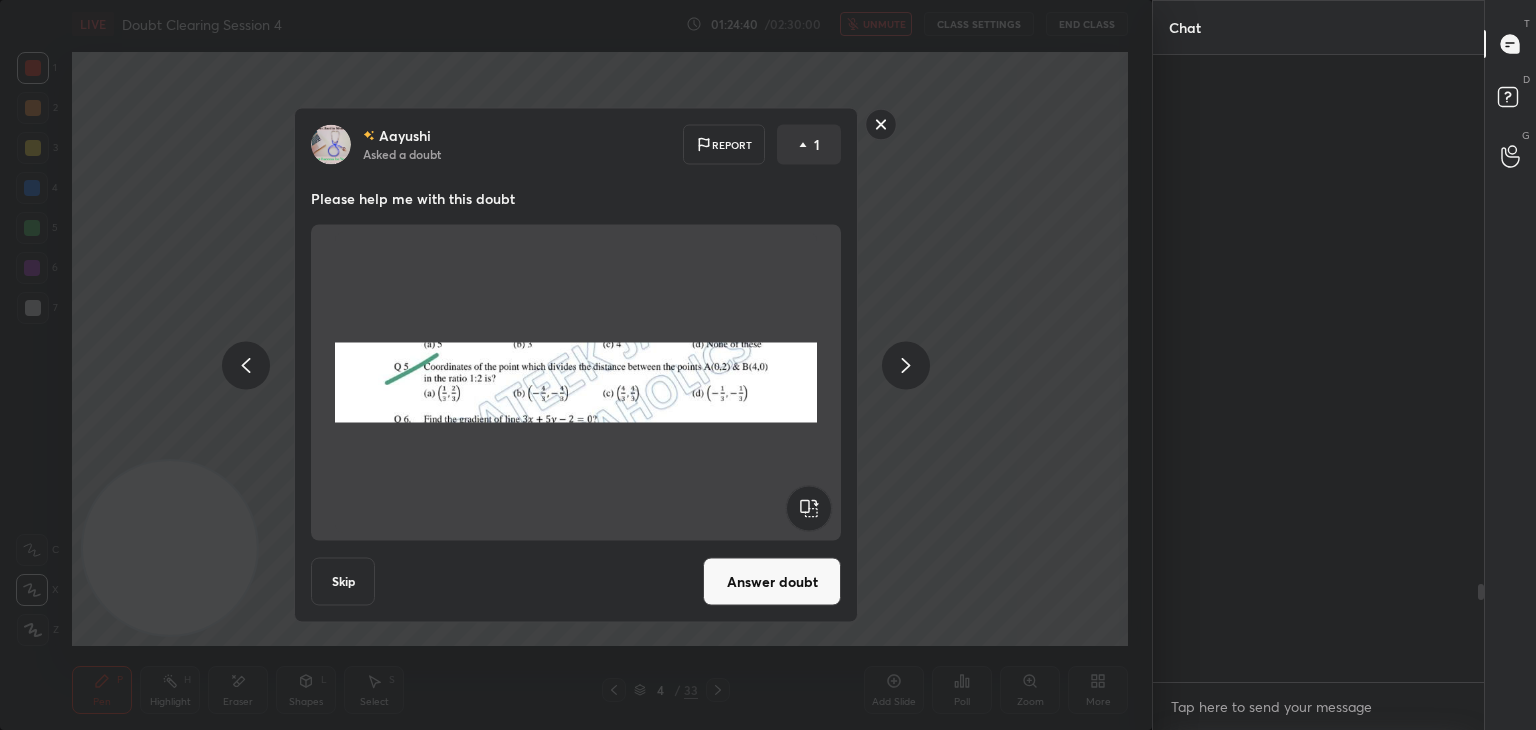 scroll, scrollTop: 3382, scrollLeft: 0, axis: vertical 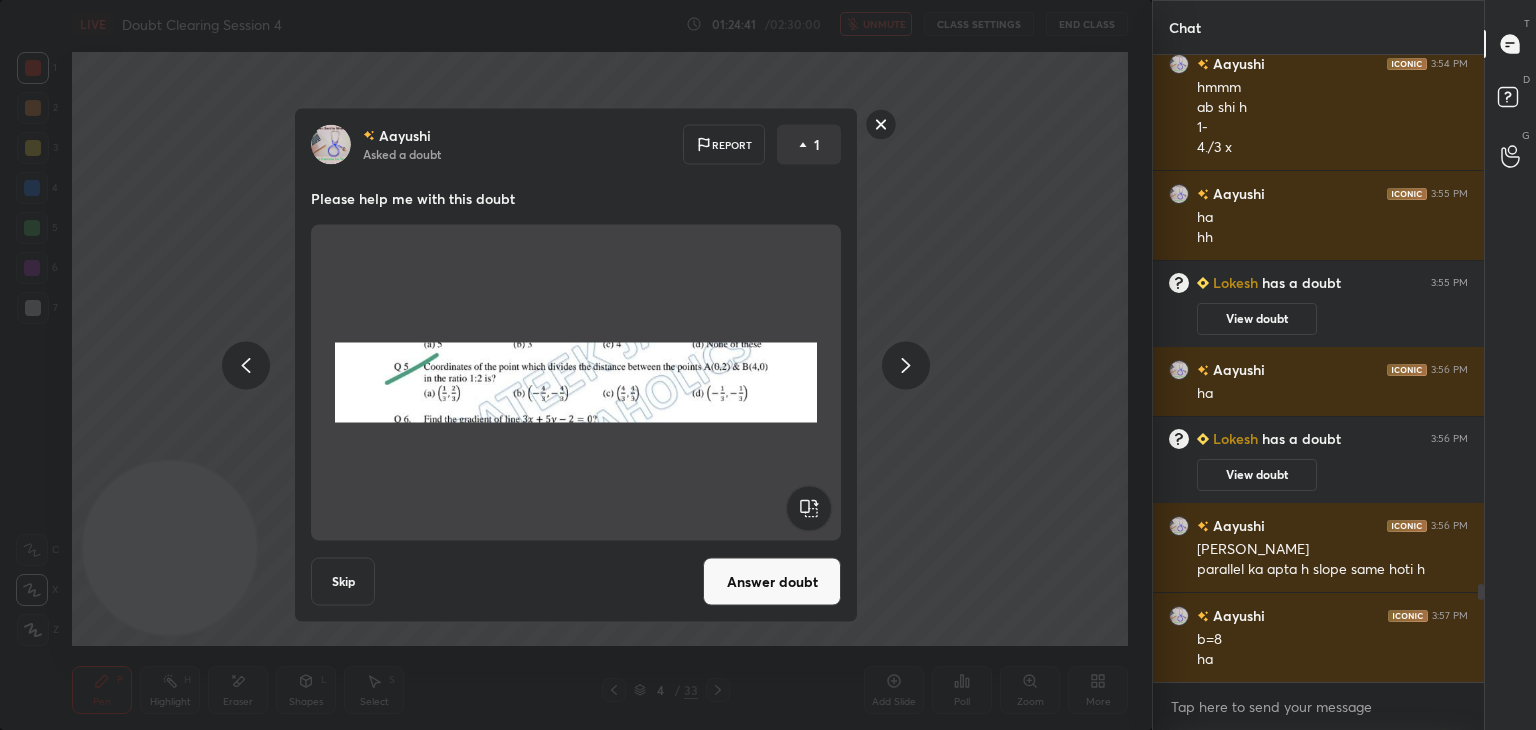 click on "[PERSON_NAME] Asked a doubt Report 1 Please help me with this doubt Skip Answer doubt" at bounding box center [576, 365] 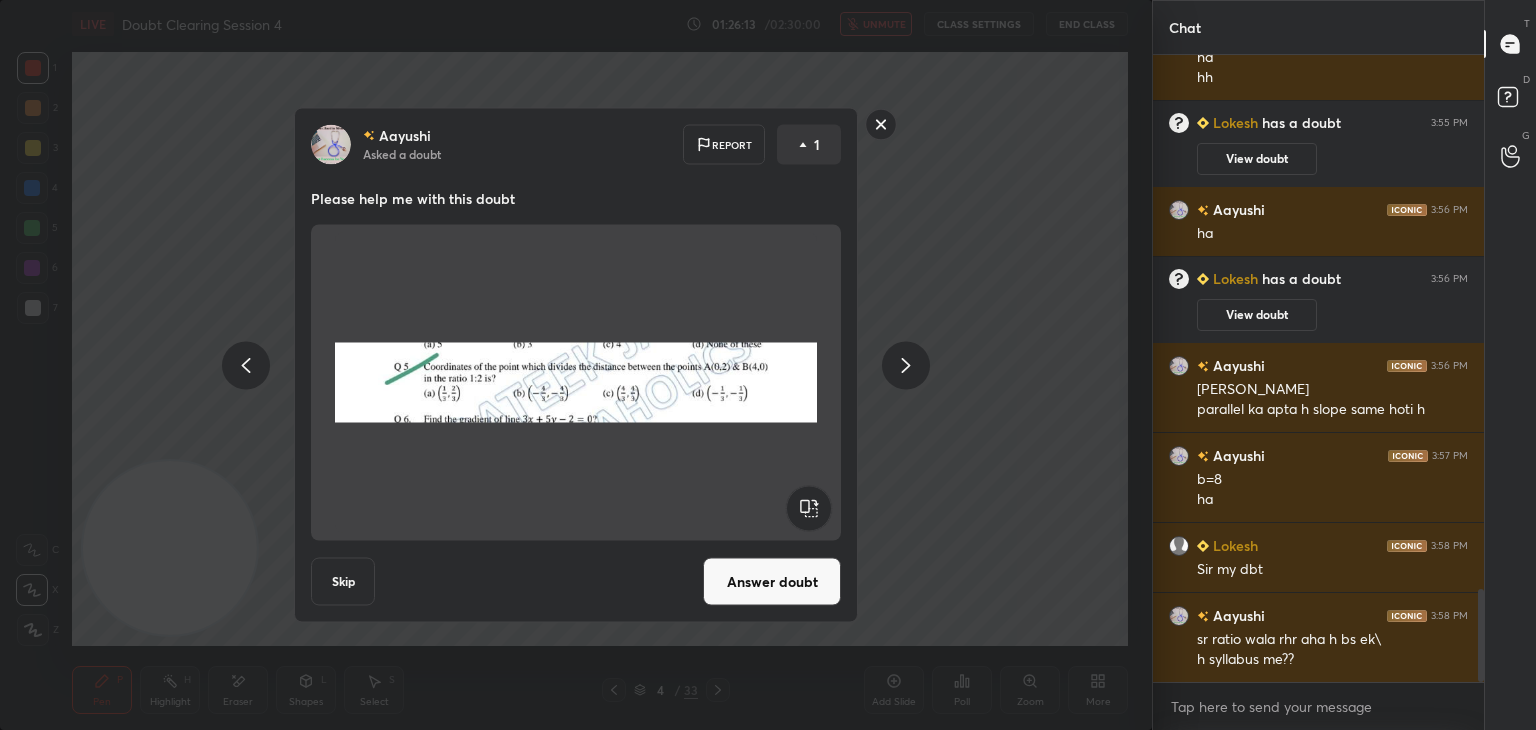 scroll, scrollTop: 3612, scrollLeft: 0, axis: vertical 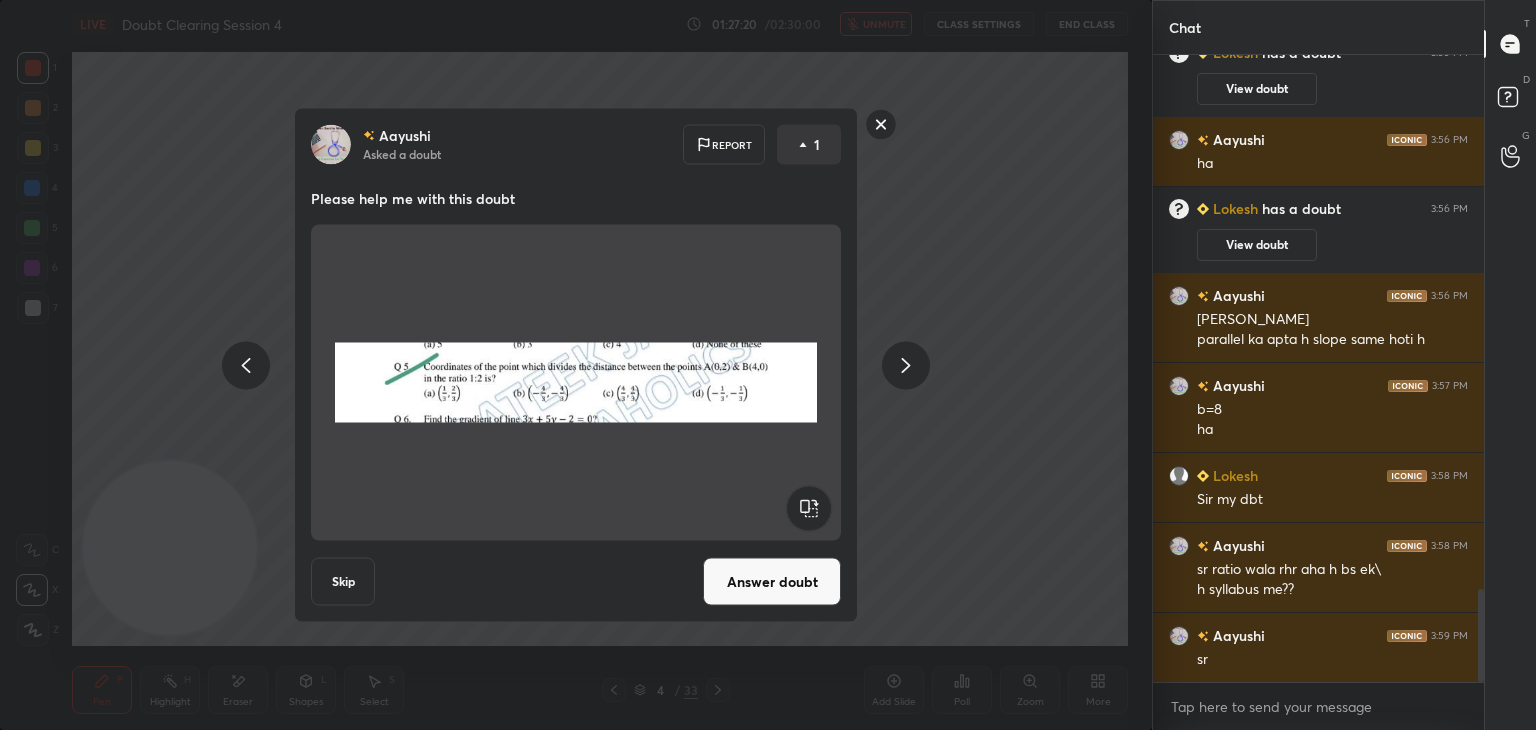 click on "Answer doubt" at bounding box center [772, 582] 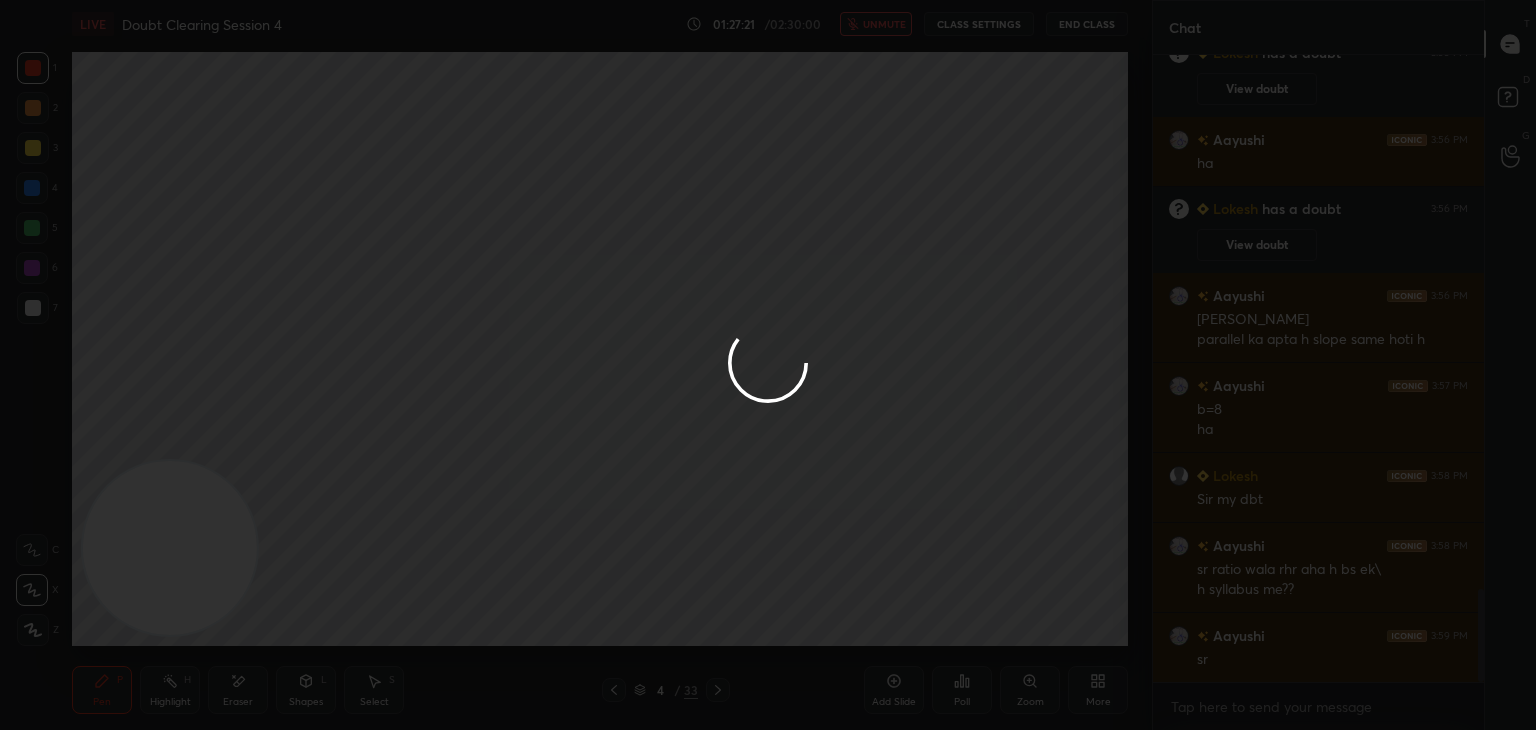 scroll, scrollTop: 3682, scrollLeft: 0, axis: vertical 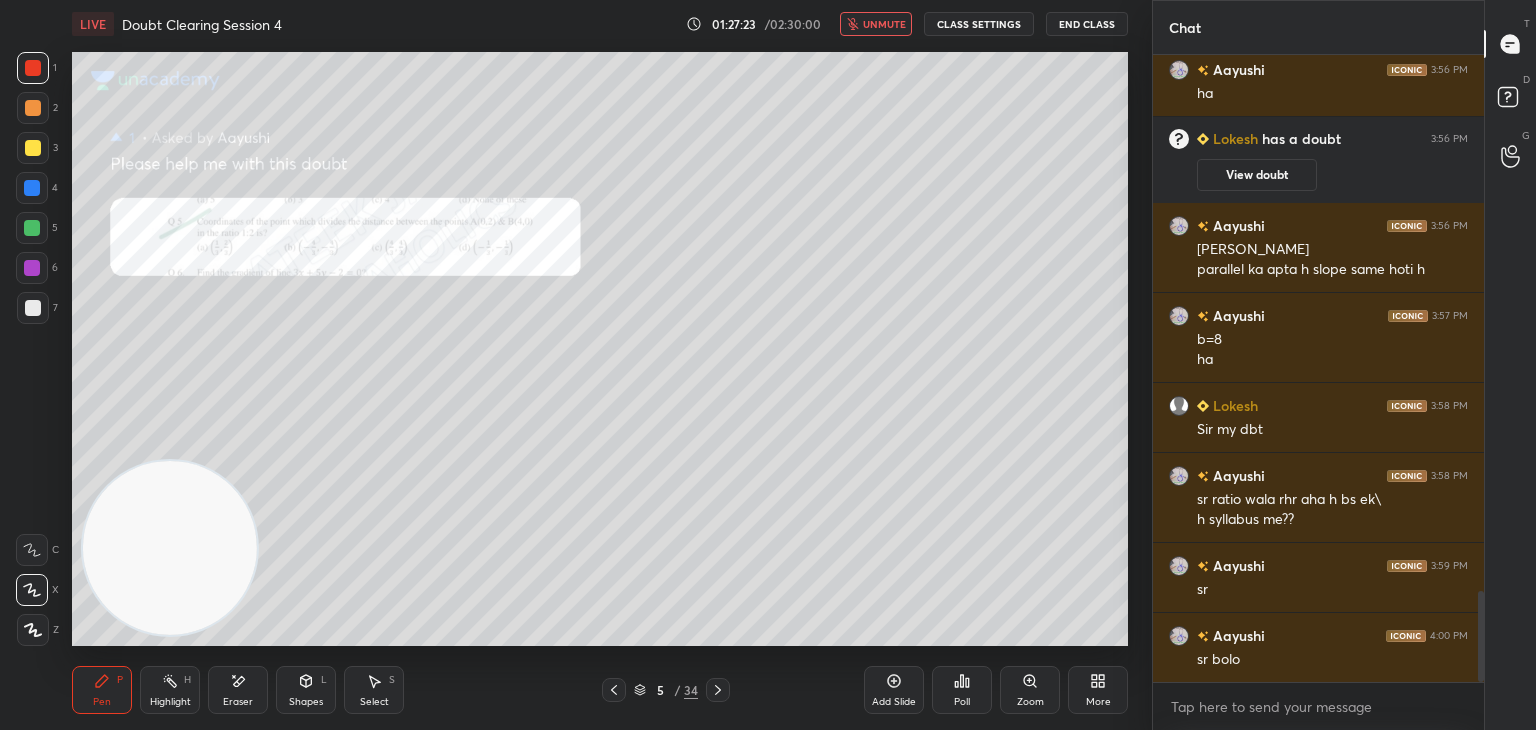 click on "unmute" at bounding box center [884, 24] 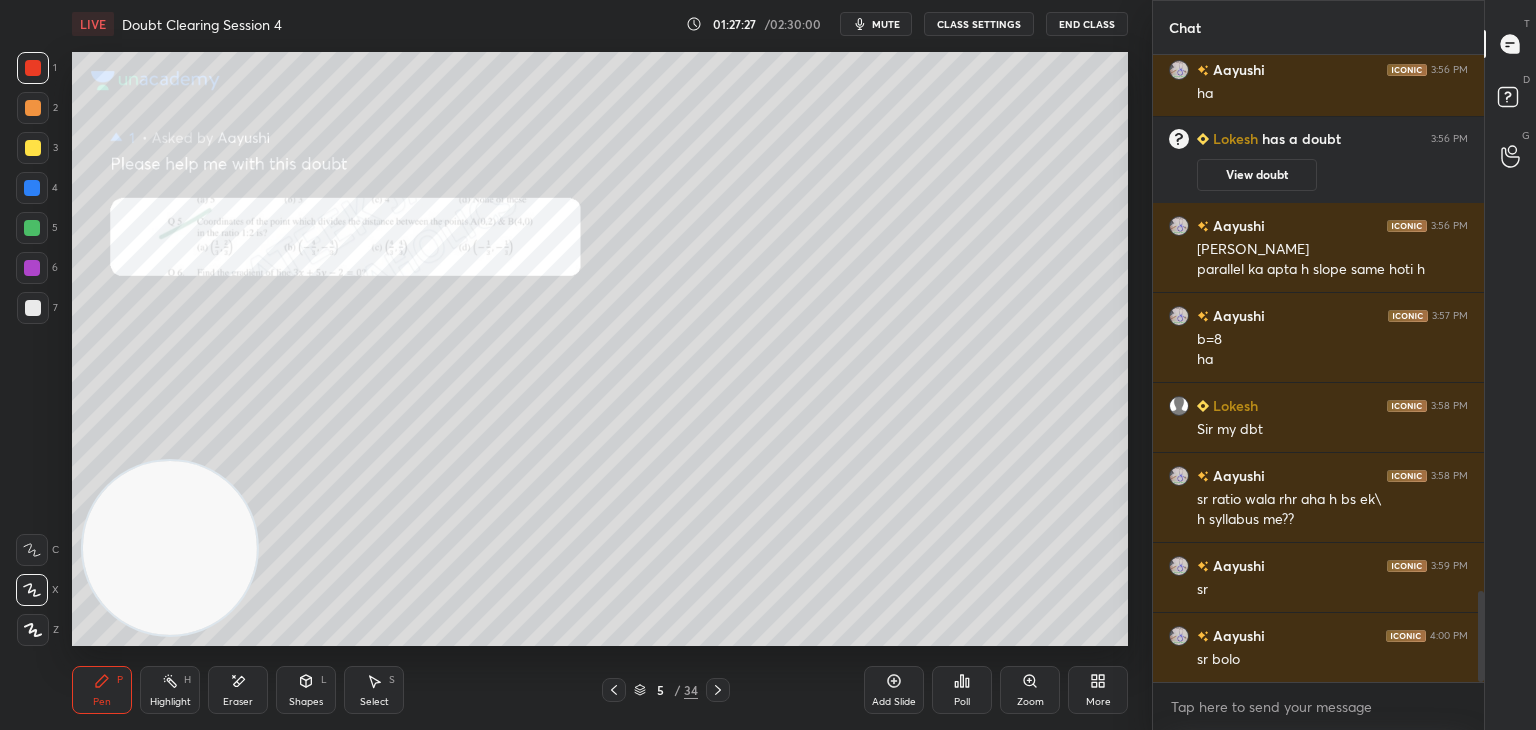 click on "Zoom" at bounding box center (1030, 690) 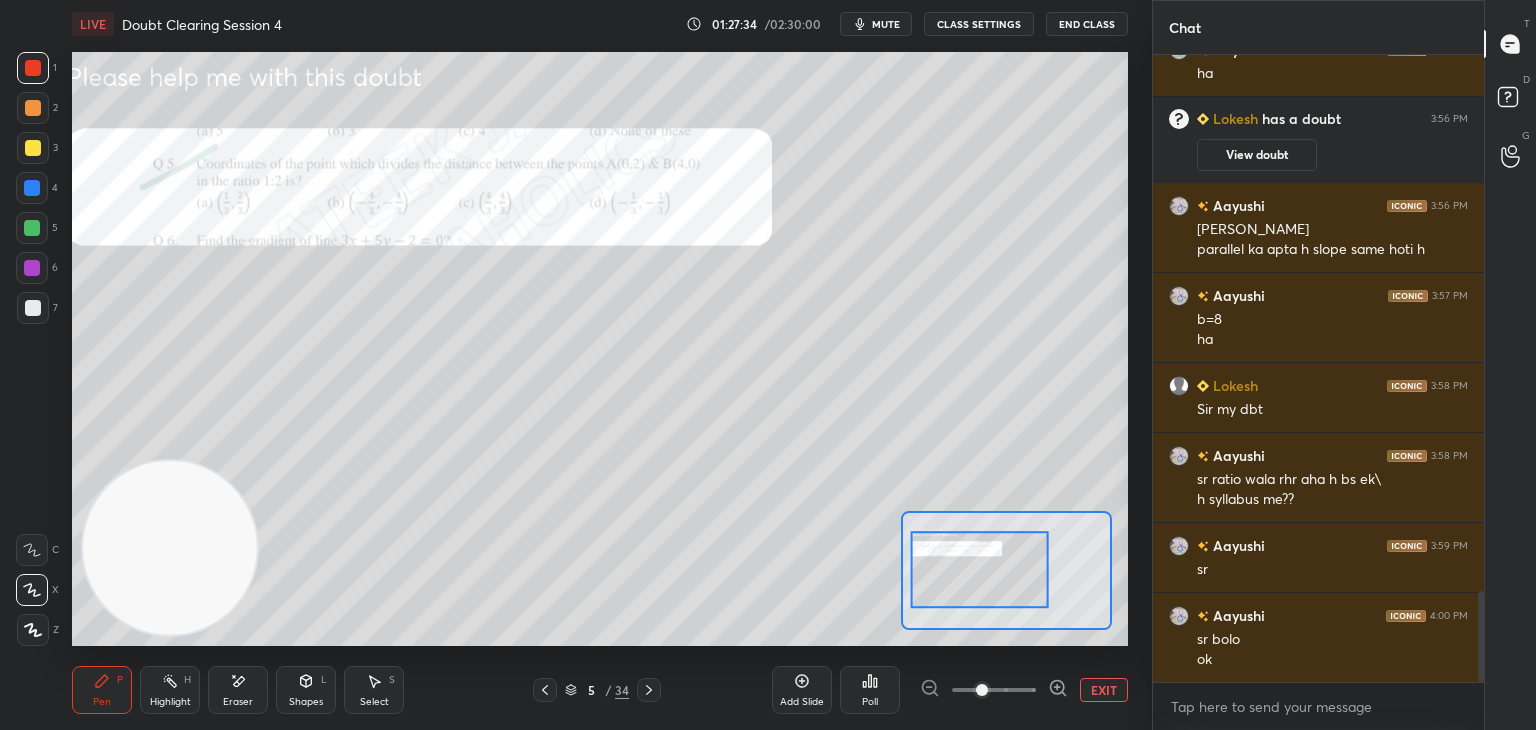 scroll, scrollTop: 3722, scrollLeft: 0, axis: vertical 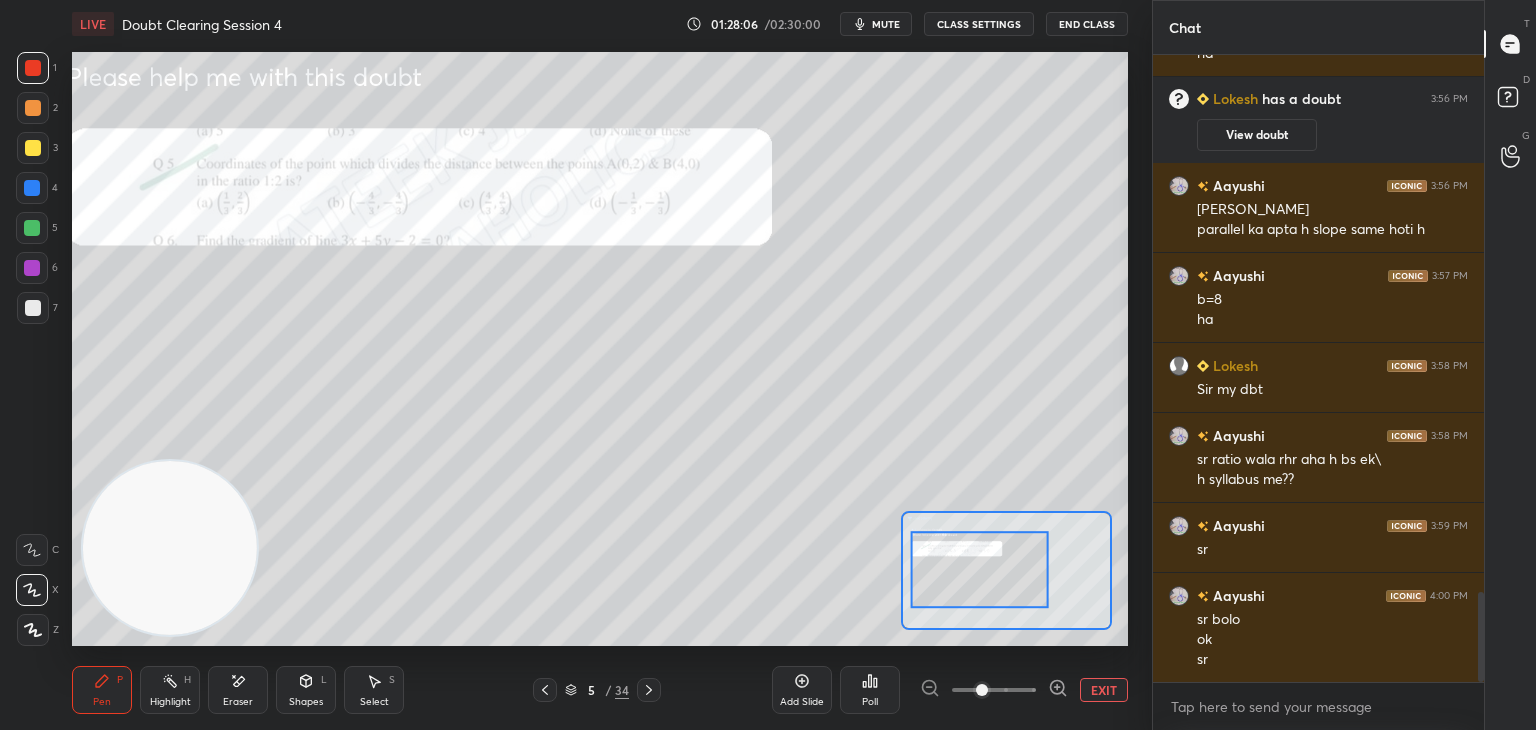 click on "Eraser" at bounding box center (238, 690) 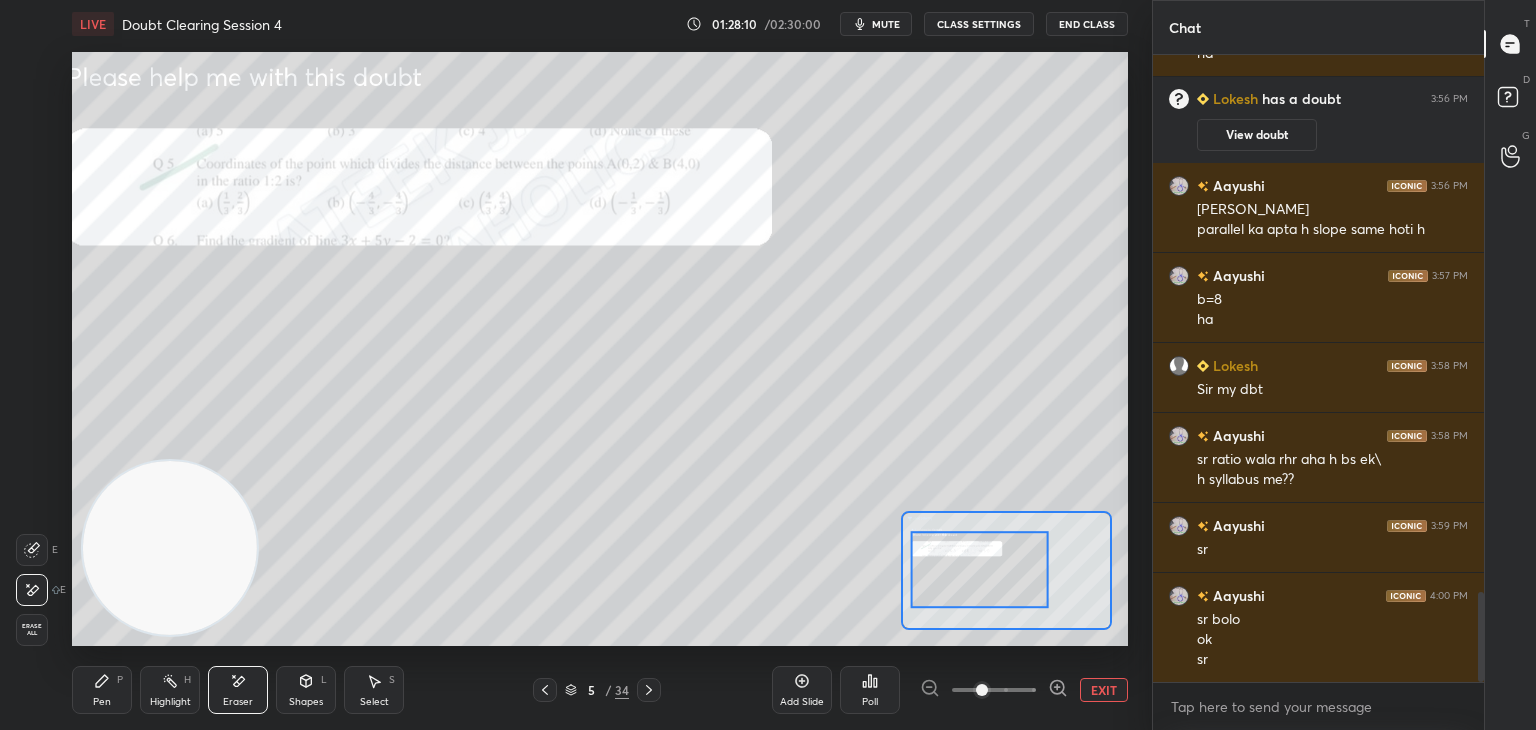 click on "Pen" at bounding box center [102, 702] 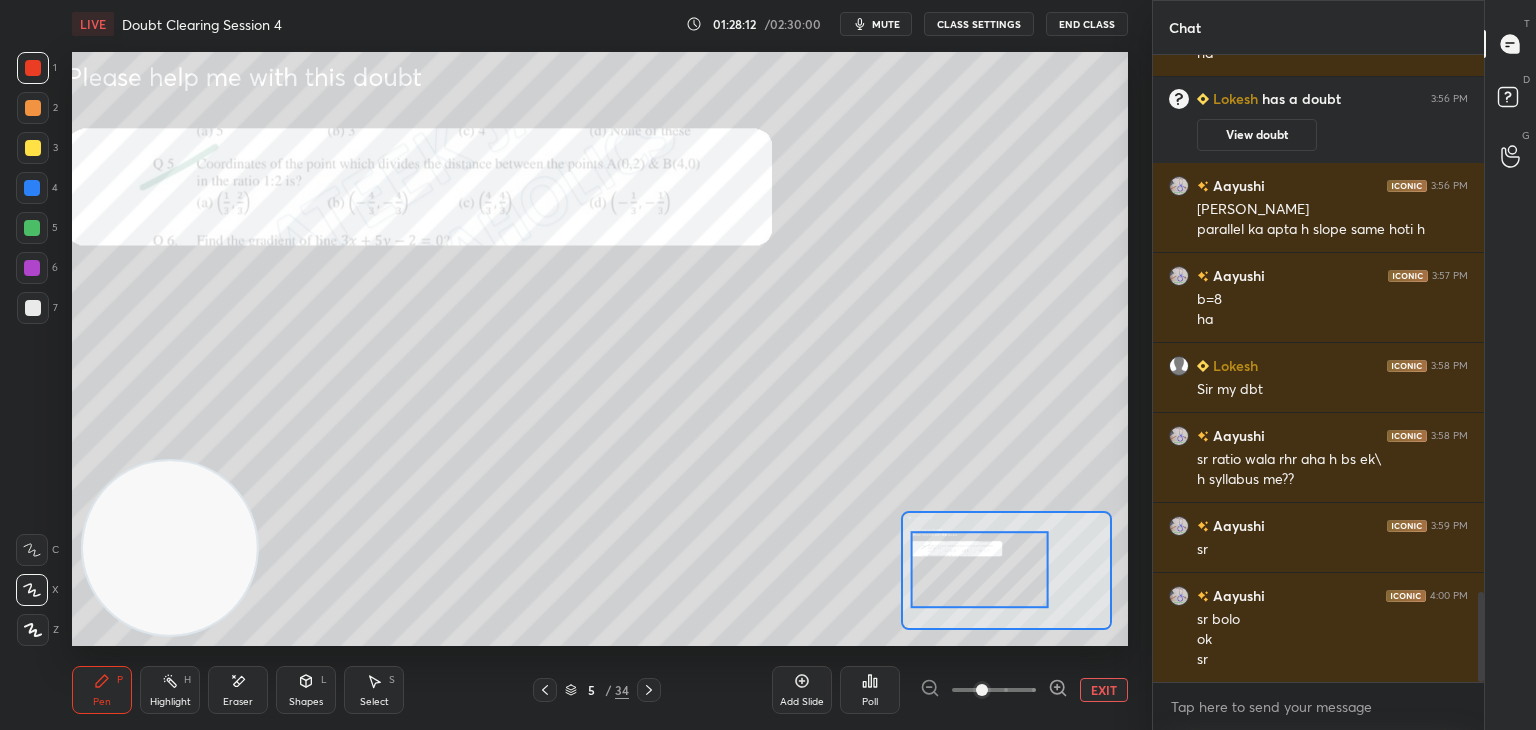 click 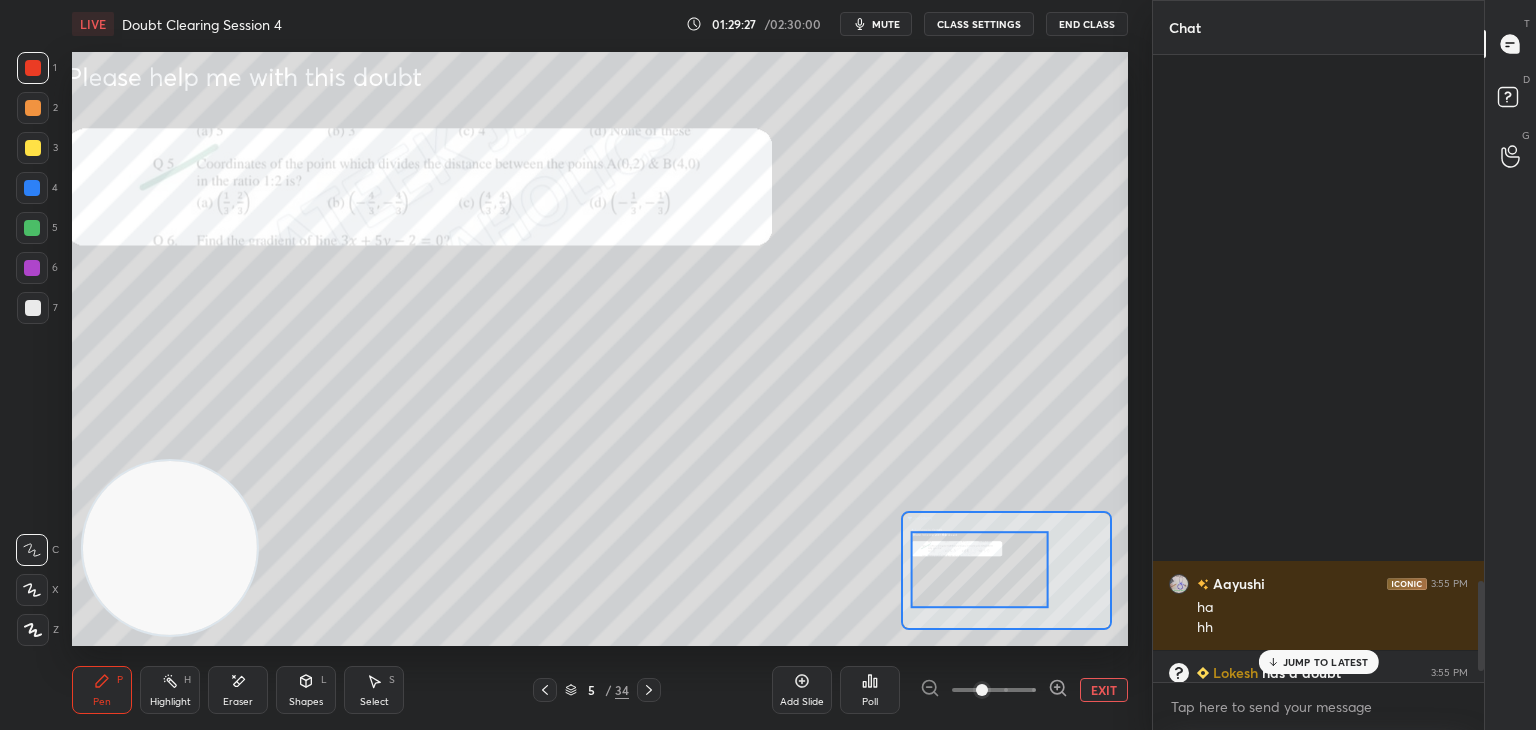 scroll, scrollTop: 3722, scrollLeft: 0, axis: vertical 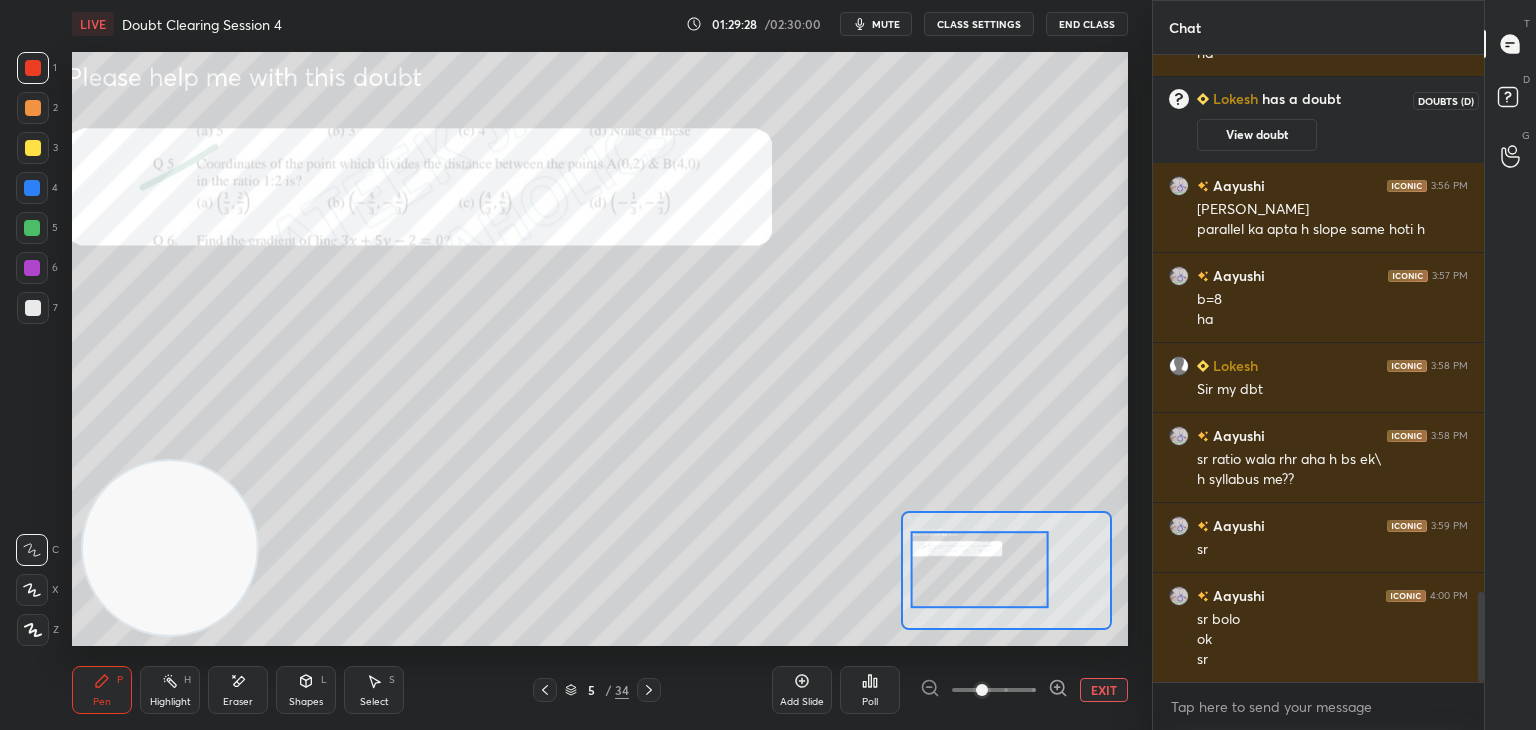 click 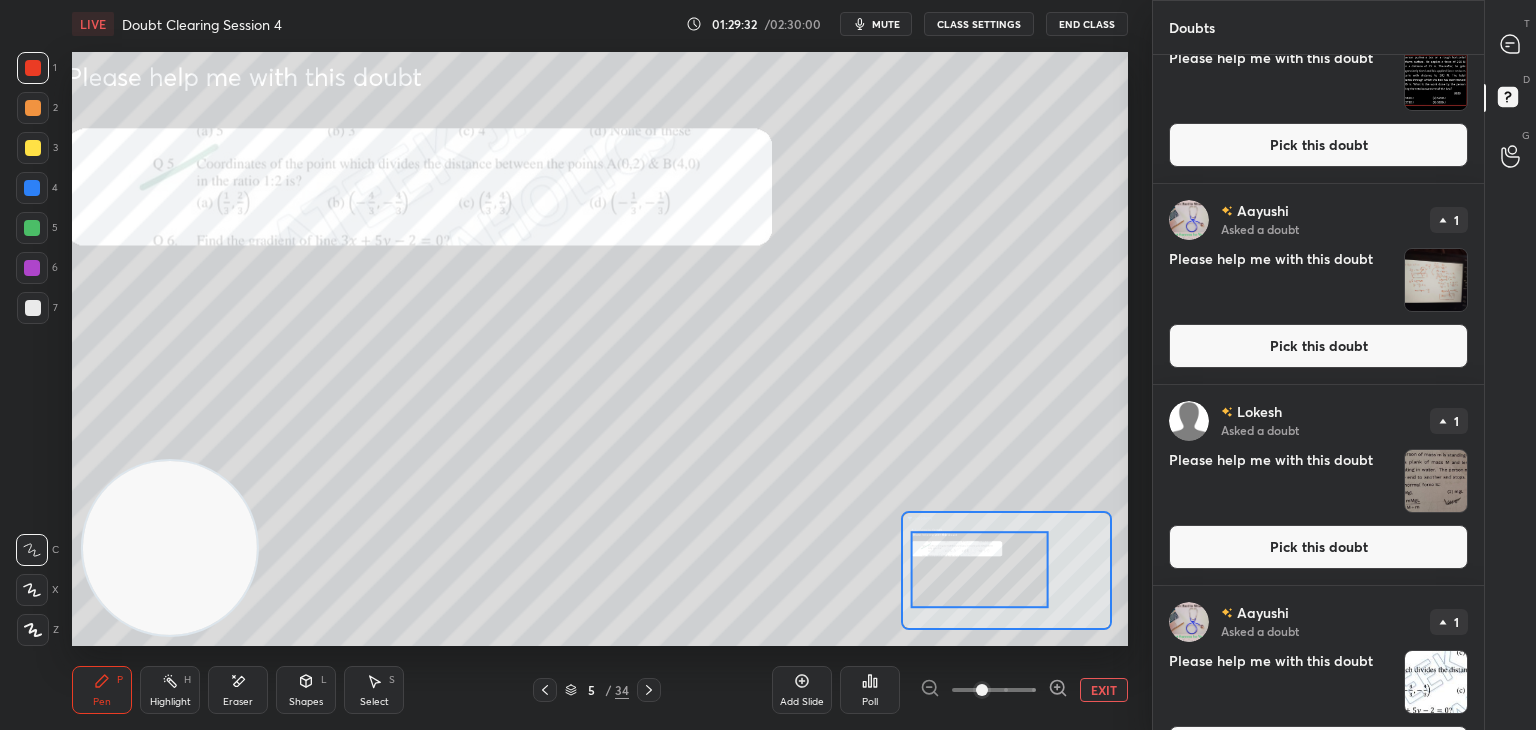 scroll, scrollTop: 308, scrollLeft: 0, axis: vertical 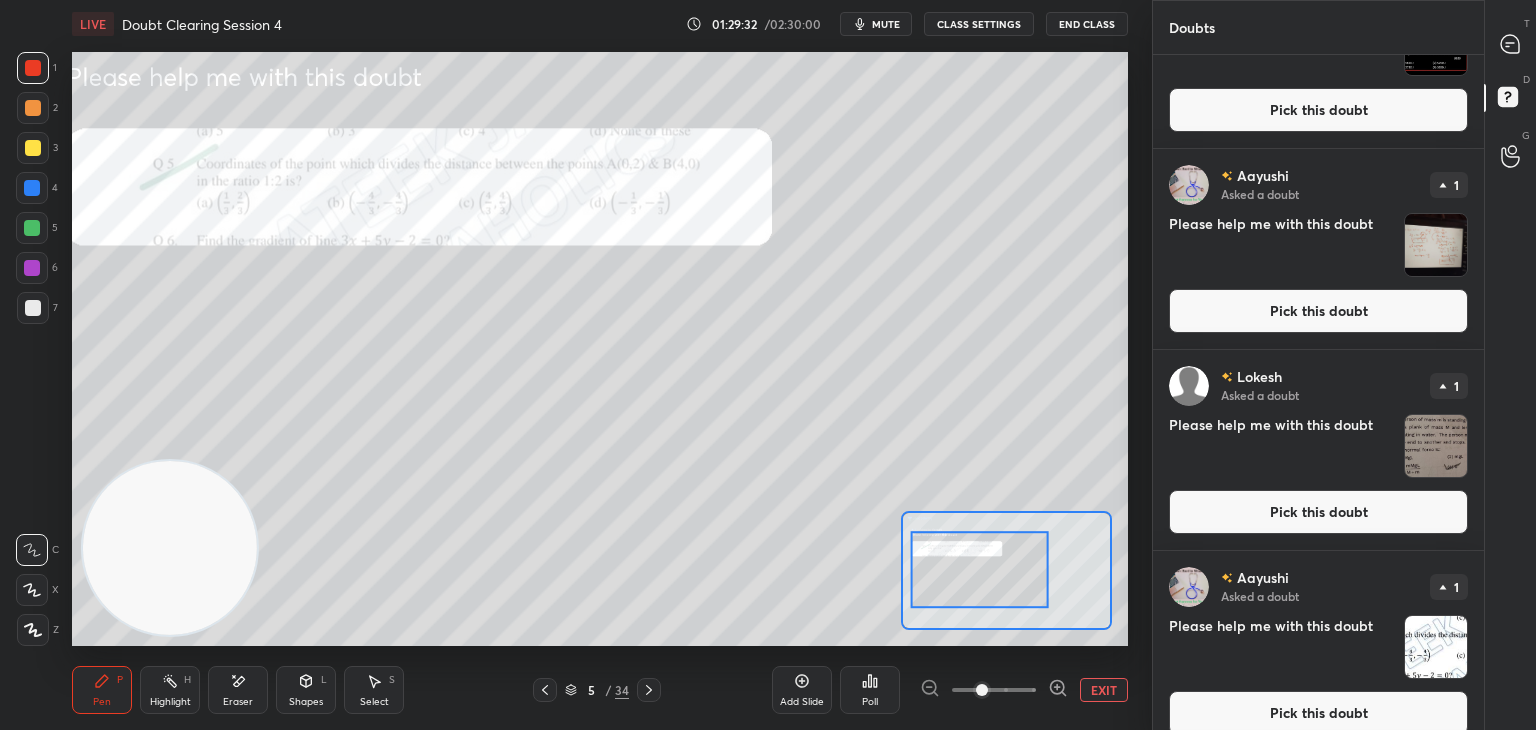 click on "Pick this doubt" at bounding box center (1318, 311) 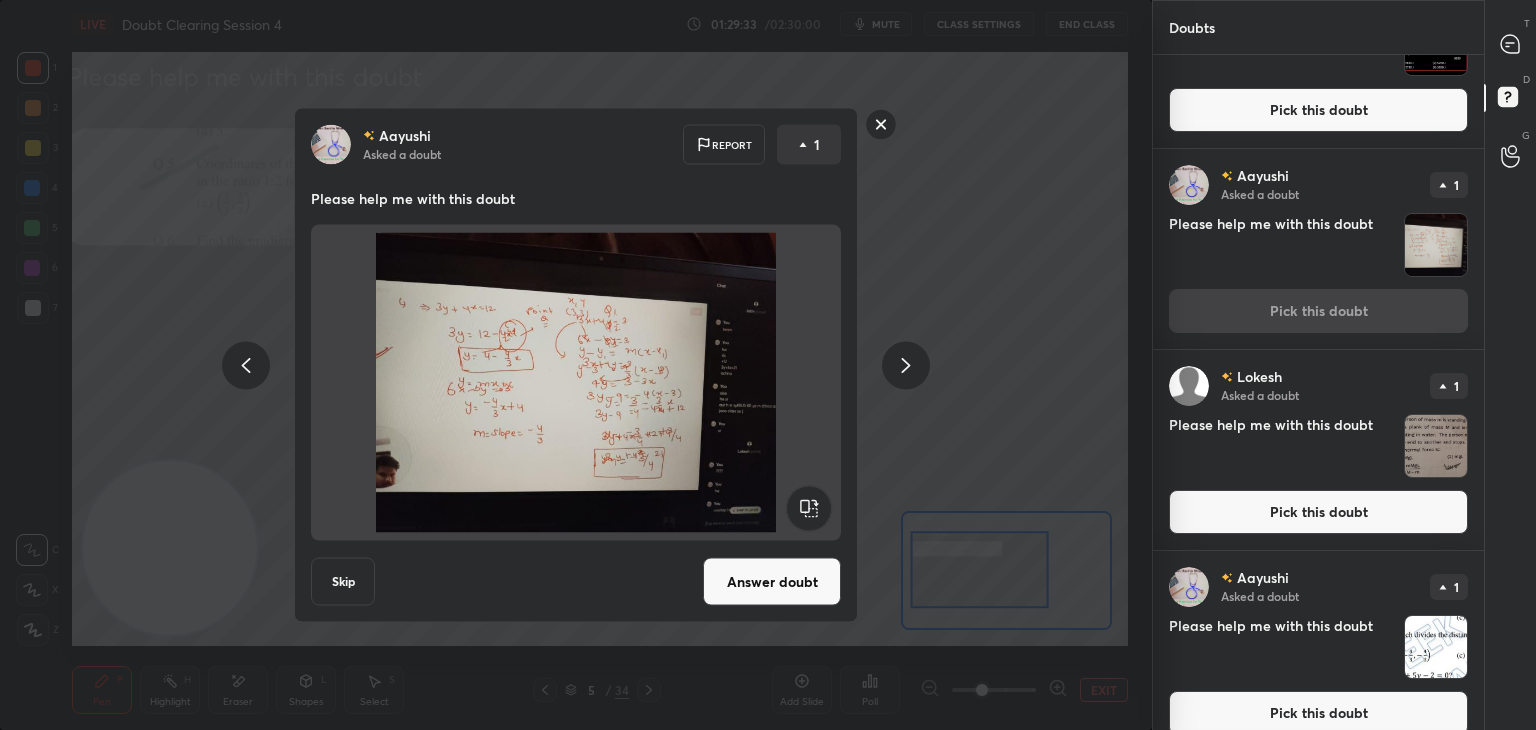 click on "Answer doubt" at bounding box center [772, 582] 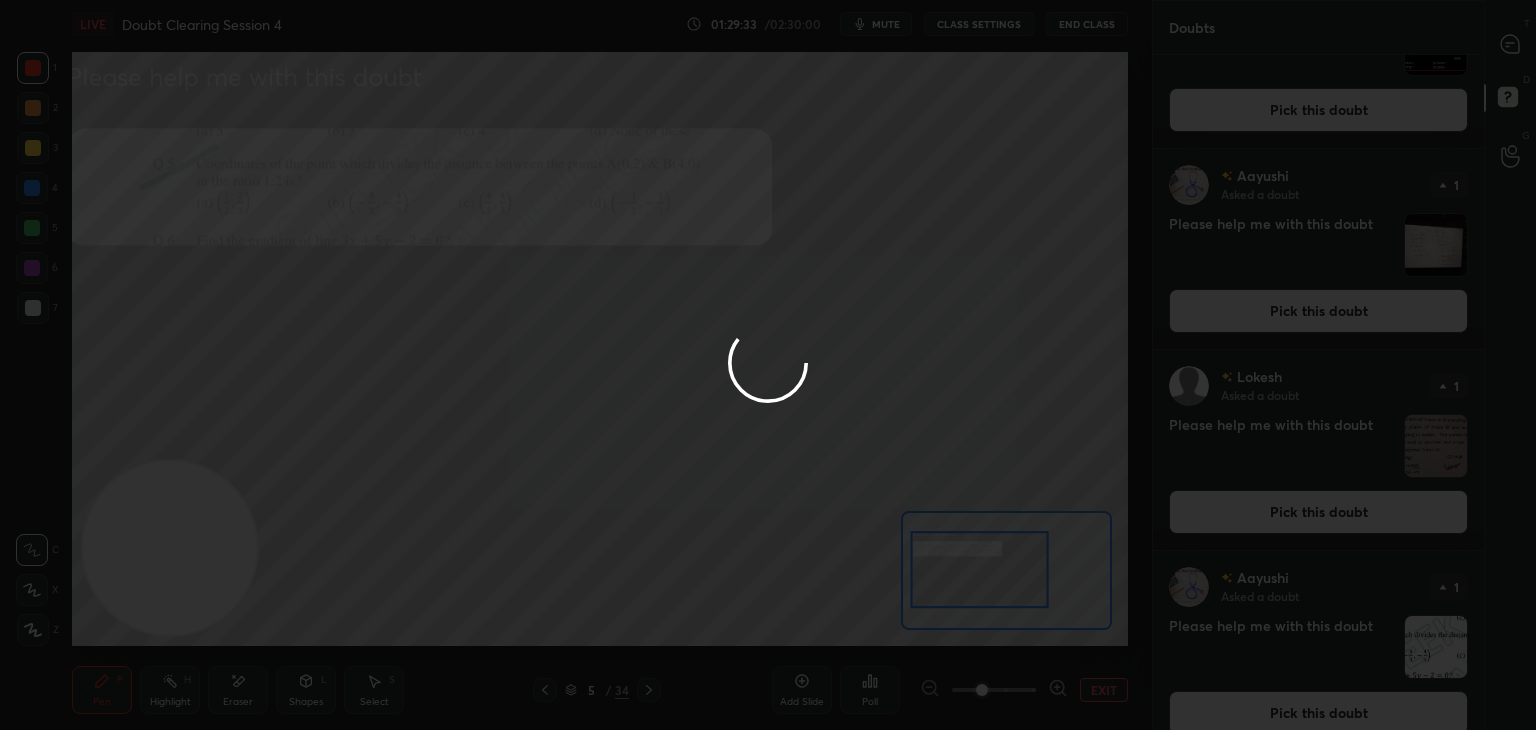 scroll, scrollTop: 0, scrollLeft: 0, axis: both 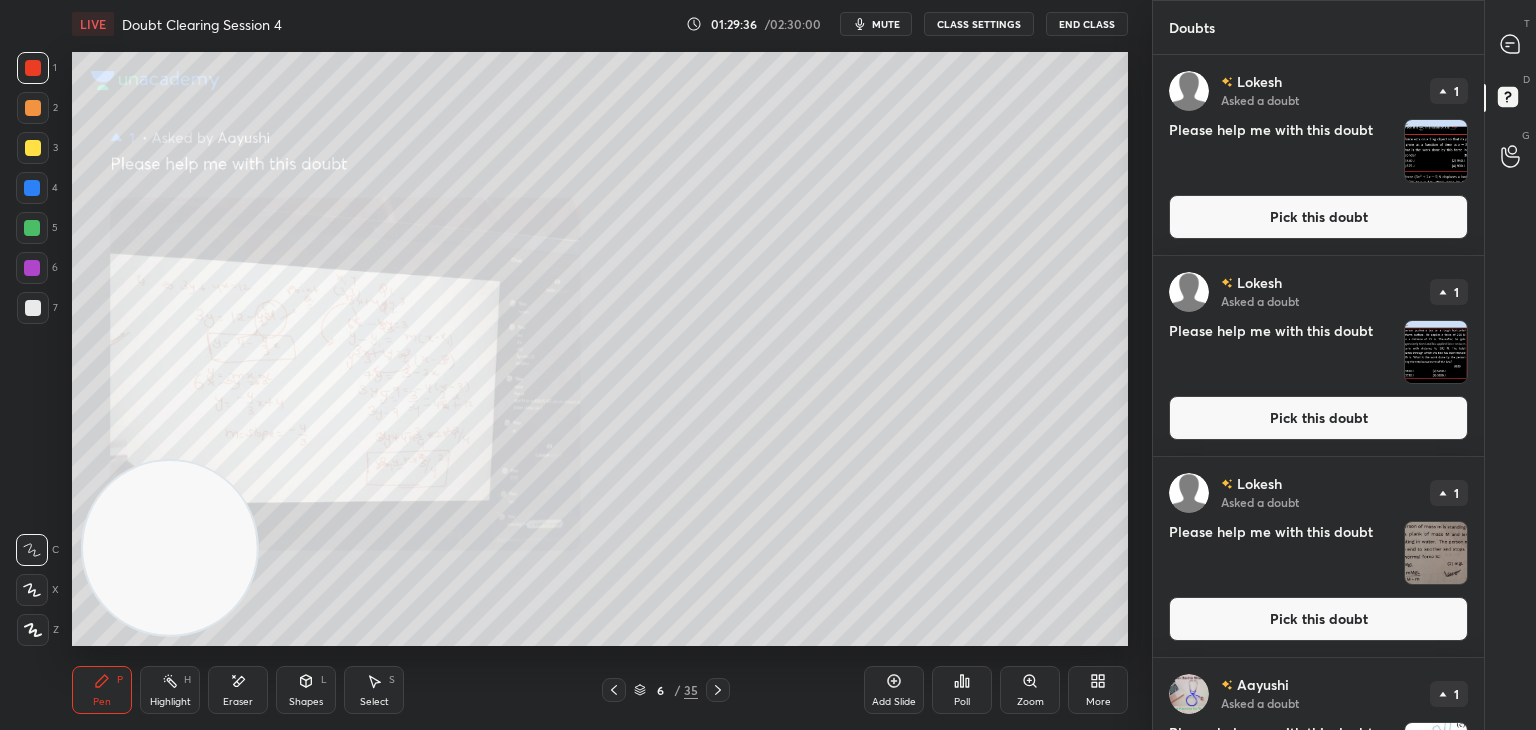 click 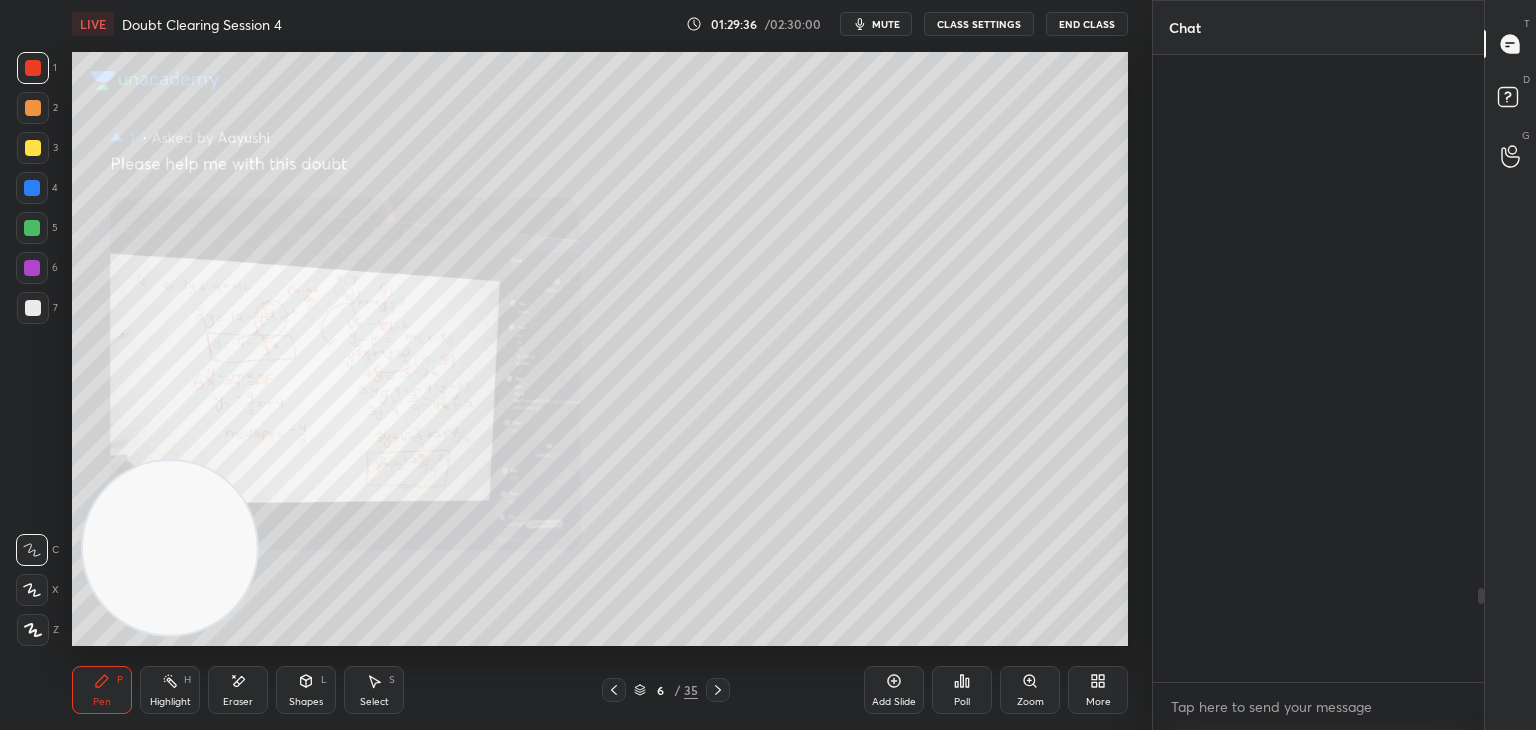 scroll, scrollTop: 3566, scrollLeft: 0, axis: vertical 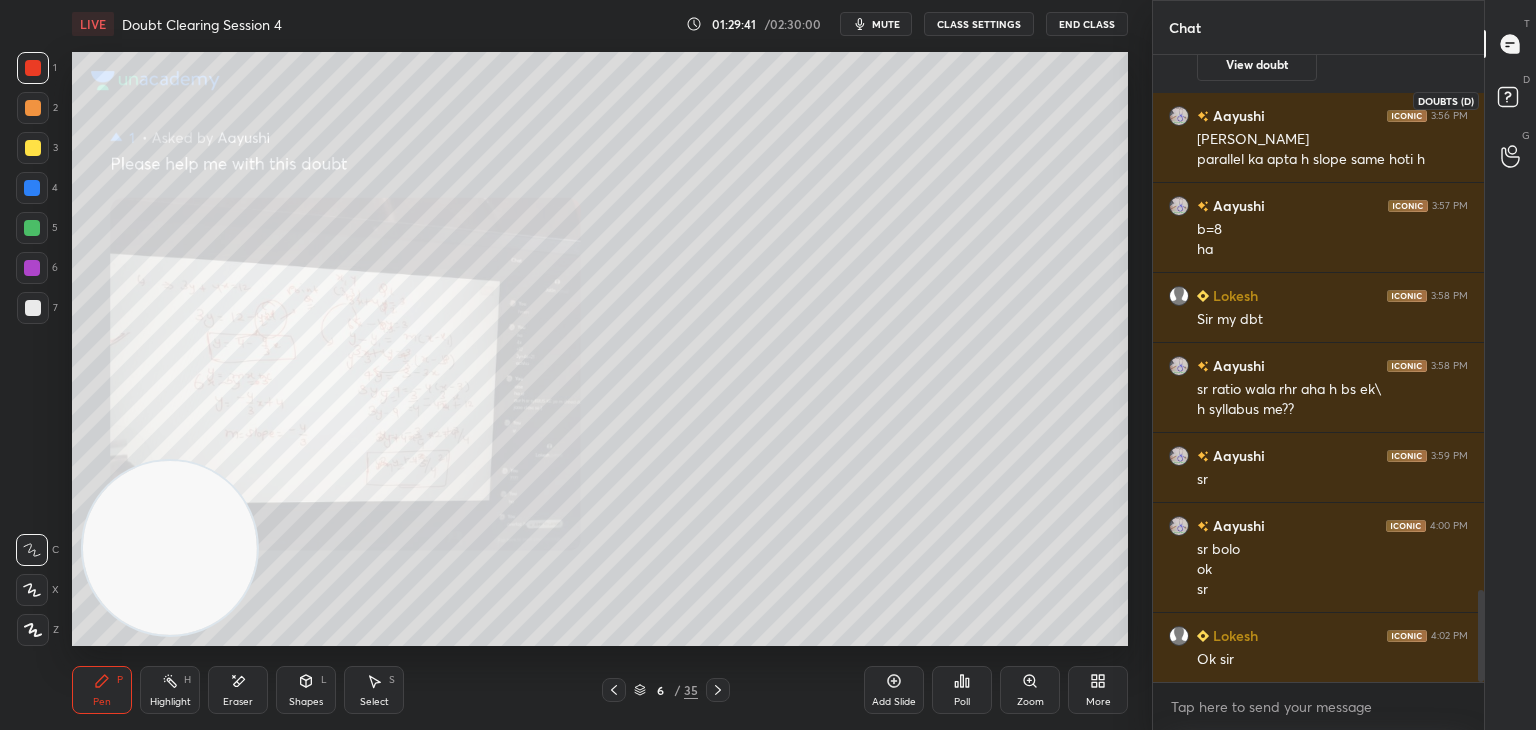 click 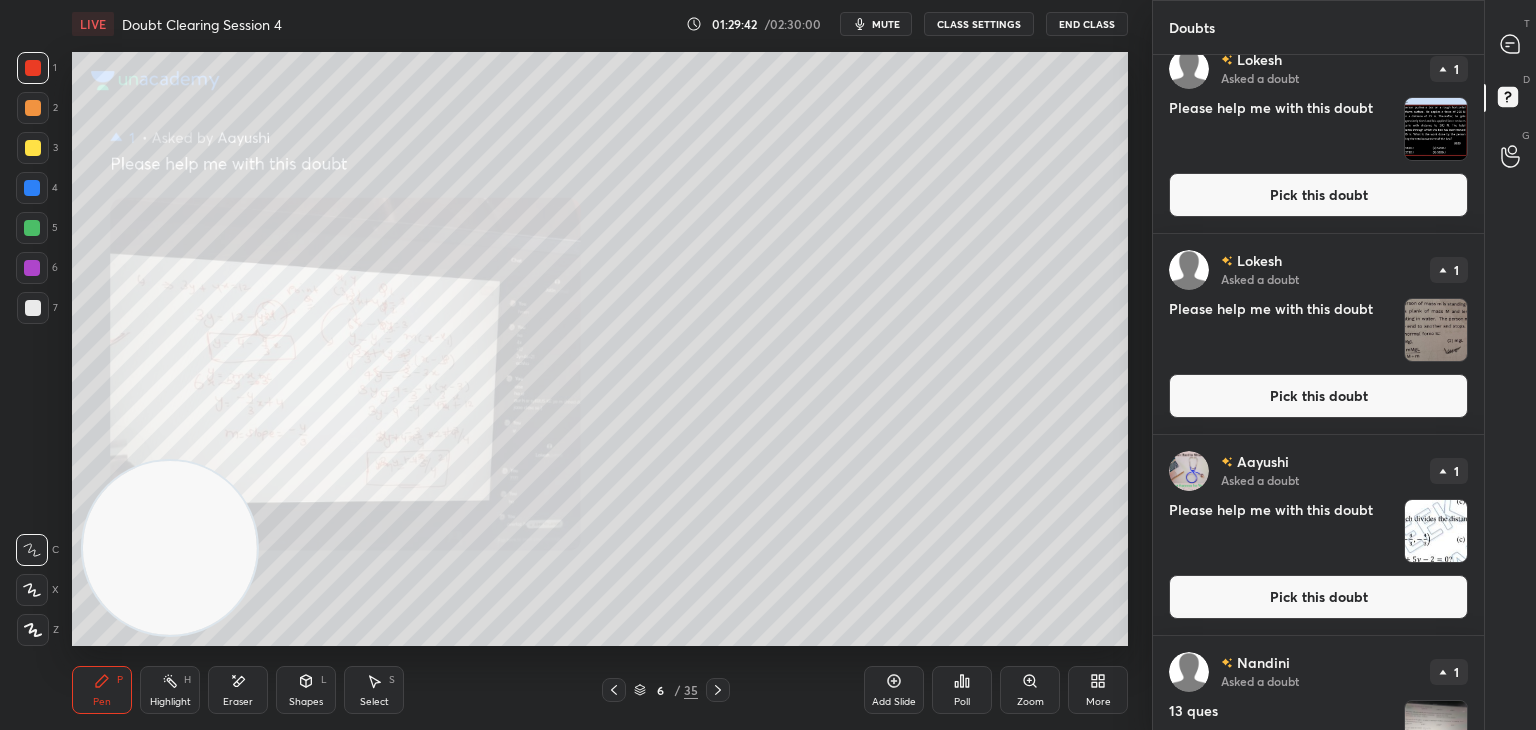scroll, scrollTop: 328, scrollLeft: 0, axis: vertical 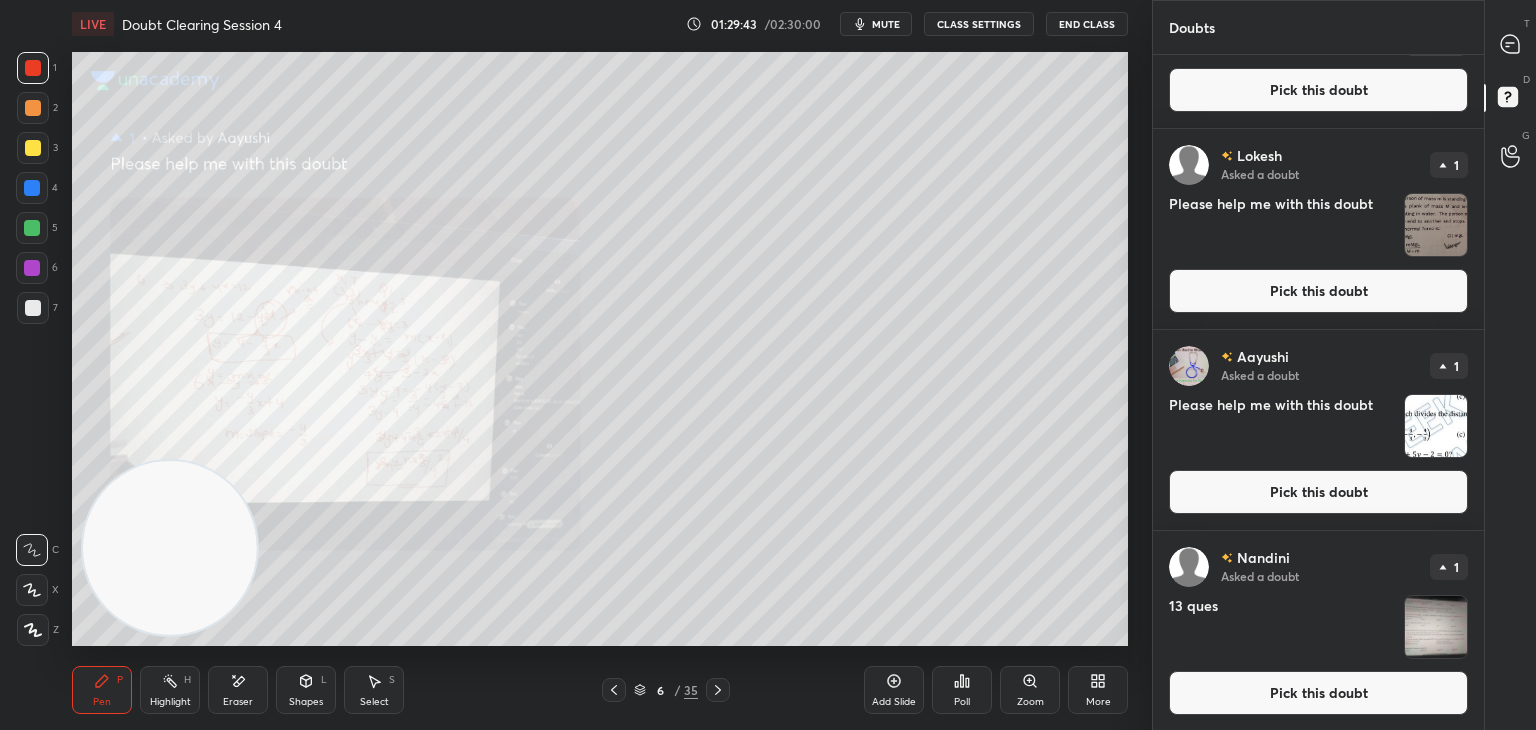 click on "Pick this doubt" at bounding box center [1318, 492] 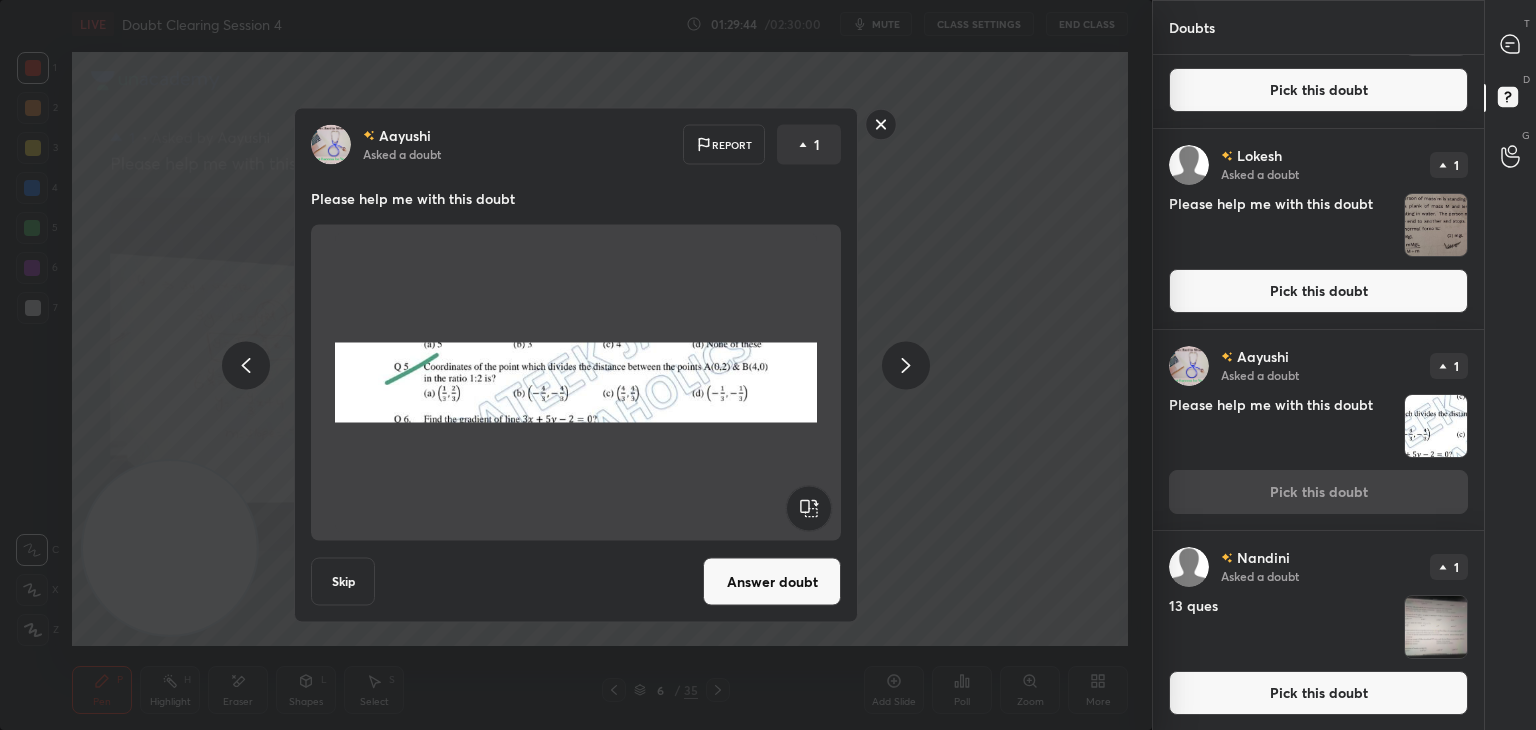 click on "Answer doubt" at bounding box center [772, 582] 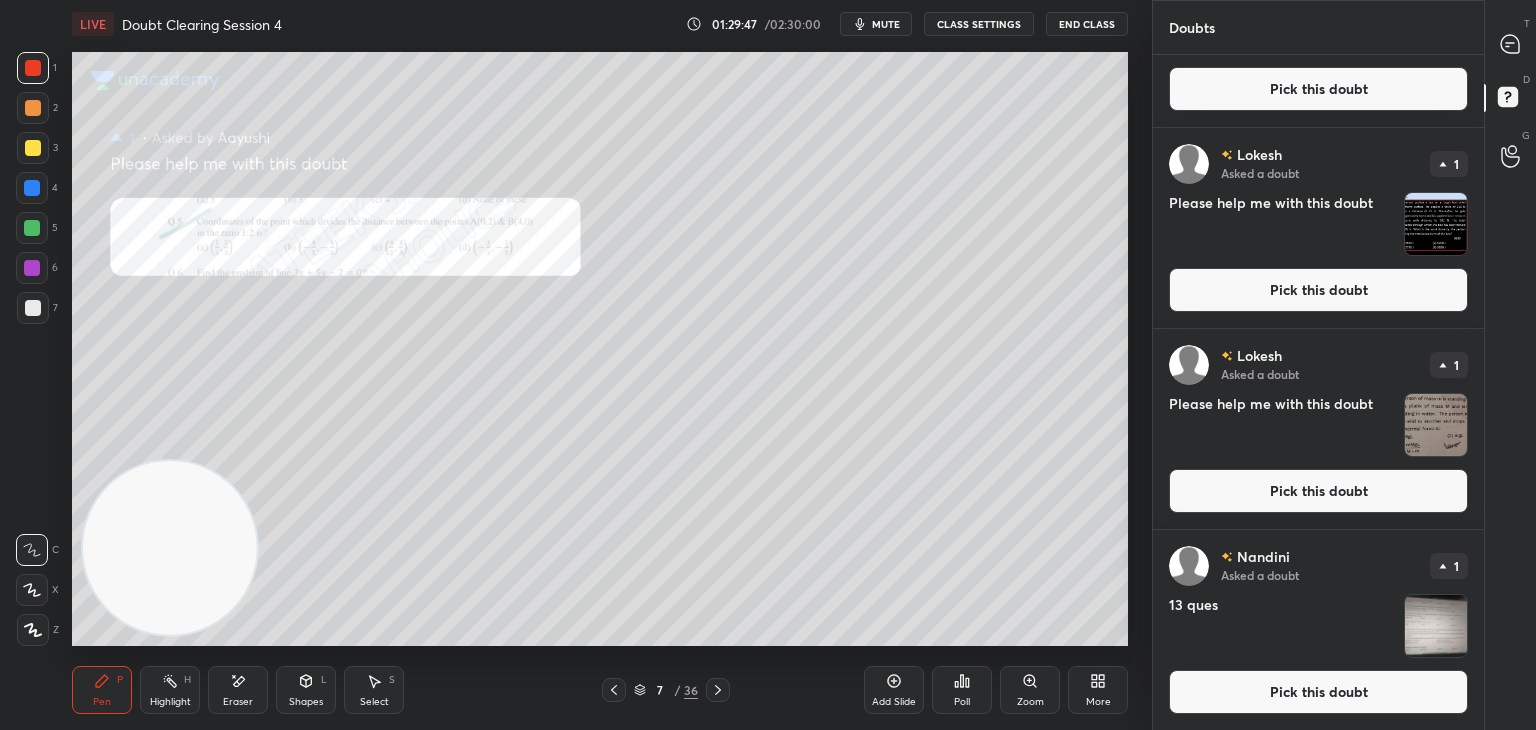 scroll, scrollTop: 0, scrollLeft: 0, axis: both 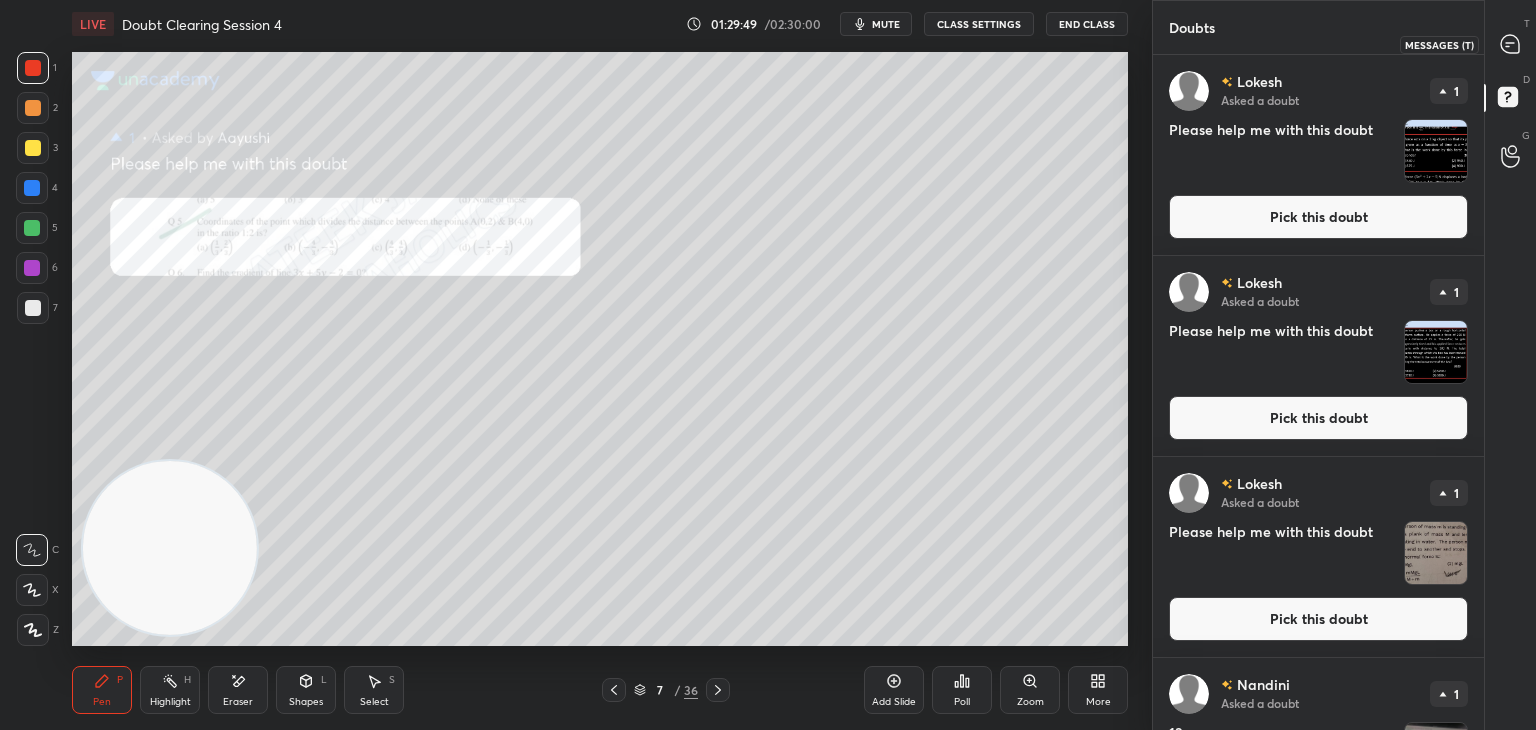 click at bounding box center (1511, 44) 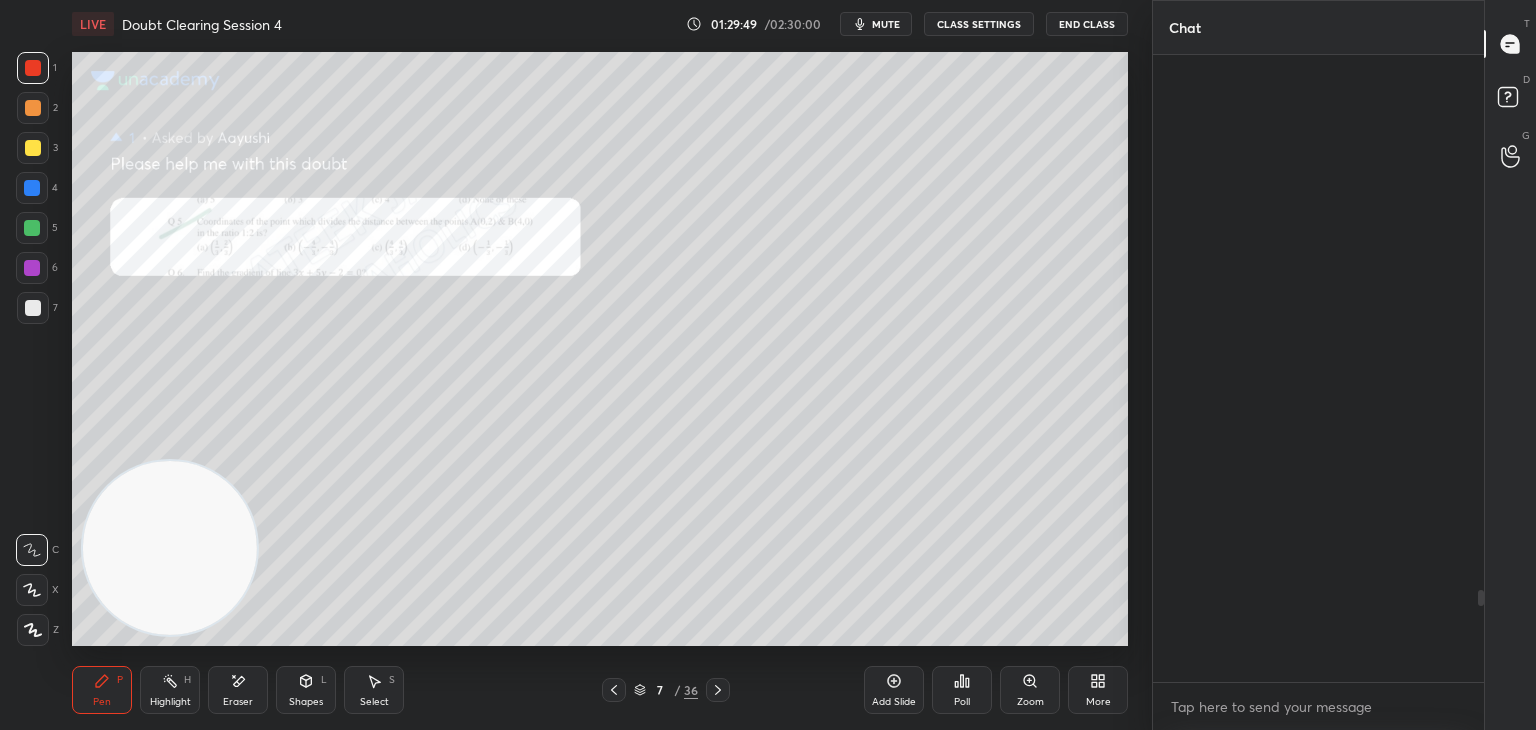 scroll, scrollTop: 3636, scrollLeft: 0, axis: vertical 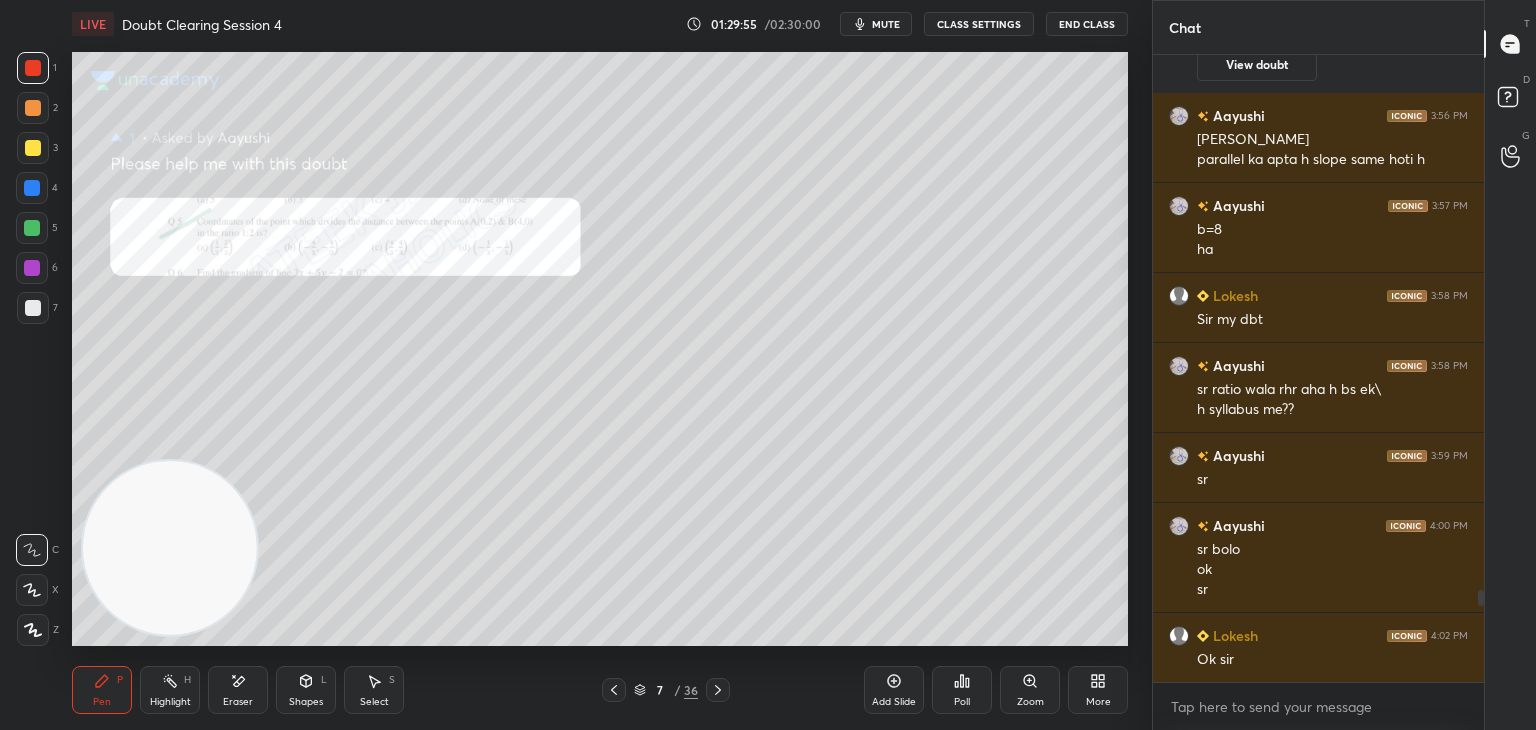 click on "mute" at bounding box center (876, 24) 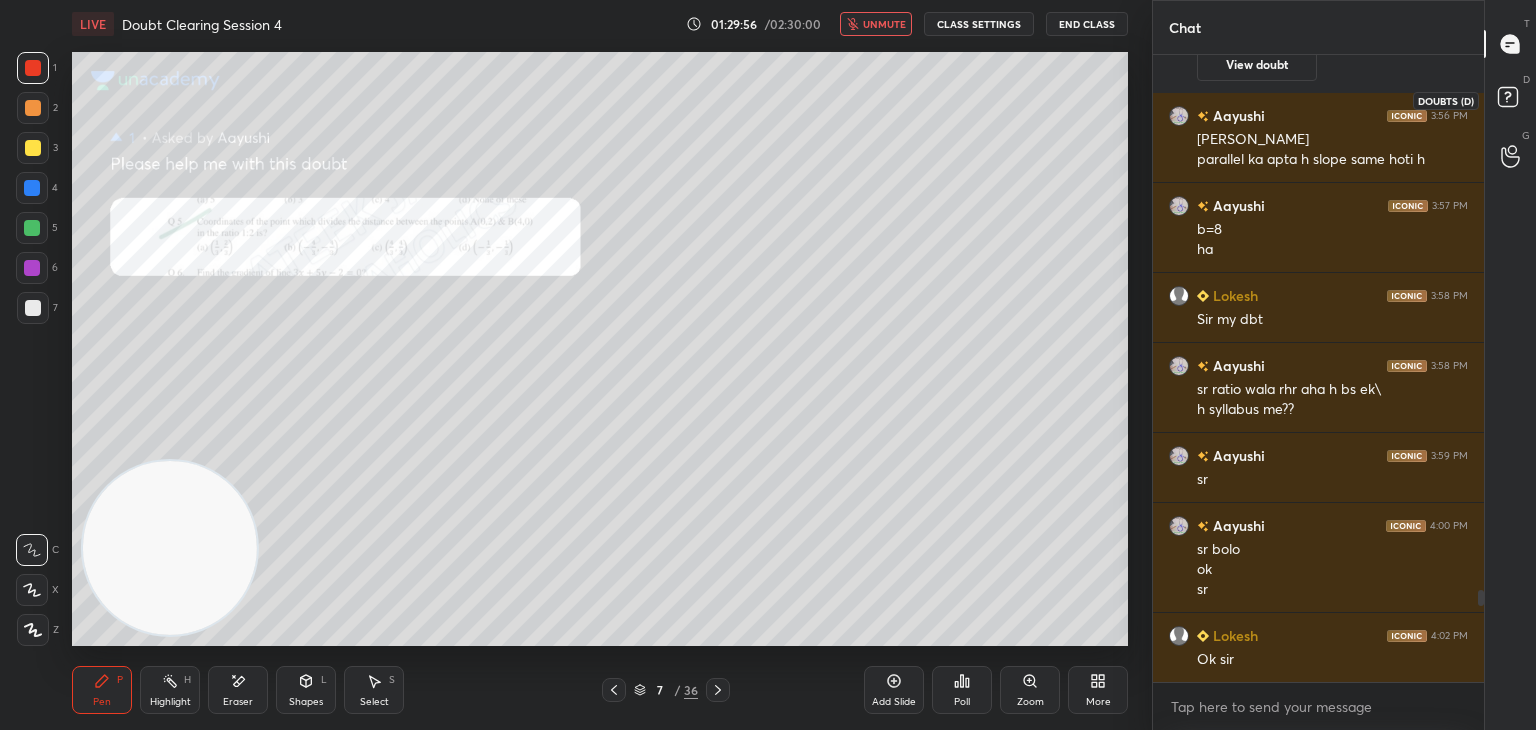 click 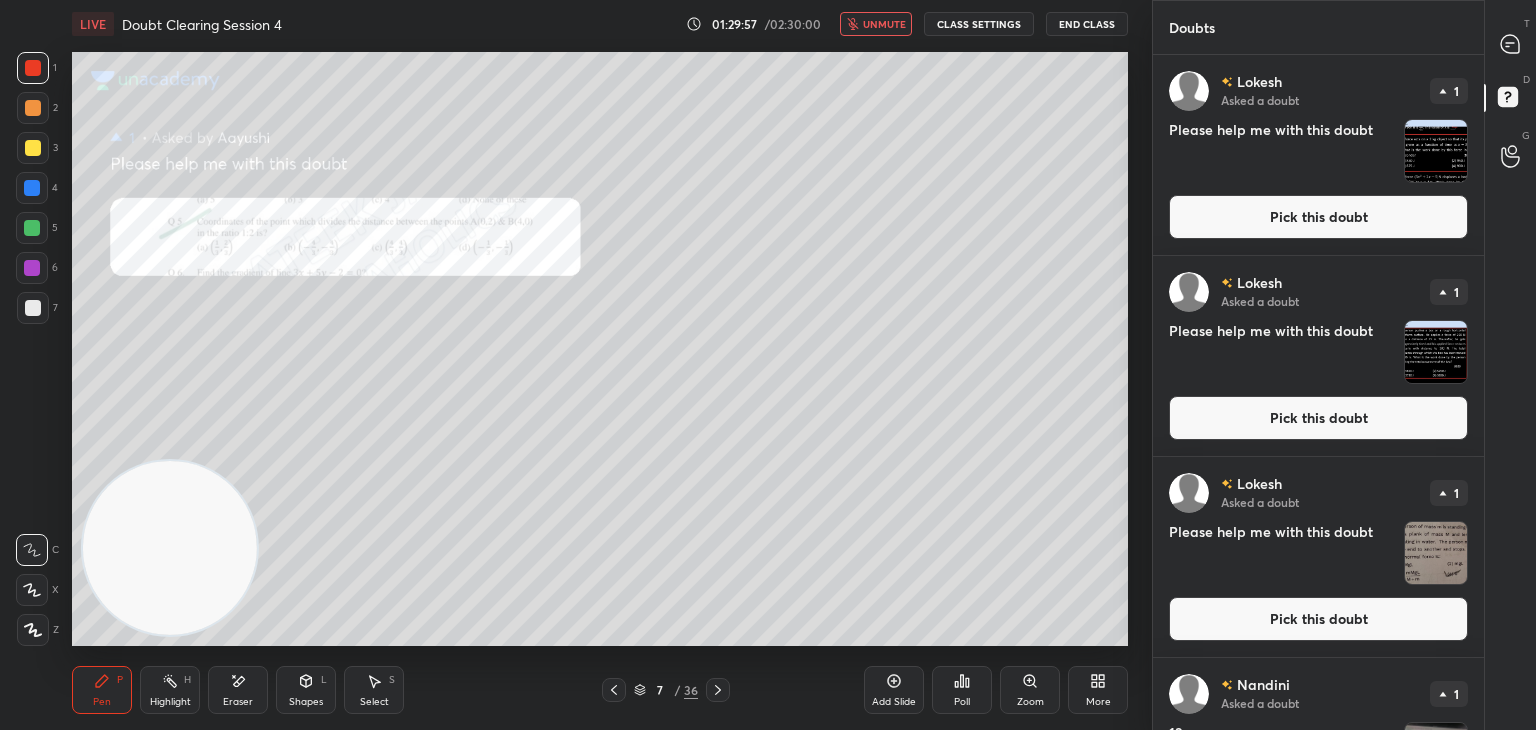 scroll, scrollTop: 128, scrollLeft: 0, axis: vertical 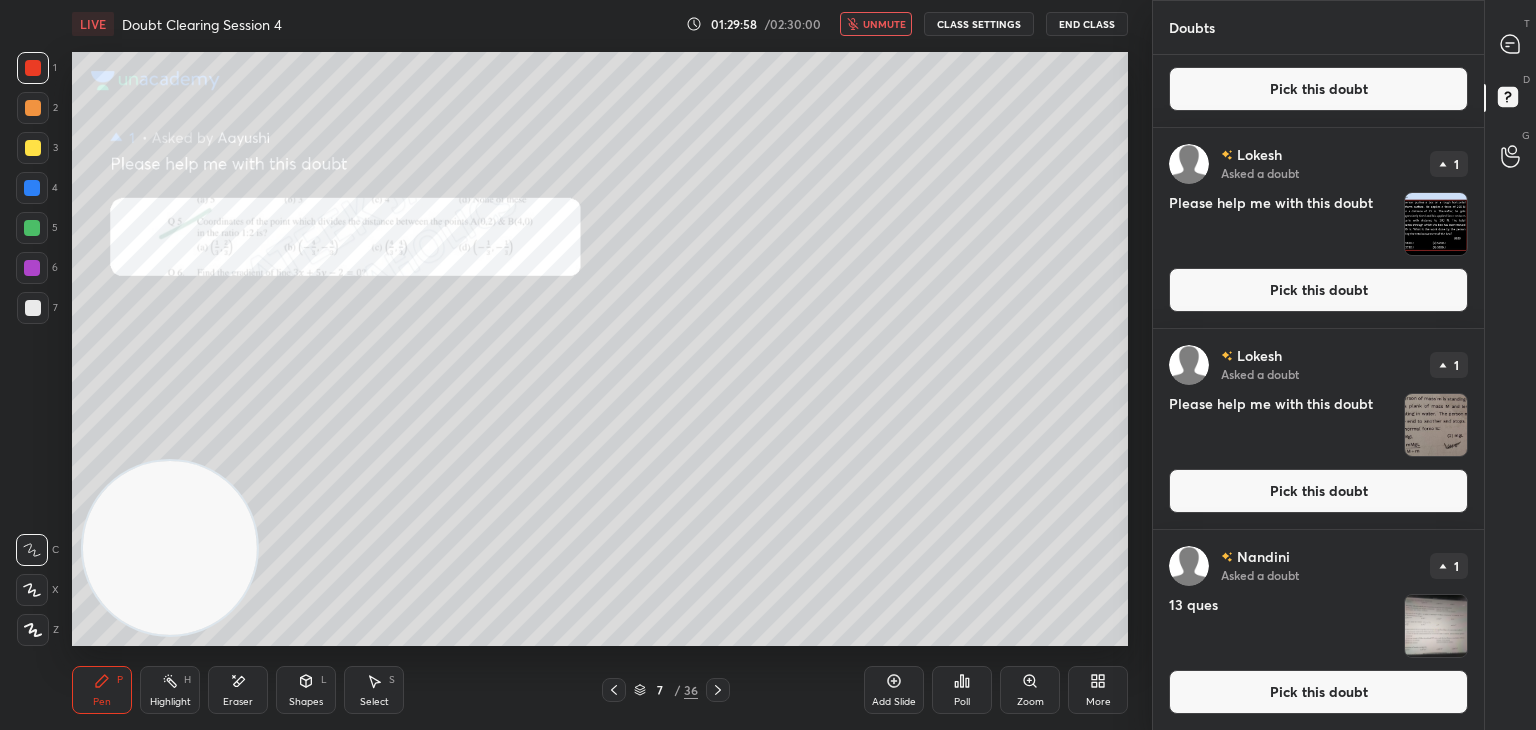 click at bounding box center (1436, 425) 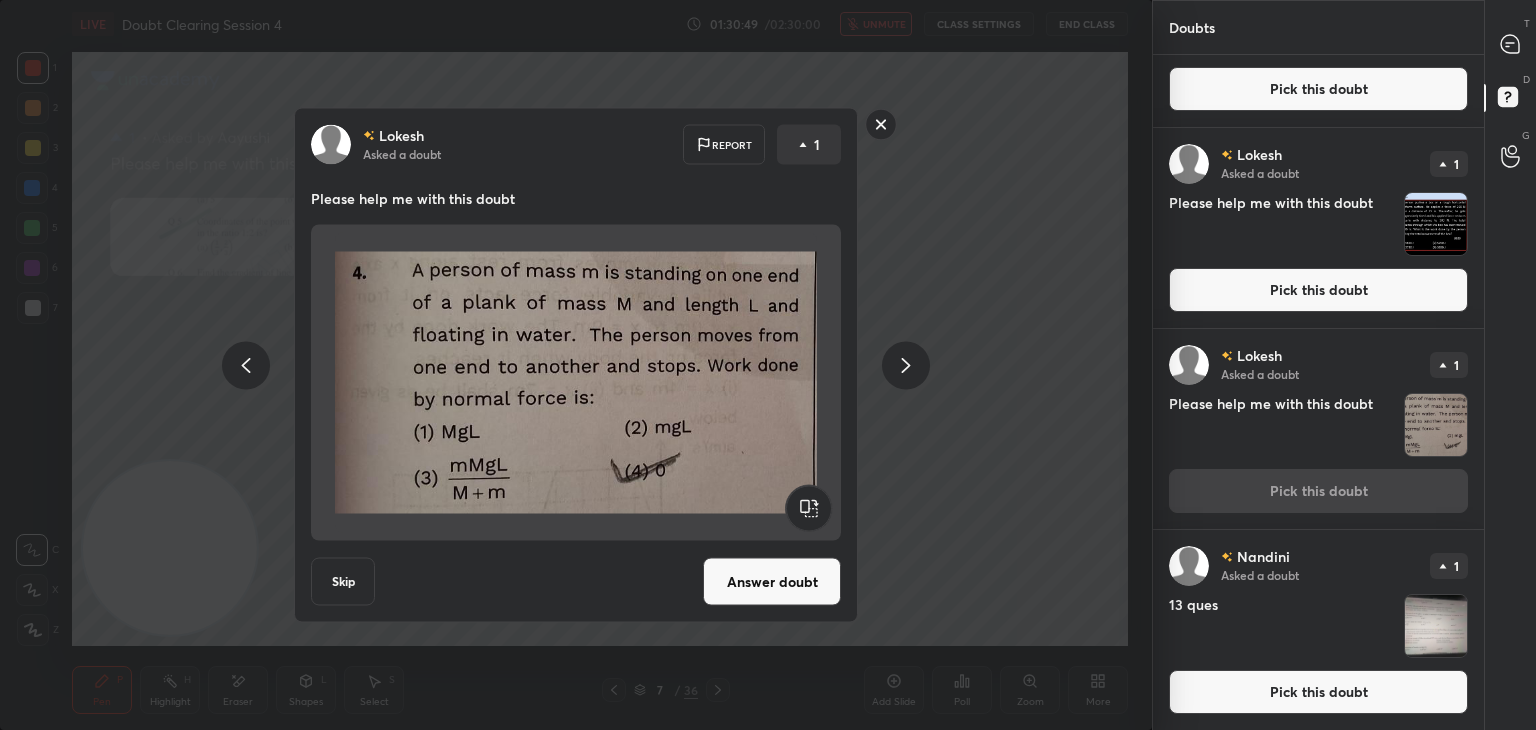 click on "Answer doubt" at bounding box center (772, 582) 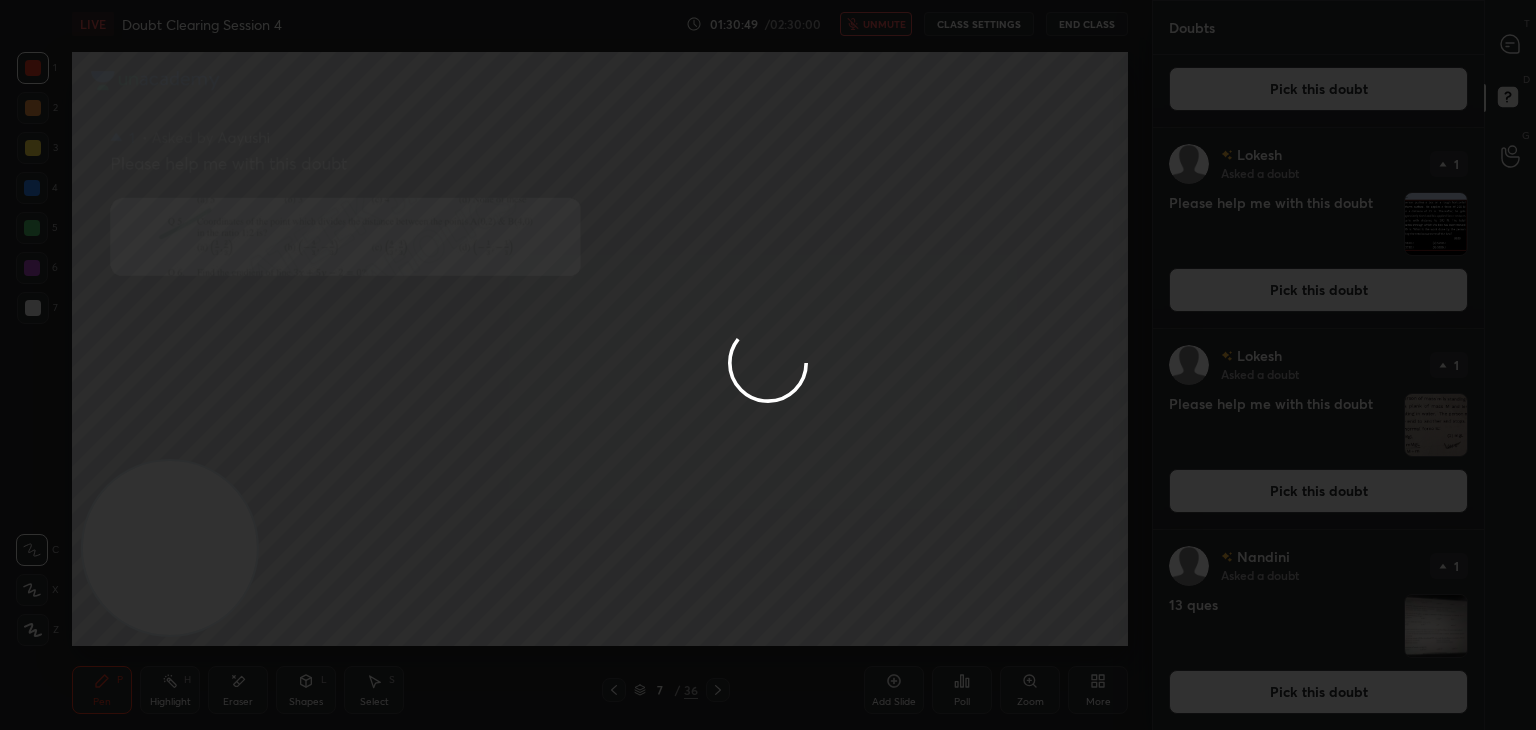 scroll, scrollTop: 0, scrollLeft: 0, axis: both 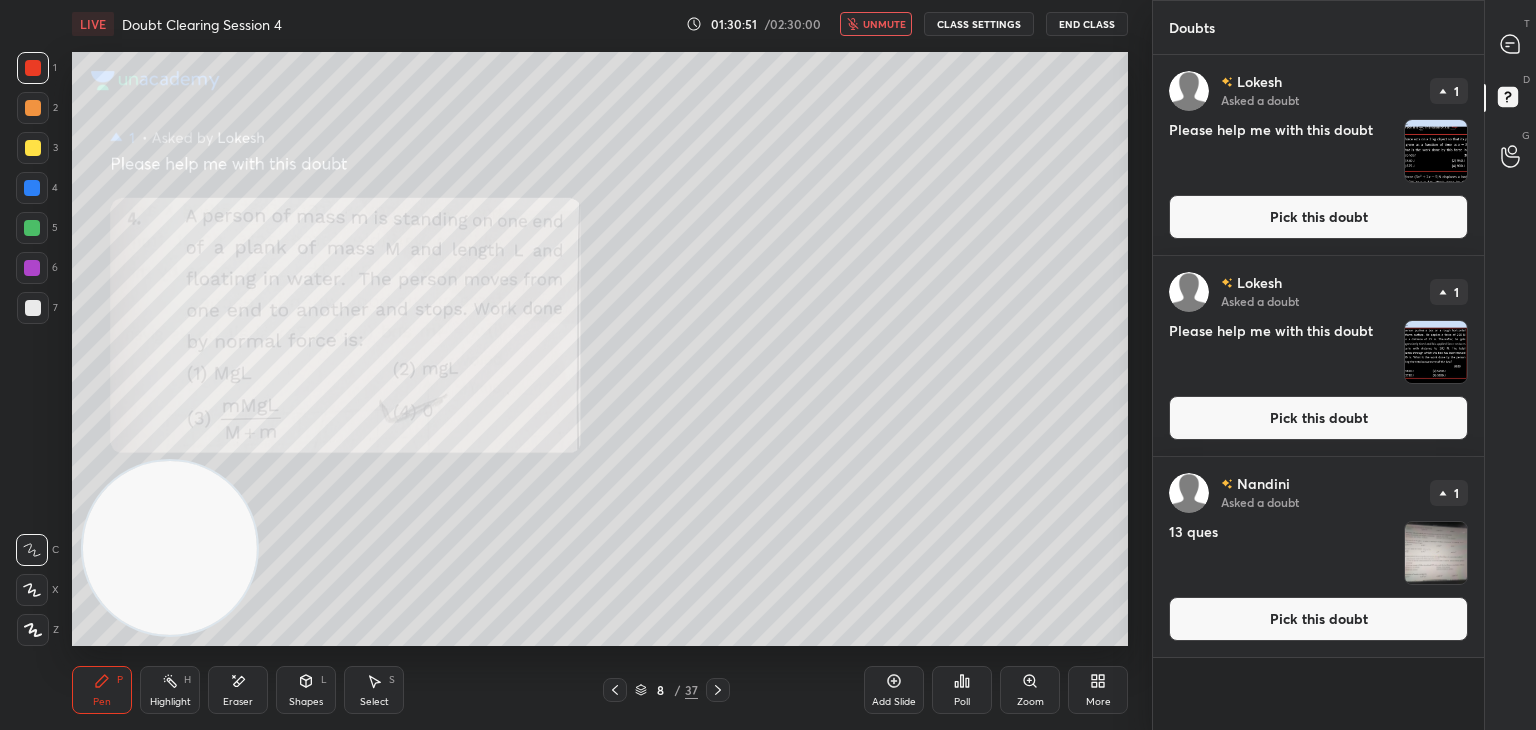 click on "unmute" at bounding box center (876, 24) 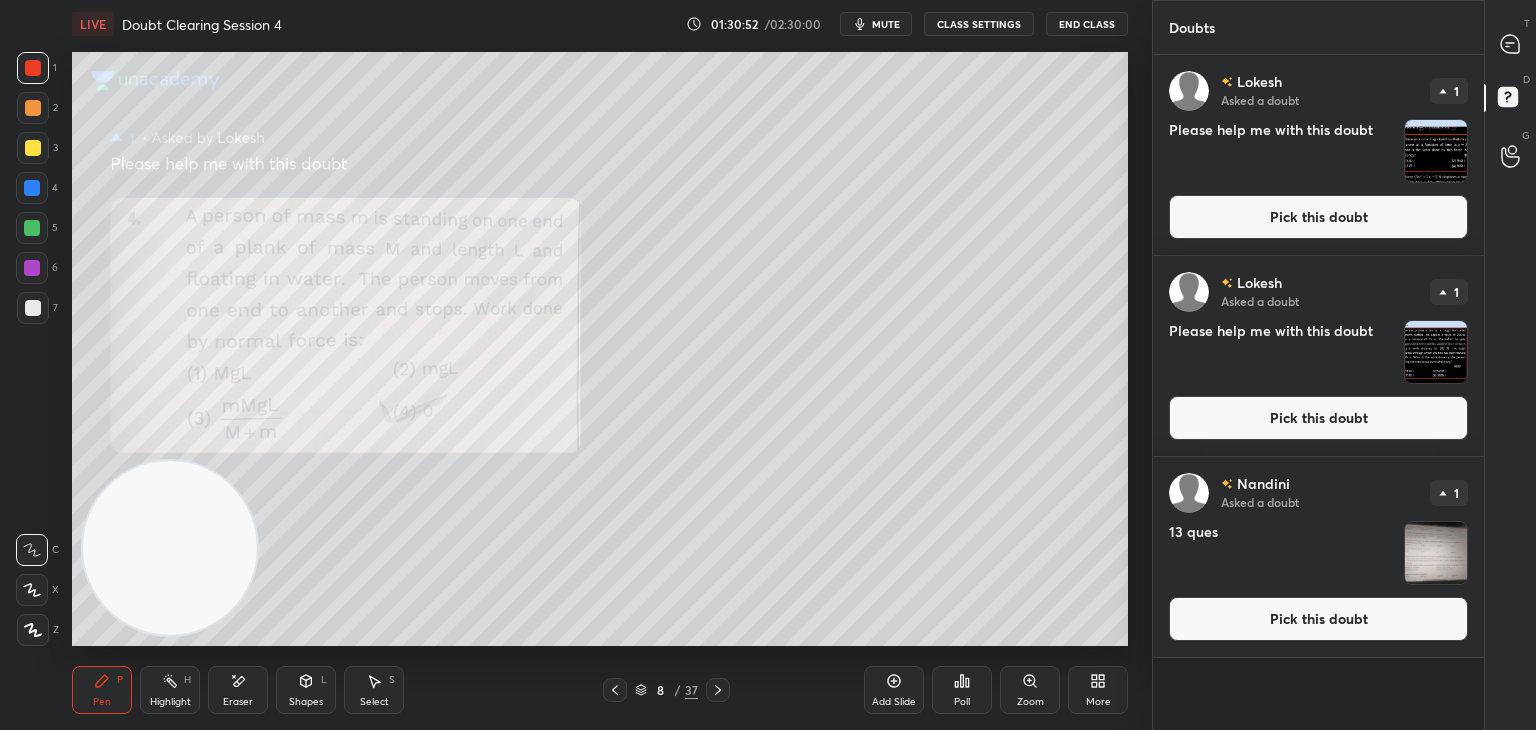 click 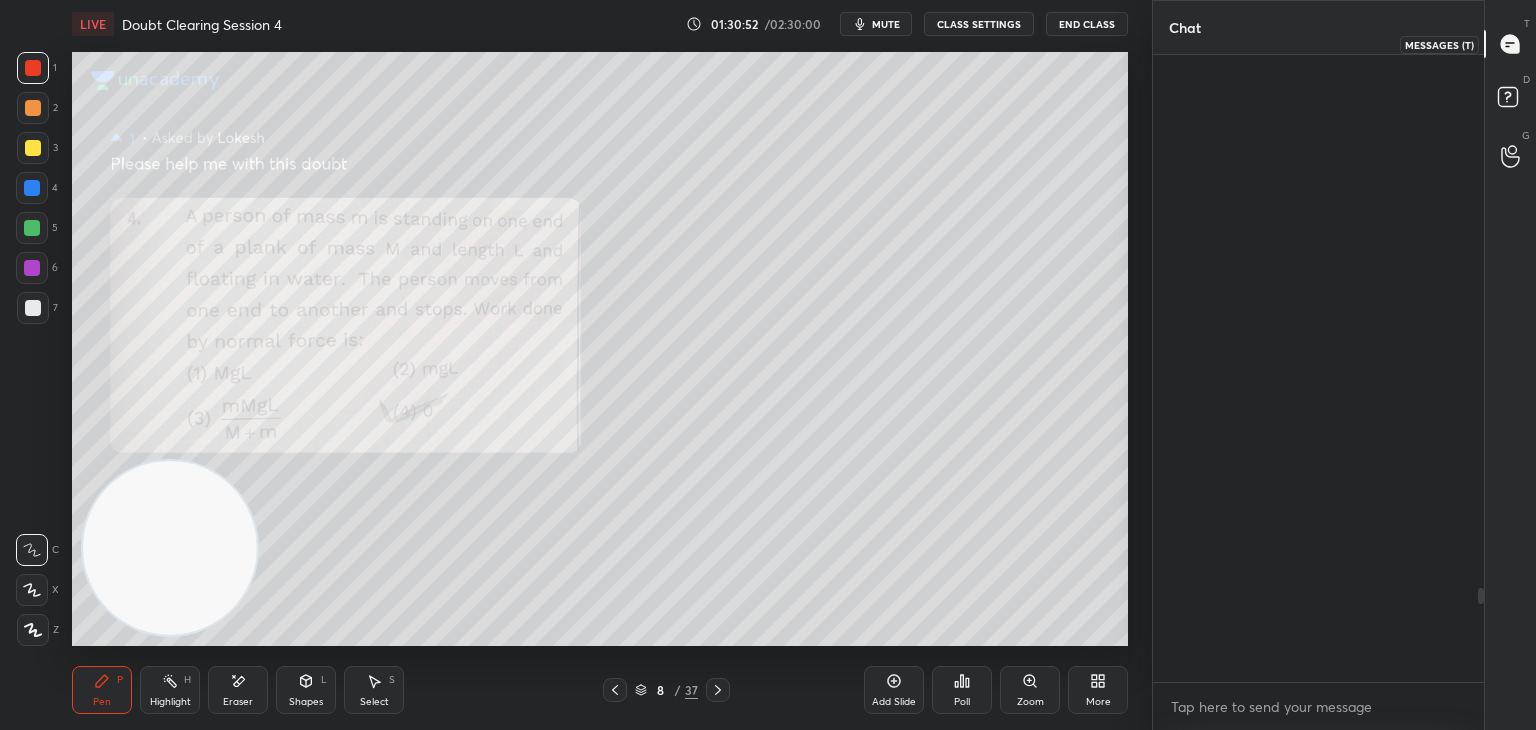 scroll, scrollTop: 3550, scrollLeft: 0, axis: vertical 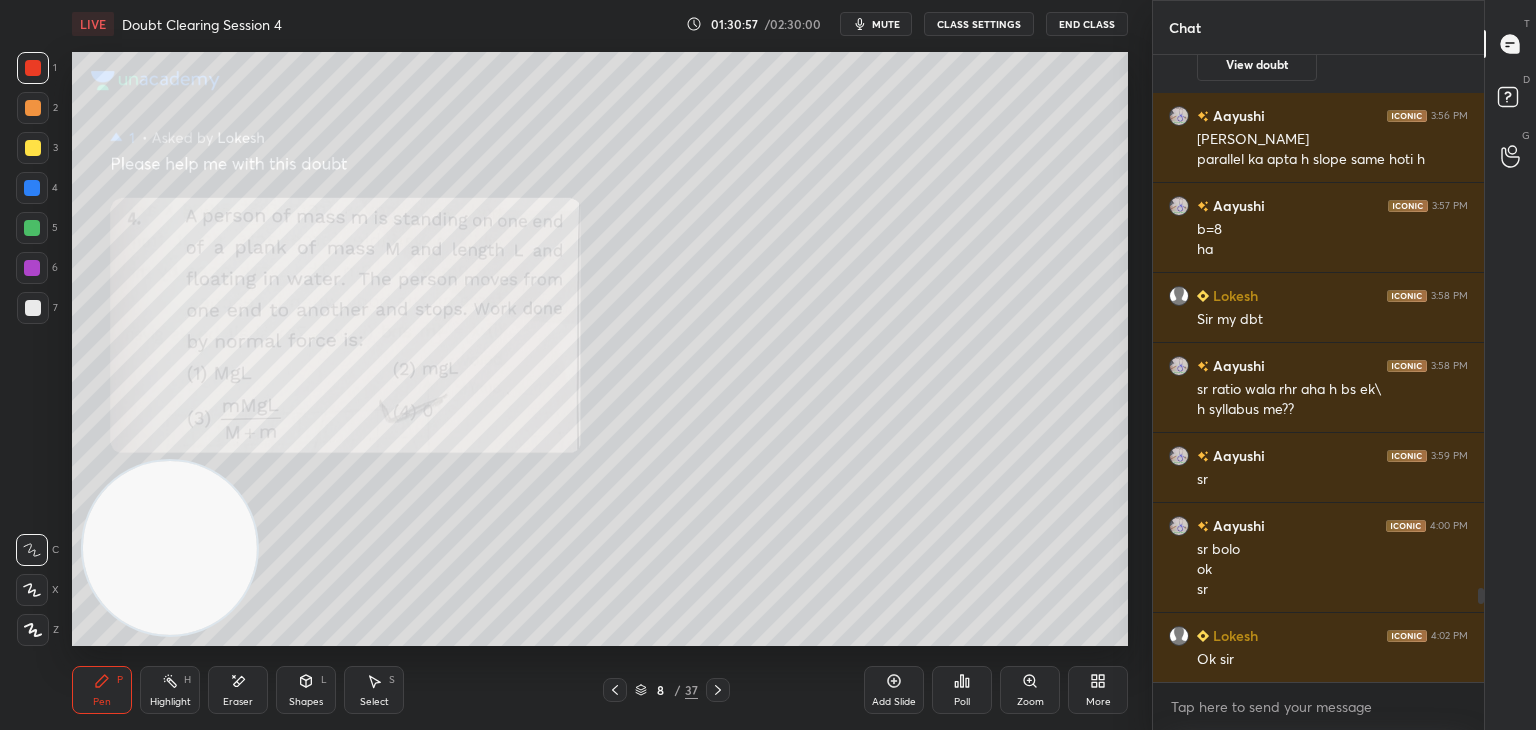 click at bounding box center [32, 590] 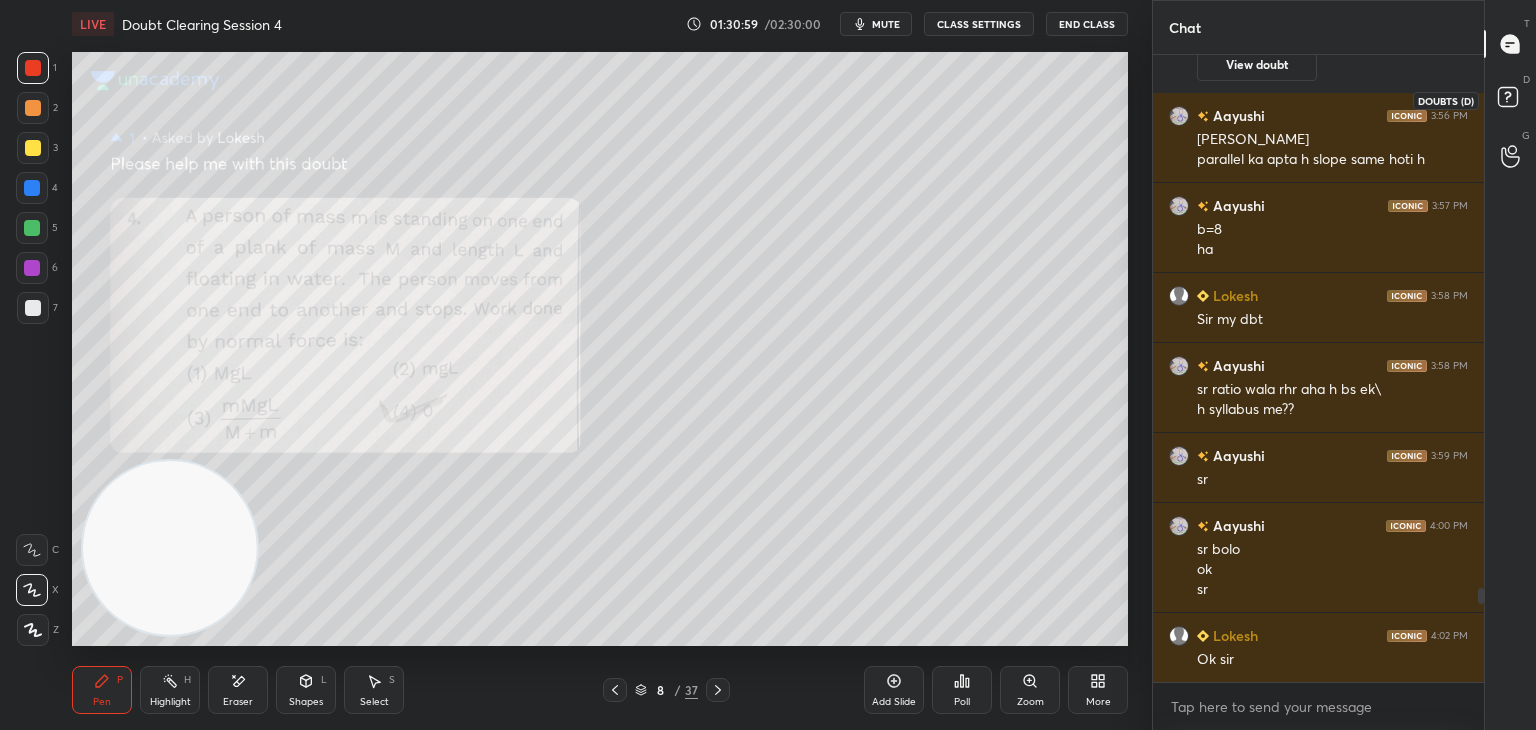 click 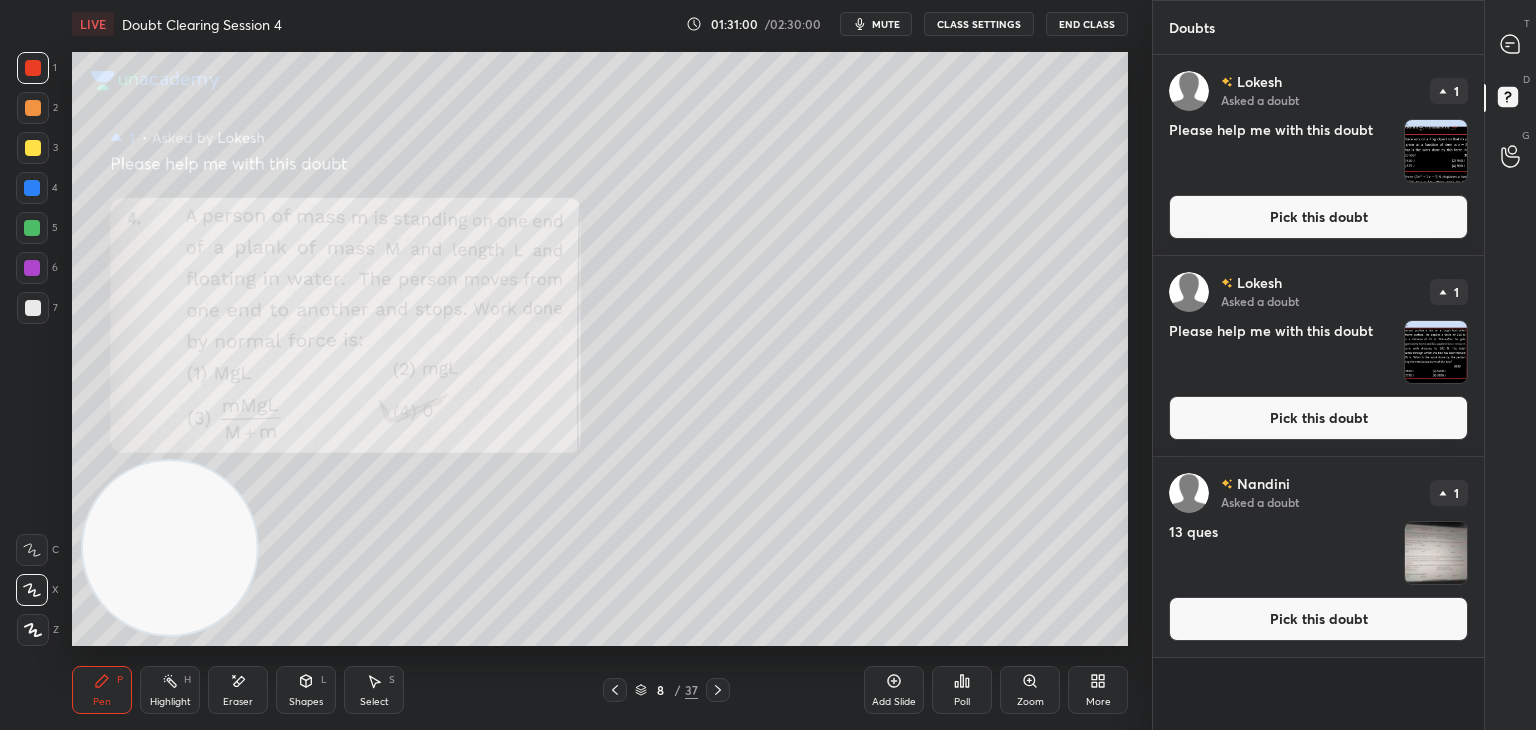 click at bounding box center (1436, 151) 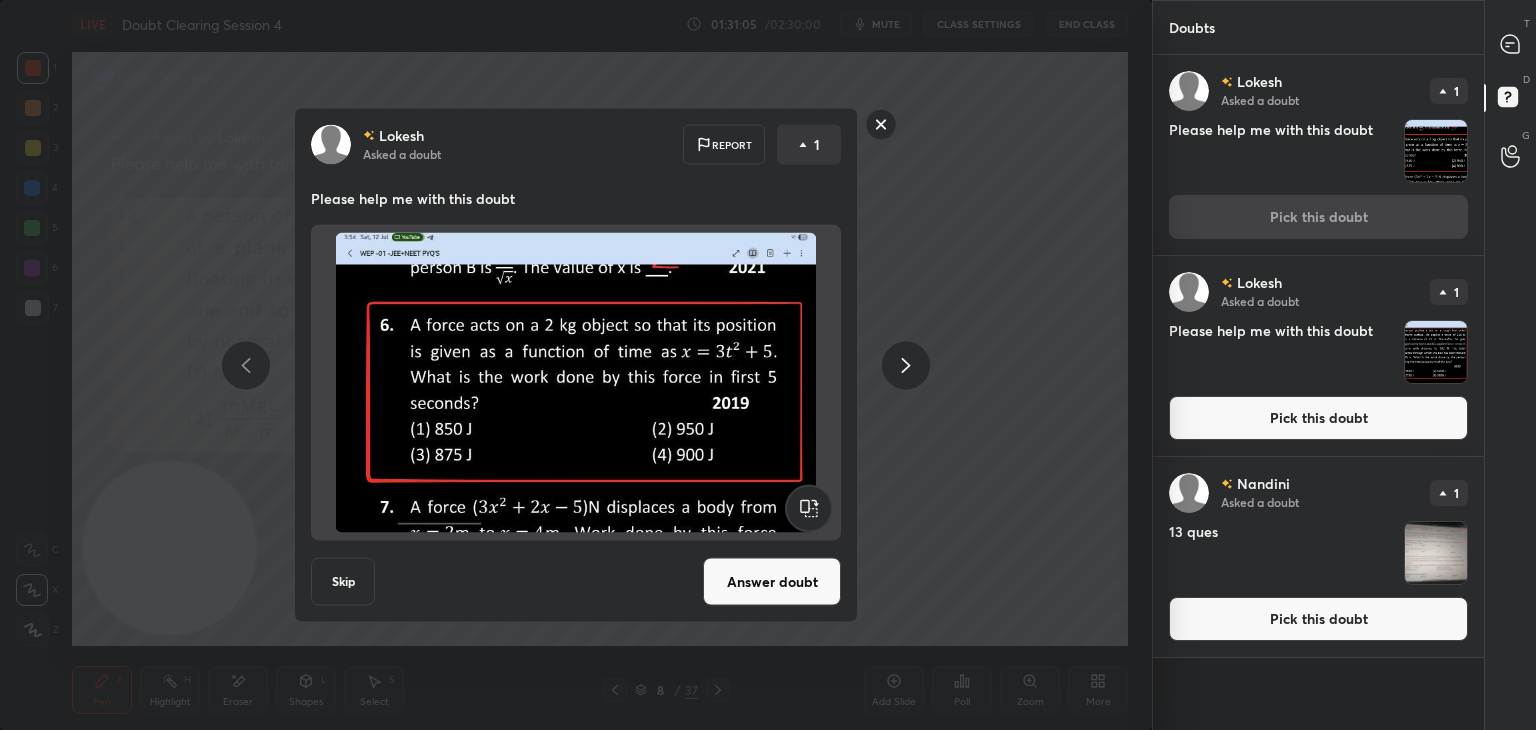 click at bounding box center (1436, 352) 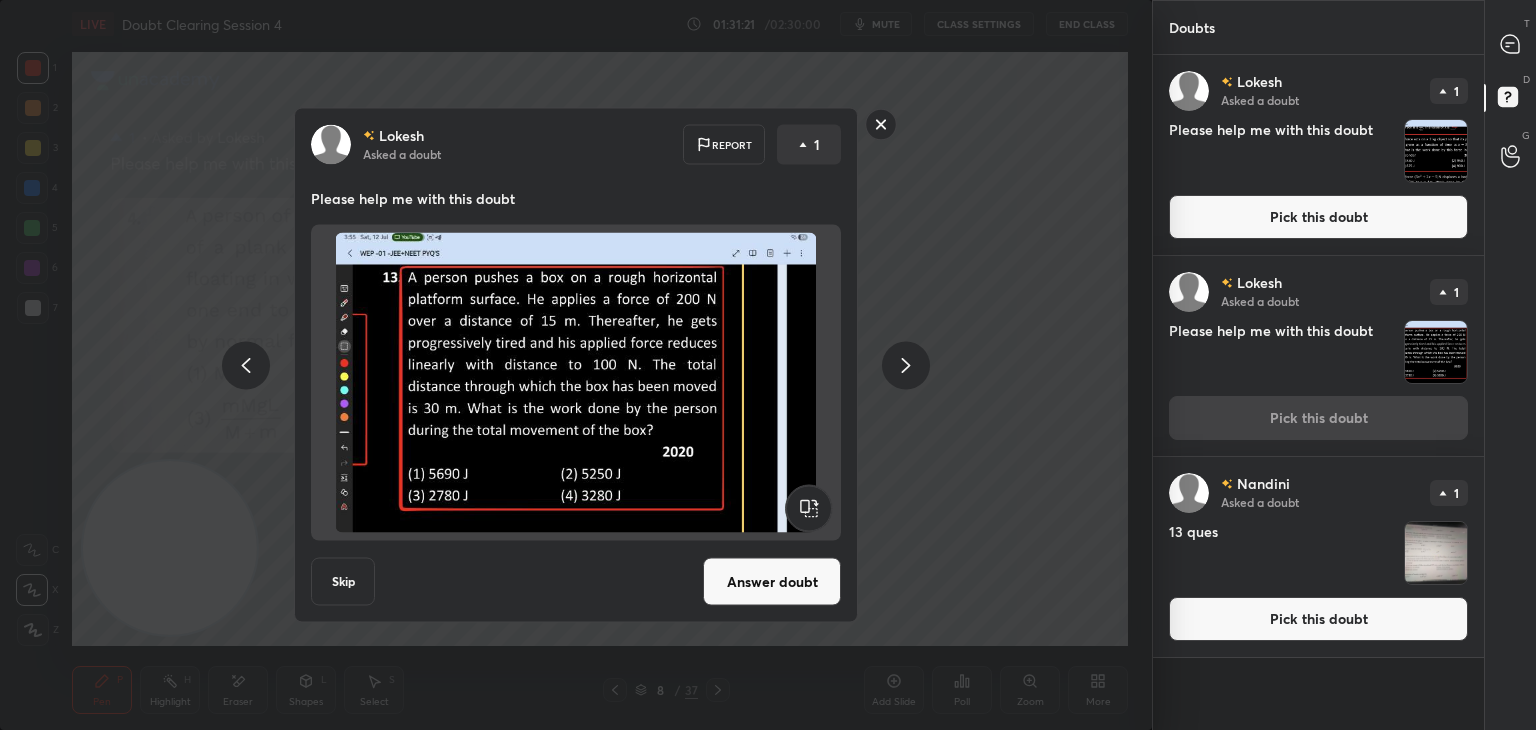 click 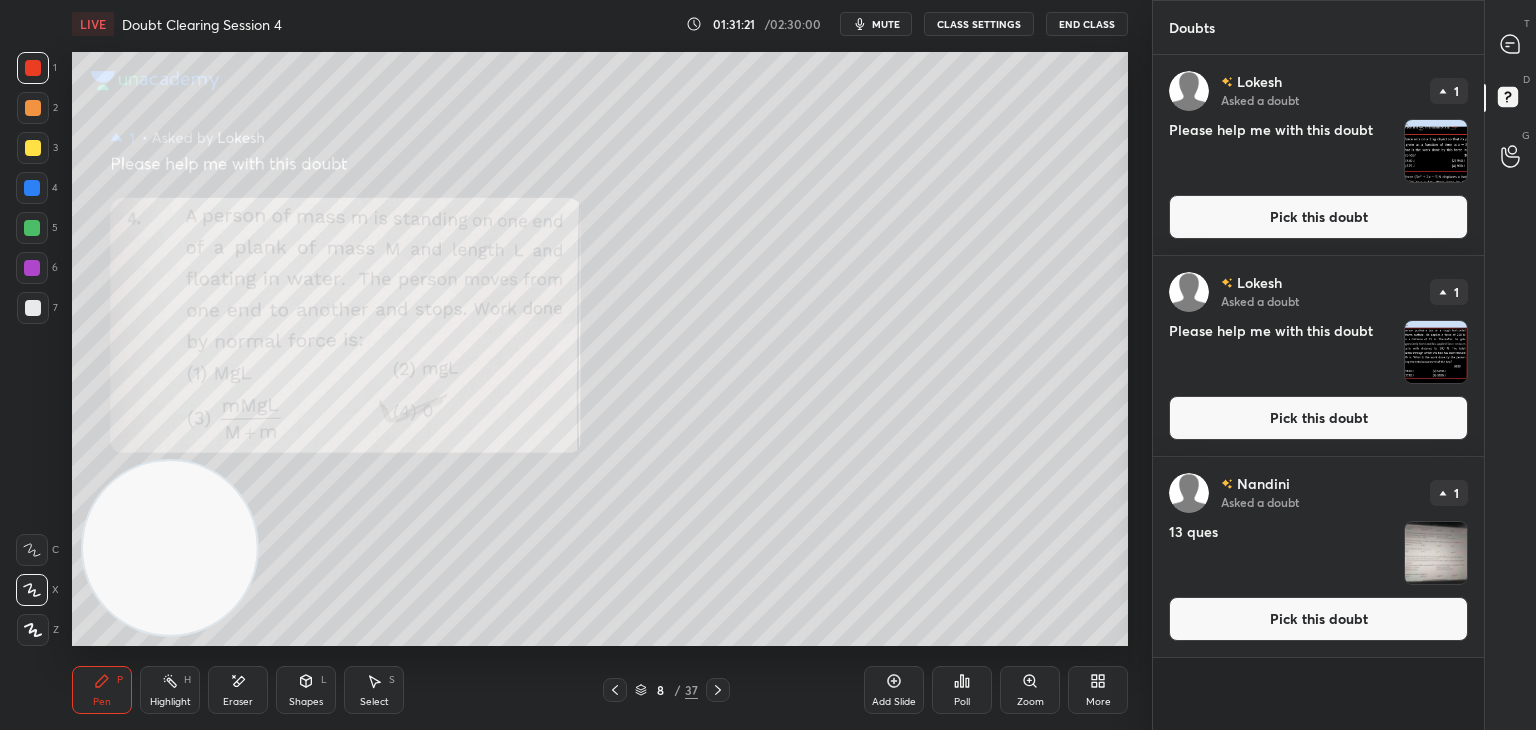click at bounding box center [1511, 44] 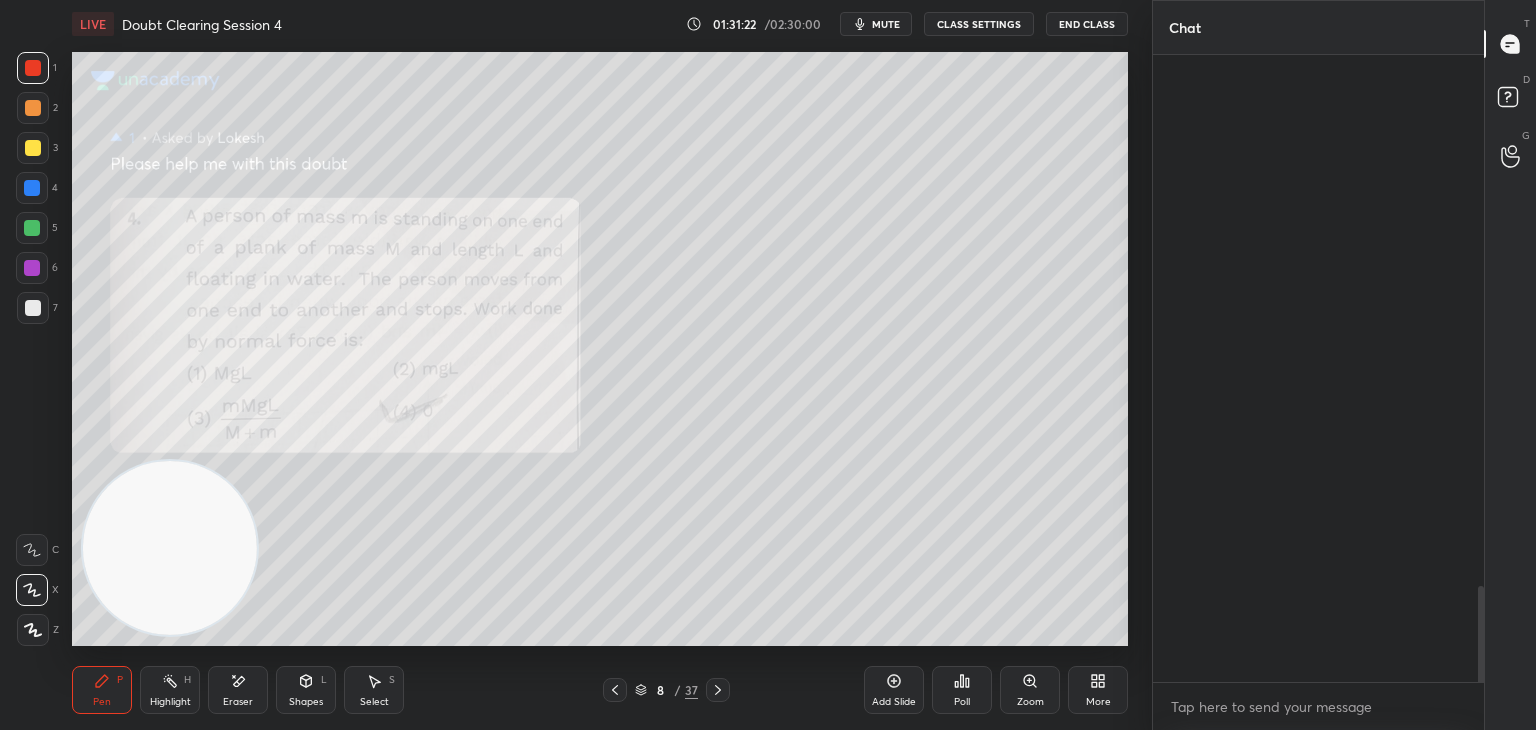 scroll, scrollTop: 3600, scrollLeft: 0, axis: vertical 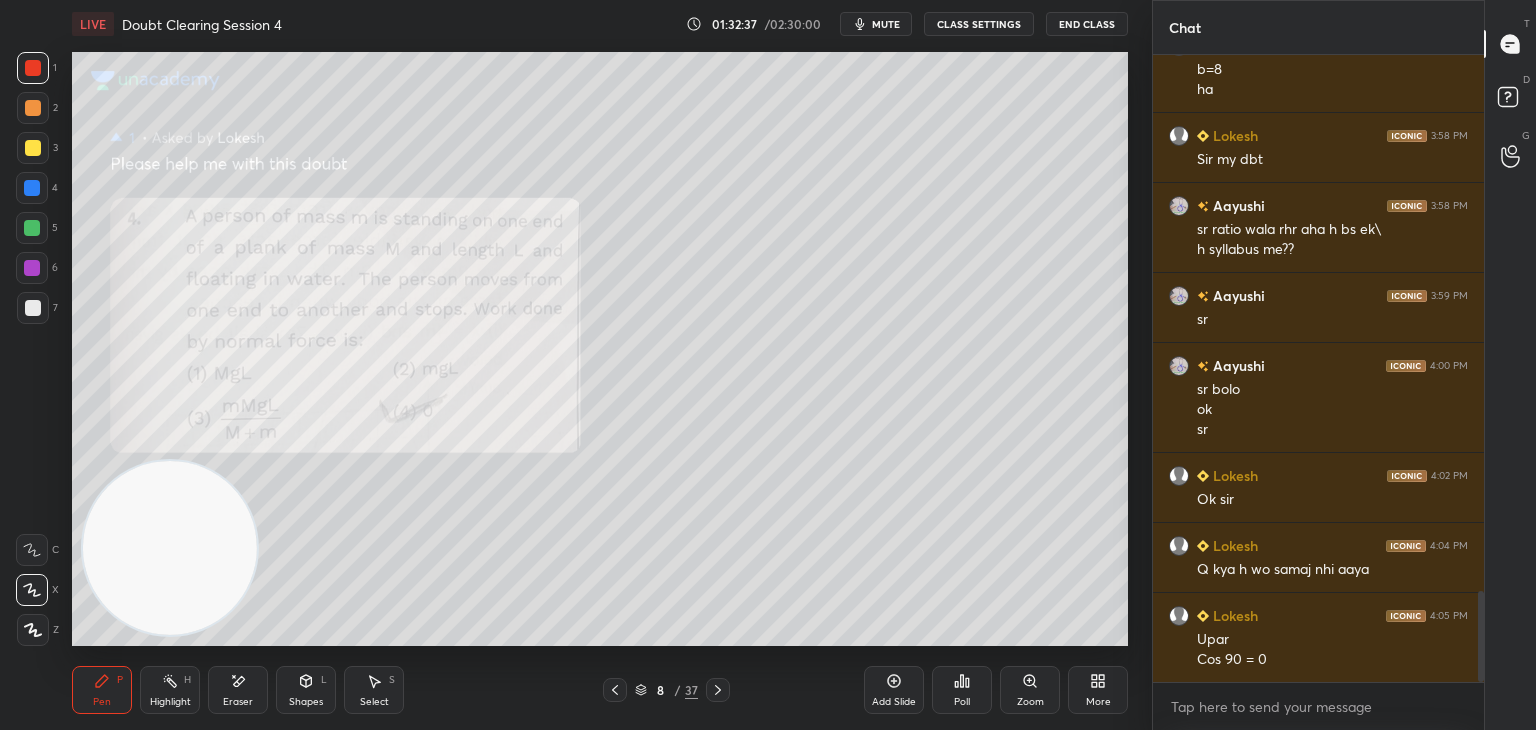 click on "LIVE Doubt Clearing Session 4 01:32:37 /  02:30:00 mute CLASS SETTINGS End Class" at bounding box center [600, 24] 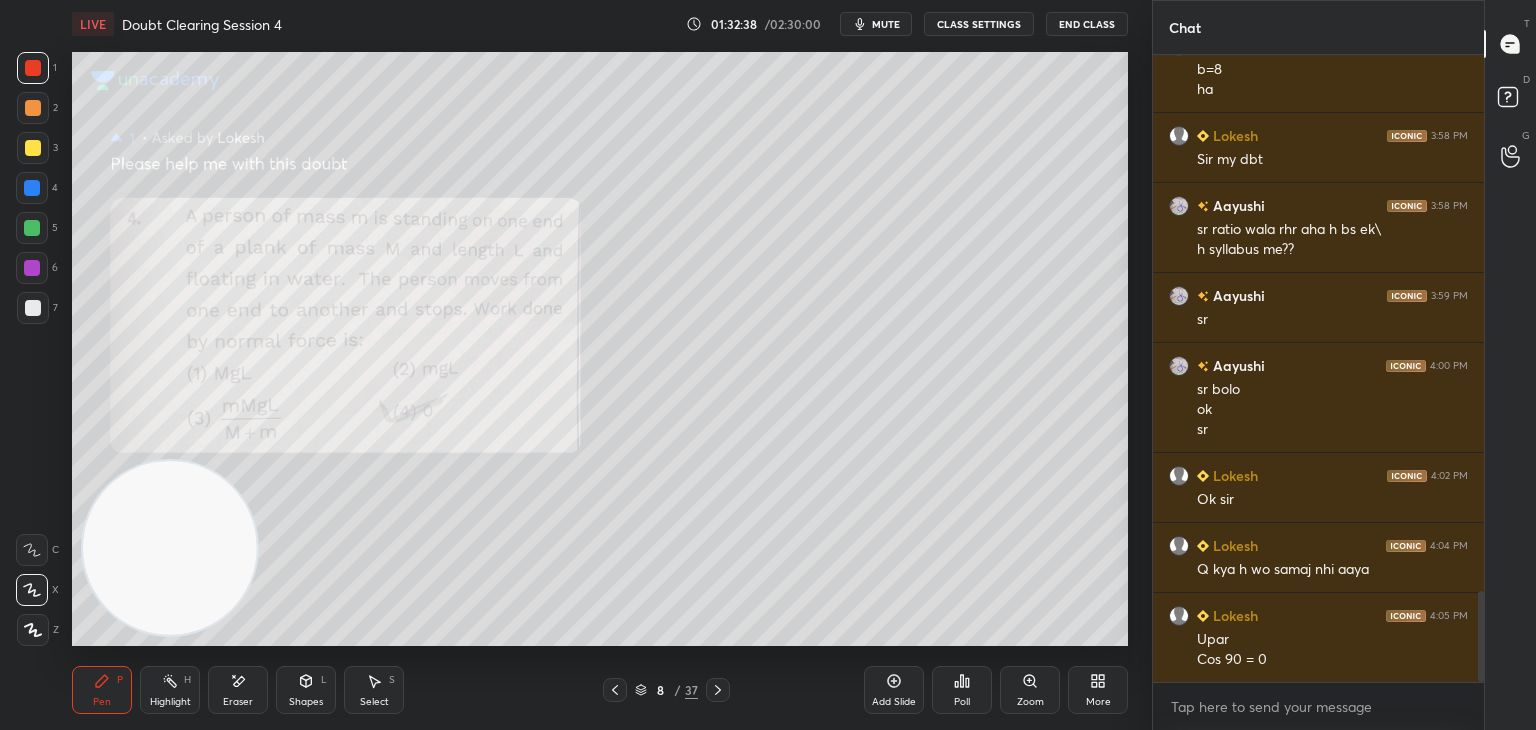 click on "mute" at bounding box center [876, 24] 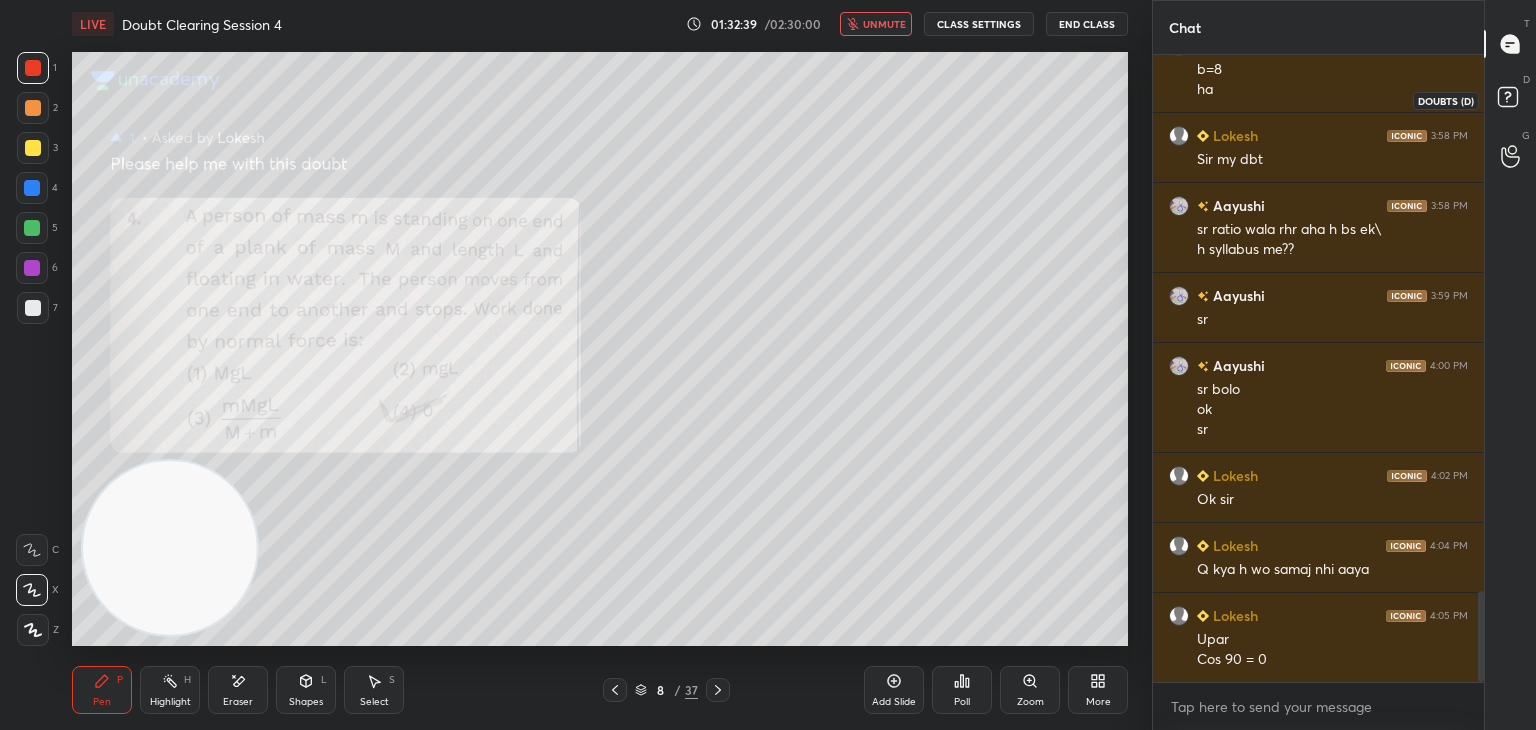 click at bounding box center (1511, 100) 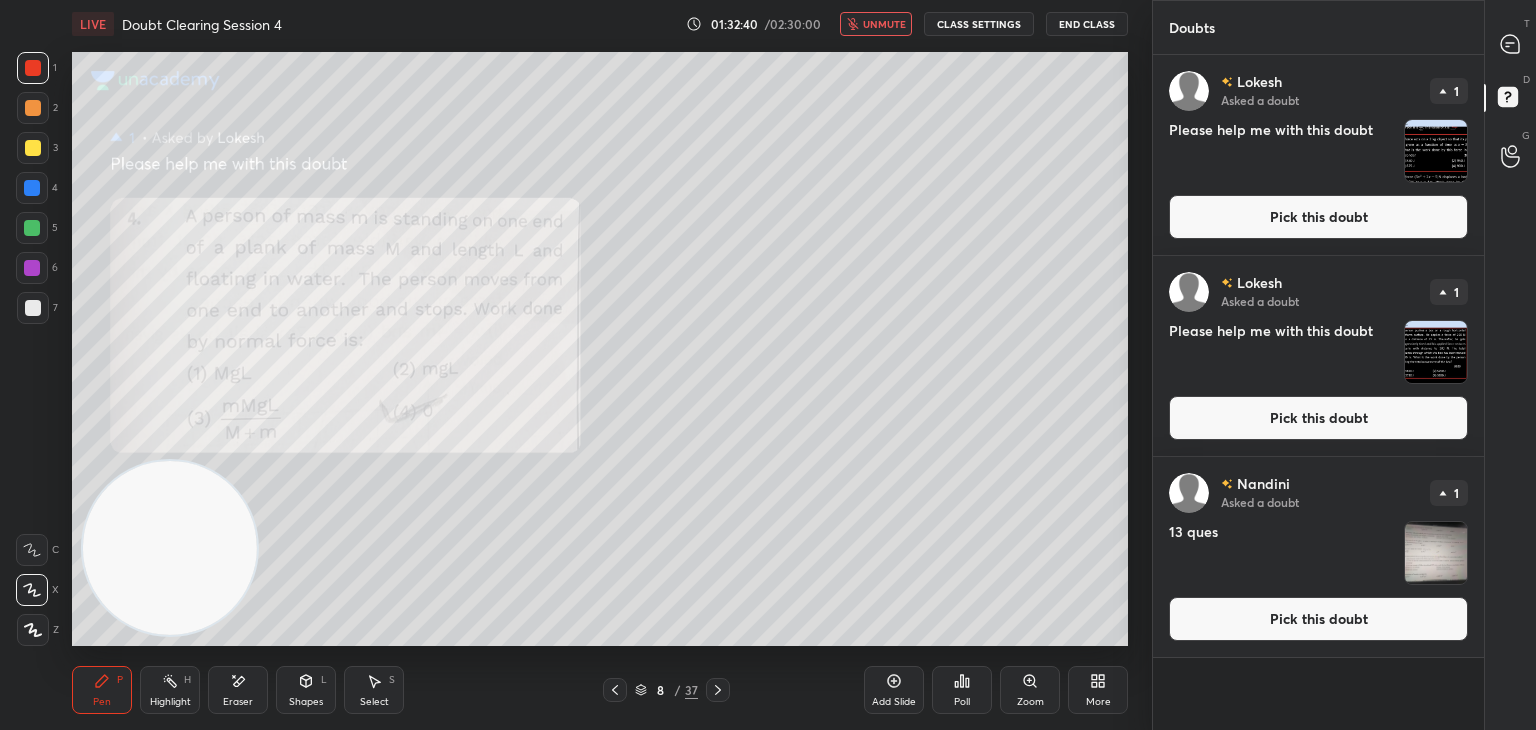 click at bounding box center [1436, 352] 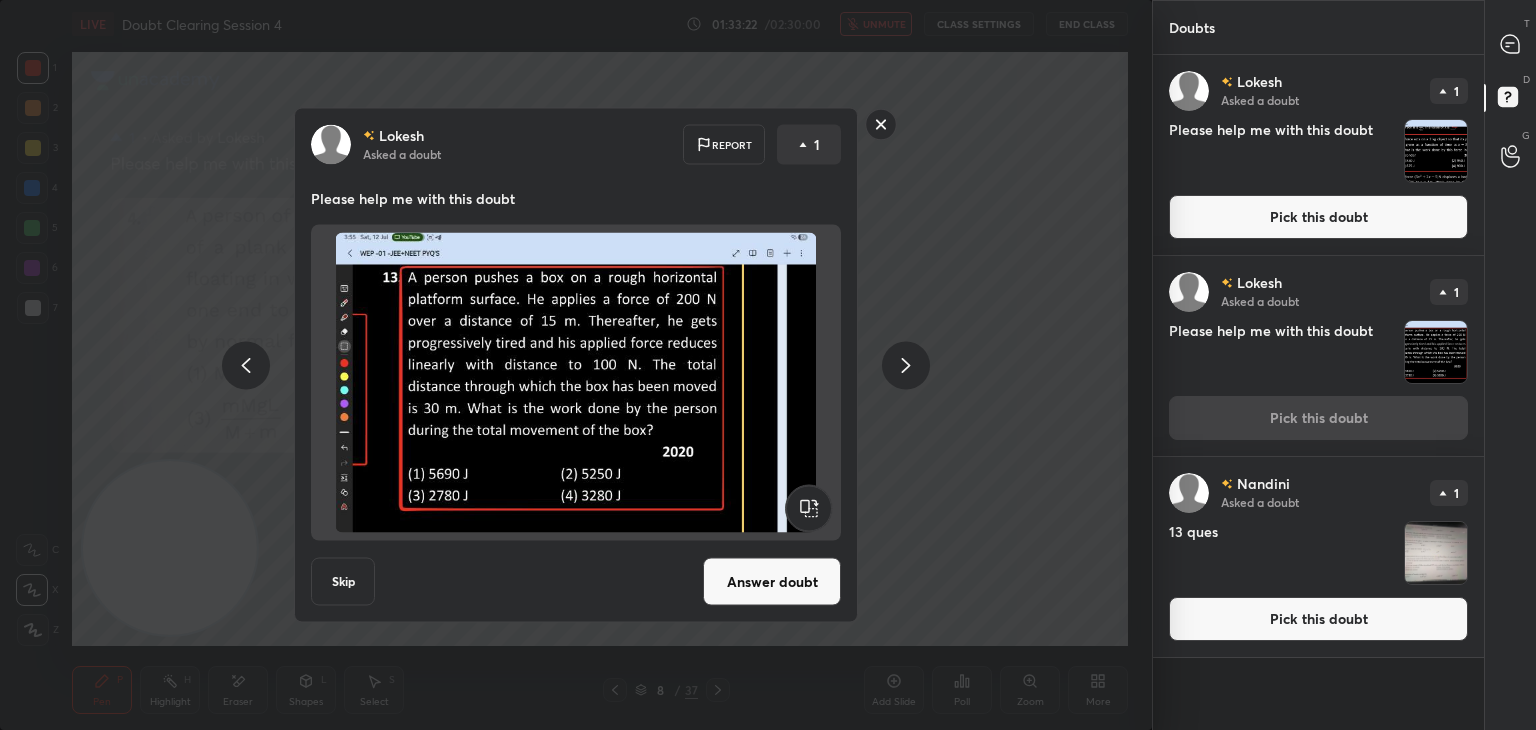 click on "Answer doubt" at bounding box center [772, 582] 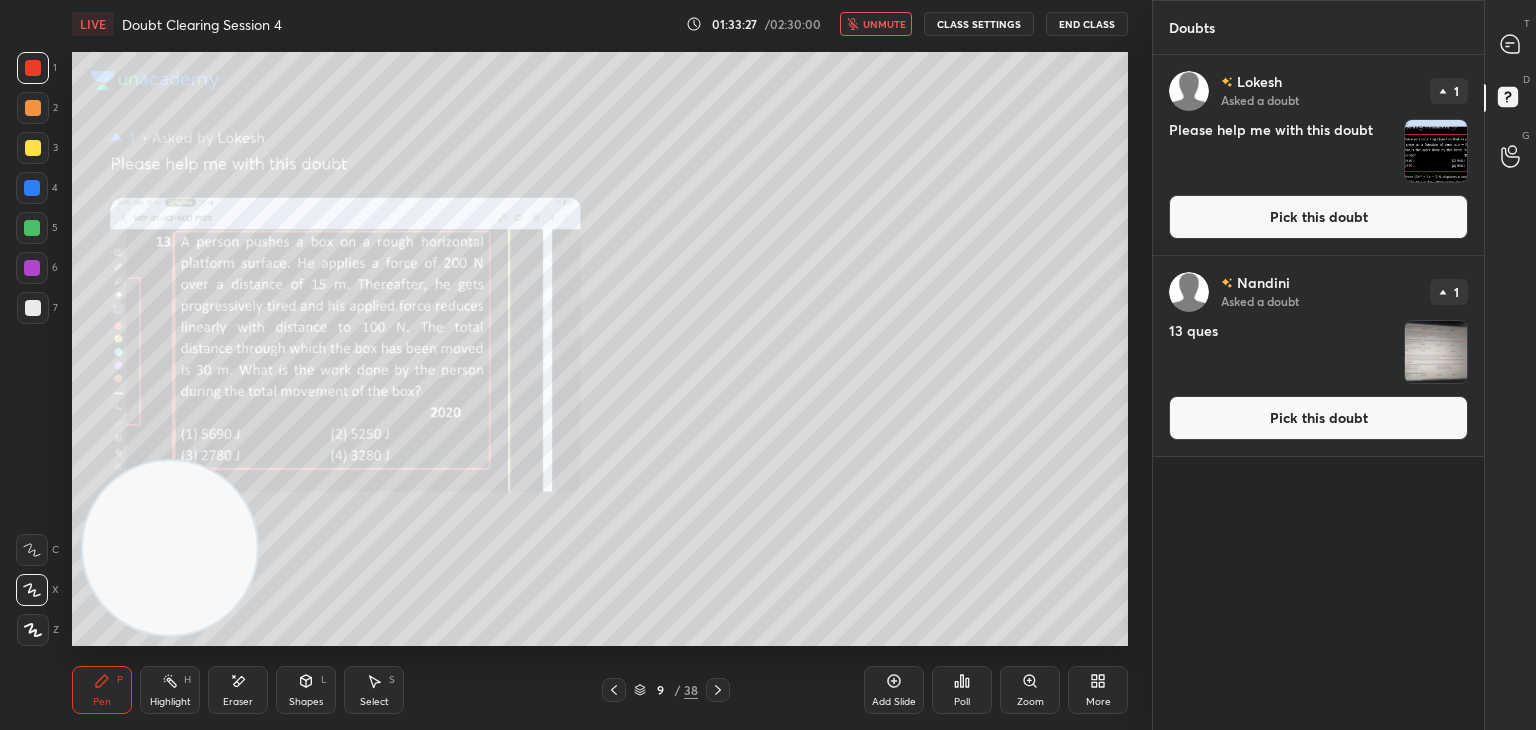 click on "unmute" at bounding box center [884, 24] 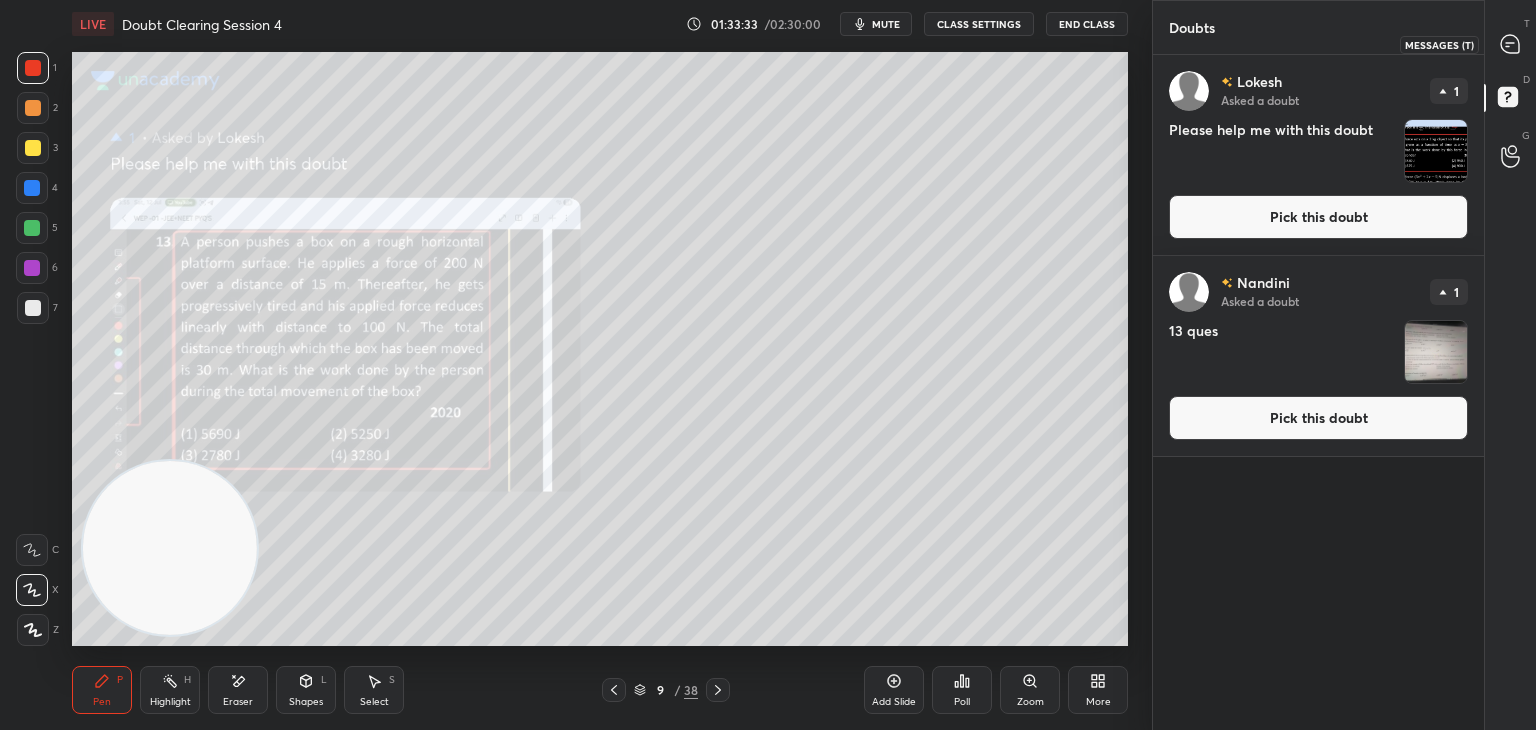 click 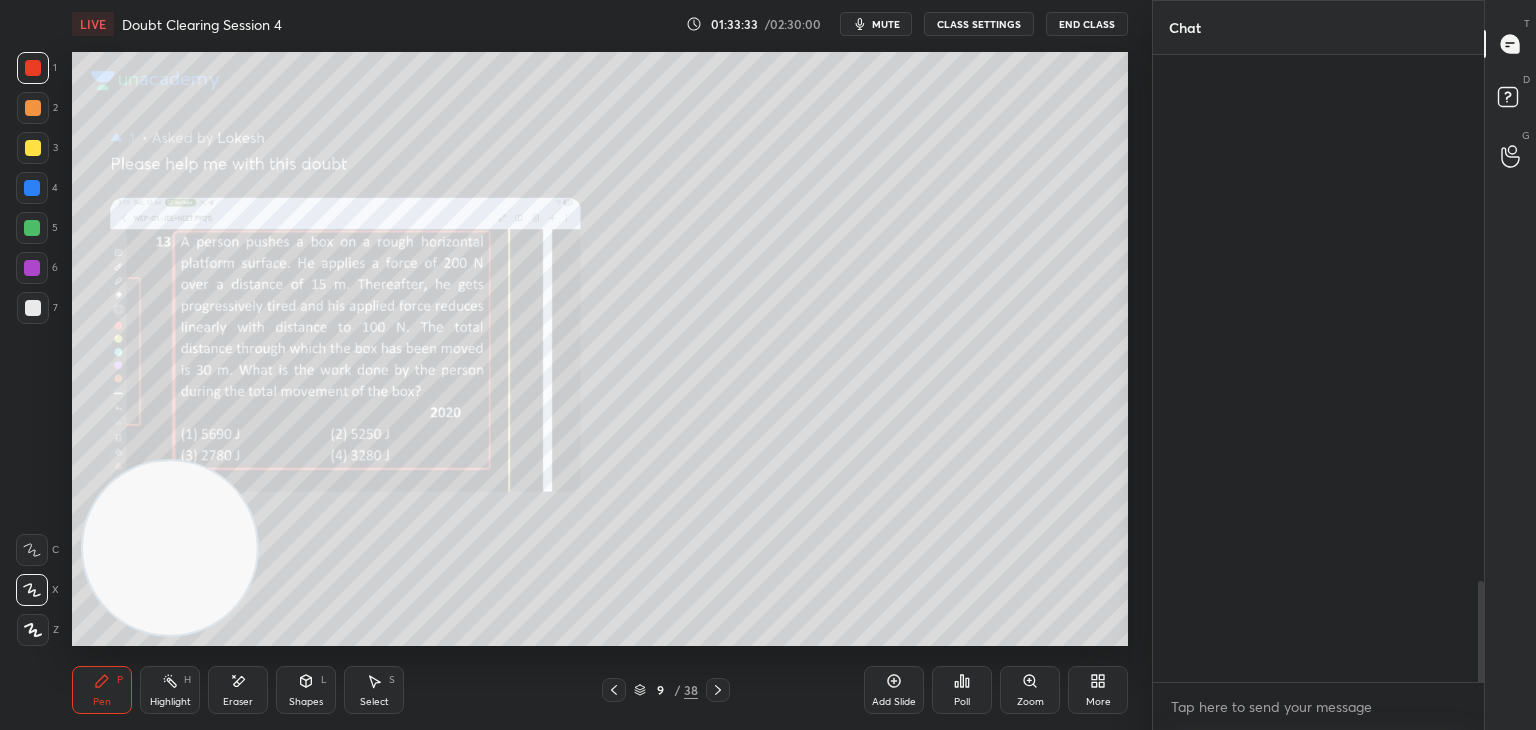 scroll, scrollTop: 3584, scrollLeft: 0, axis: vertical 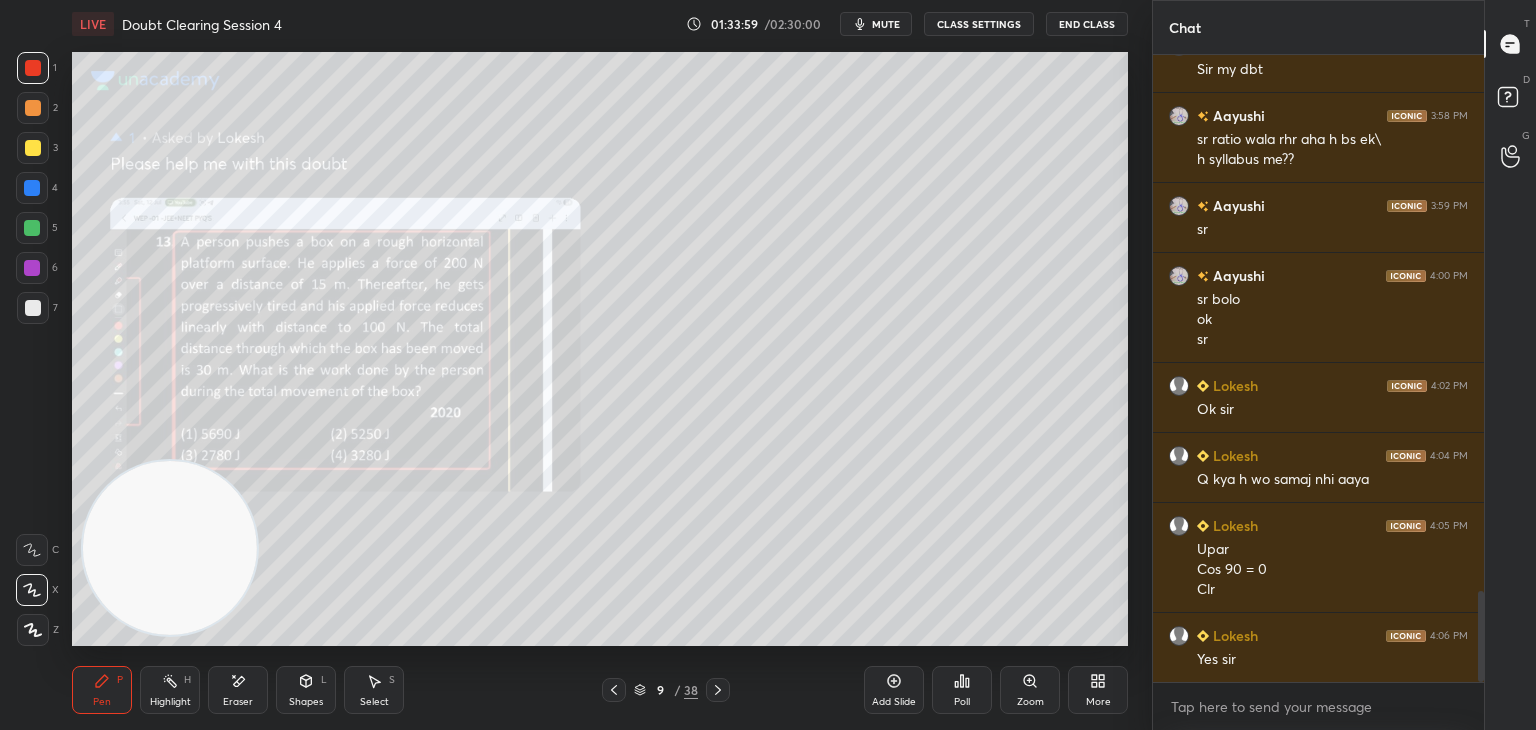 click on "Eraser" at bounding box center [238, 690] 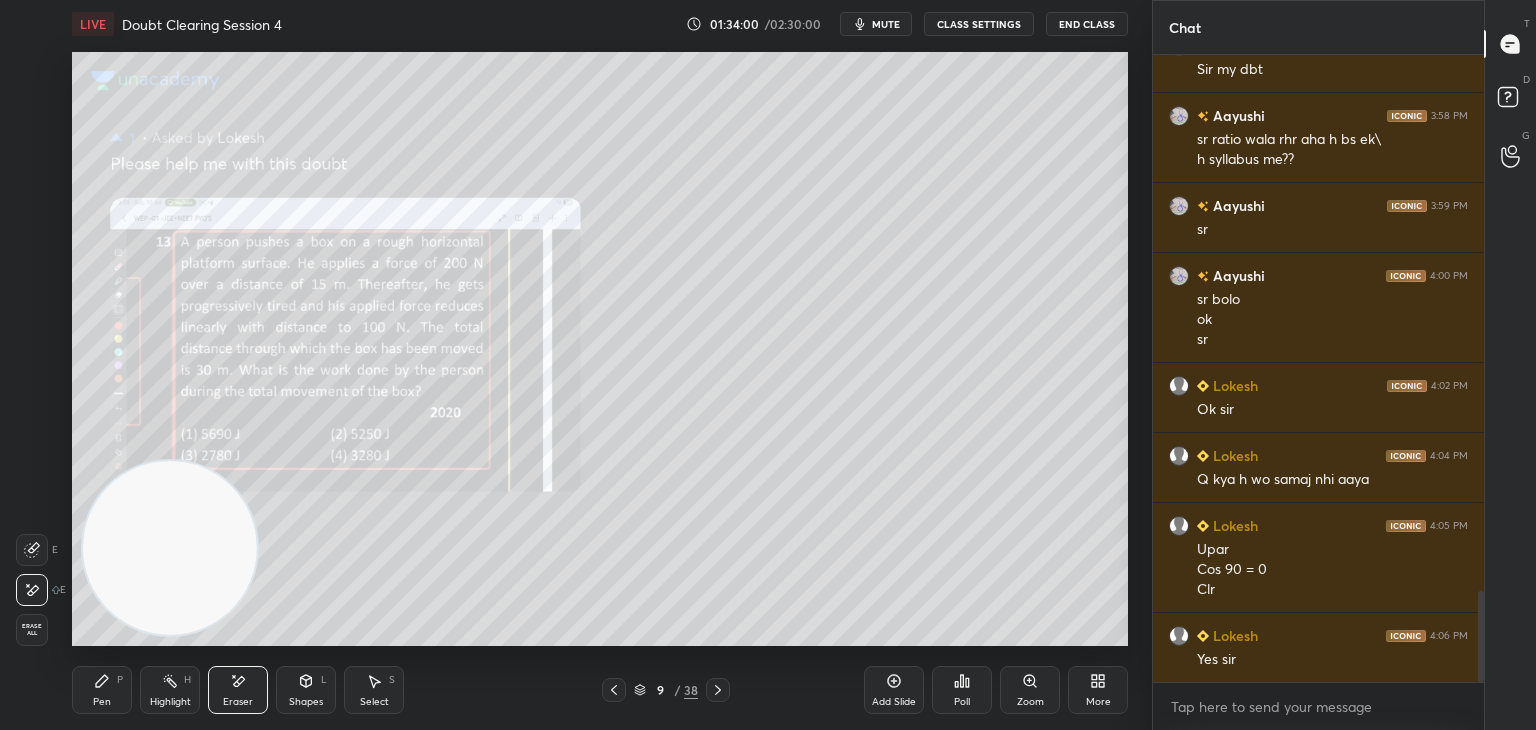 click on "Erase all" at bounding box center [32, 630] 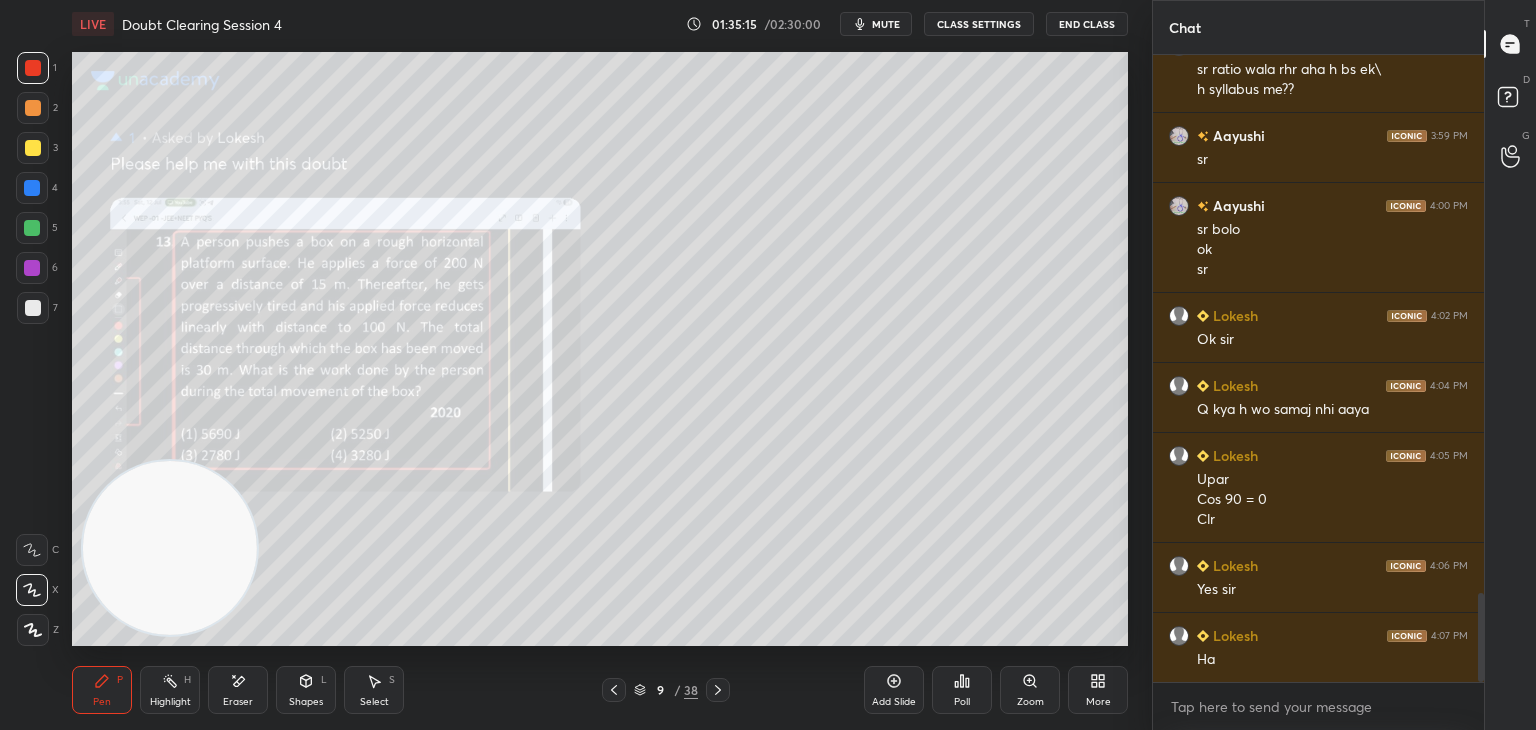 scroll, scrollTop: 3854, scrollLeft: 0, axis: vertical 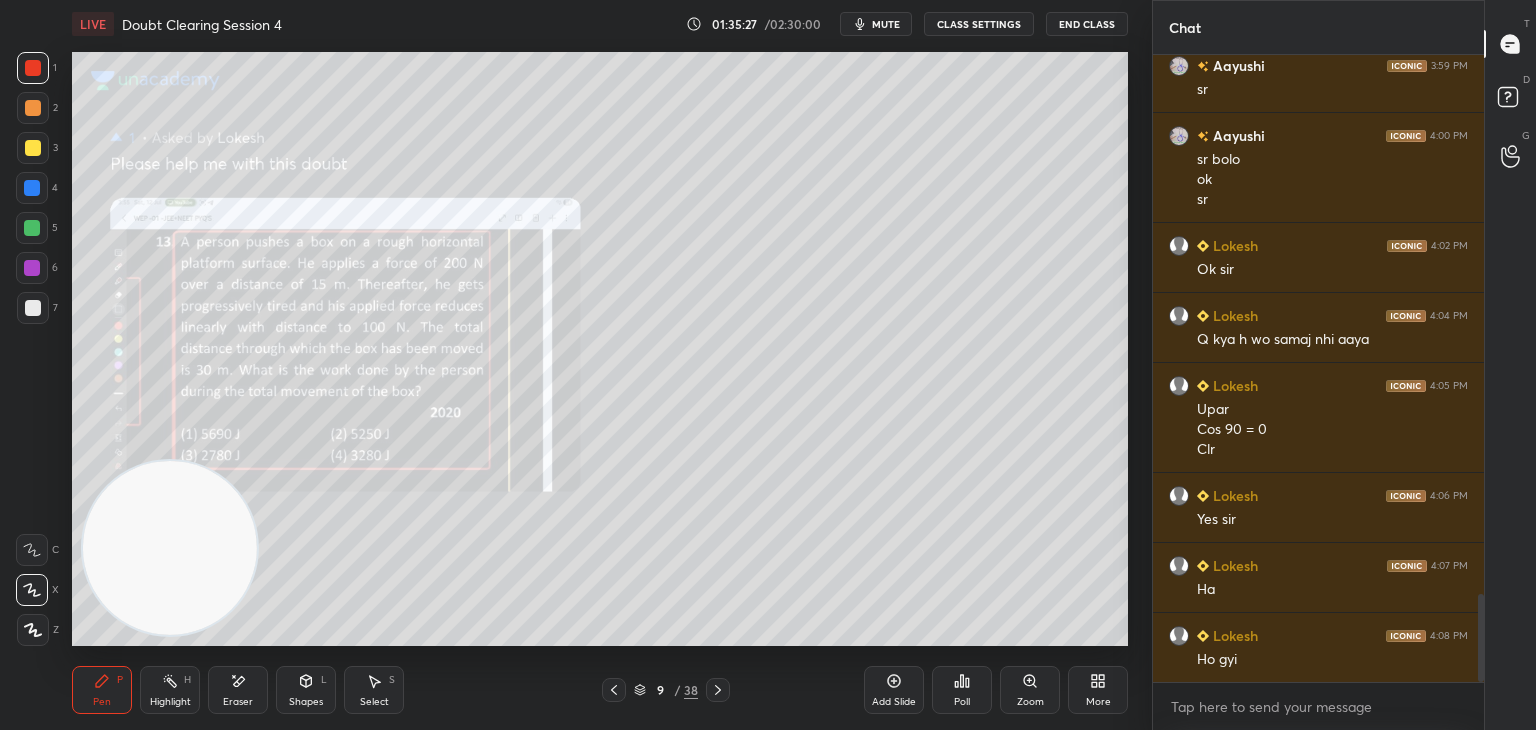 click at bounding box center [33, 308] 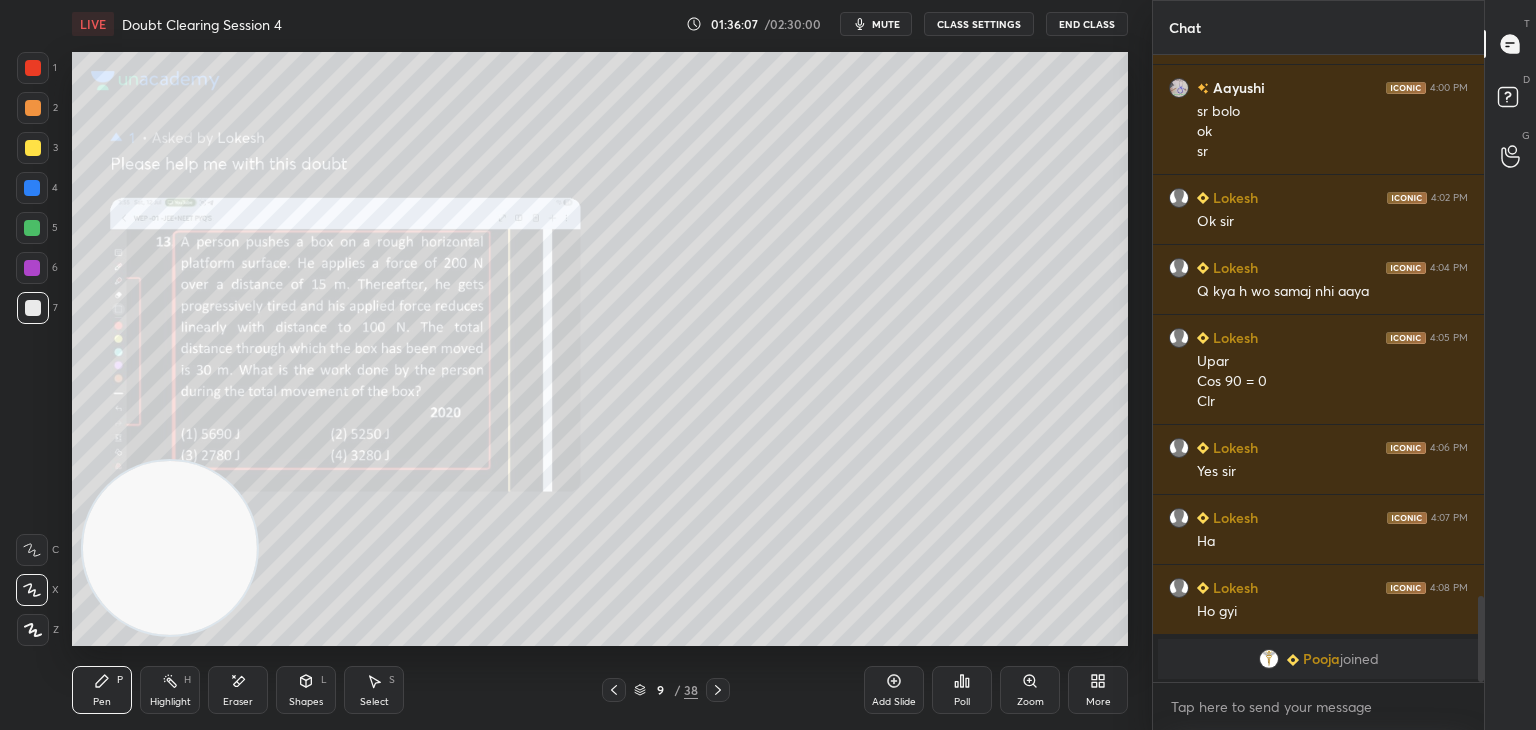 scroll, scrollTop: 2526, scrollLeft: 0, axis: vertical 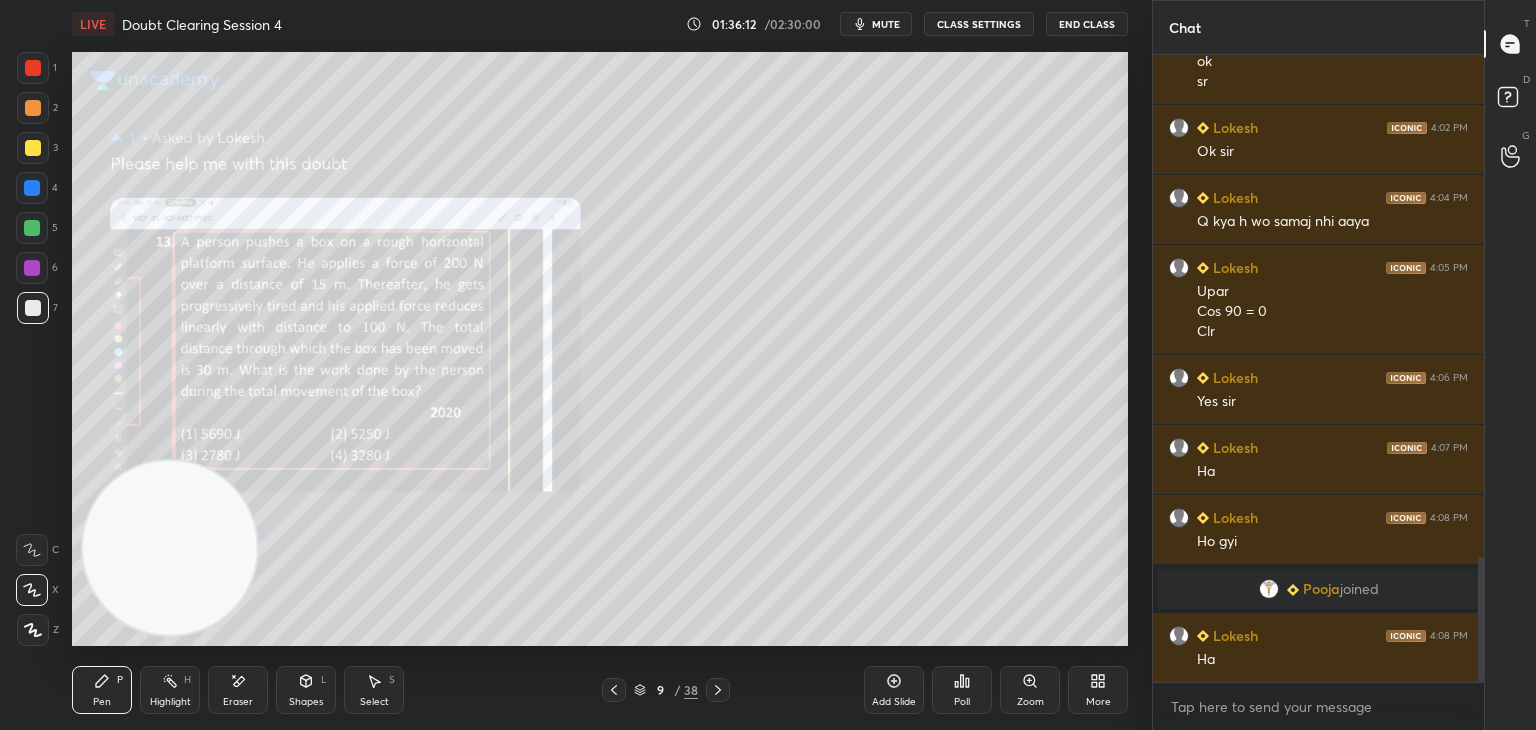 click at bounding box center [32, 188] 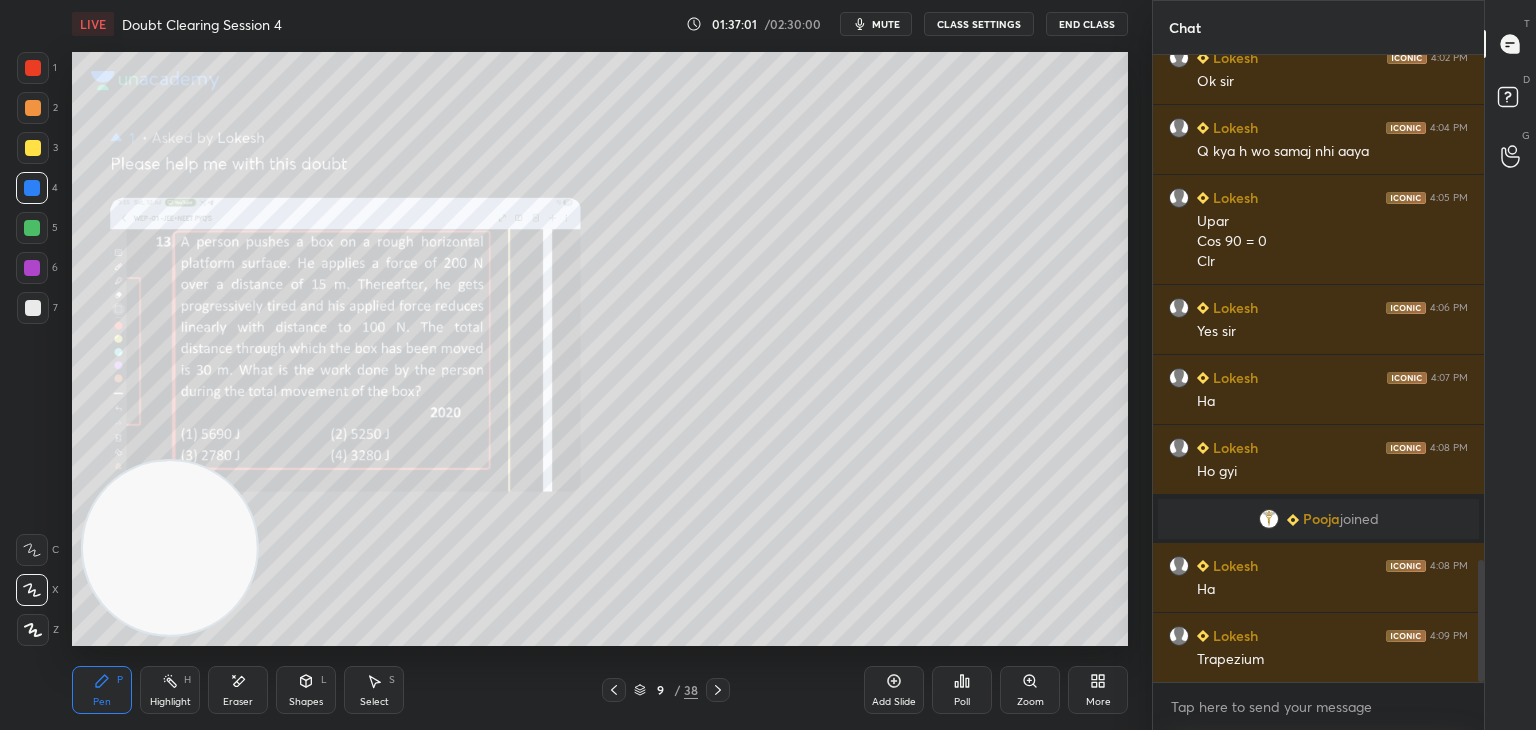 scroll, scrollTop: 2616, scrollLeft: 0, axis: vertical 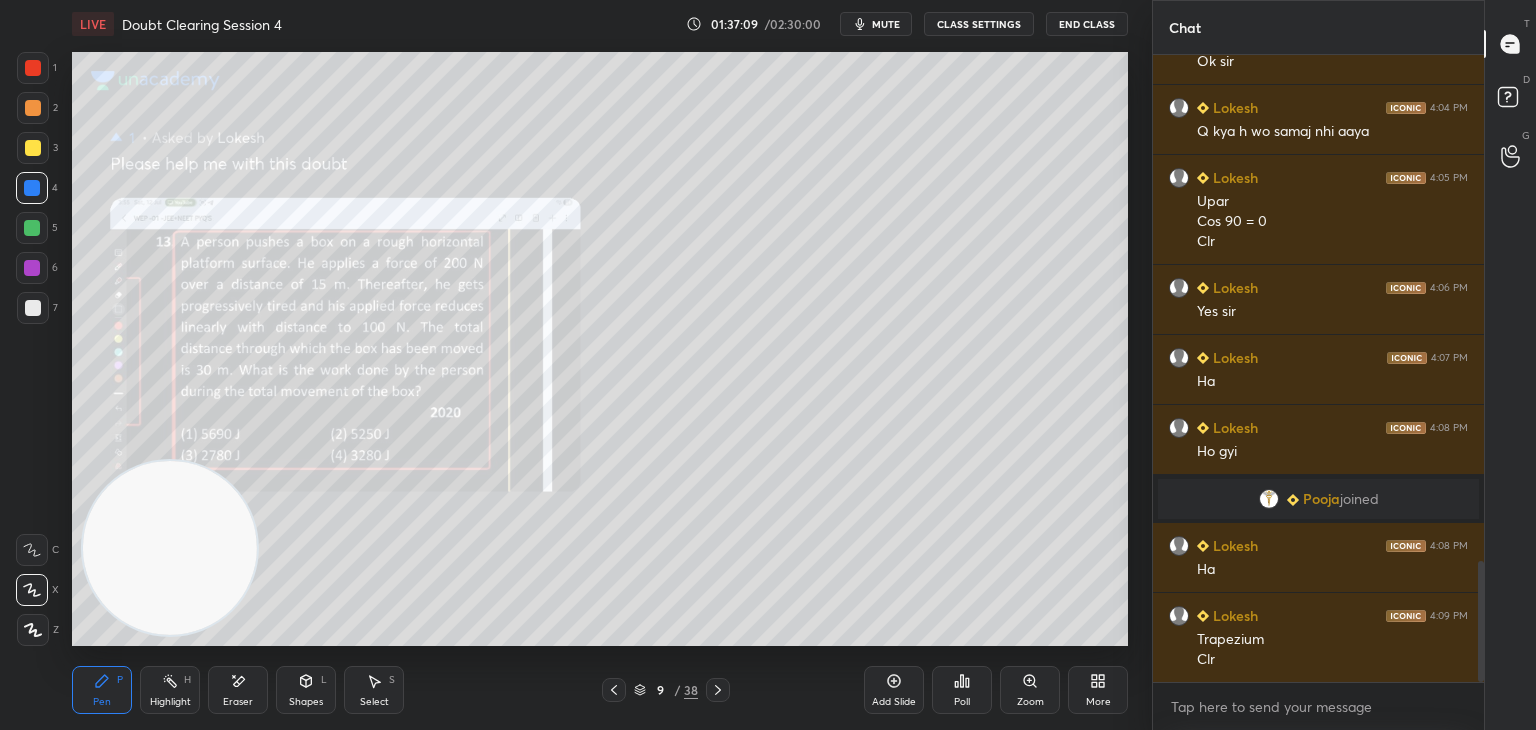 click on "mute" at bounding box center (886, 24) 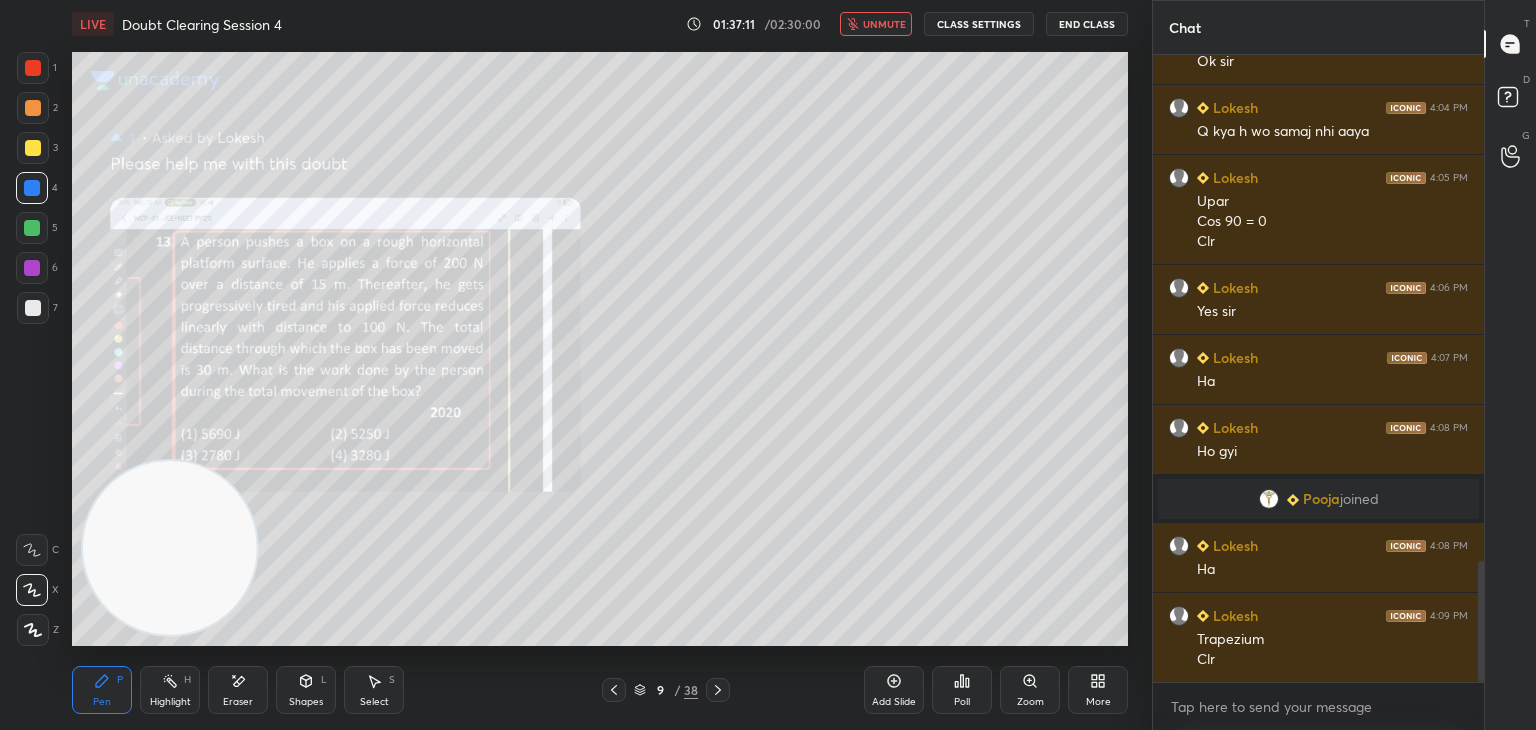 click 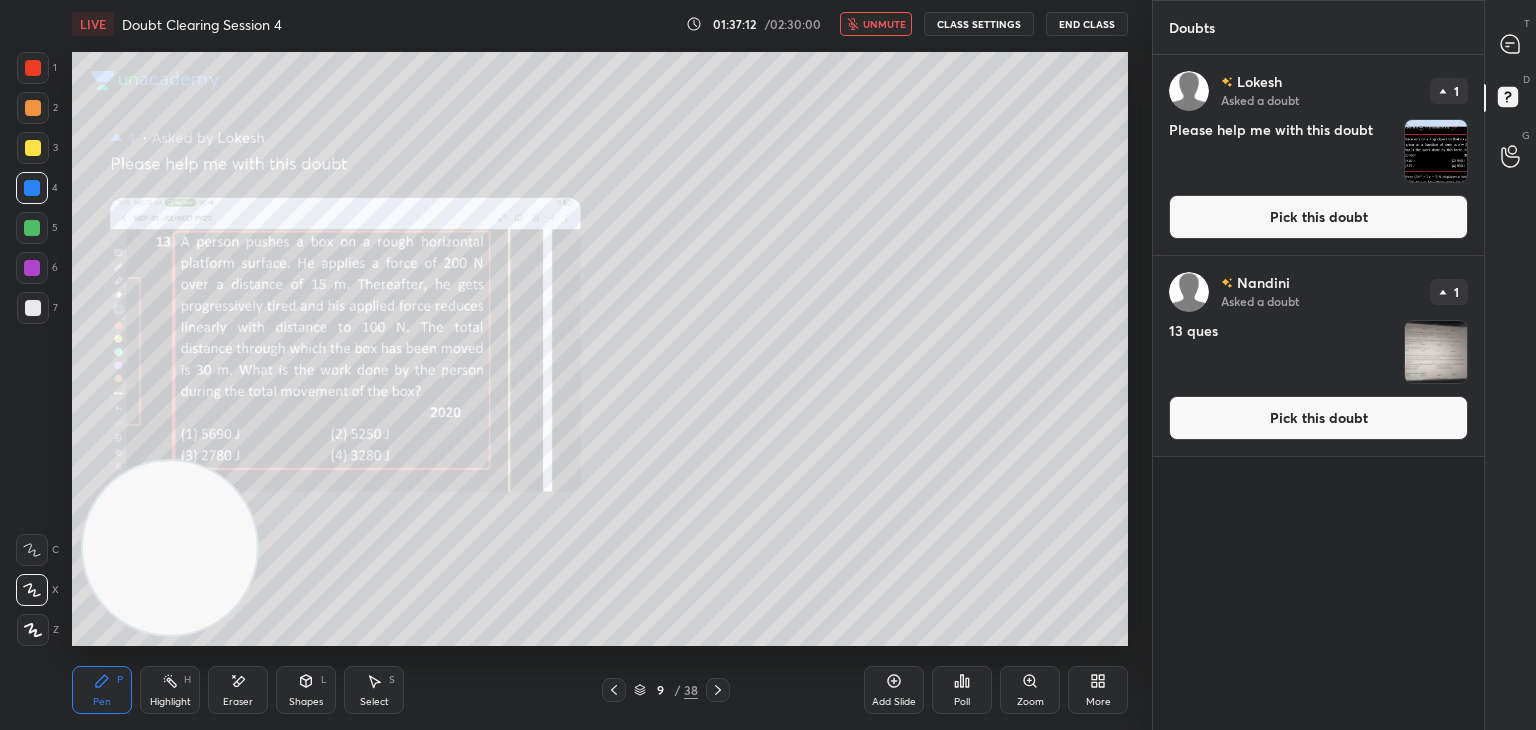 click at bounding box center [1436, 151] 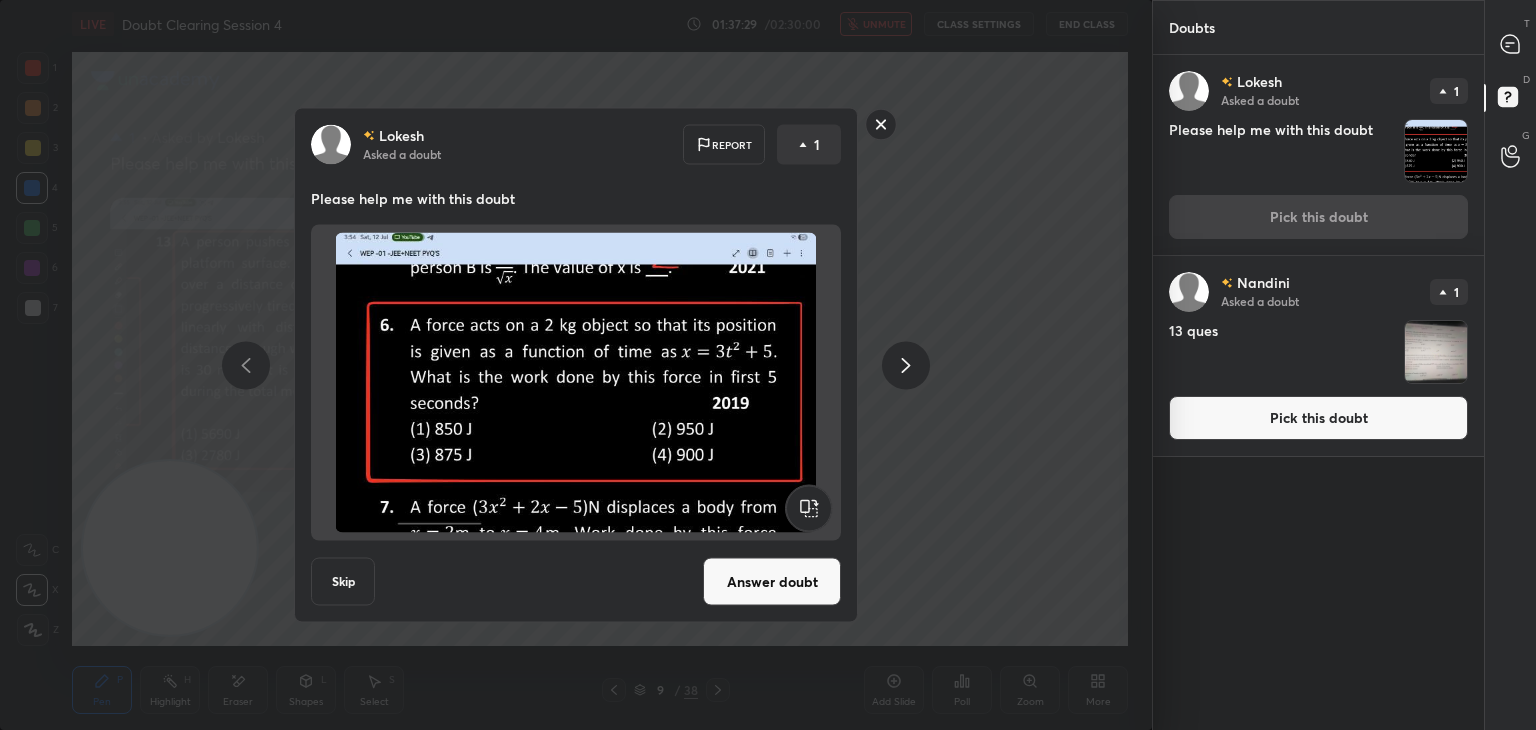 click on "Answer doubt" at bounding box center [772, 582] 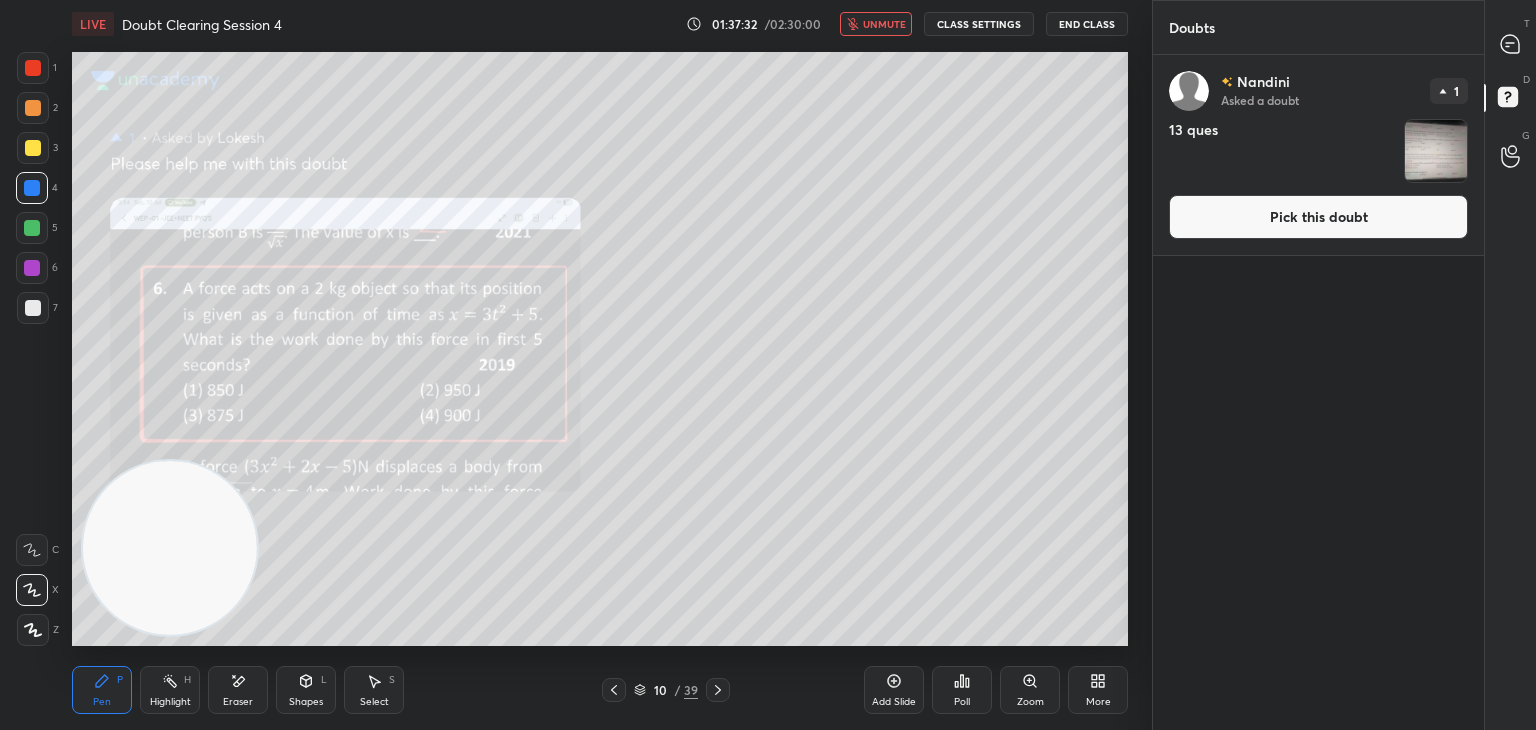 click on "unmute" at bounding box center [876, 24] 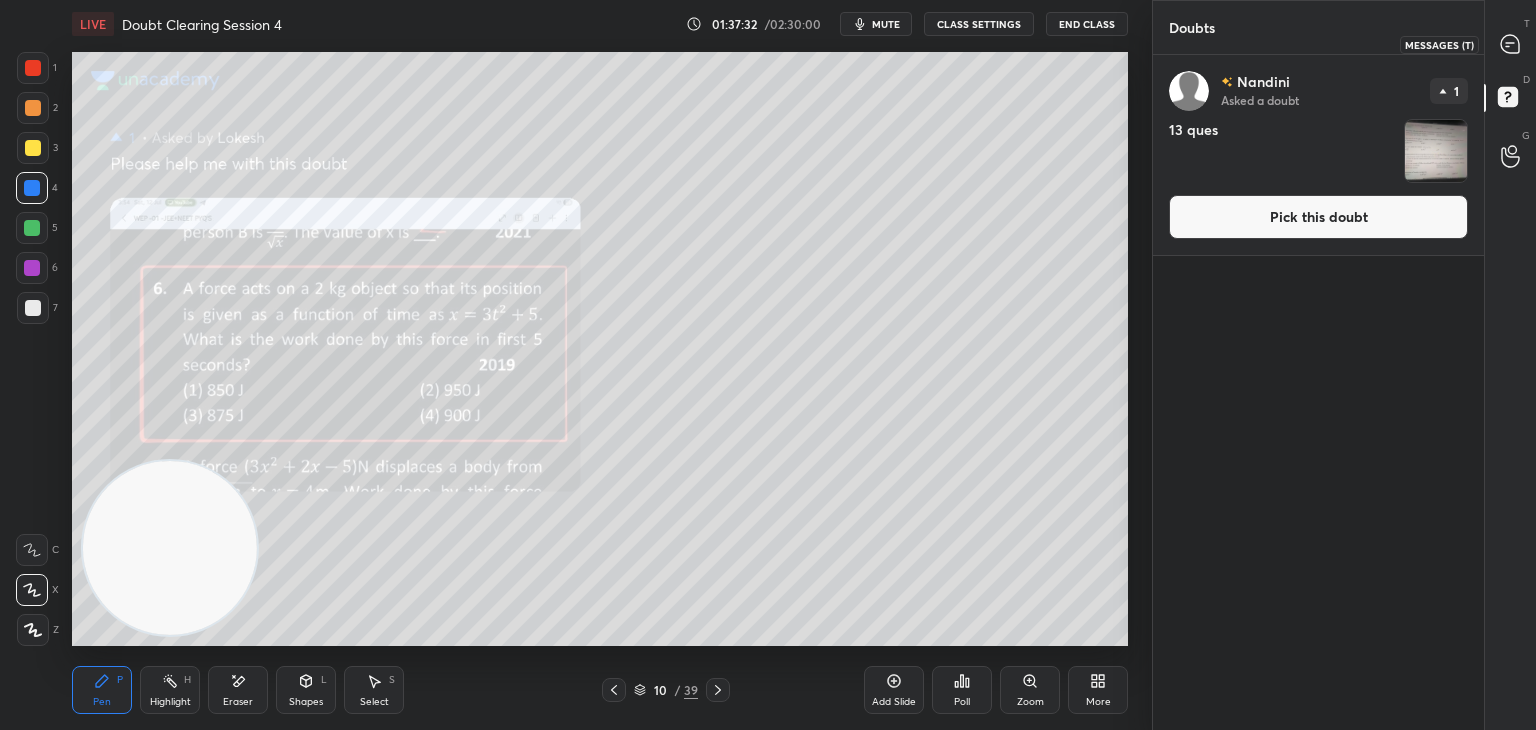 click 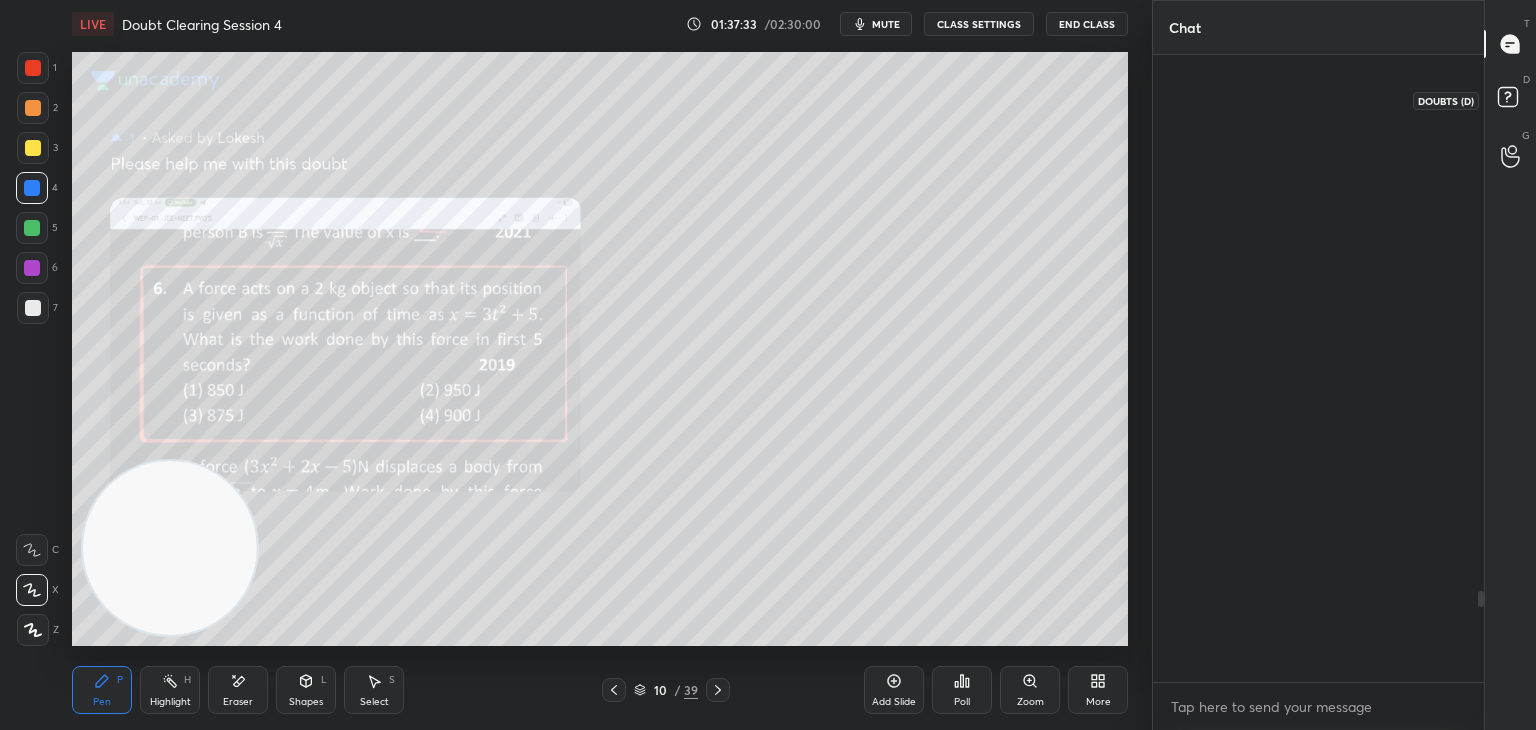 scroll, scrollTop: 3710, scrollLeft: 0, axis: vertical 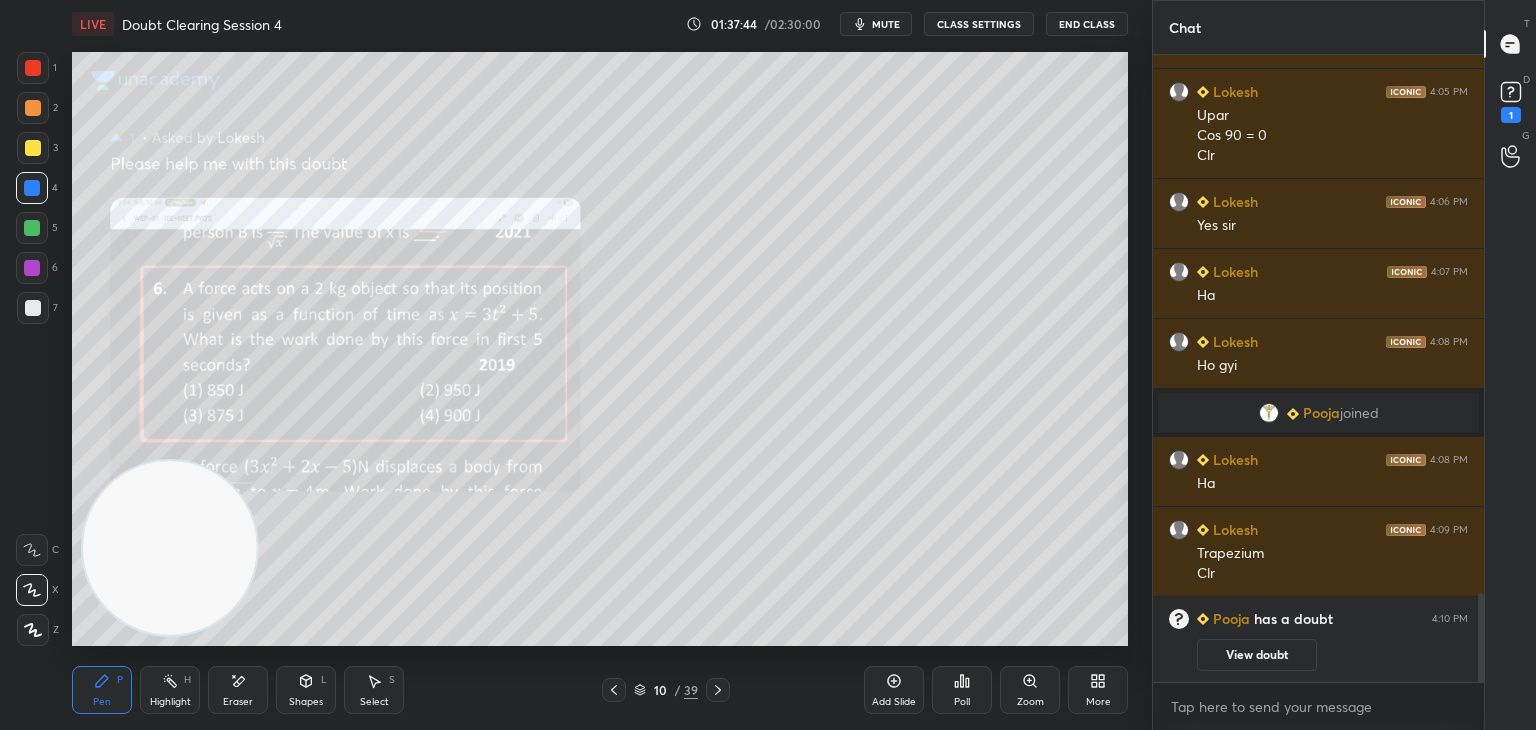 click 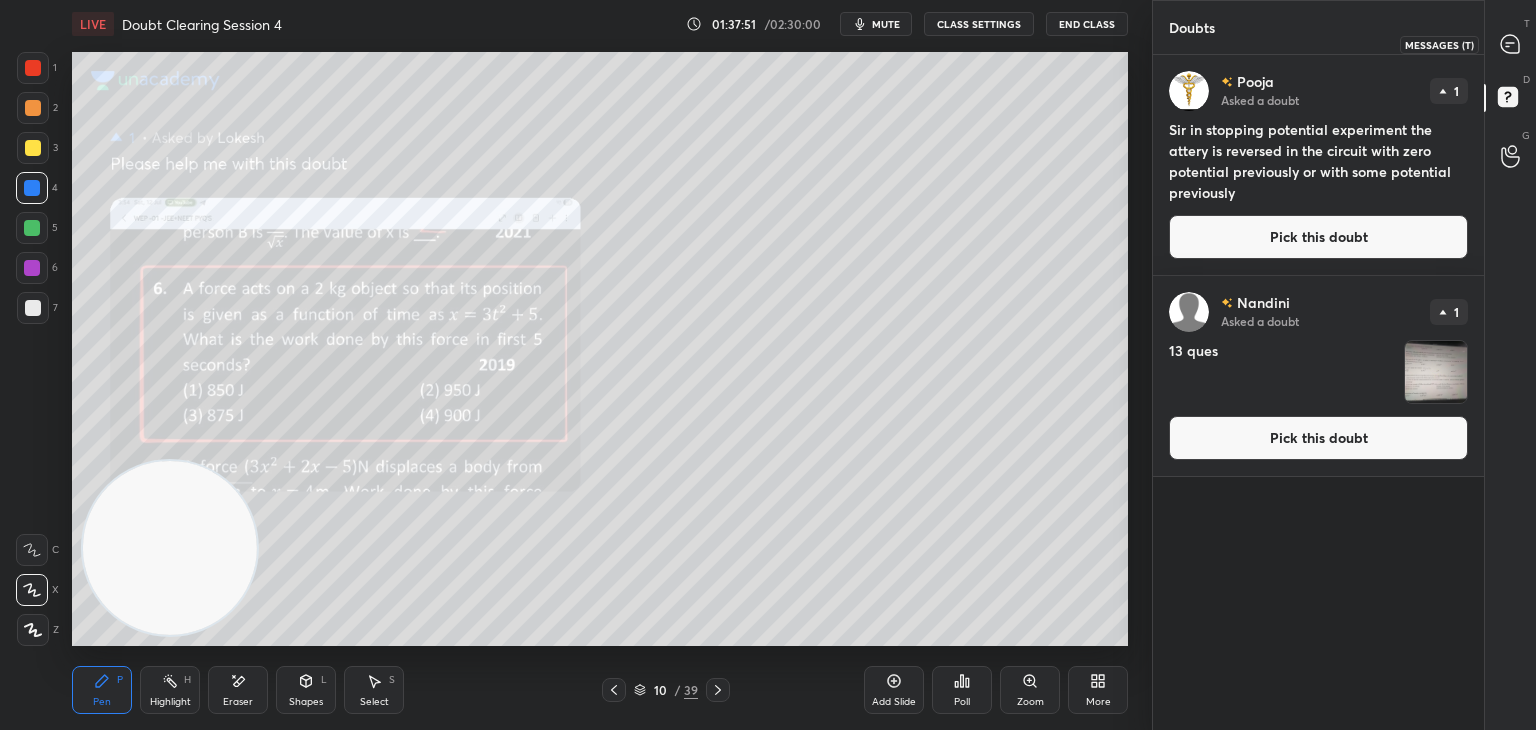 click 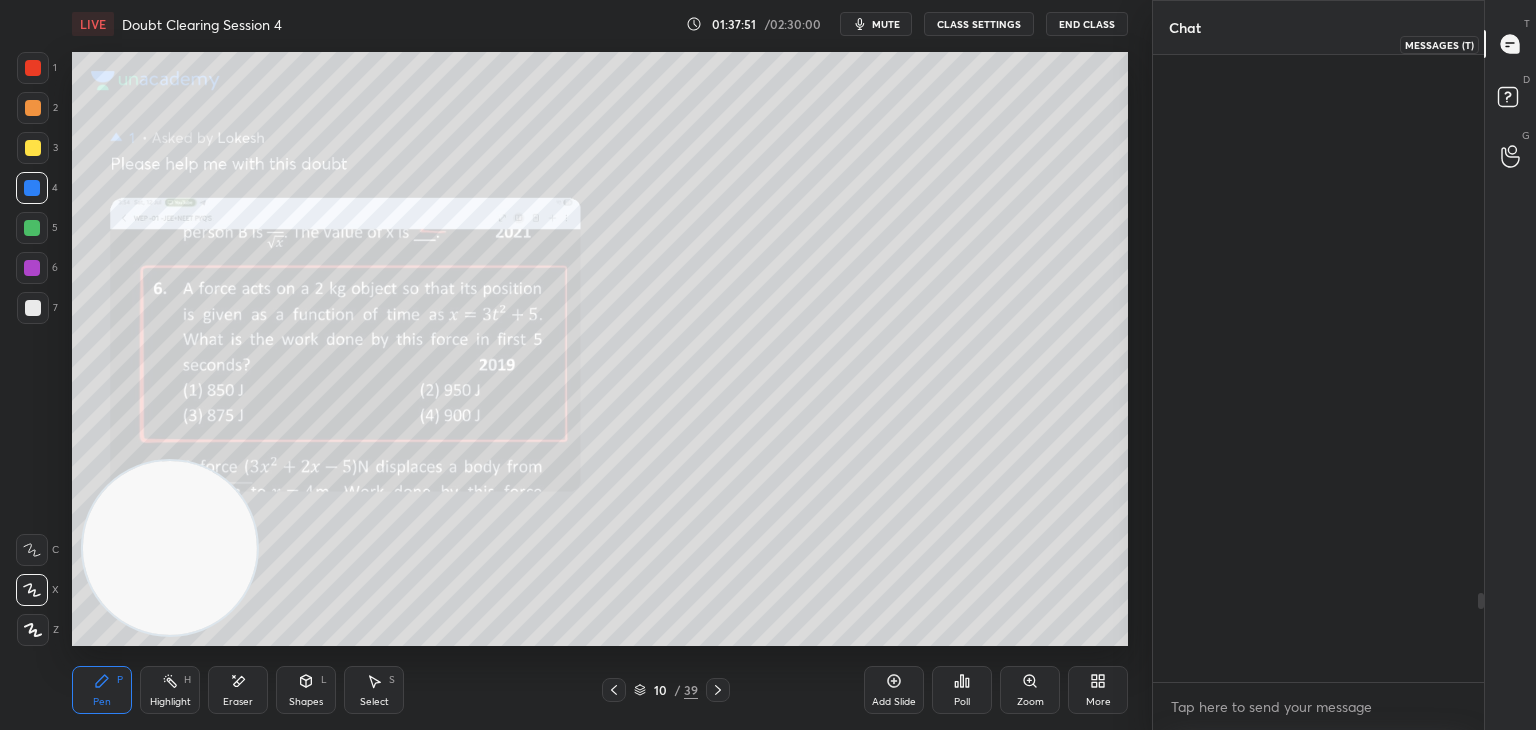 scroll, scrollTop: 3796, scrollLeft: 0, axis: vertical 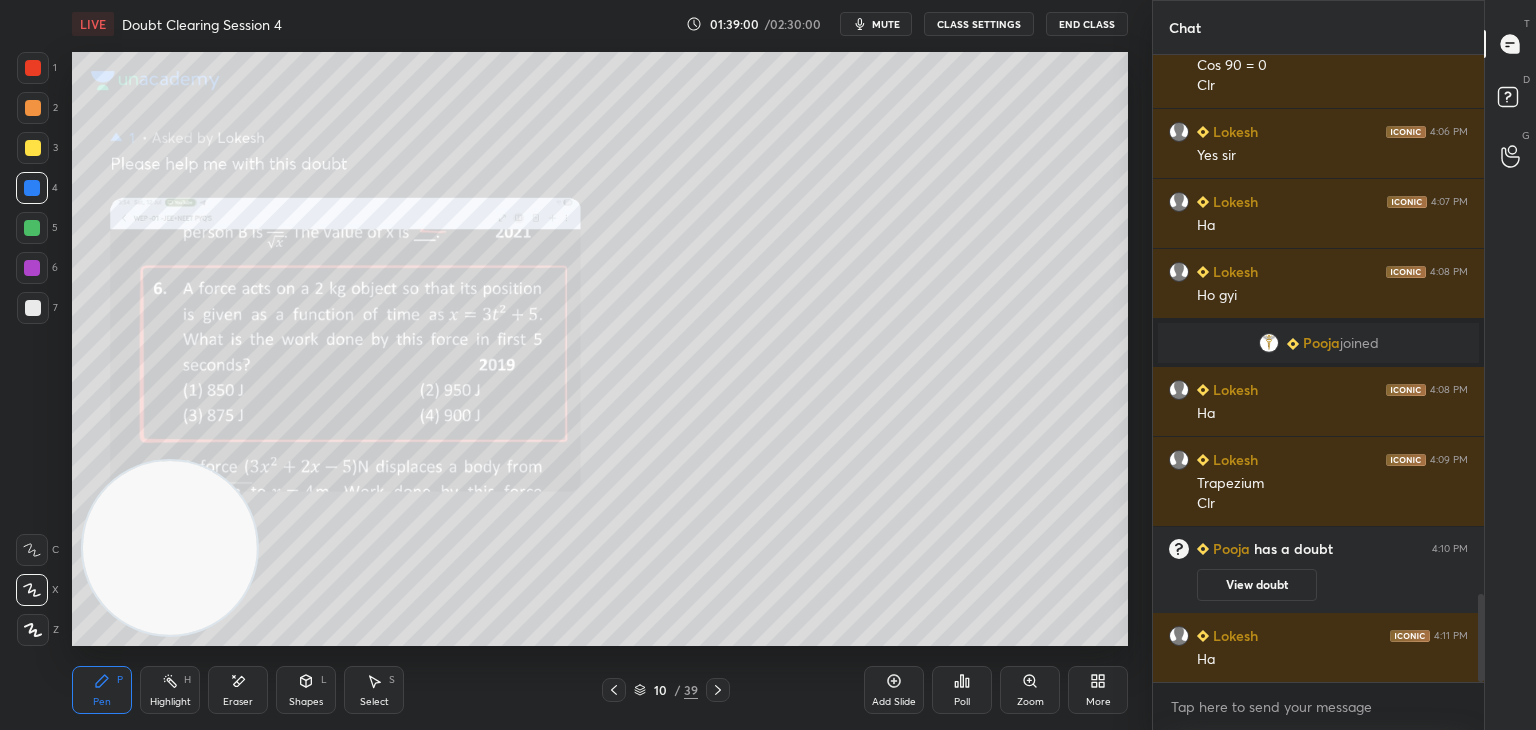 click on "mute" at bounding box center [876, 24] 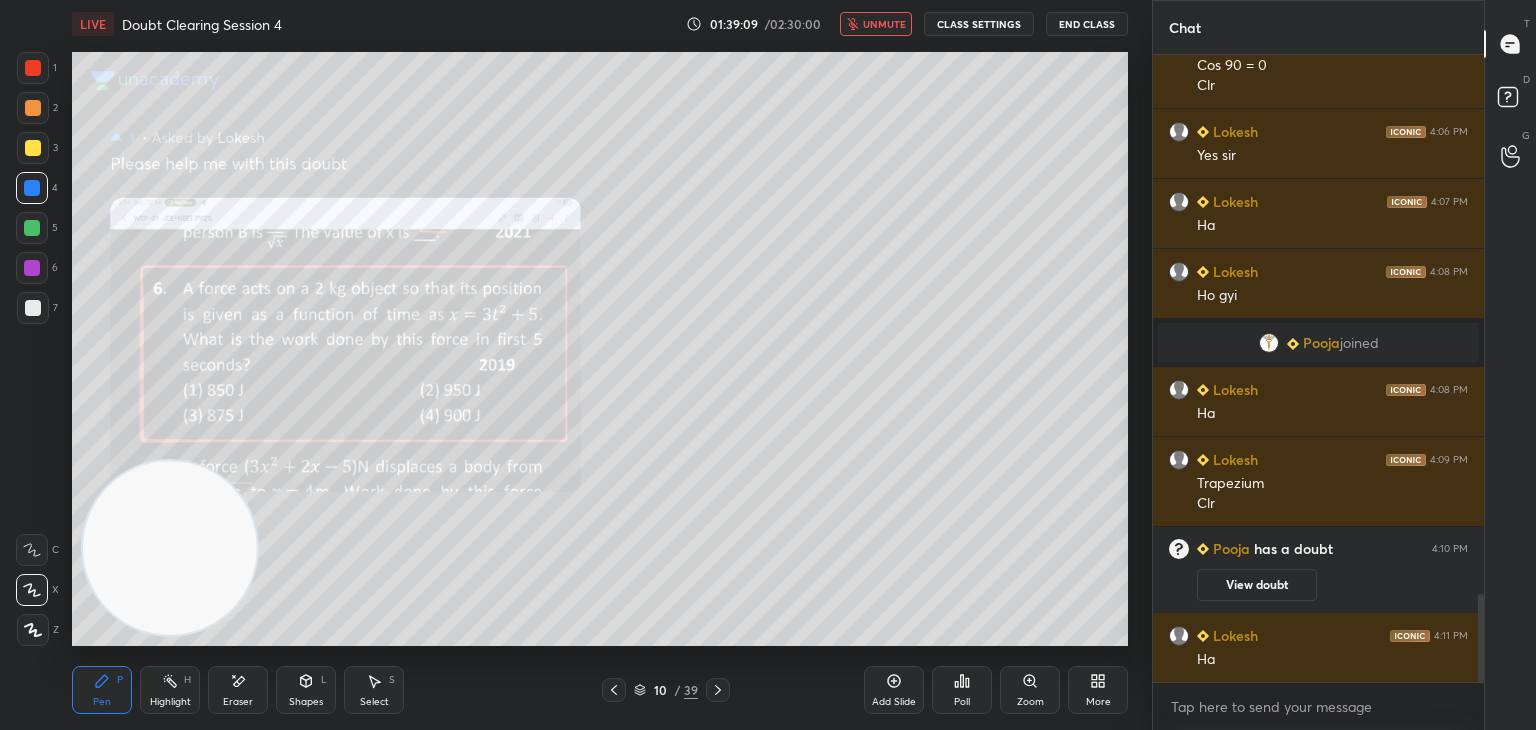 scroll, scrollTop: 3936, scrollLeft: 0, axis: vertical 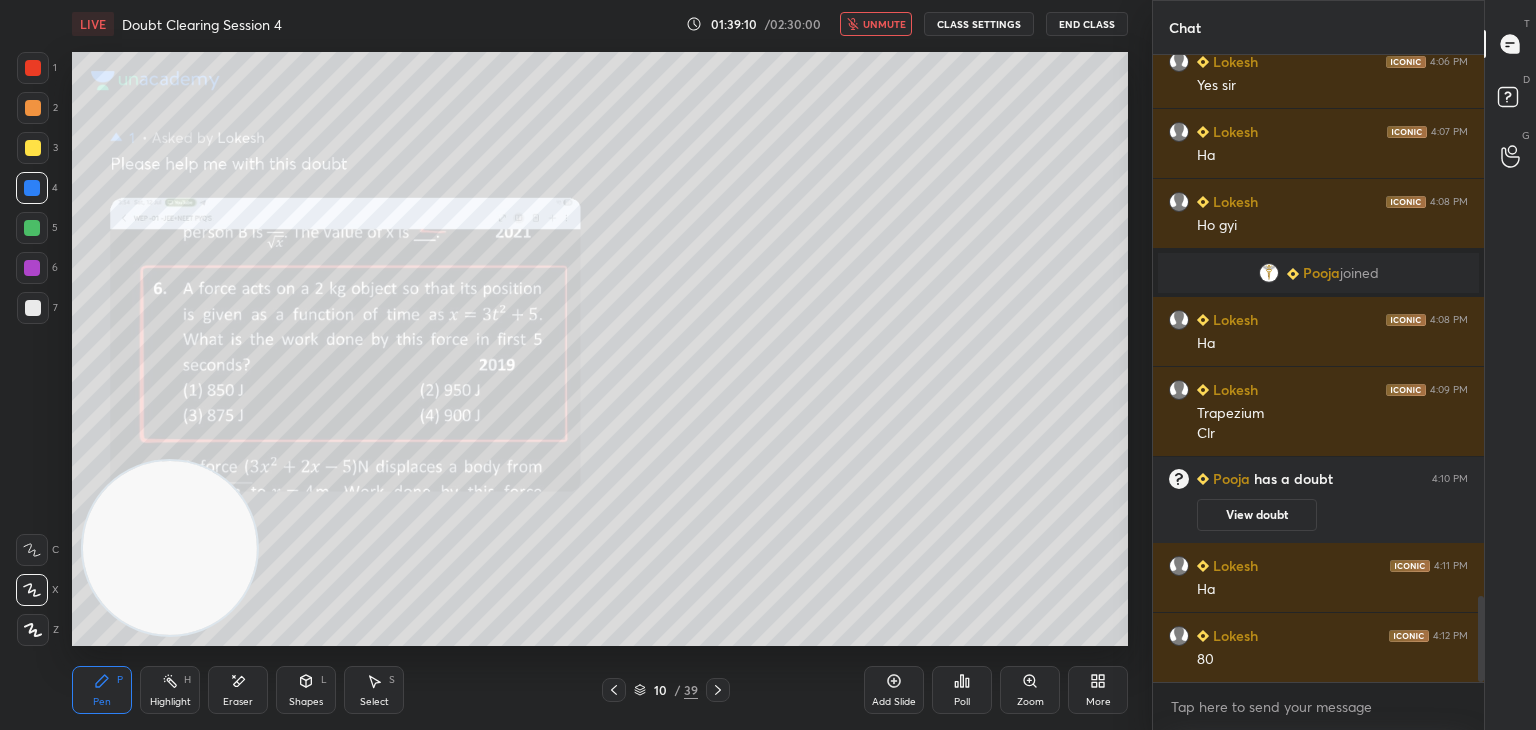click on "unmute" at bounding box center [884, 24] 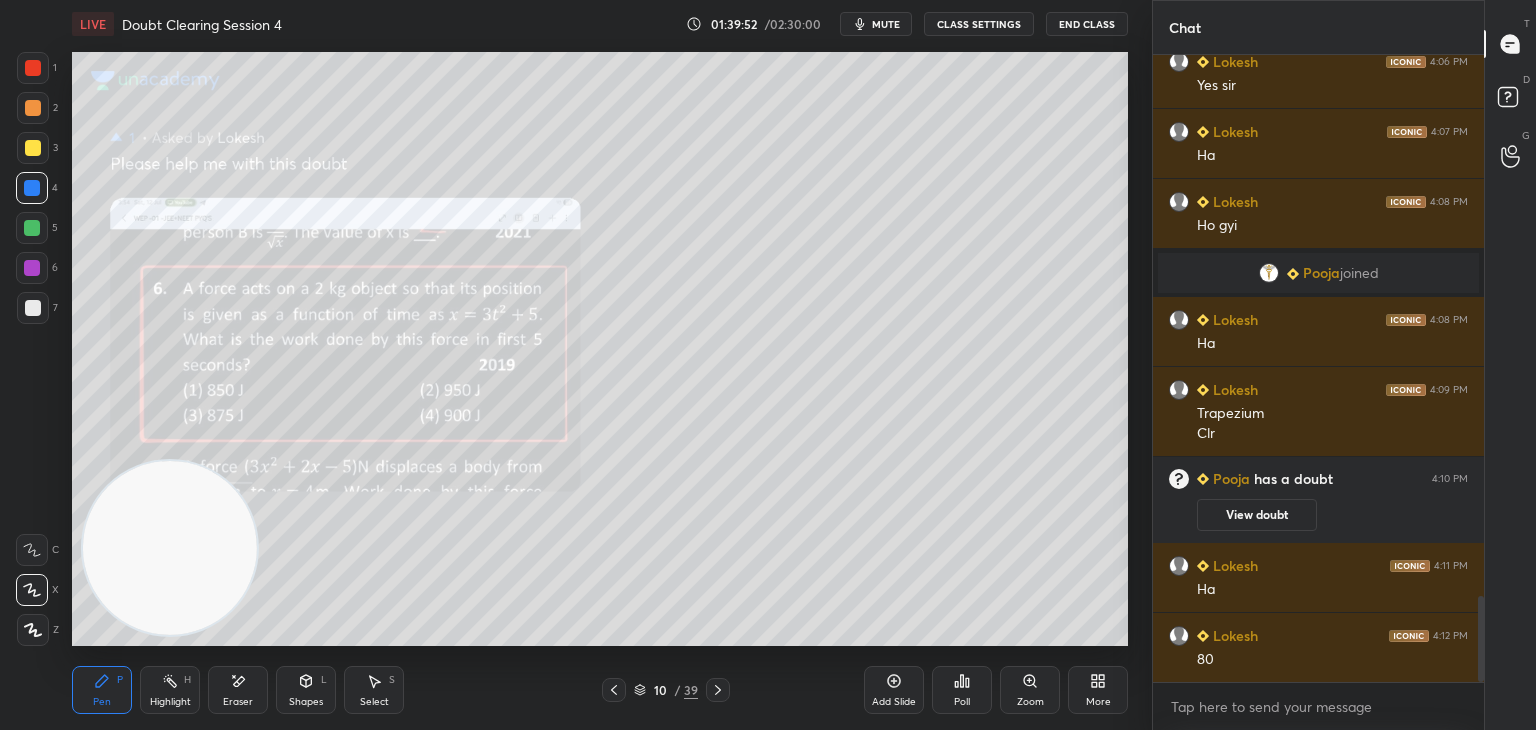 click on "Poll" at bounding box center (962, 690) 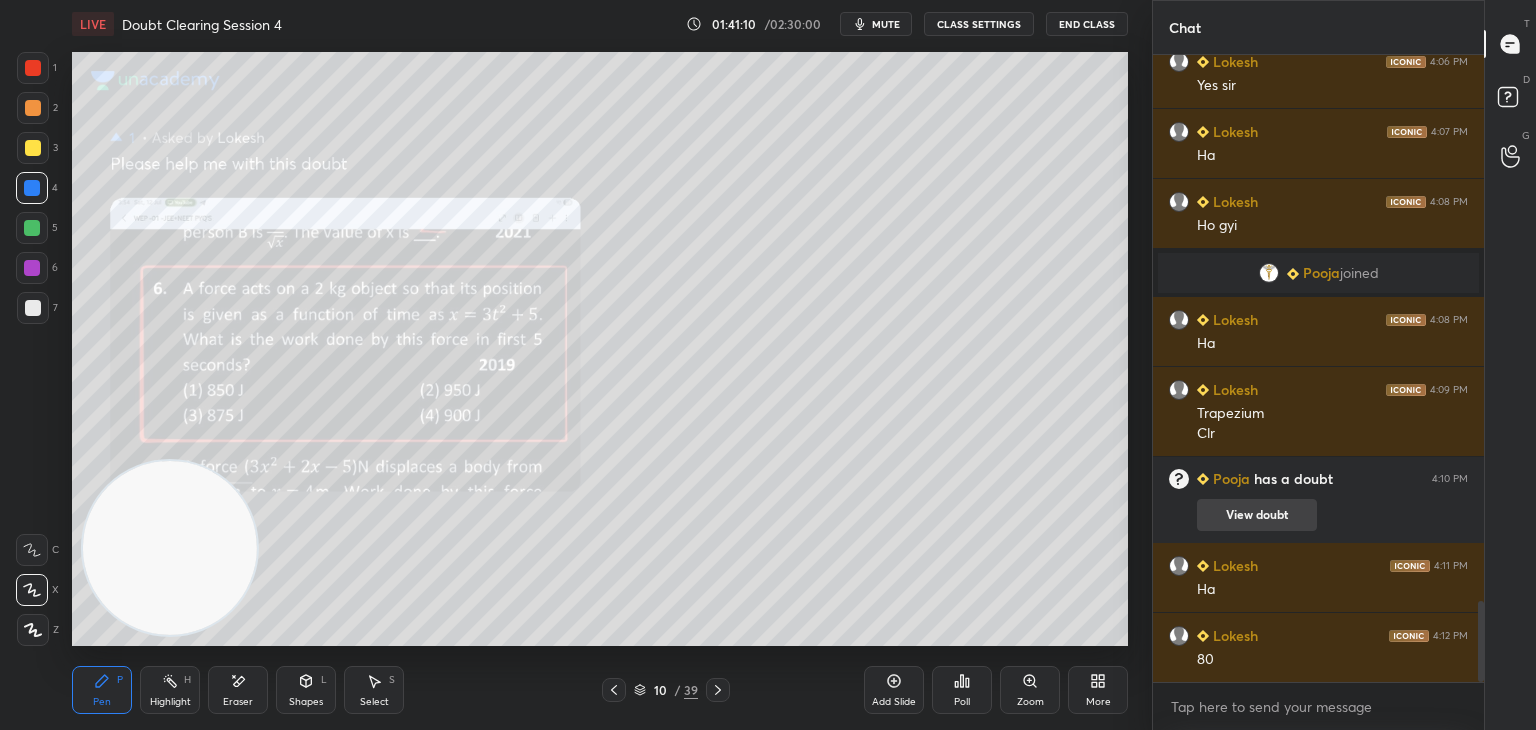 scroll, scrollTop: 4244, scrollLeft: 0, axis: vertical 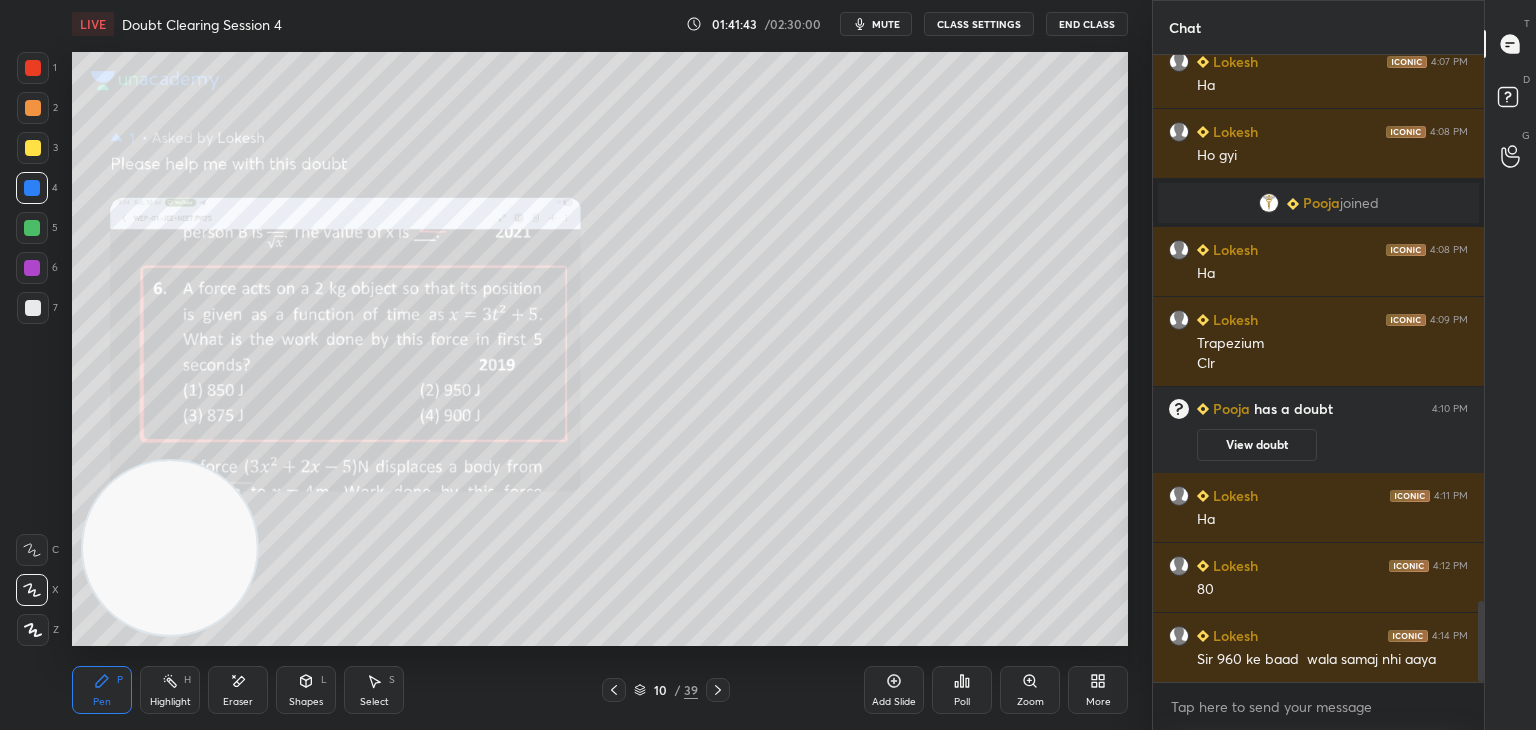 click on "Add Slide" at bounding box center [894, 702] 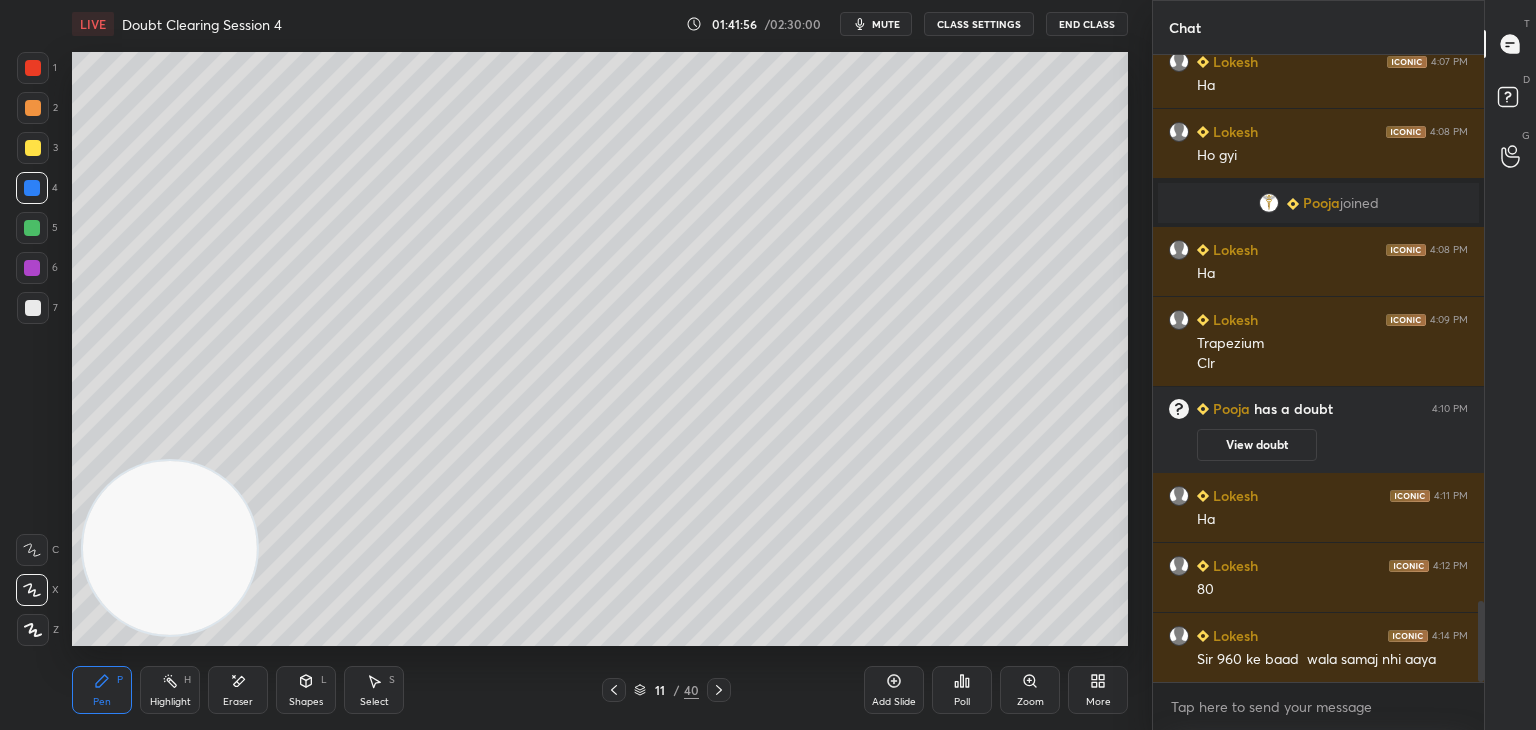 click on "Pen P Highlight H Eraser Shapes L Select S 11 / 40 Add Slide Poll Zoom More" at bounding box center (600, 690) 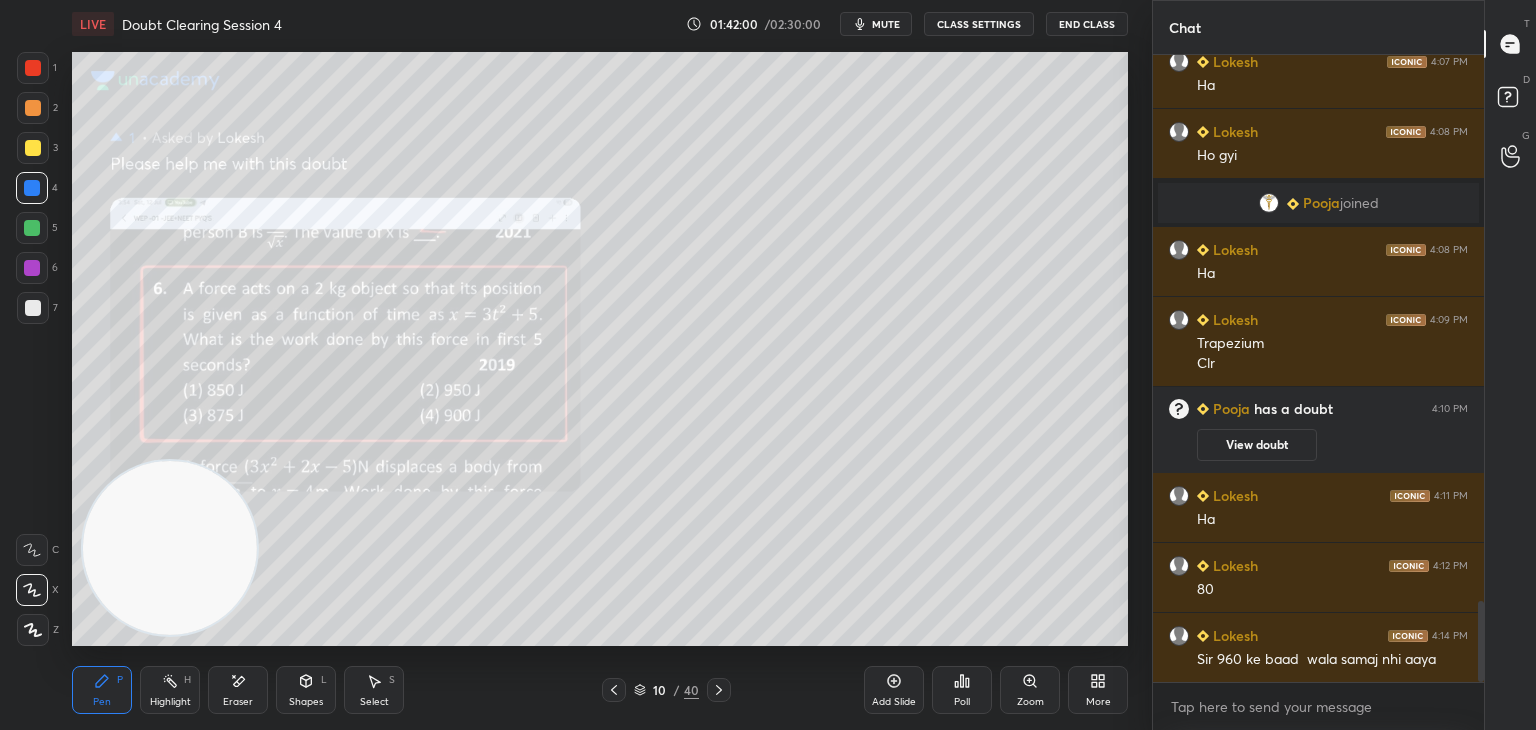 click 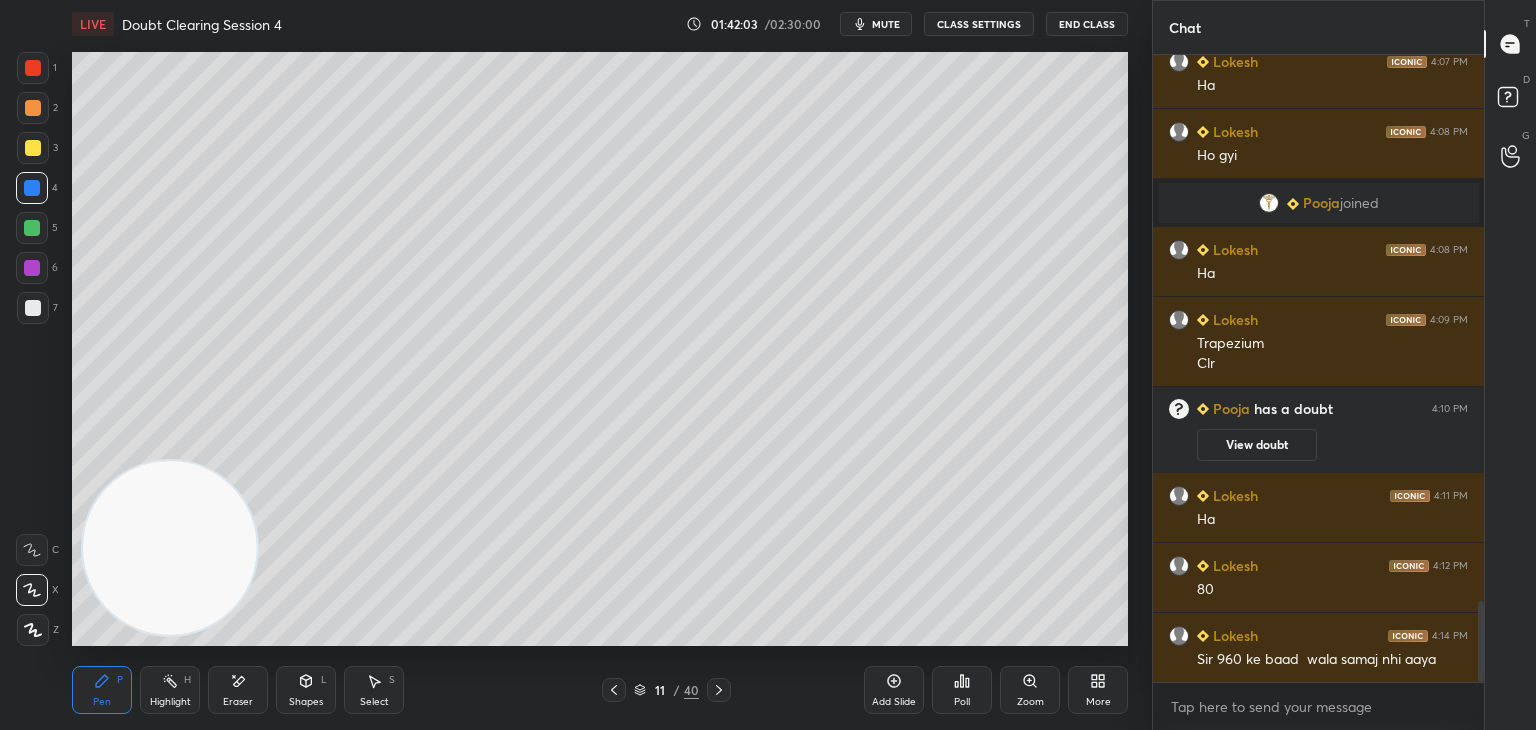 scroll, scrollTop: 4264, scrollLeft: 0, axis: vertical 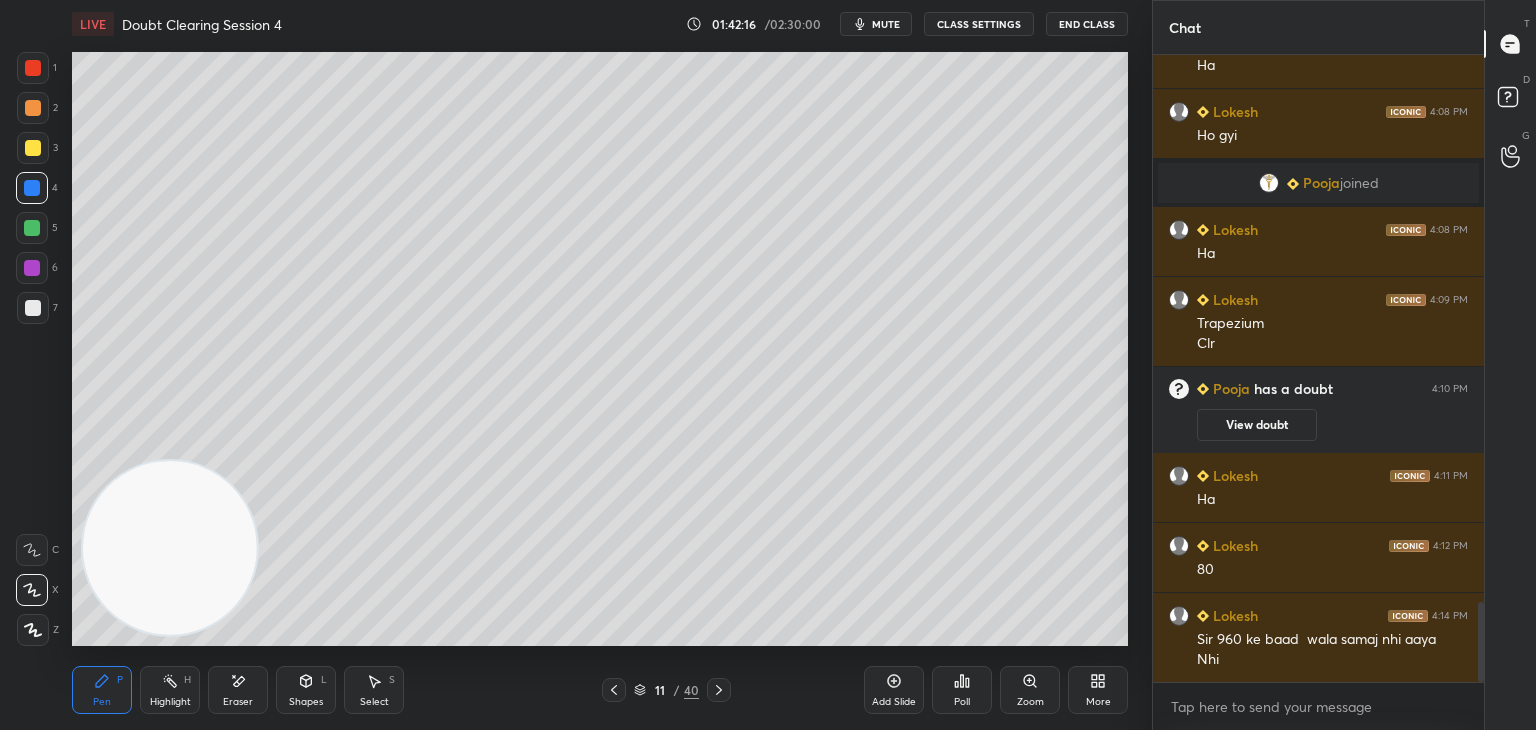 click 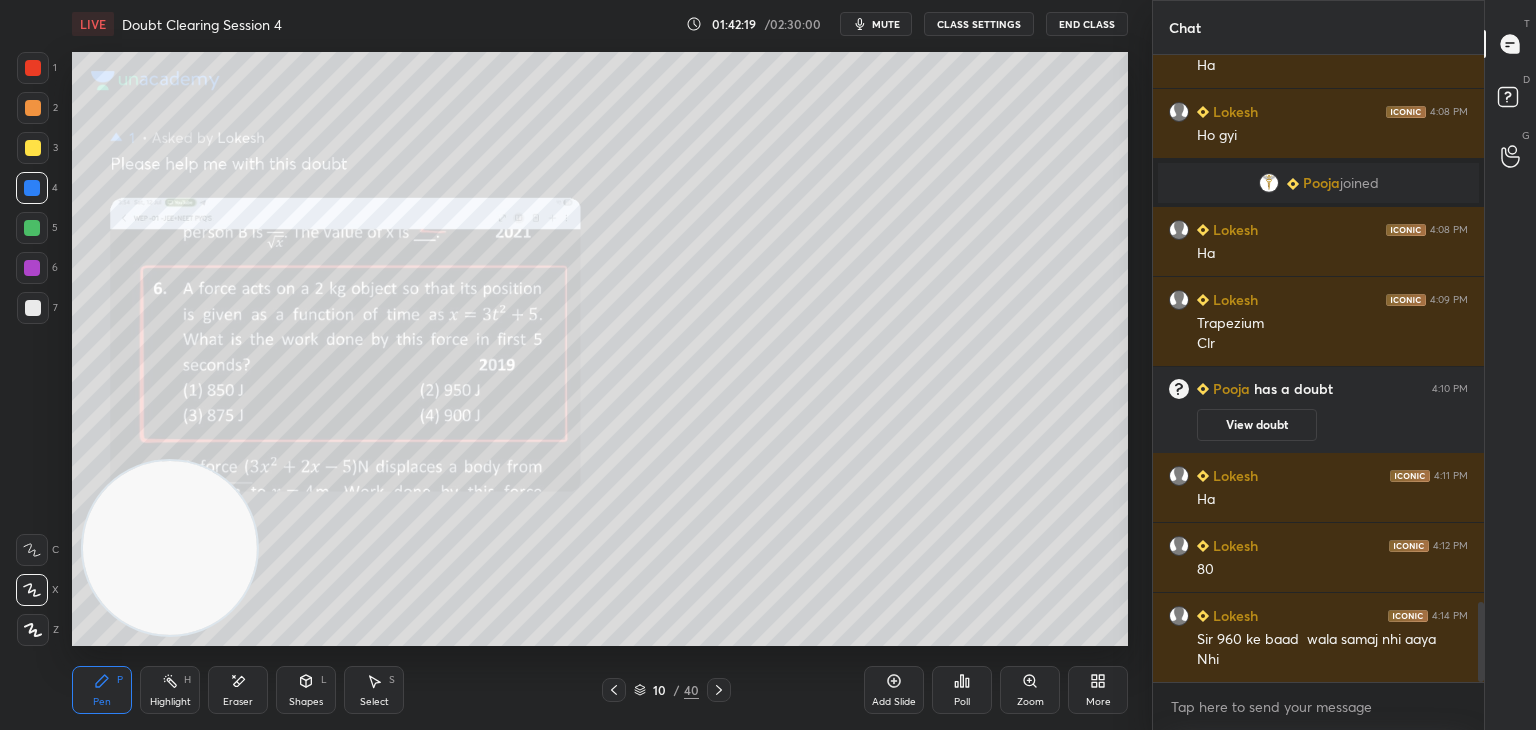 click 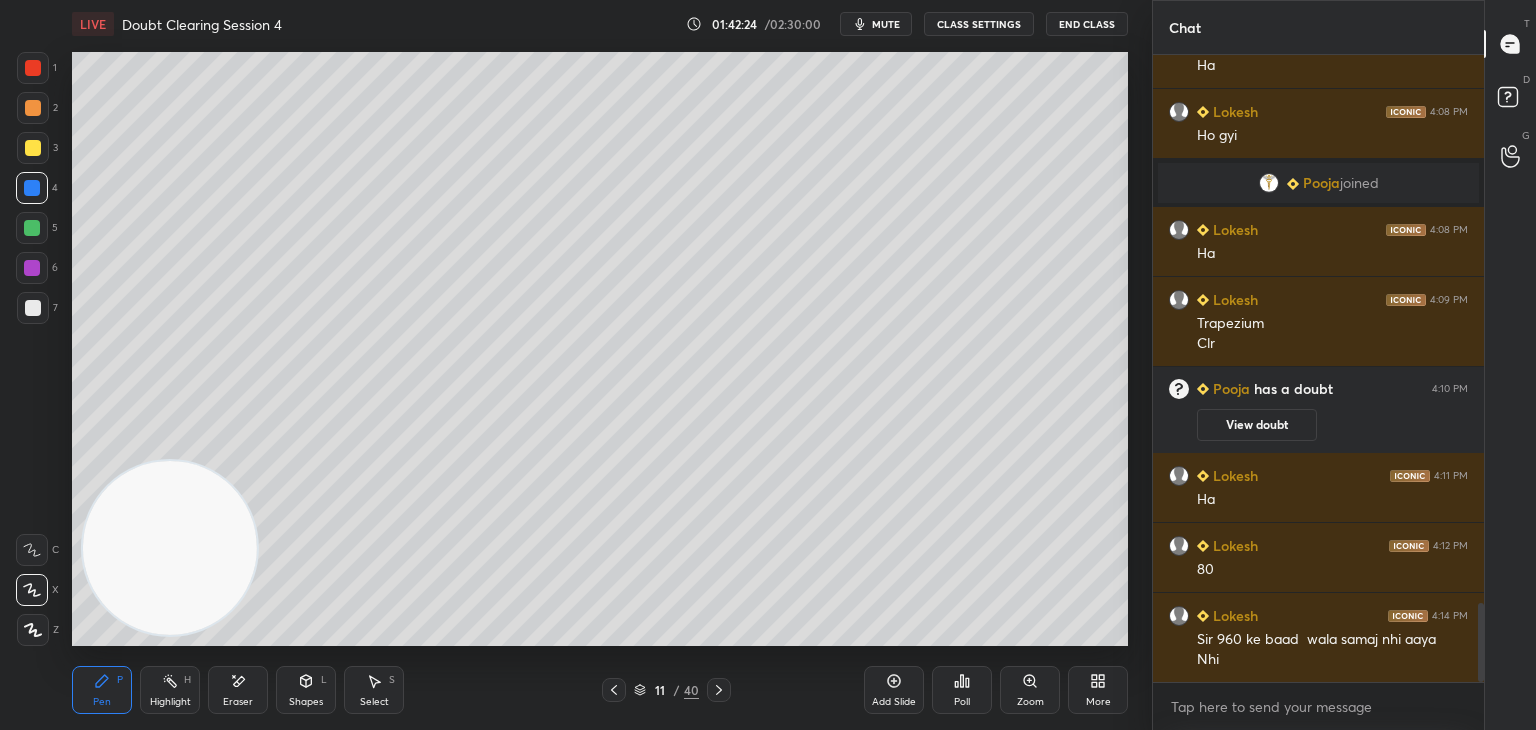 scroll, scrollTop: 4334, scrollLeft: 0, axis: vertical 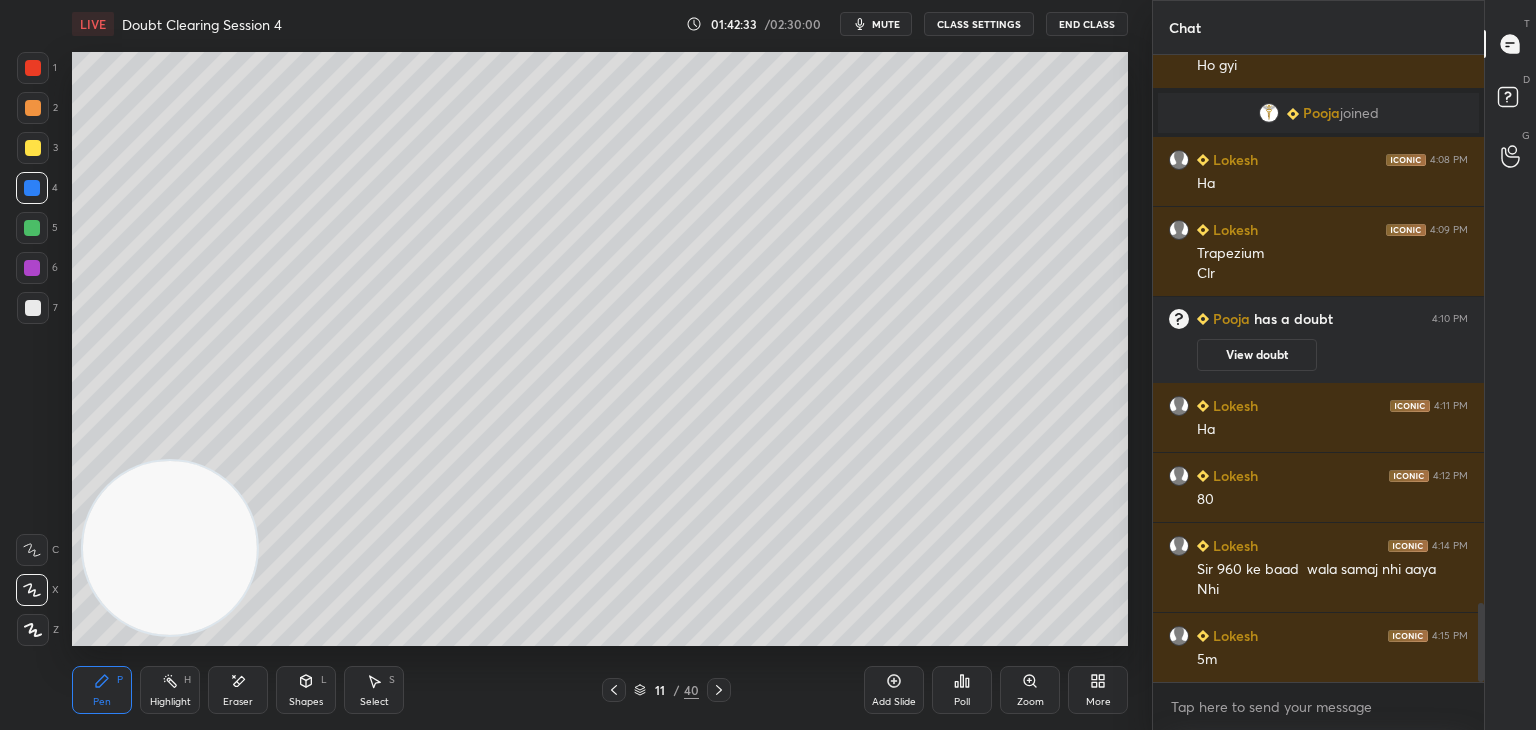 click 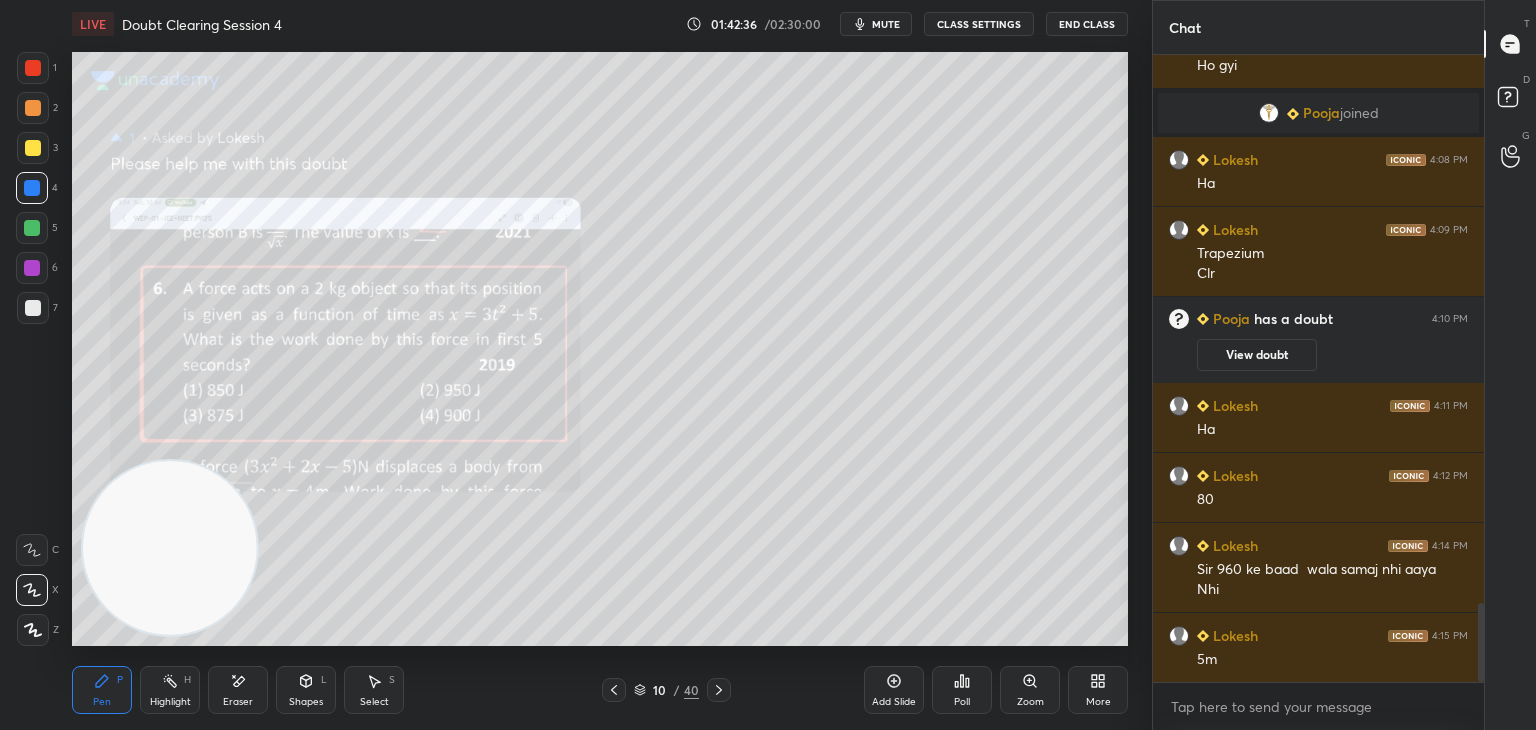 click 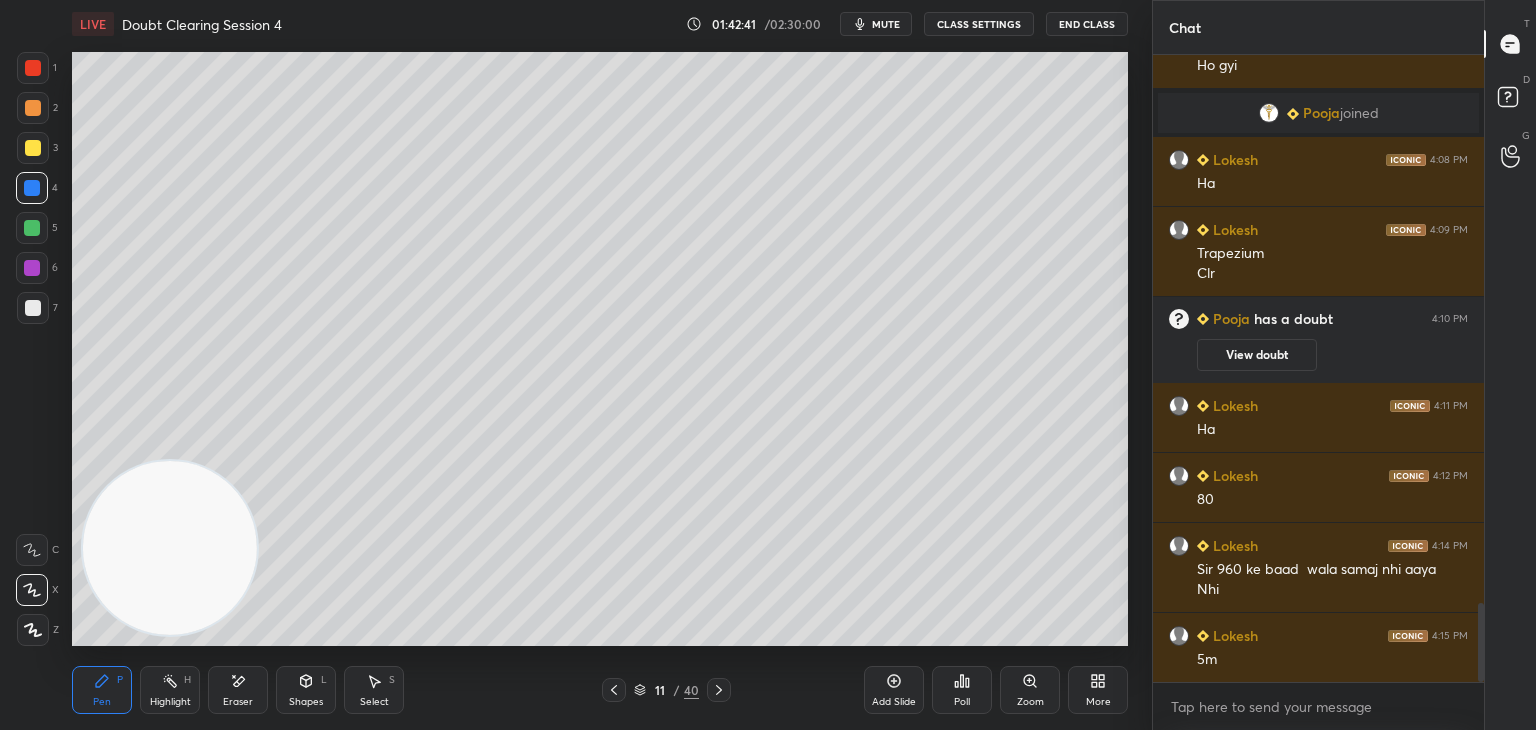 scroll, scrollTop: 4354, scrollLeft: 0, axis: vertical 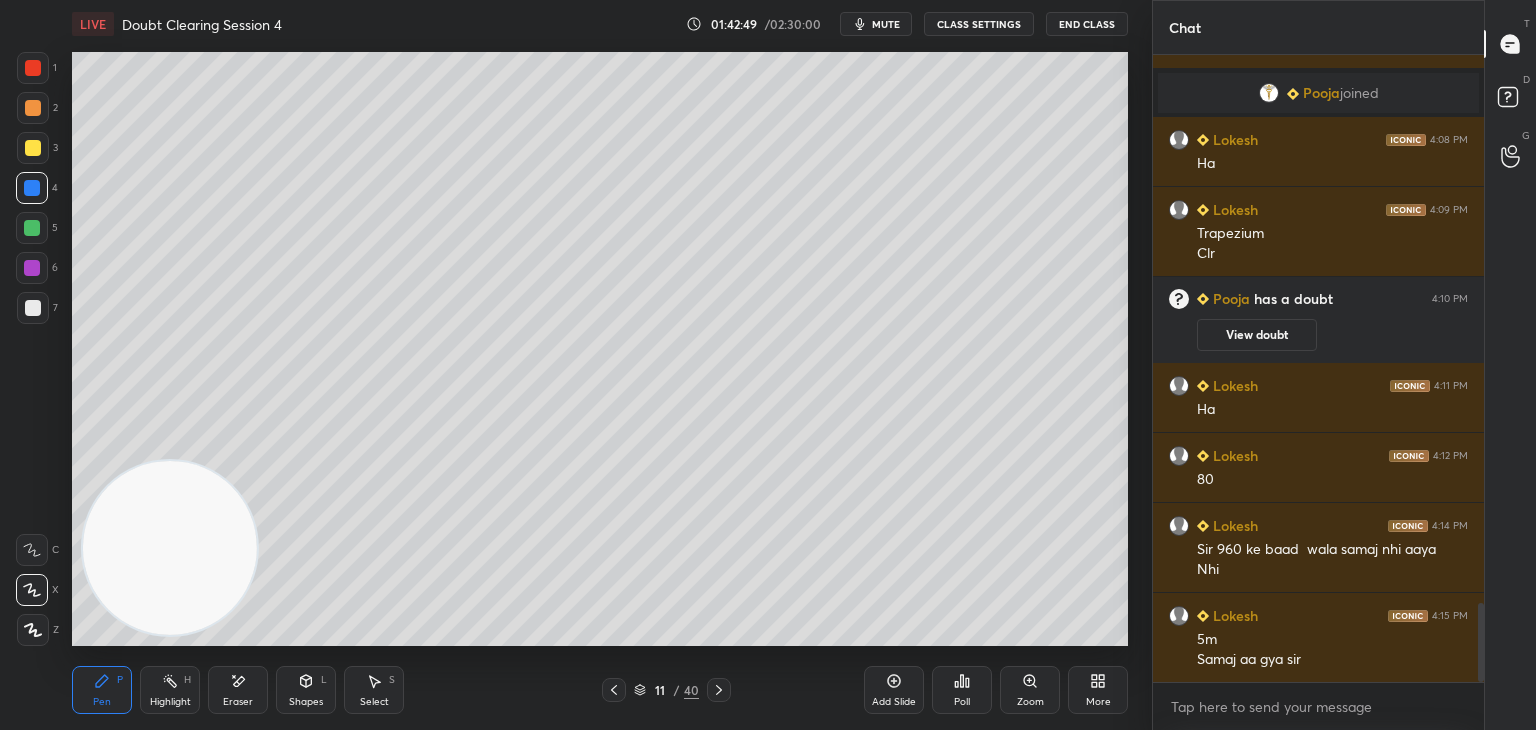click at bounding box center (614, 690) 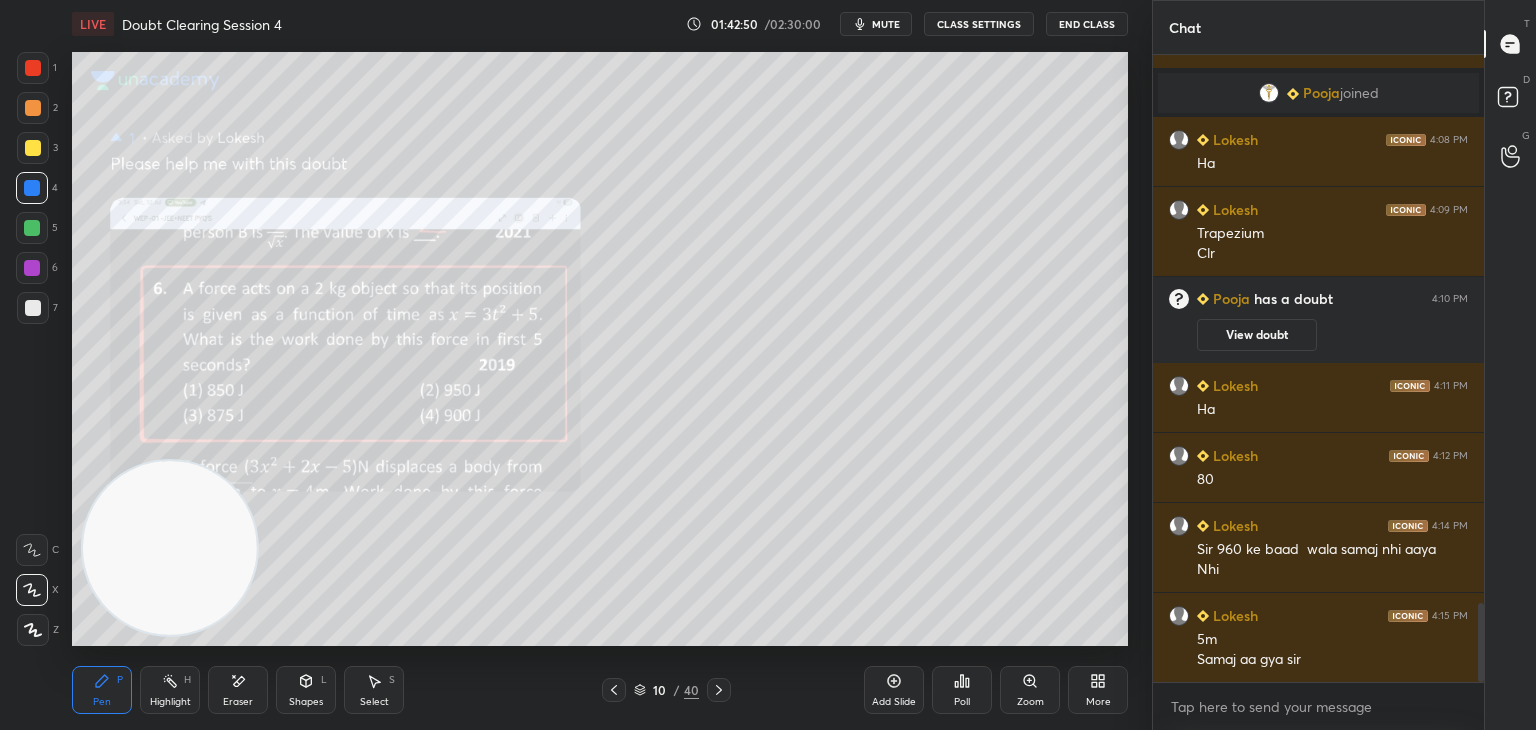 click on "mute" at bounding box center [886, 24] 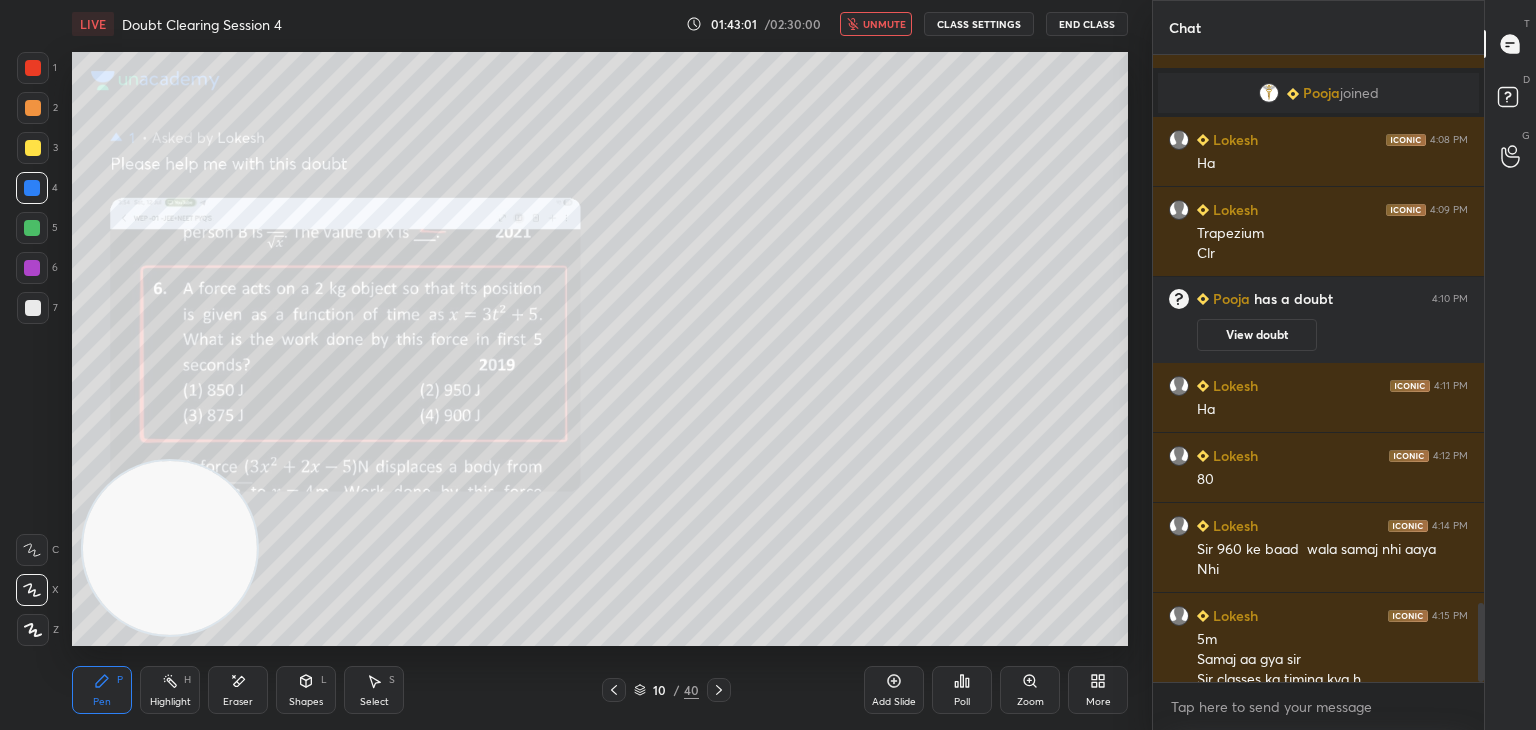 scroll, scrollTop: 4374, scrollLeft: 0, axis: vertical 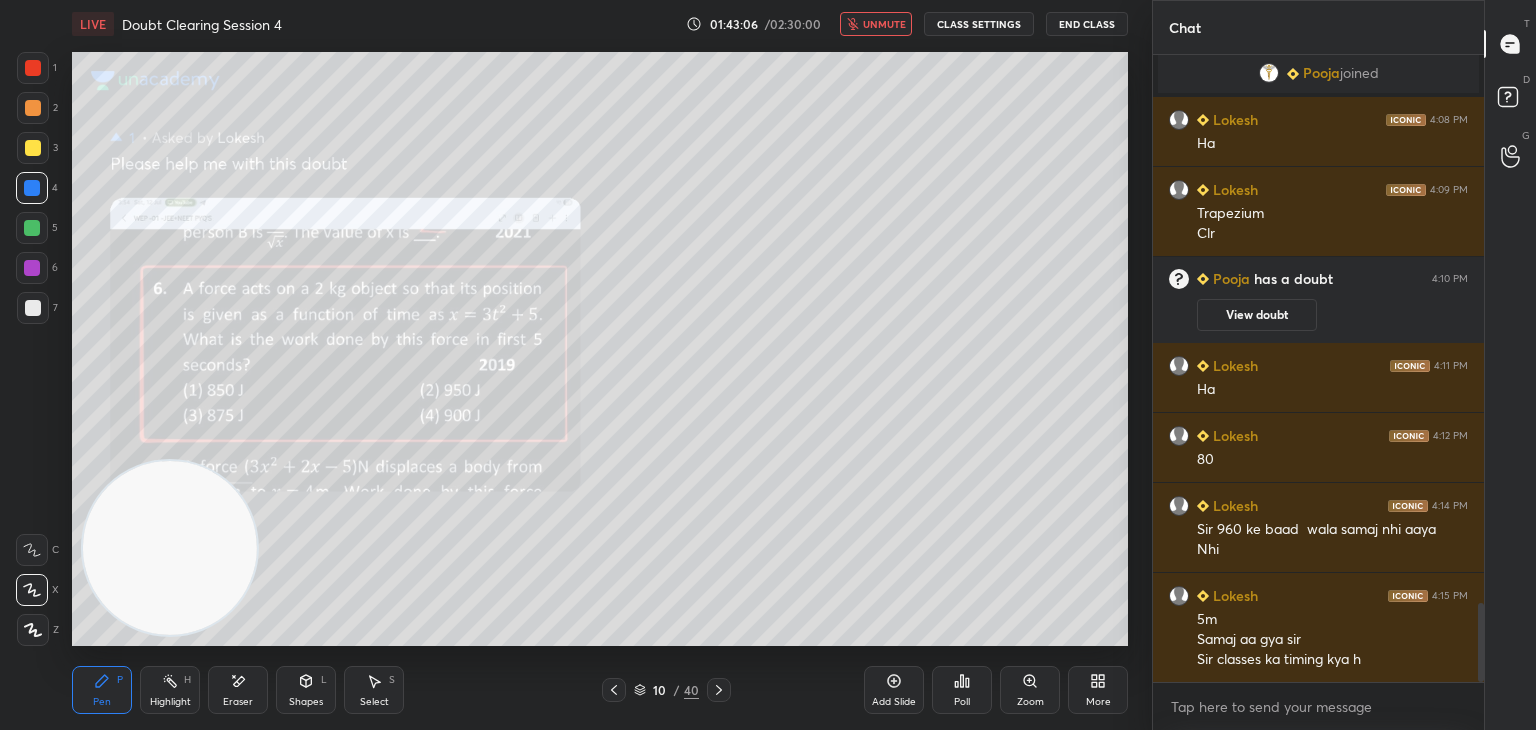 click on "unmute" at bounding box center [884, 24] 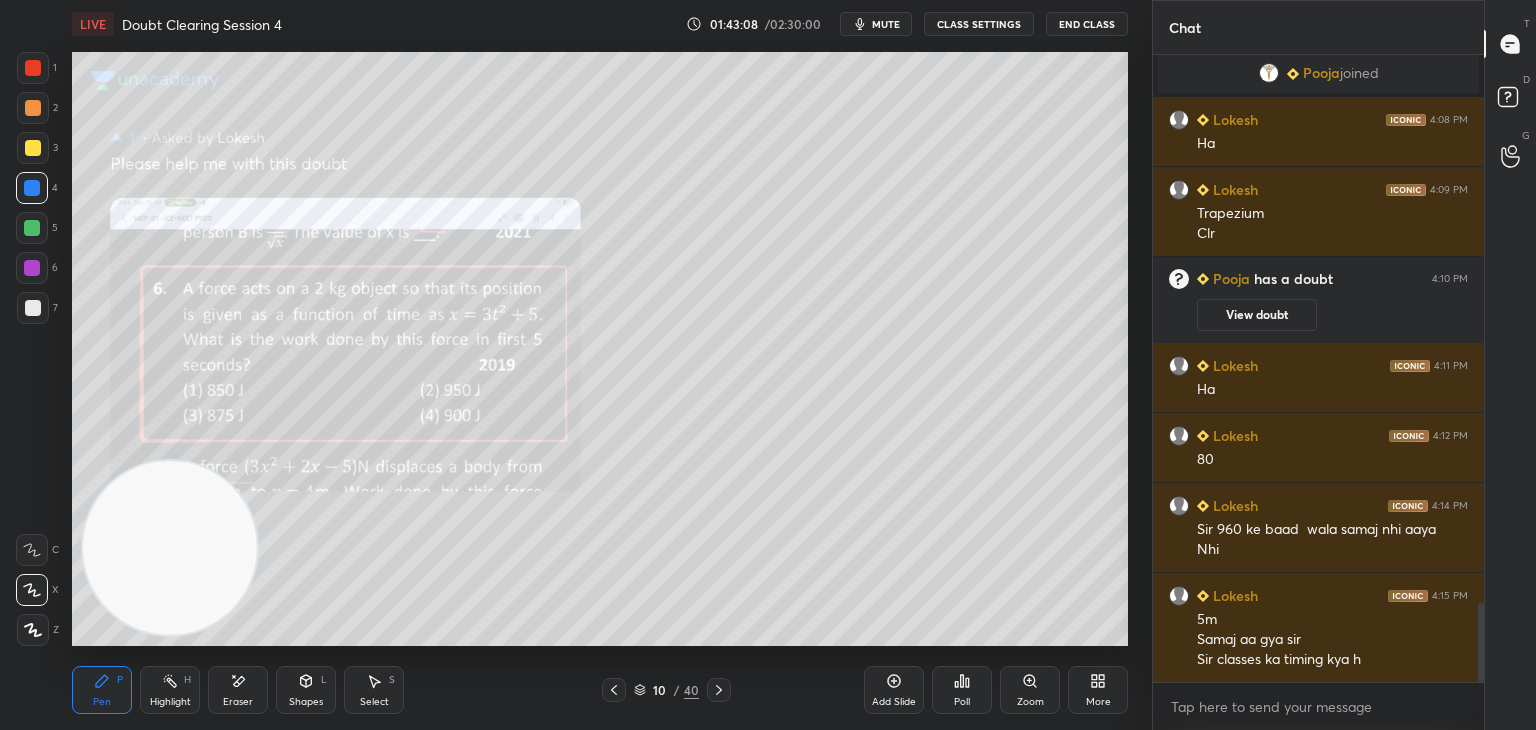 click 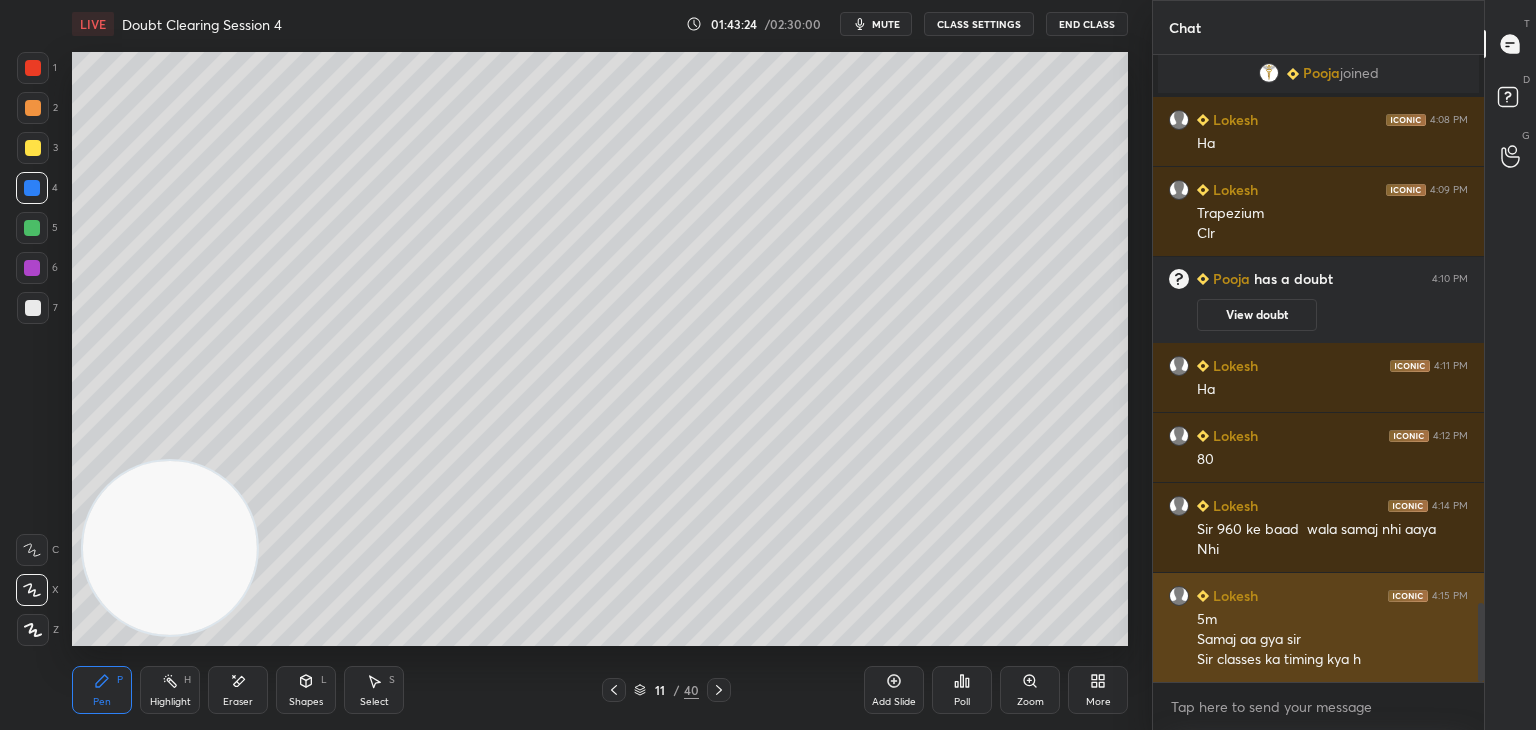 scroll, scrollTop: 4444, scrollLeft: 0, axis: vertical 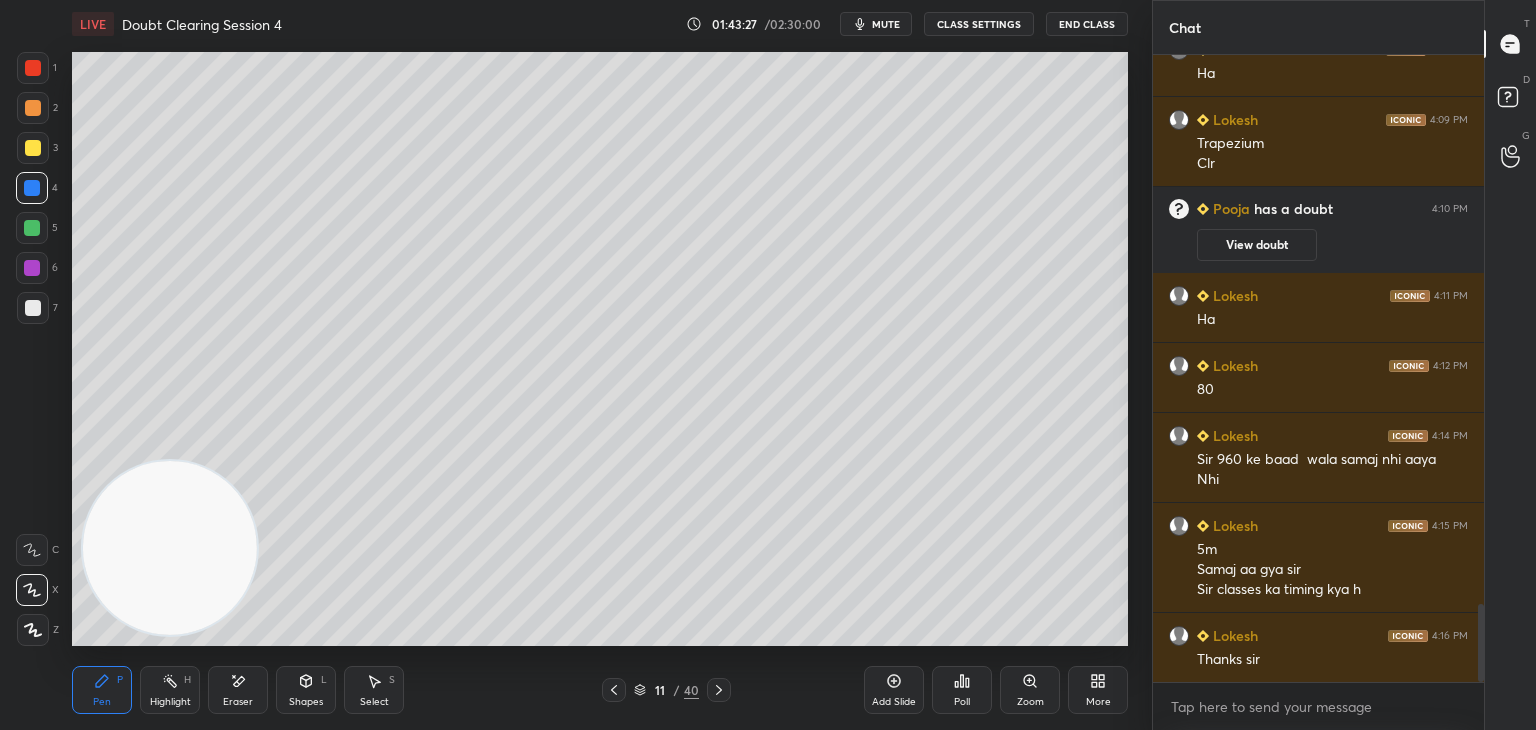 click on "mute" at bounding box center (886, 24) 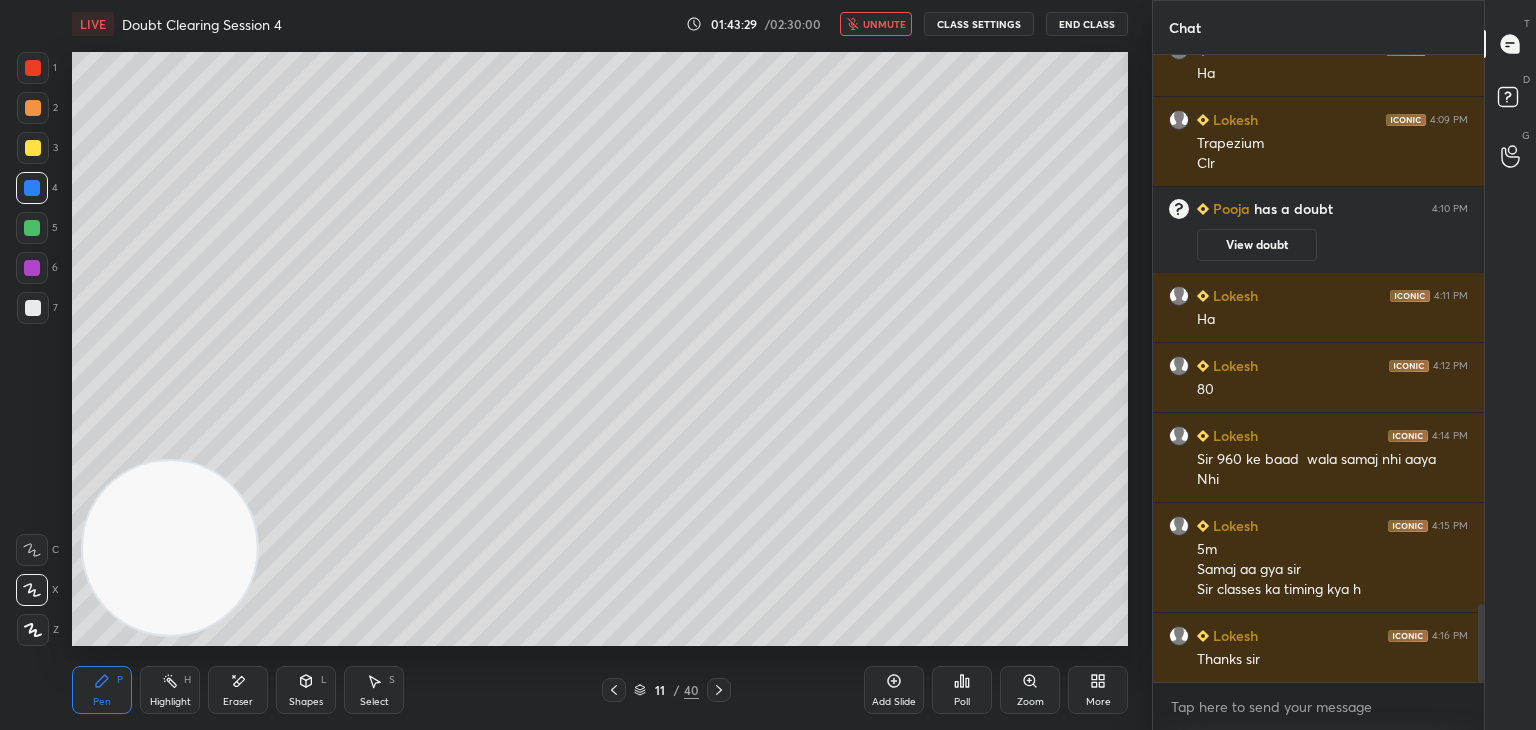 click 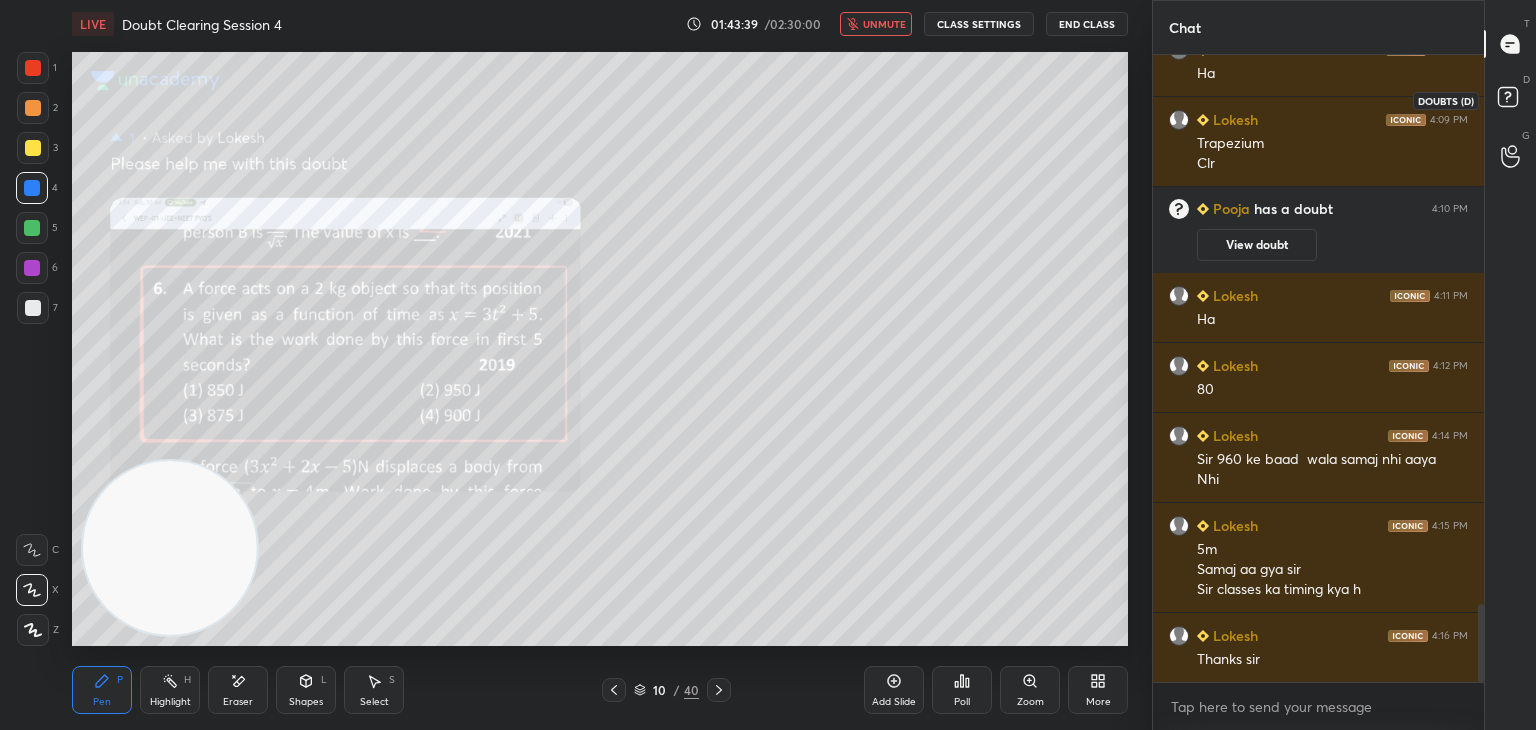 click 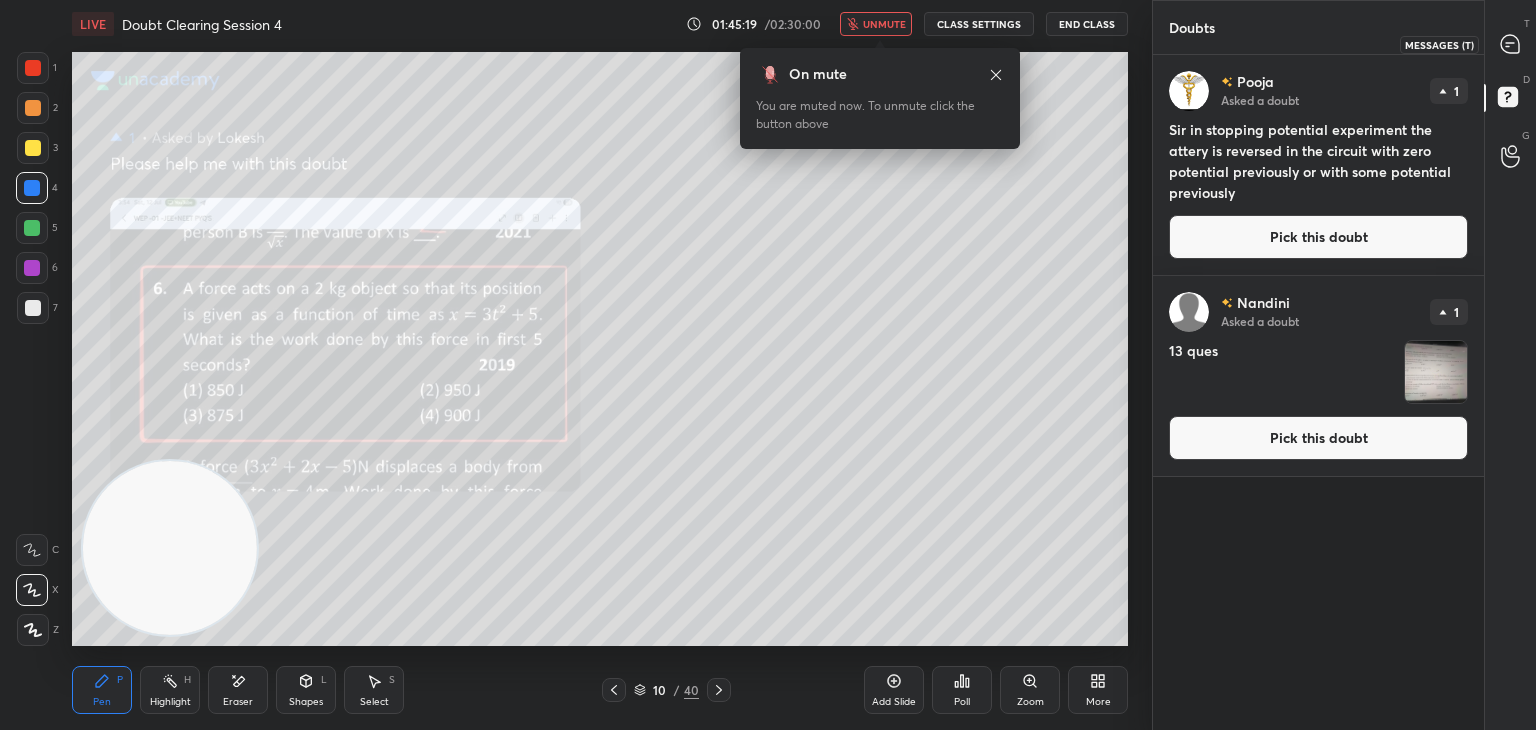 click 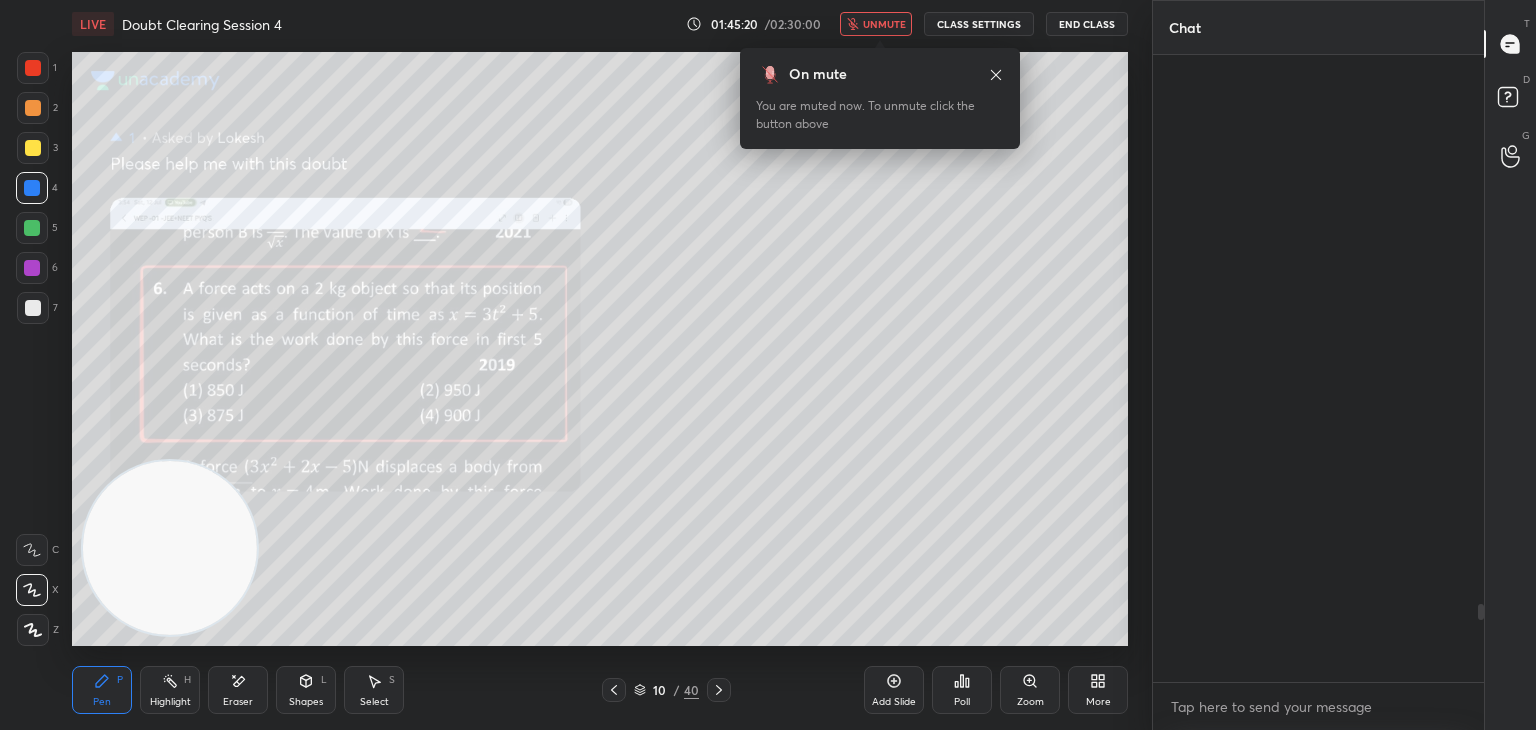 scroll, scrollTop: 4444, scrollLeft: 0, axis: vertical 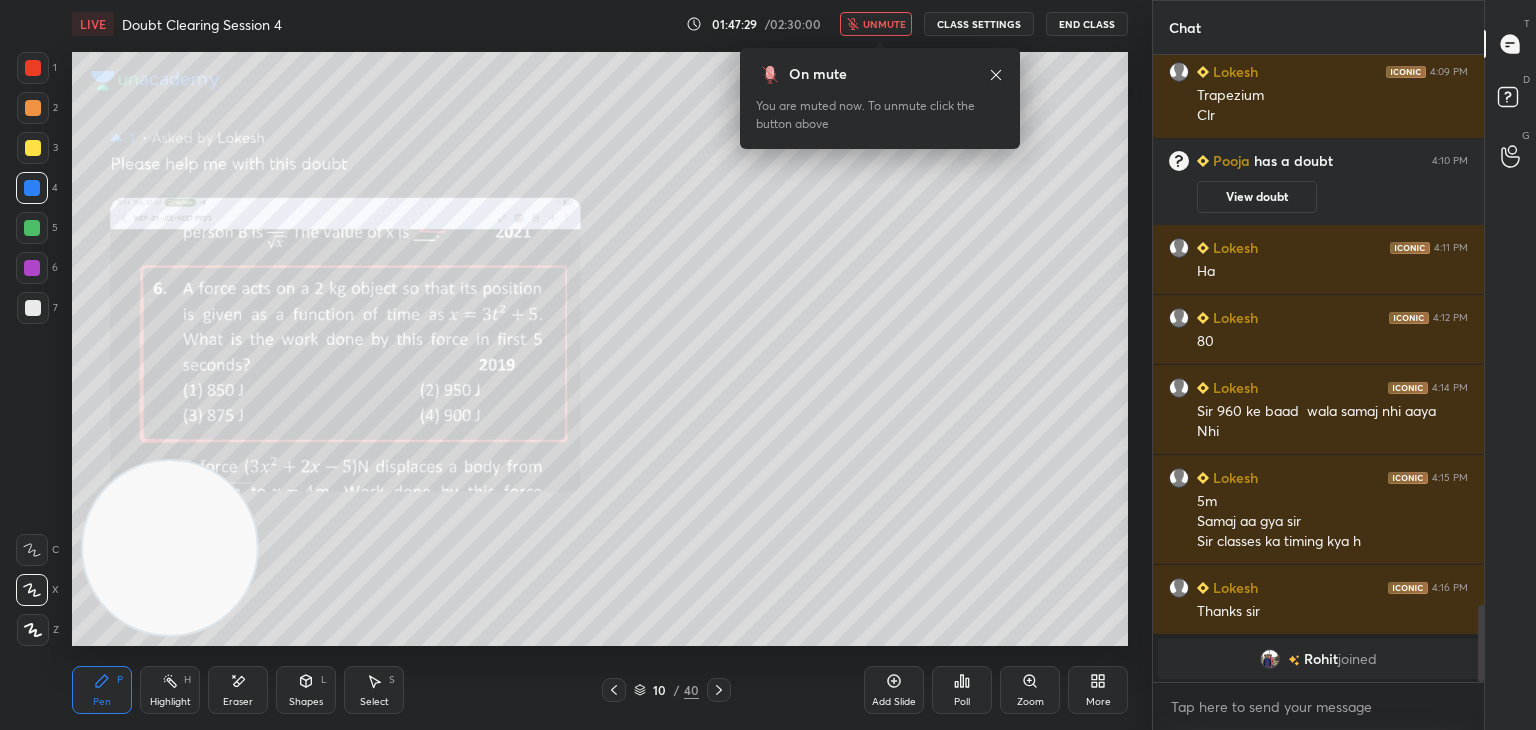 click at bounding box center (1270, 659) 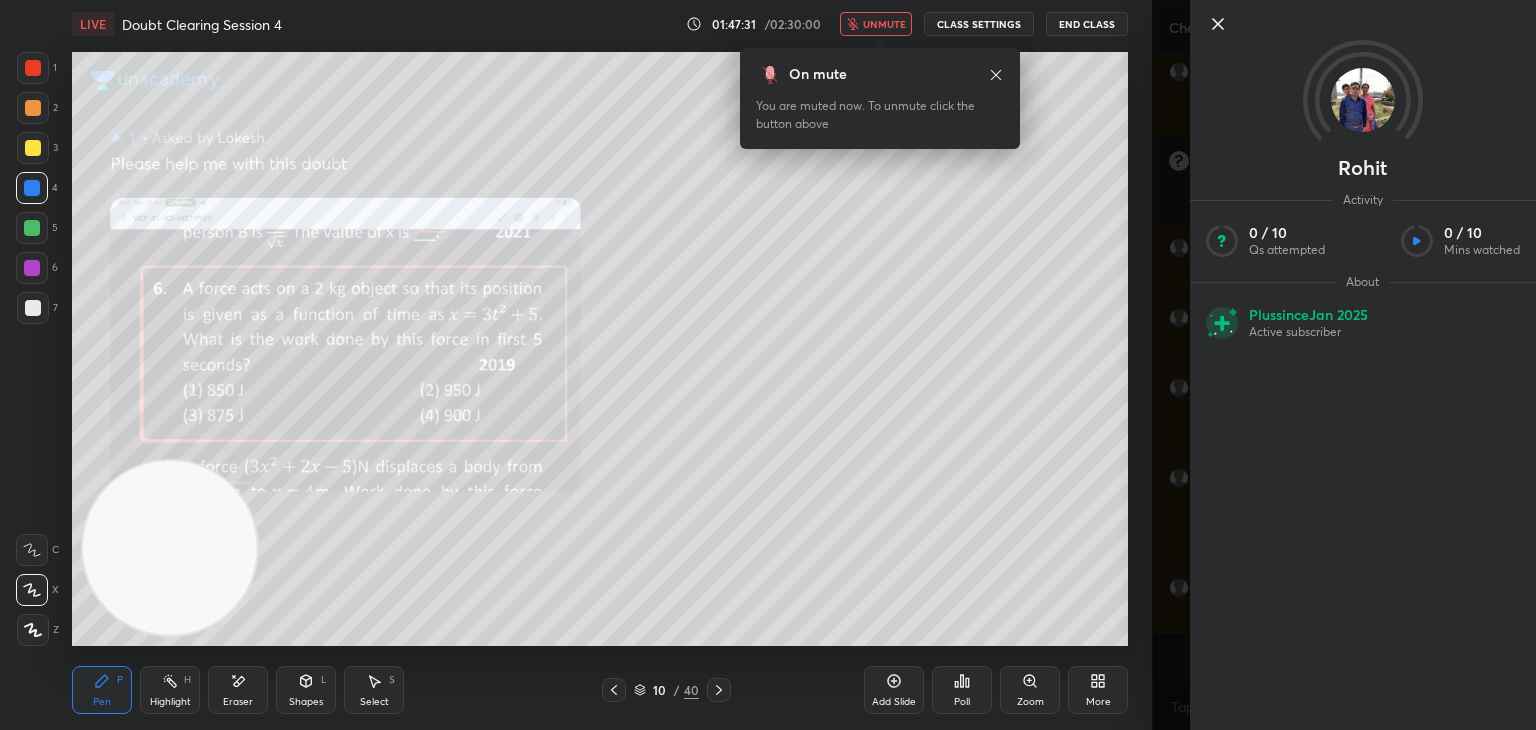 click 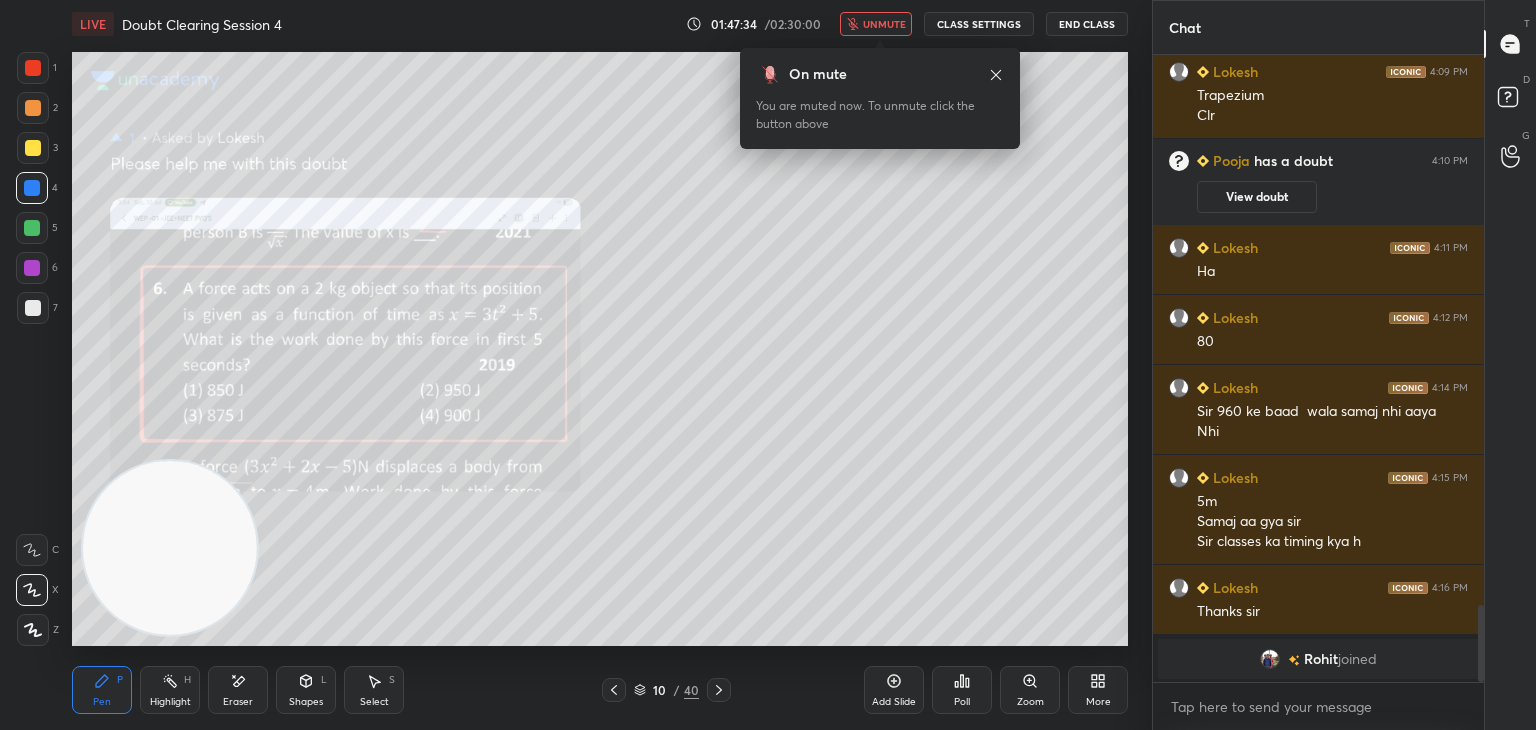 click 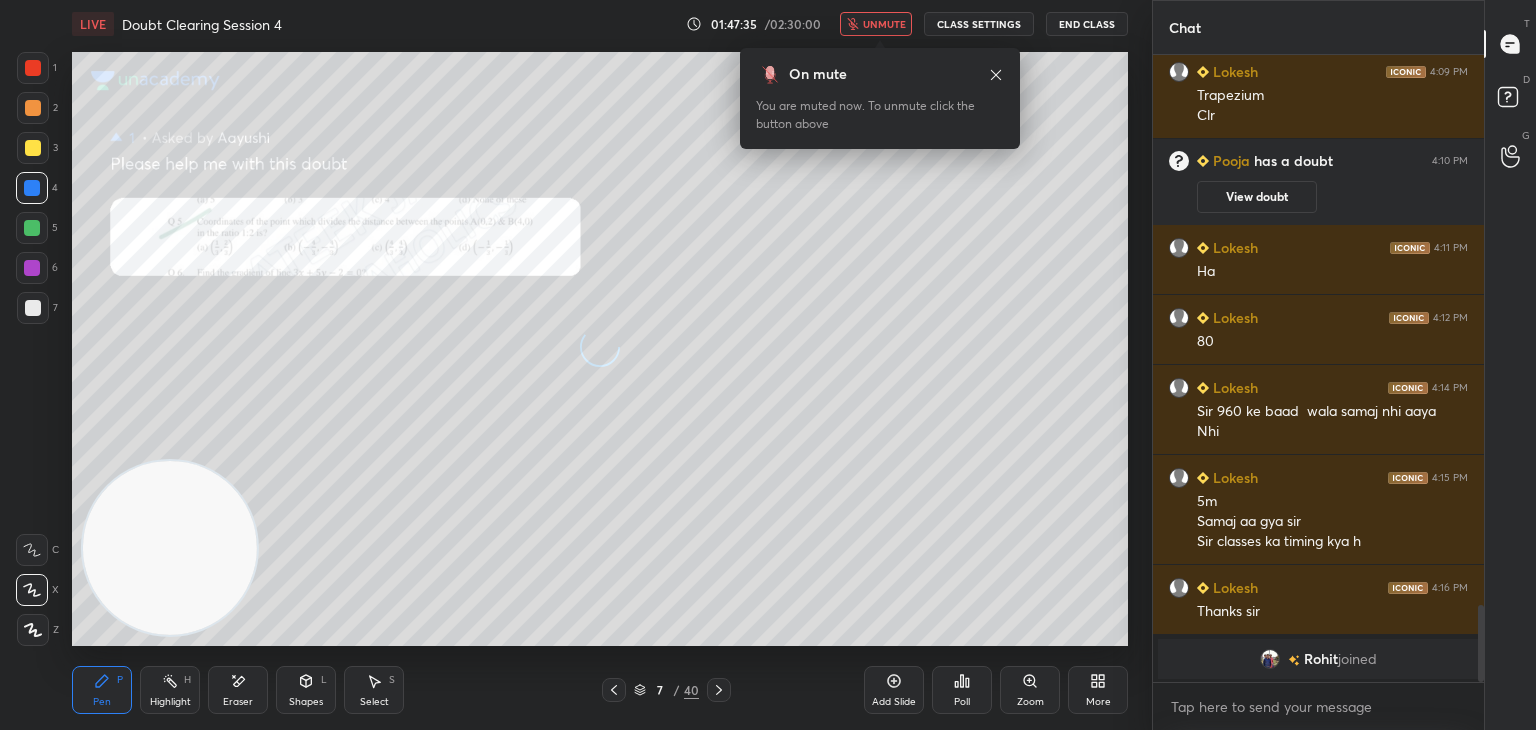click 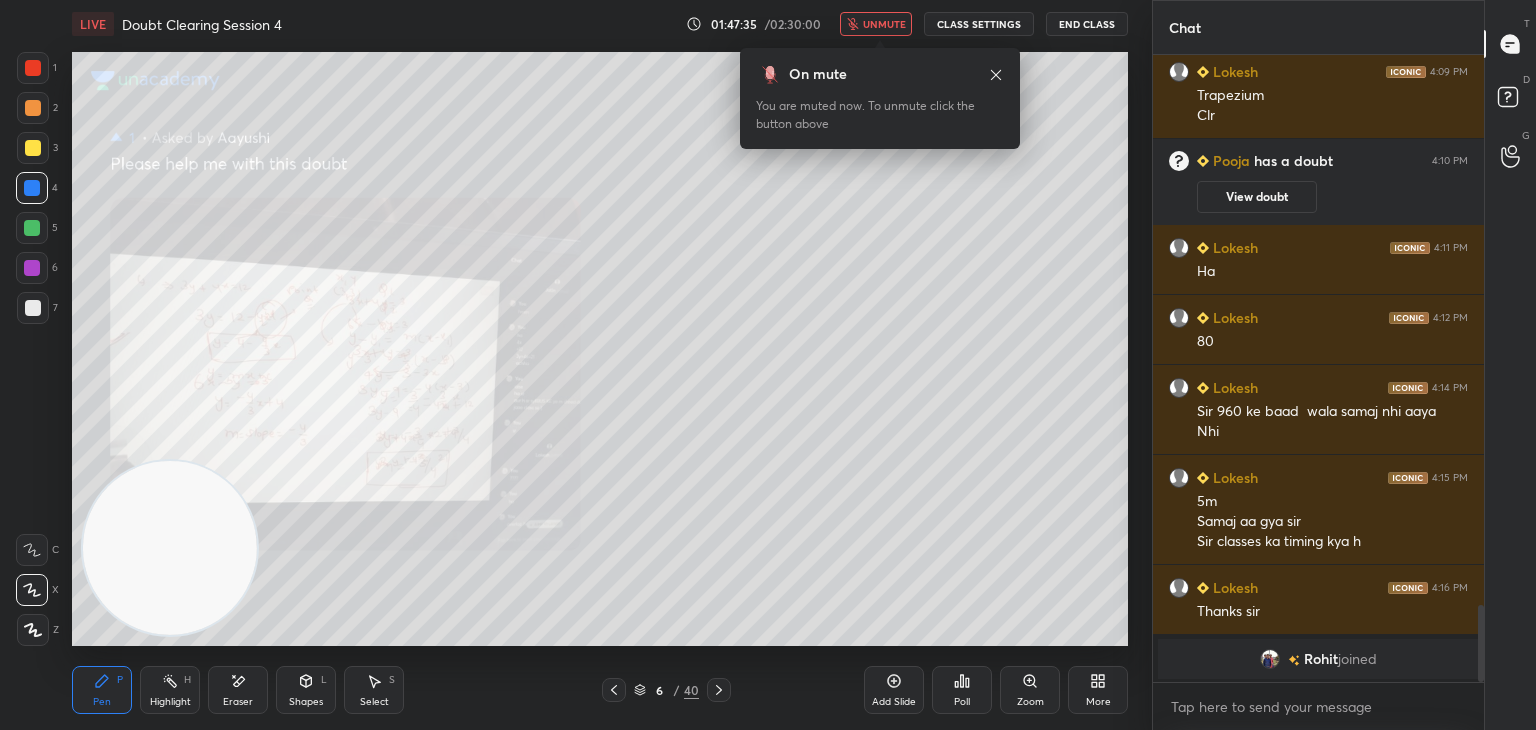 click 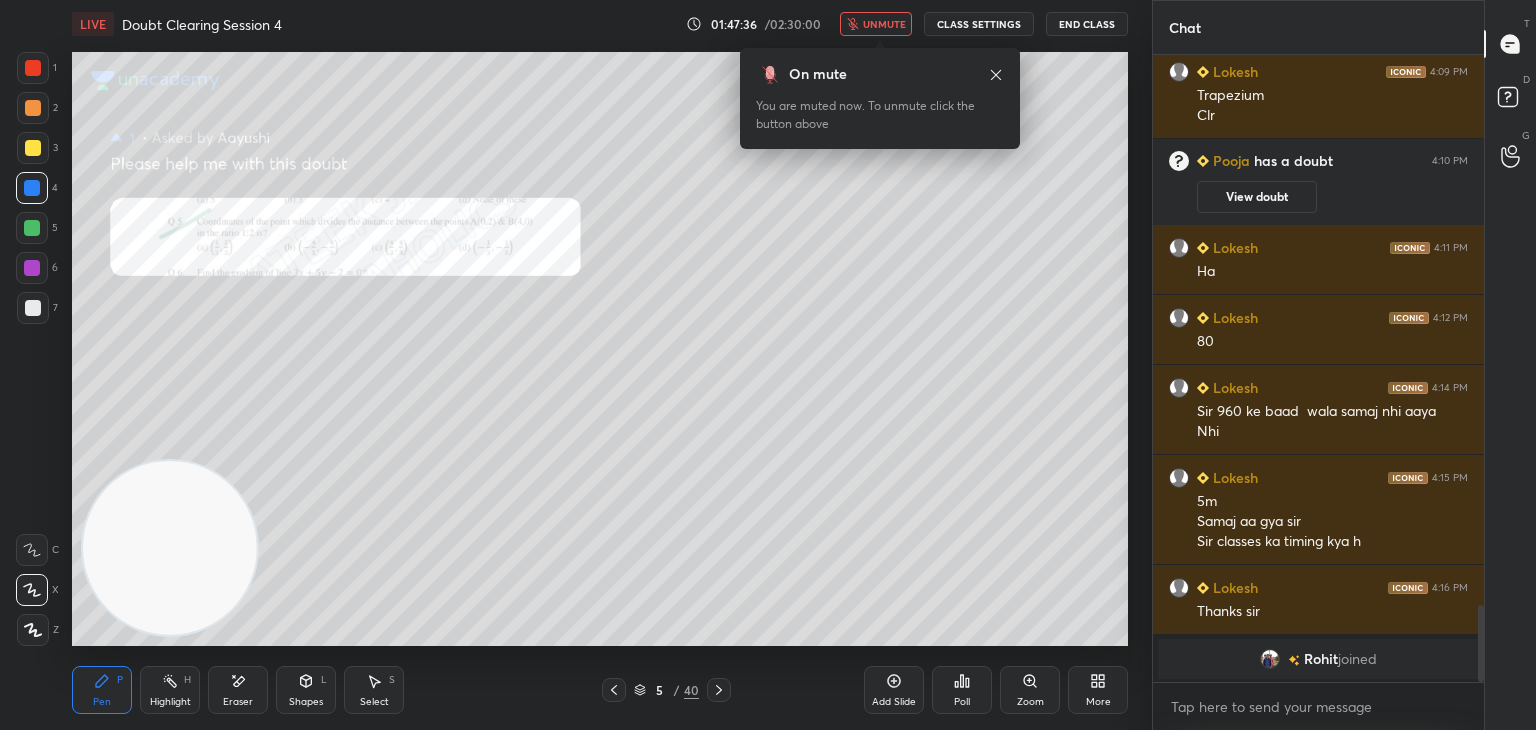 click at bounding box center (614, 690) 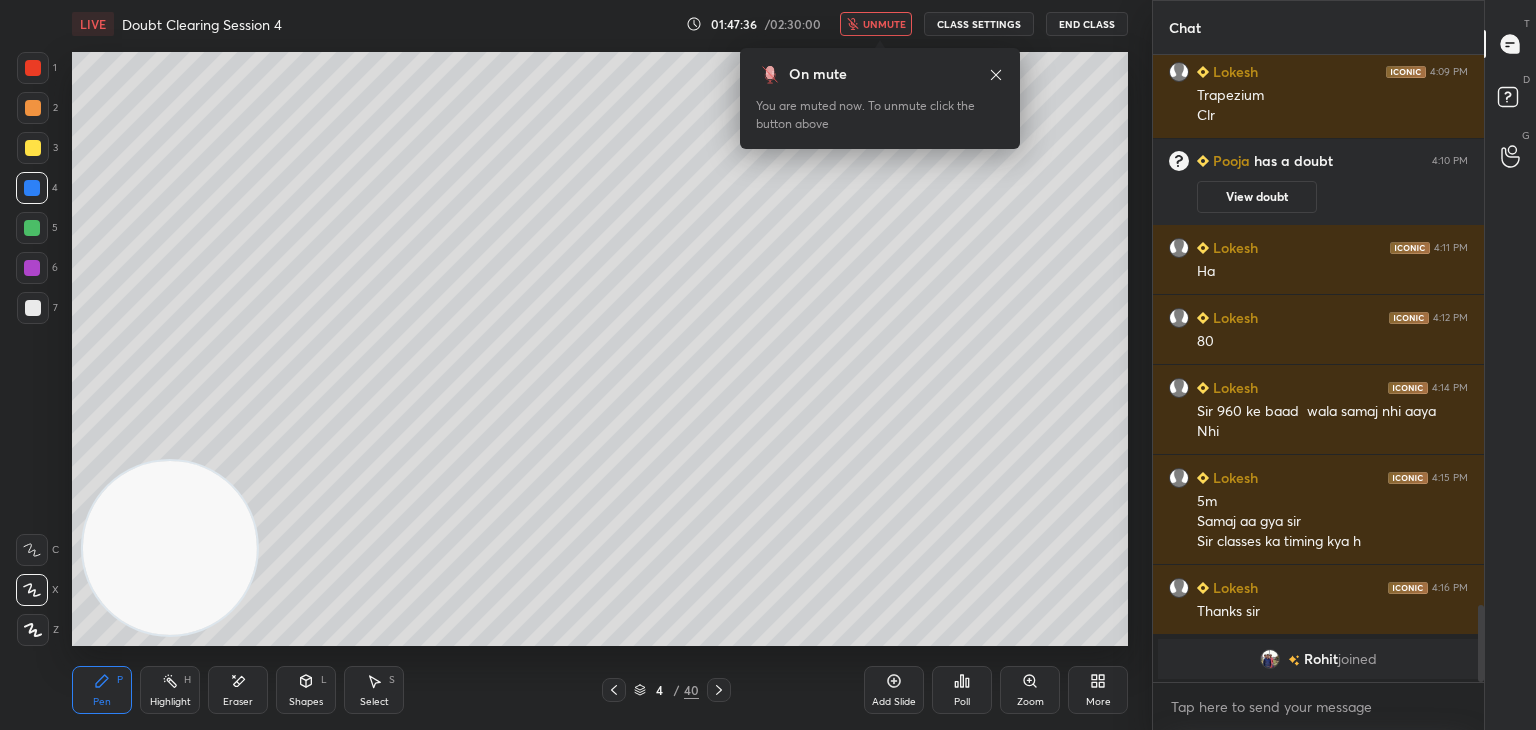 click at bounding box center [614, 690] 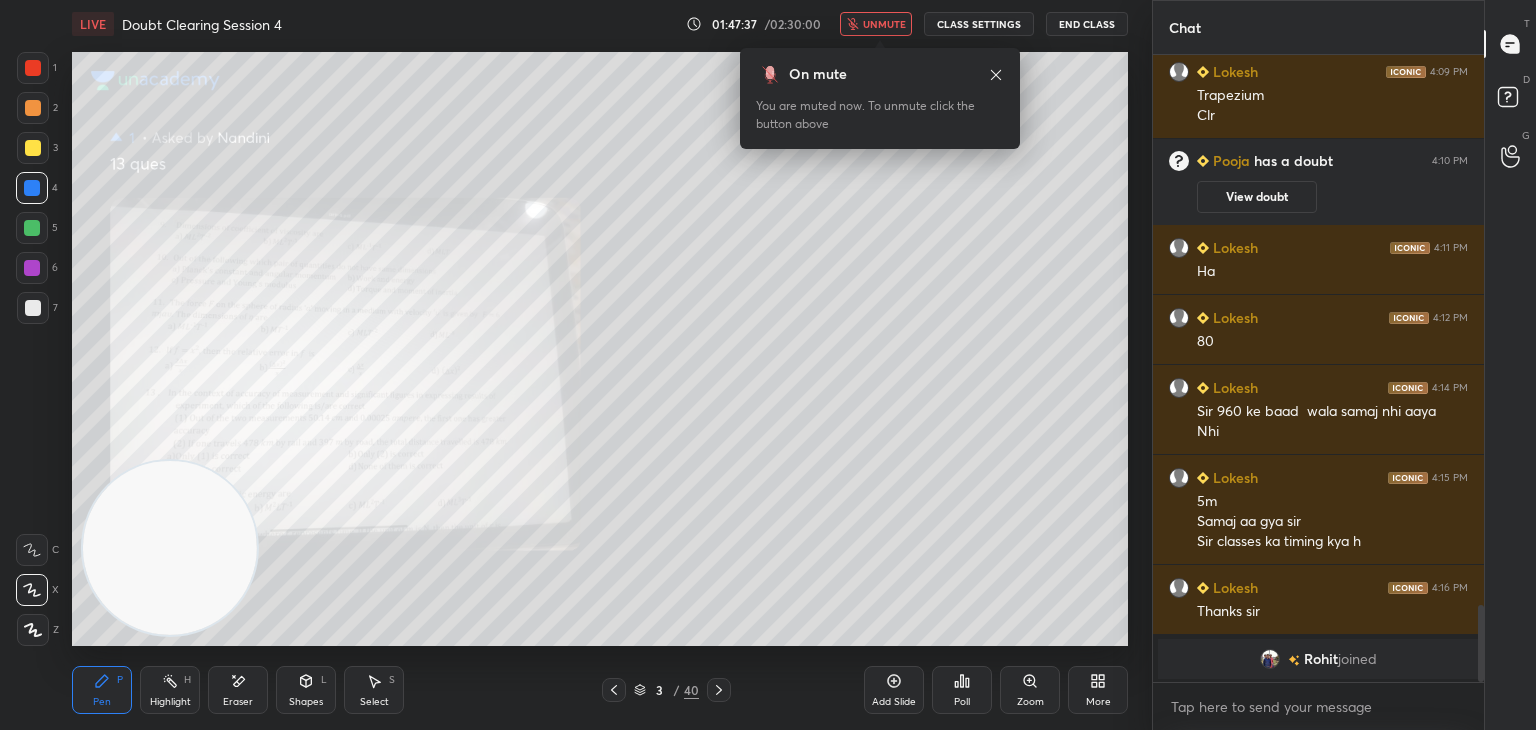 click at bounding box center [614, 690] 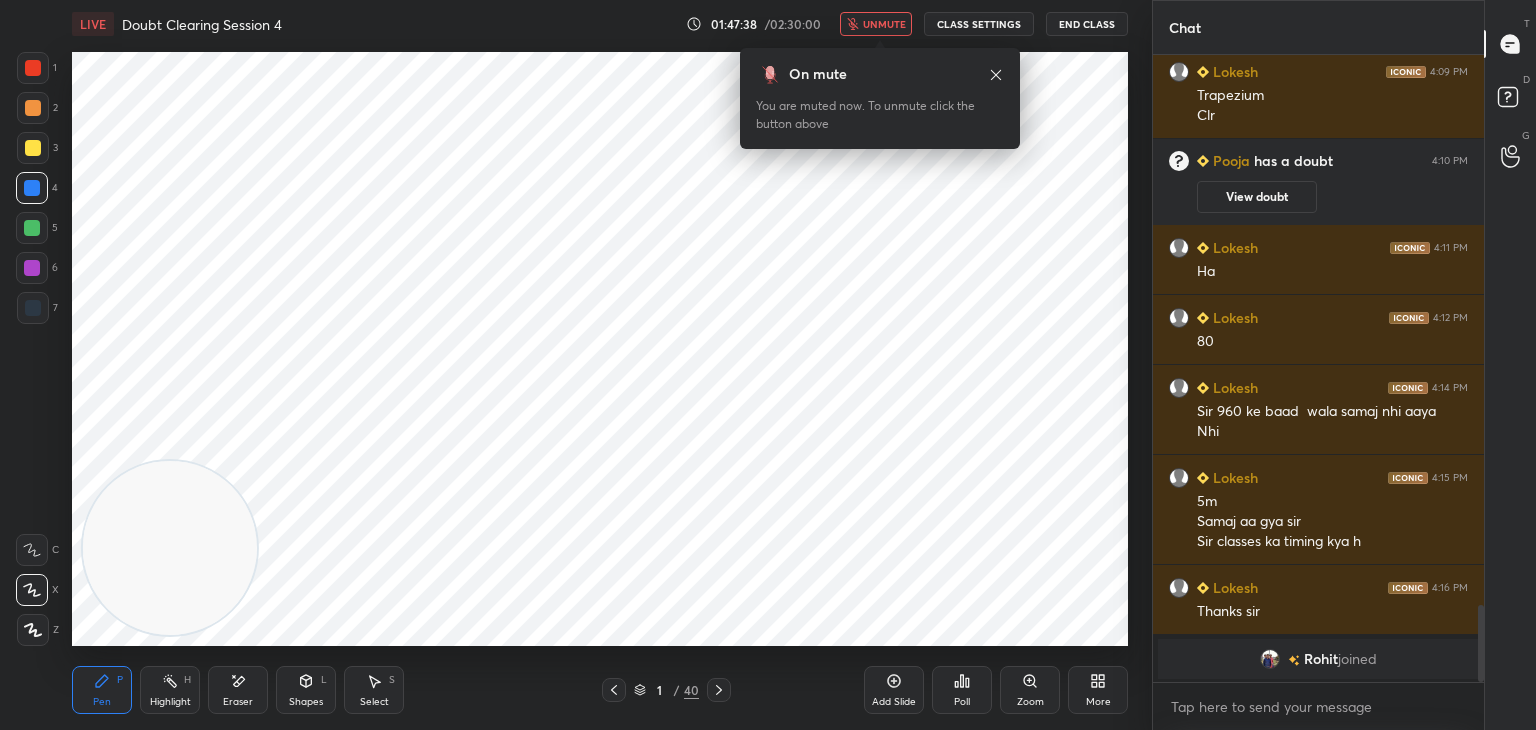 click 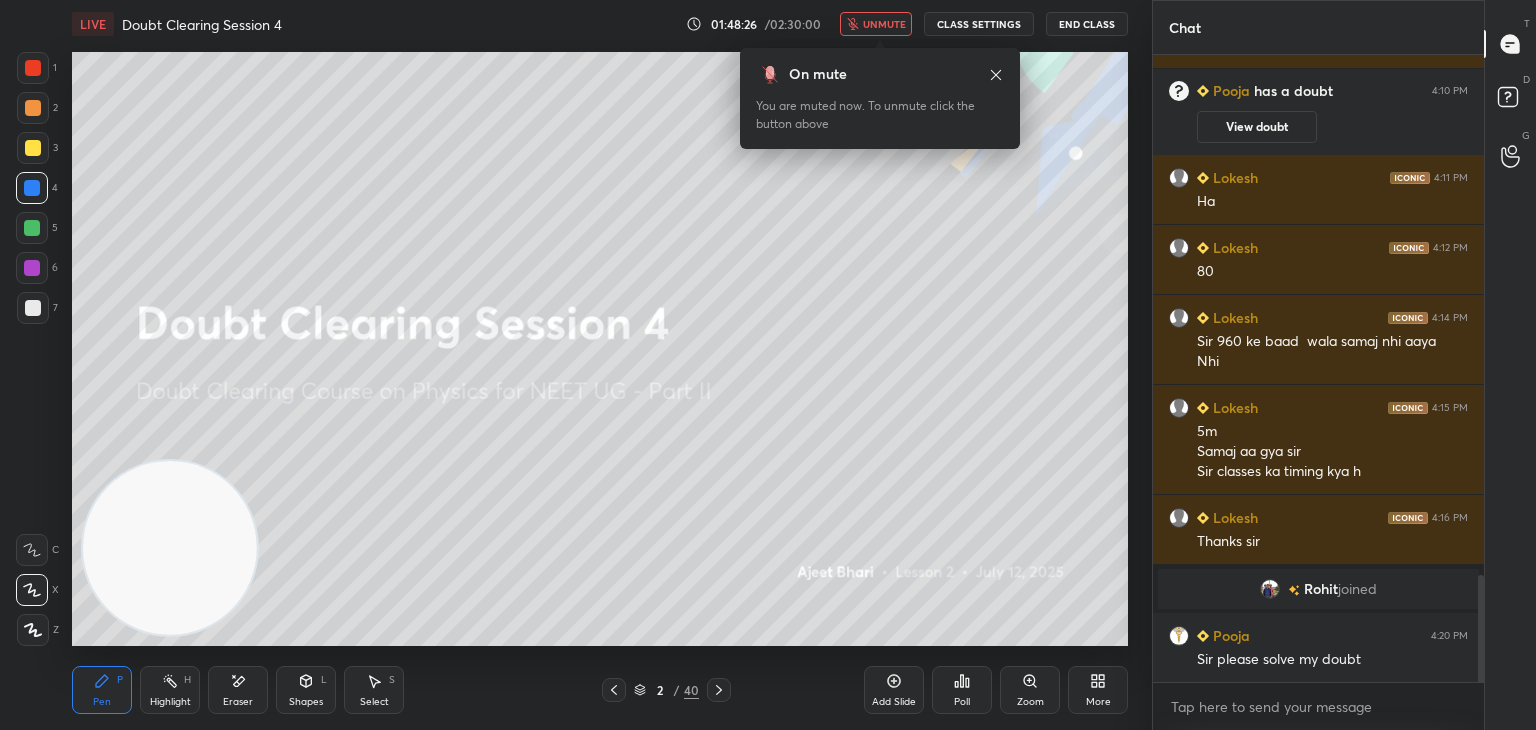 scroll, scrollTop: 3124, scrollLeft: 0, axis: vertical 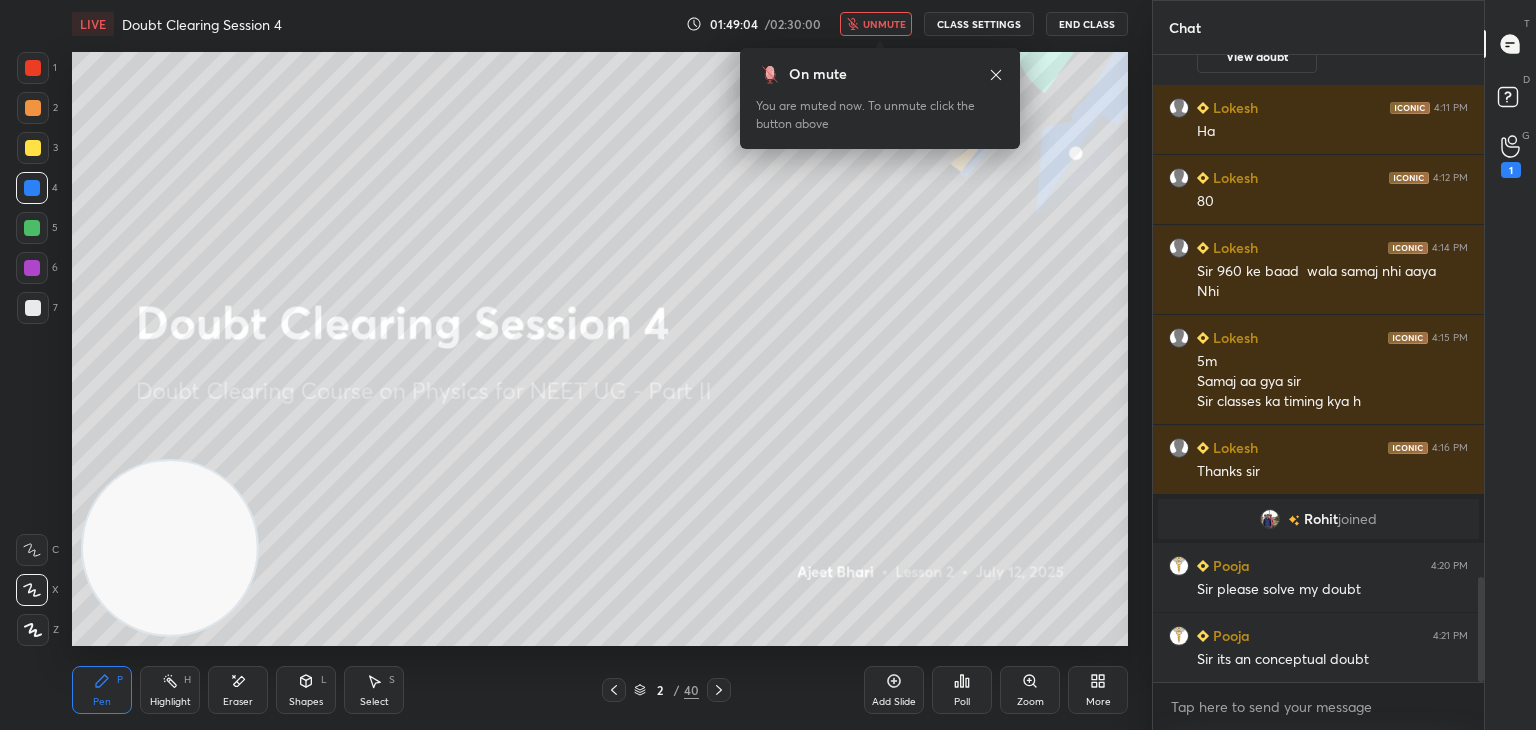 click on "1" at bounding box center [1511, 170] 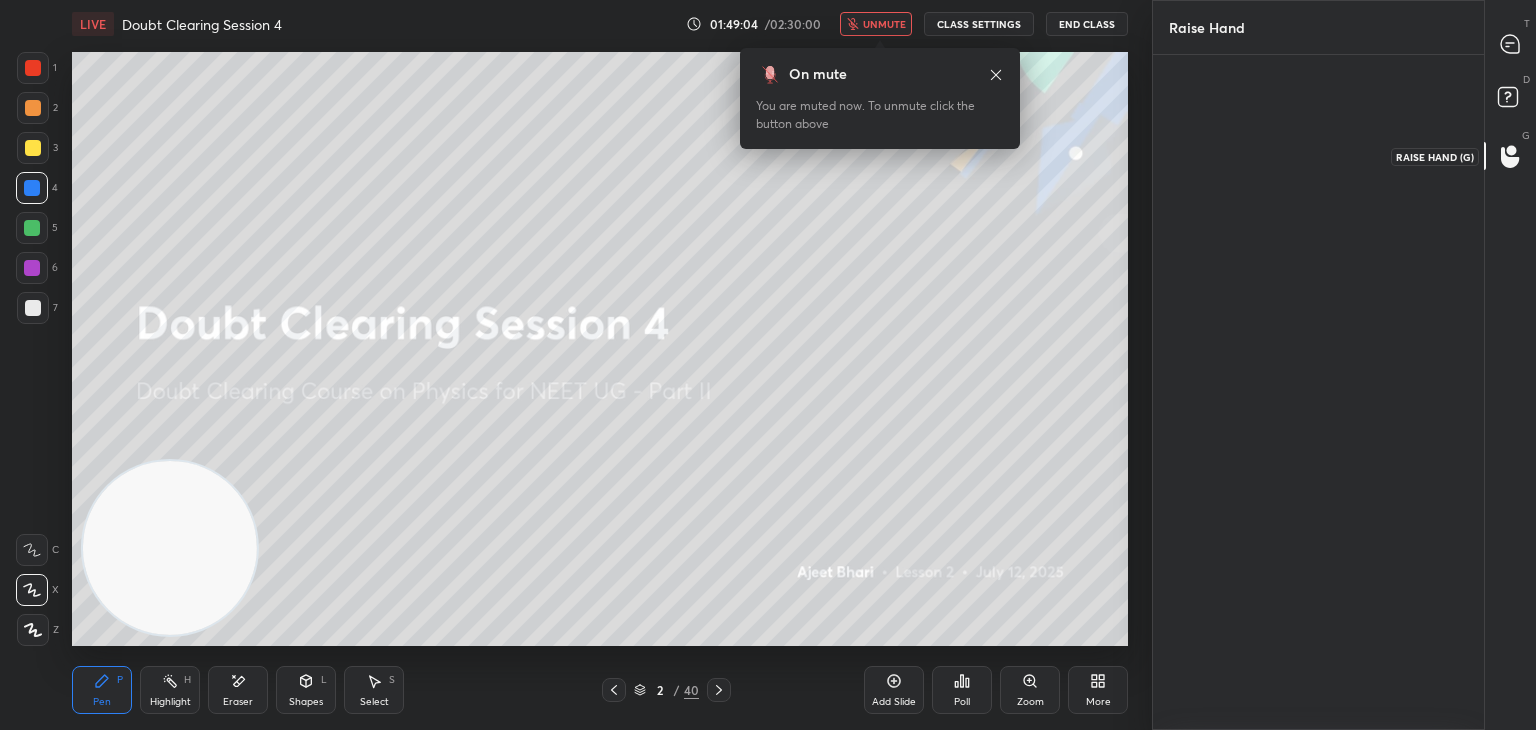 scroll, scrollTop: 669, scrollLeft: 325, axis: both 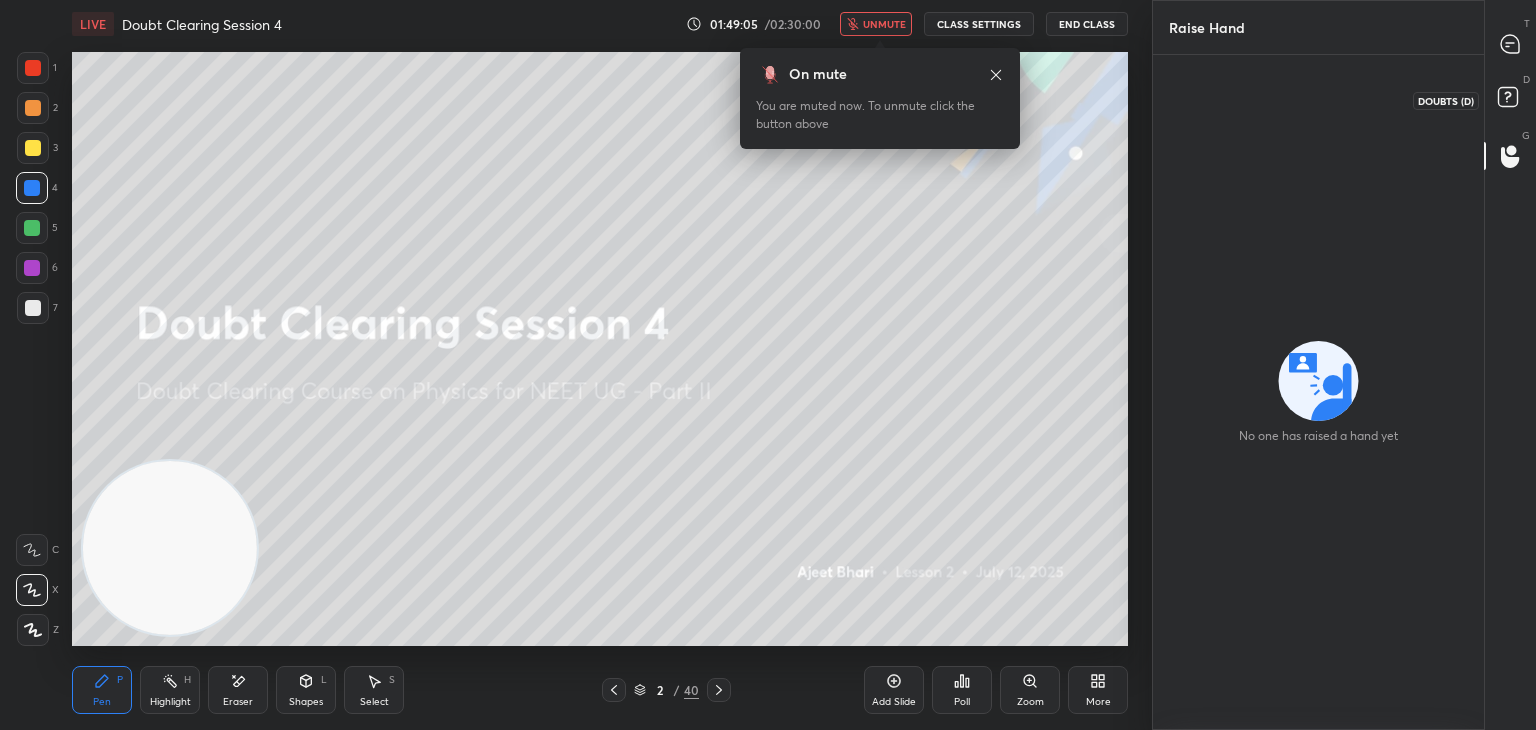 click 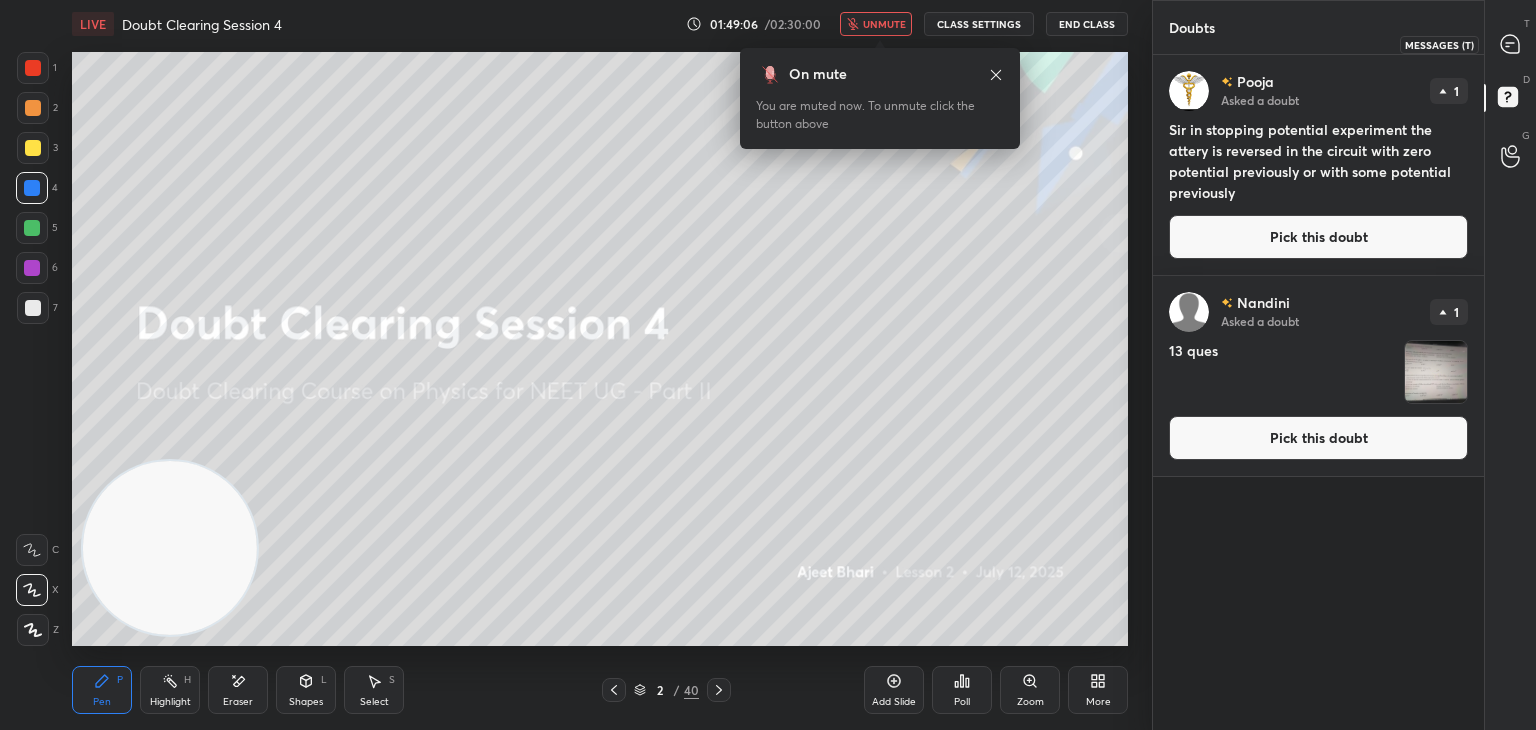 click 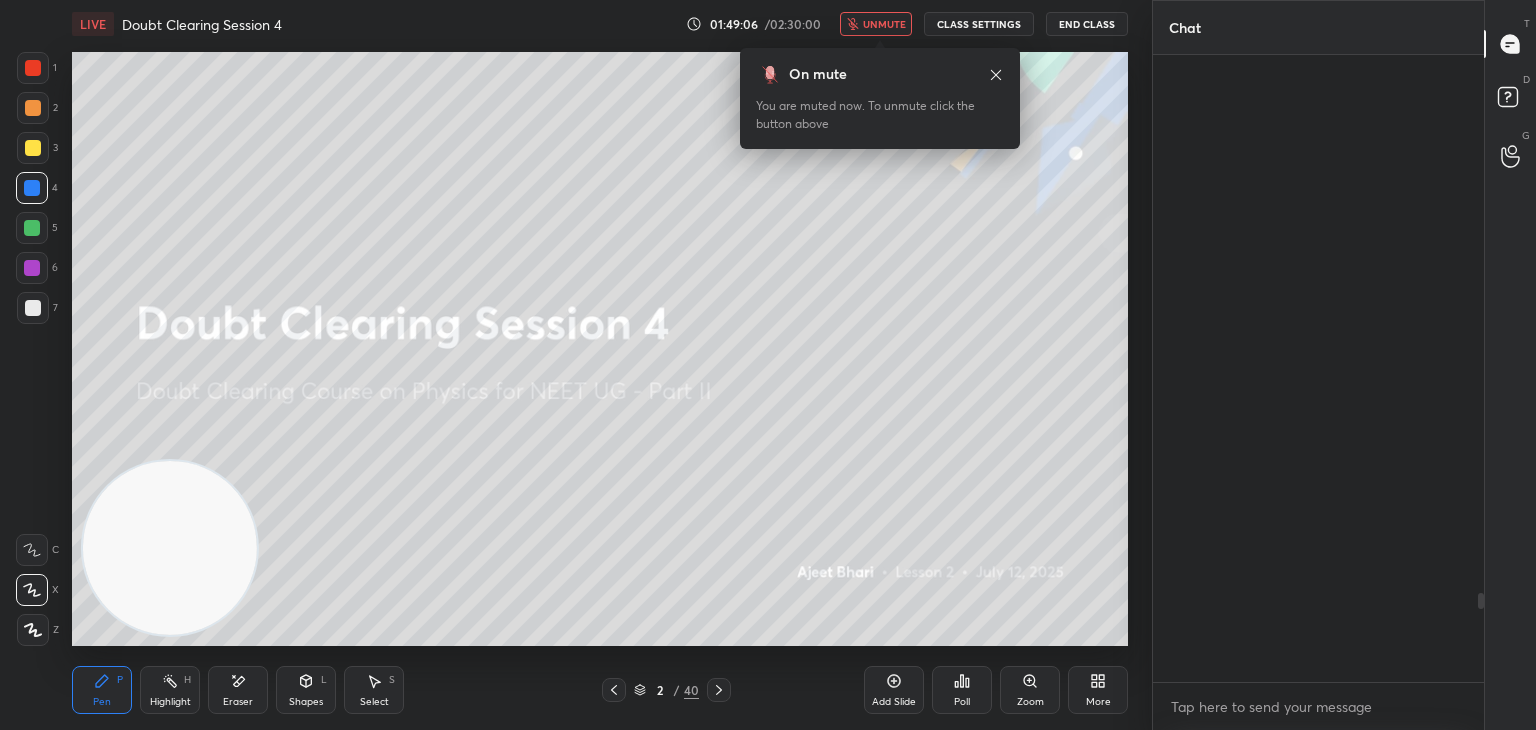 scroll, scrollTop: 3796, scrollLeft: 0, axis: vertical 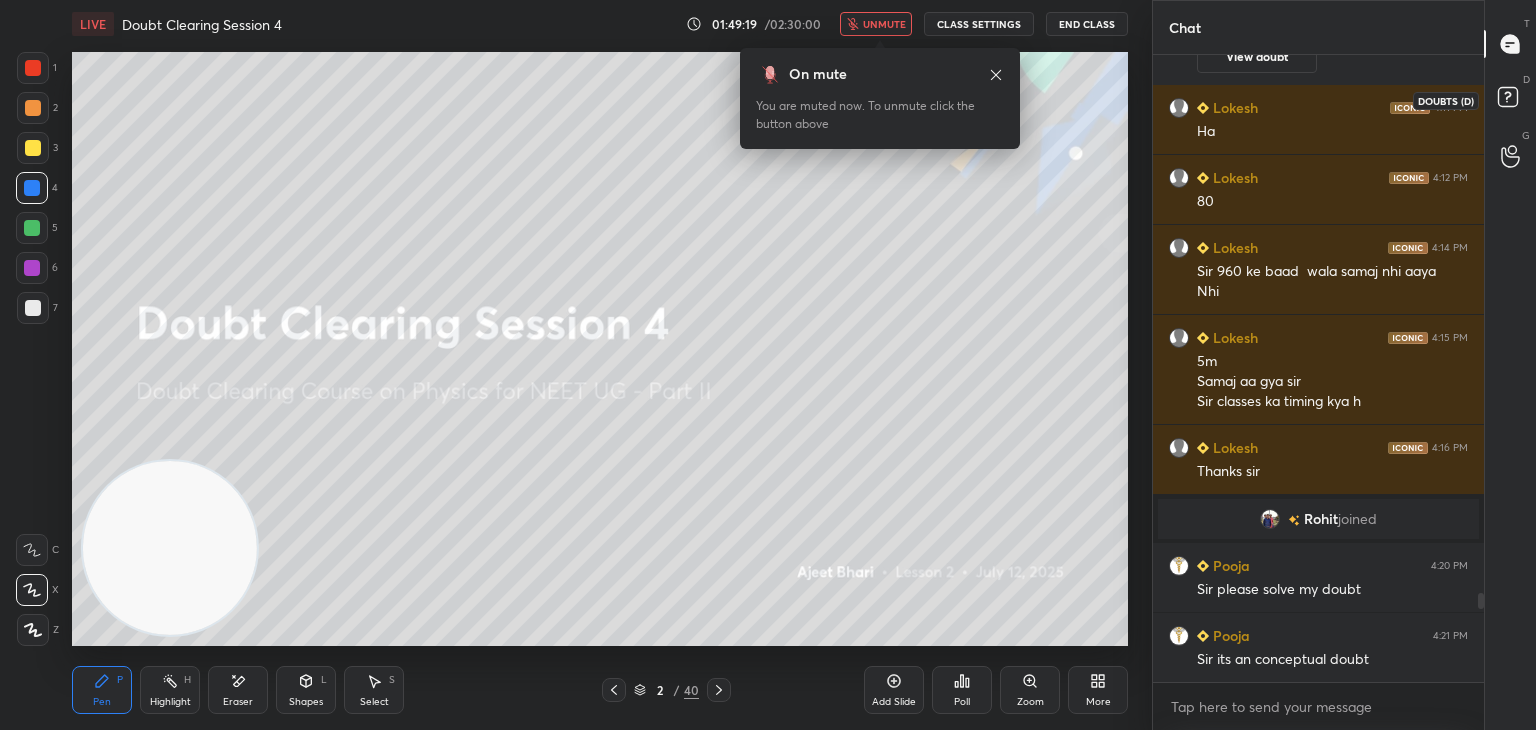click 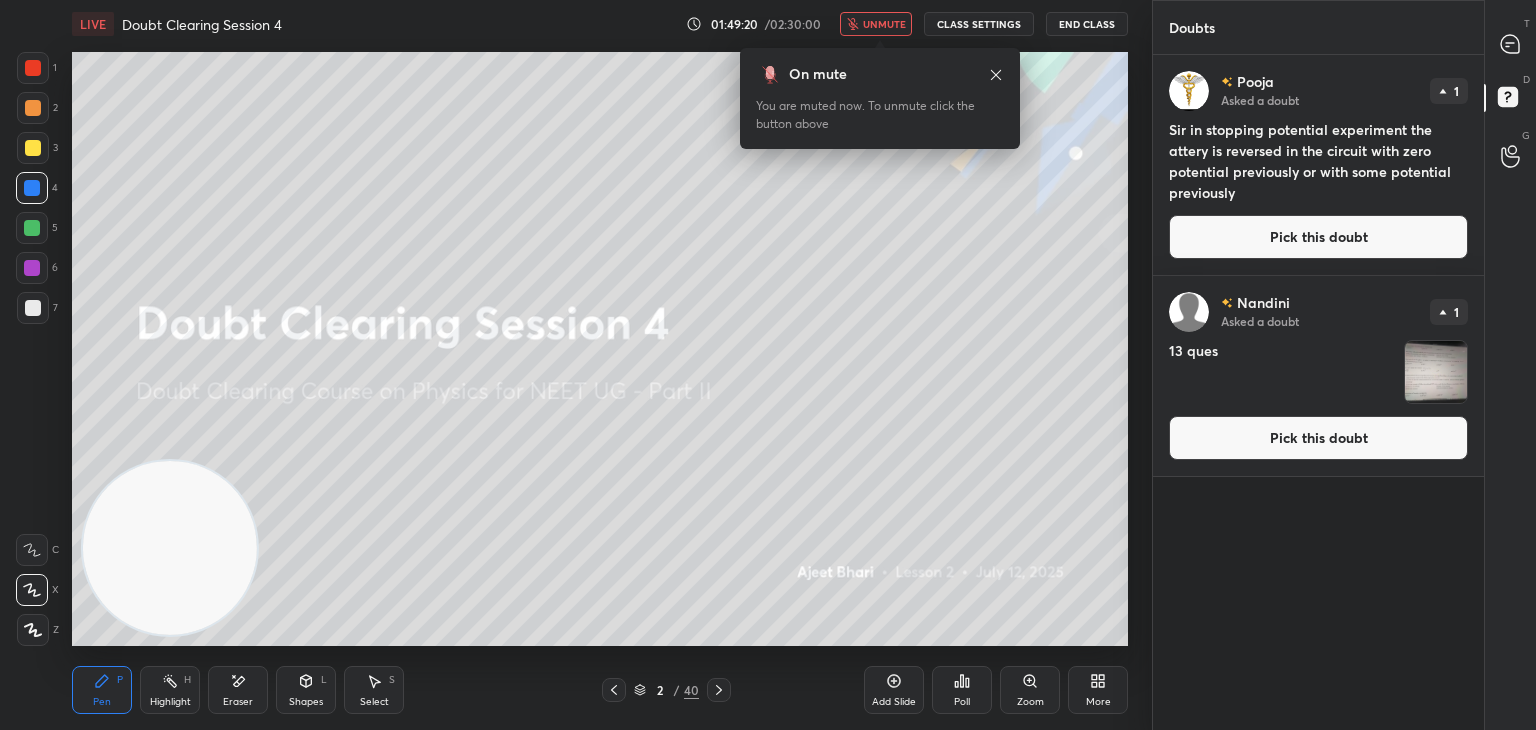 click on "Pick this doubt" at bounding box center [1318, 237] 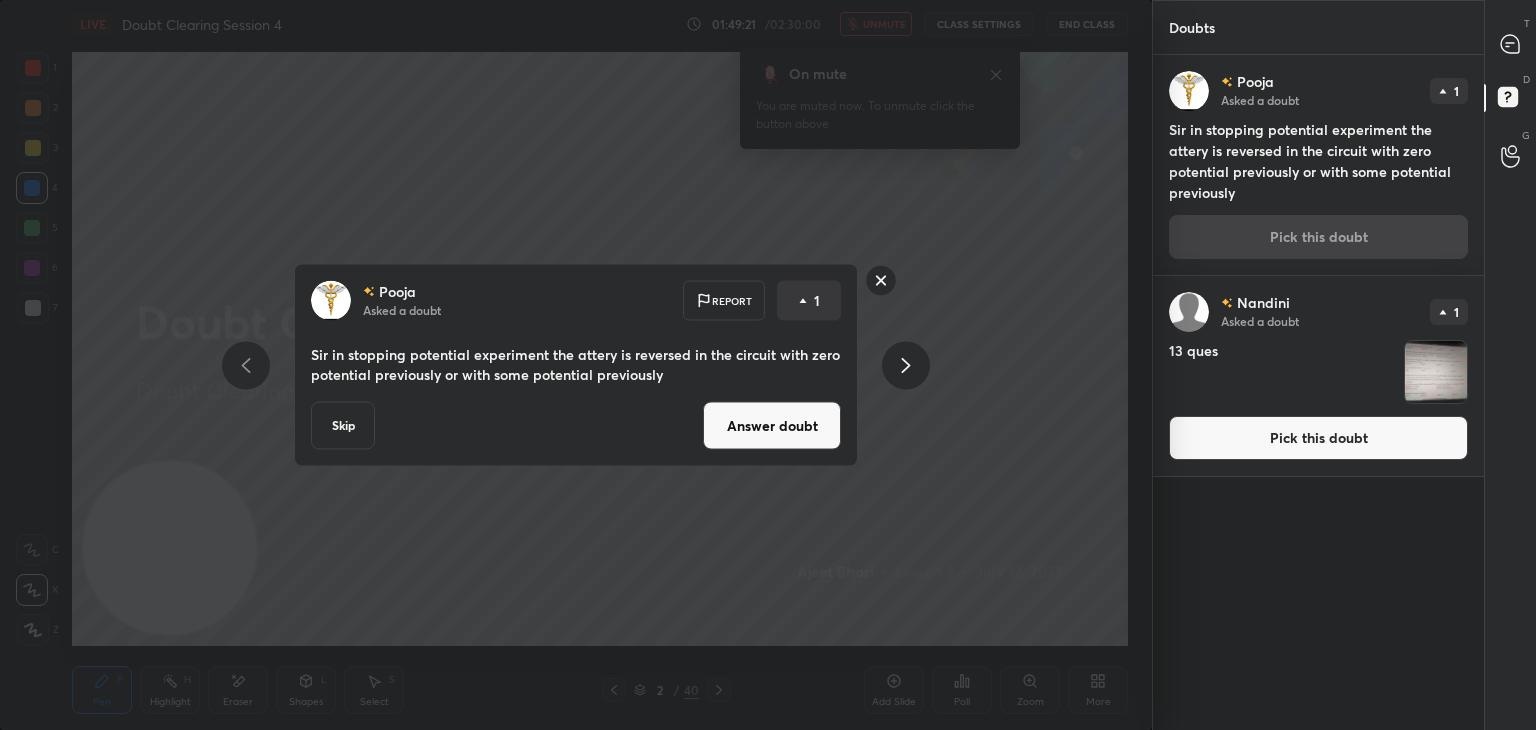 click on "Answer doubt" at bounding box center (772, 426) 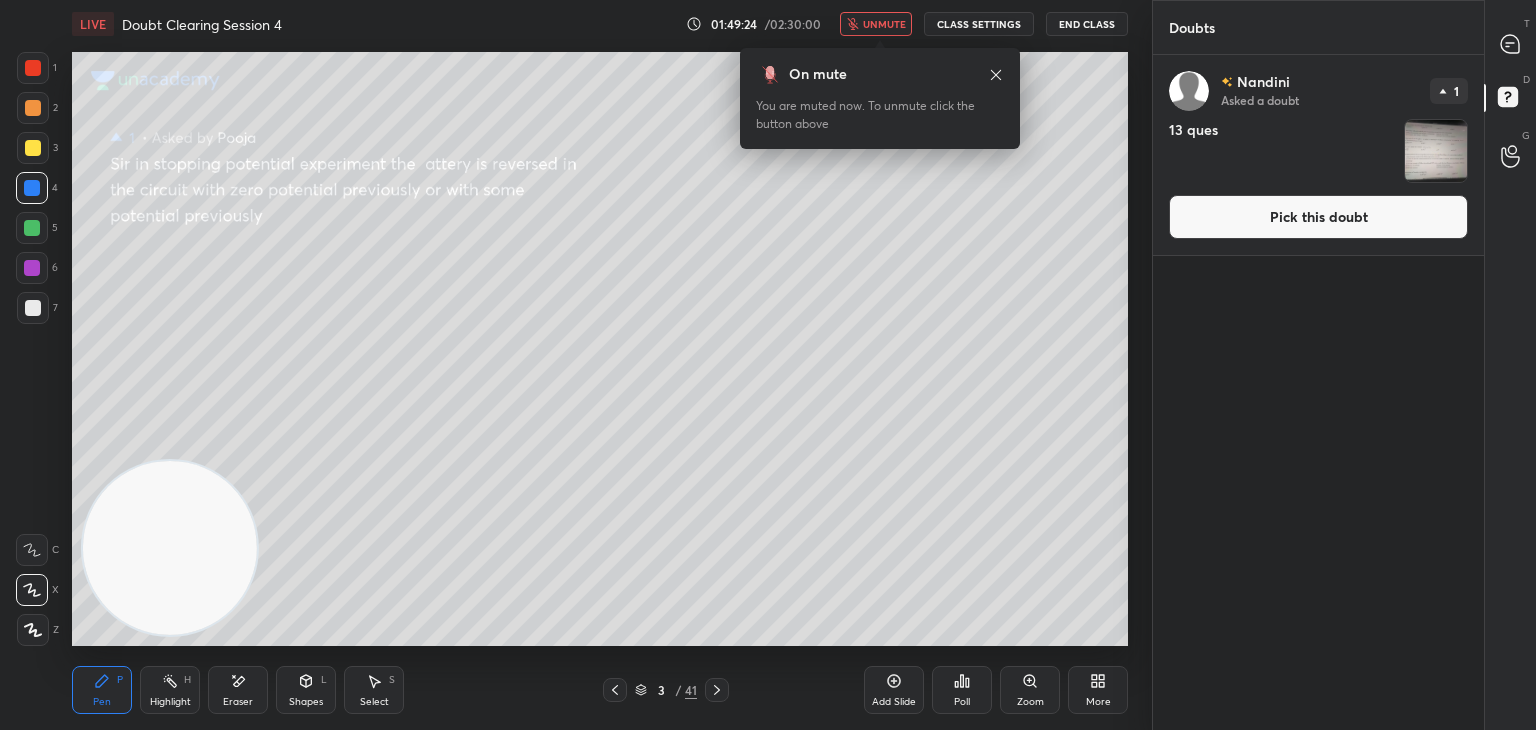 click on "unmute" at bounding box center (884, 24) 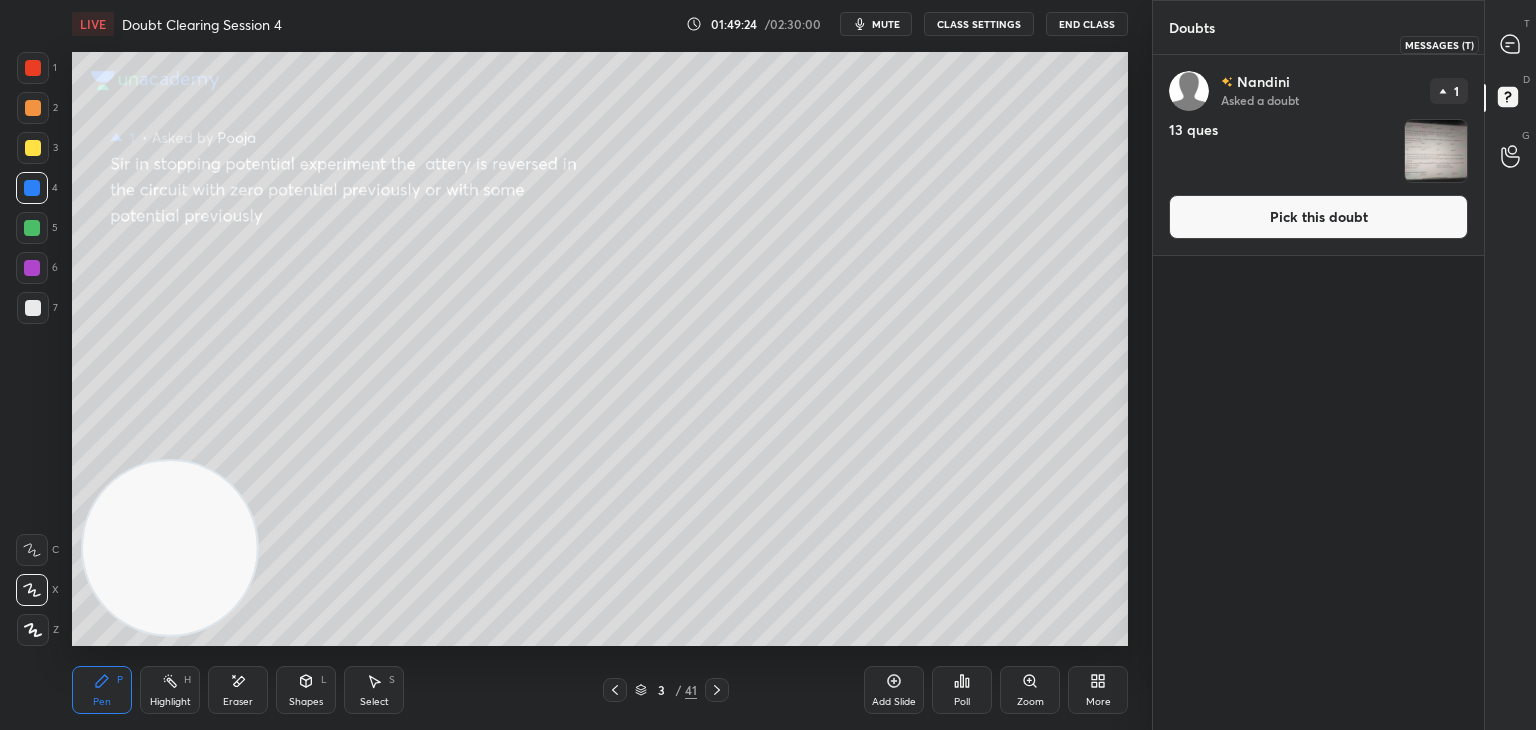 click at bounding box center [1511, 44] 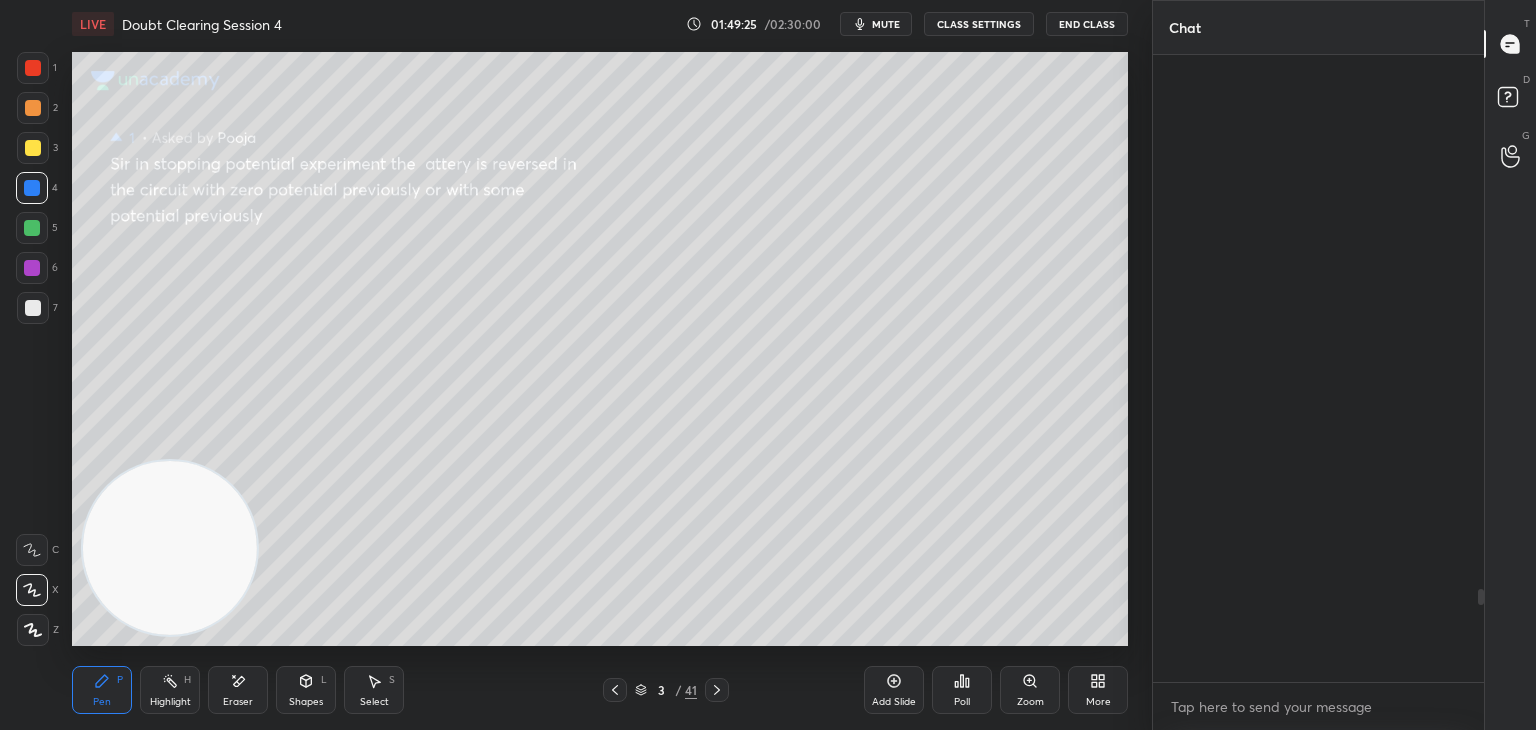 scroll, scrollTop: 3712, scrollLeft: 0, axis: vertical 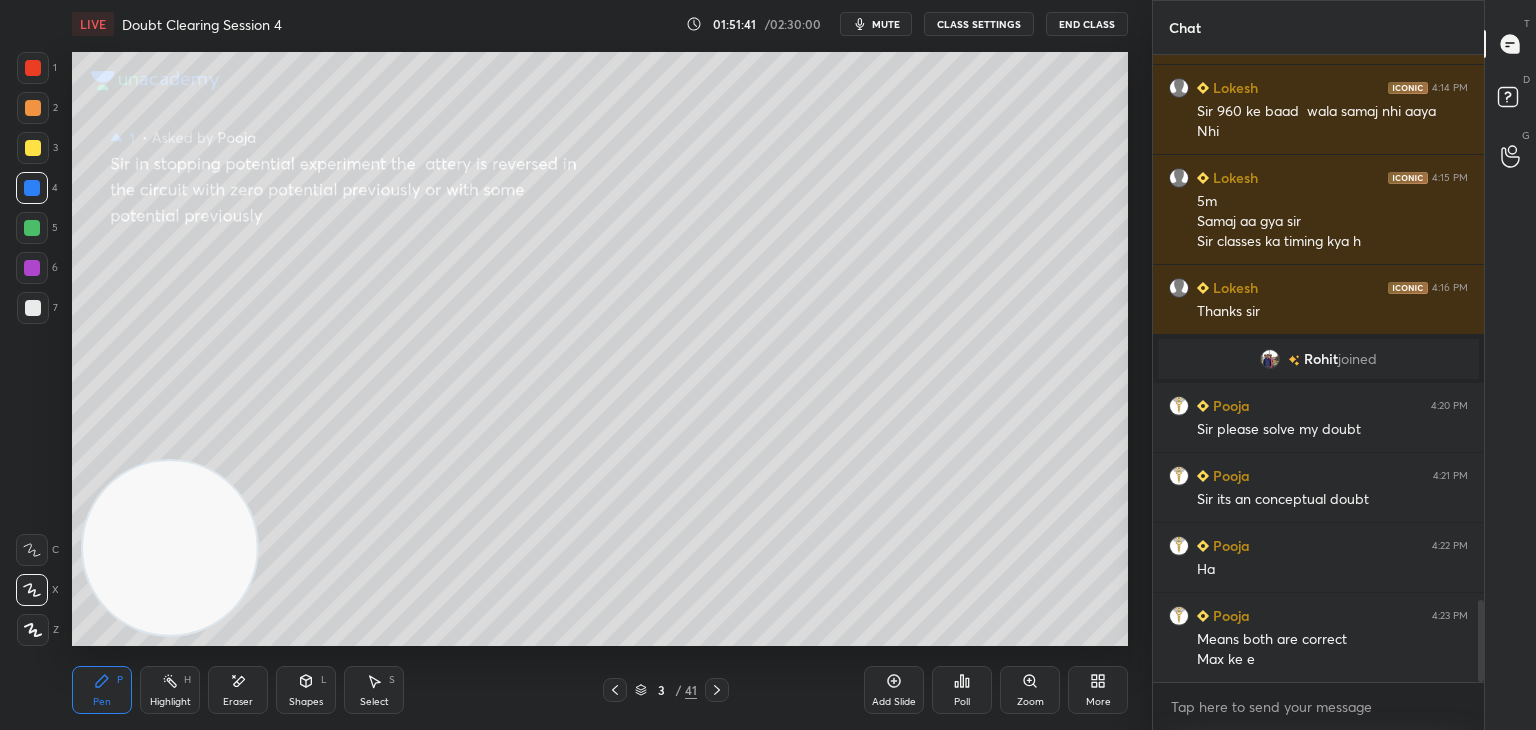 click on "mute" at bounding box center (886, 24) 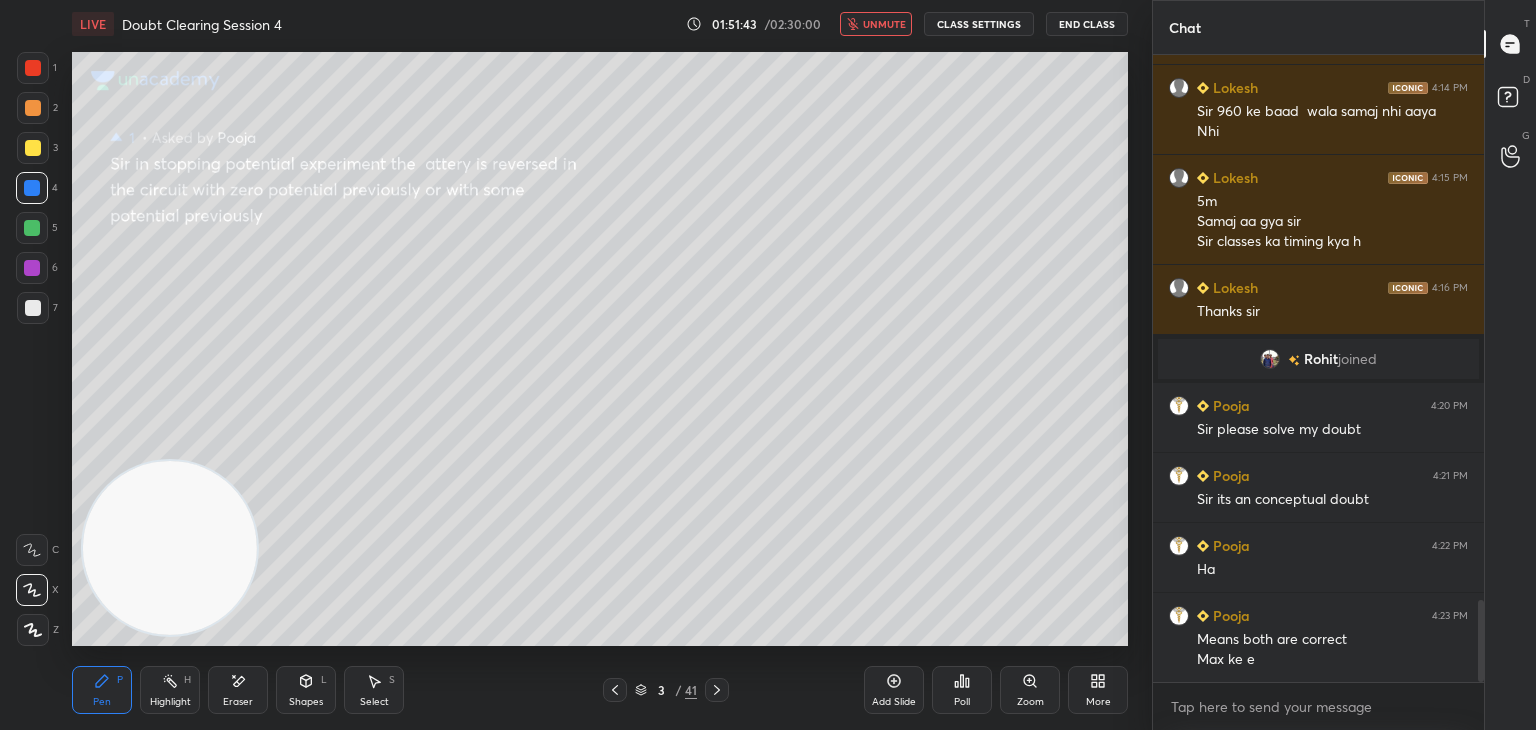 scroll, scrollTop: 4238, scrollLeft: 0, axis: vertical 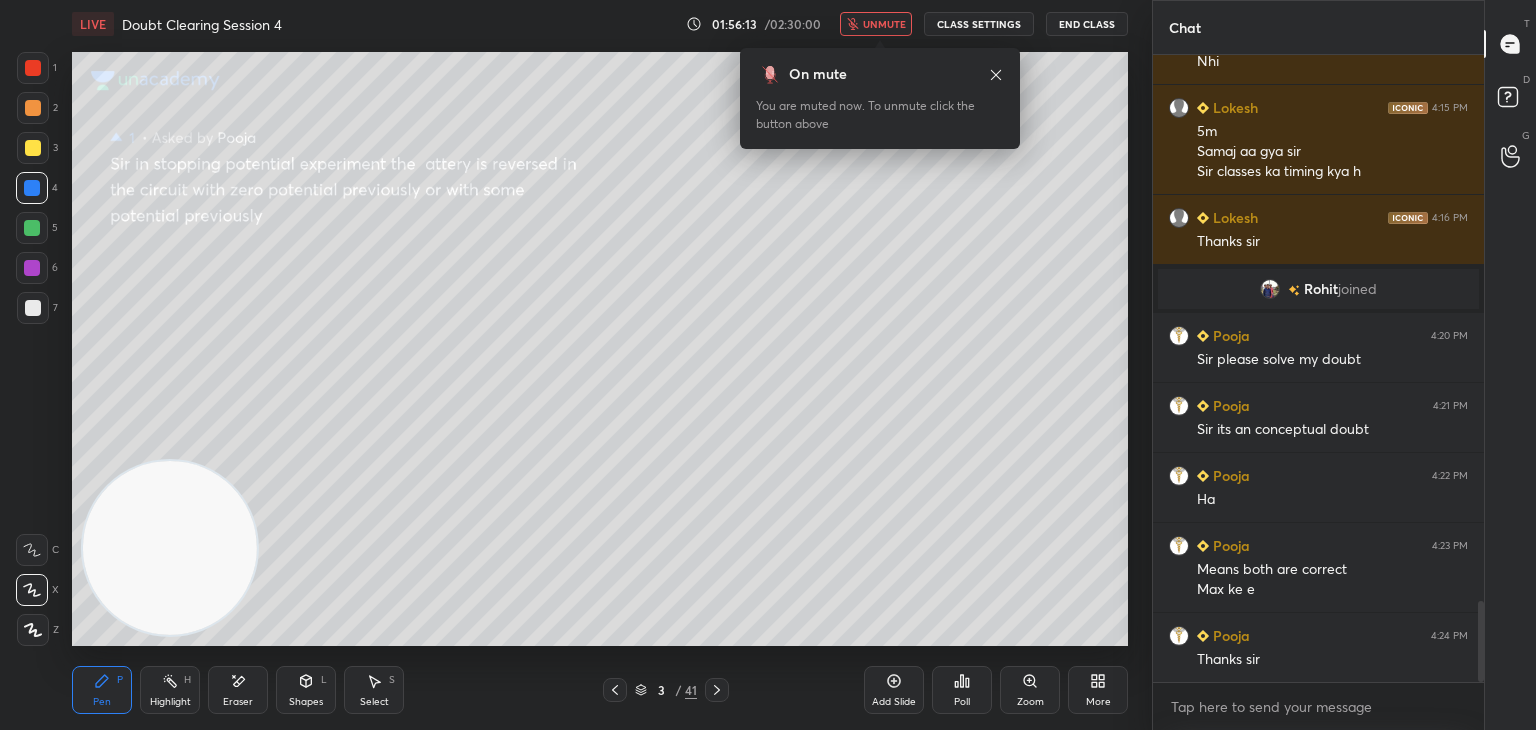 click 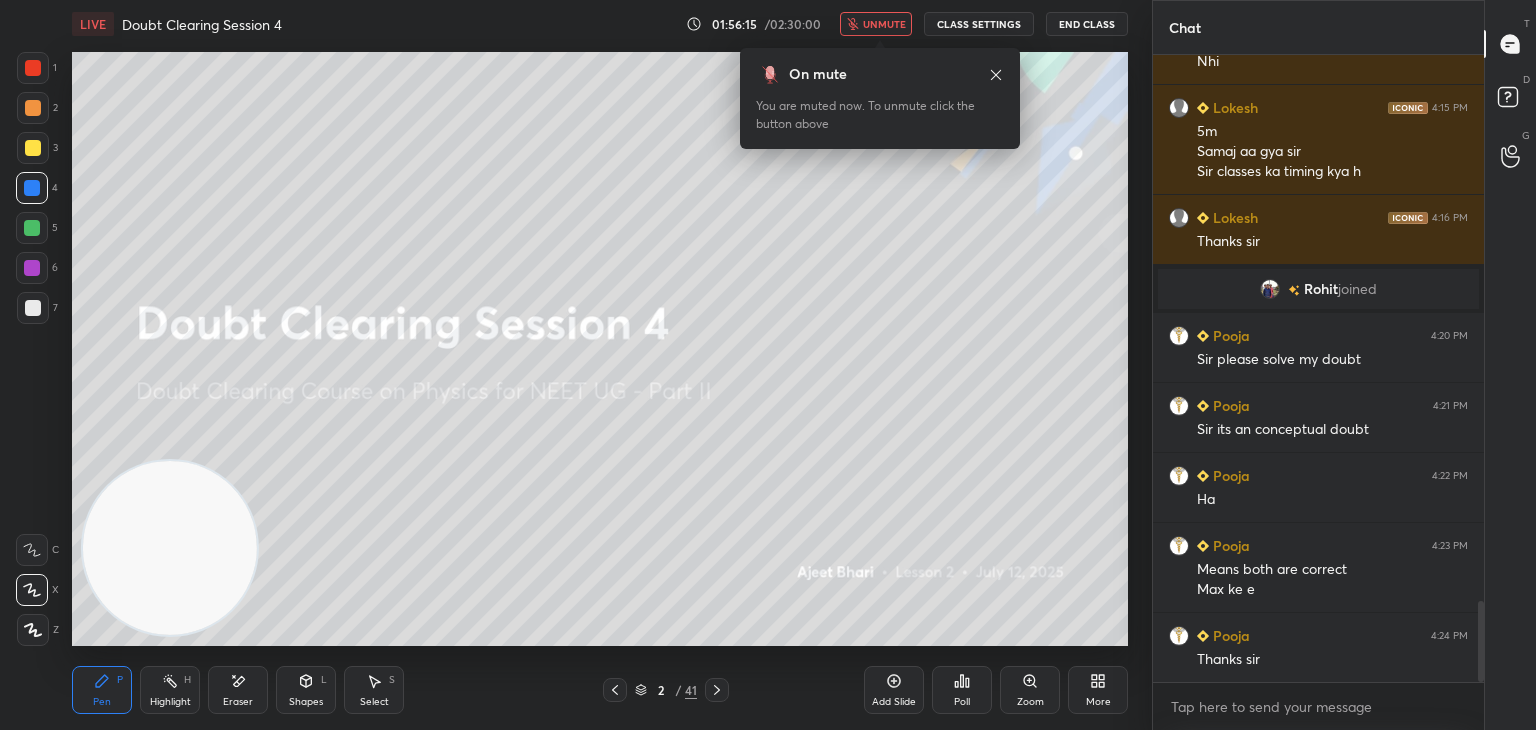 click 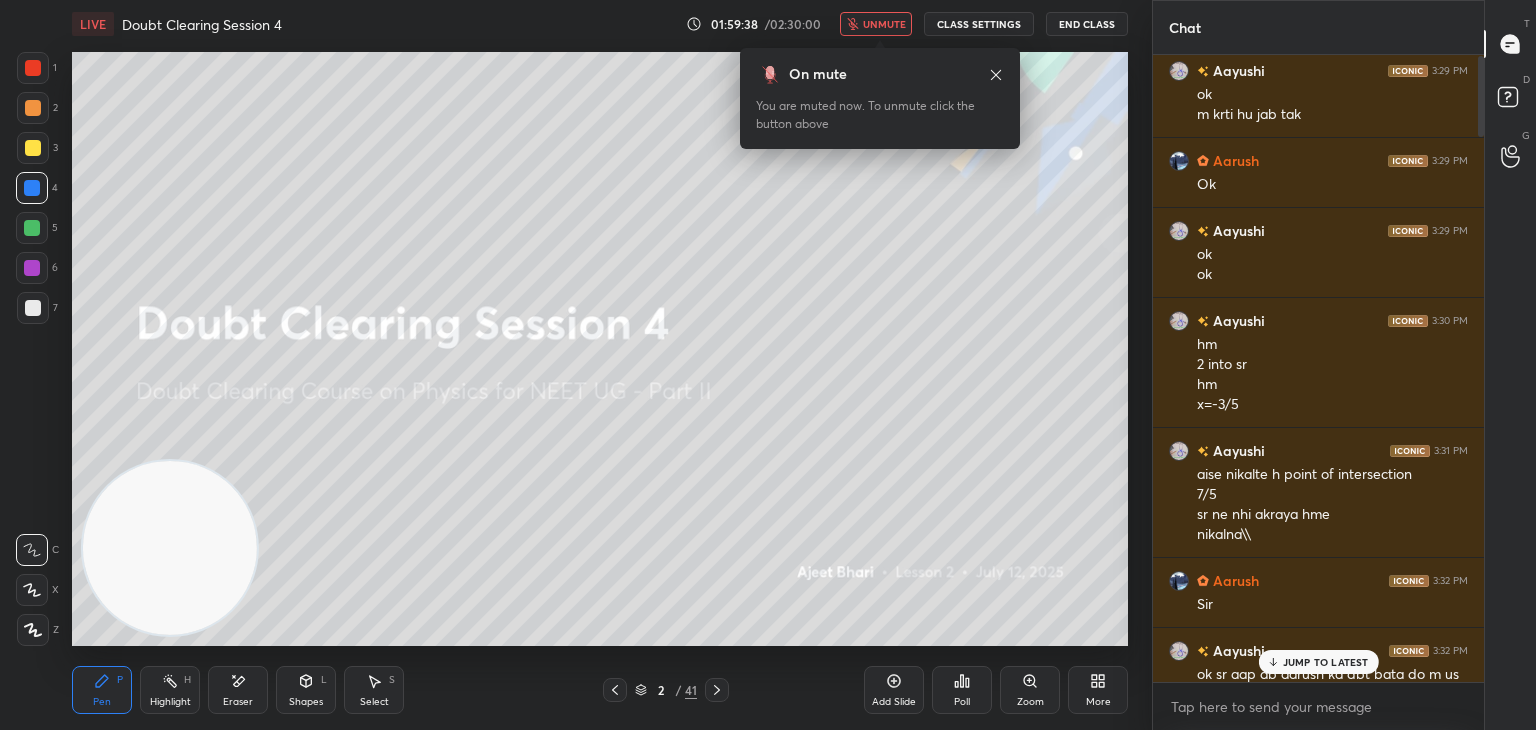 scroll, scrollTop: 0, scrollLeft: 0, axis: both 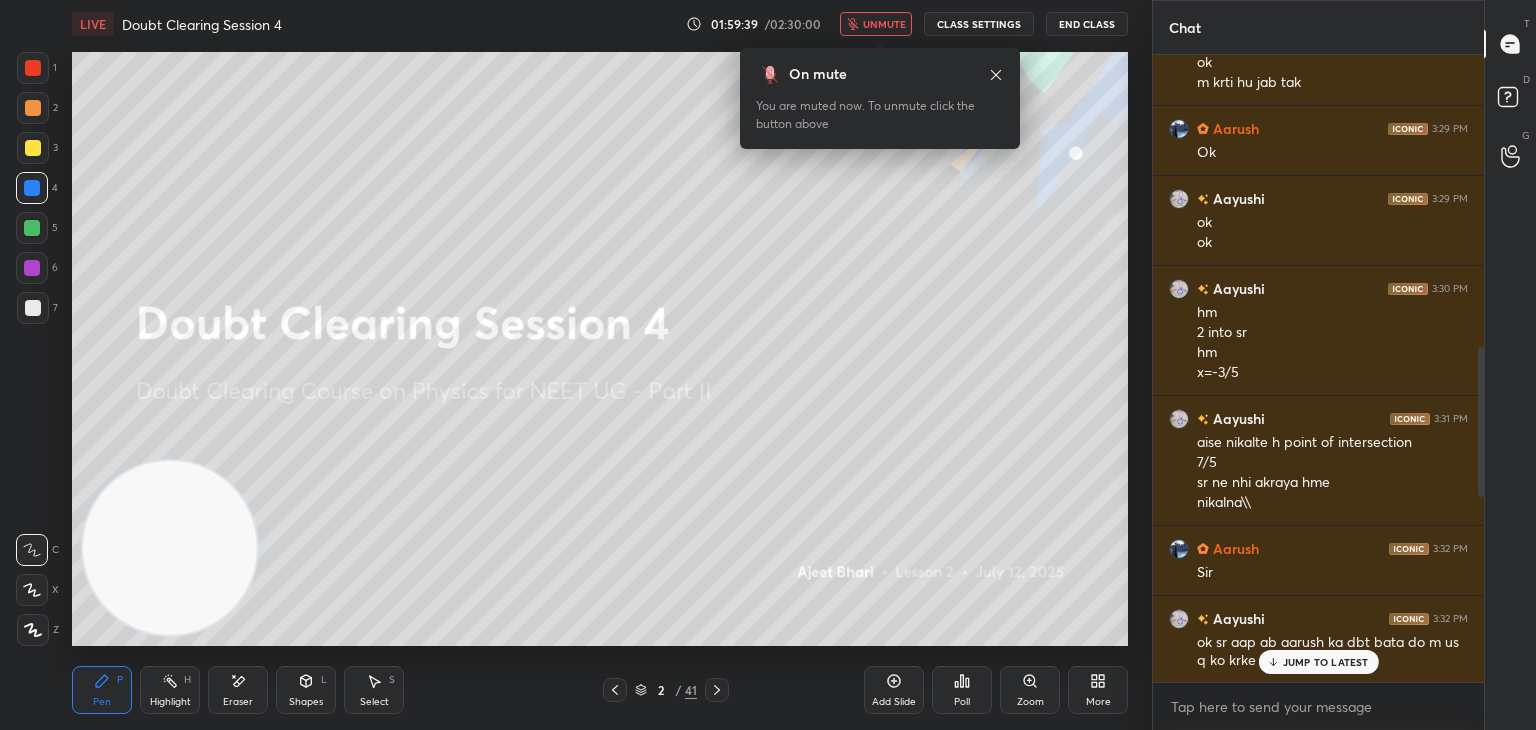 click on "[PERSON_NAME] 3:26 PM sr ha but [PERSON_NAME]   has a doubt 3:26 PM View doubt [PERSON_NAME] 3:26 PM mene aise kiya lekin hm ise aise kr skte h n ki delV=3 into del a a me change [del a]=0.125 [PERSON_NAME] 3:27 PM sq kyu kiya [PERSON_NAME] 3:27 PM [PERSON_NAME] ek hi doubt hai woh pehle le lijiye [PERSON_NAME] 3:27 PM sr apne sq kyu kiya aur phle wali side rakhi [PERSON_NAME] [PERSON_NAME] 3:28 PM srrrrrrrrrrrrrrrr but sq kaha hota h sr [PERSON_NAME] 3:29 PM hm sq kaha hua mene aise kiya nhi aaya mera ans sr mene aise hi kiya ok m krti hu jab tak Aarush 3:29 PM Ok [PERSON_NAME] 3:29 PM ok ok [PERSON_NAME] 3:30 PM hm 2 into sr hm x=-3/5 [PERSON_NAME] 3:31 PM aise nikalte h point of intersection 7/5 sr ne nhi akraya hme nikalna\\ [PERSON_NAME] 3:32 PM Sir [PERSON_NAME] 3:32 PM ok sr aap ab aarush ka dbt bata do m us q ko krke apko bhejhti [PERSON_NAME] 3:32 PM Haan Samj nhi aaya isme Samj nhi aaya ismeek baar solve kardo [PERSON_NAME] 3:33 PM Samj nhi aaya ismeek baar solve kardo [PERSON_NAME] 3:34 PM But electrostatic mai self potential energy se kese karege Capacitance [PERSON_NAME] hai abhitak [PERSON_NAME] 3:35 PM Ok" at bounding box center (1318, 369) 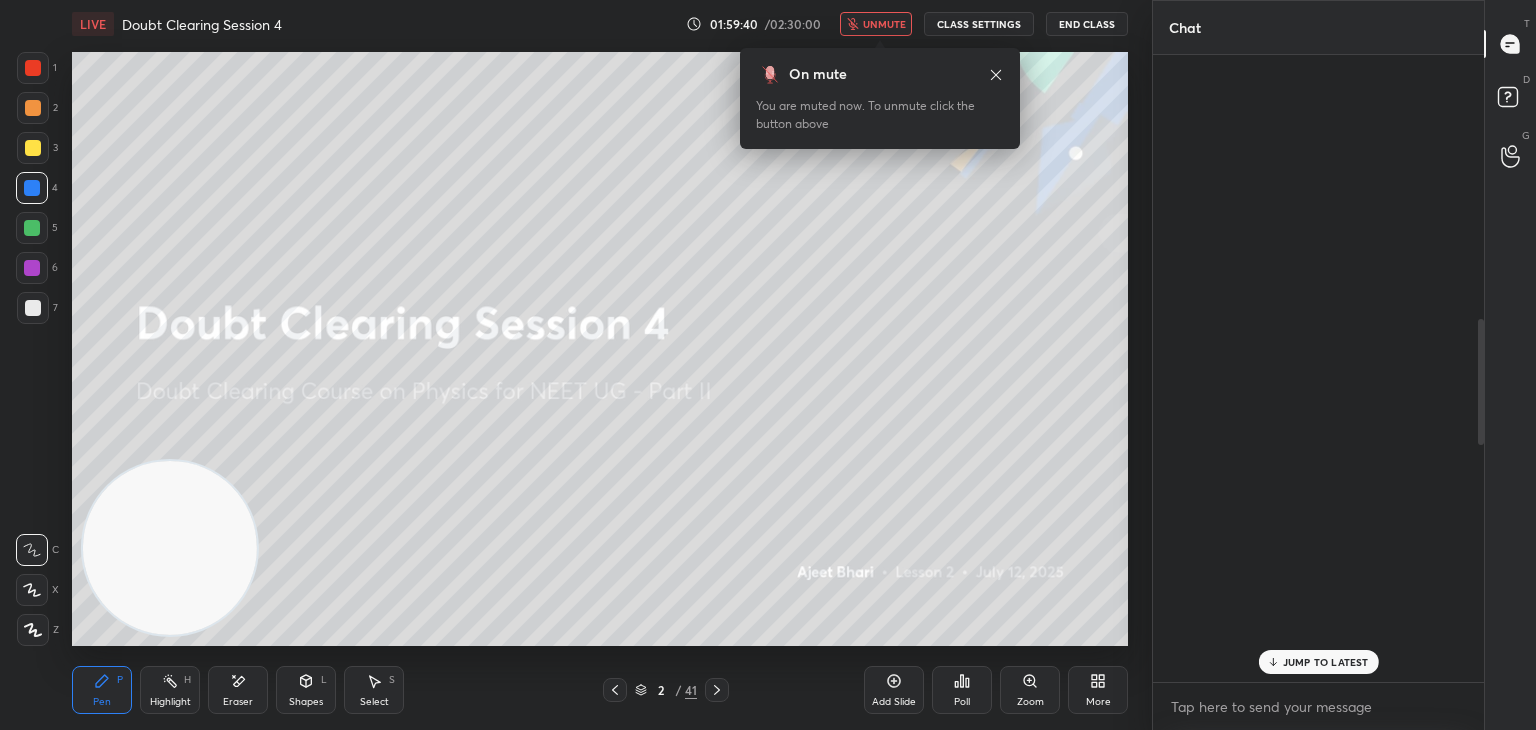 scroll, scrollTop: 2198, scrollLeft: 0, axis: vertical 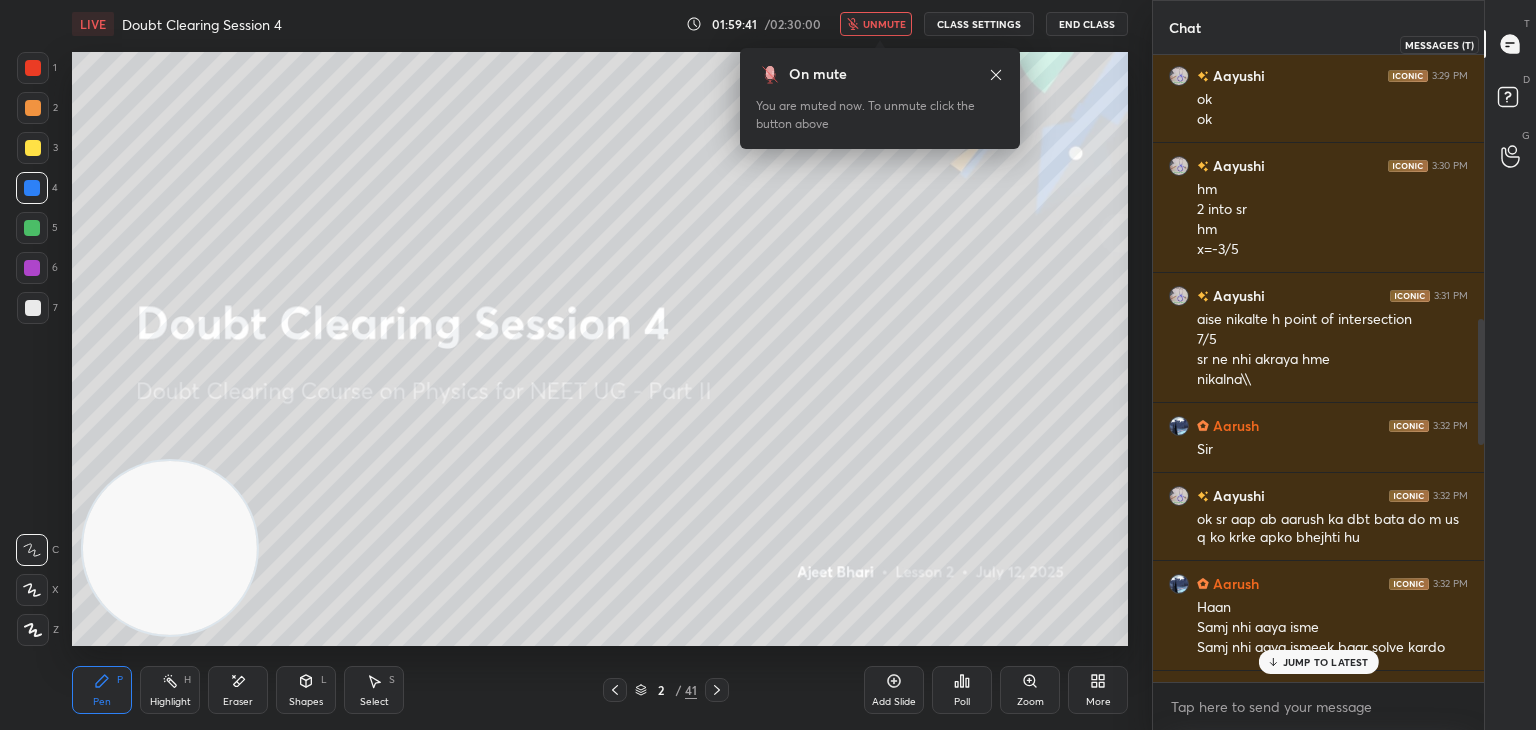 click 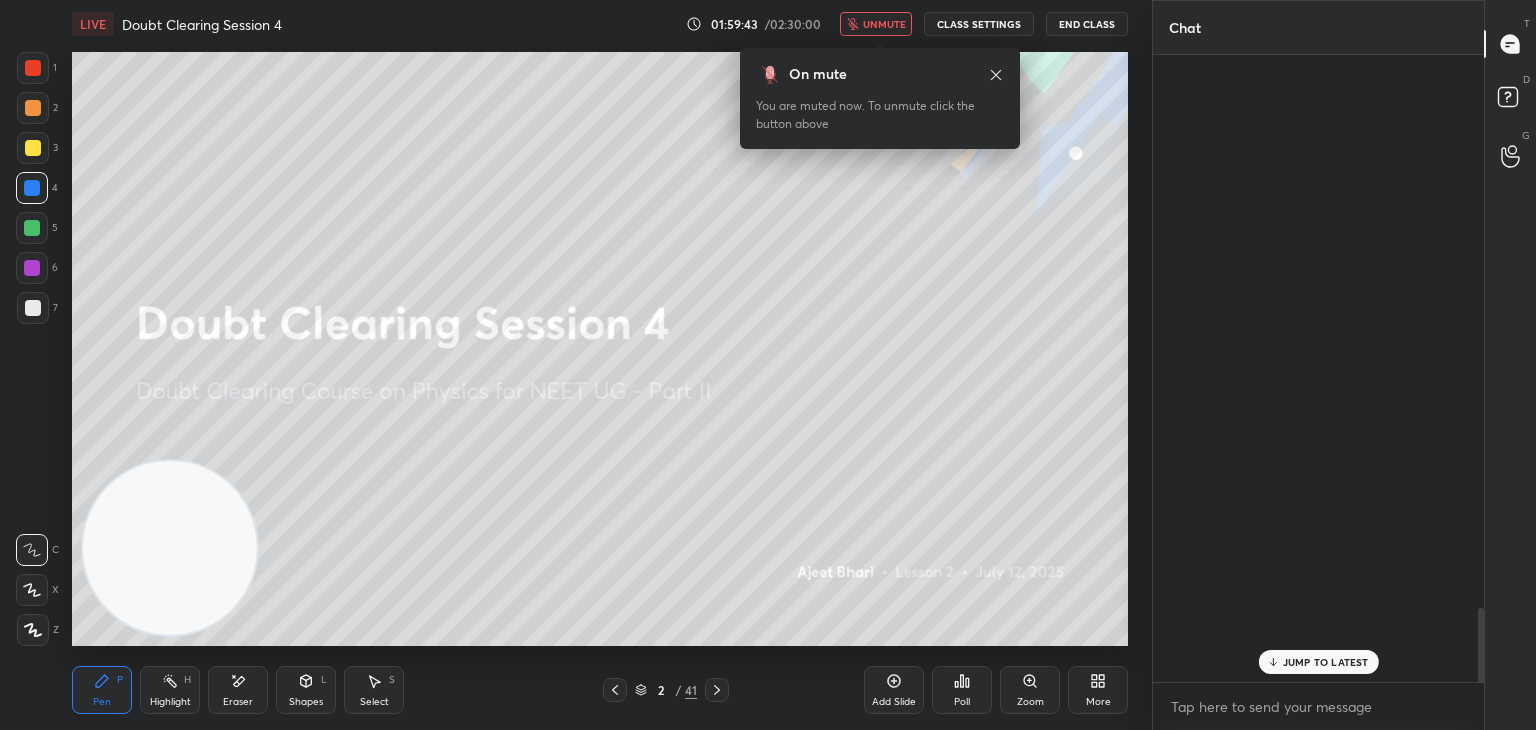 scroll, scrollTop: 6810, scrollLeft: 0, axis: vertical 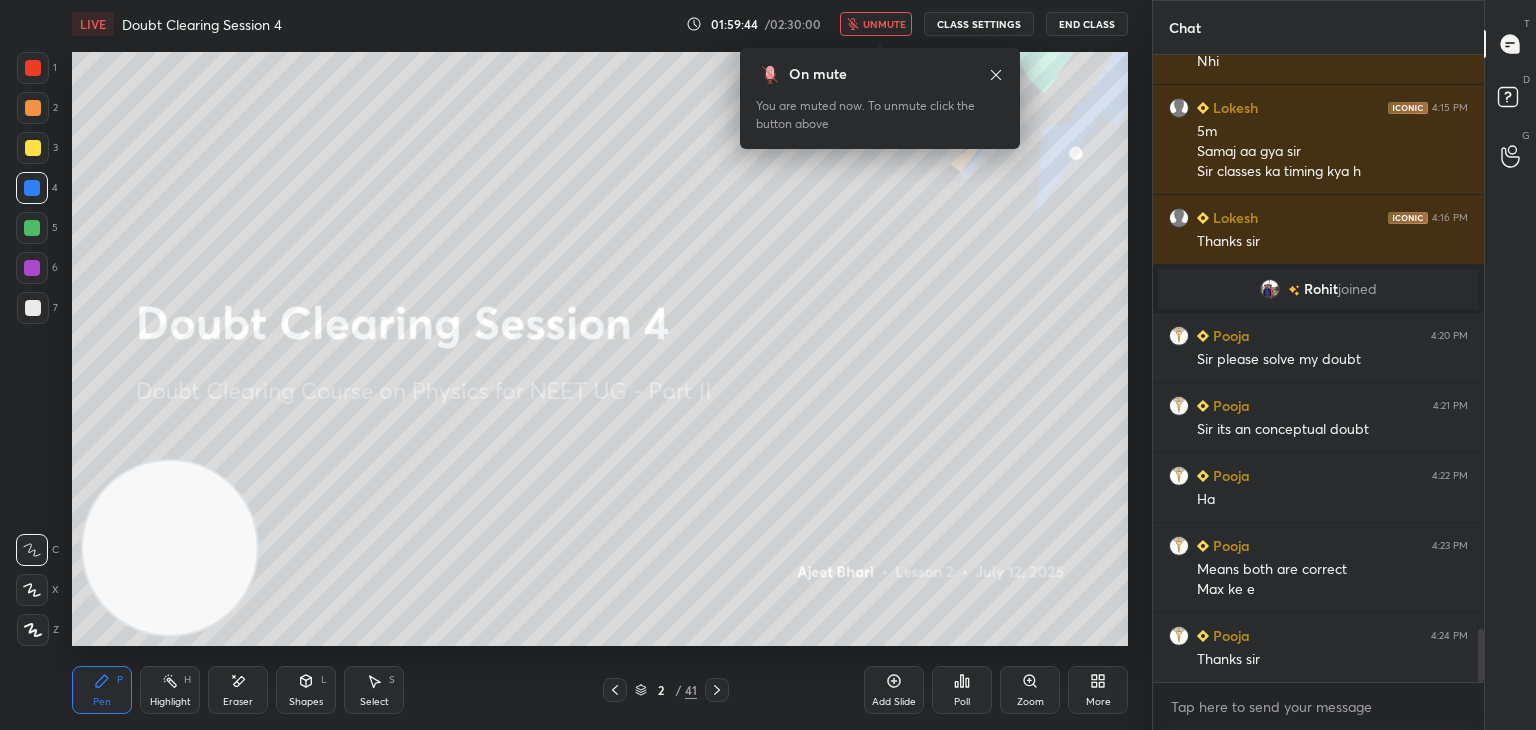 click 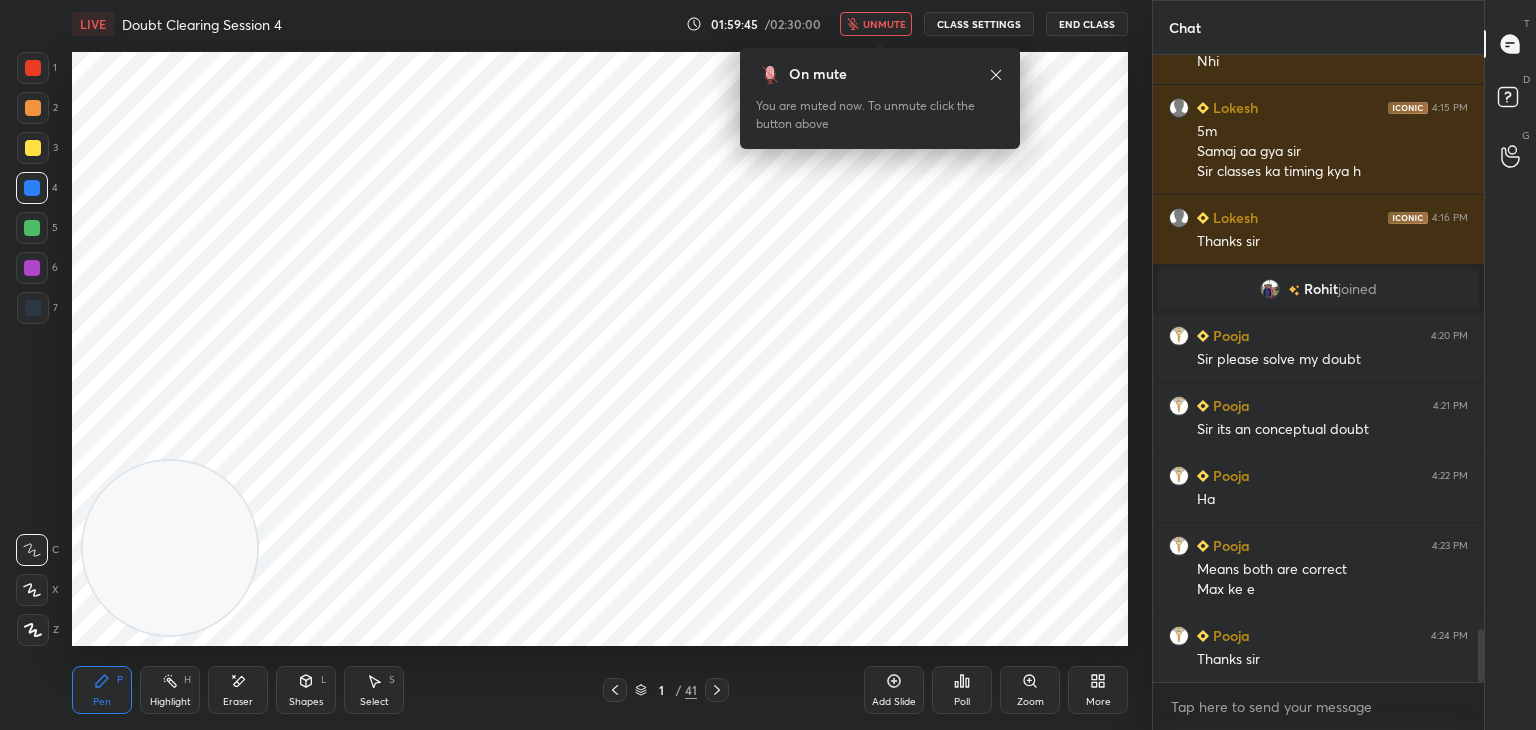 click 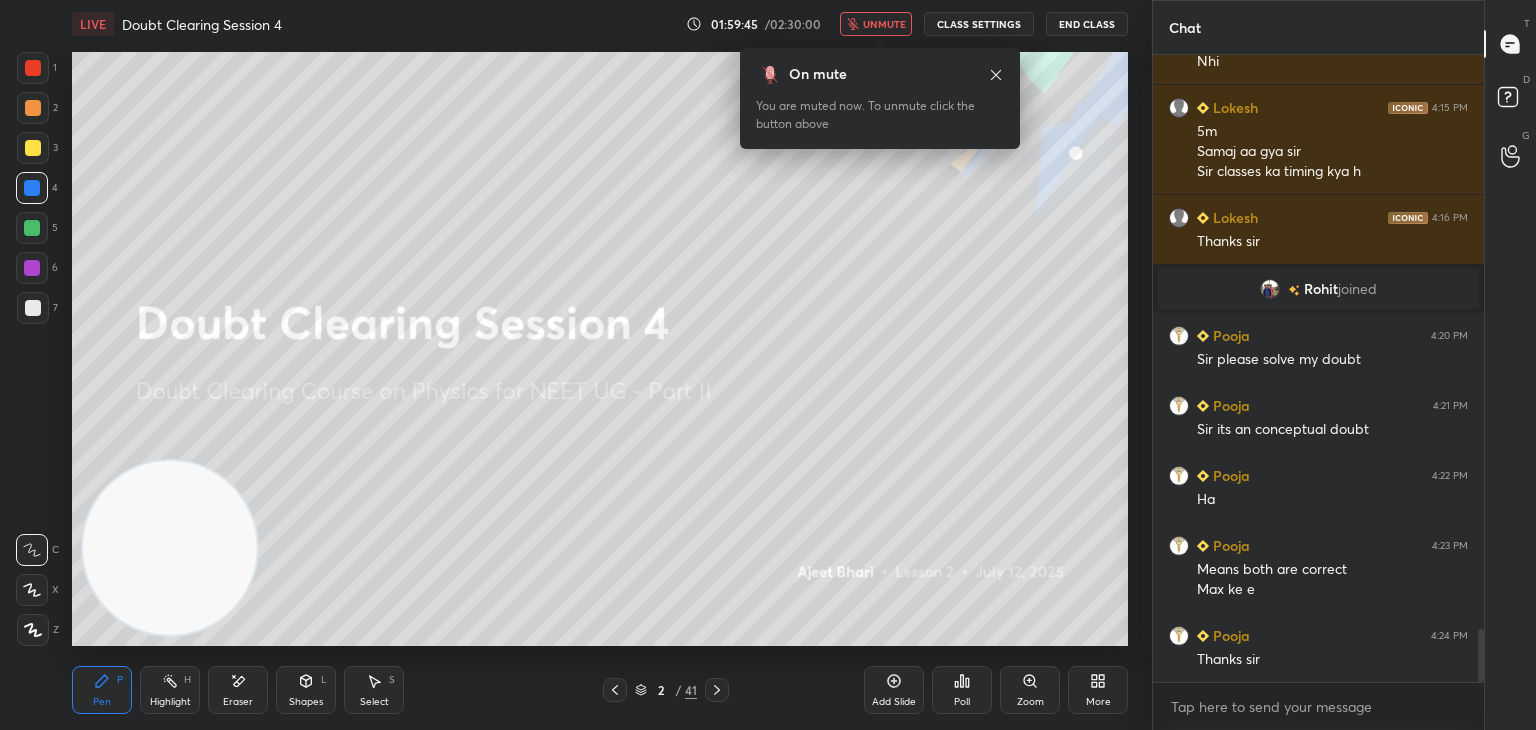 click 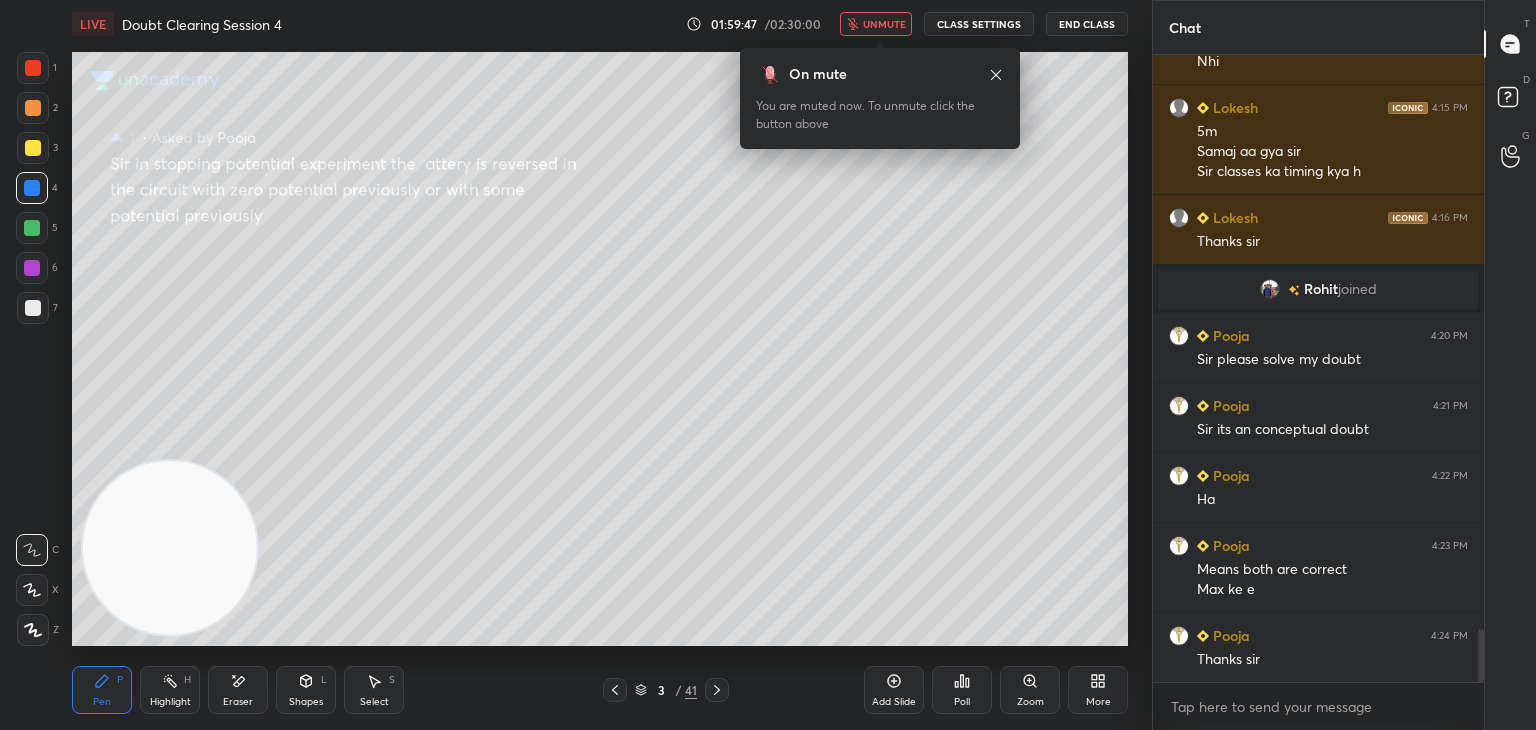 click 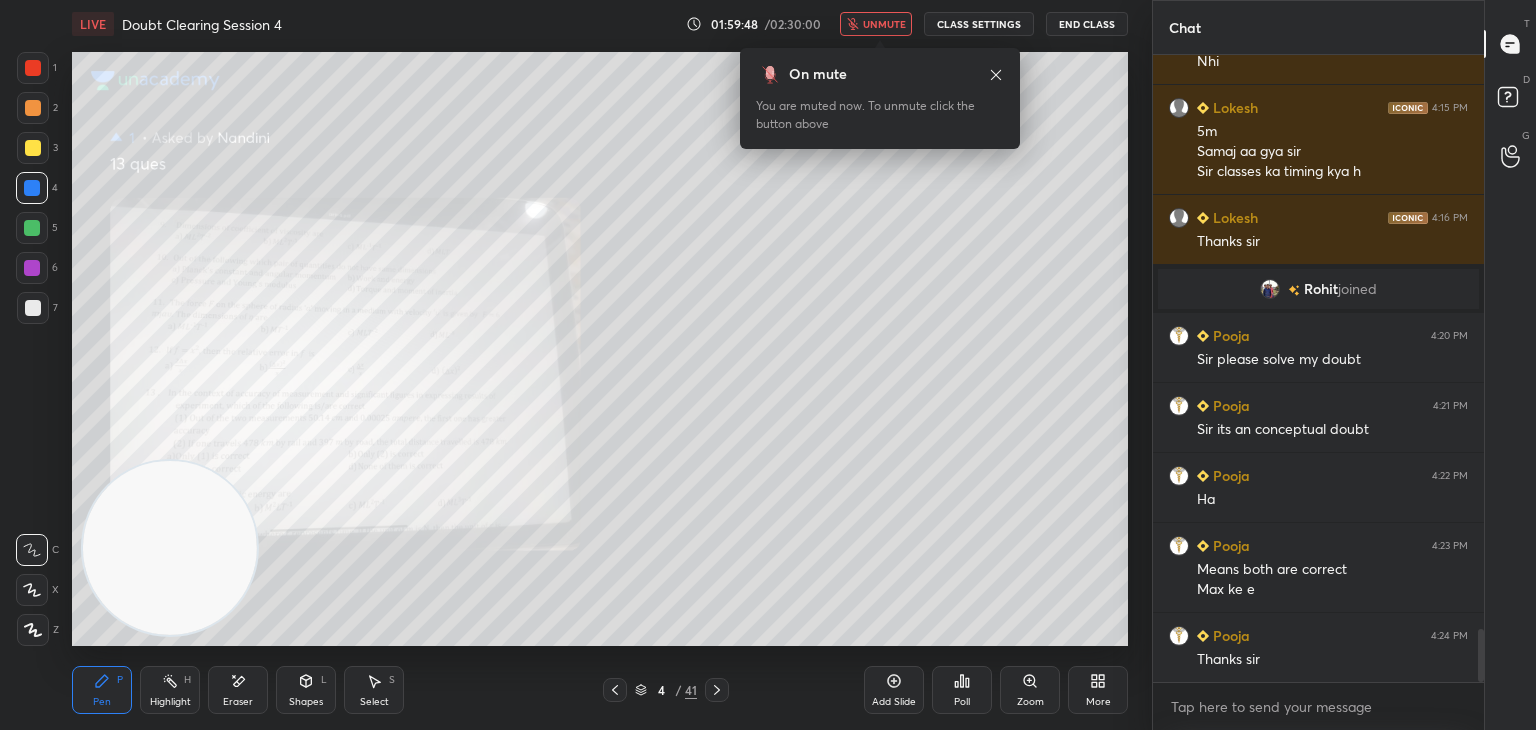 click 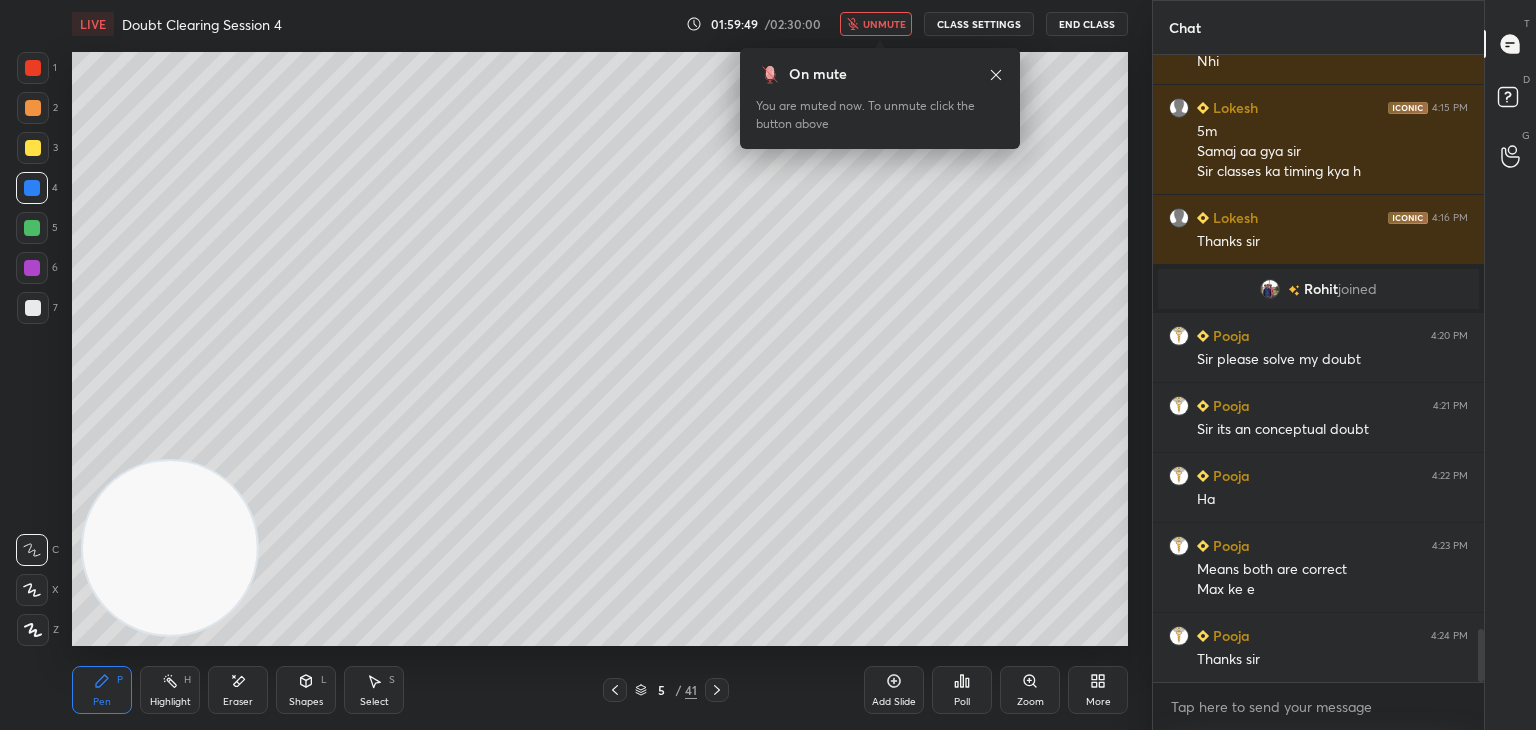 click 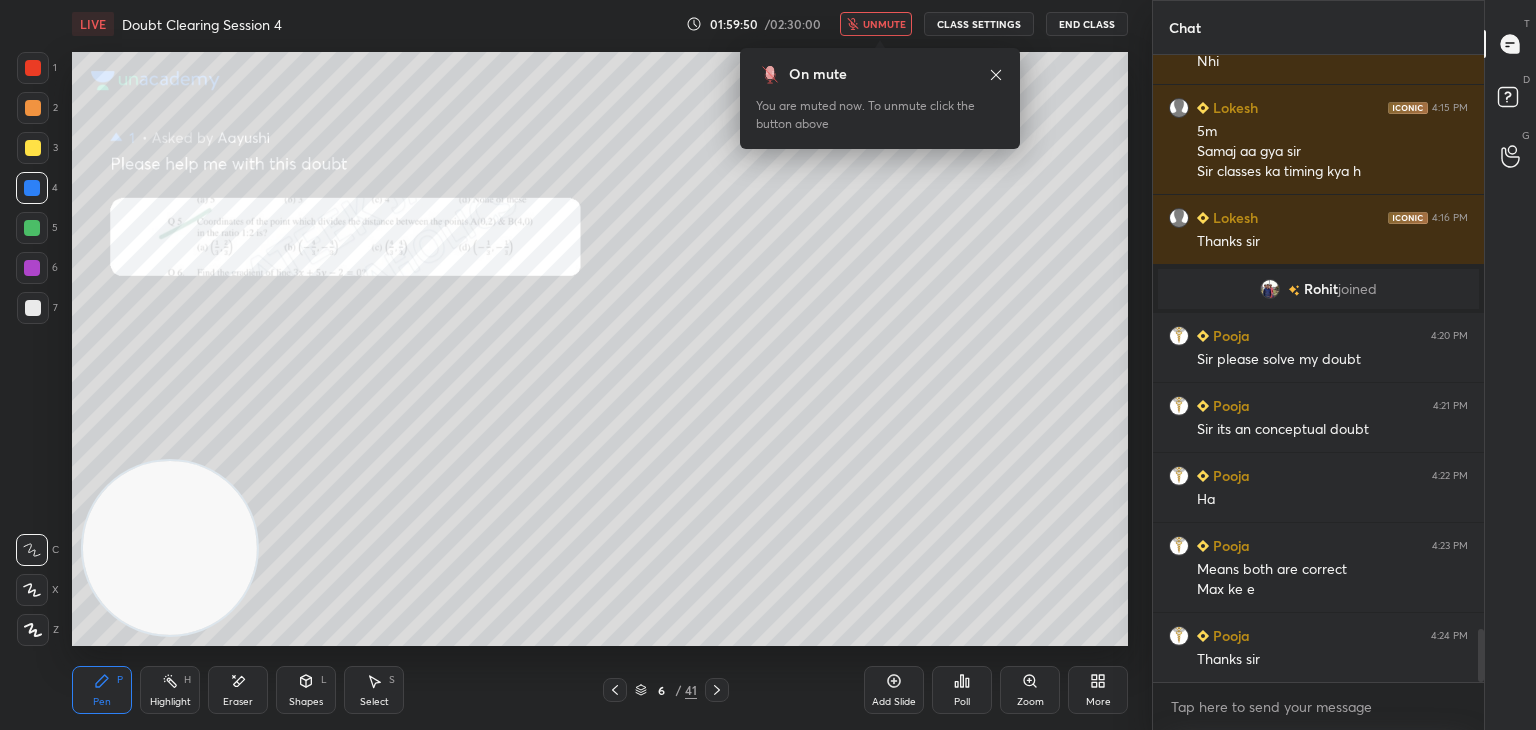 click 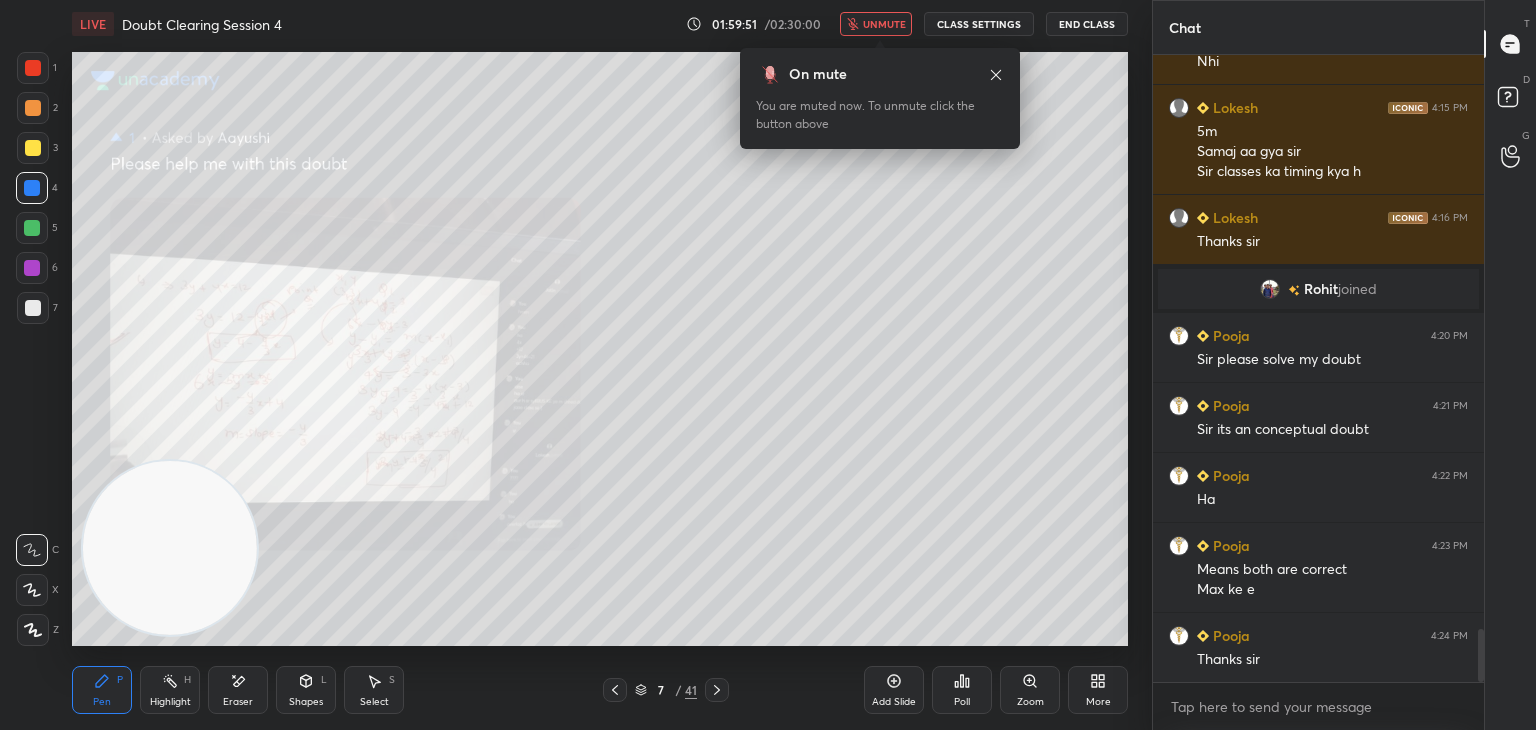 click 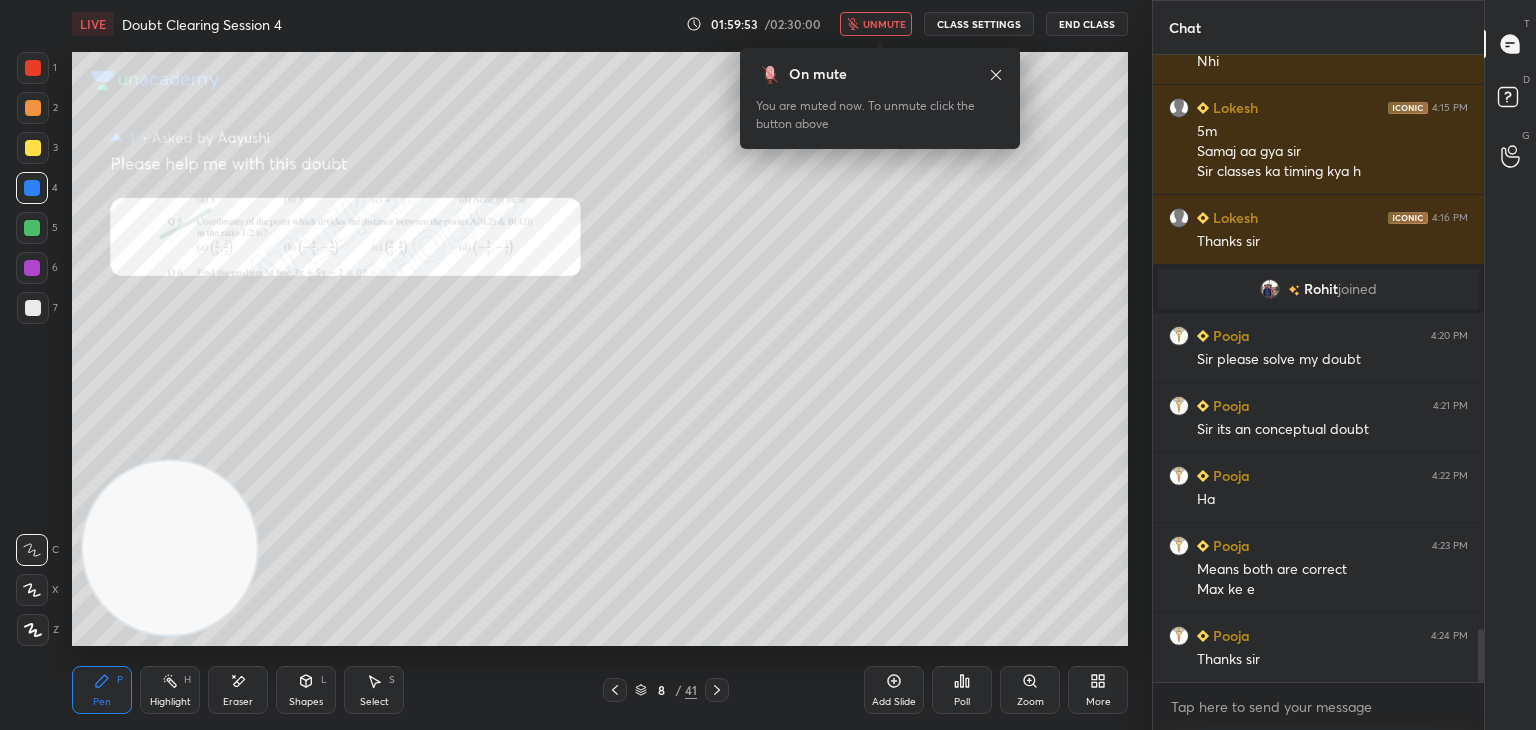 click 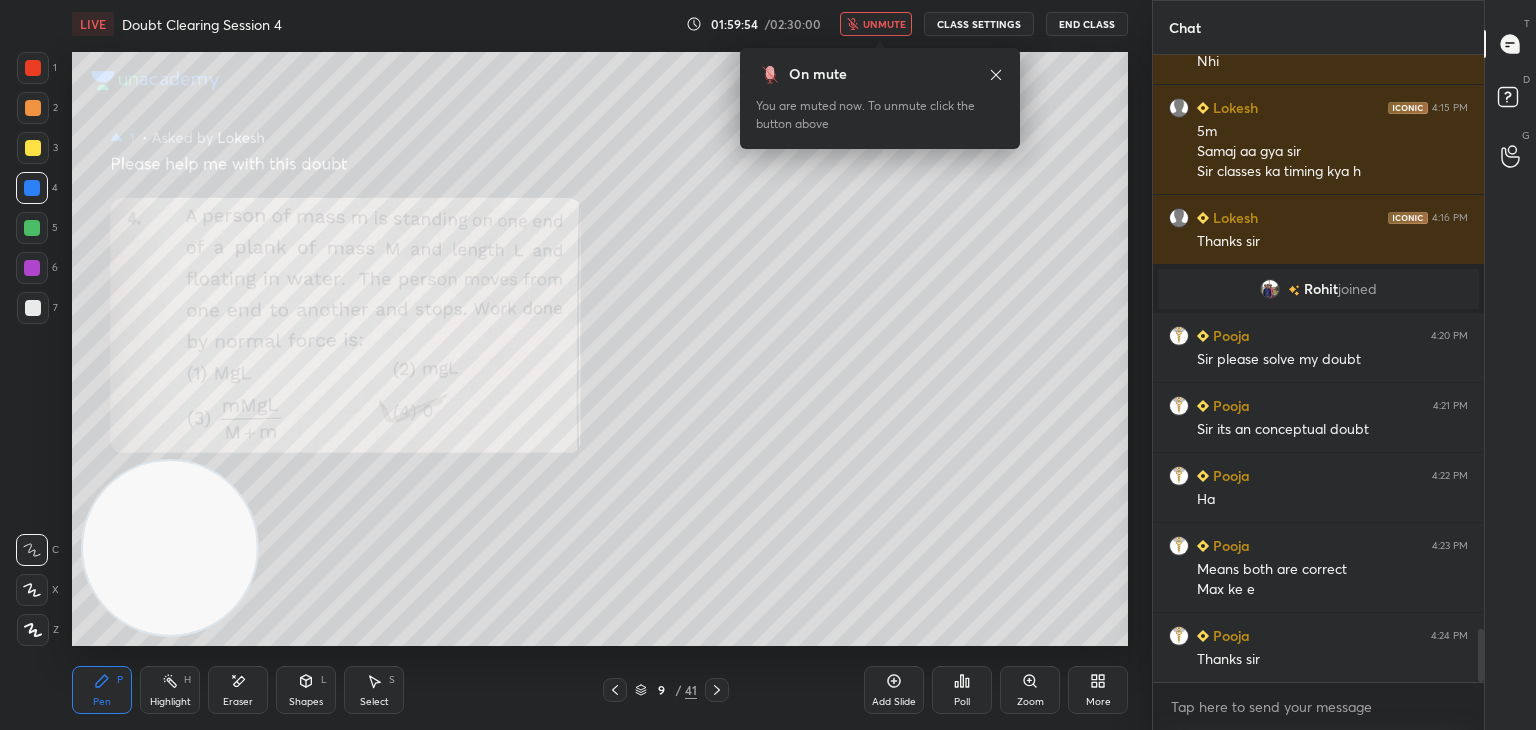 click 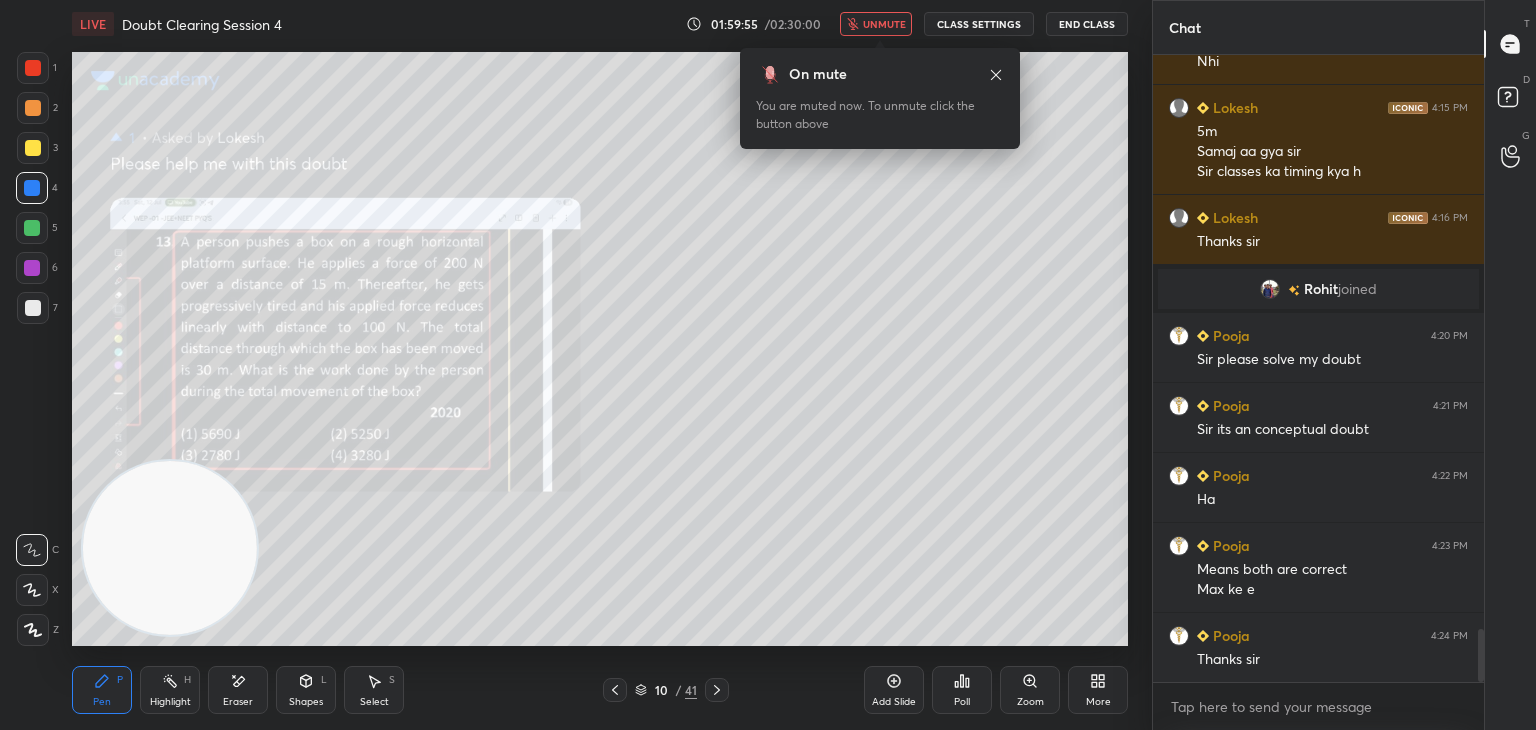 click 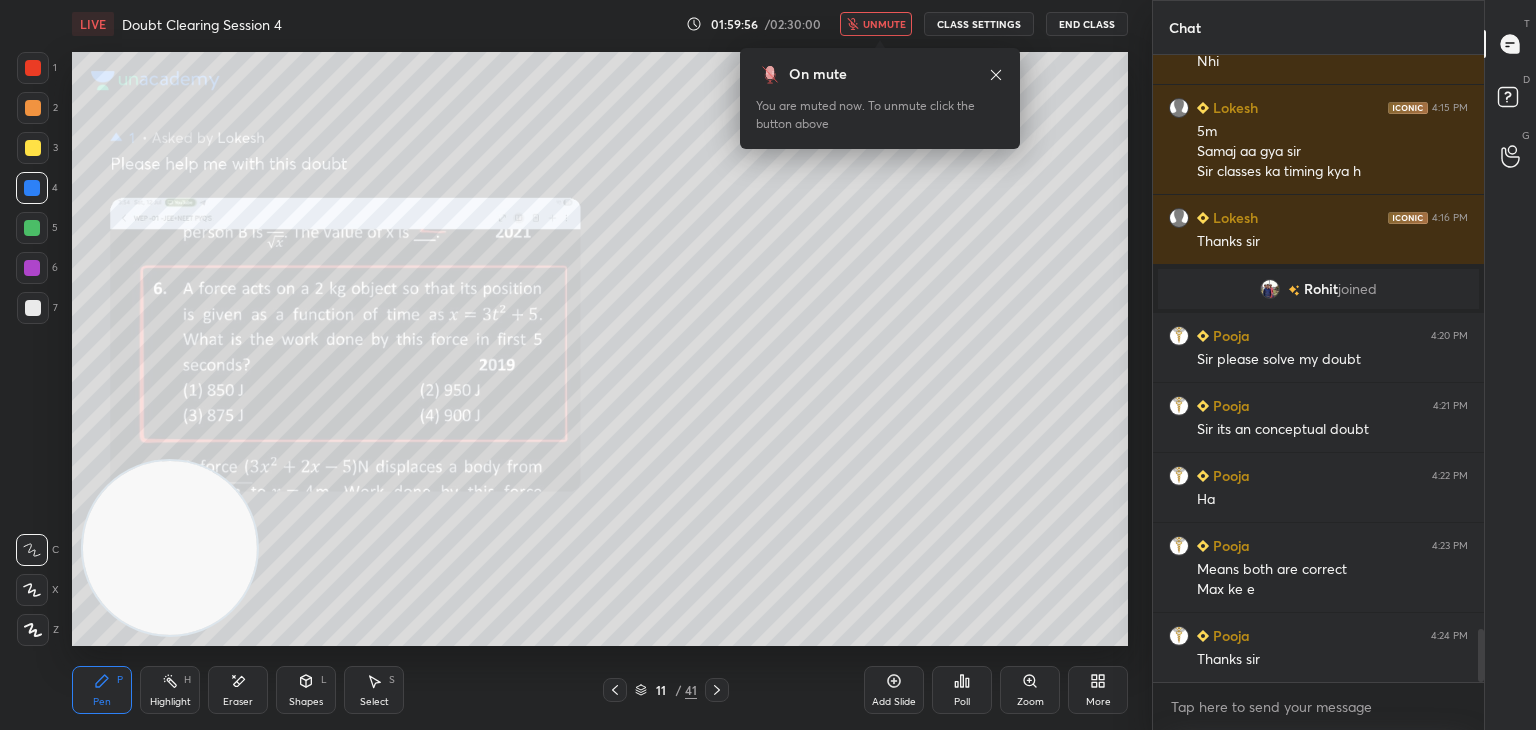 click 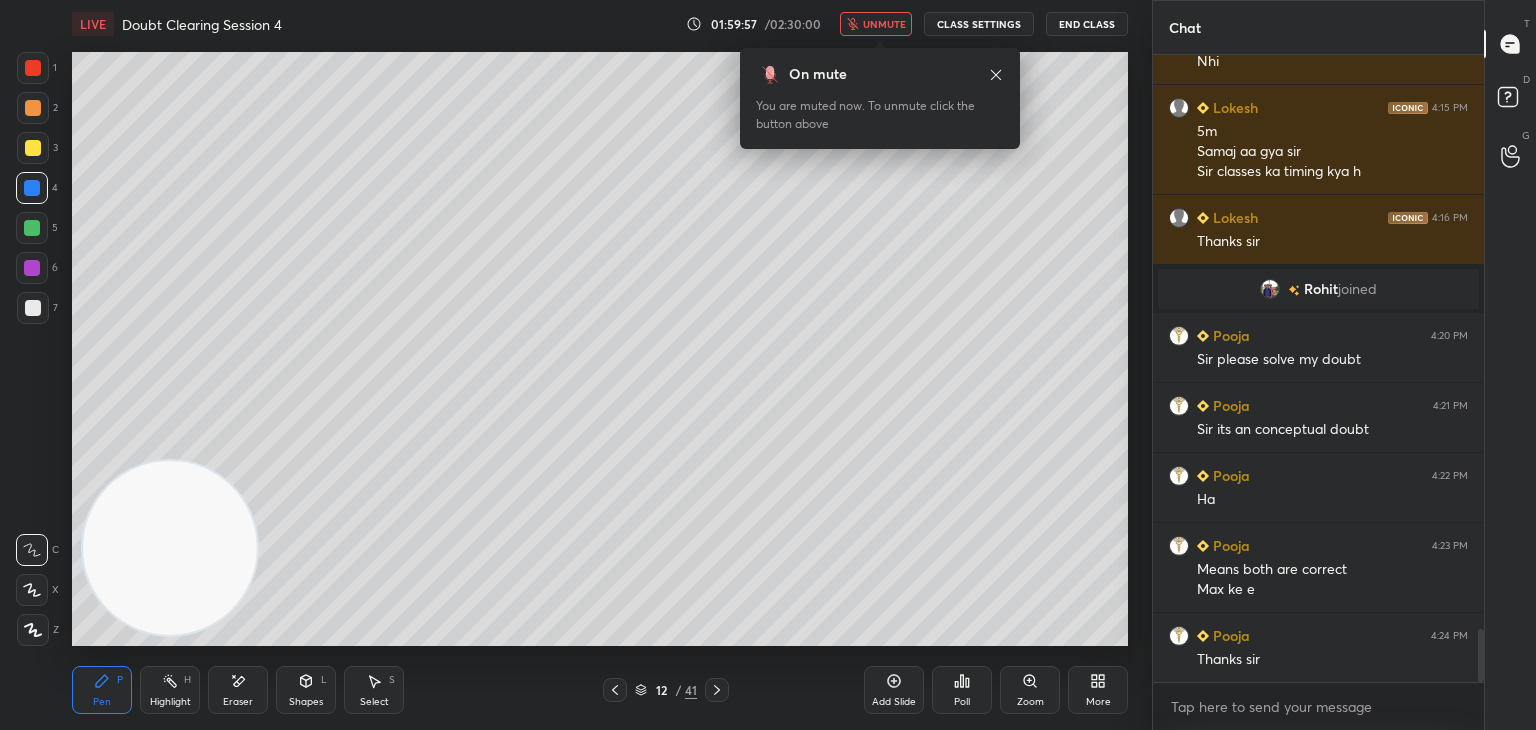 click 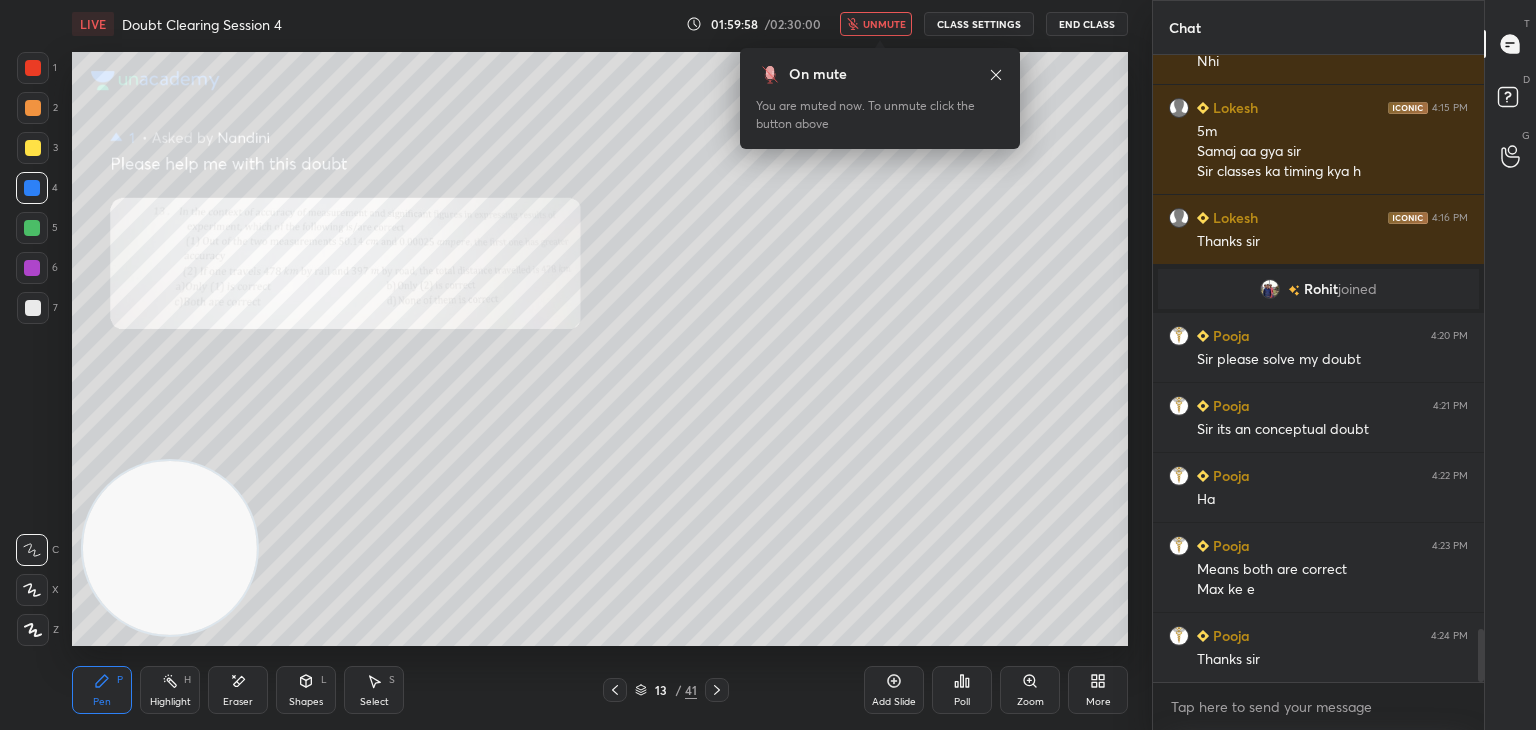 click 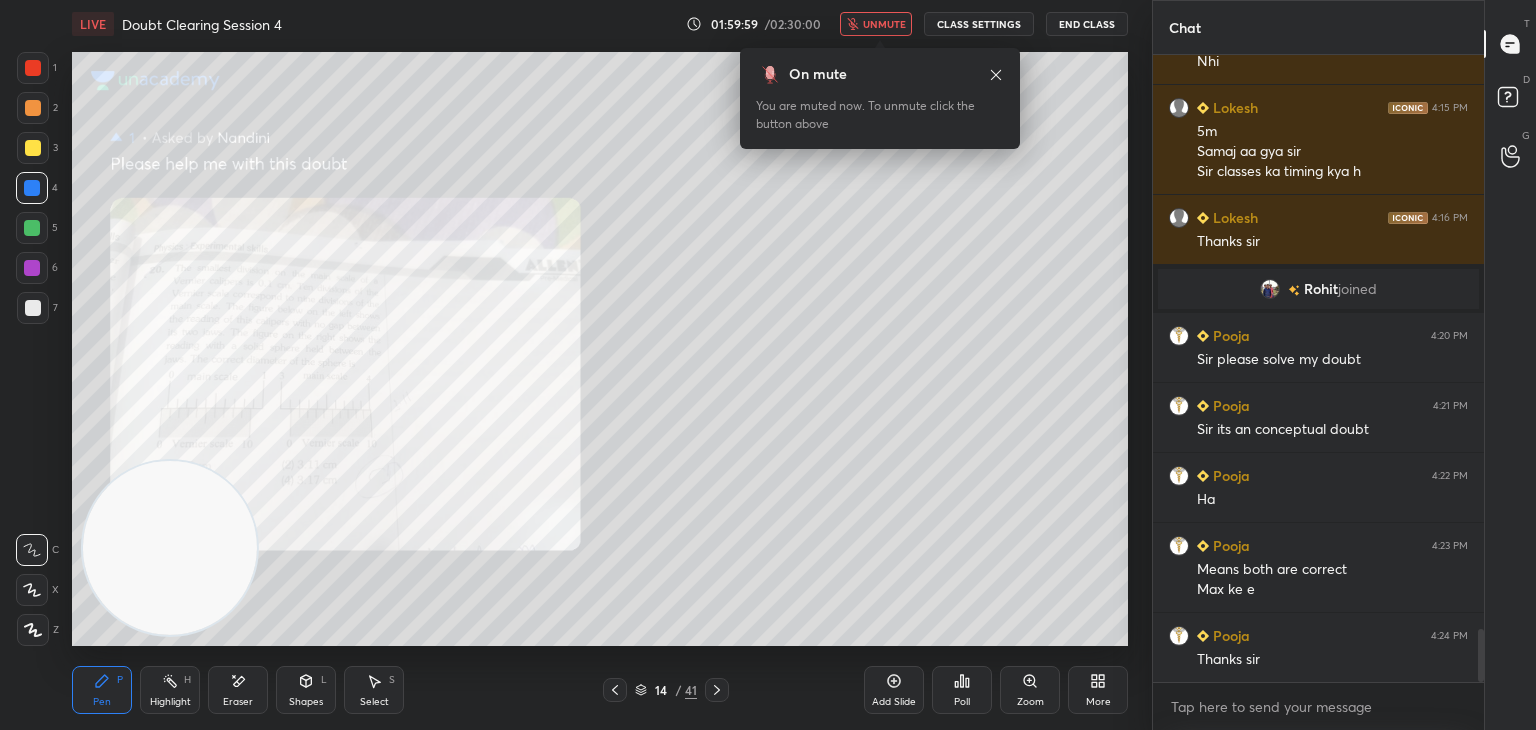 click 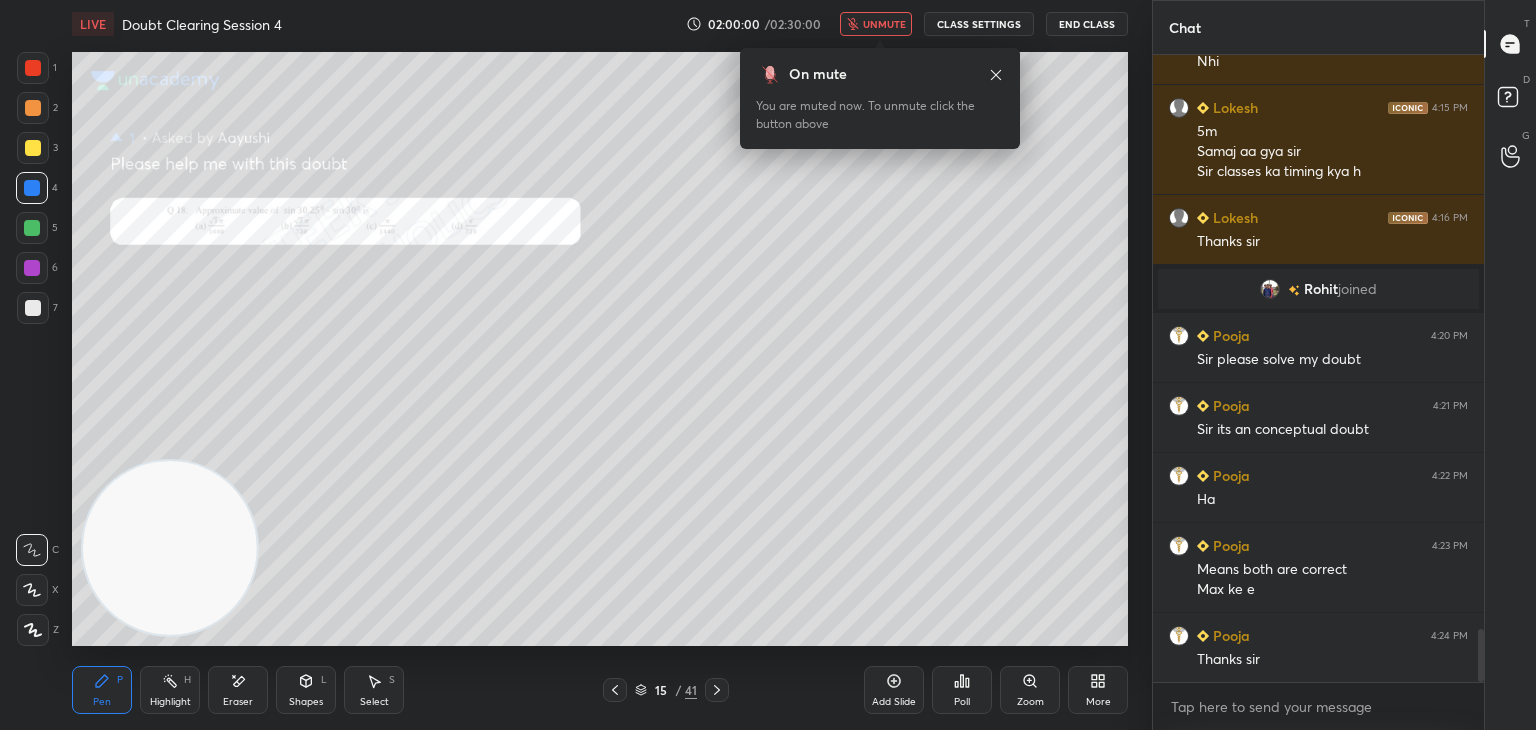 click 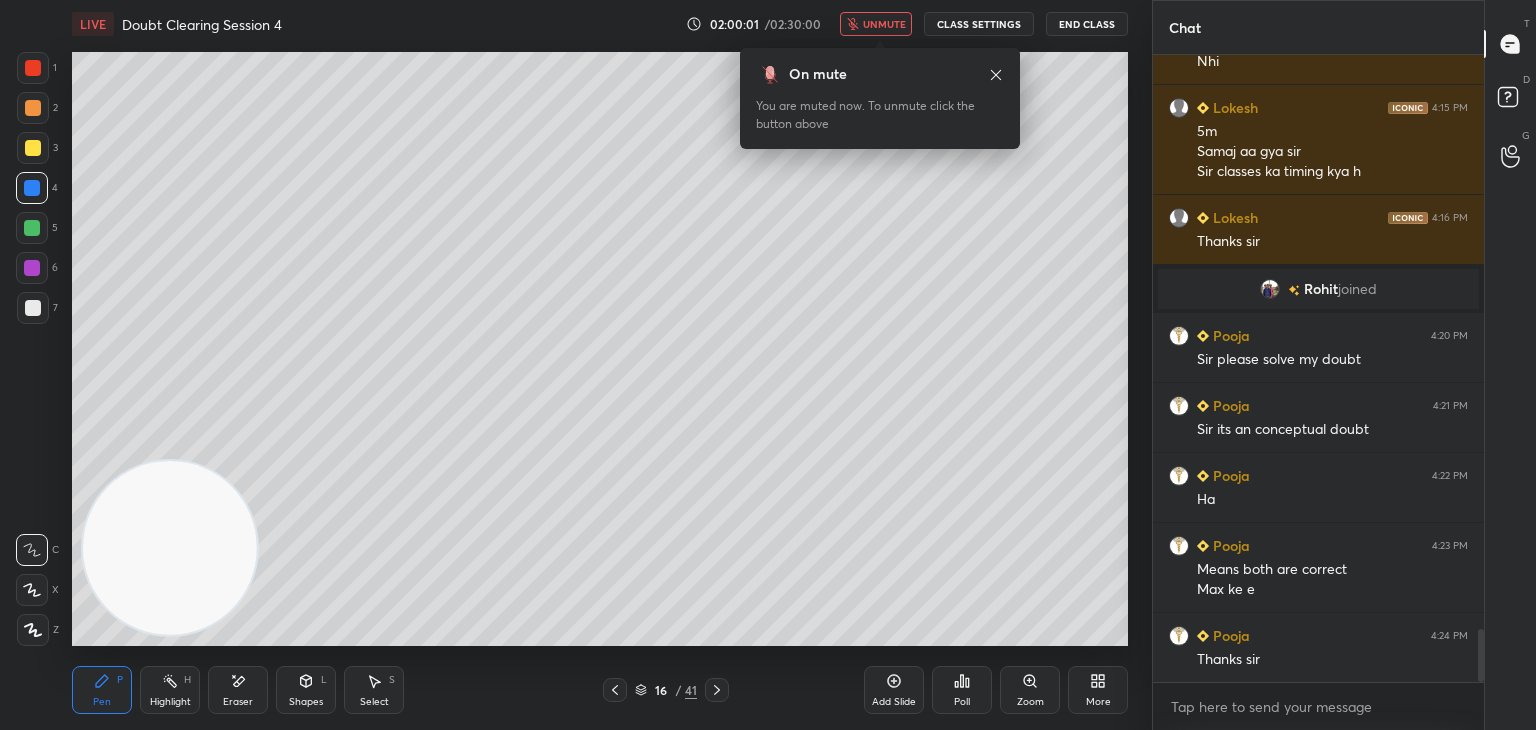 click 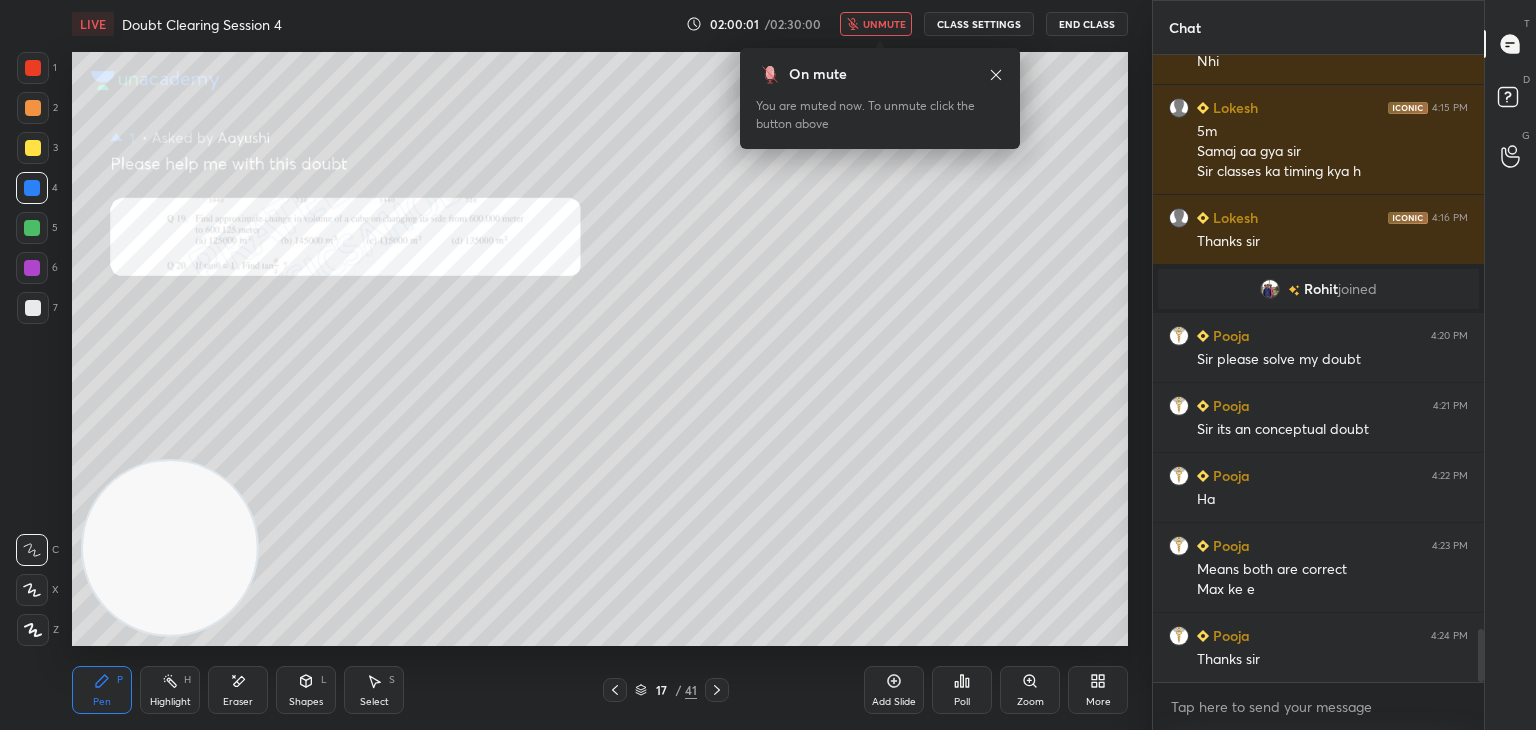 click 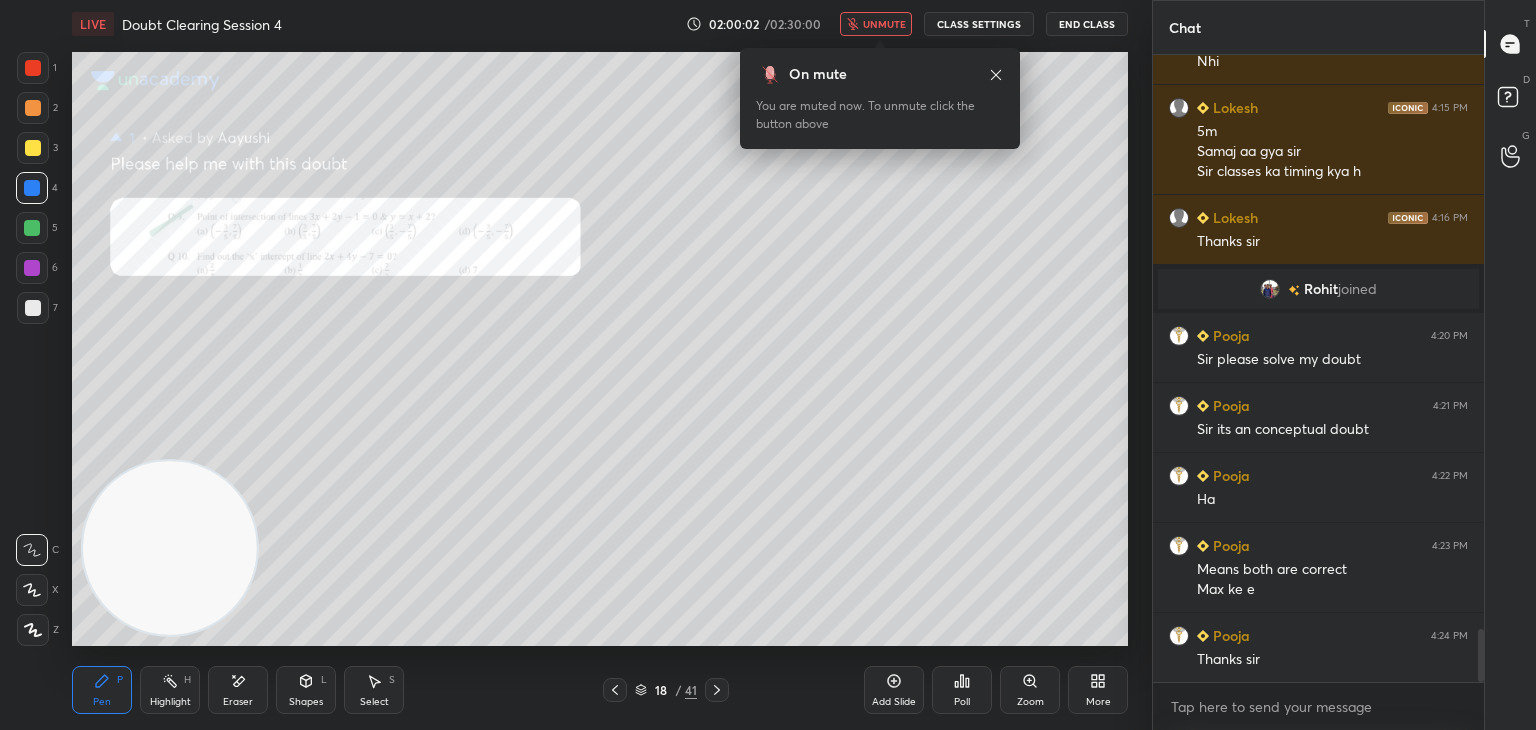 click 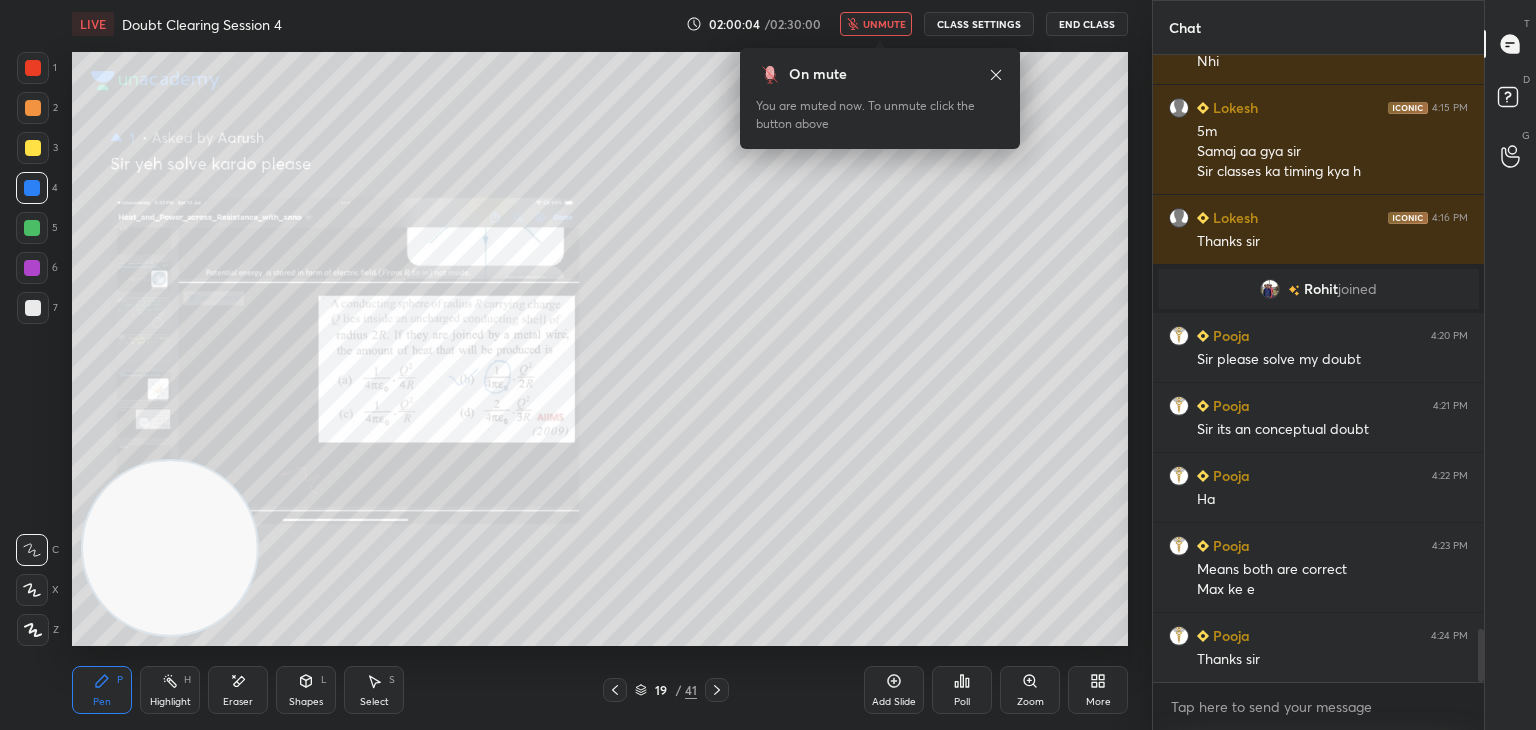 click 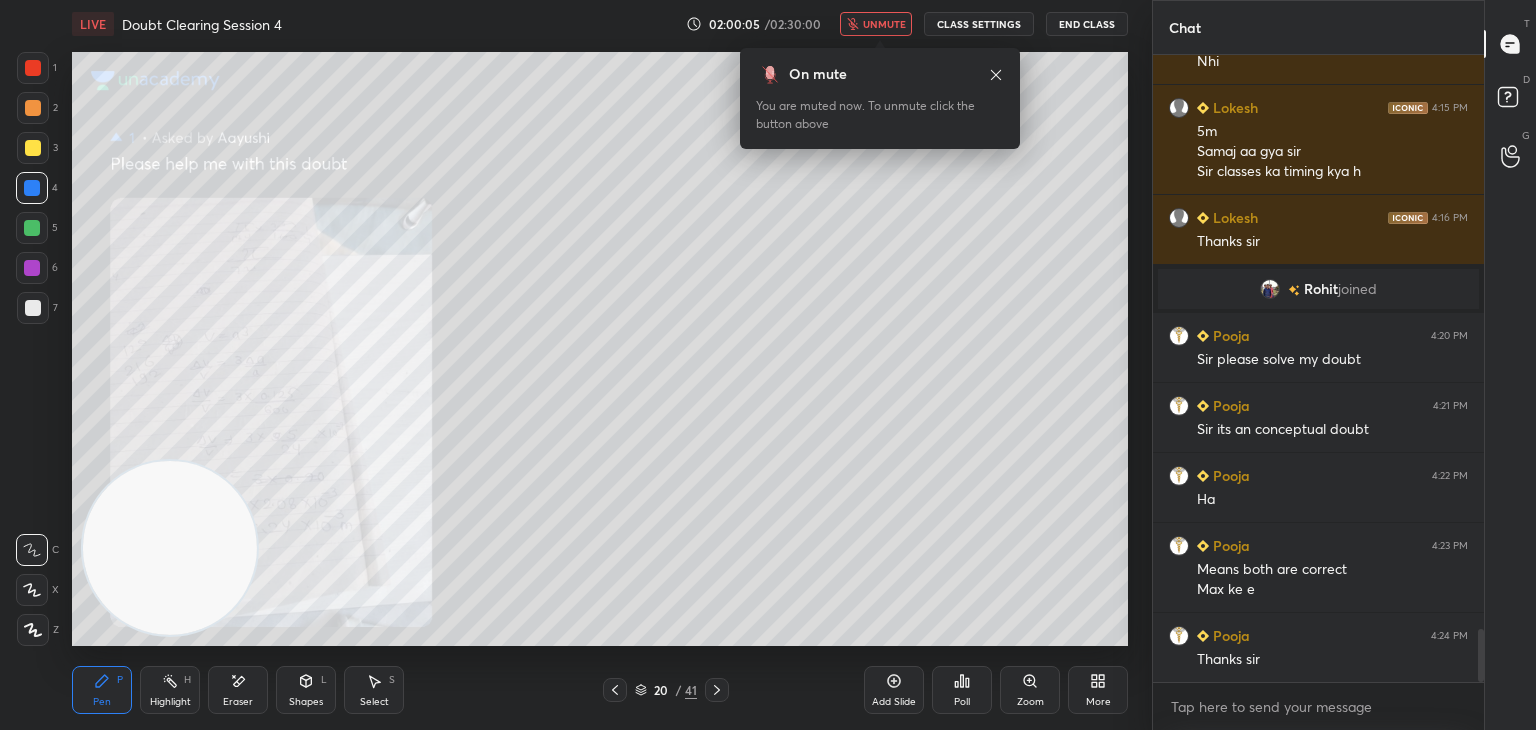 click 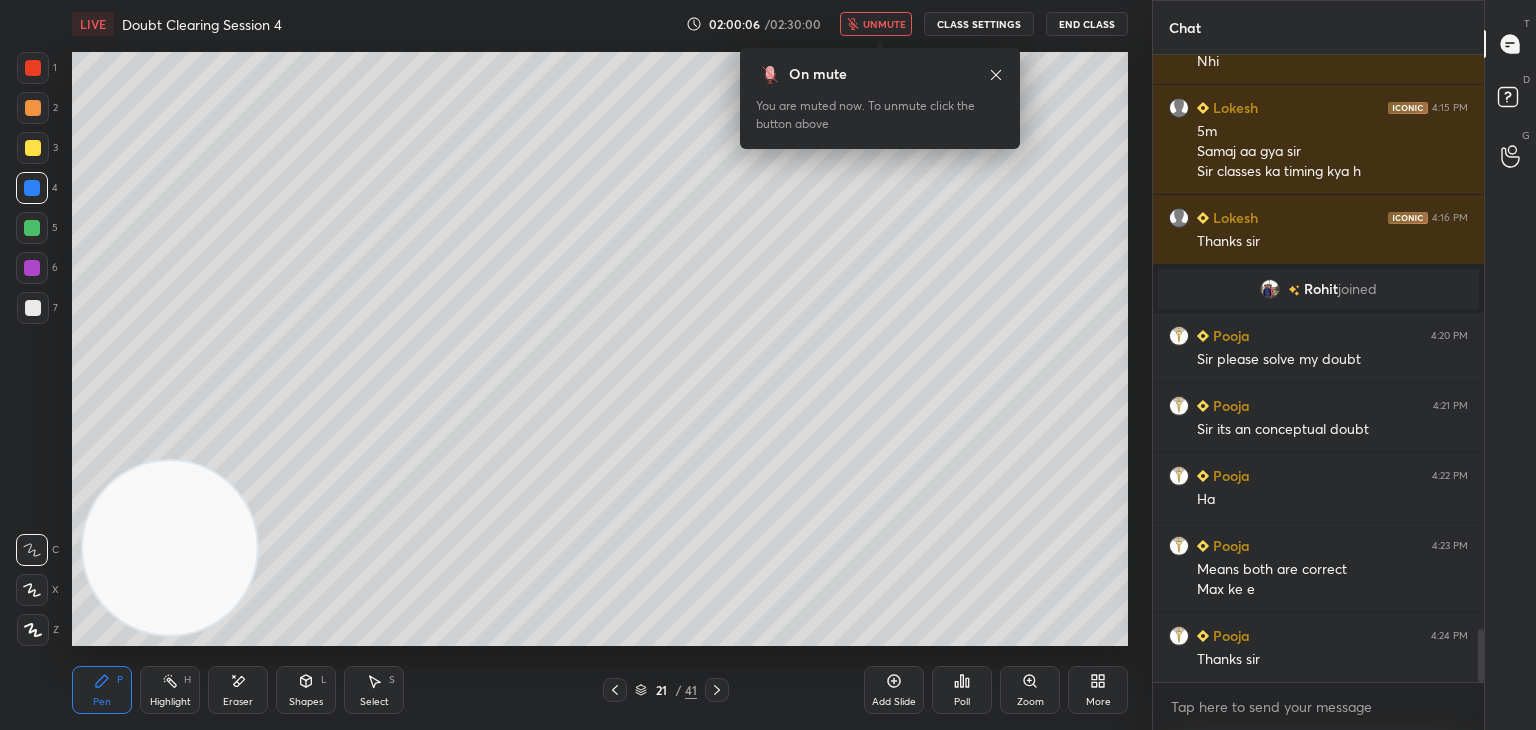 click 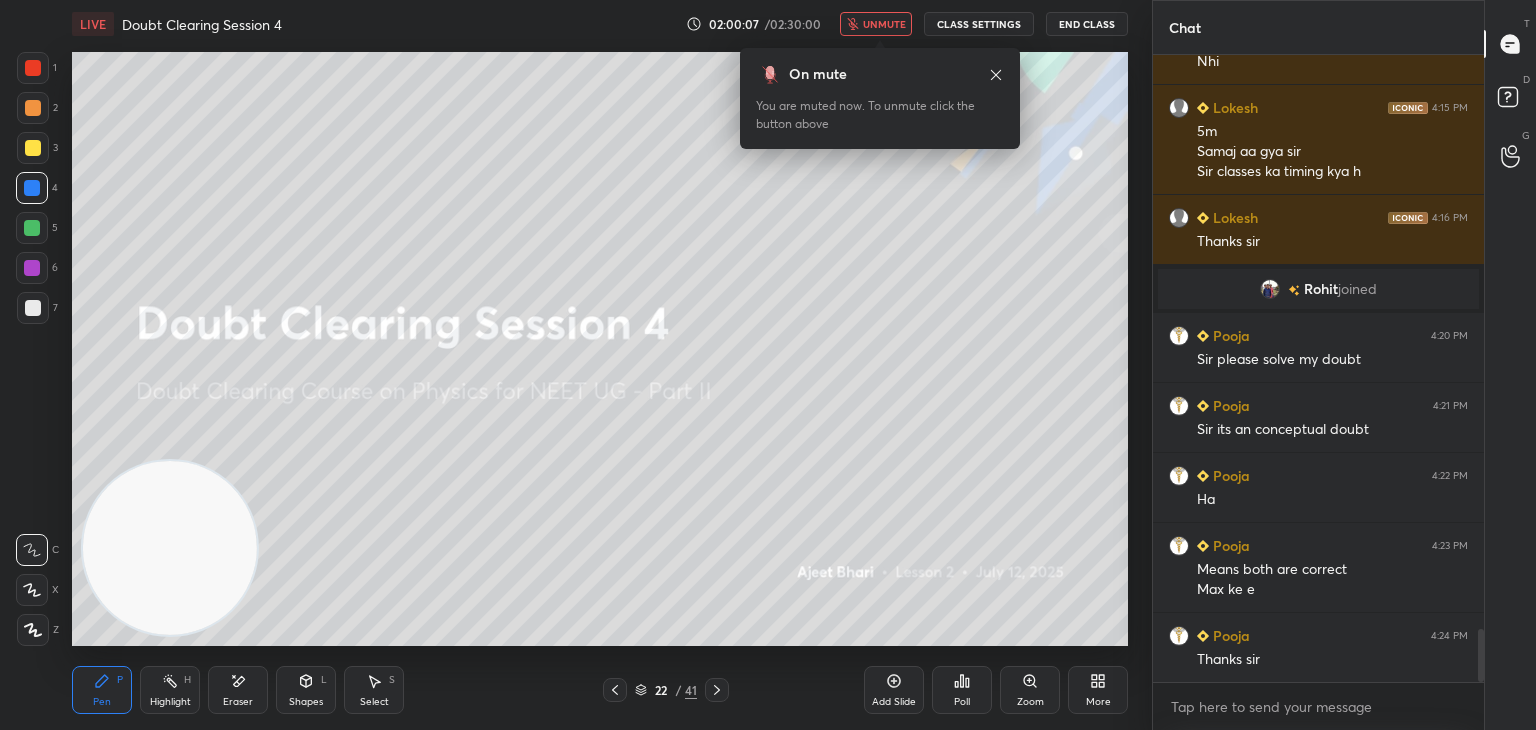 click 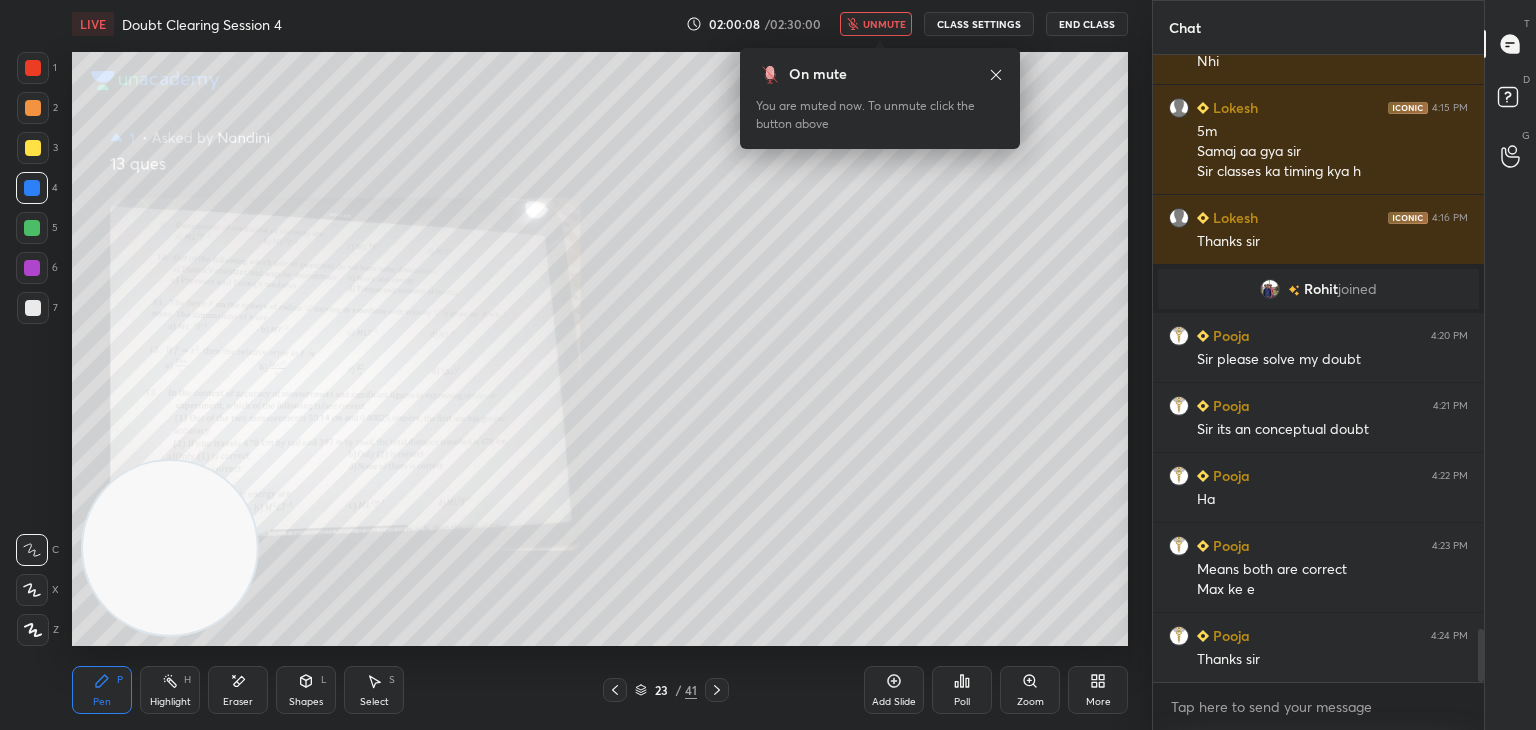 click 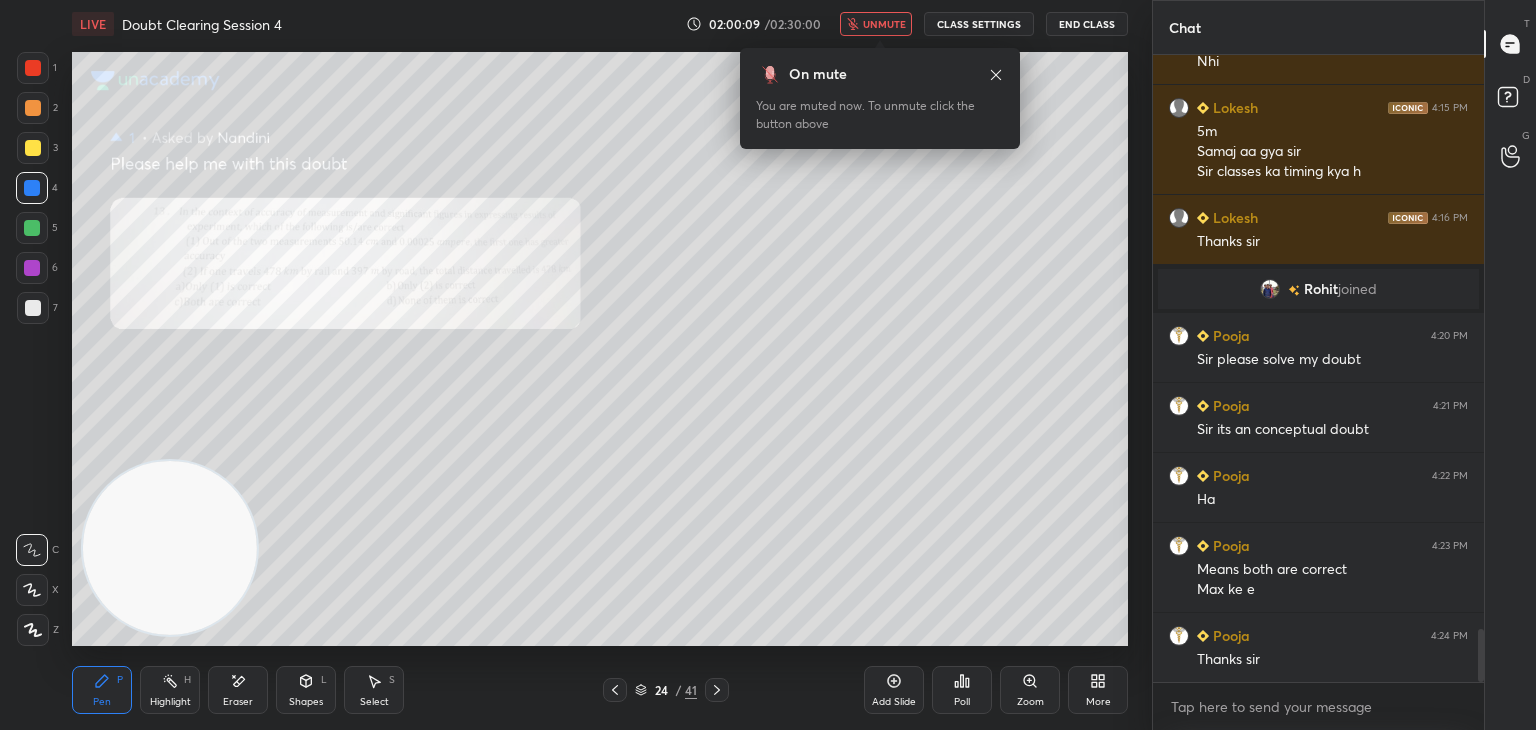 click 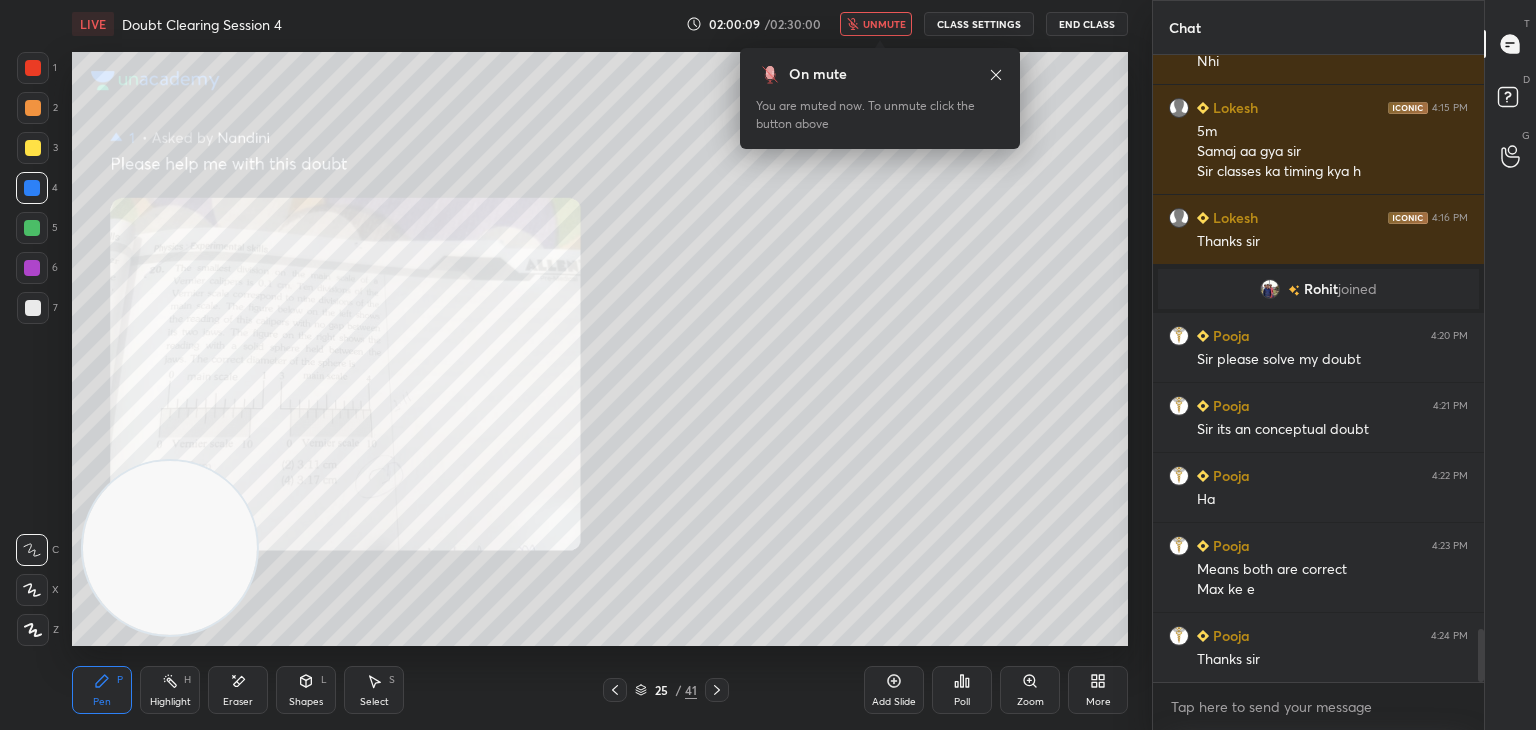 click 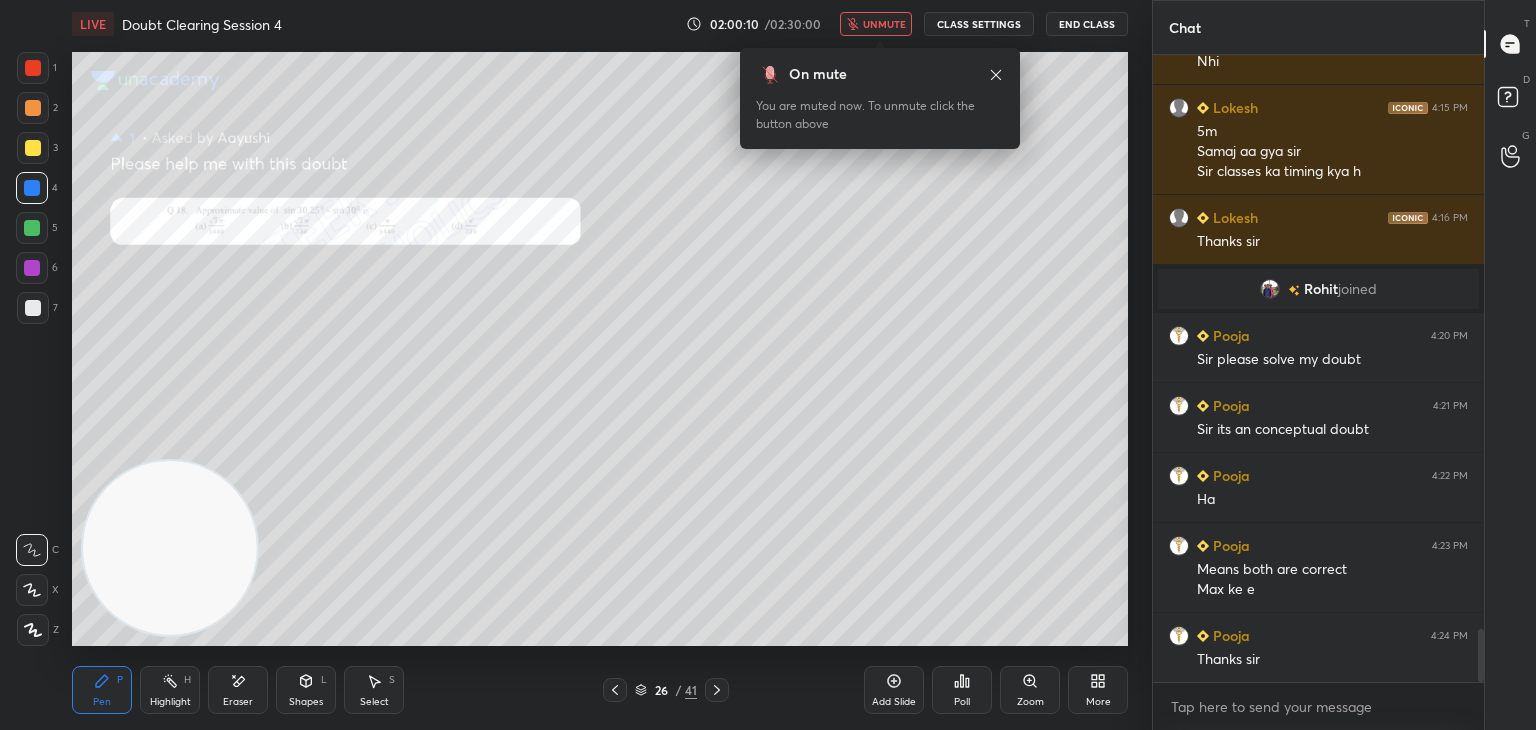 click 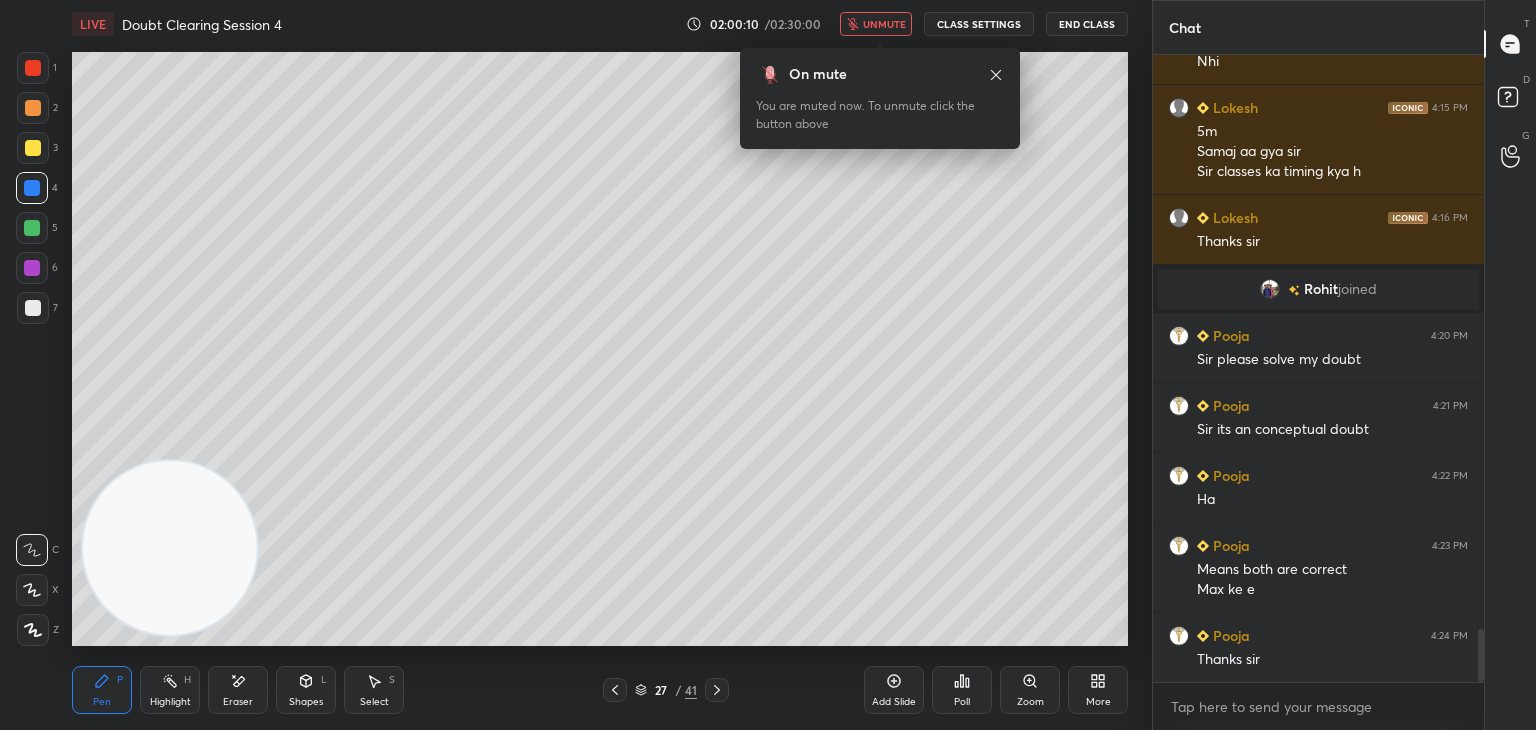 click 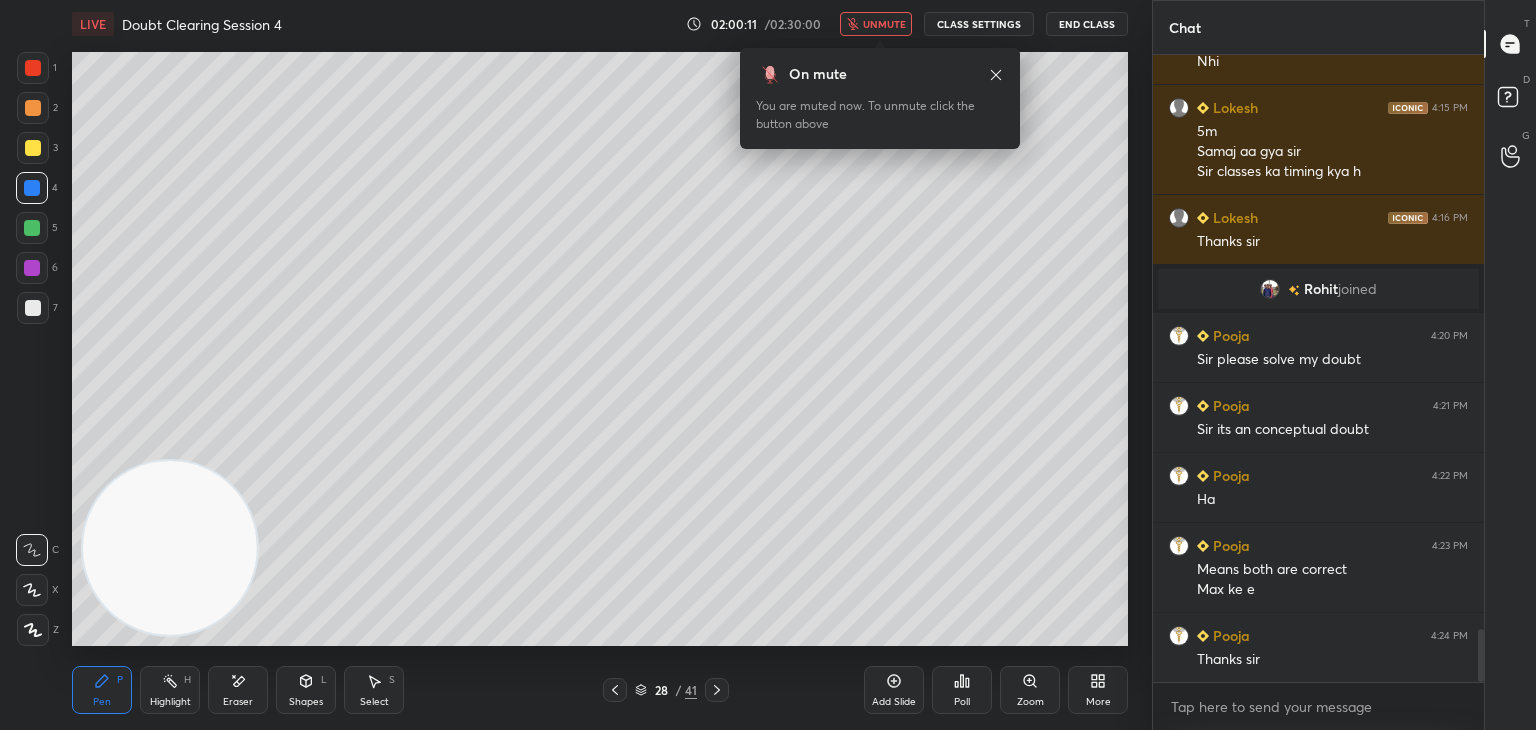 click 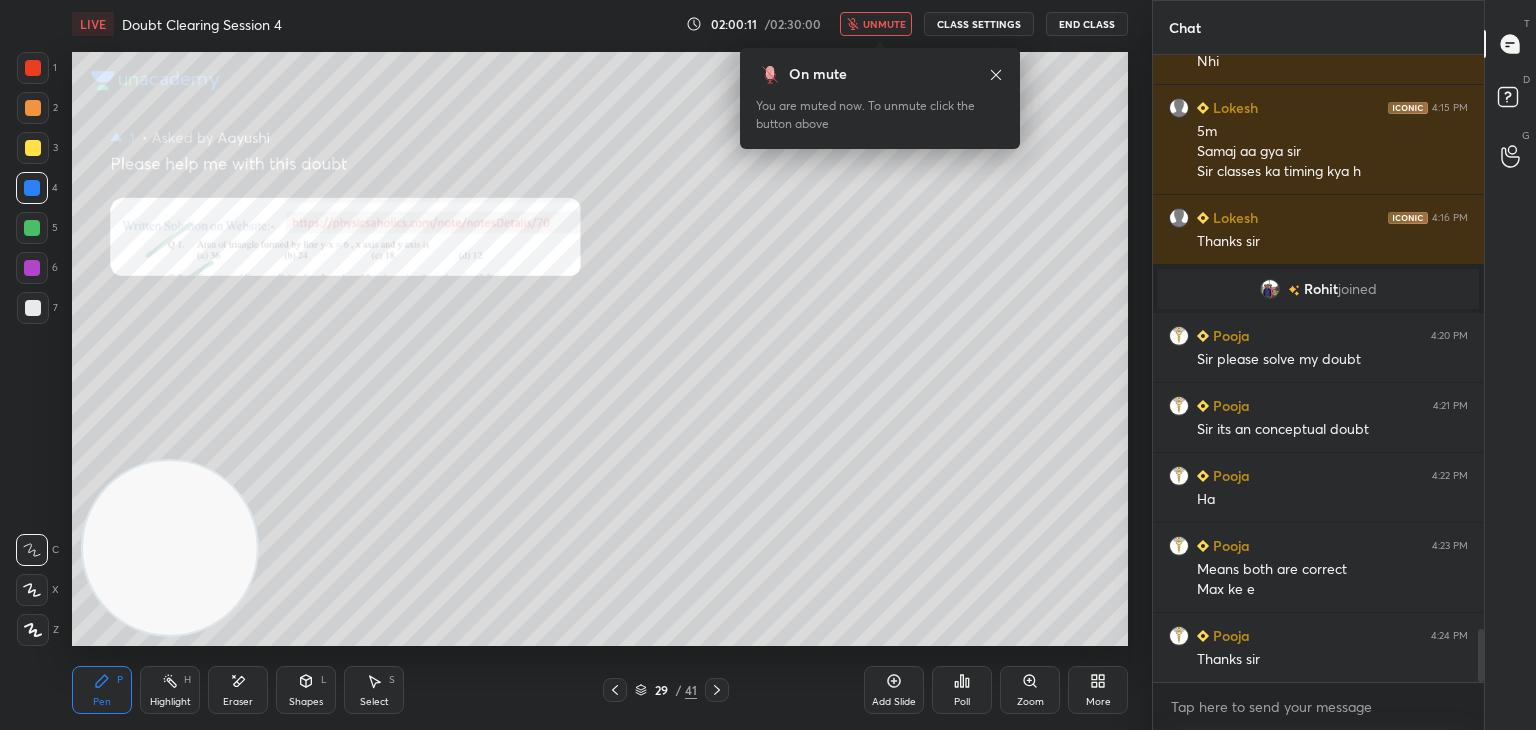 click 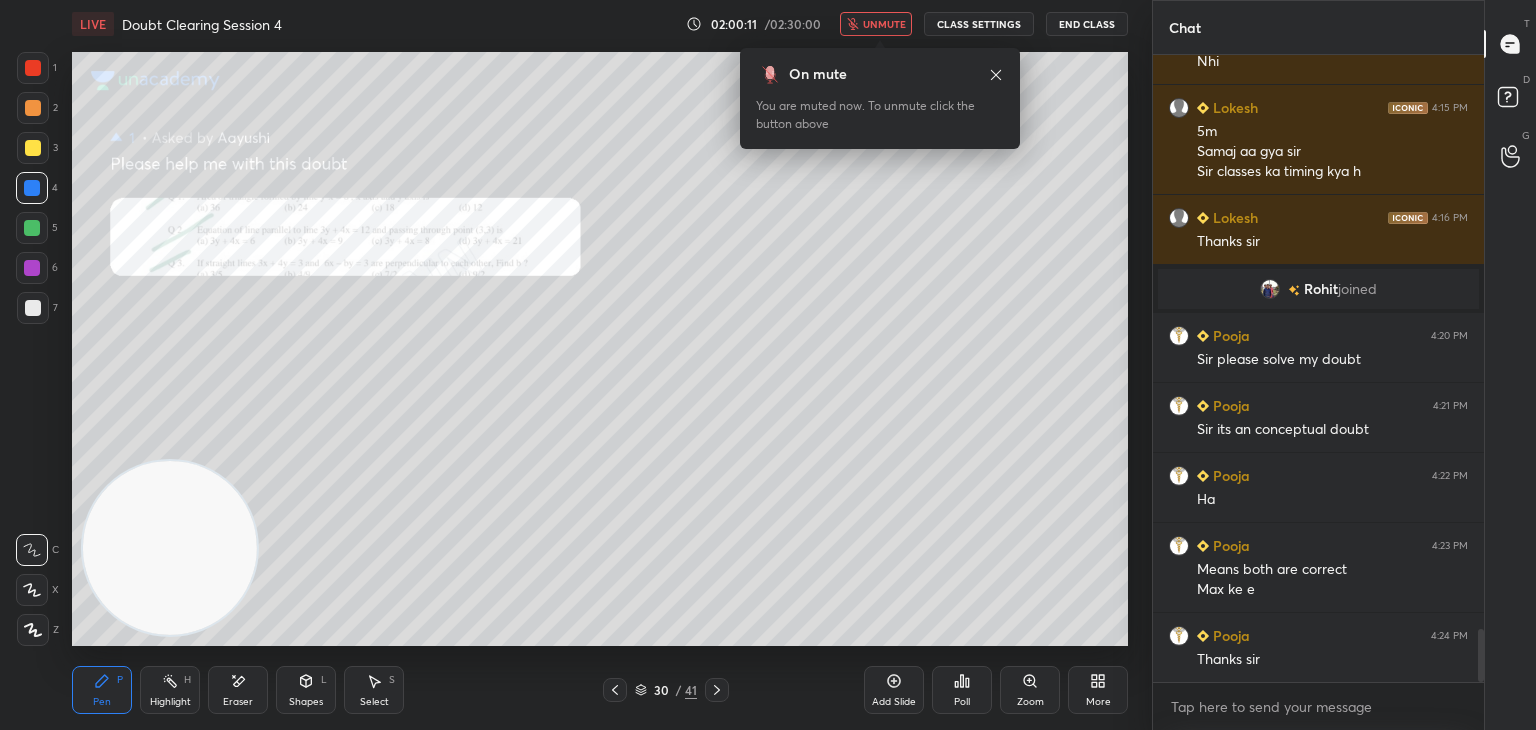 click 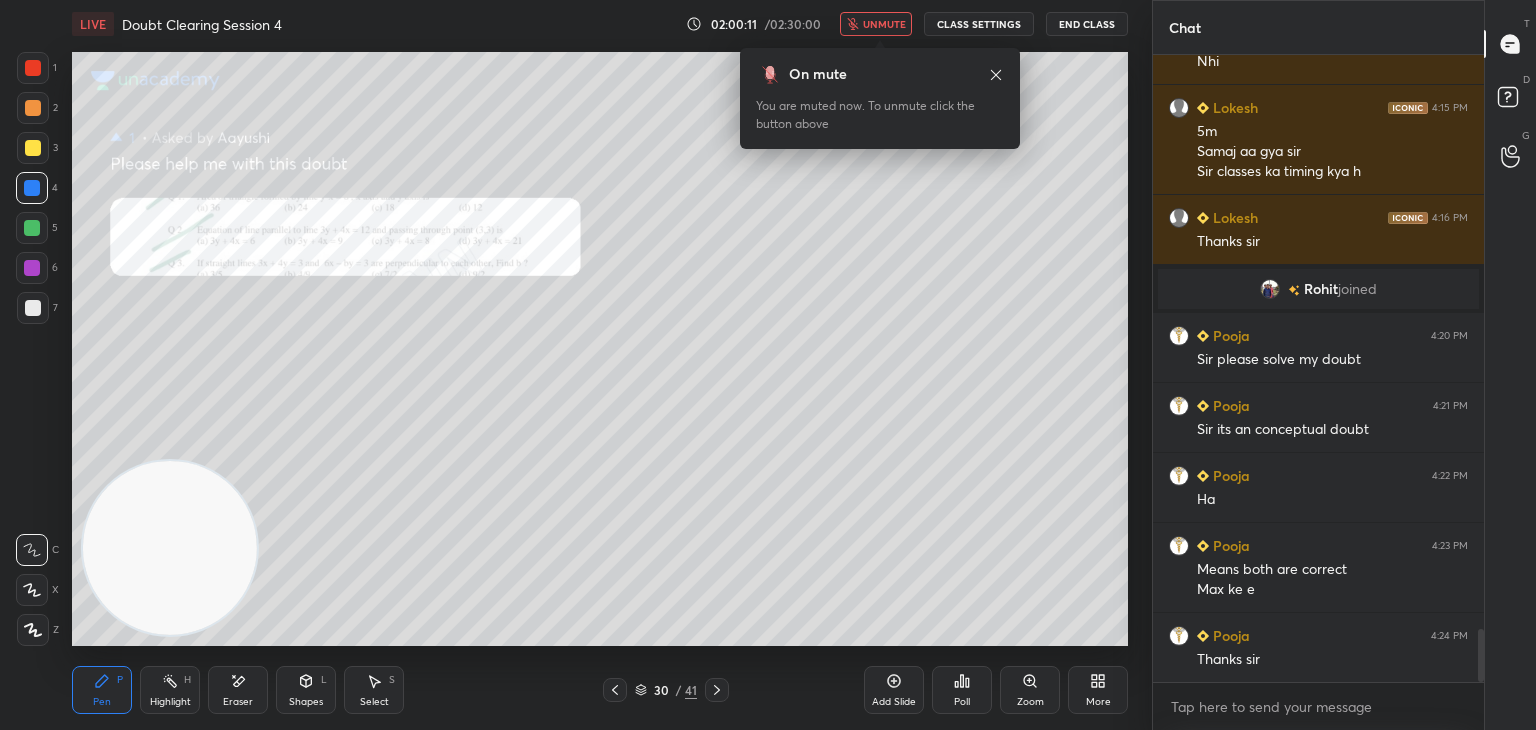 click 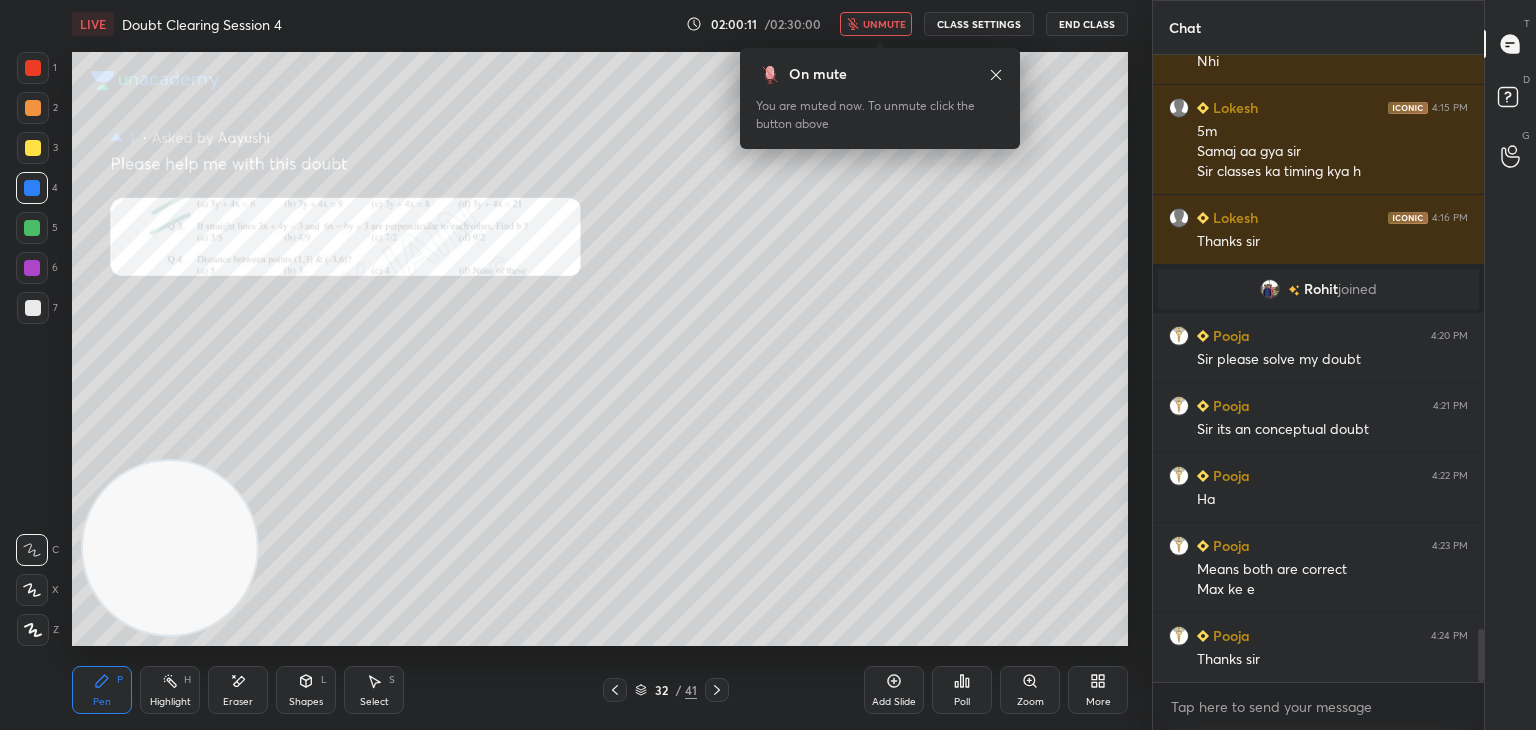 click 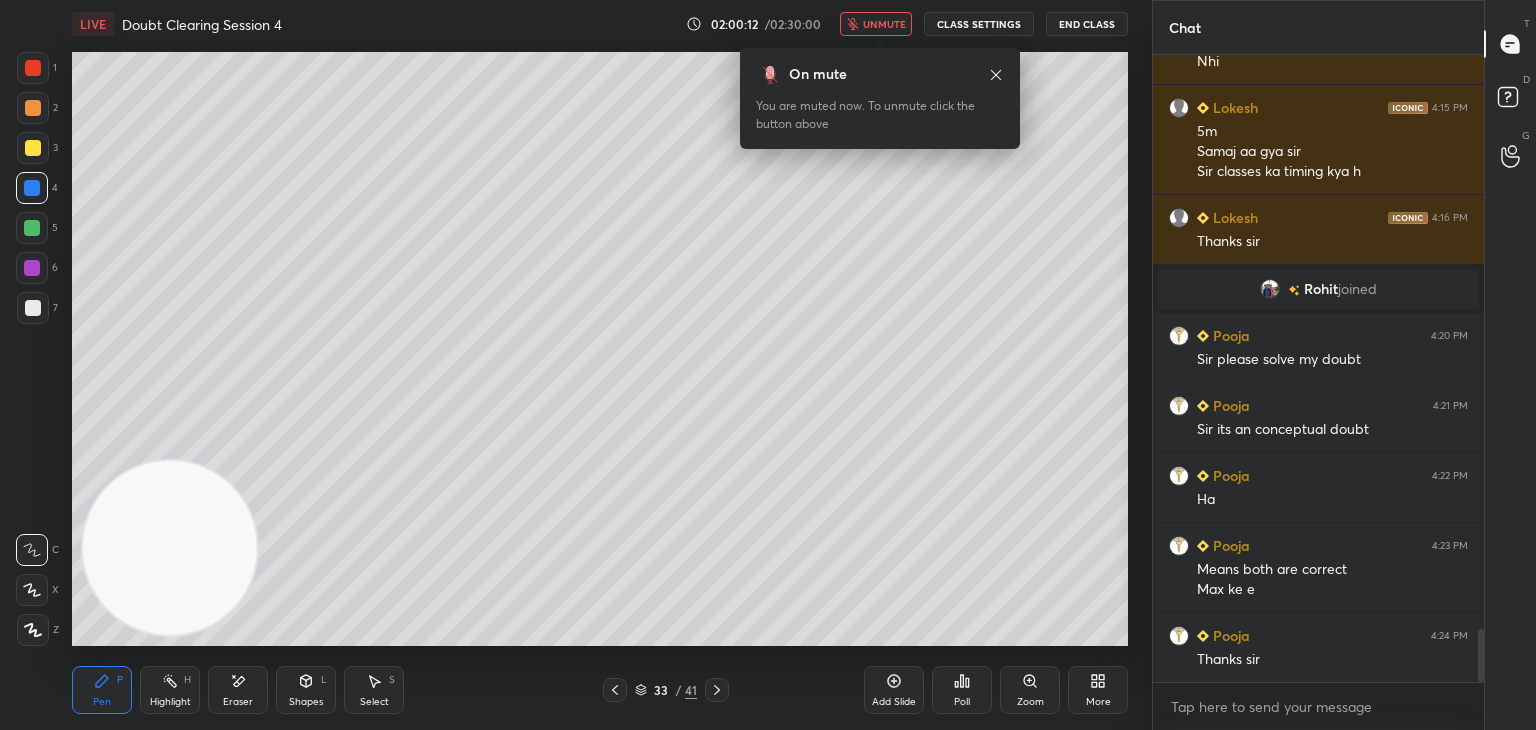 click 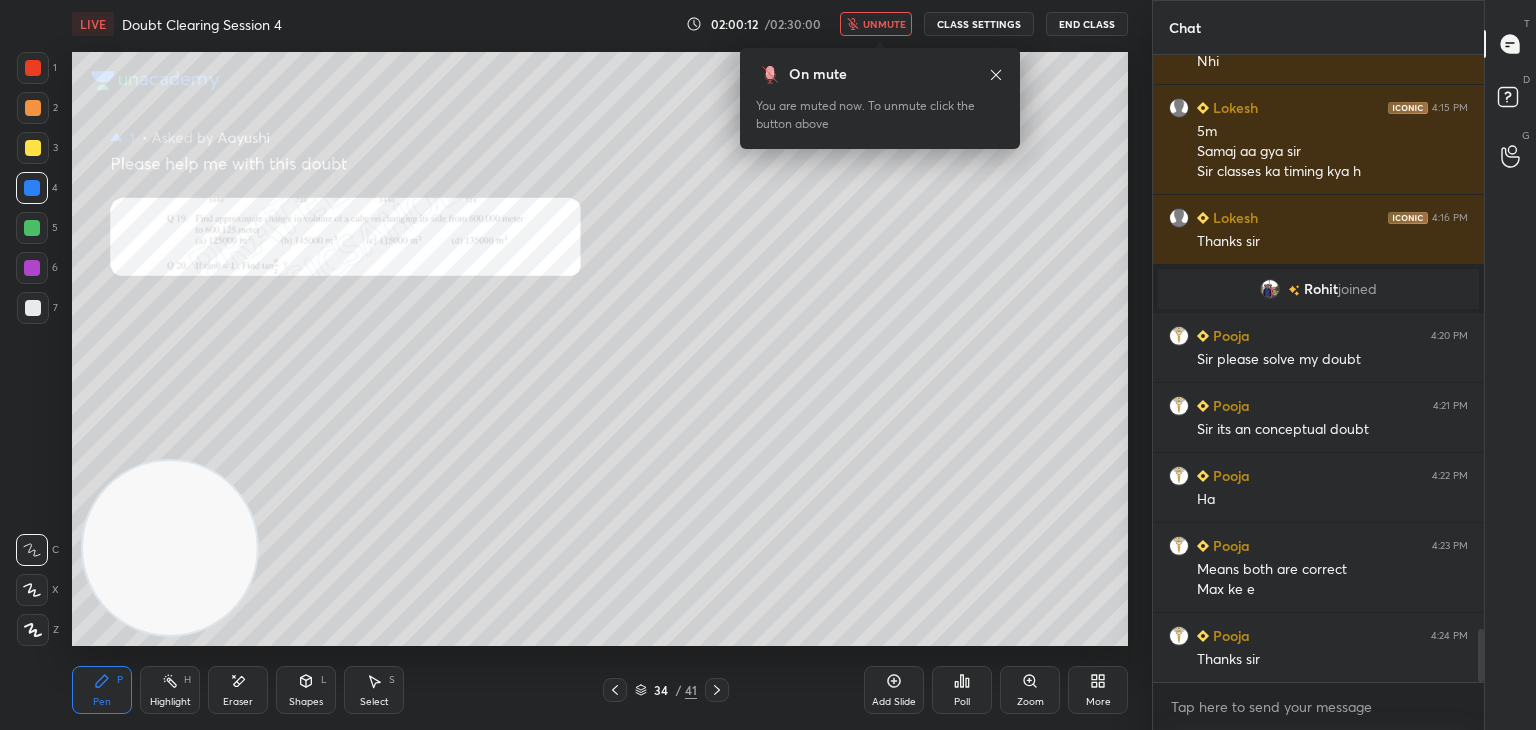 click 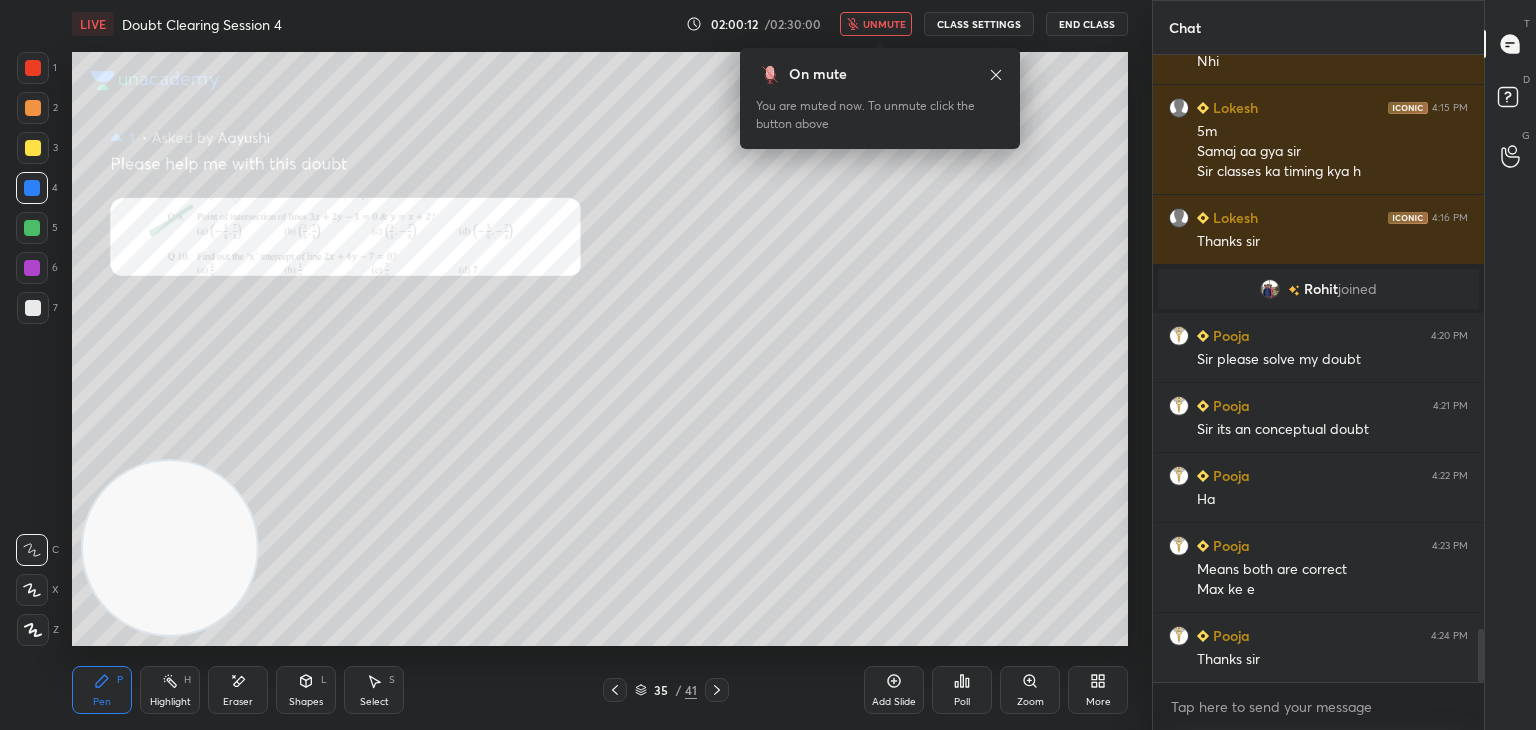 click 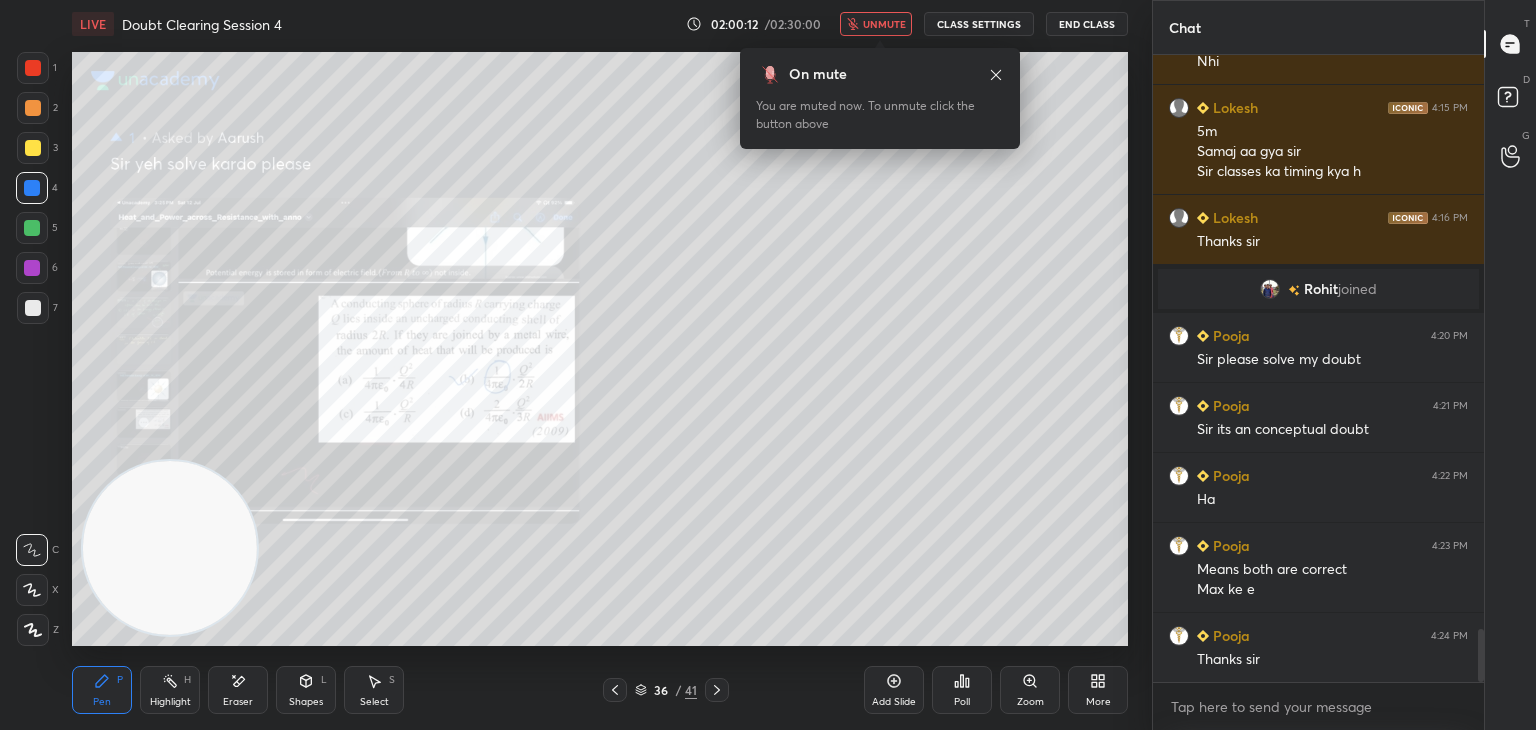 click 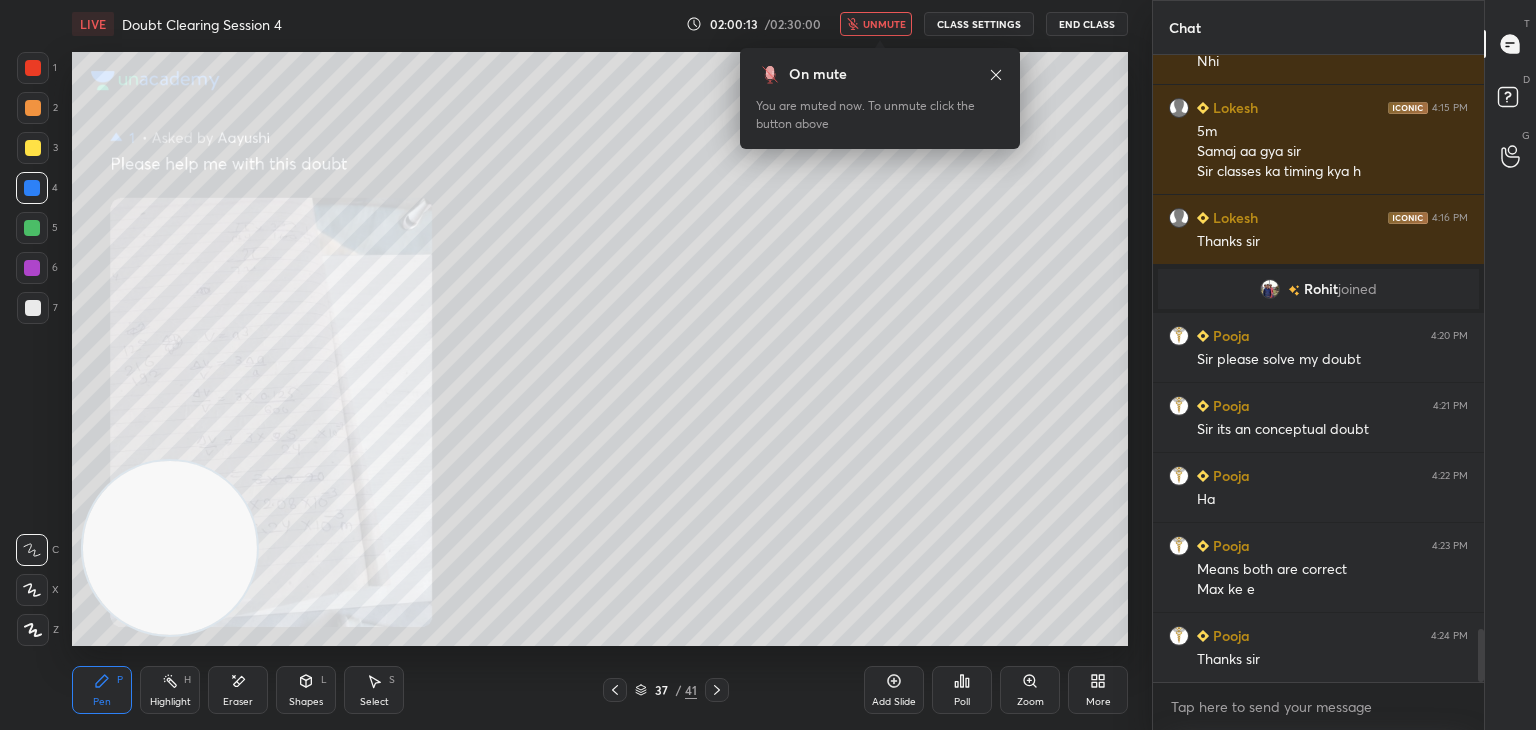 click 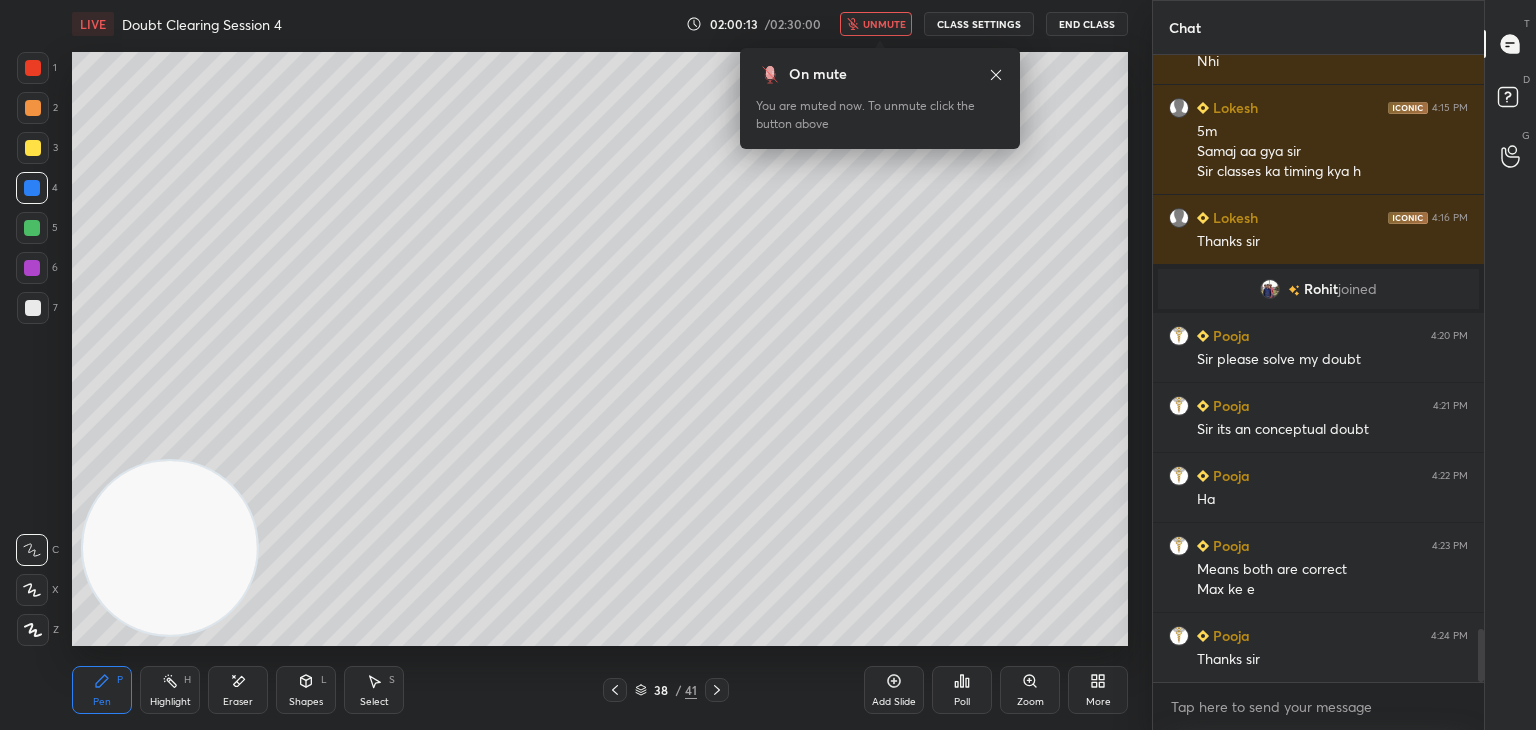 click 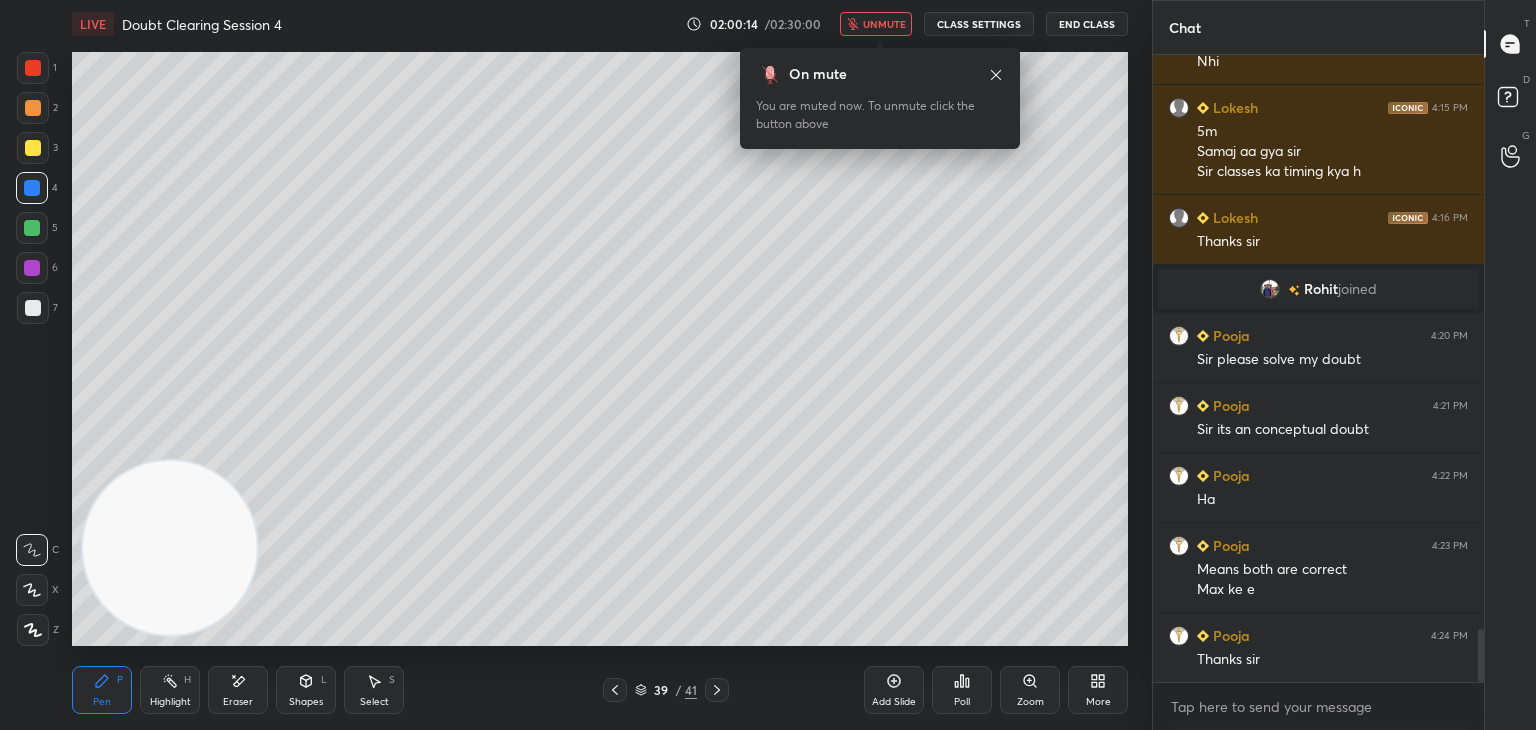 click 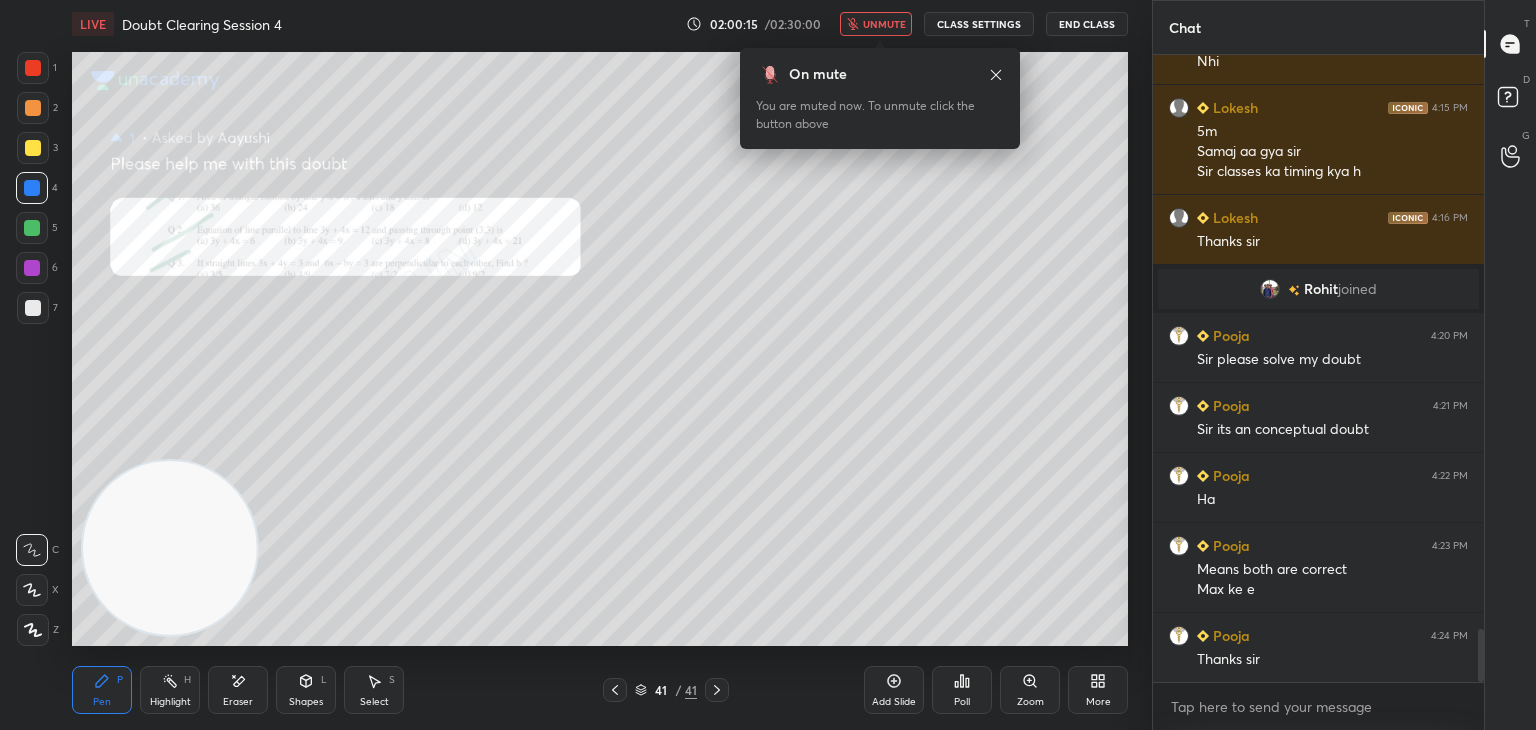 click 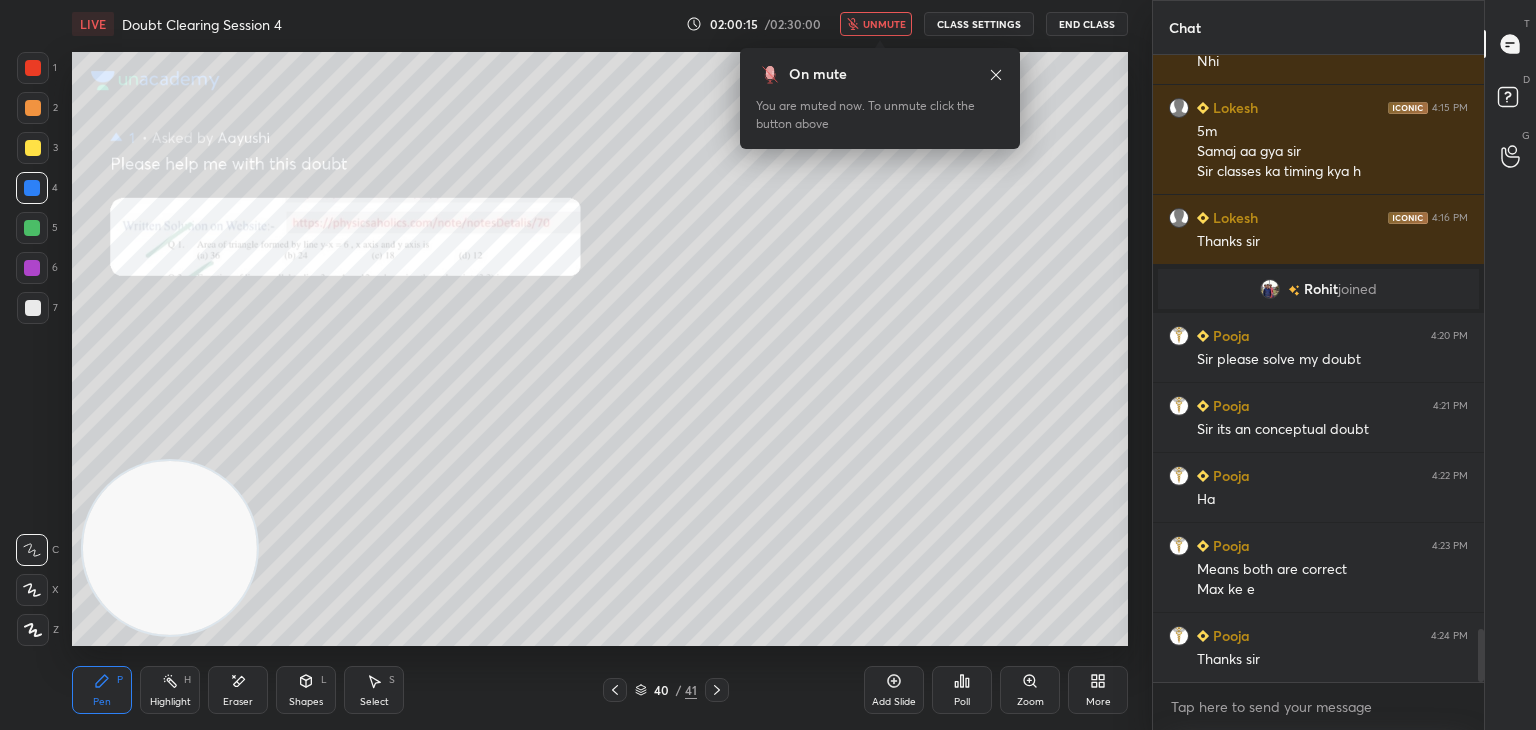 click 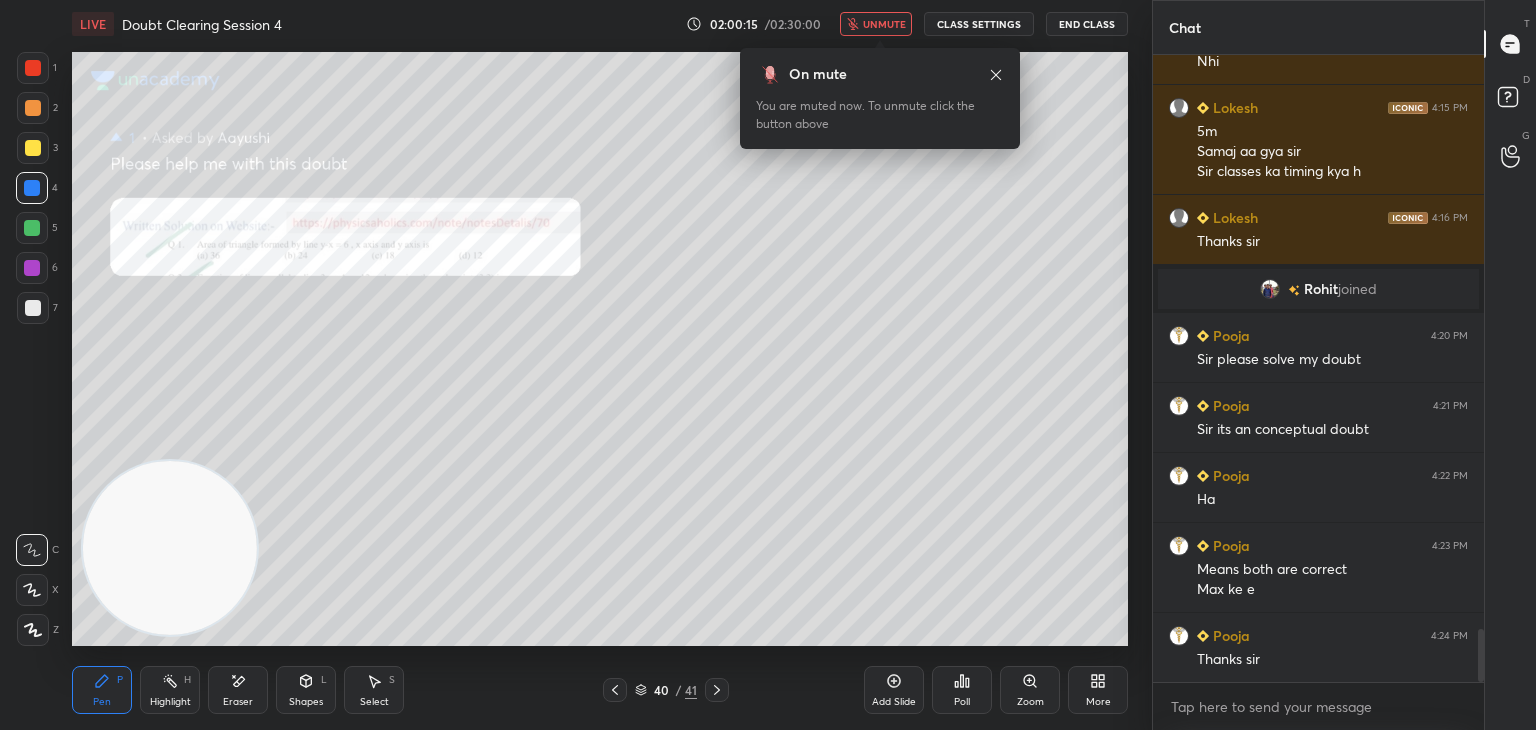 click 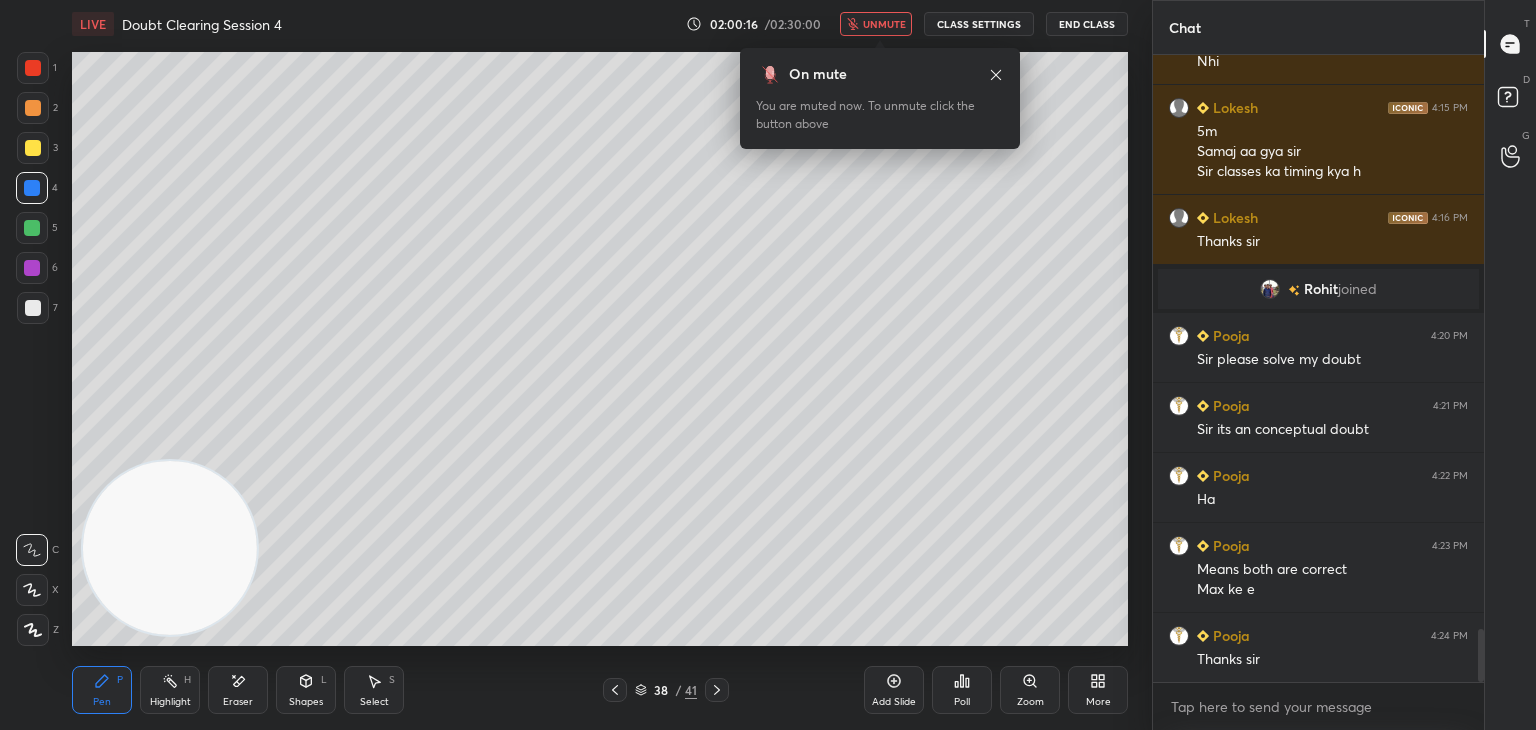 click at bounding box center [615, 690] 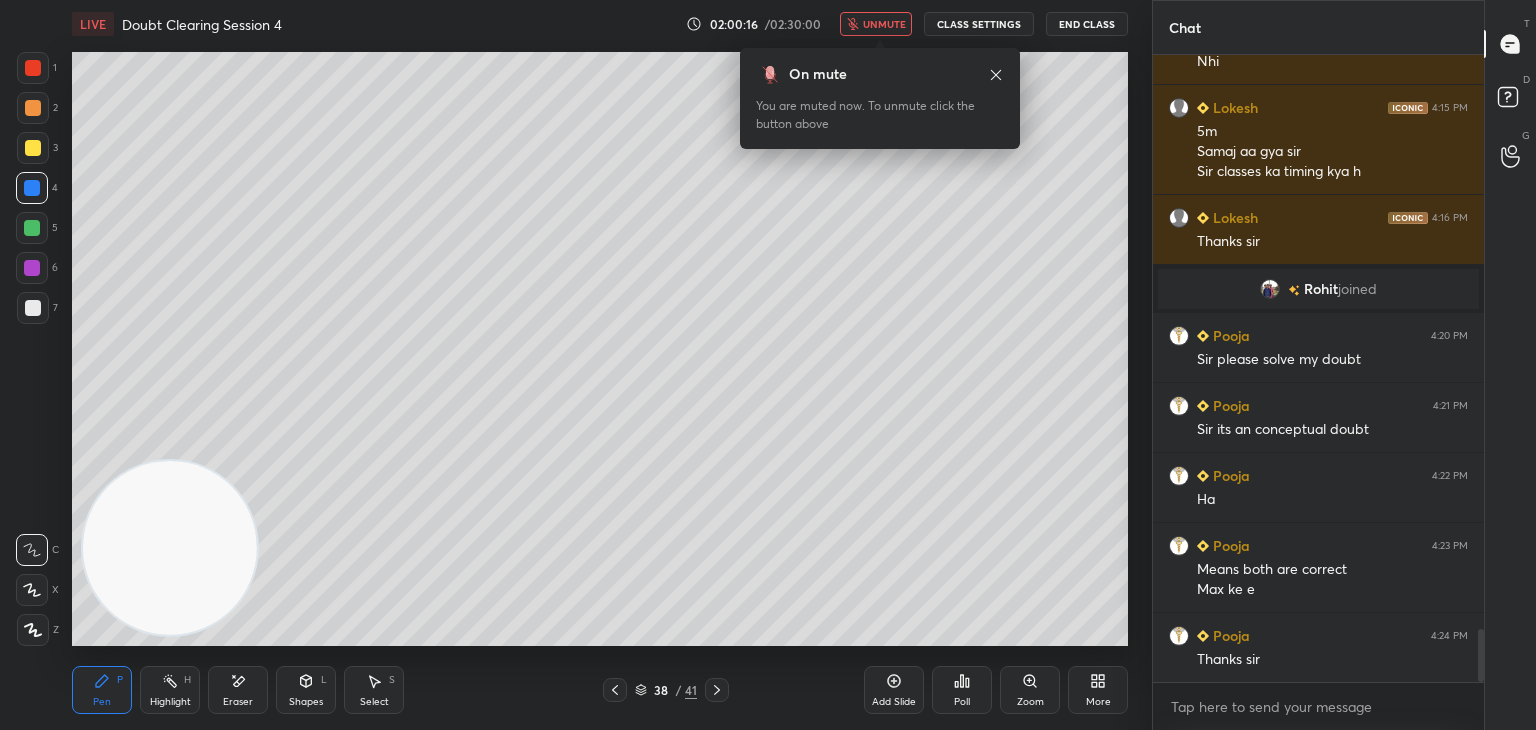 click at bounding box center [615, 690] 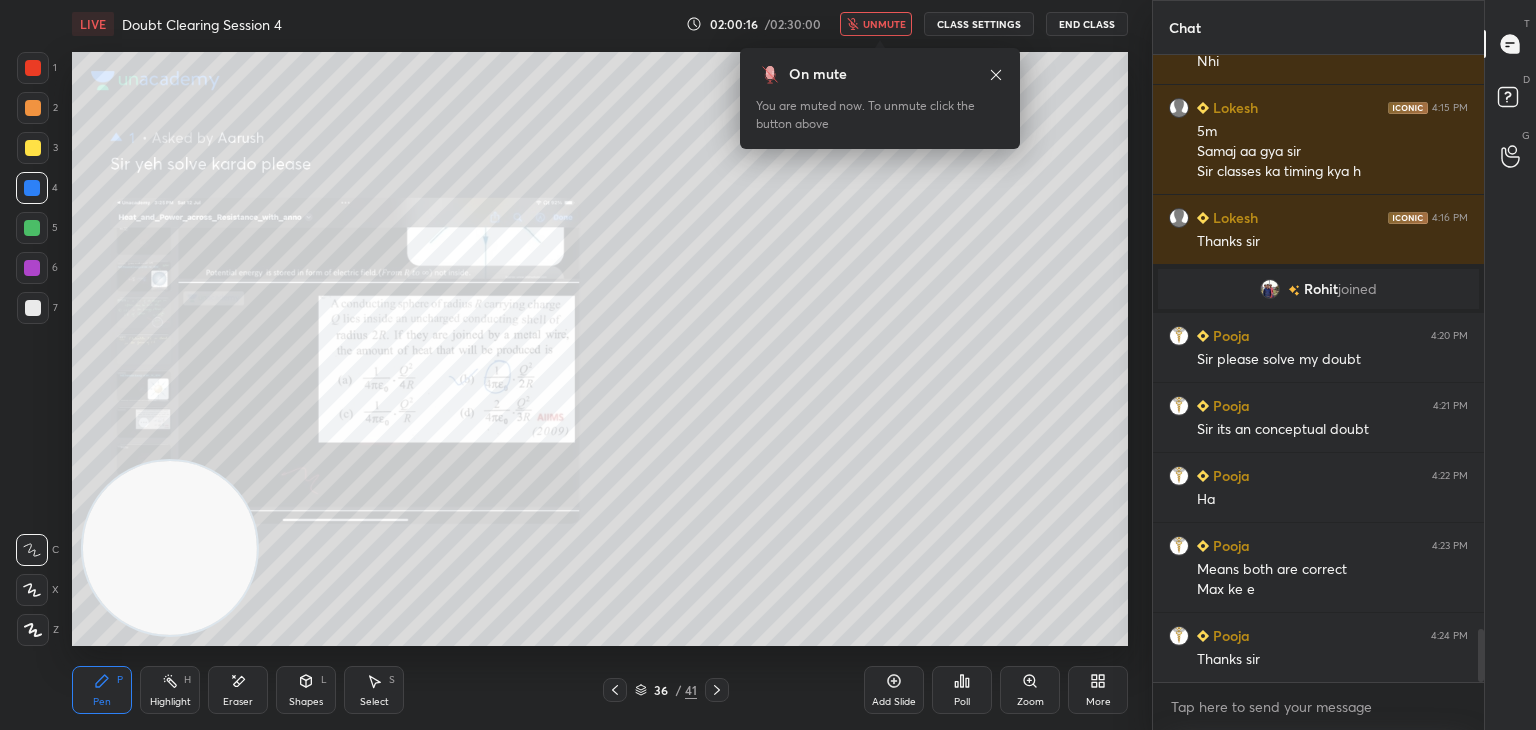 click at bounding box center [615, 690] 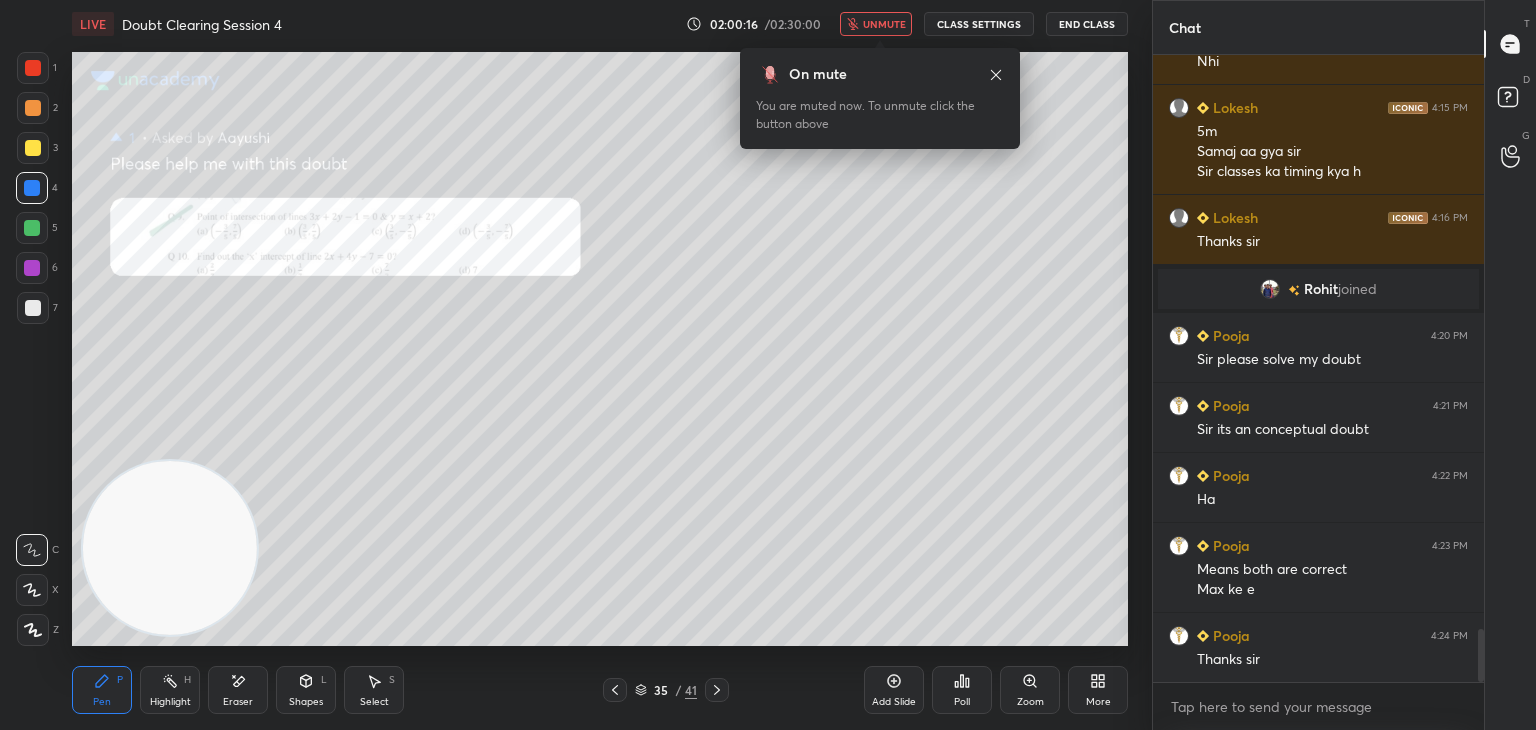 click at bounding box center [615, 690] 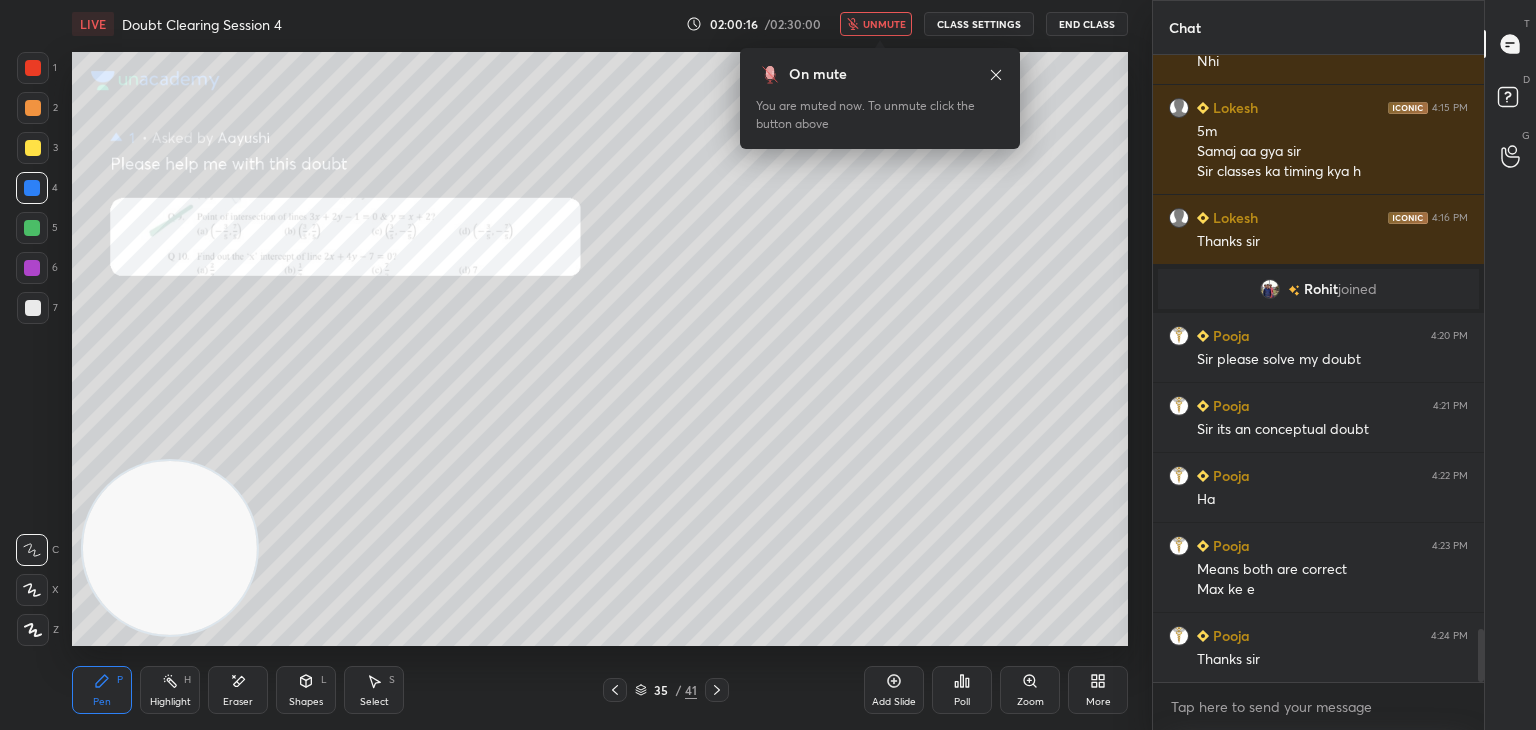 click at bounding box center (615, 690) 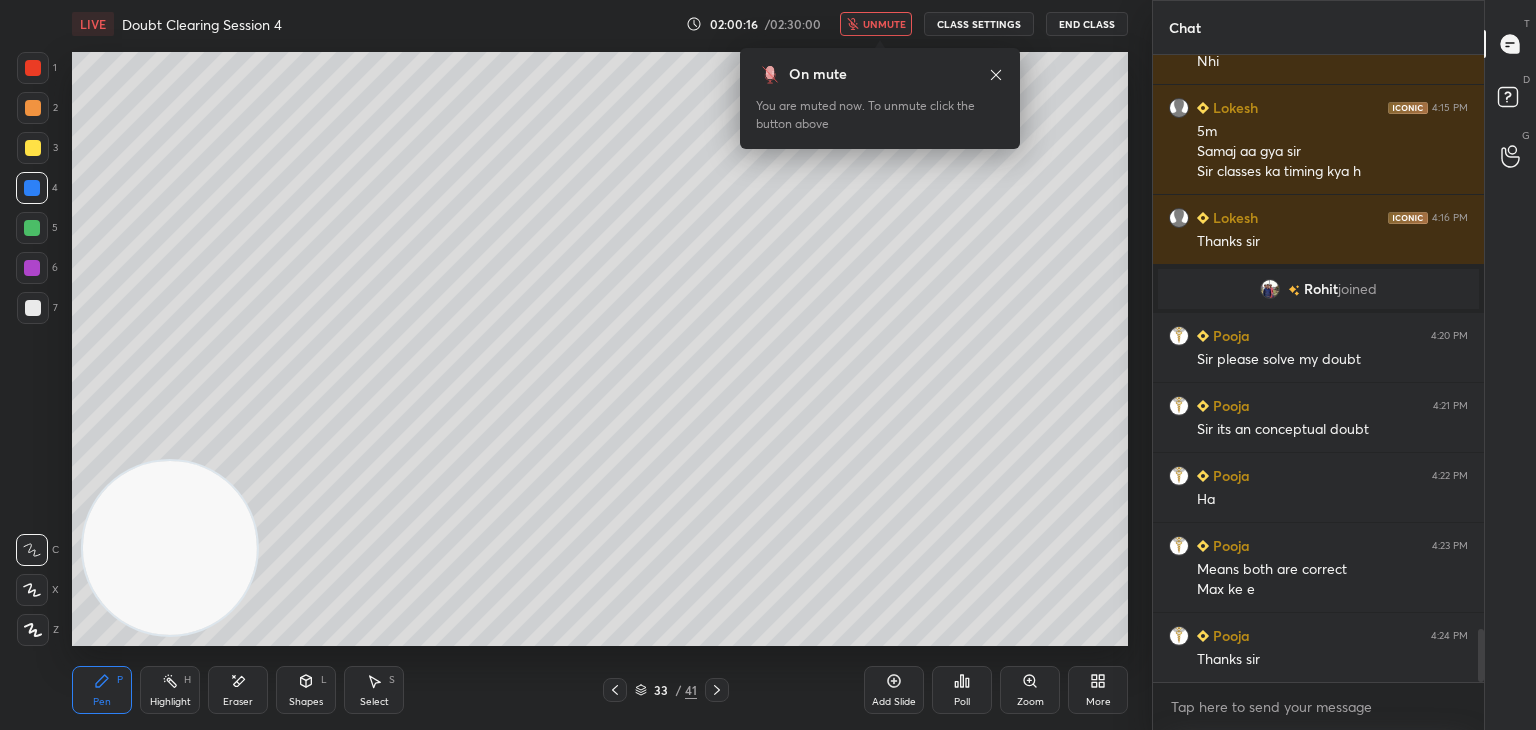 click at bounding box center (615, 690) 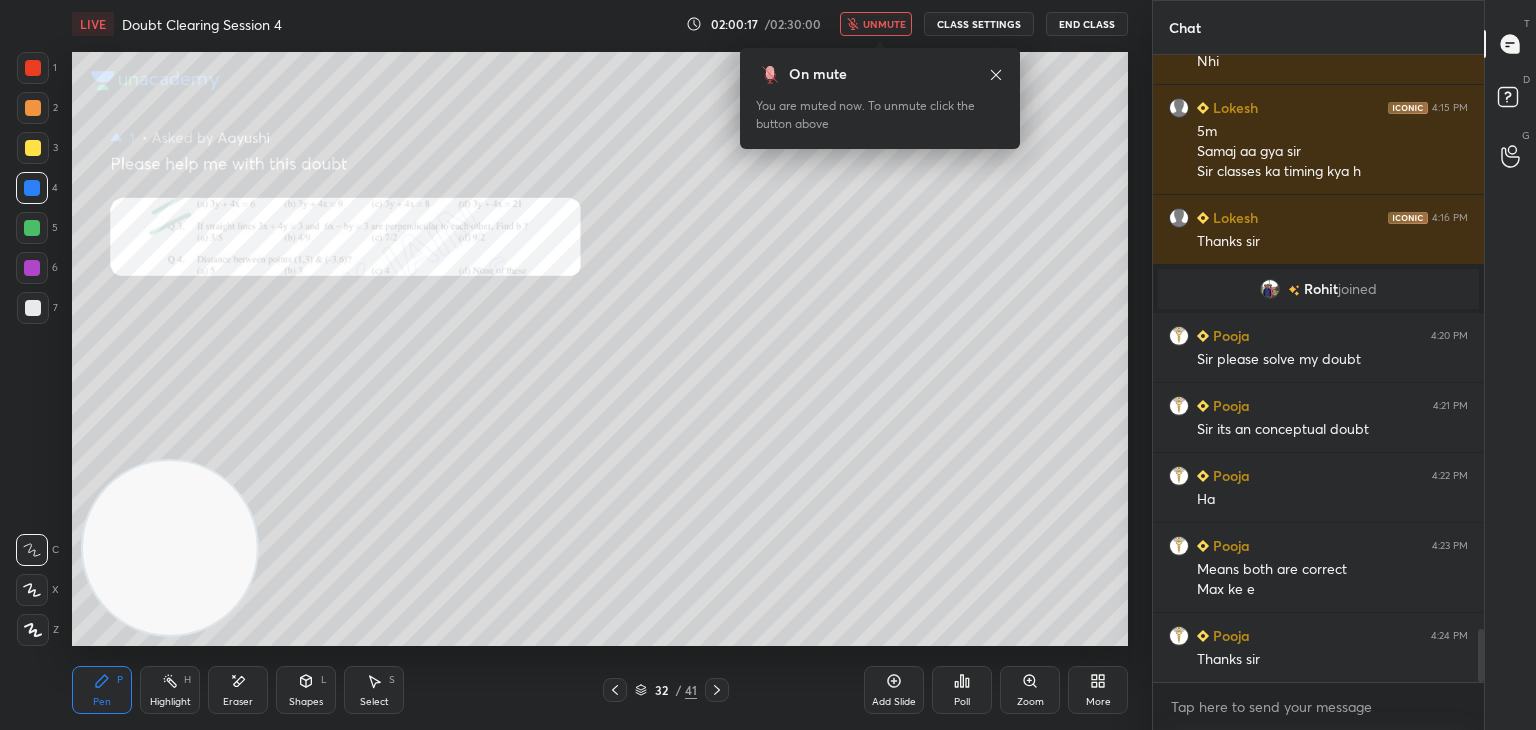 click 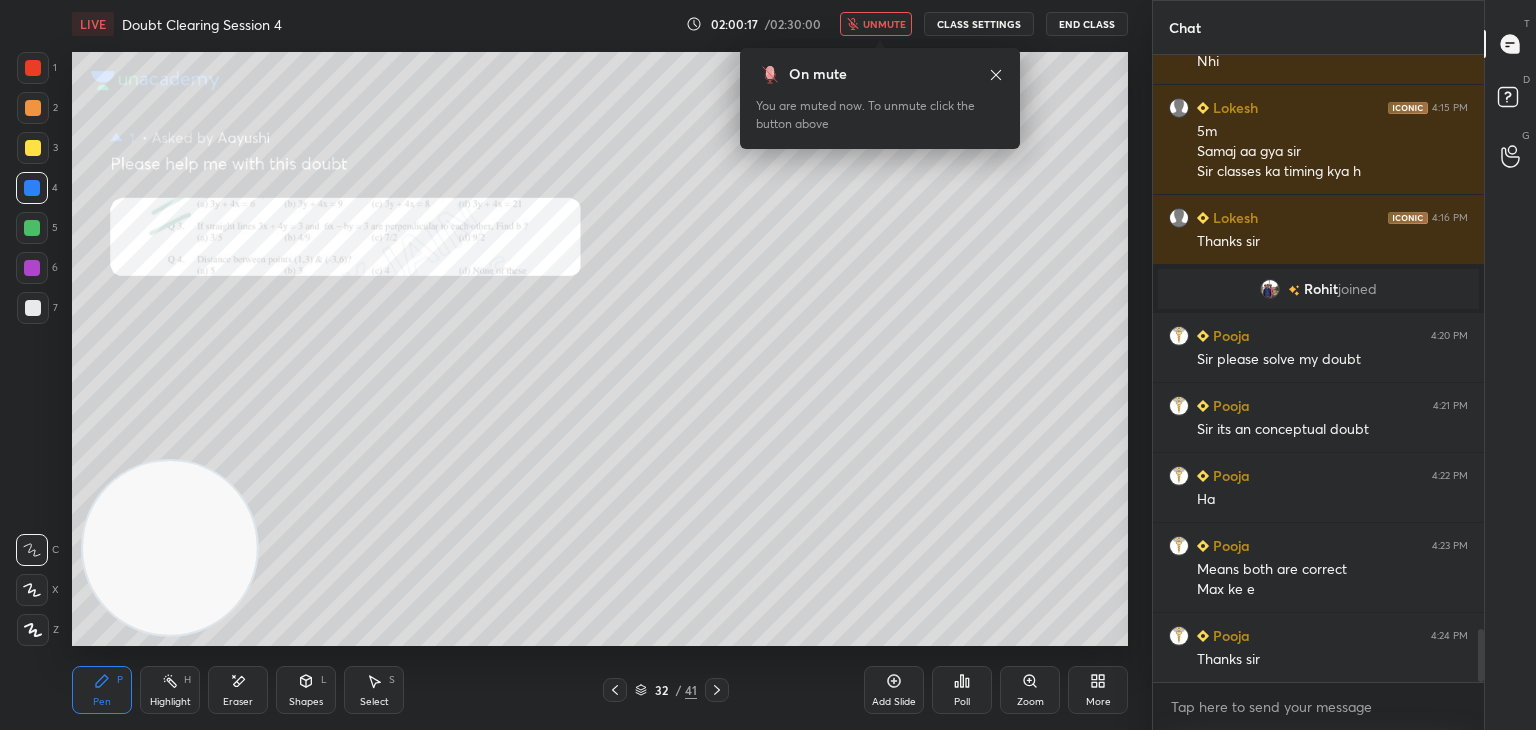 click 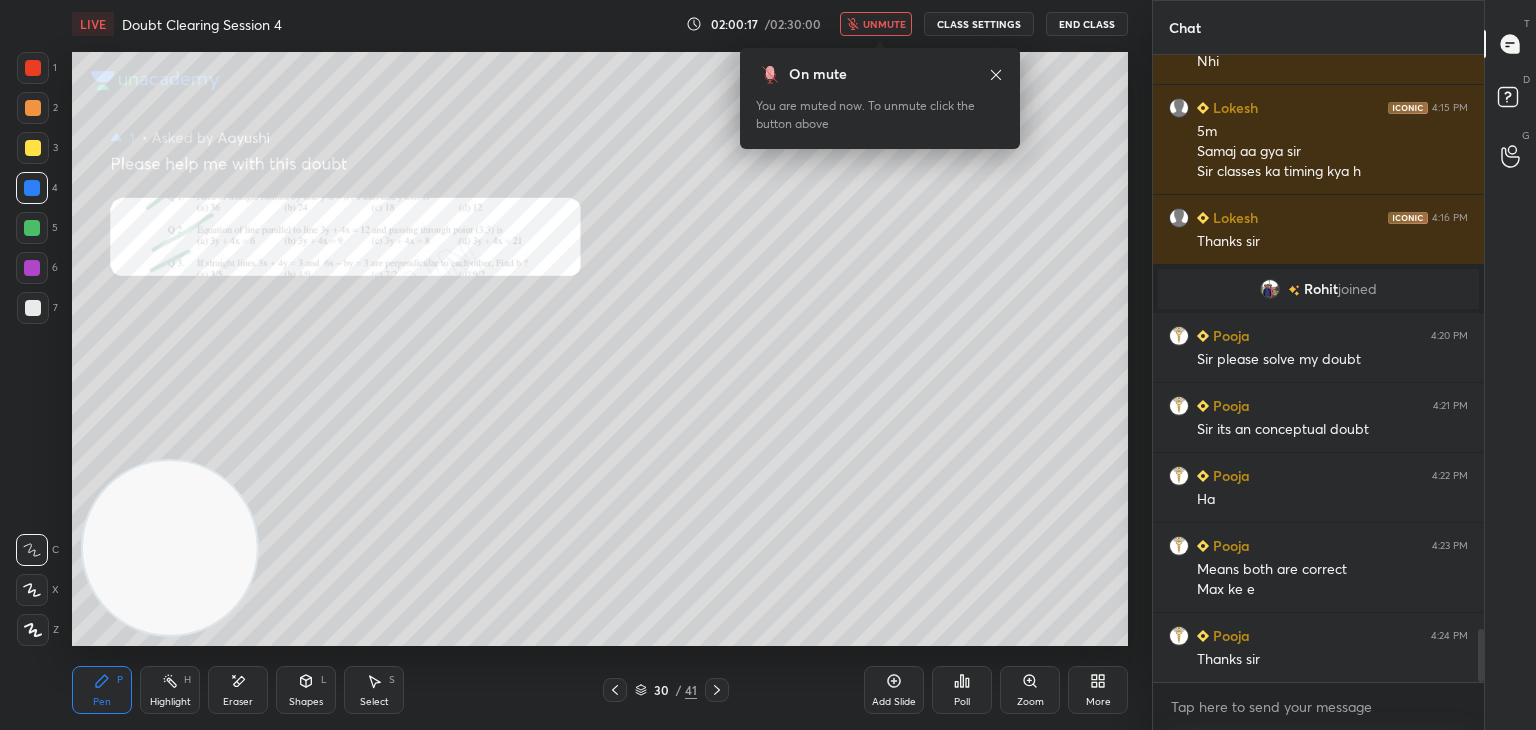click 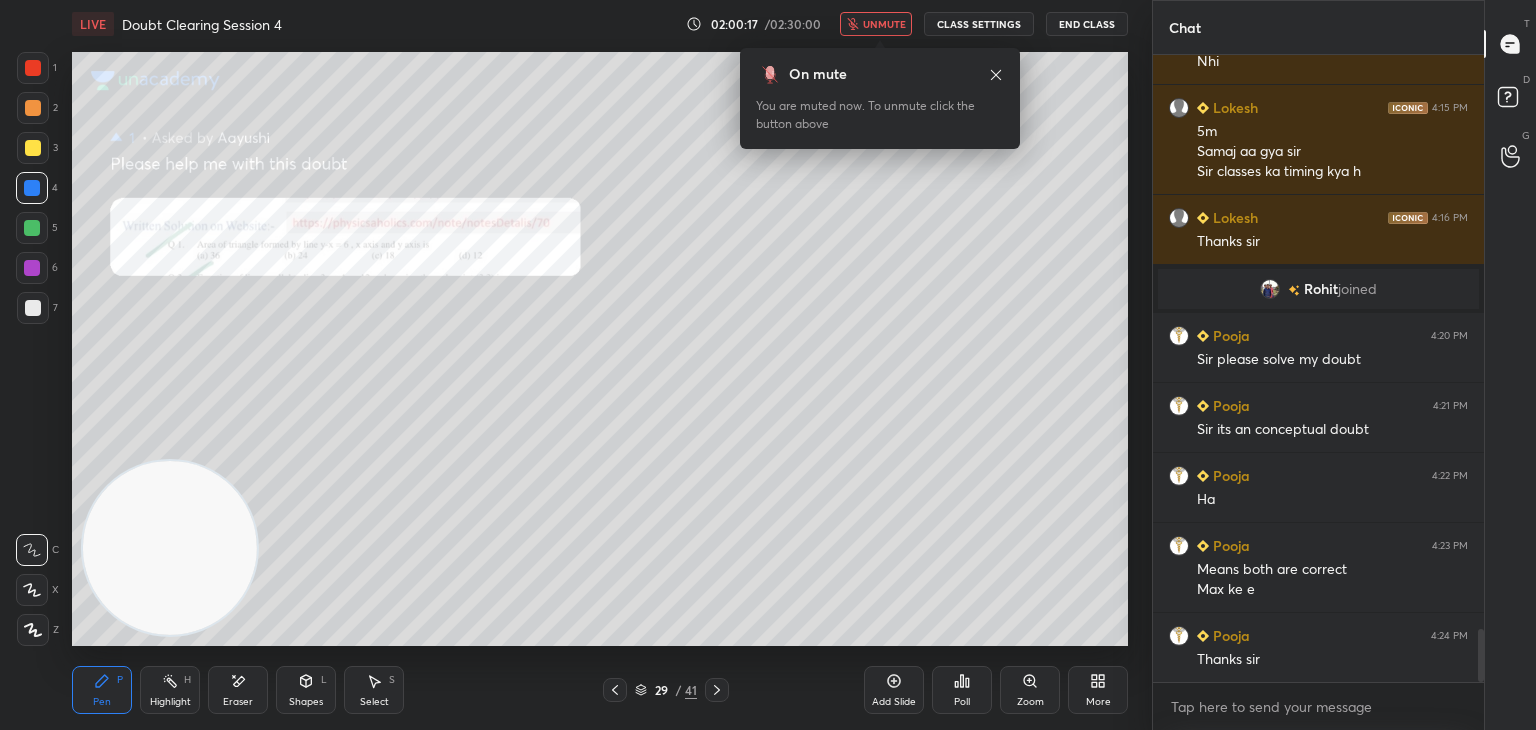 click 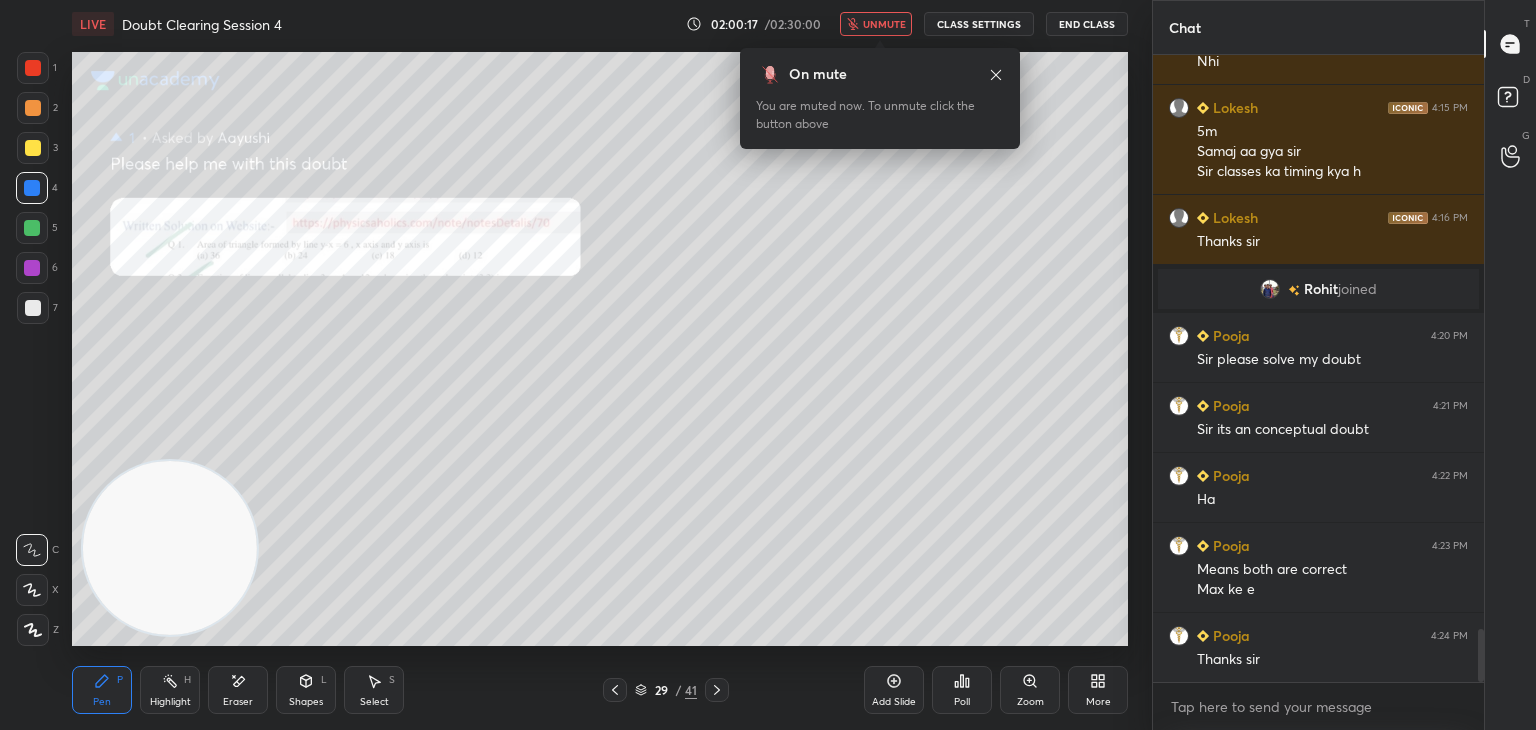 click 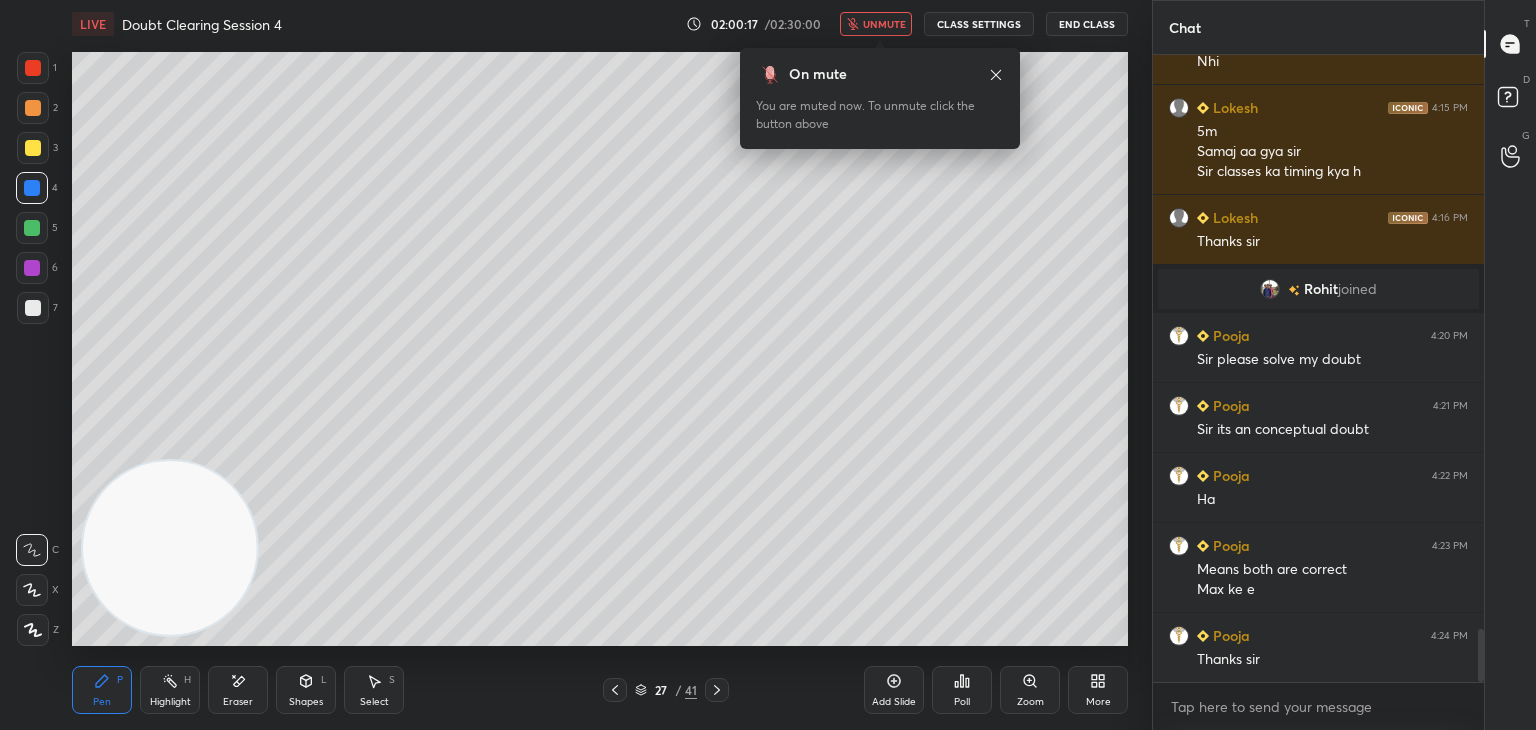 click 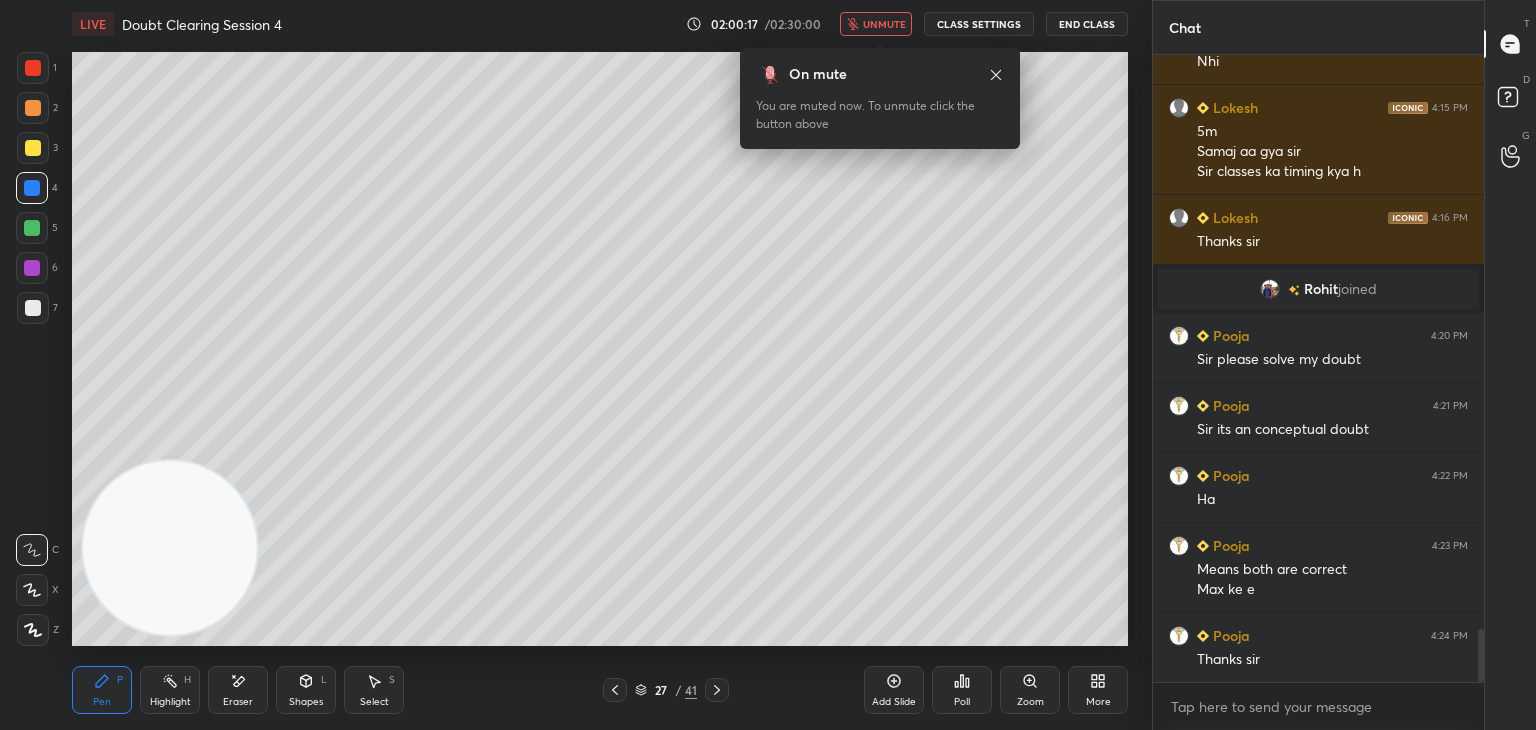 click 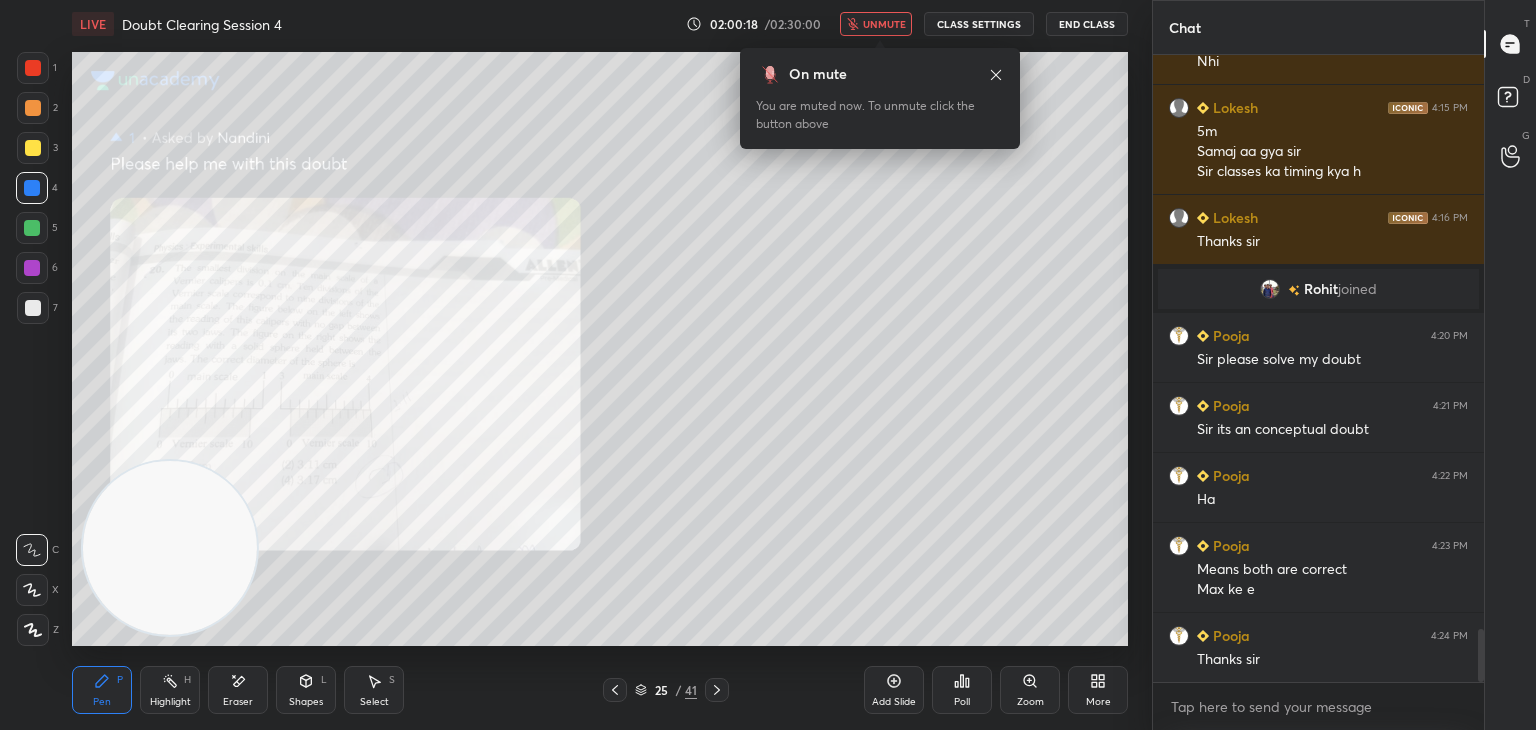 click 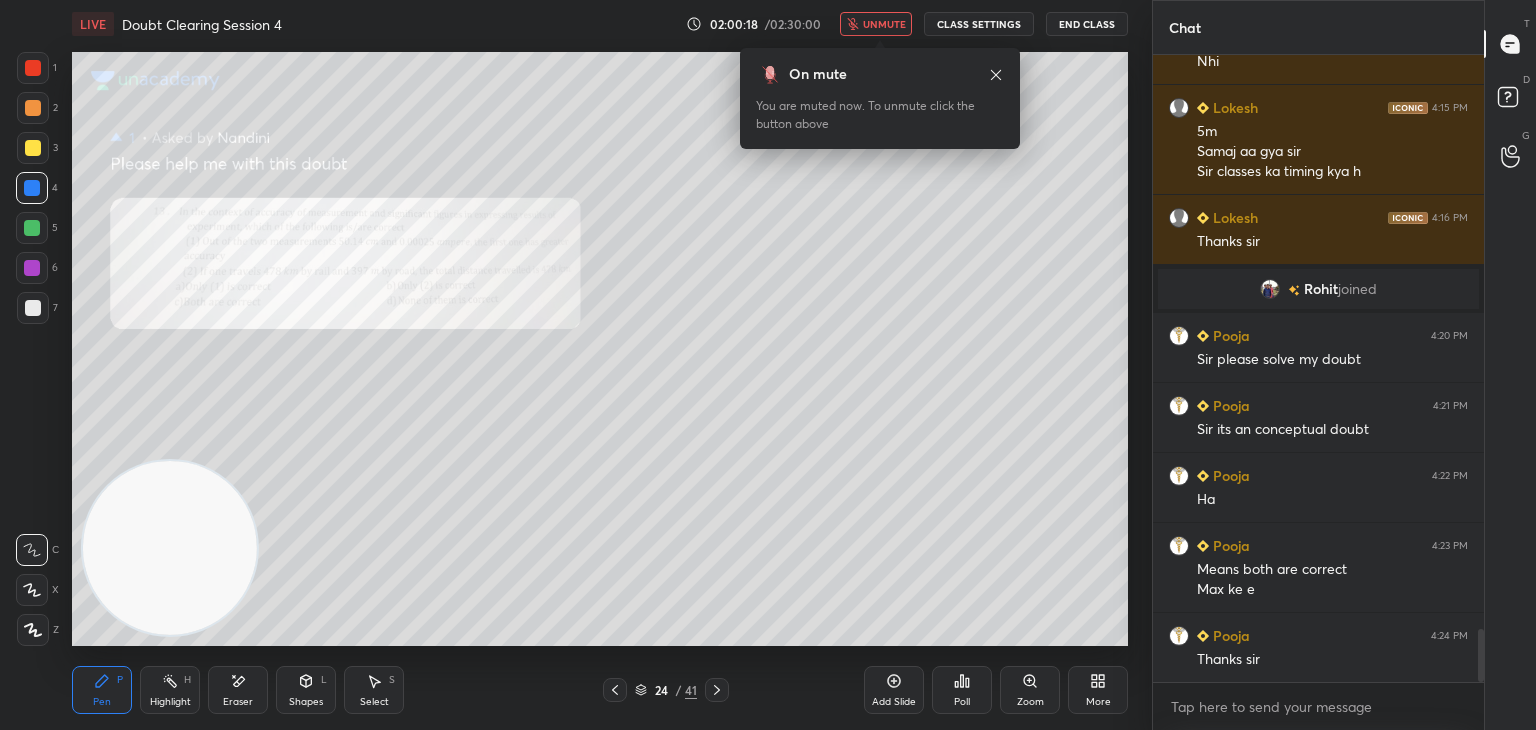 click 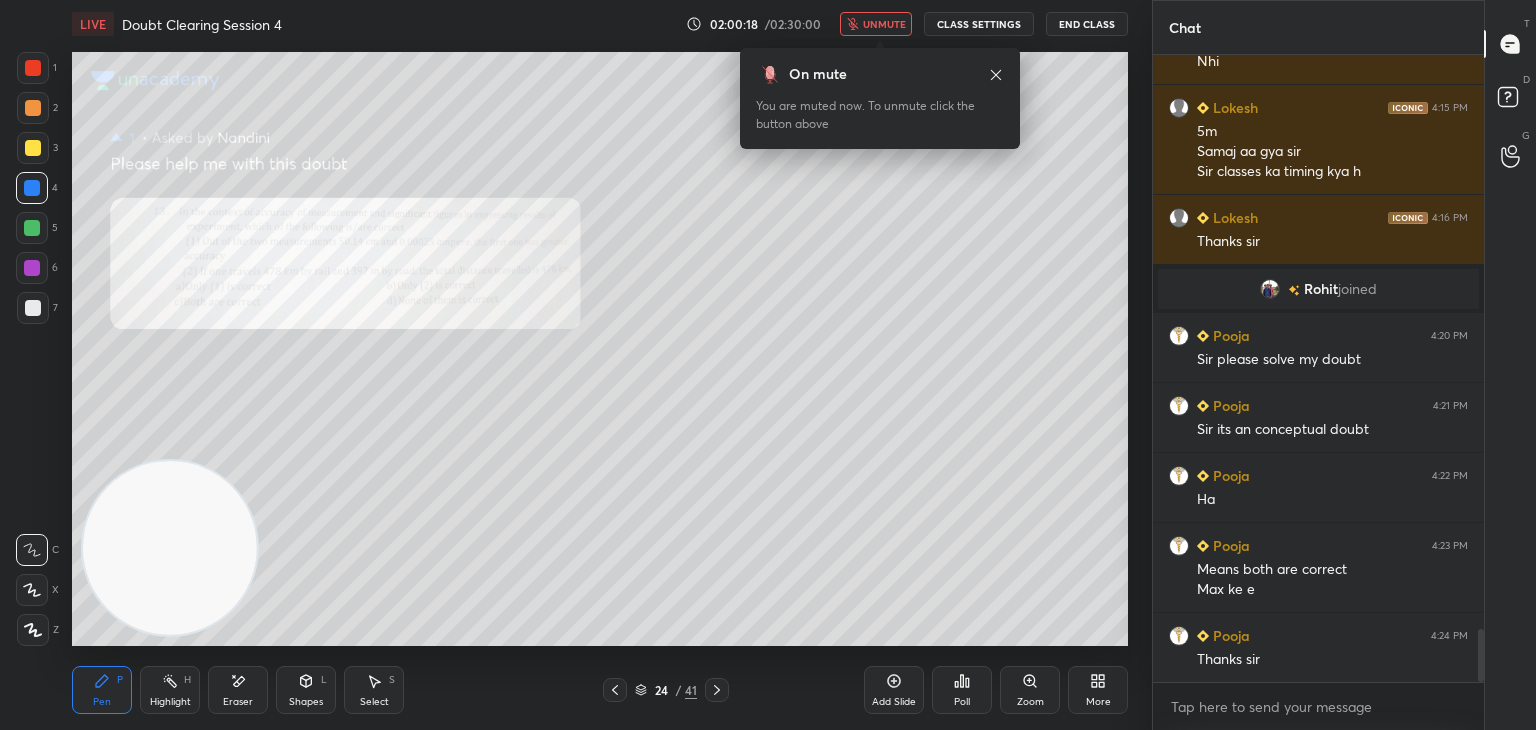 click 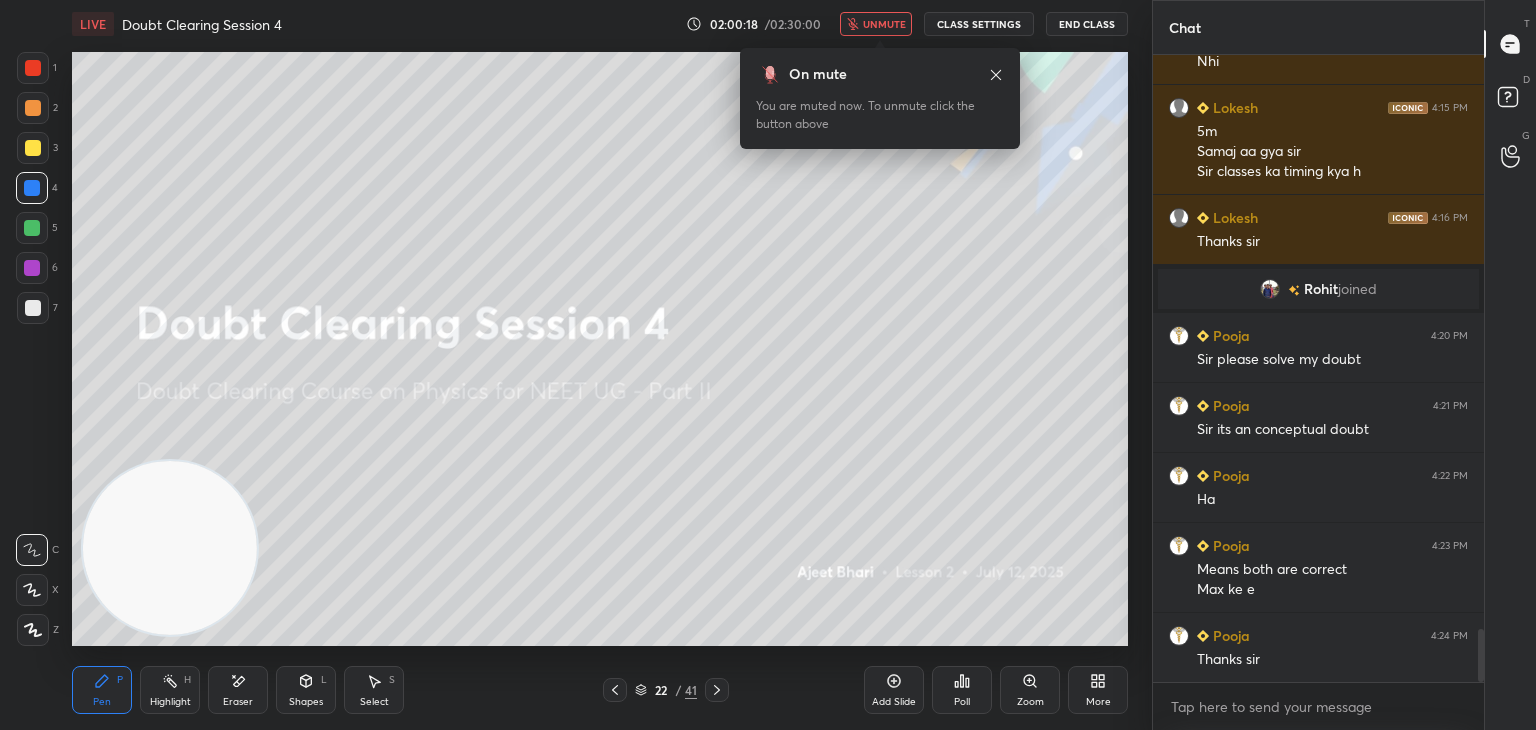 click 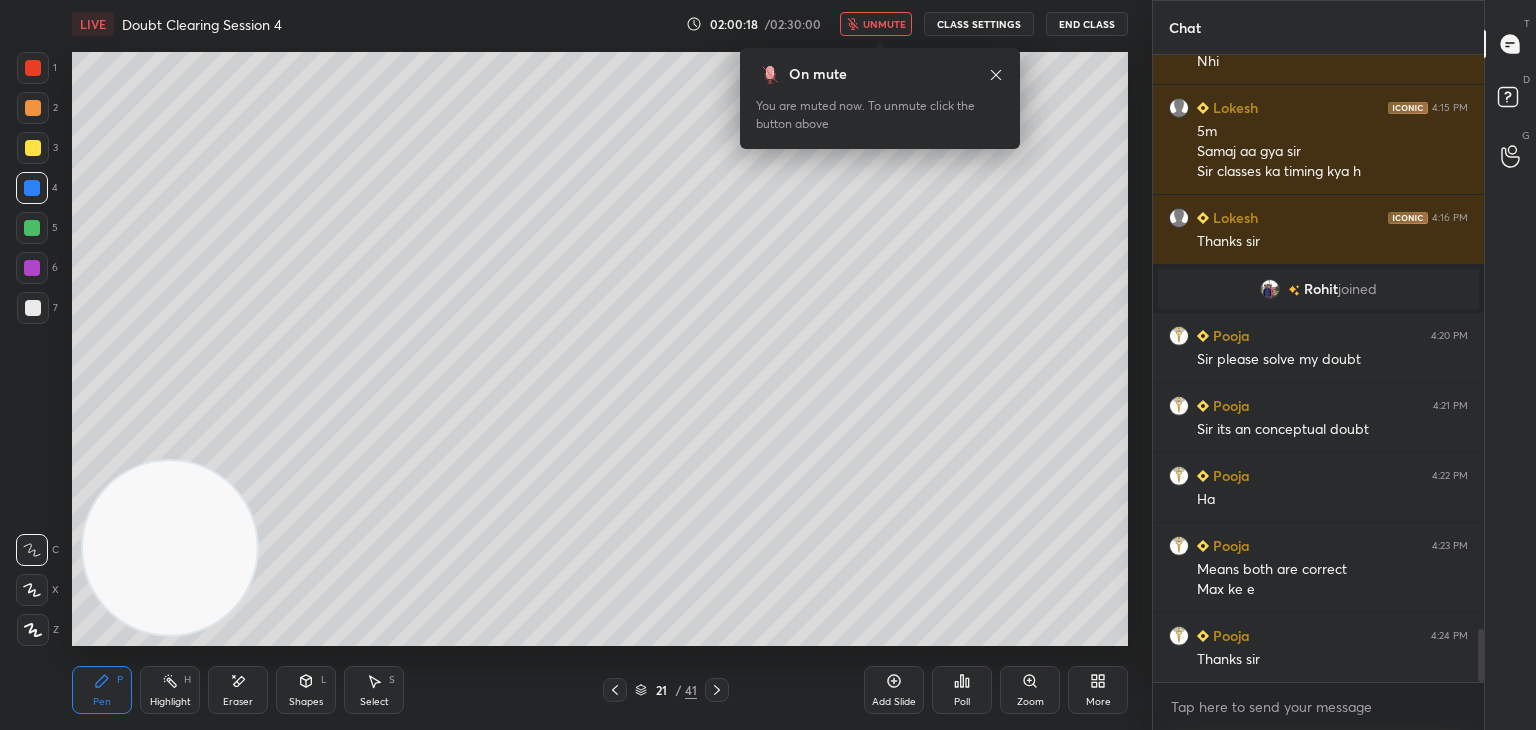 click 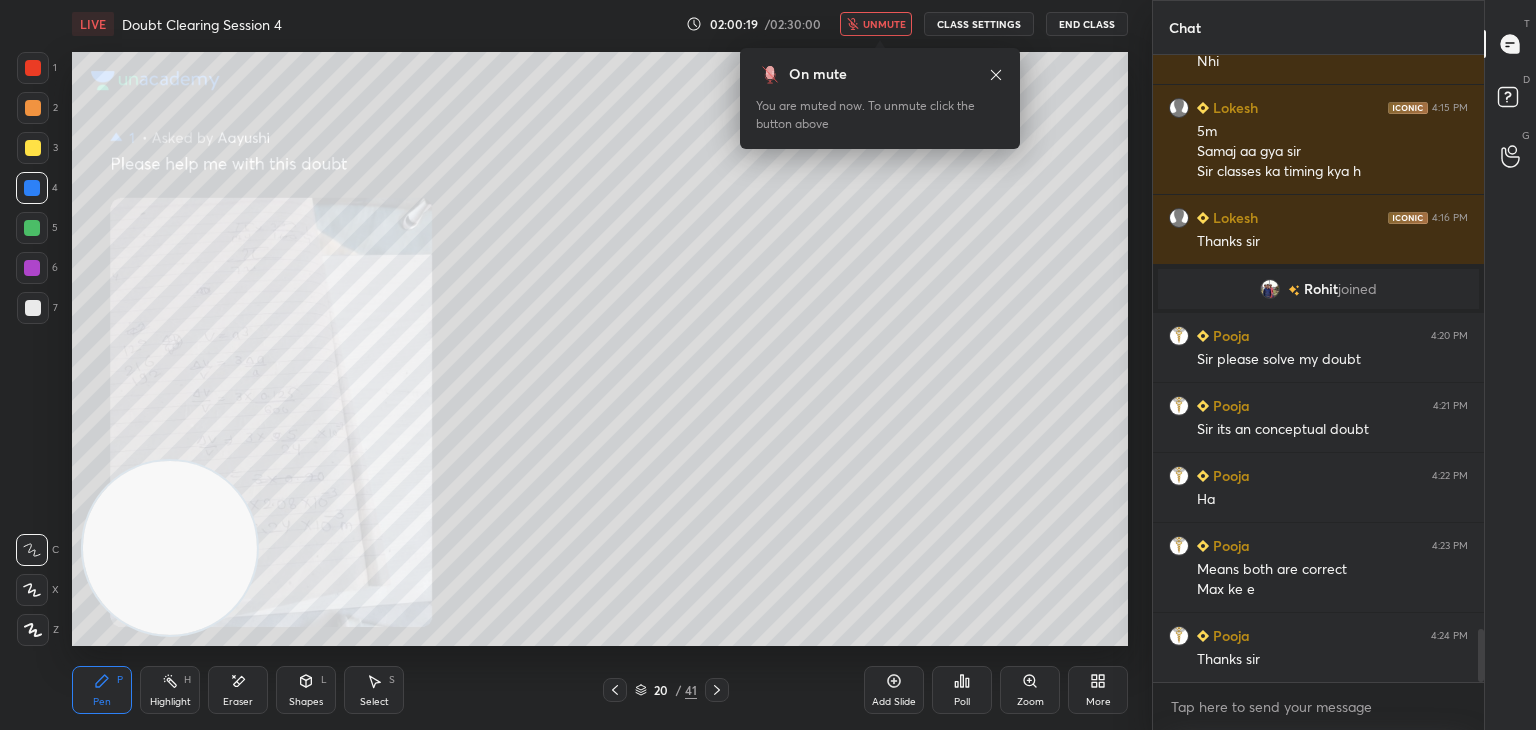 click 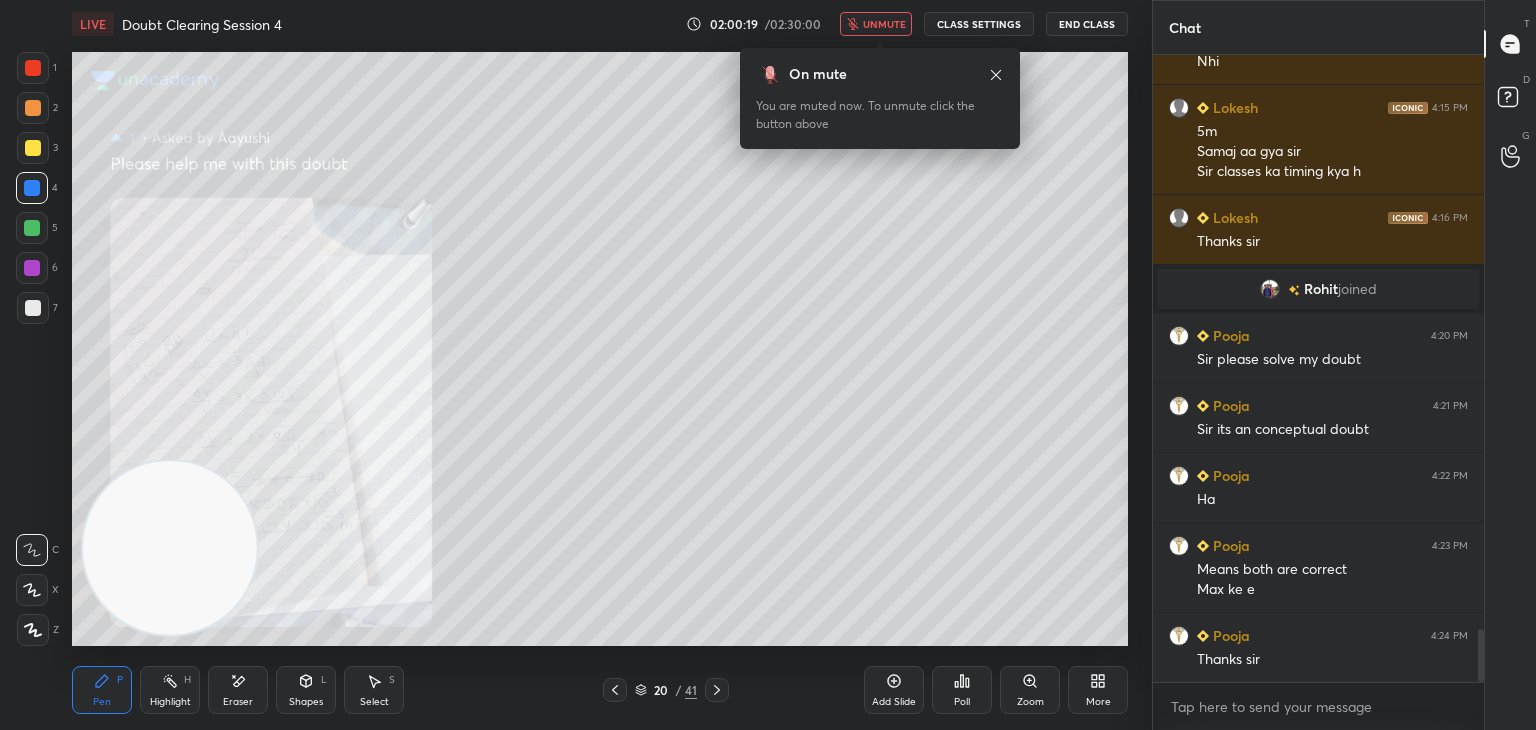 click 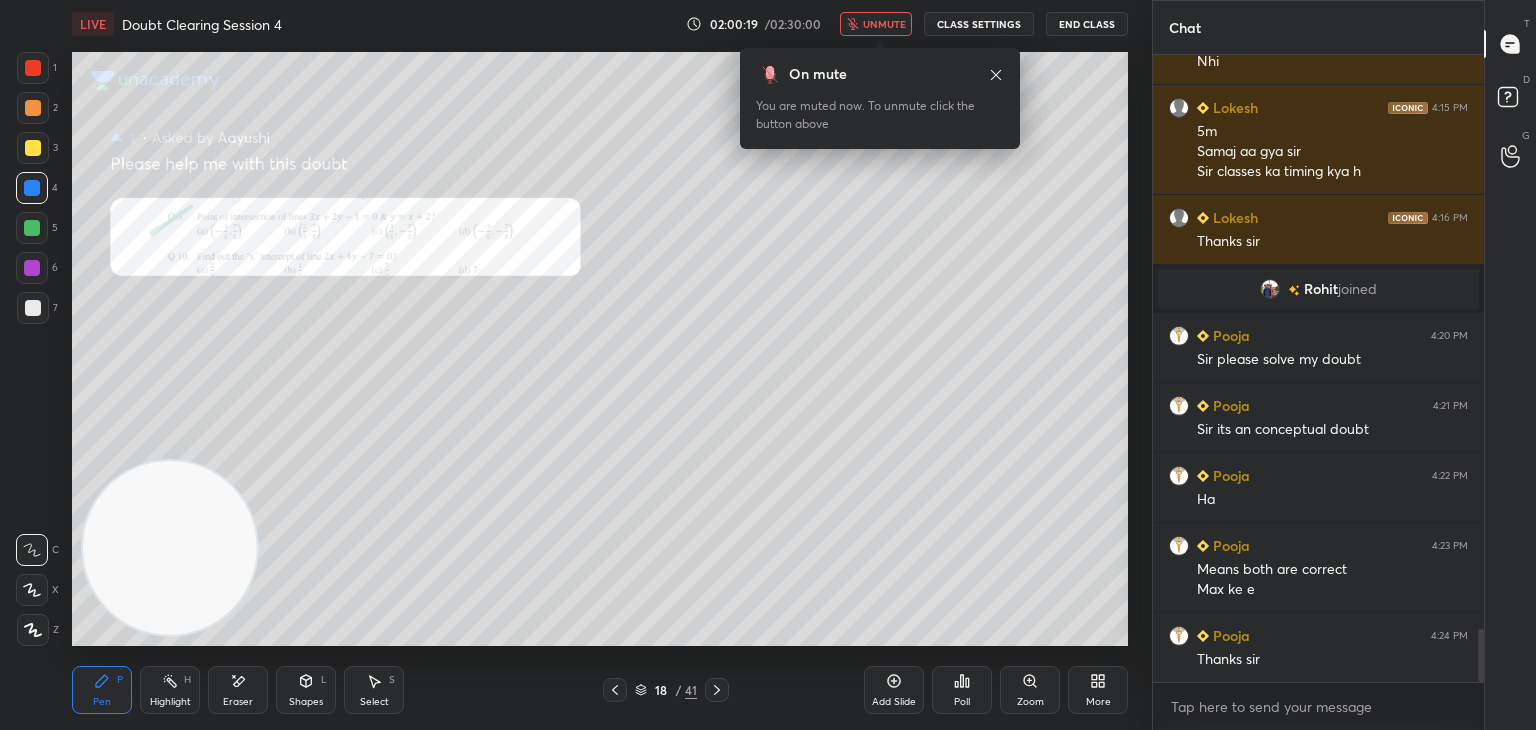 click 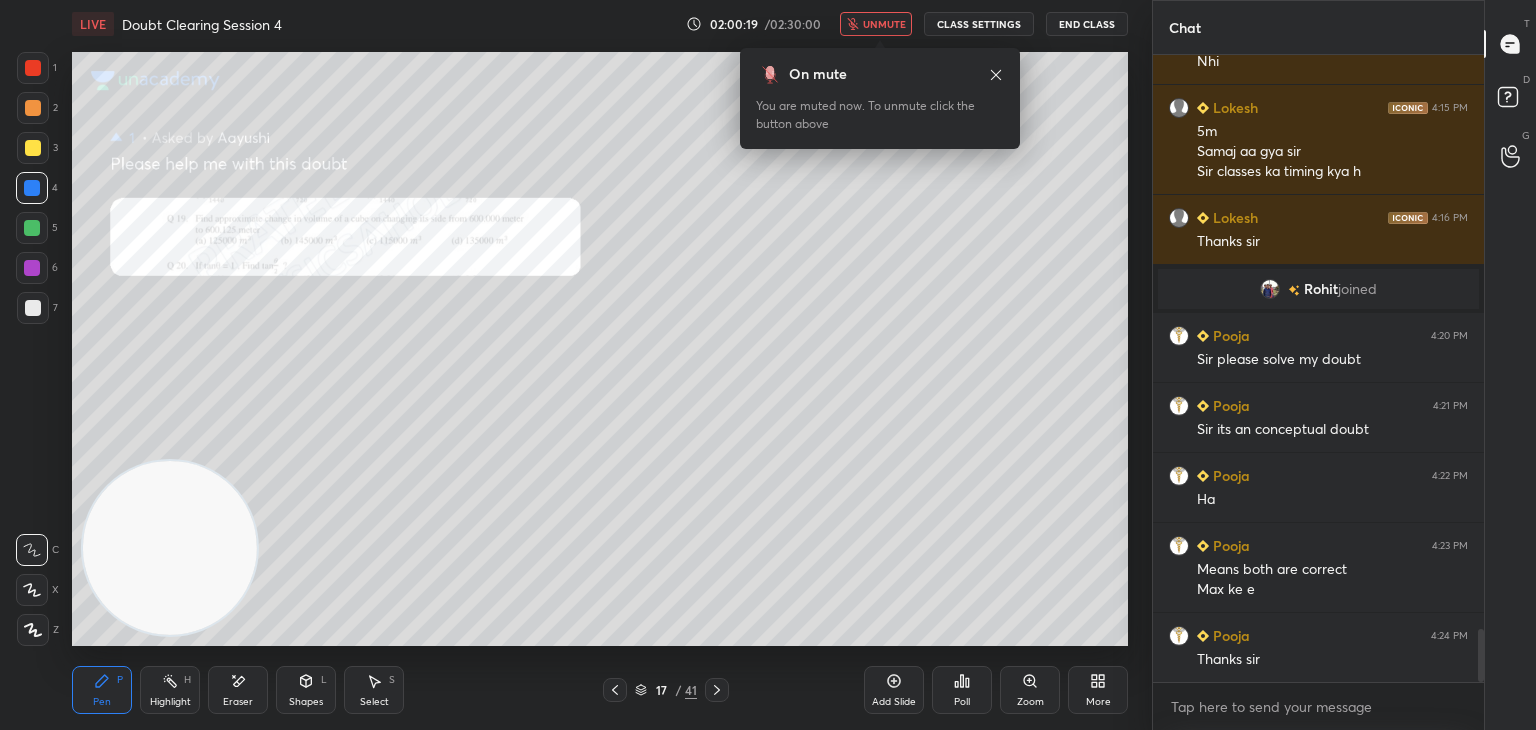 click 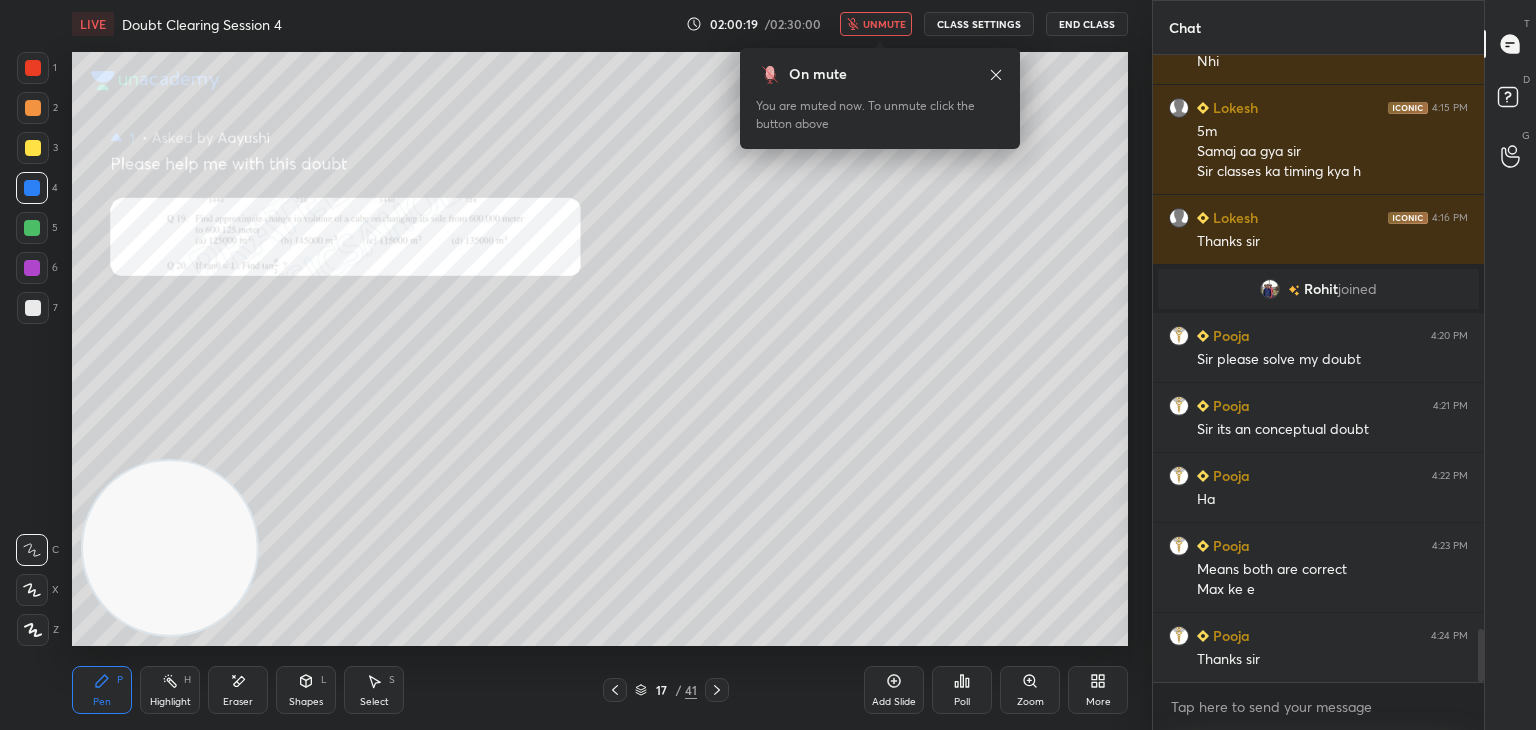 click 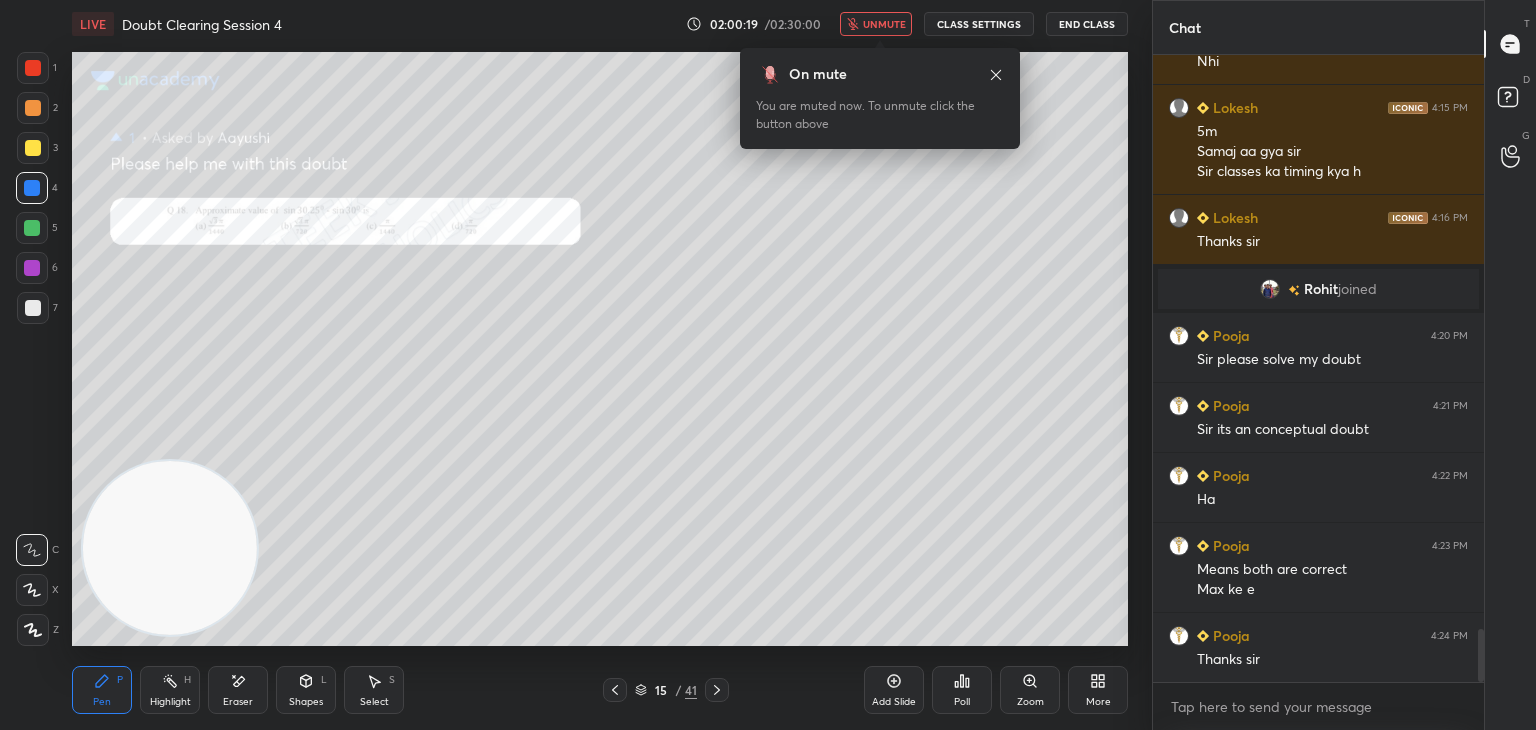 click 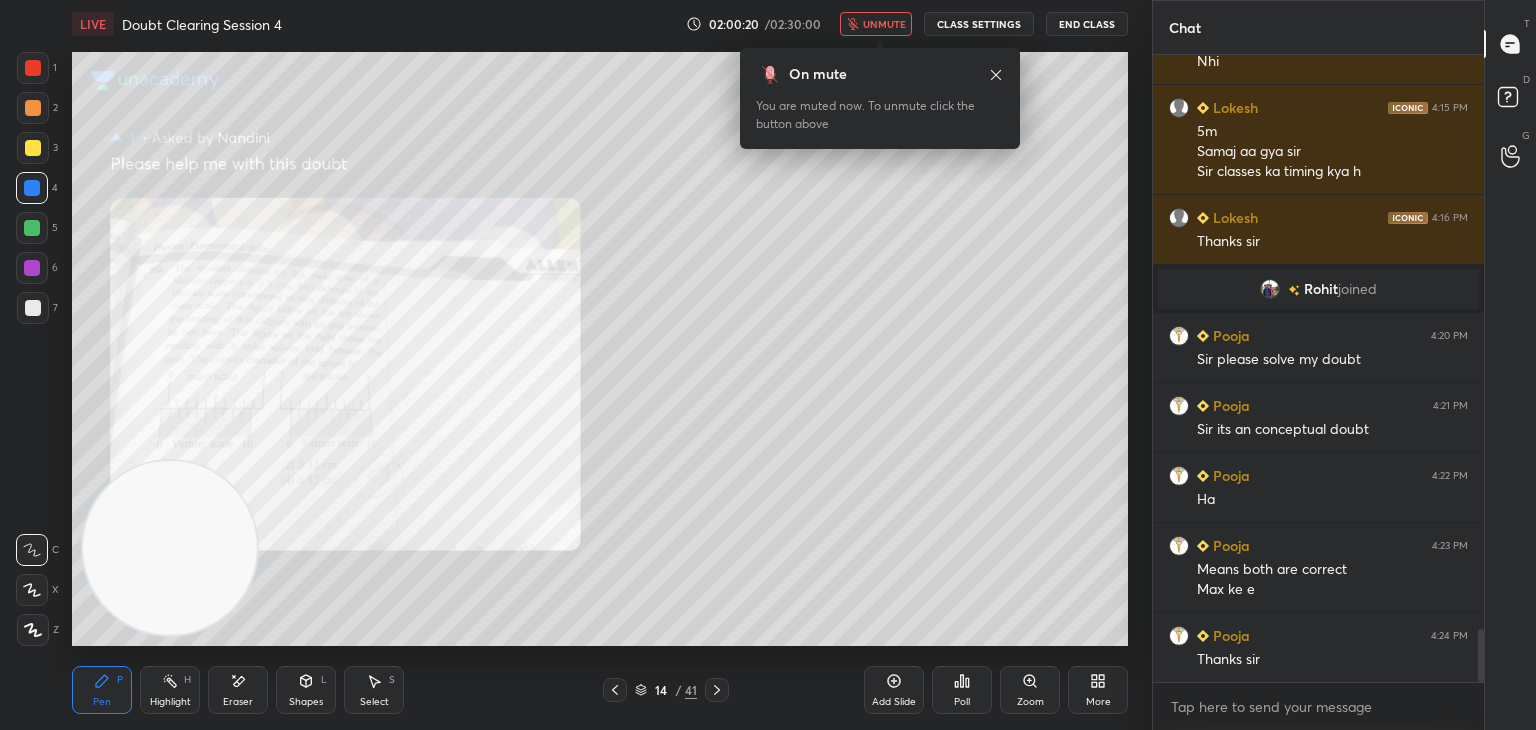 click 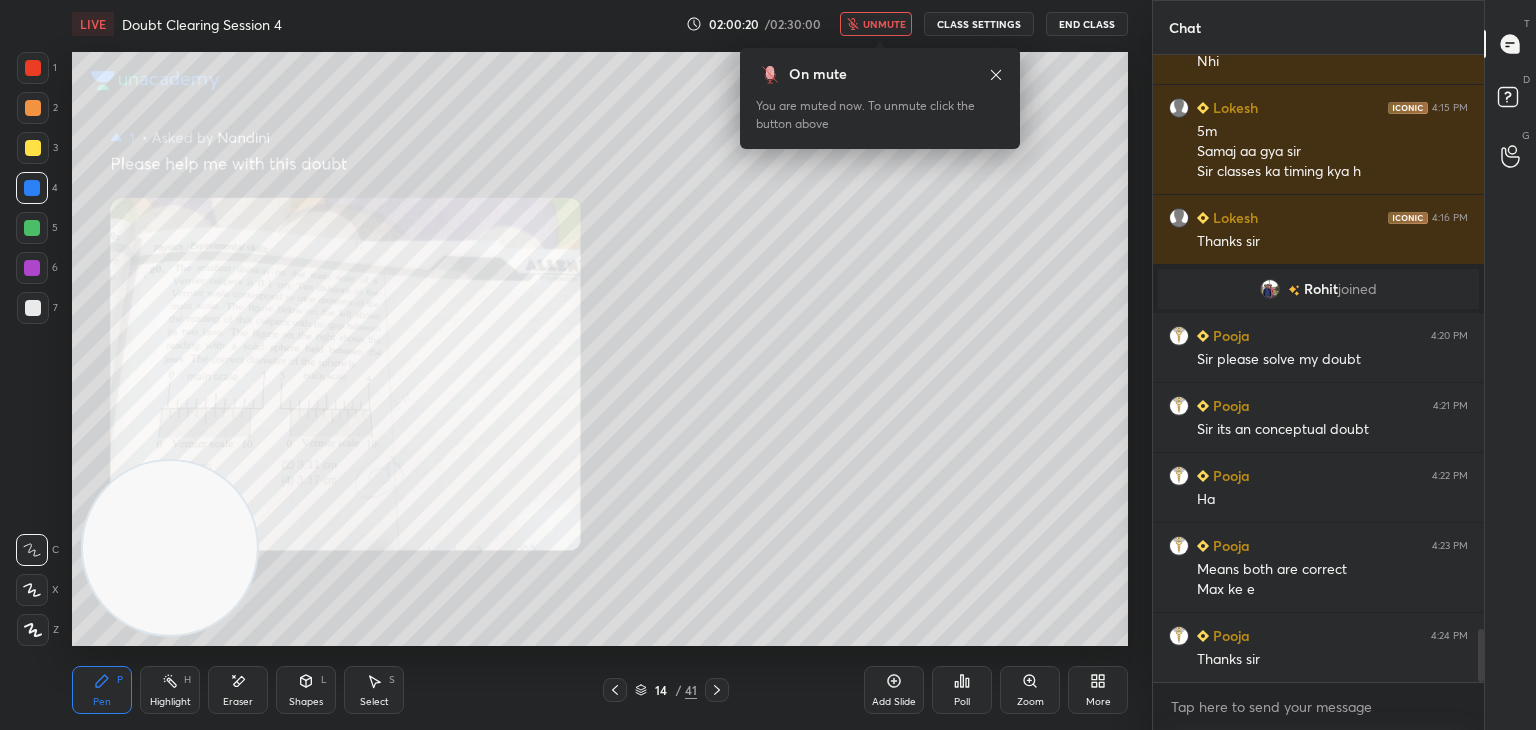 click 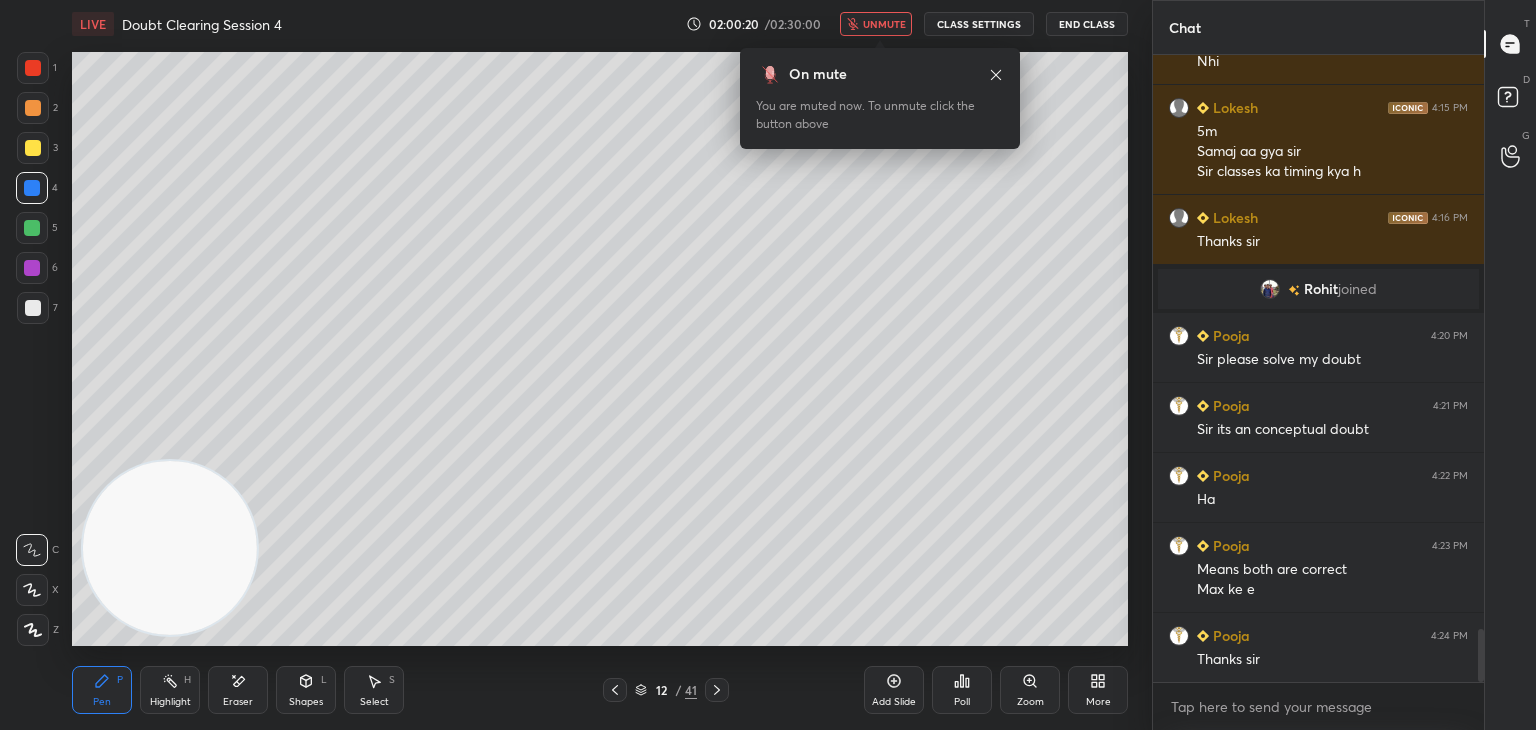 click 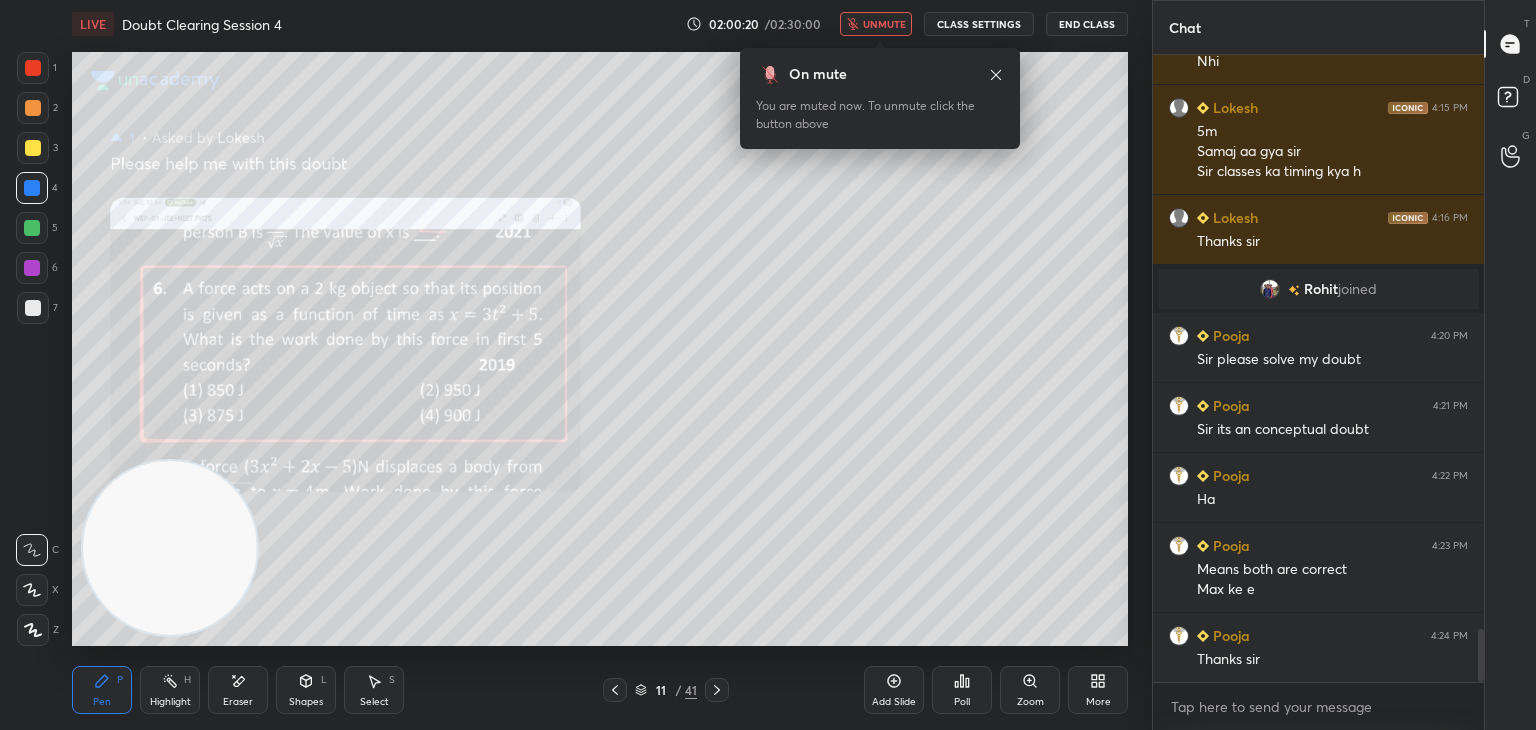 click 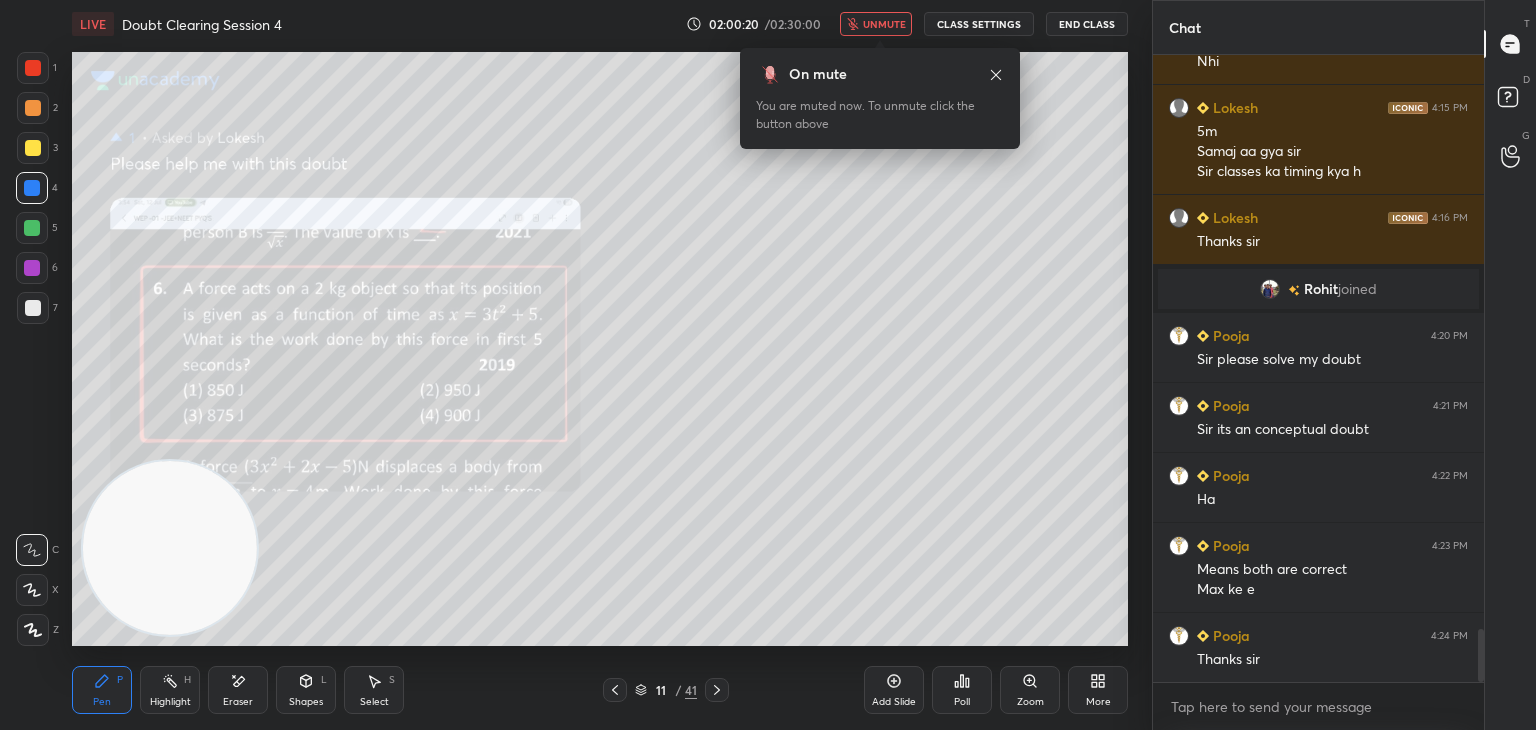 click 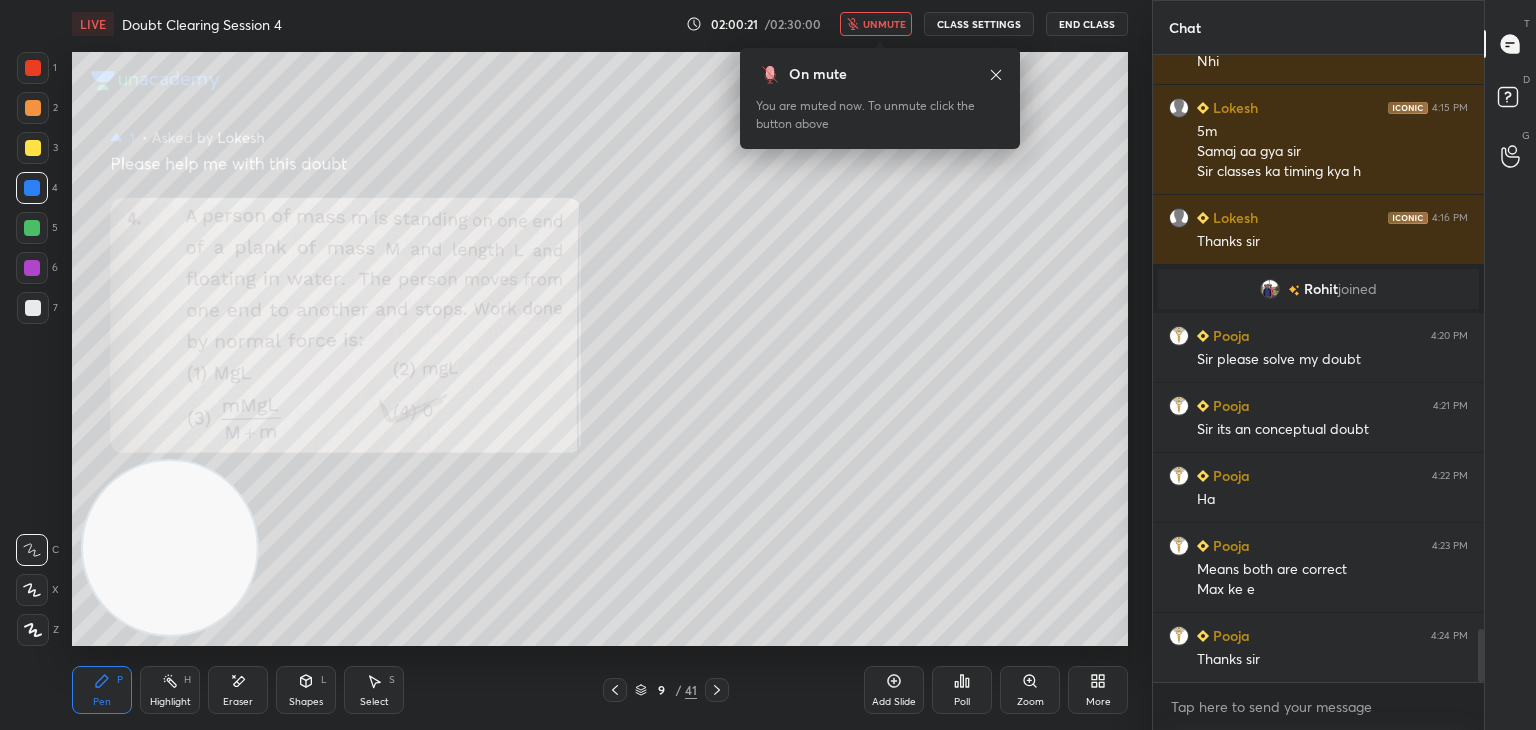 click 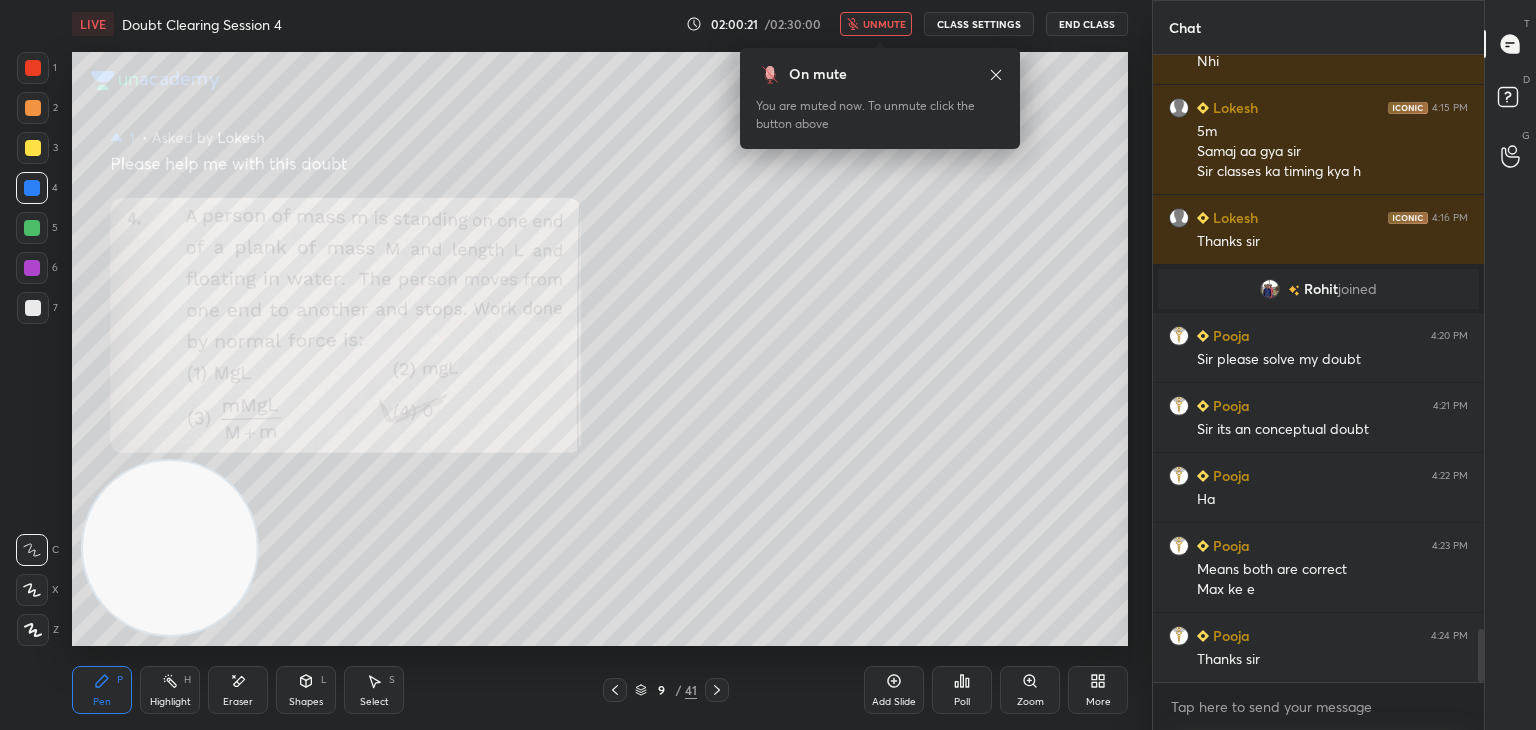 click 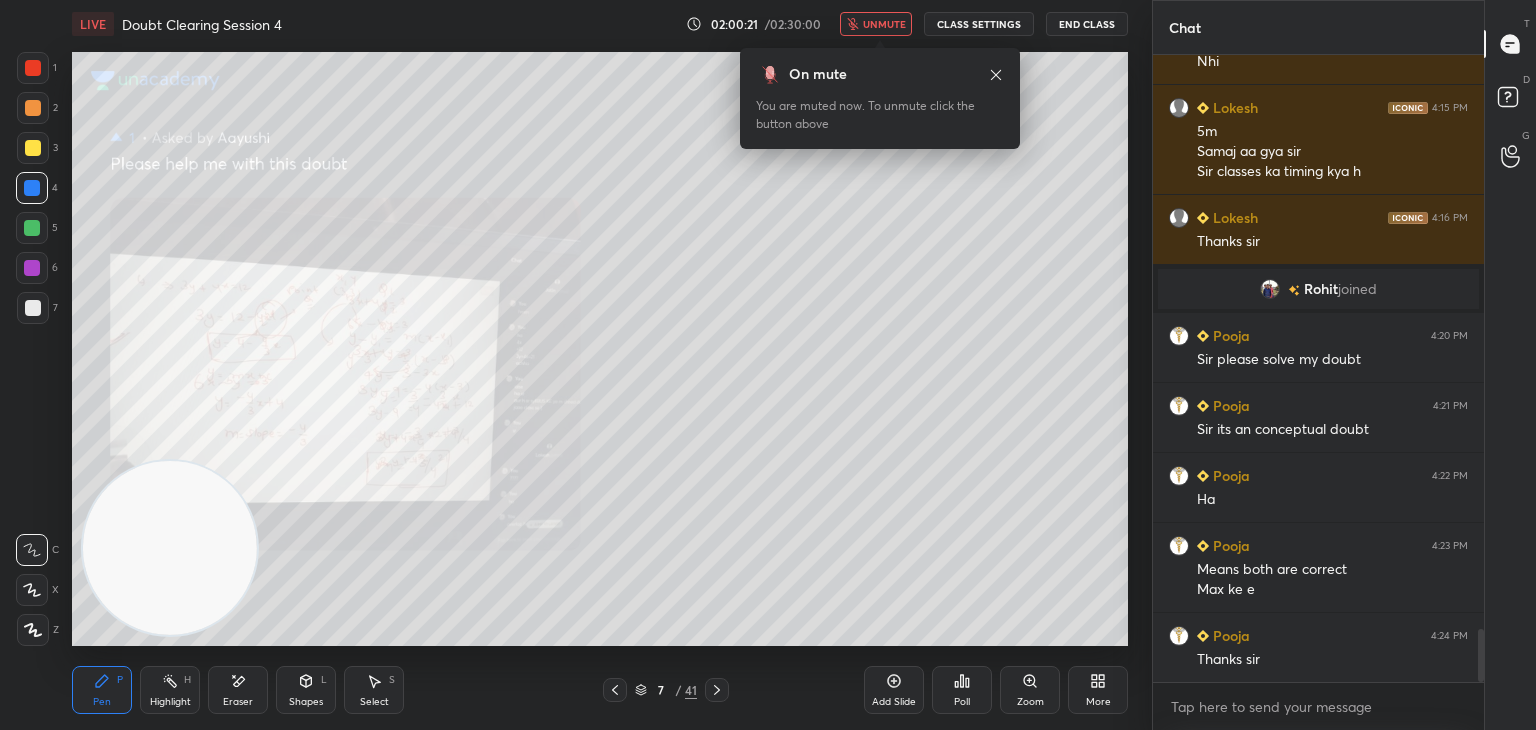 click 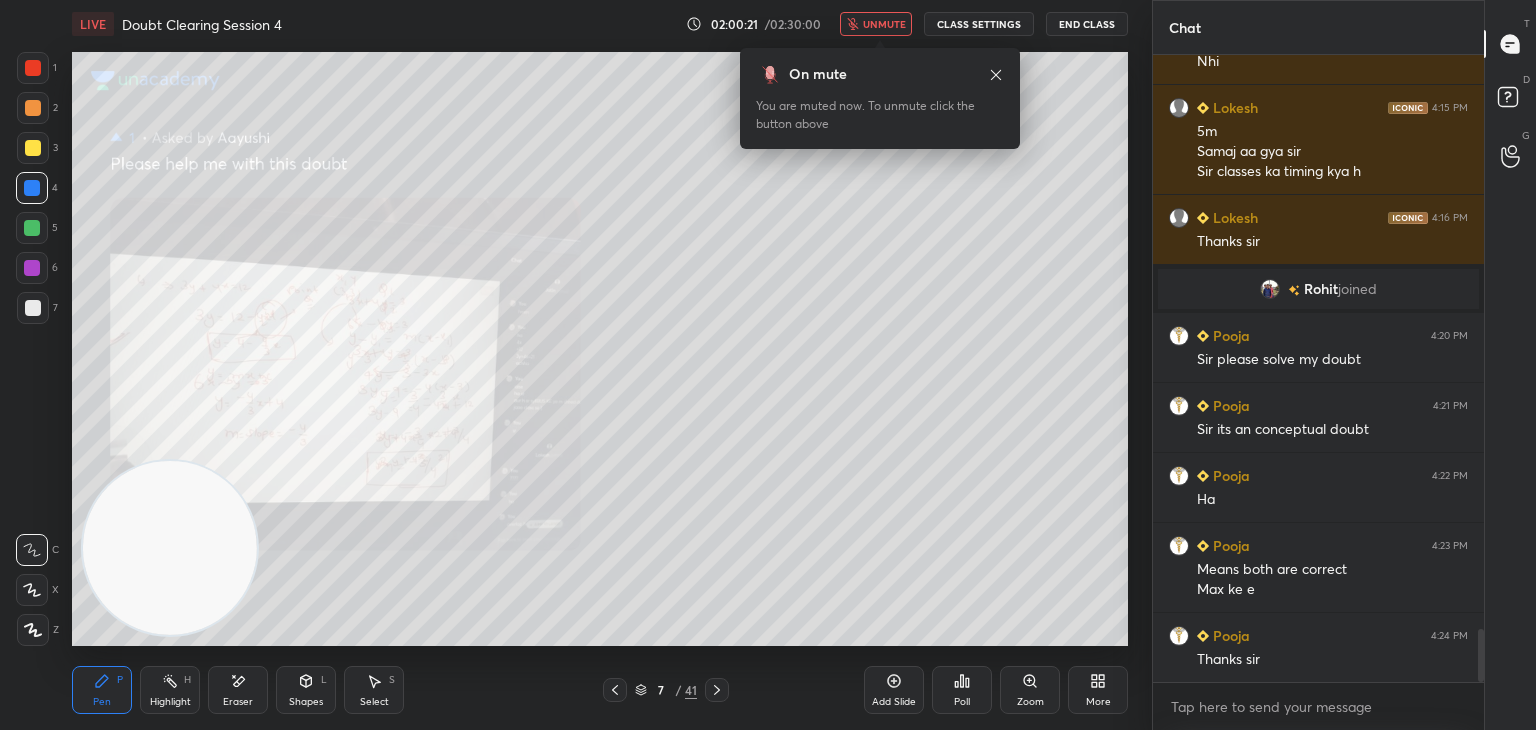 click 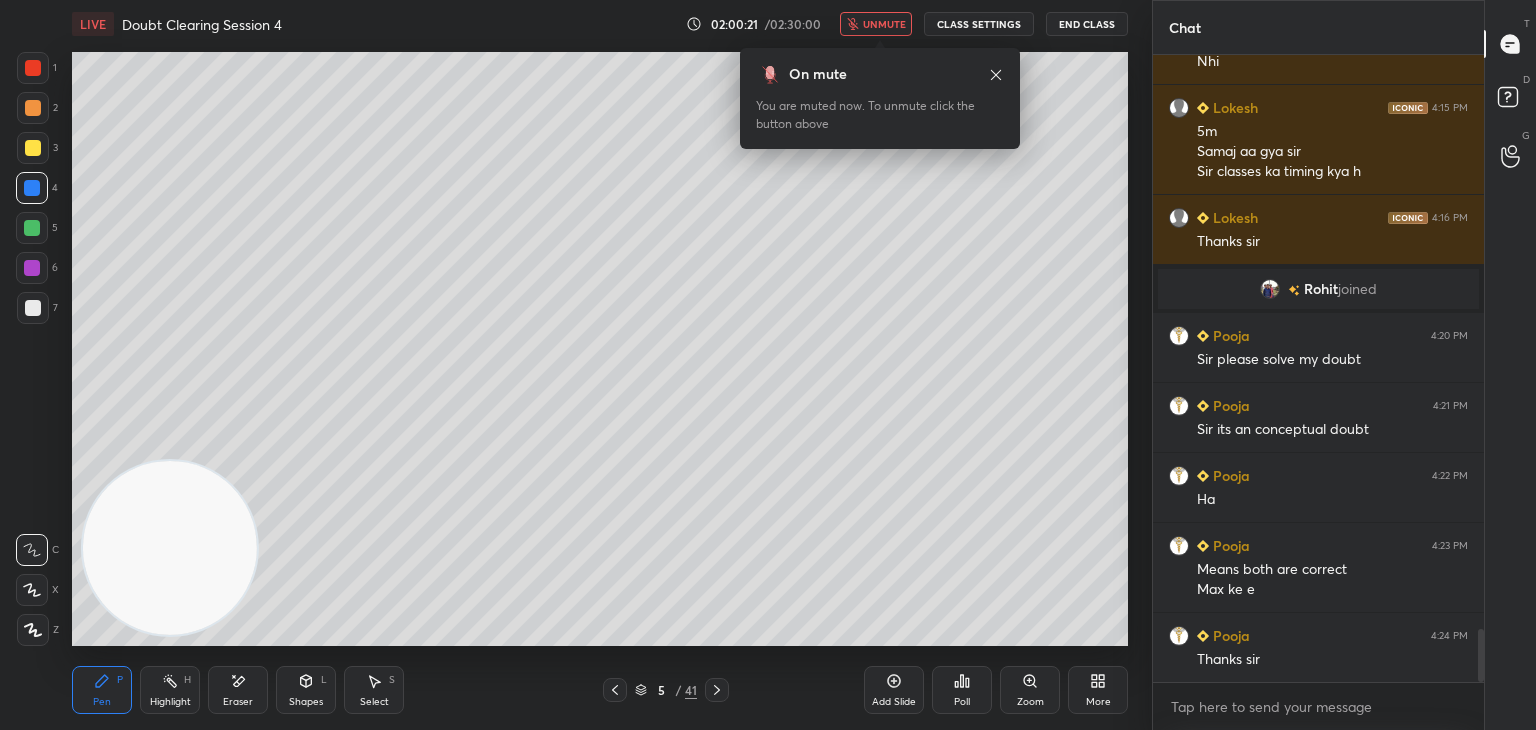 click 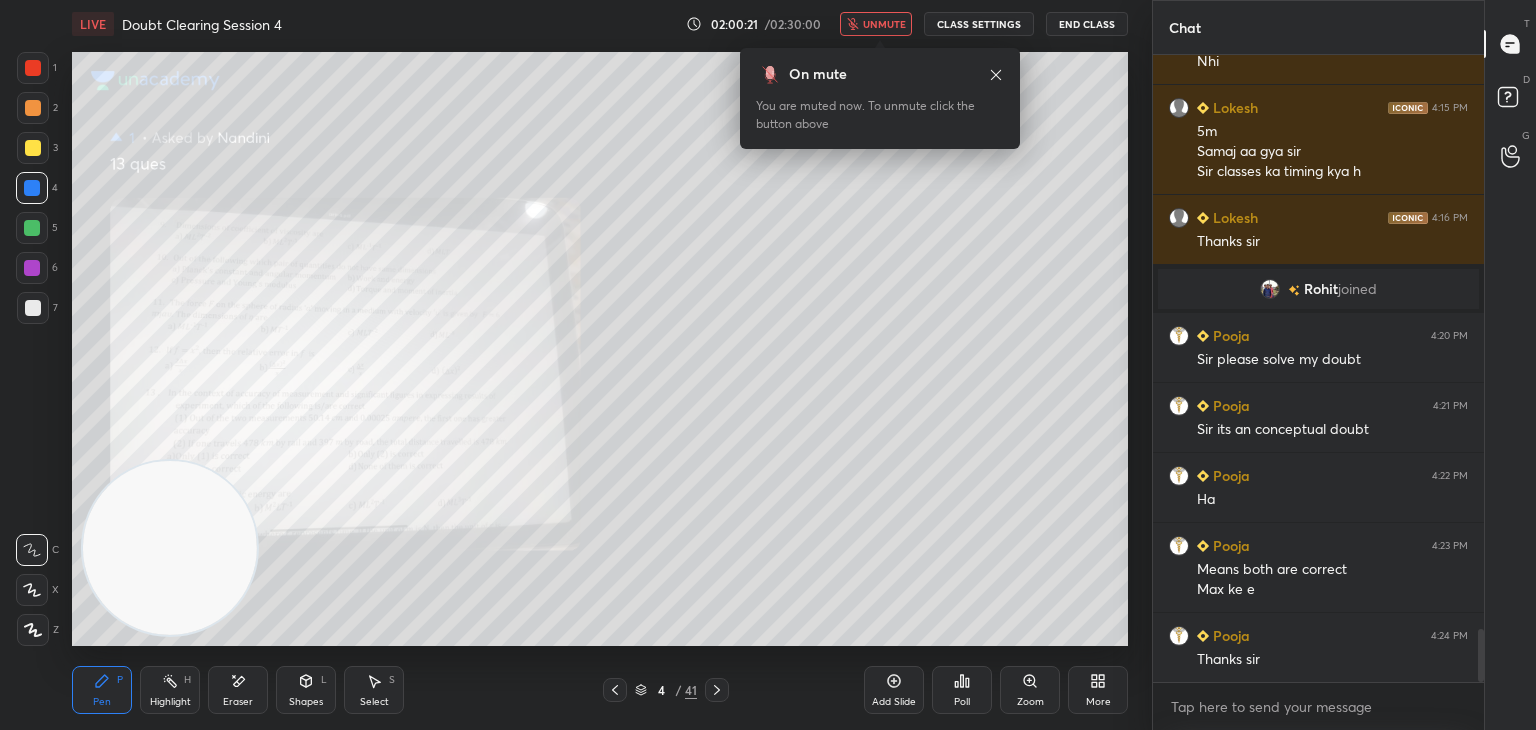 click 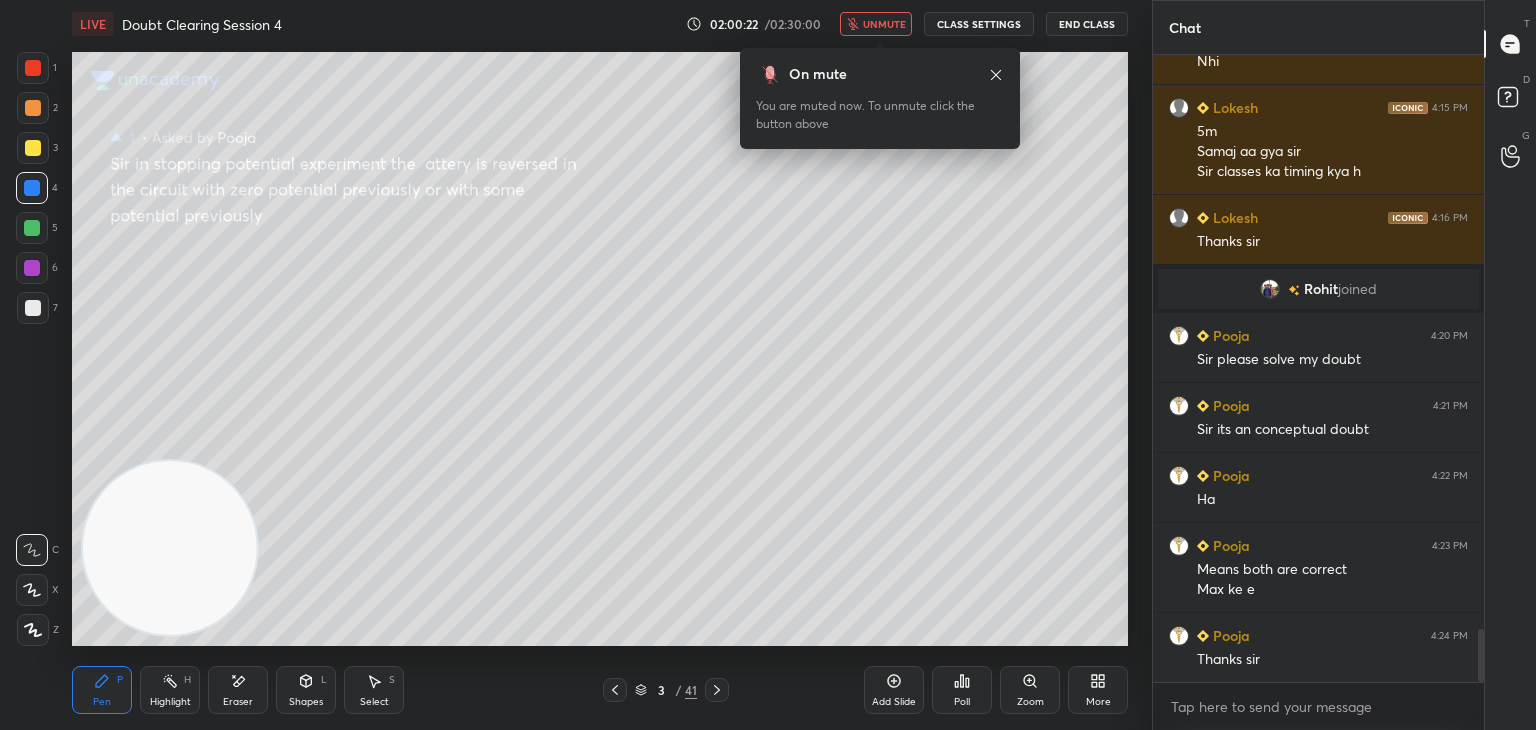 click 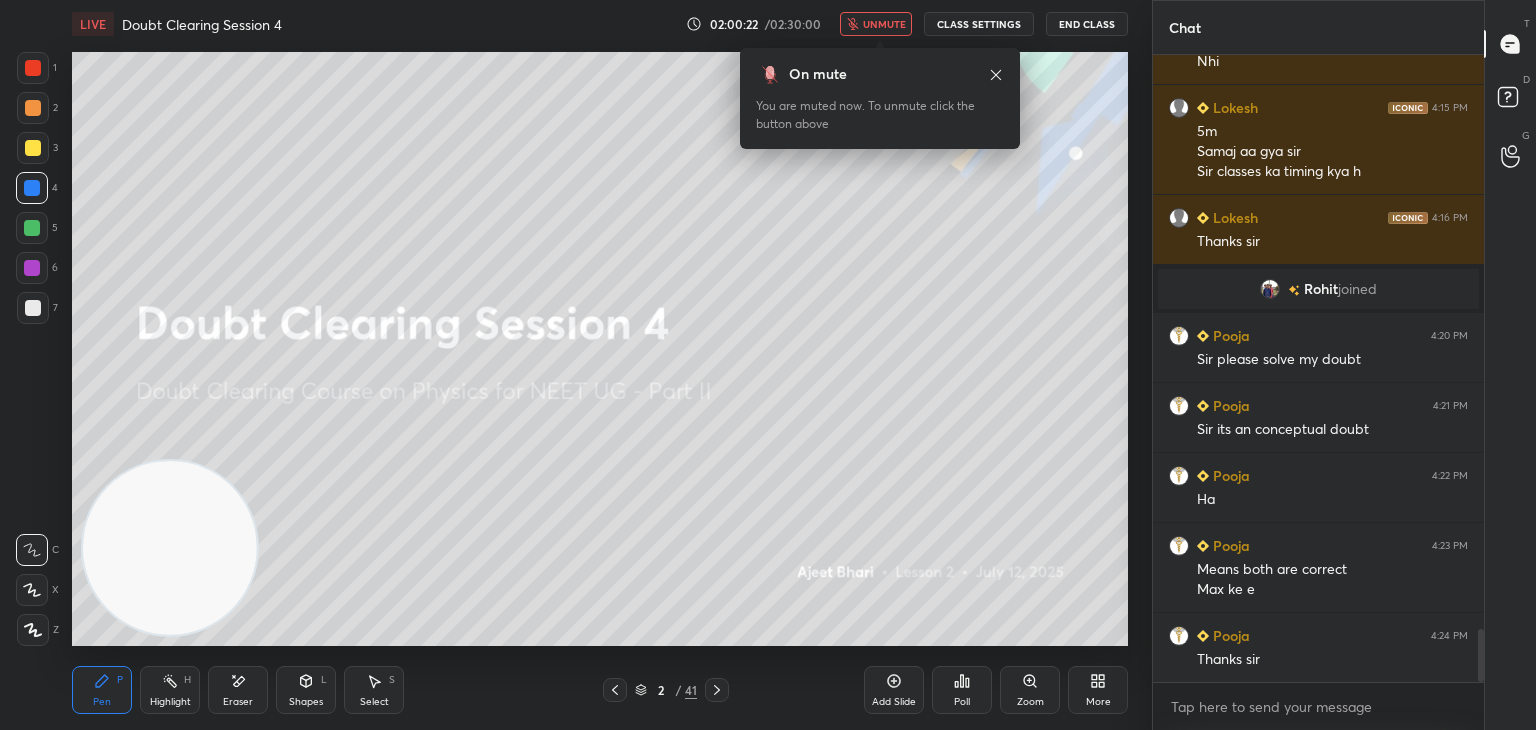 click 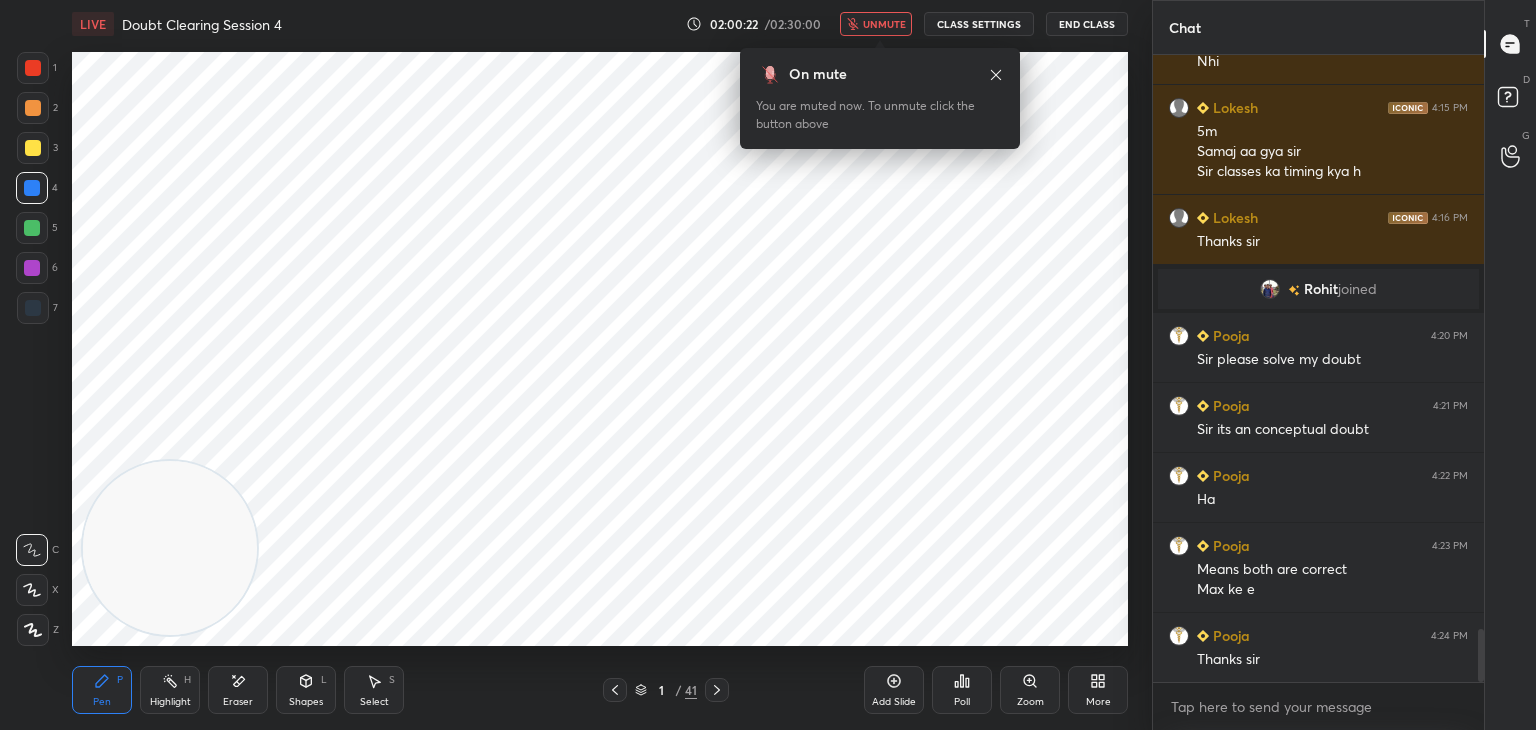 click 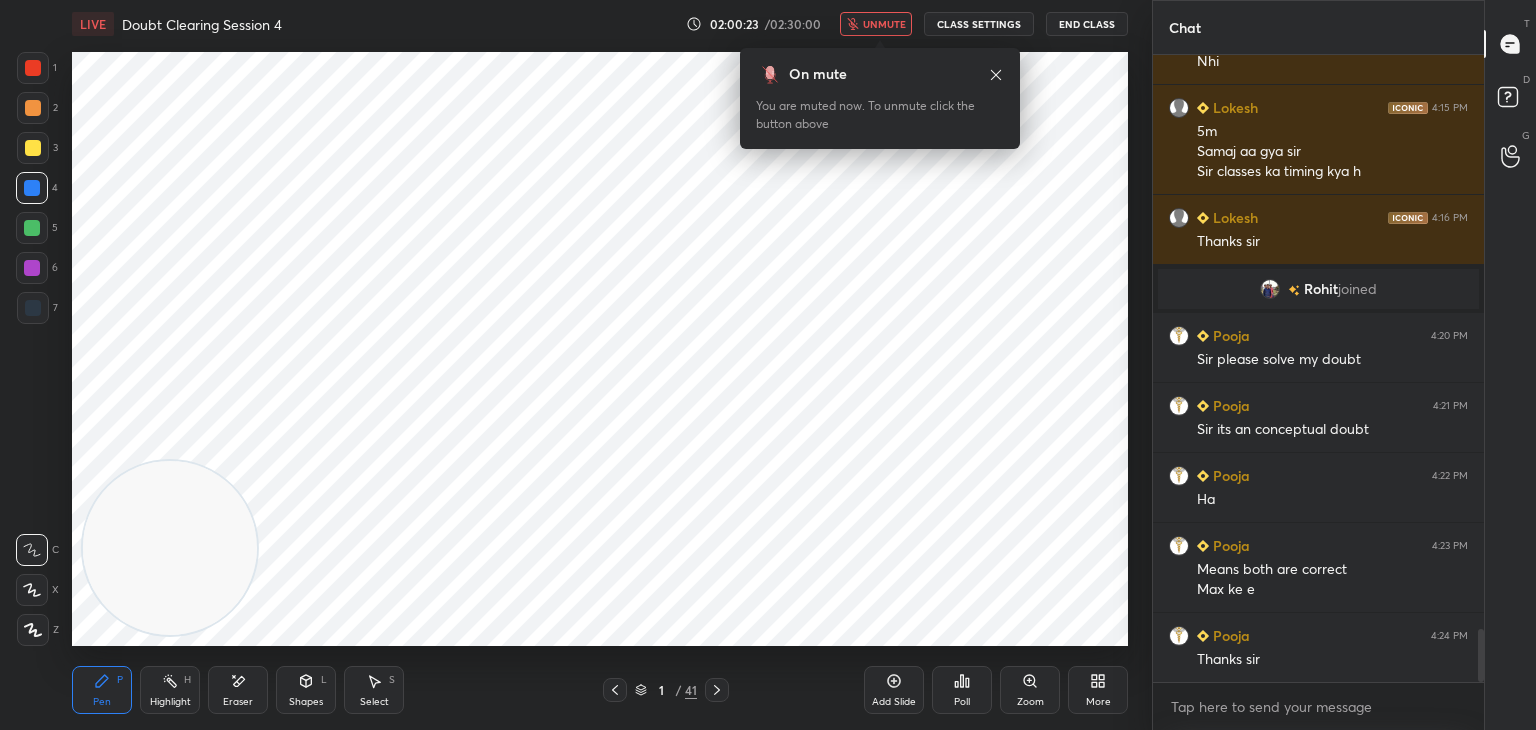 click 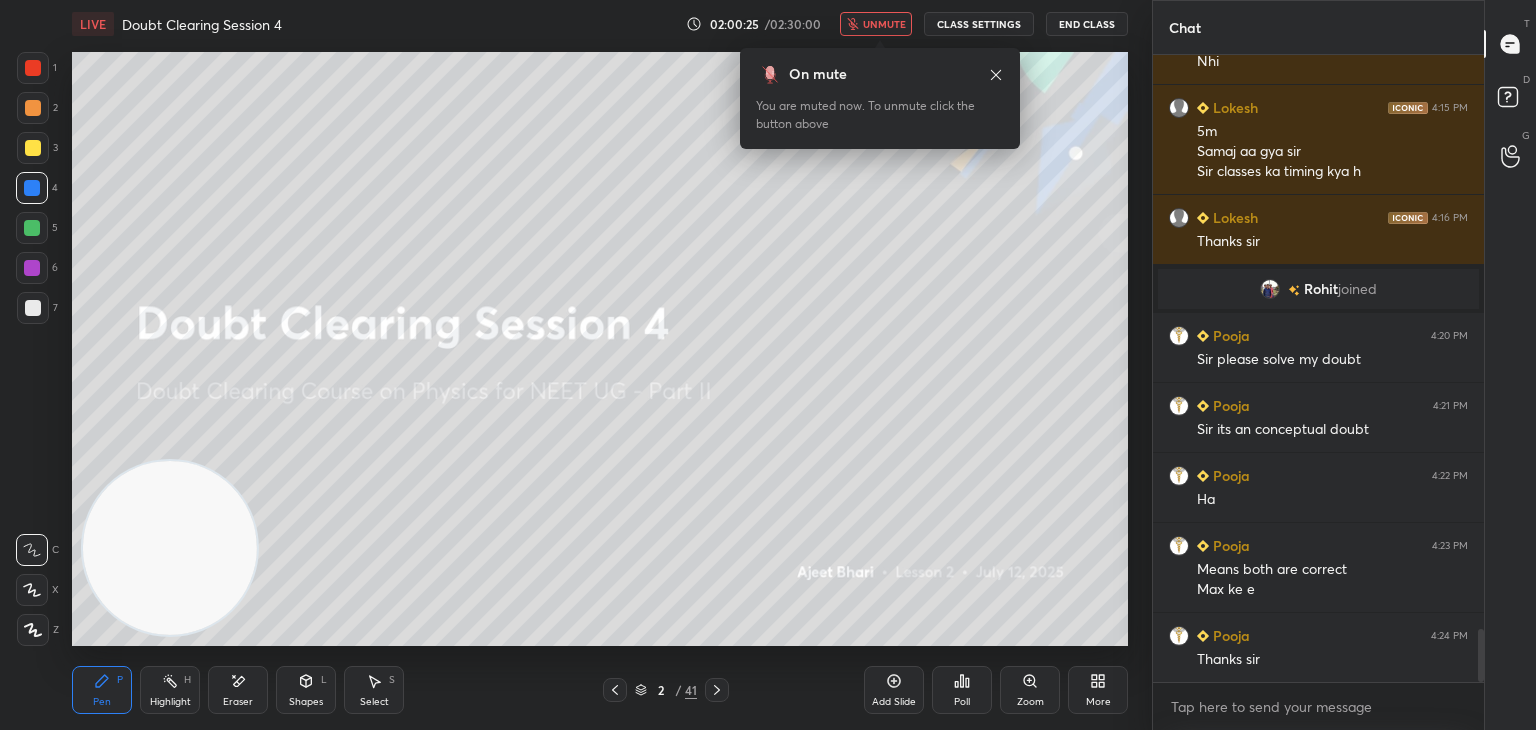 click 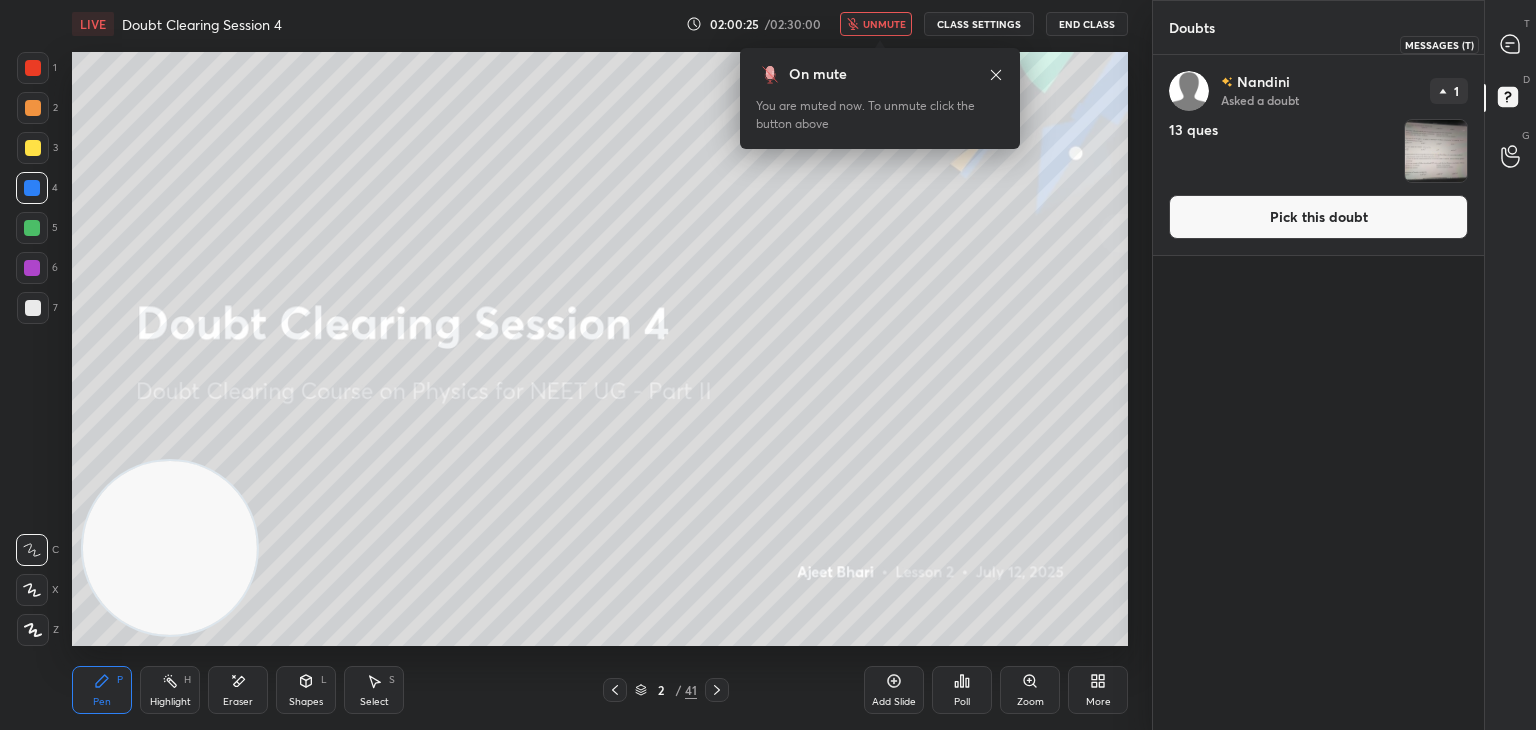 click 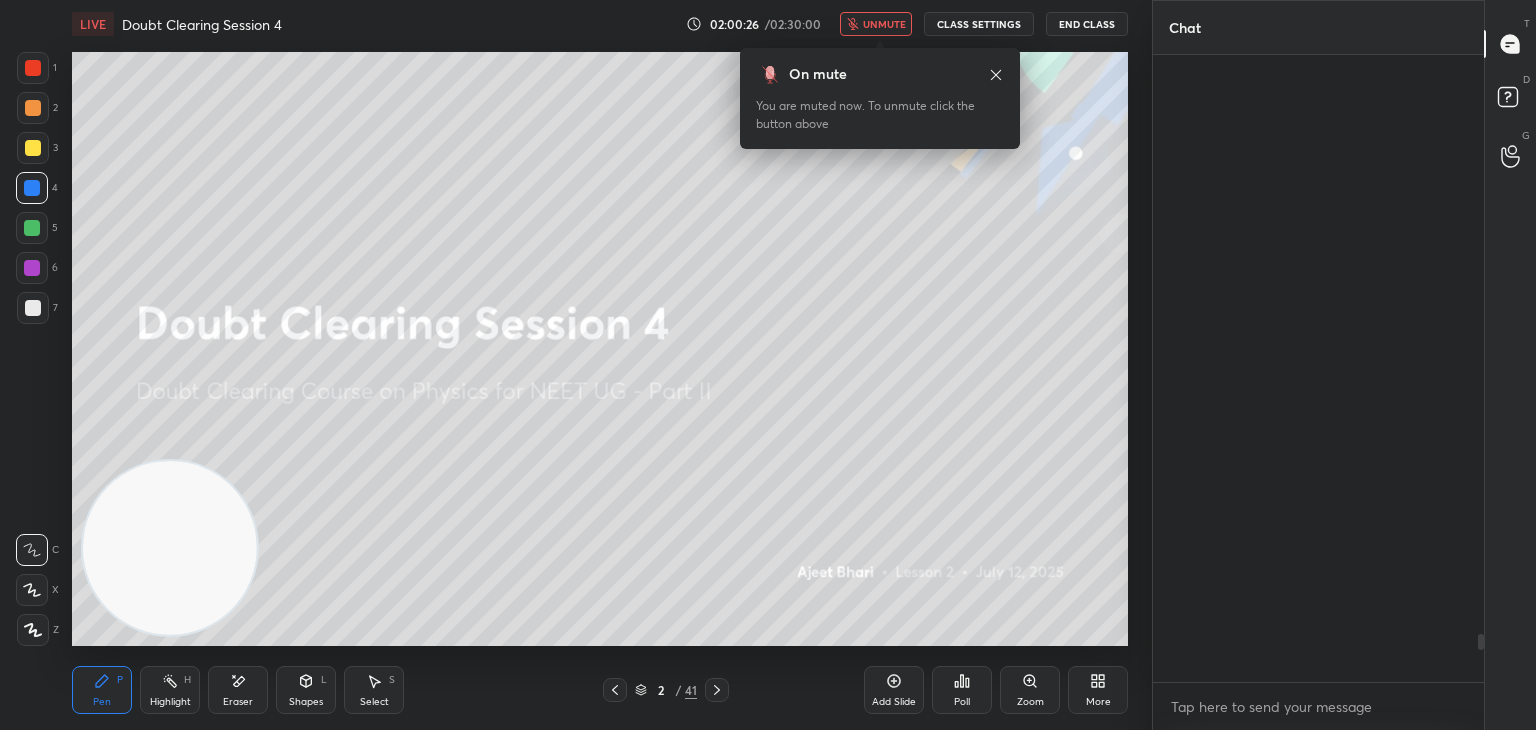 scroll, scrollTop: 7568, scrollLeft: 0, axis: vertical 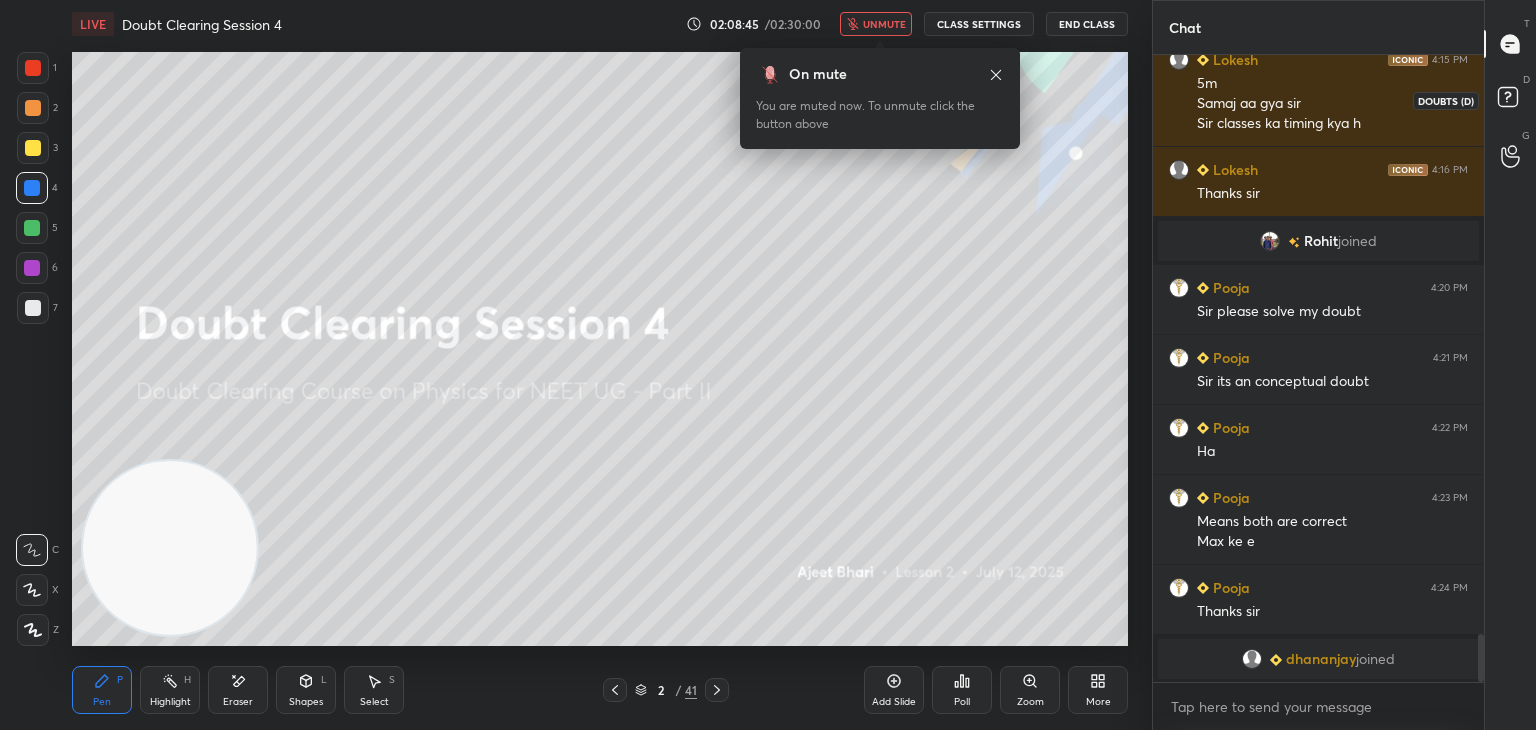 click 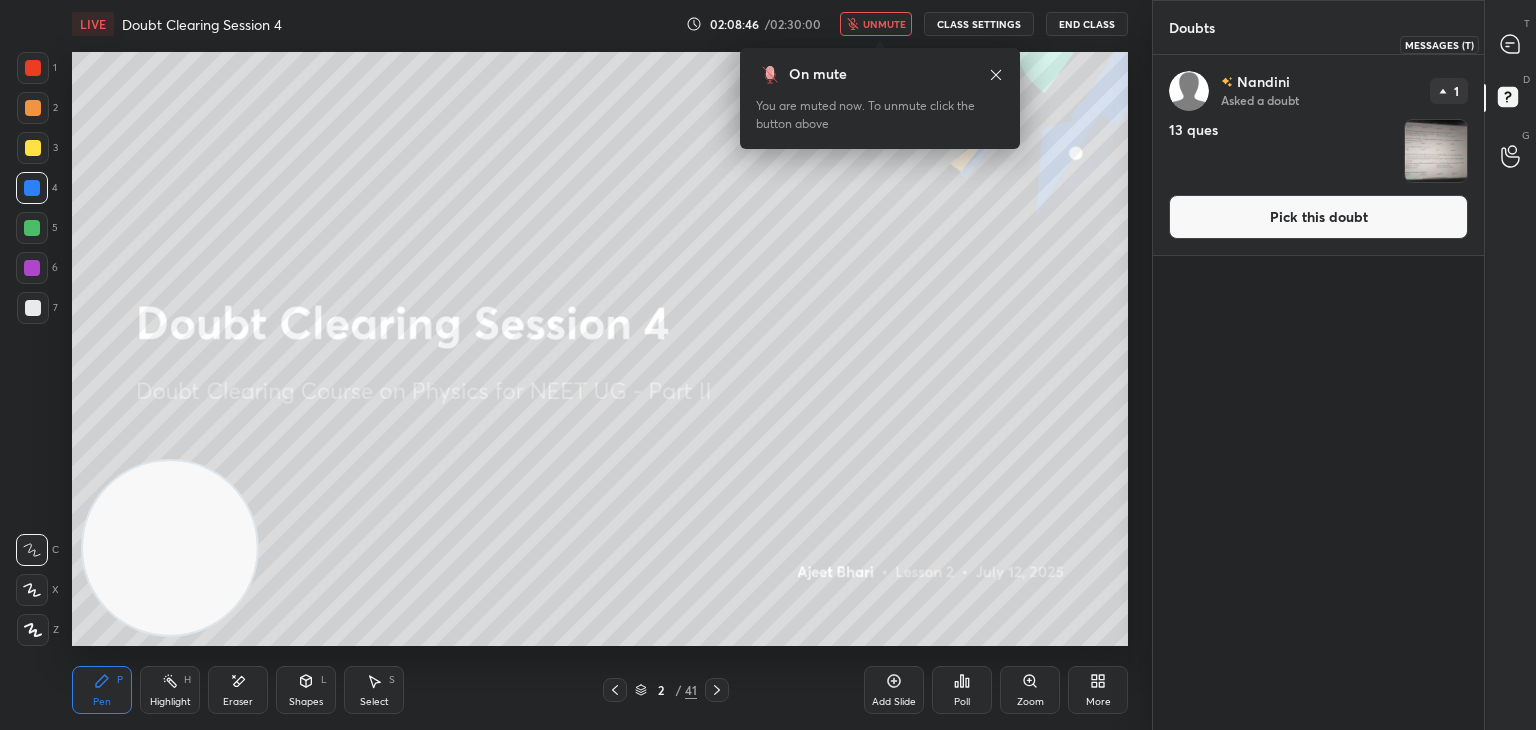 click at bounding box center (1511, 44) 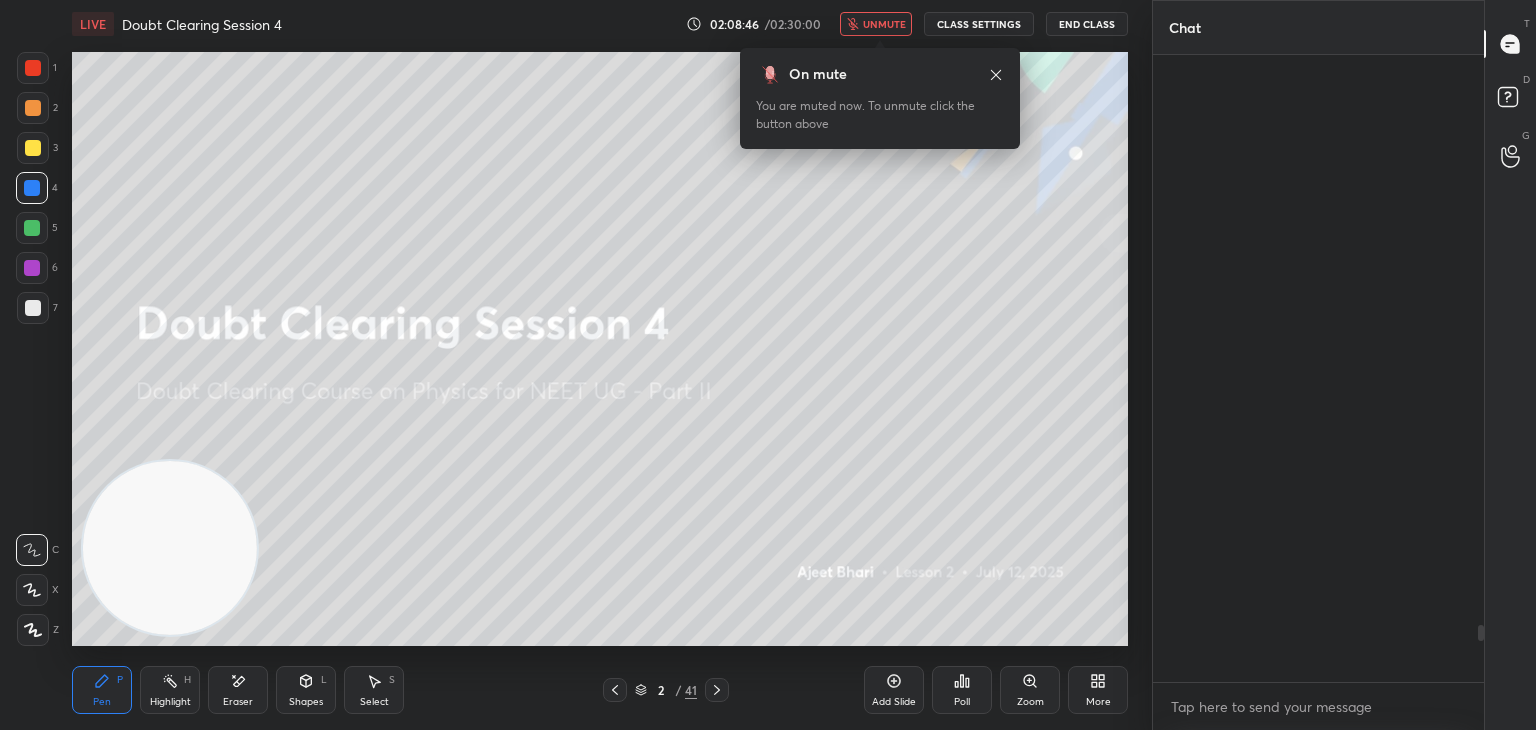 scroll, scrollTop: 6230, scrollLeft: 0, axis: vertical 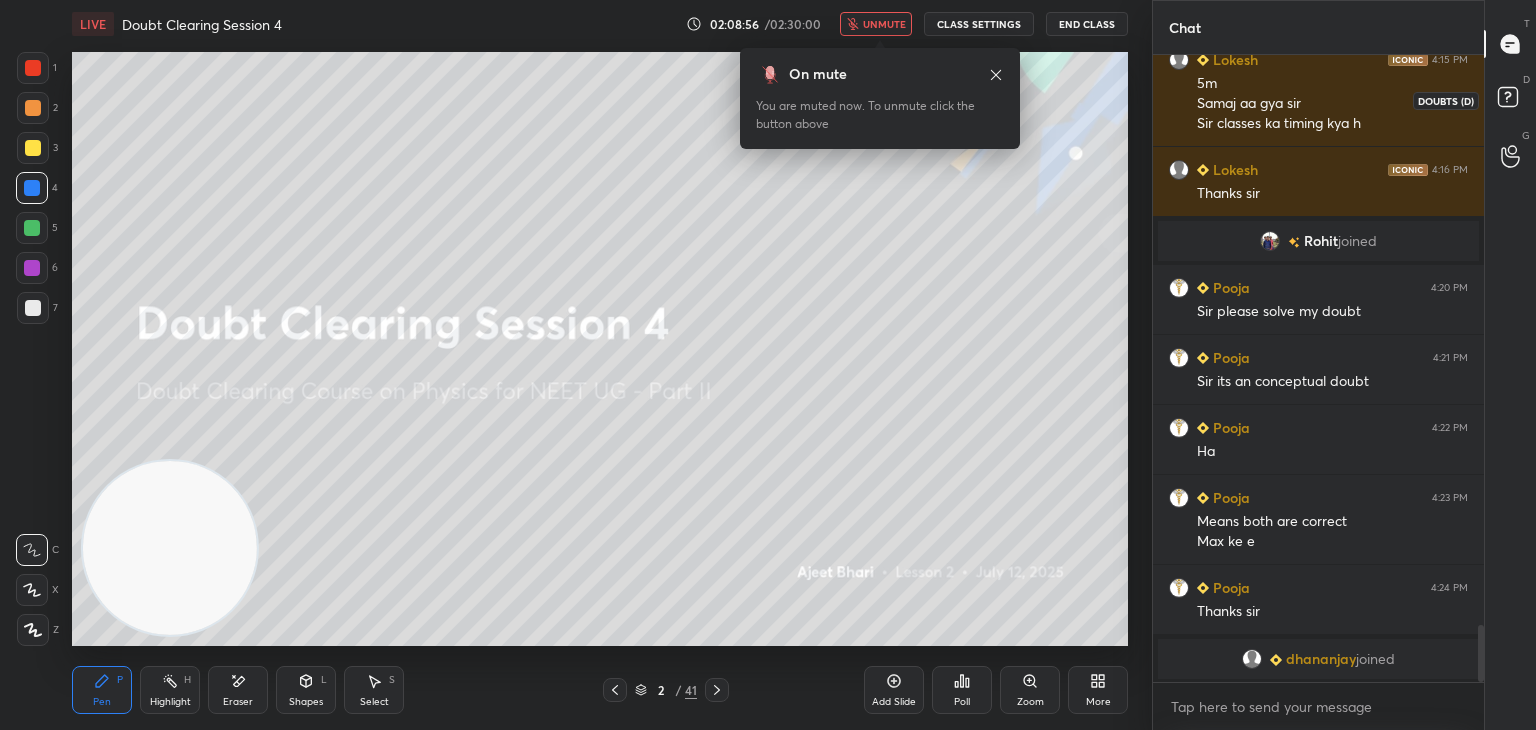 click 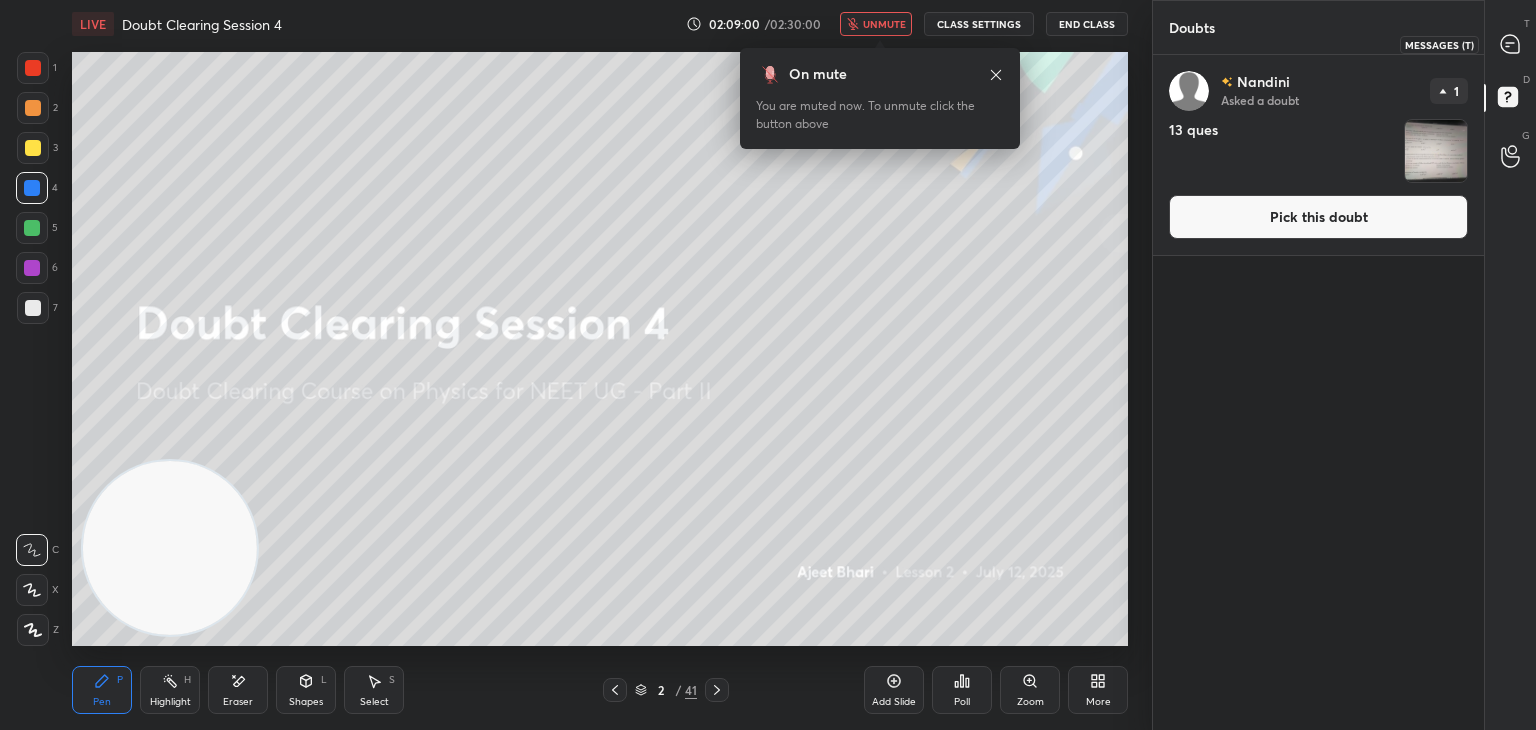 click 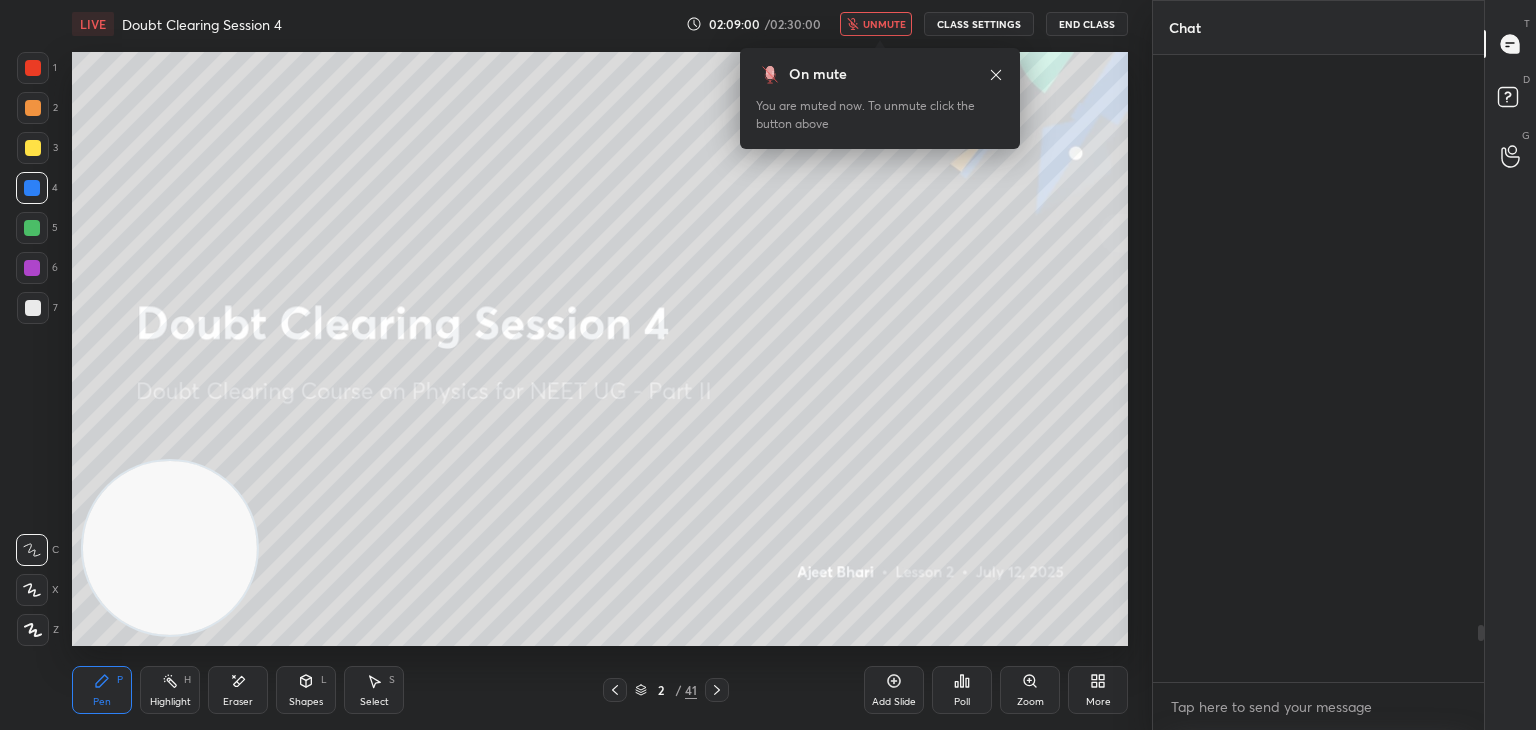 scroll, scrollTop: 6230, scrollLeft: 0, axis: vertical 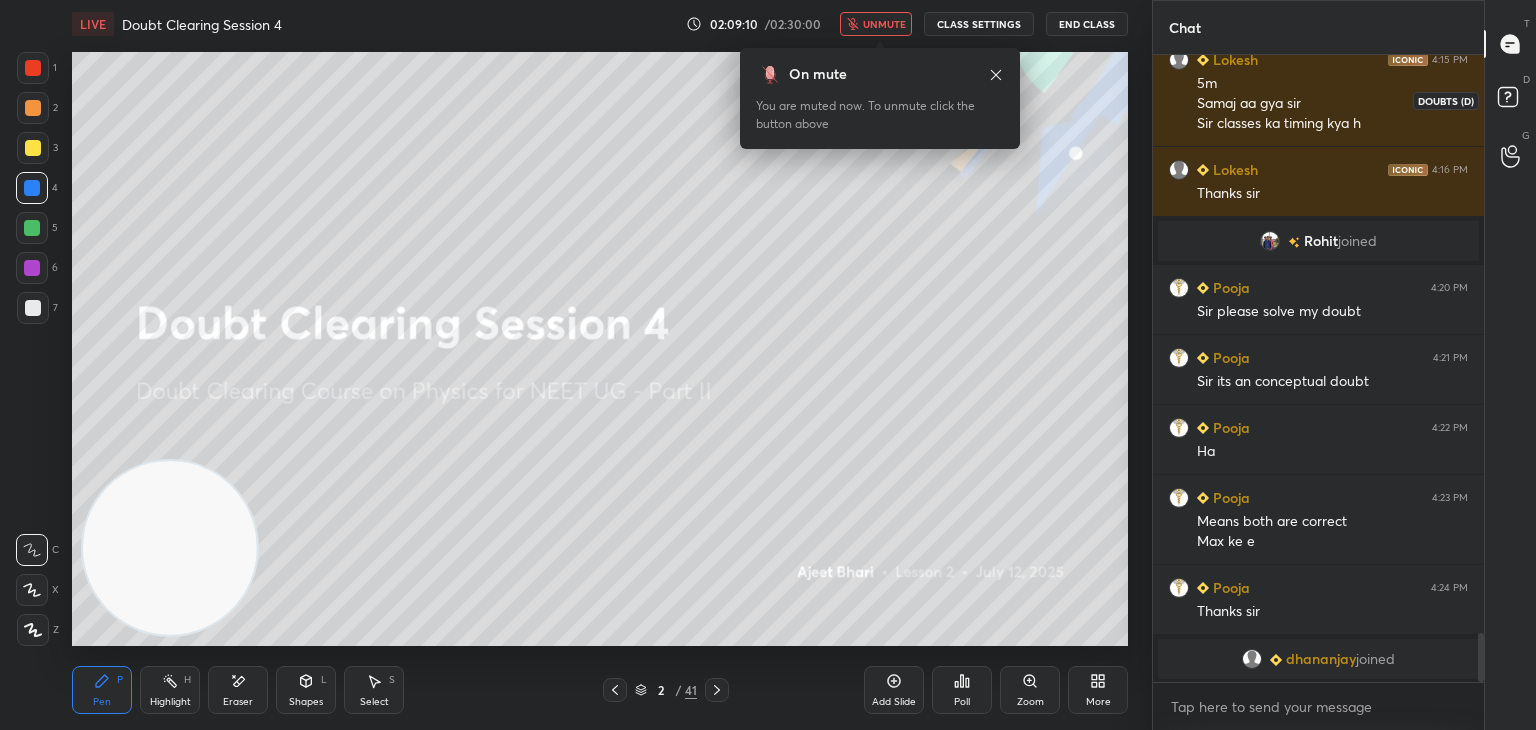 click 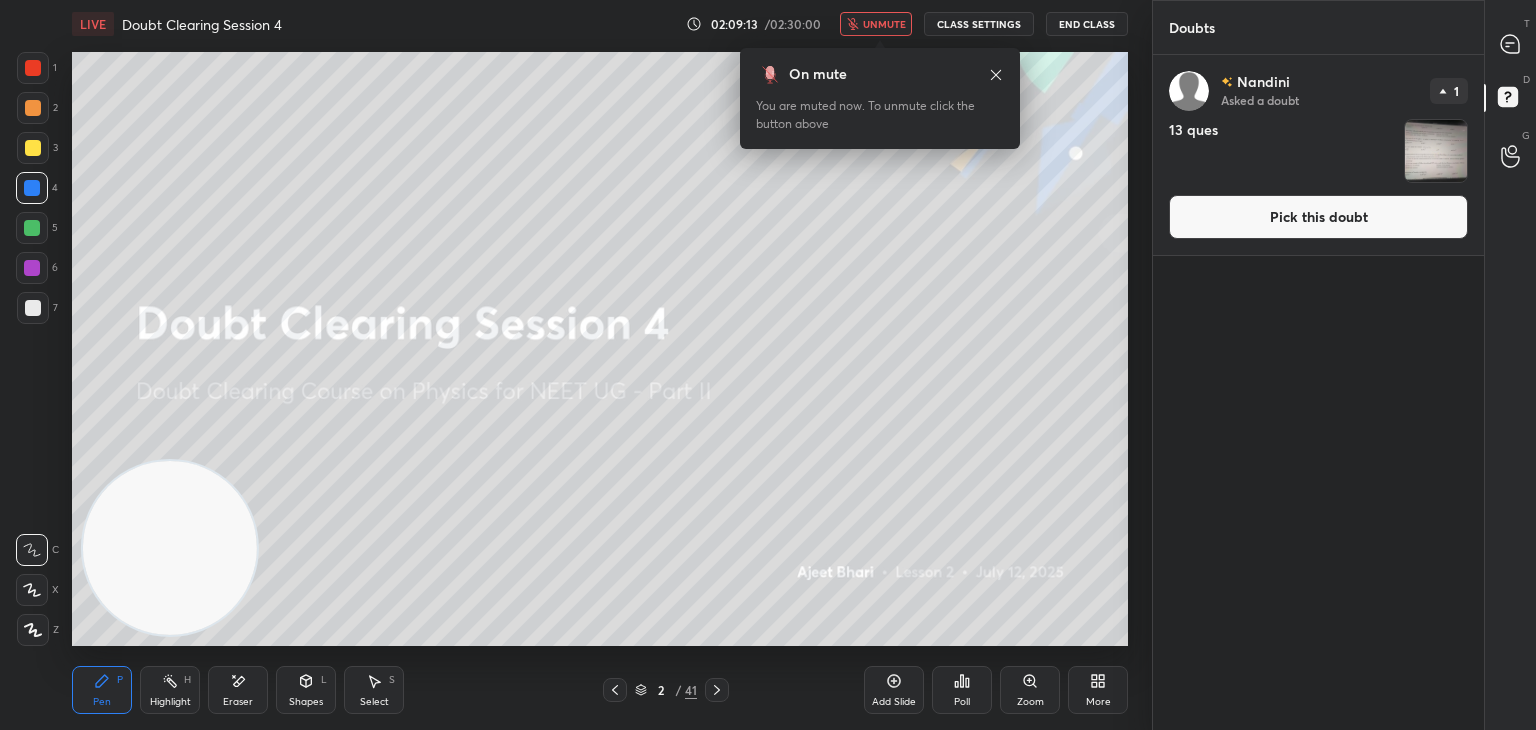 click at bounding box center (1436, 151) 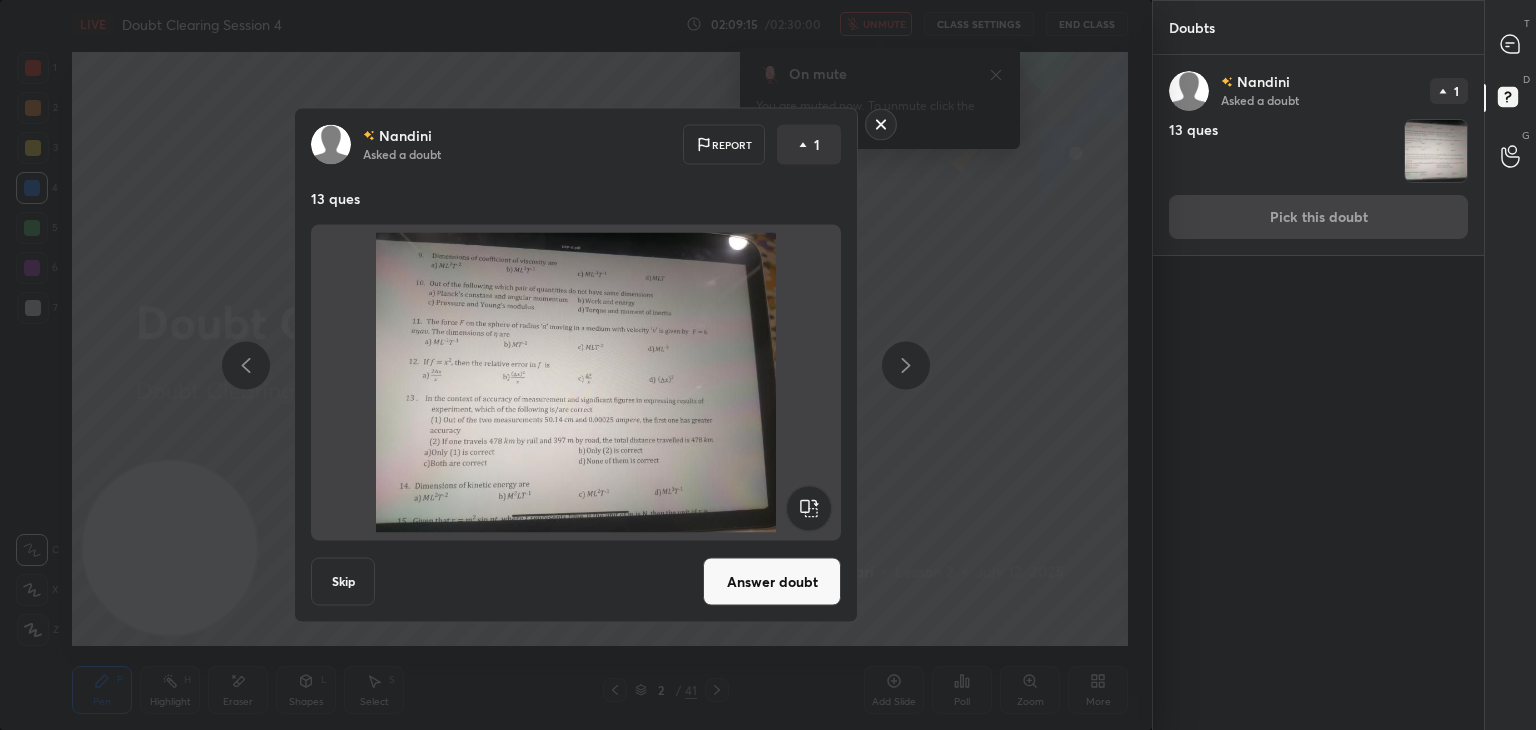 click 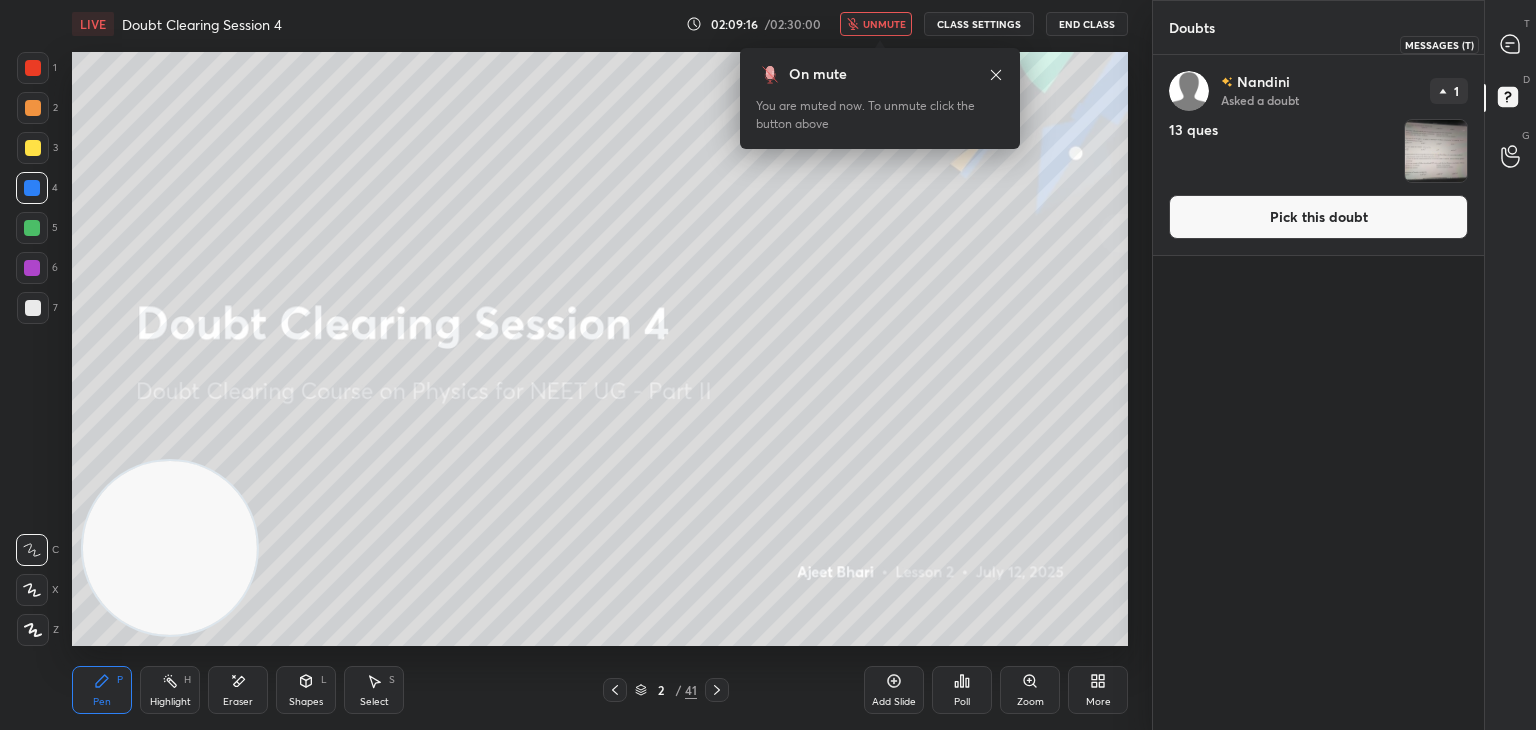 click 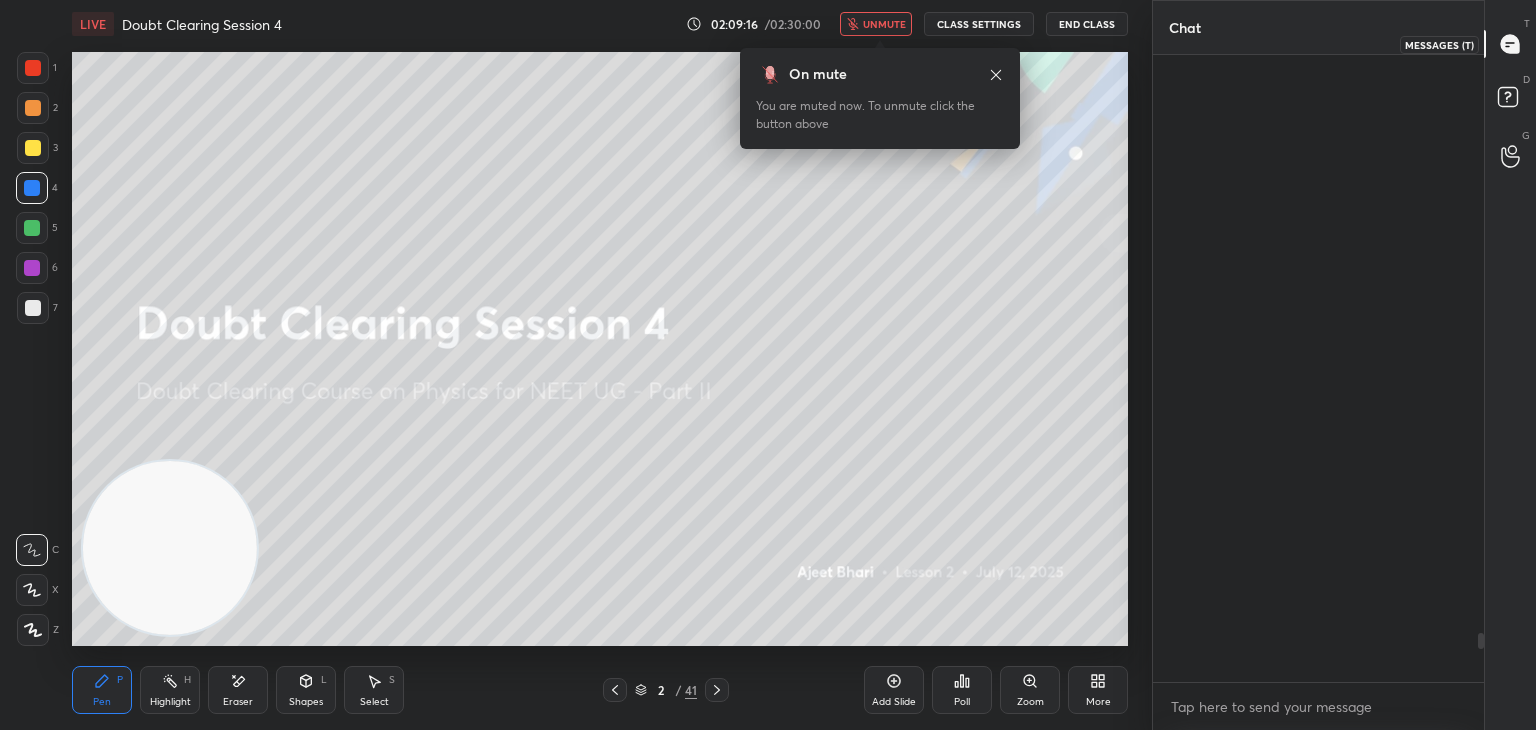 scroll, scrollTop: 7418, scrollLeft: 0, axis: vertical 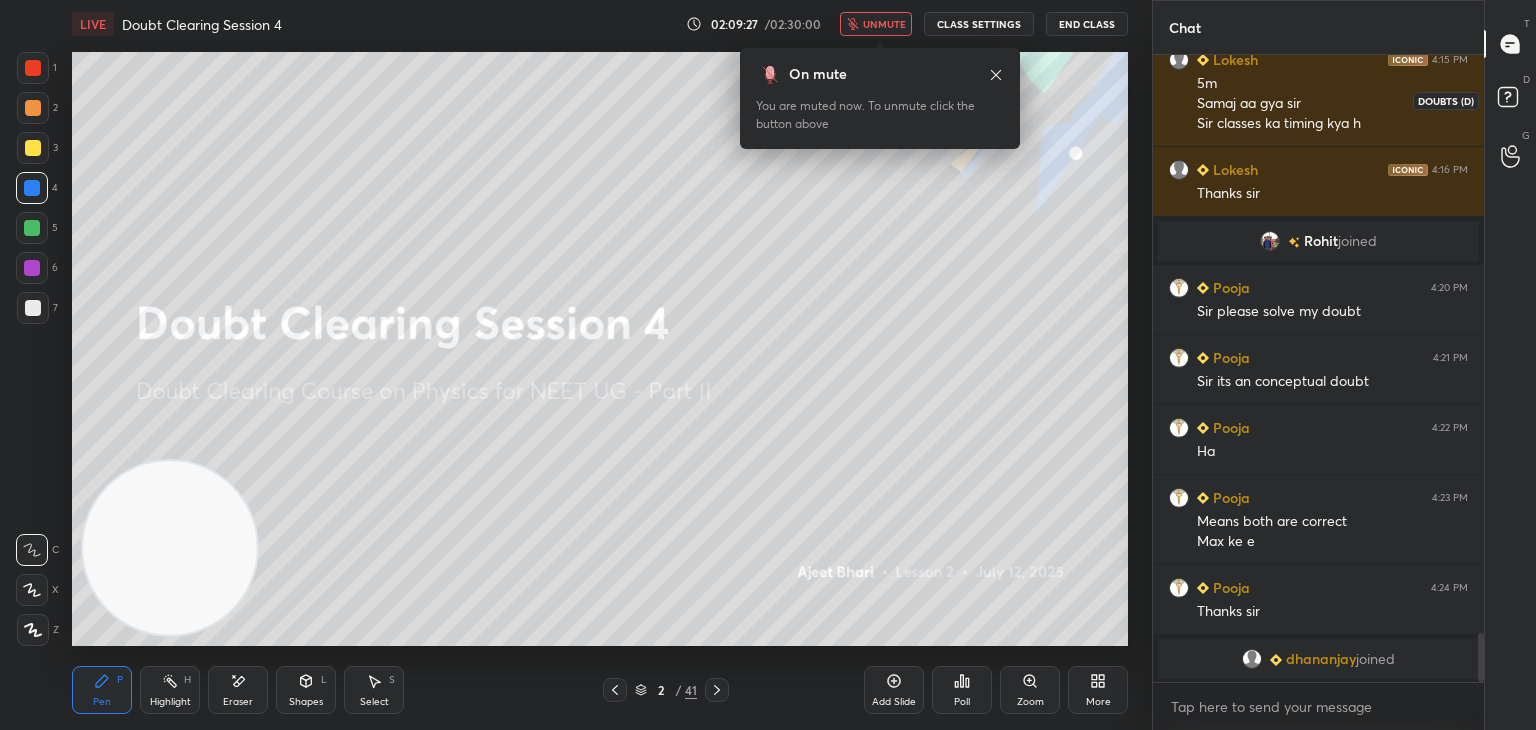 click 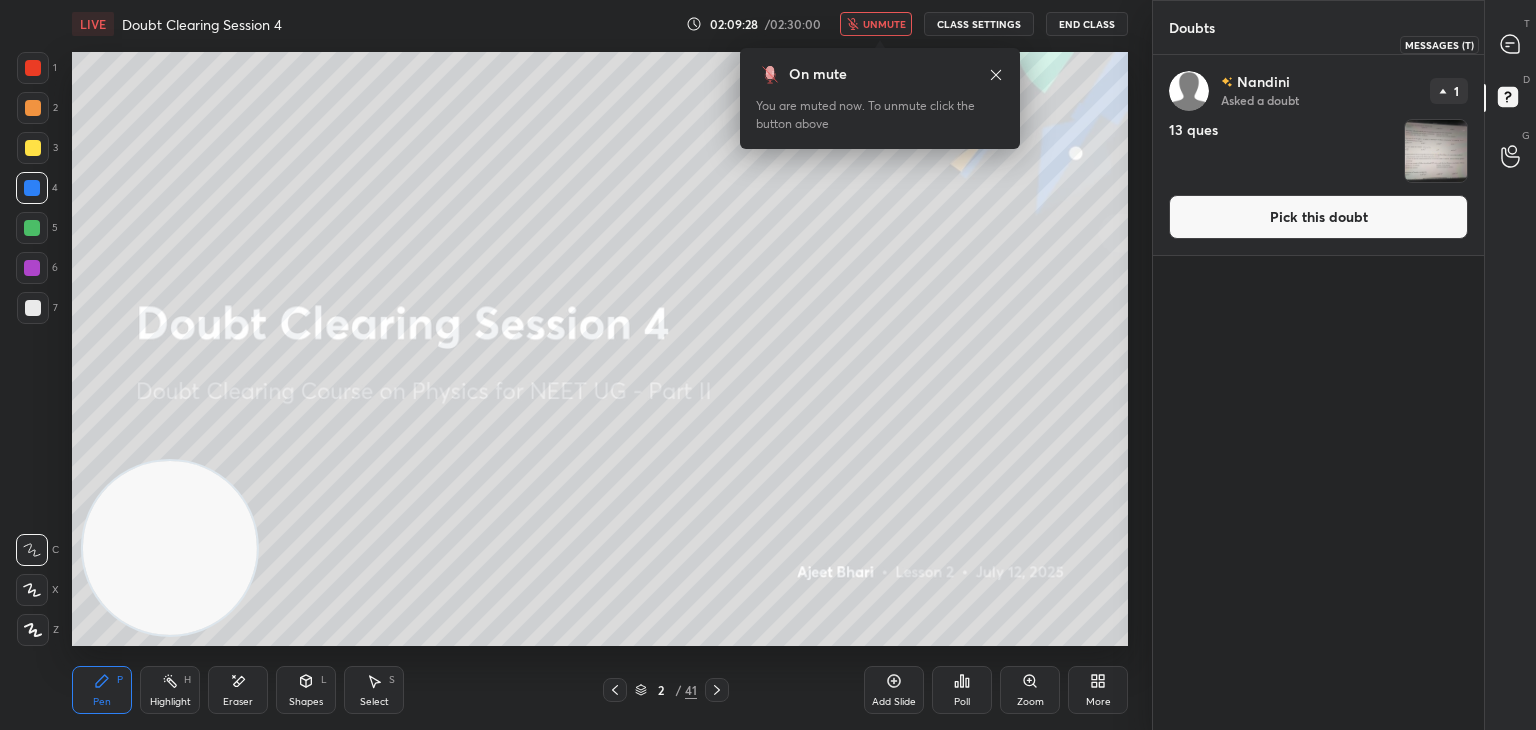 click 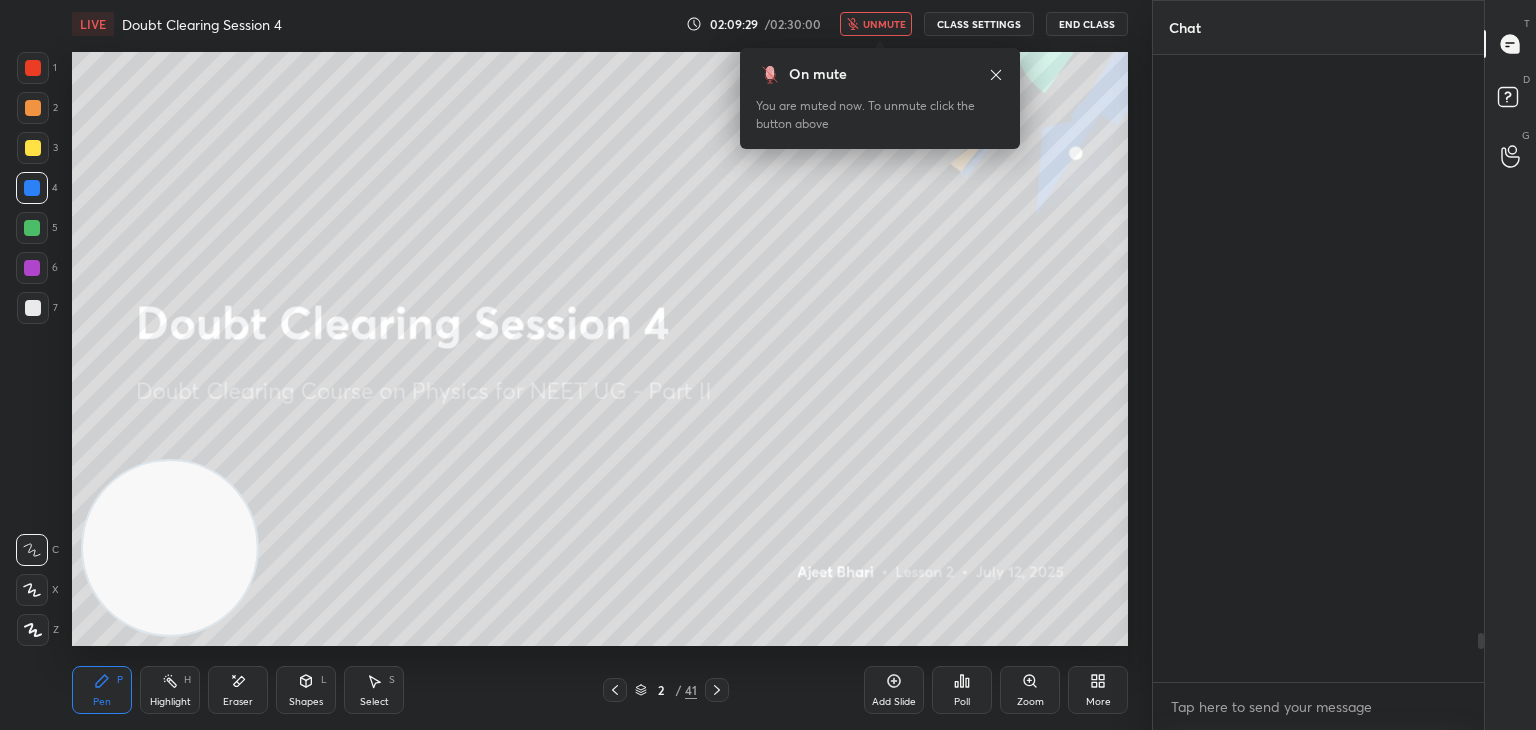 scroll, scrollTop: 7418, scrollLeft: 0, axis: vertical 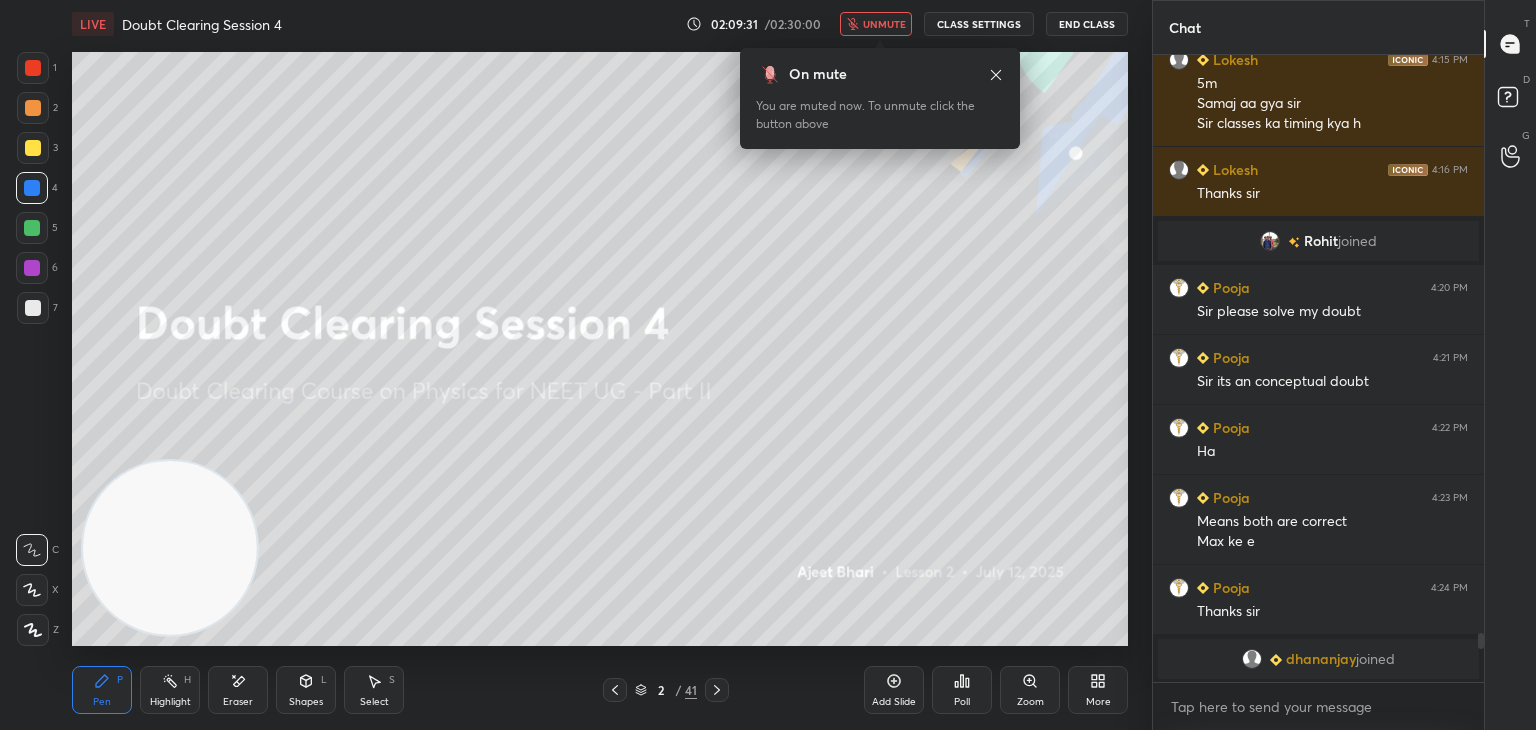 click 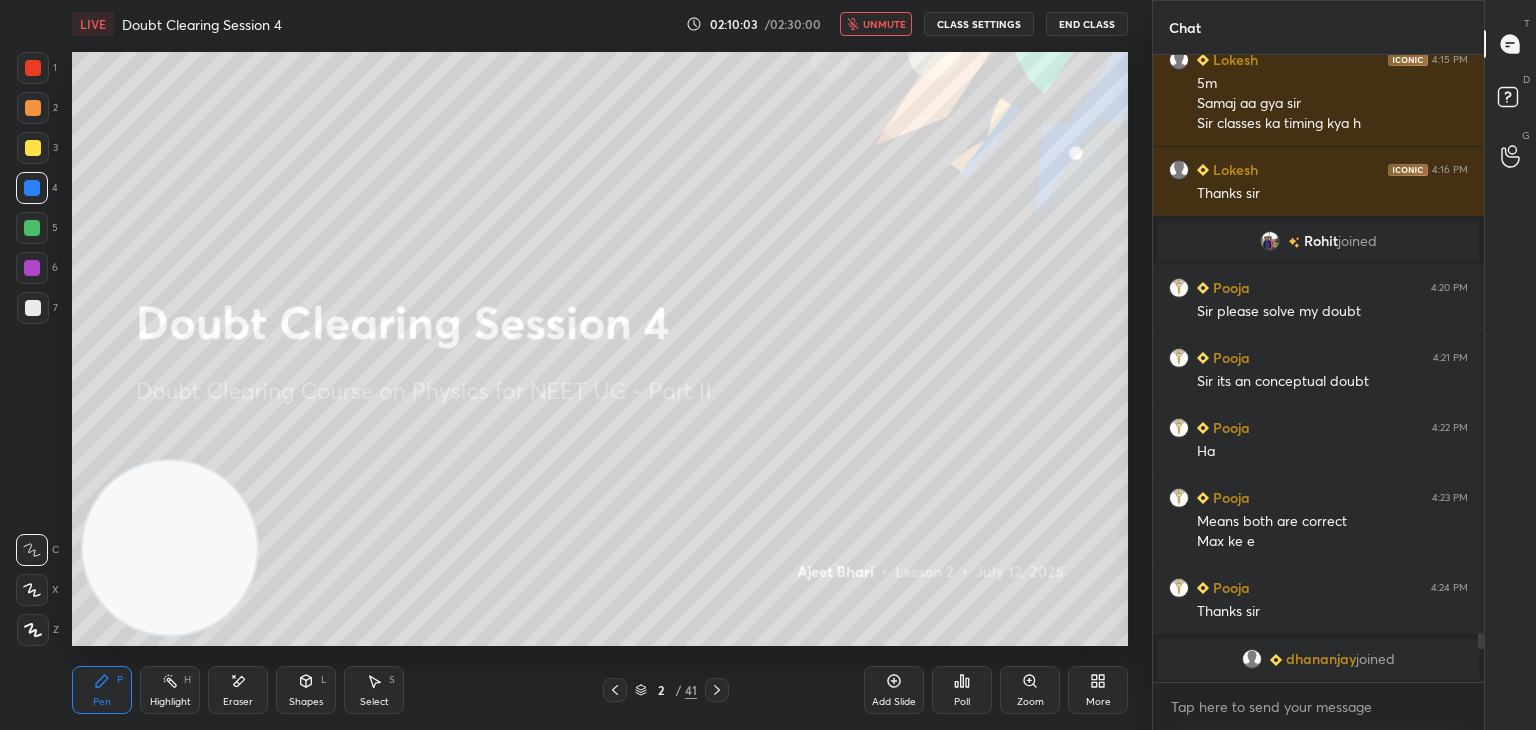 scroll, scrollTop: 7504, scrollLeft: 0, axis: vertical 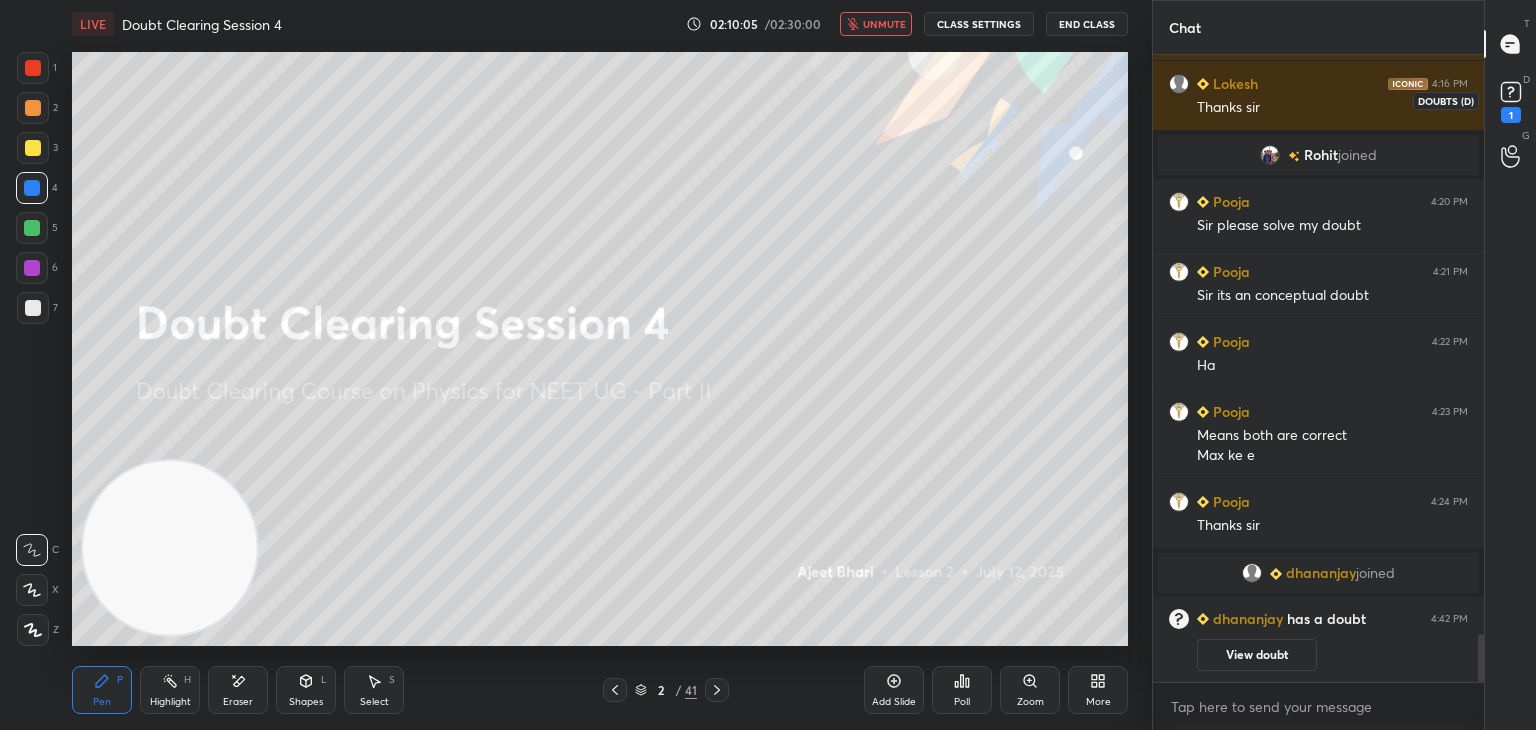 click on "1" at bounding box center [1511, 100] 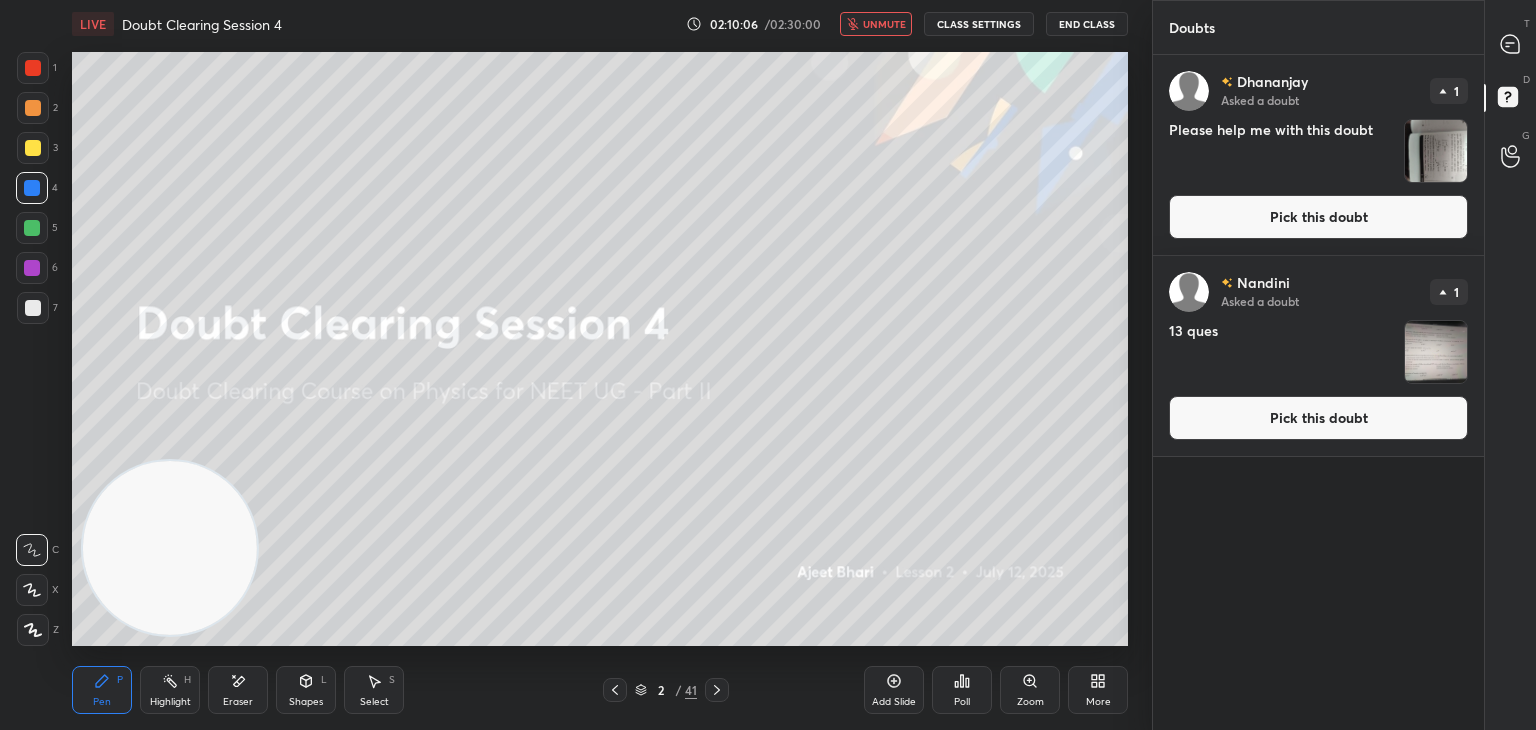 click at bounding box center (1436, 151) 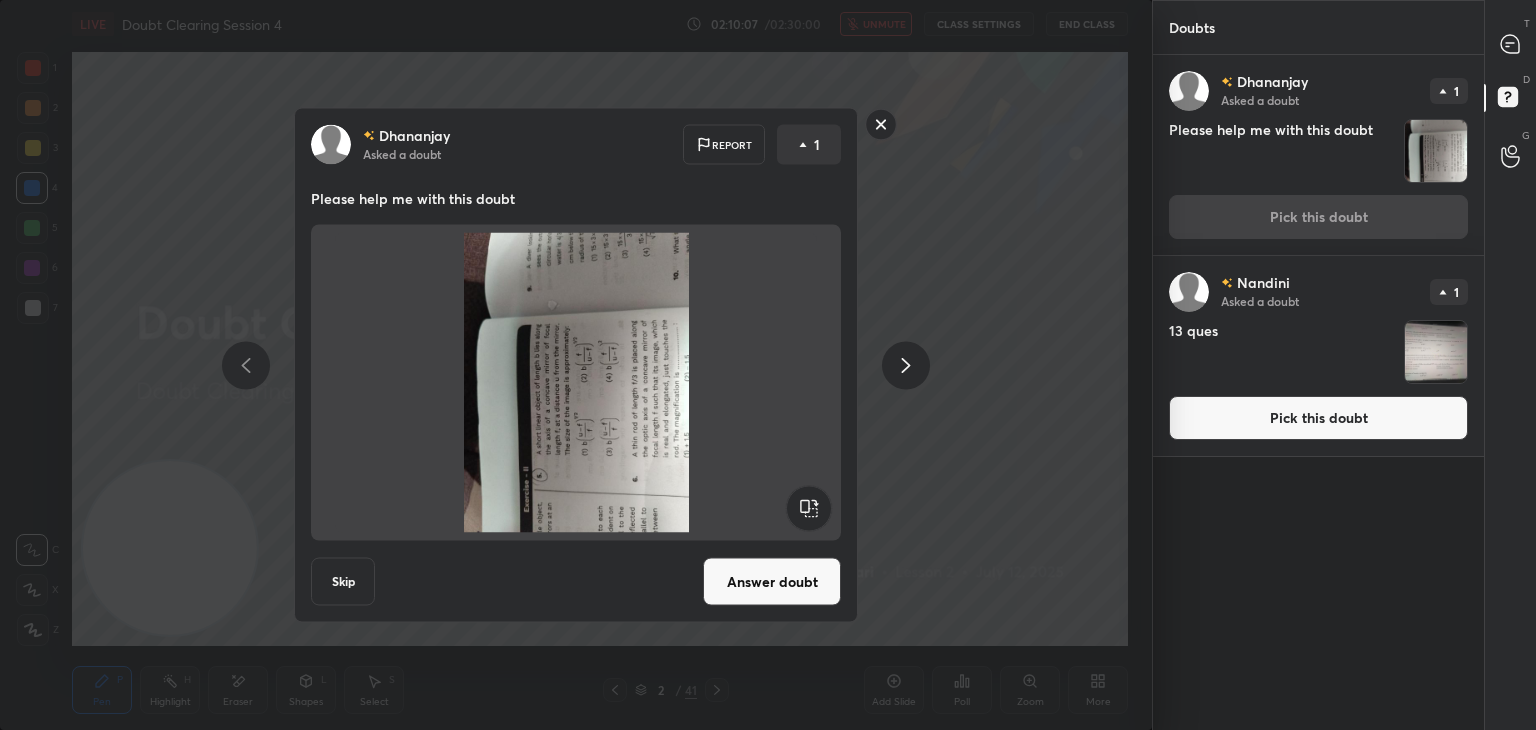 click 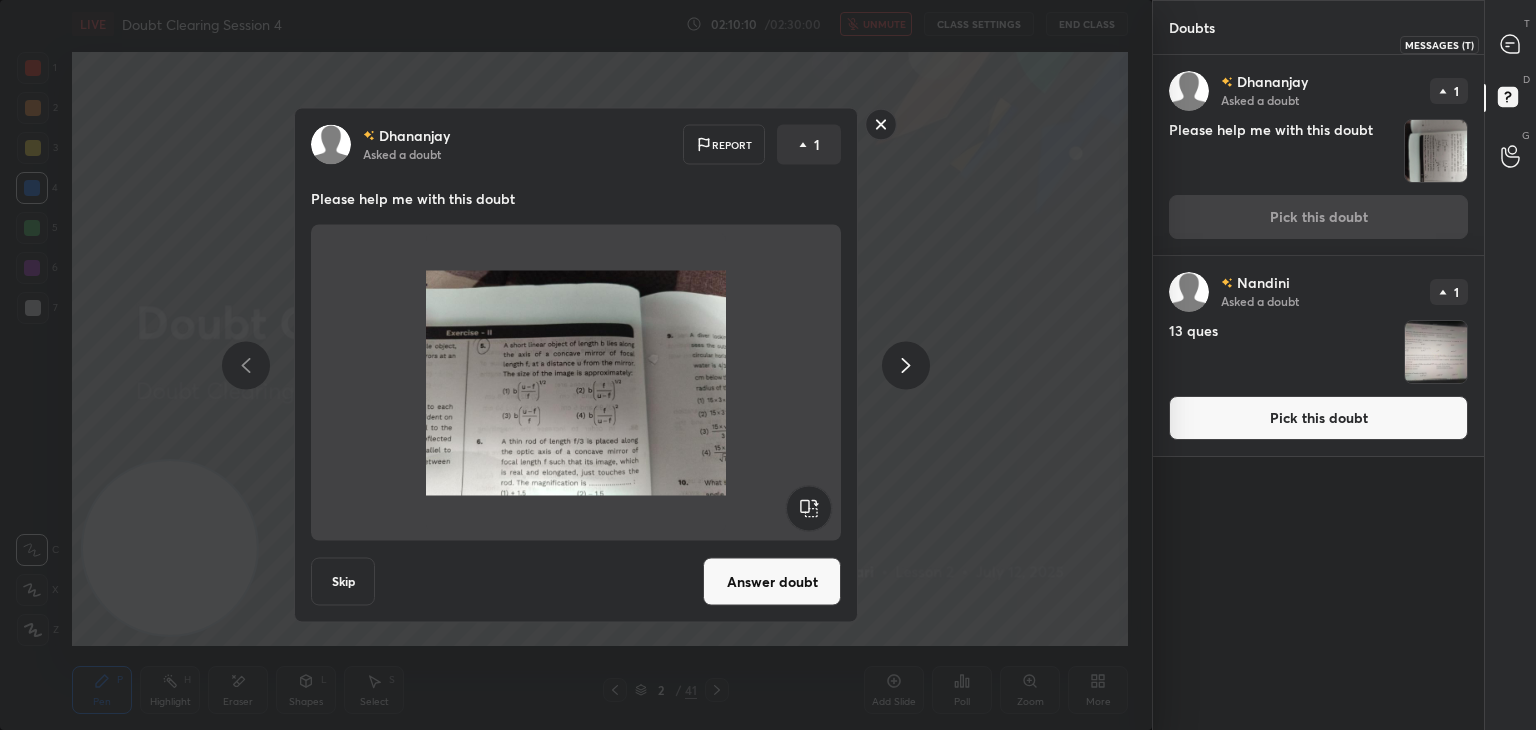click 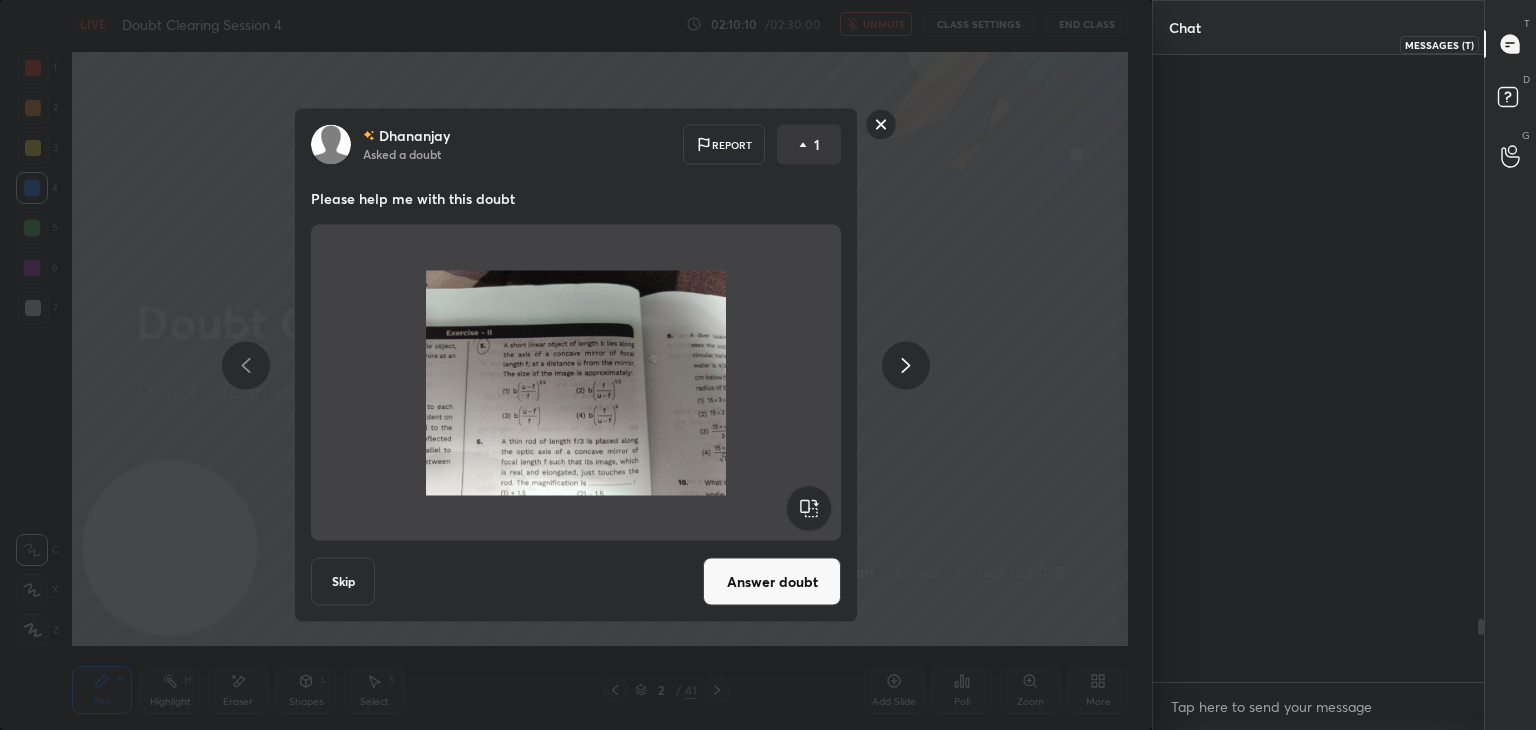 scroll, scrollTop: 5658, scrollLeft: 0, axis: vertical 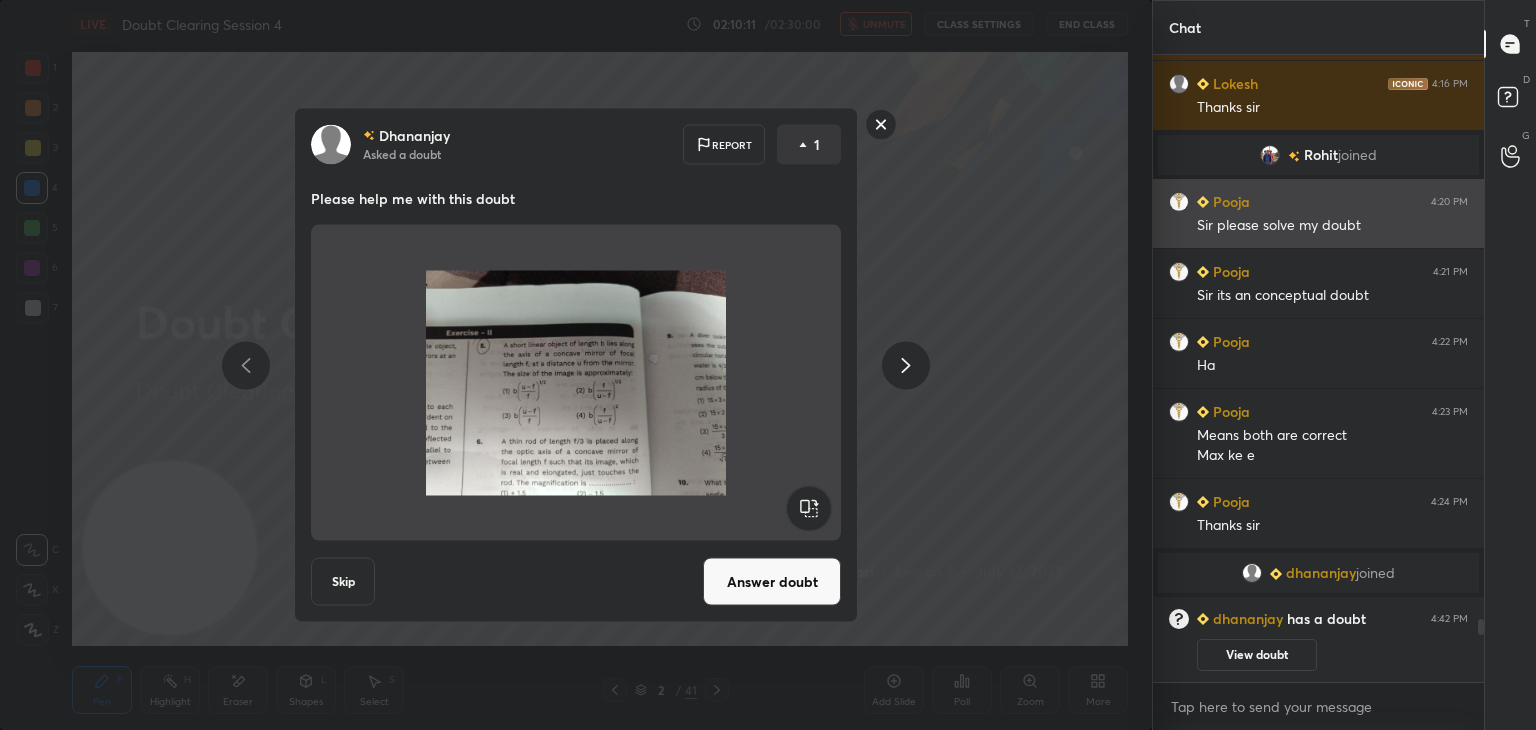 click on "Sir please solve my doubt" at bounding box center (1332, 226) 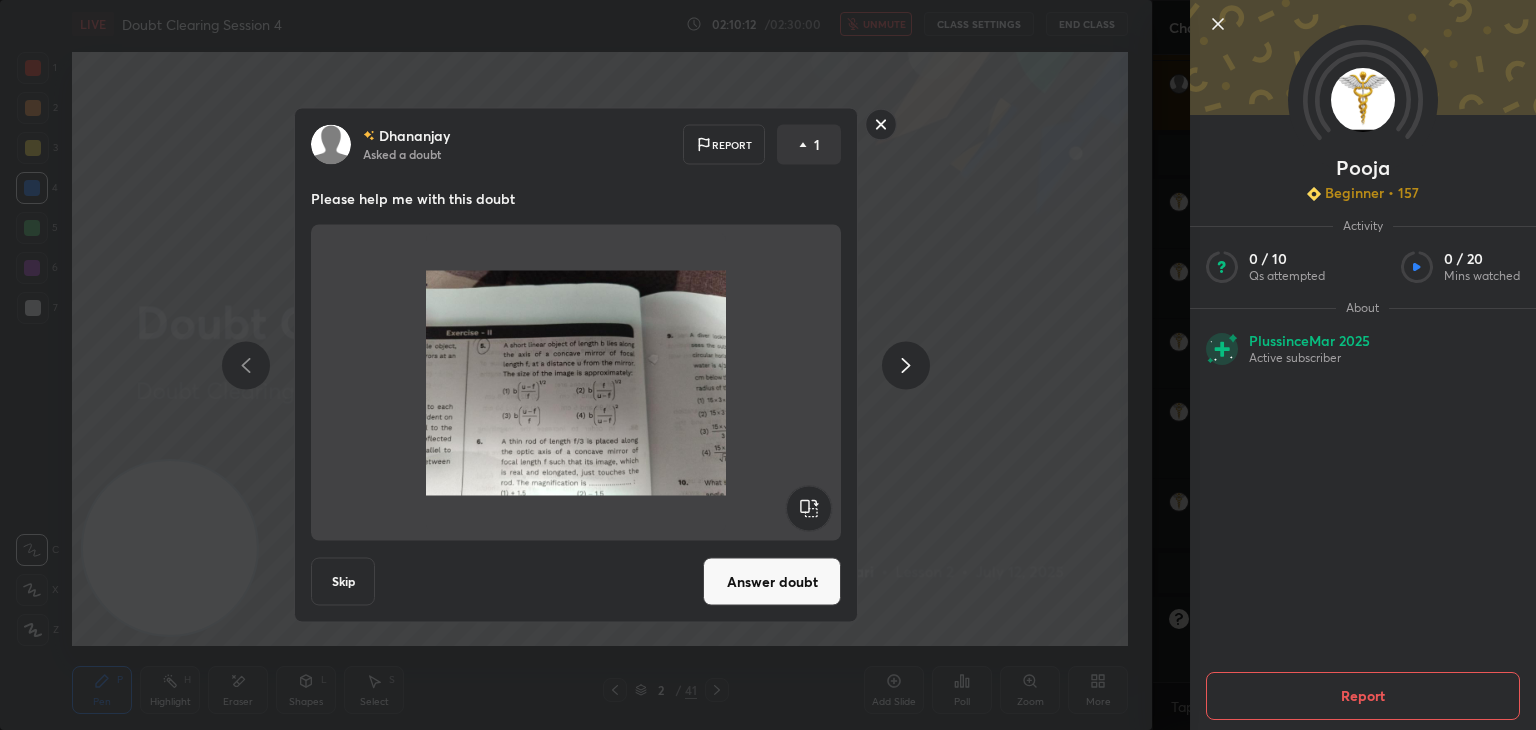 click 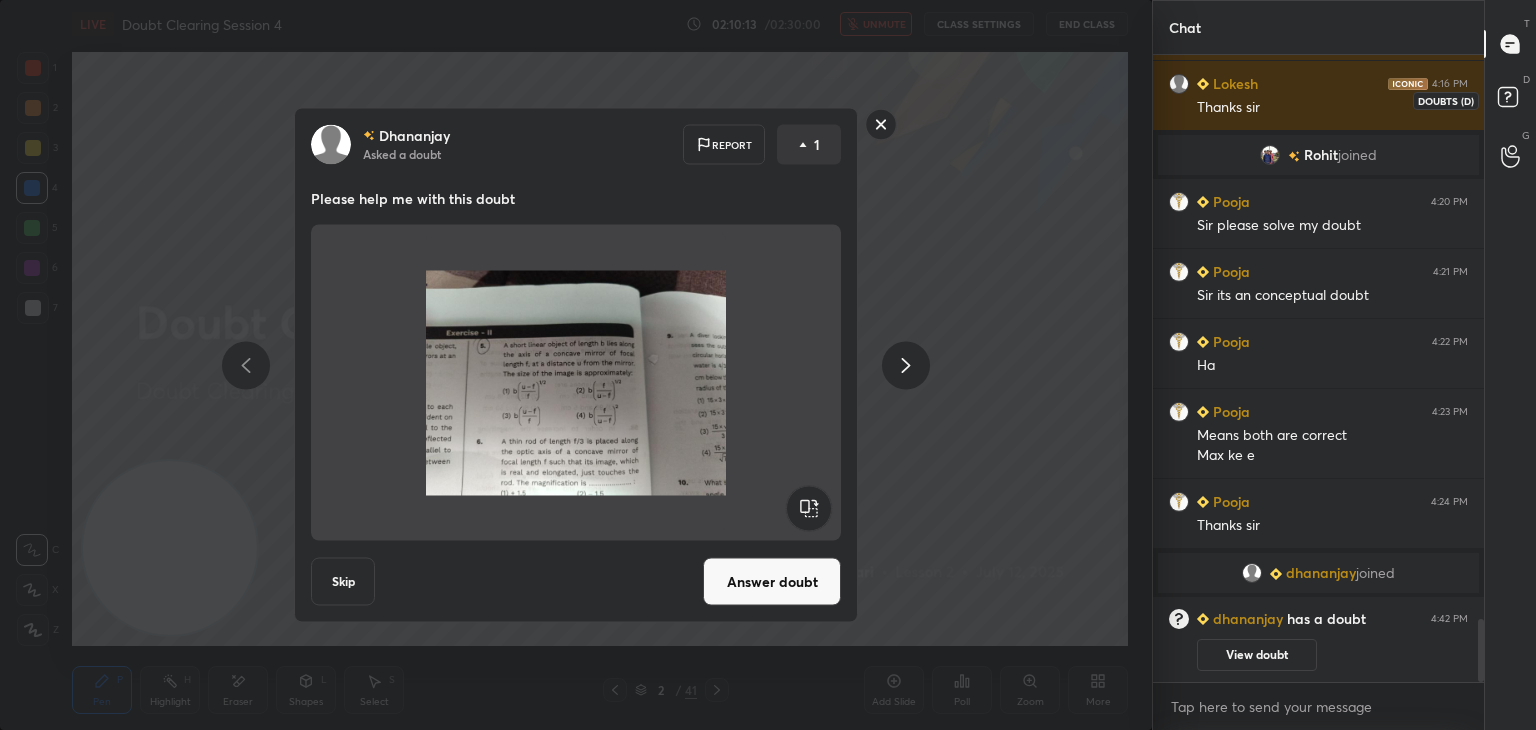 click 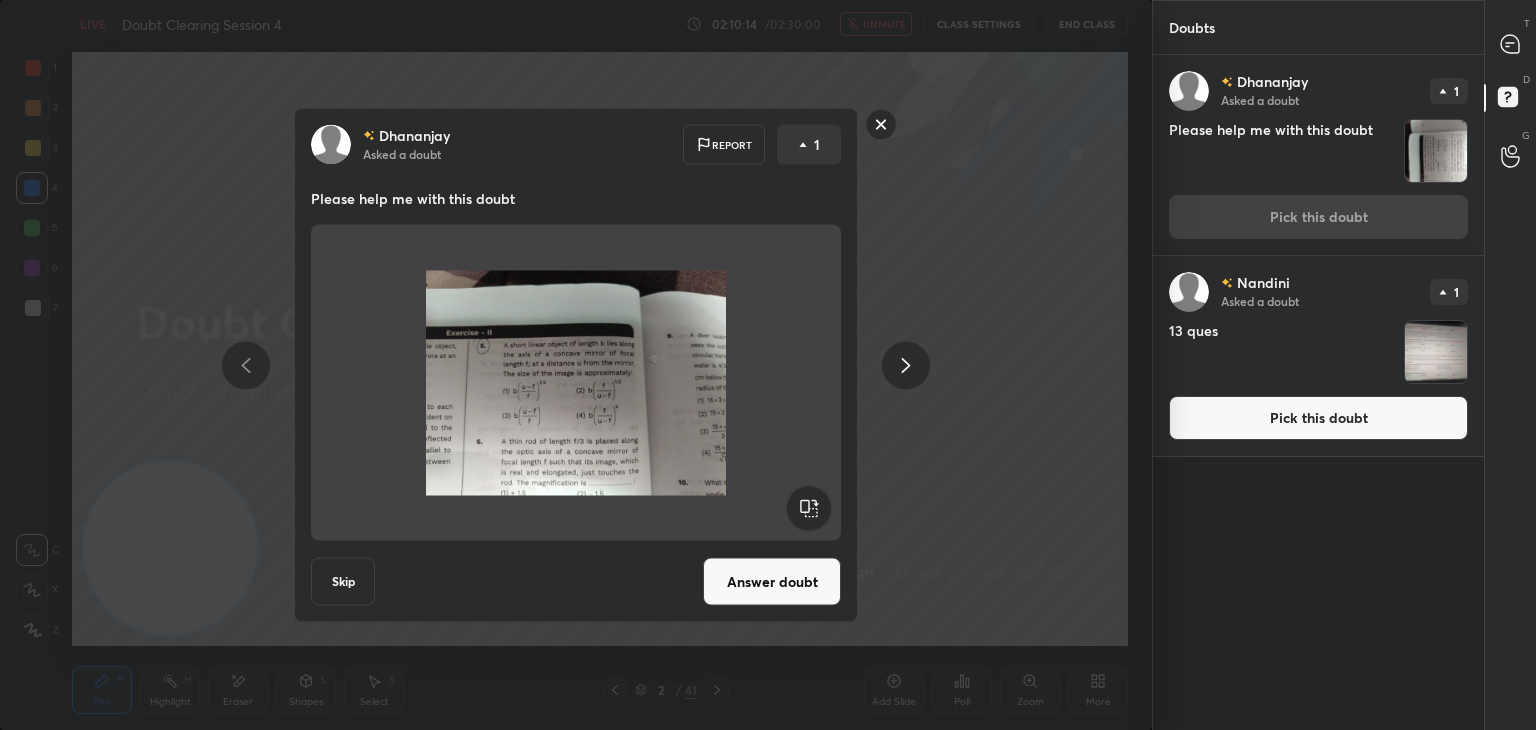 click at bounding box center (1436, 151) 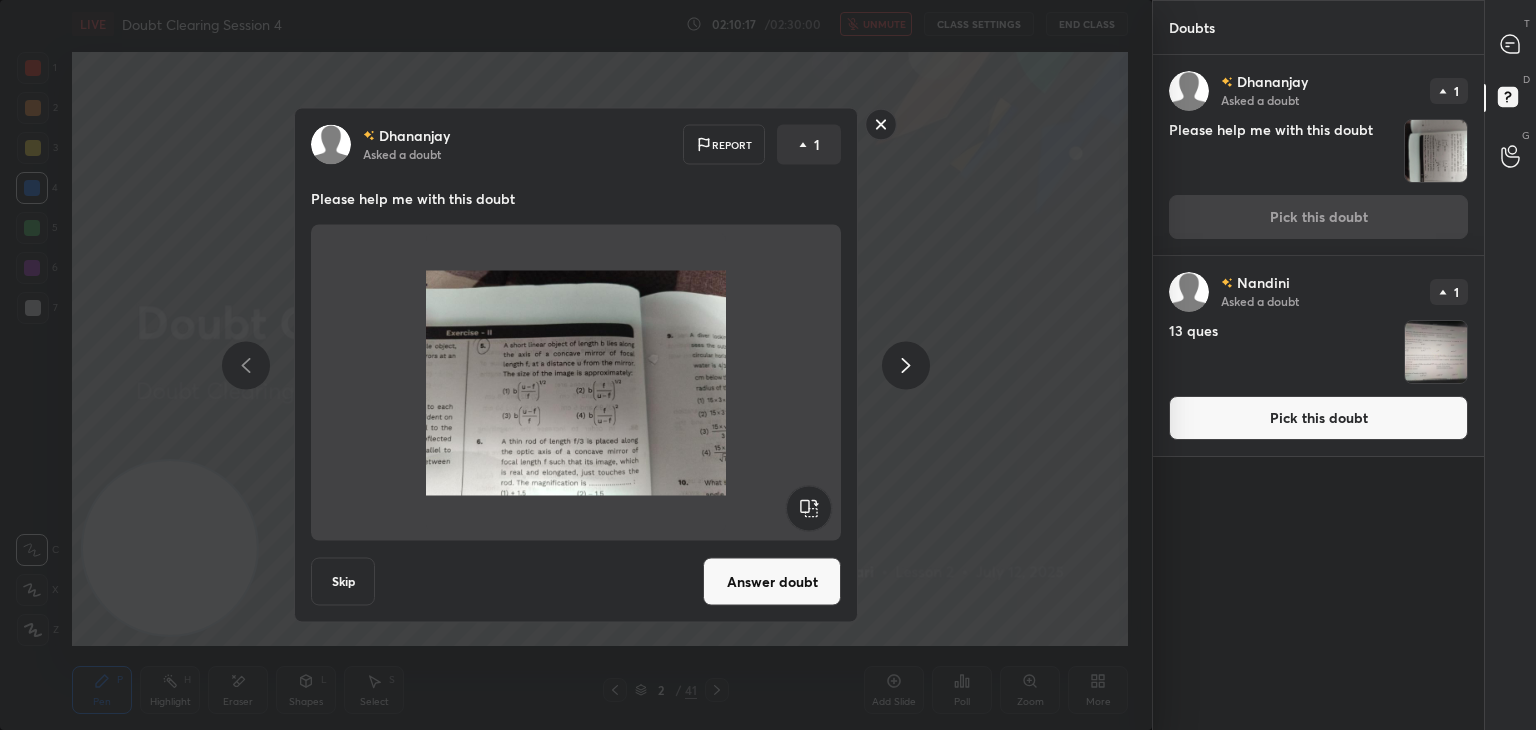 click 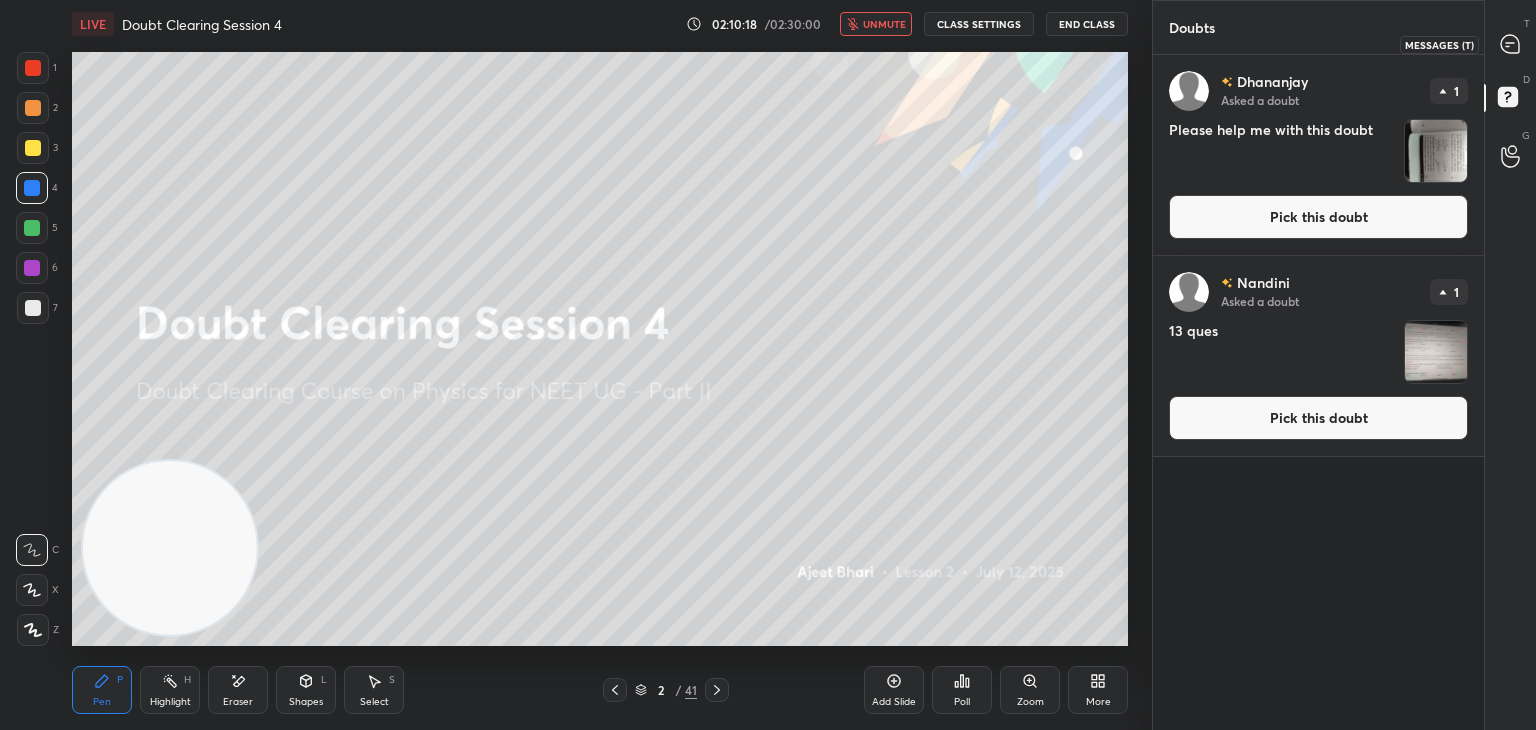 click 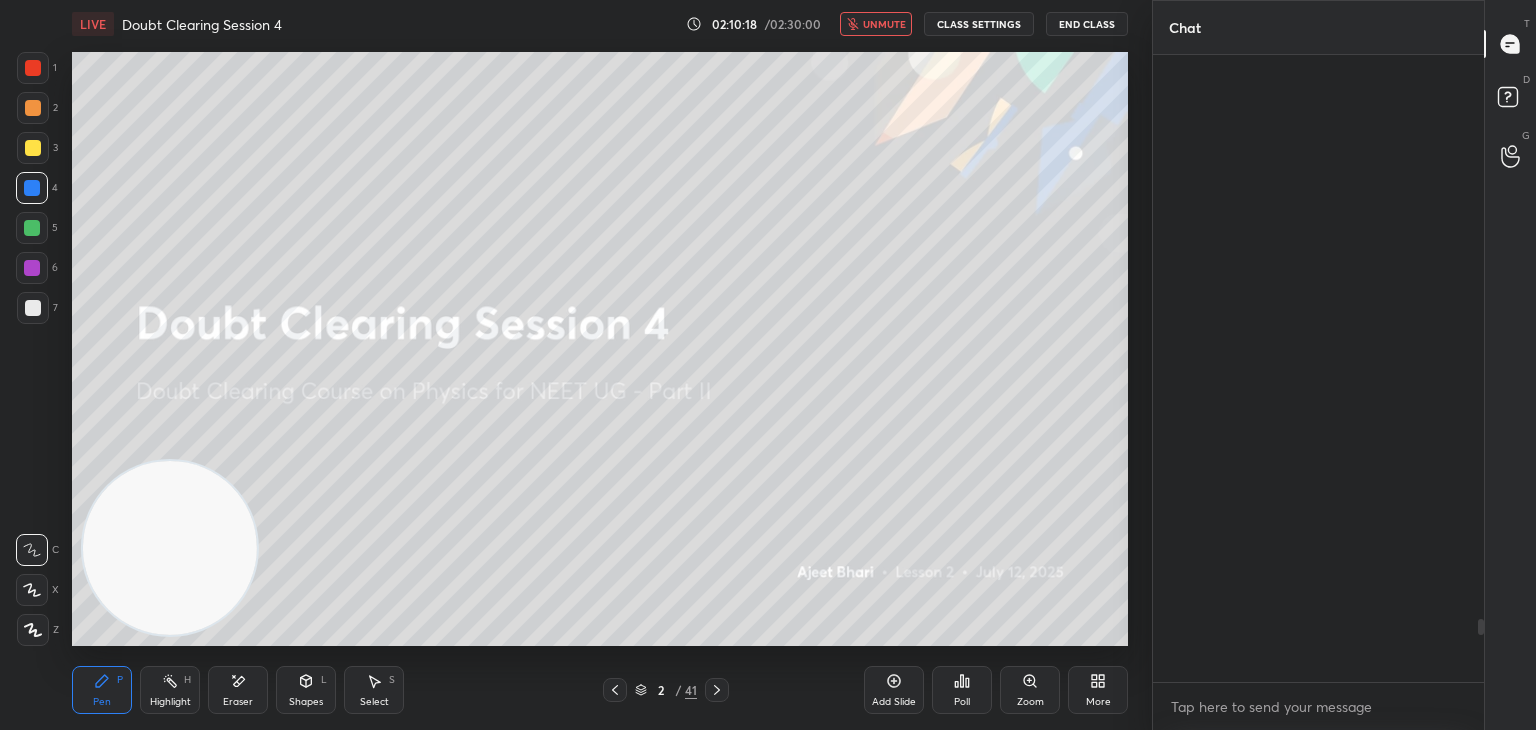 scroll, scrollTop: 5658, scrollLeft: 0, axis: vertical 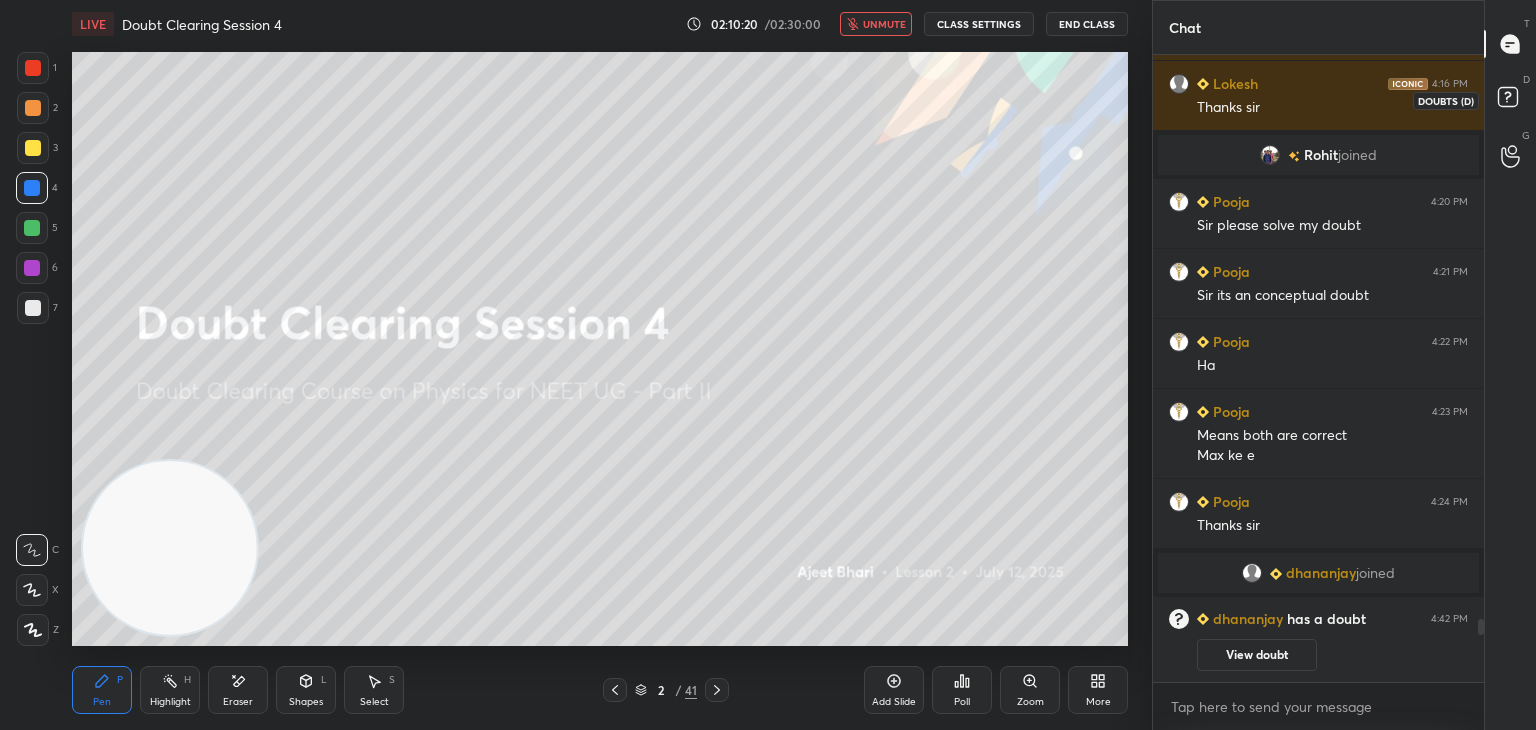 click 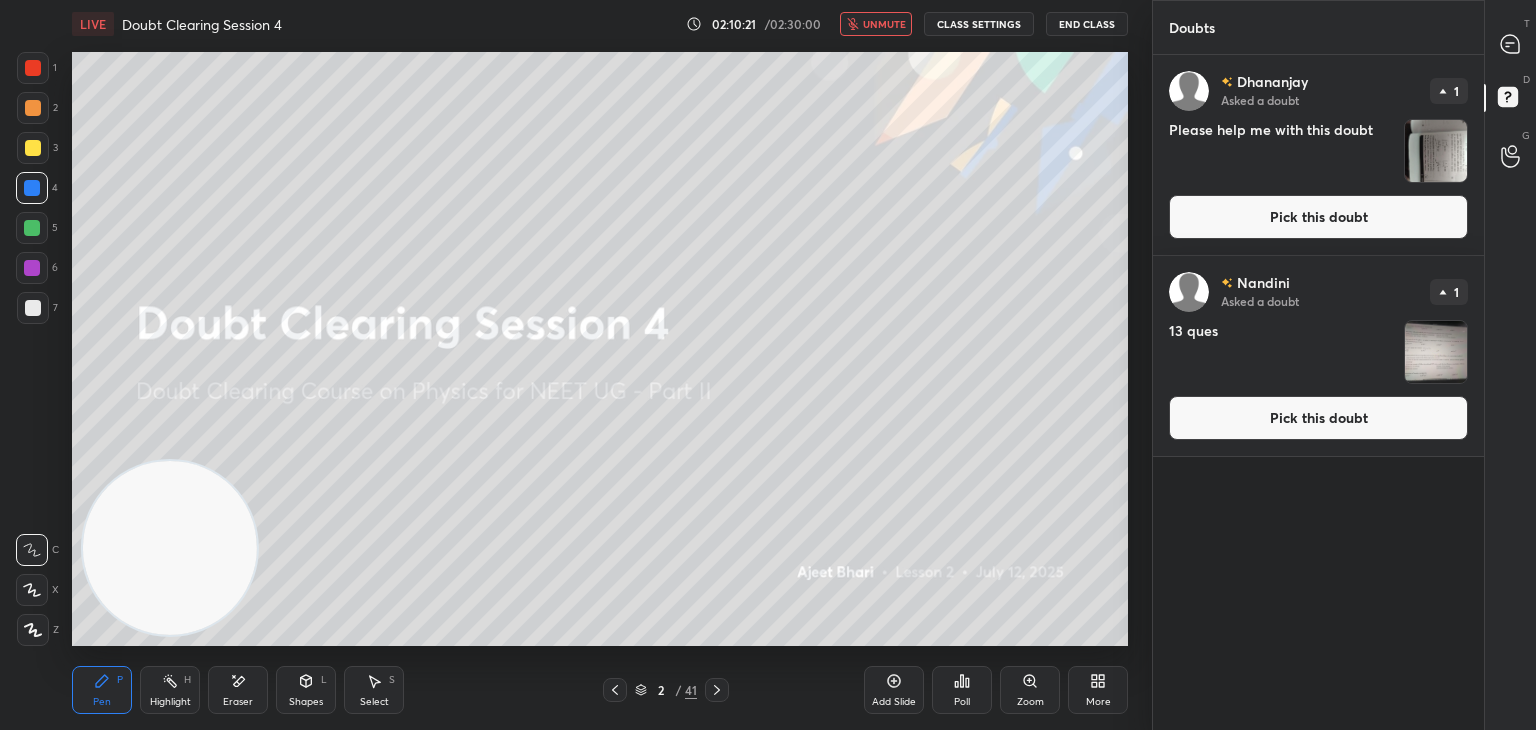 click at bounding box center [1436, 151] 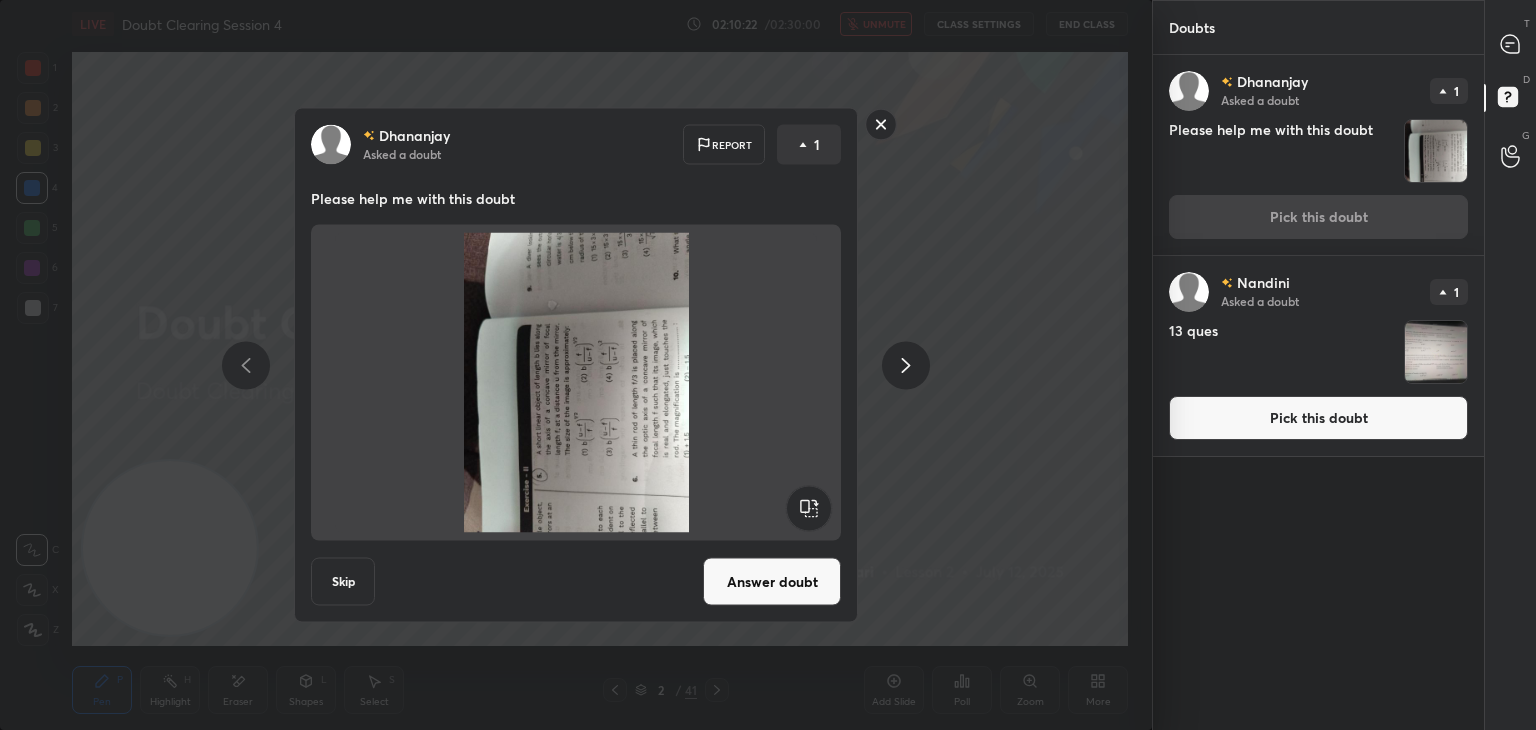 click 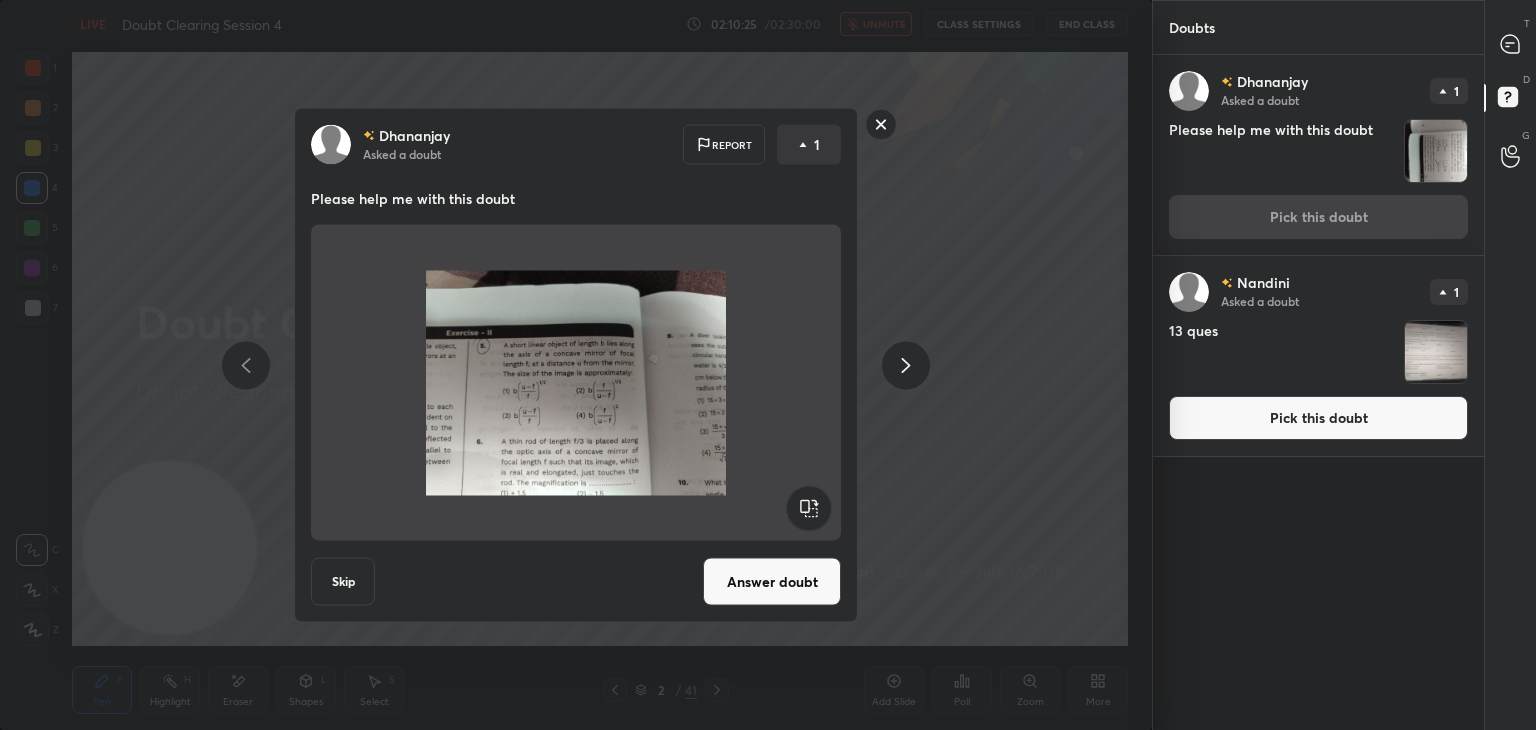 click 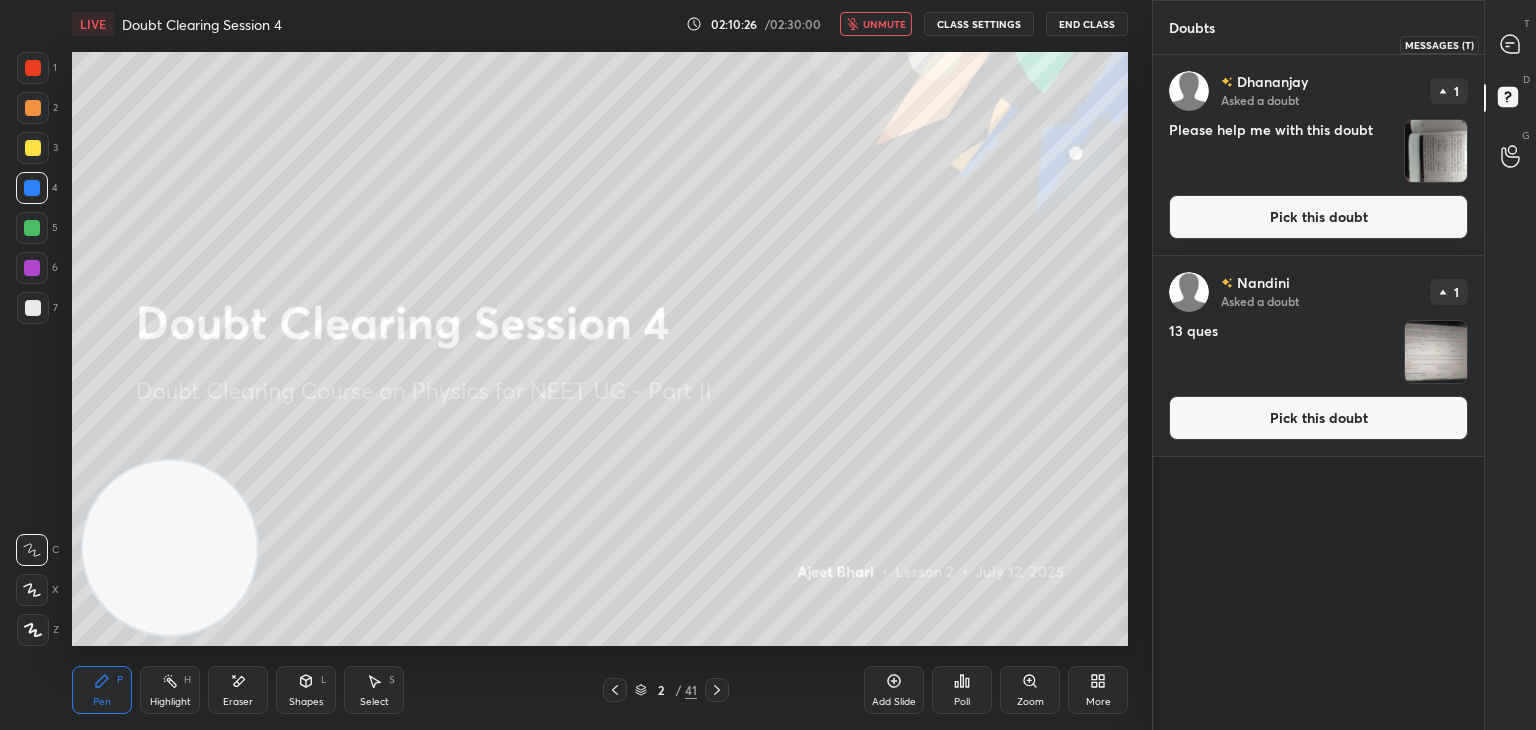 click 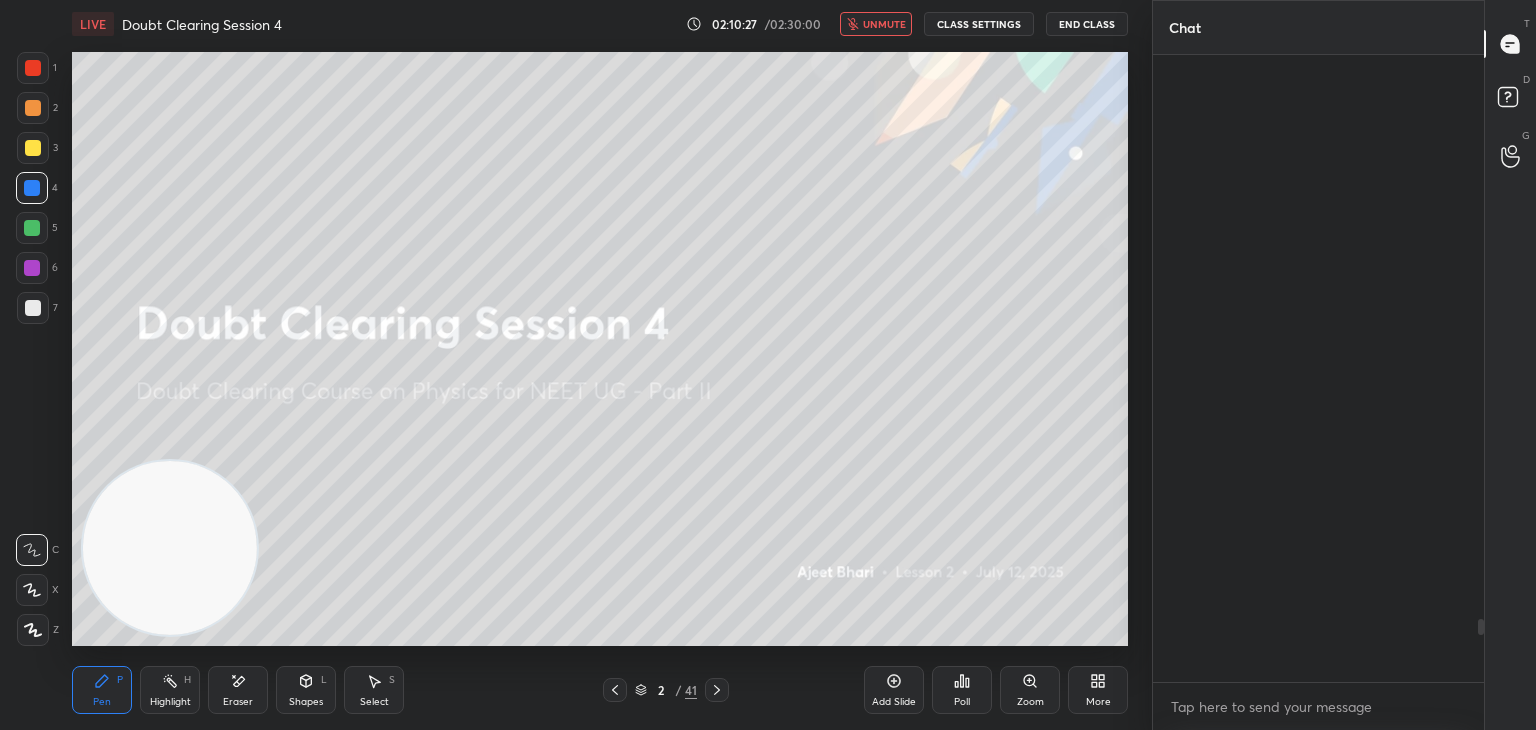 scroll, scrollTop: 5658, scrollLeft: 0, axis: vertical 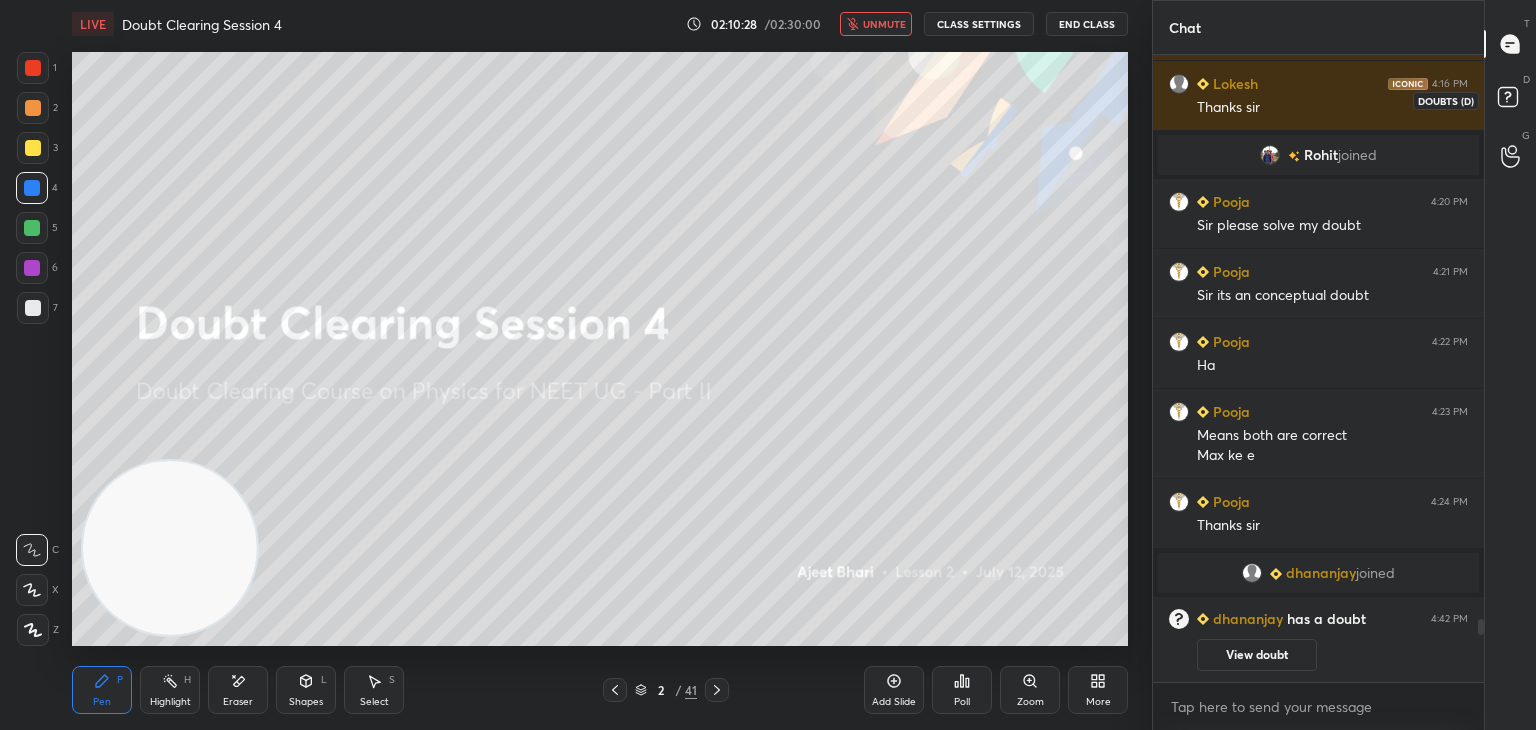 click 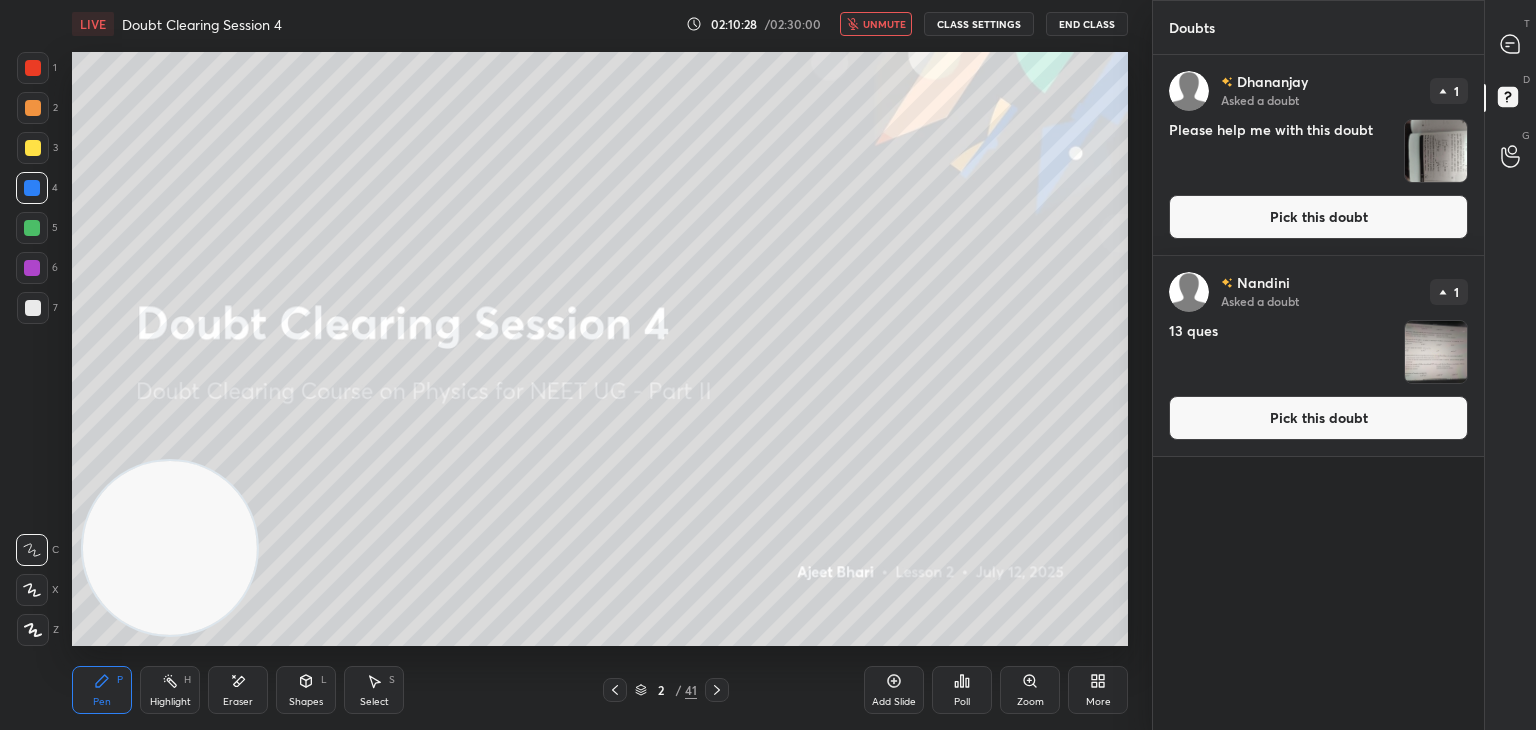click at bounding box center (1436, 151) 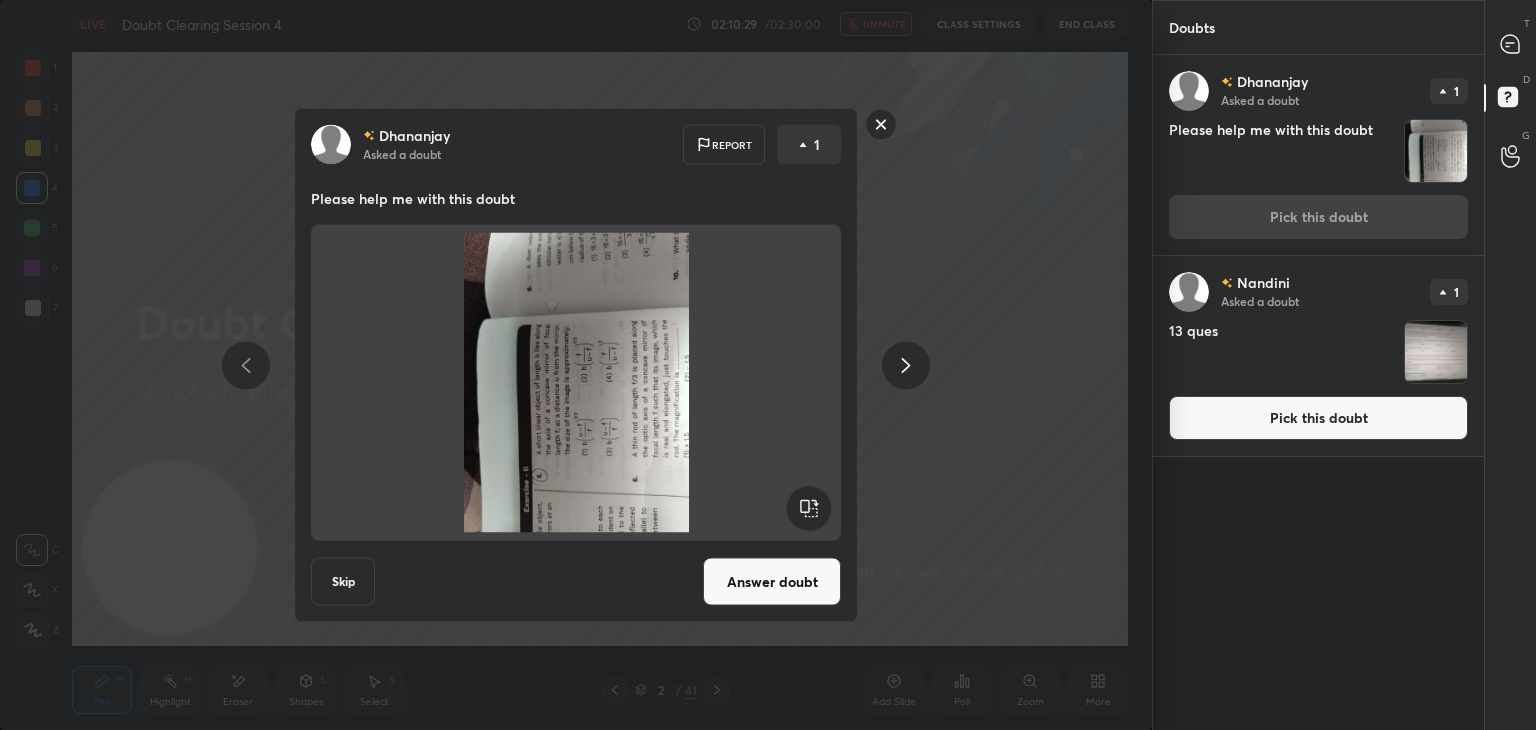 click 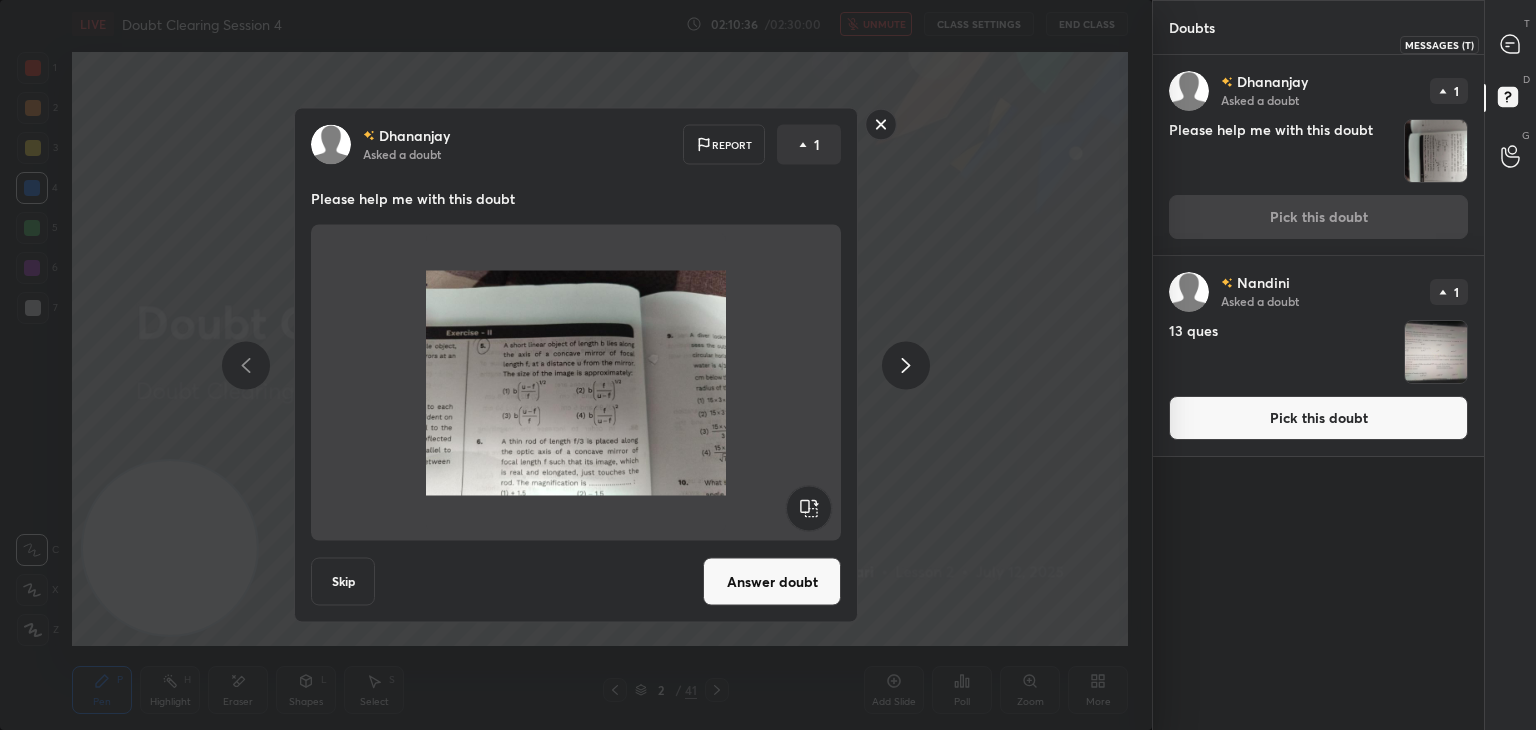 click 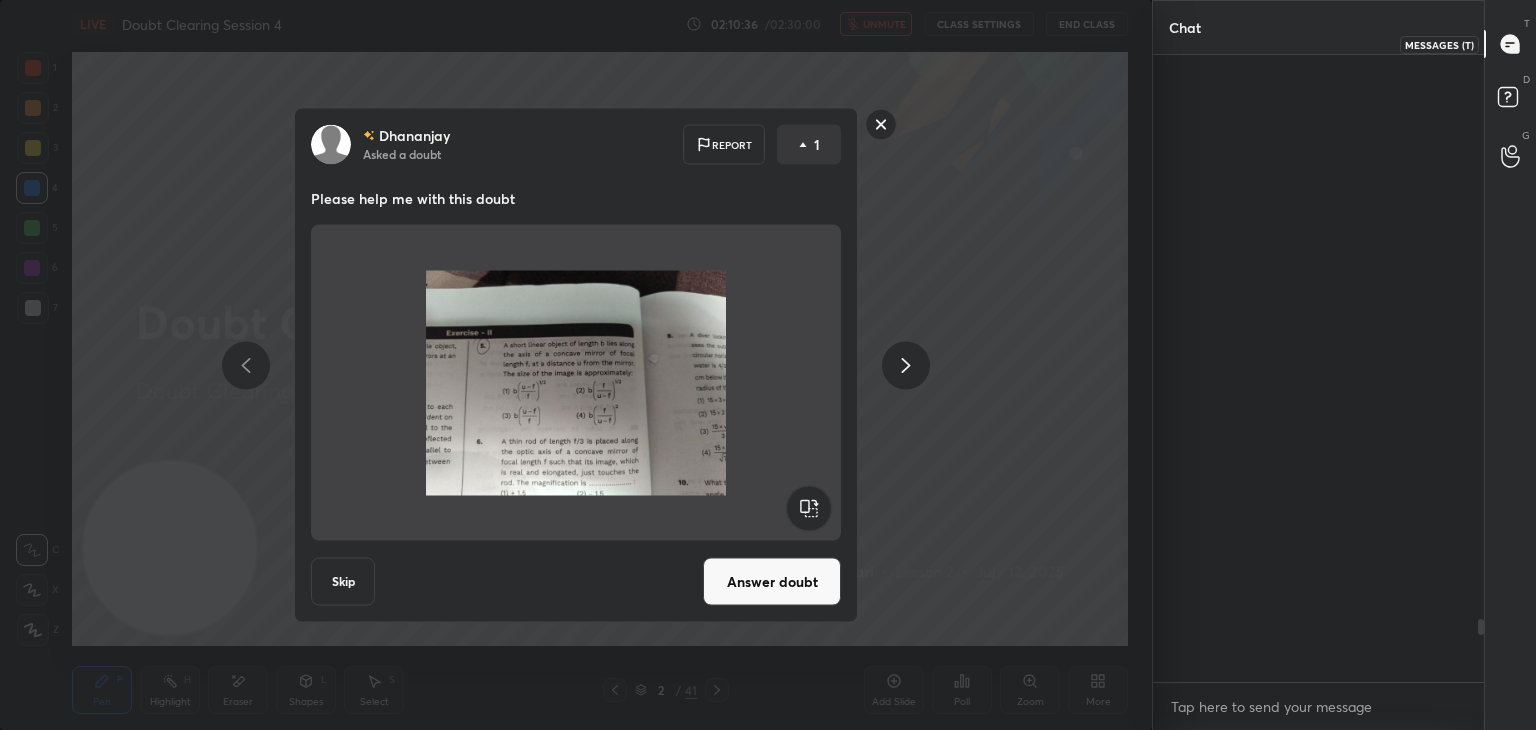 scroll, scrollTop: 5658, scrollLeft: 0, axis: vertical 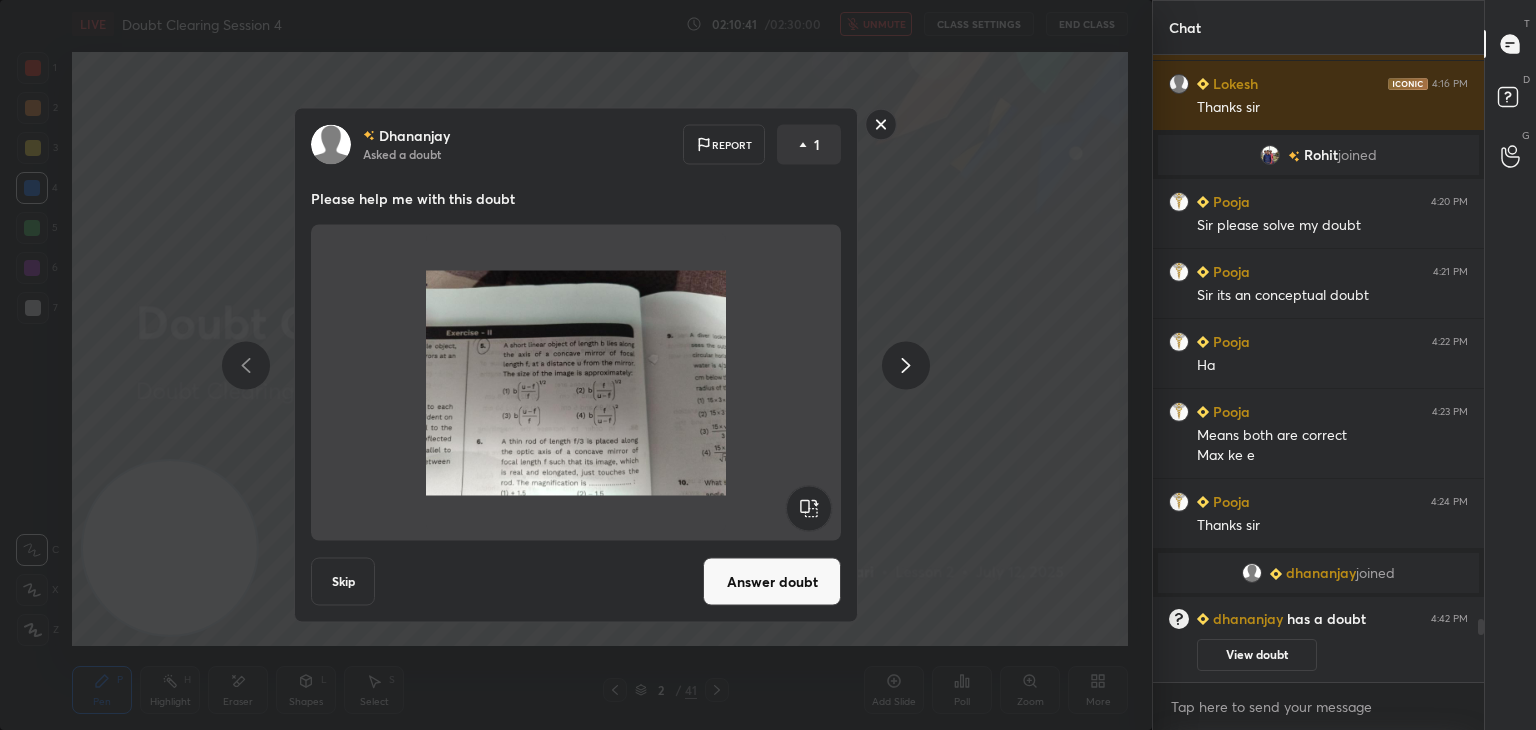 click on "[PERSON_NAME] Asked a doubt Report 1 Please help me with this doubt Skip Answer doubt" at bounding box center (576, 365) 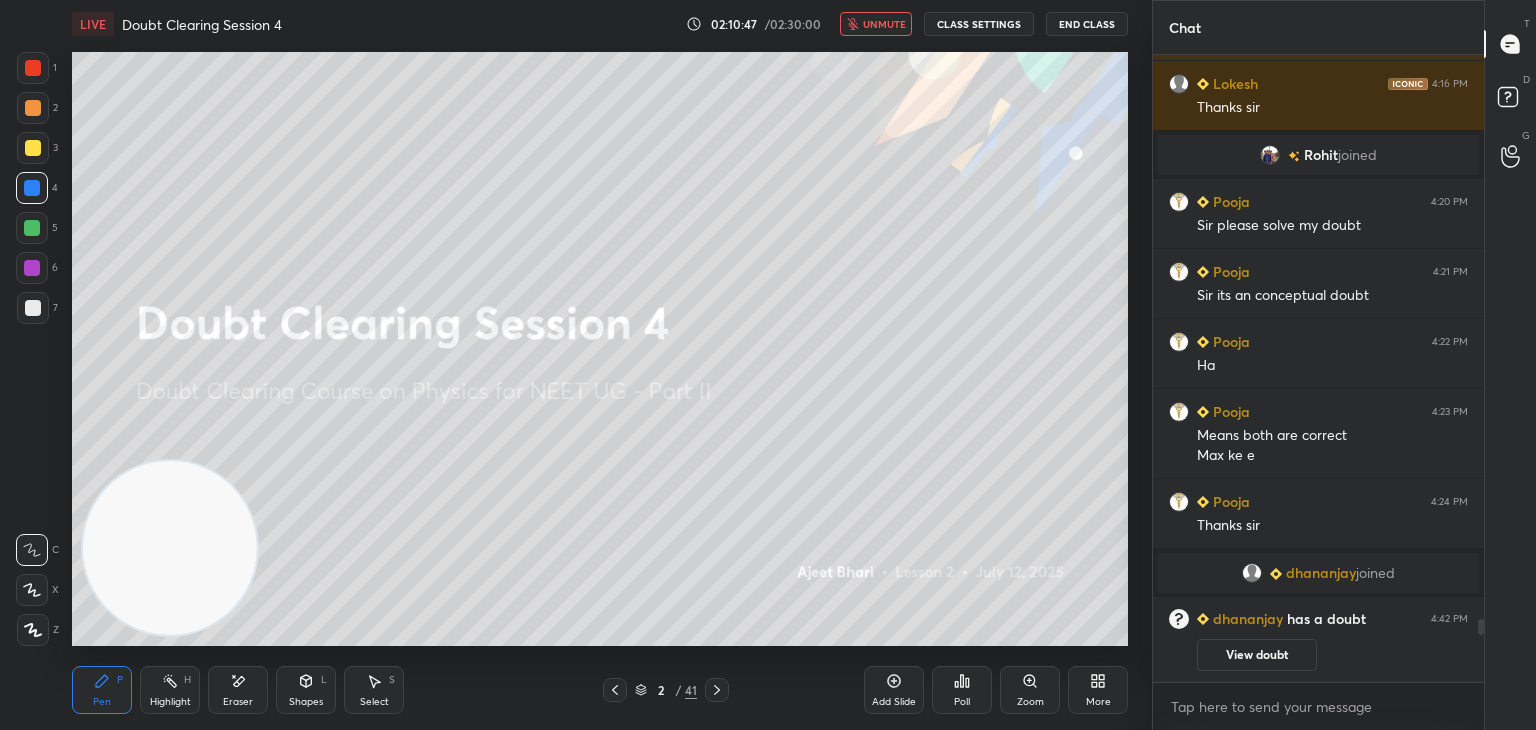 scroll, scrollTop: 5706, scrollLeft: 0, axis: vertical 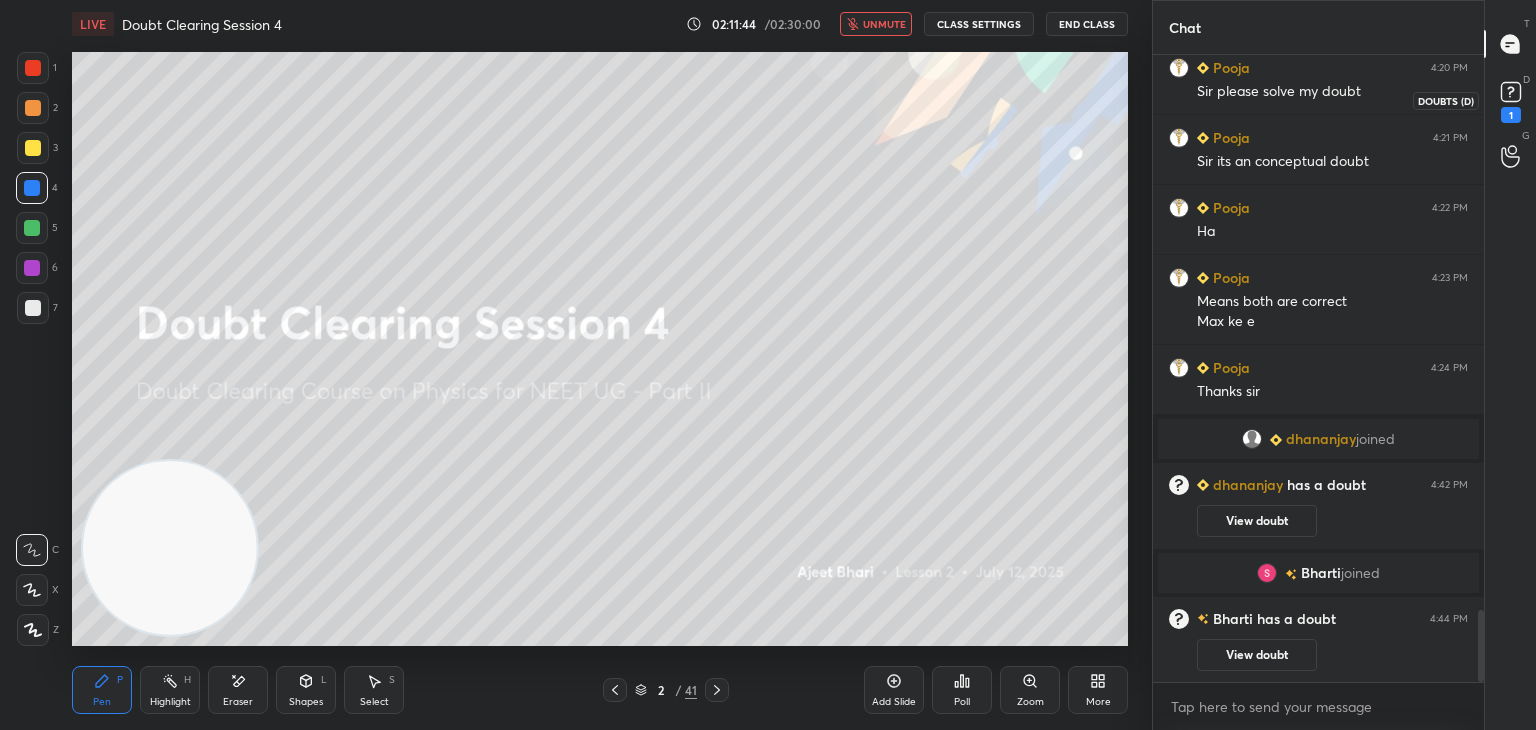 click 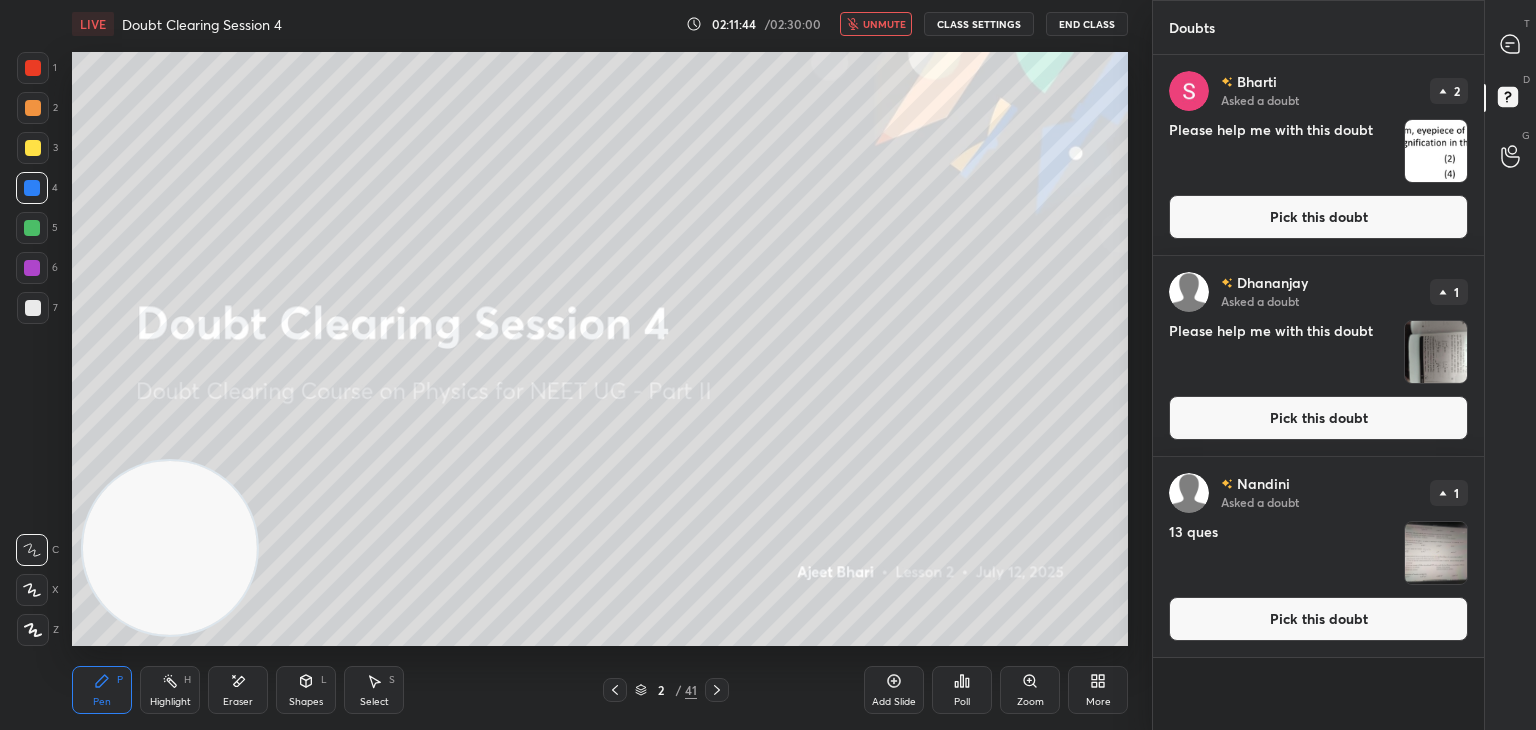 click at bounding box center (1436, 151) 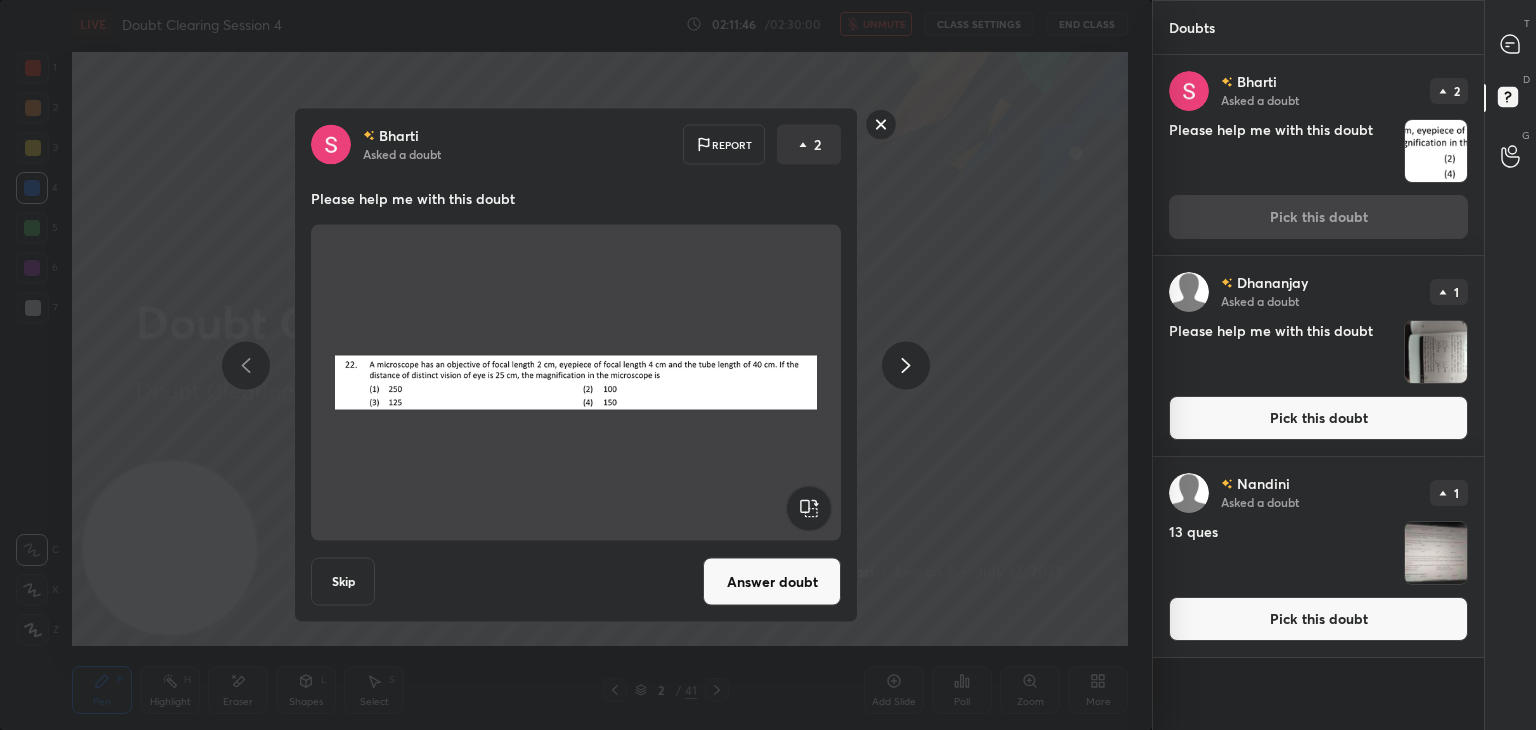 click at bounding box center (1436, 352) 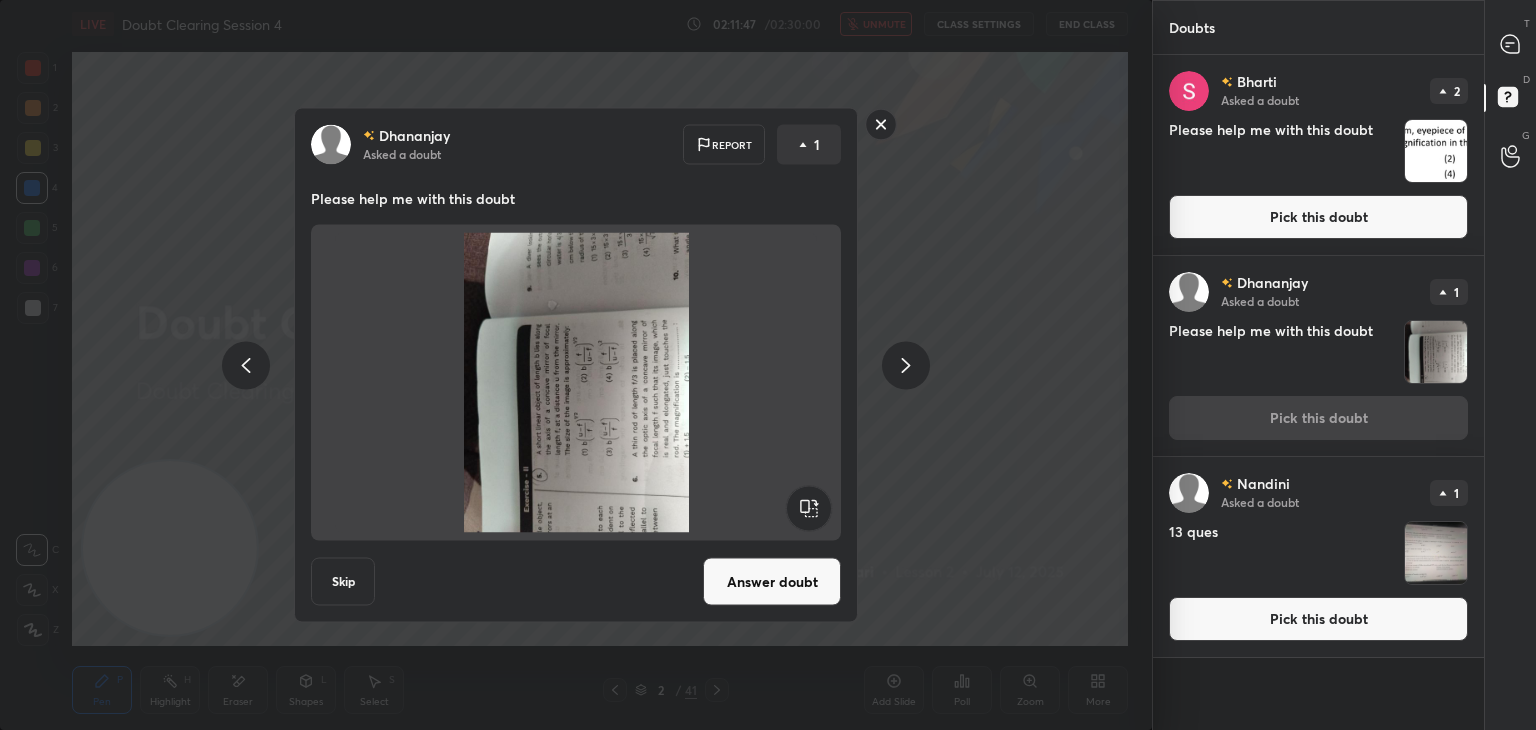click 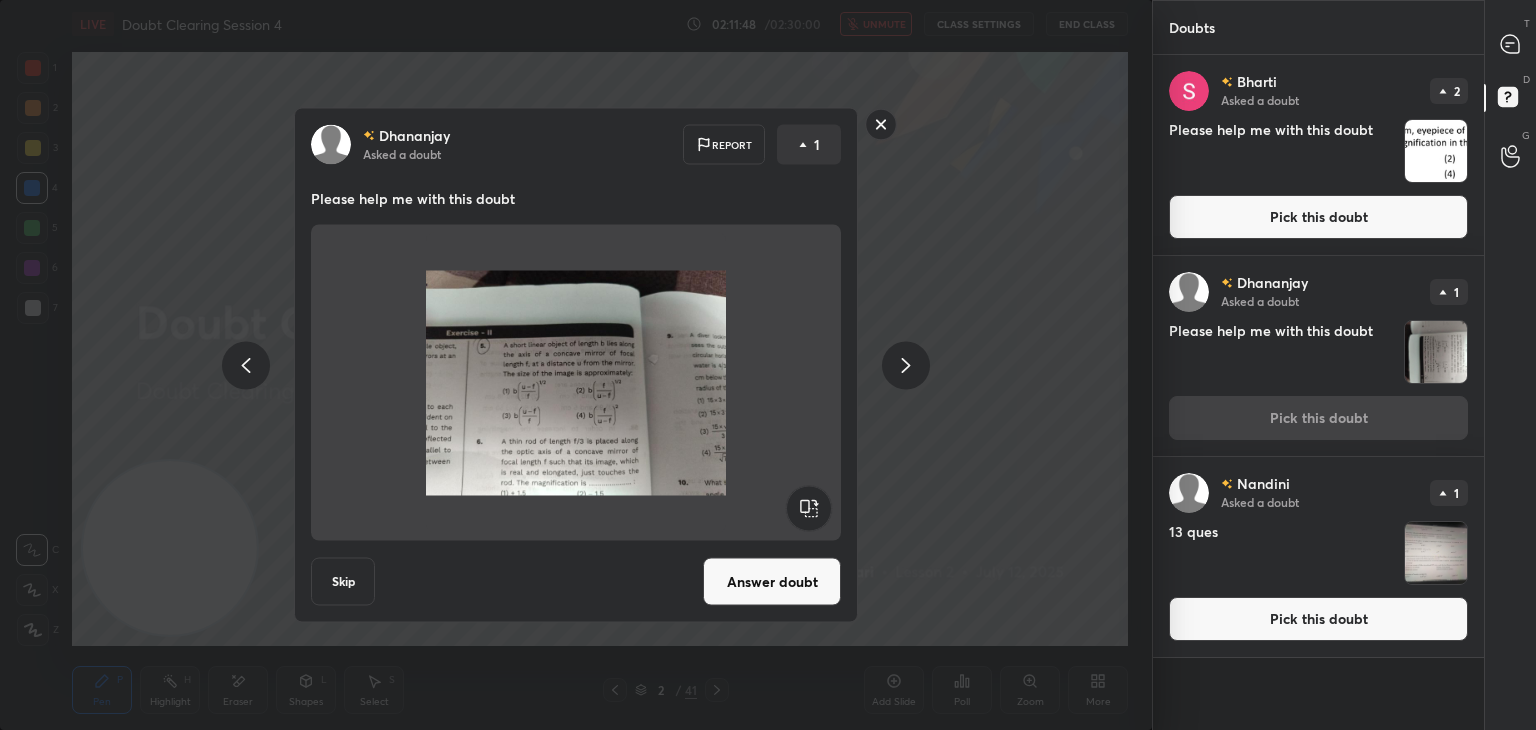 click 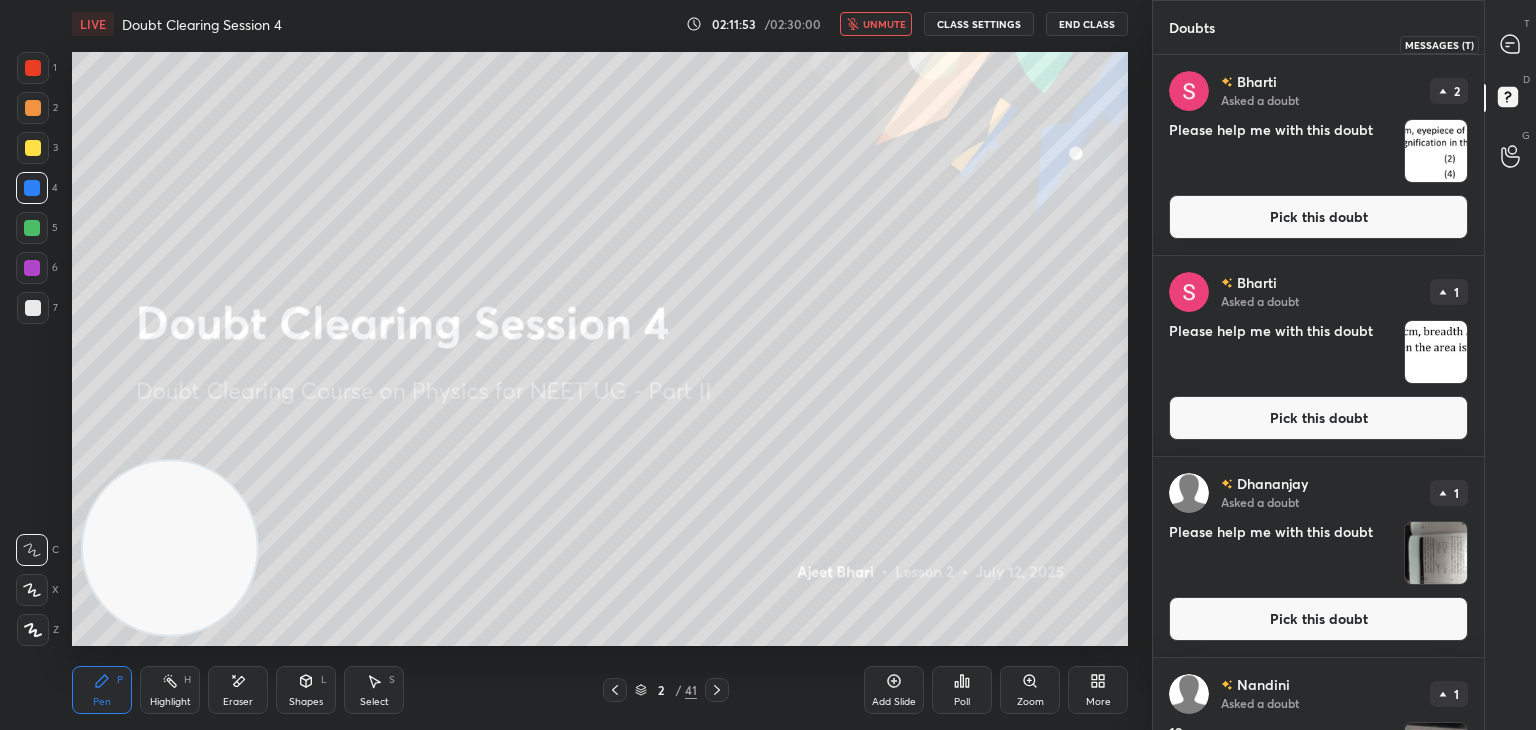 click at bounding box center (1511, 44) 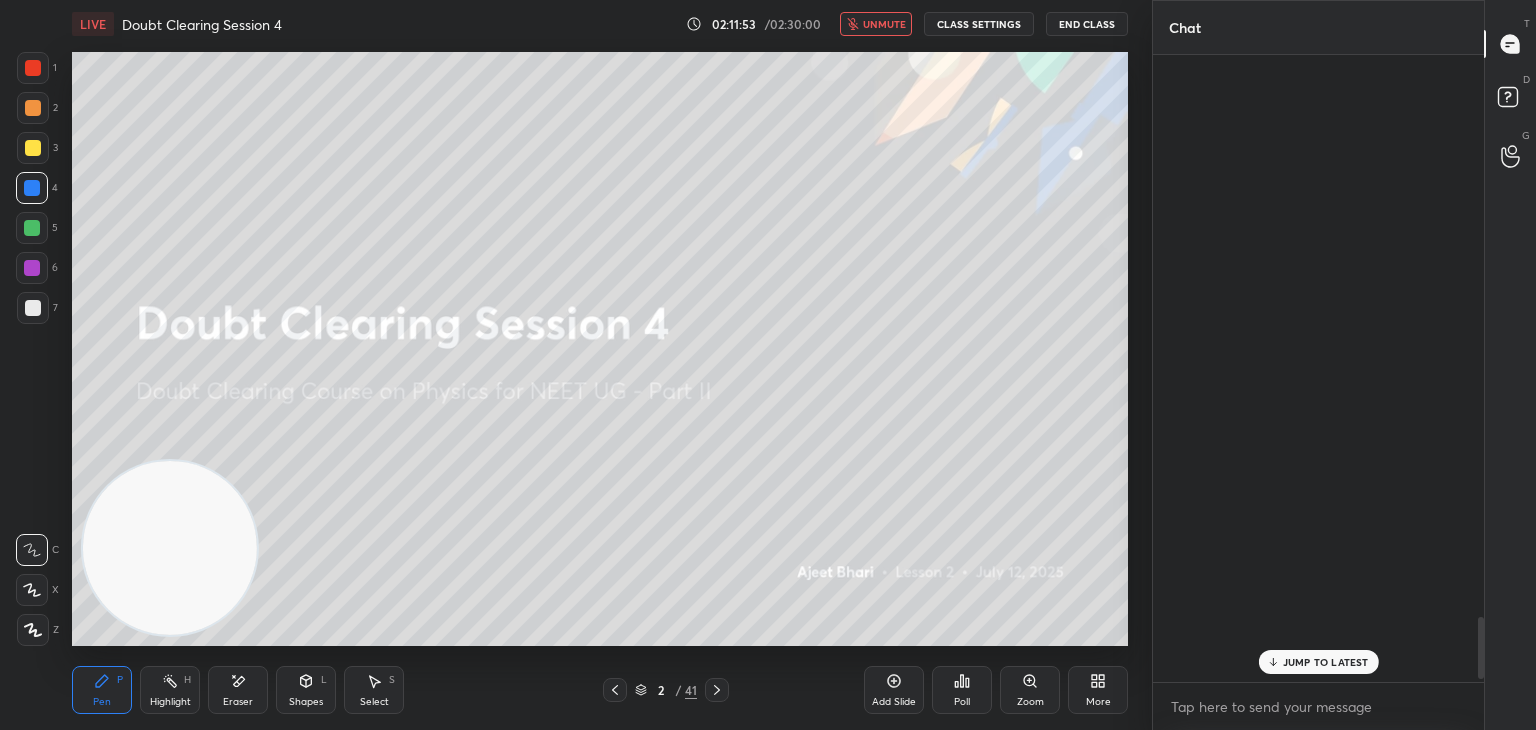 scroll, scrollTop: 5722, scrollLeft: 0, axis: vertical 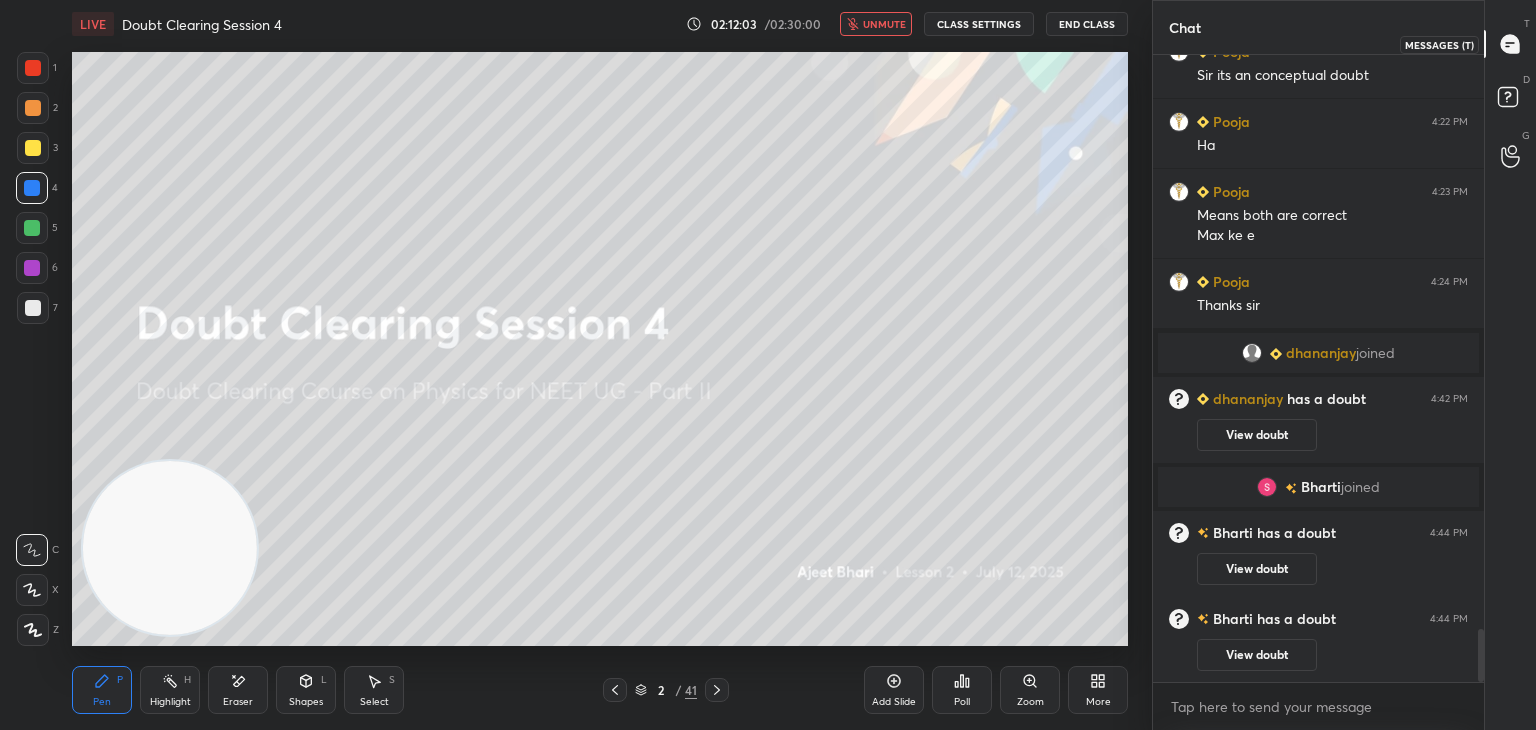 click on "D Doubts (D)" at bounding box center (1510, 100) 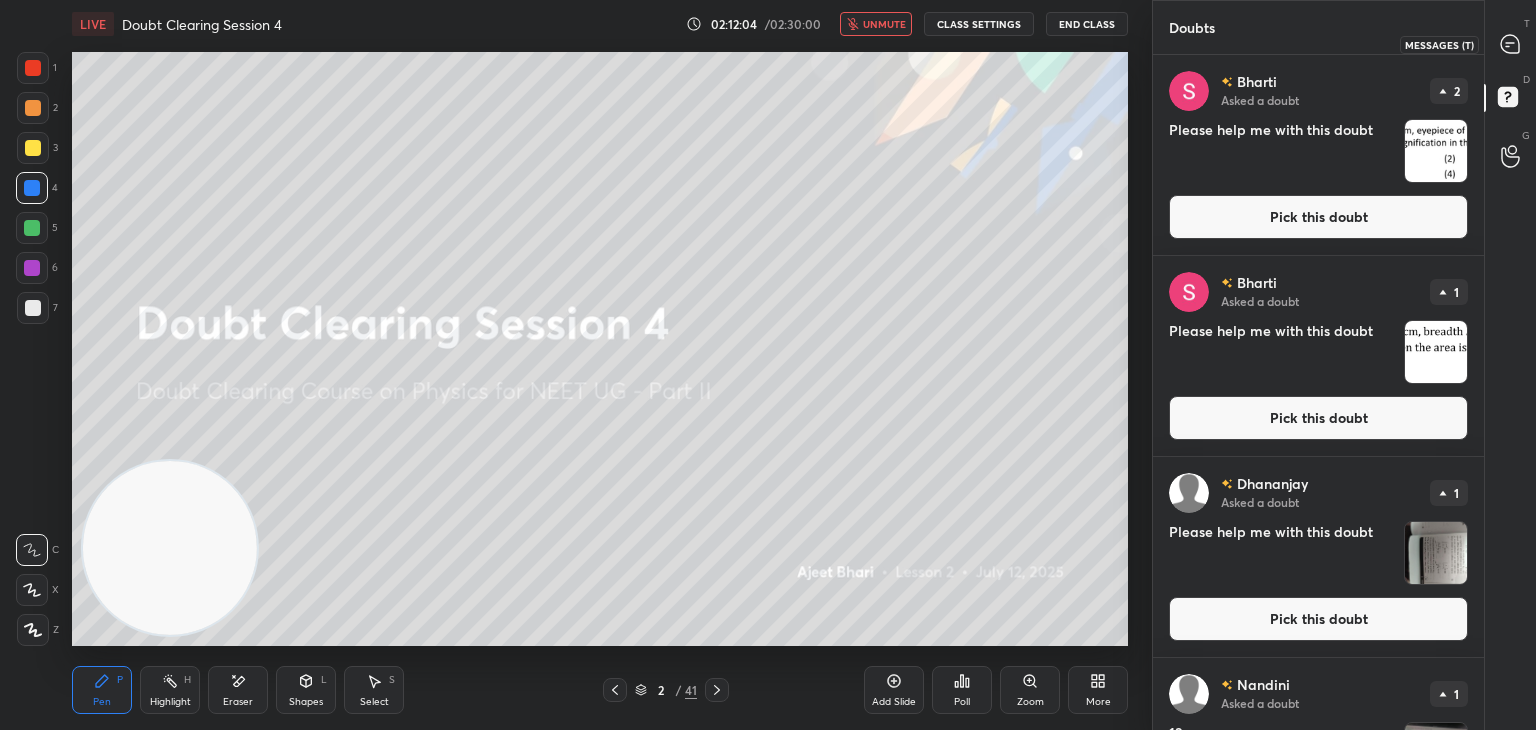 click 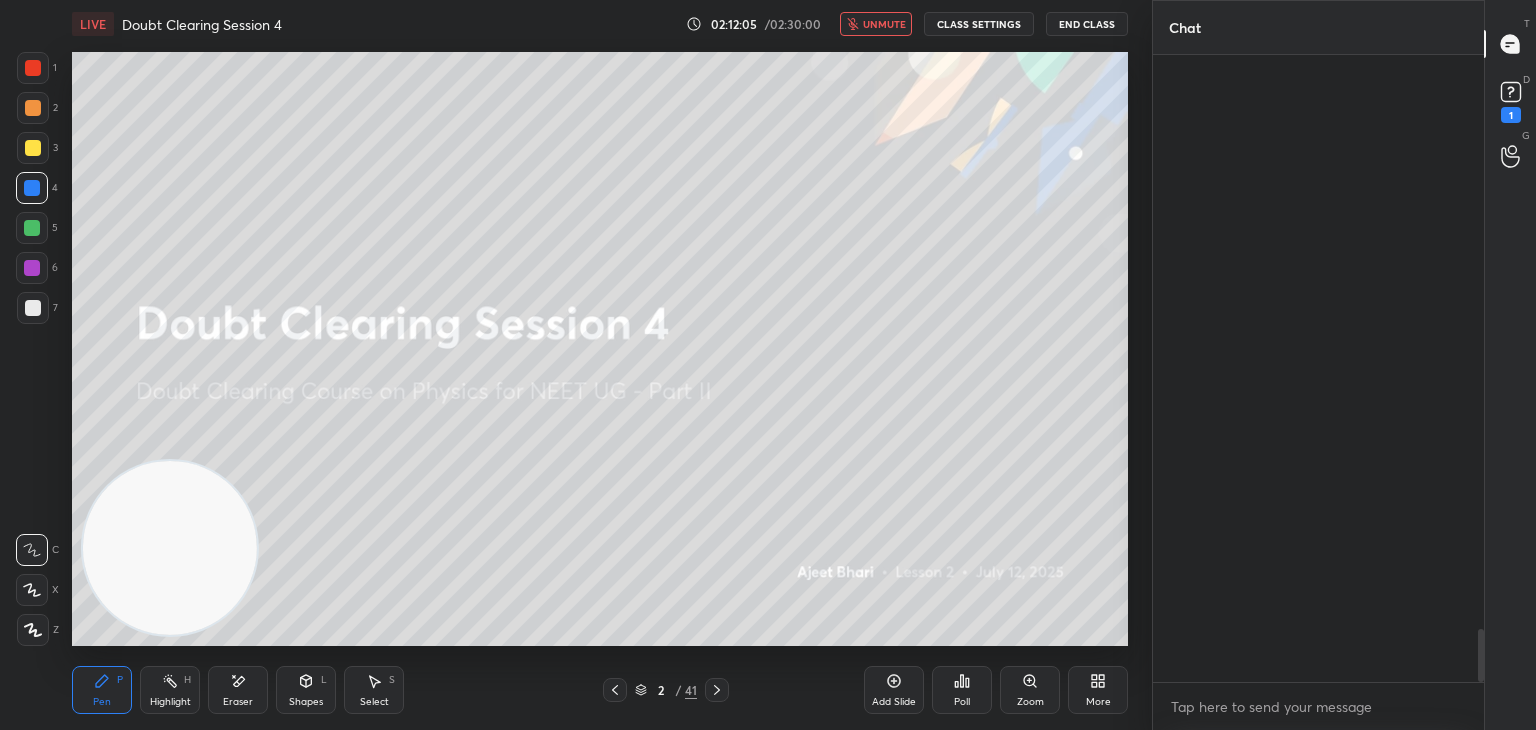 scroll, scrollTop: 6878, scrollLeft: 0, axis: vertical 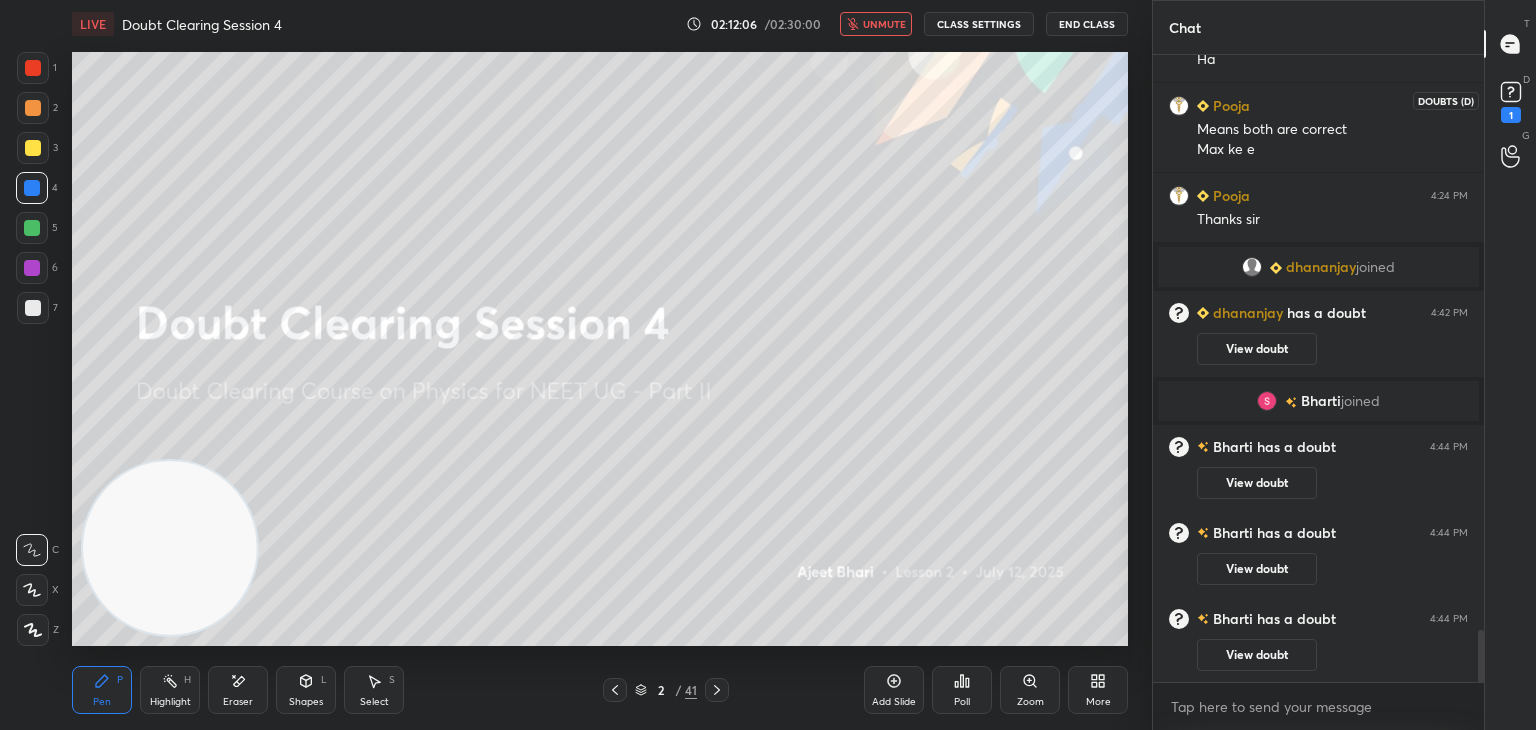 click 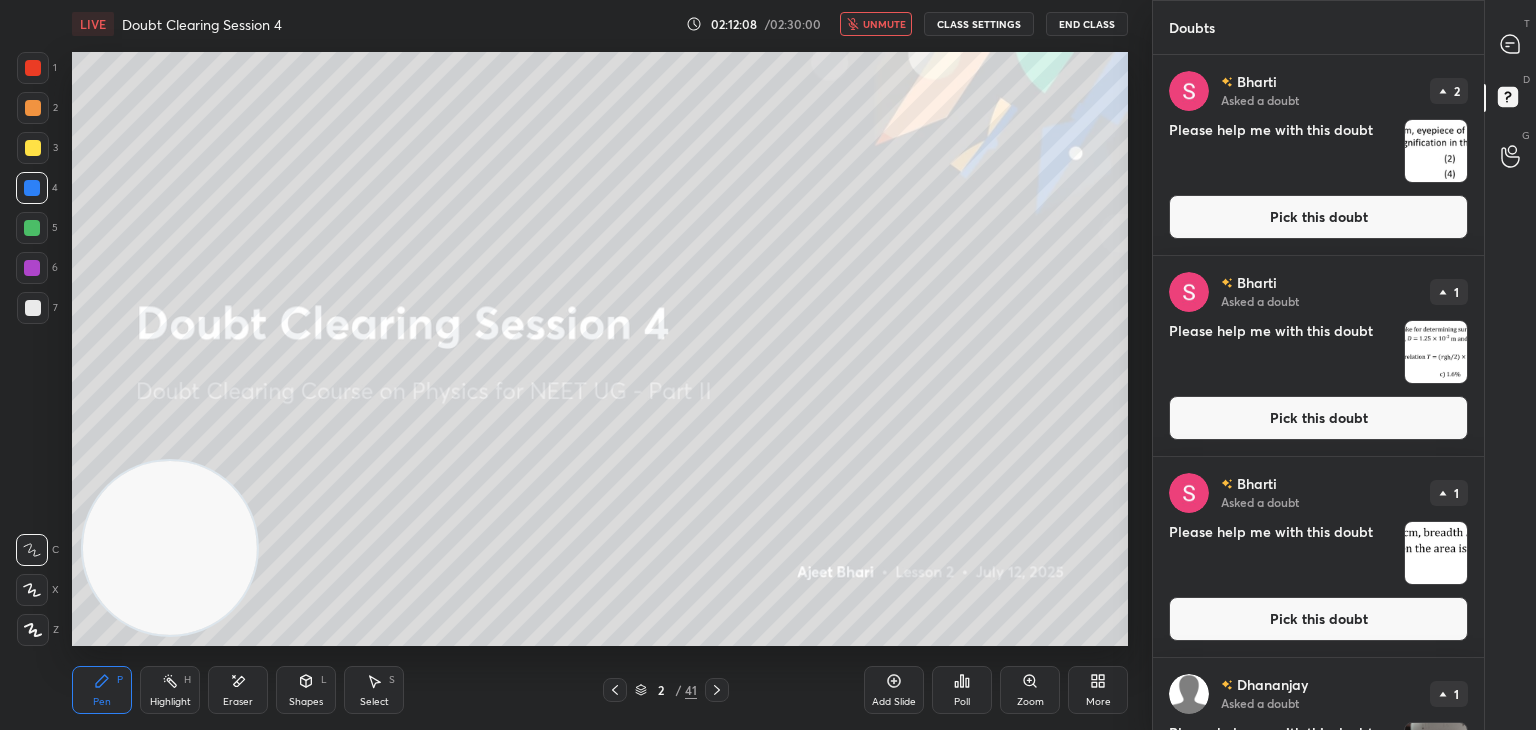 click on "T Messages (T)" at bounding box center [1510, 44] 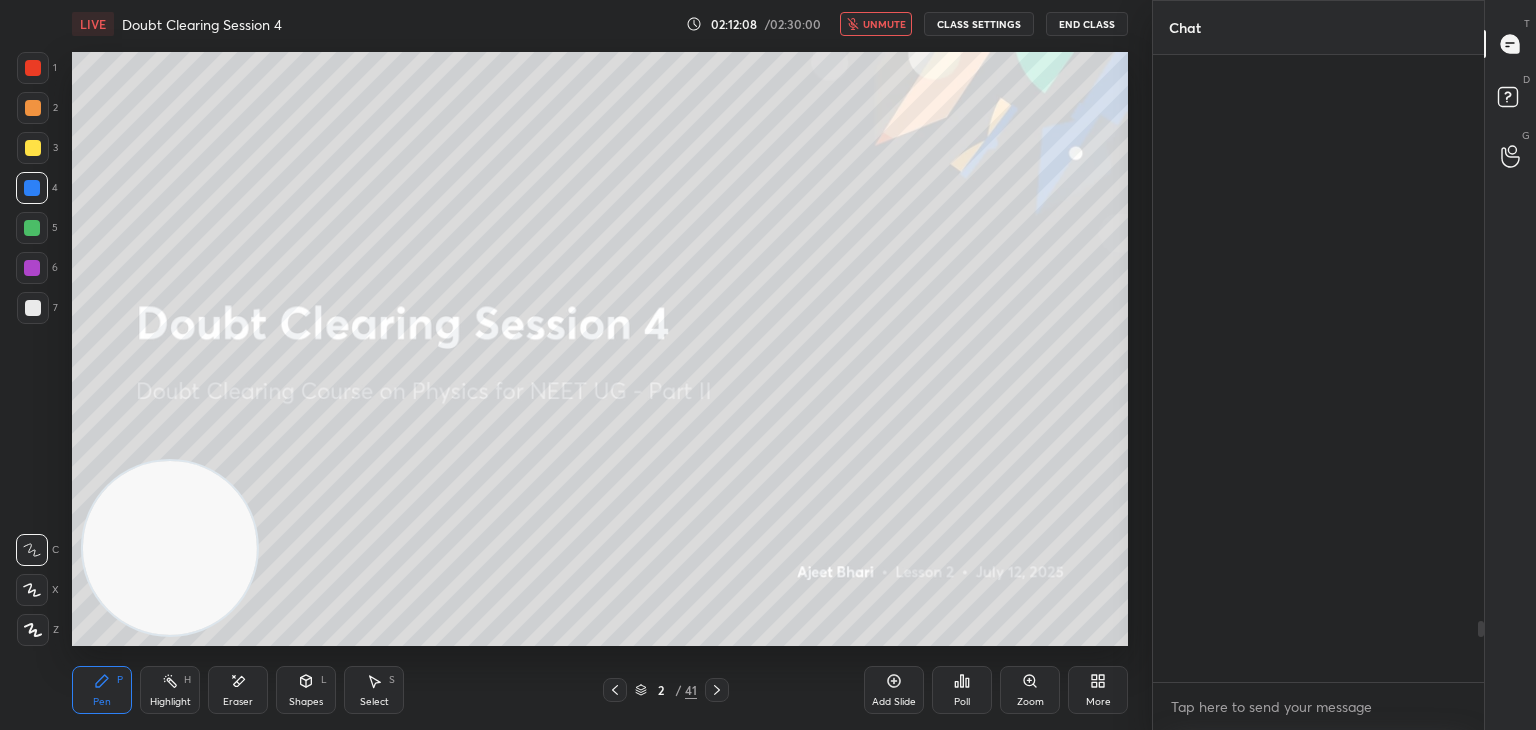 scroll, scrollTop: 5846, scrollLeft: 0, axis: vertical 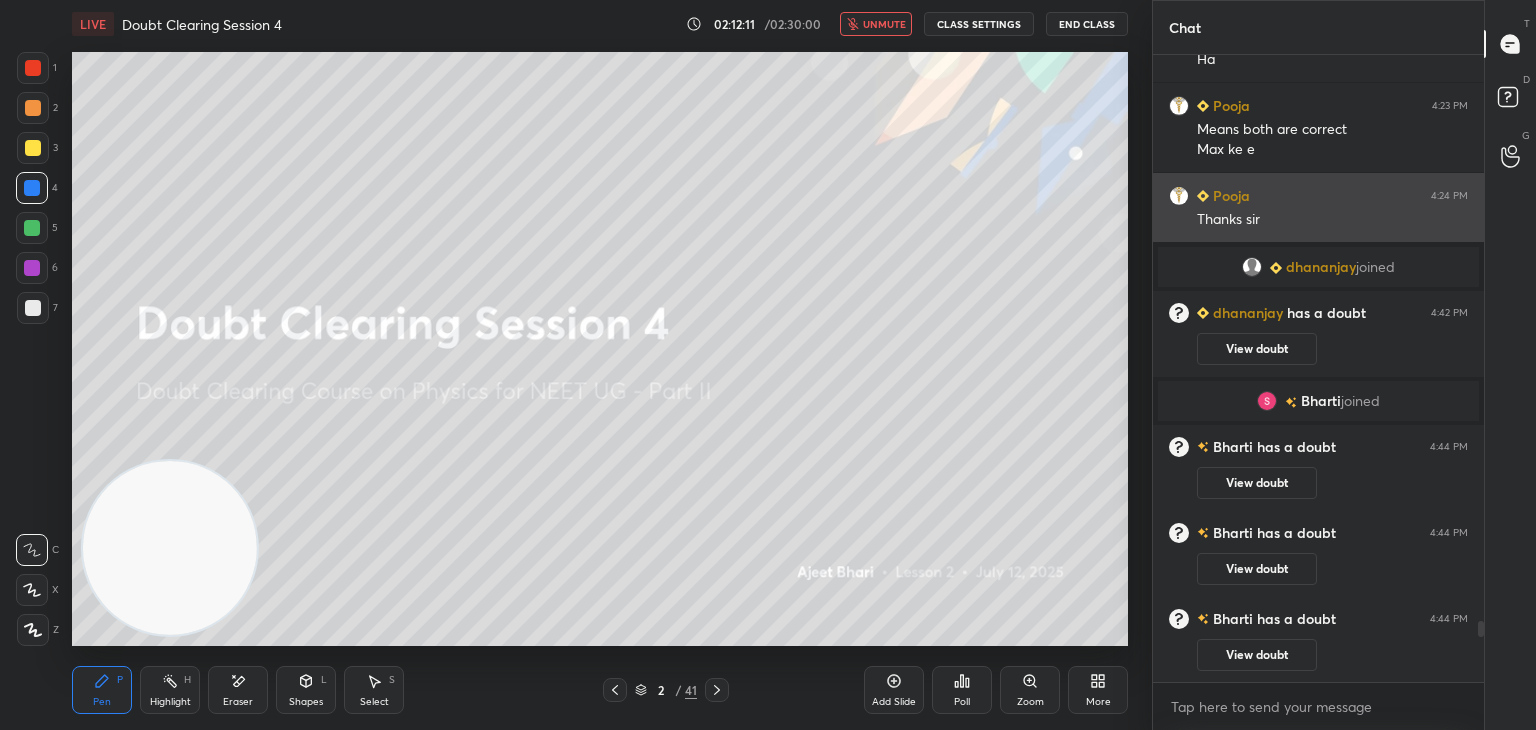 click on "[PERSON_NAME]  joined" at bounding box center [1318, 267] 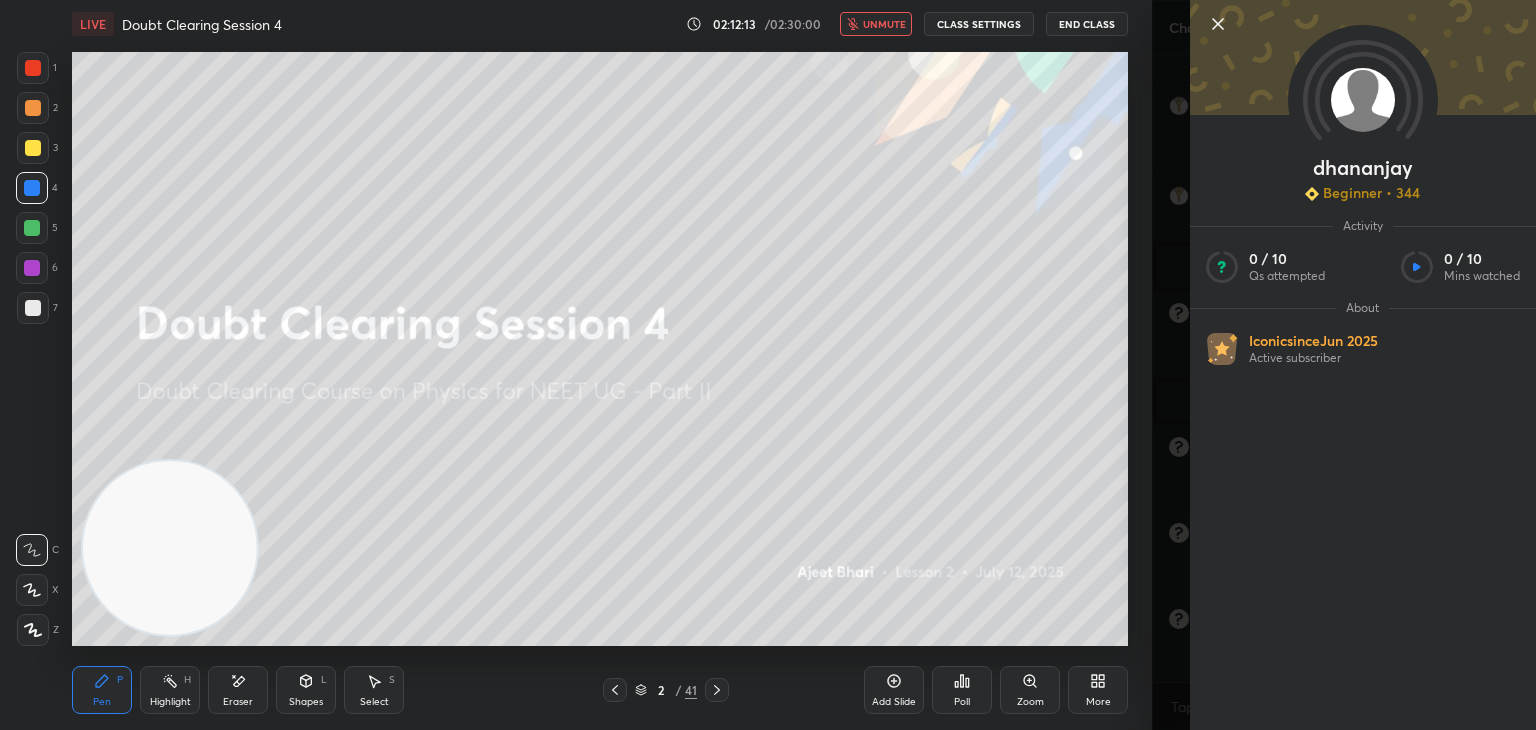 click 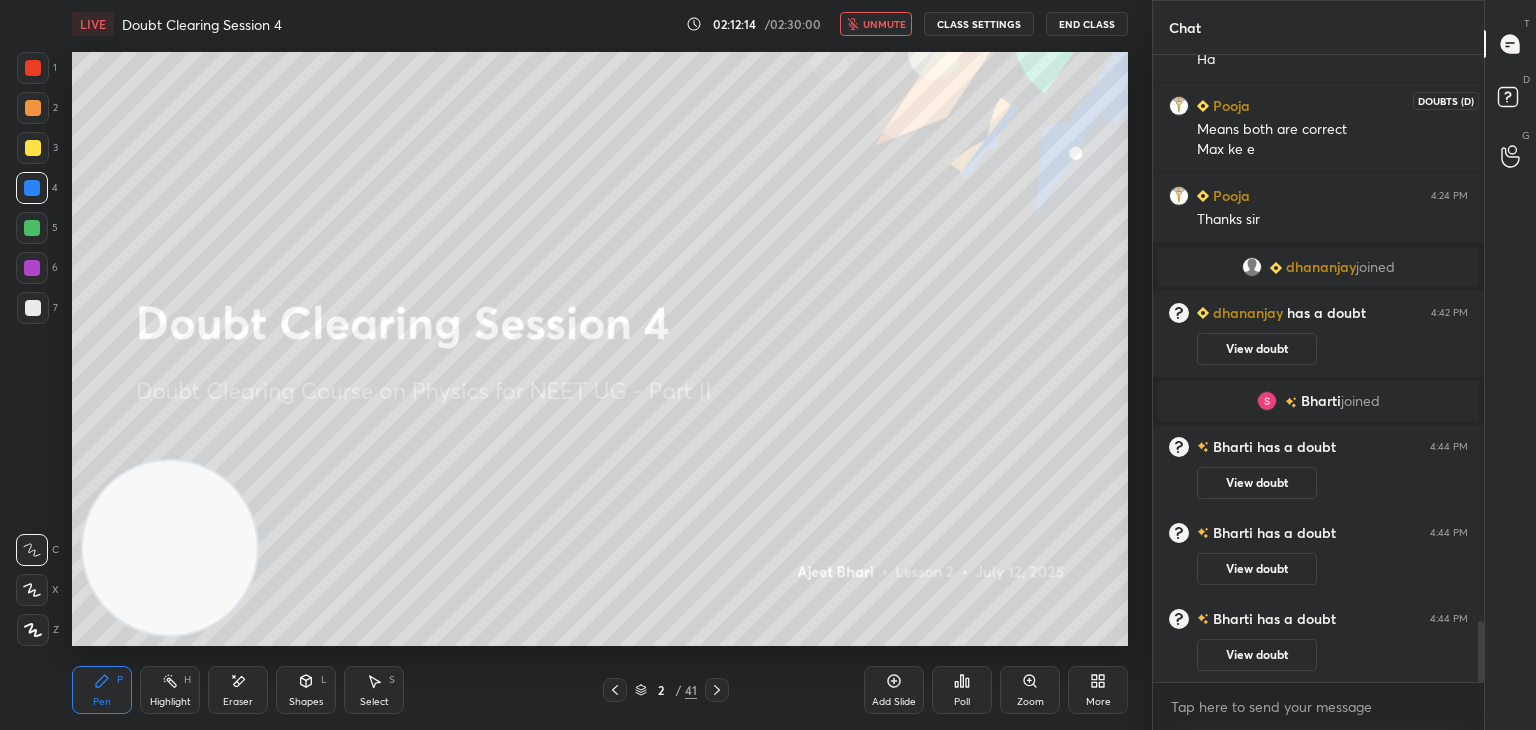 click 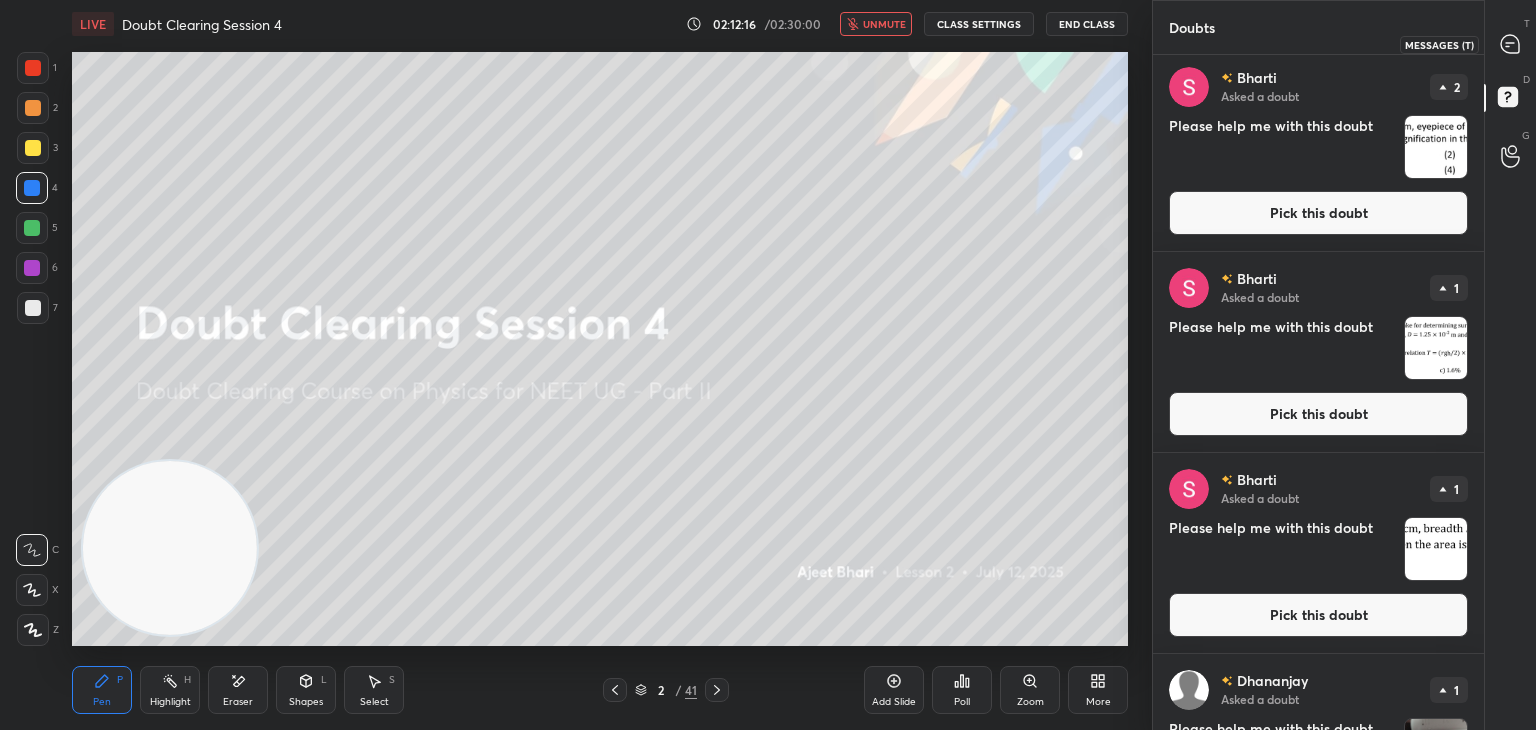 scroll, scrollTop: 0, scrollLeft: 0, axis: both 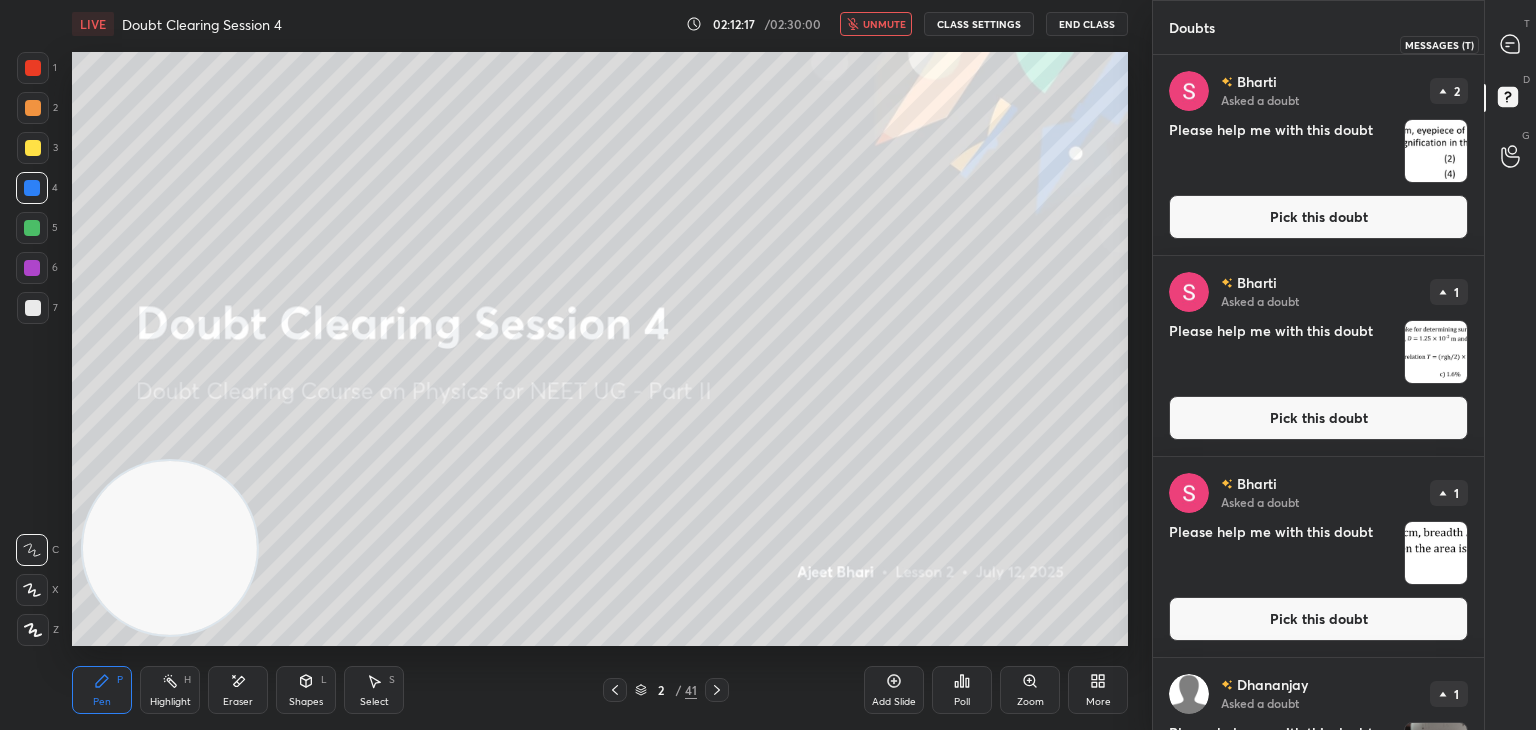 click 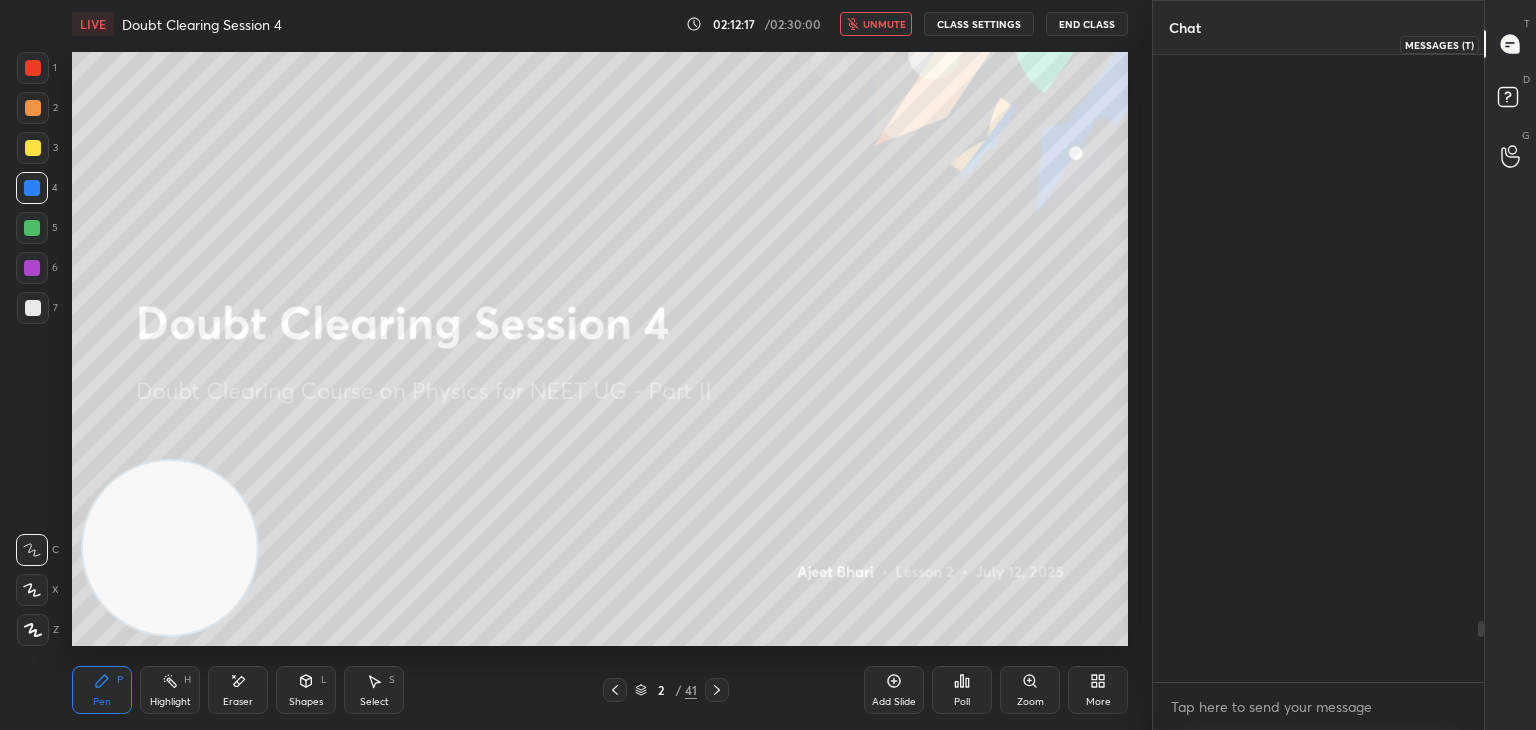 scroll, scrollTop: 5846, scrollLeft: 0, axis: vertical 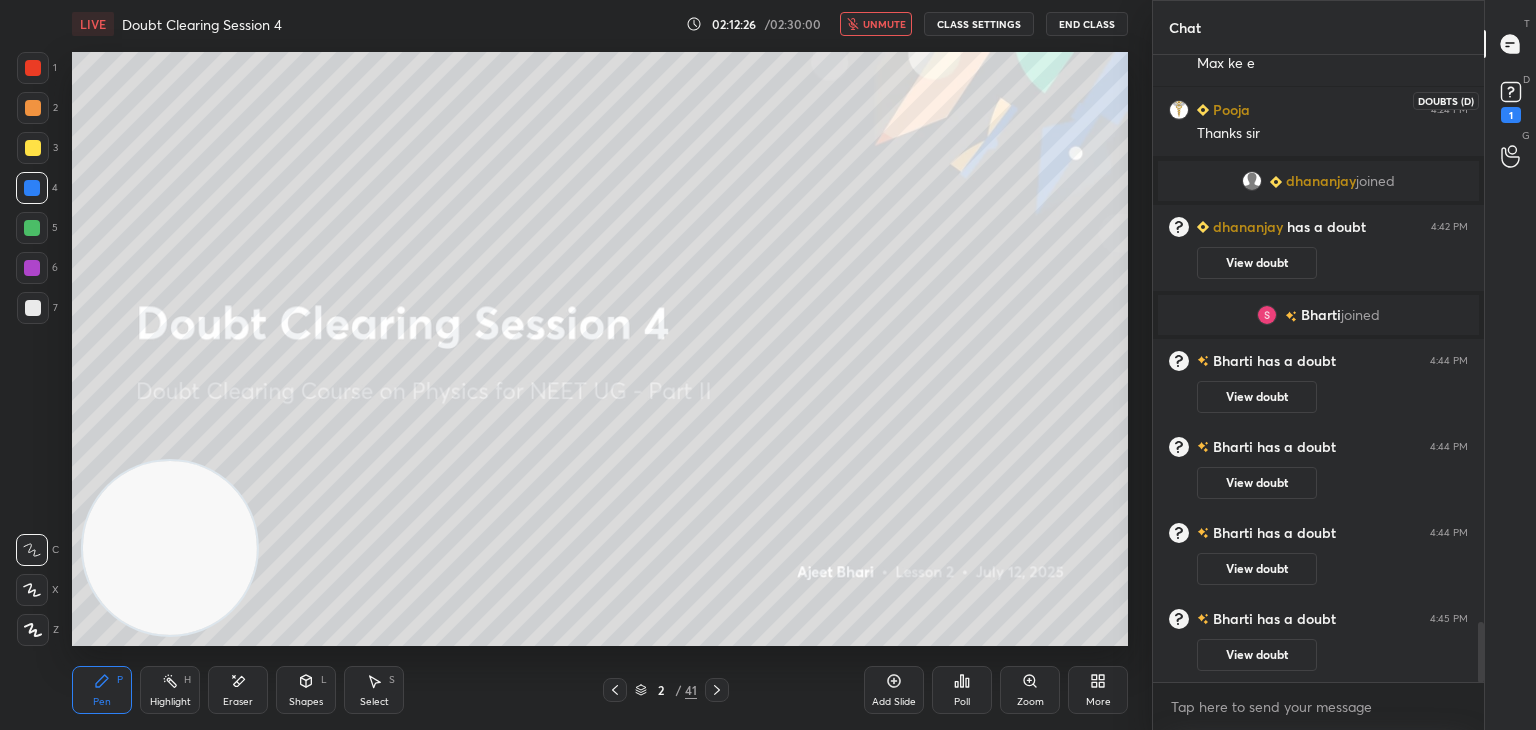 click 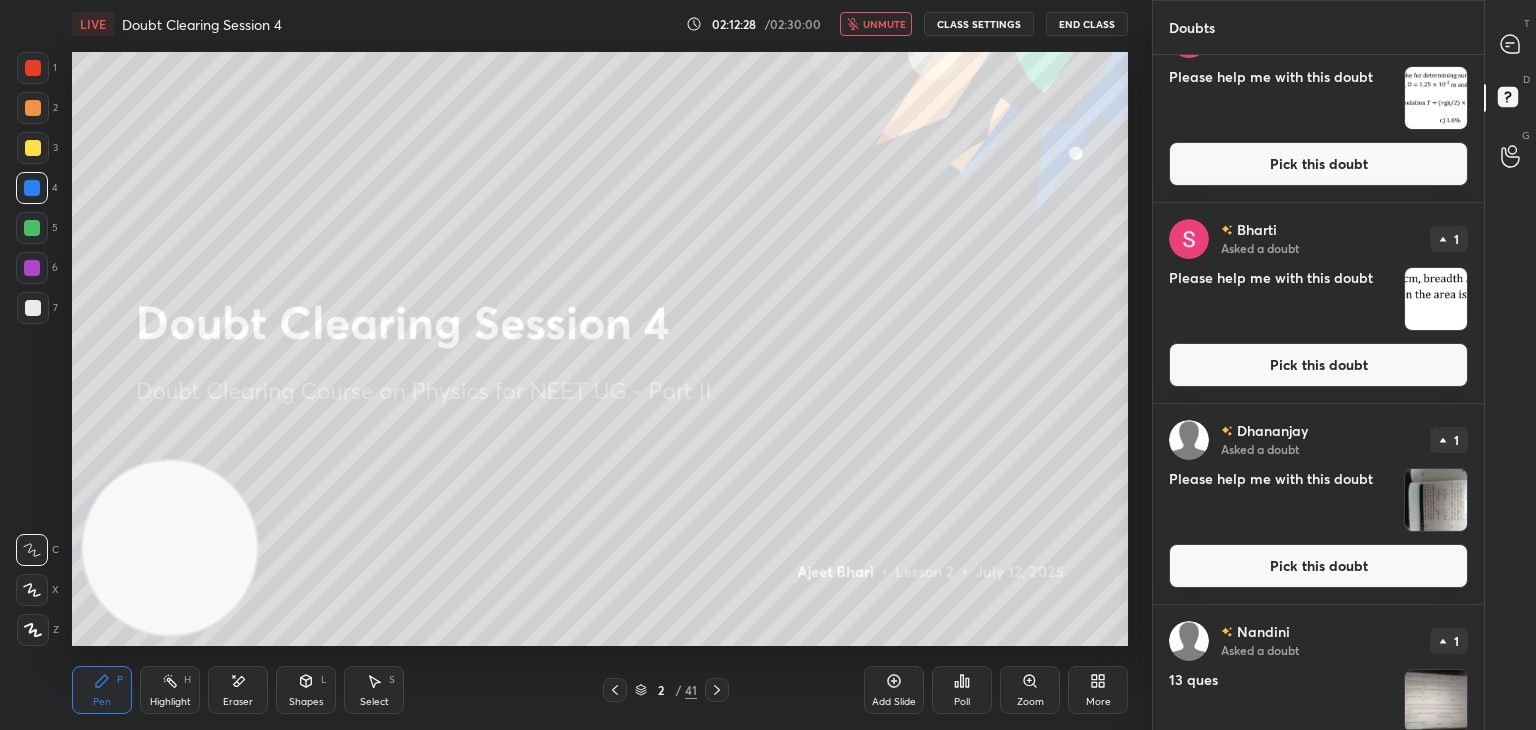 scroll, scrollTop: 456, scrollLeft: 0, axis: vertical 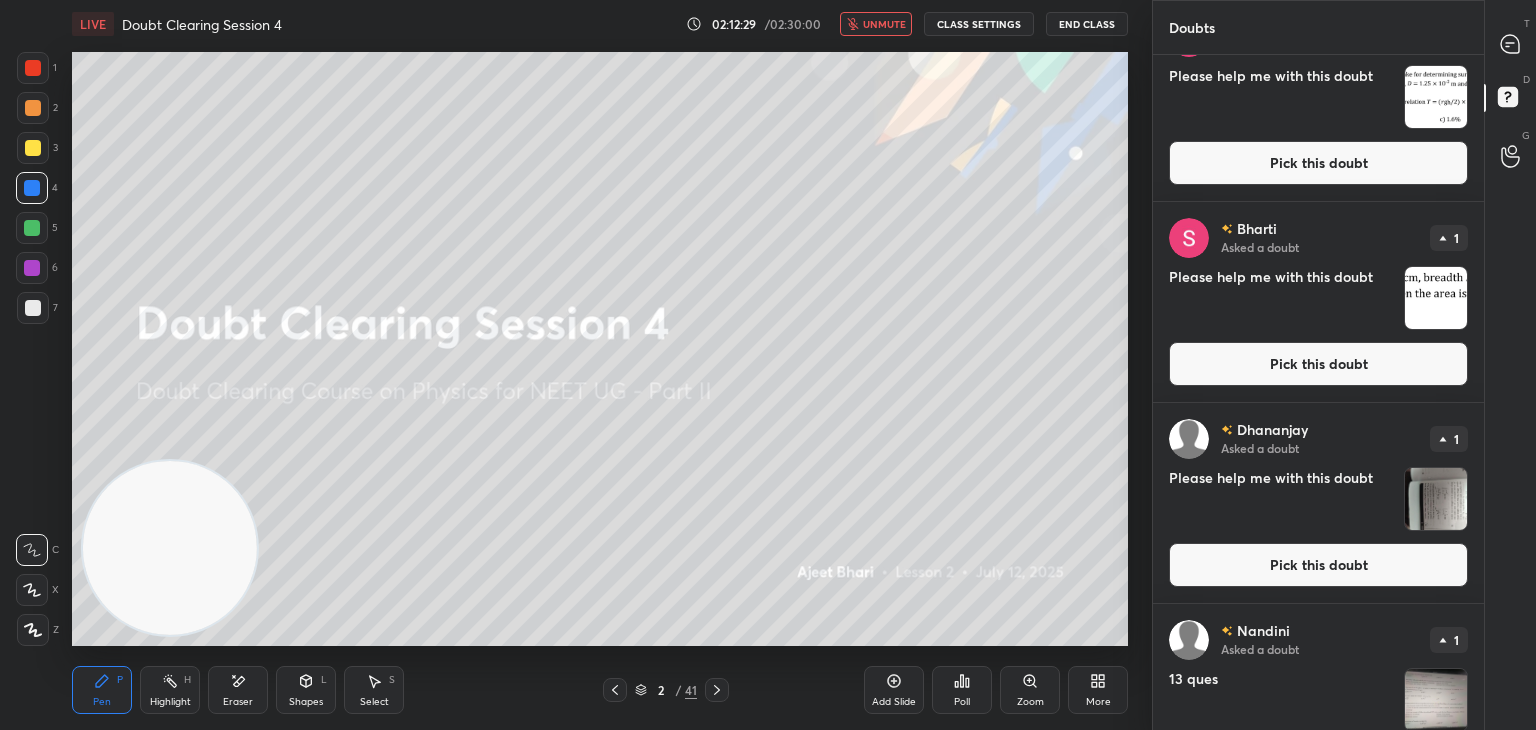 click at bounding box center [1436, 298] 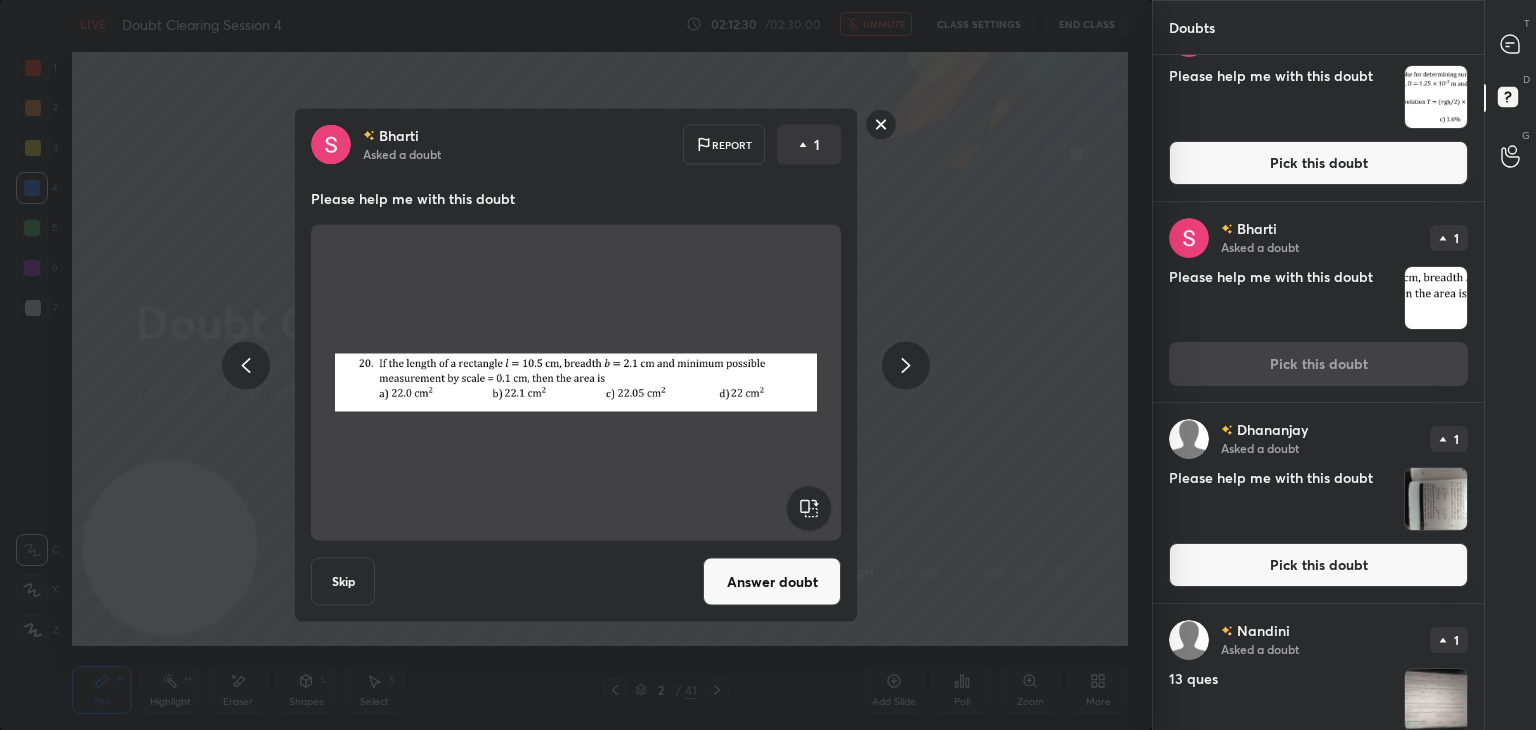 scroll, scrollTop: 372, scrollLeft: 0, axis: vertical 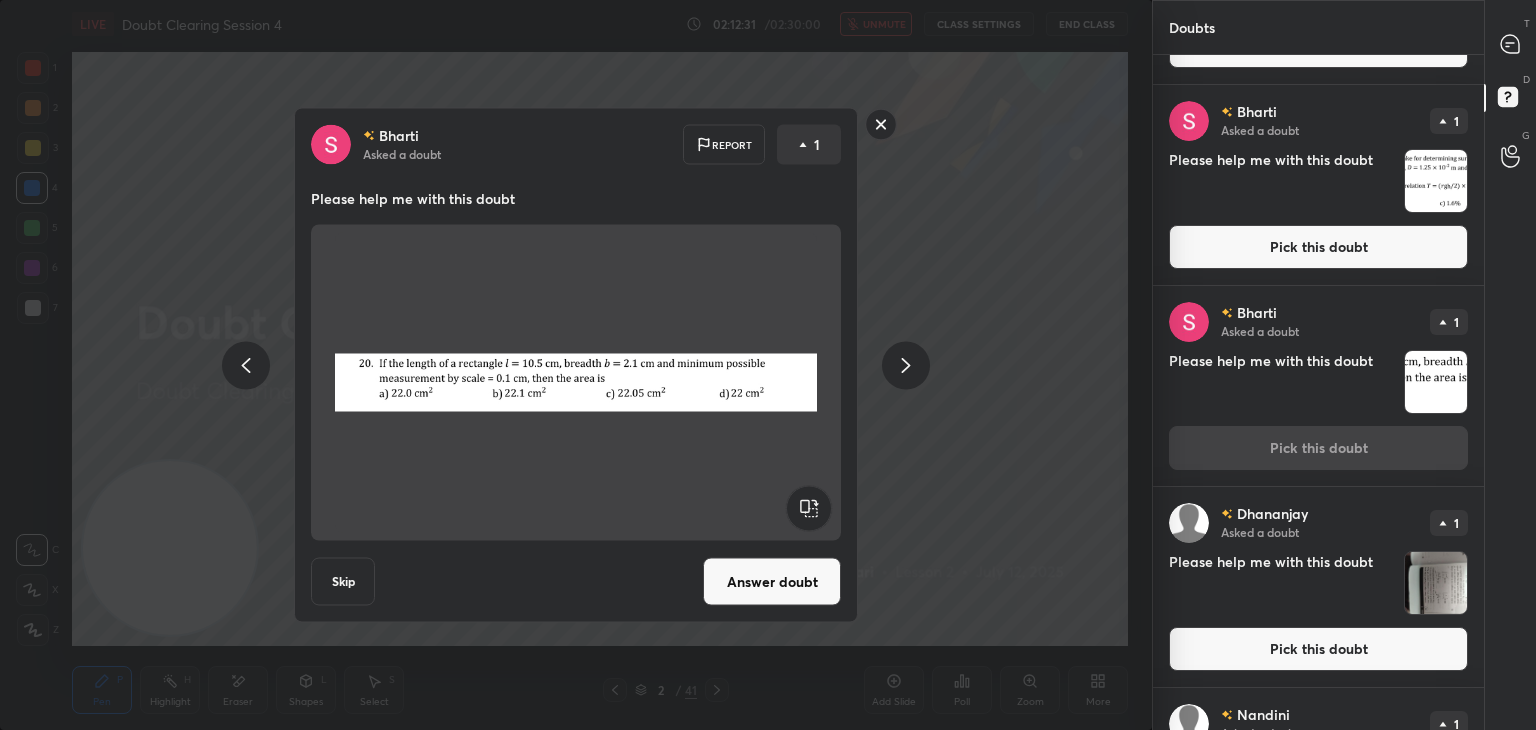 click at bounding box center [1436, 181] 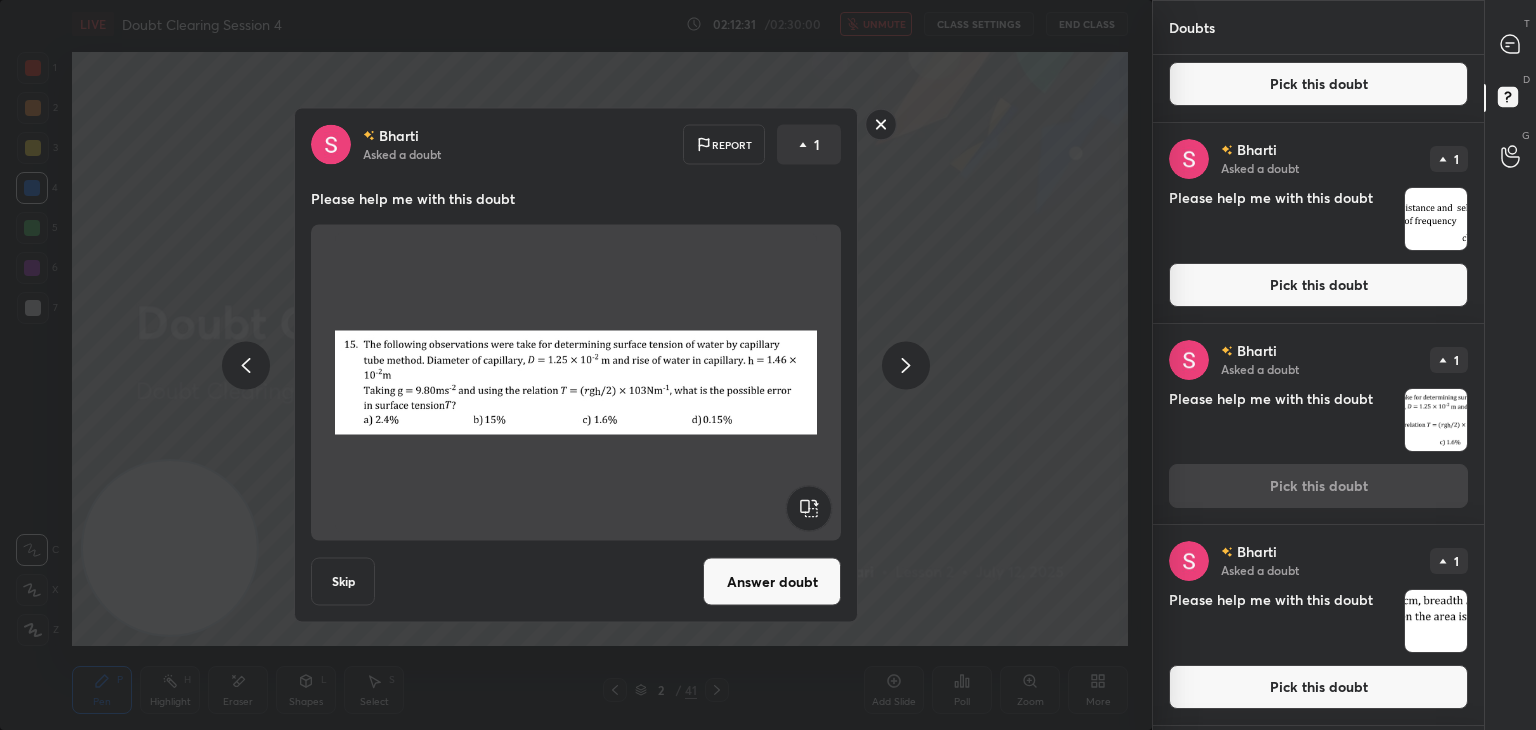 scroll, scrollTop: 0, scrollLeft: 0, axis: both 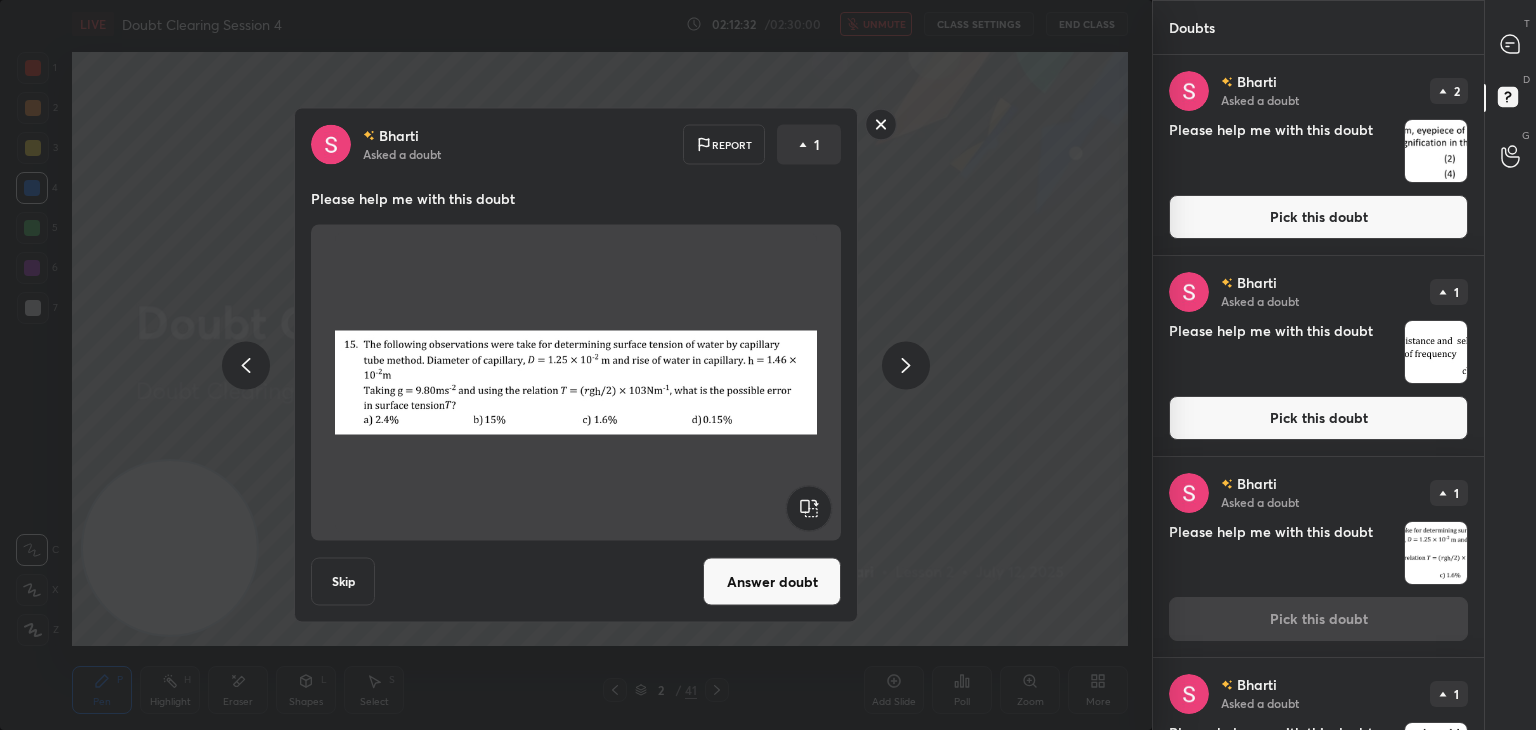 click at bounding box center (1436, 151) 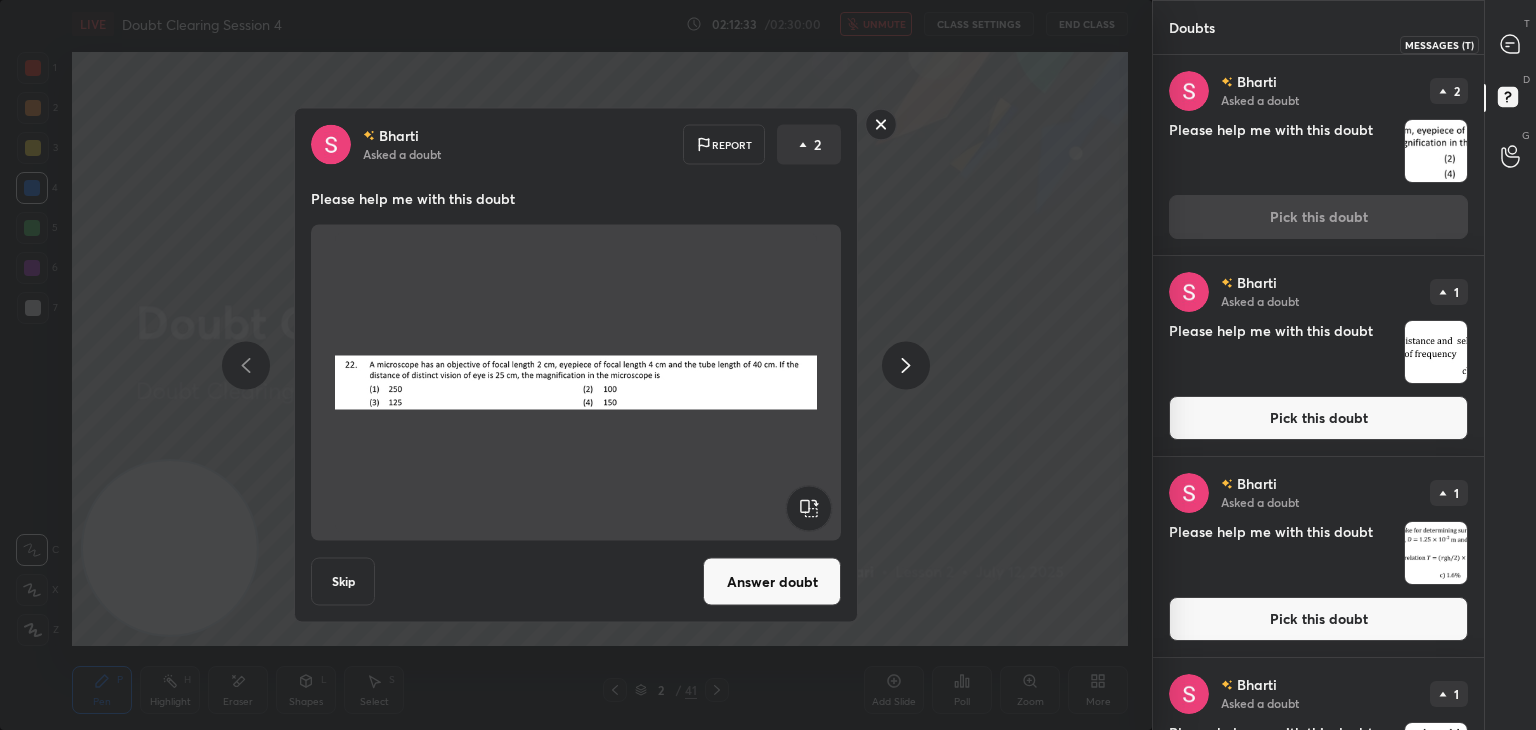 click 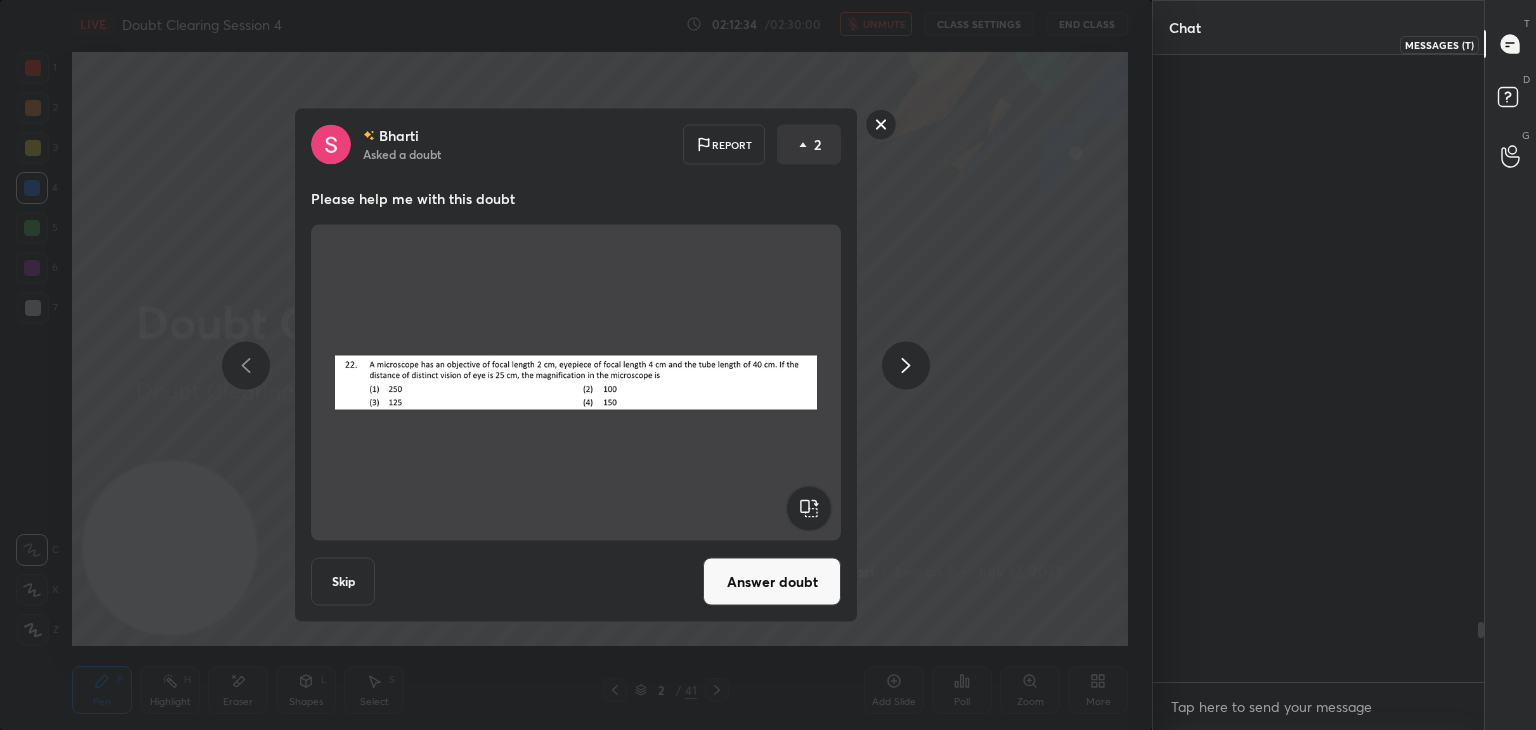 scroll, scrollTop: 5912, scrollLeft: 0, axis: vertical 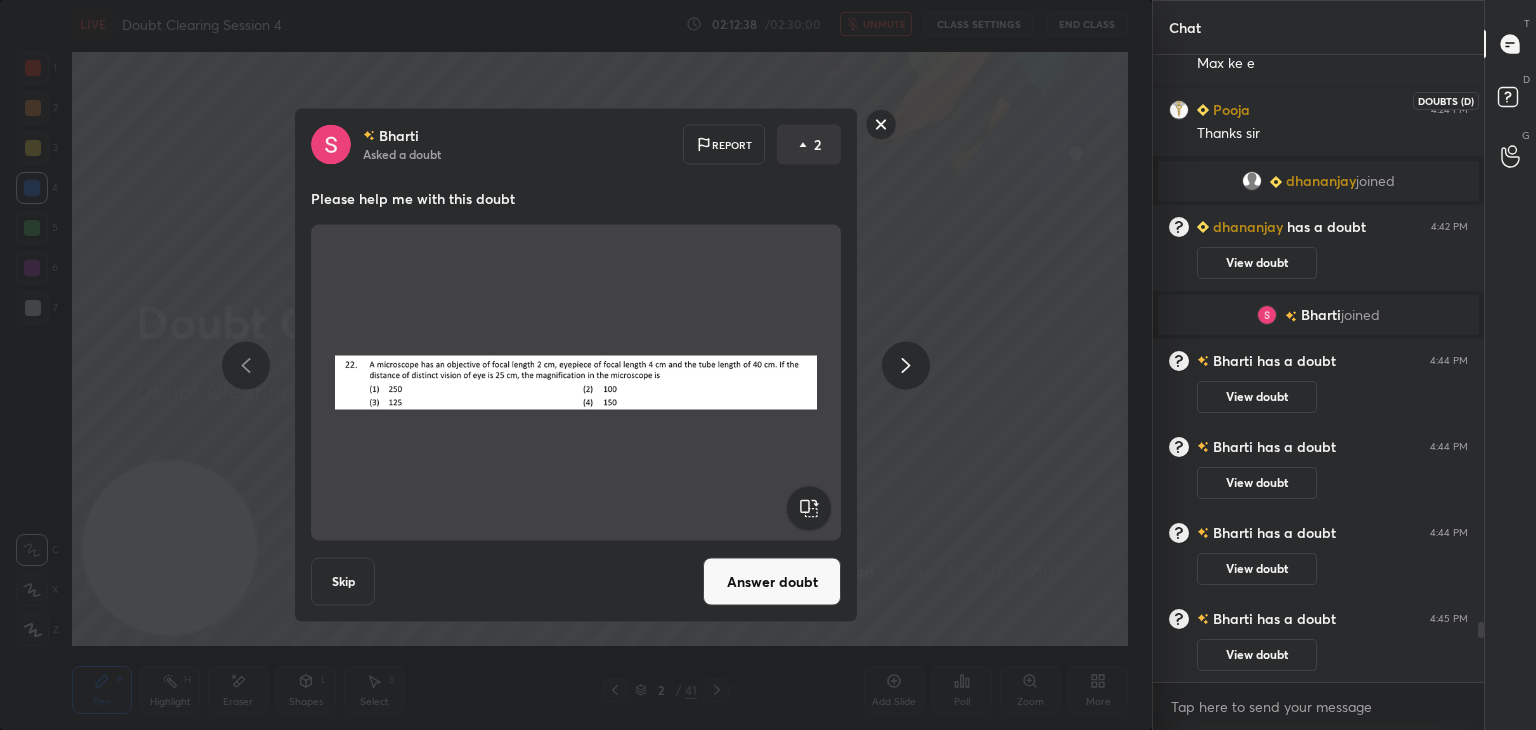 click 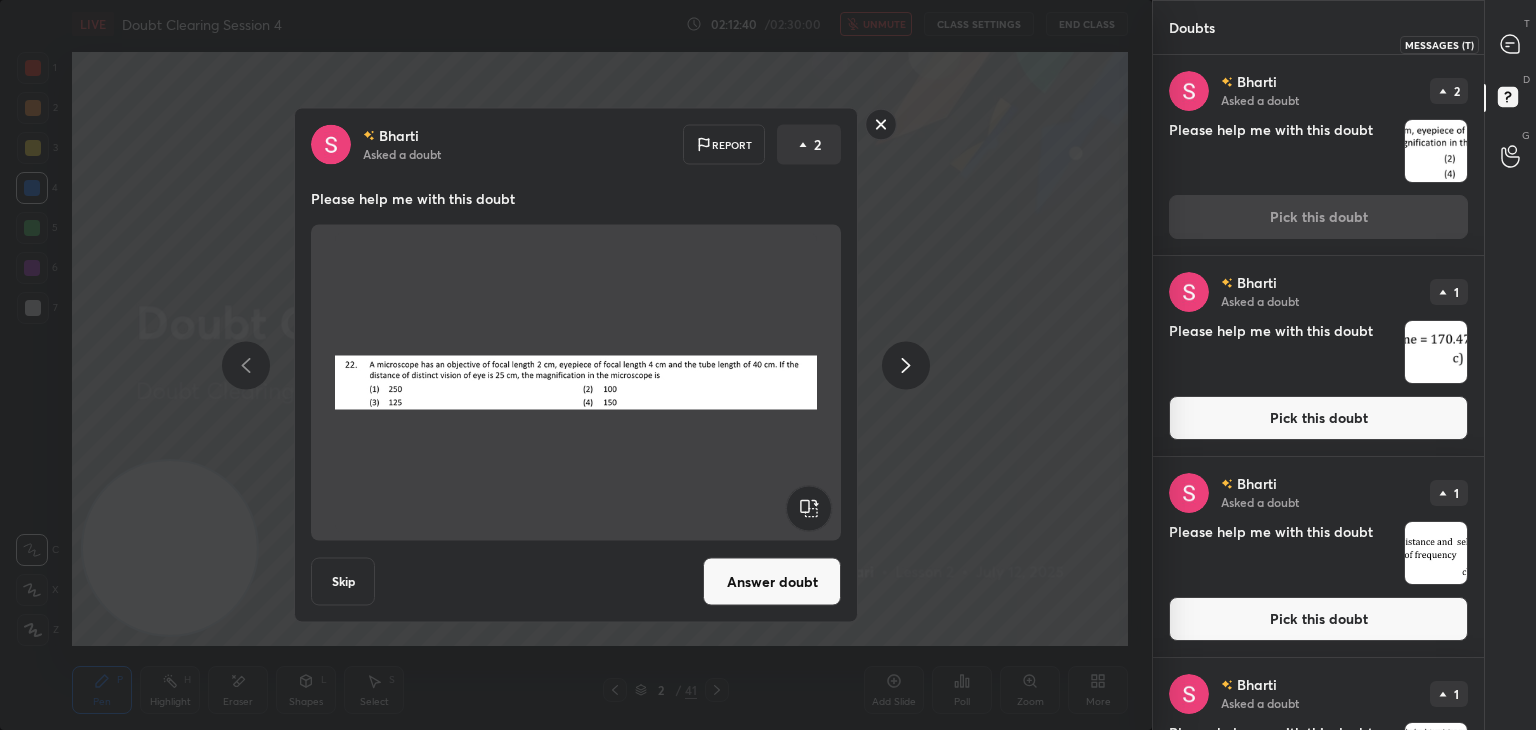 click 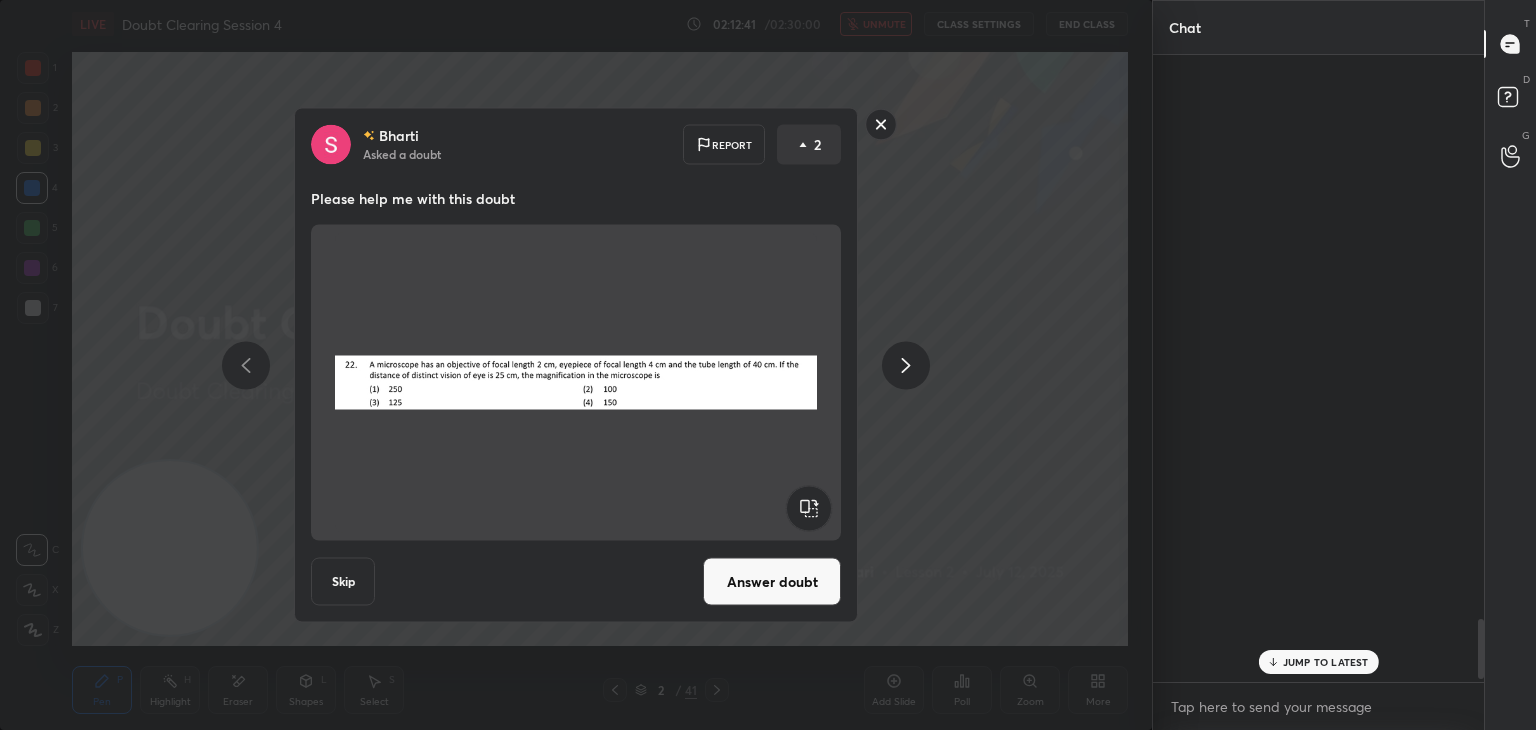 scroll, scrollTop: 5962, scrollLeft: 0, axis: vertical 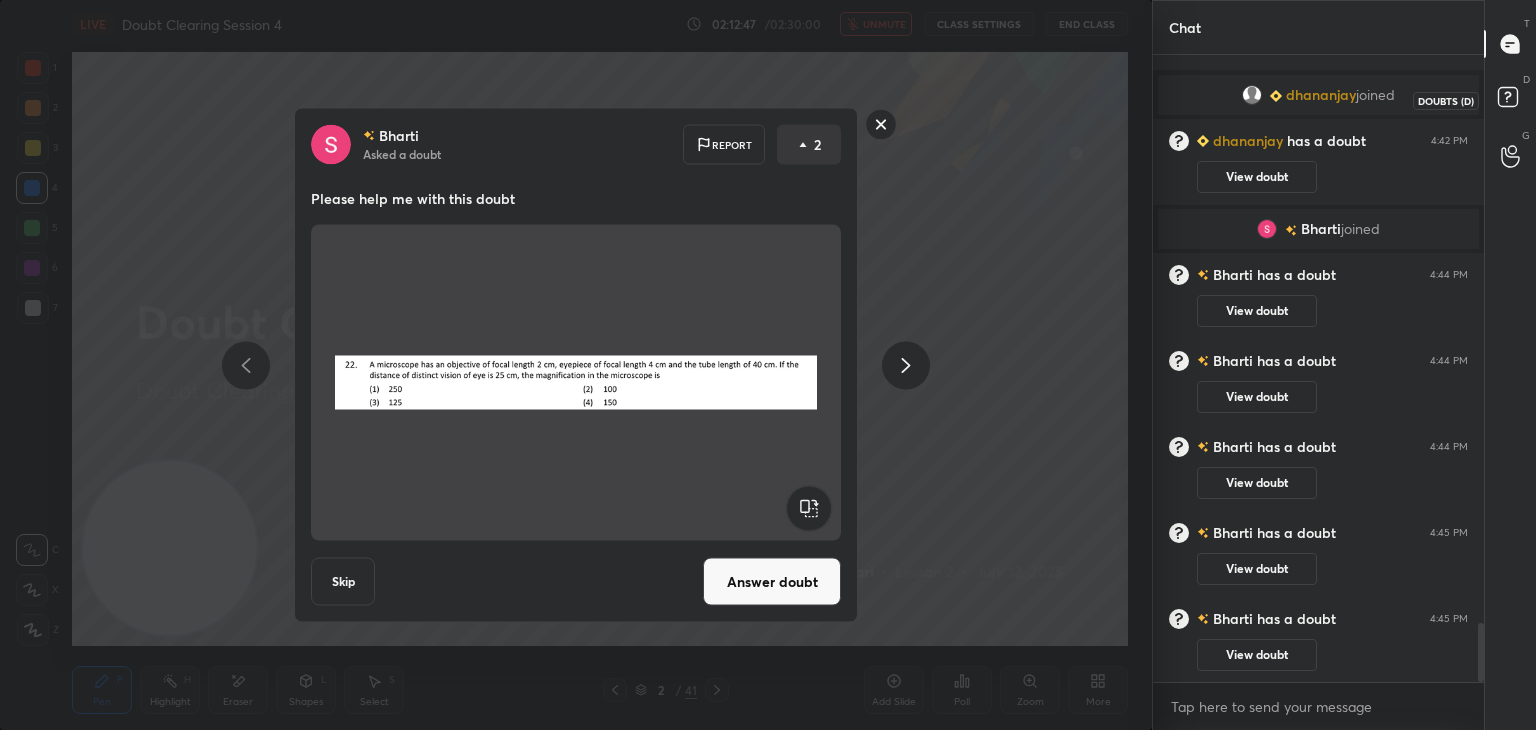 click 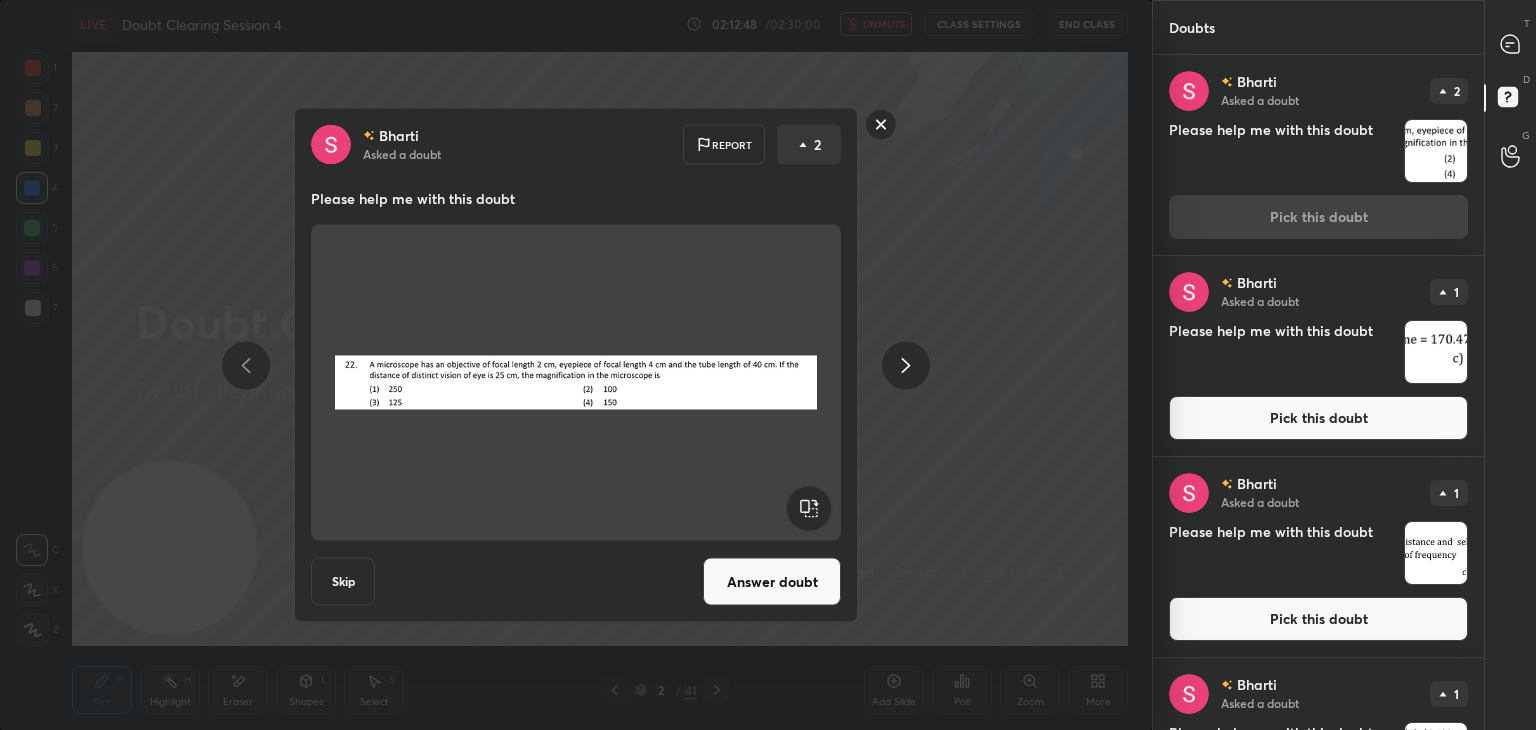 click at bounding box center (1436, 151) 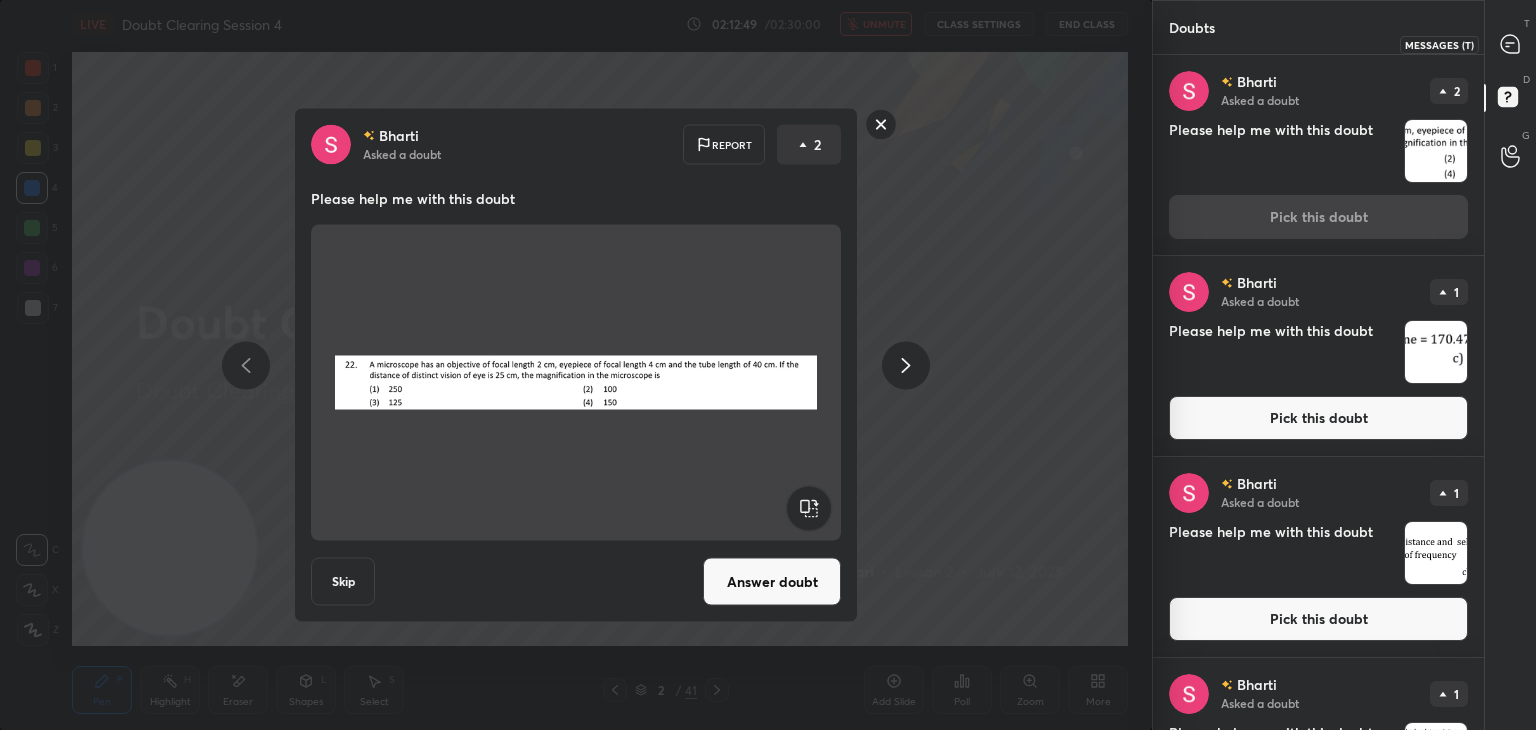 click 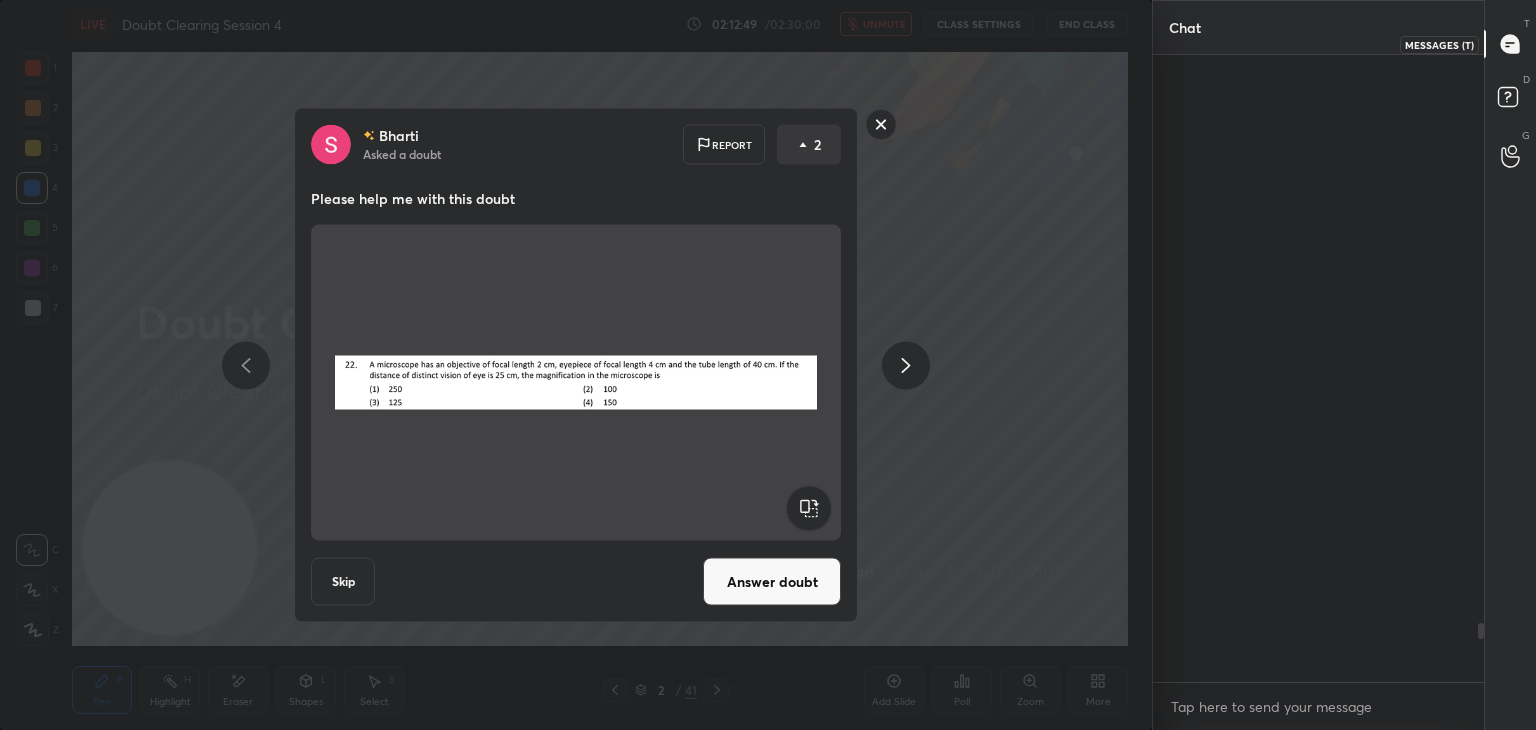 scroll, scrollTop: 5998, scrollLeft: 0, axis: vertical 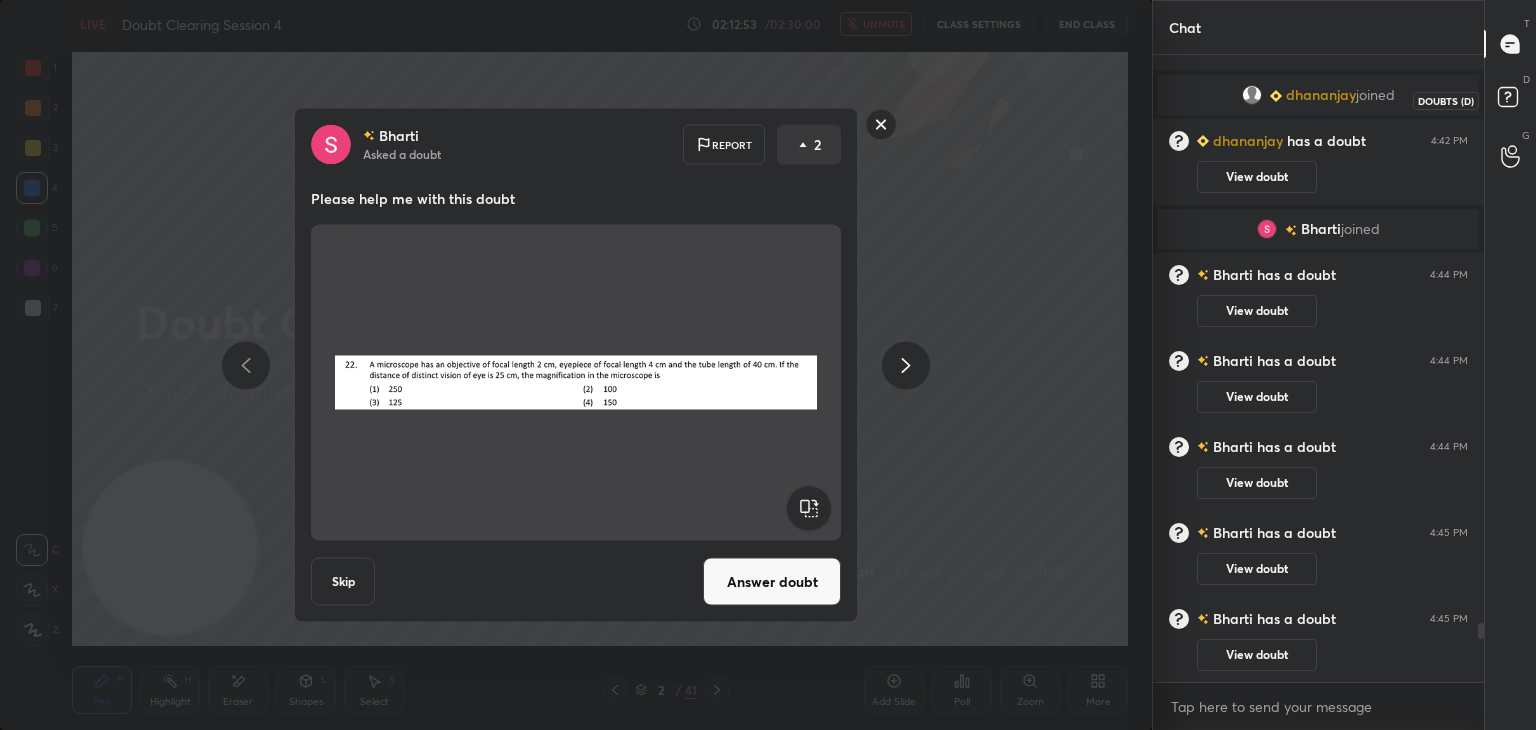 click 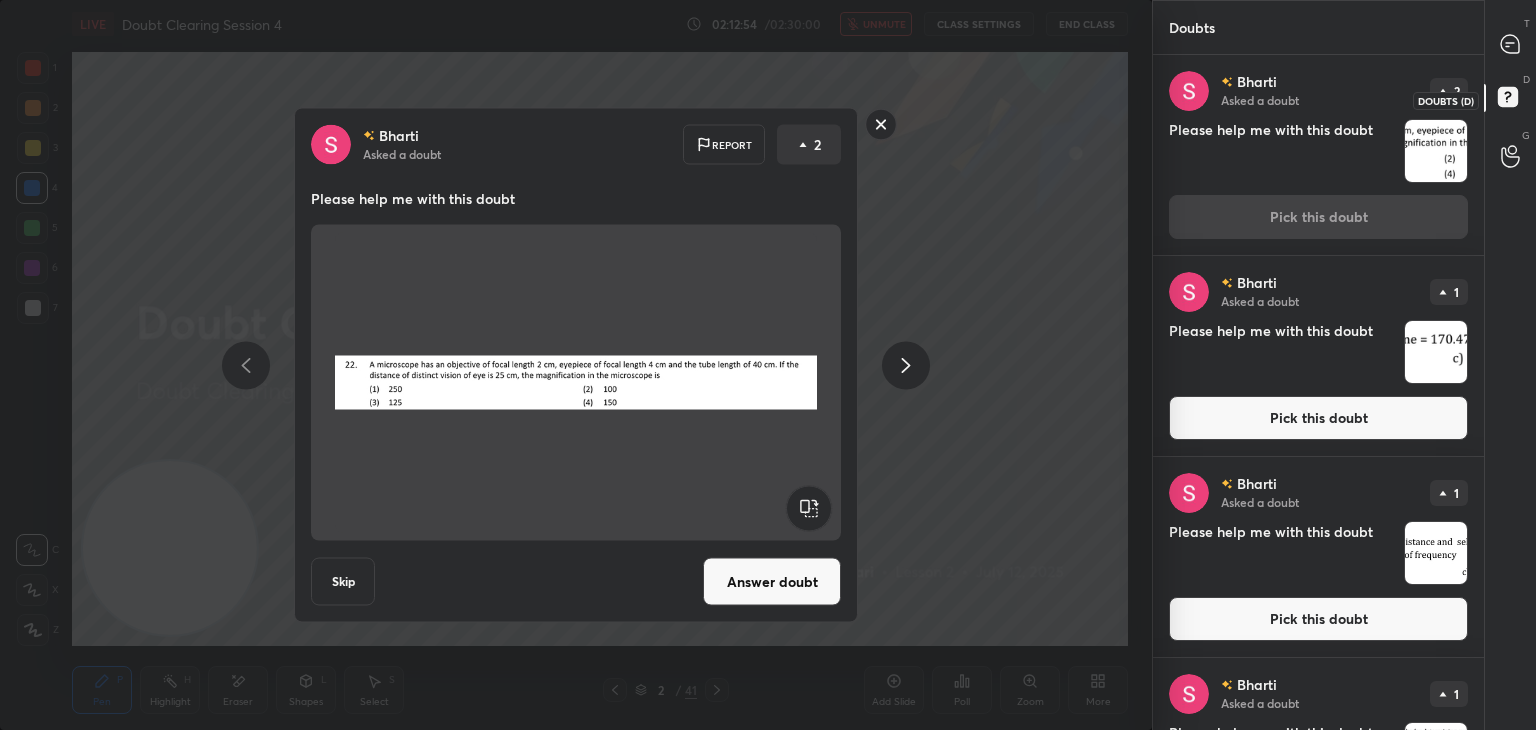 click on "T Messages (T)" at bounding box center [1510, 44] 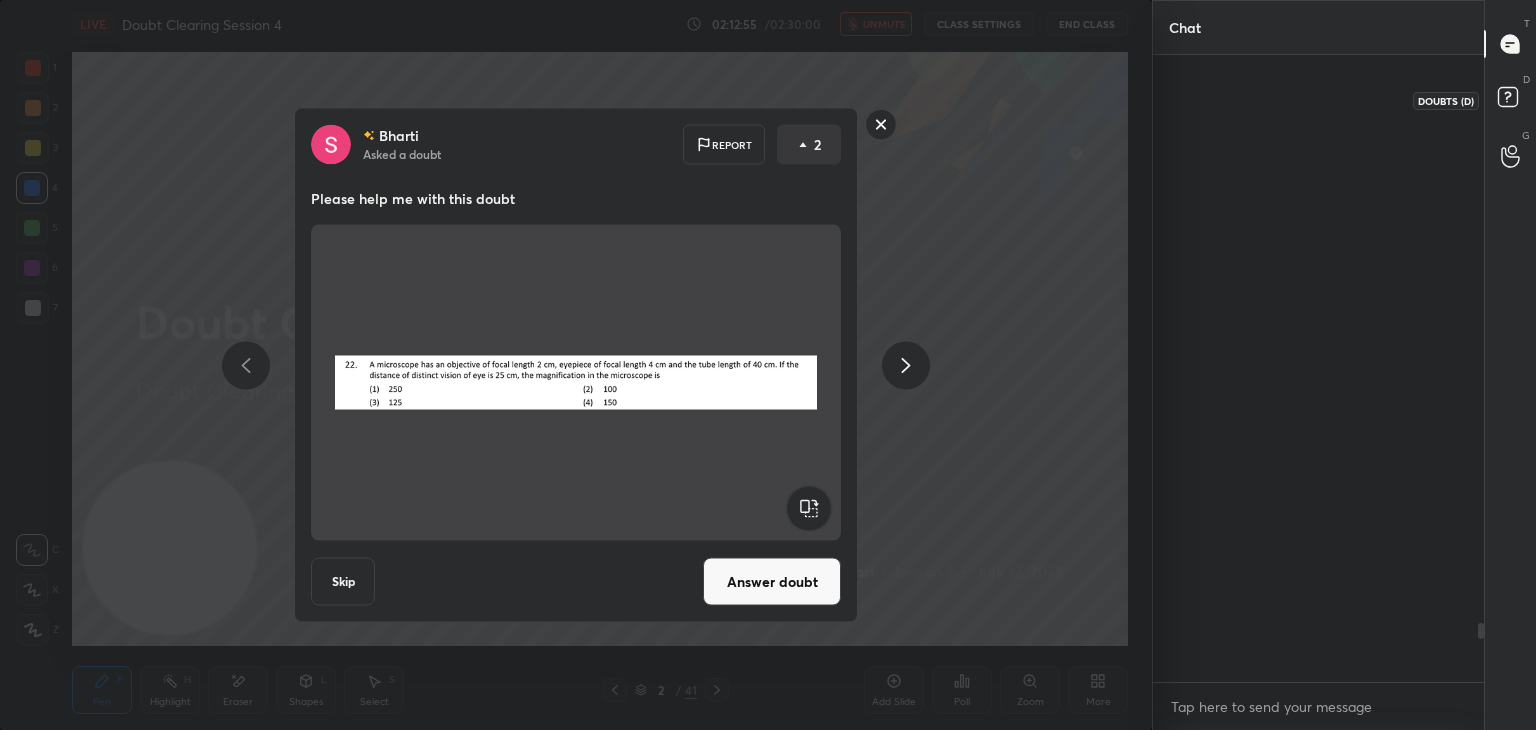 scroll, scrollTop: 5998, scrollLeft: 0, axis: vertical 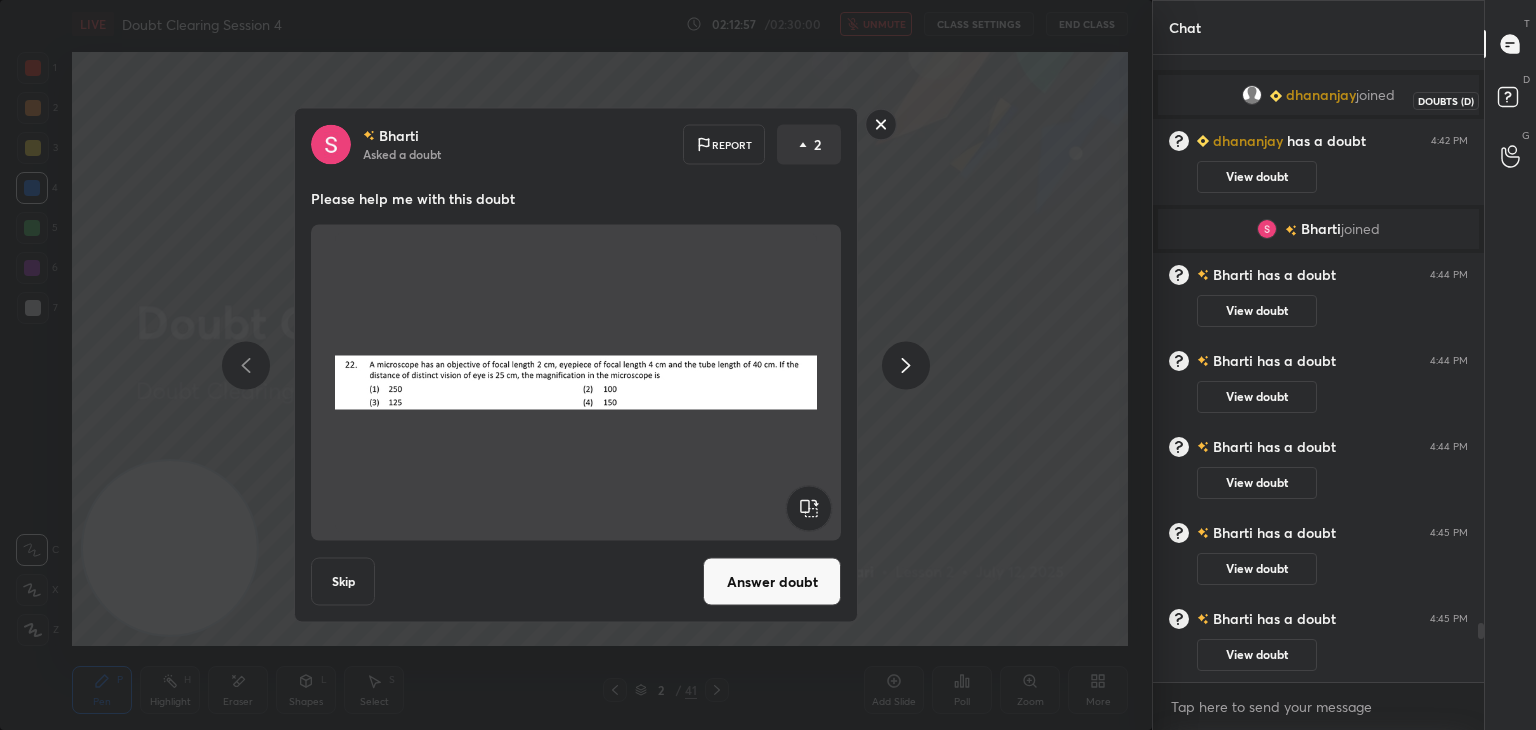 click 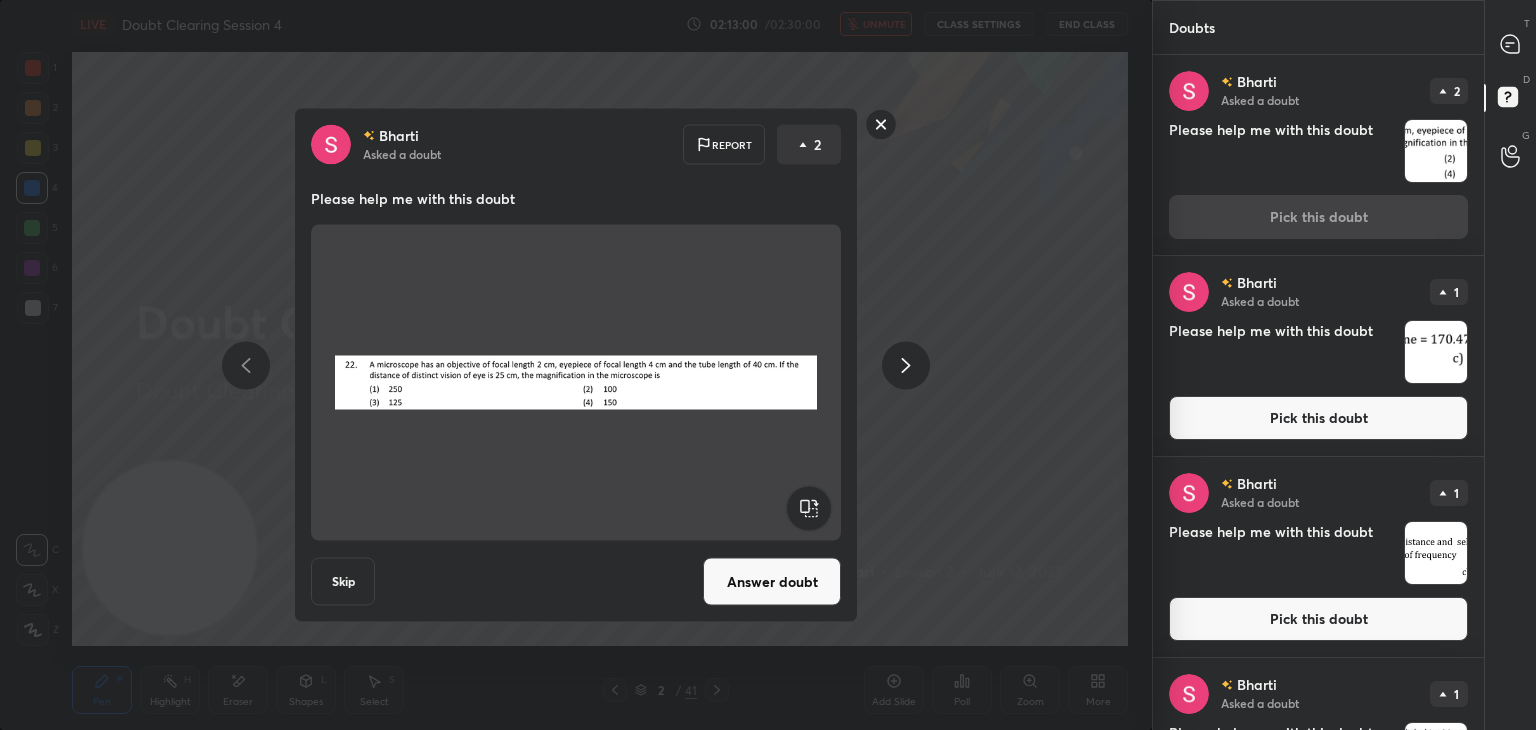 click at bounding box center (1436, 151) 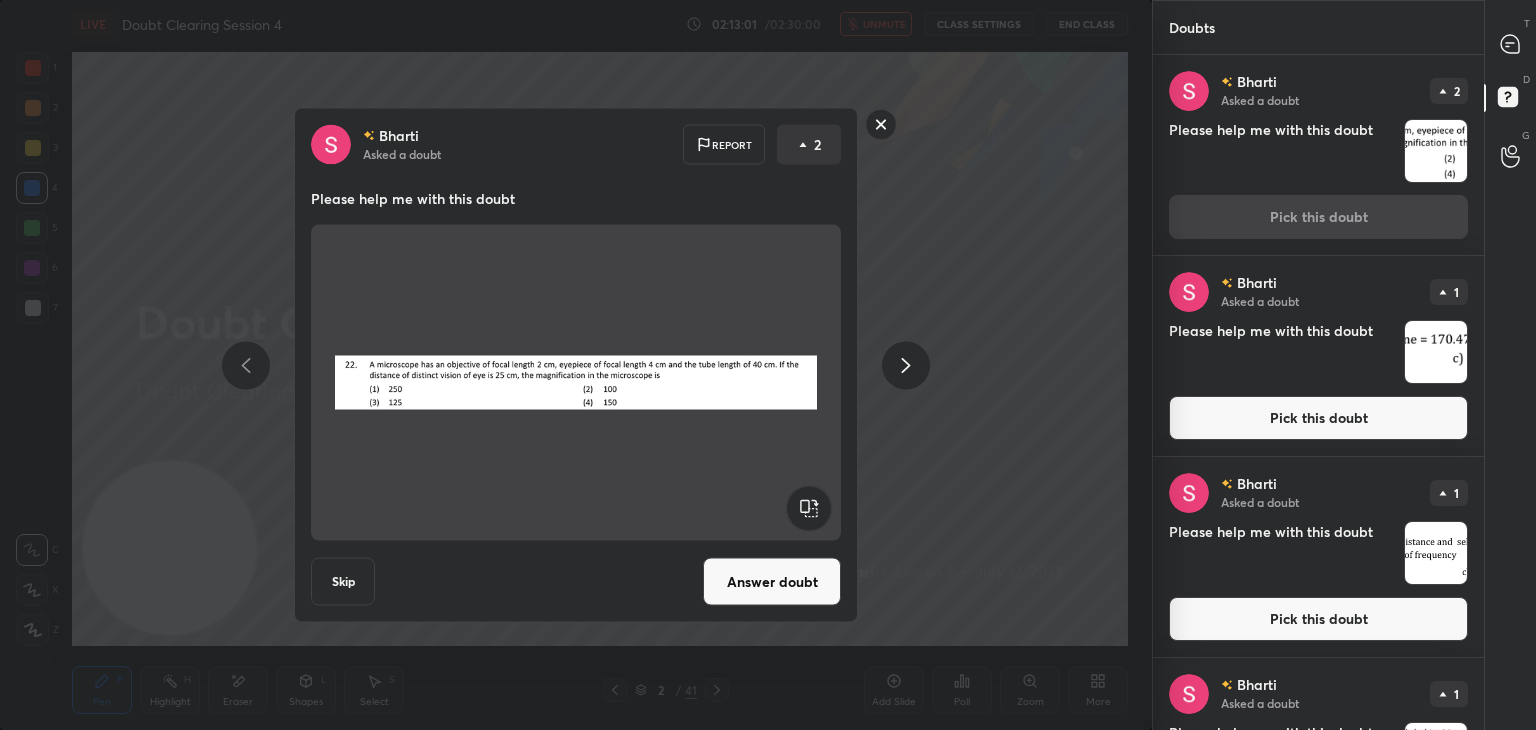 click 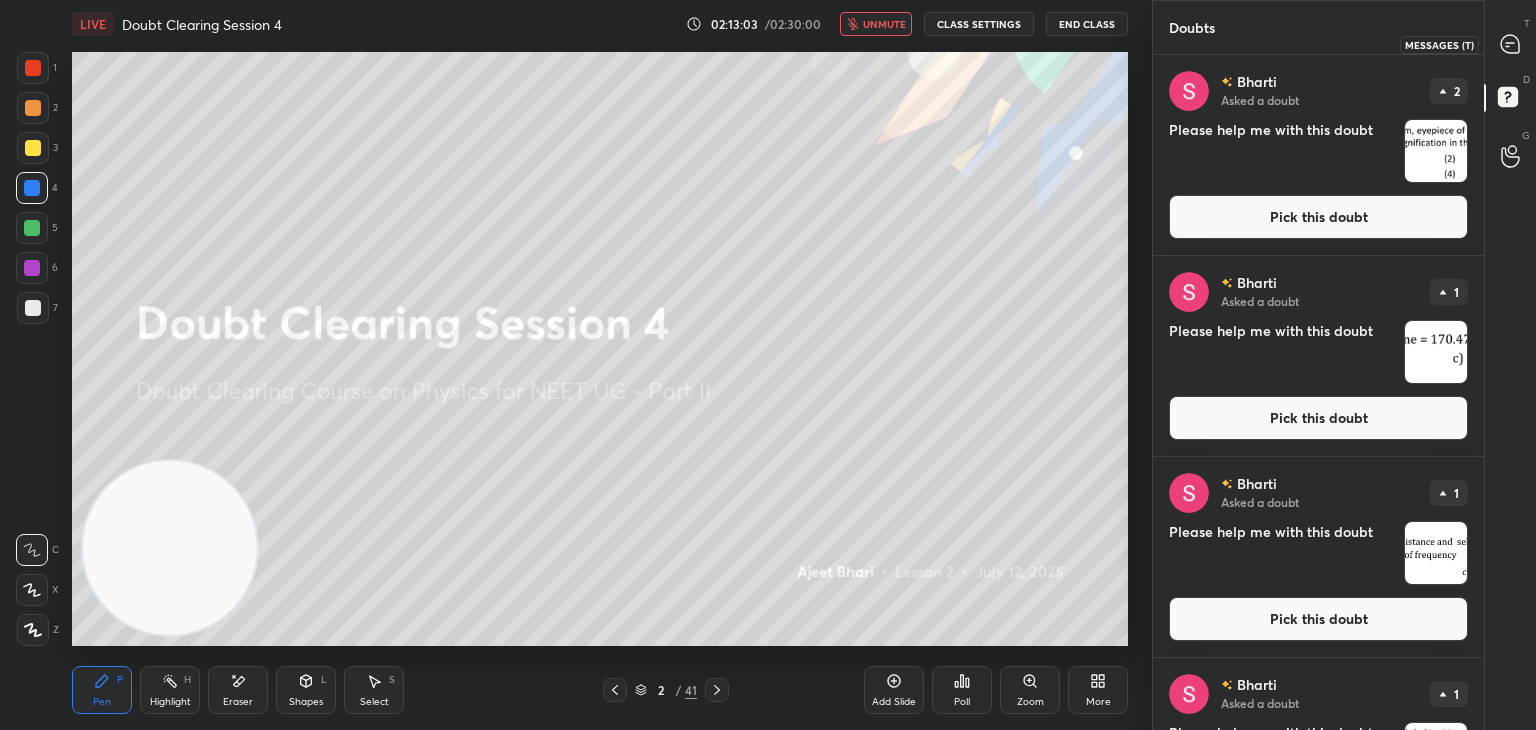 click 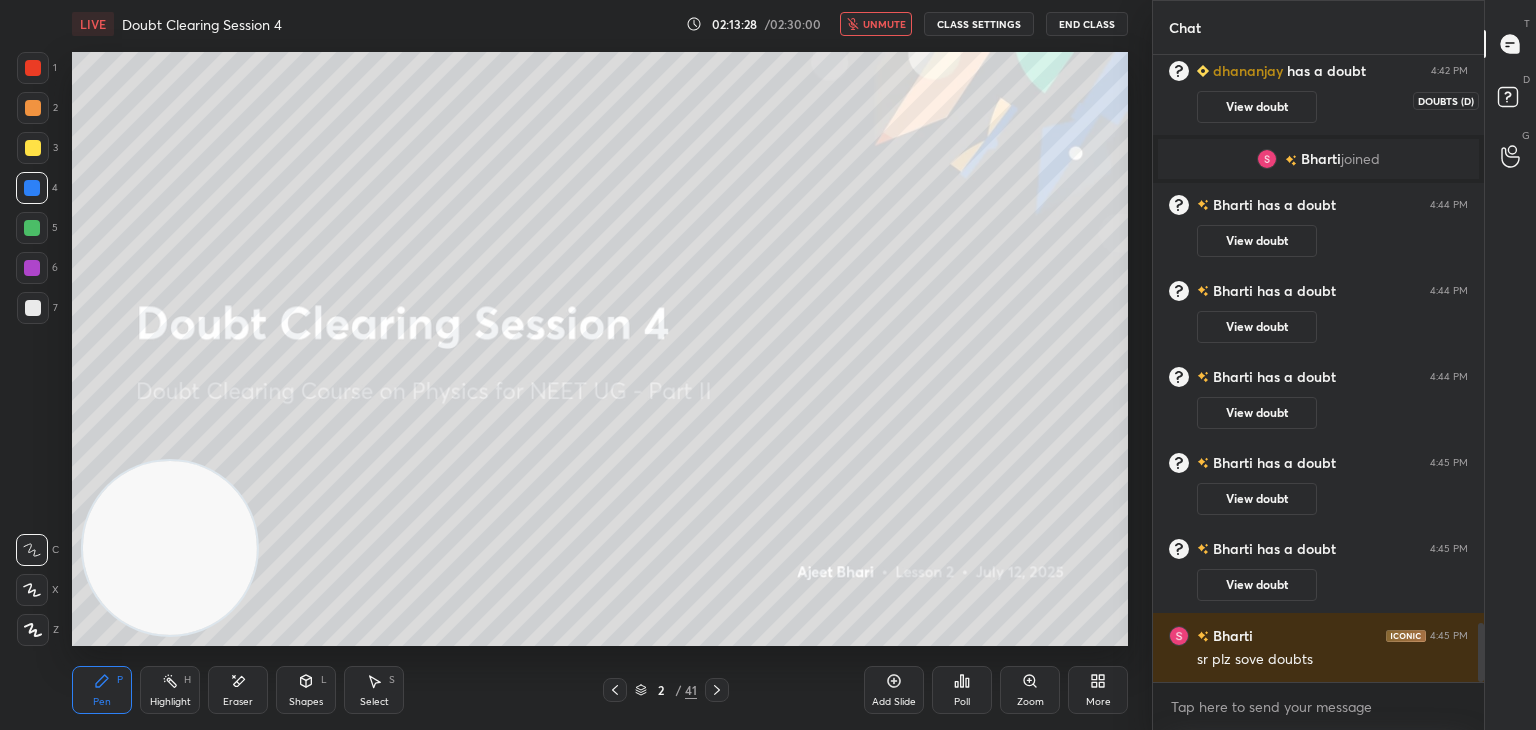 click 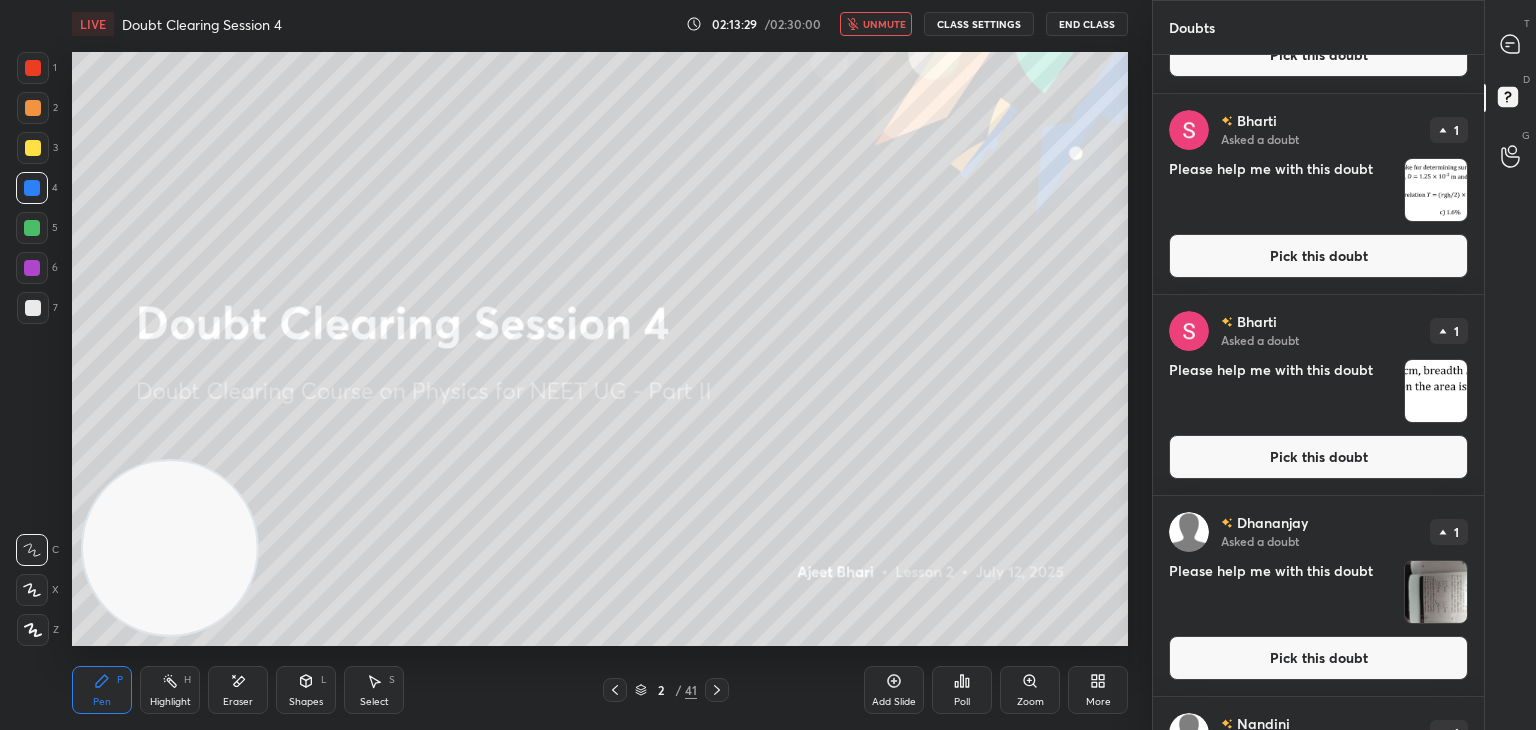 scroll, scrollTop: 731, scrollLeft: 0, axis: vertical 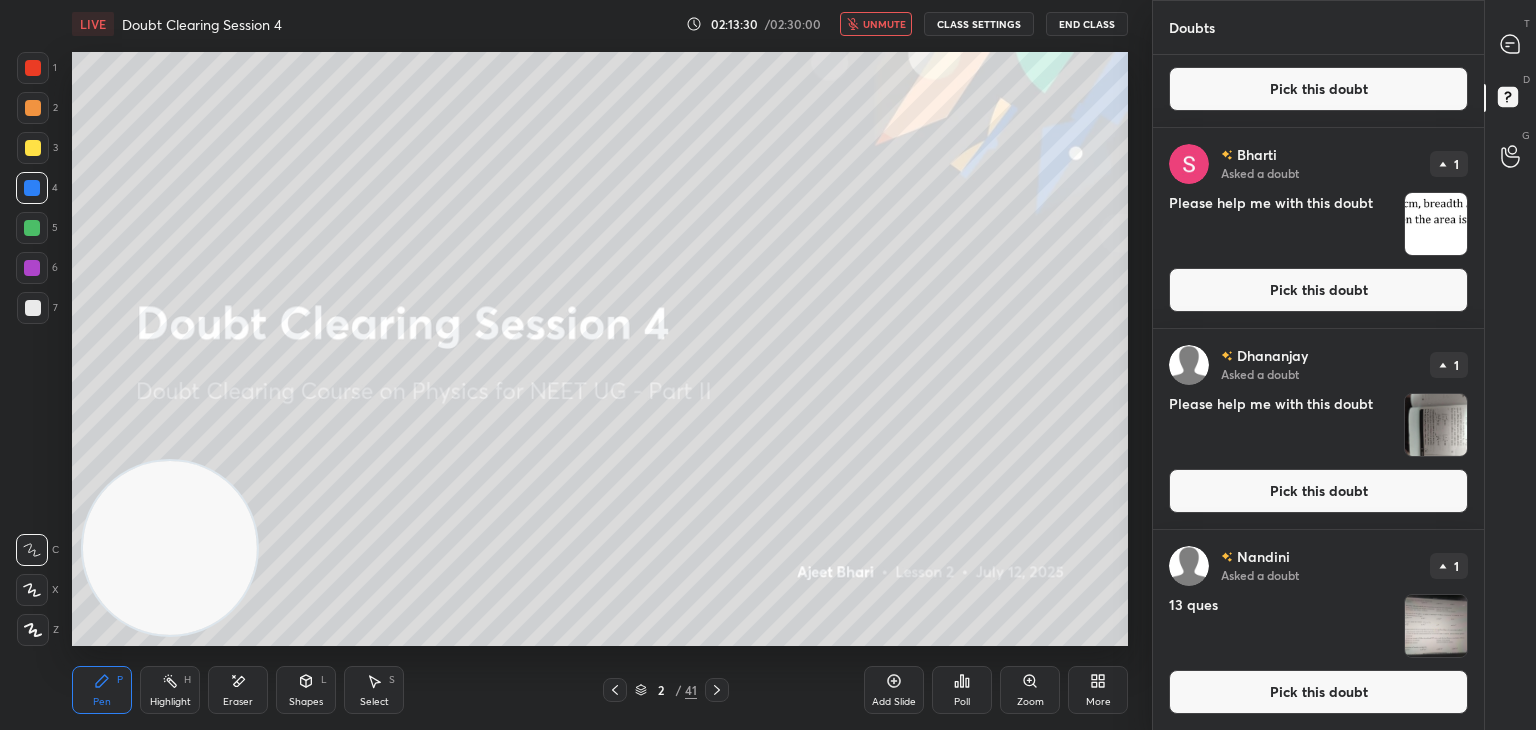 click at bounding box center (1436, 425) 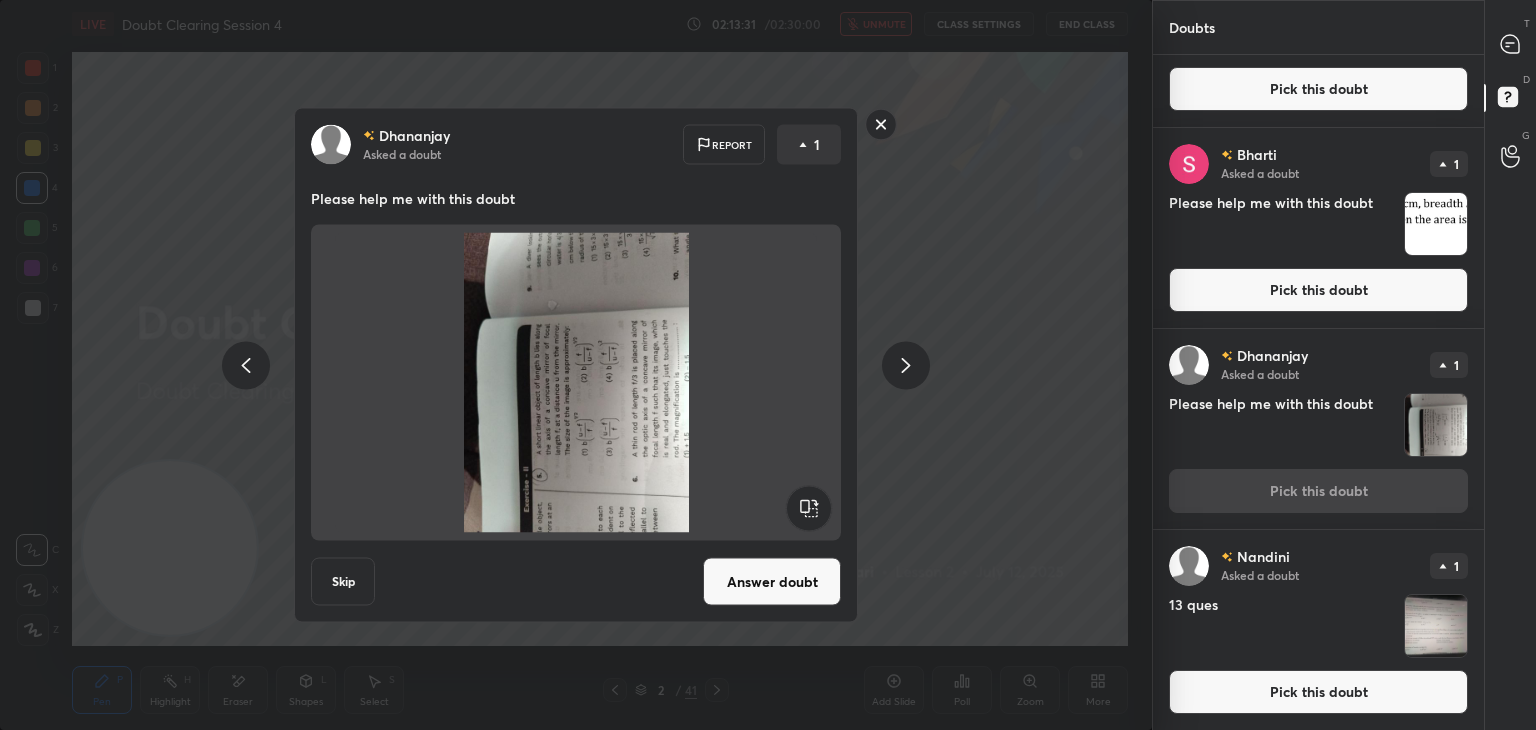 click 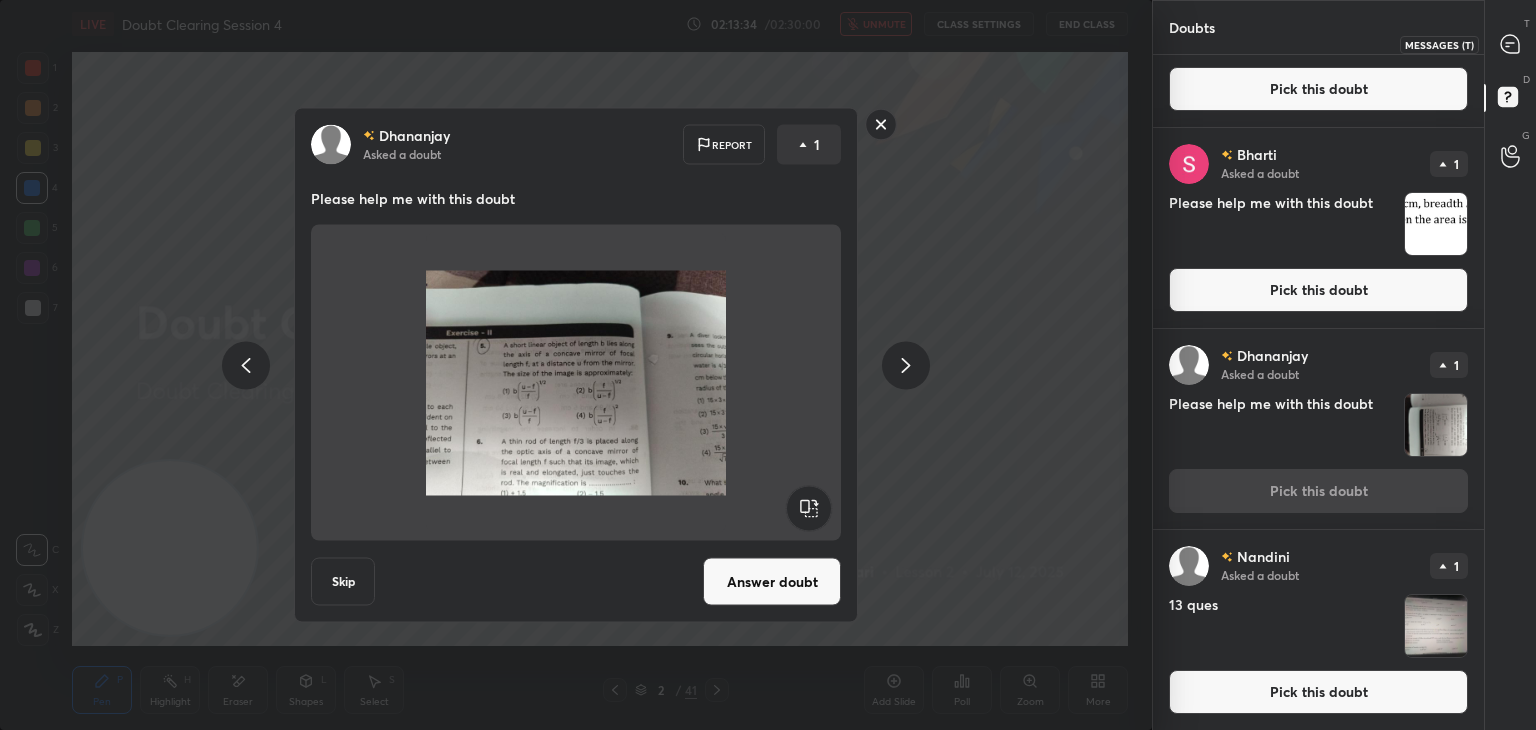 click 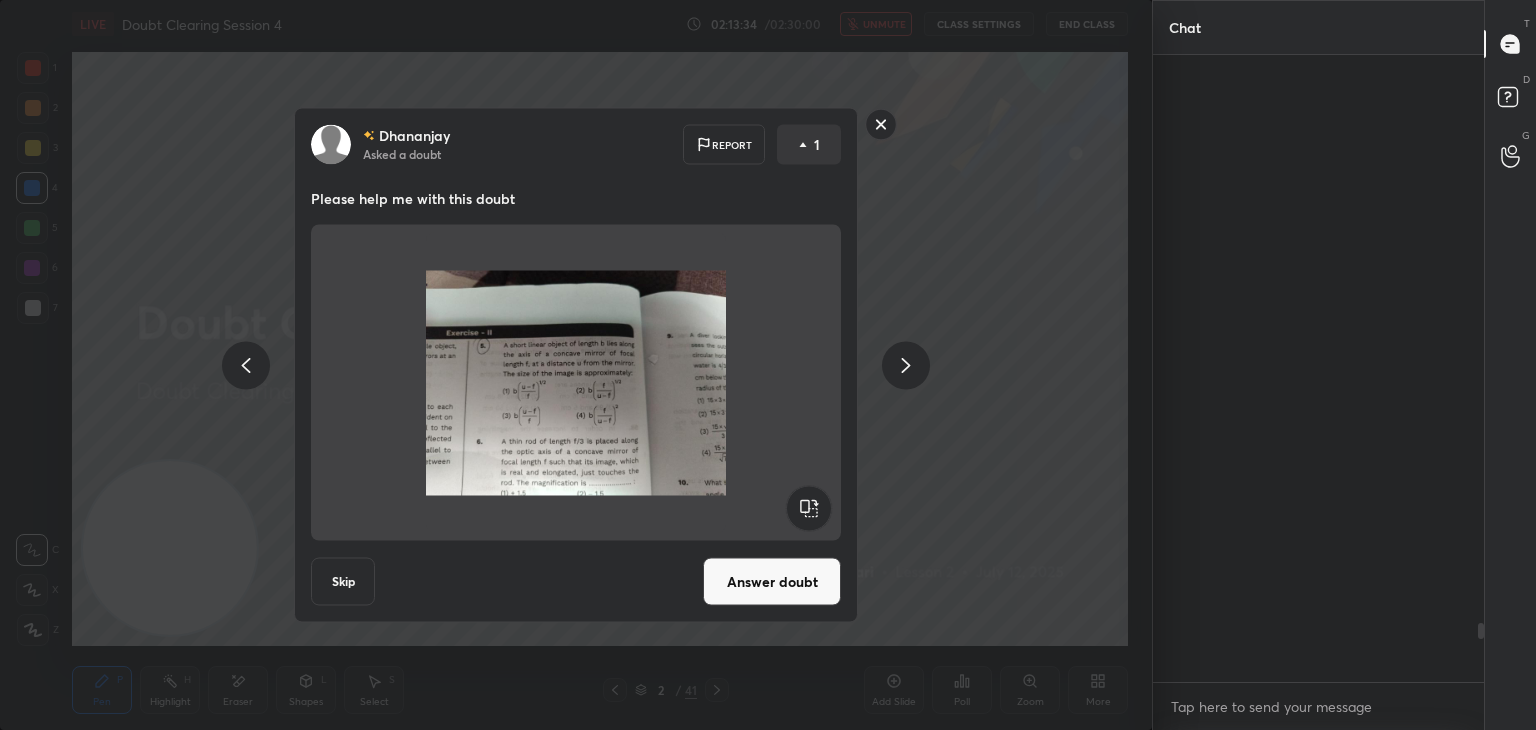 scroll, scrollTop: 6068, scrollLeft: 0, axis: vertical 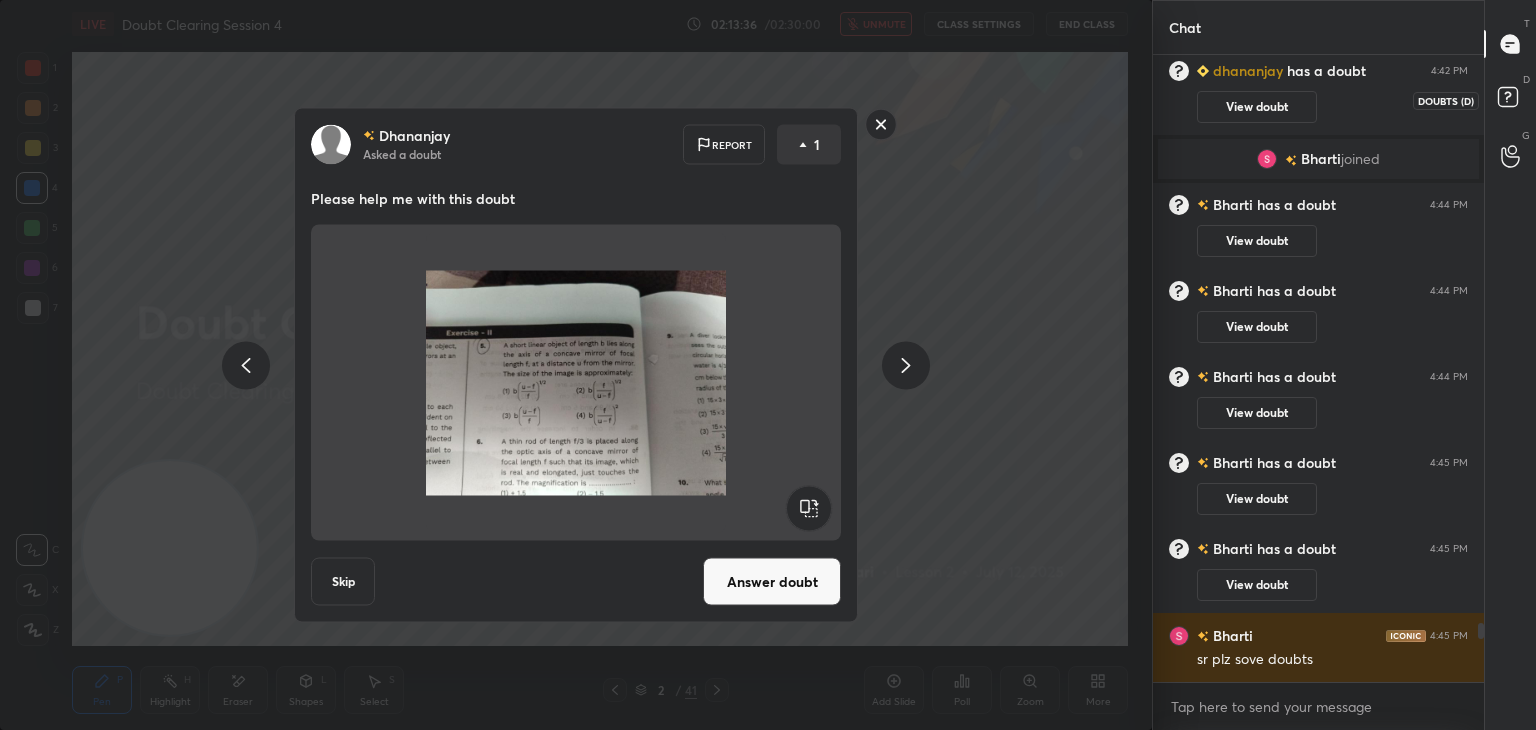 click 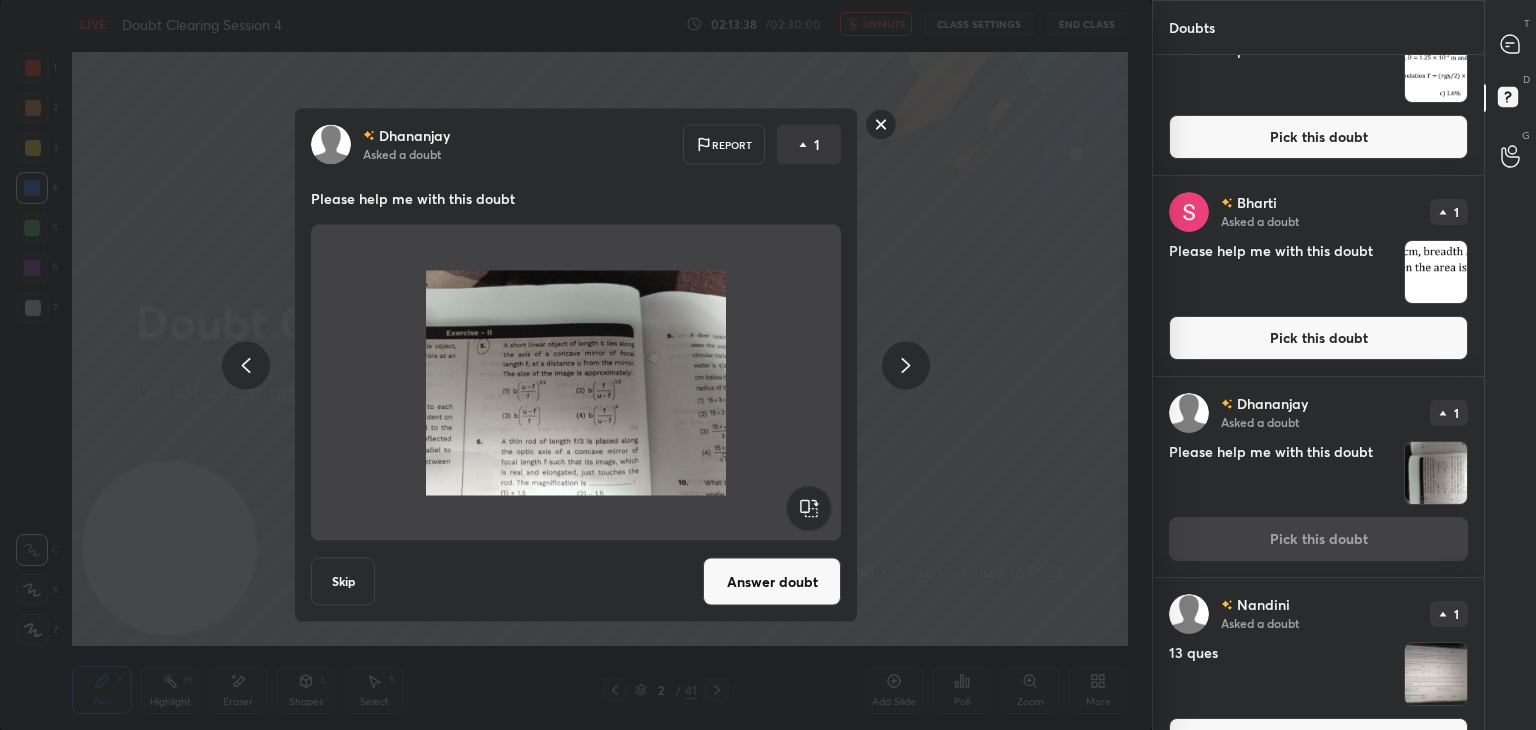 scroll, scrollTop: 731, scrollLeft: 0, axis: vertical 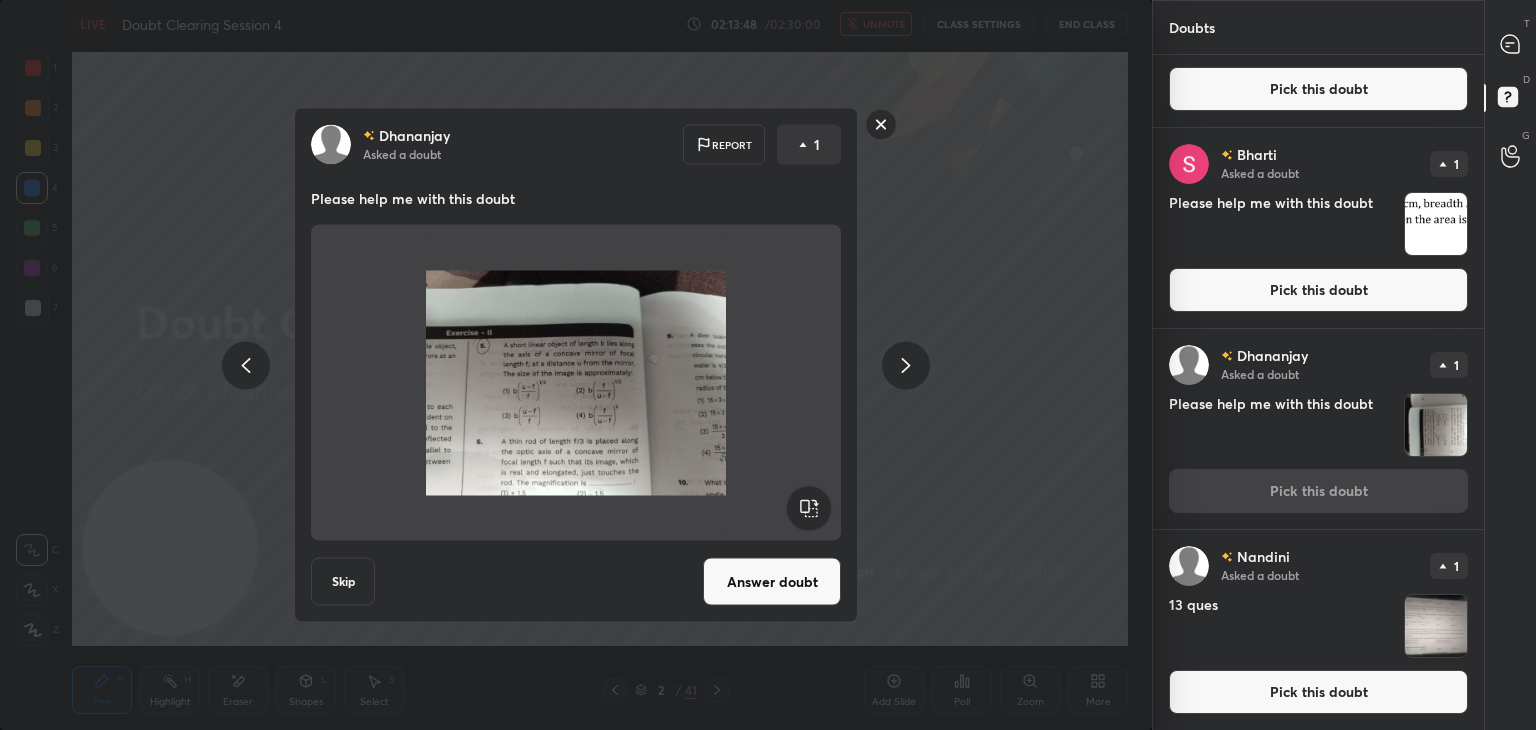 click 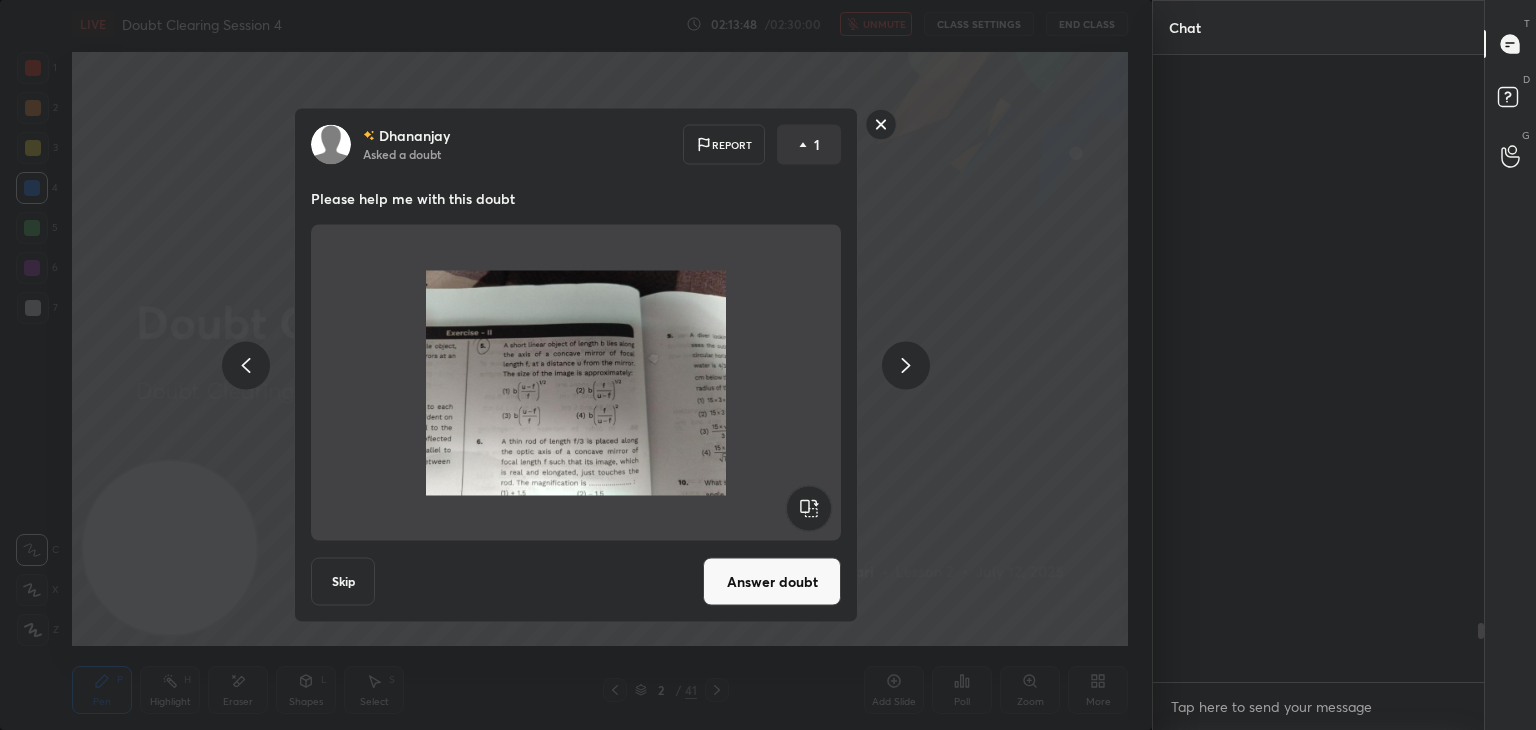 scroll, scrollTop: 6068, scrollLeft: 0, axis: vertical 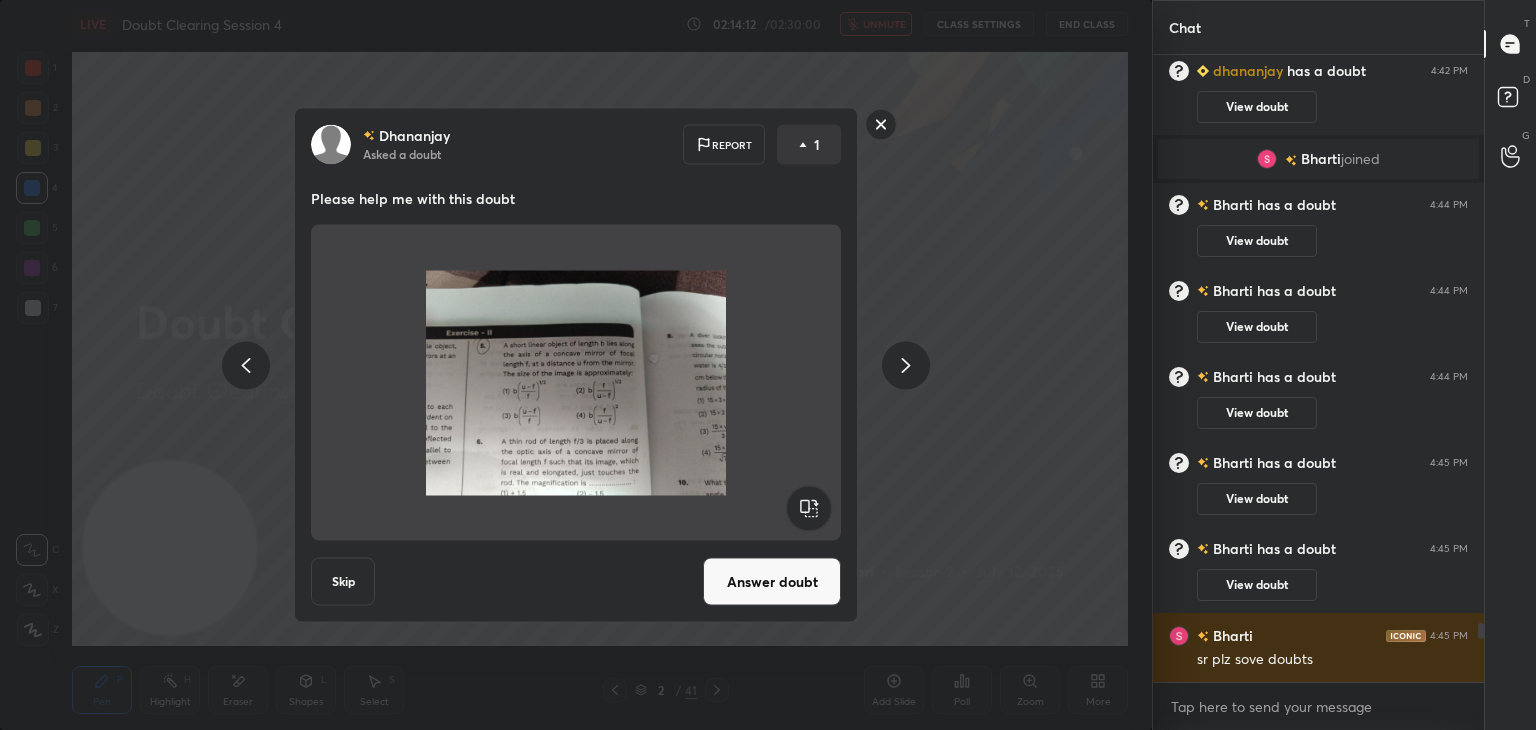 click on "[PERSON_NAME]   has a doubt 4:44 PM" at bounding box center [1318, 205] 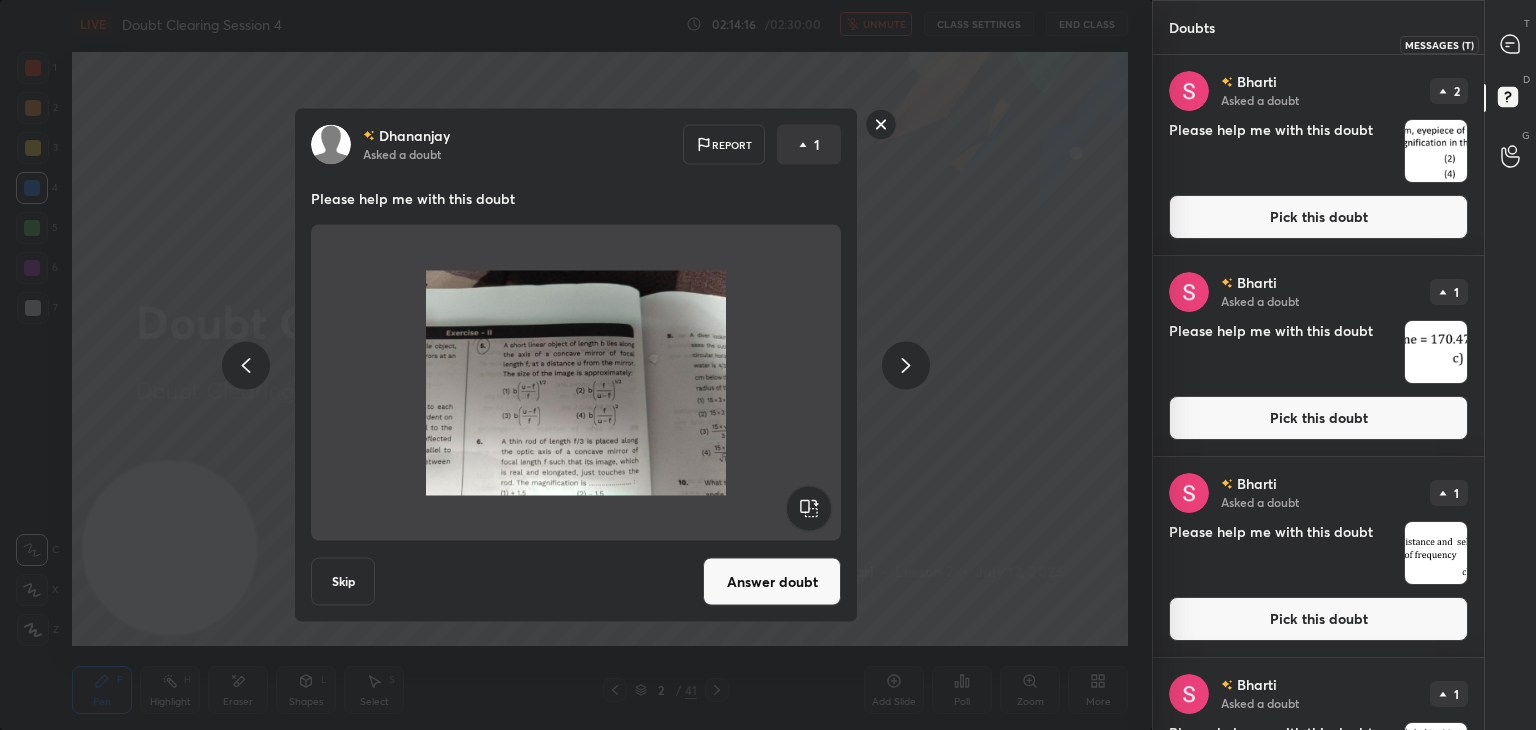 click at bounding box center (1511, 44) 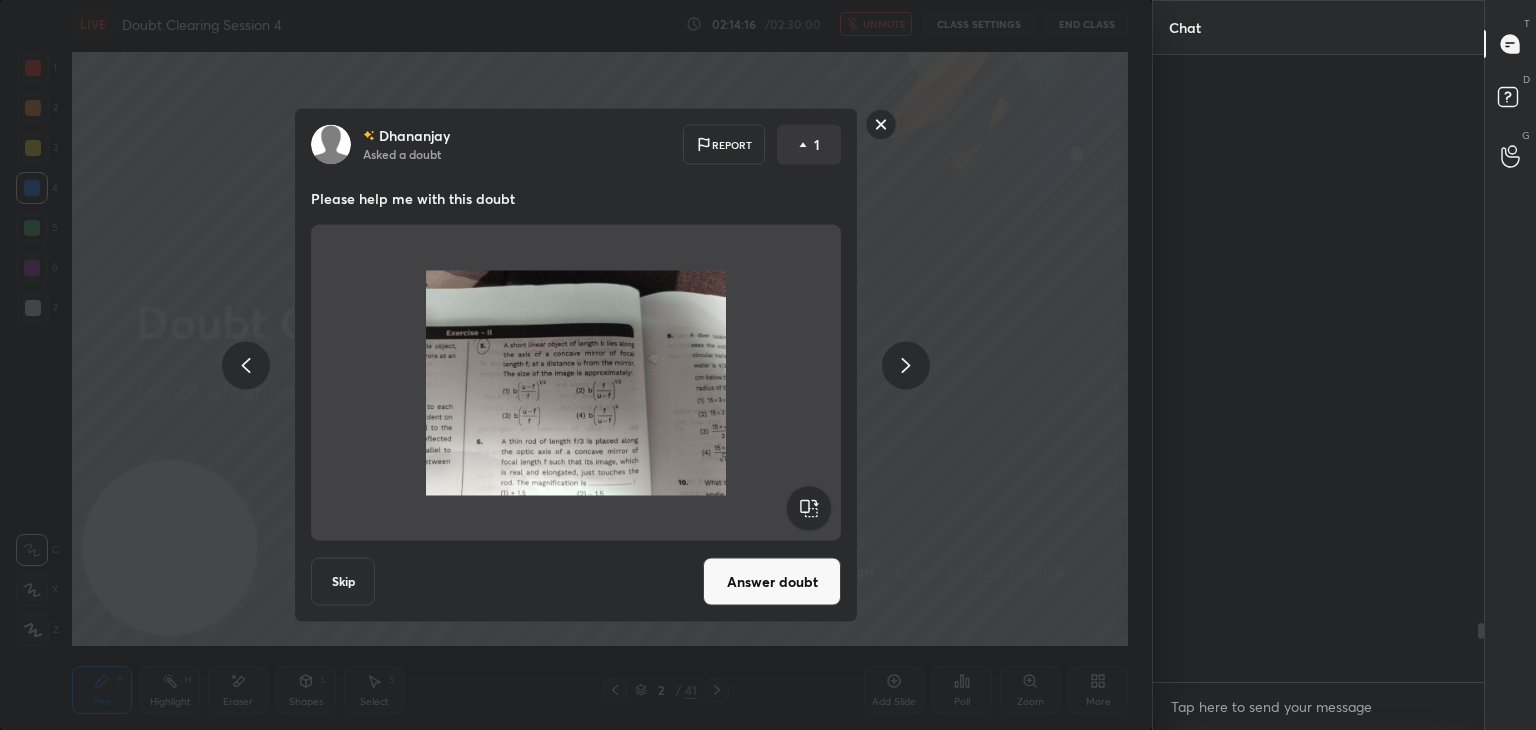scroll, scrollTop: 6068, scrollLeft: 0, axis: vertical 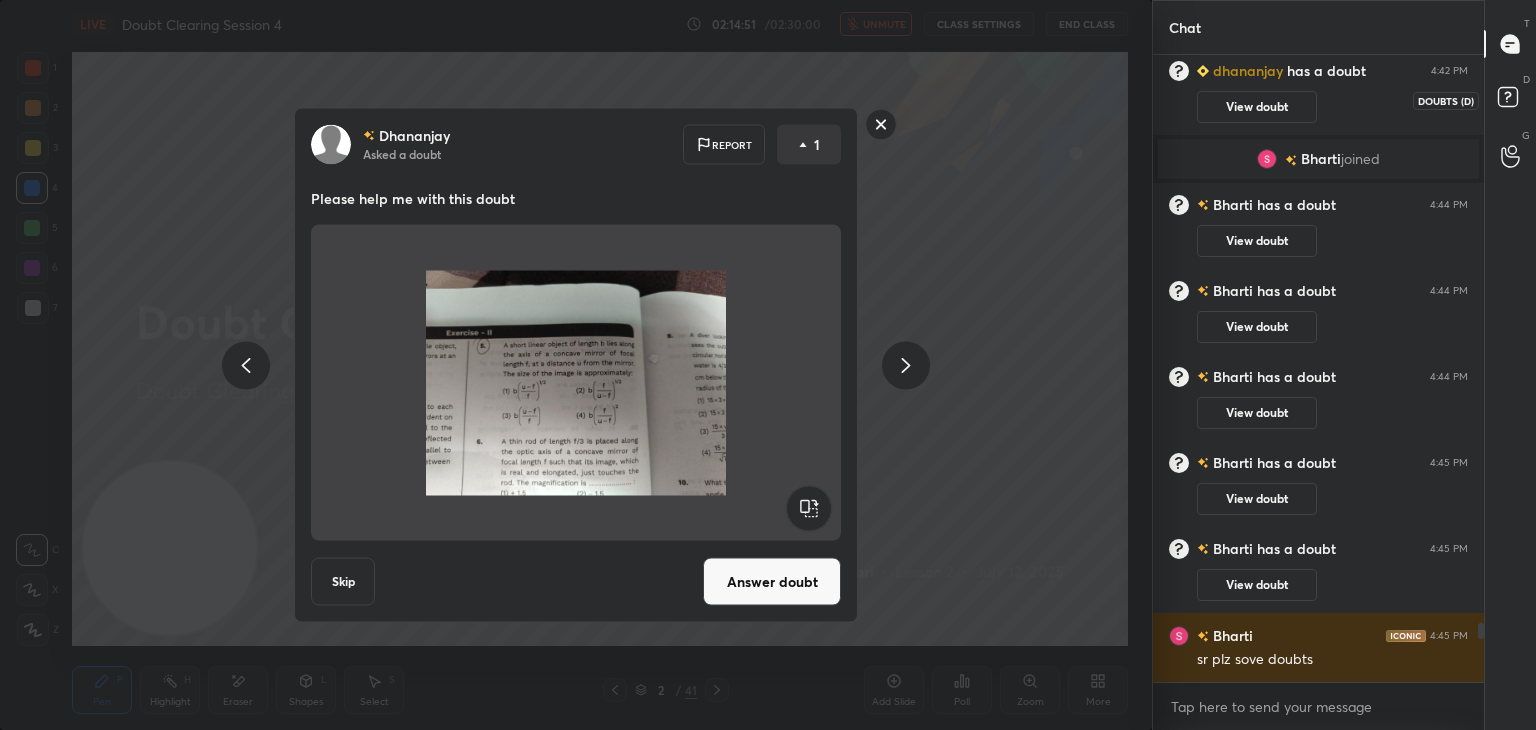 click 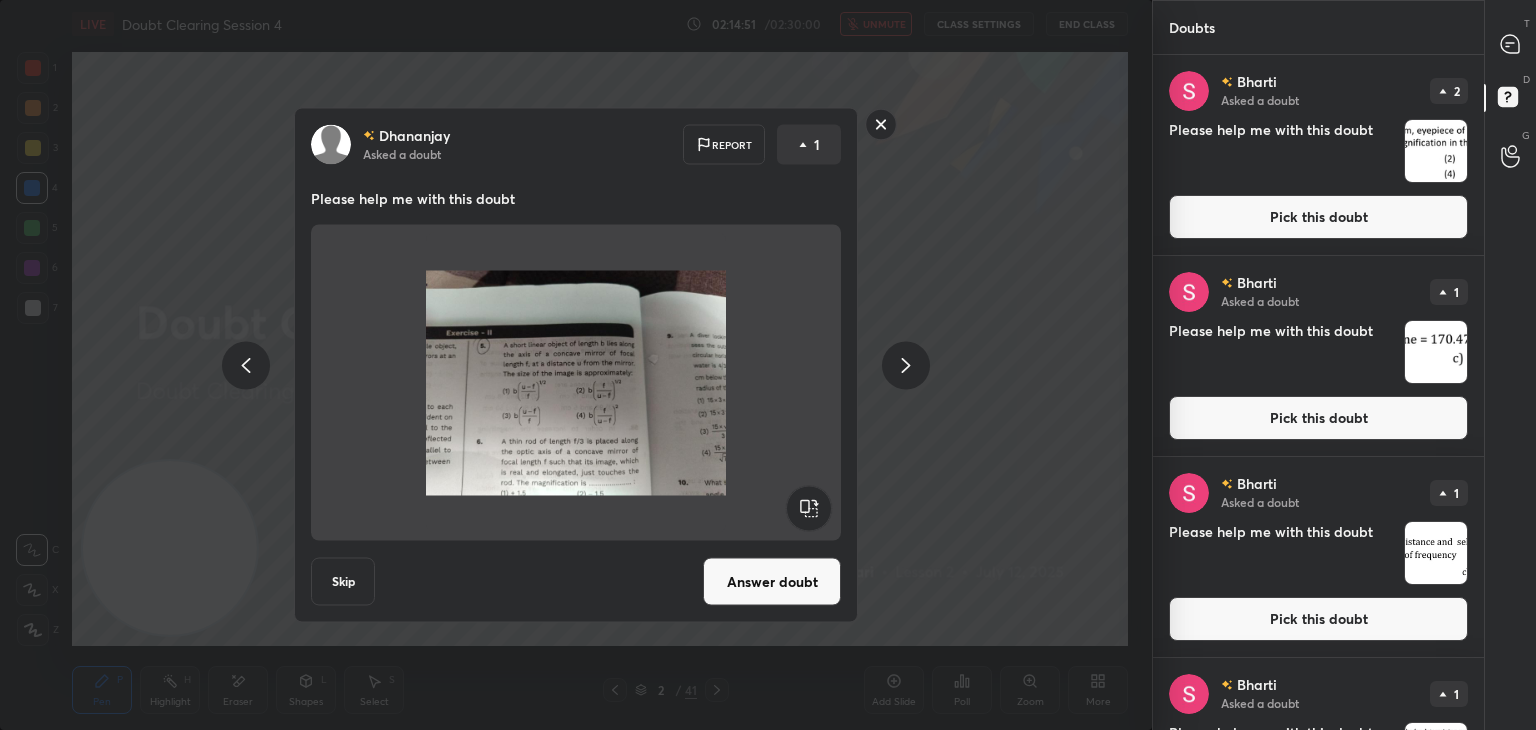 click 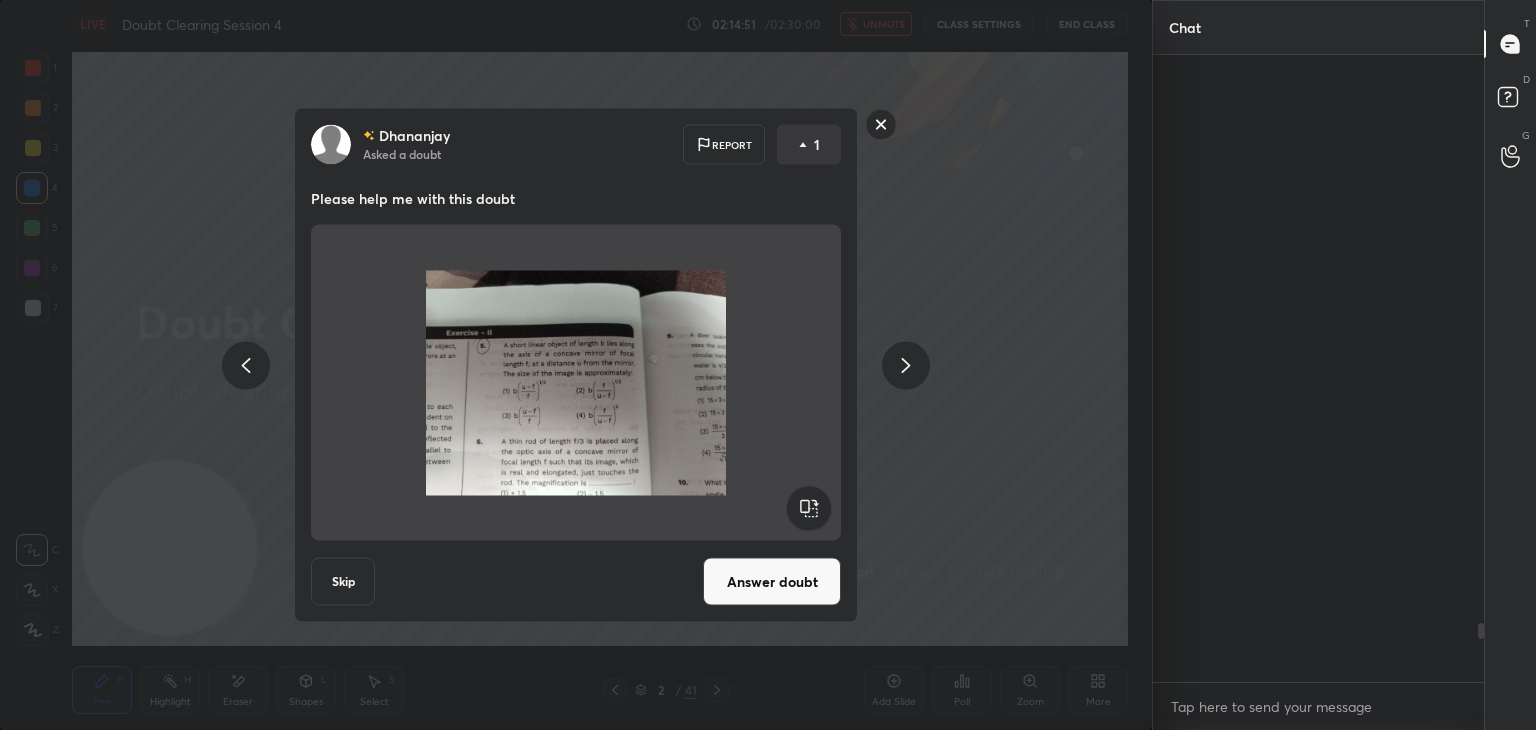 scroll, scrollTop: 6068, scrollLeft: 0, axis: vertical 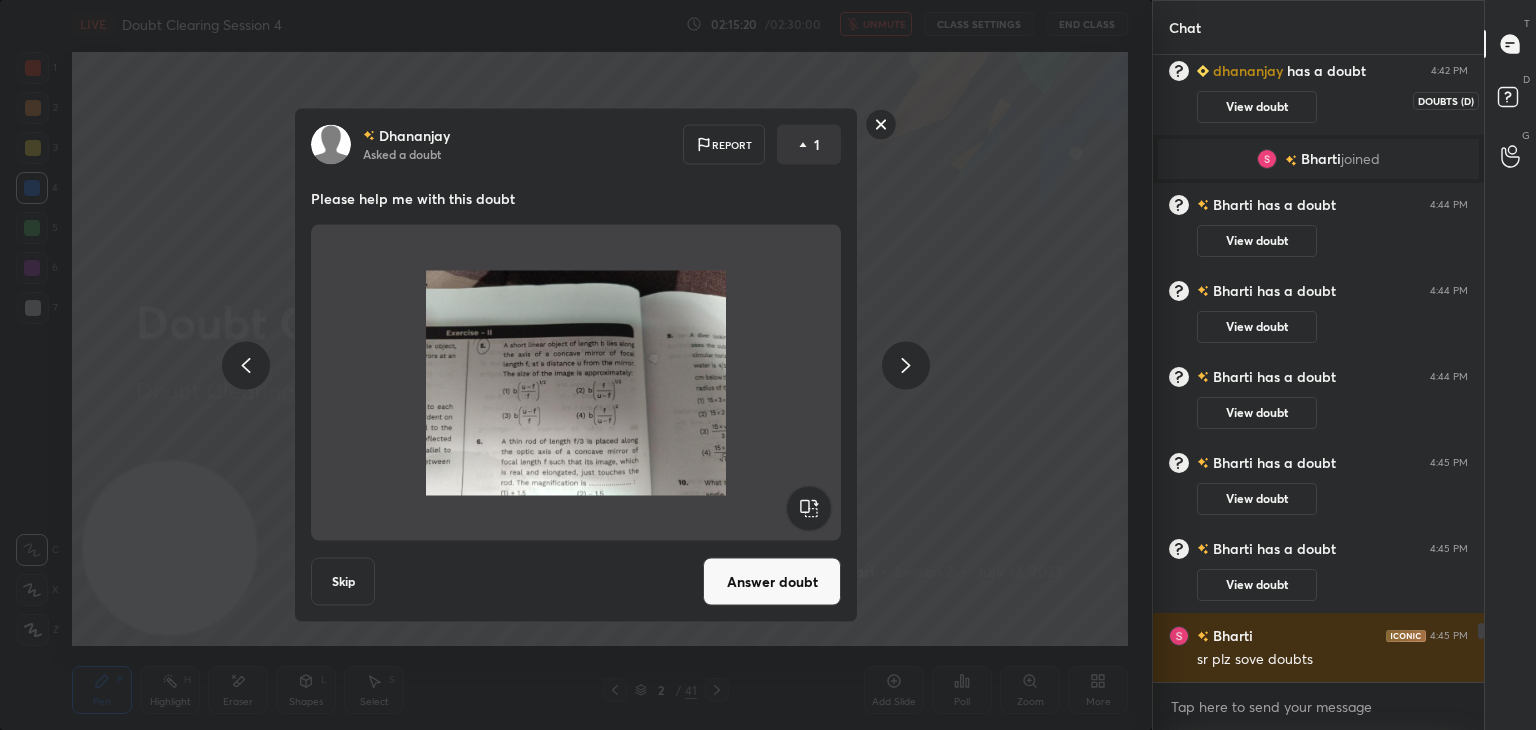 click 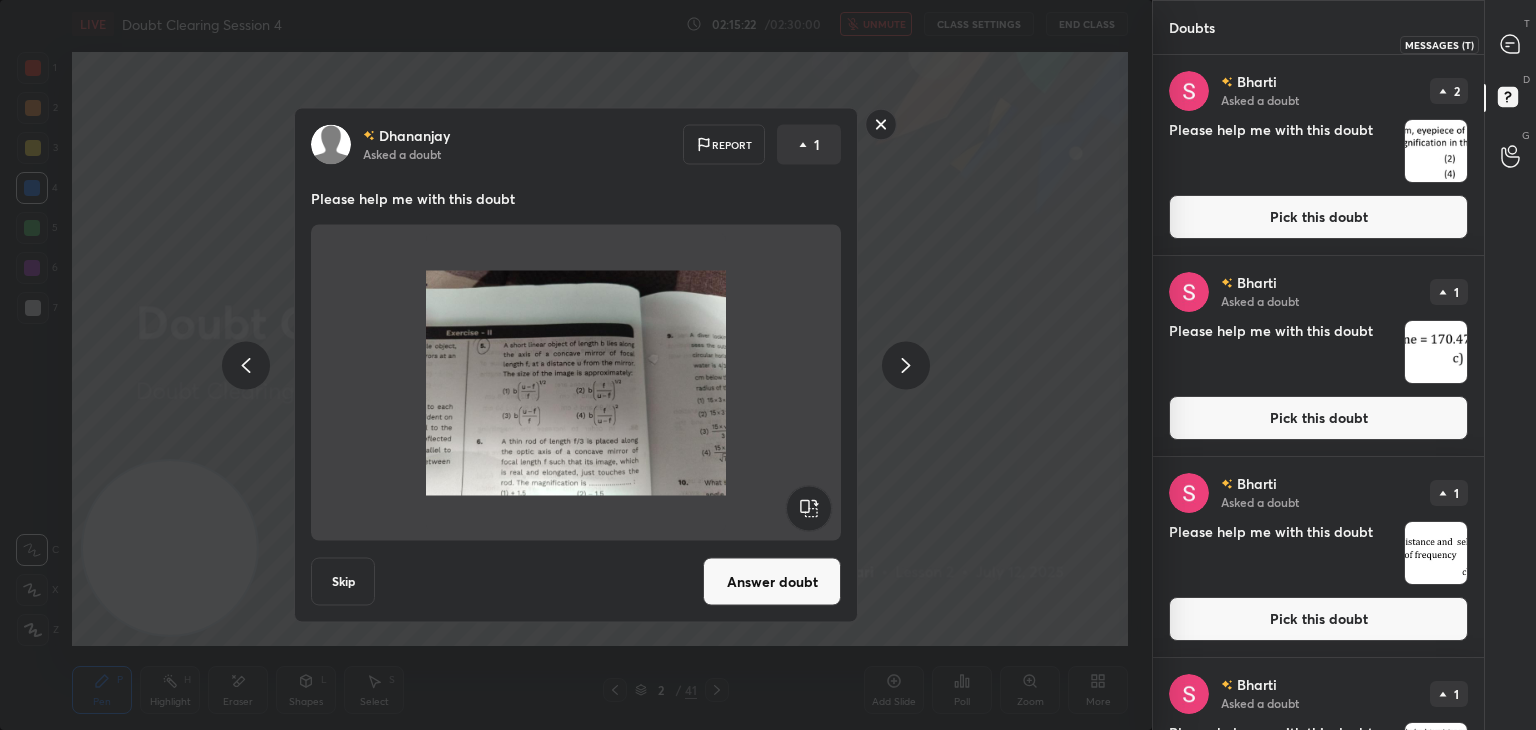 click at bounding box center [1511, 44] 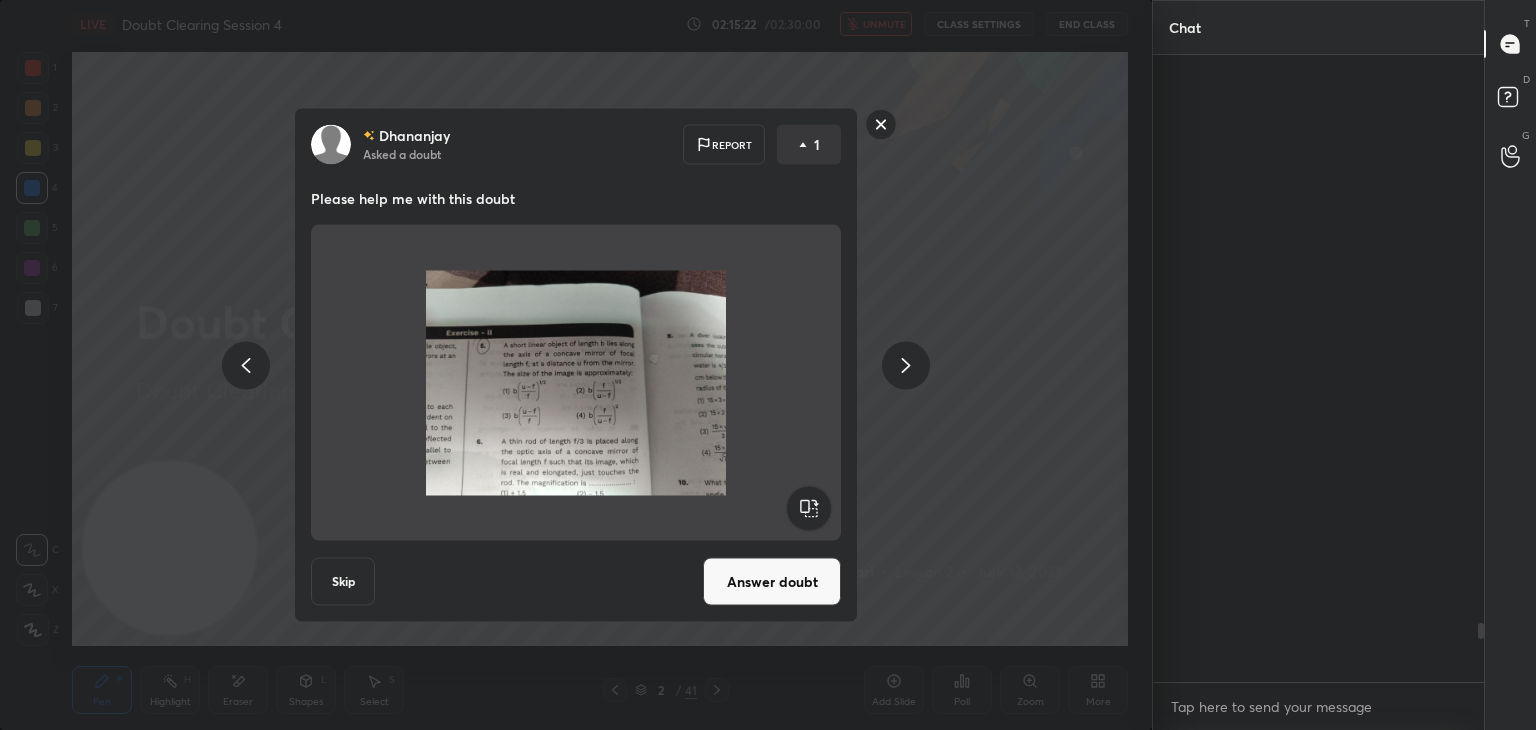 scroll, scrollTop: 6068, scrollLeft: 0, axis: vertical 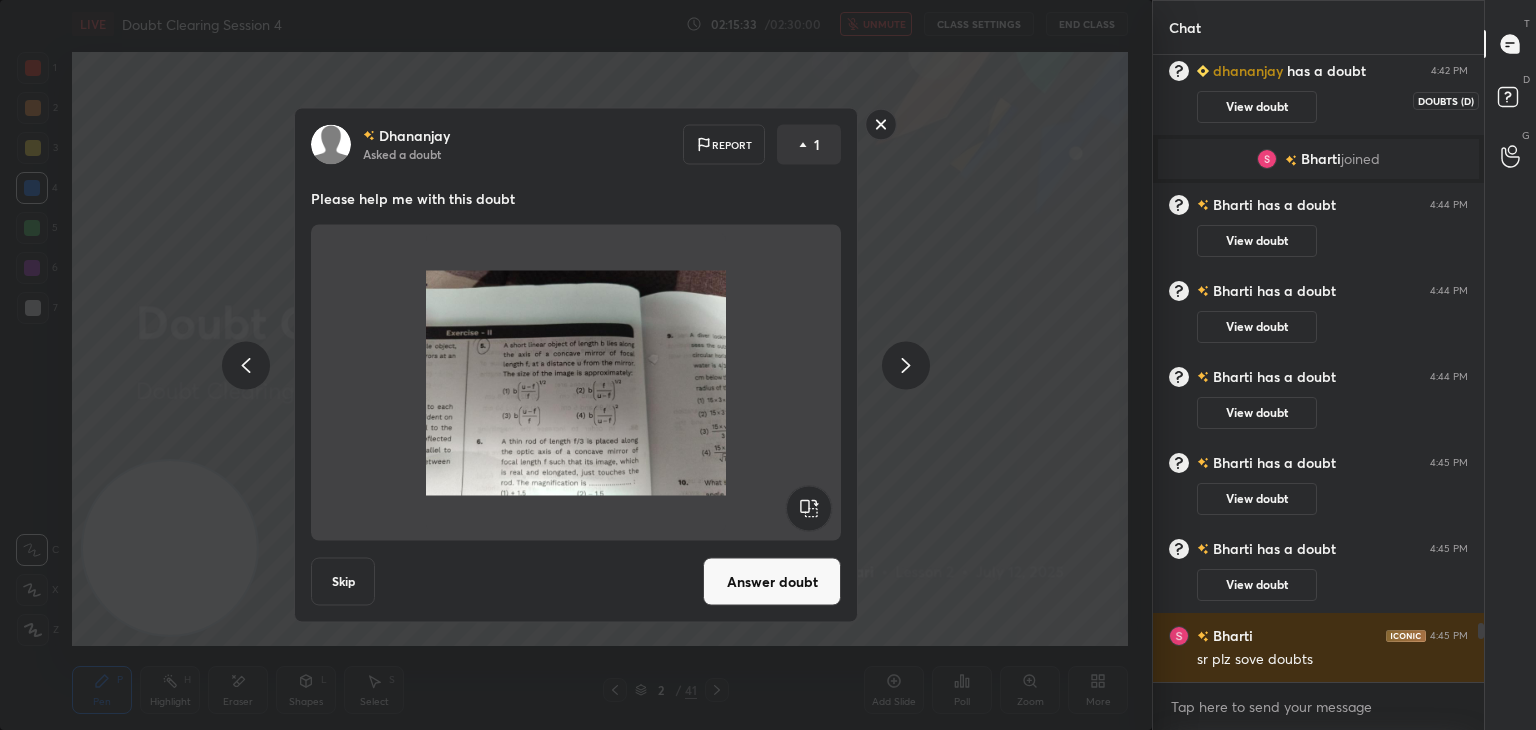 click 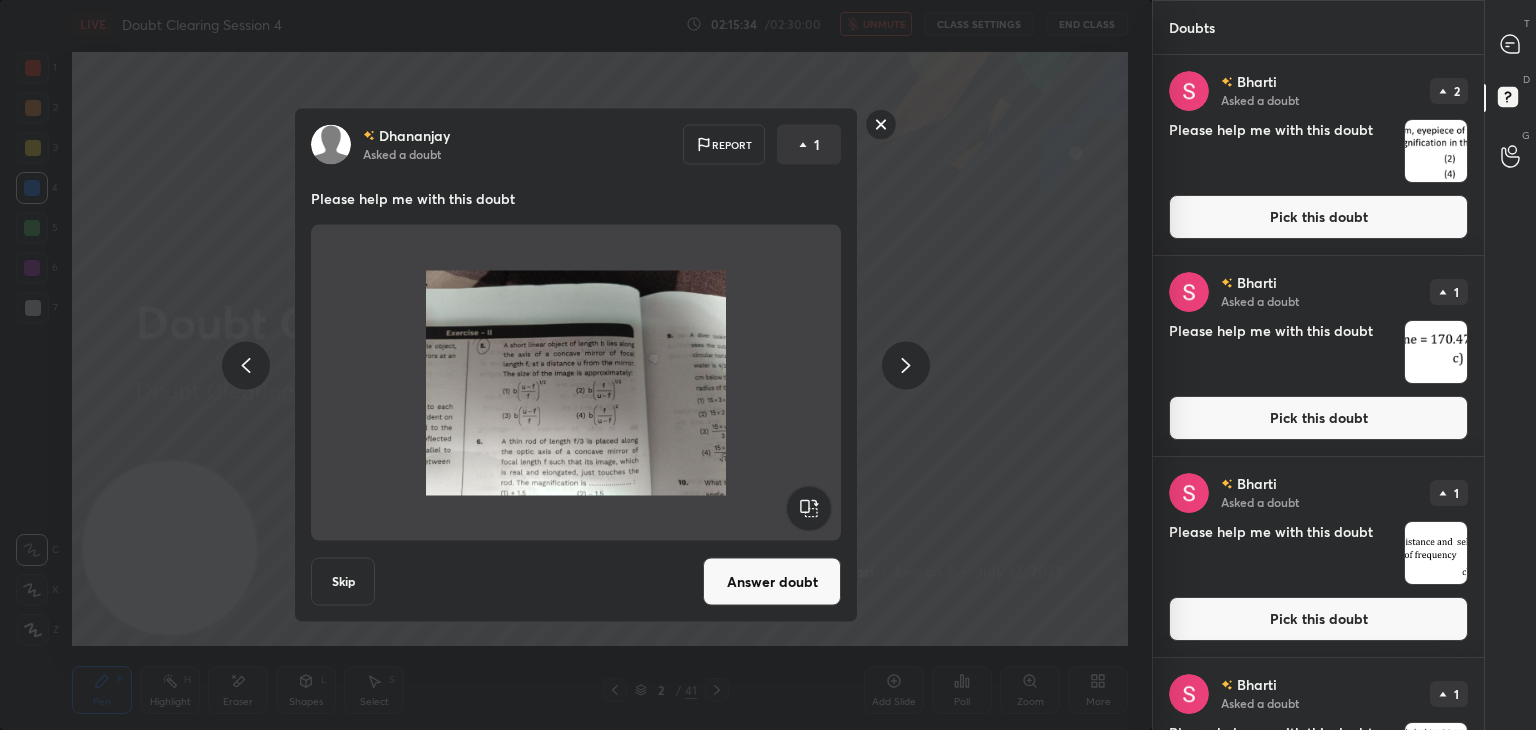 click at bounding box center [1436, 151] 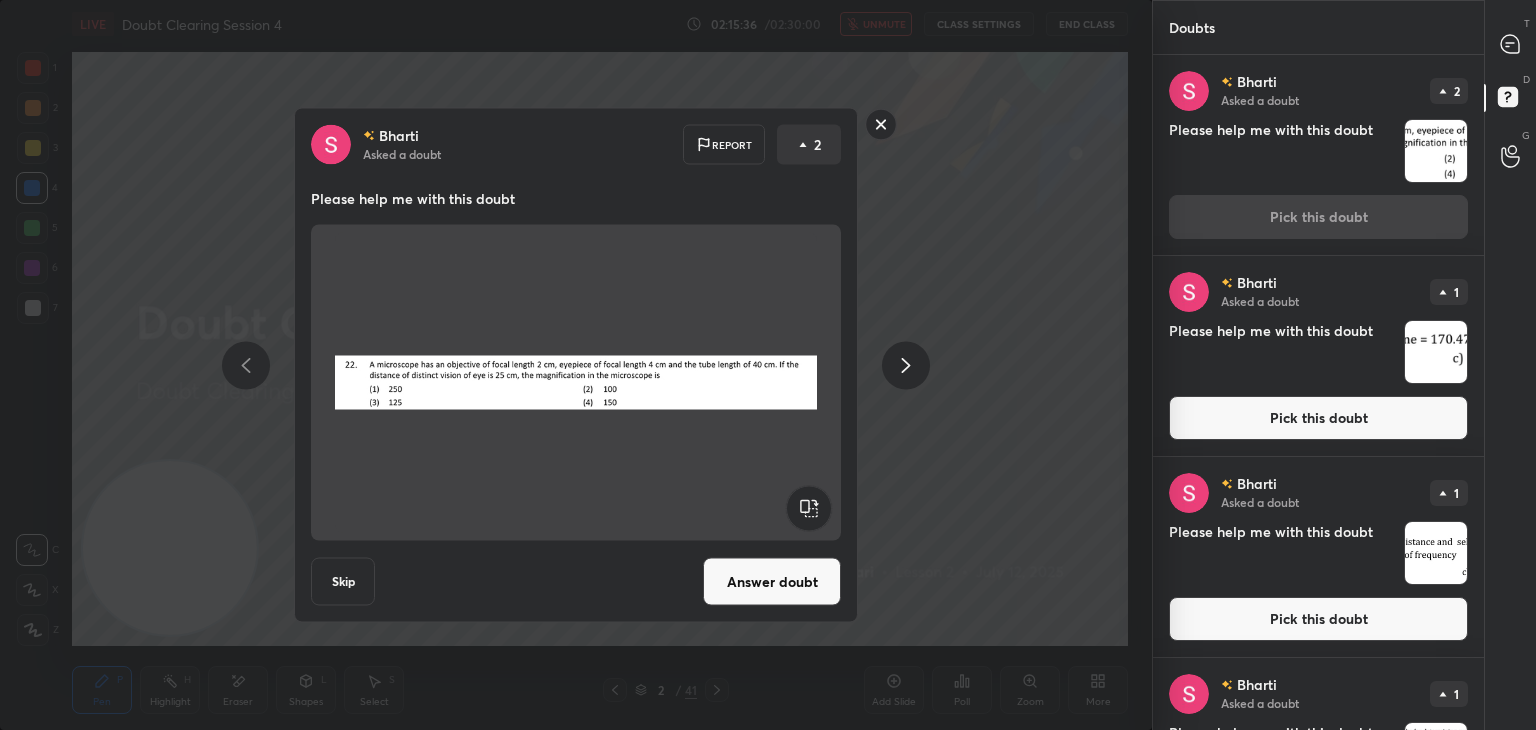 click at bounding box center [1436, 352] 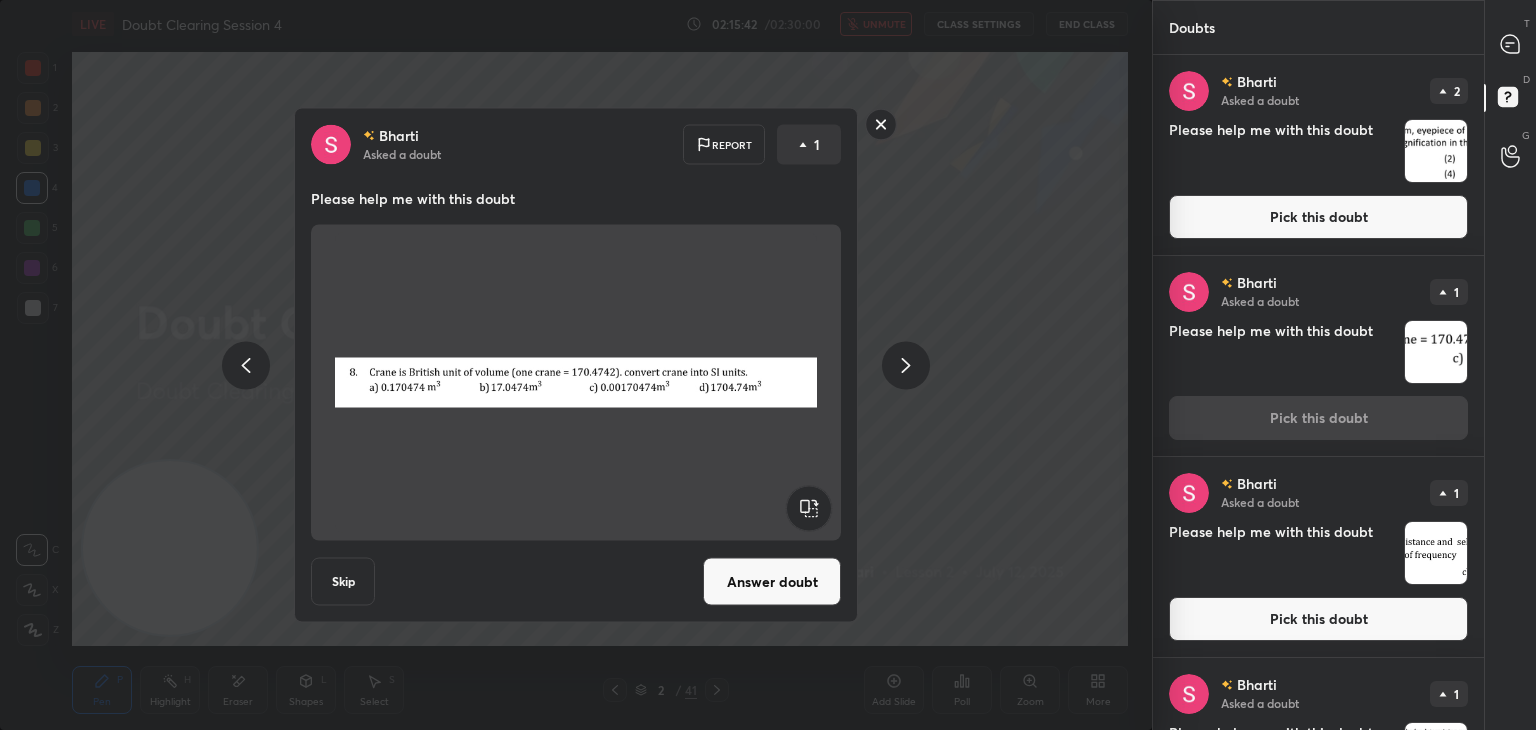 click at bounding box center [576, 383] 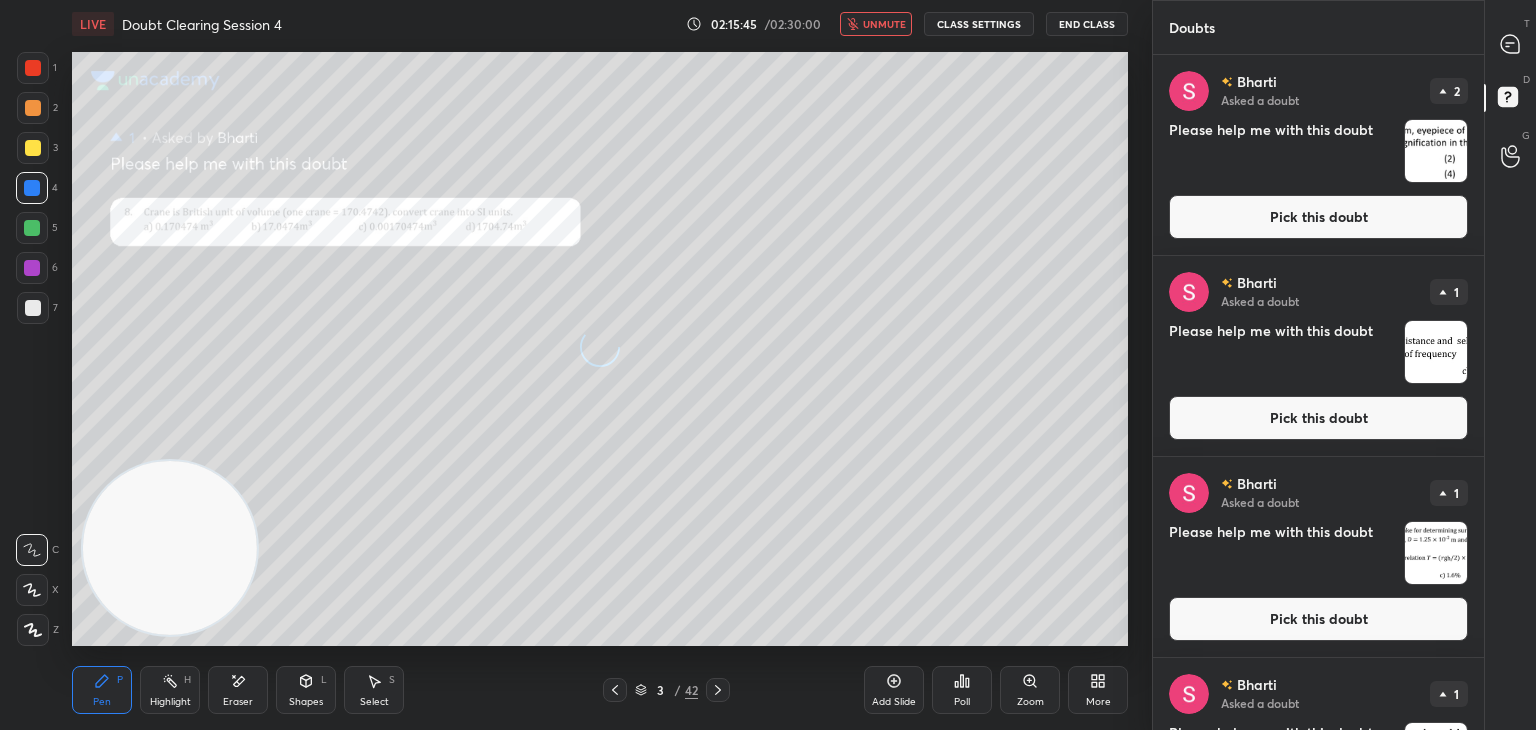 click on "unmute" at bounding box center [884, 24] 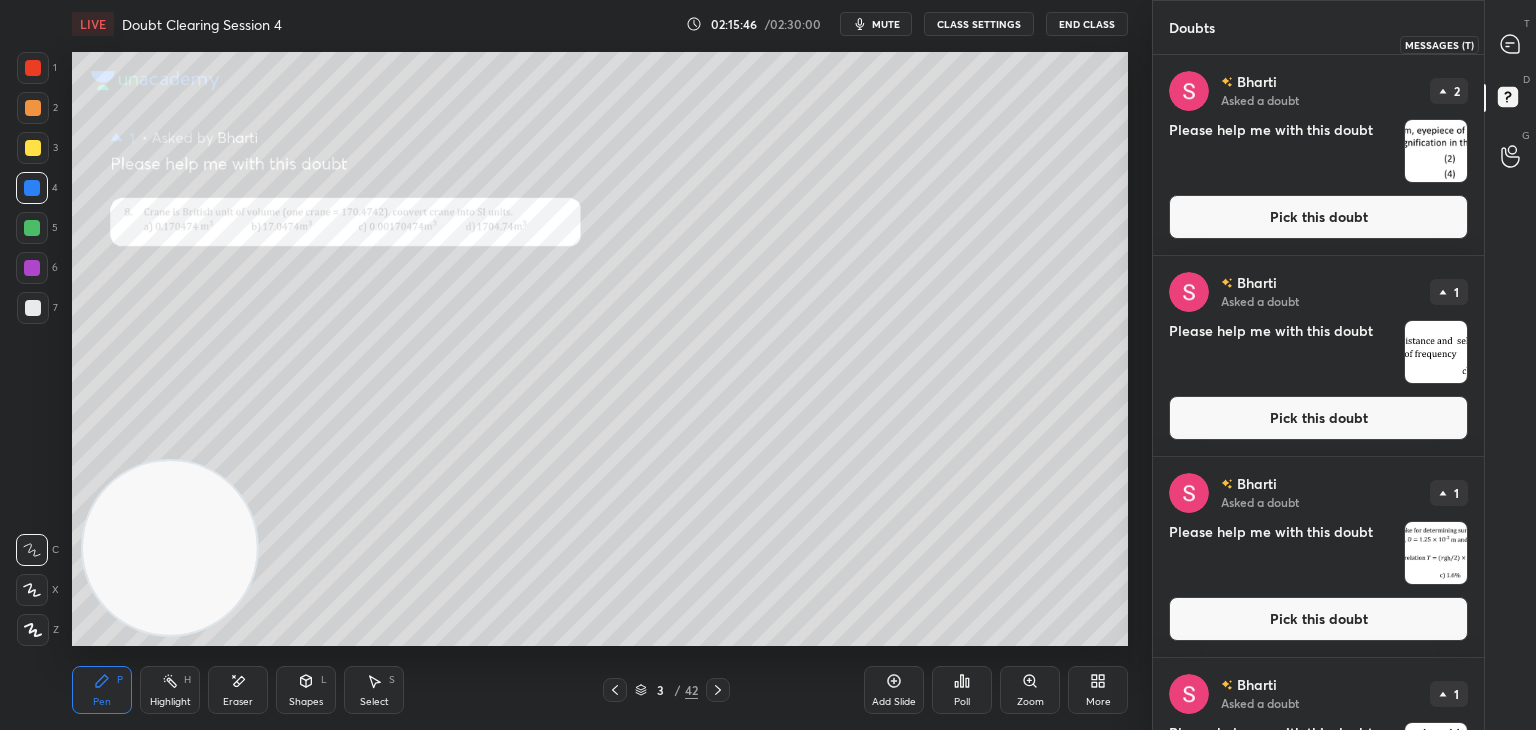 click 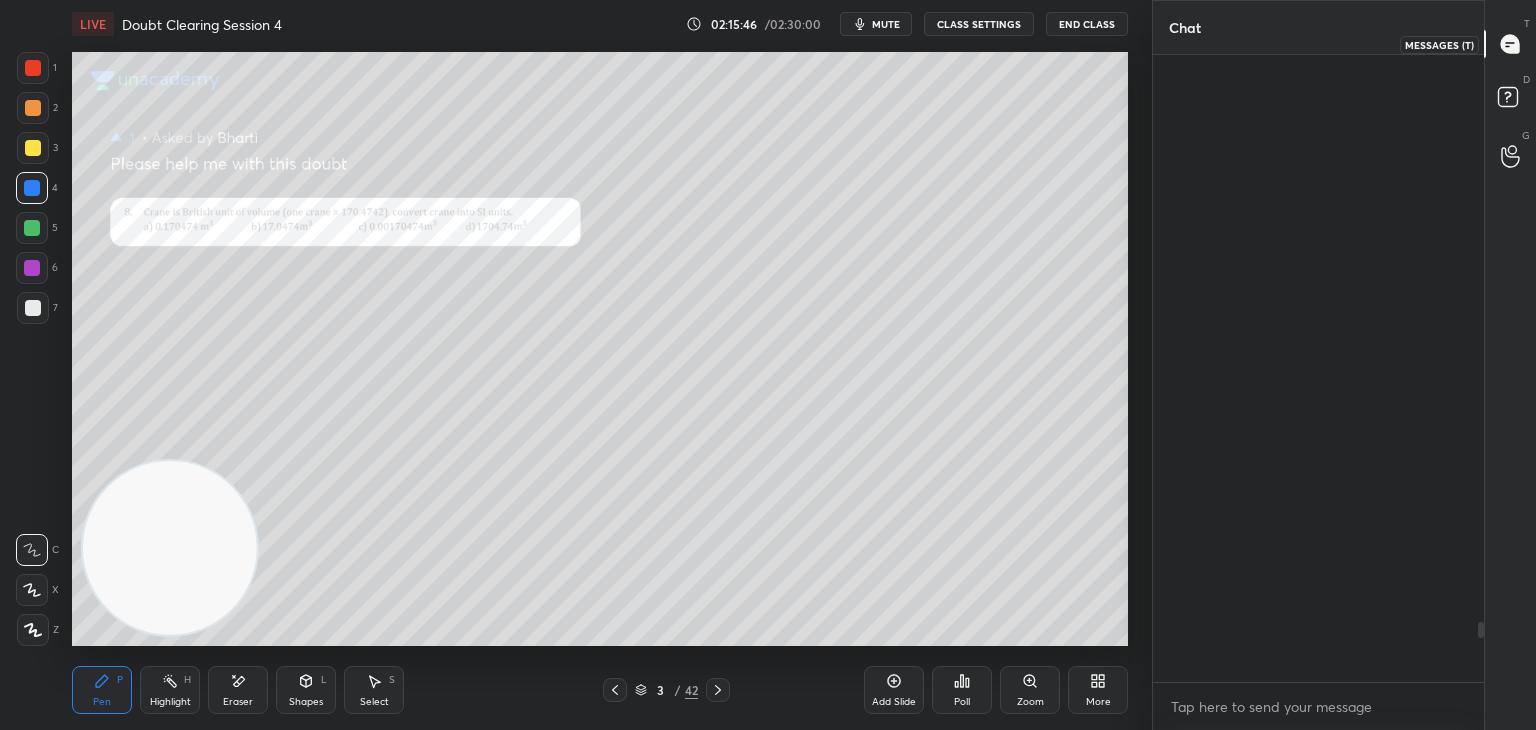 scroll, scrollTop: 5982, scrollLeft: 0, axis: vertical 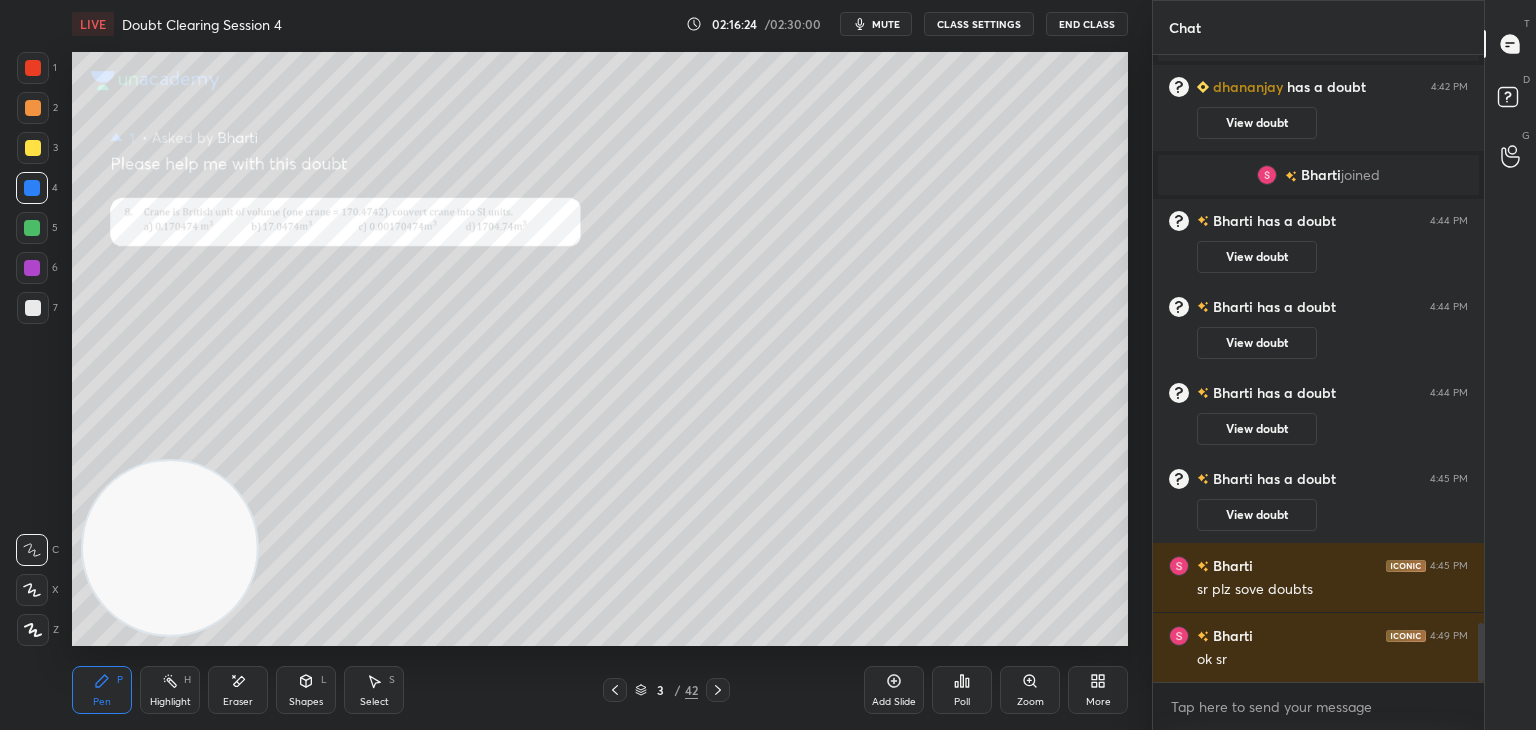 click 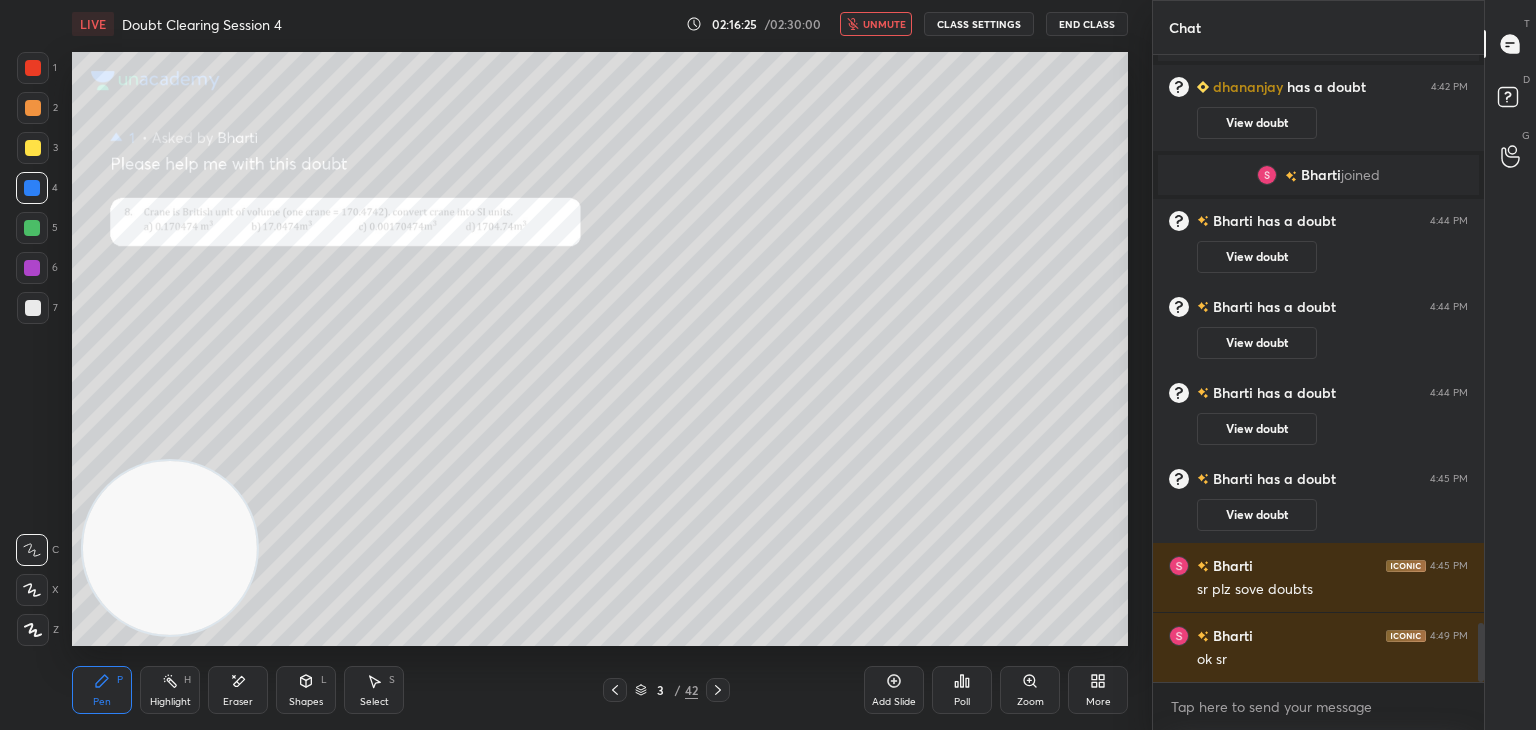 click at bounding box center (1511, 100) 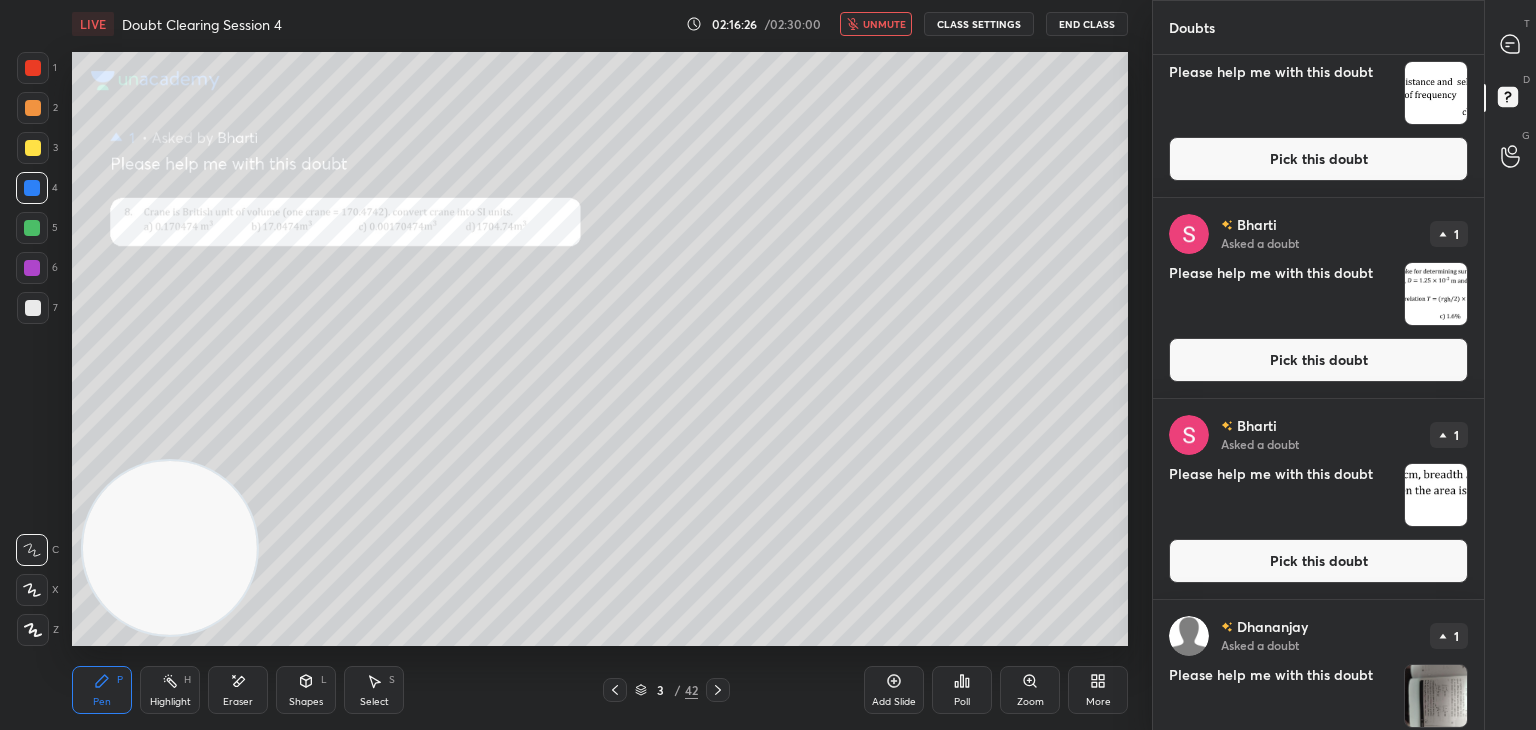scroll, scrollTop: 530, scrollLeft: 0, axis: vertical 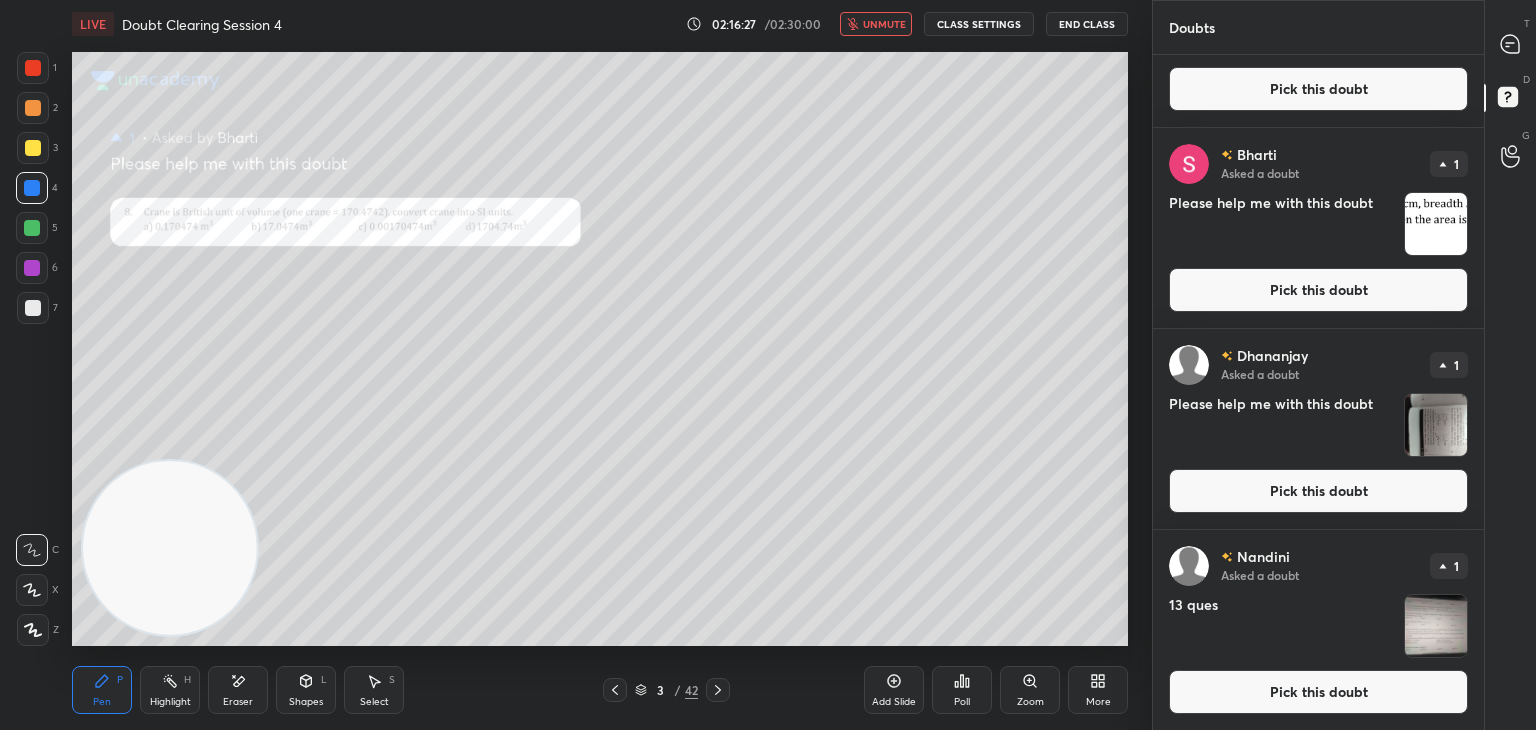 click at bounding box center (1436, 224) 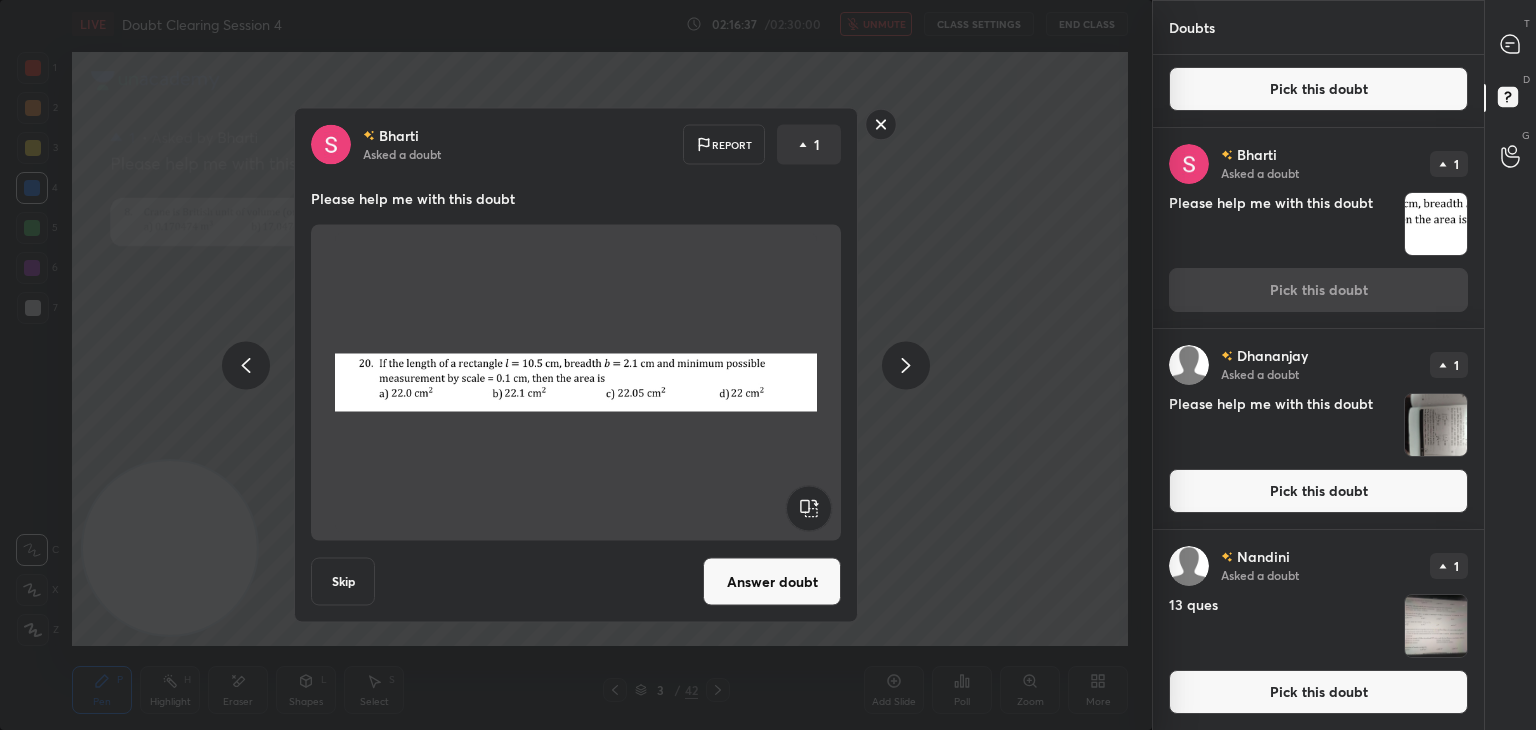 click on "Answer doubt" at bounding box center [772, 582] 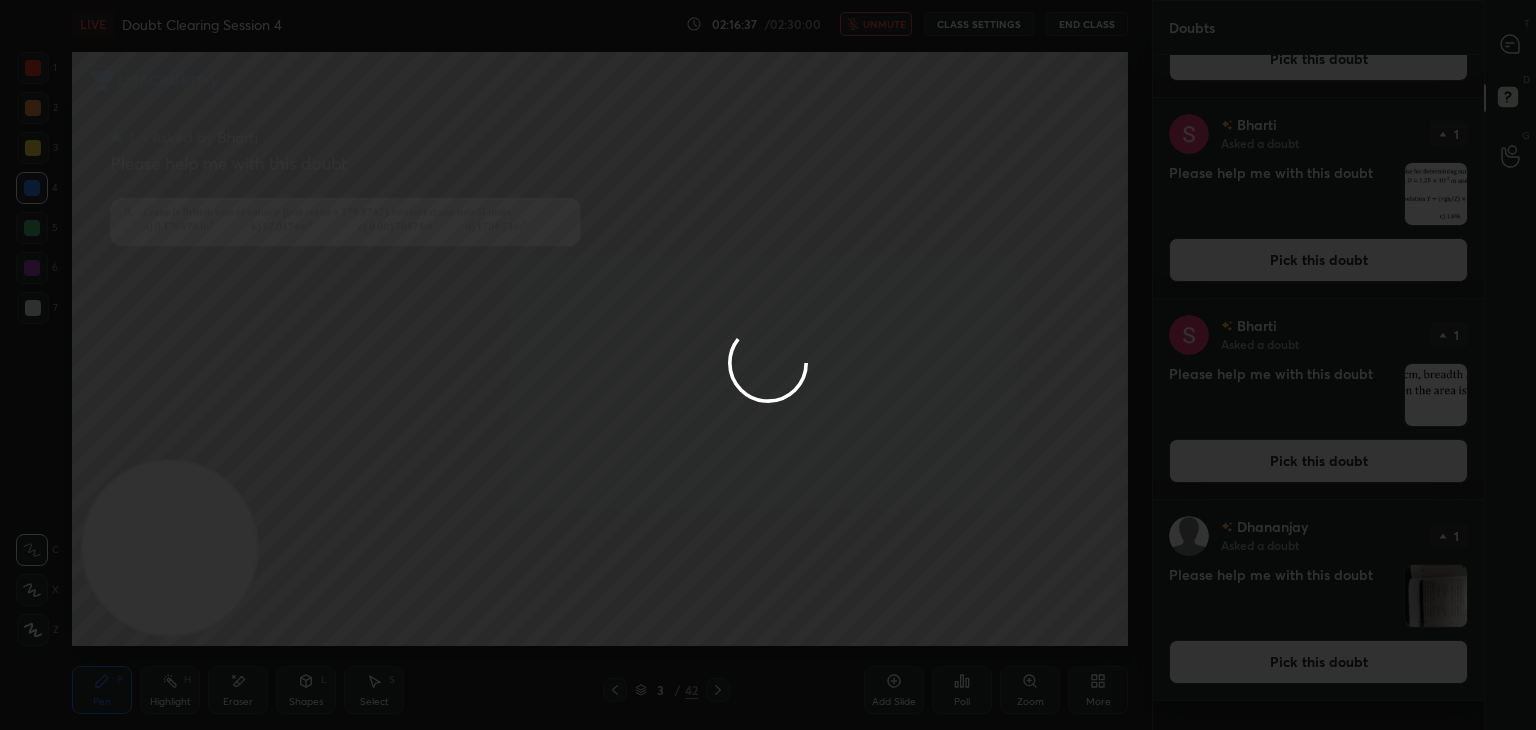 scroll, scrollTop: 0, scrollLeft: 0, axis: both 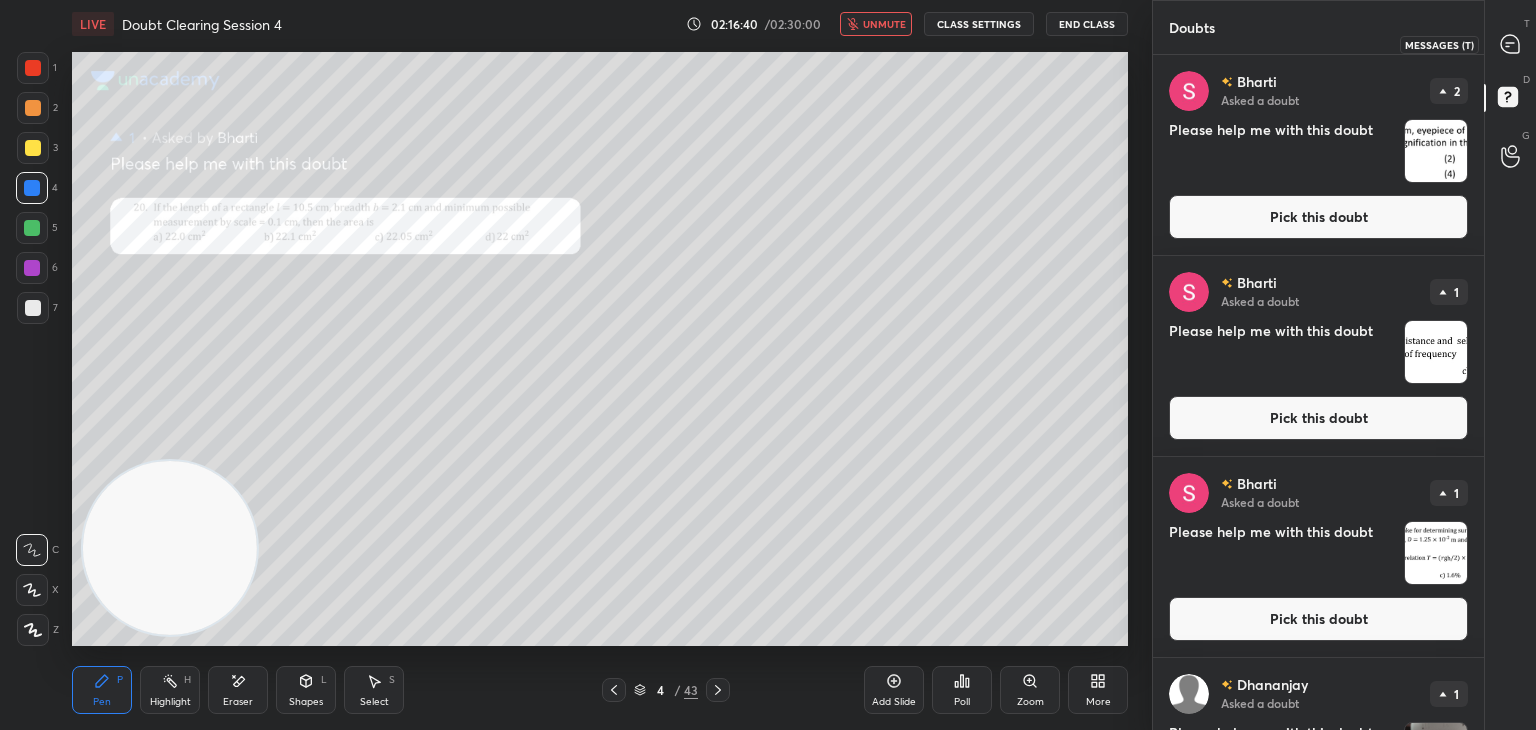 click 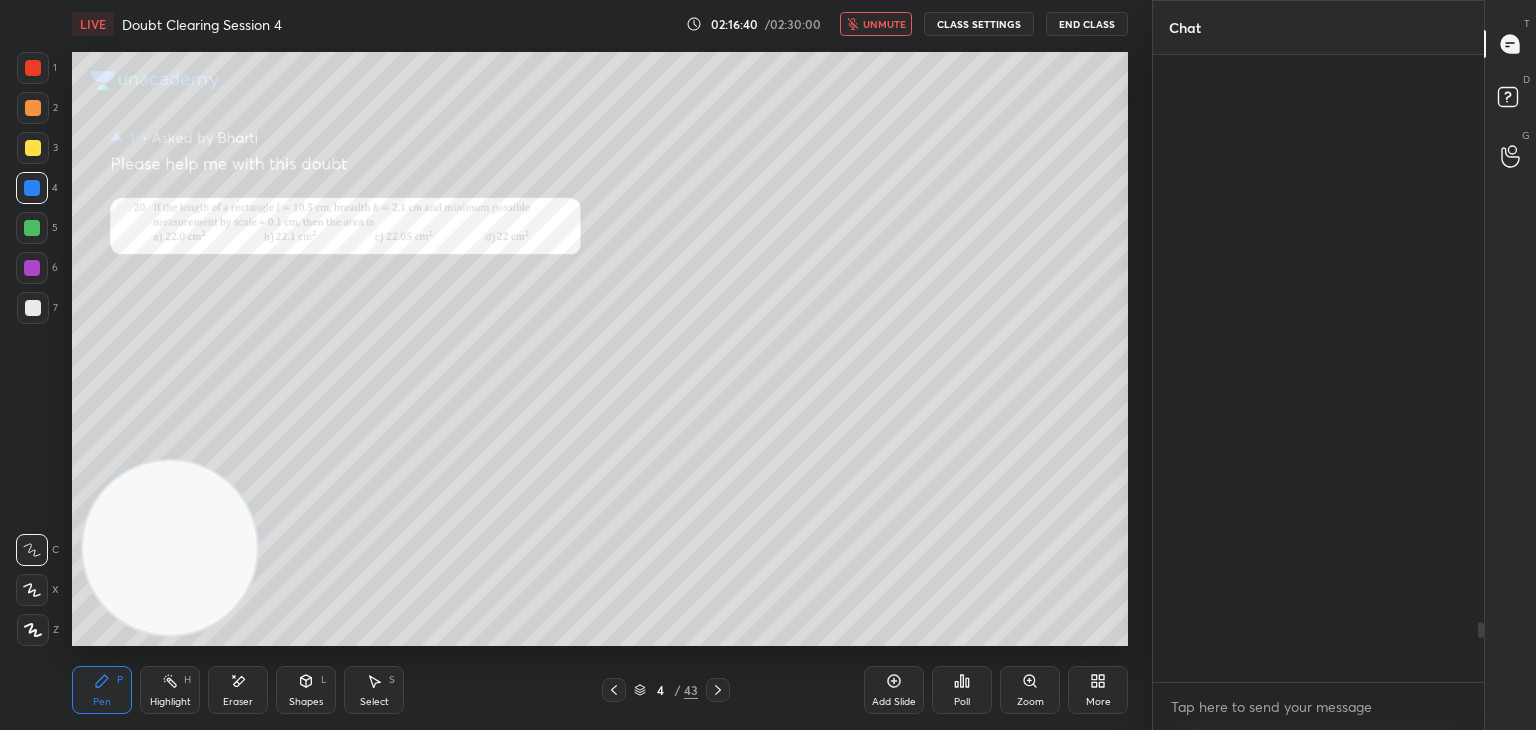 scroll, scrollTop: 5966, scrollLeft: 0, axis: vertical 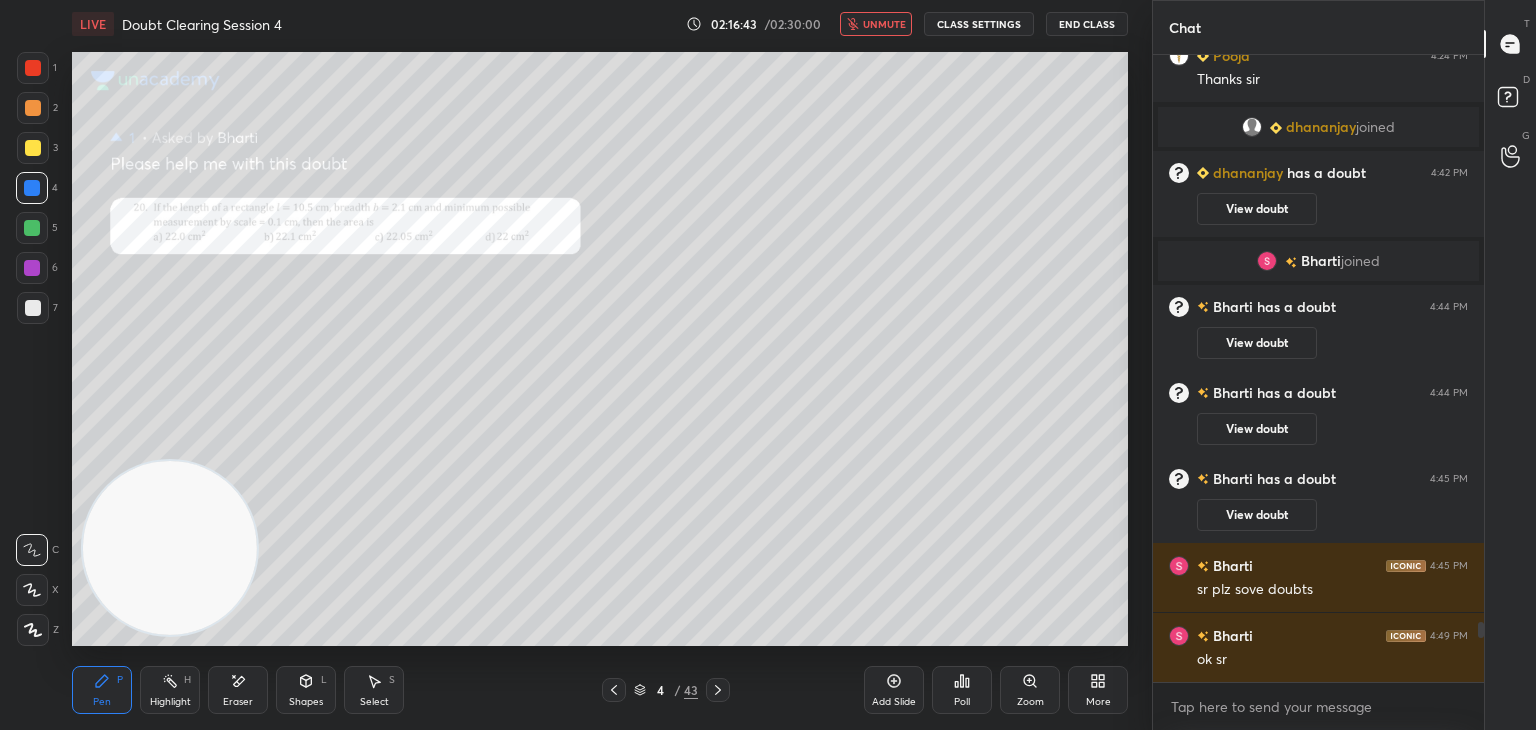 click on "unmute" at bounding box center [884, 24] 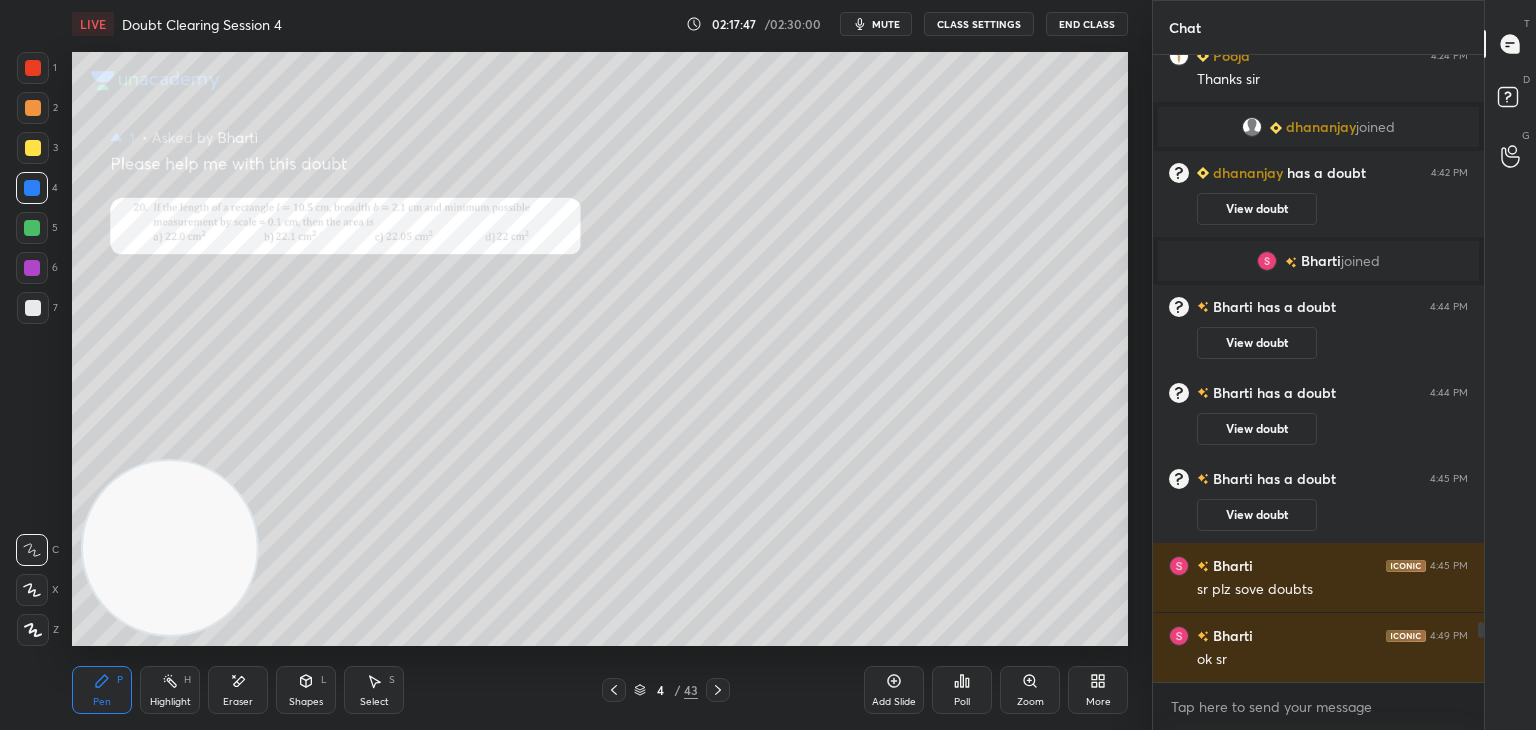 click on "D Doubts (D)" at bounding box center [1510, 100] 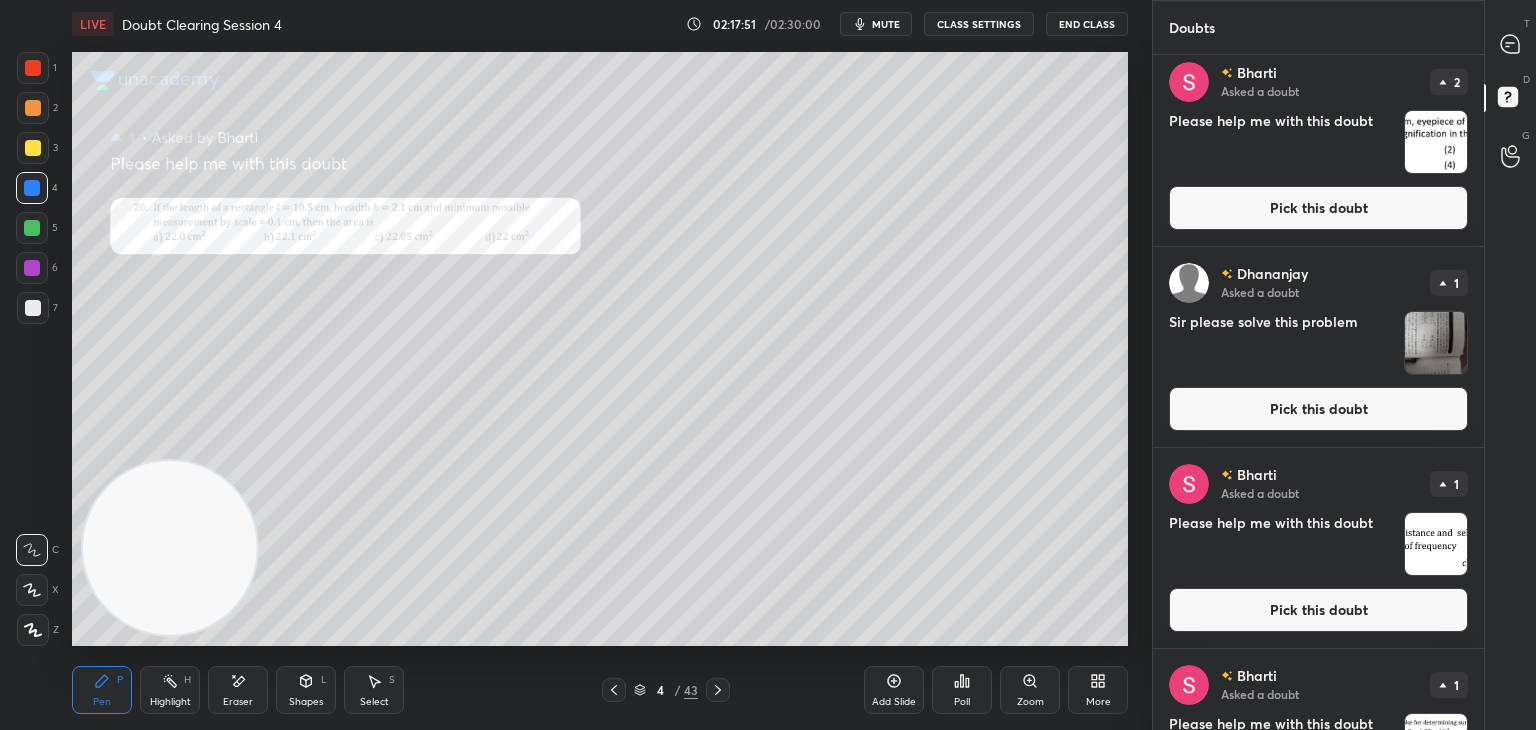 scroll, scrollTop: 0, scrollLeft: 0, axis: both 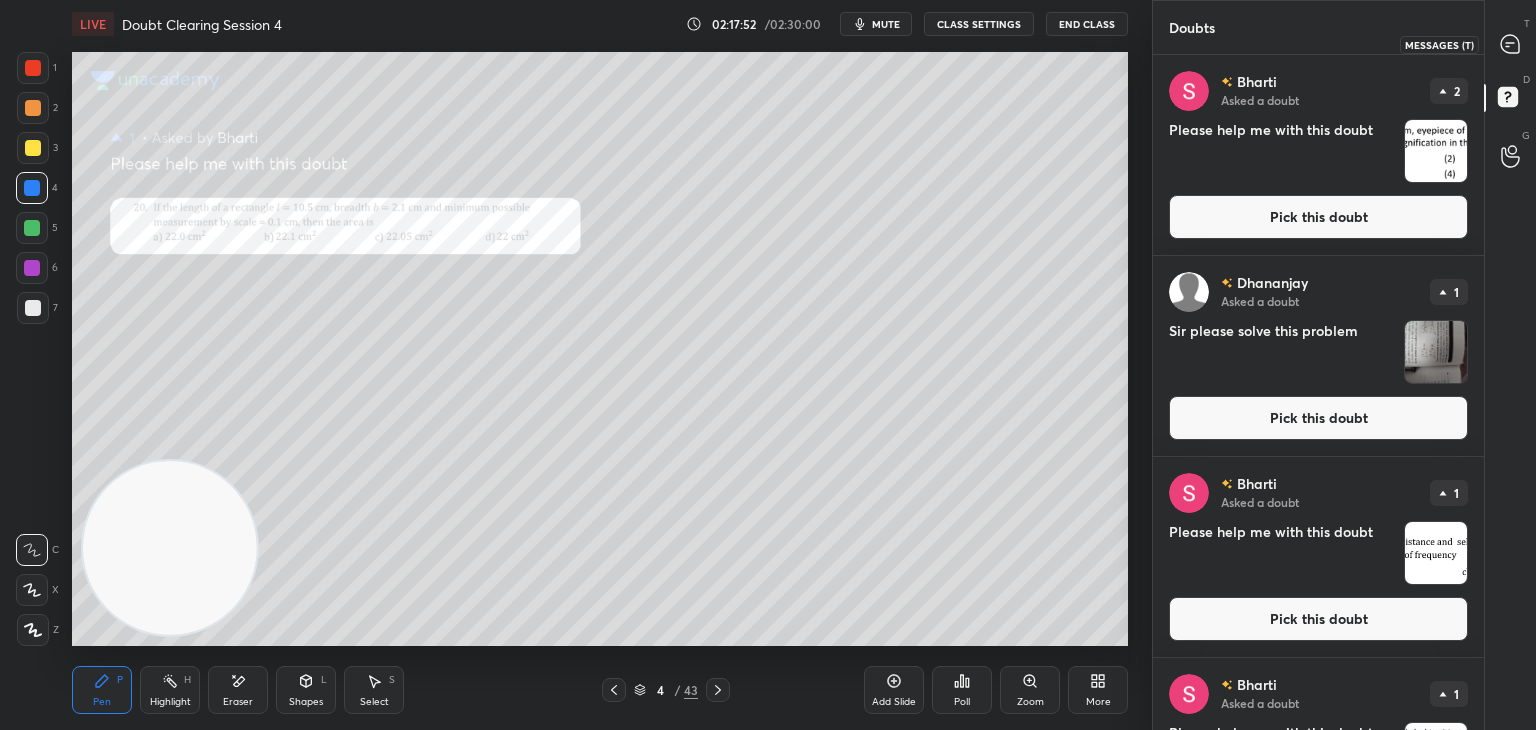 click 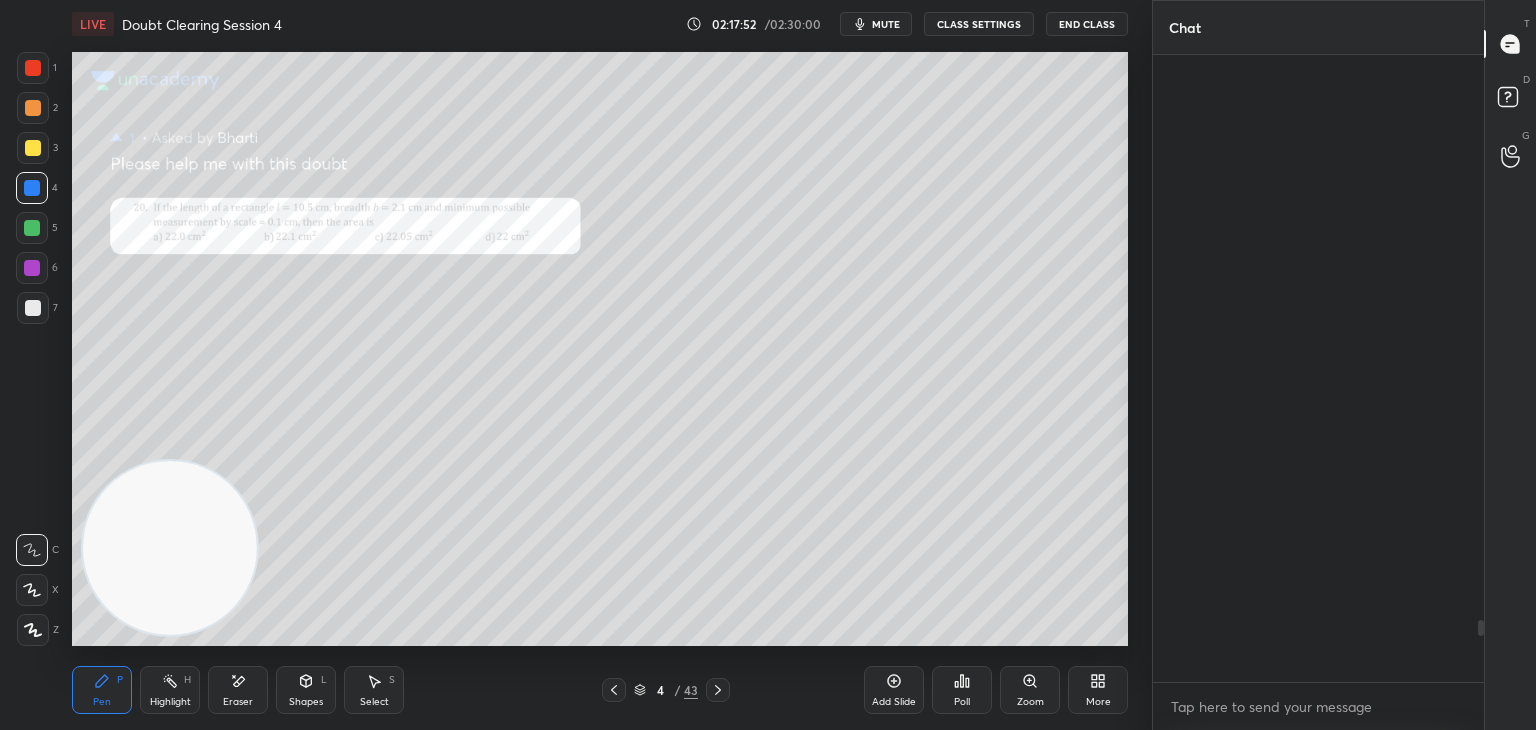 scroll, scrollTop: 6016, scrollLeft: 0, axis: vertical 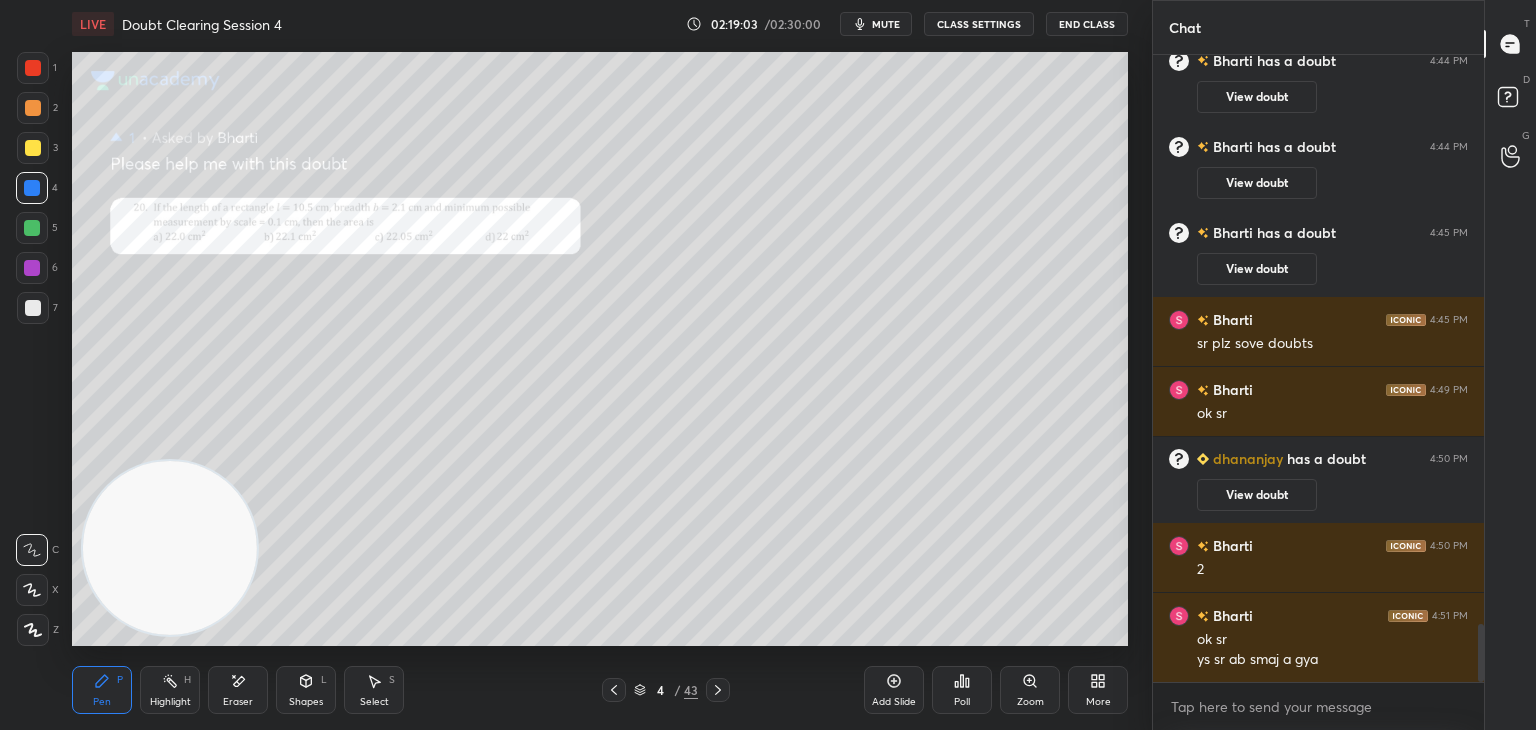 click on "mute" at bounding box center (886, 24) 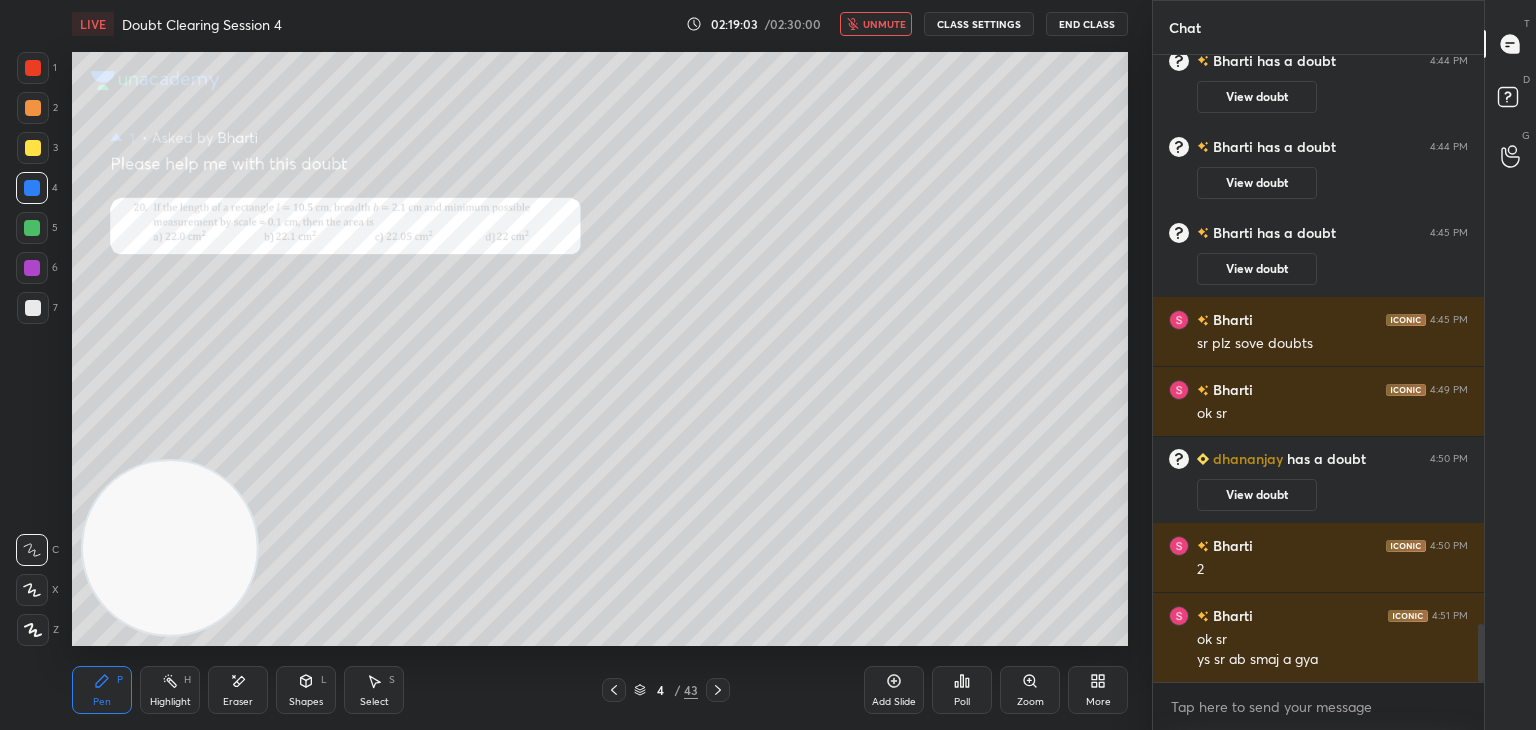 click 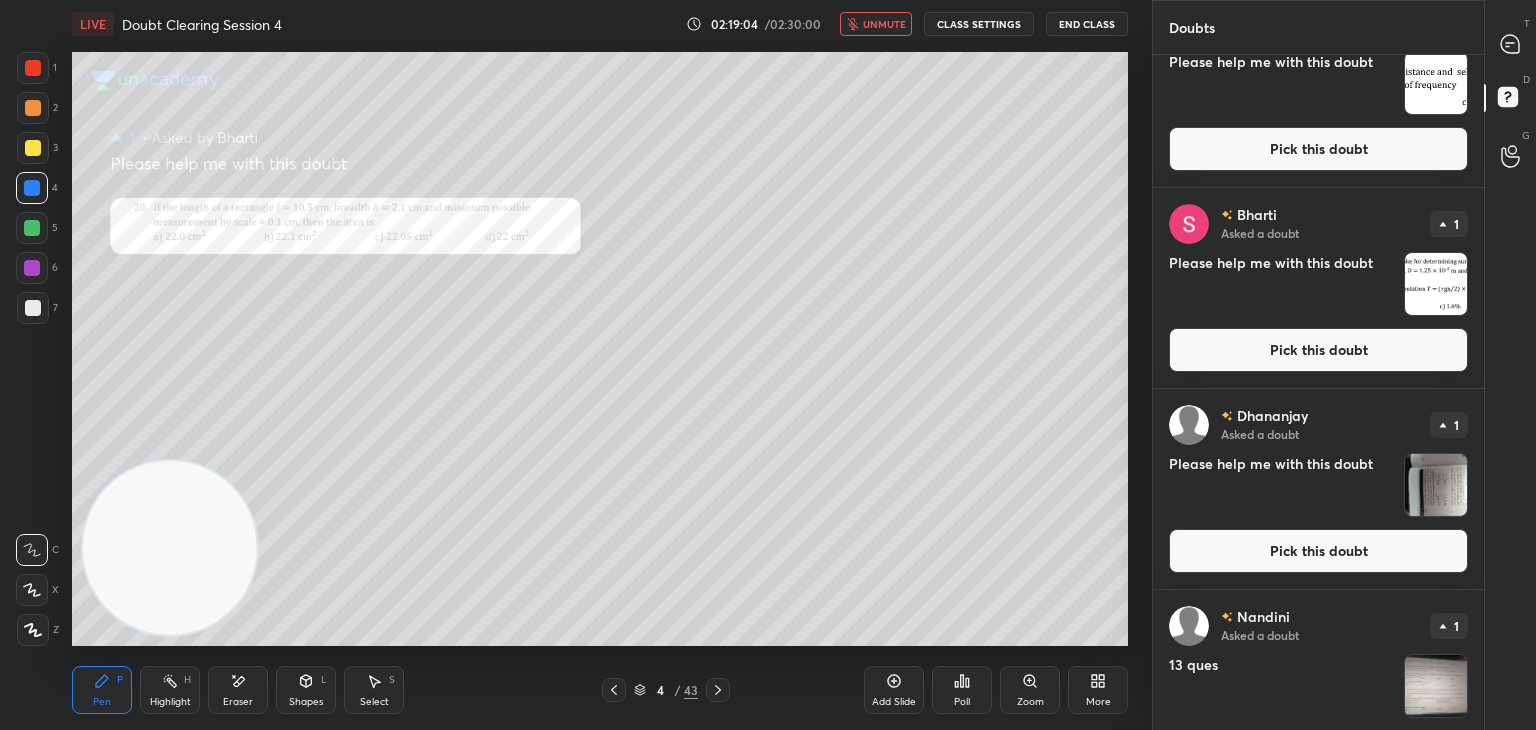 scroll, scrollTop: 530, scrollLeft: 0, axis: vertical 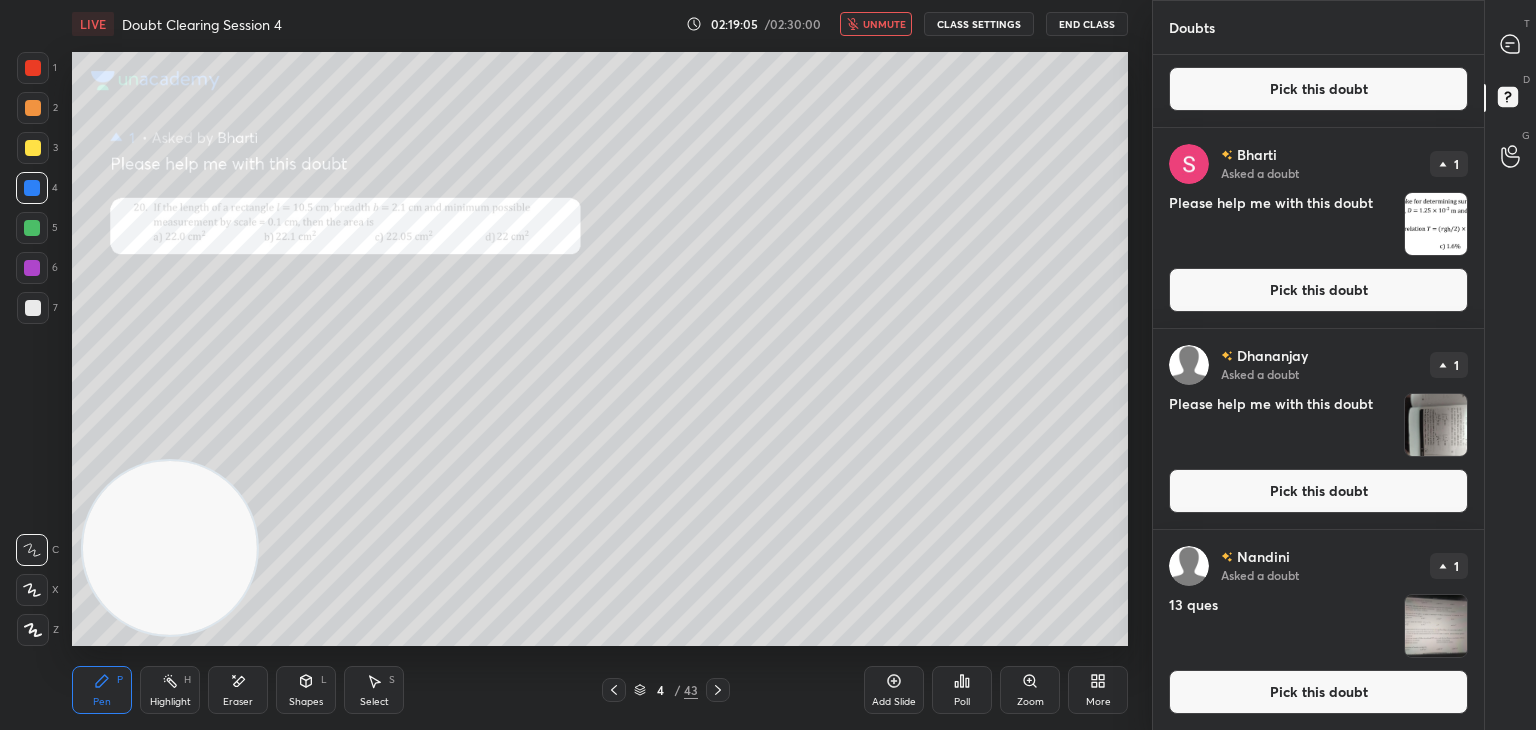 click at bounding box center [1436, 224] 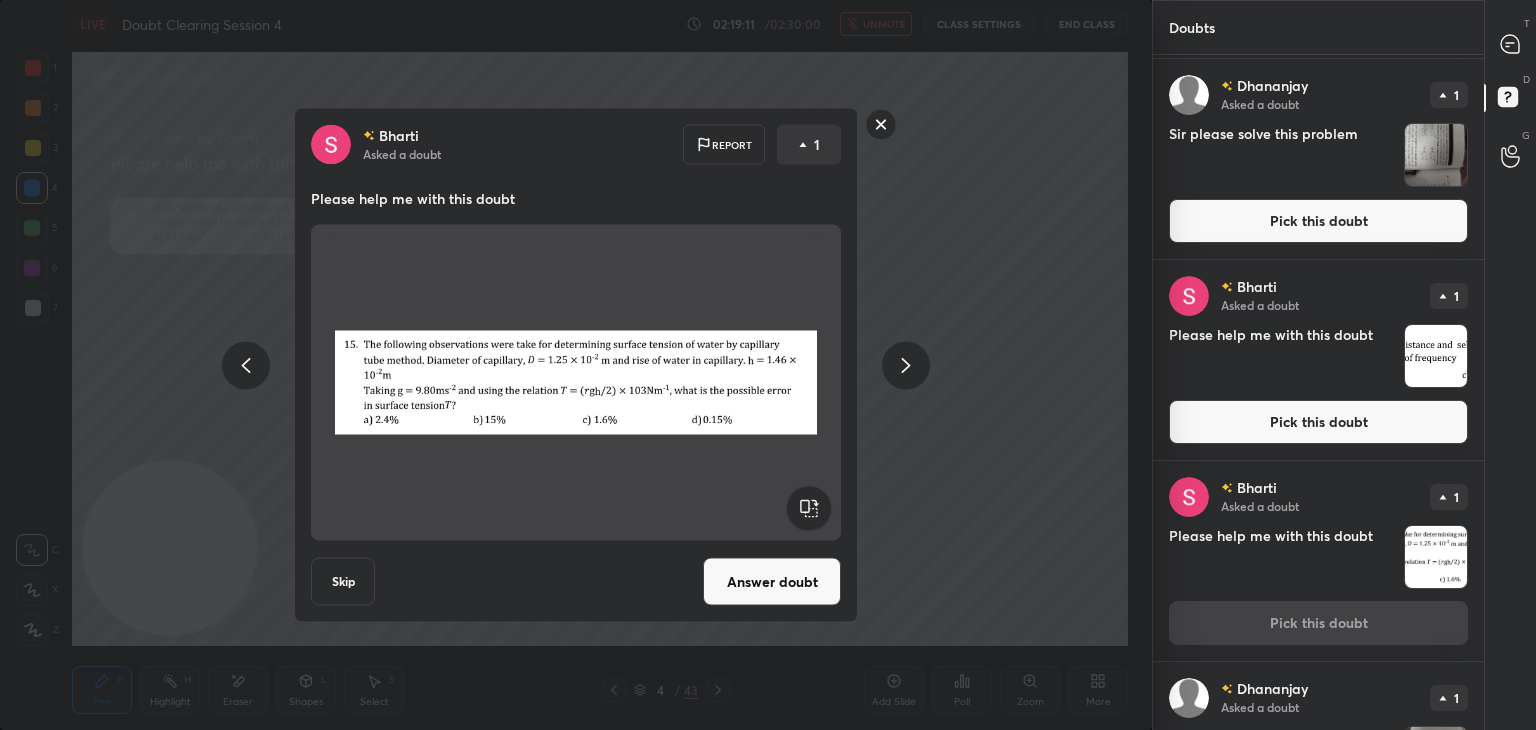 scroll, scrollTop: 194, scrollLeft: 0, axis: vertical 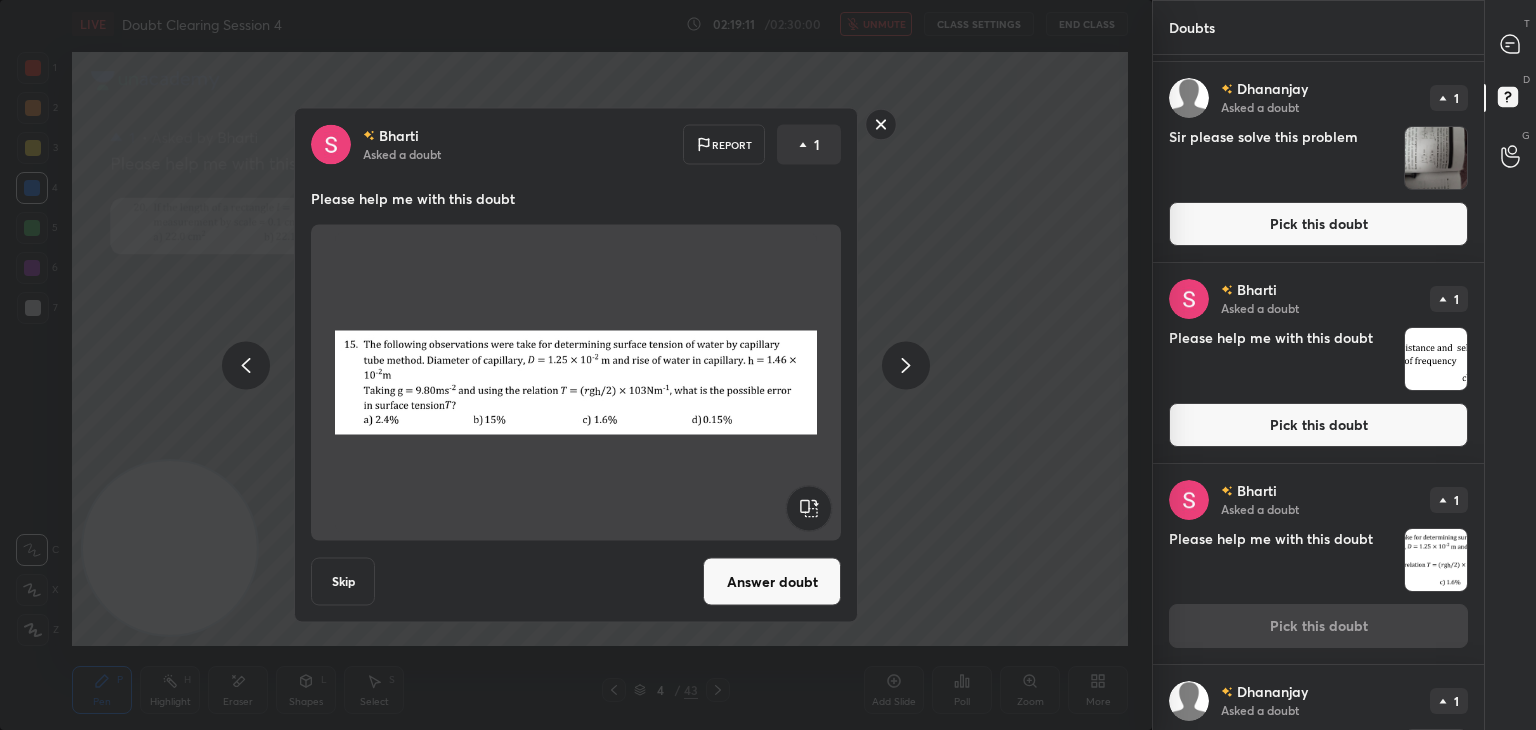 click at bounding box center (1436, 359) 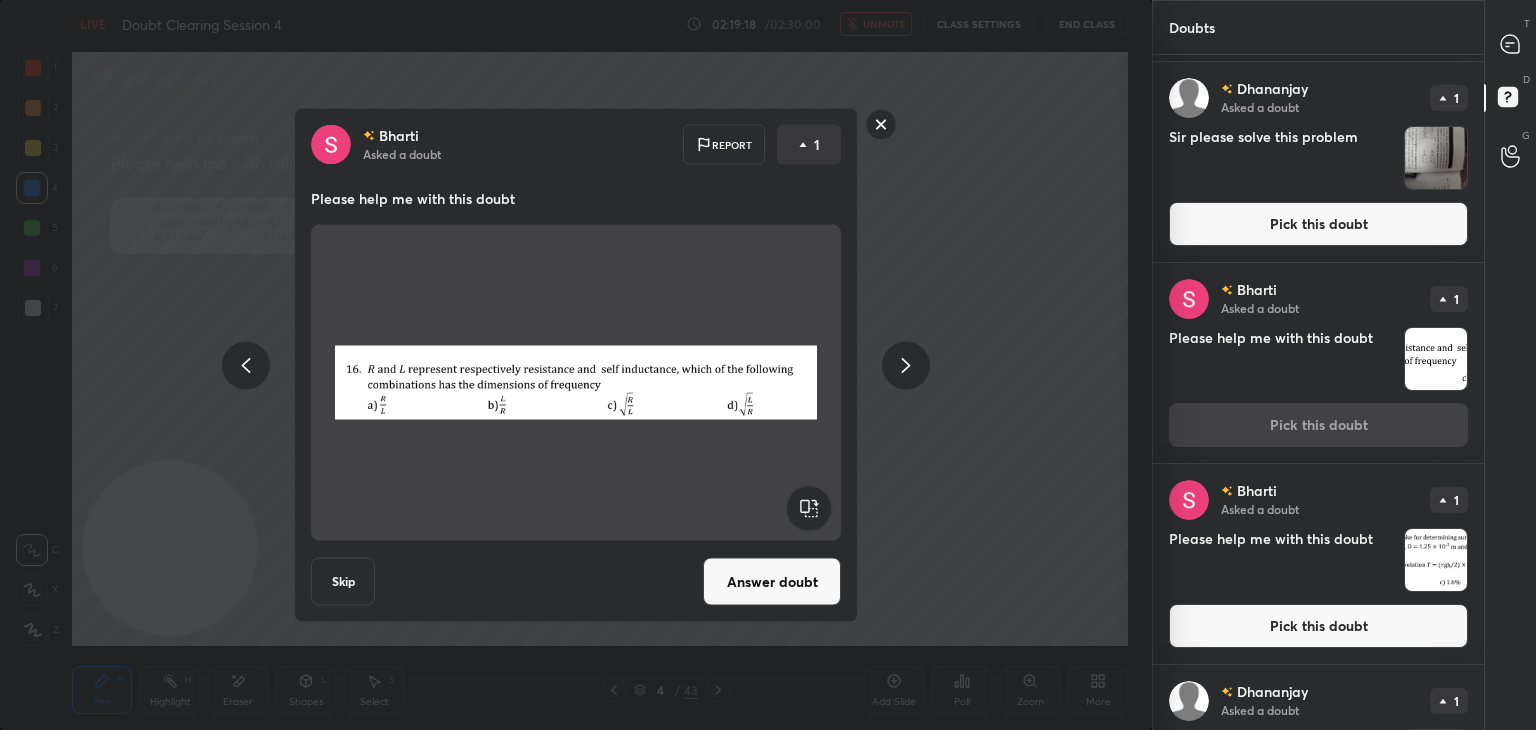 click 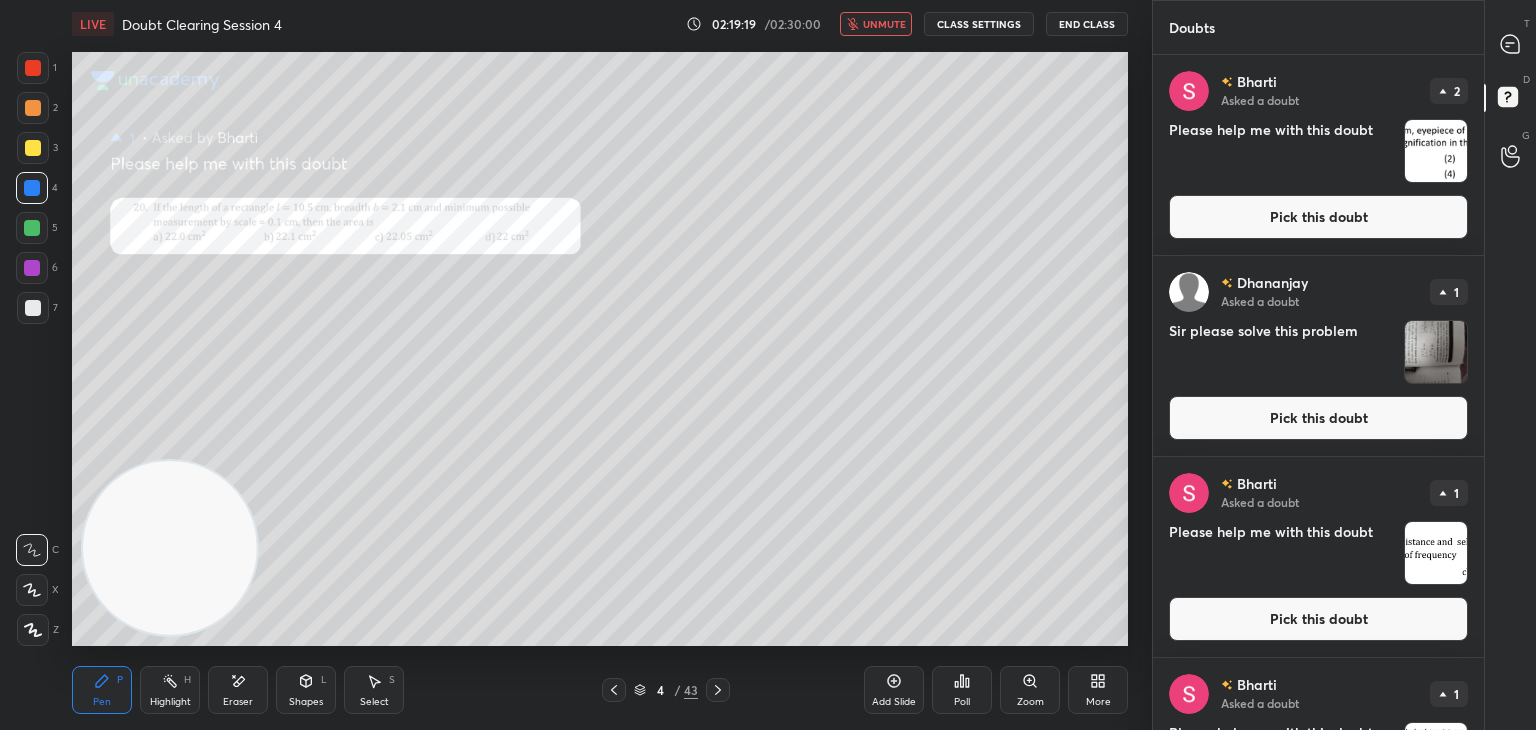 click 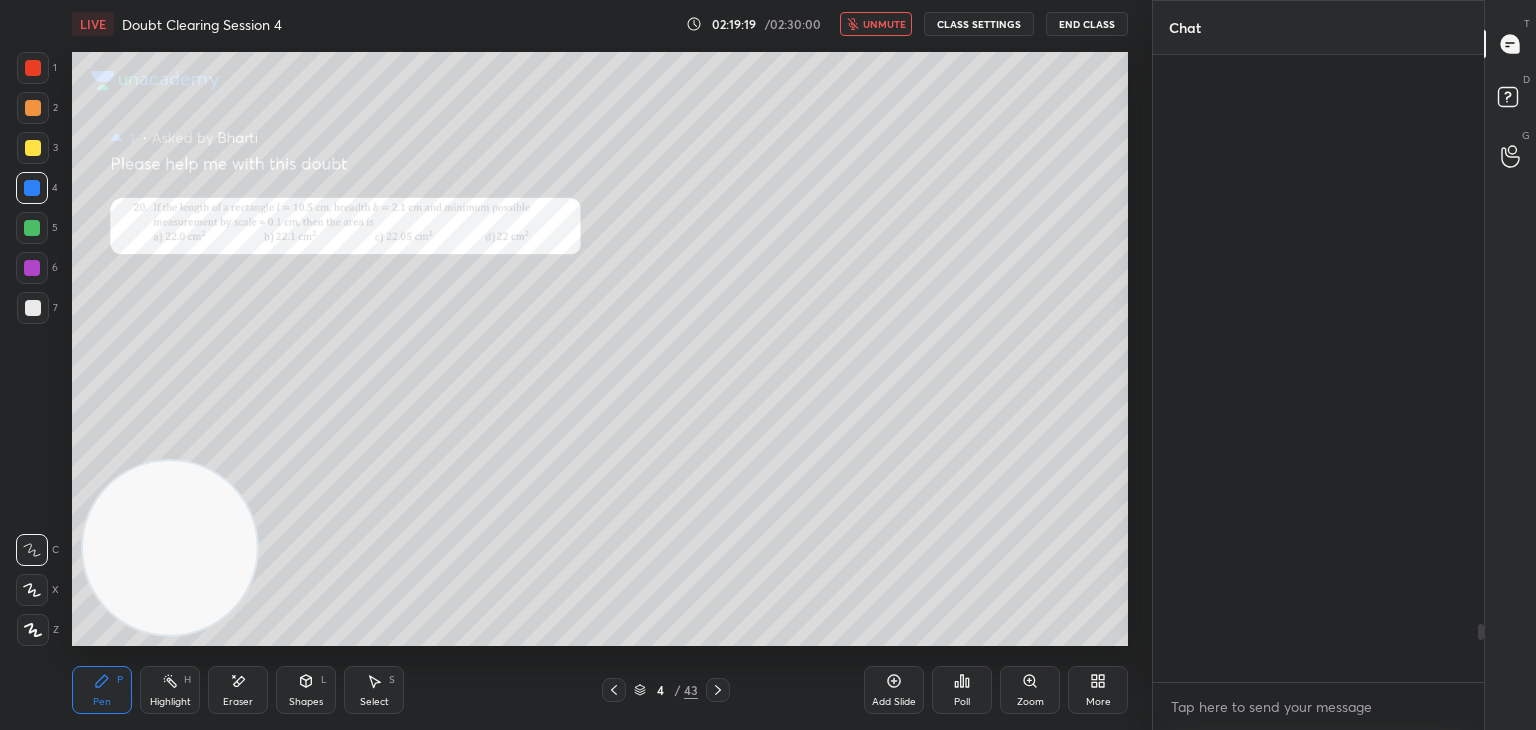 scroll, scrollTop: 6212, scrollLeft: 0, axis: vertical 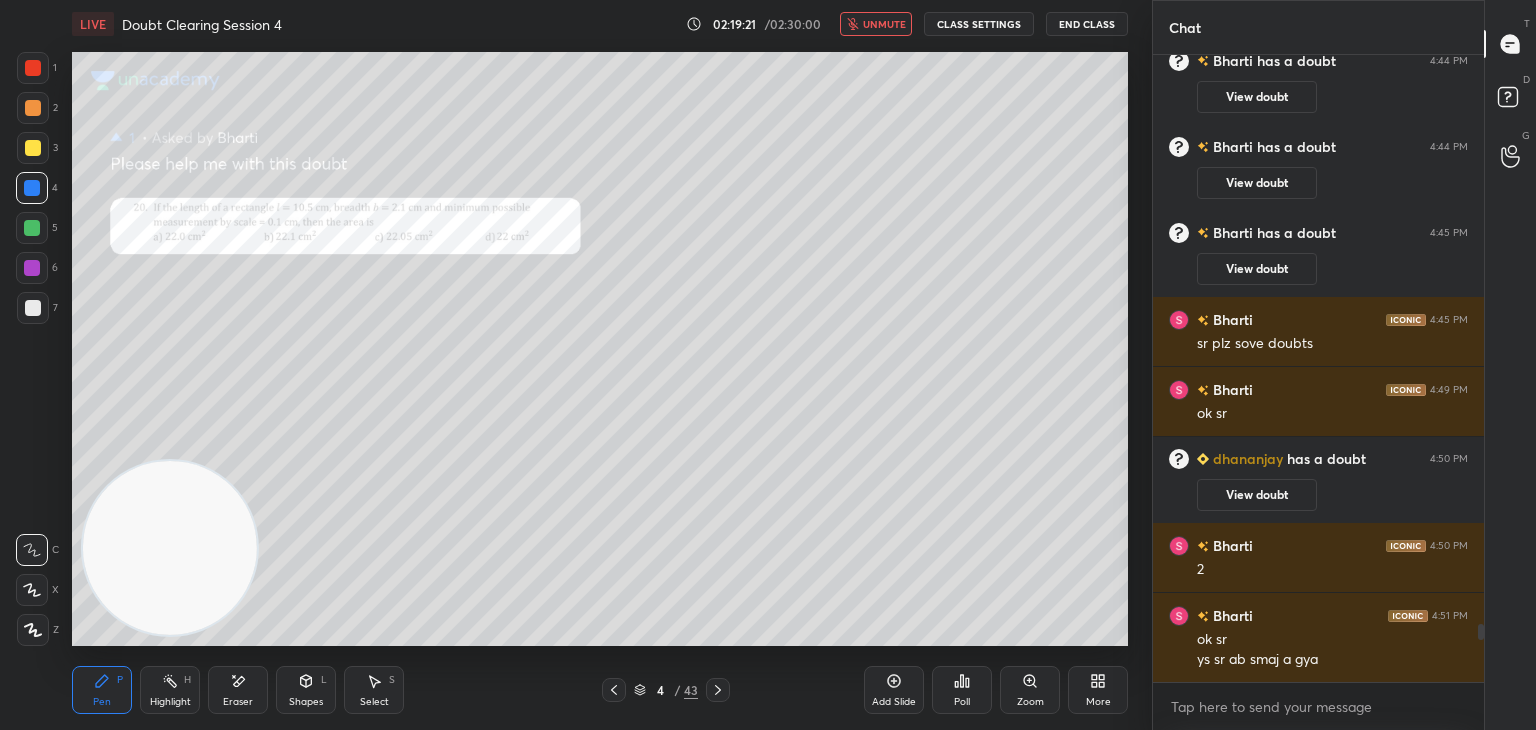 click on "End Class" at bounding box center [1087, 24] 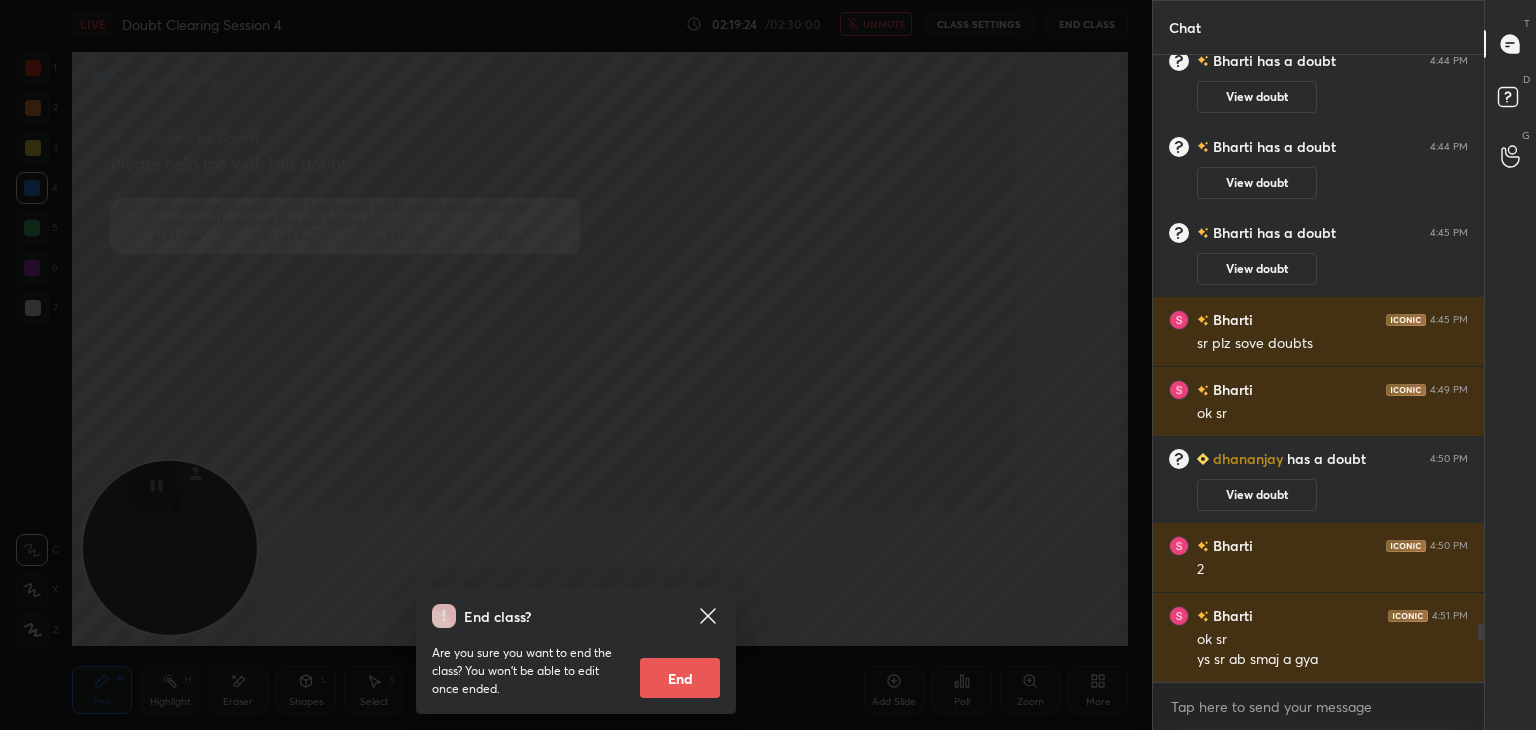click on "End" at bounding box center (680, 678) 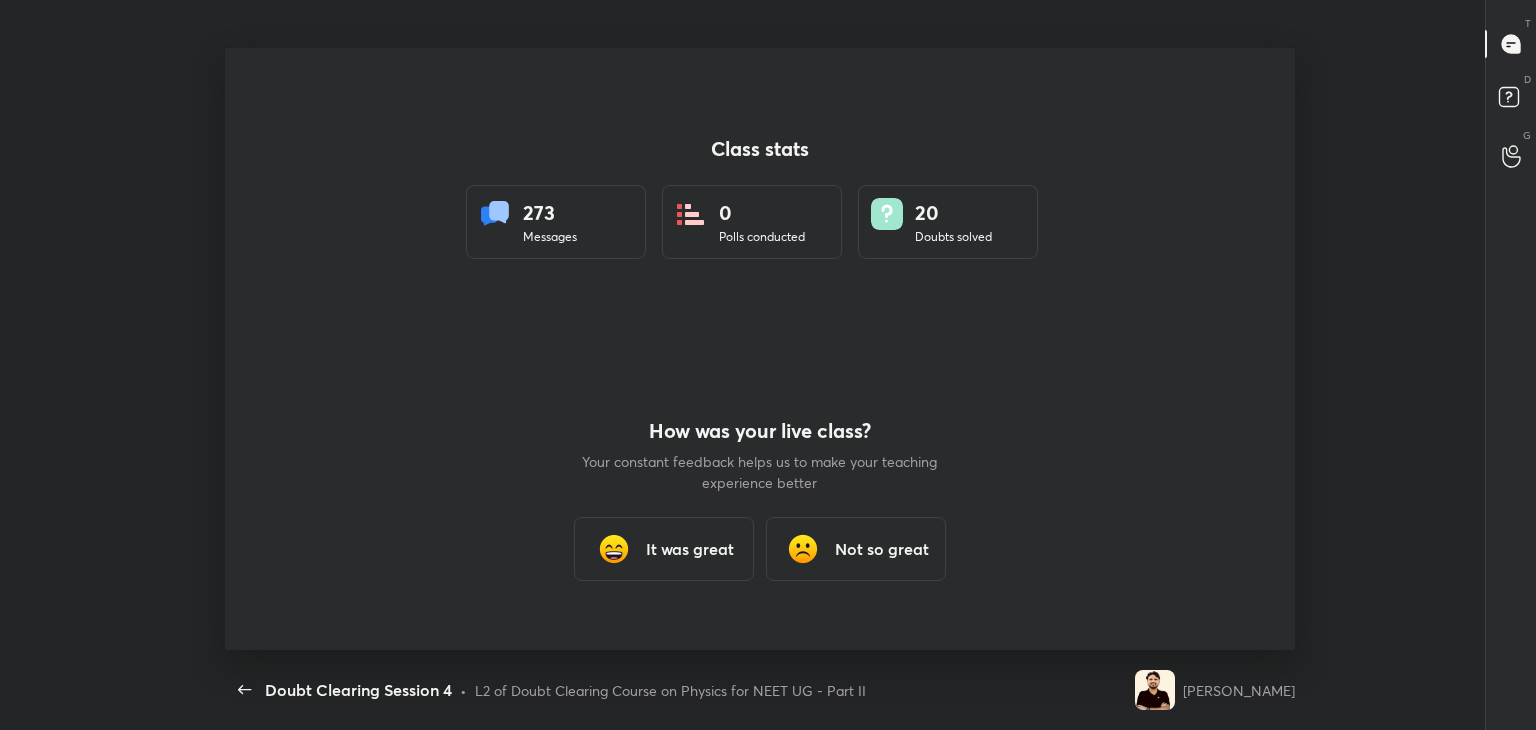 scroll, scrollTop: 99397, scrollLeft: 98578, axis: both 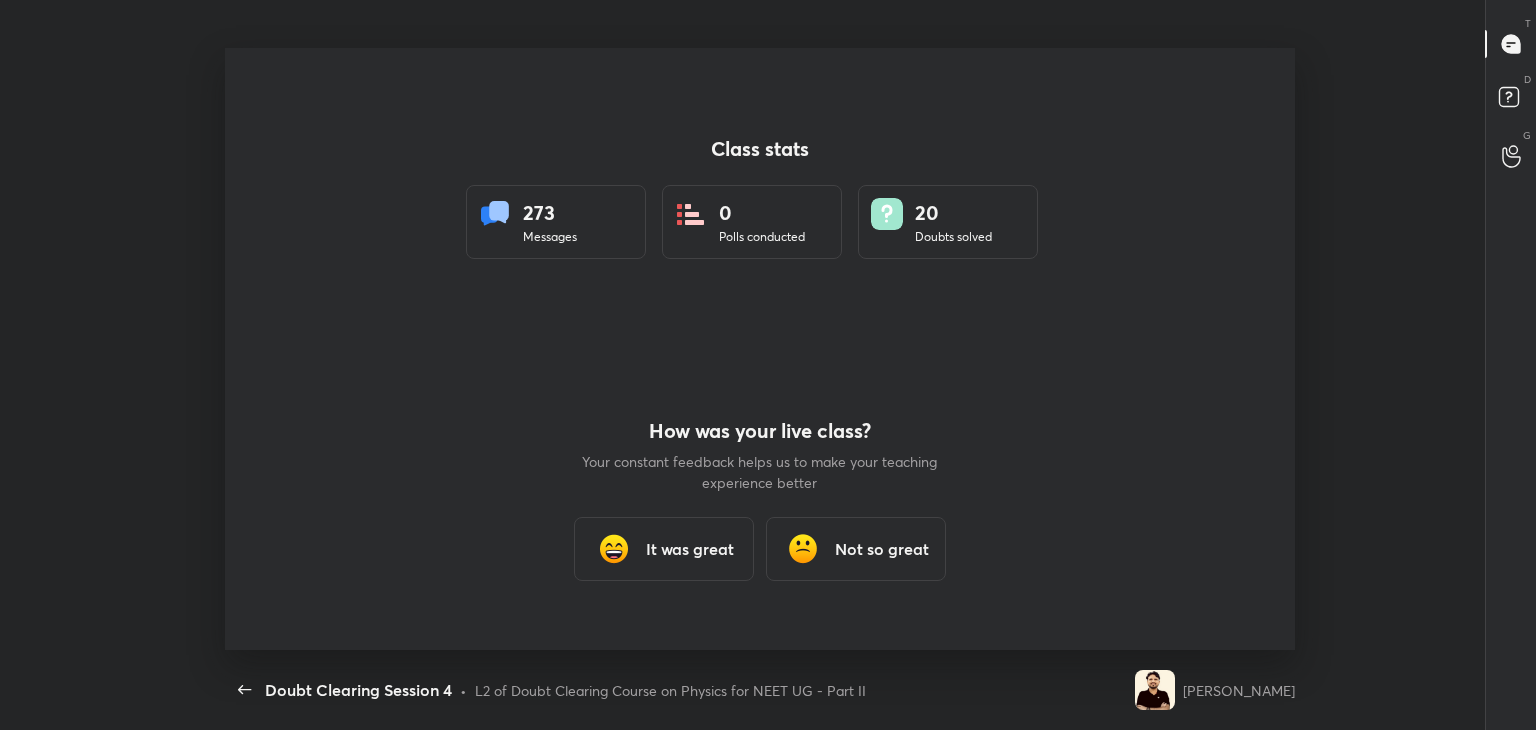 click on "It was great" at bounding box center (664, 549) 